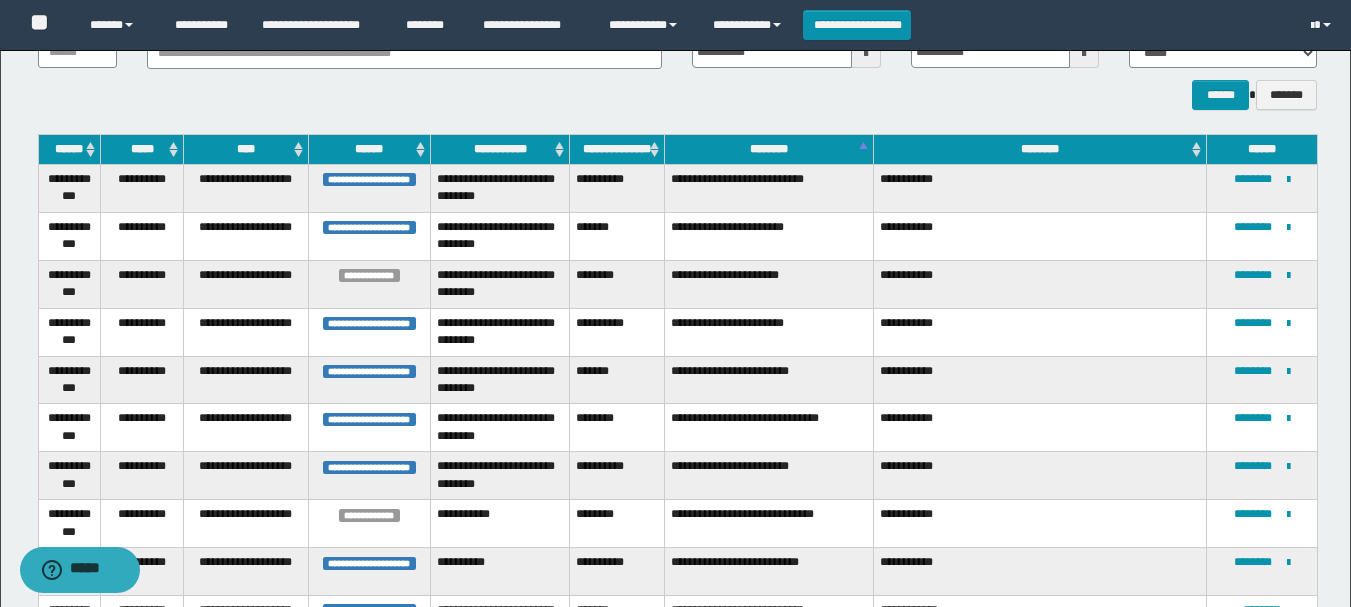 scroll, scrollTop: 0, scrollLeft: 0, axis: both 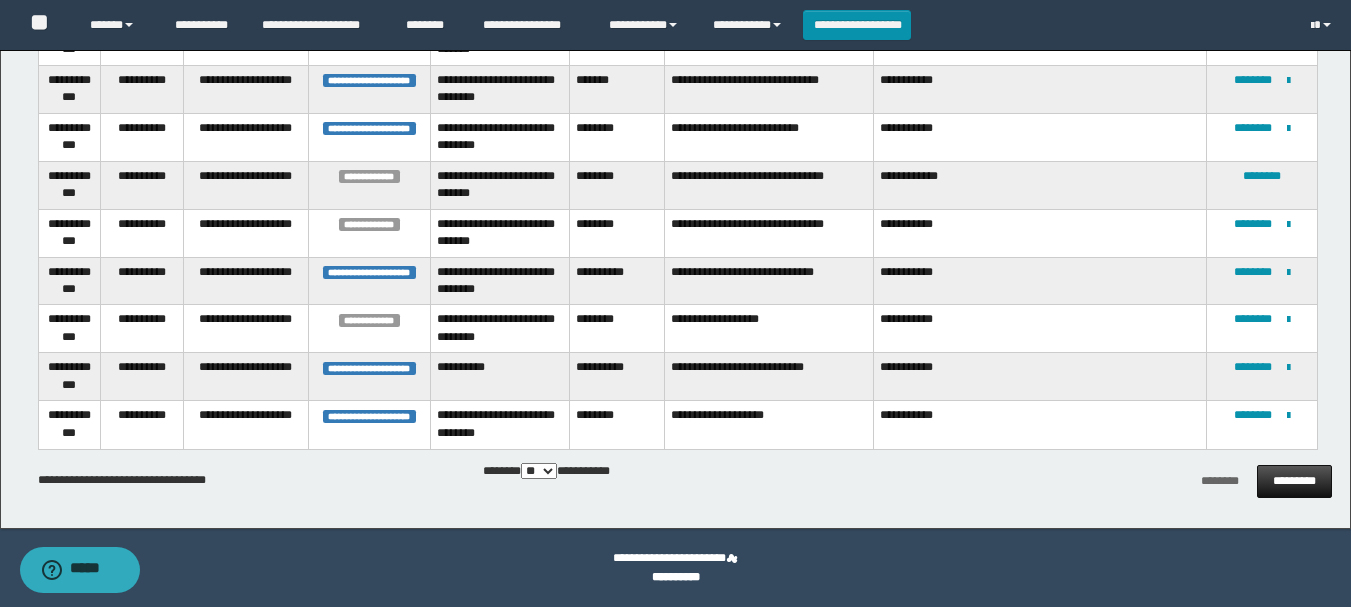click on "*********" at bounding box center [1294, 481] 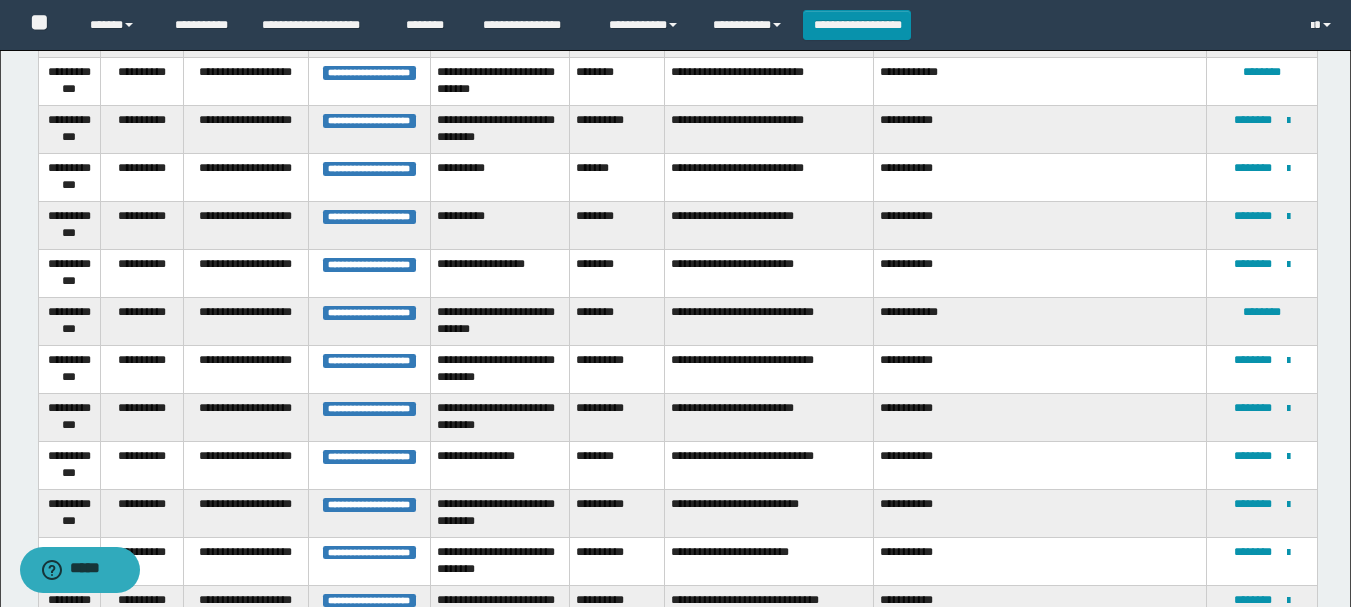 scroll, scrollTop: 800, scrollLeft: 0, axis: vertical 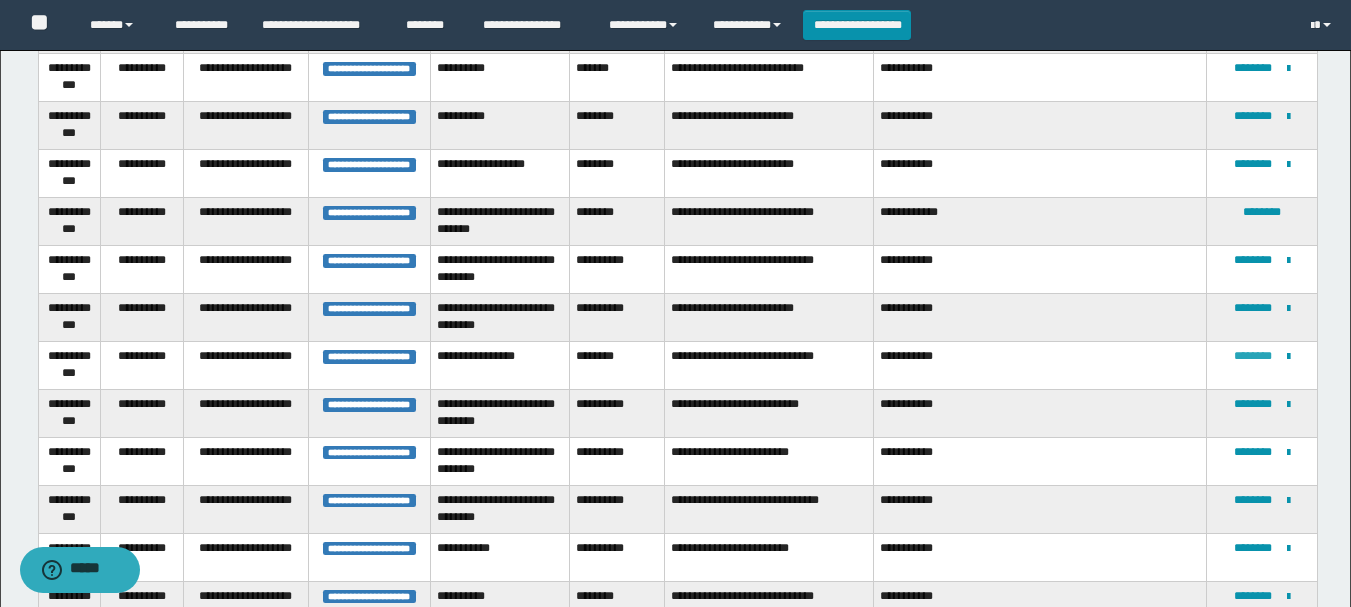 click on "********" at bounding box center [1253, 356] 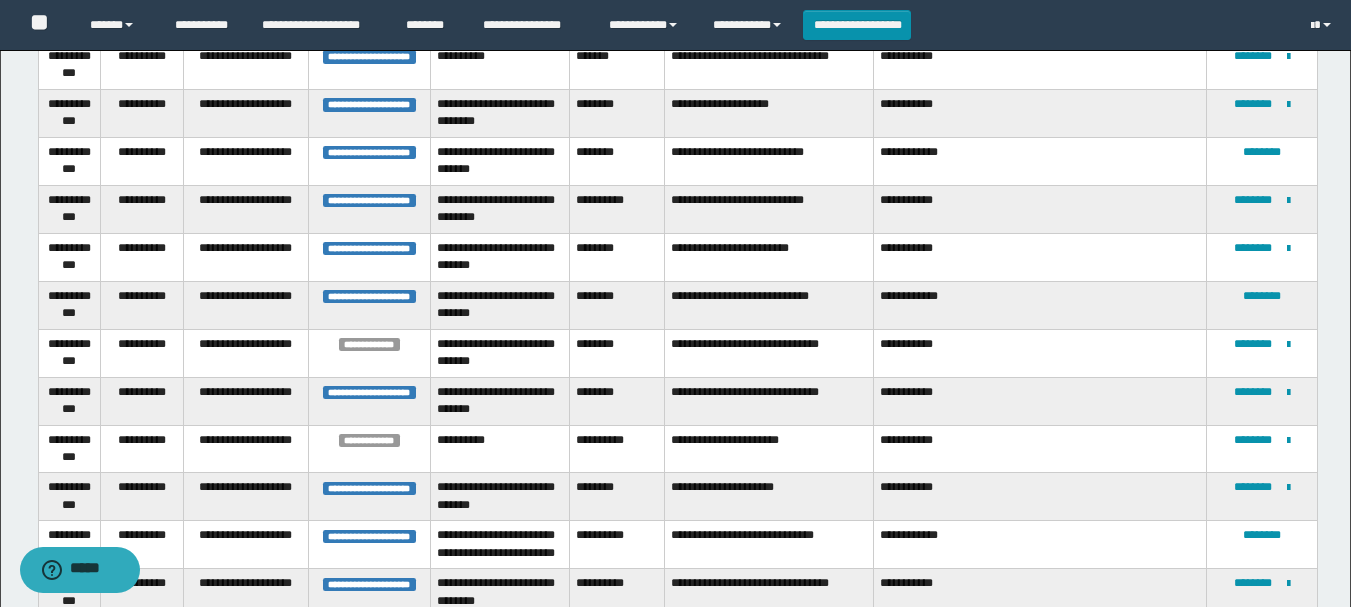 scroll, scrollTop: 1500, scrollLeft: 0, axis: vertical 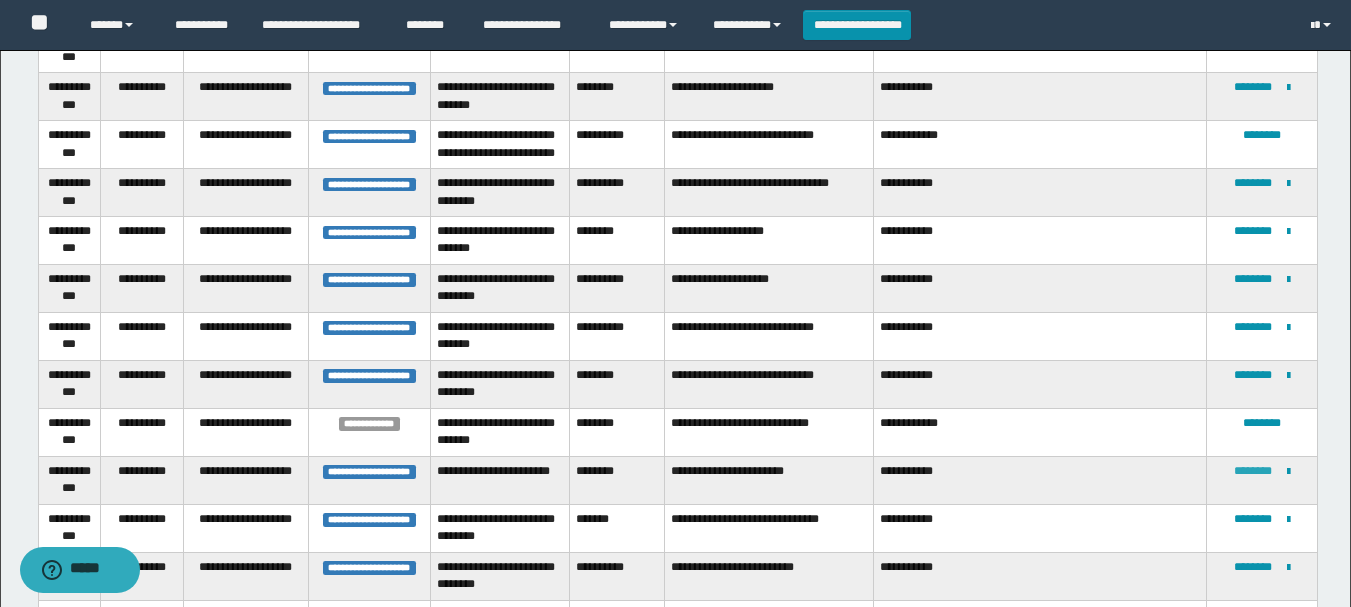 click on "********" at bounding box center [1253, 471] 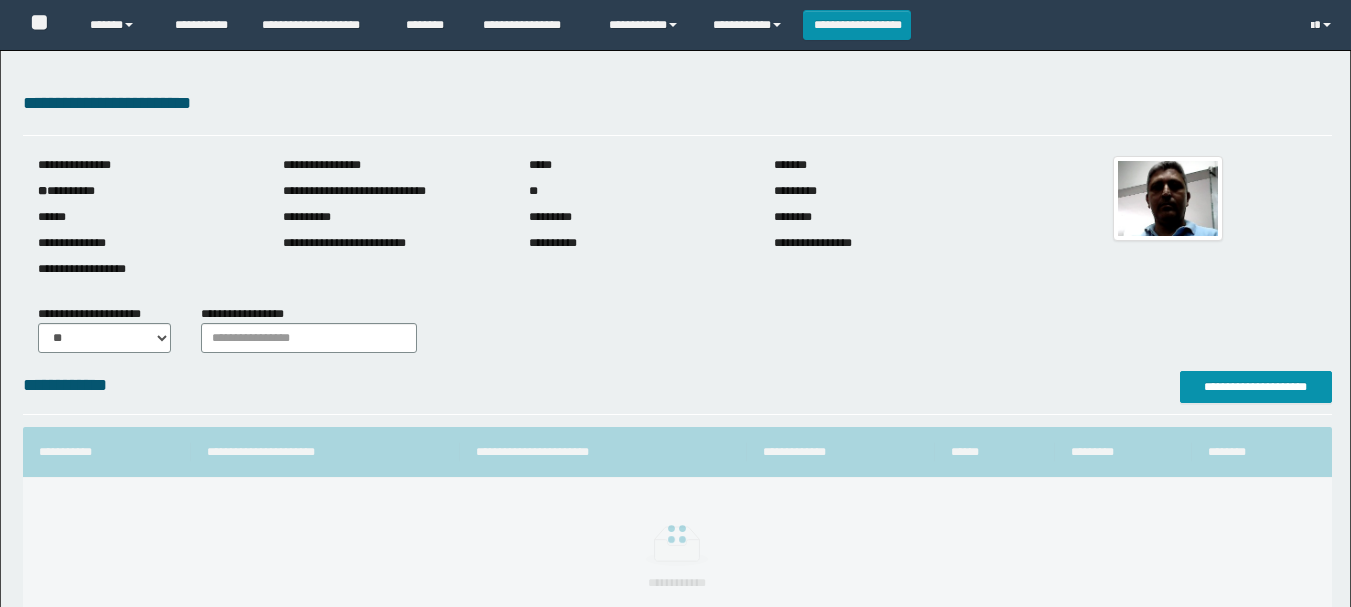 scroll, scrollTop: 0, scrollLeft: 0, axis: both 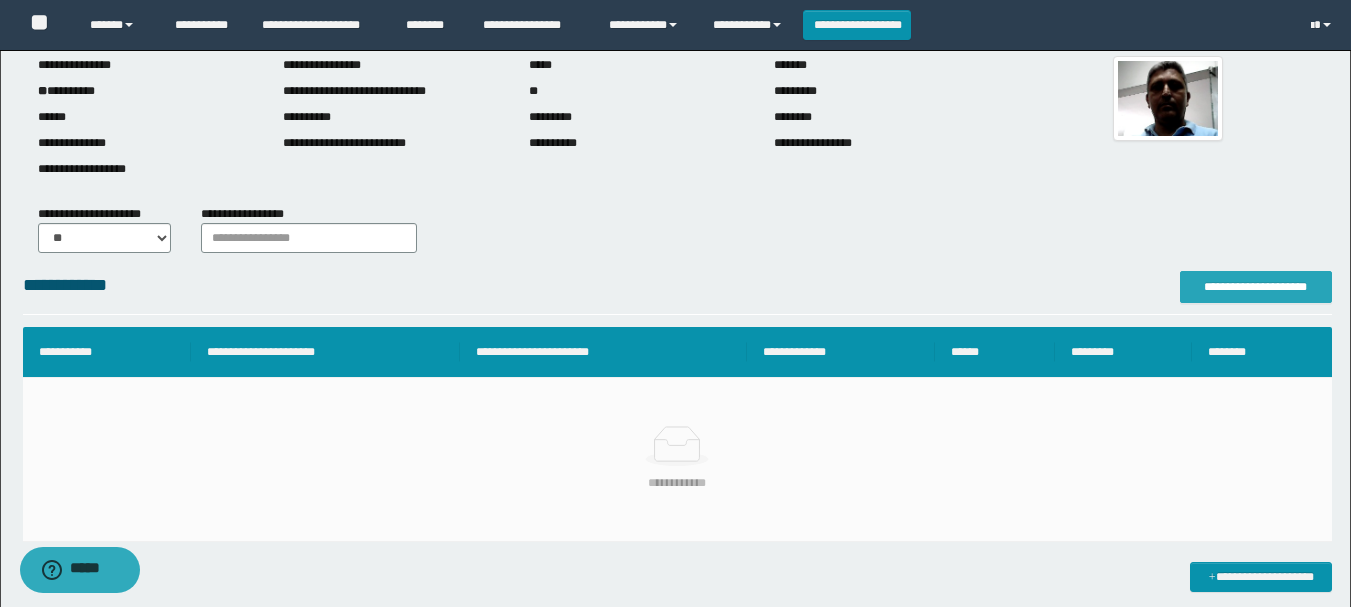click on "**********" at bounding box center (1256, 287) 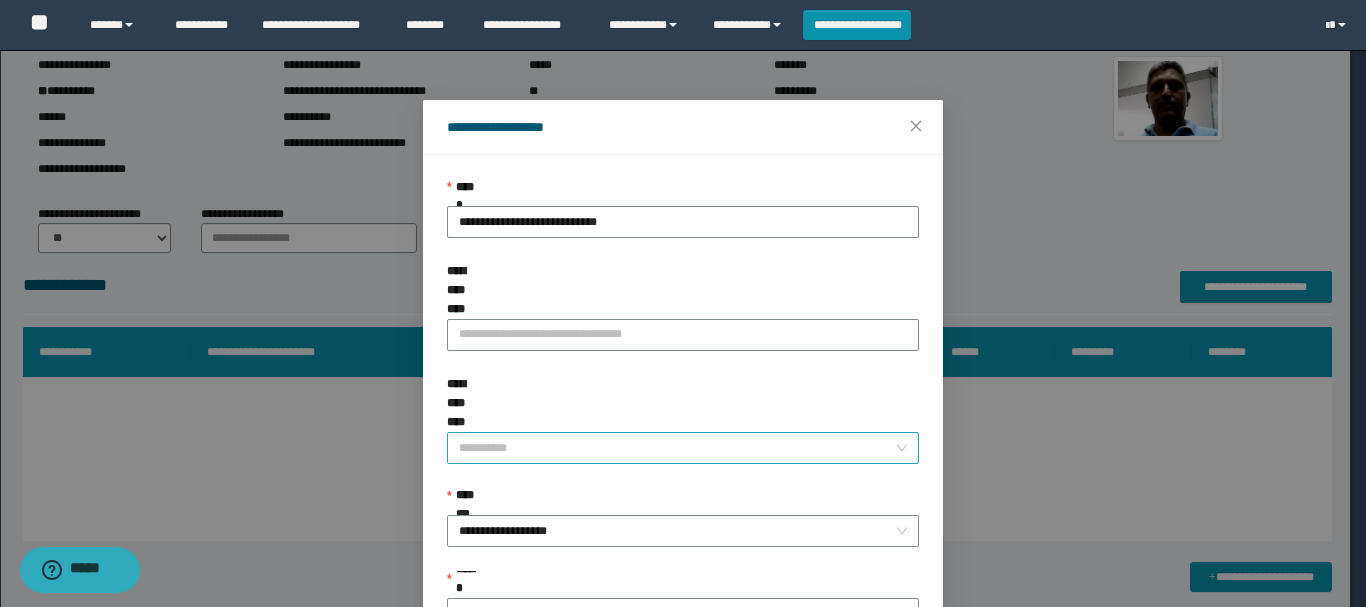 click on "**********" at bounding box center (677, 448) 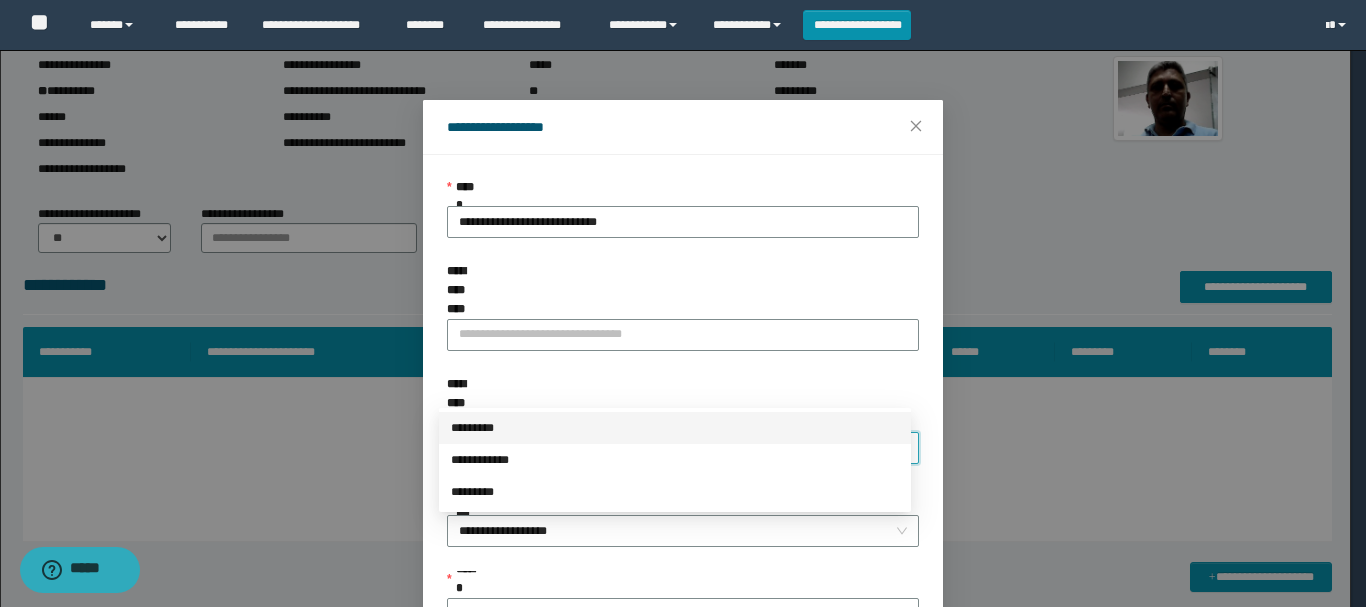 click on "*********" at bounding box center [675, 428] 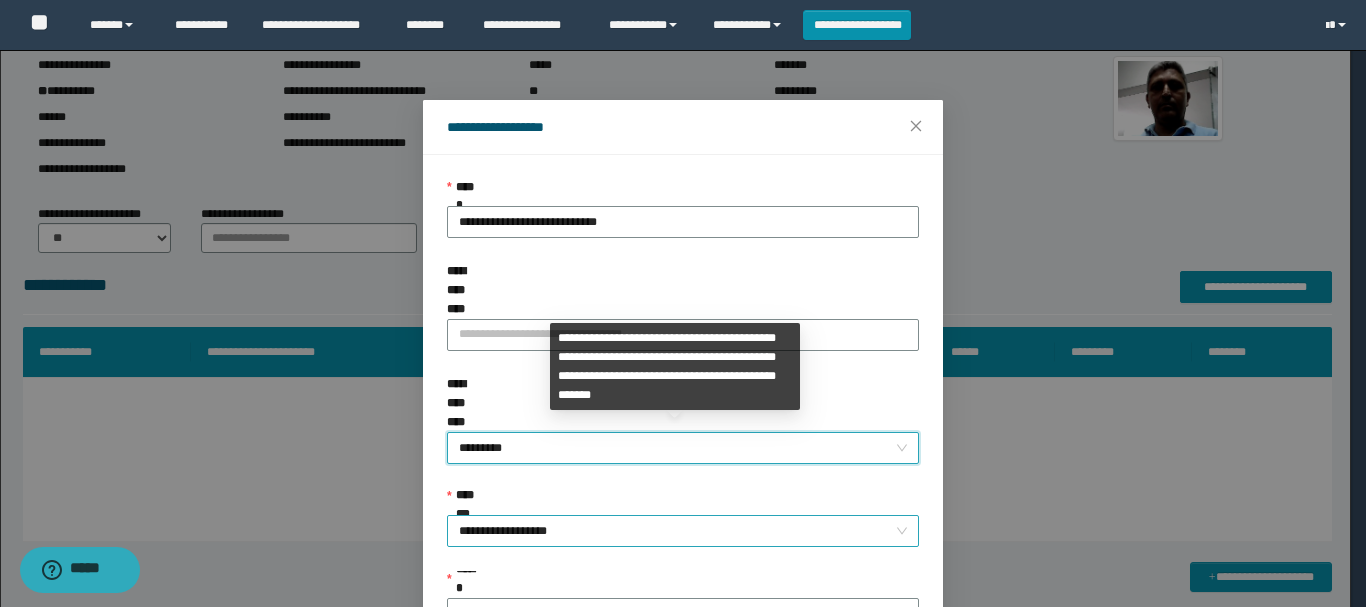click on "**********" at bounding box center [683, 531] 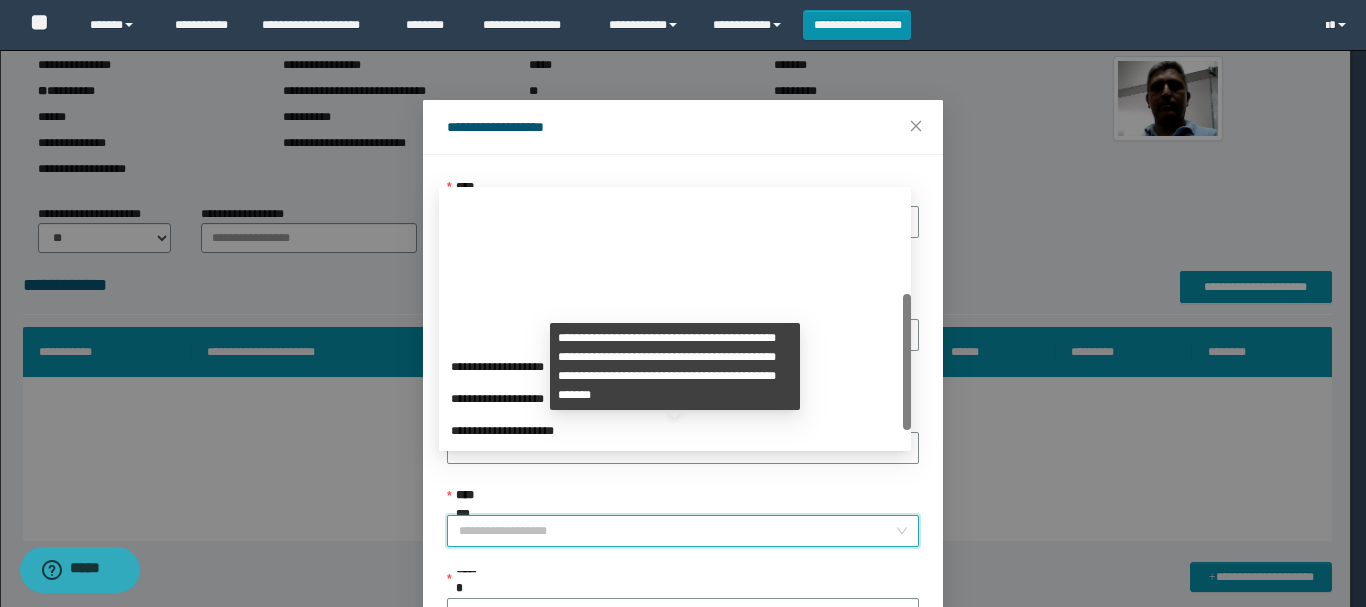 scroll, scrollTop: 192, scrollLeft: 0, axis: vertical 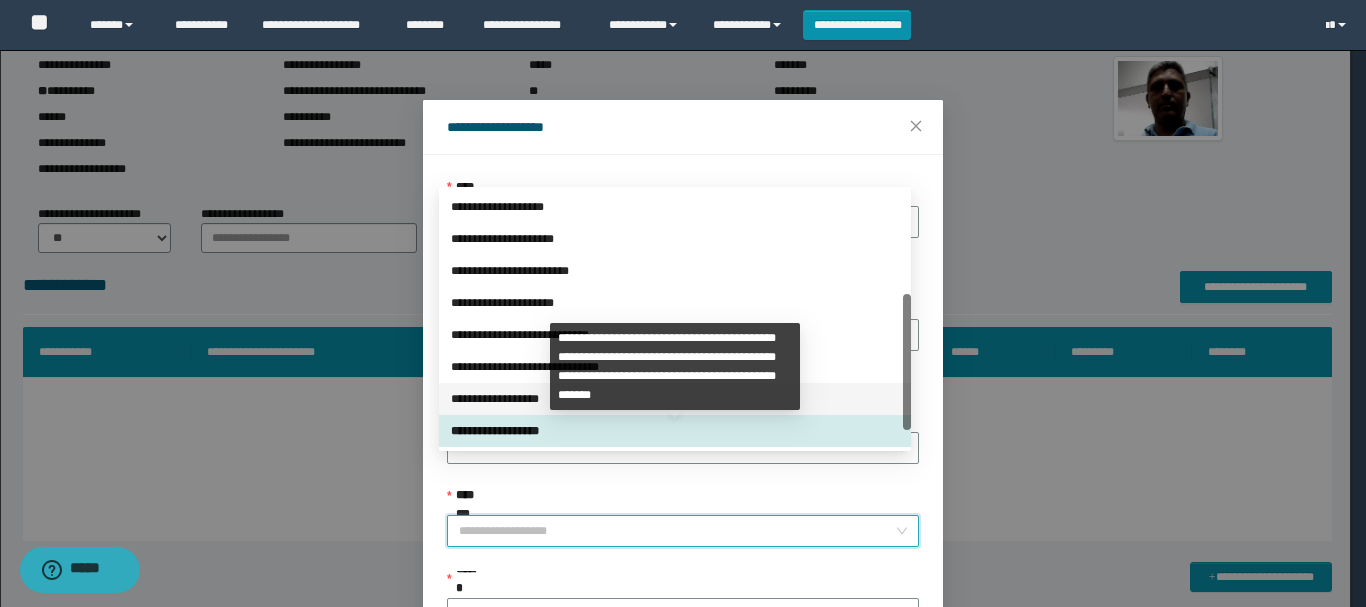 click on "**********" at bounding box center [675, 399] 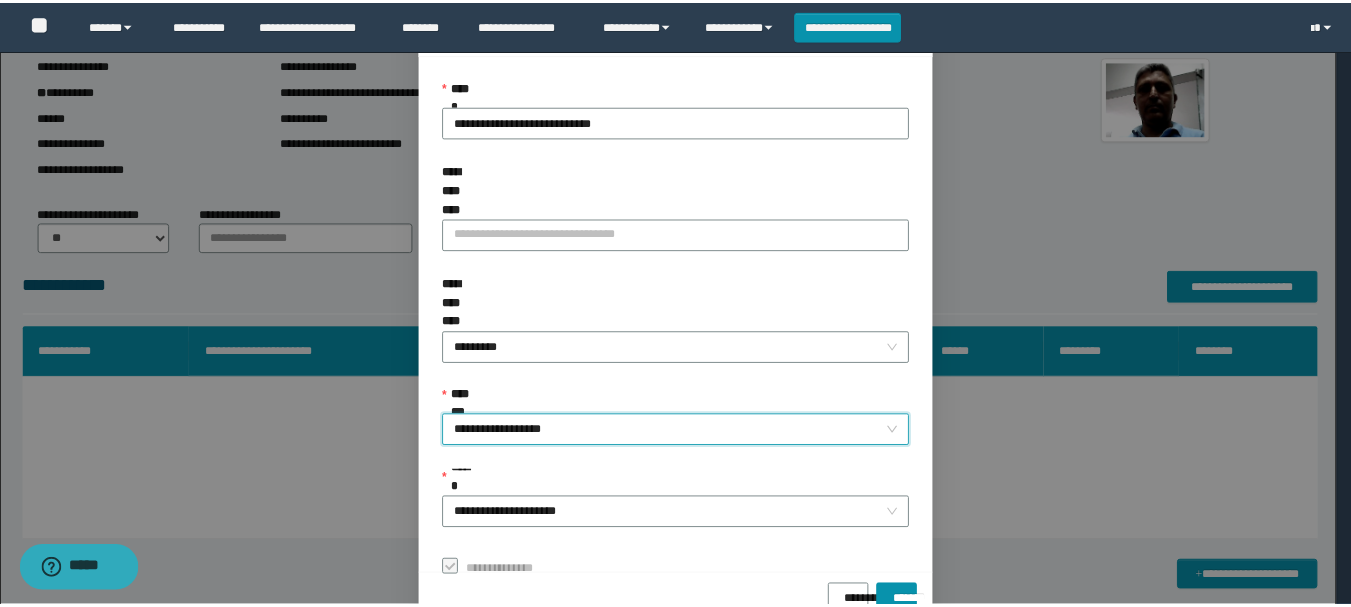scroll, scrollTop: 145, scrollLeft: 0, axis: vertical 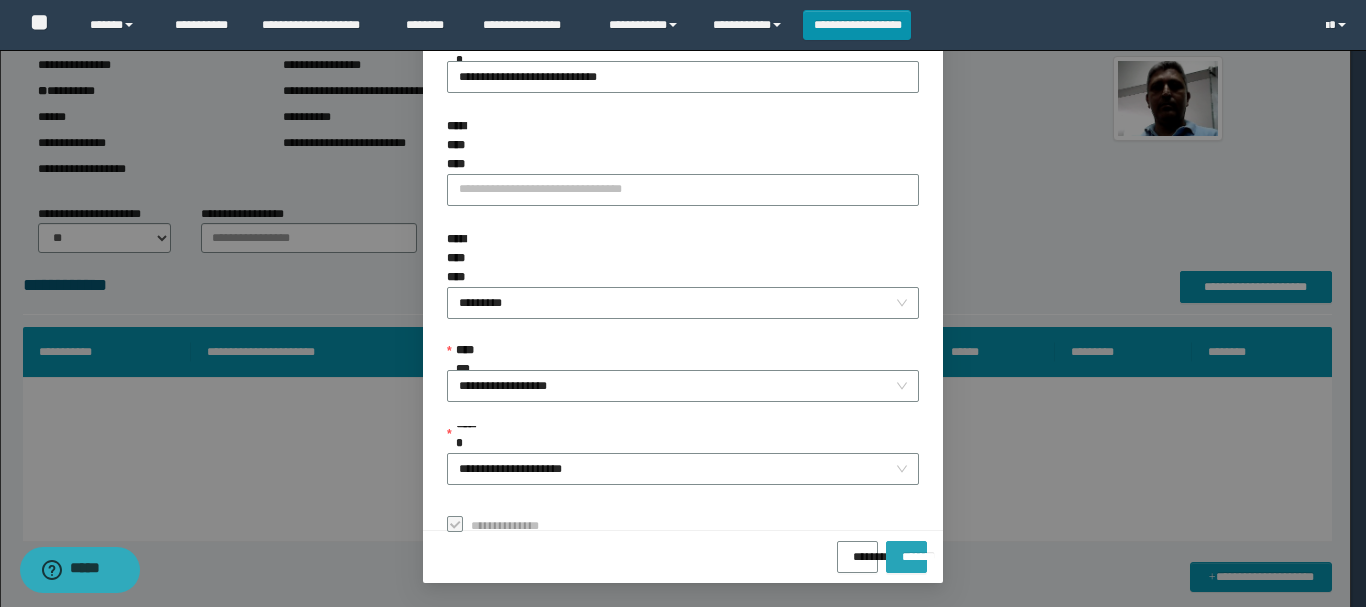 click on "*******" at bounding box center (906, 550) 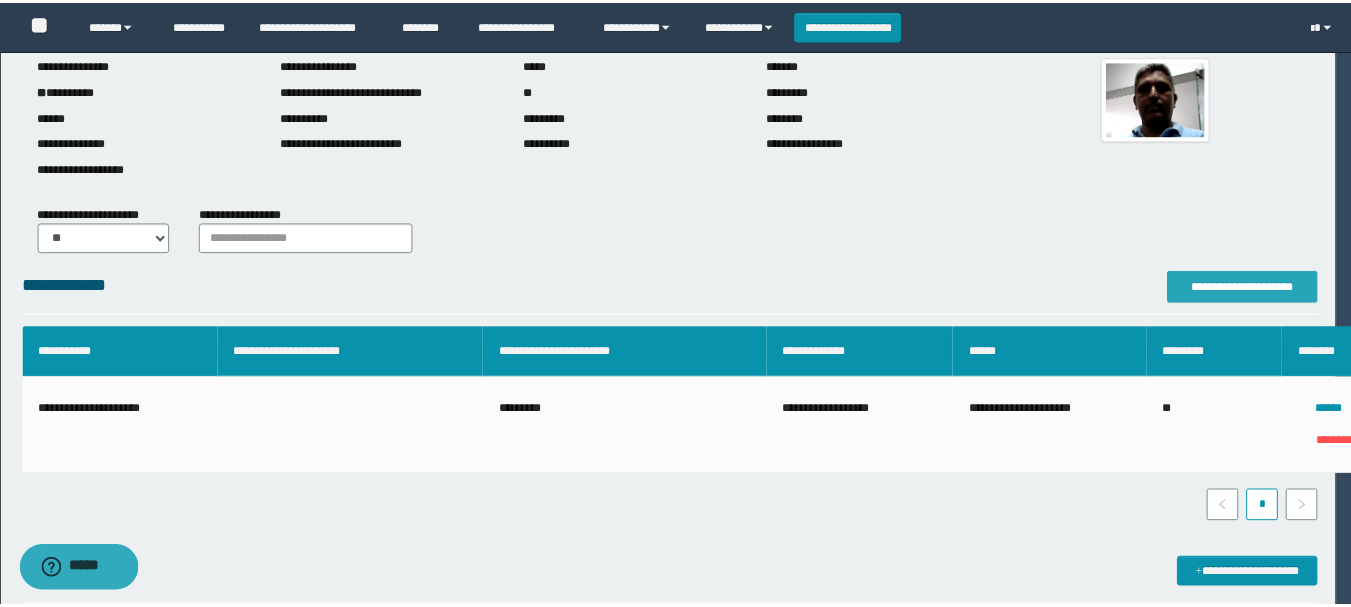 scroll, scrollTop: 0, scrollLeft: 0, axis: both 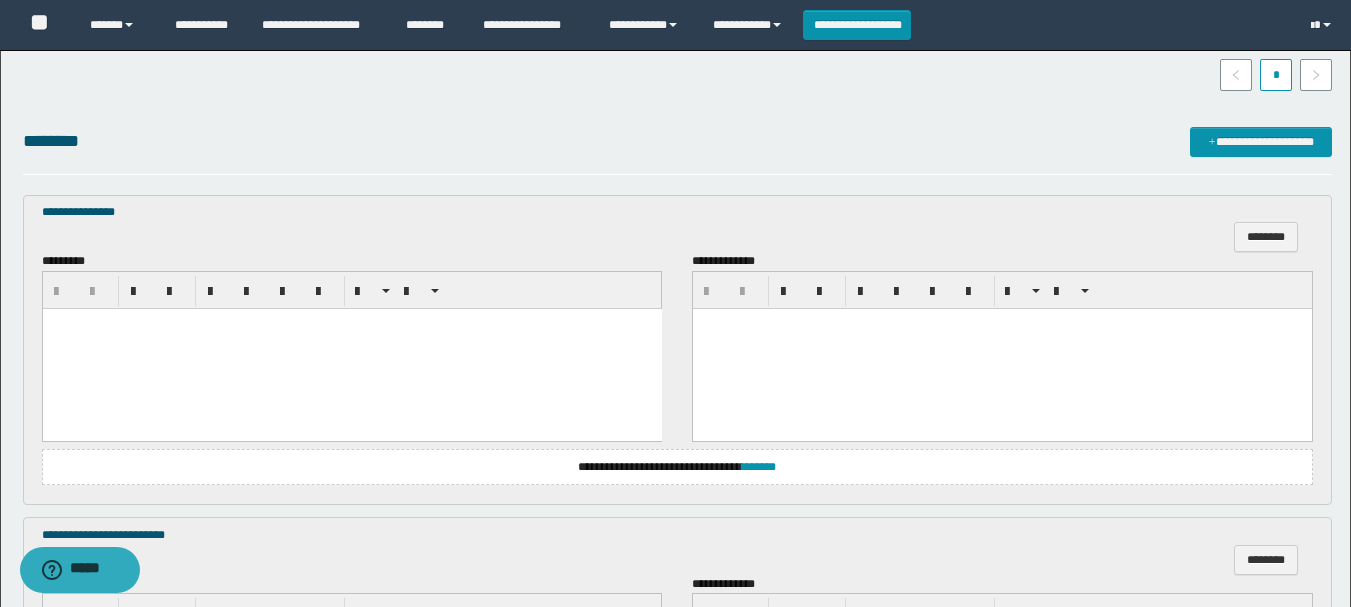 click at bounding box center [351, 348] 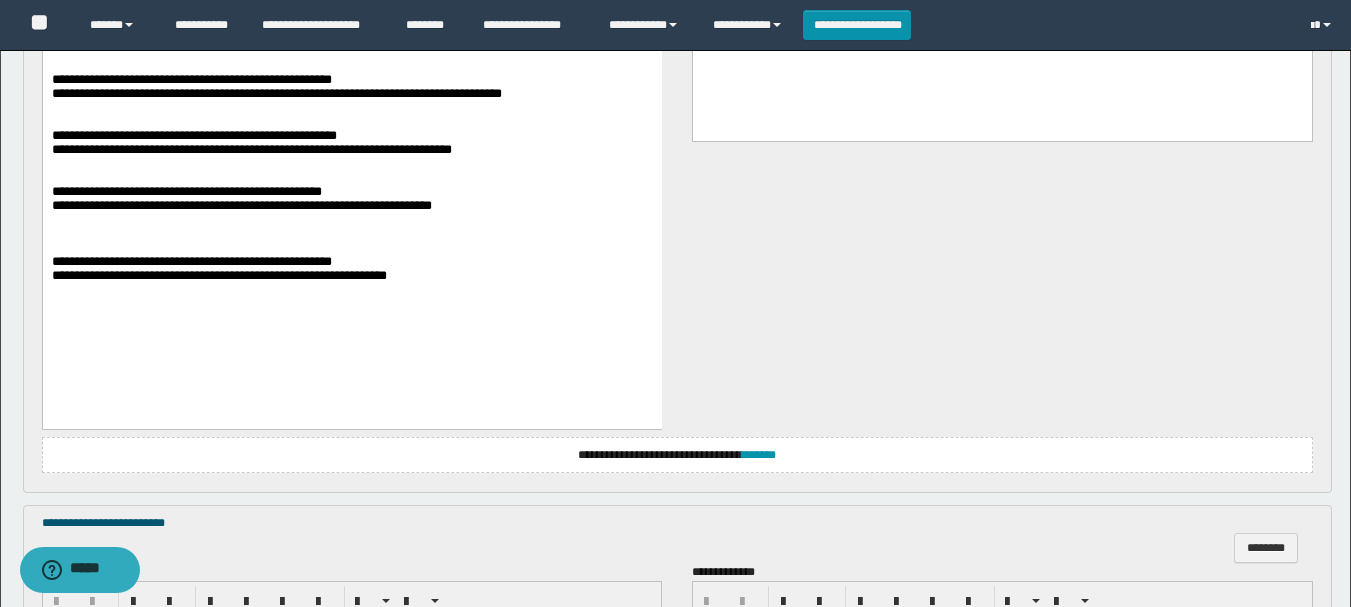 scroll, scrollTop: 1100, scrollLeft: 0, axis: vertical 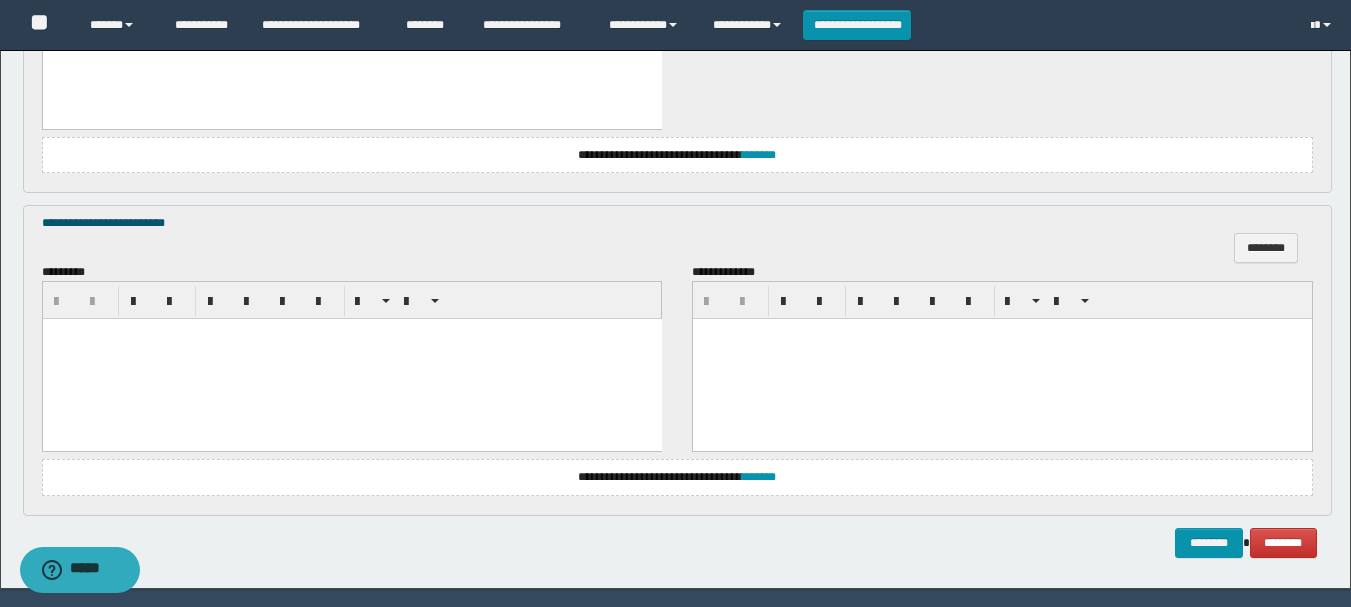 click at bounding box center [351, 359] 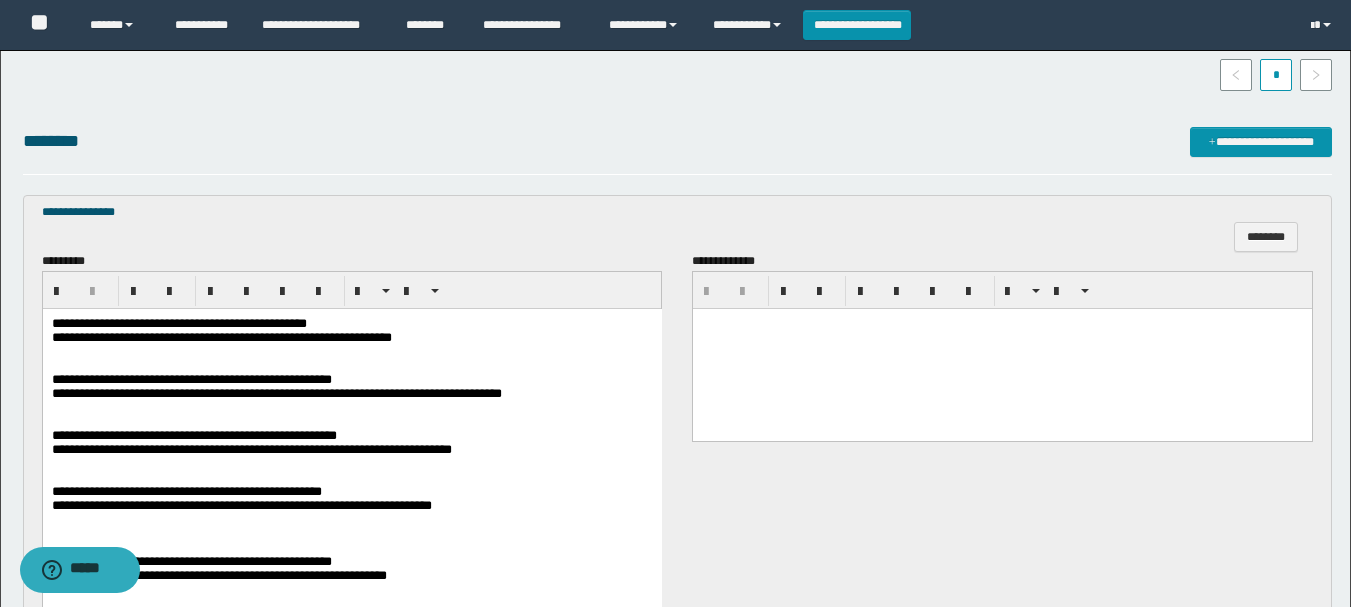 scroll, scrollTop: 600, scrollLeft: 0, axis: vertical 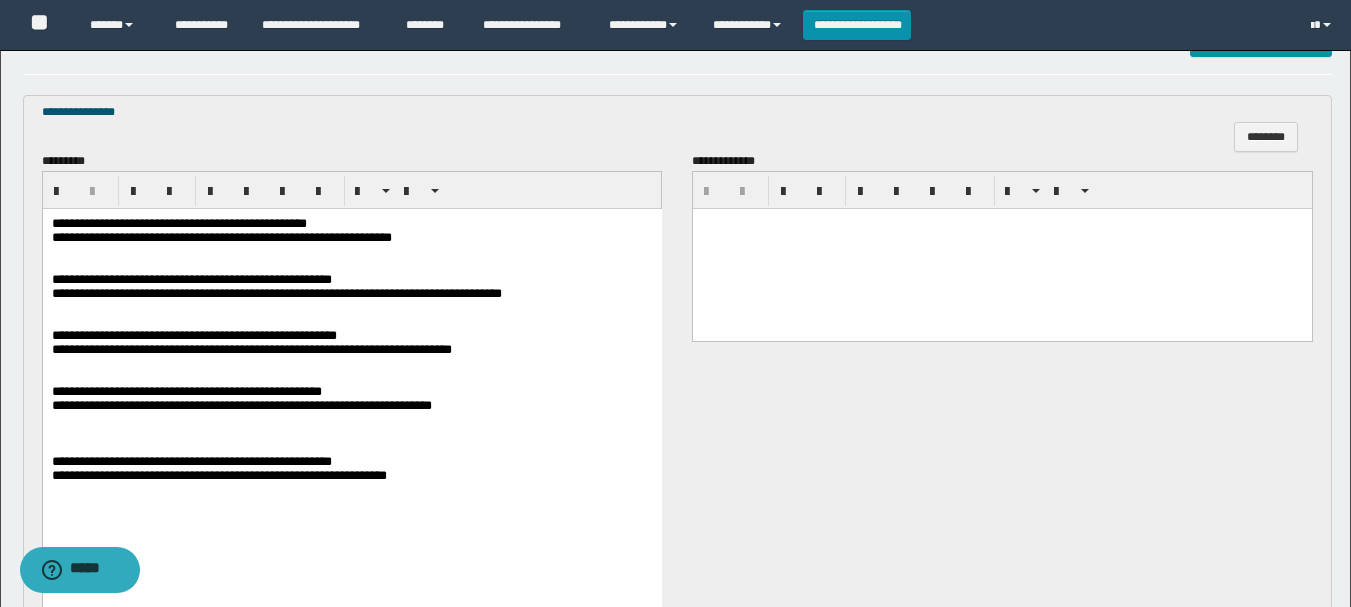 drag, startPoint x: 286, startPoint y: 219, endPoint x: 294, endPoint y: 321, distance: 102.31325 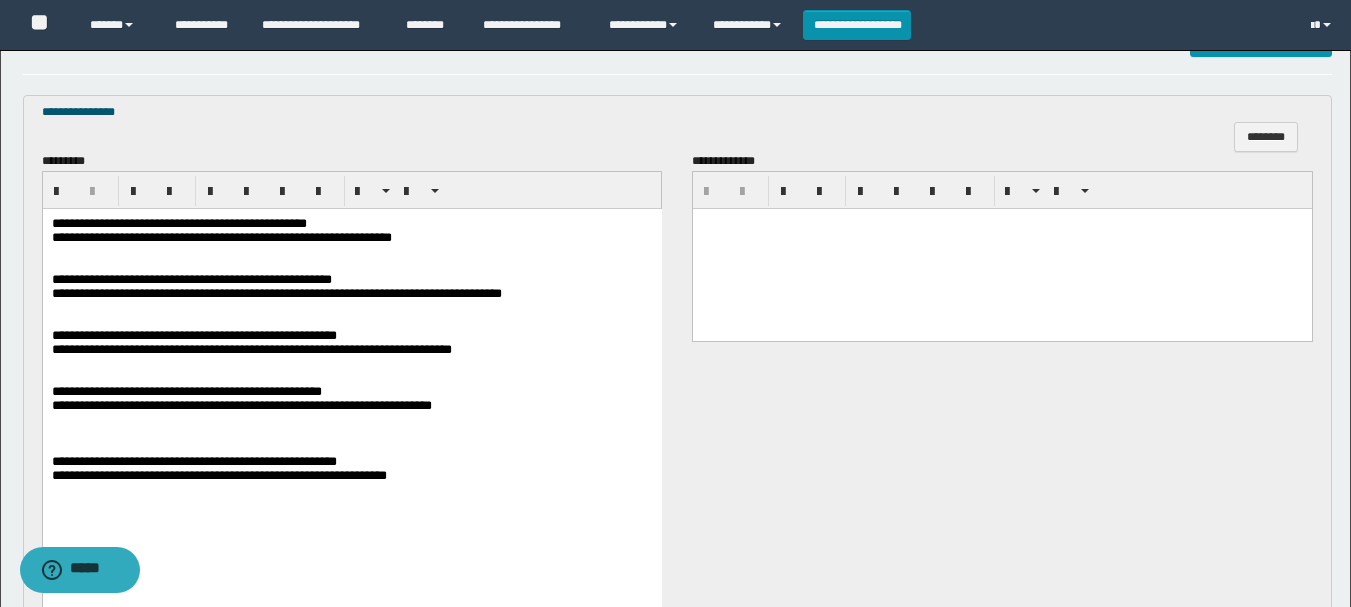 click on "**********" at bounding box center (191, 278) 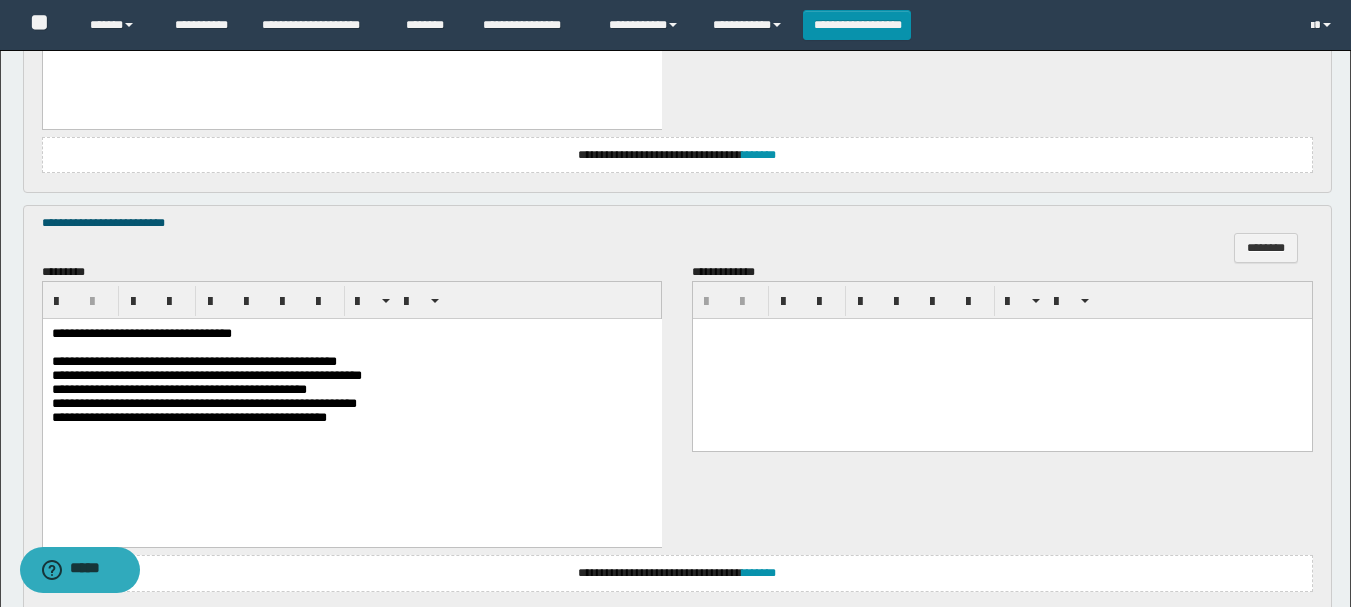 scroll, scrollTop: 1256, scrollLeft: 0, axis: vertical 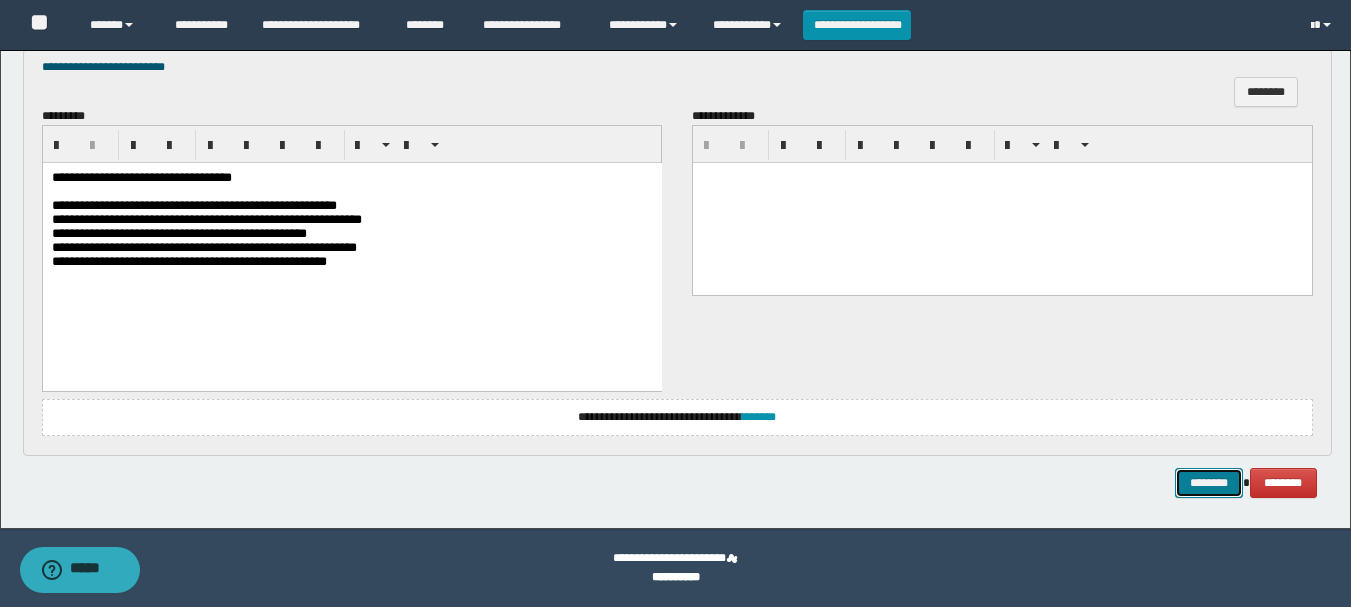 click on "********" at bounding box center [1209, 483] 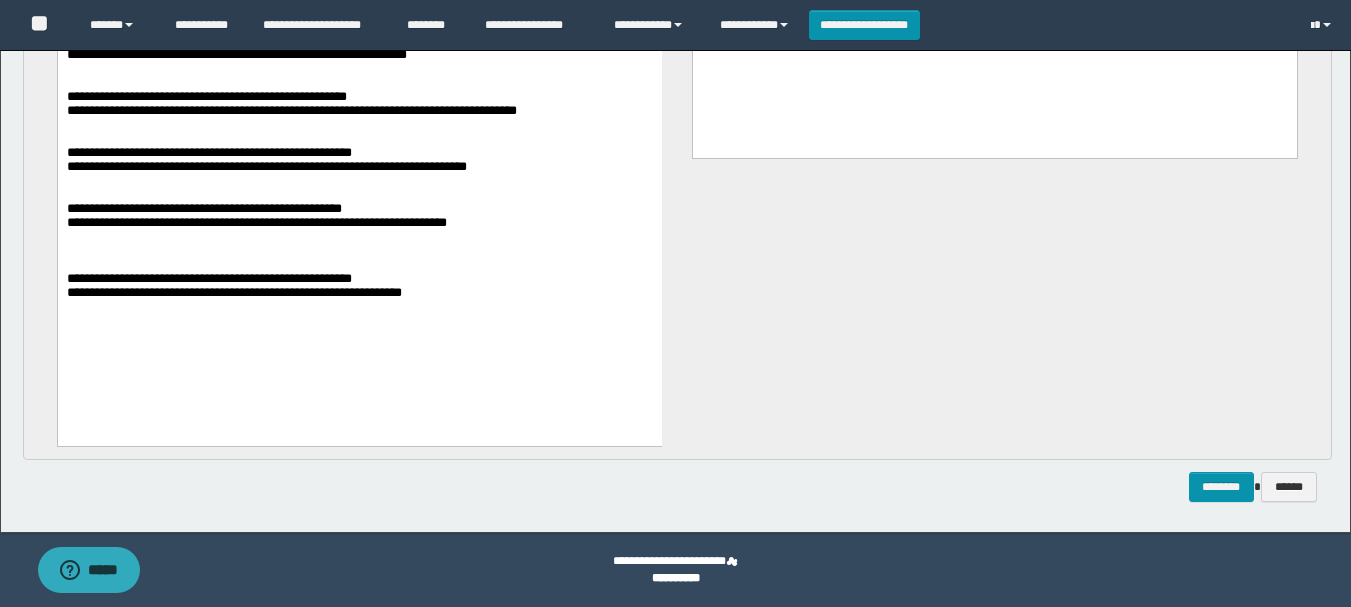 scroll, scrollTop: 0, scrollLeft: 0, axis: both 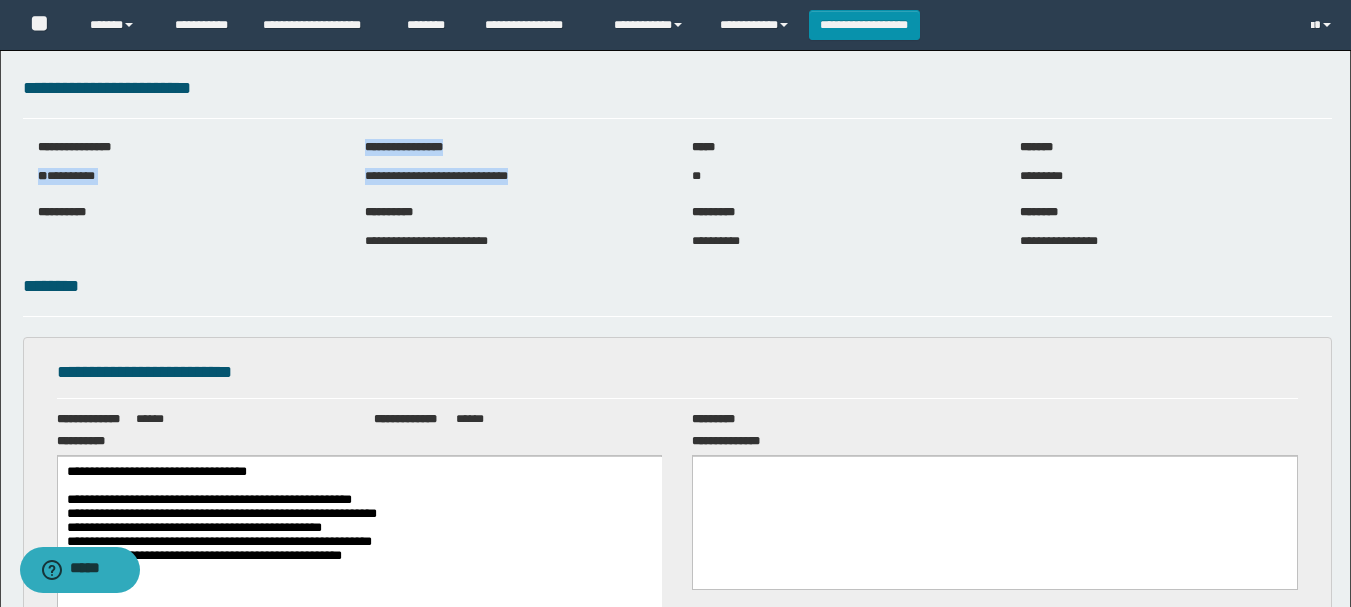 drag, startPoint x: 38, startPoint y: 172, endPoint x: 613, endPoint y: 180, distance: 575.05566 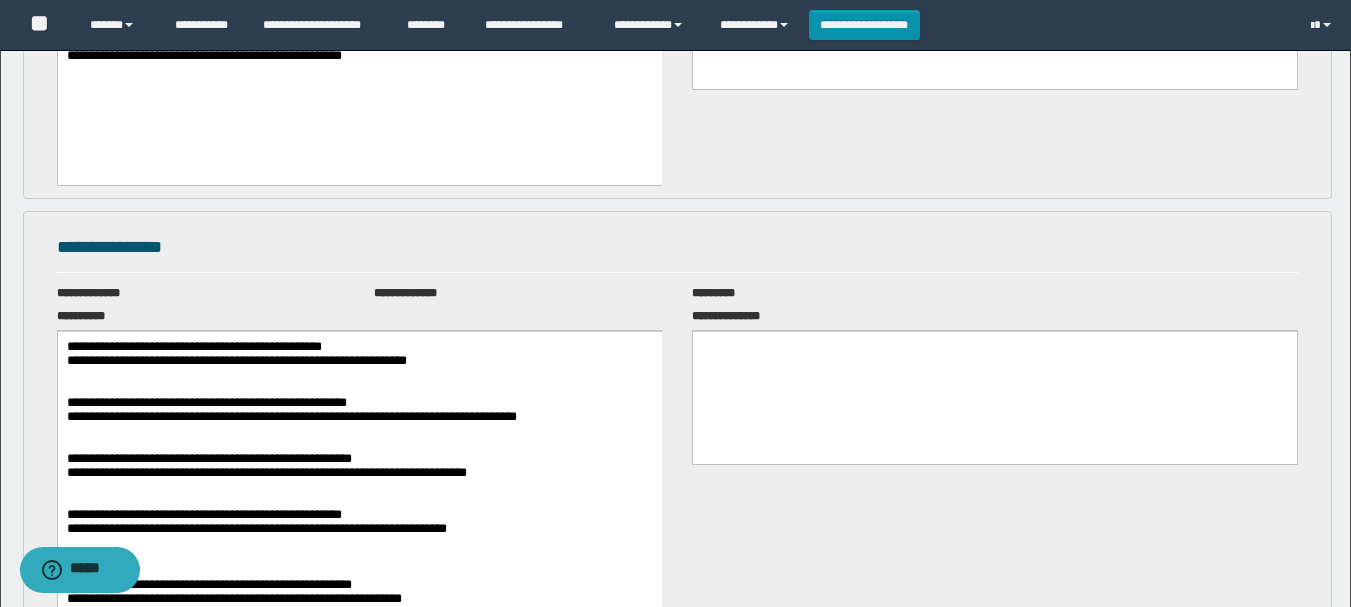 scroll, scrollTop: 806, scrollLeft: 0, axis: vertical 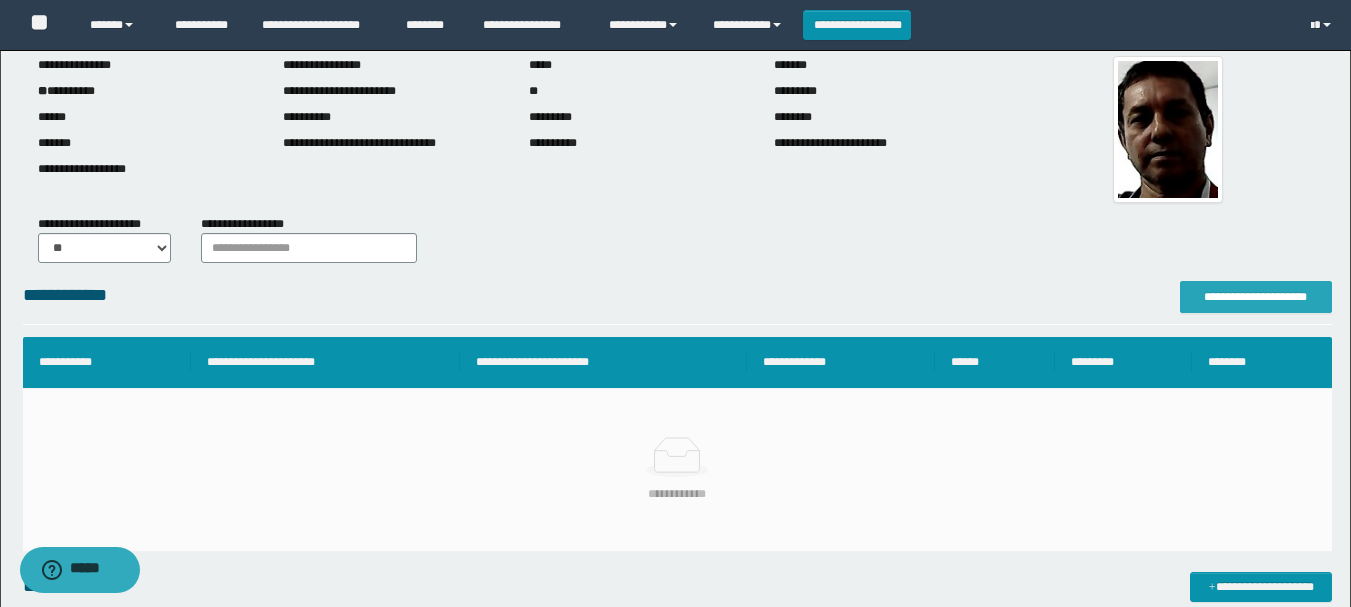 click on "**********" at bounding box center [1256, 297] 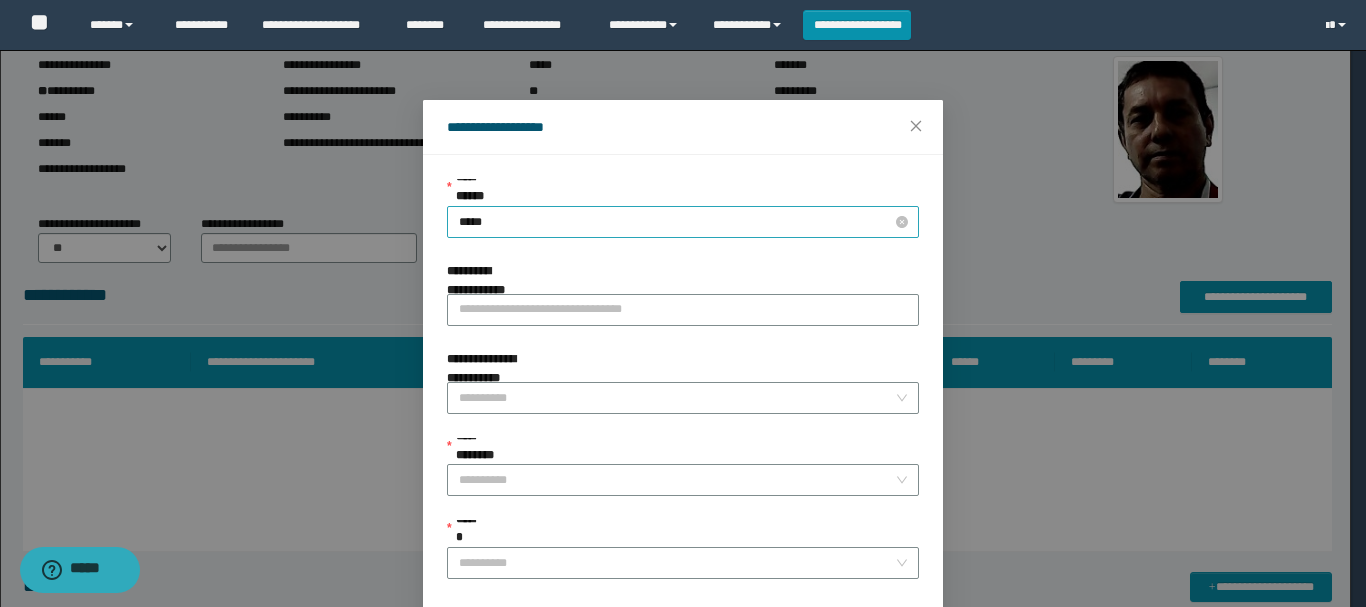 click on "*****" at bounding box center [683, 222] 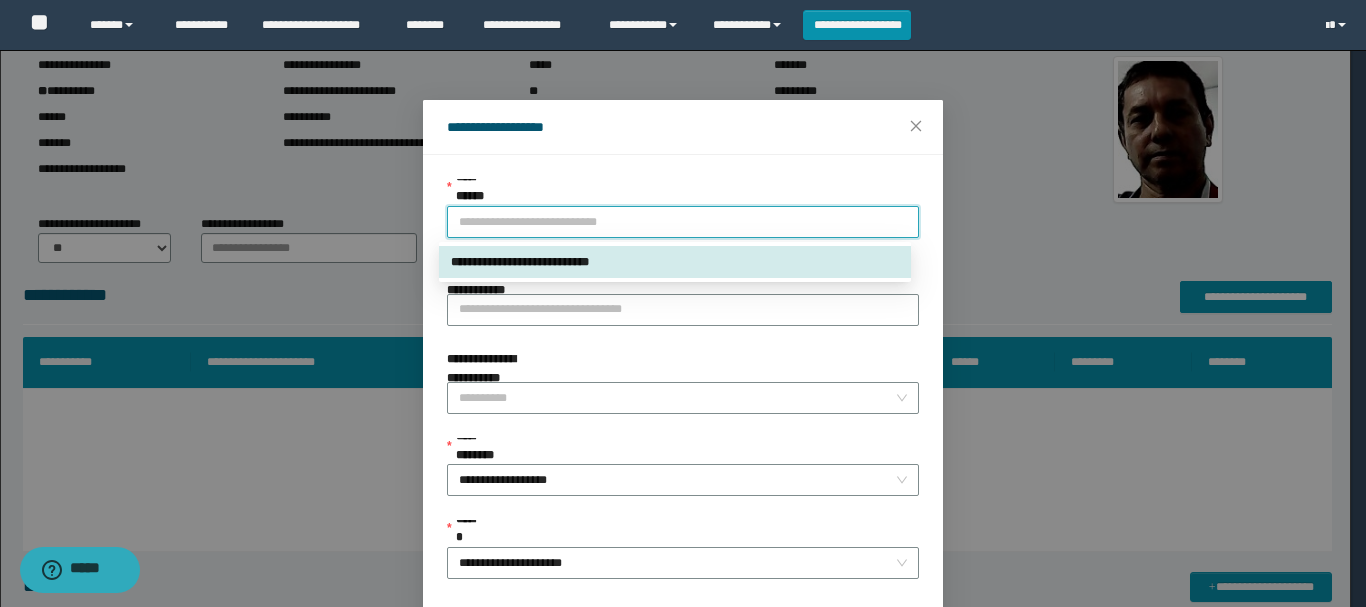 click on "**********" at bounding box center (675, 262) 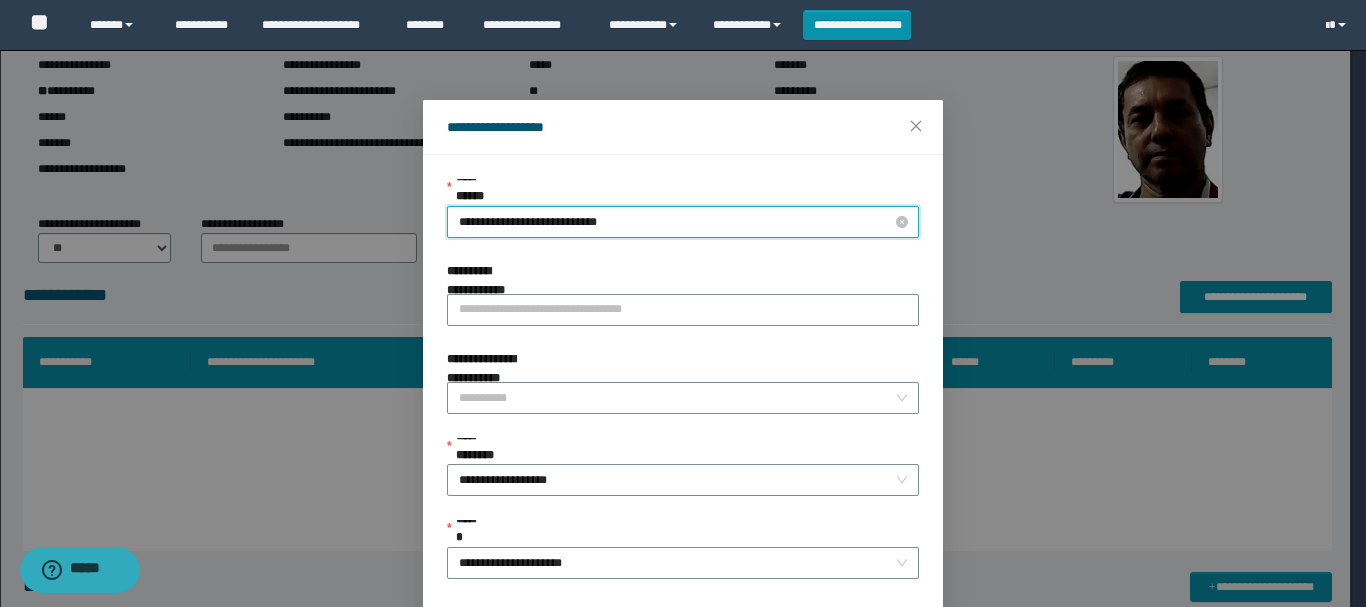 click on "**********" at bounding box center [683, 222] 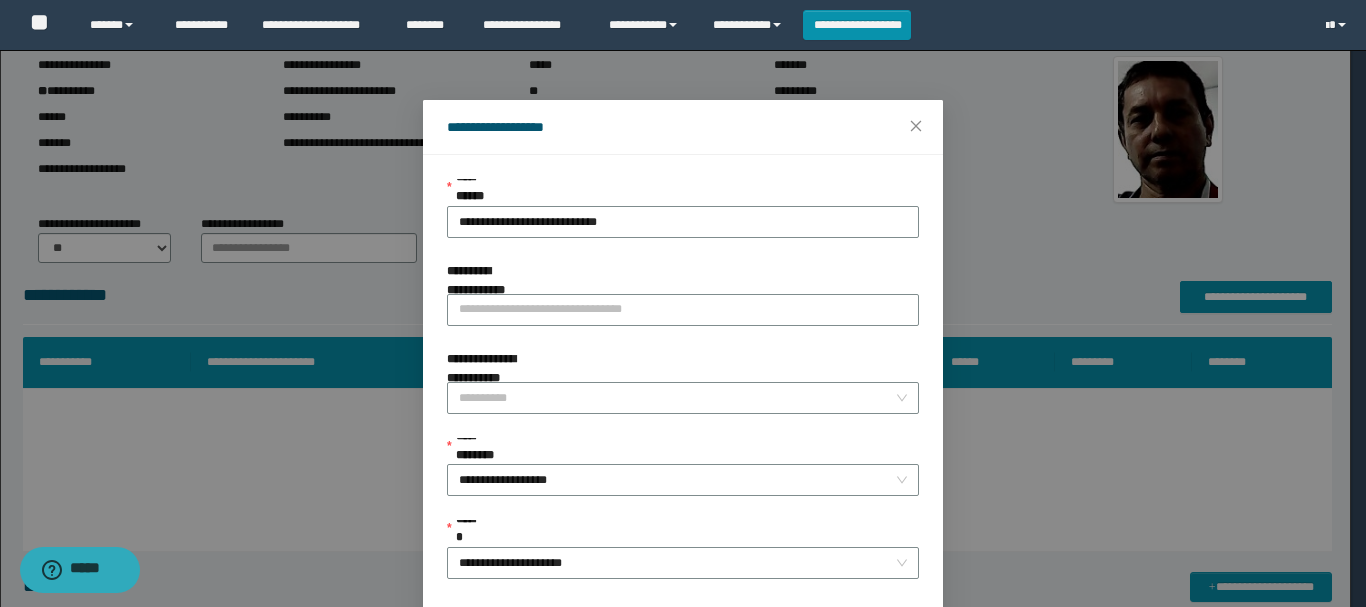 click on "**********" at bounding box center [683, 303] 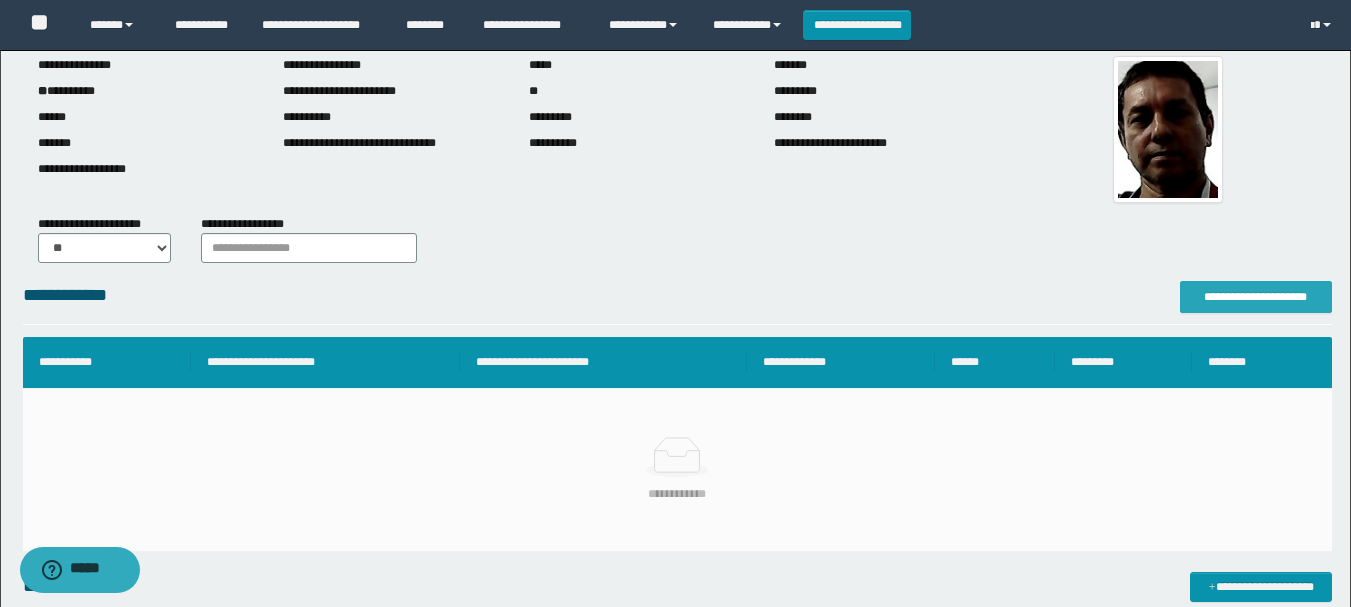 click on "**********" at bounding box center [1256, 297] 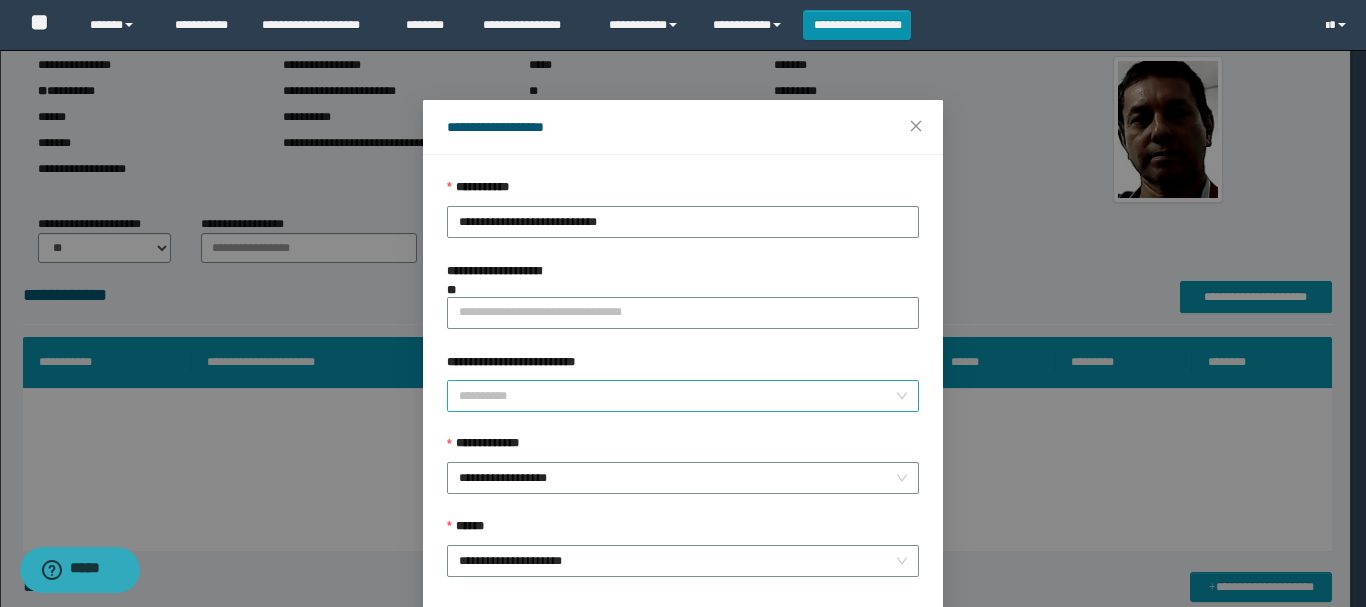 click on "**********" at bounding box center (677, 396) 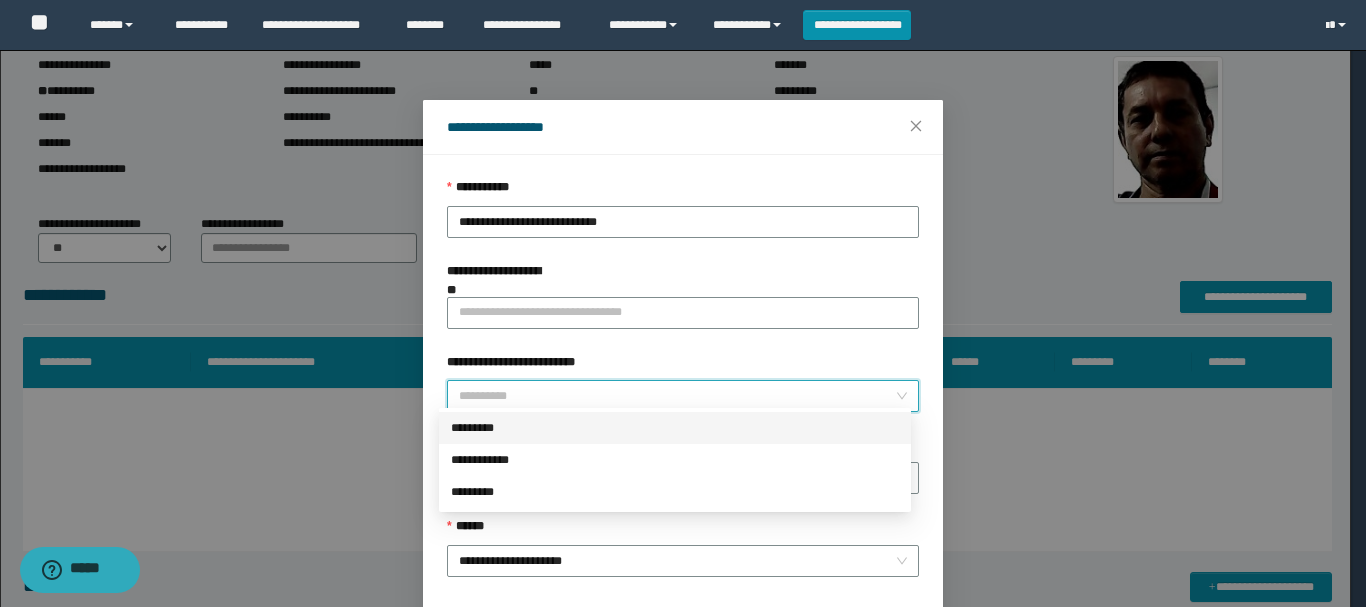 click on "*********" at bounding box center [675, 428] 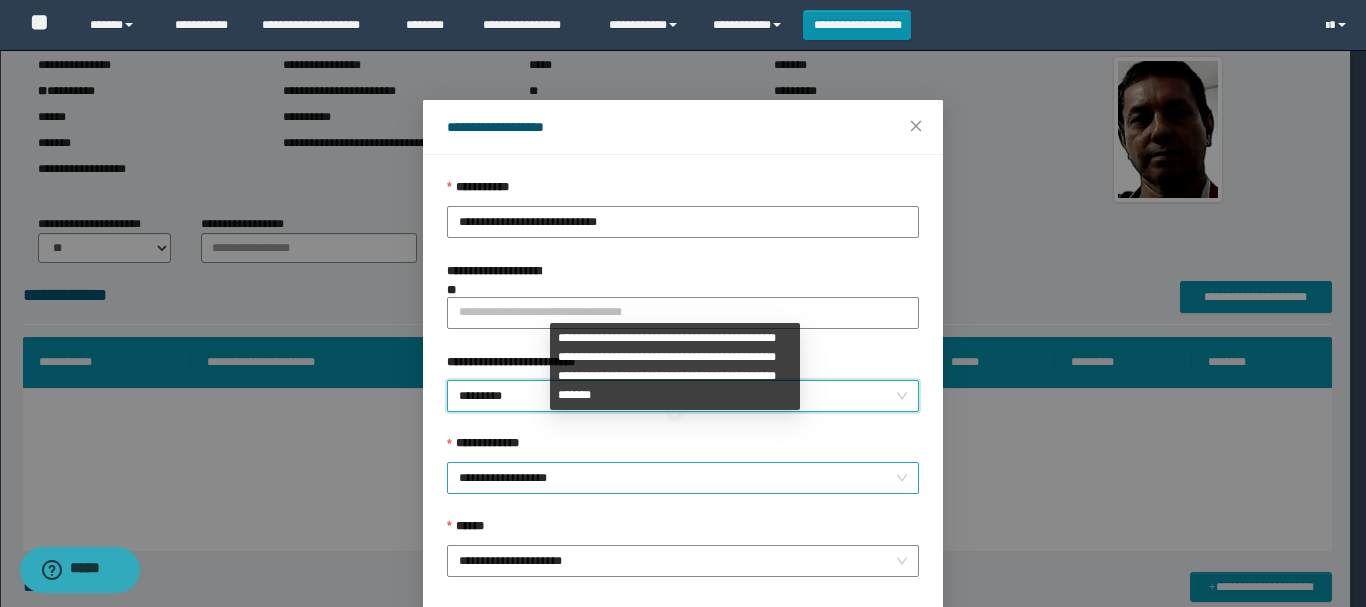 click on "**********" at bounding box center [683, 478] 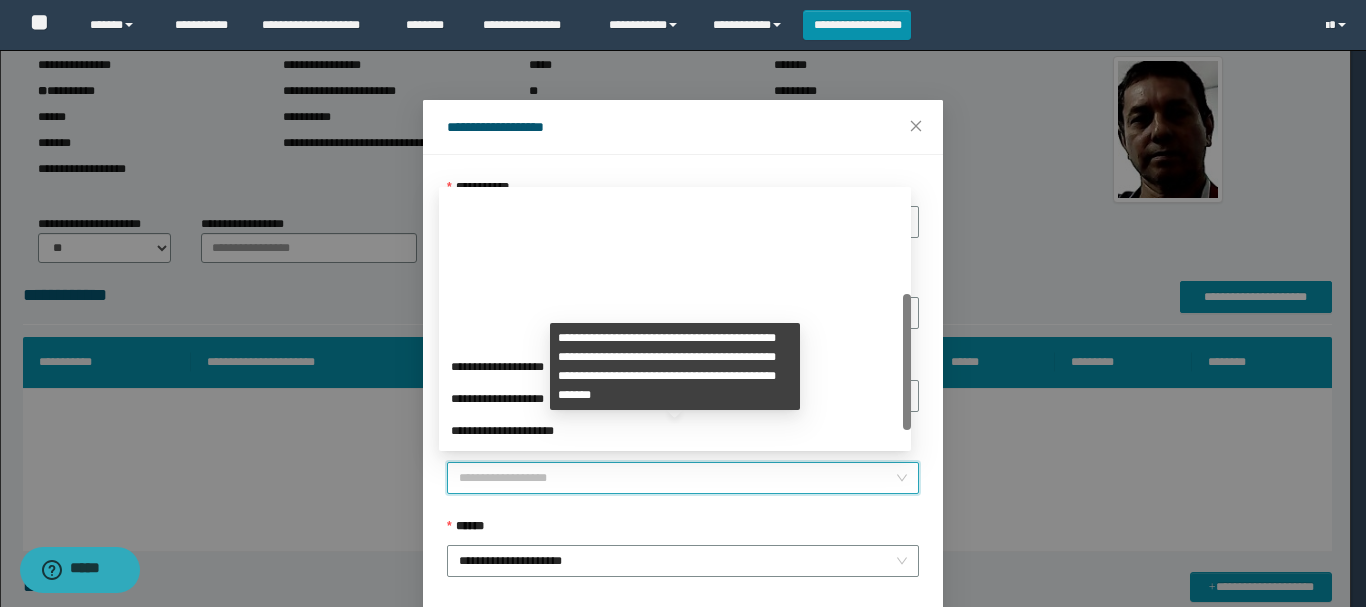 scroll, scrollTop: 192, scrollLeft: 0, axis: vertical 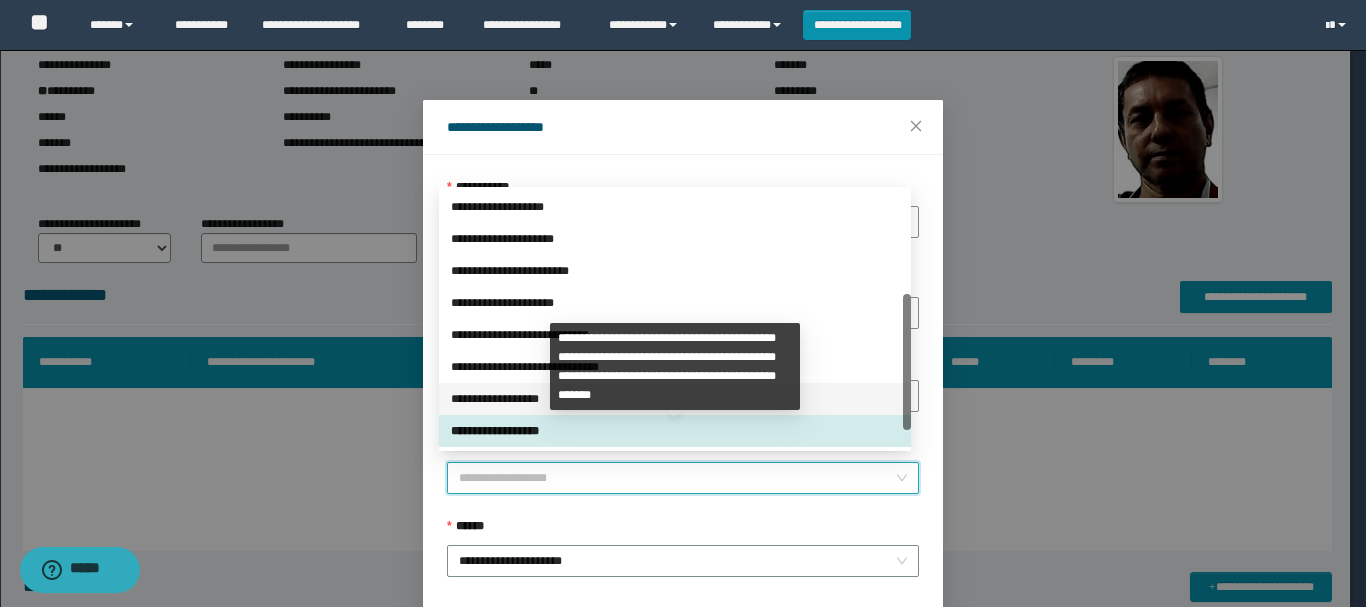 click on "**********" at bounding box center (675, 399) 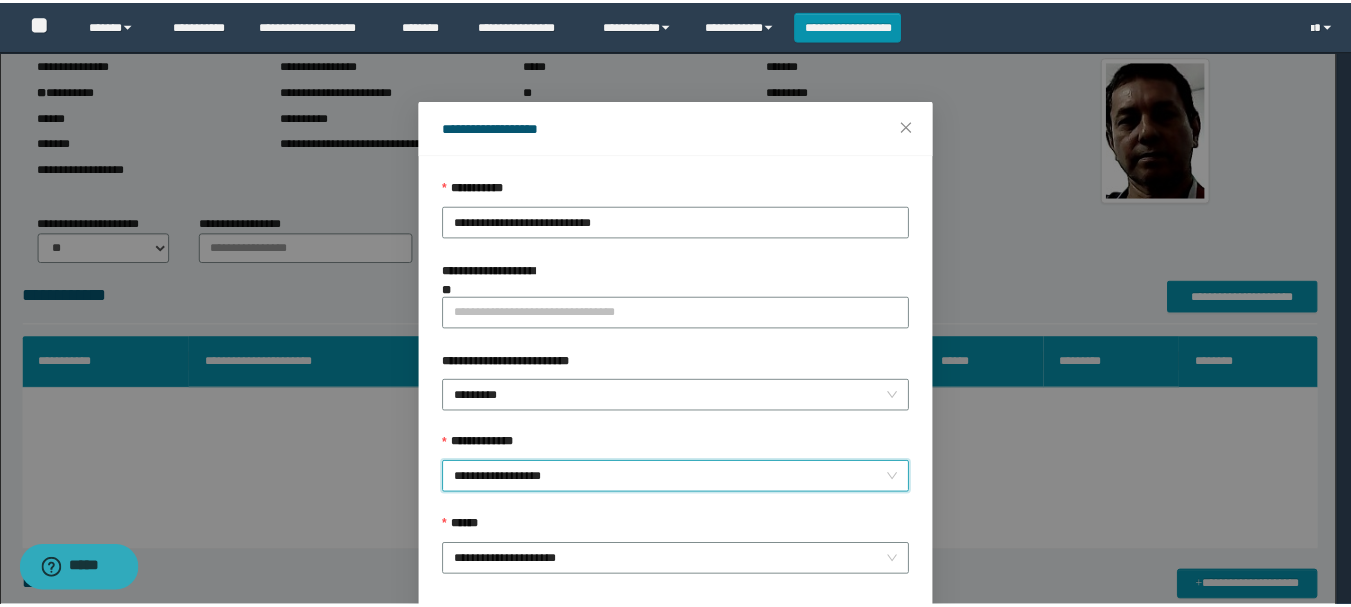 scroll, scrollTop: 145, scrollLeft: 0, axis: vertical 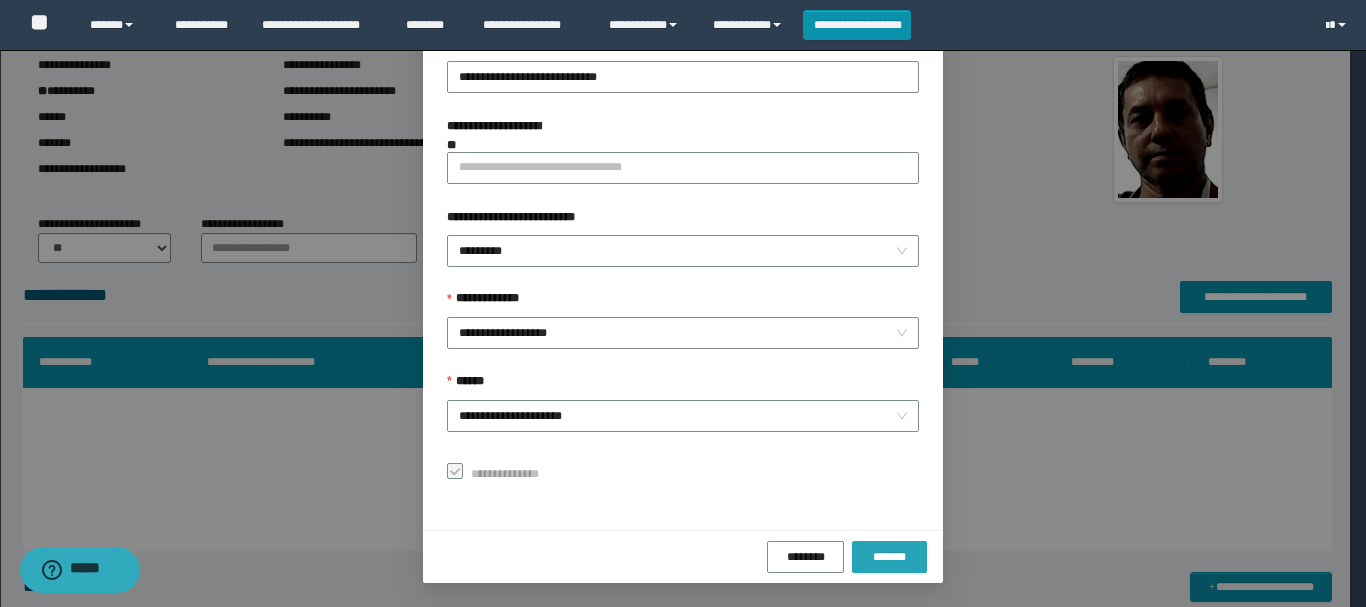 click on "*******" at bounding box center [889, 557] 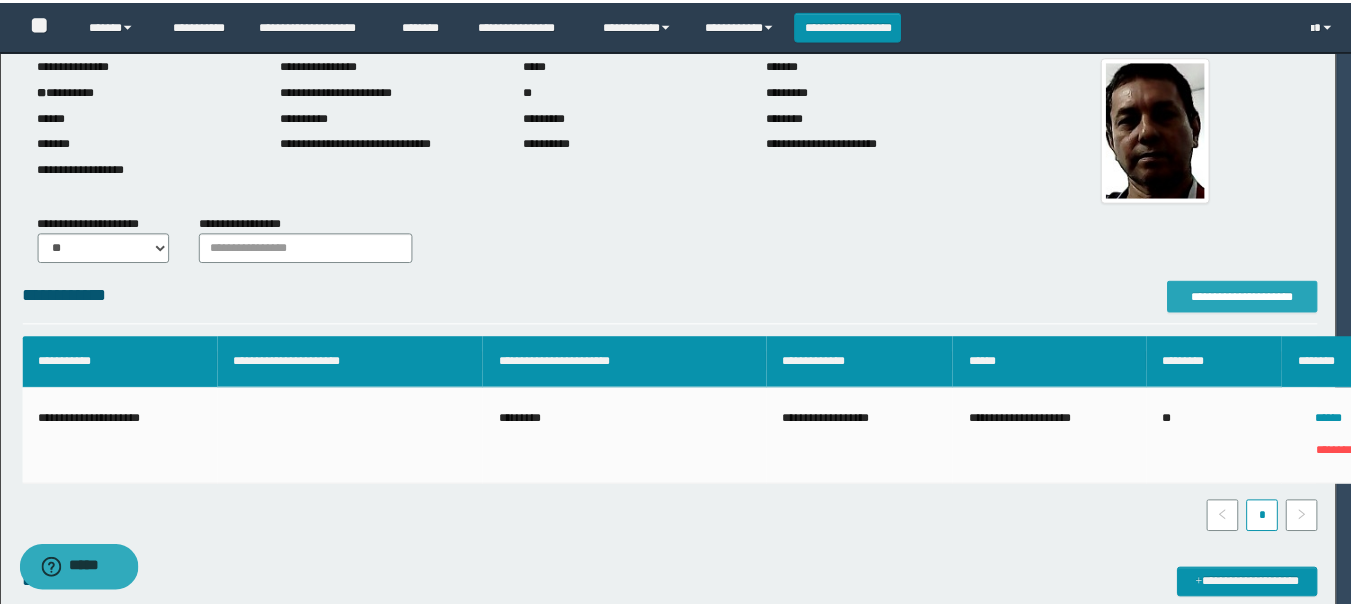 scroll, scrollTop: 0, scrollLeft: 0, axis: both 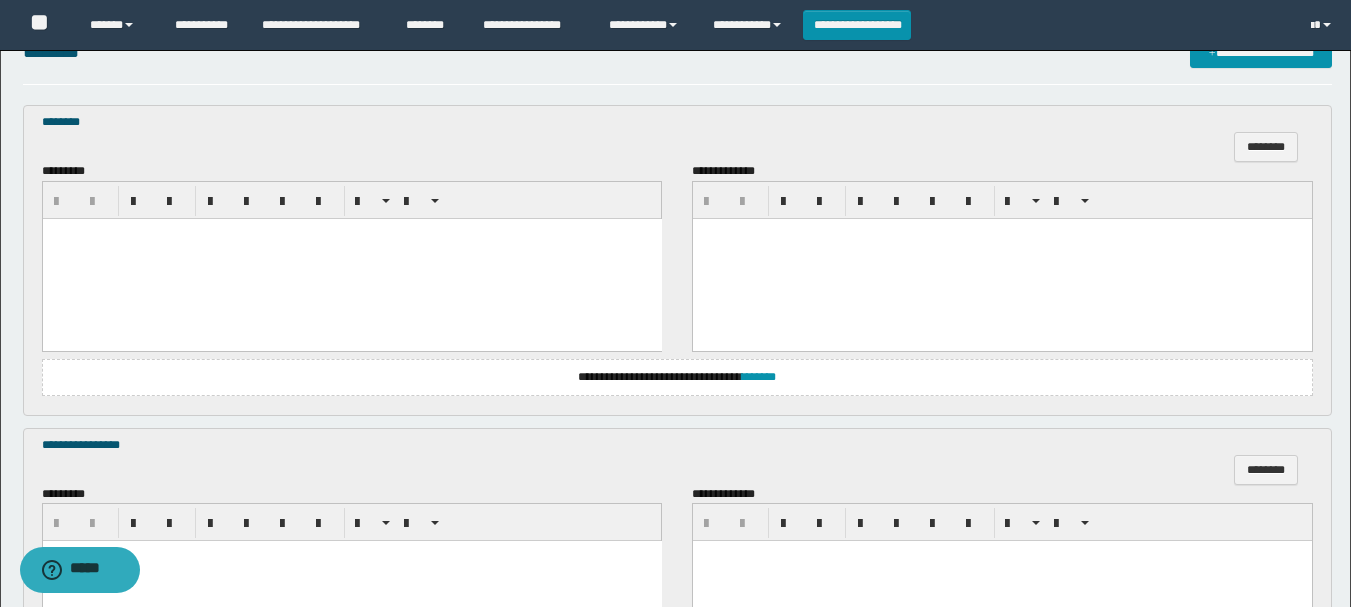 click at bounding box center [351, 258] 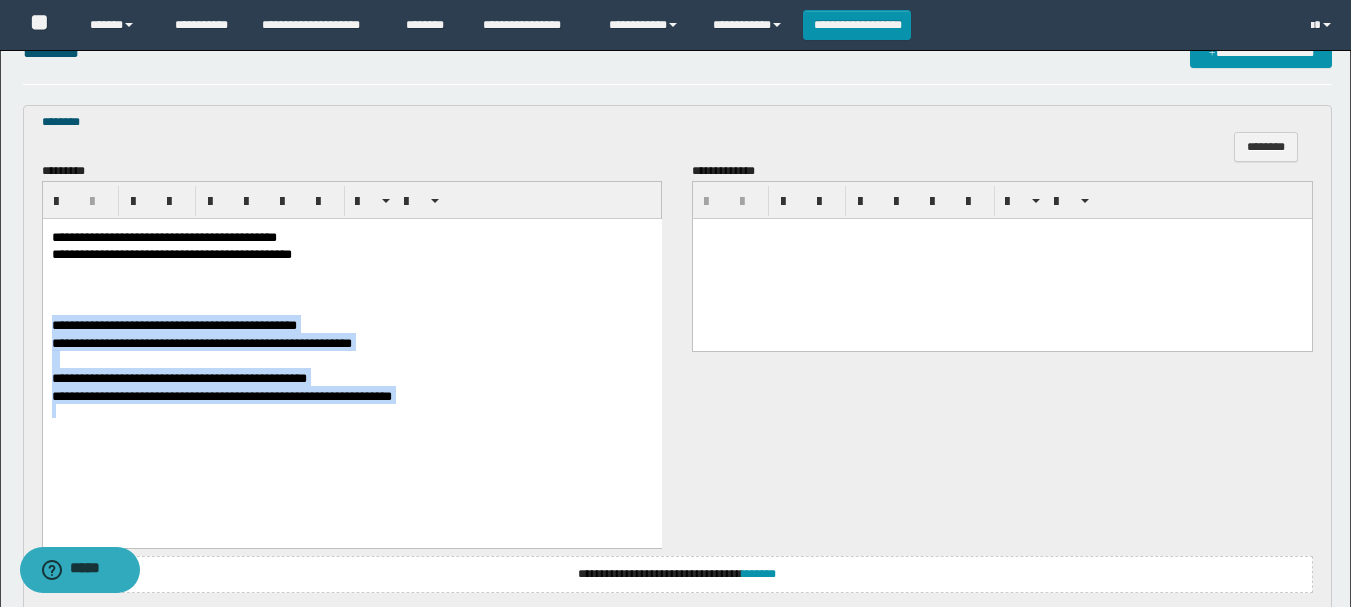 drag, startPoint x: 52, startPoint y: 331, endPoint x: 461, endPoint y: 475, distance: 433.60928 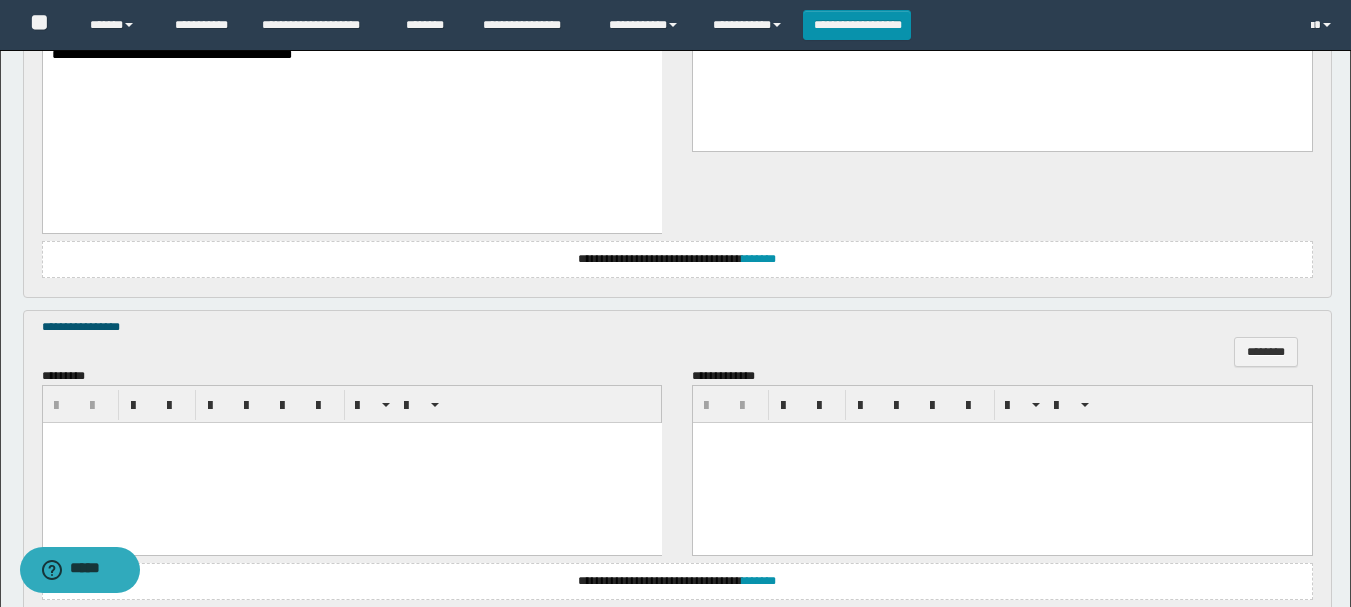 scroll, scrollTop: 900, scrollLeft: 0, axis: vertical 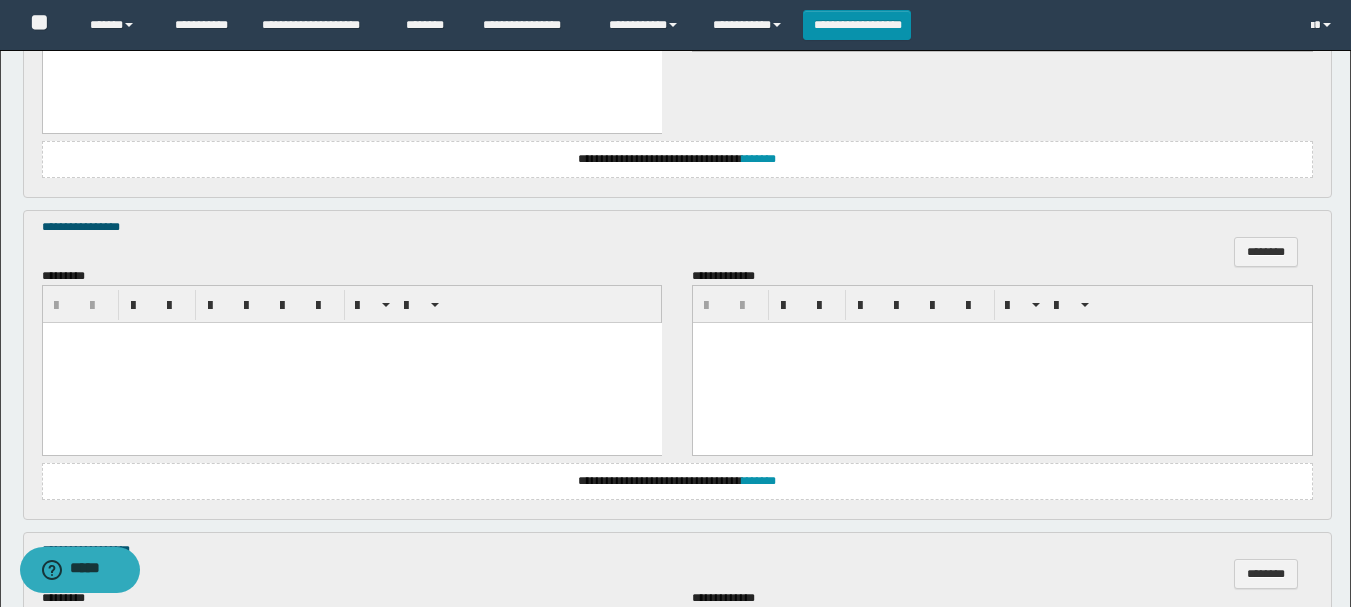 click at bounding box center (351, 363) 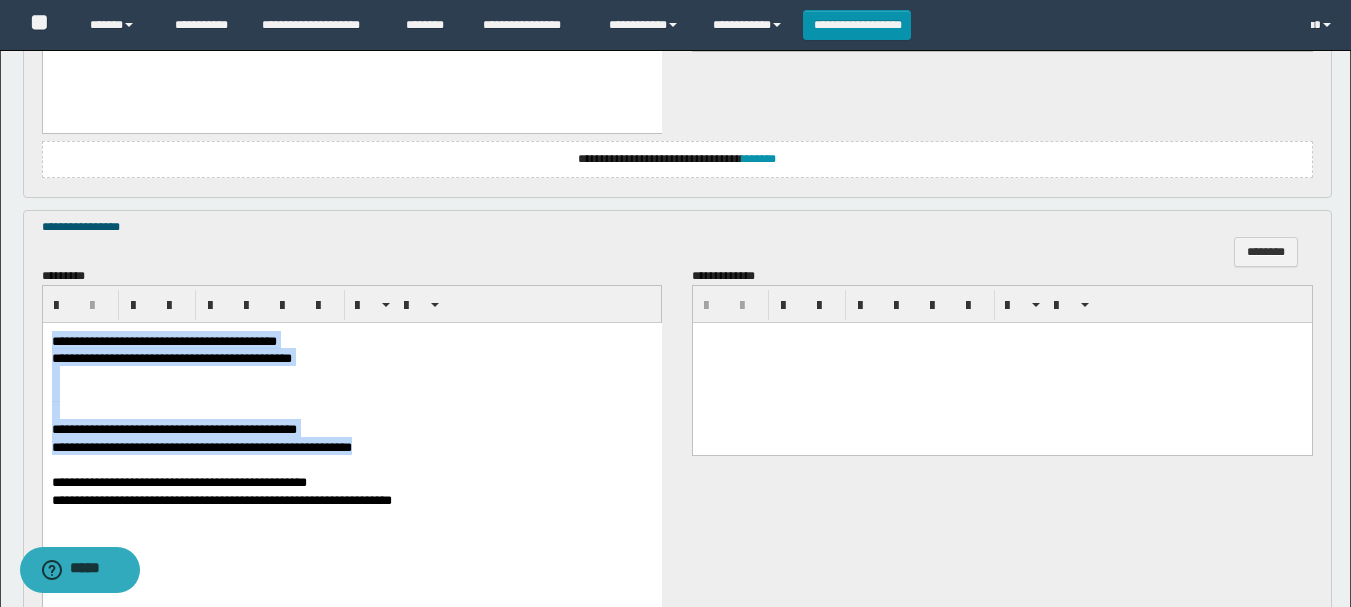 drag, startPoint x: 52, startPoint y: 341, endPoint x: 441, endPoint y: 465, distance: 408.28543 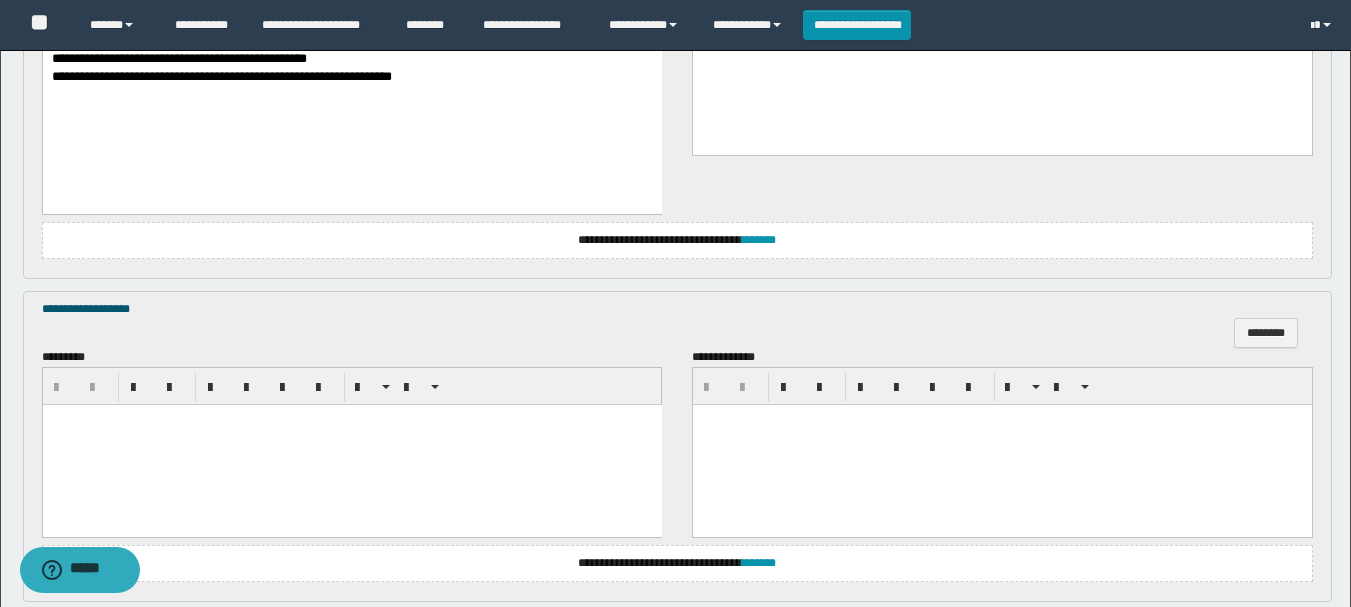 scroll, scrollTop: 1300, scrollLeft: 0, axis: vertical 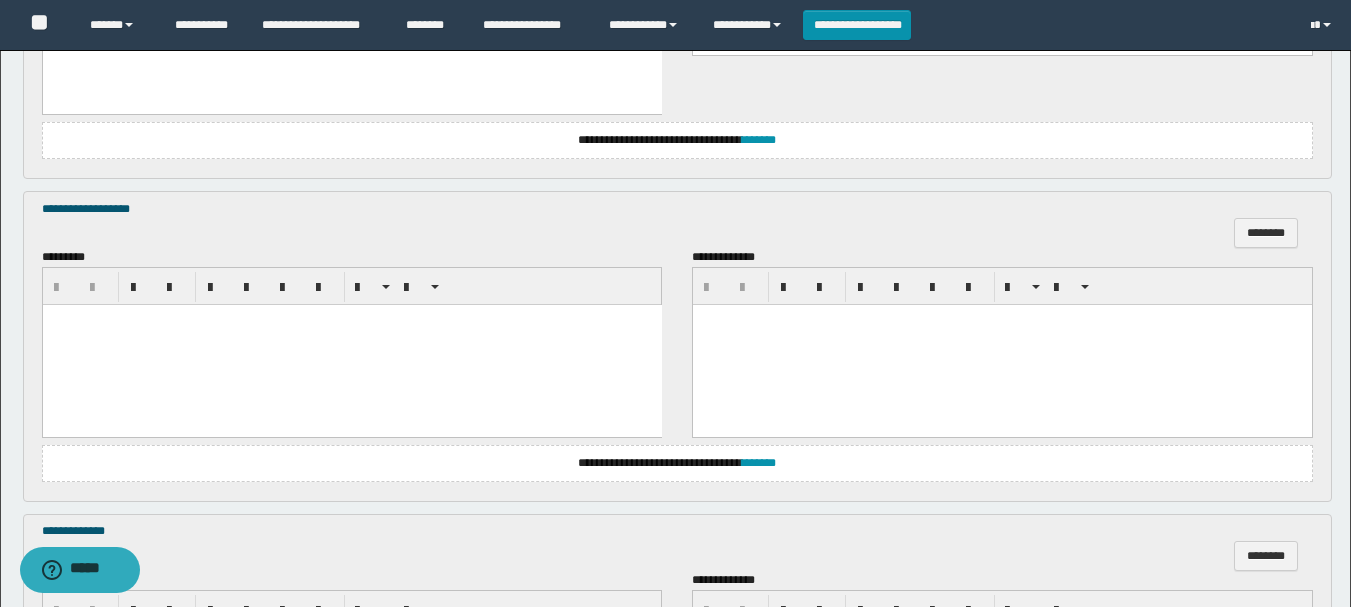 click at bounding box center (351, 345) 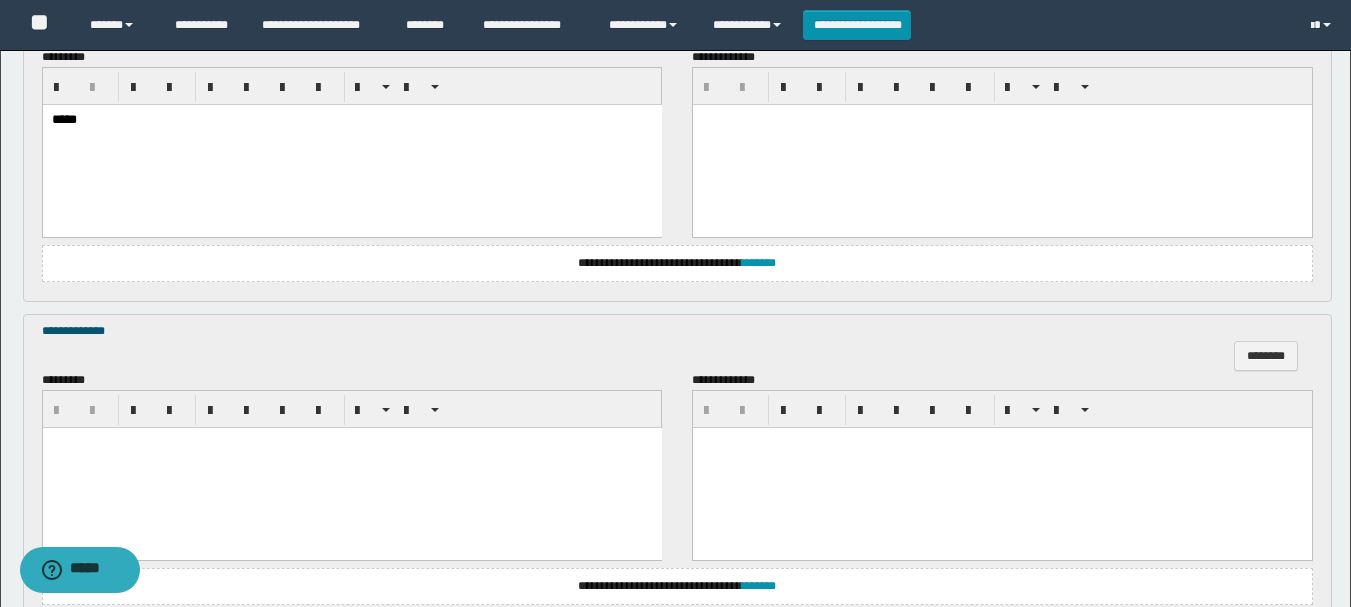 scroll, scrollTop: 1668, scrollLeft: 0, axis: vertical 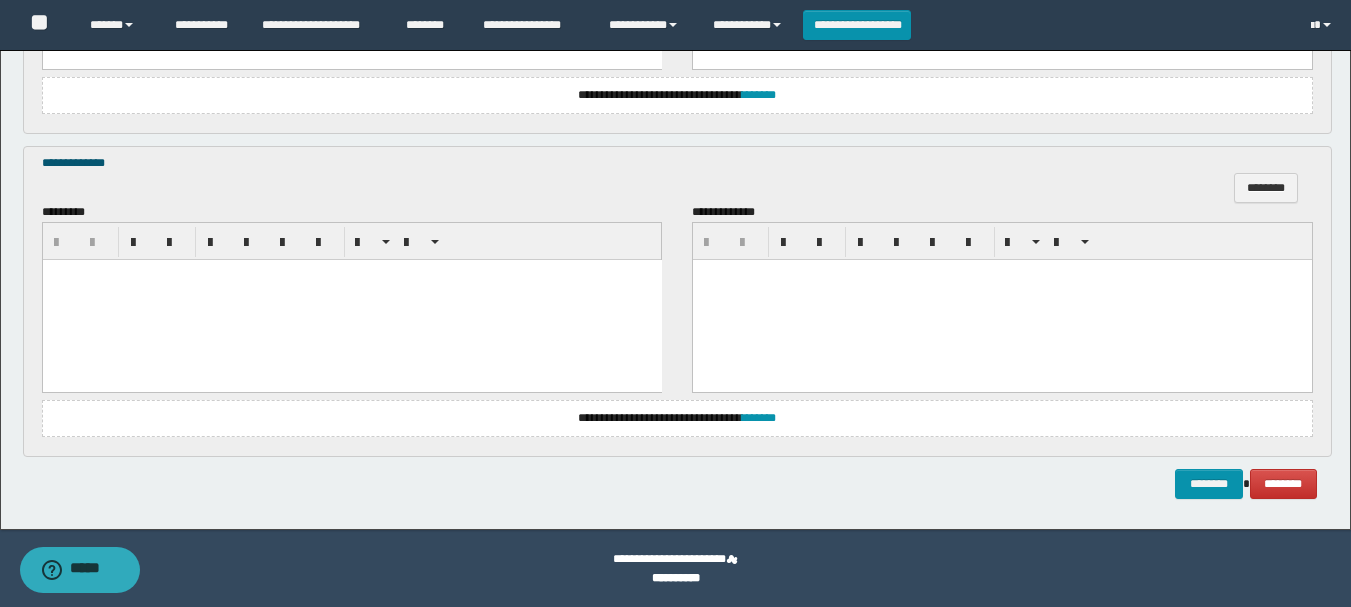 click at bounding box center (351, 299) 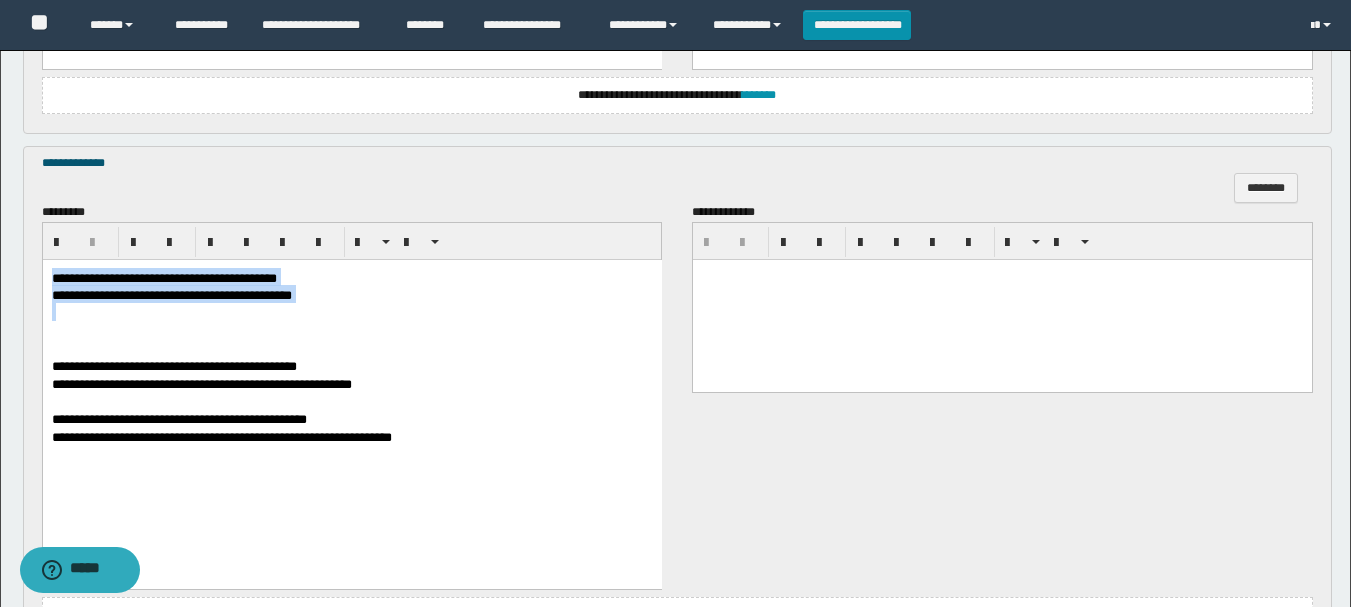 drag, startPoint x: 51, startPoint y: 272, endPoint x: 411, endPoint y: 320, distance: 363.1859 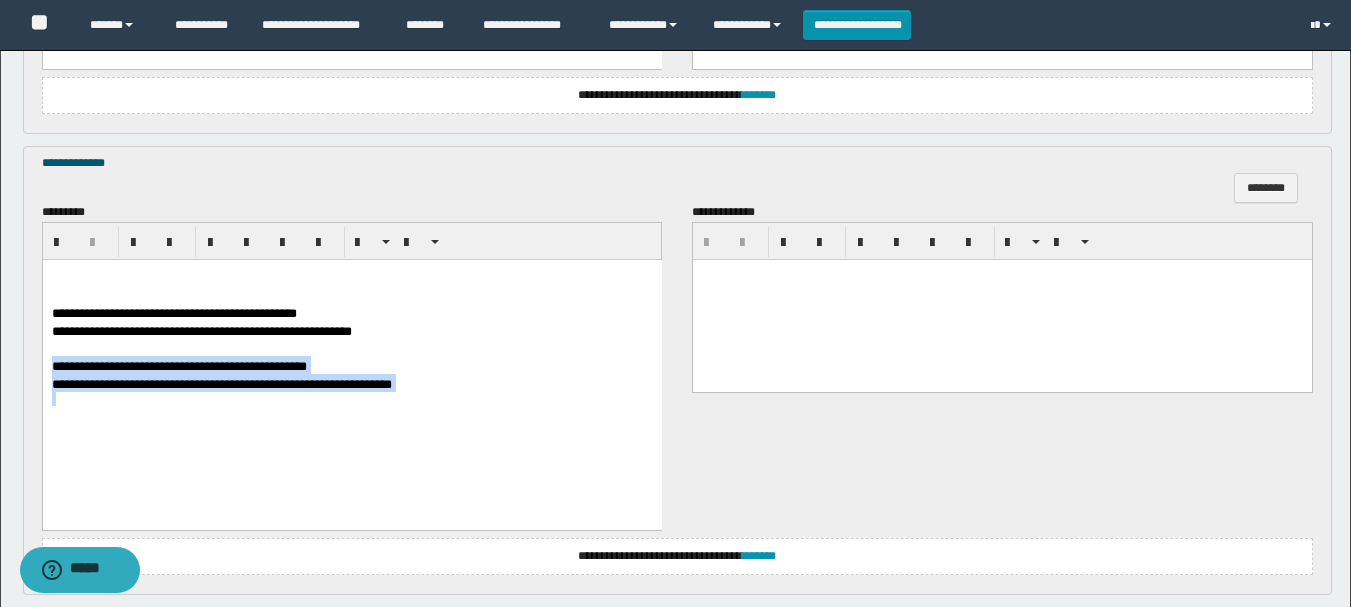 drag, startPoint x: 55, startPoint y: 378, endPoint x: 480, endPoint y: 421, distance: 427.16977 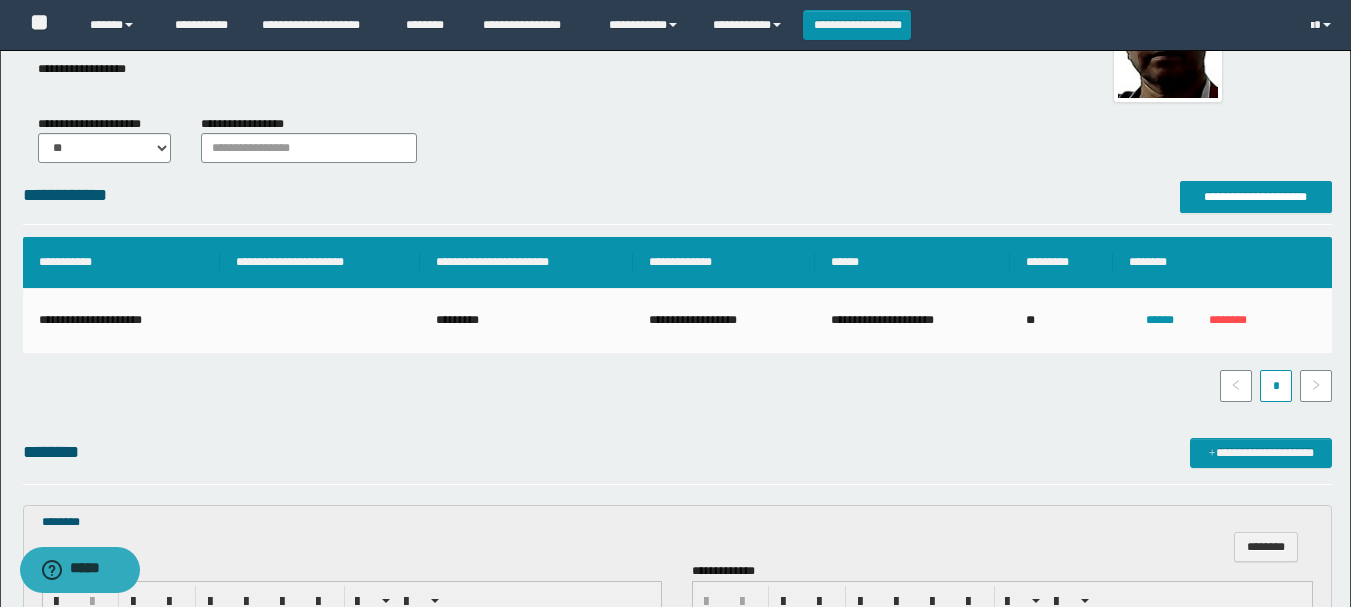scroll, scrollTop: 500, scrollLeft: 0, axis: vertical 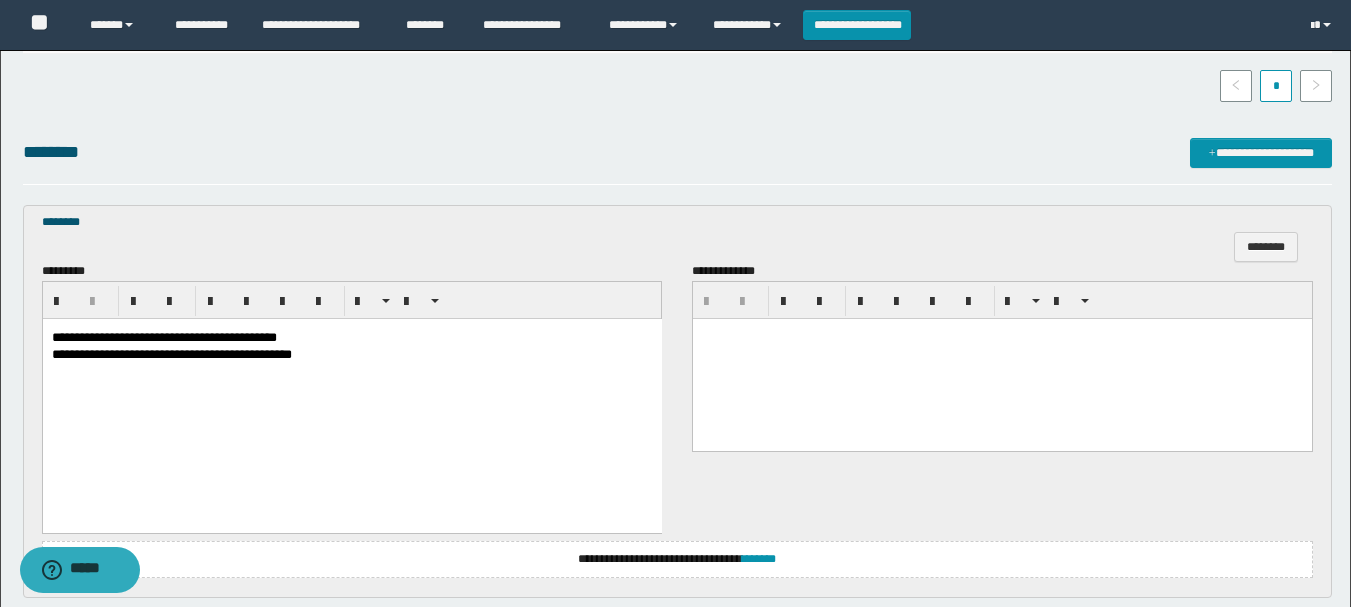 click on "**********" at bounding box center [163, 336] 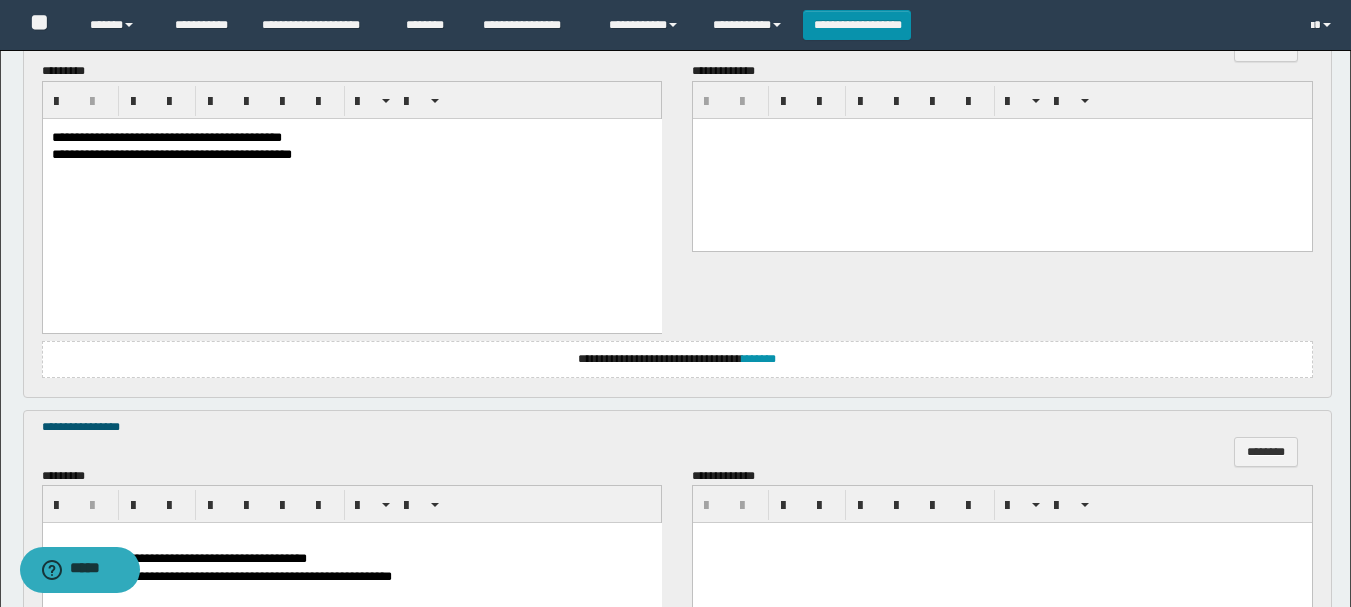 scroll, scrollTop: 900, scrollLeft: 0, axis: vertical 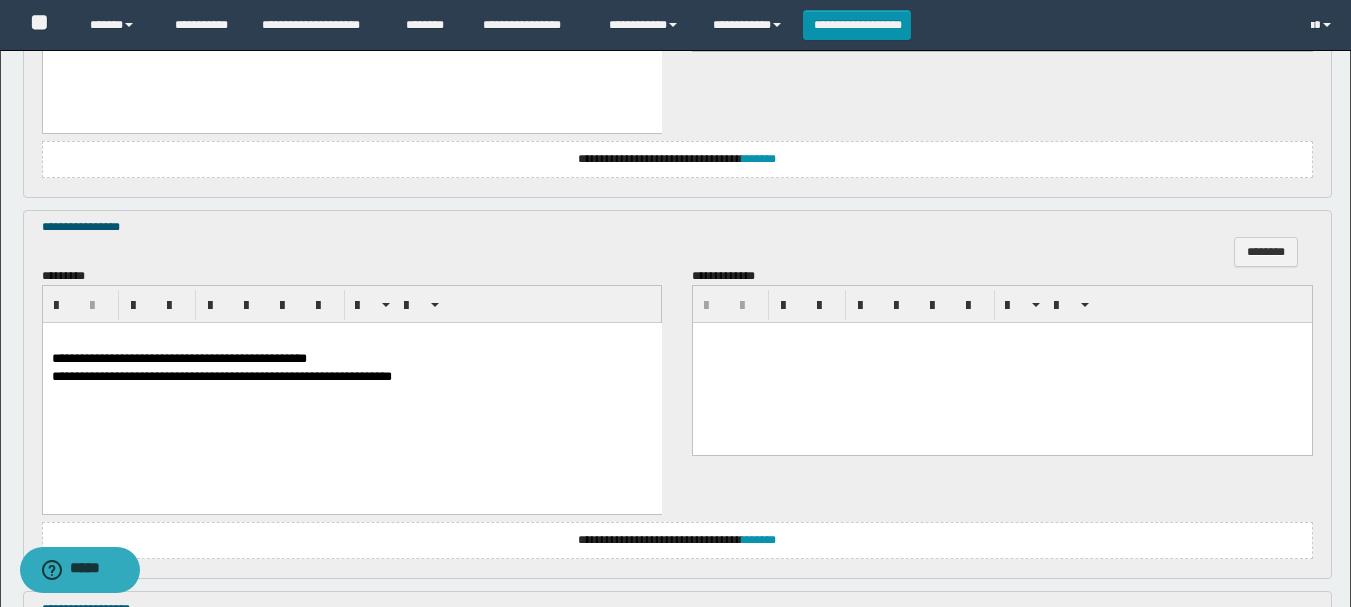 click on "**********" at bounding box center [178, 358] 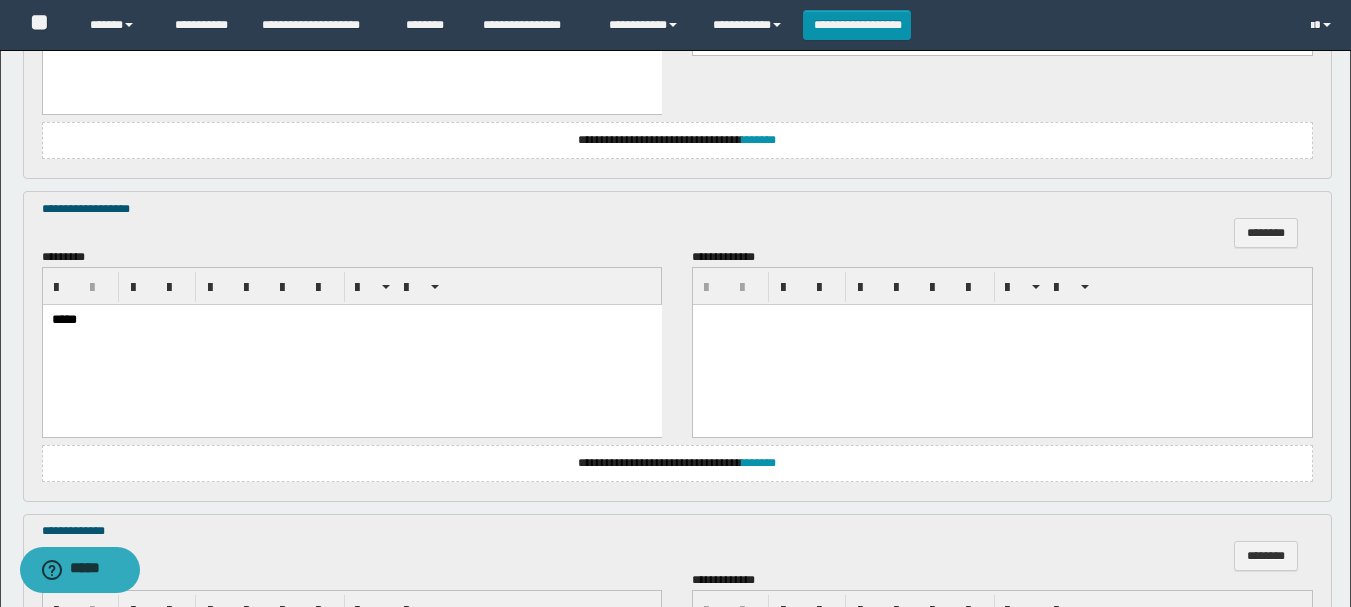 scroll, scrollTop: 1600, scrollLeft: 0, axis: vertical 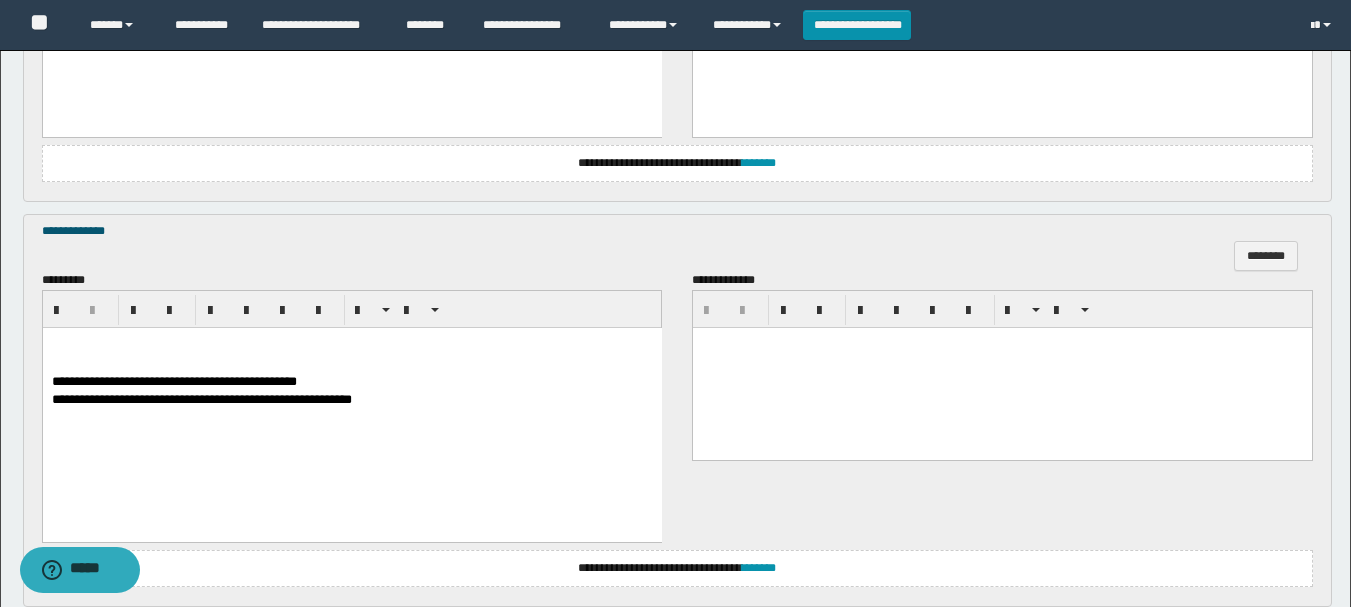 click on "**********" at bounding box center [173, 380] 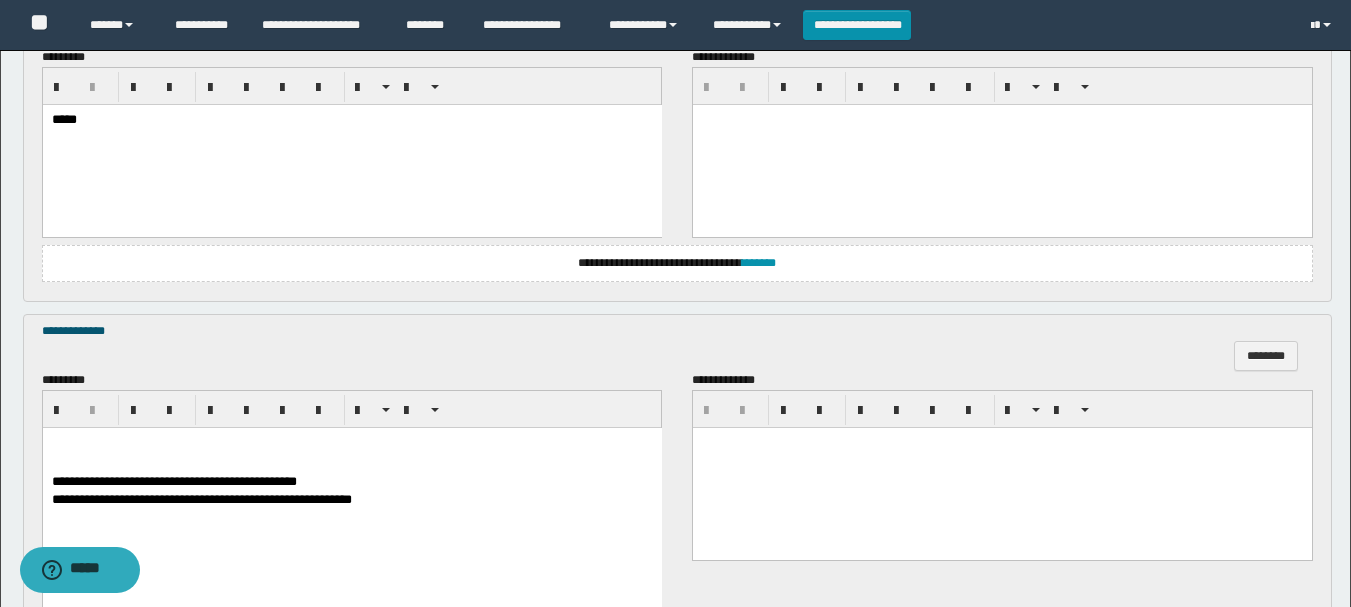 scroll, scrollTop: 1400, scrollLeft: 0, axis: vertical 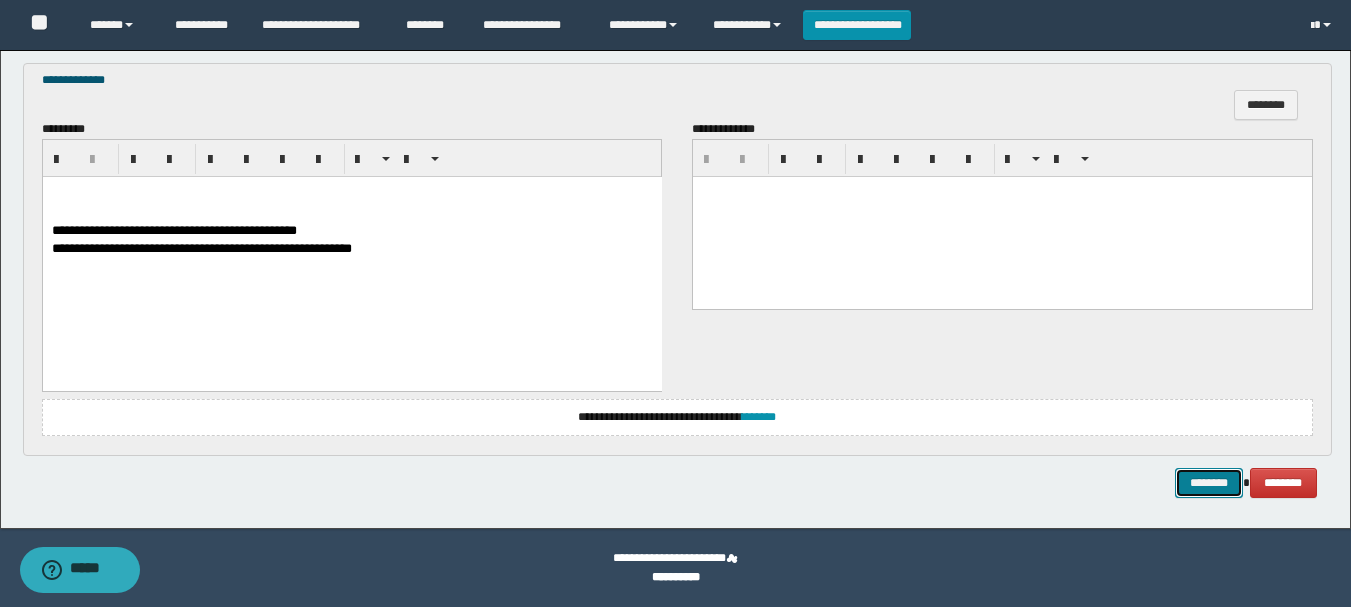 click on "********" at bounding box center (1209, 483) 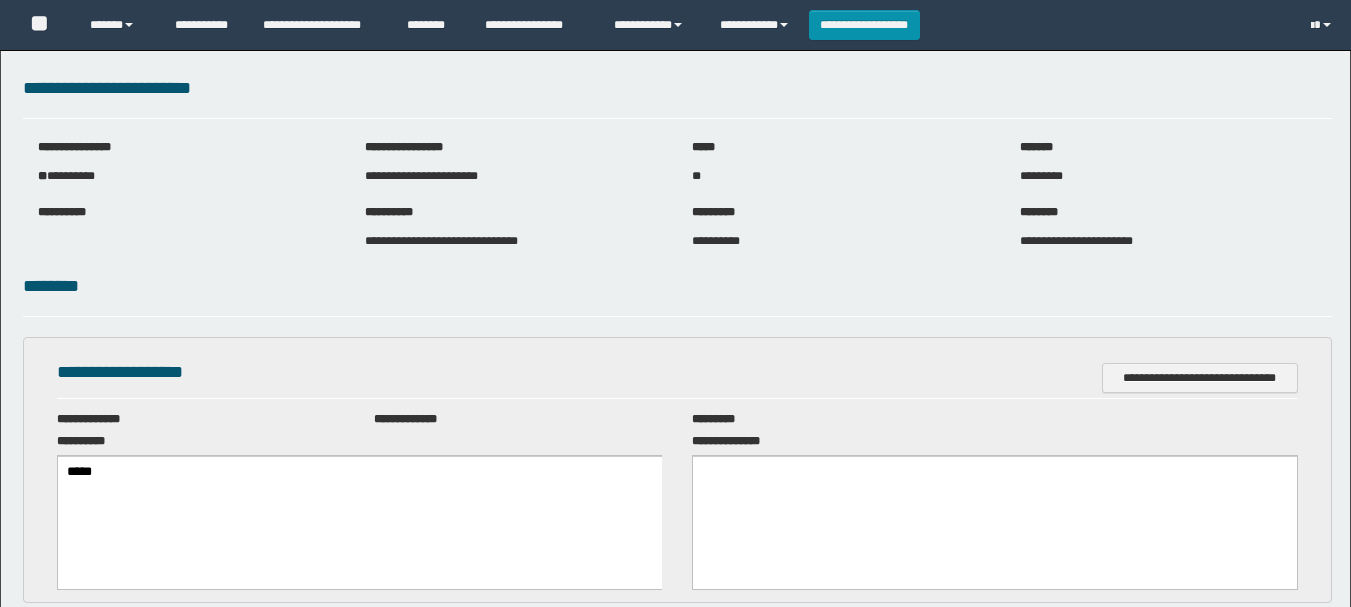 scroll, scrollTop: 0, scrollLeft: 0, axis: both 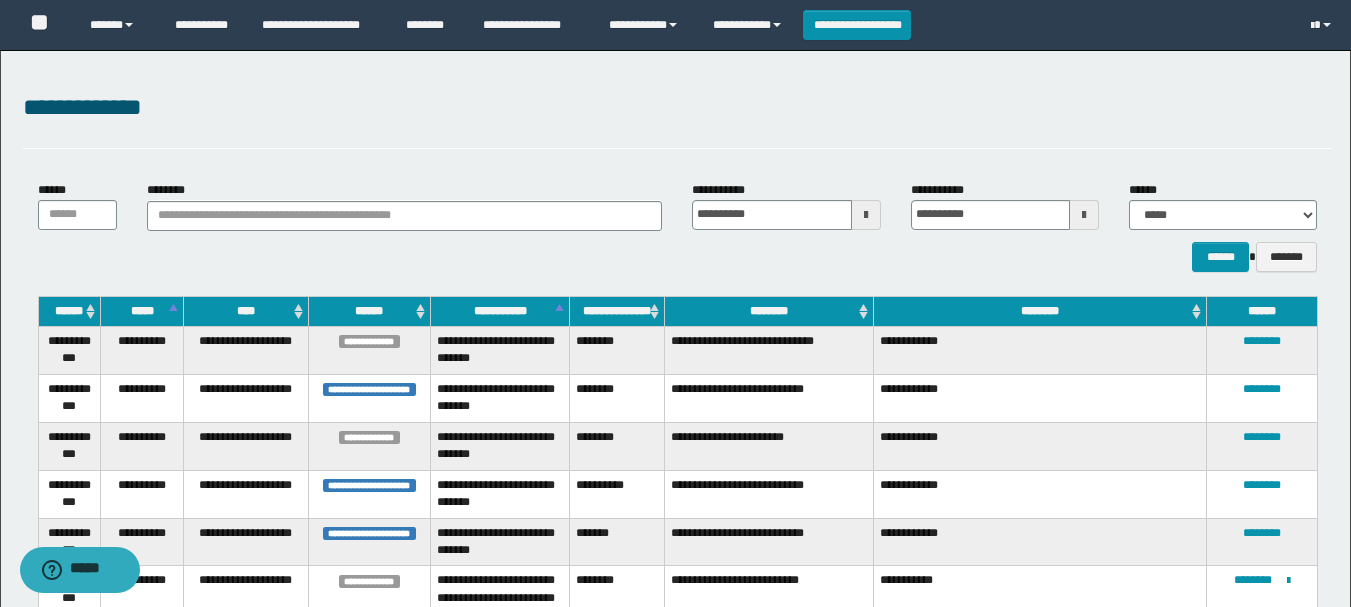click on "********" at bounding box center (769, 311) 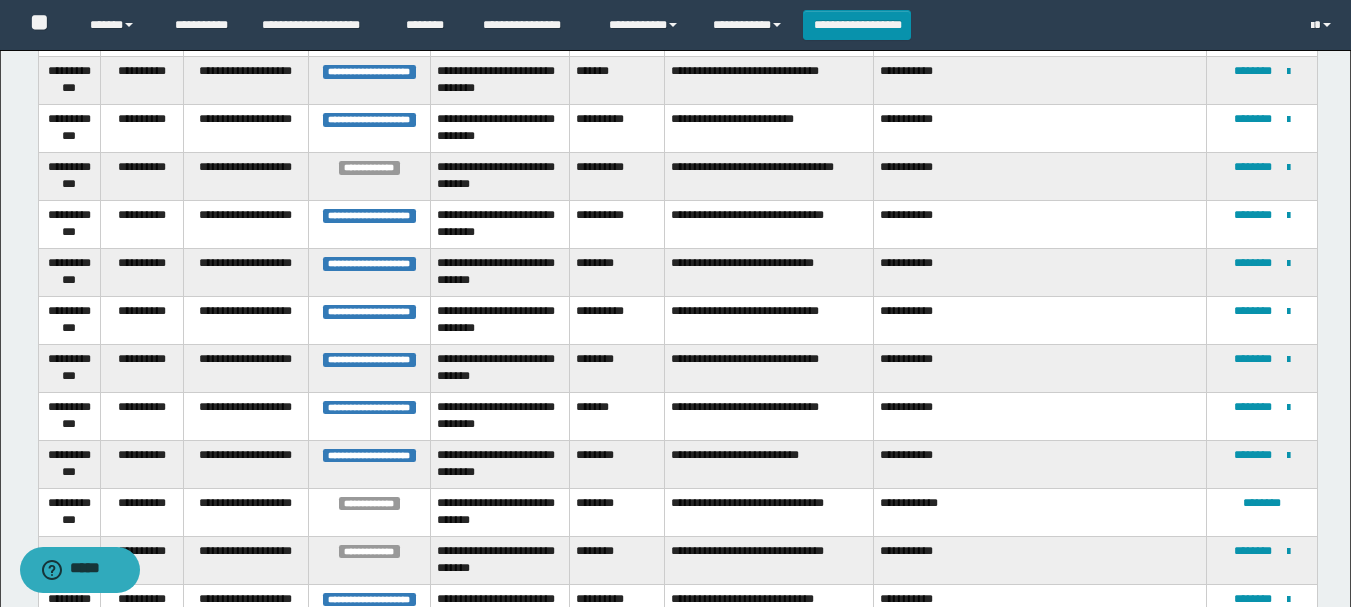 scroll, scrollTop: 2275, scrollLeft: 0, axis: vertical 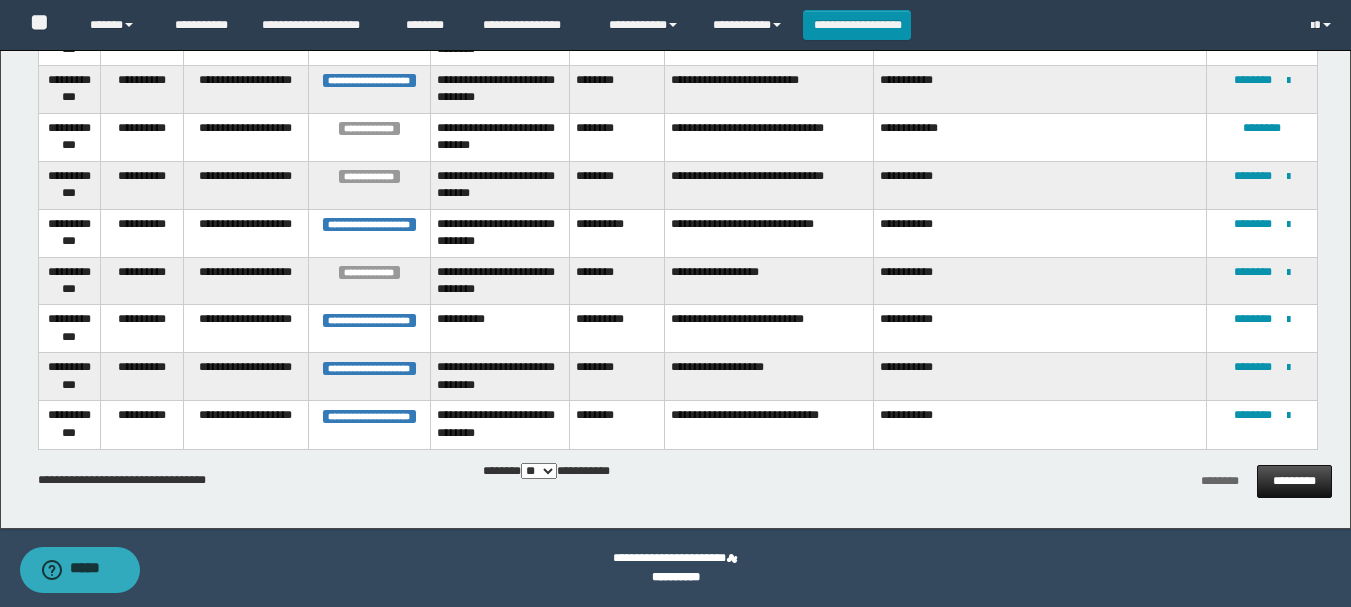 click on "*********" at bounding box center (1294, 481) 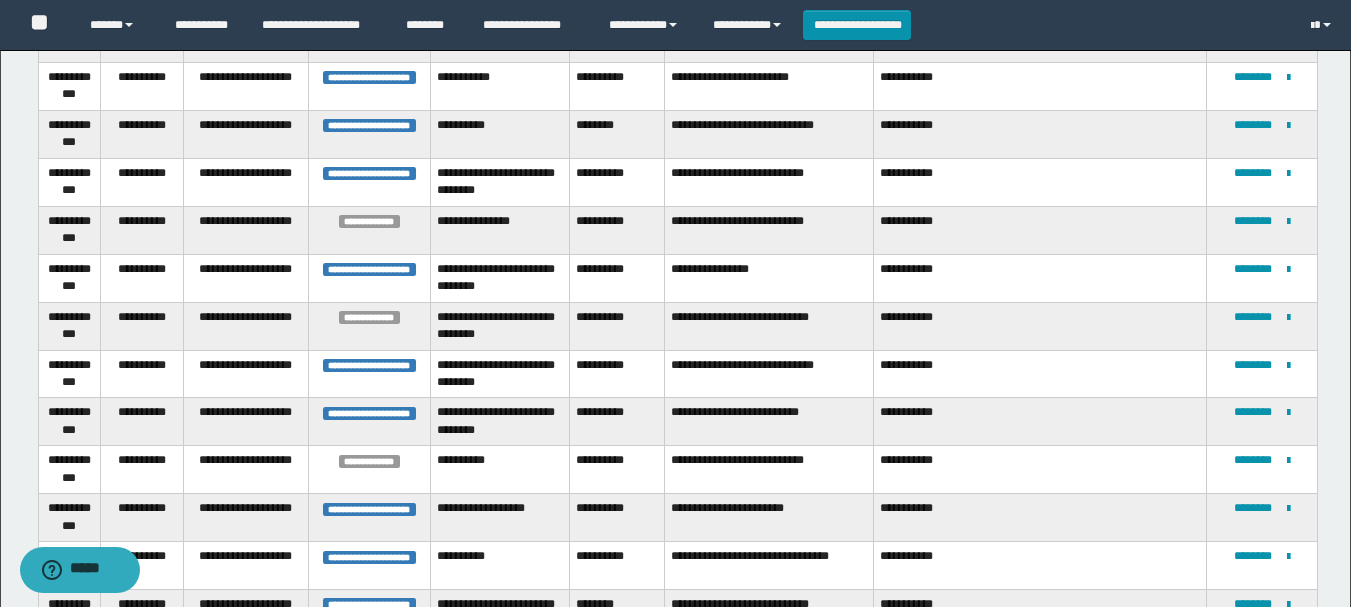 scroll, scrollTop: 1275, scrollLeft: 0, axis: vertical 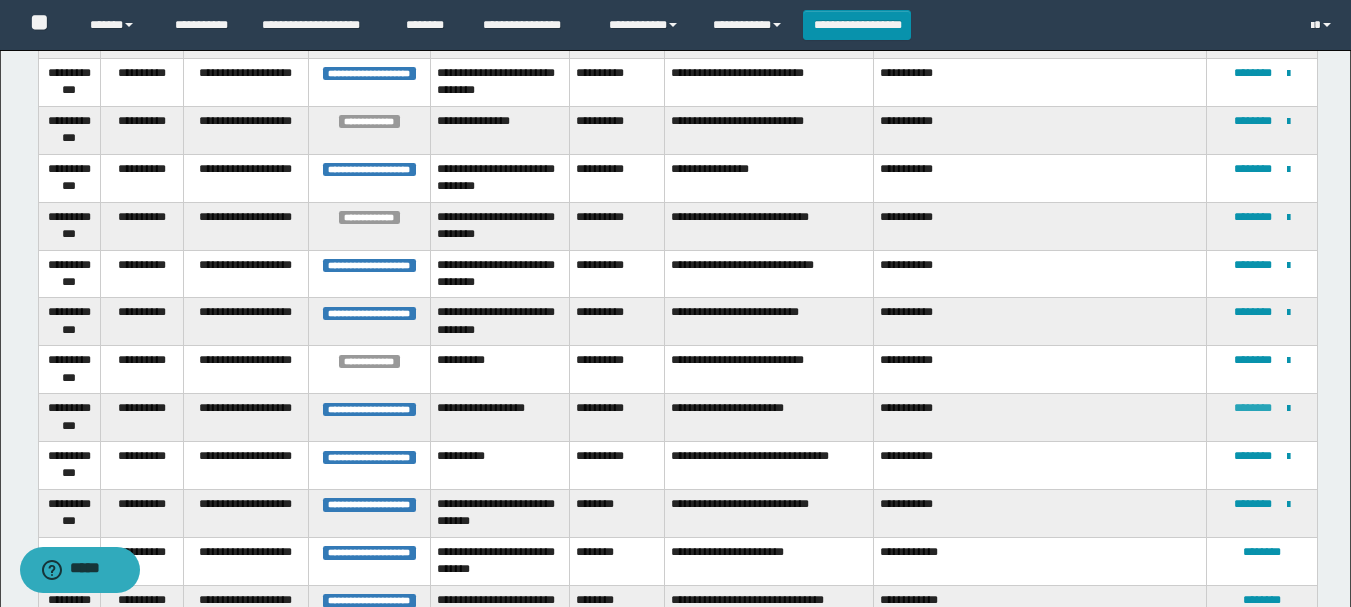 click on "********" at bounding box center [1253, 408] 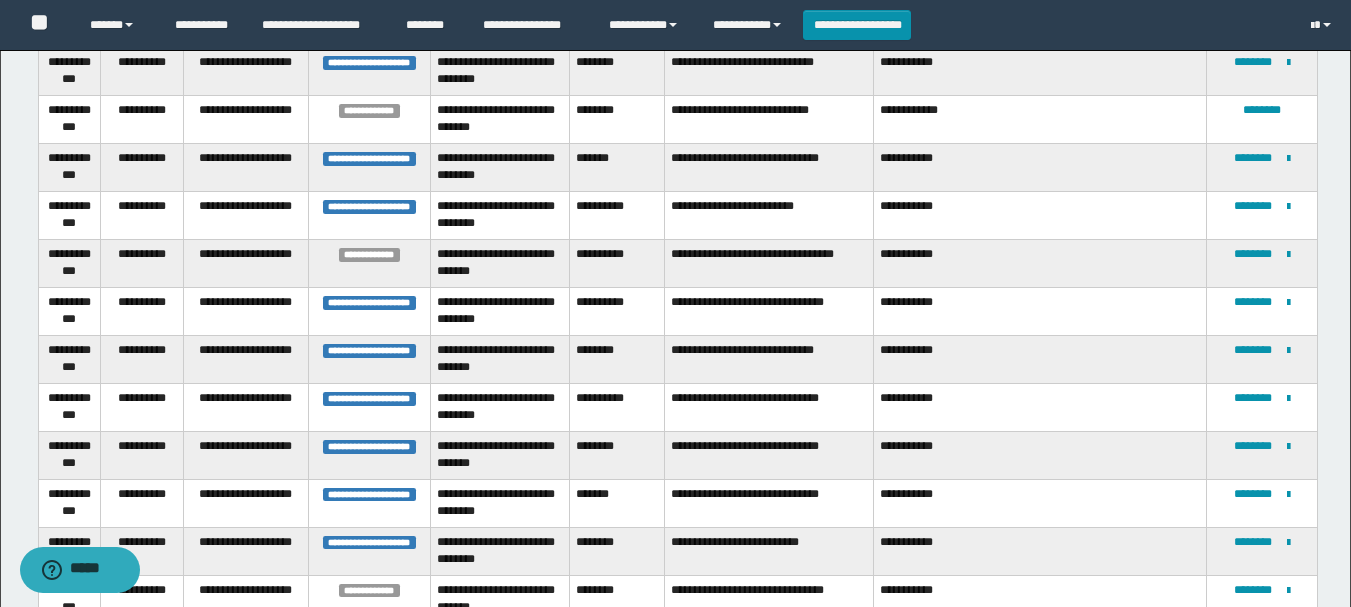 scroll, scrollTop: 2275, scrollLeft: 0, axis: vertical 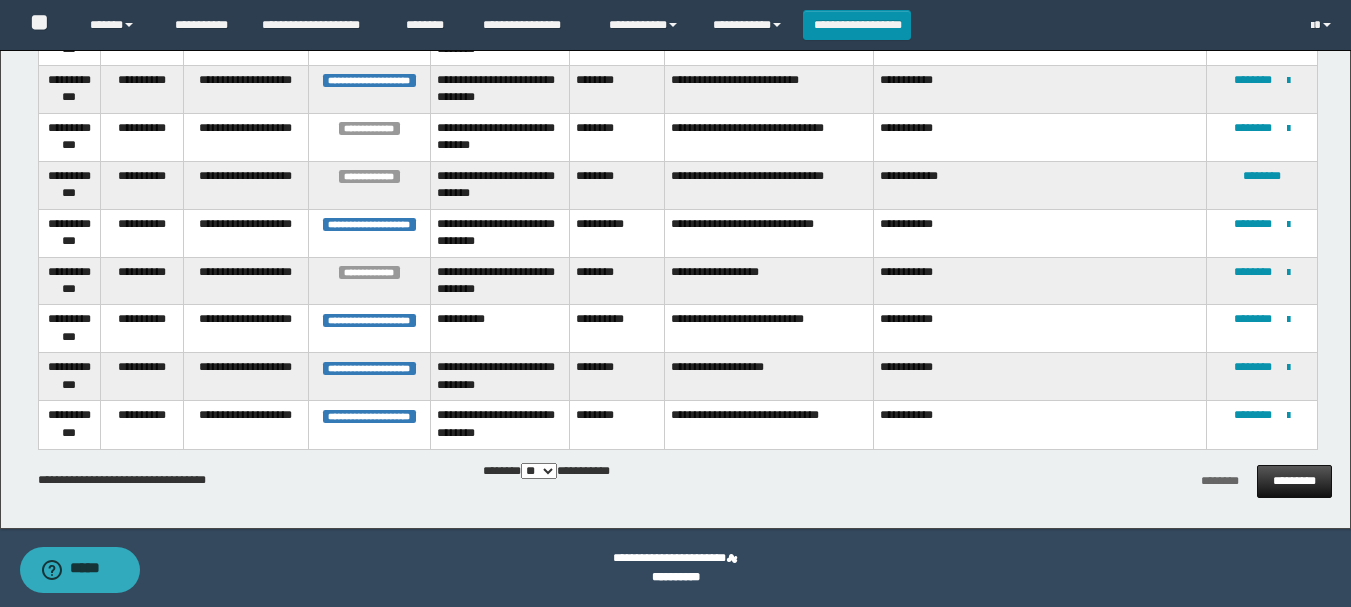 click on "*********" at bounding box center [1294, 481] 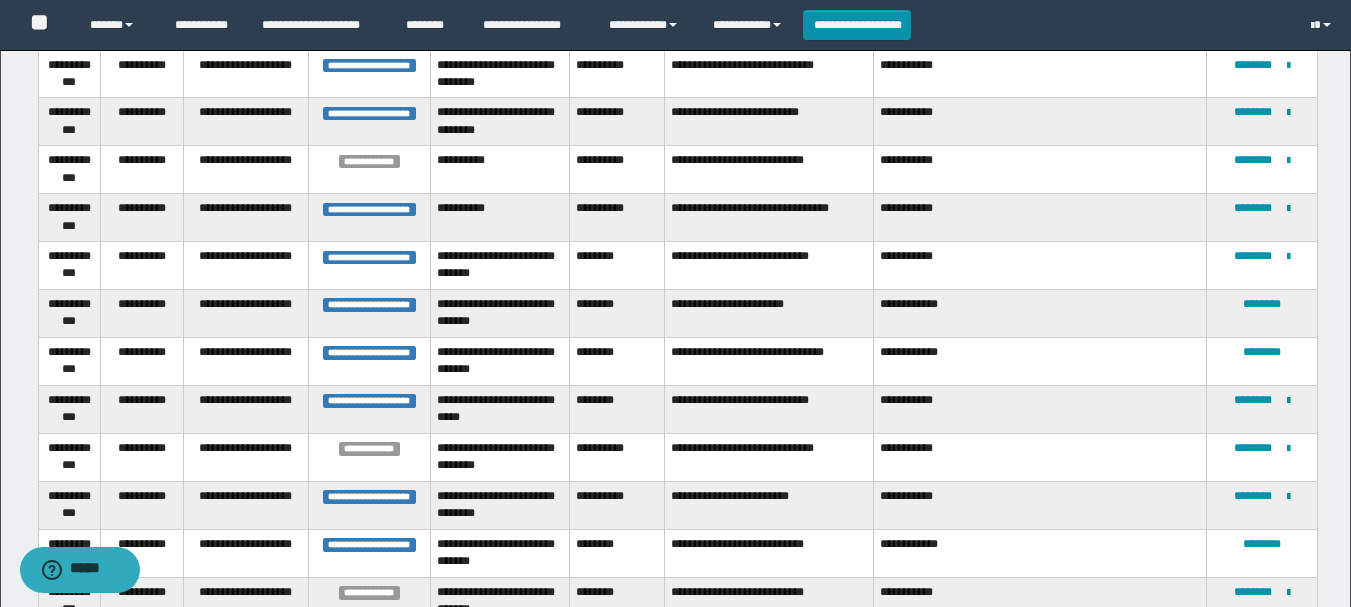 scroll, scrollTop: 1175, scrollLeft: 0, axis: vertical 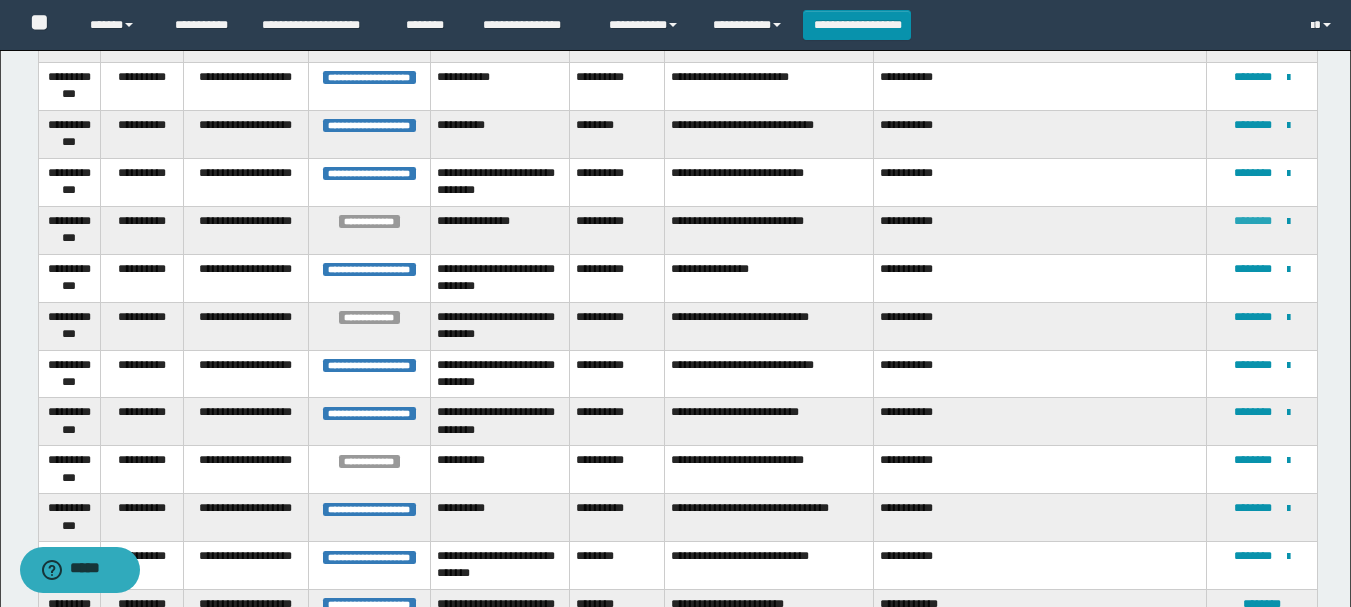 click on "********" at bounding box center [1253, 221] 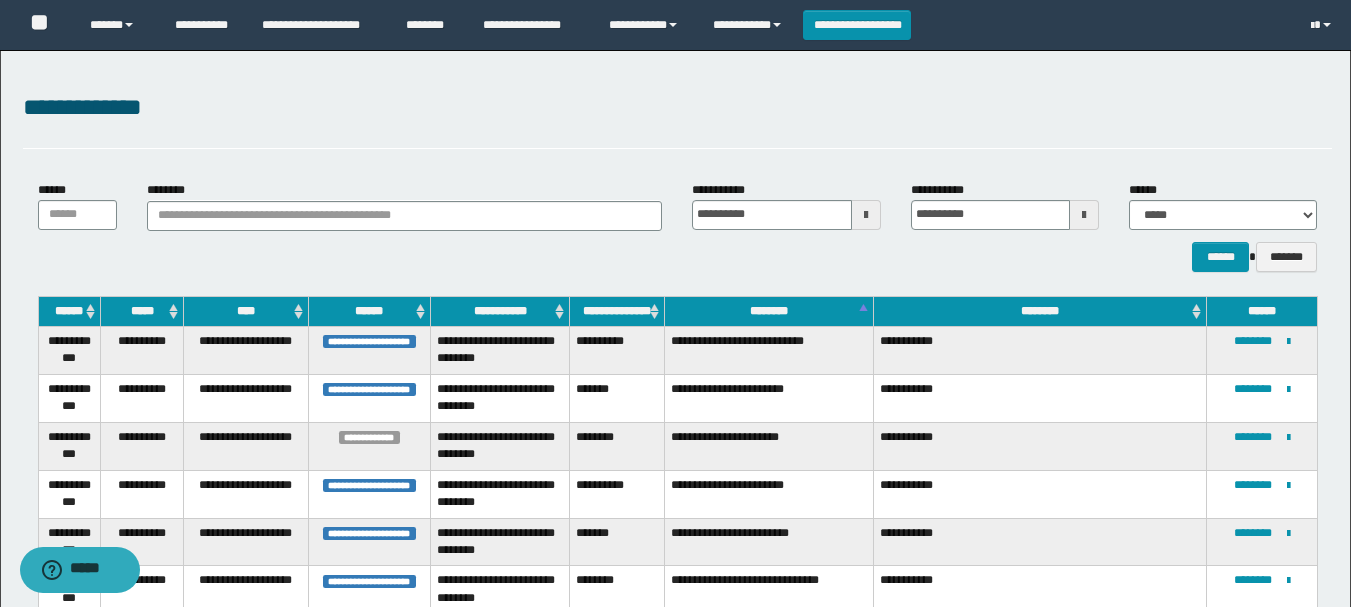 scroll, scrollTop: 200, scrollLeft: 0, axis: vertical 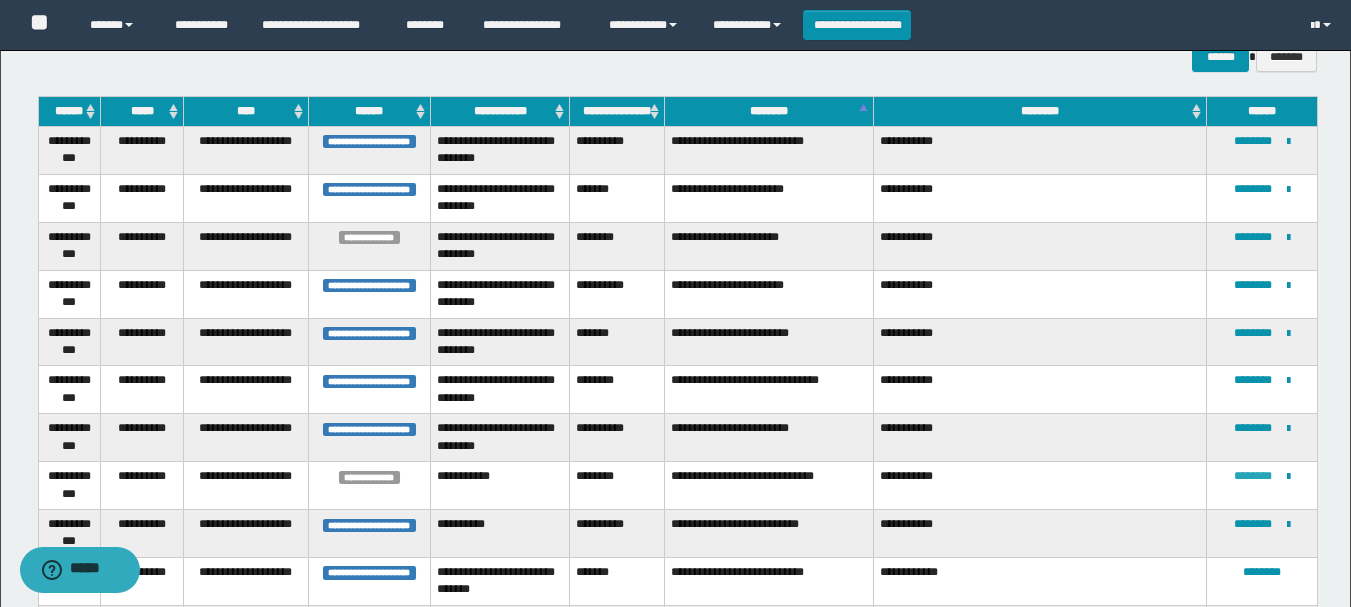 click on "********" at bounding box center [1253, 476] 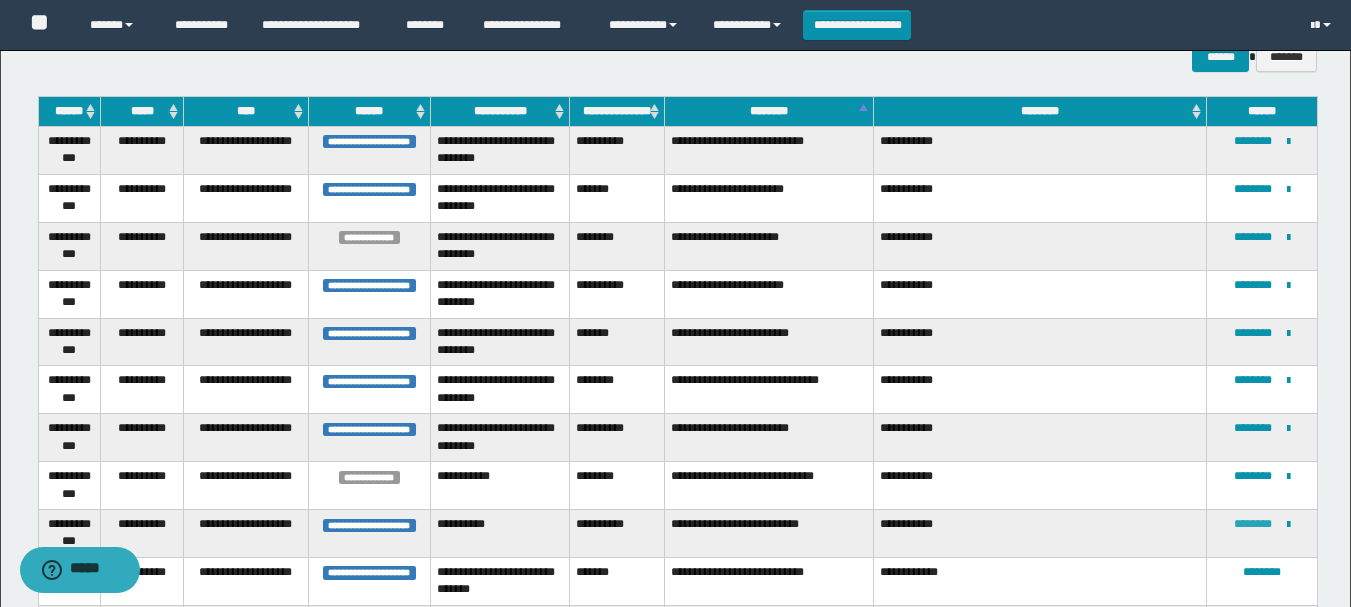 click on "********" at bounding box center (1253, 524) 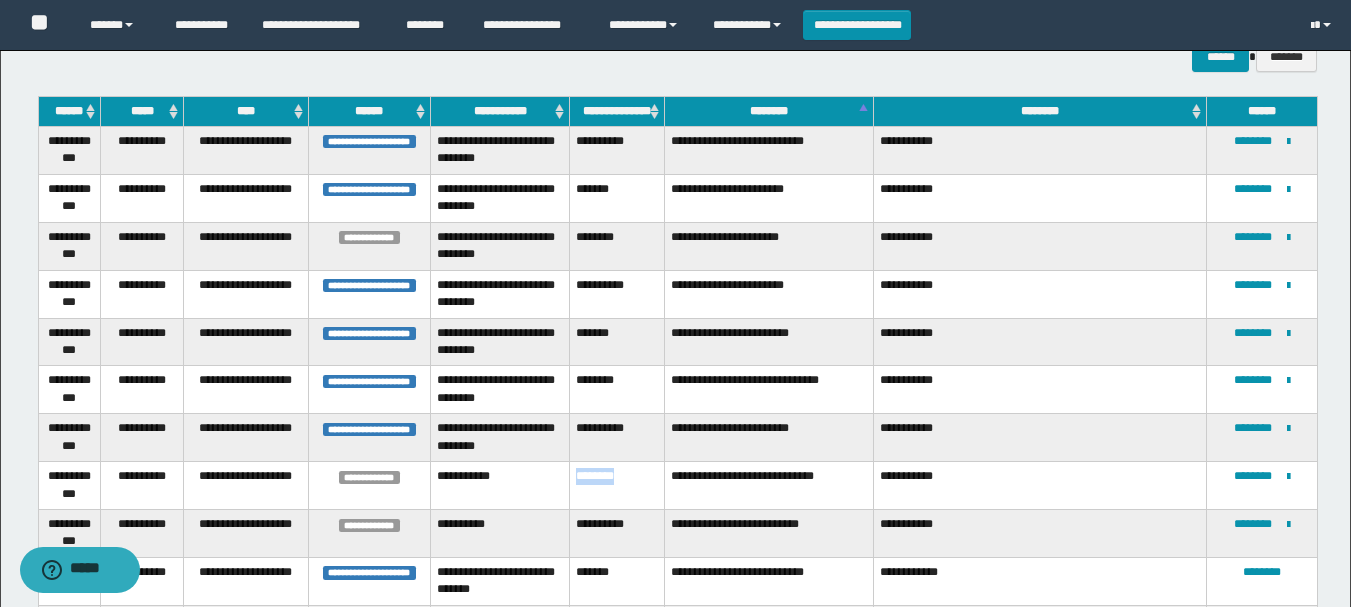 drag, startPoint x: 577, startPoint y: 475, endPoint x: 638, endPoint y: 475, distance: 61 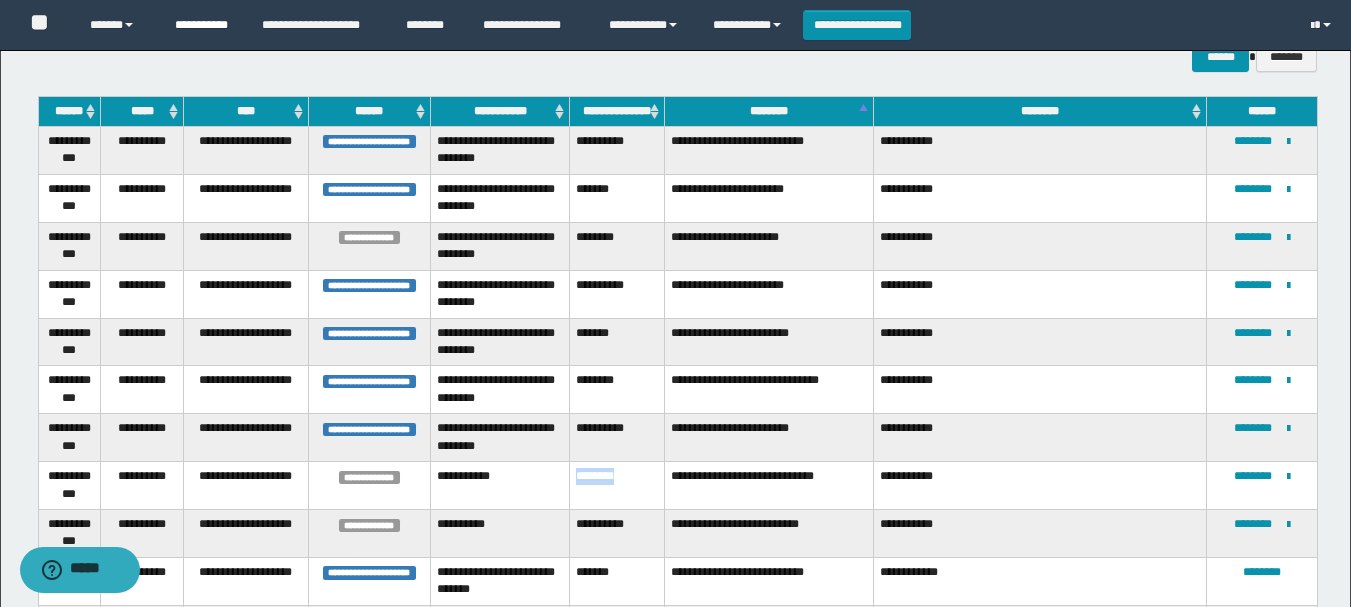 click on "**********" at bounding box center (203, 25) 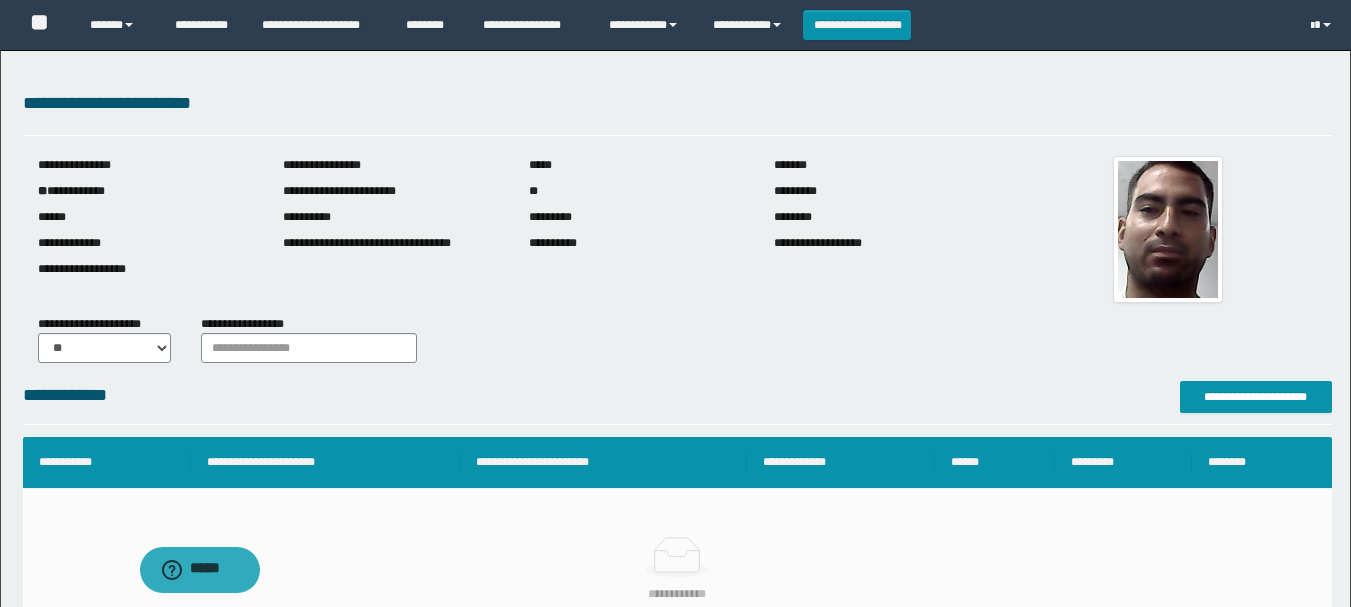 scroll, scrollTop: 0, scrollLeft: 0, axis: both 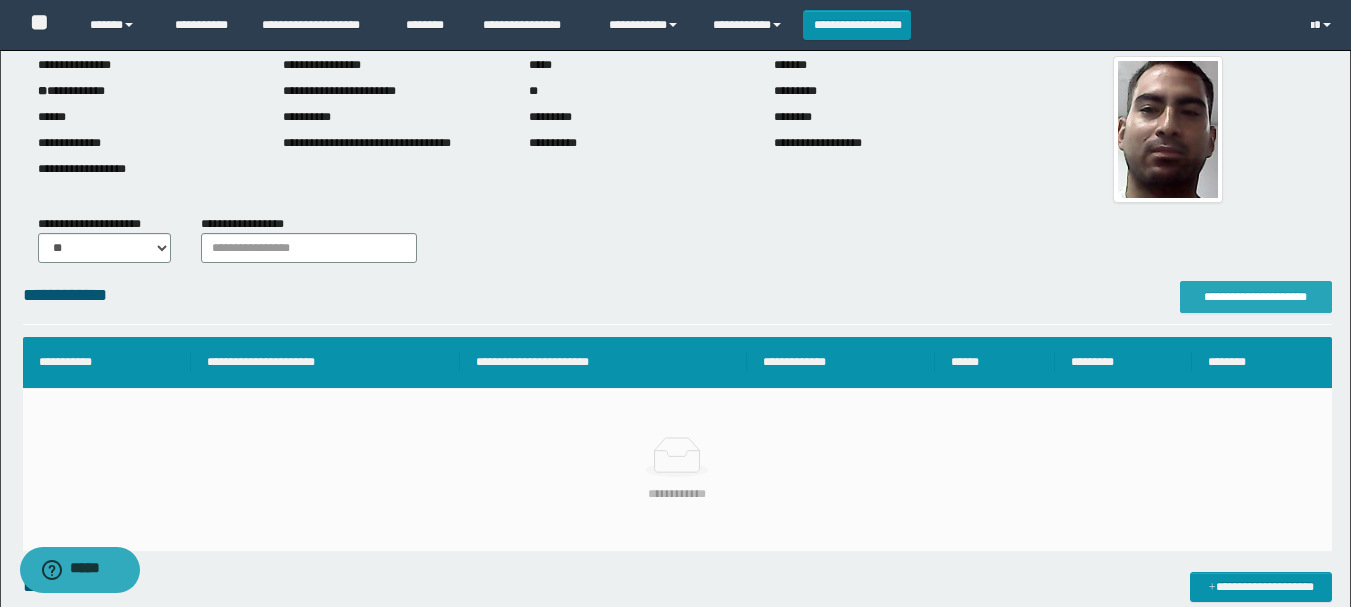 click on "**********" at bounding box center (1256, 297) 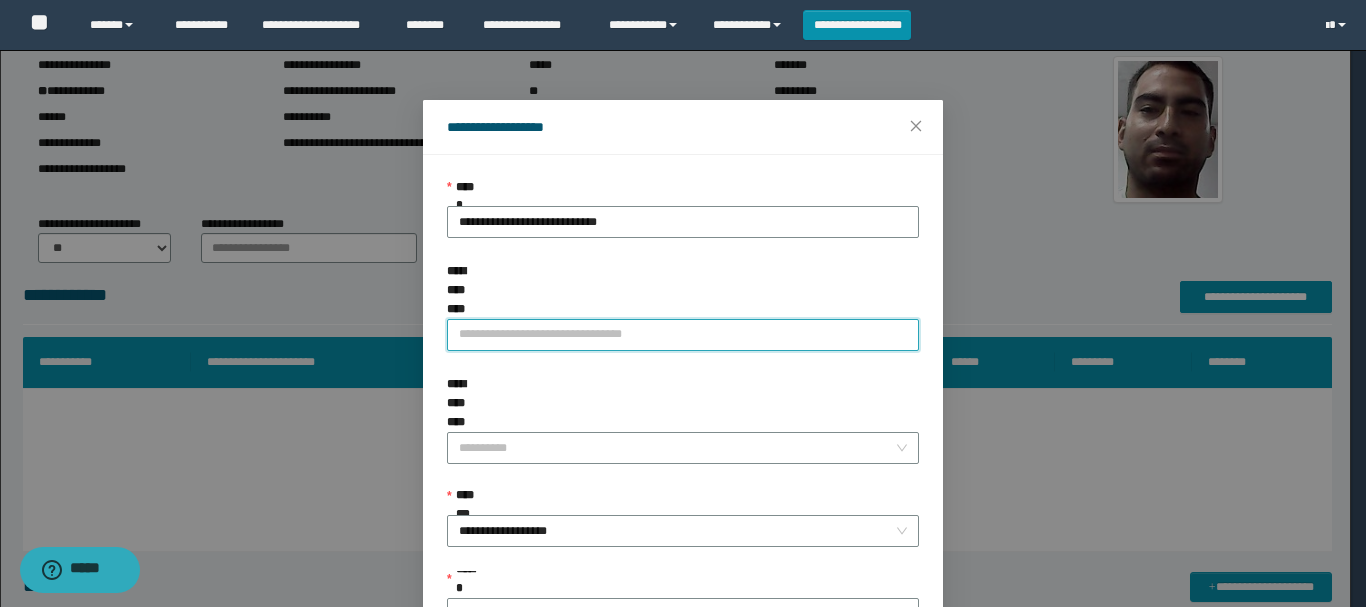 click on "**********" at bounding box center [683, 335] 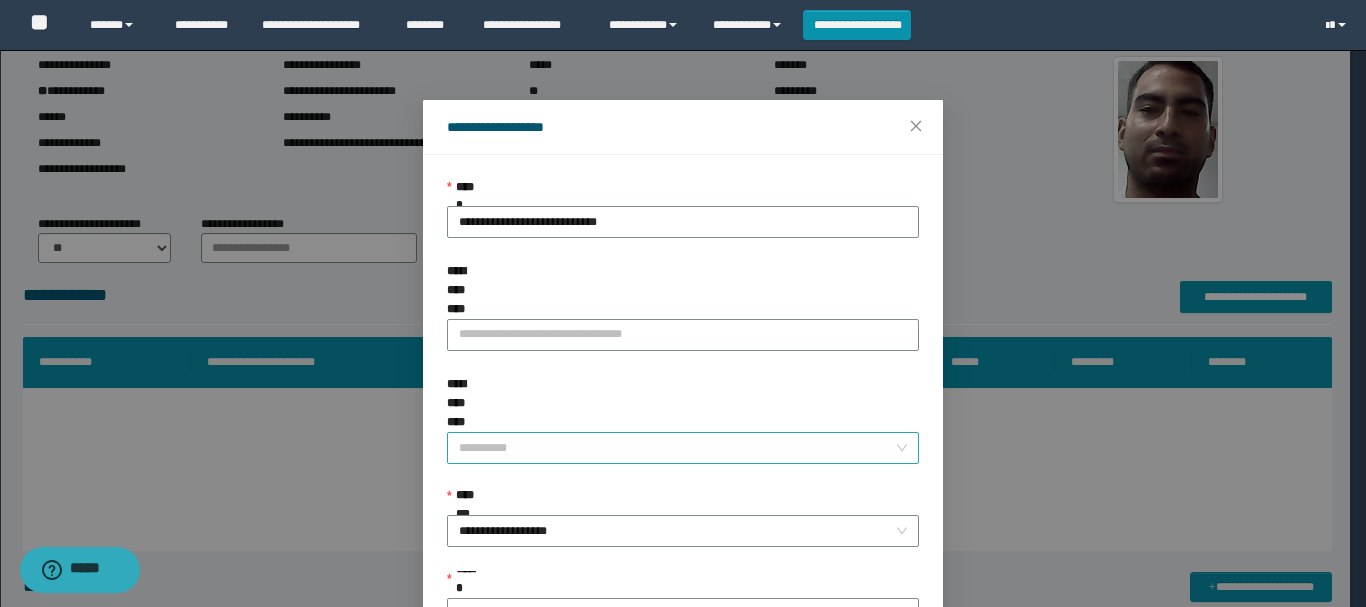 click on "**********" at bounding box center [677, 448] 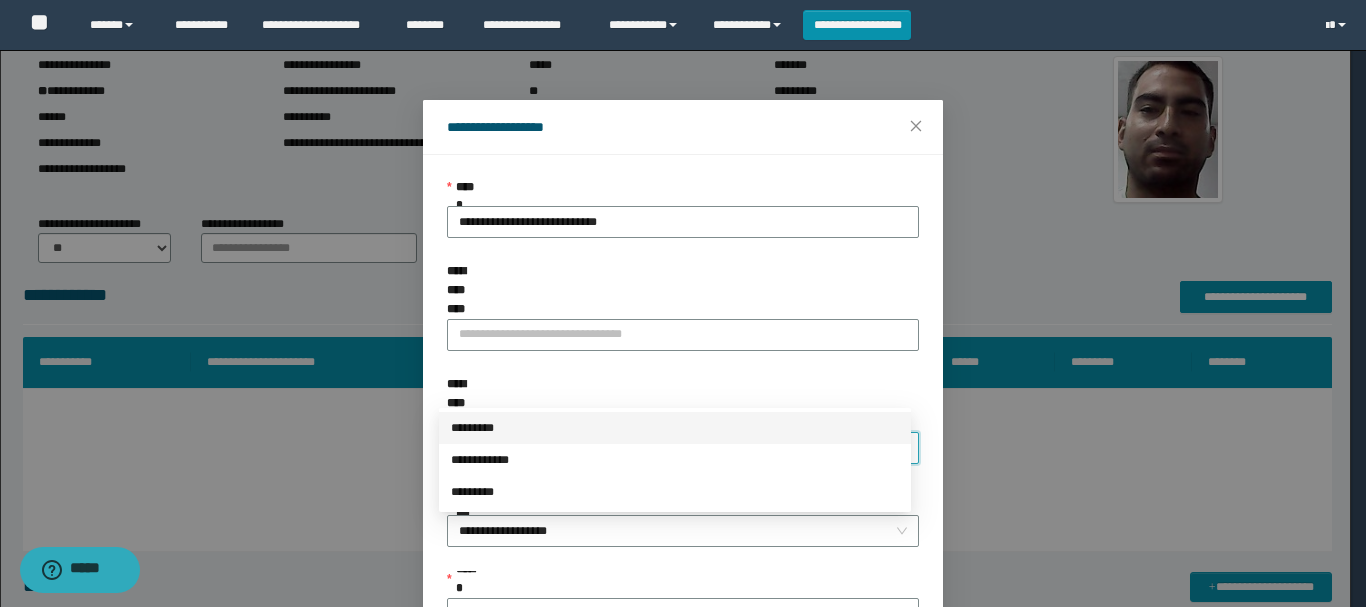 click on "*********" at bounding box center (675, 428) 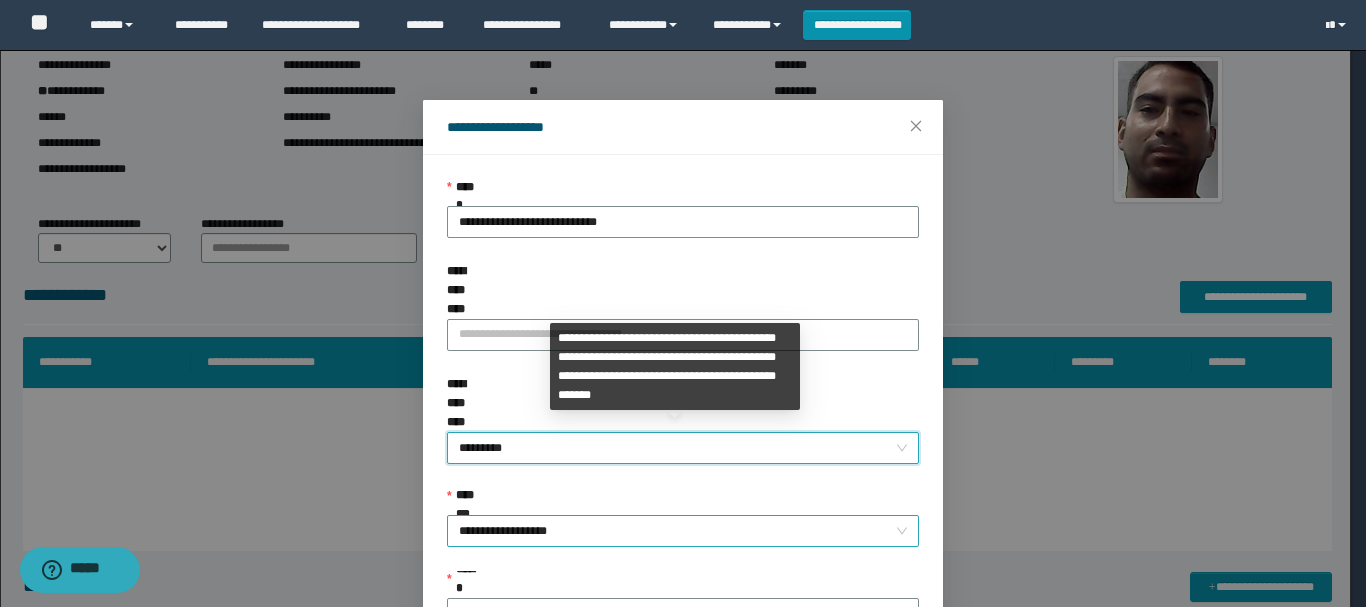 scroll, scrollTop: 100, scrollLeft: 0, axis: vertical 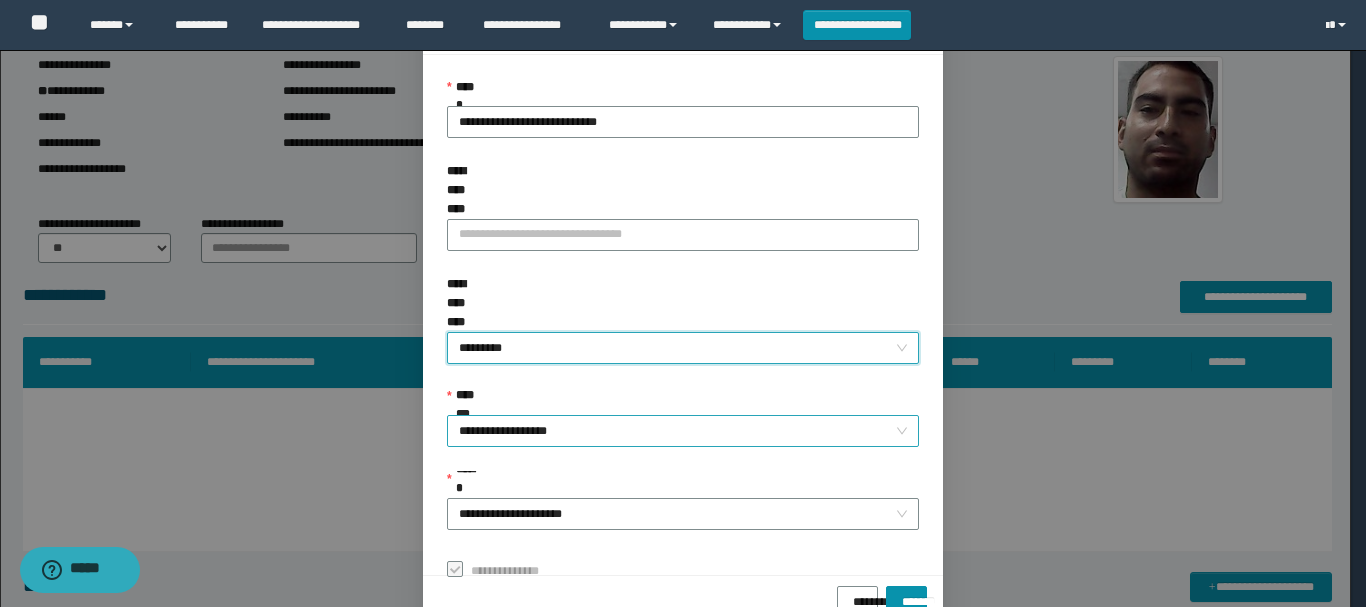 click on "**********" at bounding box center (683, 431) 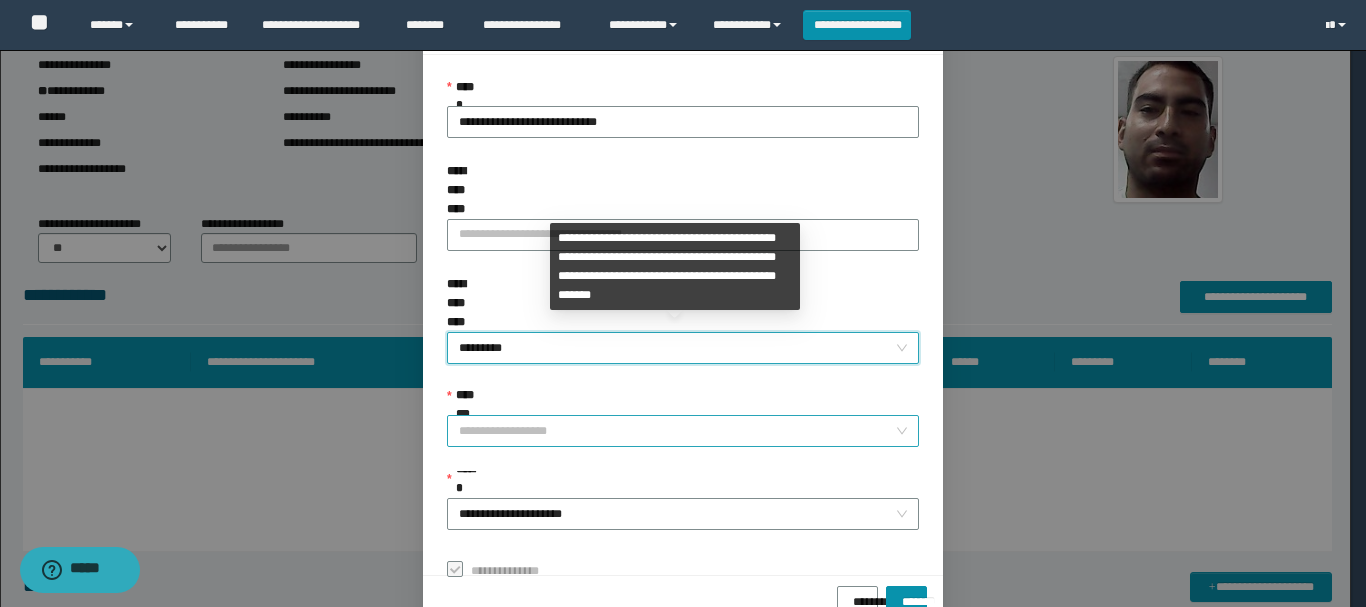 scroll, scrollTop: 192, scrollLeft: 0, axis: vertical 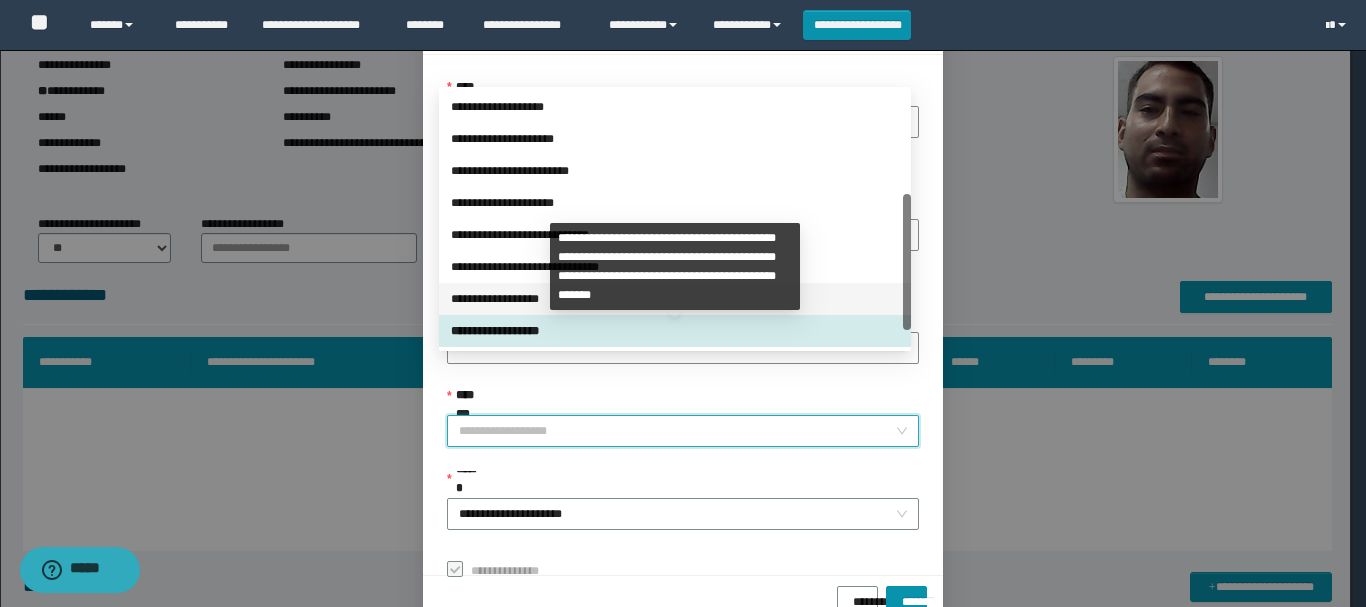 click on "**********" at bounding box center (675, 299) 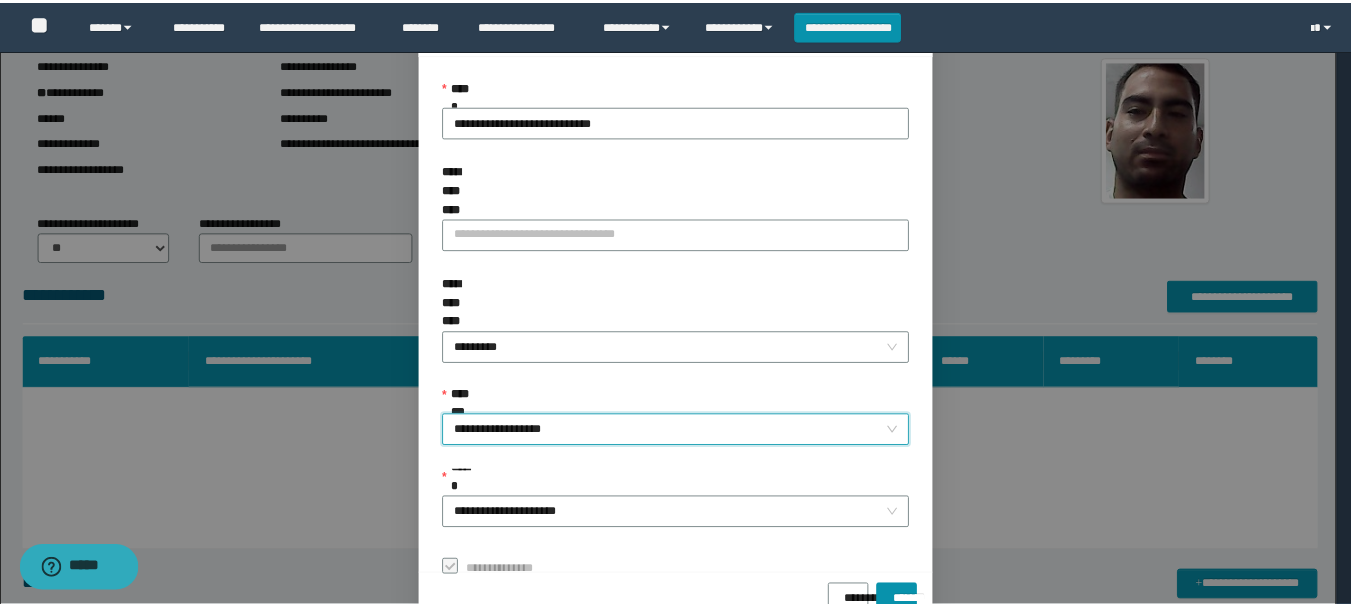 scroll, scrollTop: 145, scrollLeft: 0, axis: vertical 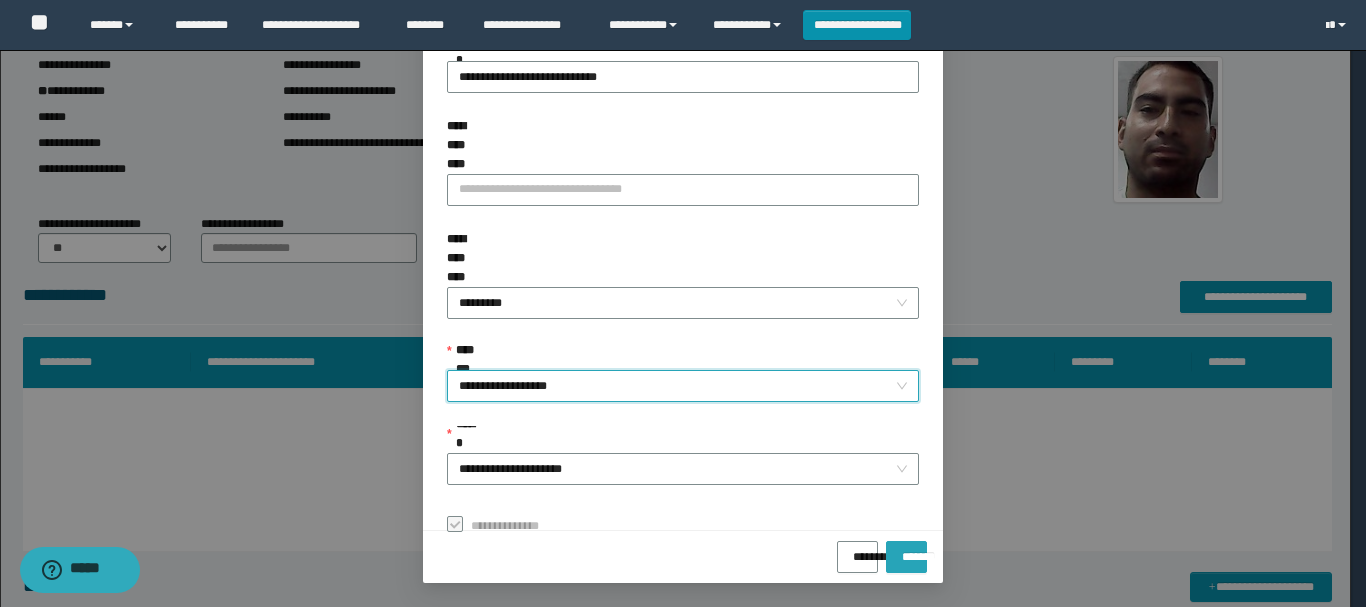 click on "*******" at bounding box center (906, 550) 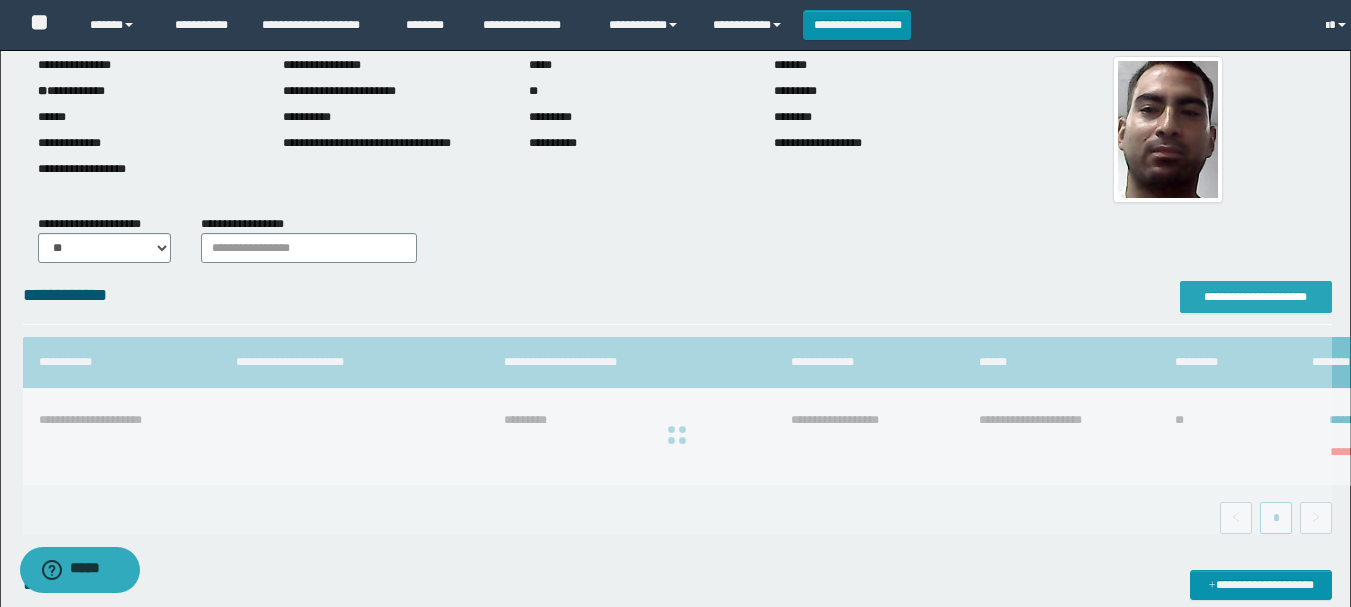scroll, scrollTop: 0, scrollLeft: 0, axis: both 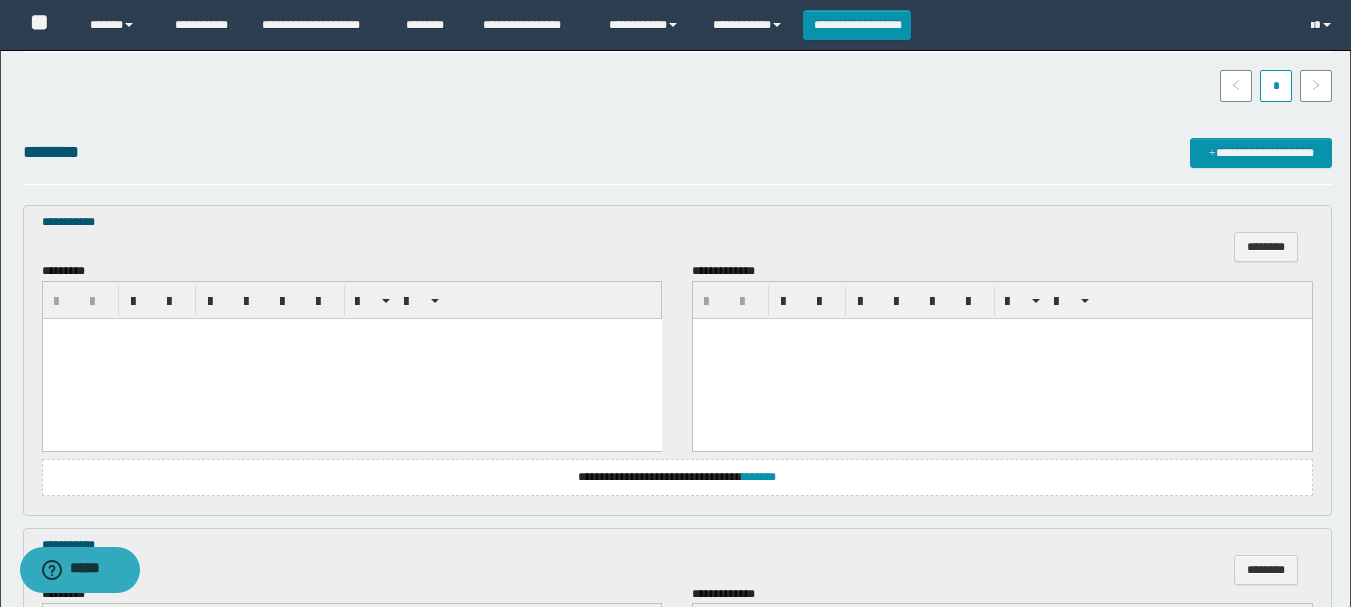click at bounding box center [351, 358] 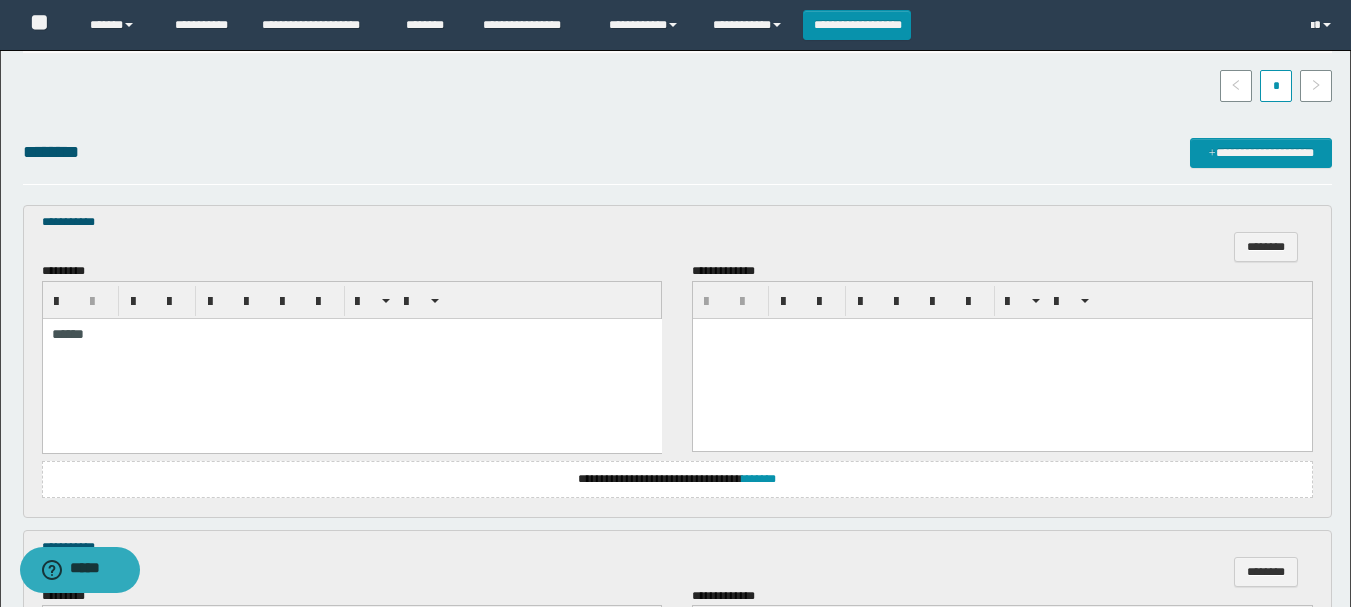 type 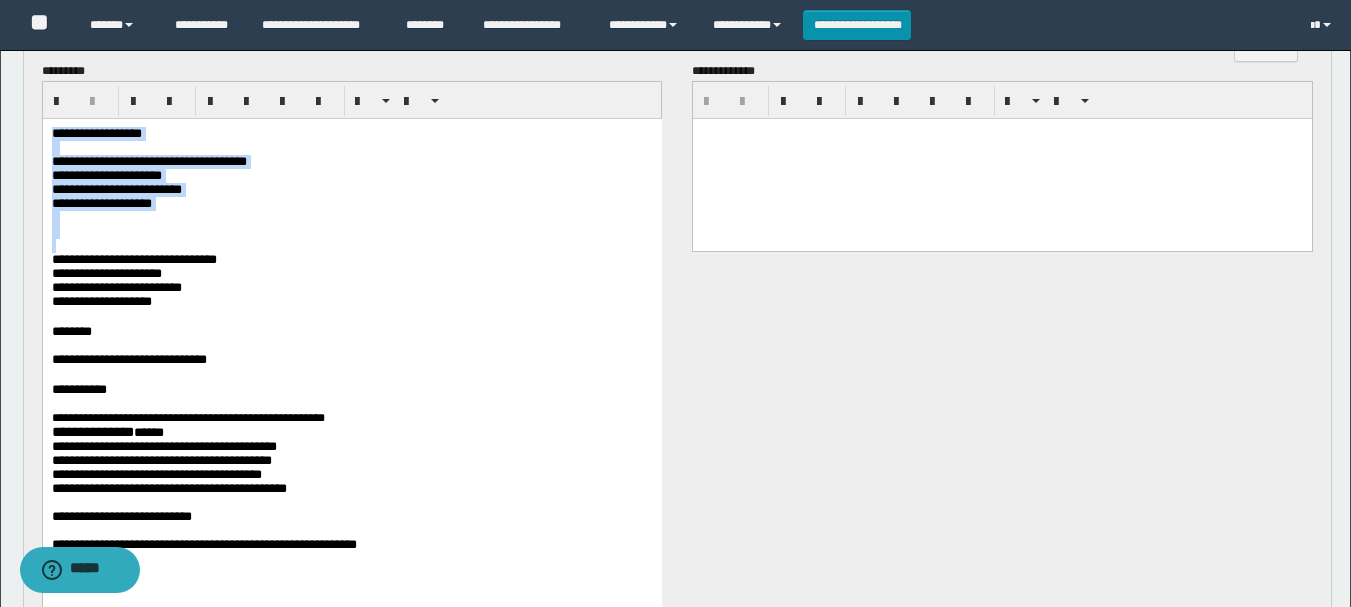 scroll, scrollTop: 800, scrollLeft: 0, axis: vertical 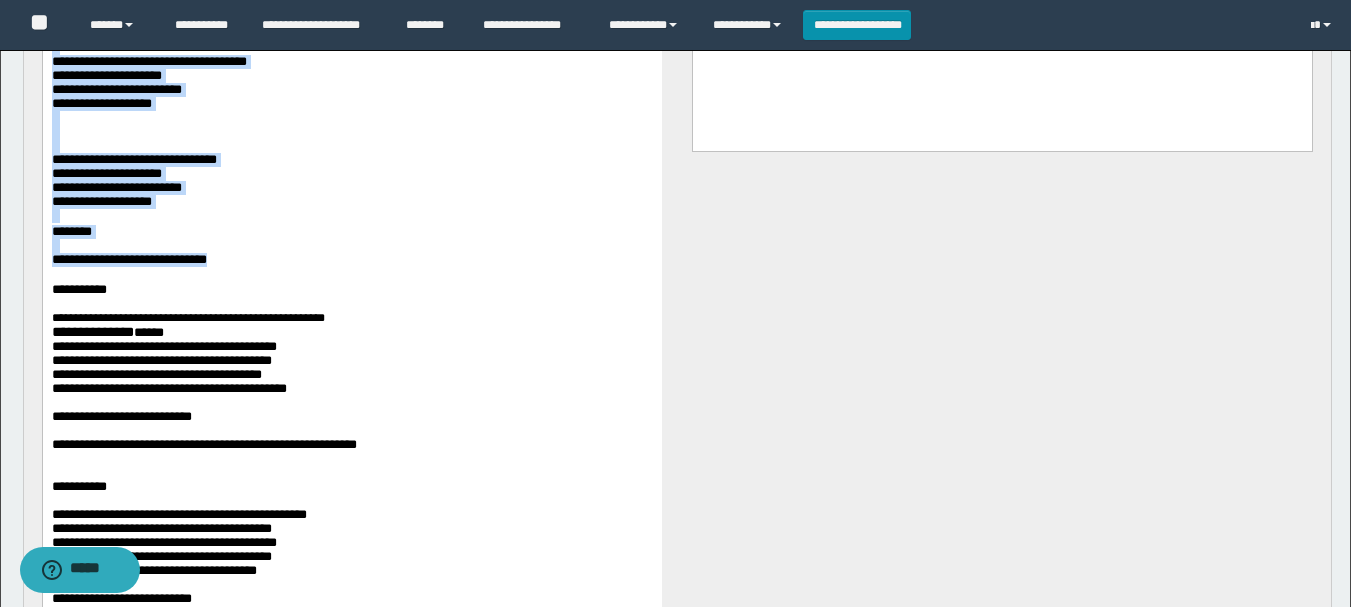 drag, startPoint x: 51, startPoint y: 32, endPoint x: 410, endPoint y: 288, distance: 440.92743 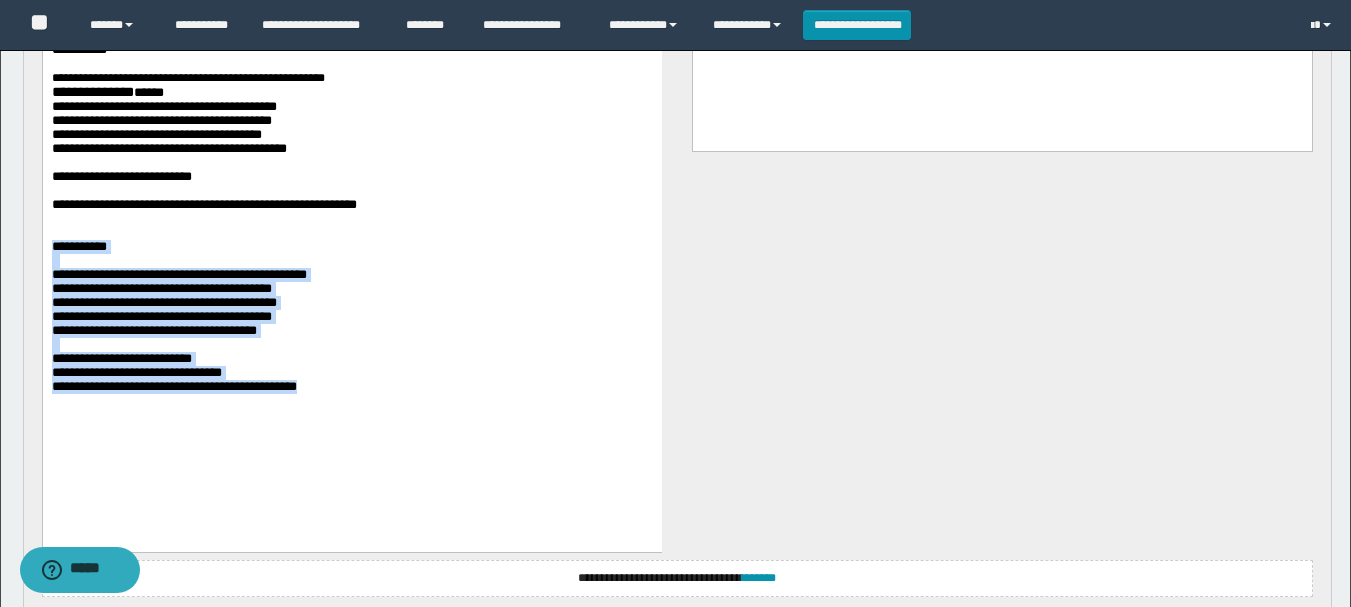 drag, startPoint x: 50, startPoint y: 270, endPoint x: 471, endPoint y: 491, distance: 475.4808 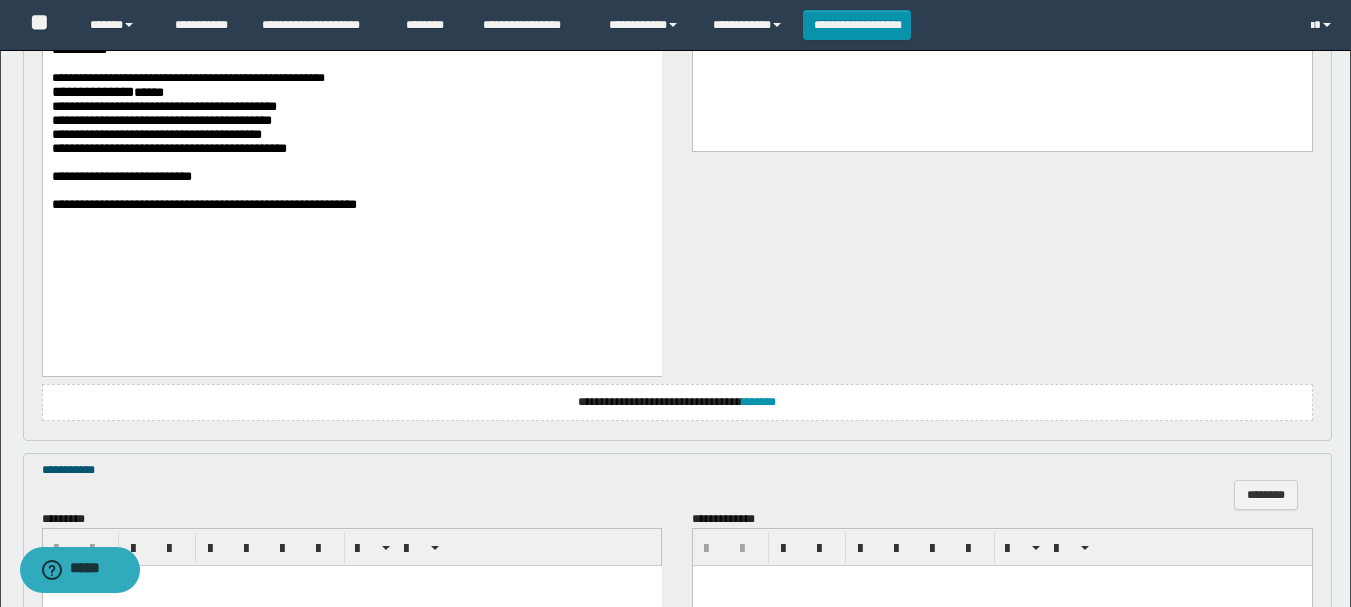 scroll, scrollTop: 600, scrollLeft: 0, axis: vertical 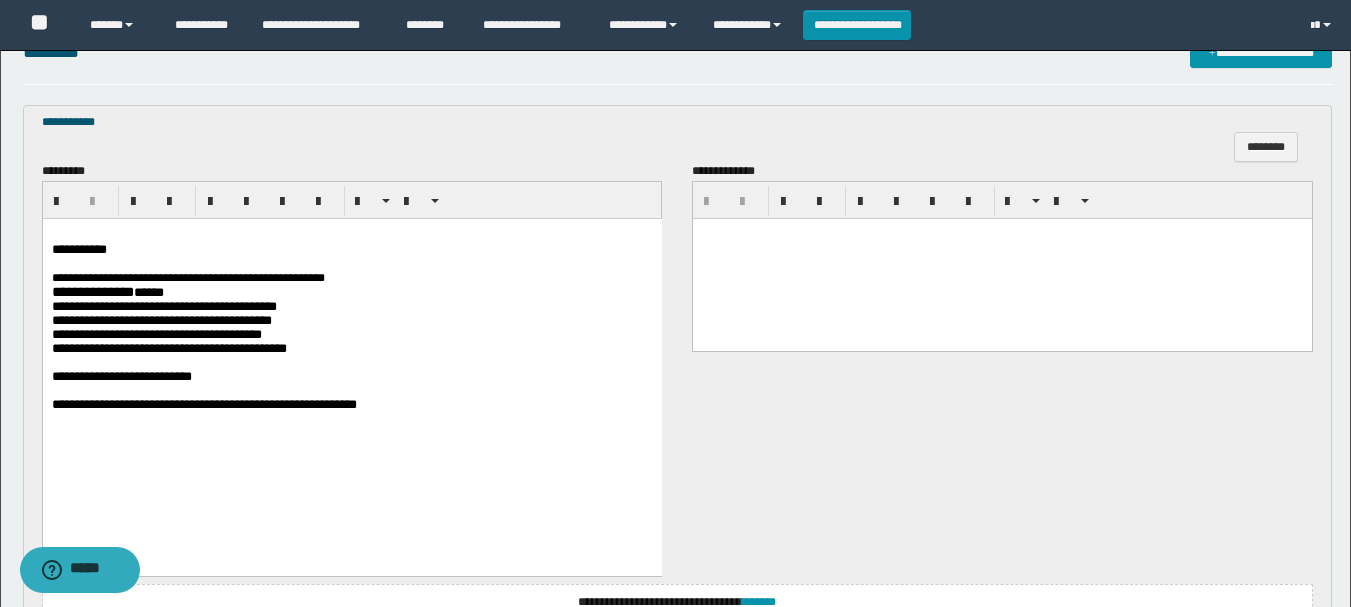 click on "**********" at bounding box center (351, 376) 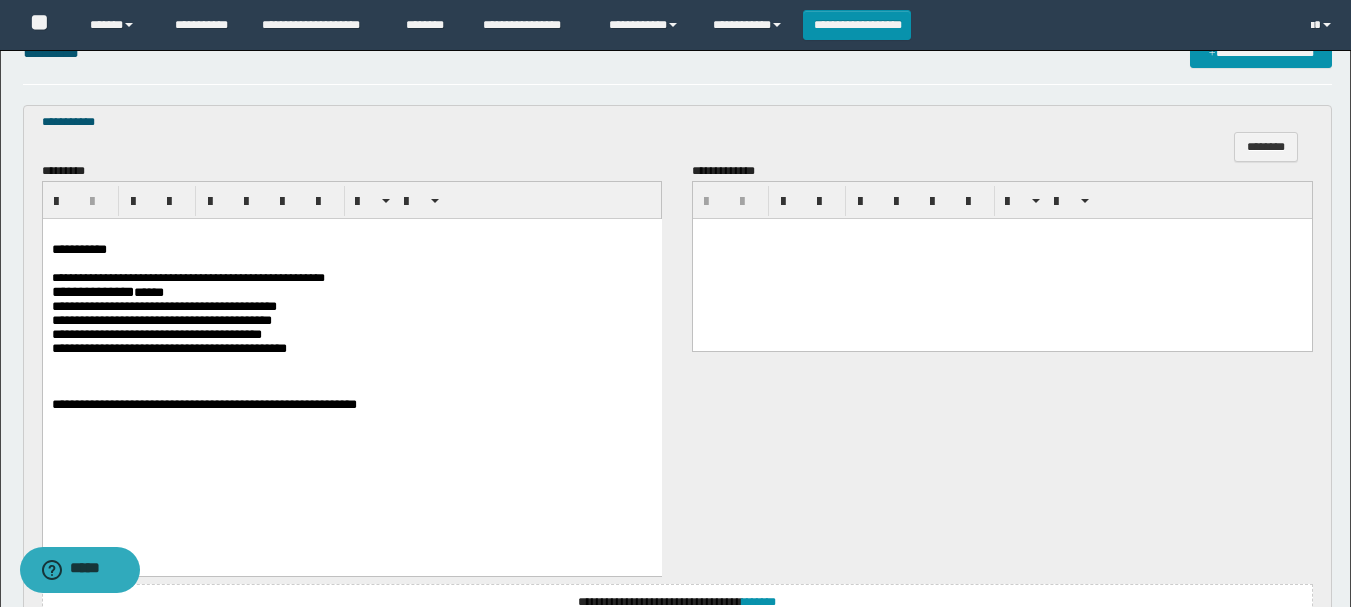 click on "**********" at bounding box center (351, 348) 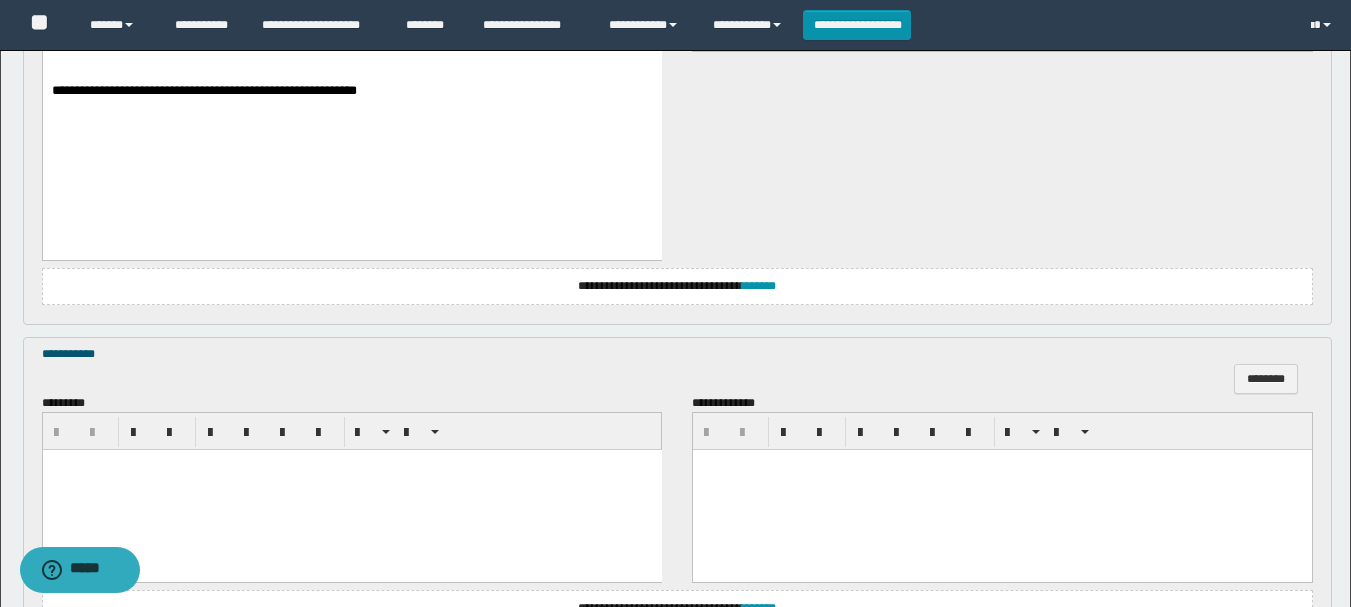 scroll, scrollTop: 1000, scrollLeft: 0, axis: vertical 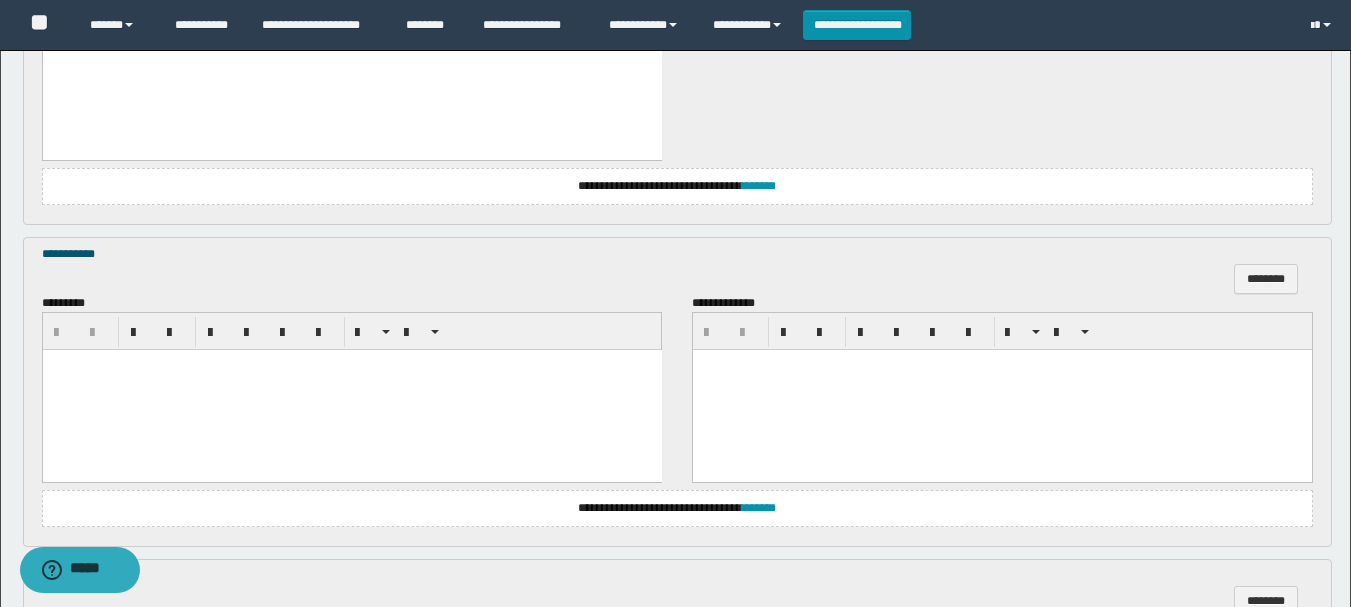 click at bounding box center [351, 390] 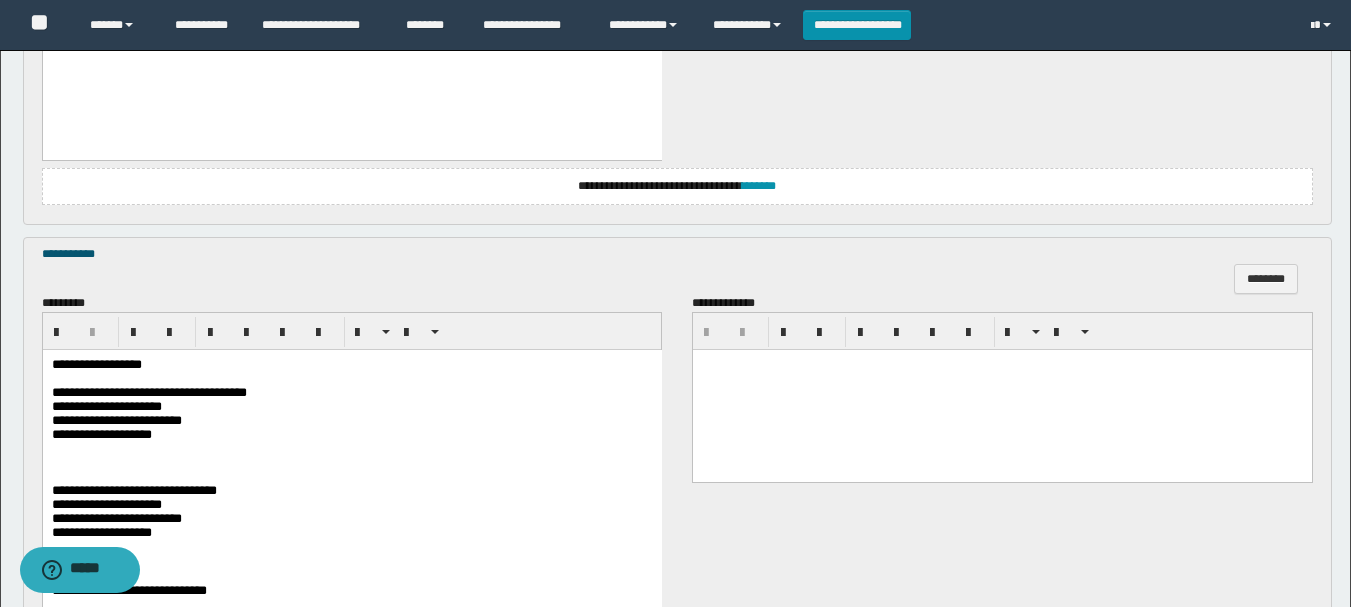 scroll, scrollTop: 1100, scrollLeft: 0, axis: vertical 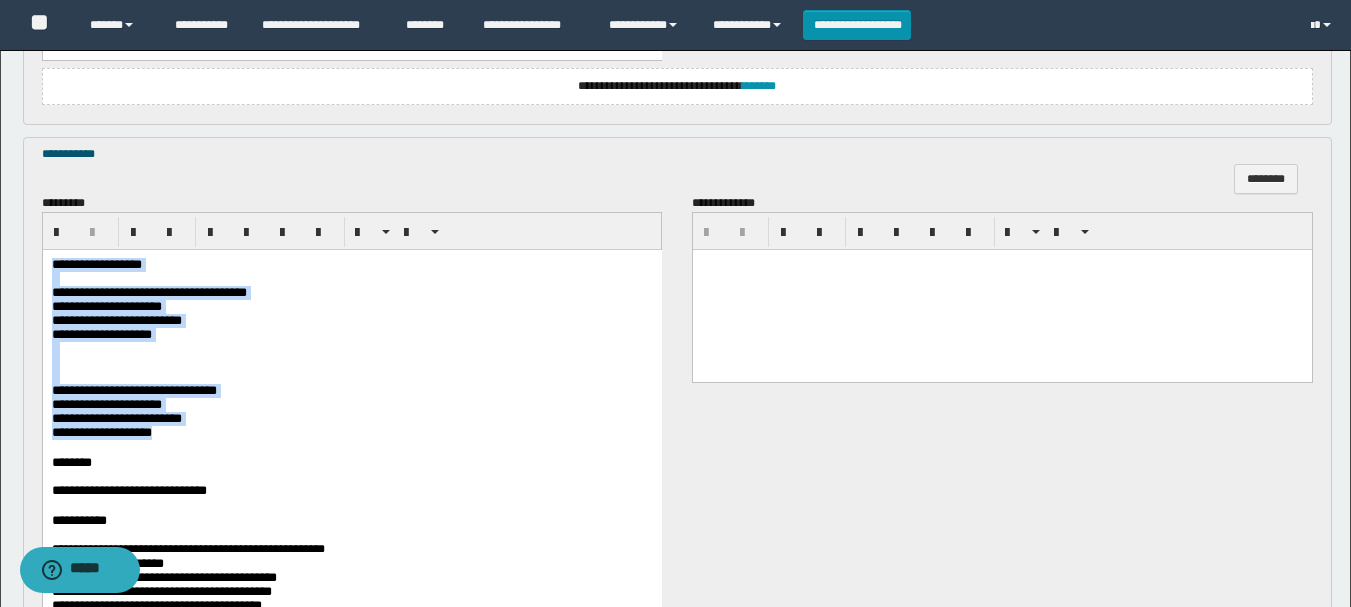 drag, startPoint x: 51, startPoint y: 259, endPoint x: 429, endPoint y: 460, distance: 428.11798 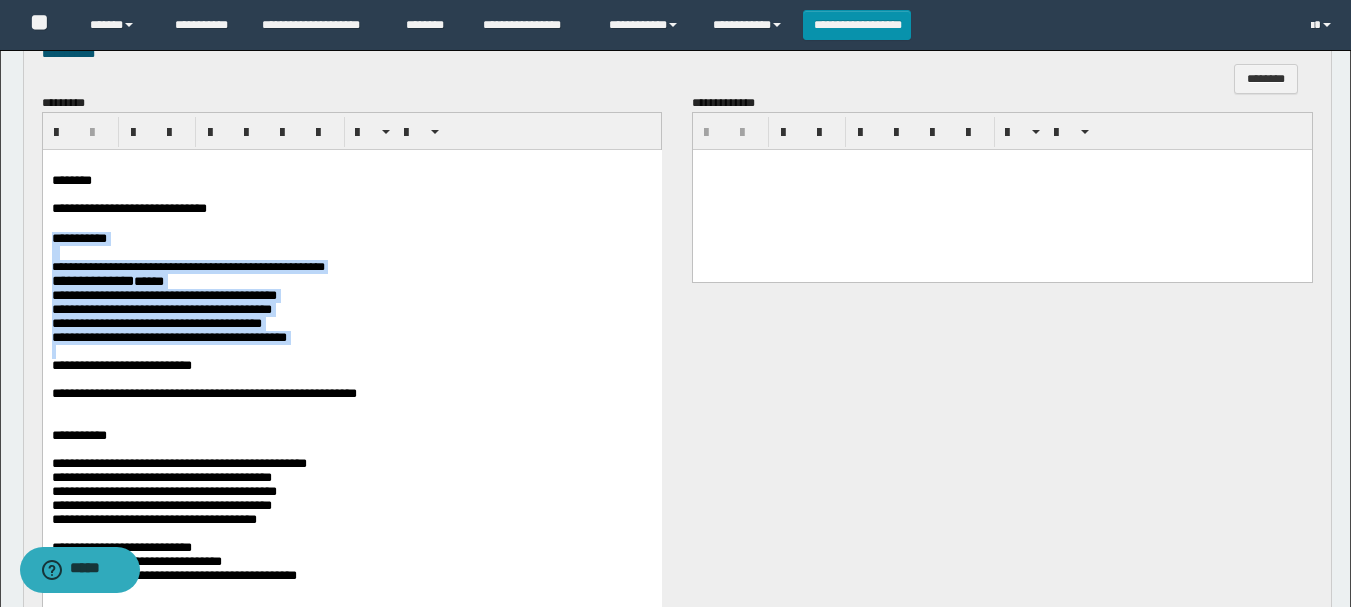scroll, scrollTop: 1400, scrollLeft: 0, axis: vertical 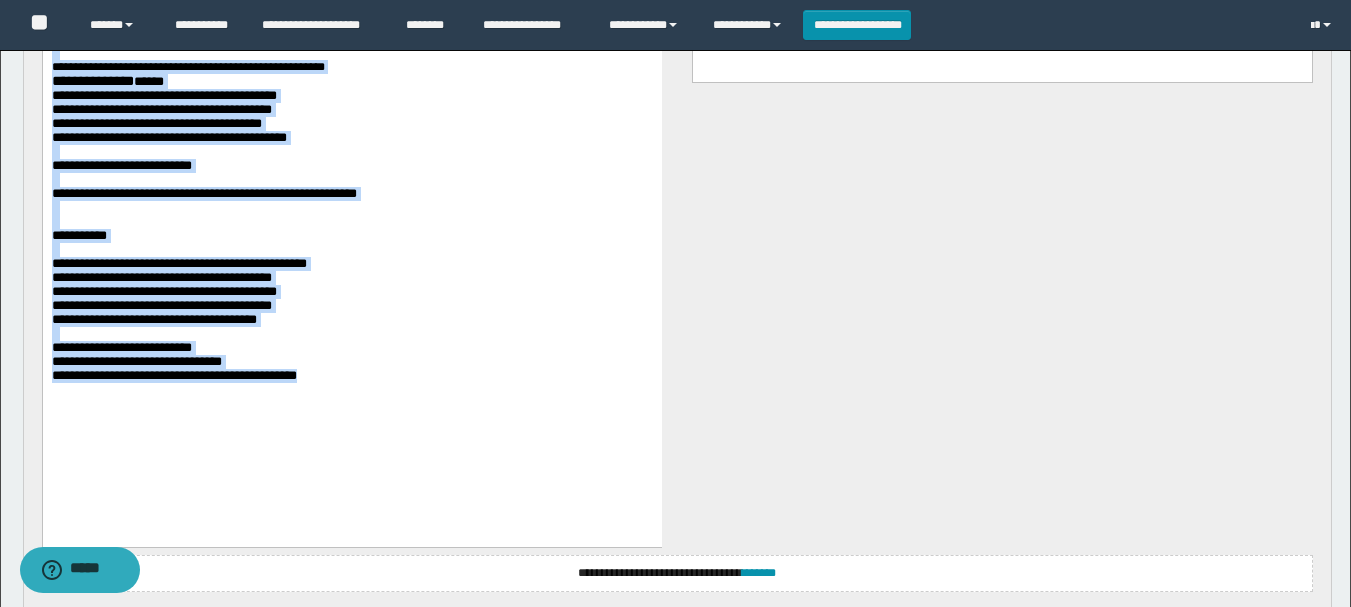 drag, startPoint x: 53, startPoint y: 44, endPoint x: 443, endPoint y: 451, distance: 563.6923 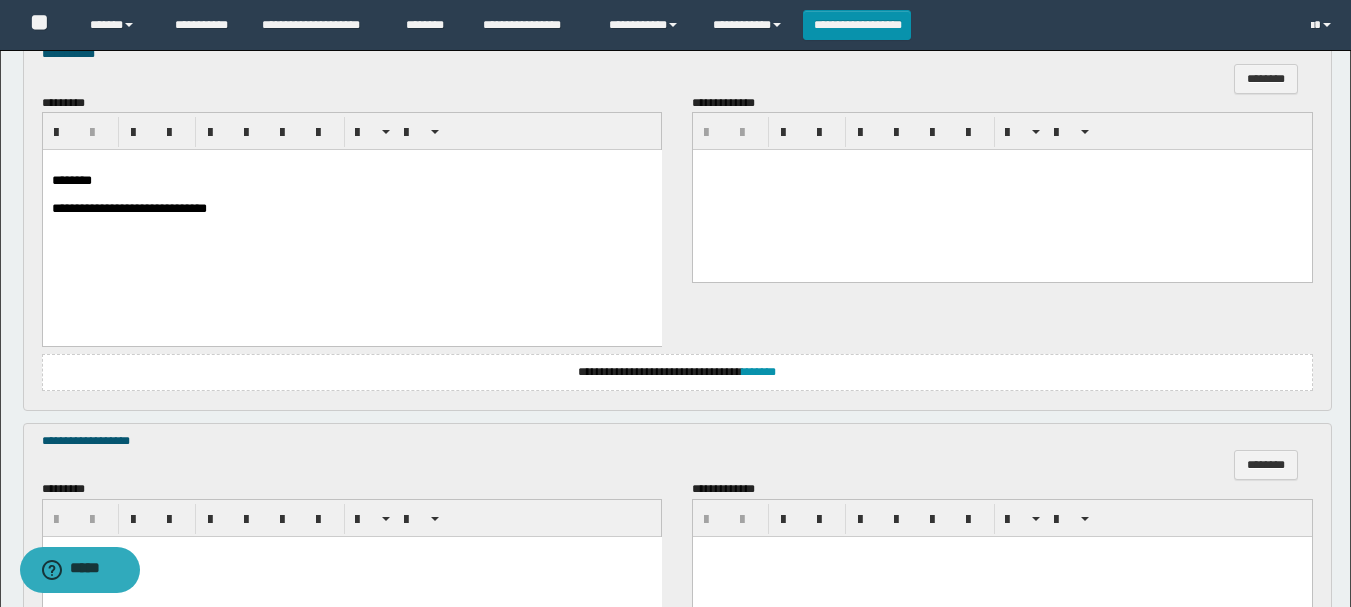scroll, scrollTop: 1400, scrollLeft: 0, axis: vertical 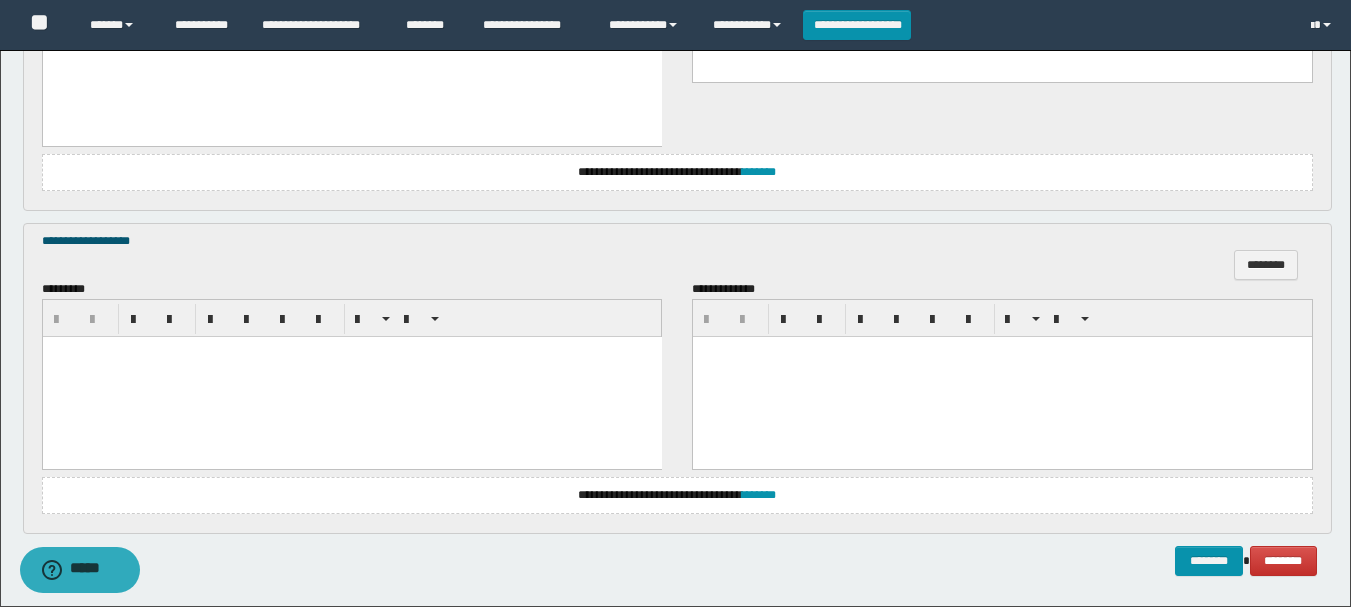 click at bounding box center (351, 377) 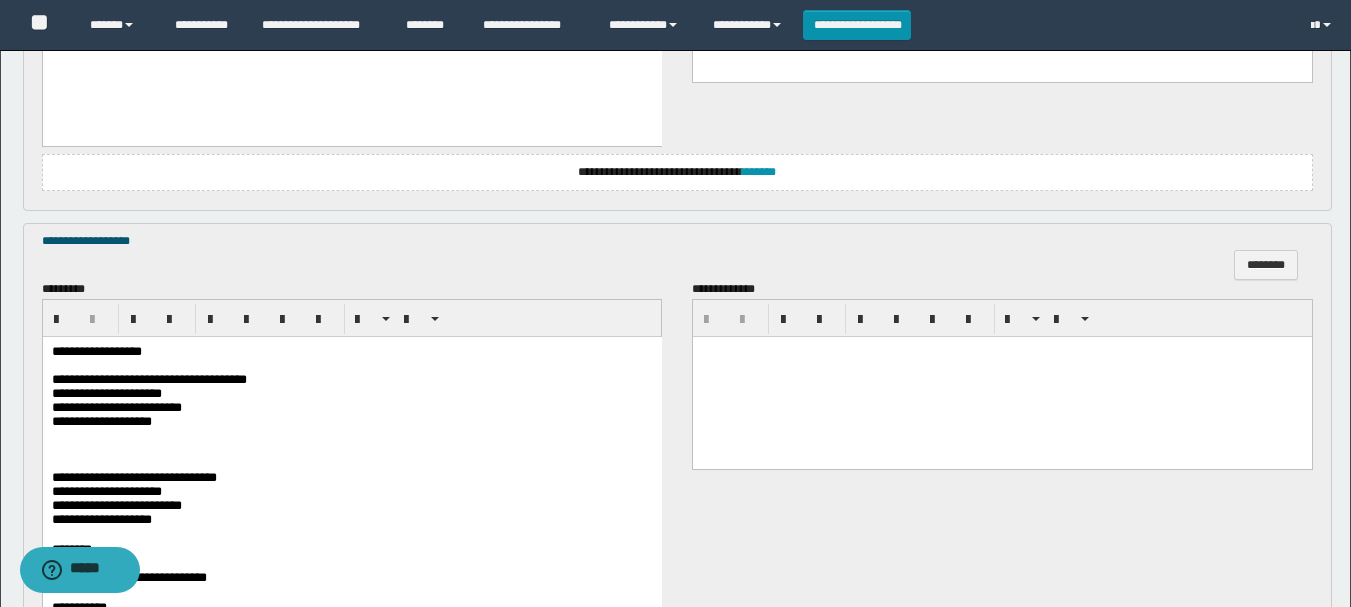 scroll, scrollTop: 1500, scrollLeft: 0, axis: vertical 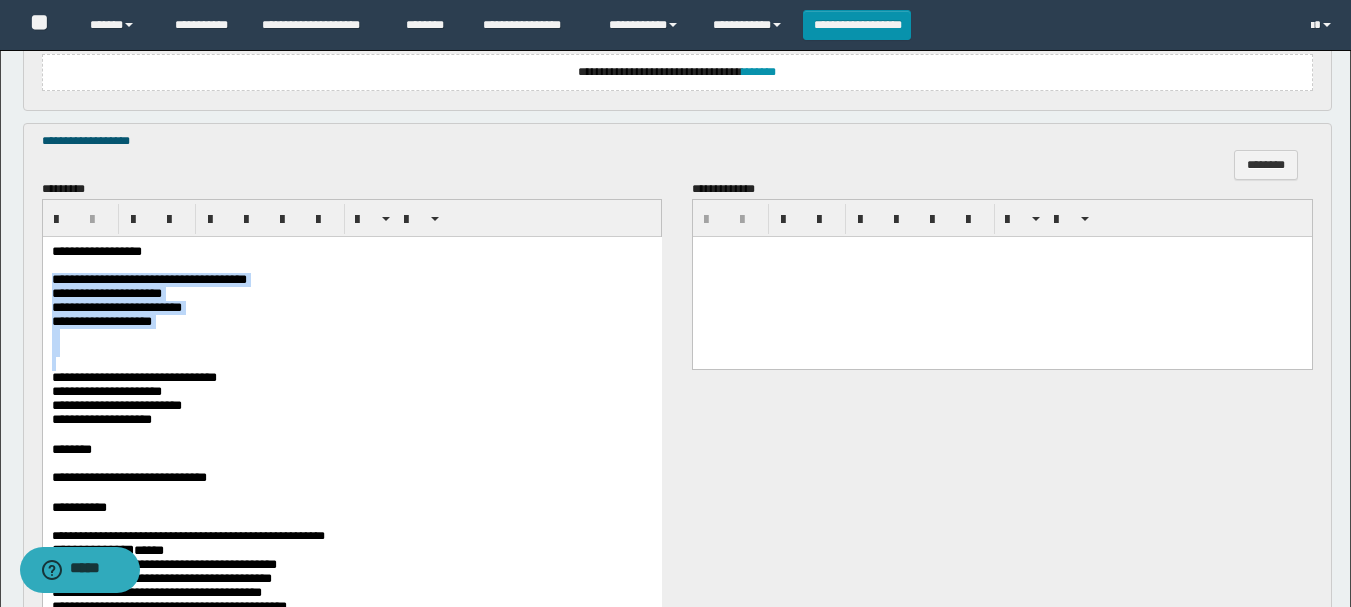 drag, startPoint x: 50, startPoint y: 277, endPoint x: 432, endPoint y: 373, distance: 393.87814 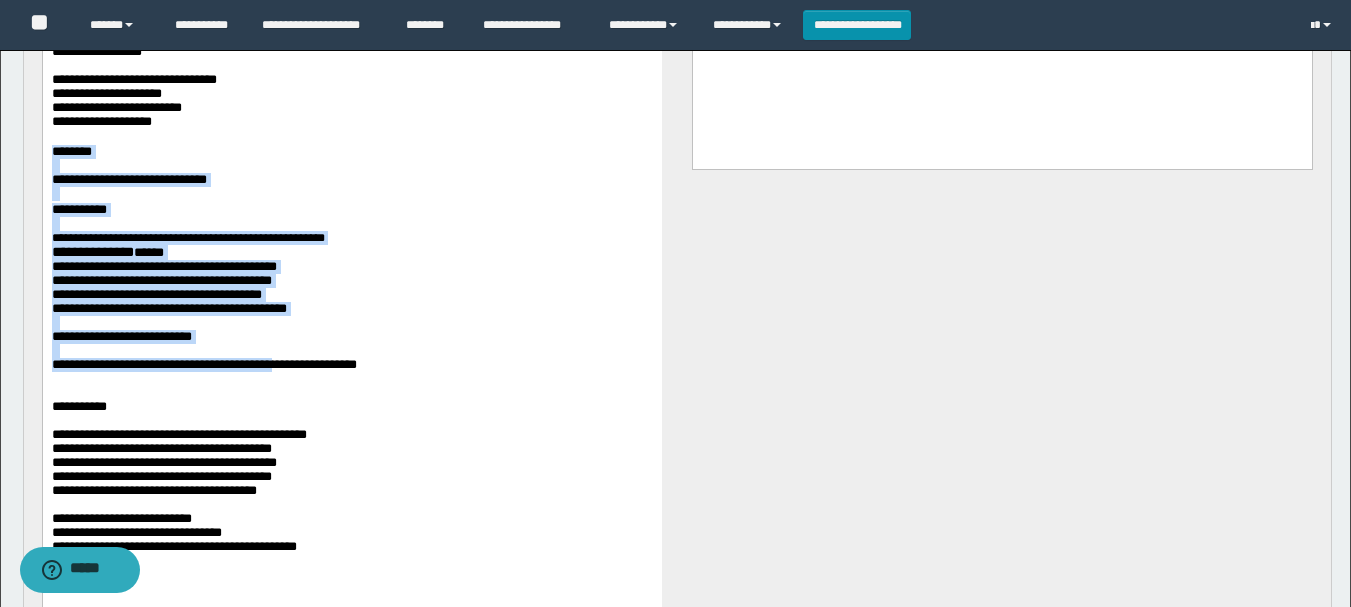 scroll, scrollTop: 1800, scrollLeft: 0, axis: vertical 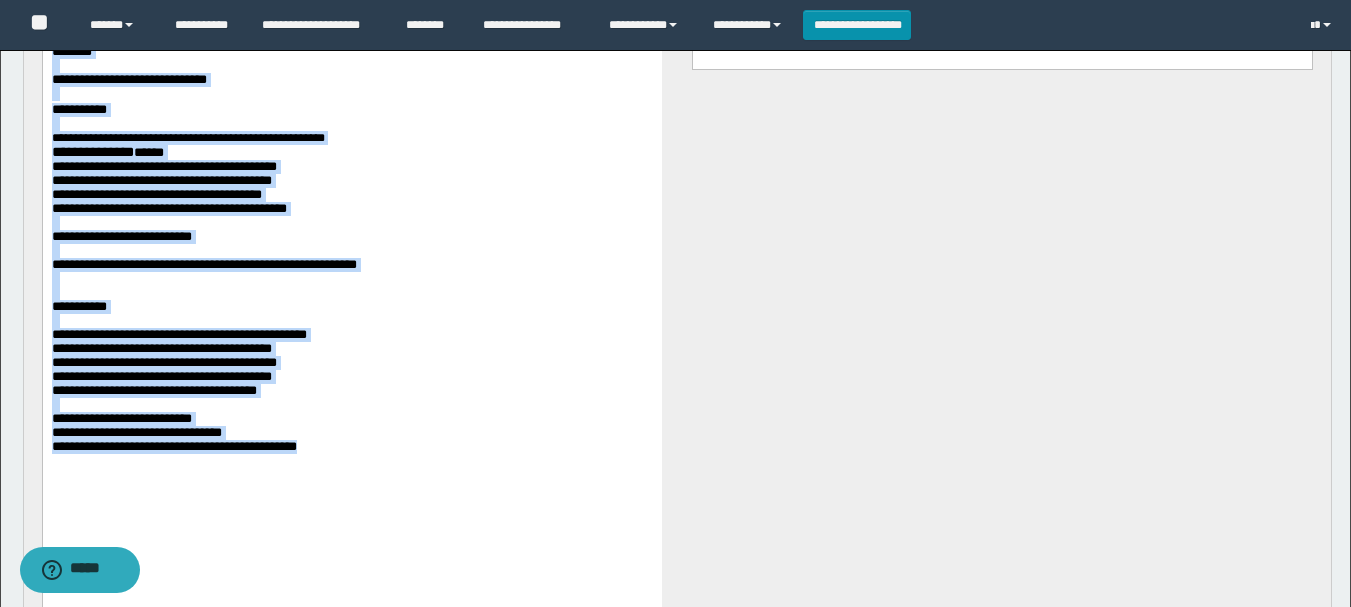 drag, startPoint x: 49, startPoint y: 69, endPoint x: 401, endPoint y: 507, distance: 561.9146 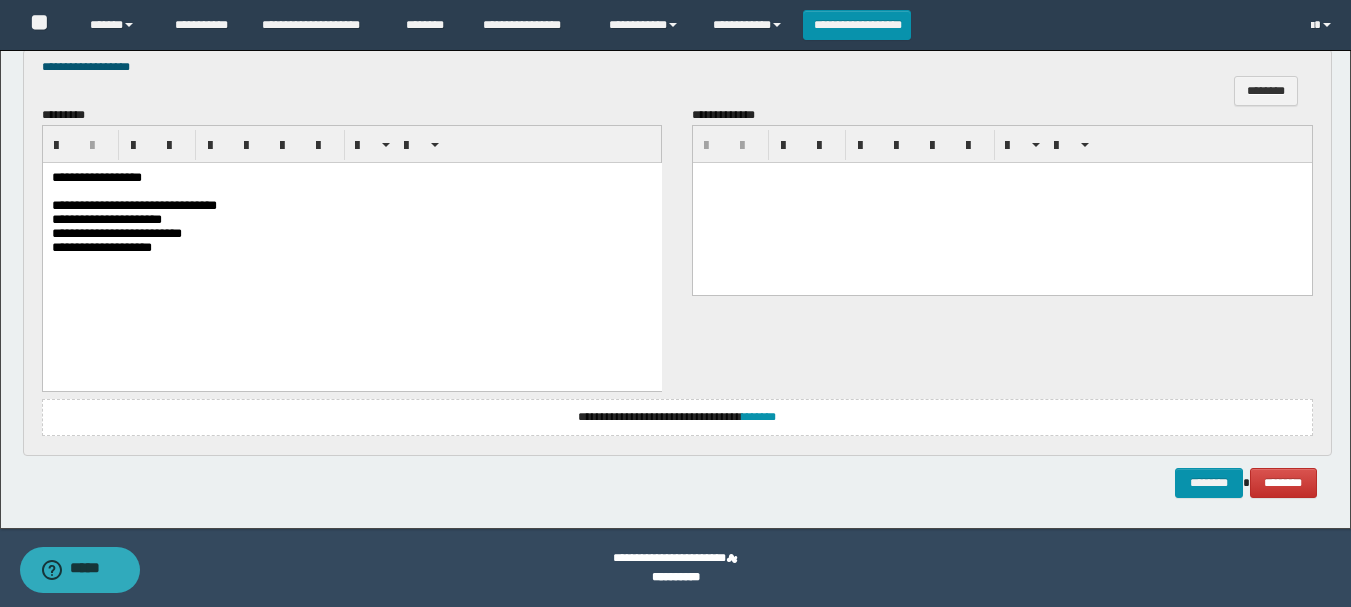 scroll, scrollTop: 1574, scrollLeft: 0, axis: vertical 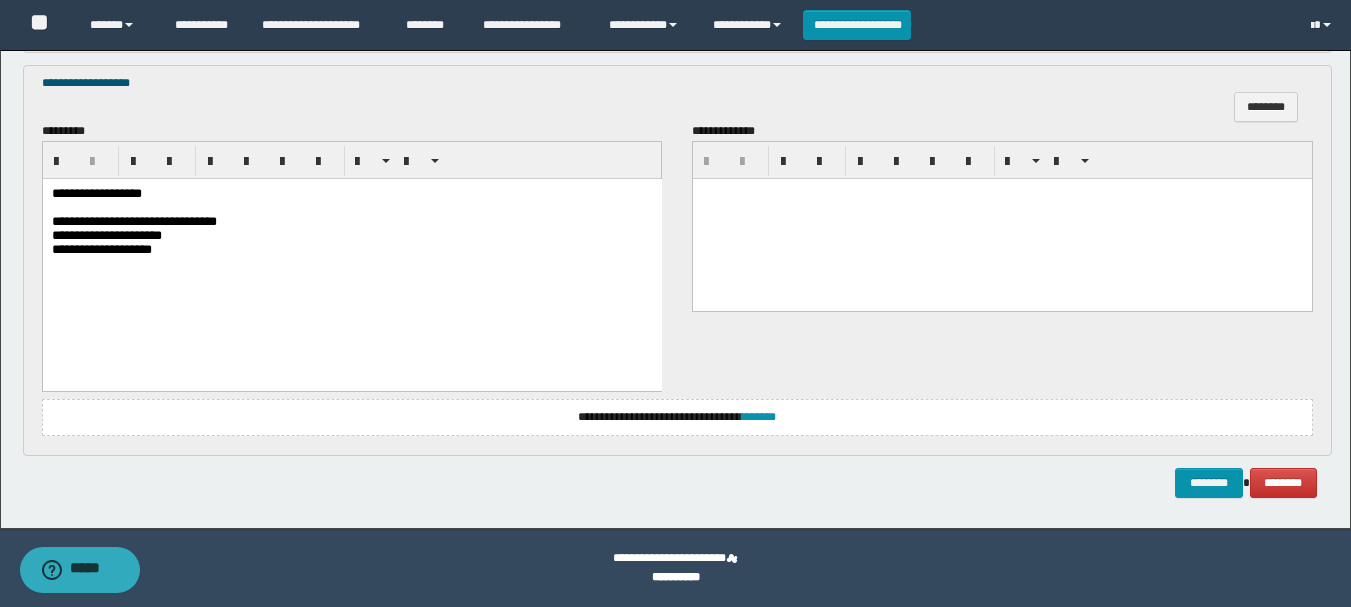 click on "**********" at bounding box center [677, 417] 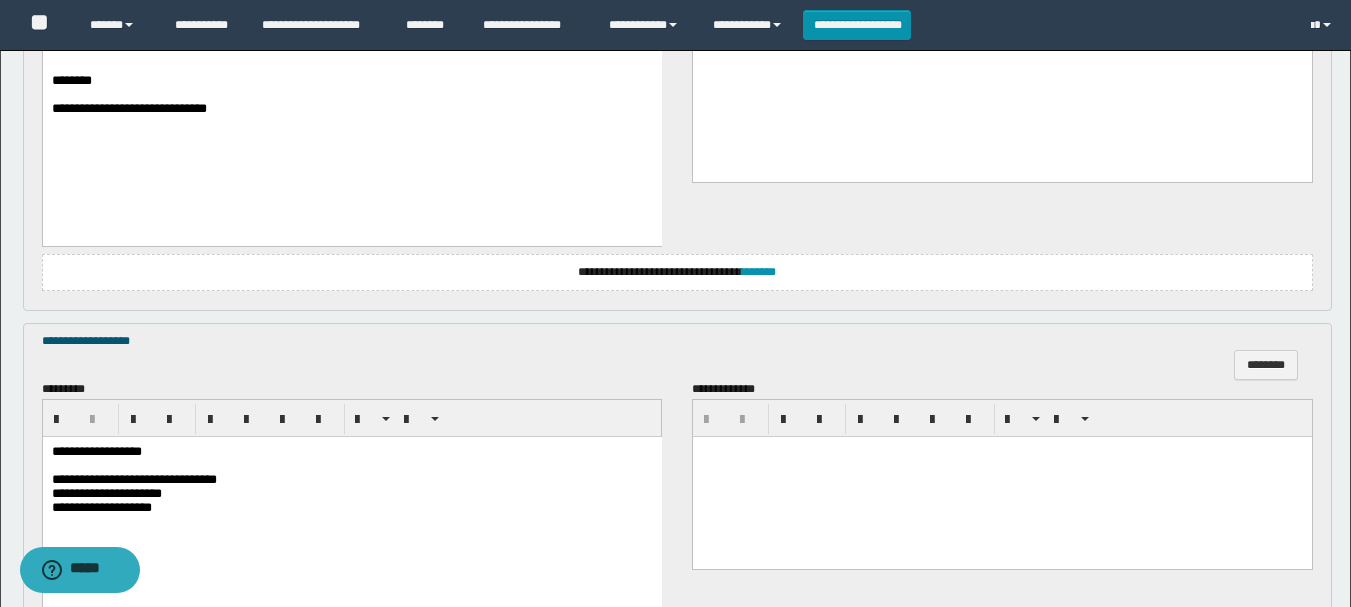 scroll, scrollTop: 1558, scrollLeft: 0, axis: vertical 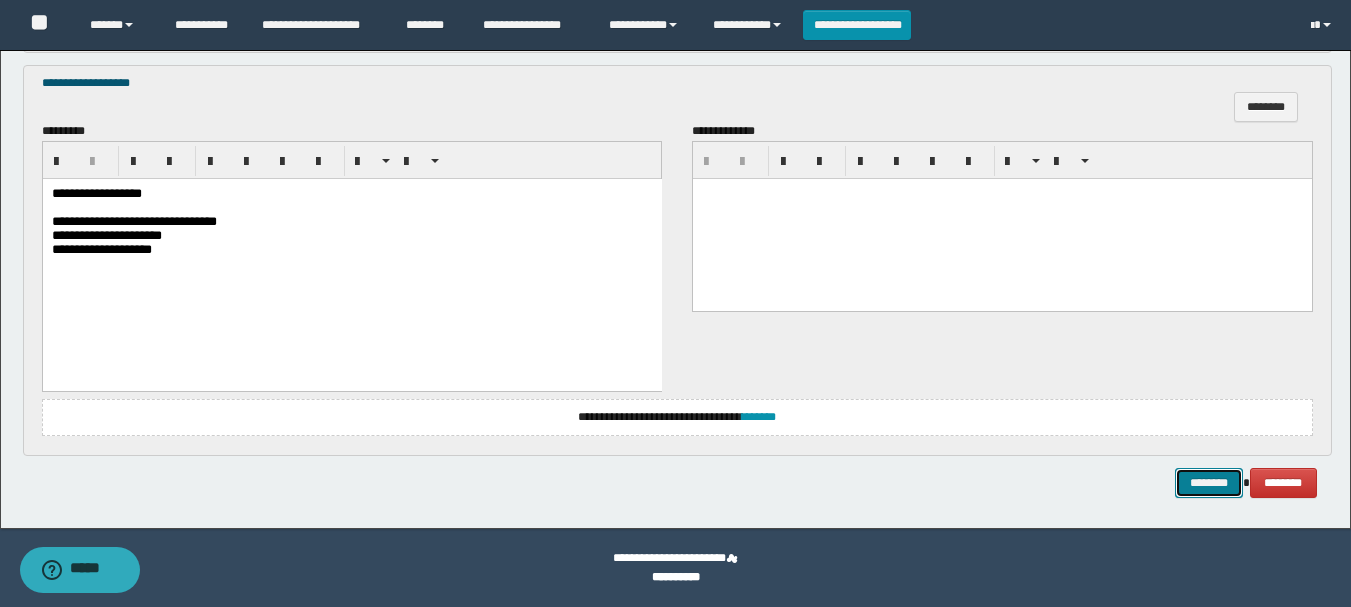 click on "********" at bounding box center (1209, 483) 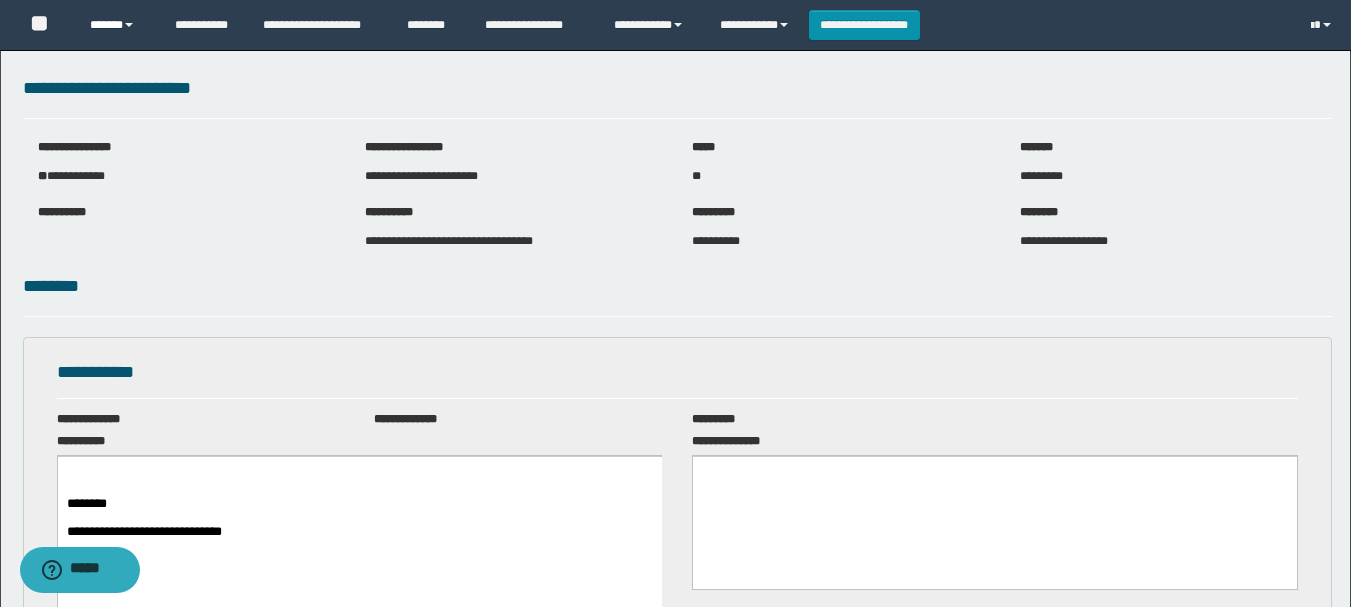 scroll, scrollTop: 0, scrollLeft: 0, axis: both 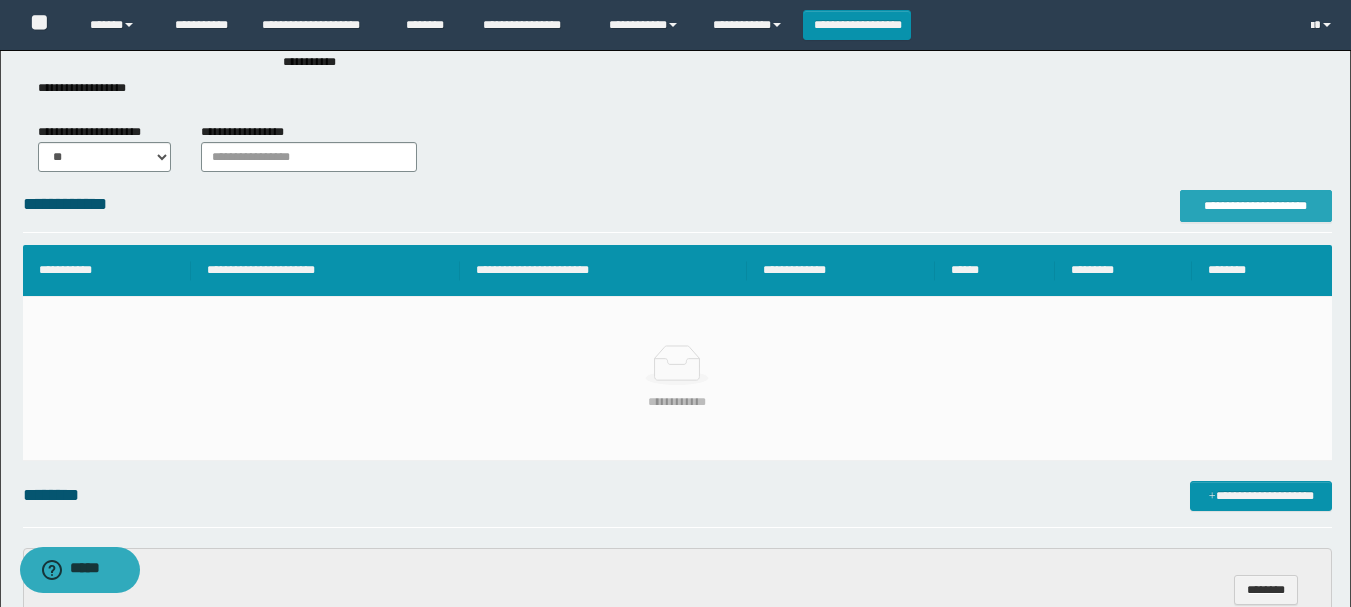 click on "**********" at bounding box center (1256, 206) 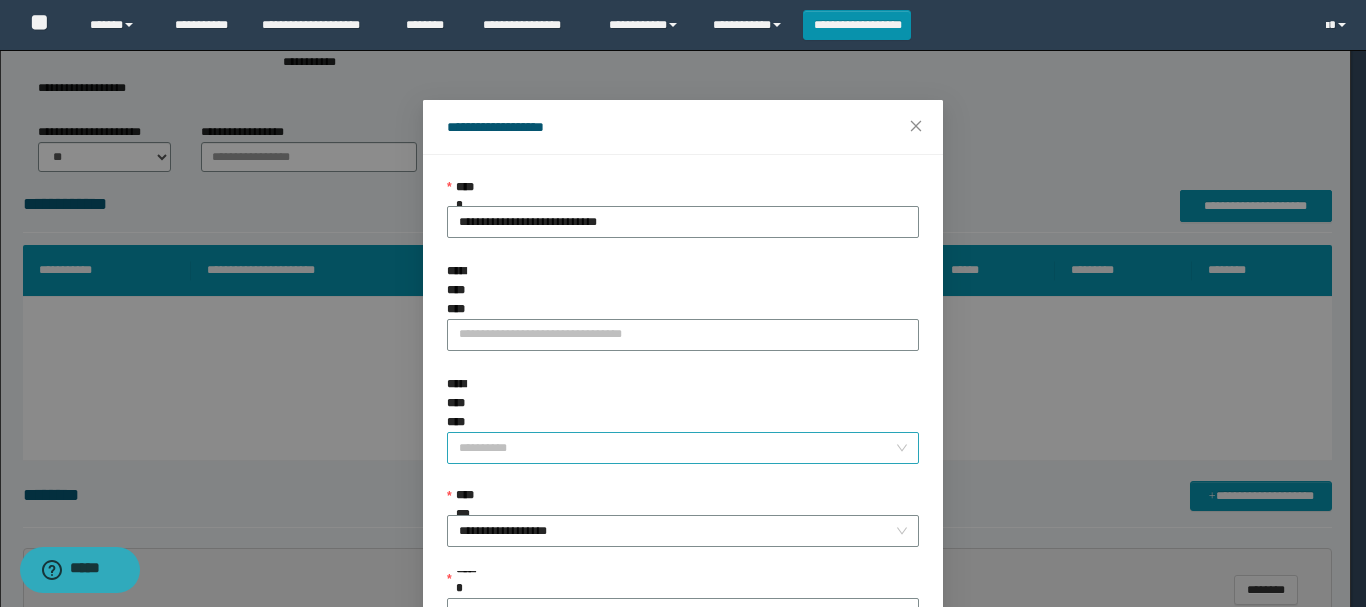 click on "**********" at bounding box center (677, 448) 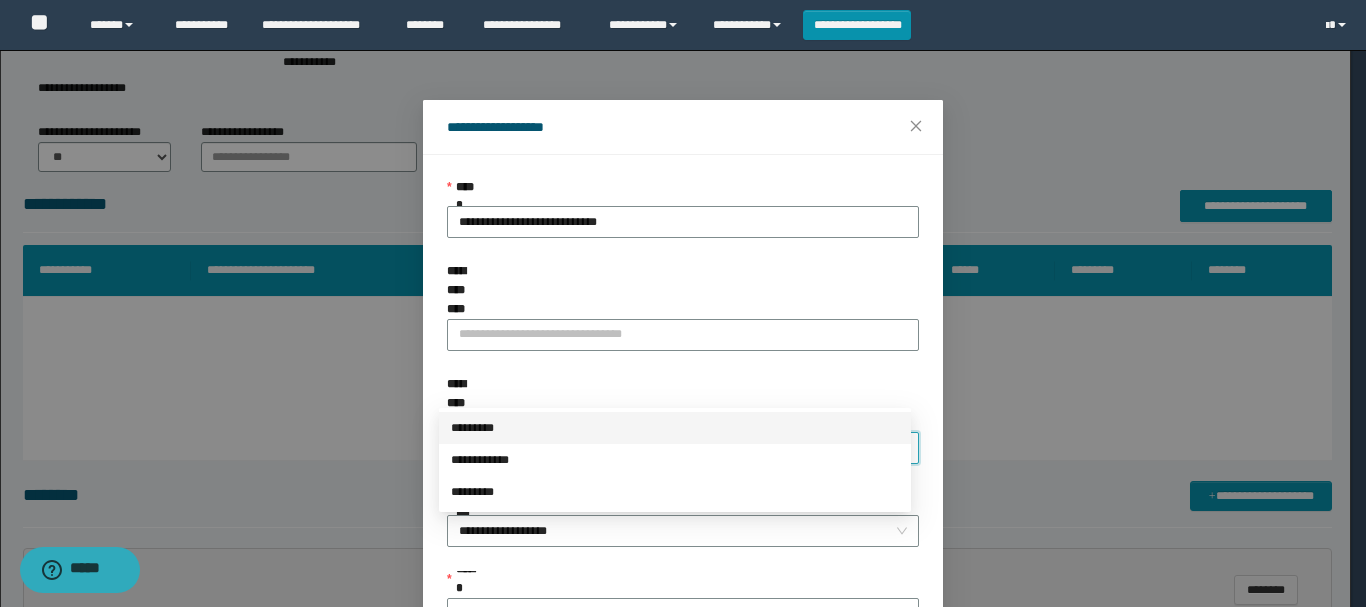 click on "*********" at bounding box center (675, 428) 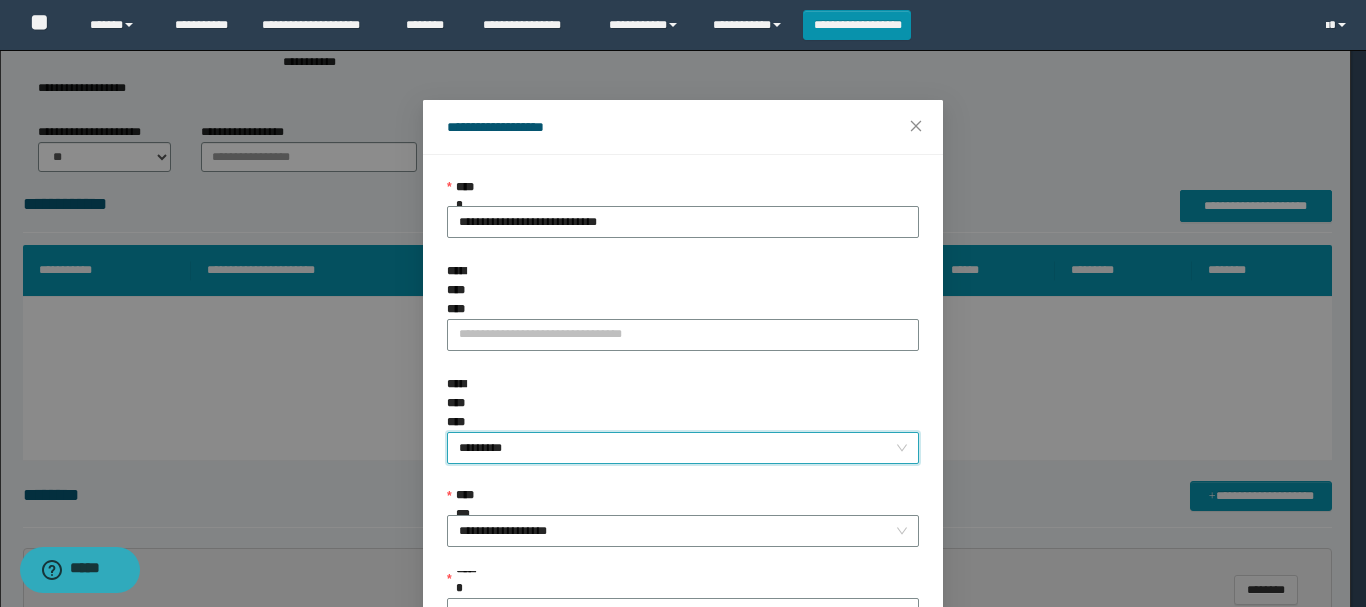 scroll, scrollTop: 100, scrollLeft: 0, axis: vertical 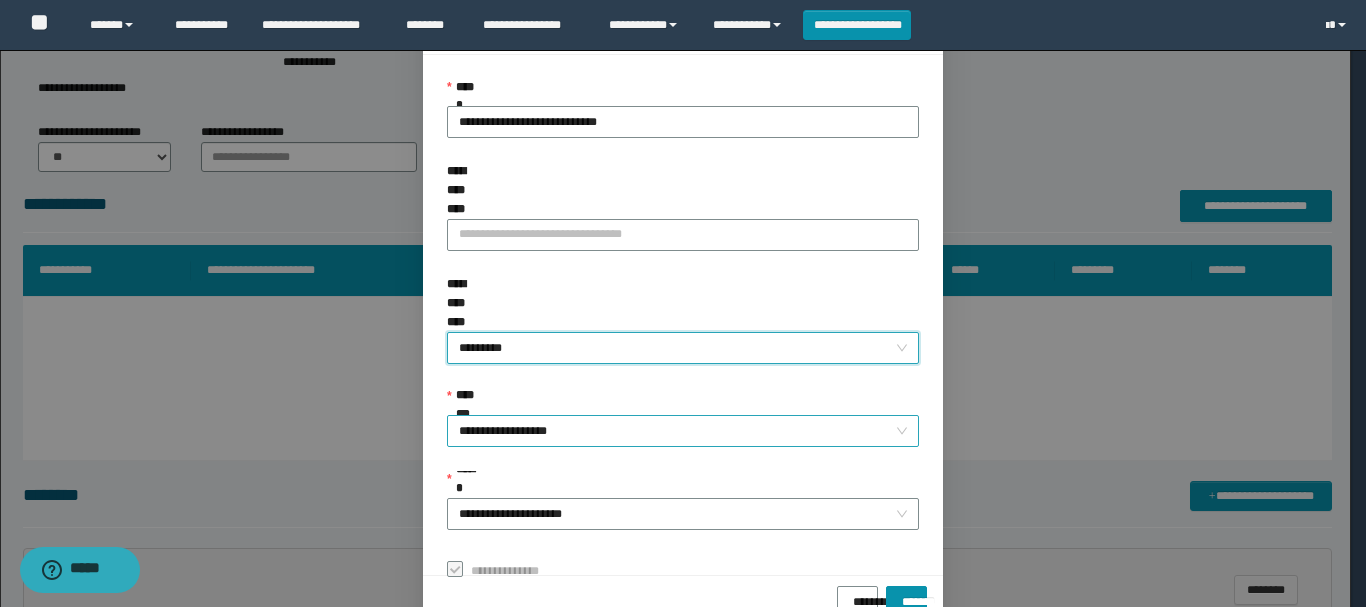 click on "**********" at bounding box center [683, 431] 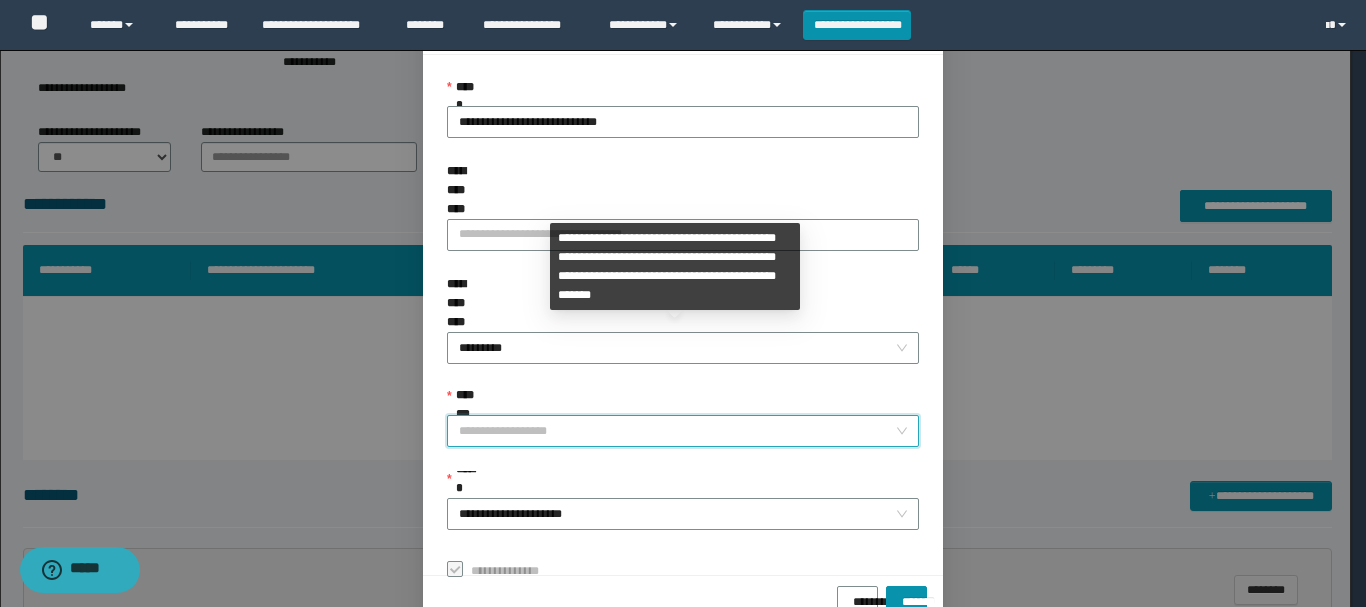 scroll, scrollTop: 192, scrollLeft: 0, axis: vertical 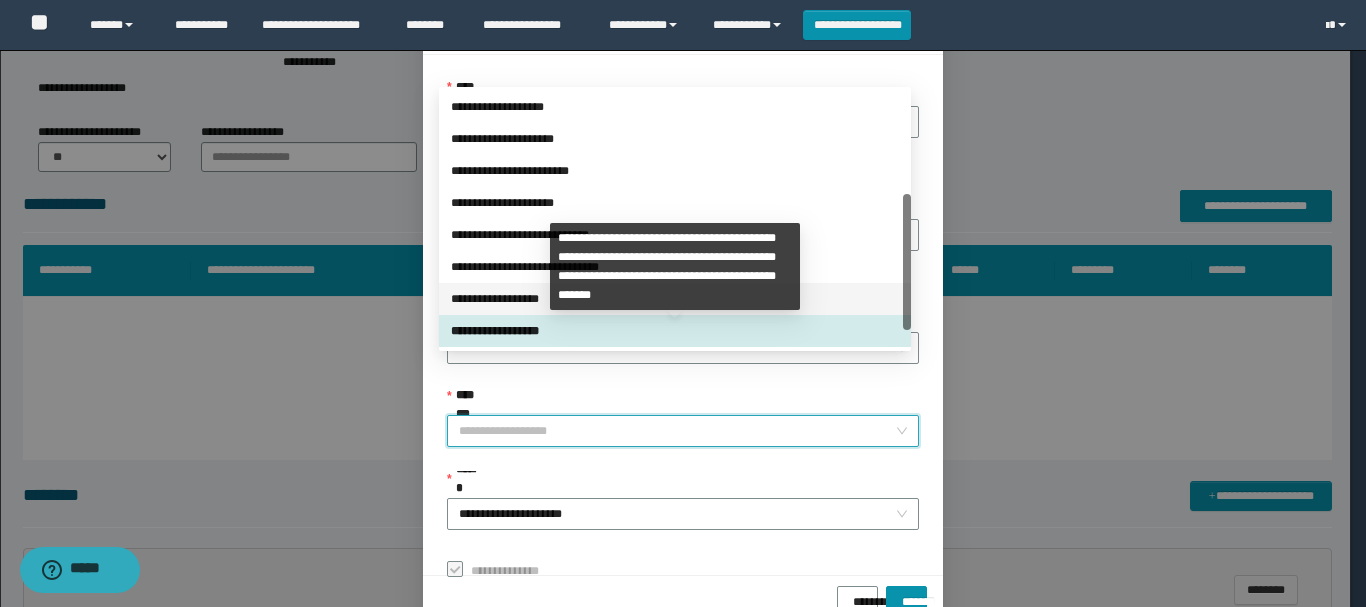click on "**********" at bounding box center (675, 299) 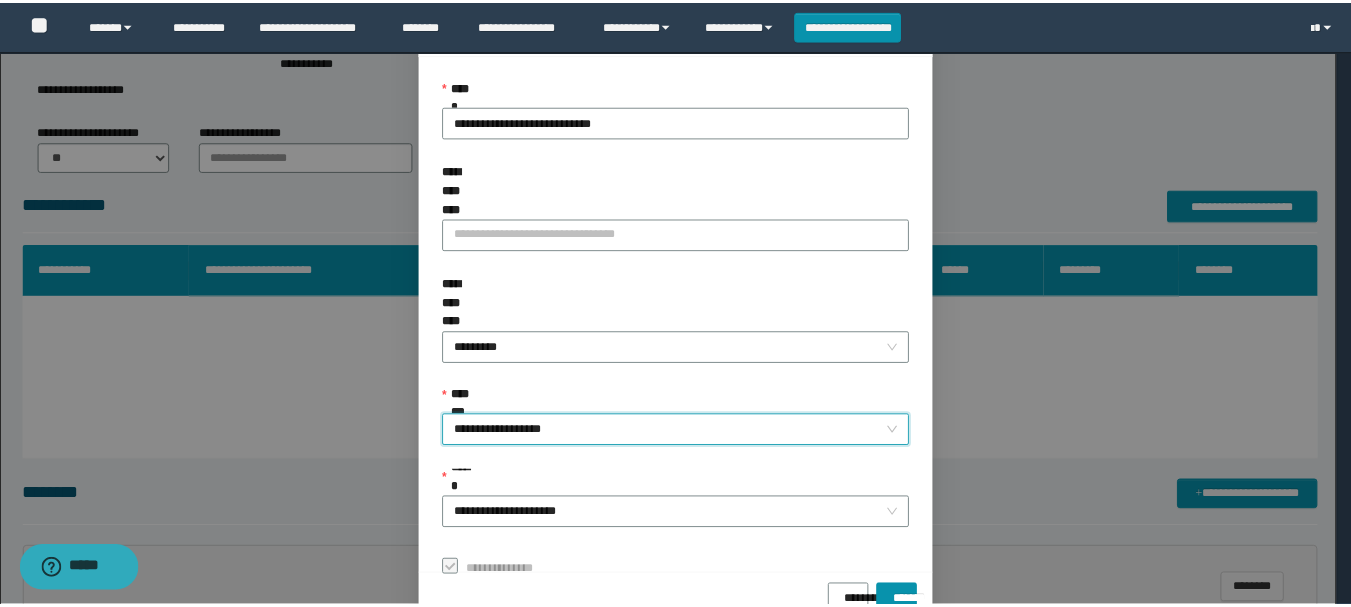 scroll, scrollTop: 145, scrollLeft: 0, axis: vertical 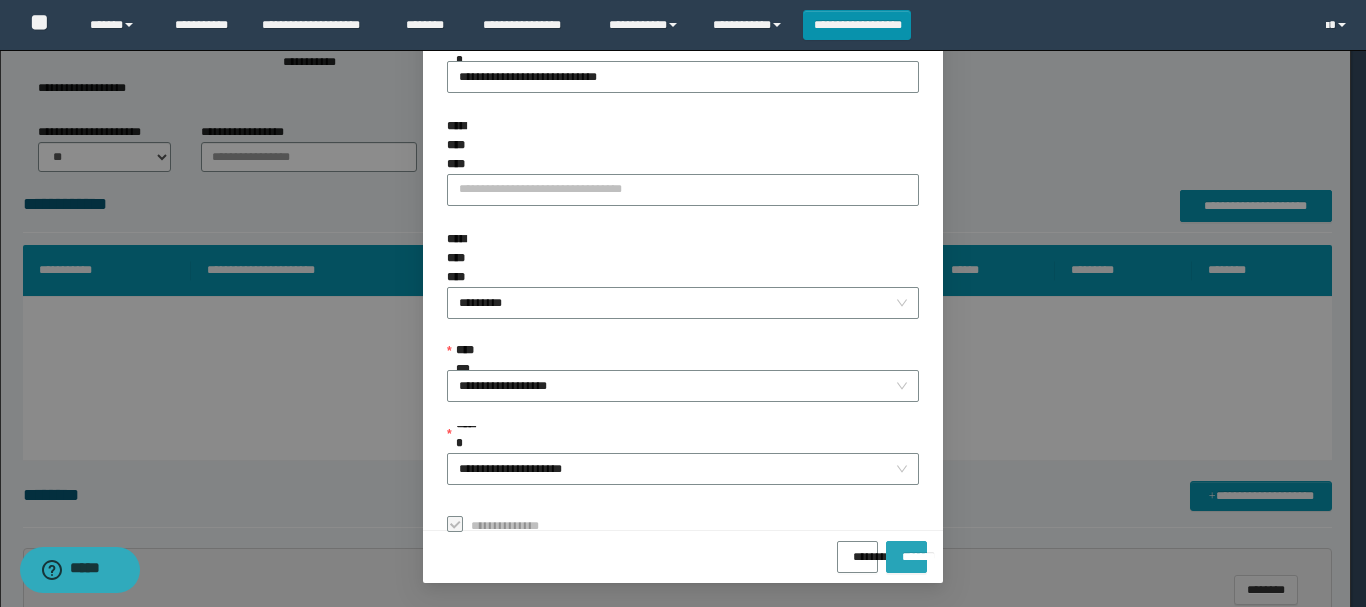 click on "*******" at bounding box center (906, 550) 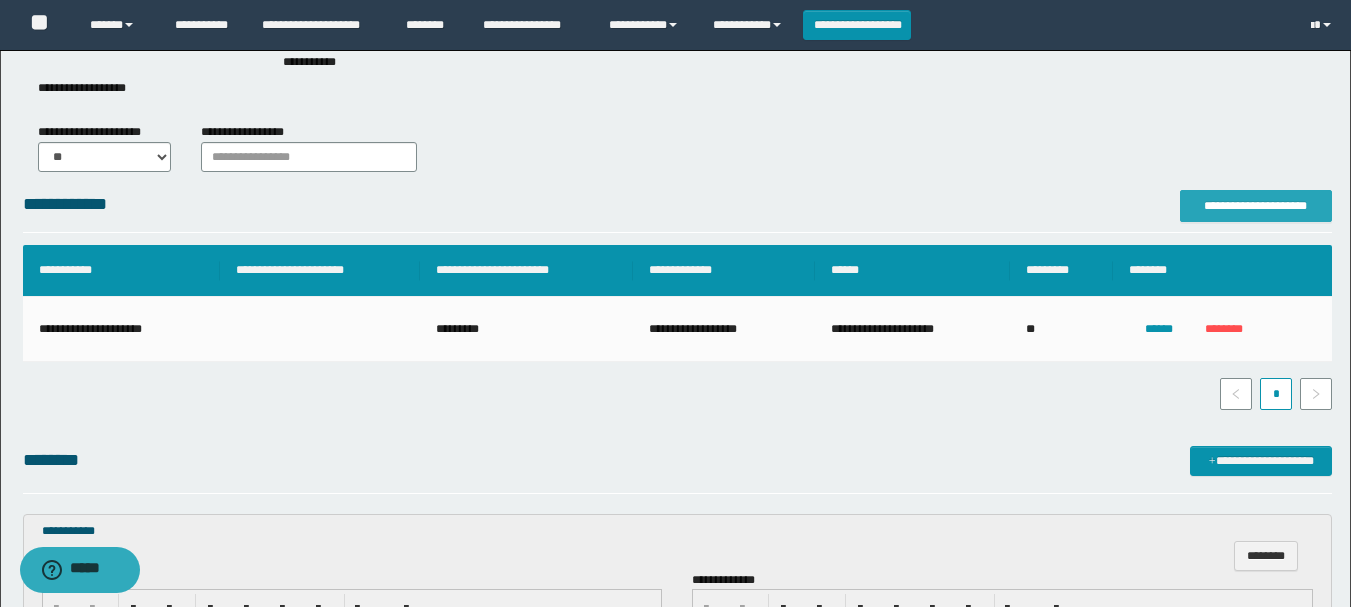 scroll, scrollTop: 0, scrollLeft: 0, axis: both 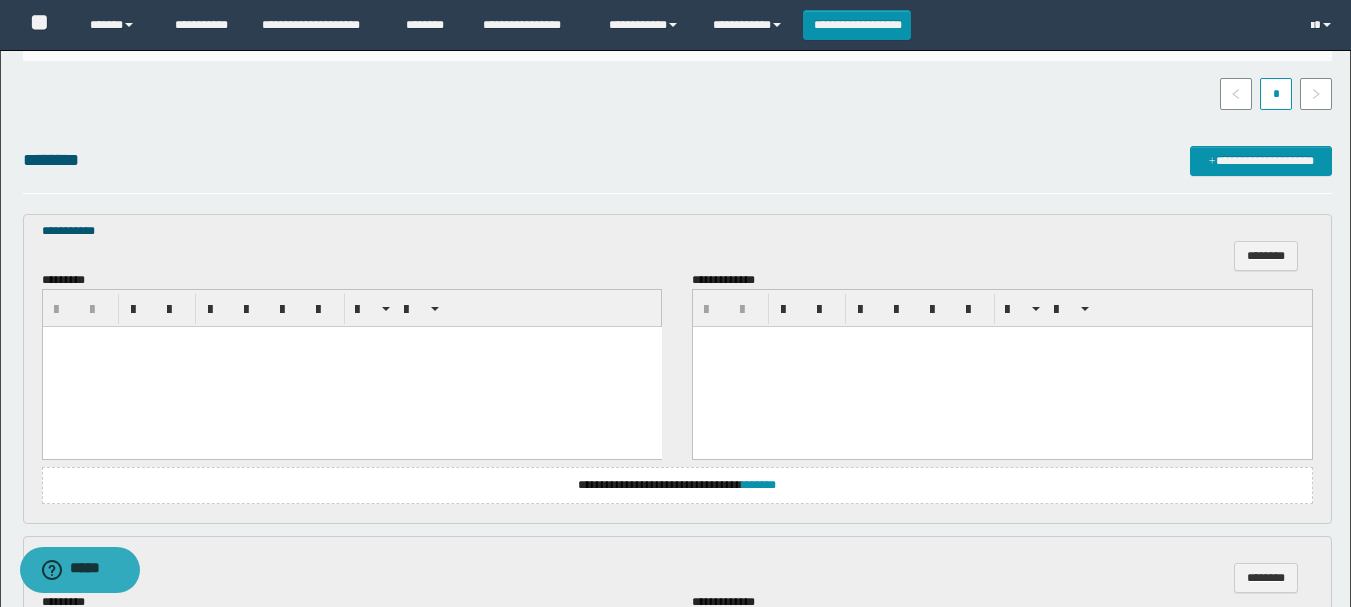 click at bounding box center (351, 367) 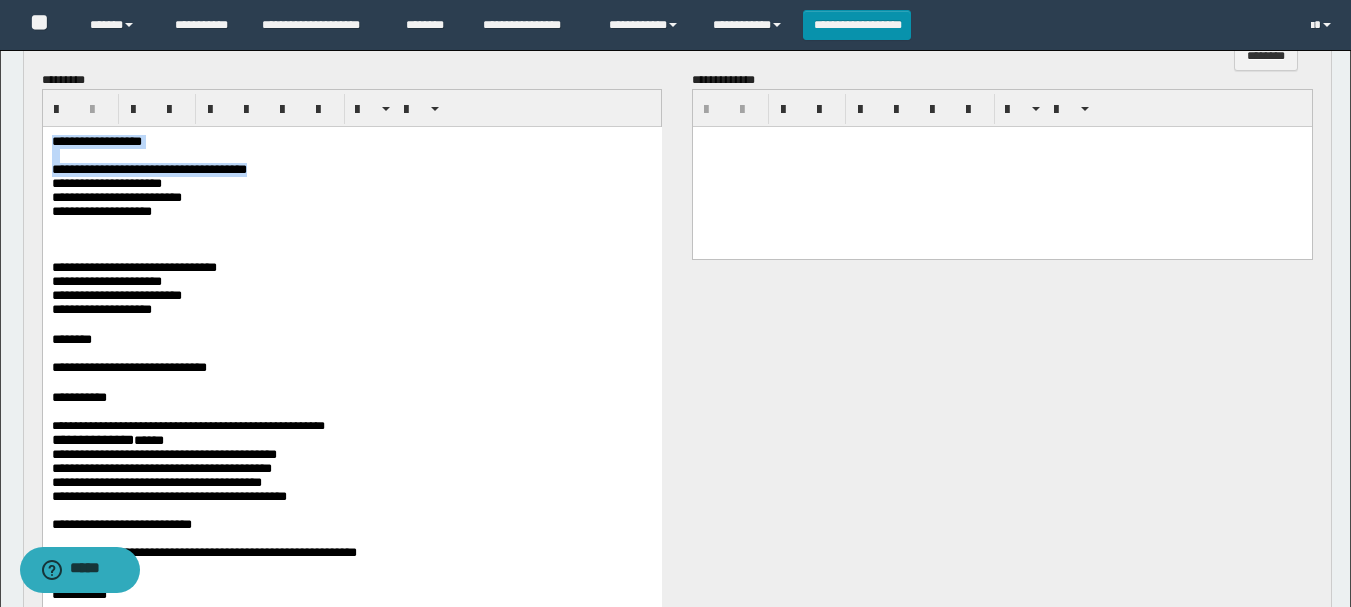 scroll, scrollTop: 900, scrollLeft: 0, axis: vertical 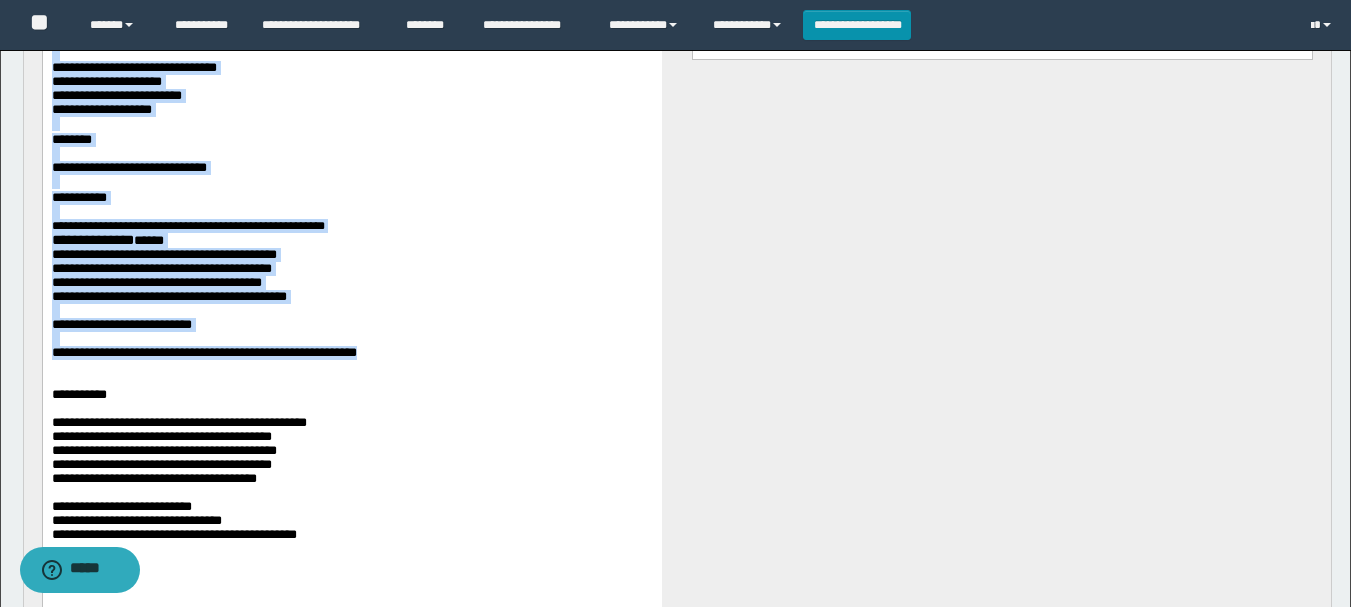 drag, startPoint x: 51, startPoint y: -57, endPoint x: 589, endPoint y: 411, distance: 713.0694 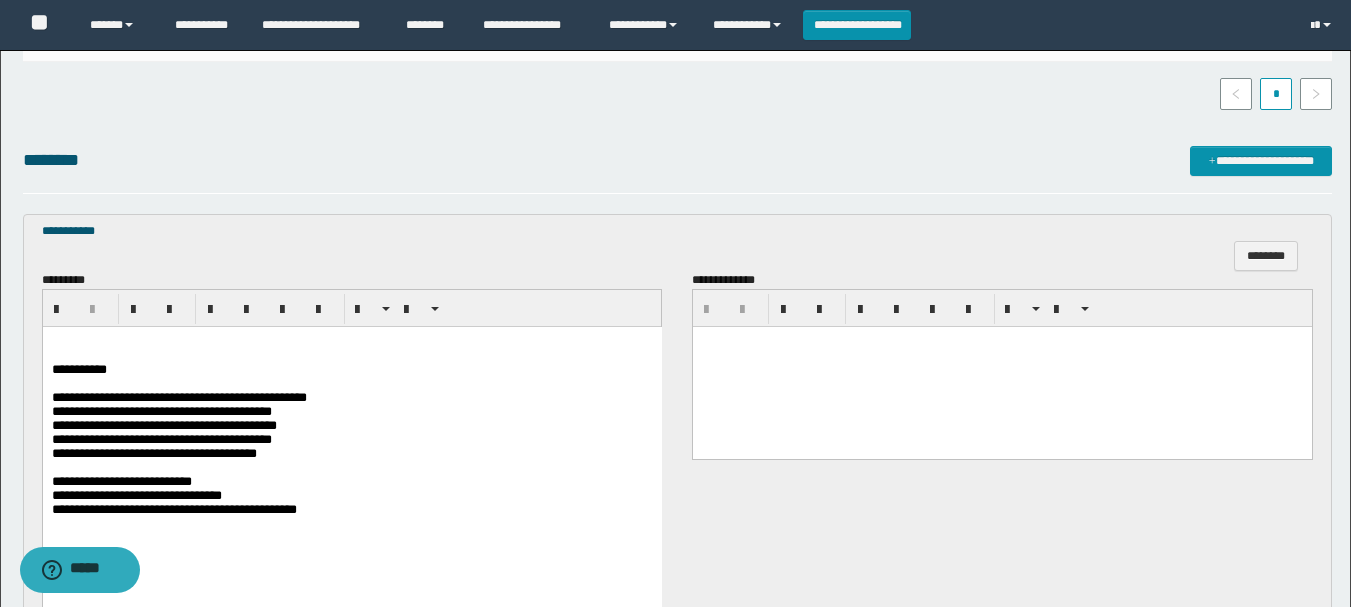 scroll, scrollTop: 600, scrollLeft: 0, axis: vertical 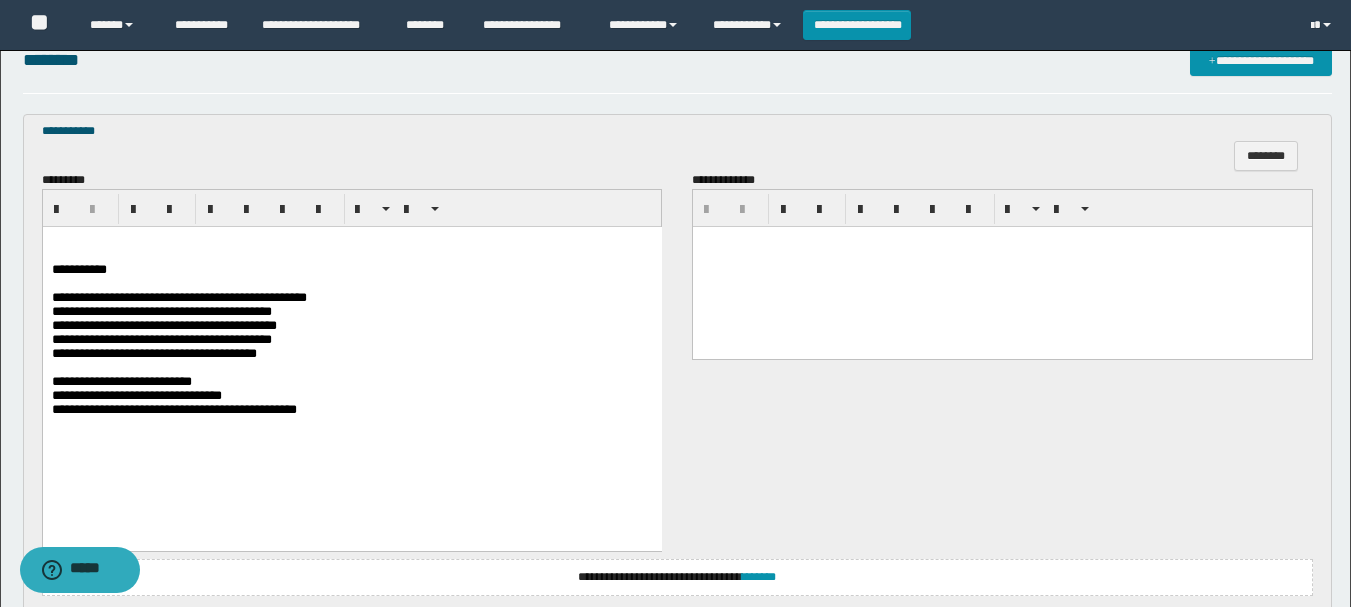 click on "**********" at bounding box center [351, 382] 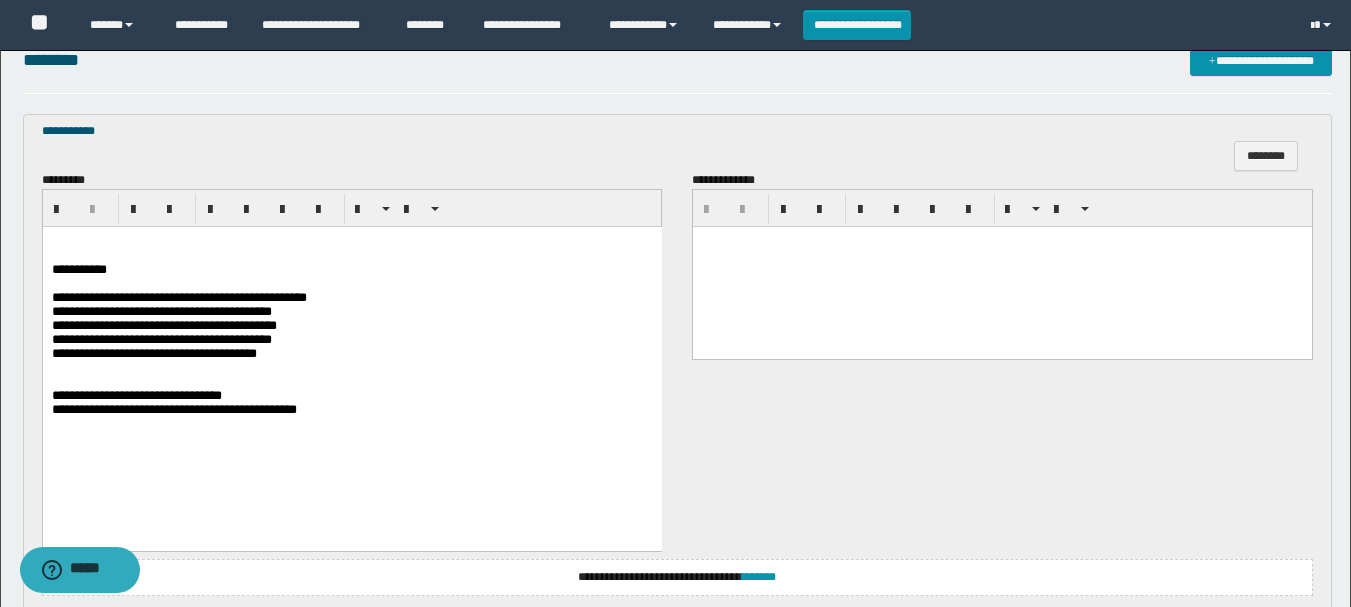 click on "**********" at bounding box center (351, 410) 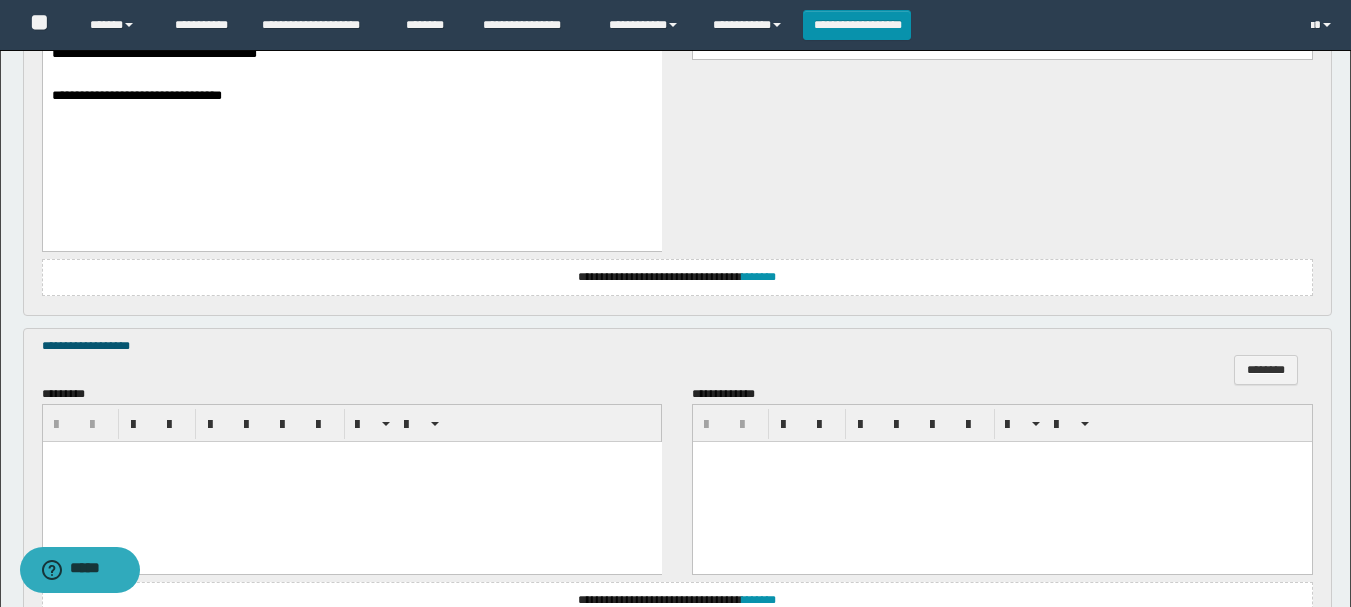 scroll, scrollTop: 1000, scrollLeft: 0, axis: vertical 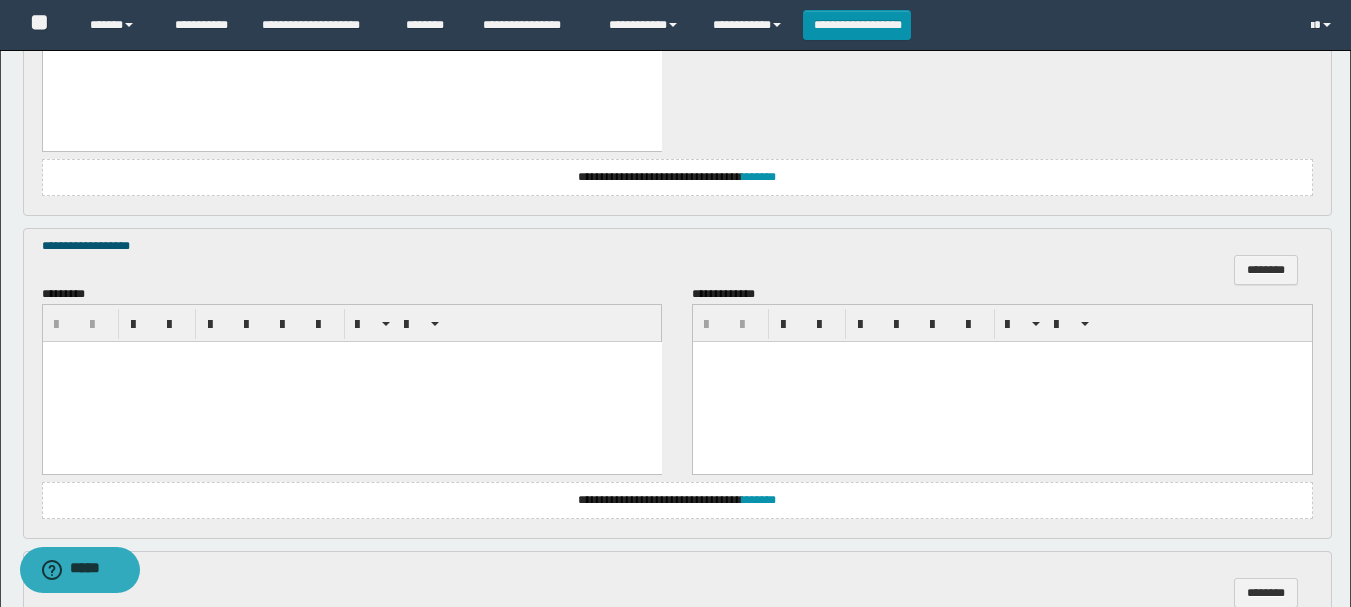 click at bounding box center (351, 382) 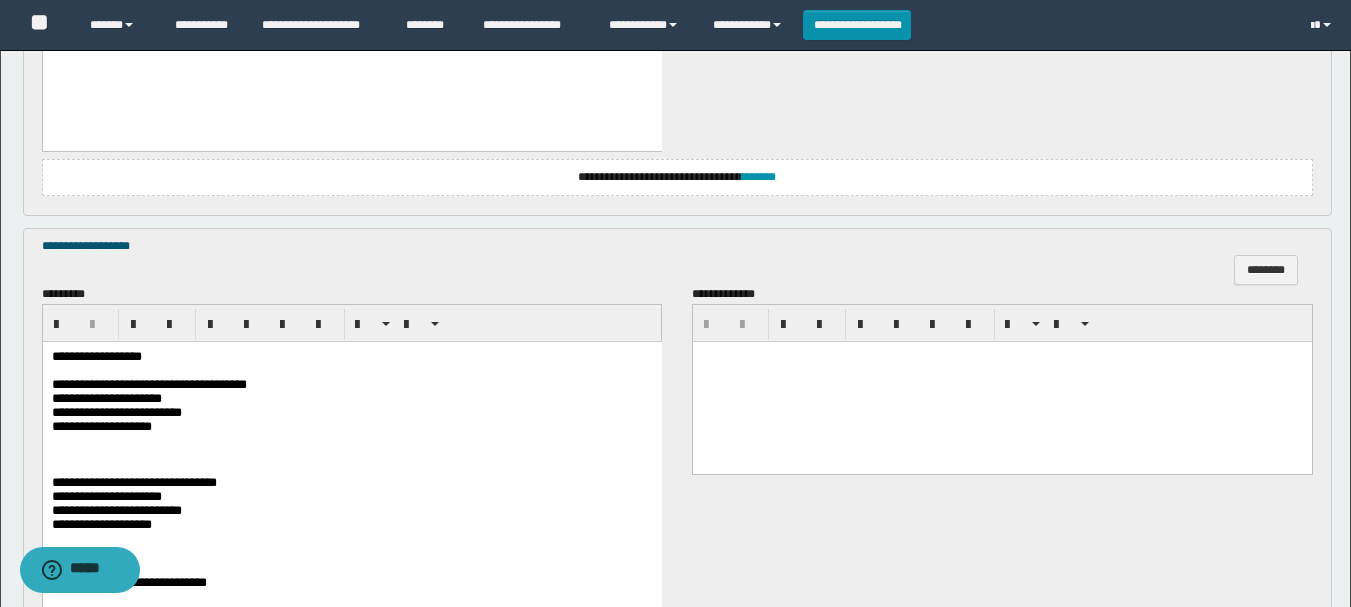 scroll, scrollTop: 1100, scrollLeft: 0, axis: vertical 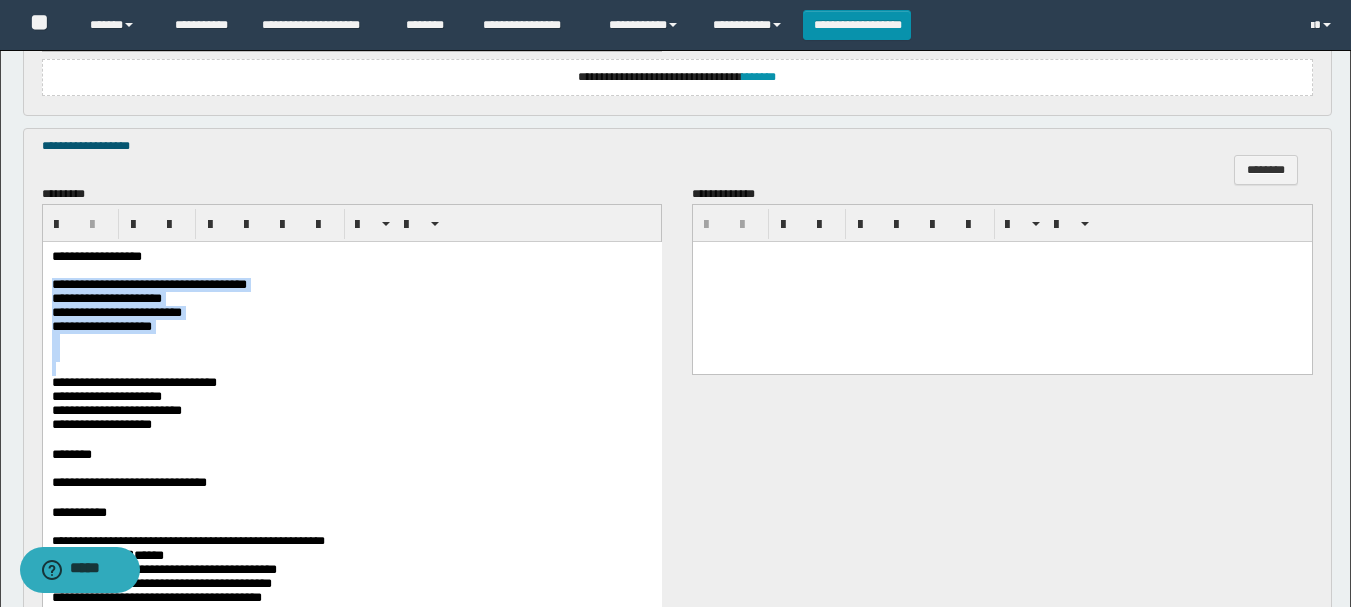 drag, startPoint x: 51, startPoint y: 288, endPoint x: 433, endPoint y: 386, distance: 394.3704 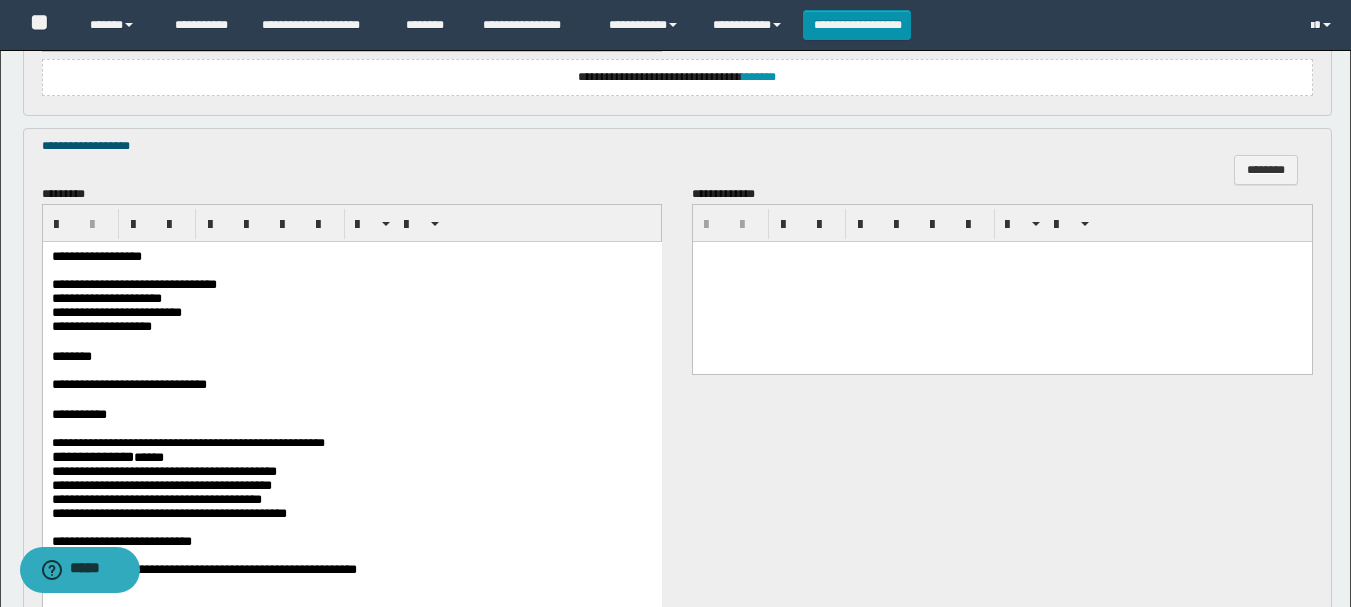 click on "**********" at bounding box center (351, 313) 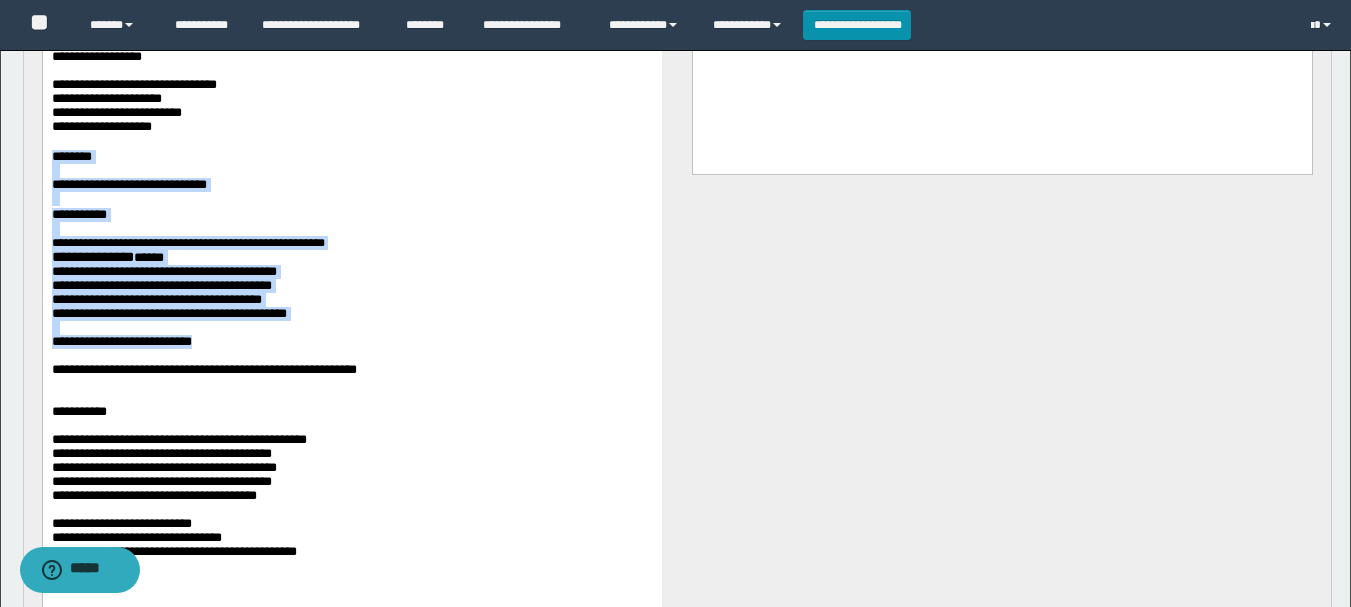 scroll, scrollTop: 1500, scrollLeft: 0, axis: vertical 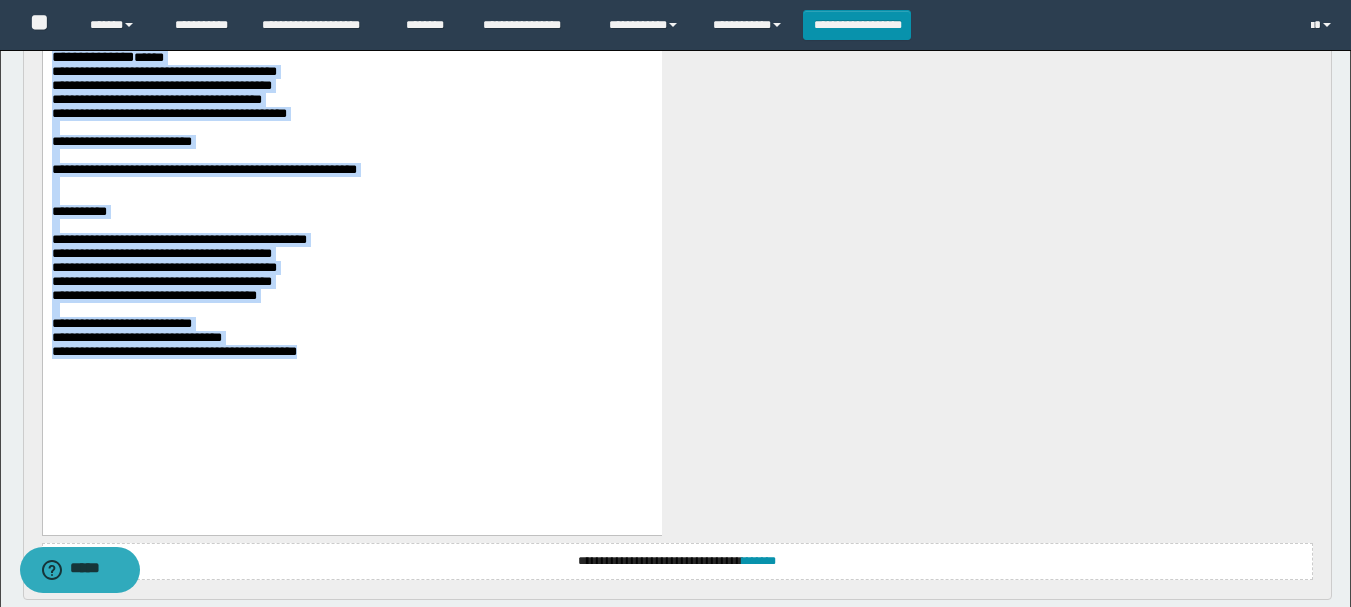drag, startPoint x: 52, startPoint y: -32, endPoint x: 404, endPoint y: 432, distance: 582.4088 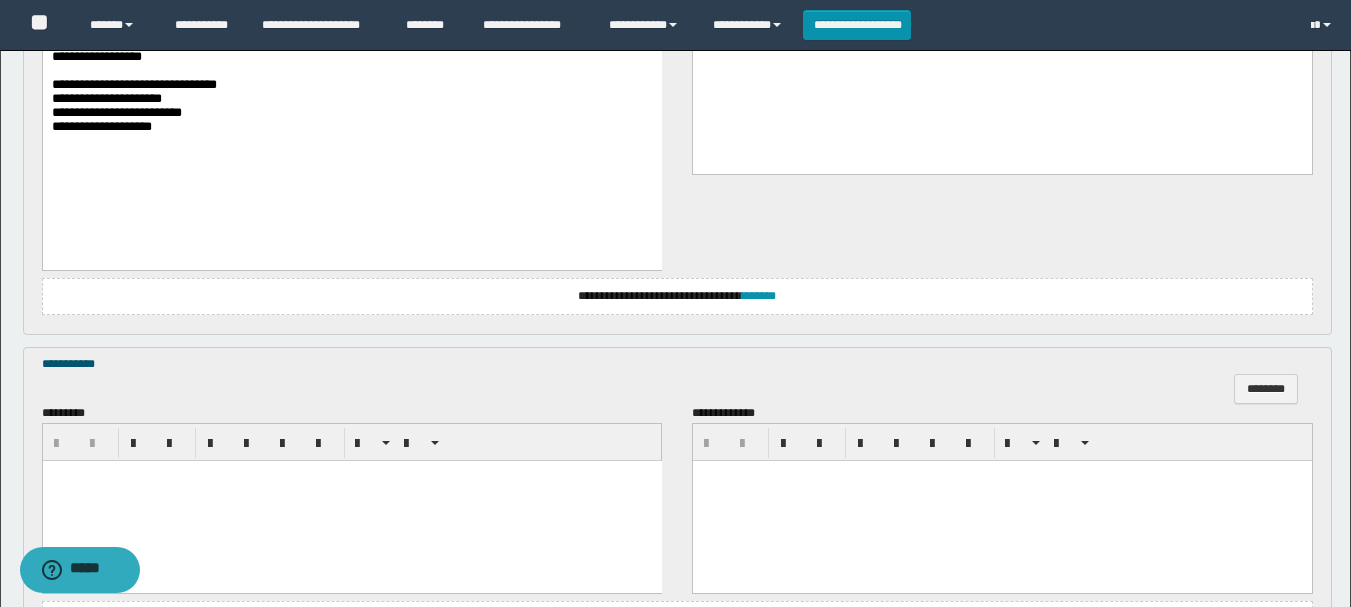 scroll, scrollTop: 1500, scrollLeft: 0, axis: vertical 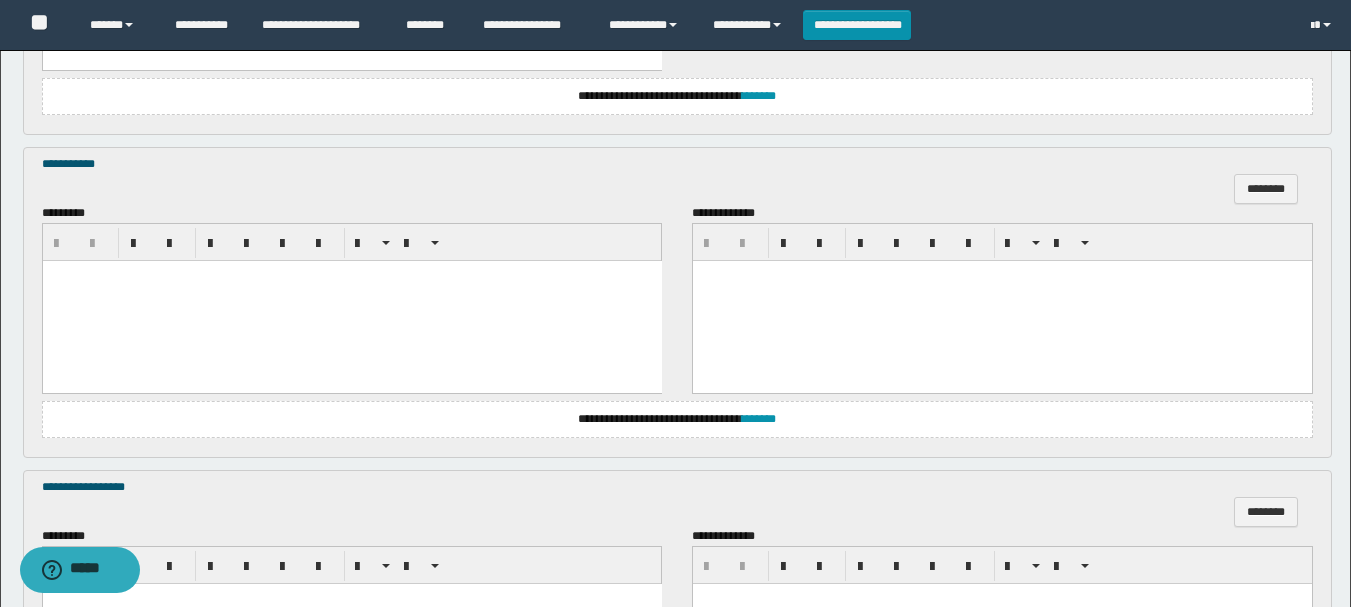 click at bounding box center [351, 300] 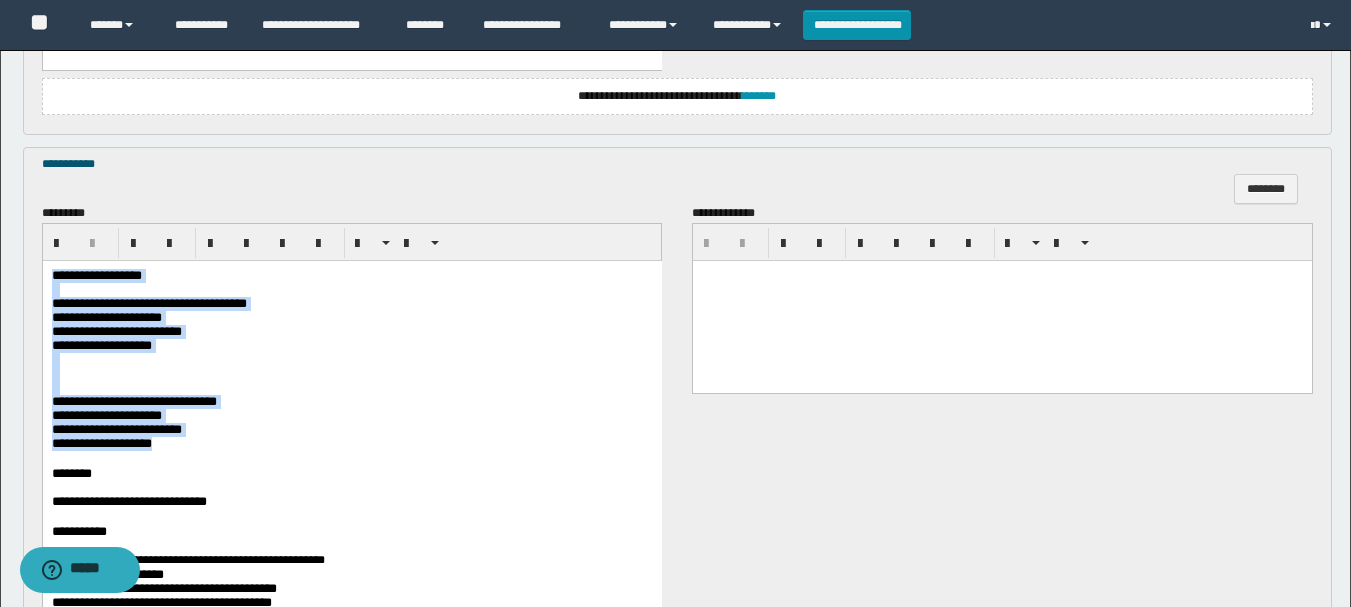 drag, startPoint x: 50, startPoint y: 273, endPoint x: 449, endPoint y: 468, distance: 444.10135 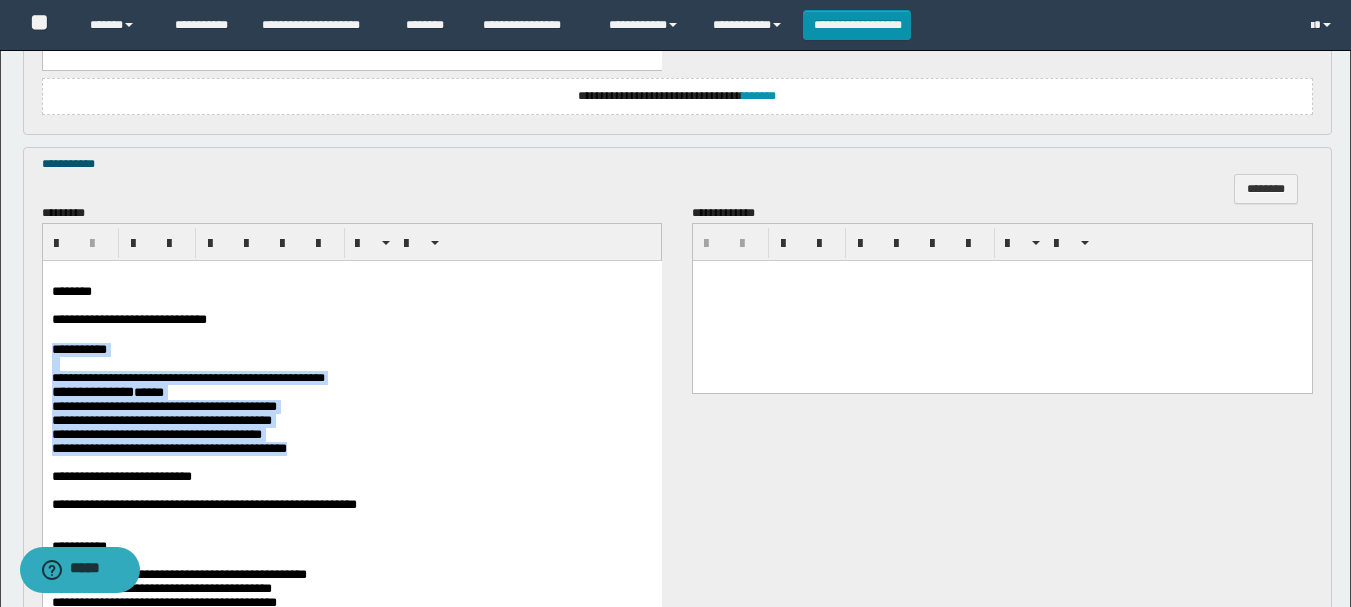 scroll, scrollTop: 1700, scrollLeft: 0, axis: vertical 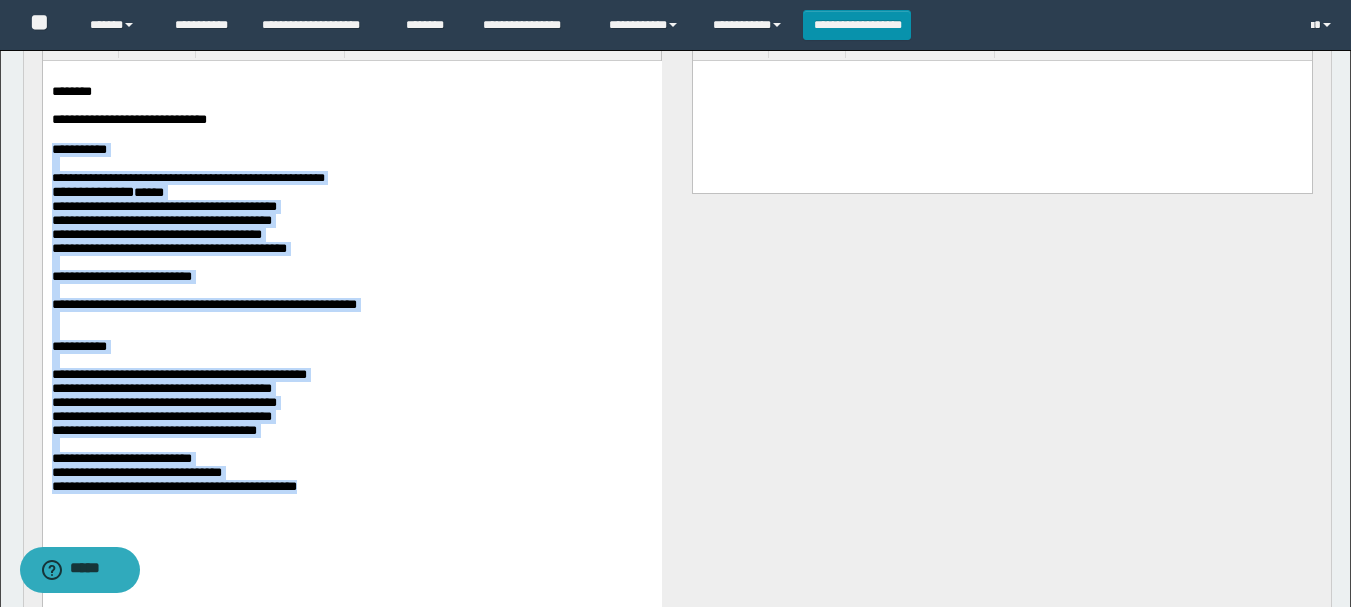 drag, startPoint x: 51, startPoint y: 159, endPoint x: 472, endPoint y: 541, distance: 568.476 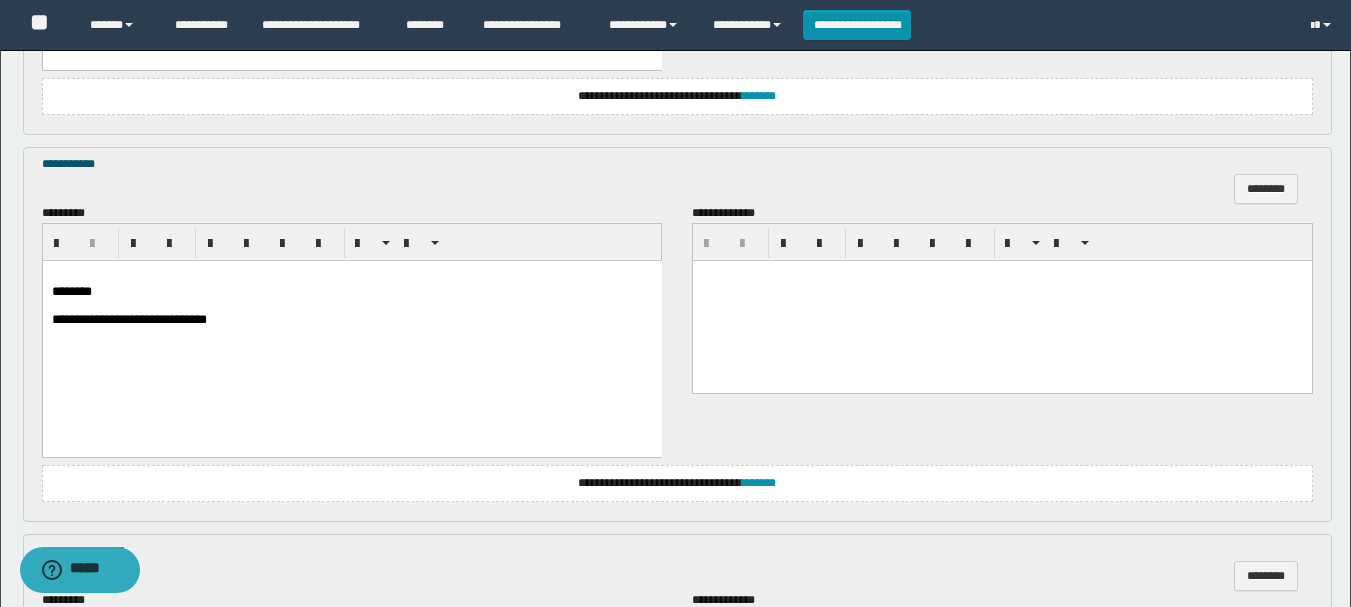 scroll, scrollTop: 1800, scrollLeft: 0, axis: vertical 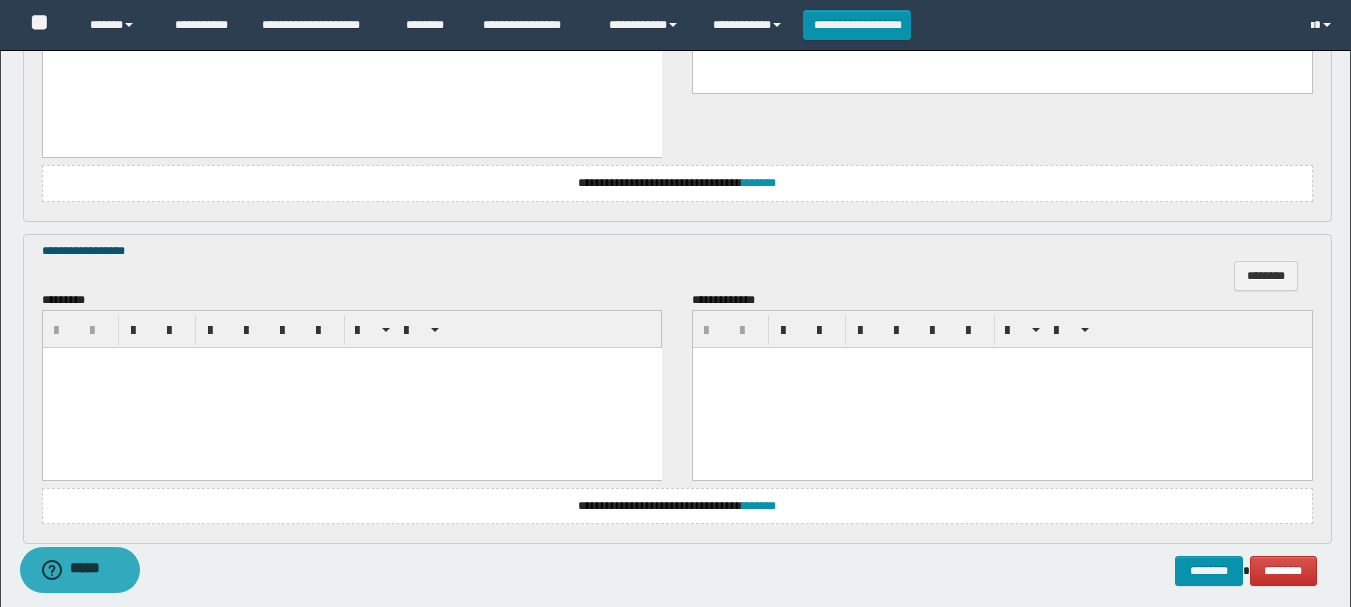 click at bounding box center (351, 387) 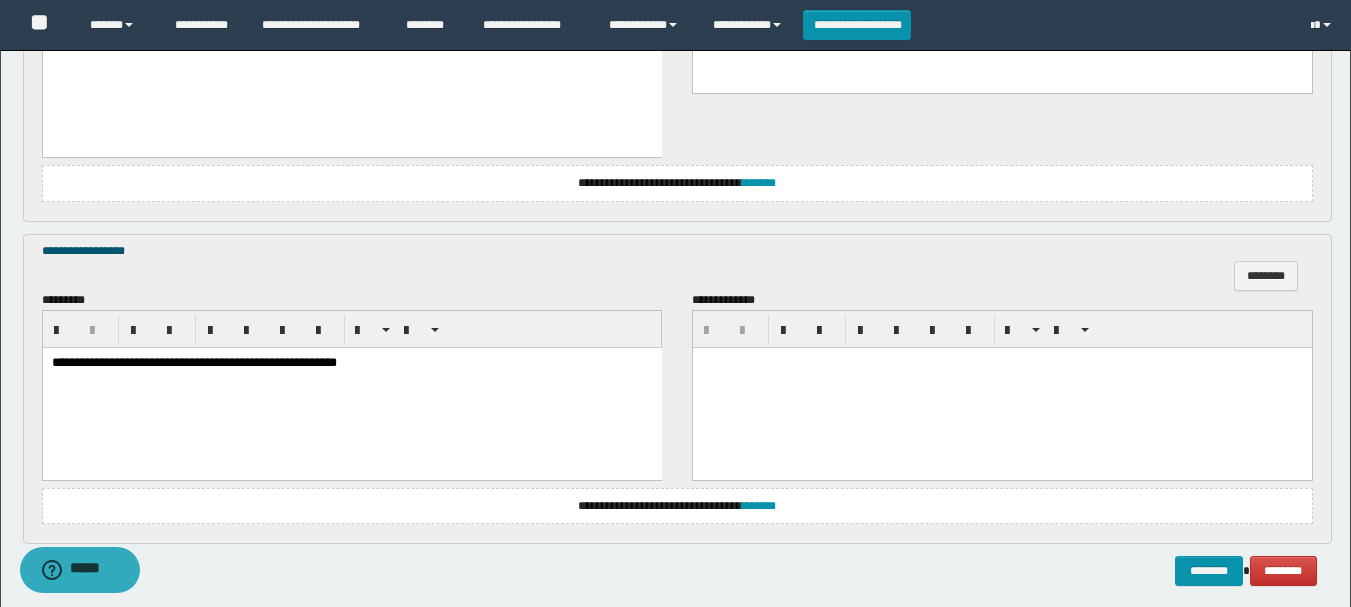 scroll, scrollTop: 1888, scrollLeft: 0, axis: vertical 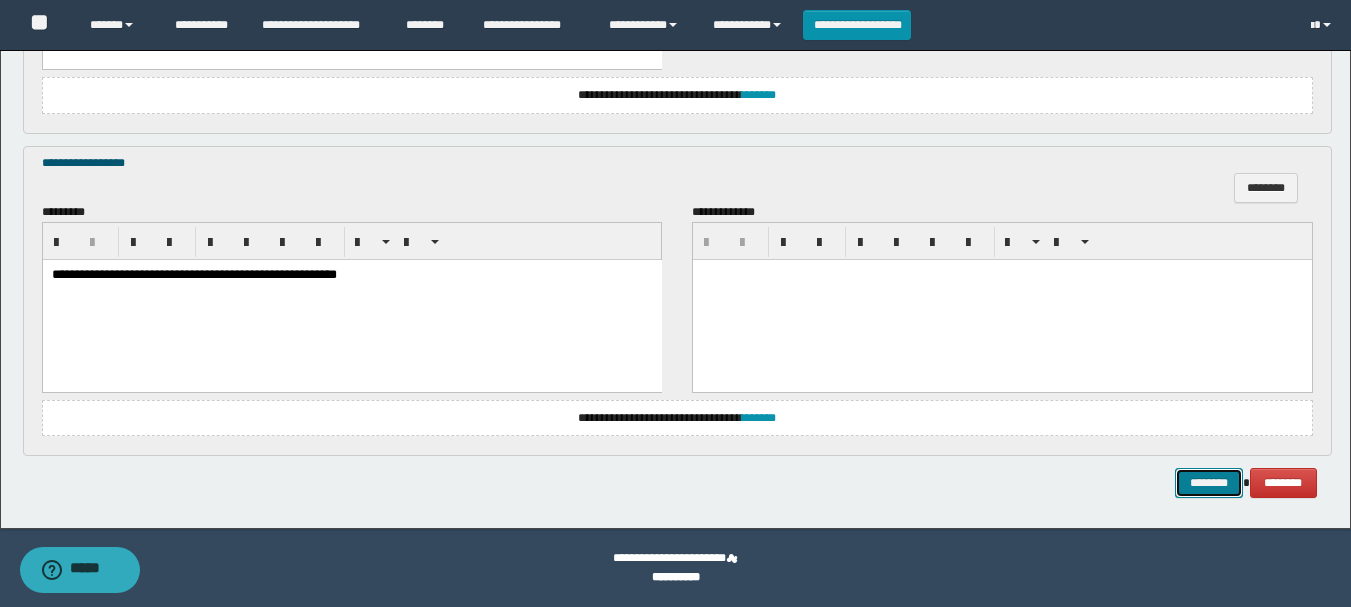 click on "********" at bounding box center [1209, 483] 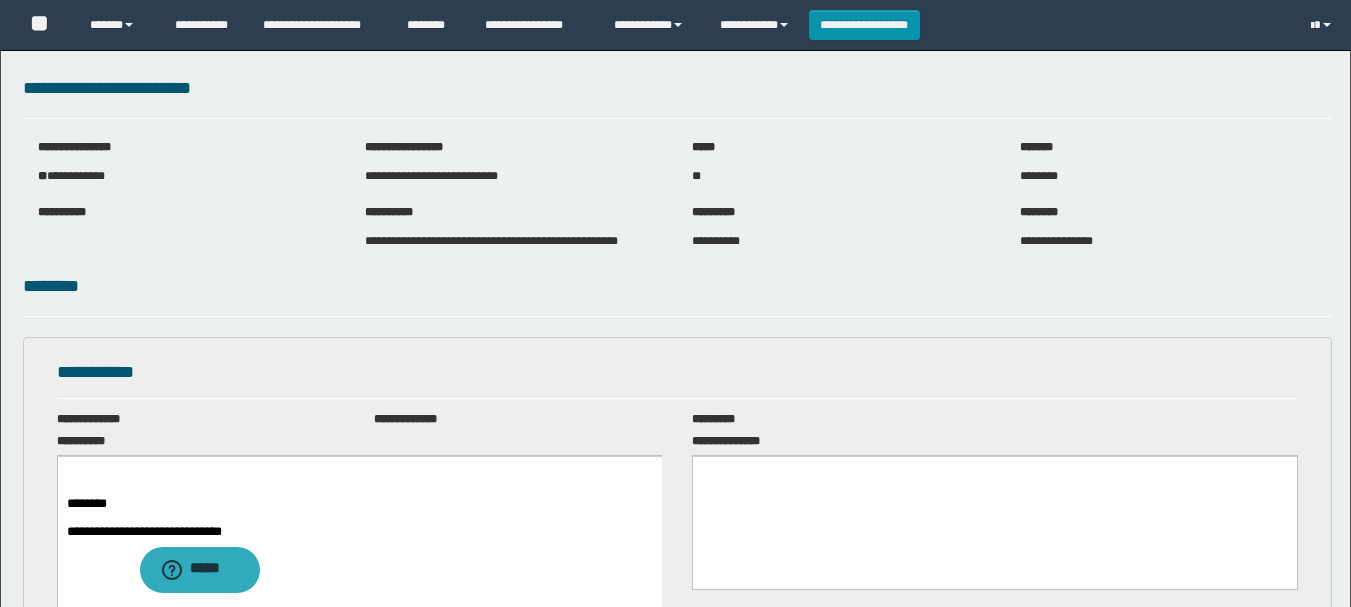 scroll, scrollTop: 0, scrollLeft: 0, axis: both 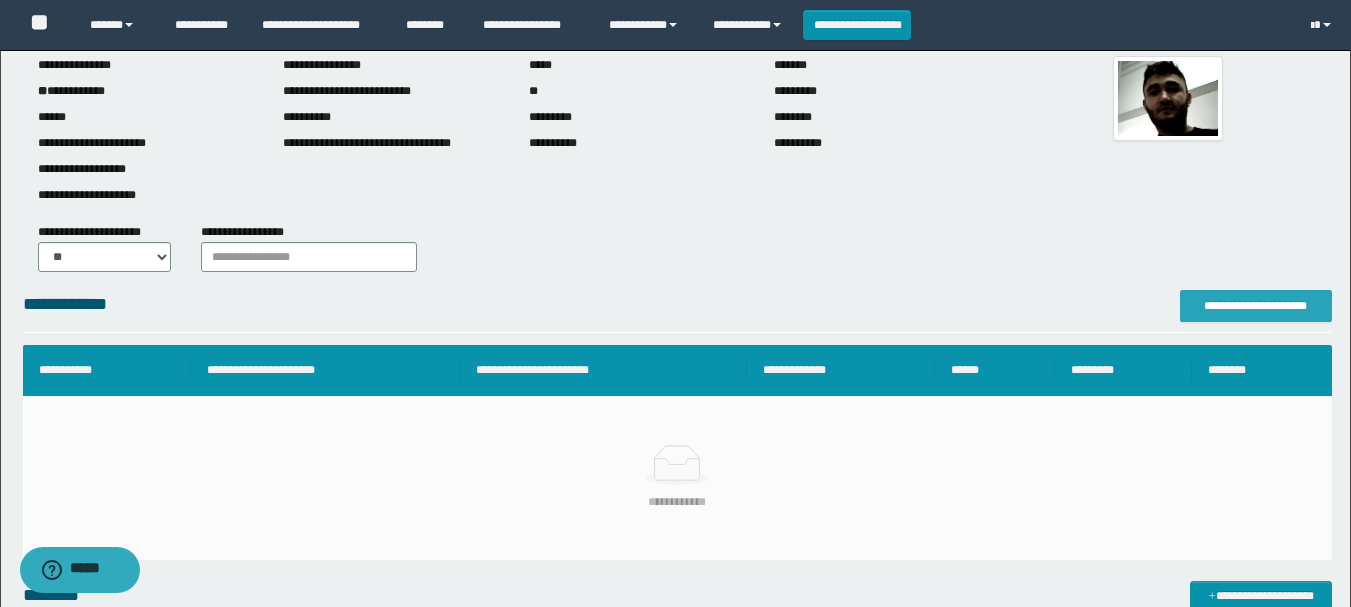 click on "**********" at bounding box center (1256, 306) 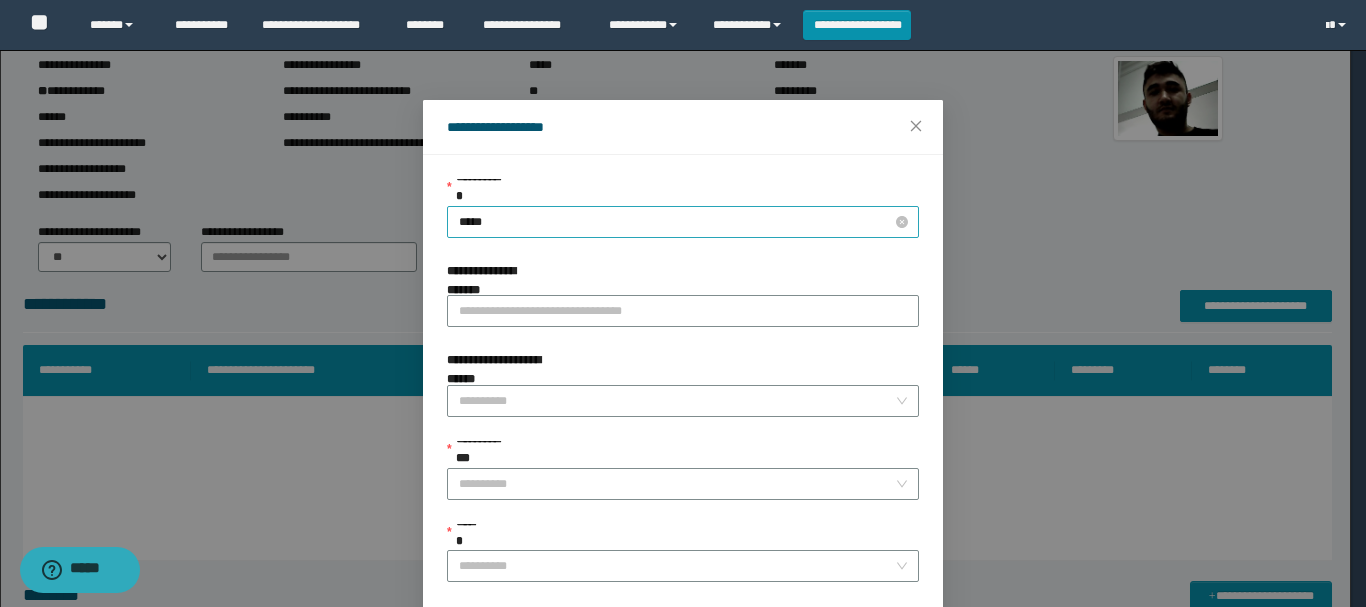 click on "*****" at bounding box center (683, 222) 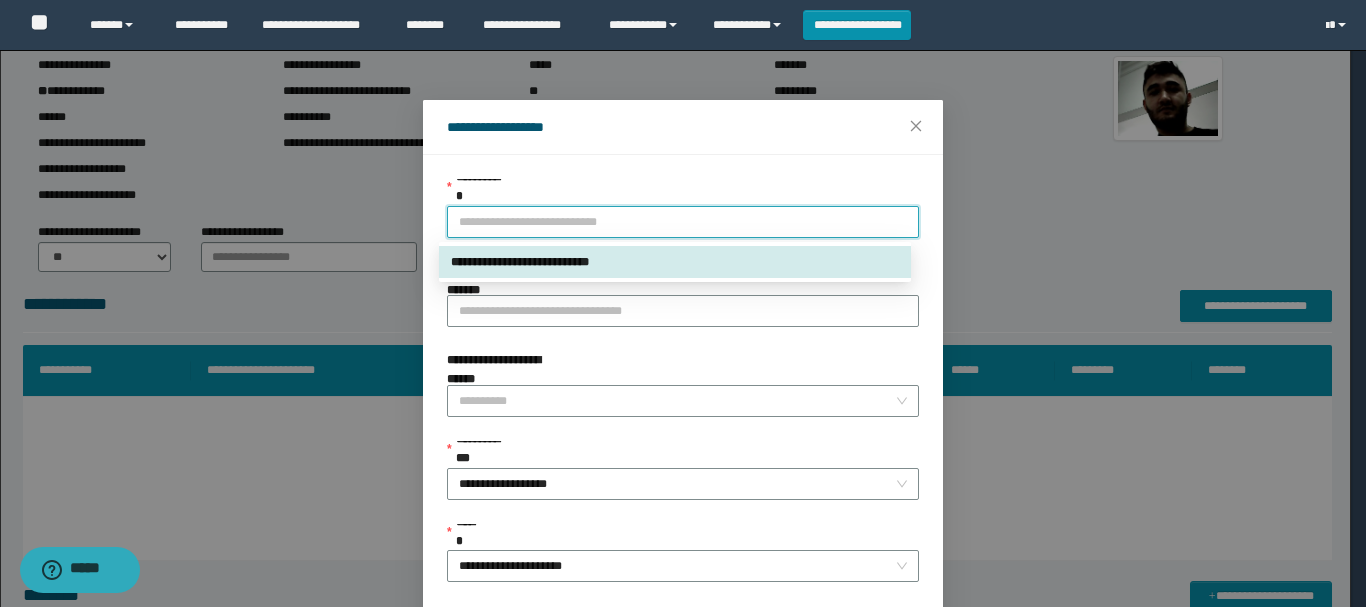 click on "**********" at bounding box center [675, 262] 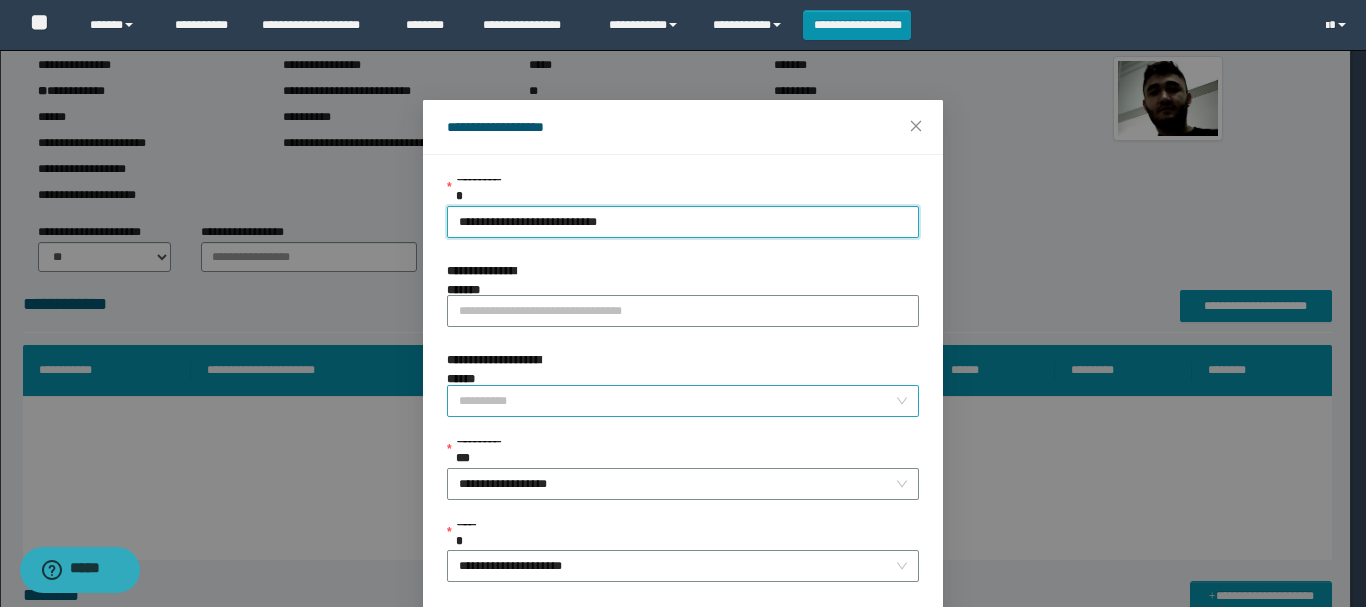 click on "**********" at bounding box center [677, 401] 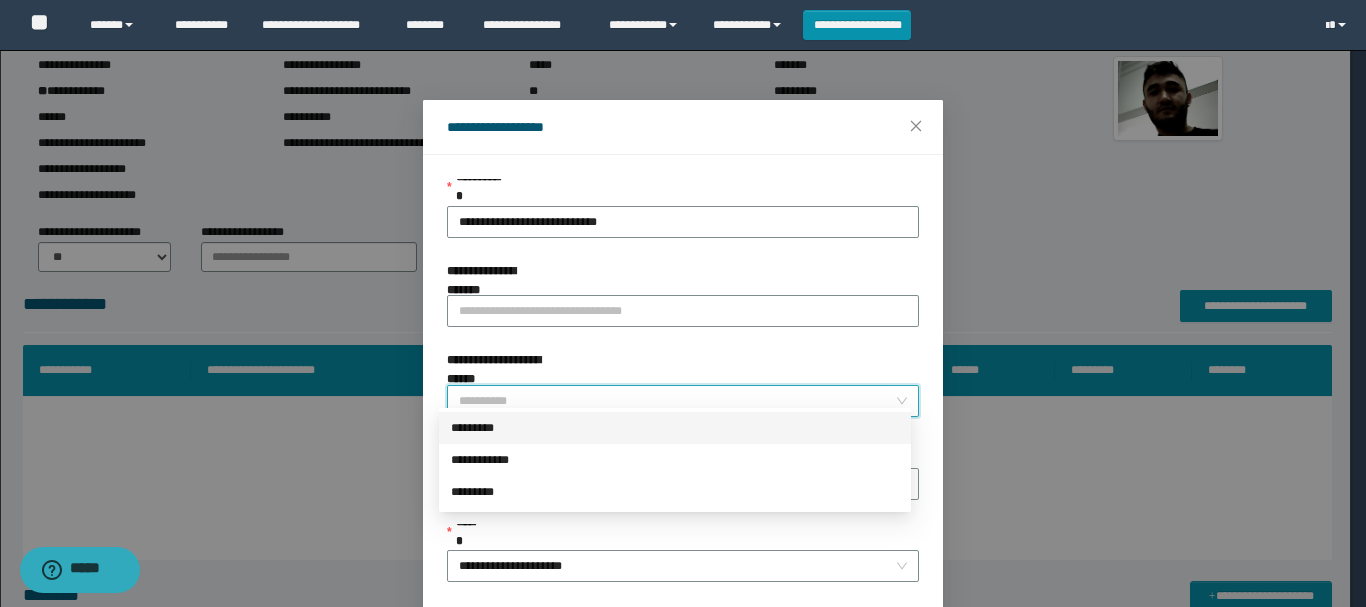 click on "*********" at bounding box center [675, 428] 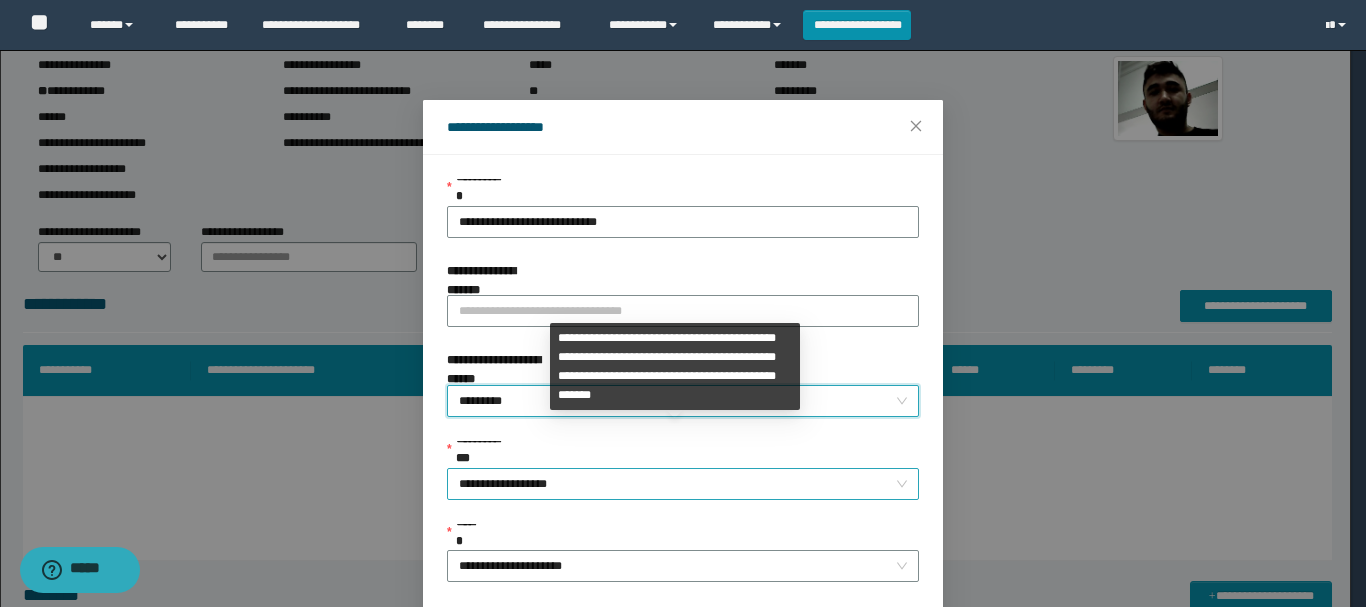 click on "**********" at bounding box center [683, 484] 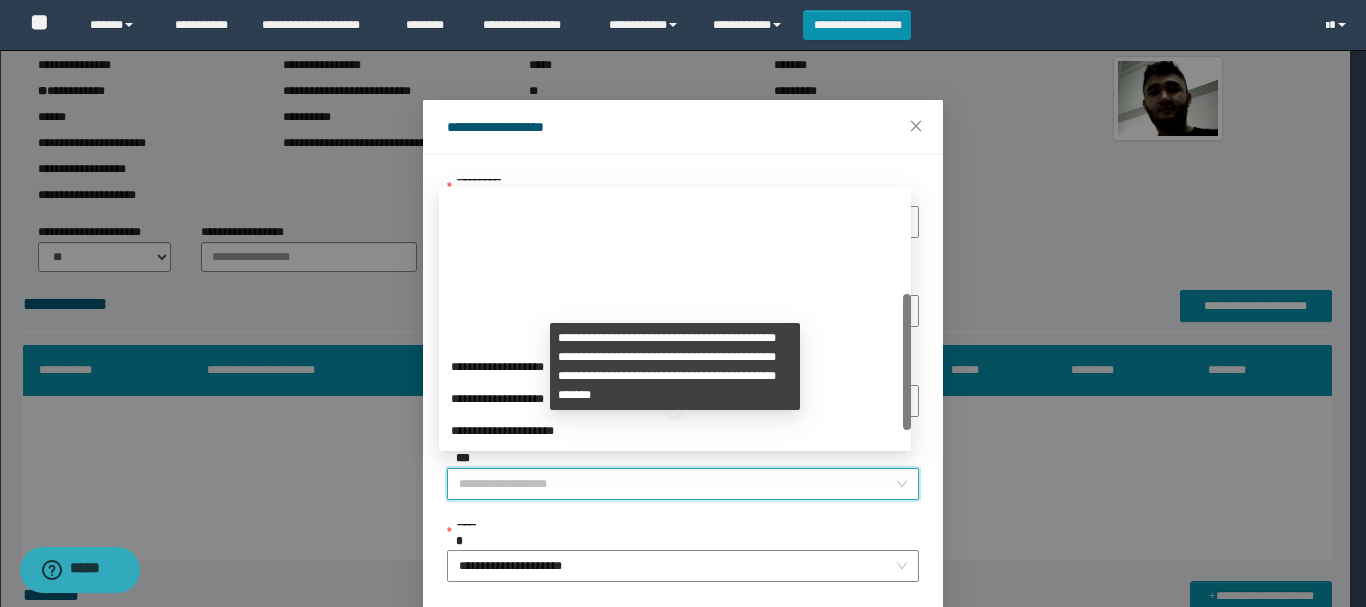 scroll, scrollTop: 192, scrollLeft: 0, axis: vertical 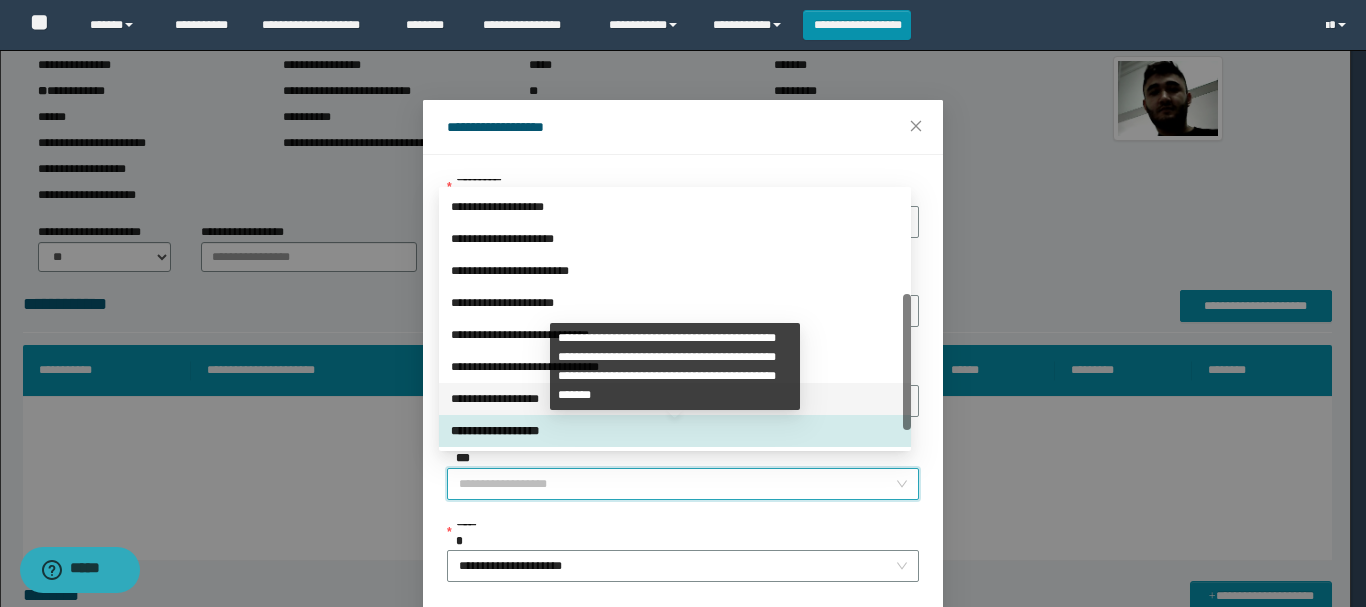 click on "**********" at bounding box center (675, 399) 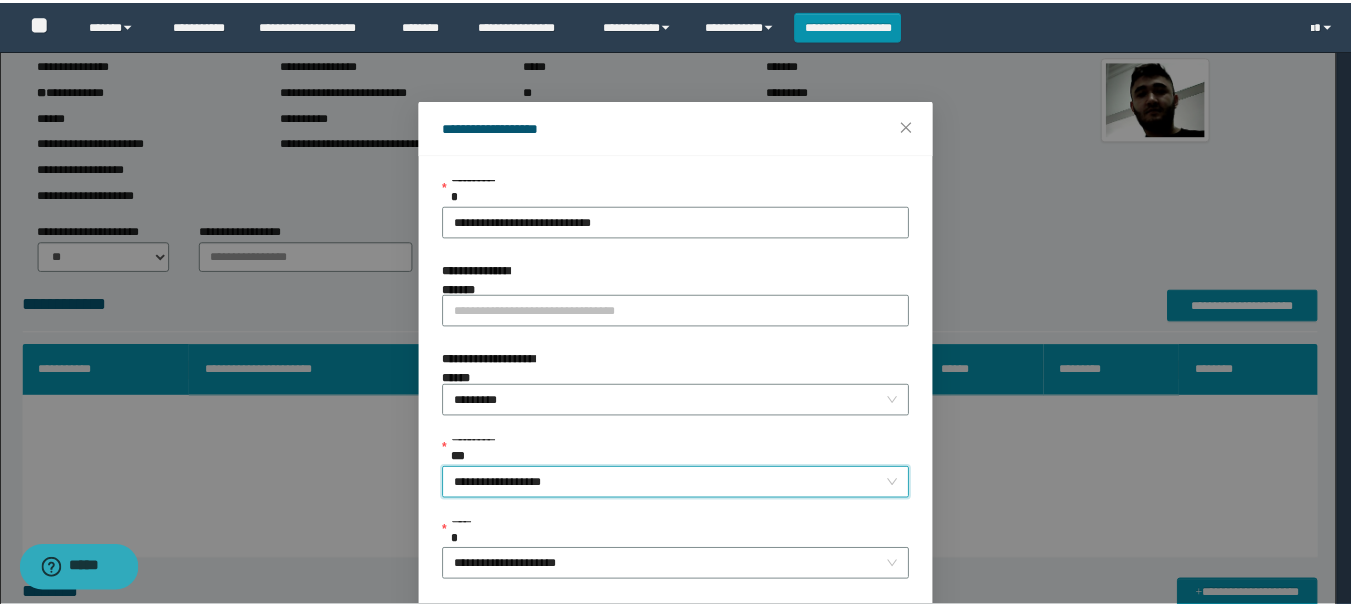 scroll, scrollTop: 145, scrollLeft: 0, axis: vertical 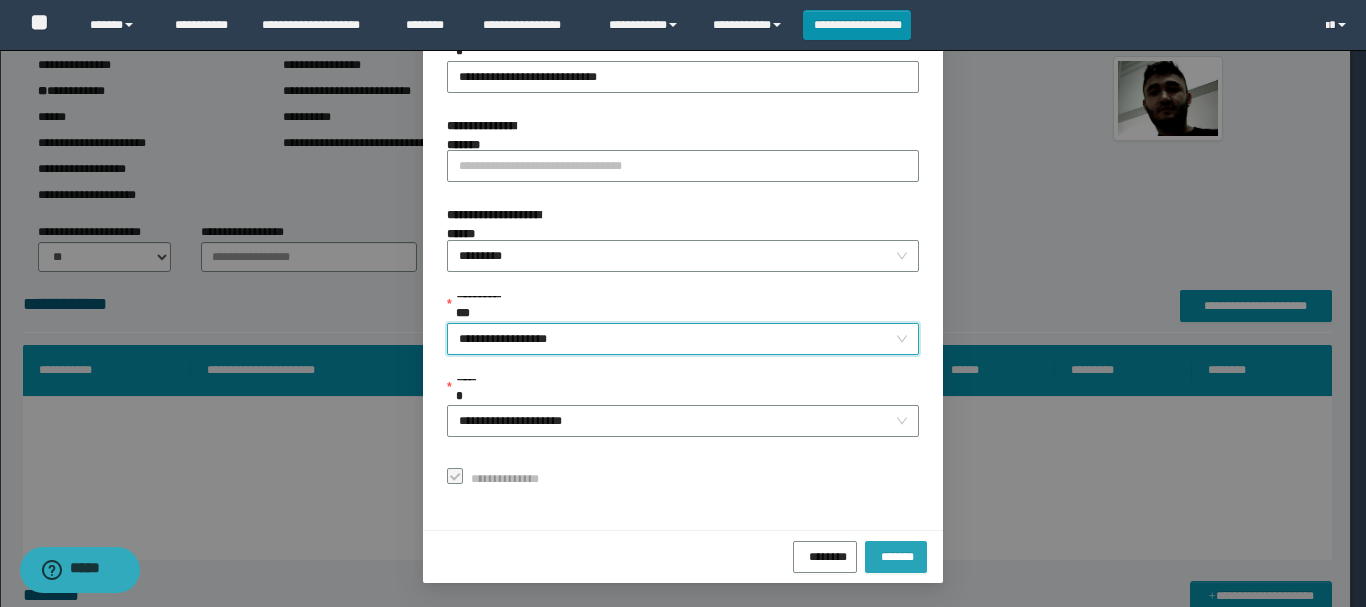 click on "*******" at bounding box center [896, 554] 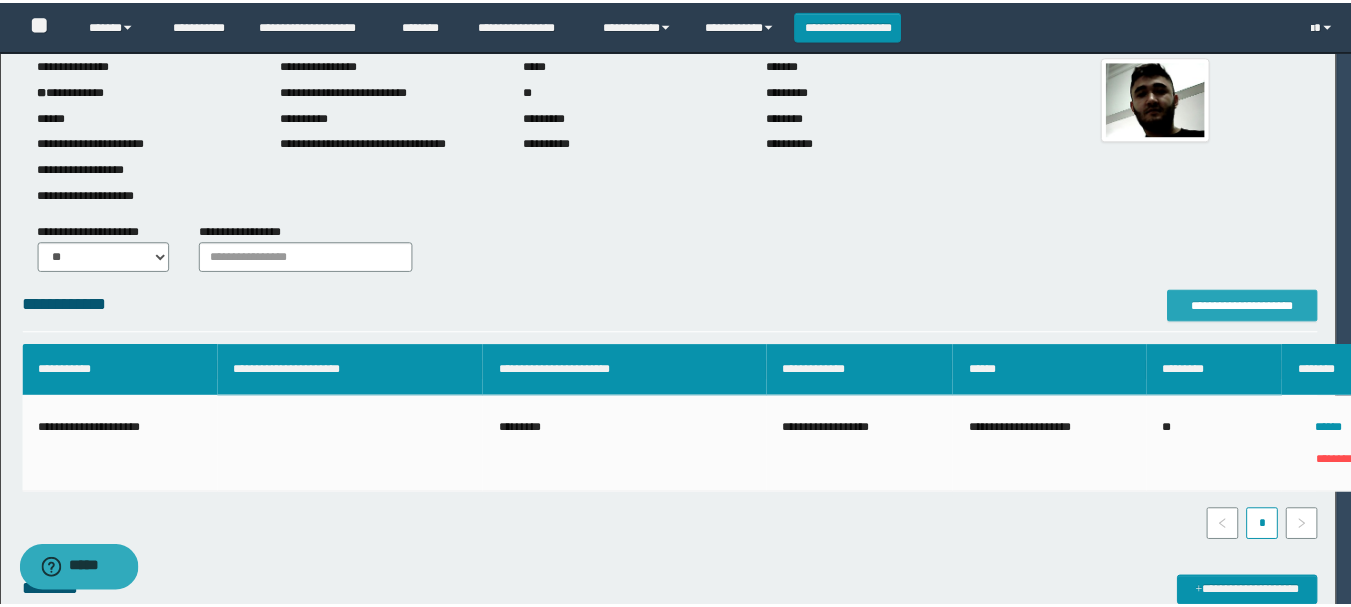 scroll, scrollTop: 0, scrollLeft: 0, axis: both 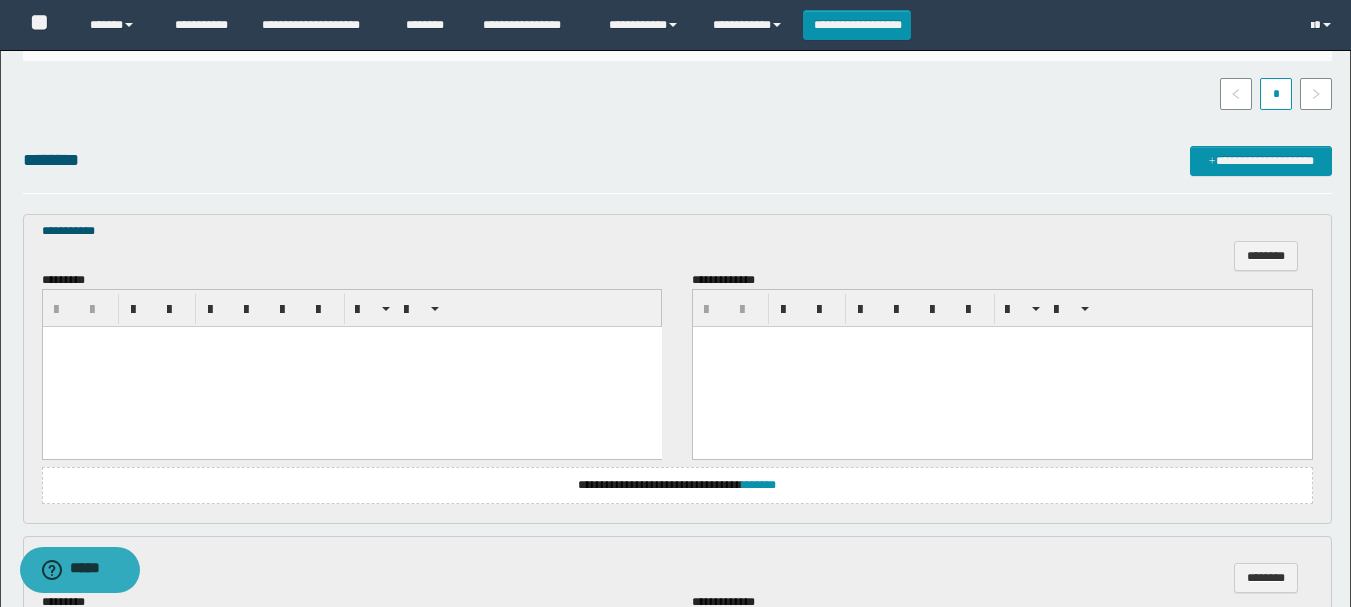 click at bounding box center (351, 367) 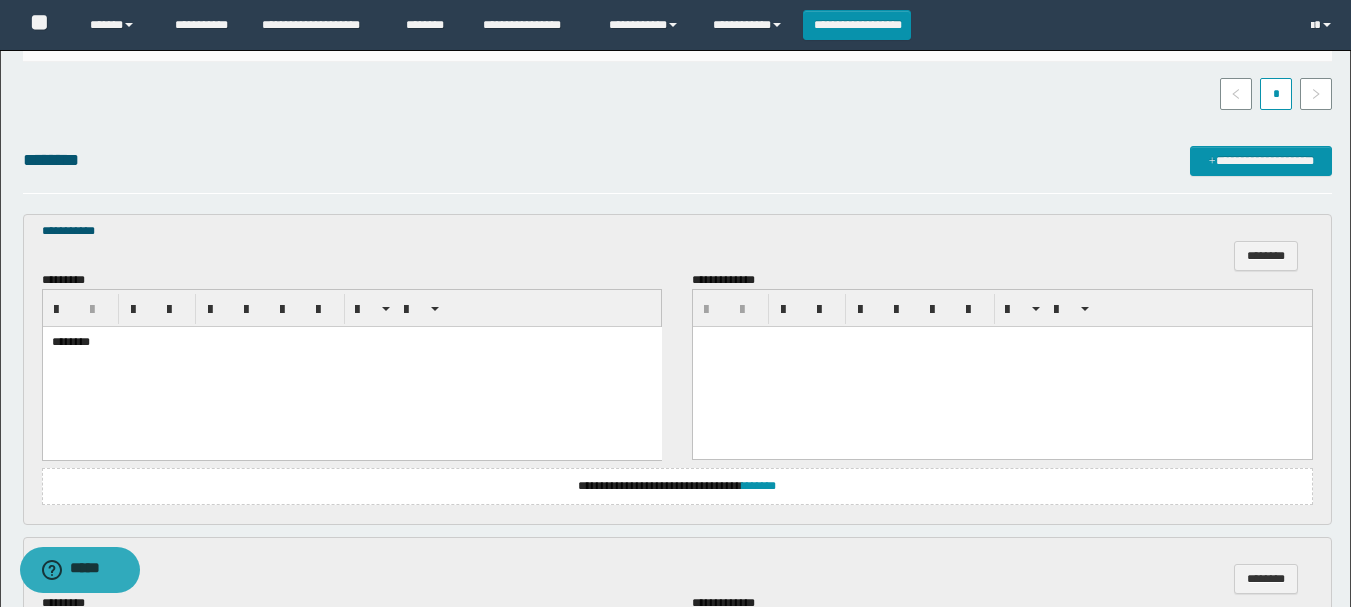 type 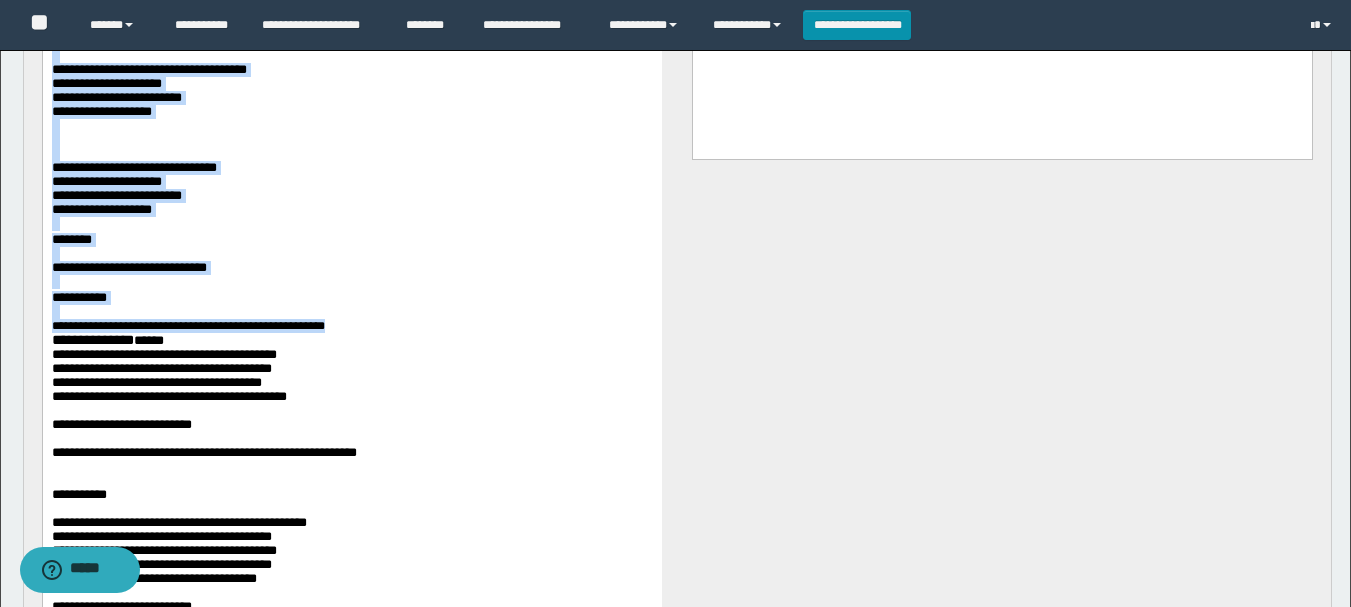 scroll, scrollTop: 1000, scrollLeft: 0, axis: vertical 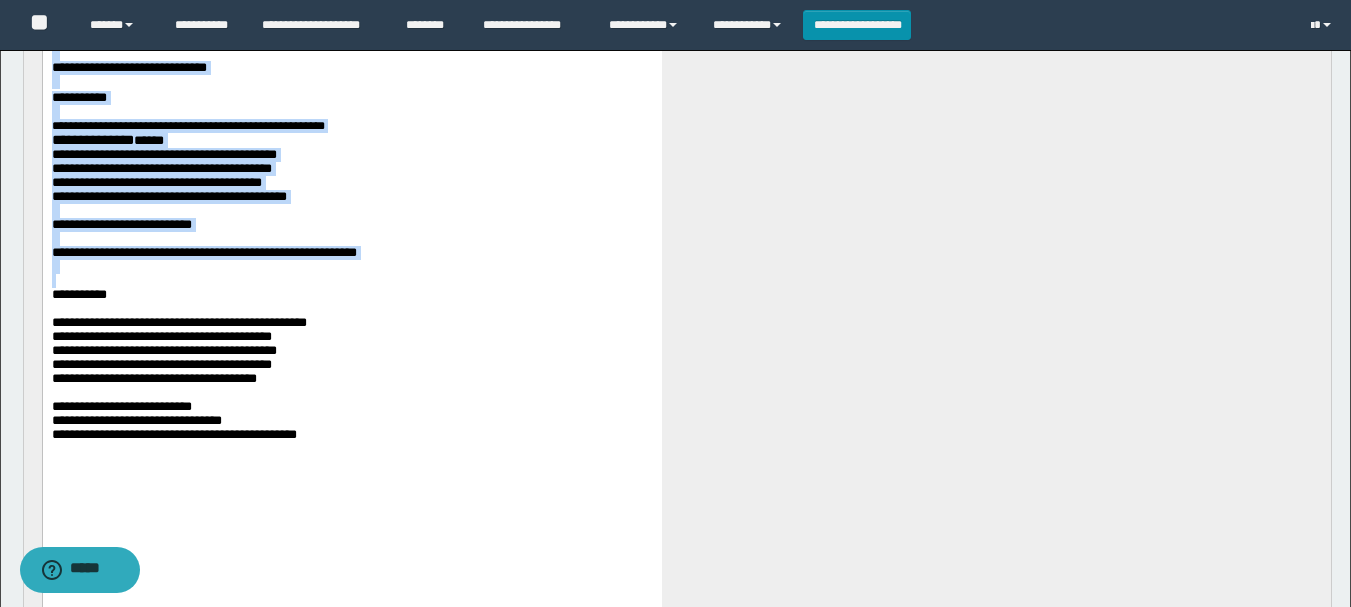 drag, startPoint x: 53, startPoint y: -160, endPoint x: 563, endPoint y: 333, distance: 709.32996 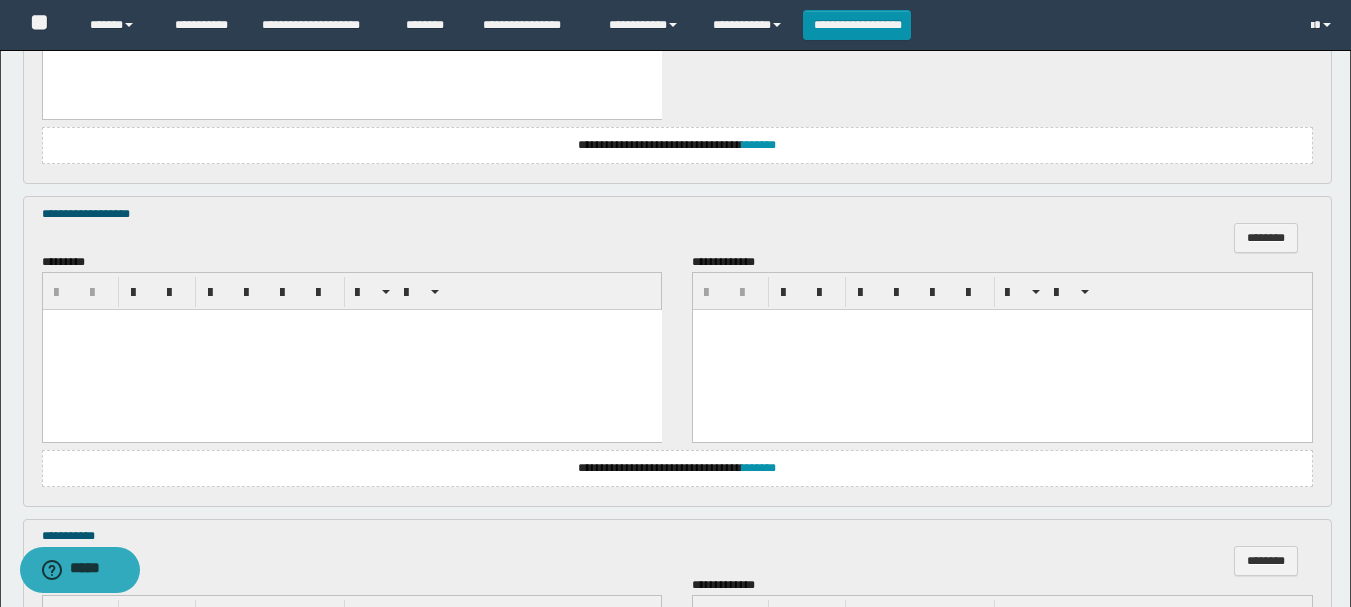 scroll, scrollTop: 700, scrollLeft: 0, axis: vertical 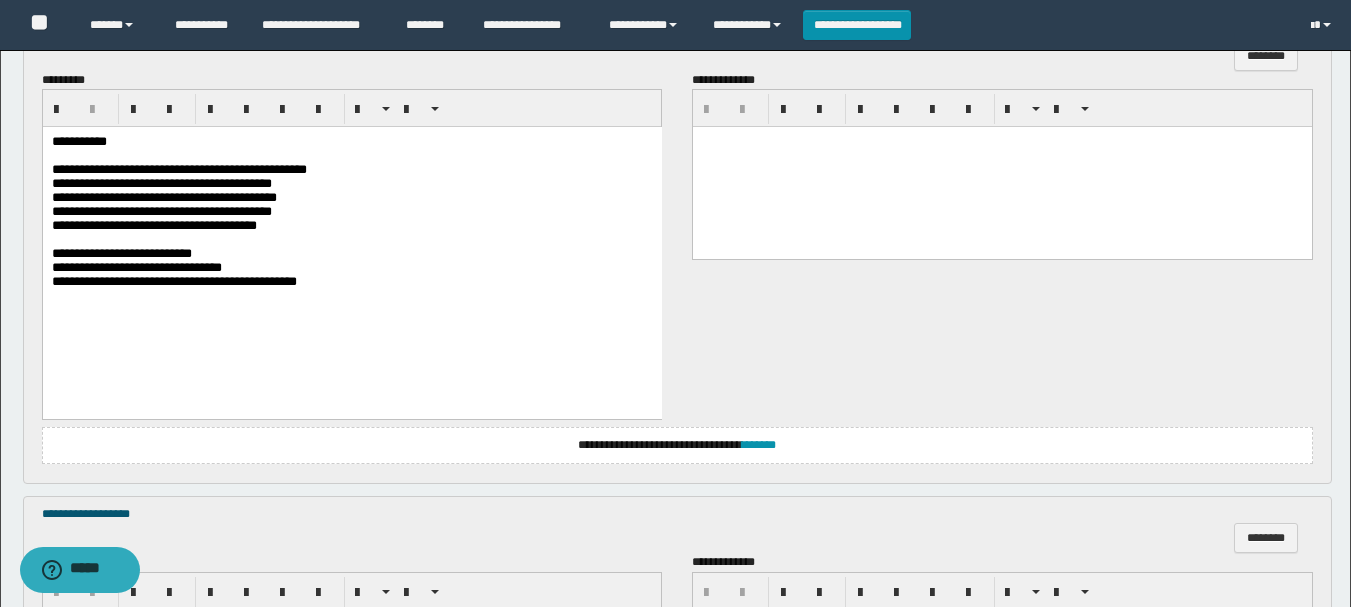 click on "**********" at bounding box center [351, 254] 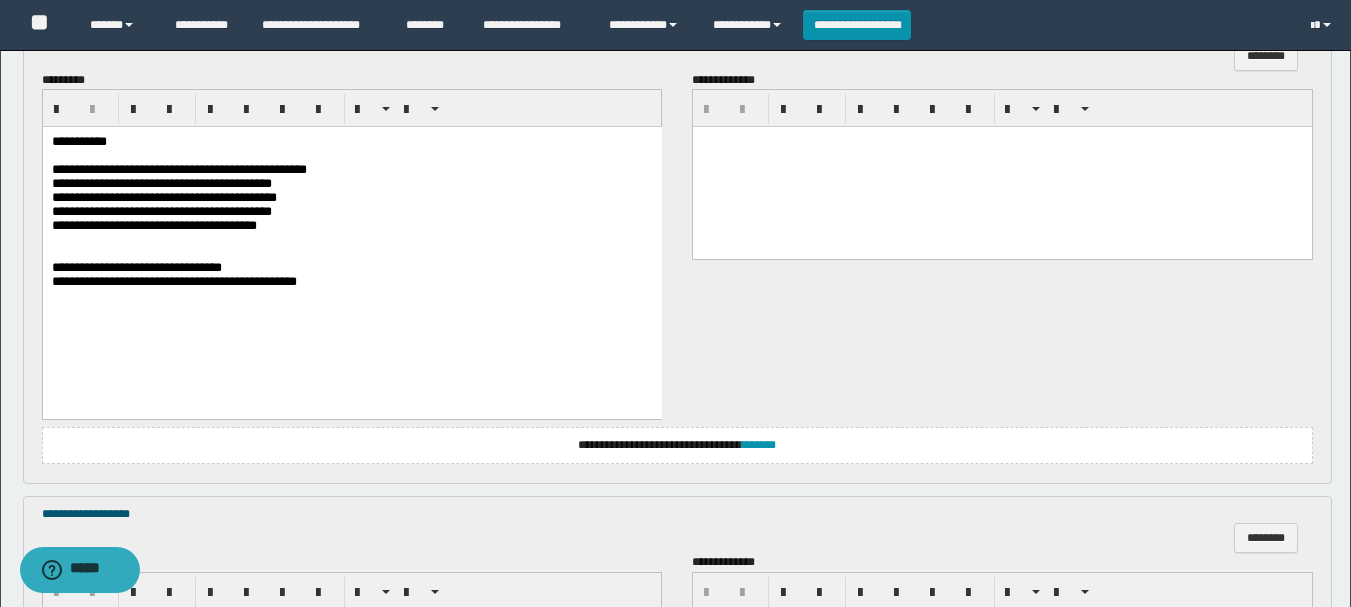 click on "**********" at bounding box center (351, 282) 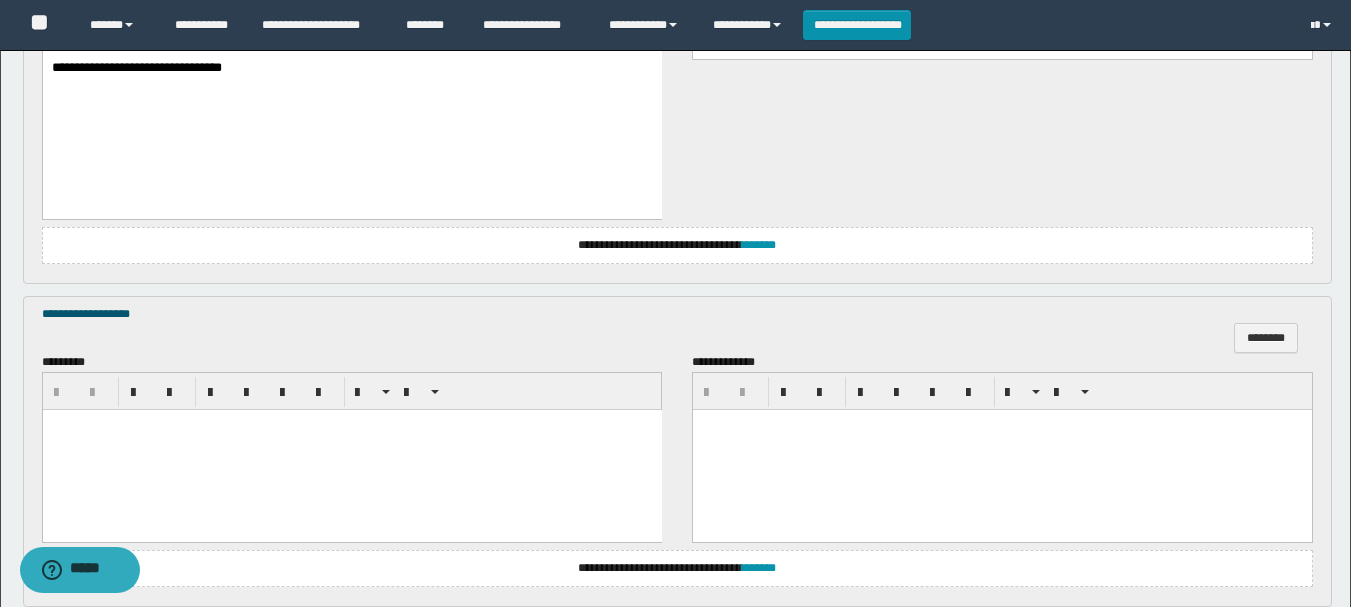 scroll, scrollTop: 1100, scrollLeft: 0, axis: vertical 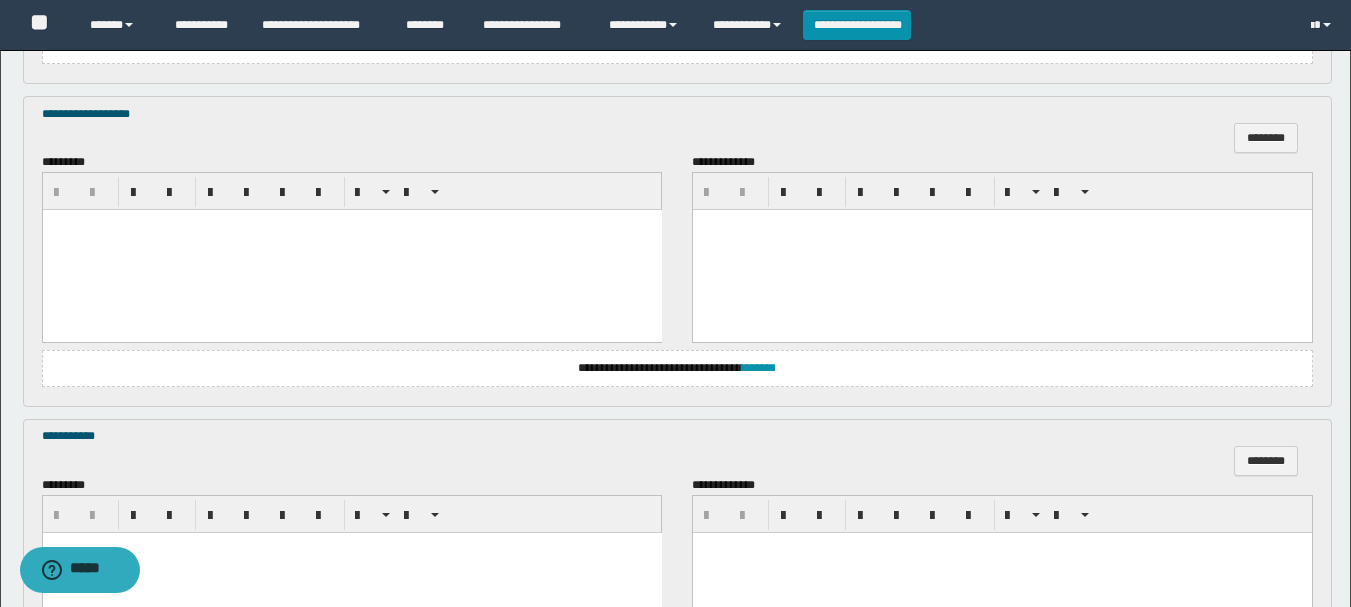 click at bounding box center [351, 250] 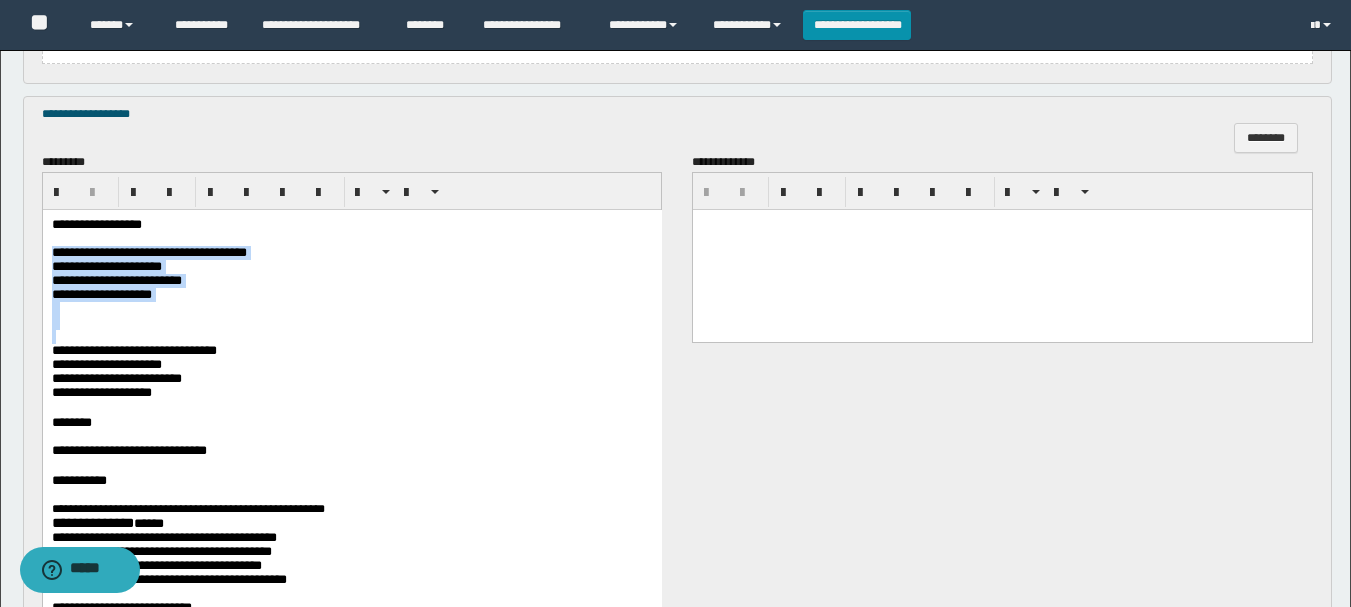 drag, startPoint x: 49, startPoint y: 258, endPoint x: 378, endPoint y: 352, distance: 342.16516 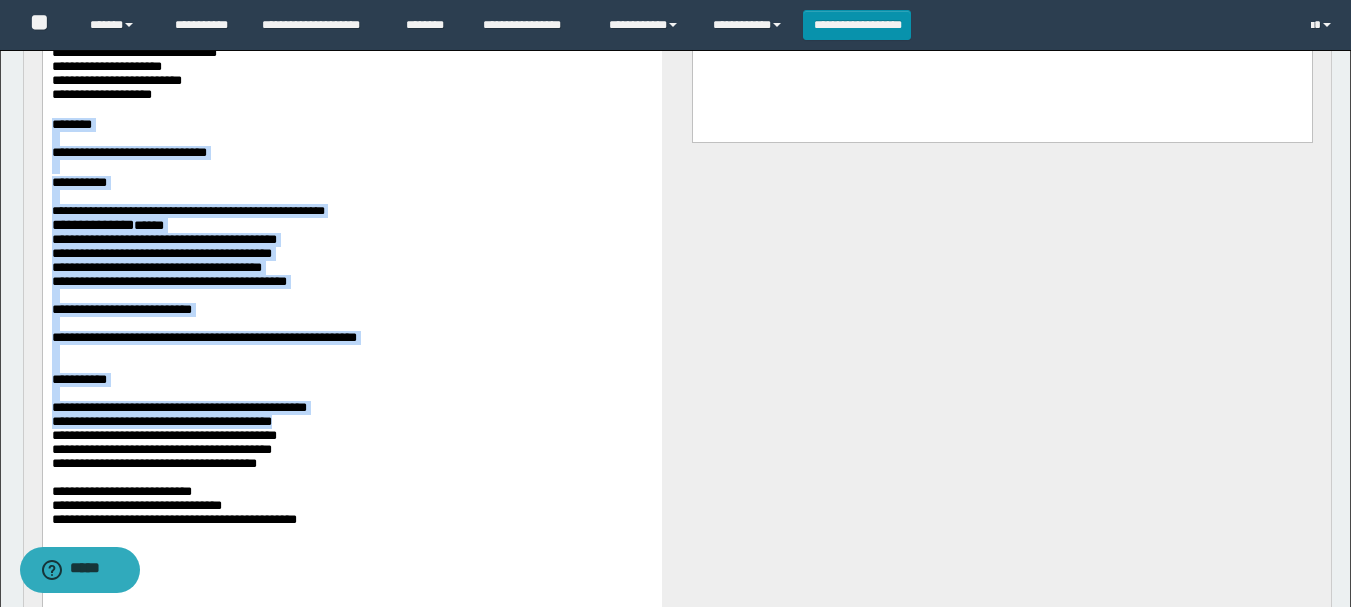 scroll, scrollTop: 1400, scrollLeft: 0, axis: vertical 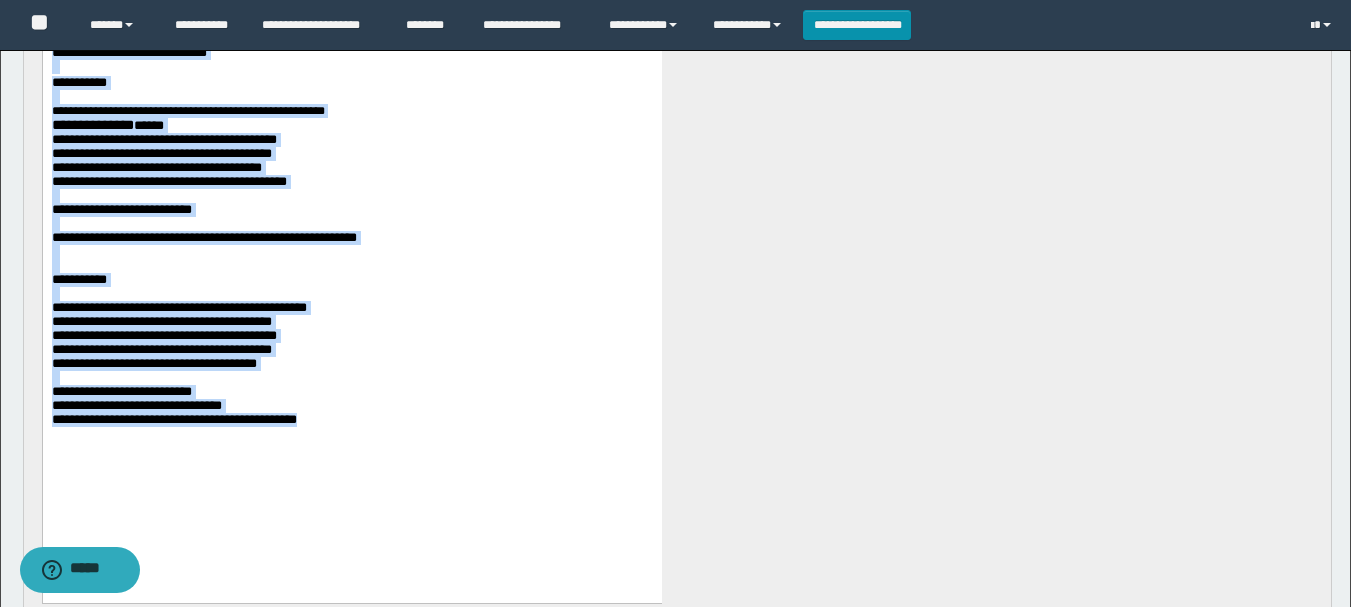 drag, startPoint x: 52, startPoint y: 35, endPoint x: 474, endPoint y: 485, distance: 616.9149 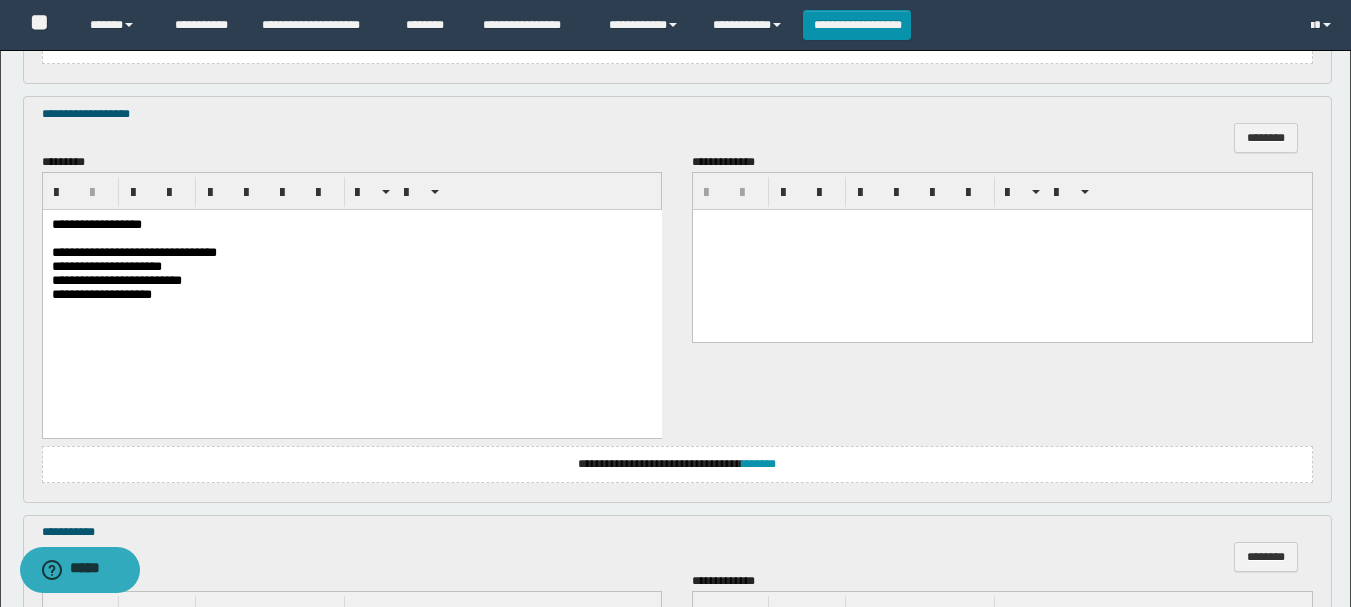 scroll, scrollTop: 1400, scrollLeft: 0, axis: vertical 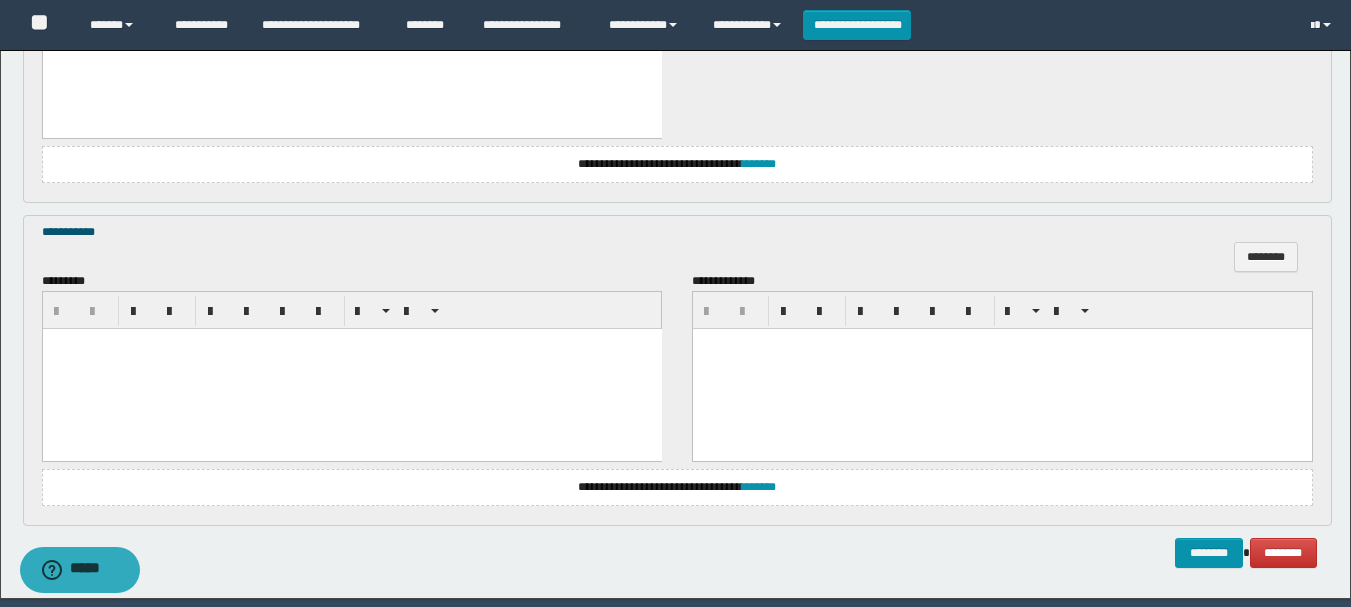 click at bounding box center [351, 368] 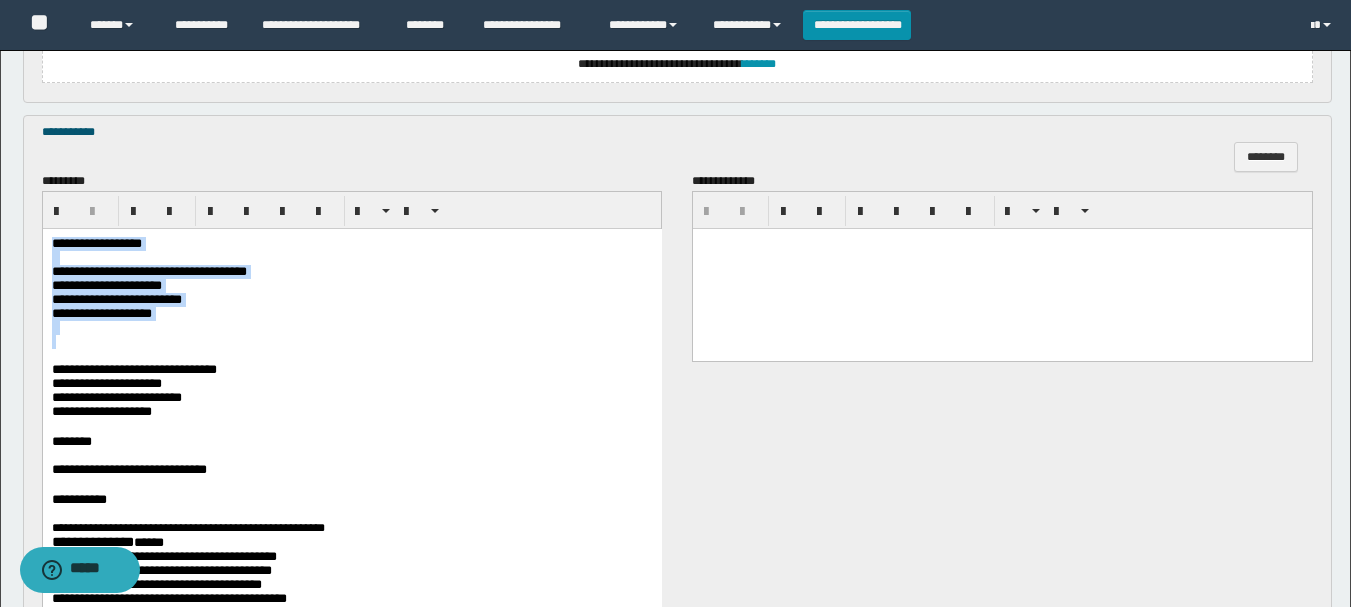 scroll, scrollTop: 1700, scrollLeft: 0, axis: vertical 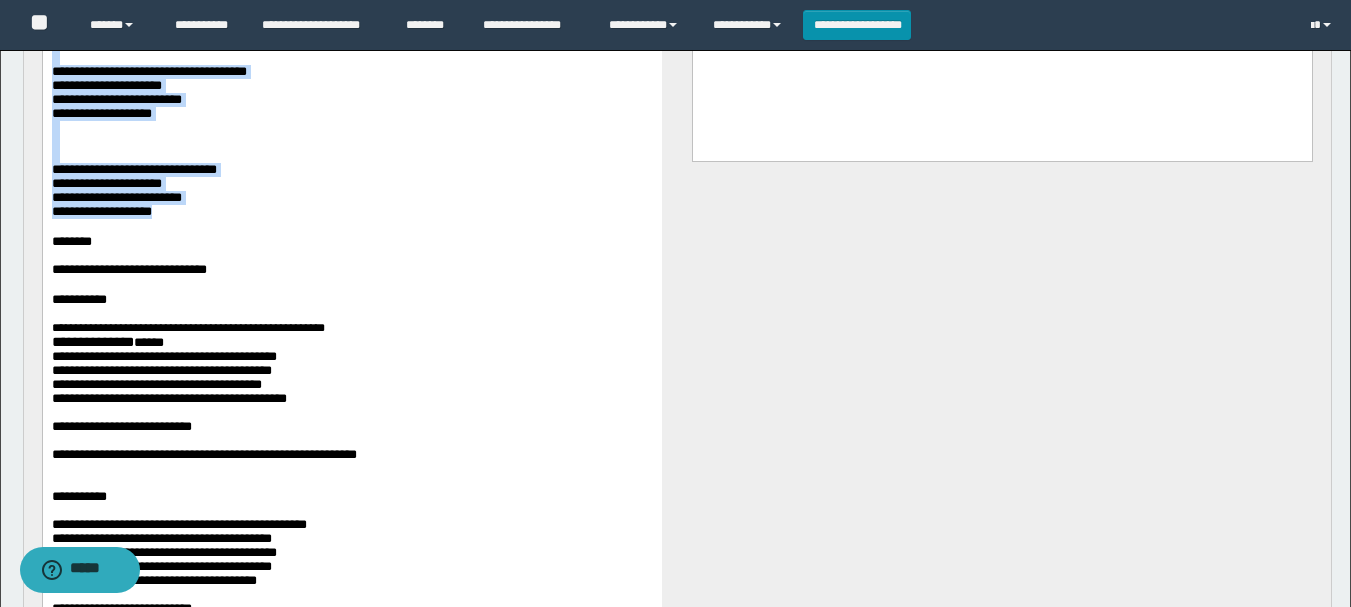 drag, startPoint x: 51, startPoint y: 41, endPoint x: 382, endPoint y: 241, distance: 386.73117 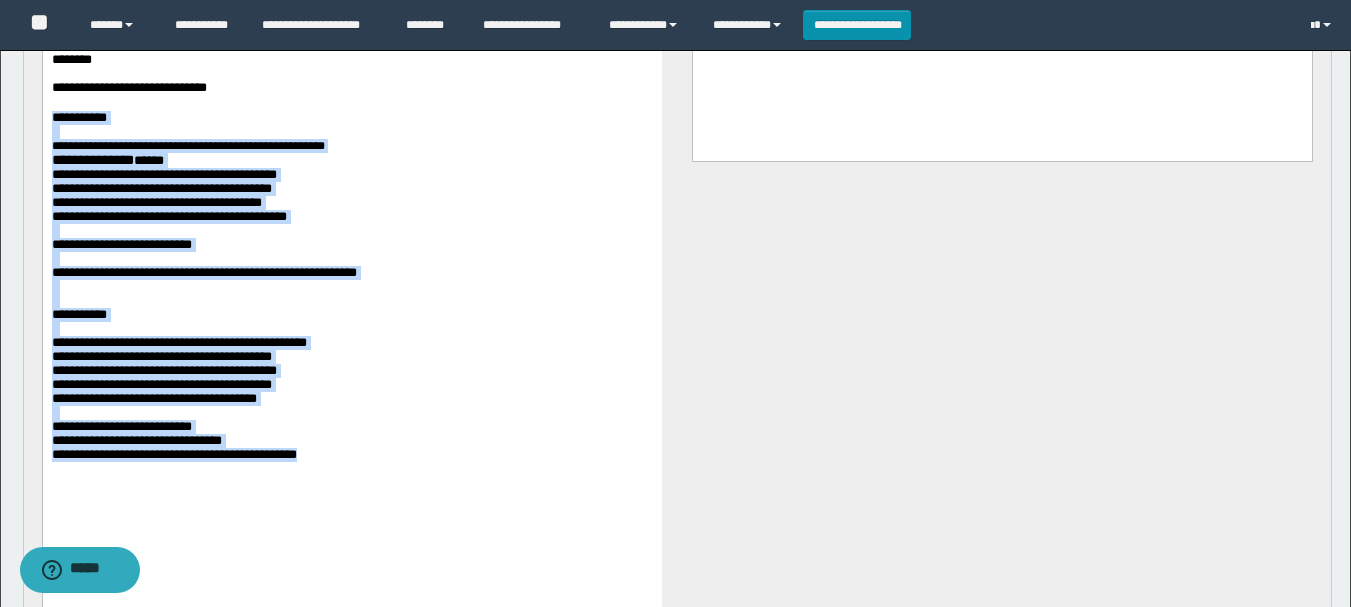 drag, startPoint x: 51, startPoint y: 123, endPoint x: 524, endPoint y: 519, distance: 616.8833 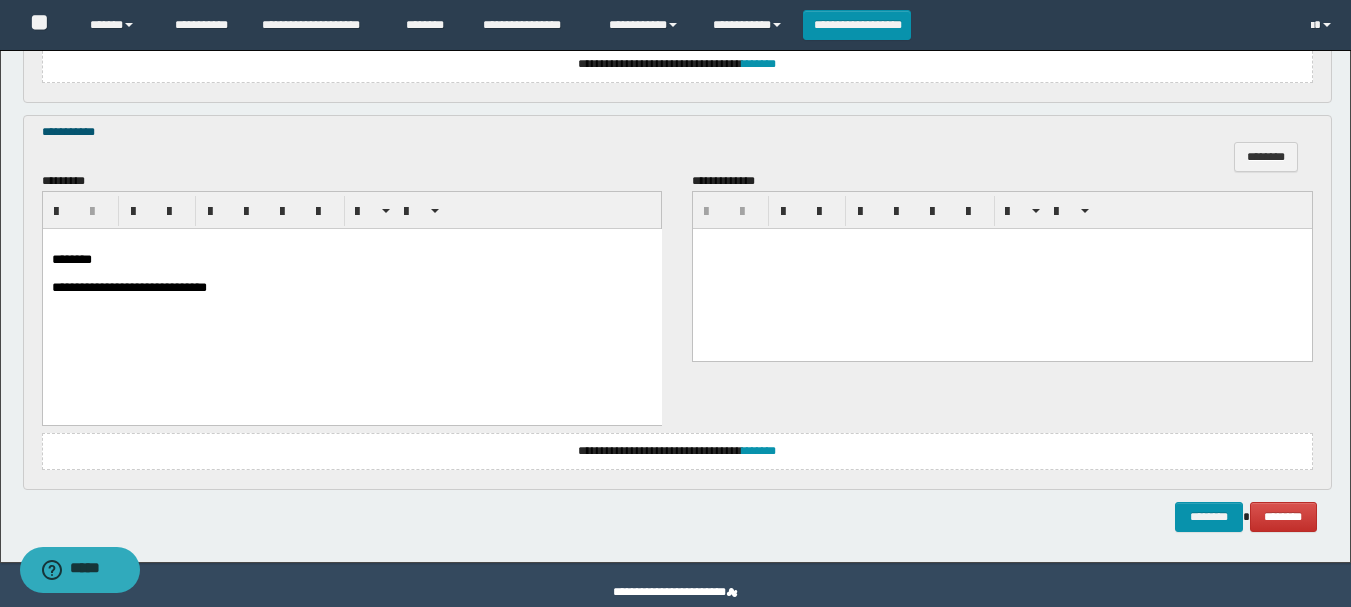 scroll, scrollTop: 1533, scrollLeft: 0, axis: vertical 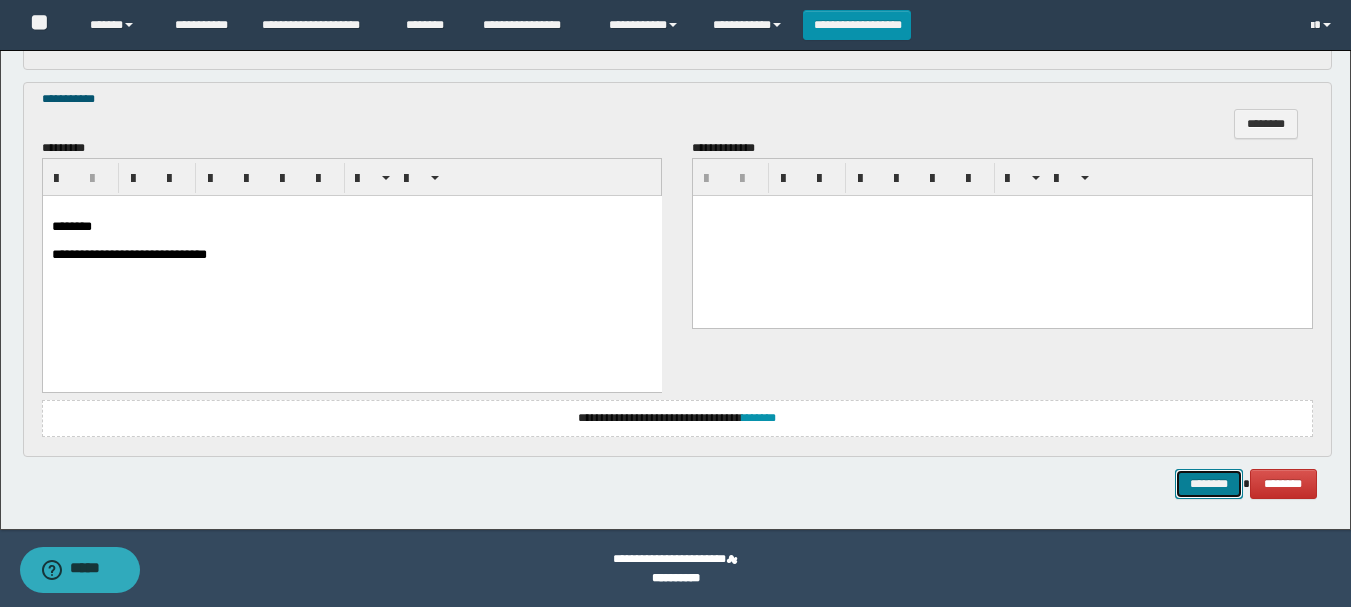 click on "********" at bounding box center [1209, 484] 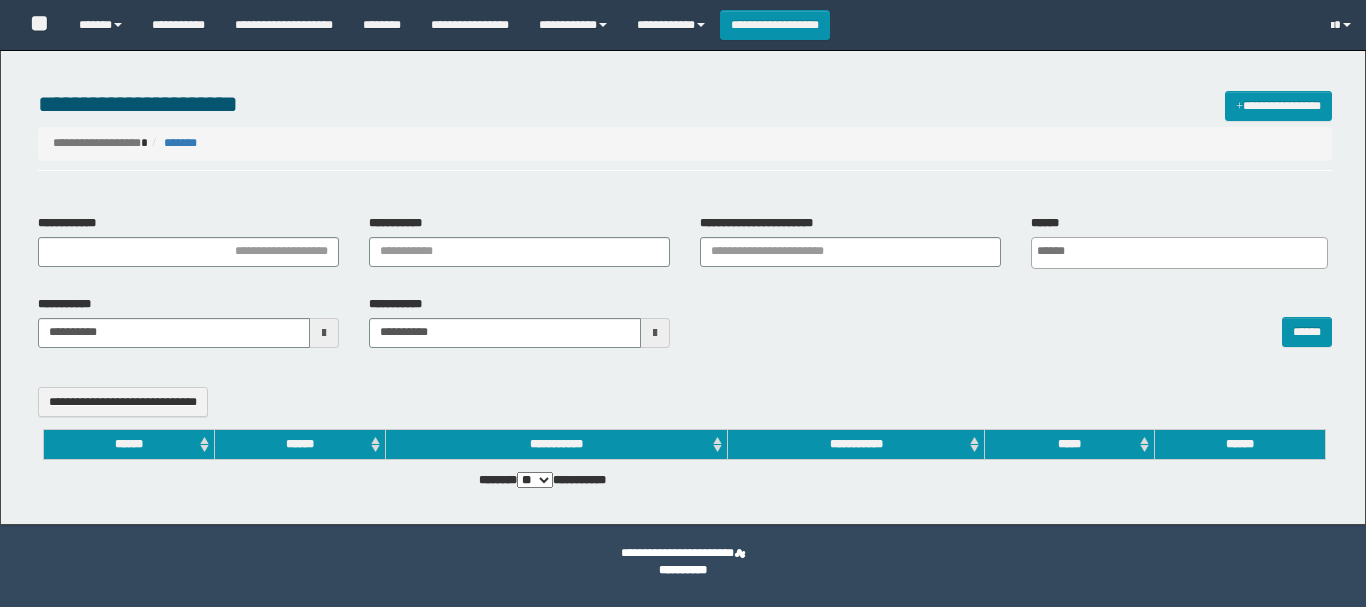 select 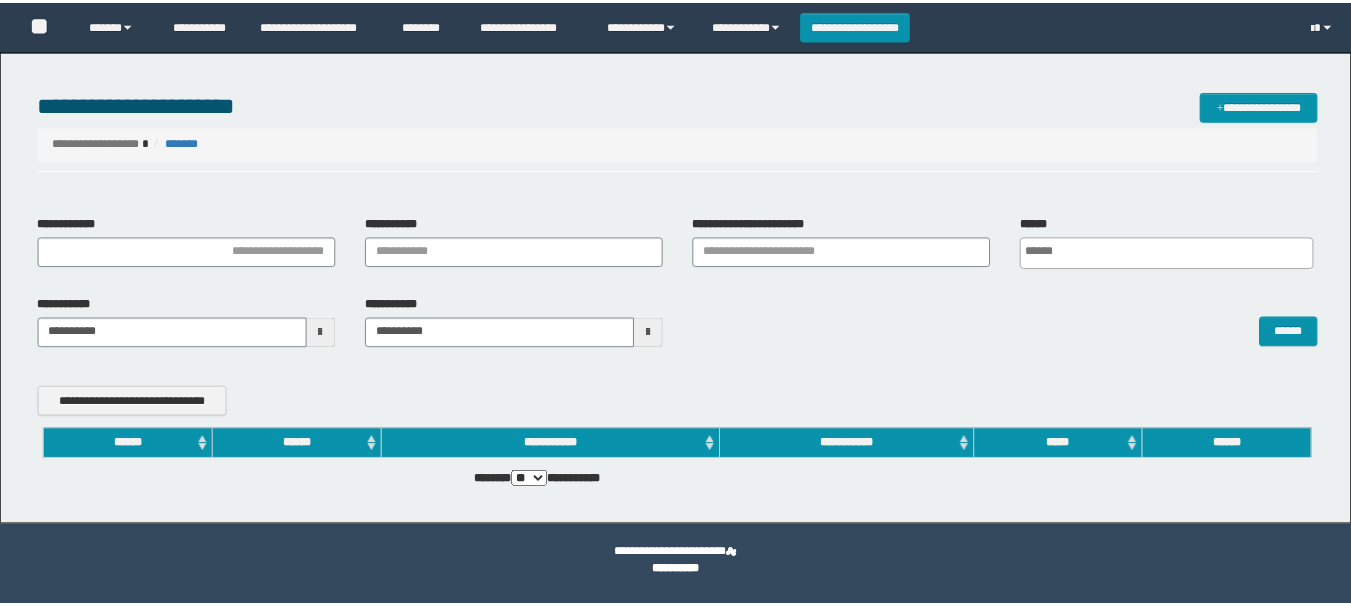 scroll, scrollTop: 0, scrollLeft: 0, axis: both 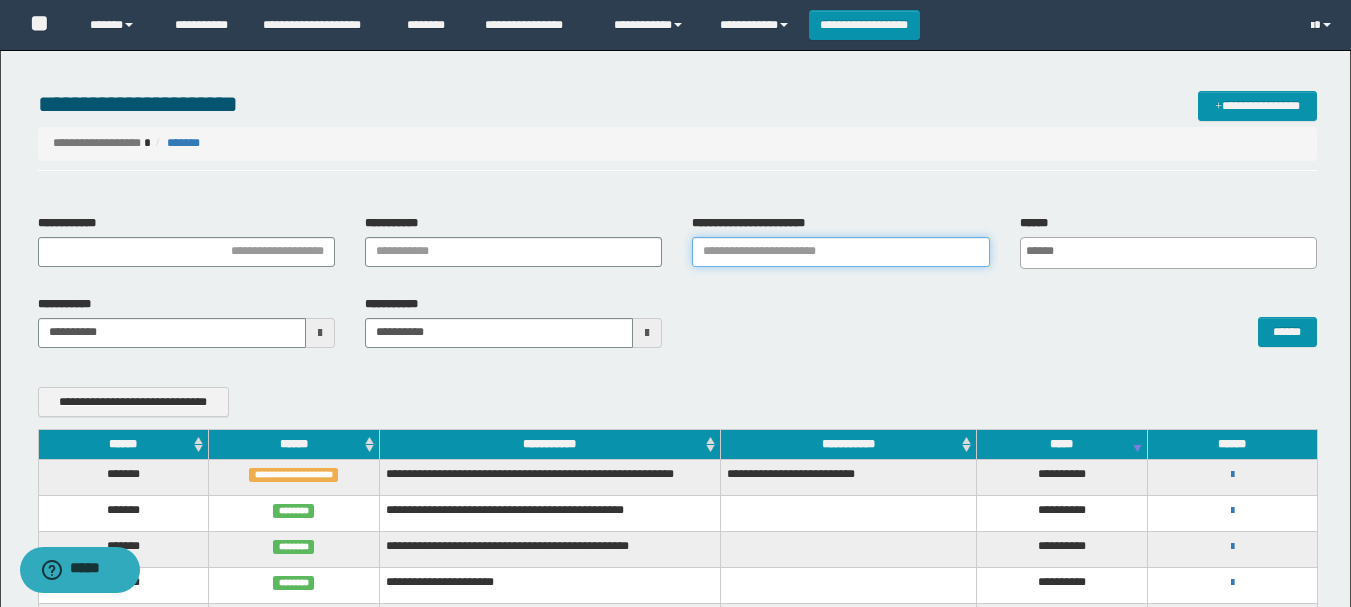 click on "**********" at bounding box center [840, 252] 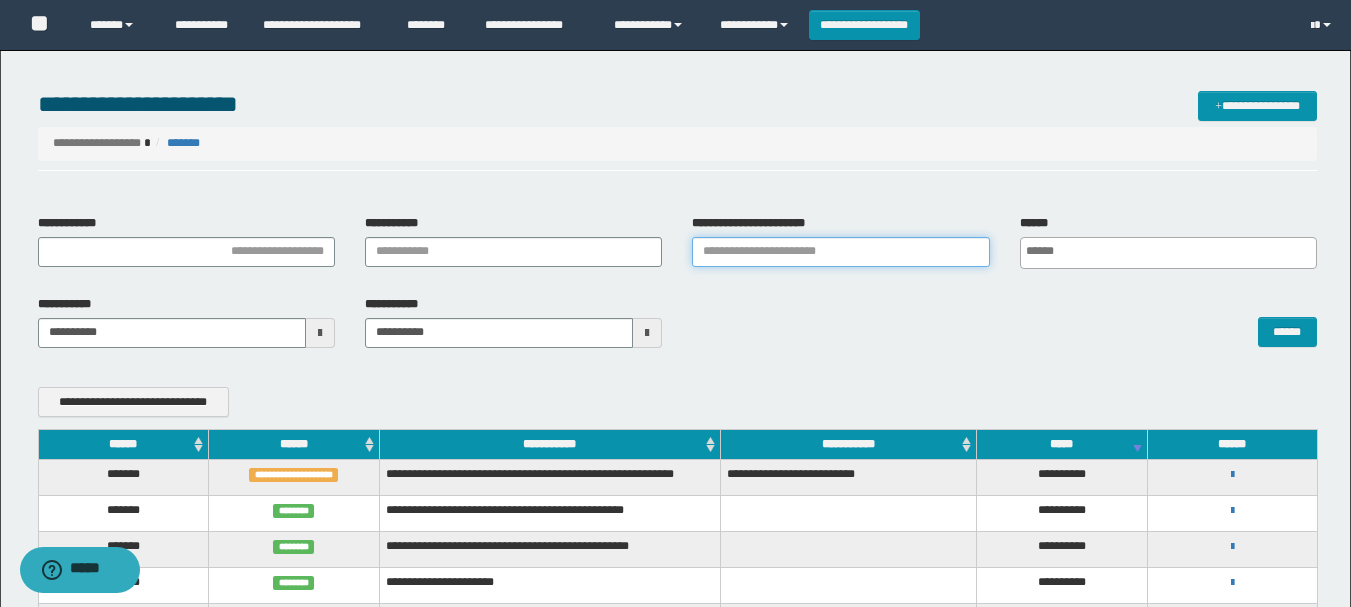 paste on "********" 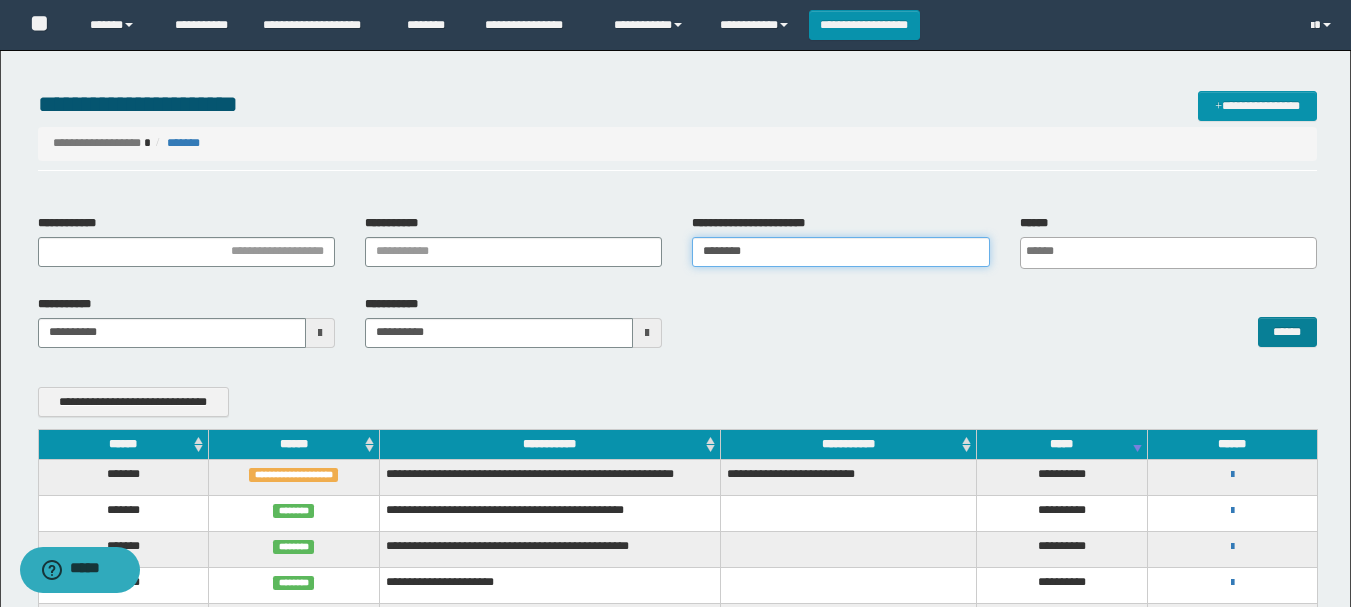 type on "********" 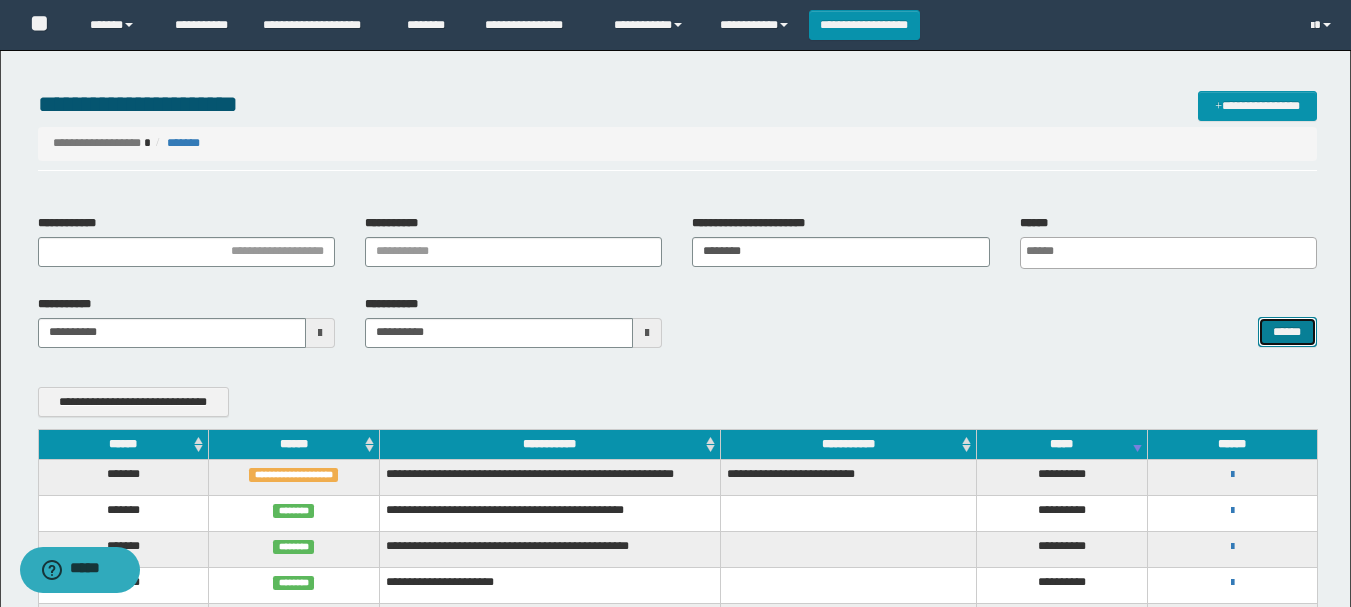 click on "******" at bounding box center [1287, 332] 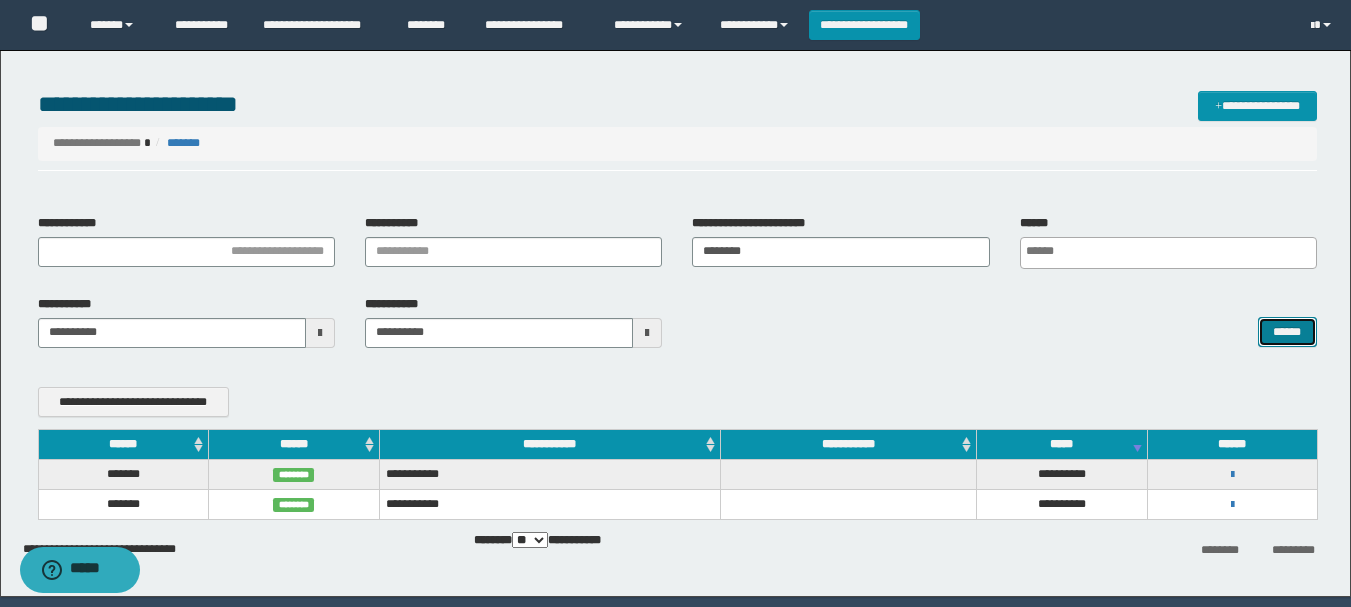 scroll, scrollTop: 65, scrollLeft: 0, axis: vertical 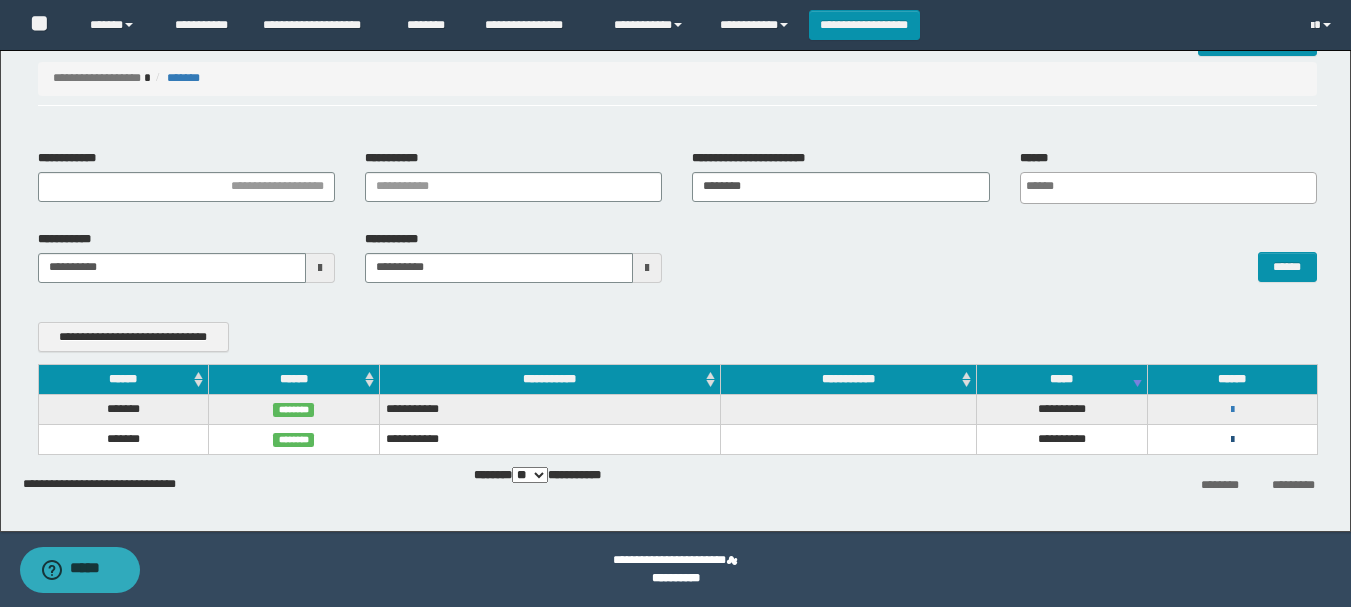 click at bounding box center (1232, 440) 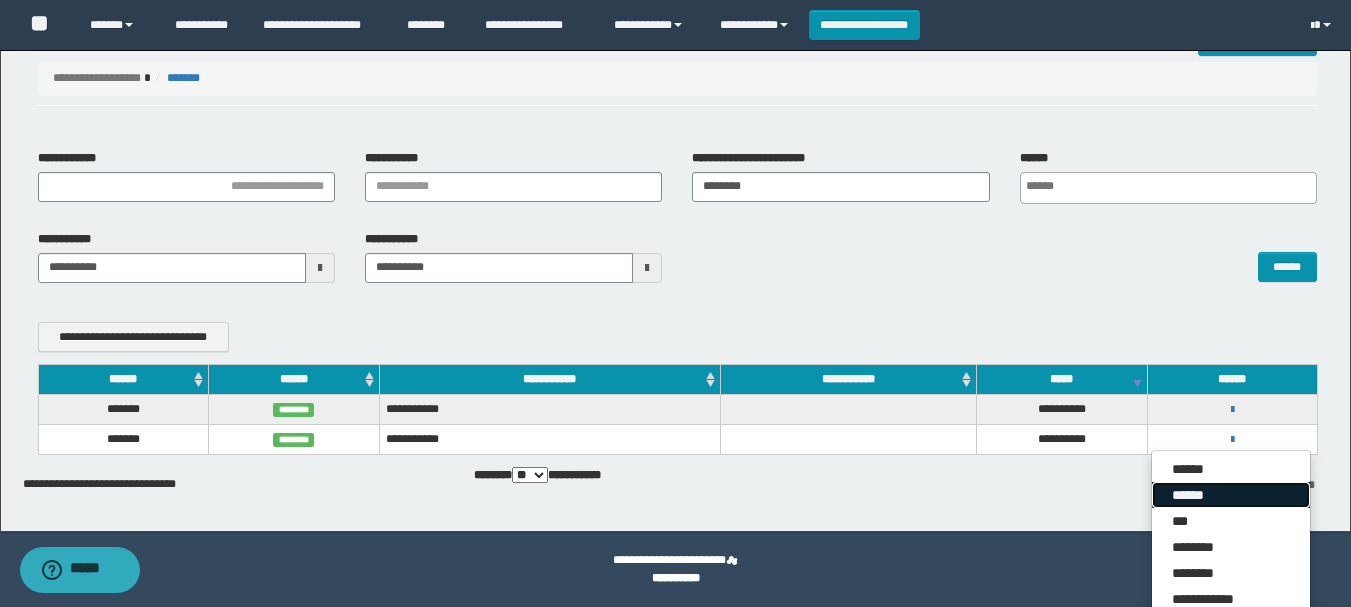 click on "******" at bounding box center (1231, 495) 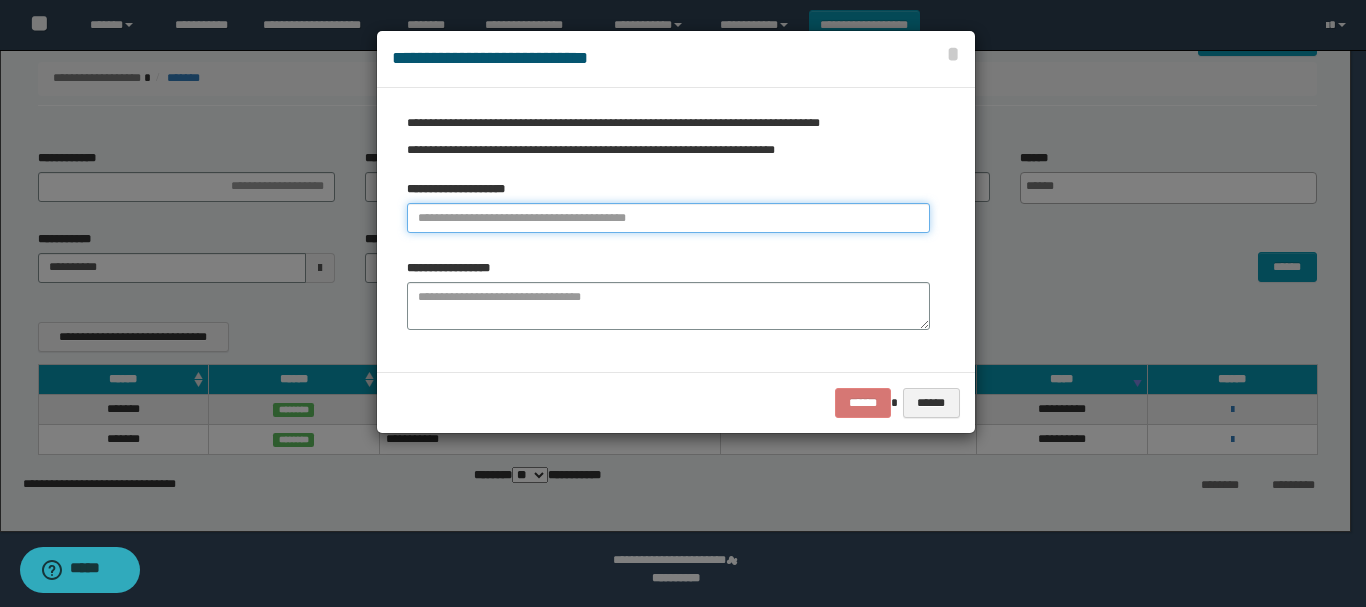 click at bounding box center (668, 218) 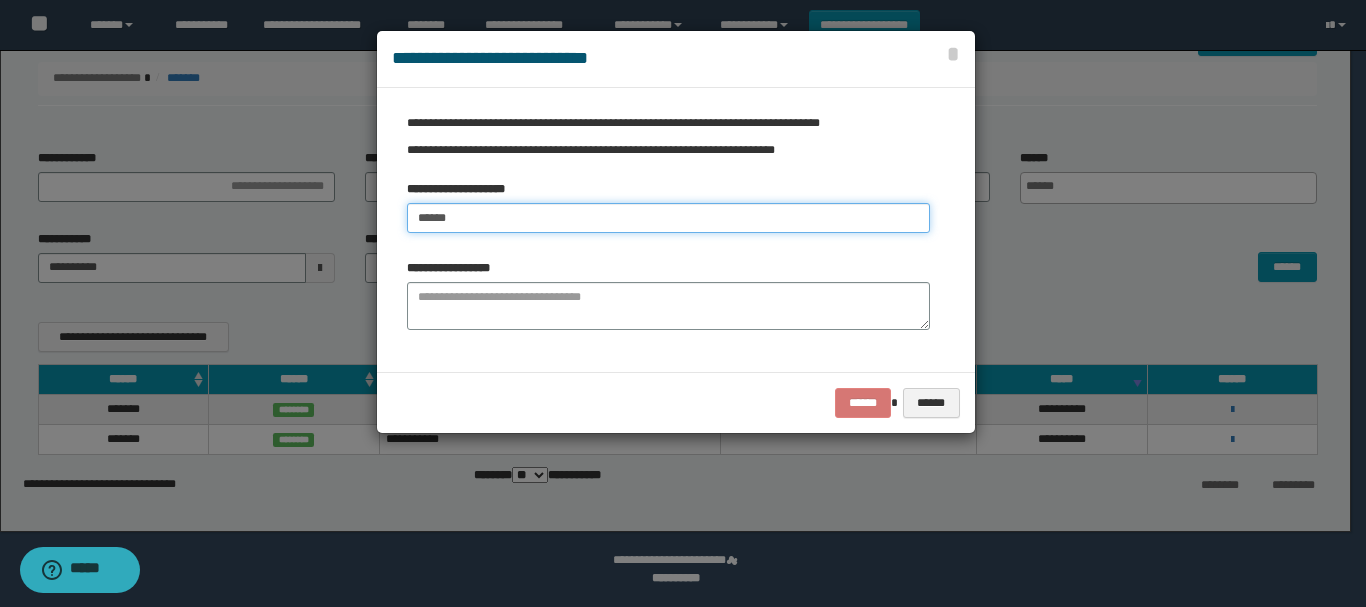type on "******" 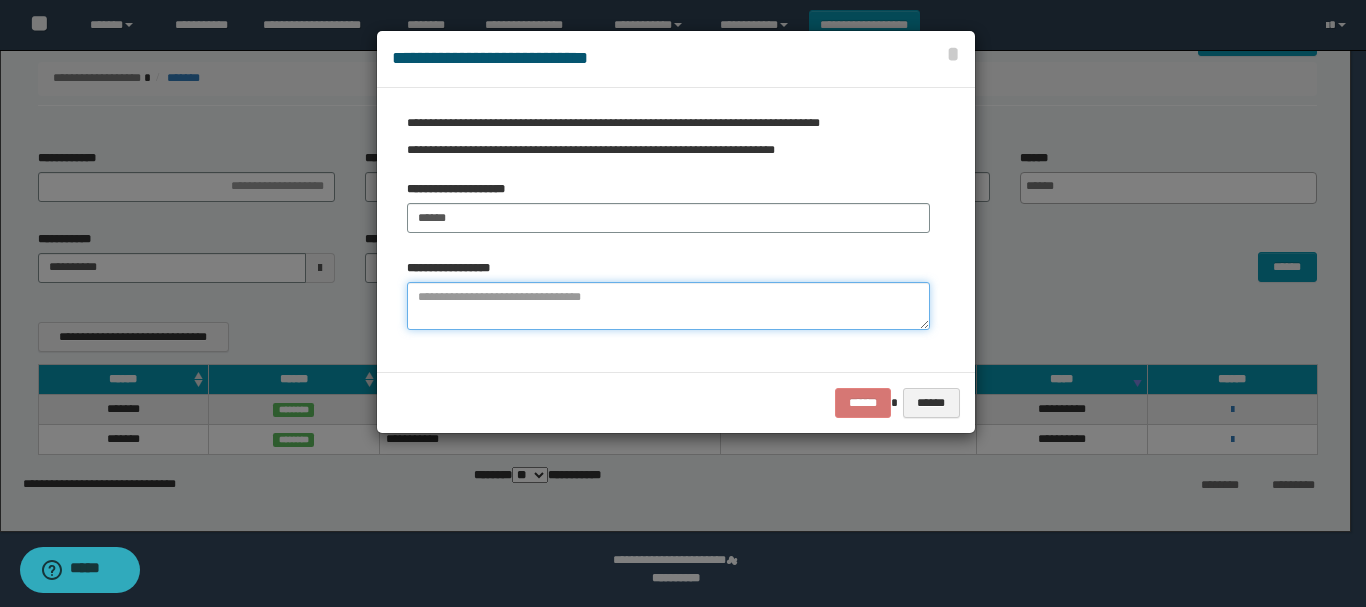 click at bounding box center [668, 306] 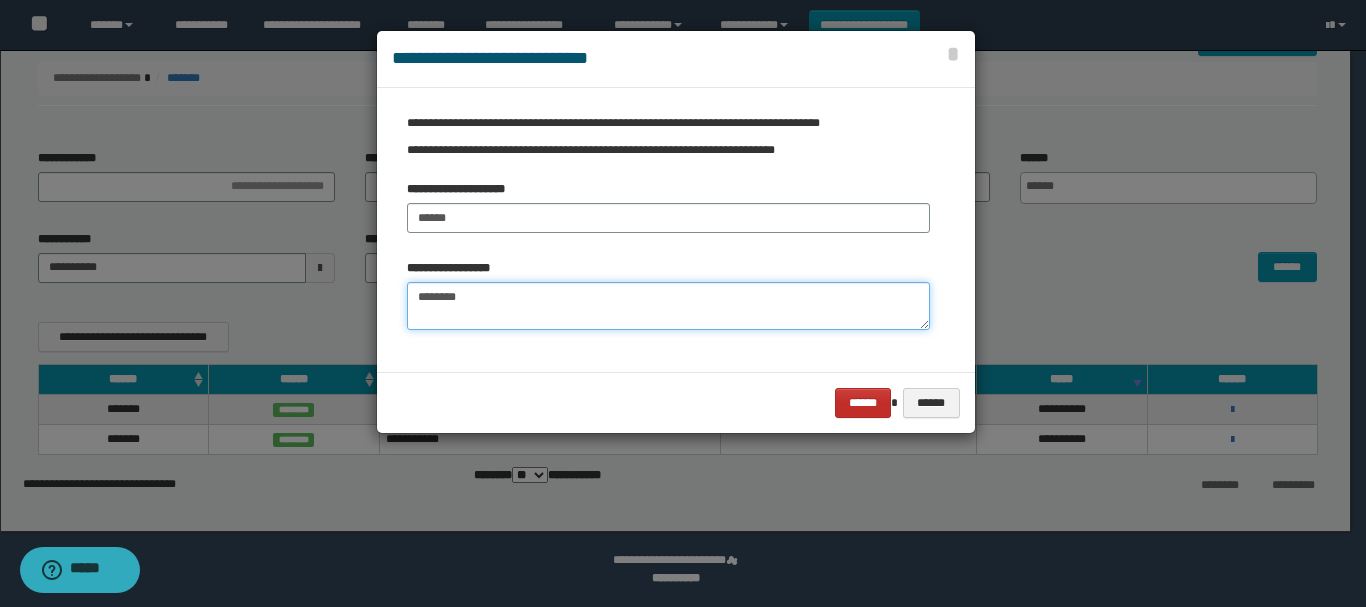 type on "********" 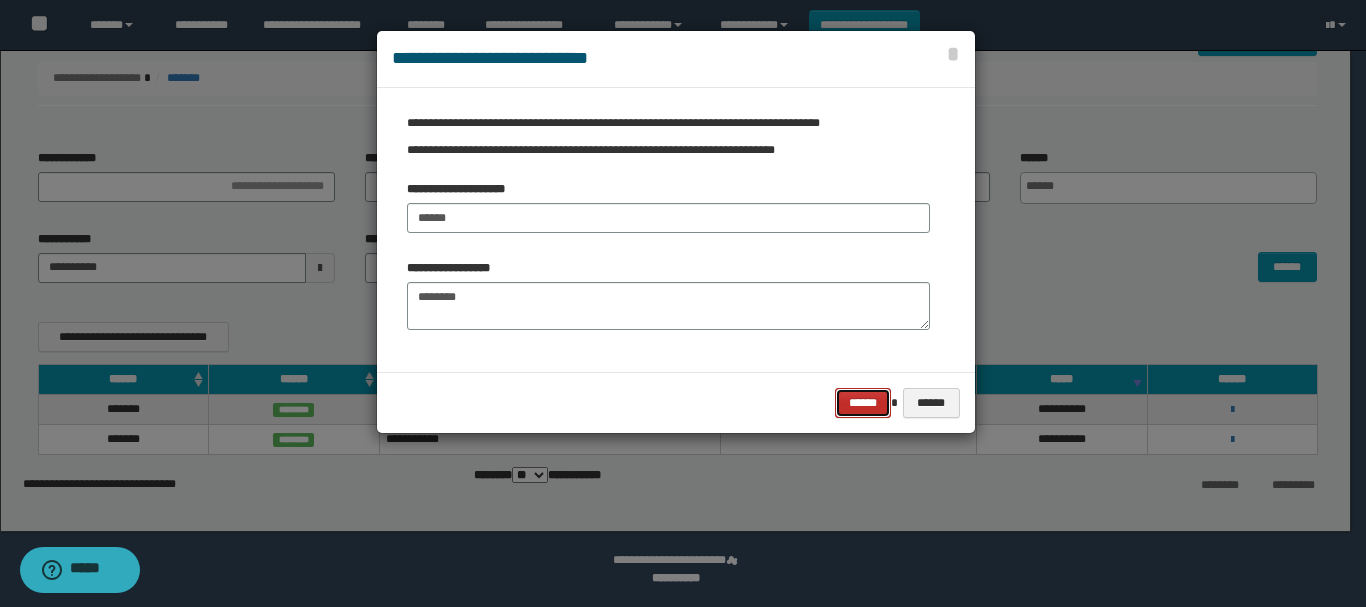 click on "******" at bounding box center [863, 403] 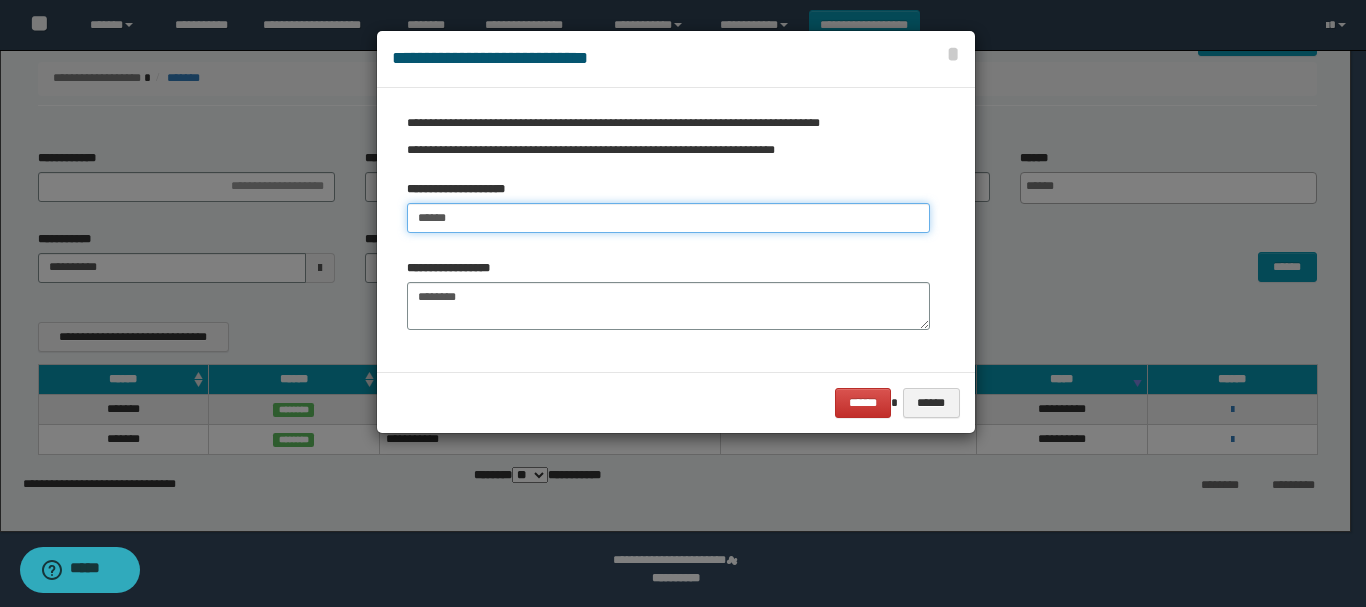 click on "******" at bounding box center [668, 218] 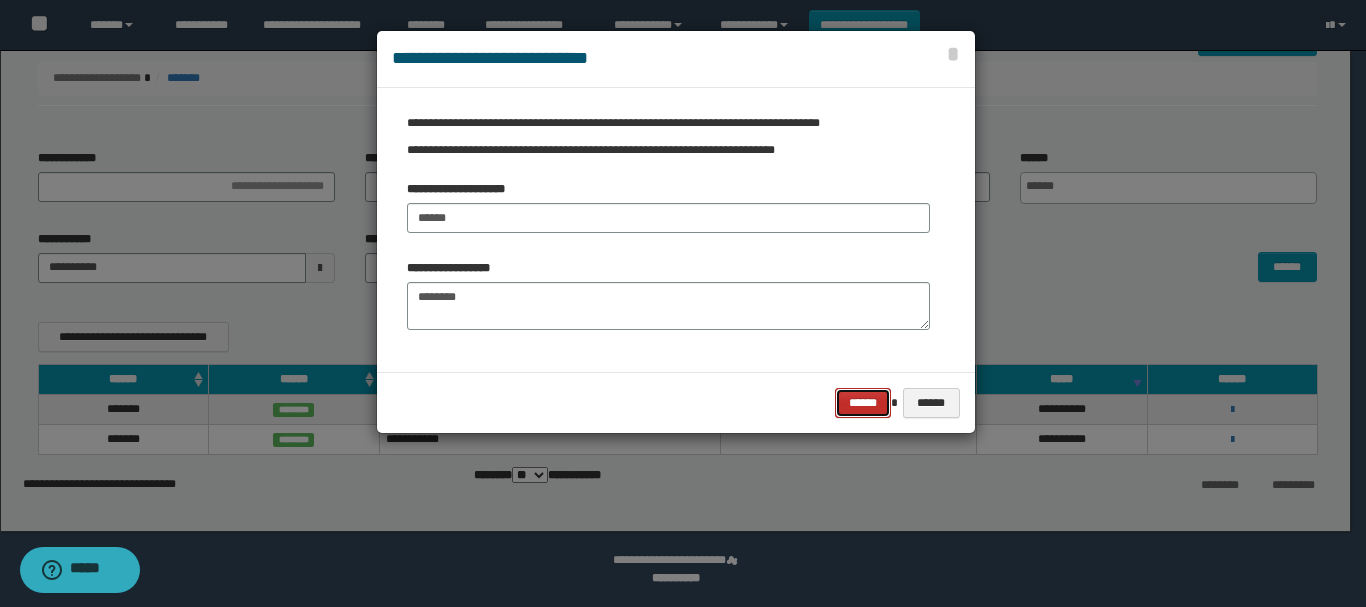 click on "******" at bounding box center (863, 403) 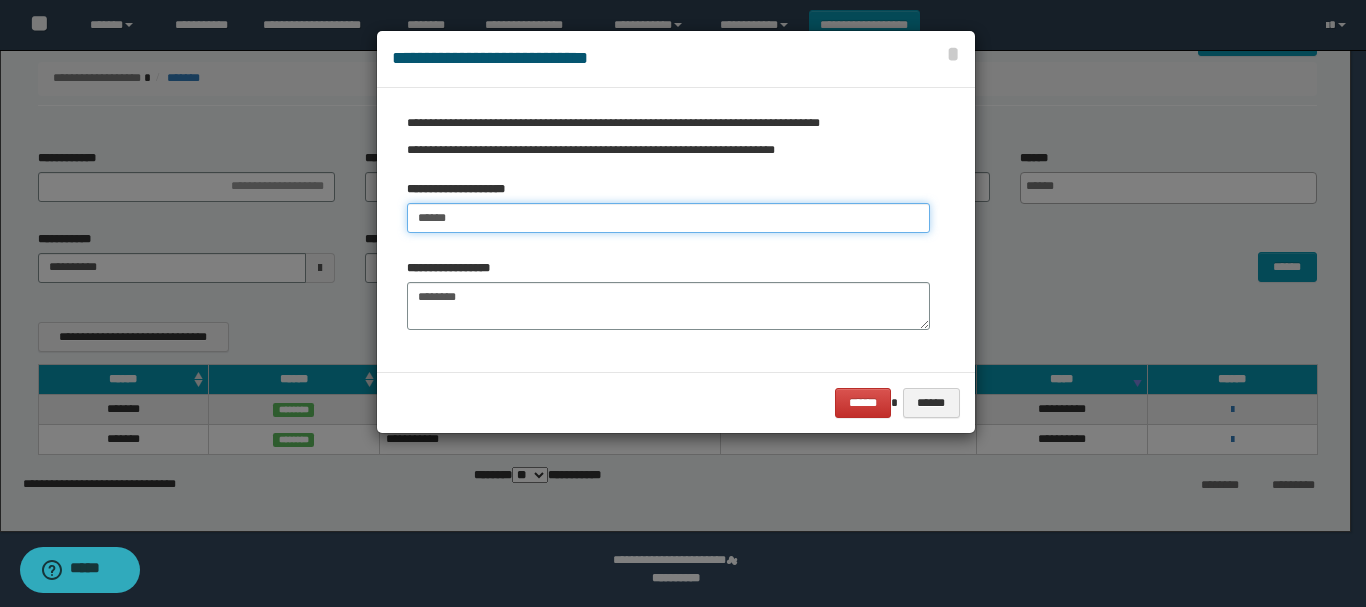 click on "******" at bounding box center [668, 218] 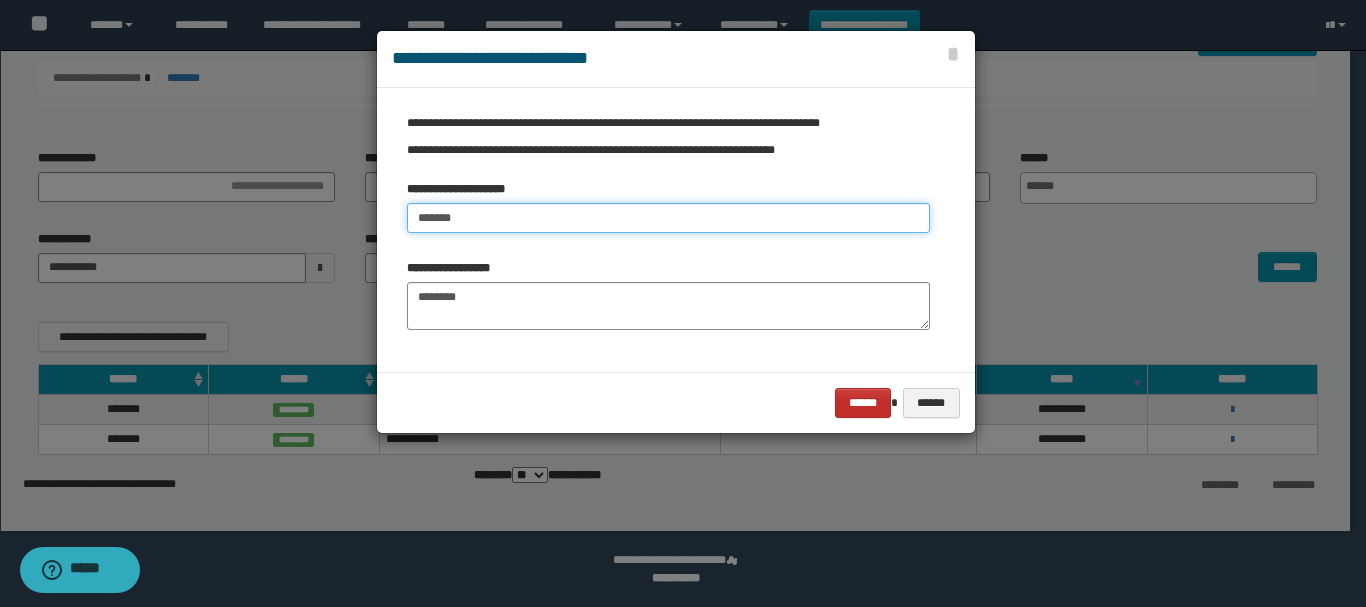 type on "*******" 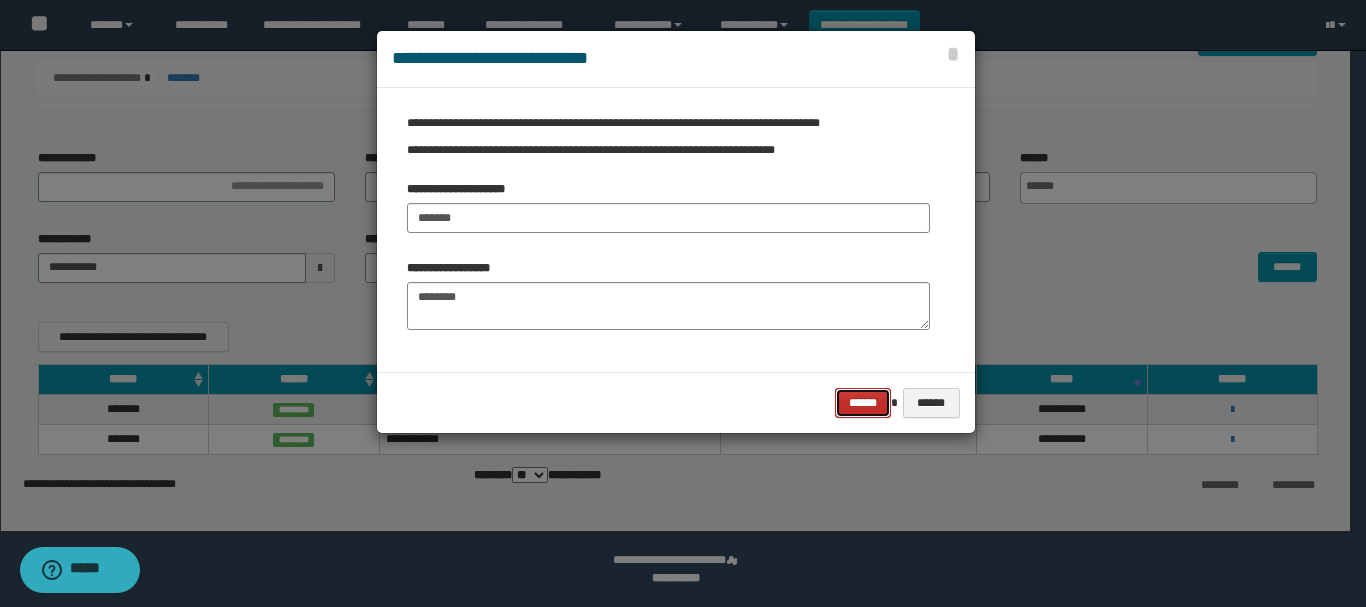 click on "******" at bounding box center (863, 403) 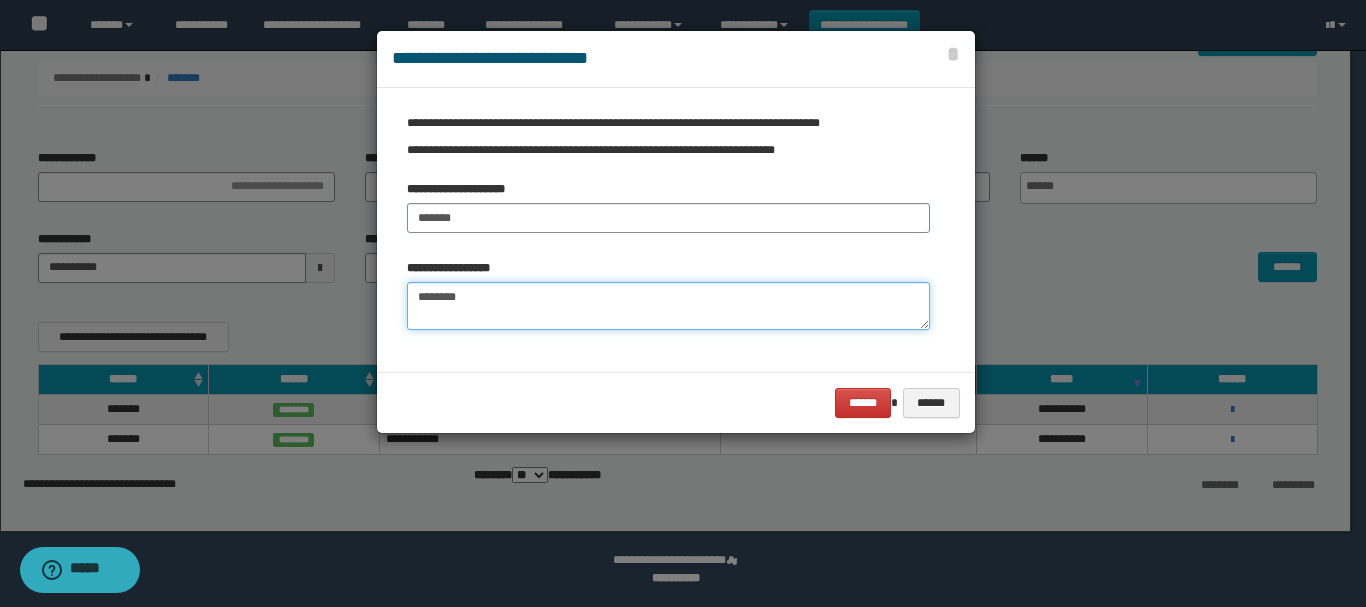 click on "********" at bounding box center (668, 306) 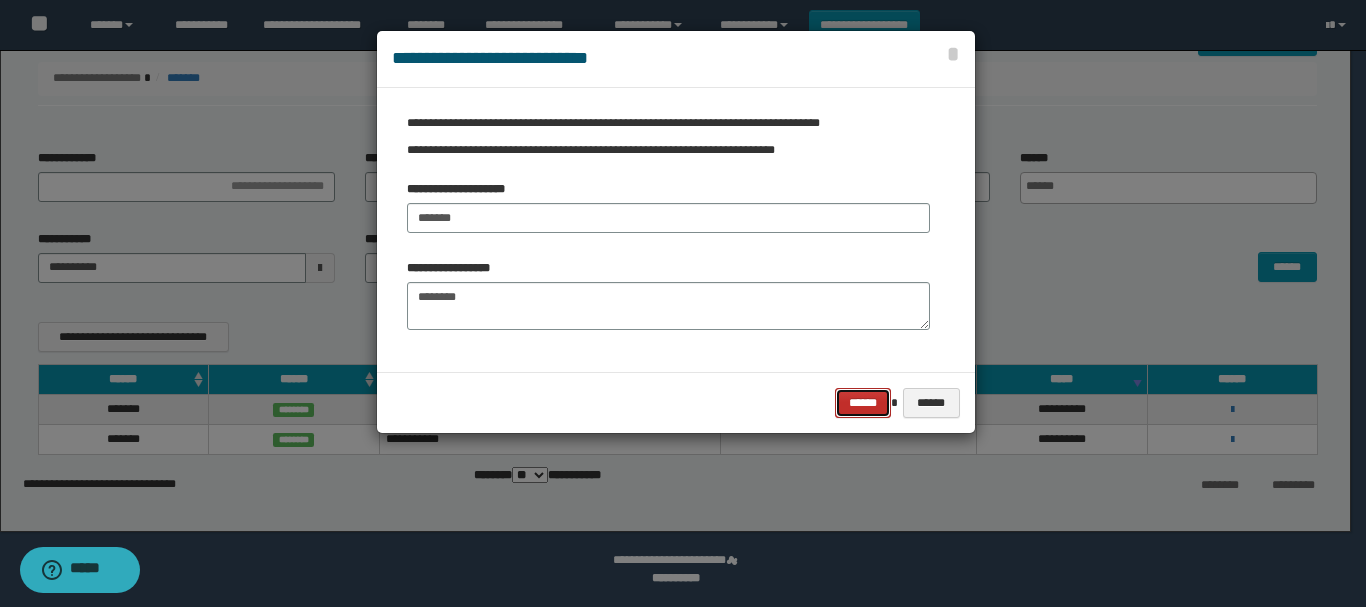 click on "******" at bounding box center (863, 403) 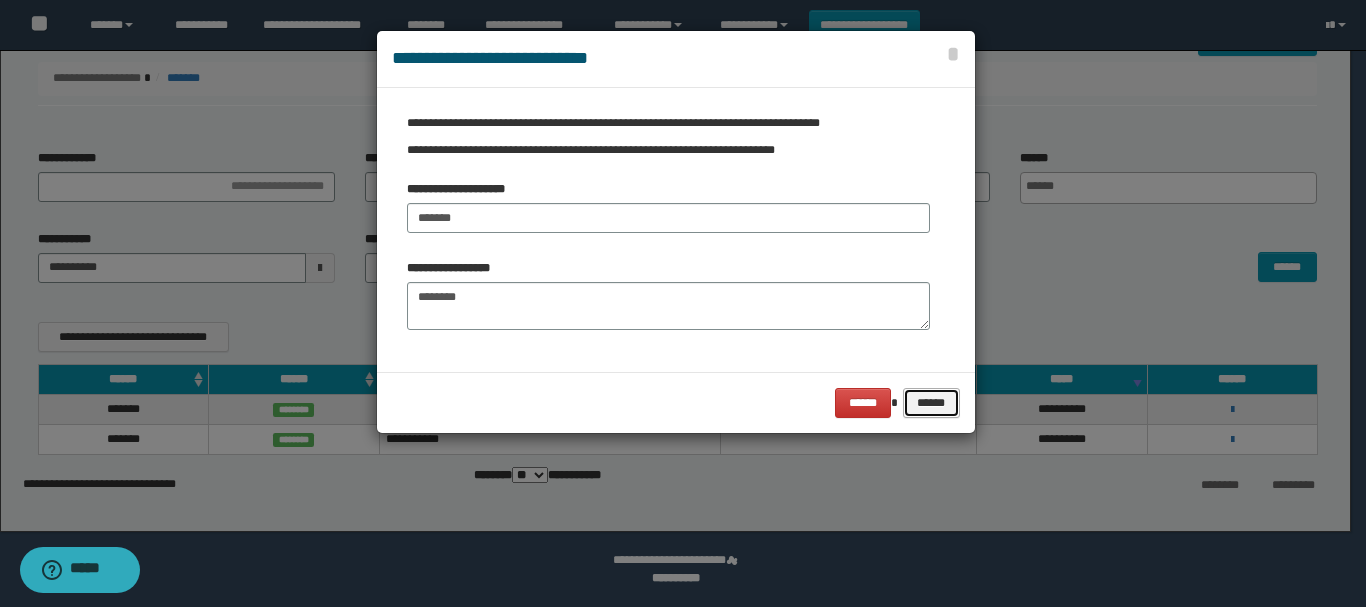 click on "******" at bounding box center (931, 403) 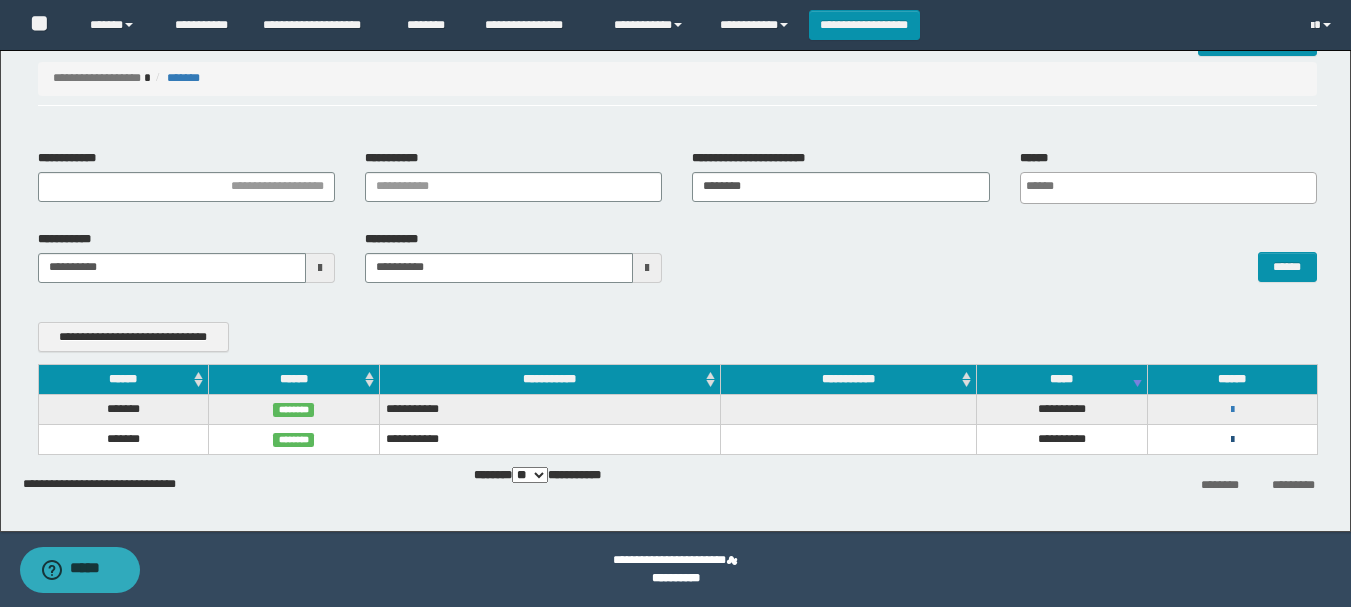 click at bounding box center (1232, 440) 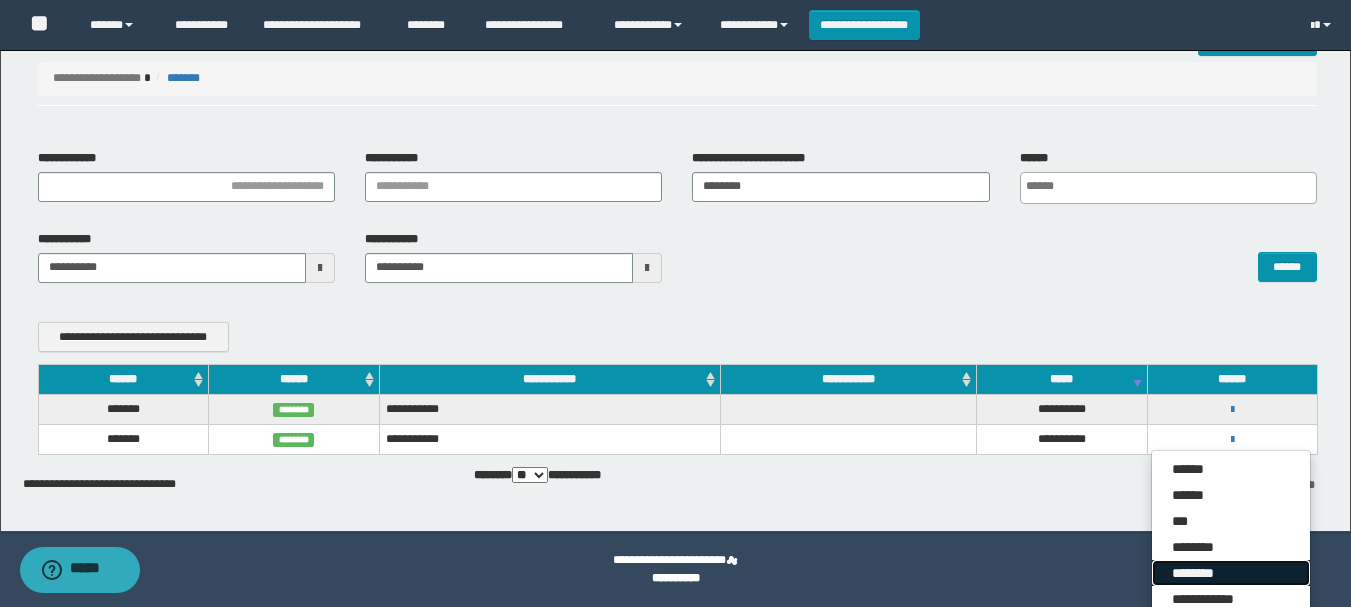 click on "********" at bounding box center [1231, 573] 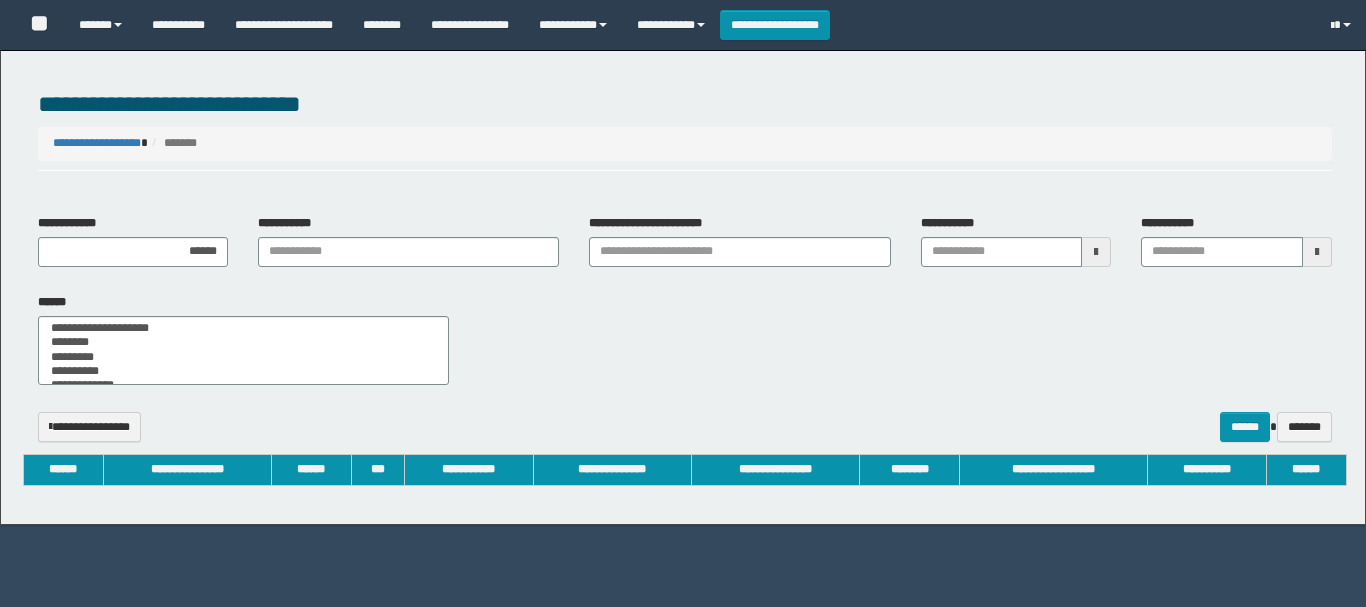 select 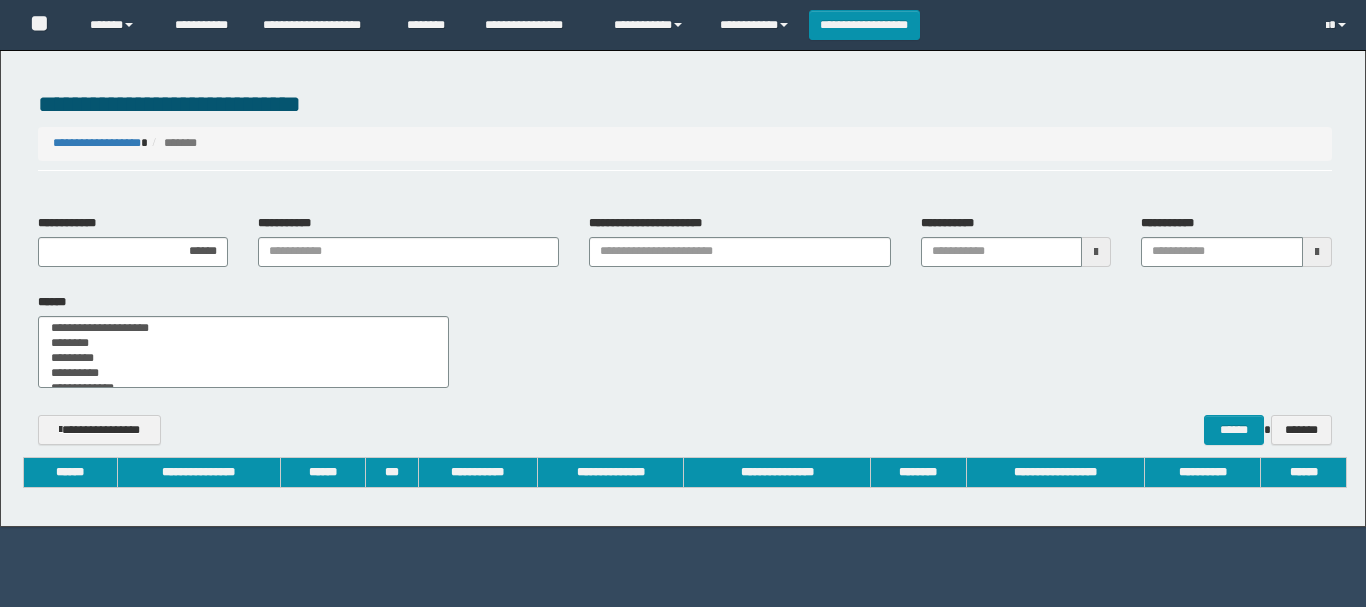 scroll, scrollTop: 0, scrollLeft: 0, axis: both 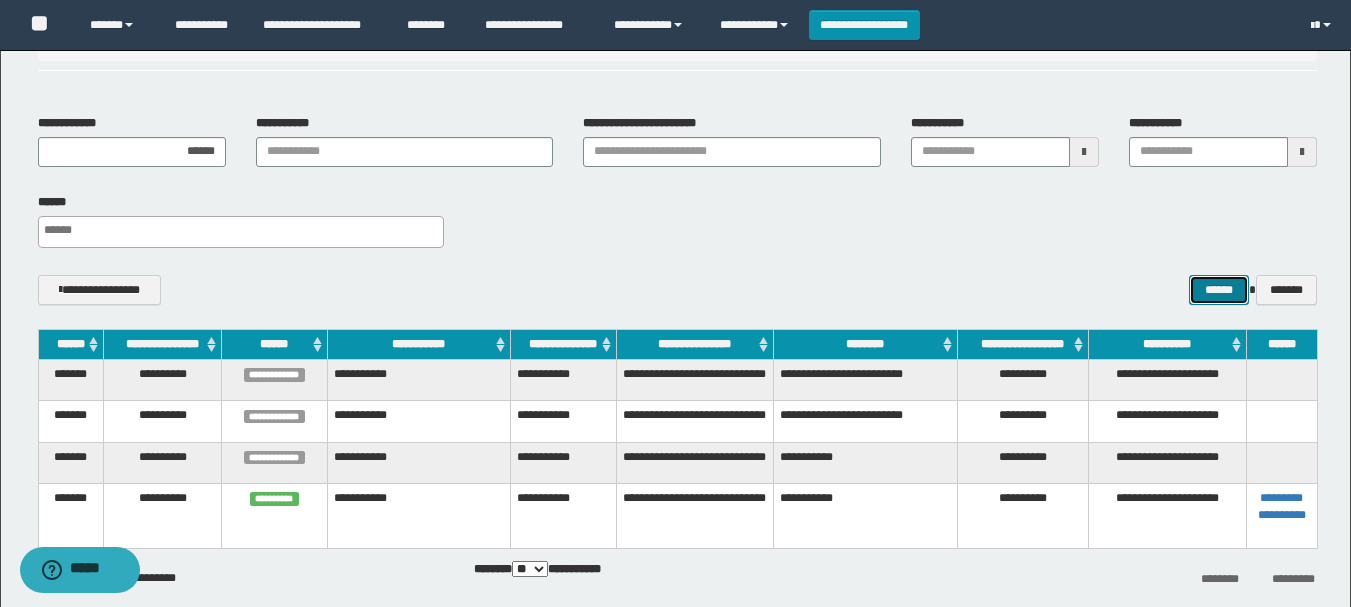 click on "******" at bounding box center [1218, 290] 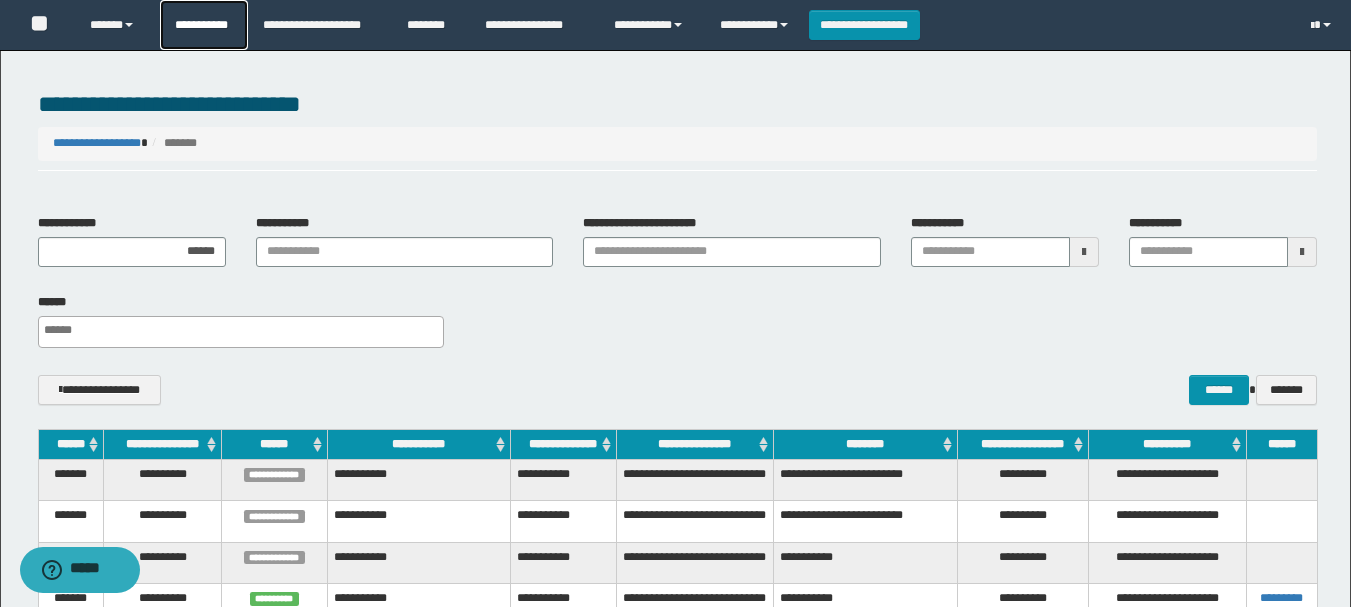 click on "**********" at bounding box center [204, 25] 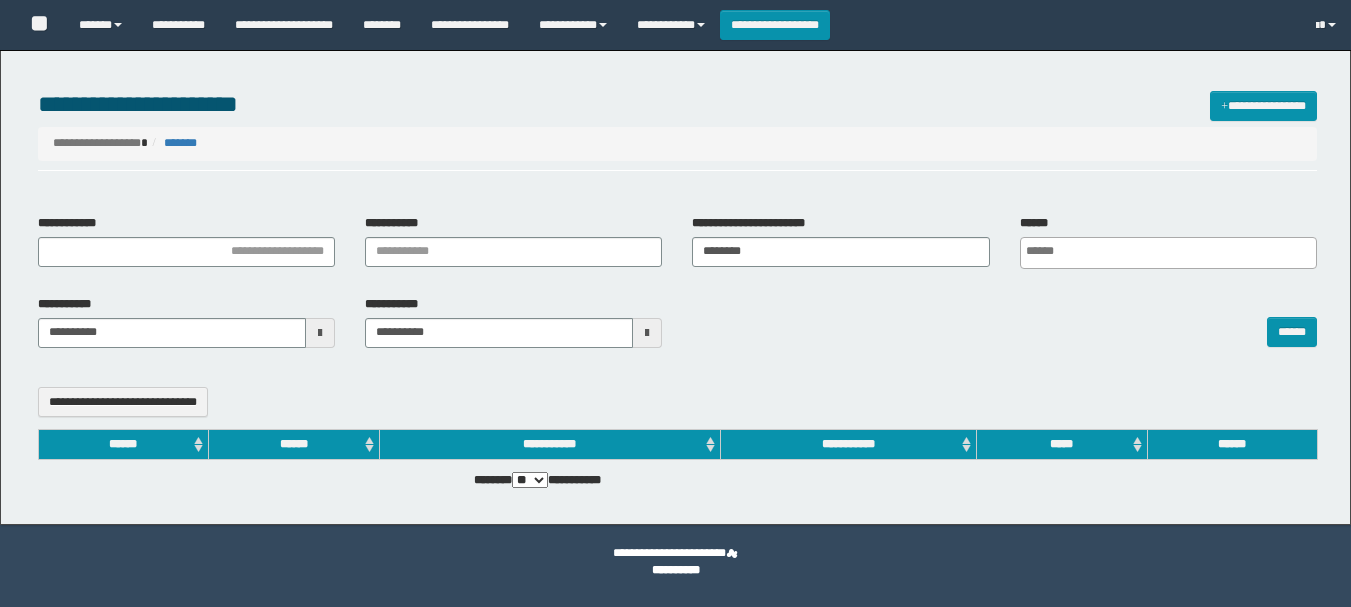 select 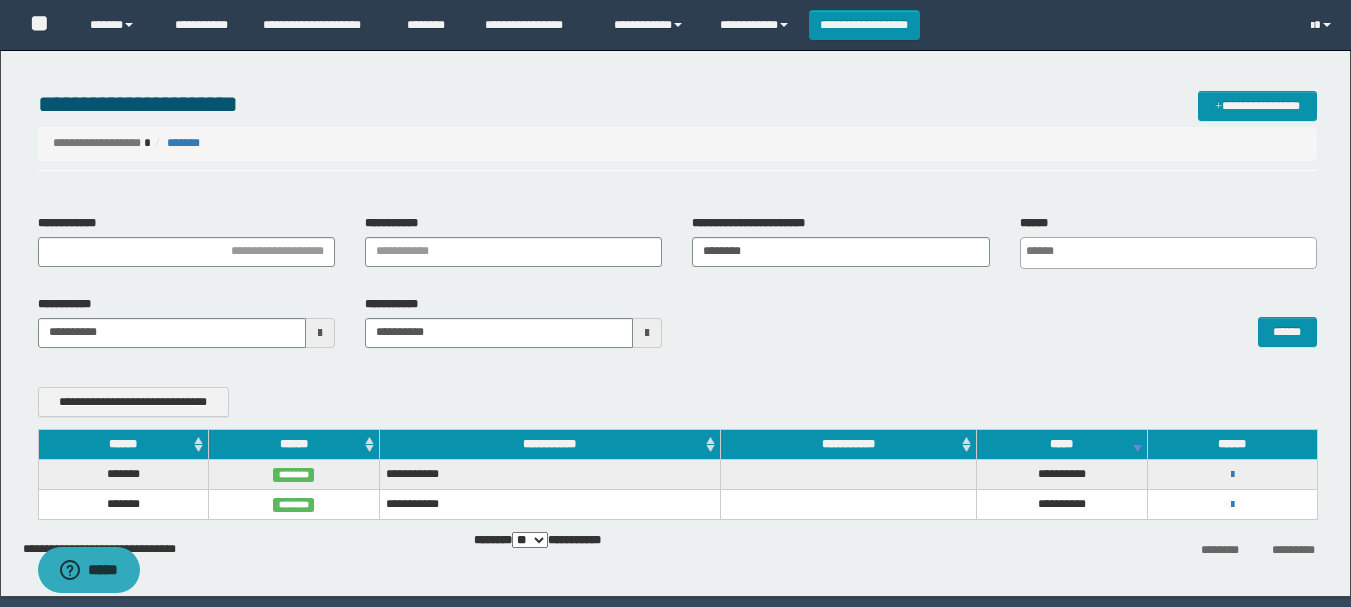 scroll, scrollTop: 0, scrollLeft: 0, axis: both 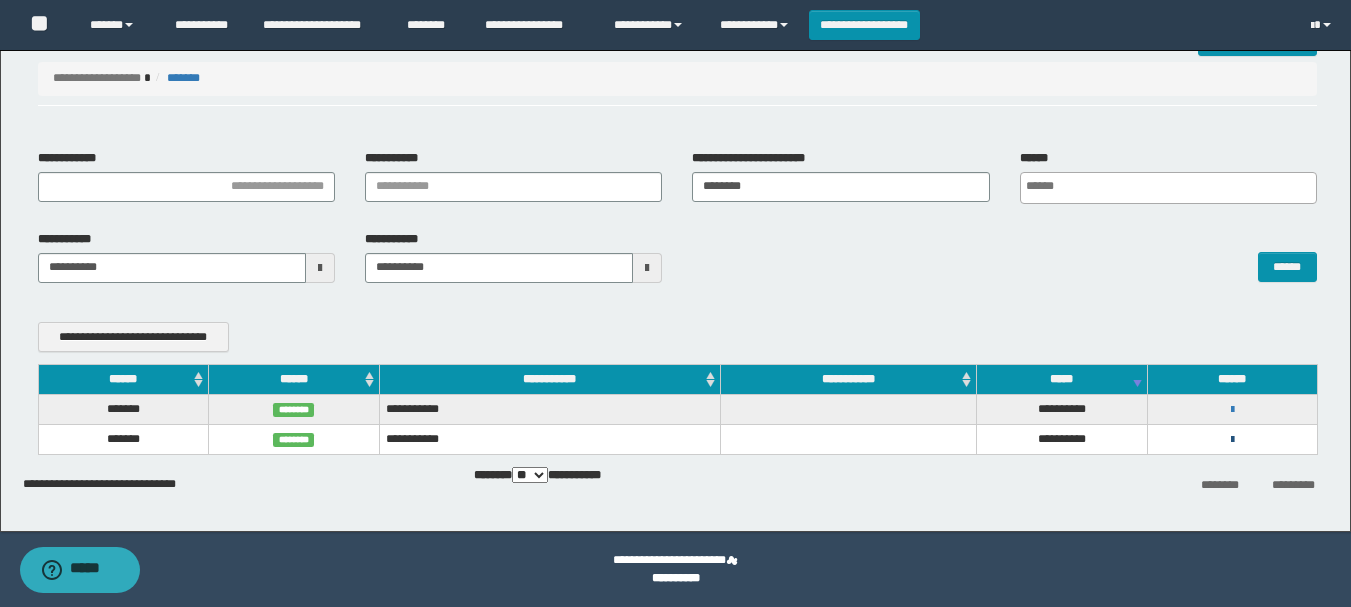 click at bounding box center (1232, 440) 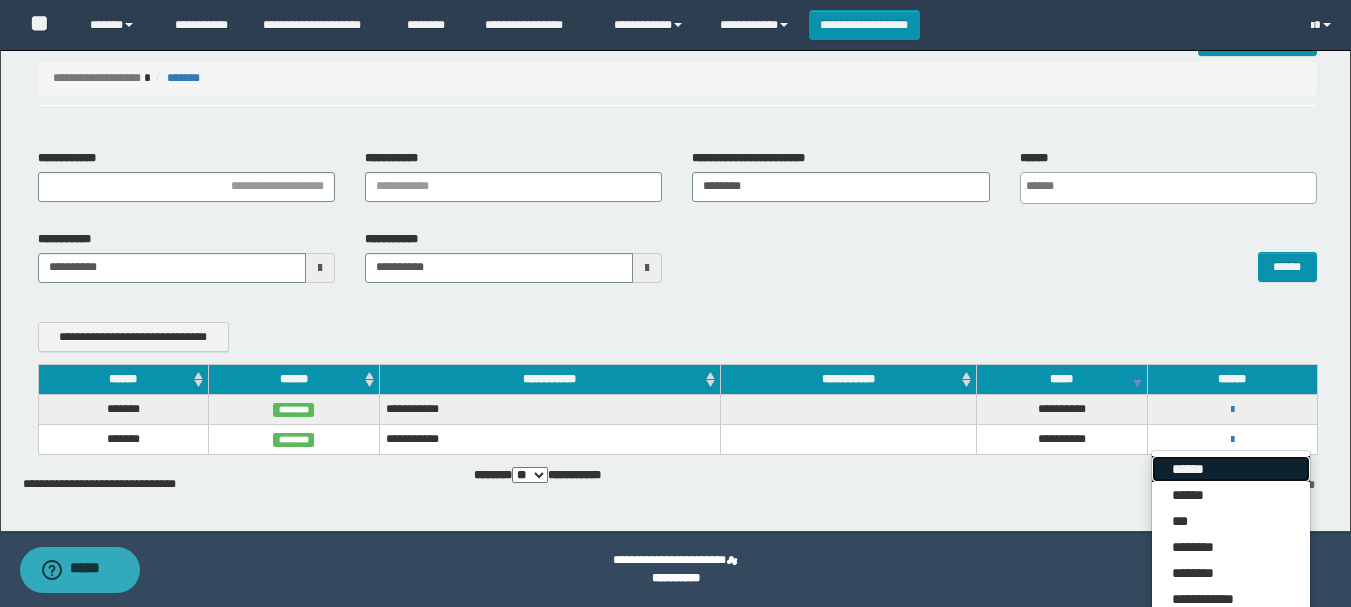 click on "******" at bounding box center (1231, 469) 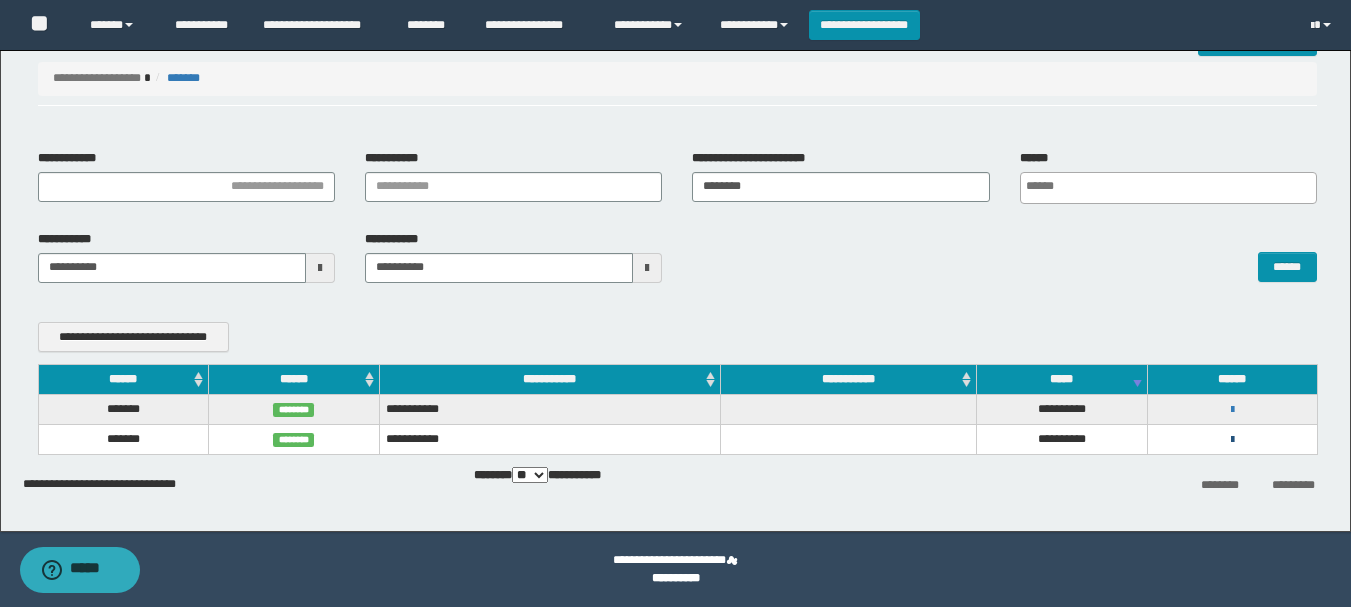 click at bounding box center (1232, 440) 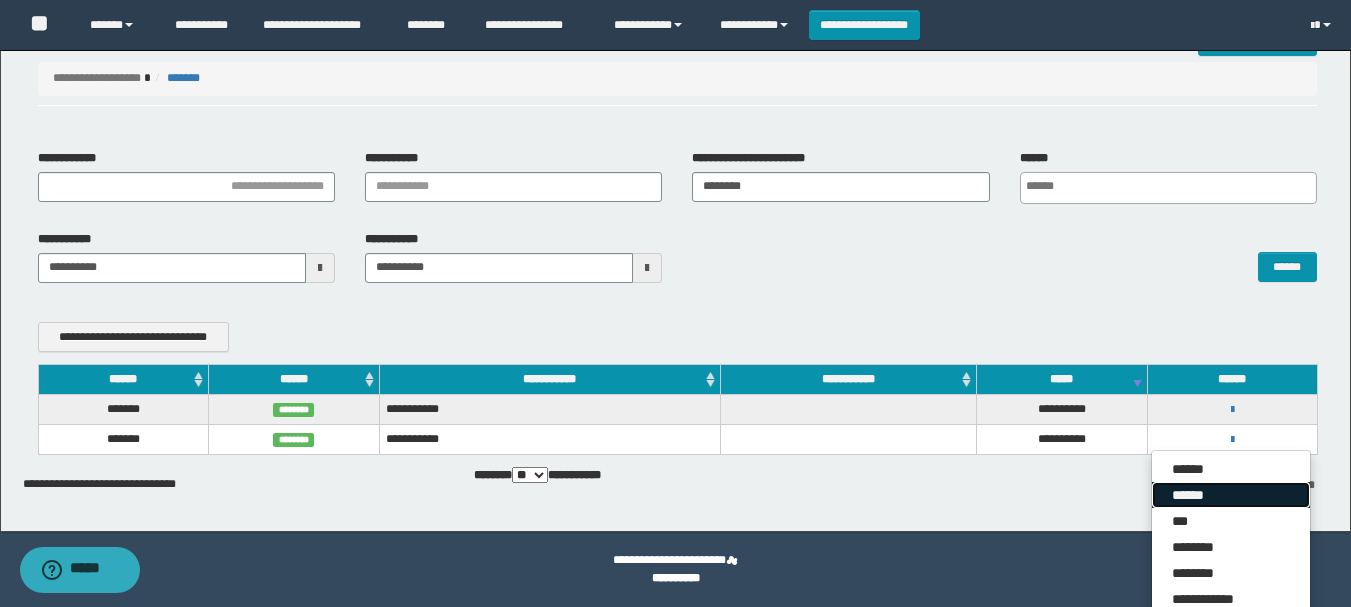 click on "******" at bounding box center (1231, 495) 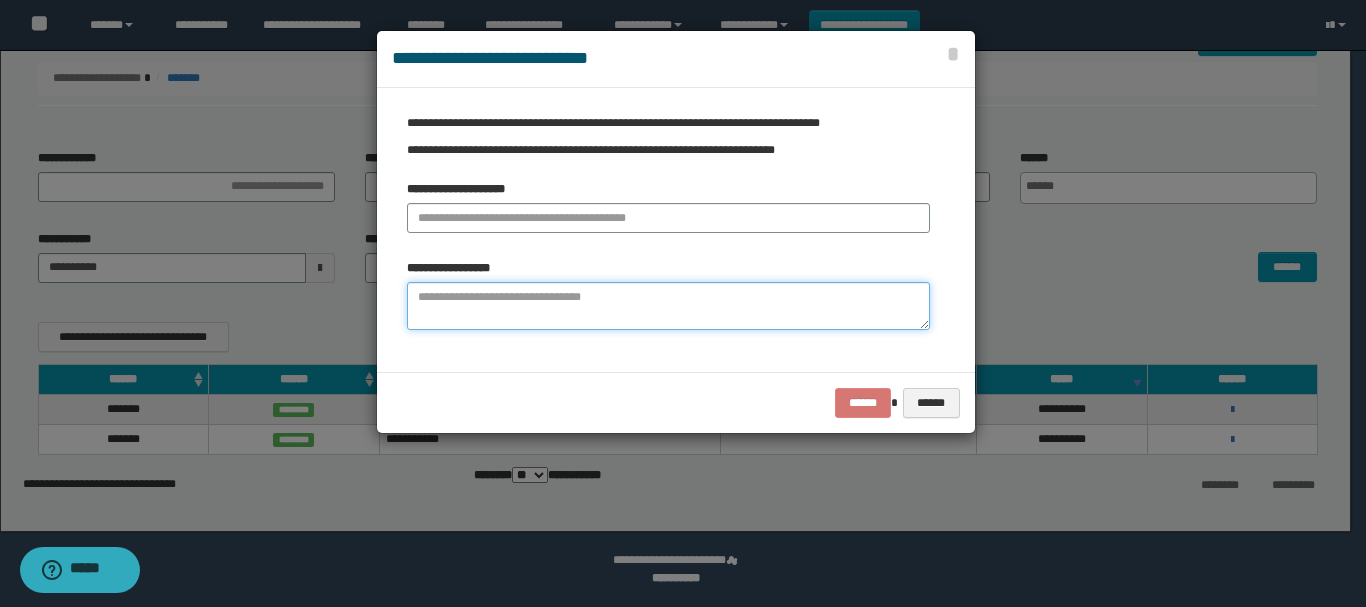 click at bounding box center (668, 306) 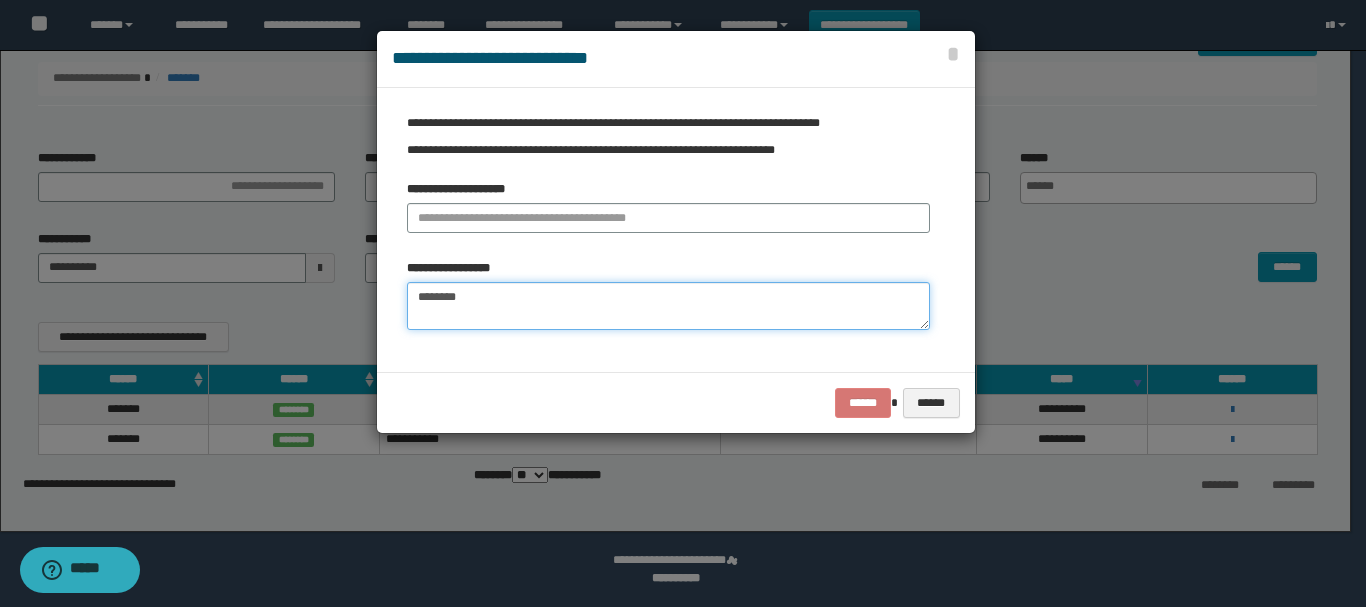 type on "********" 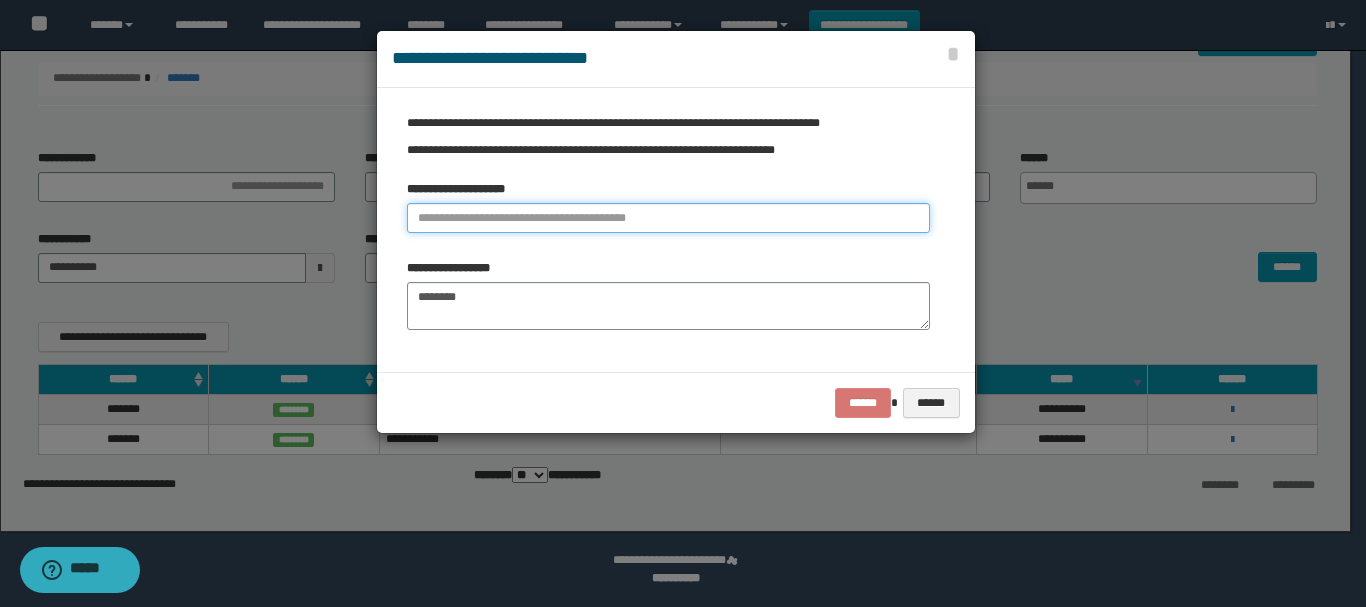 click at bounding box center [668, 218] 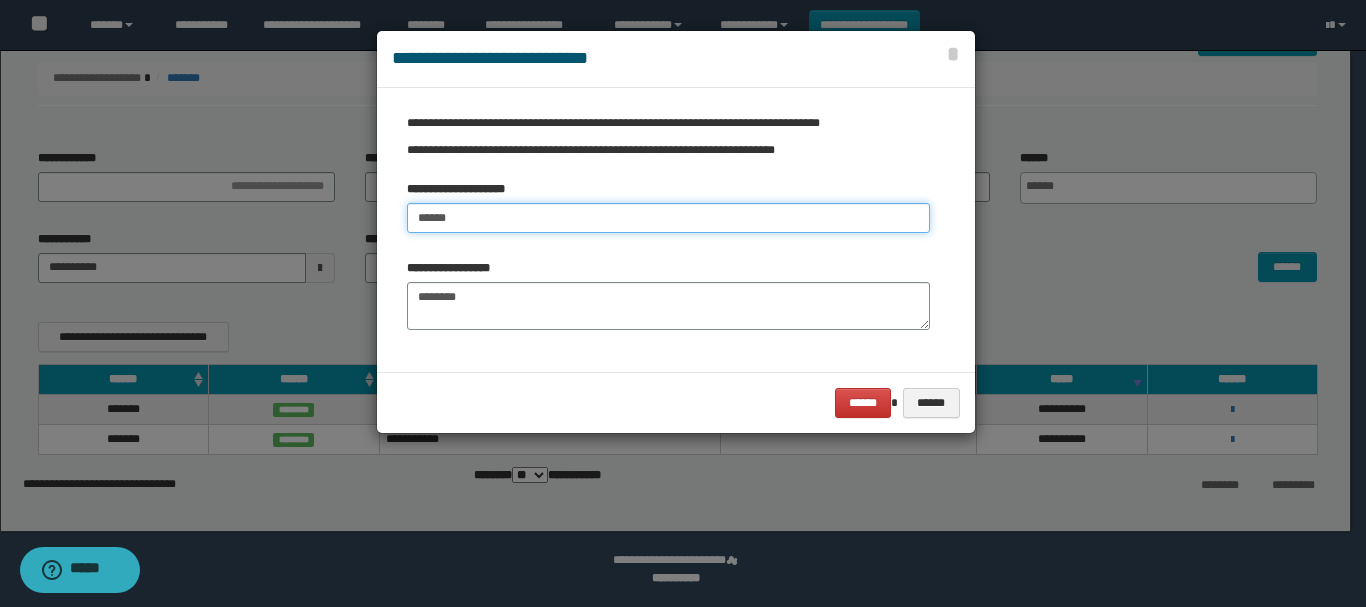 click on "******" at bounding box center (668, 218) 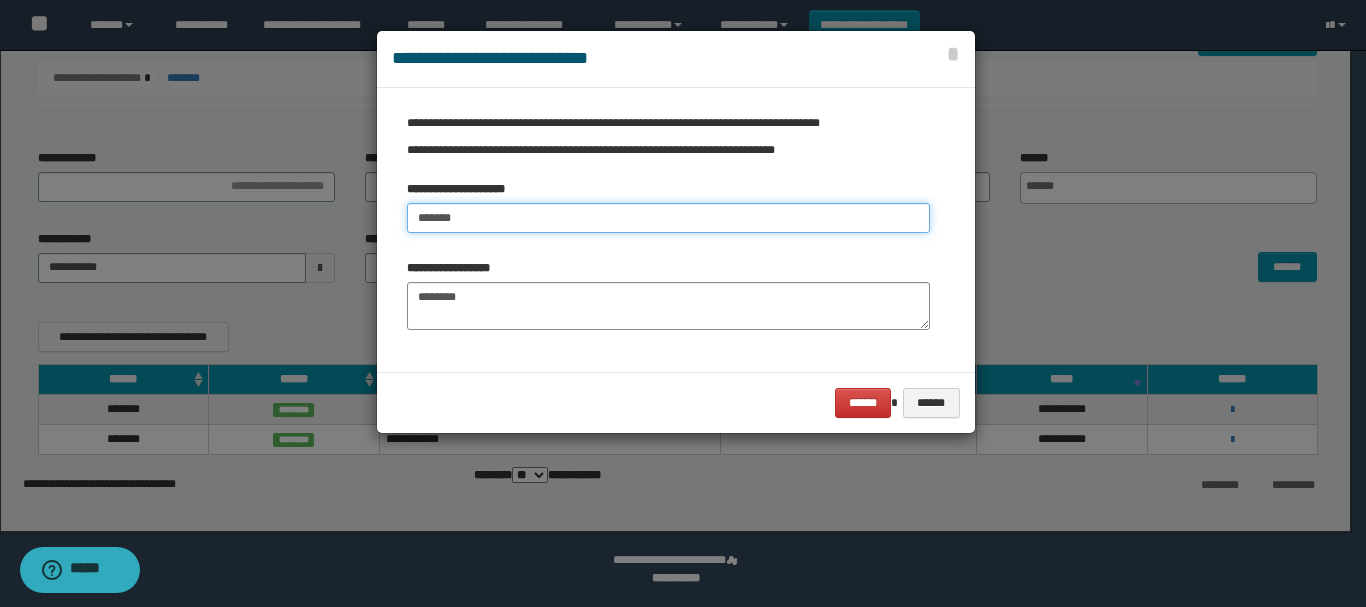 click on "*******" at bounding box center [668, 218] 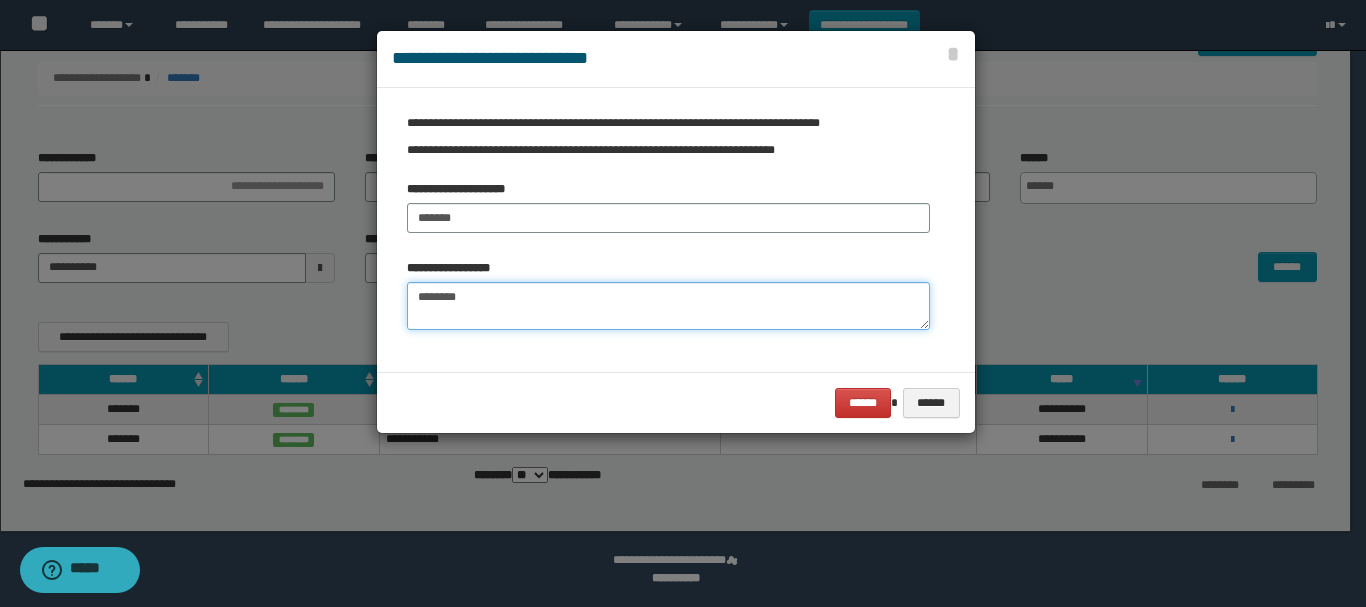 drag, startPoint x: 416, startPoint y: 294, endPoint x: 422, endPoint y: 375, distance: 81.22192 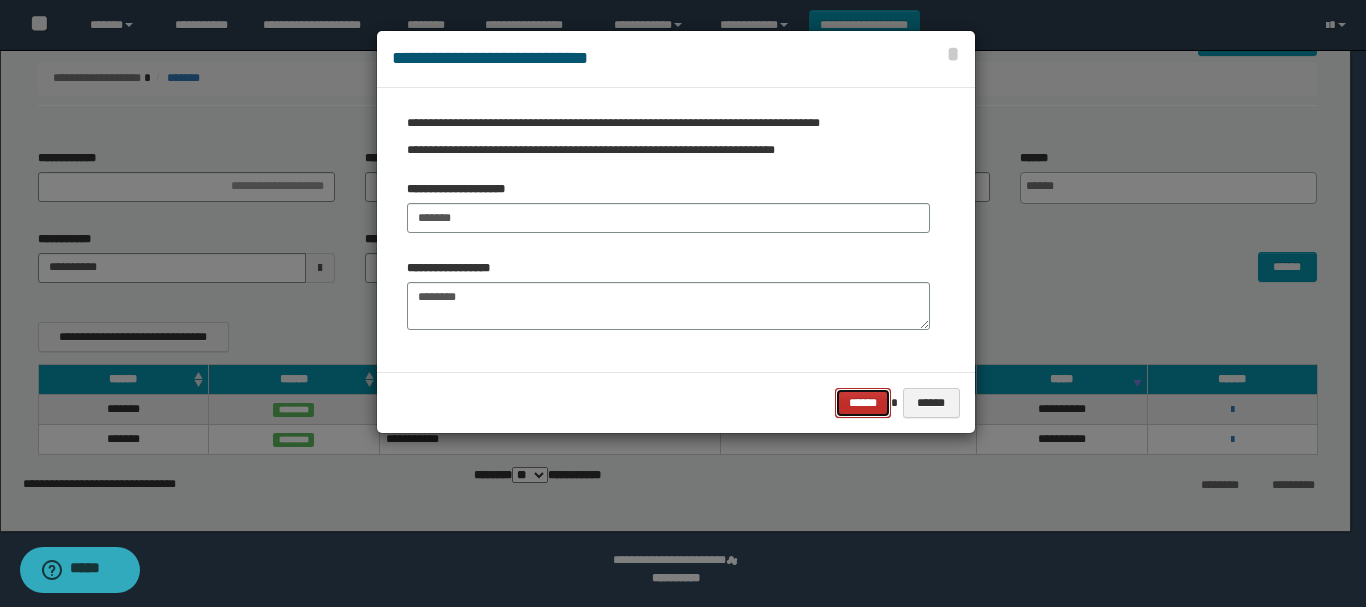click on "******" at bounding box center [863, 403] 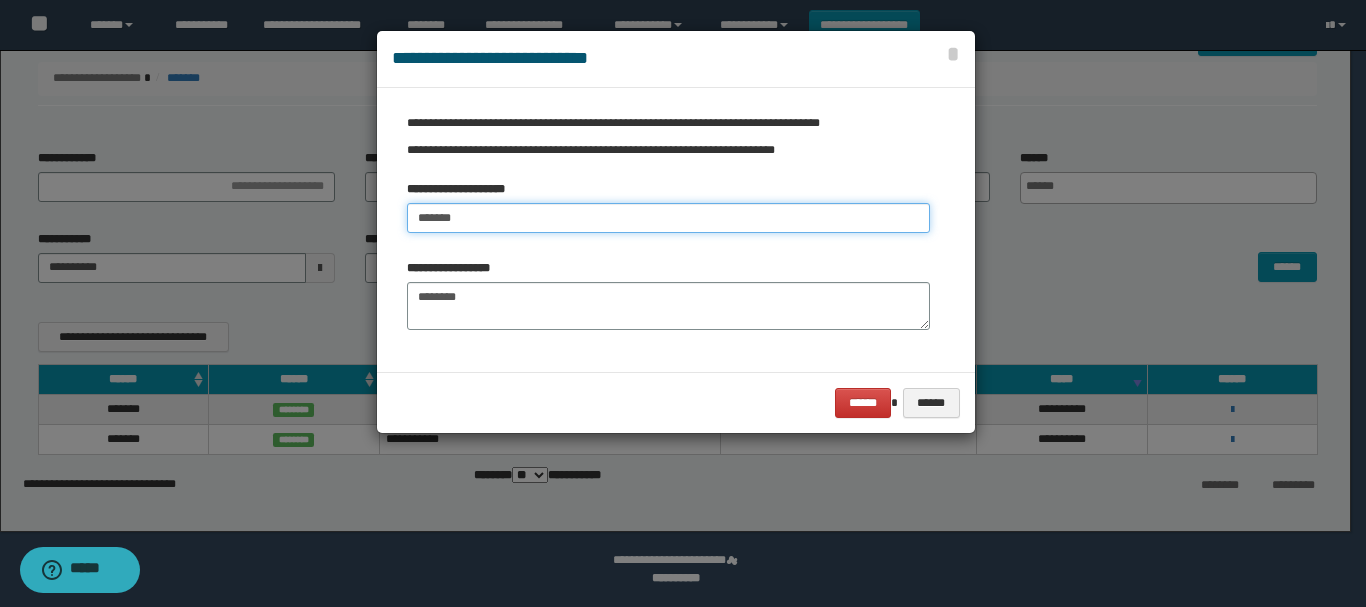 click on "*******" at bounding box center (668, 218) 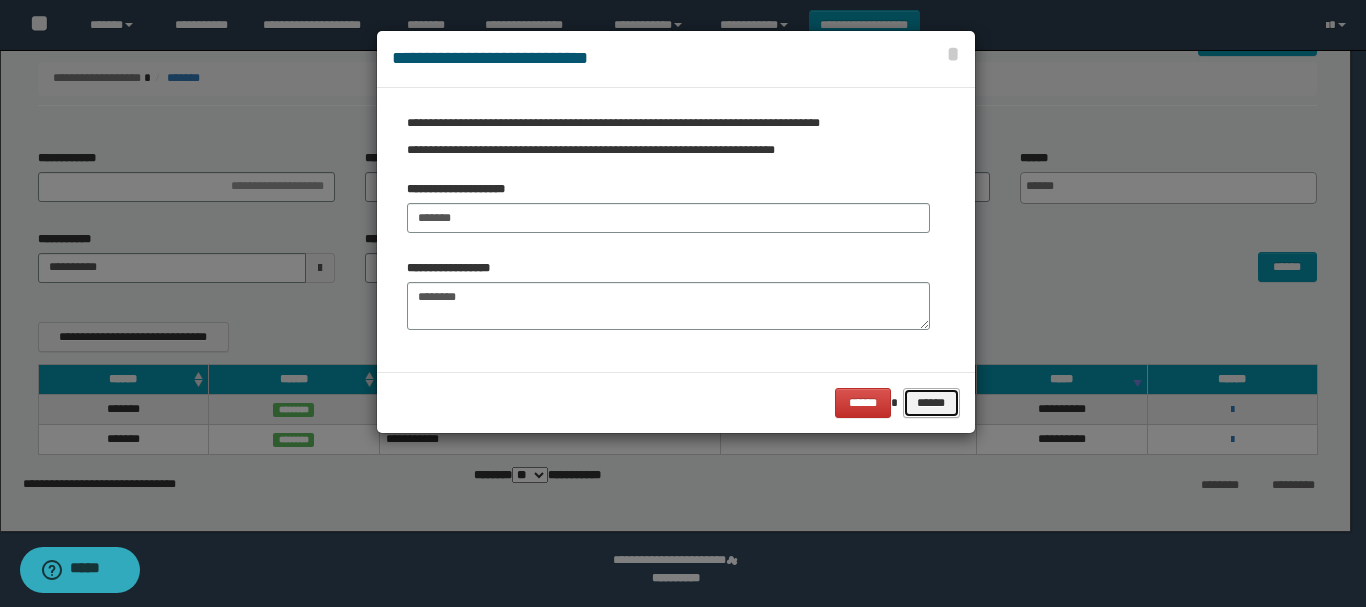 click on "******" at bounding box center (931, 403) 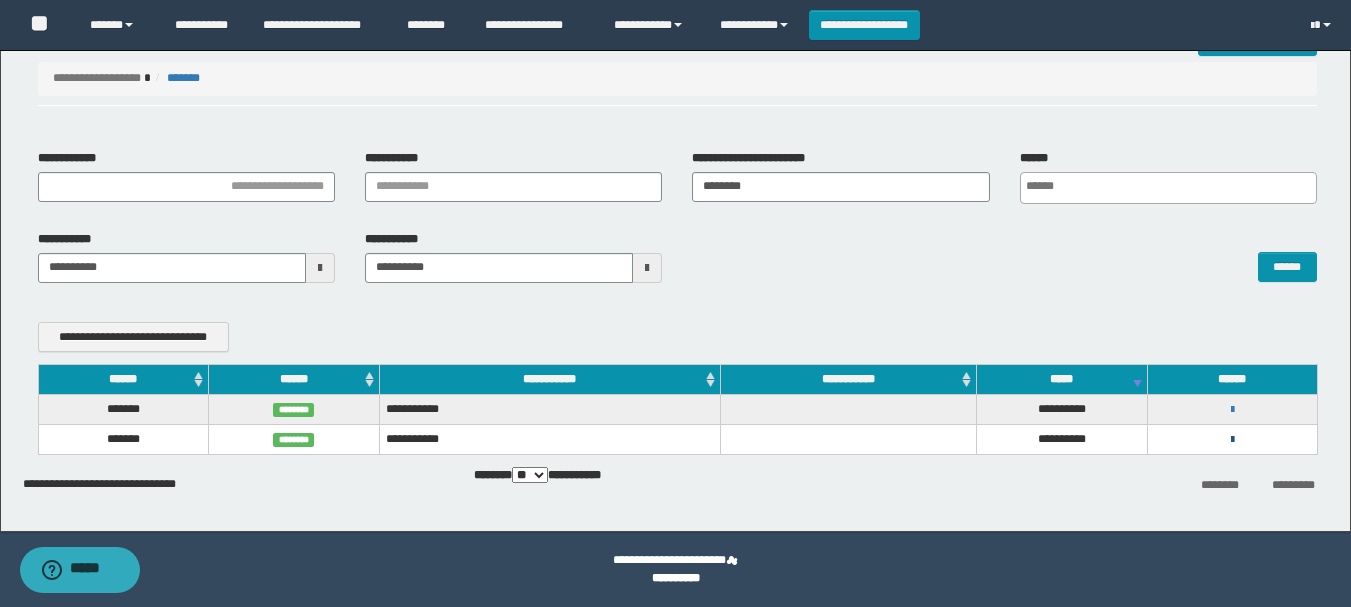 click at bounding box center [1232, 440] 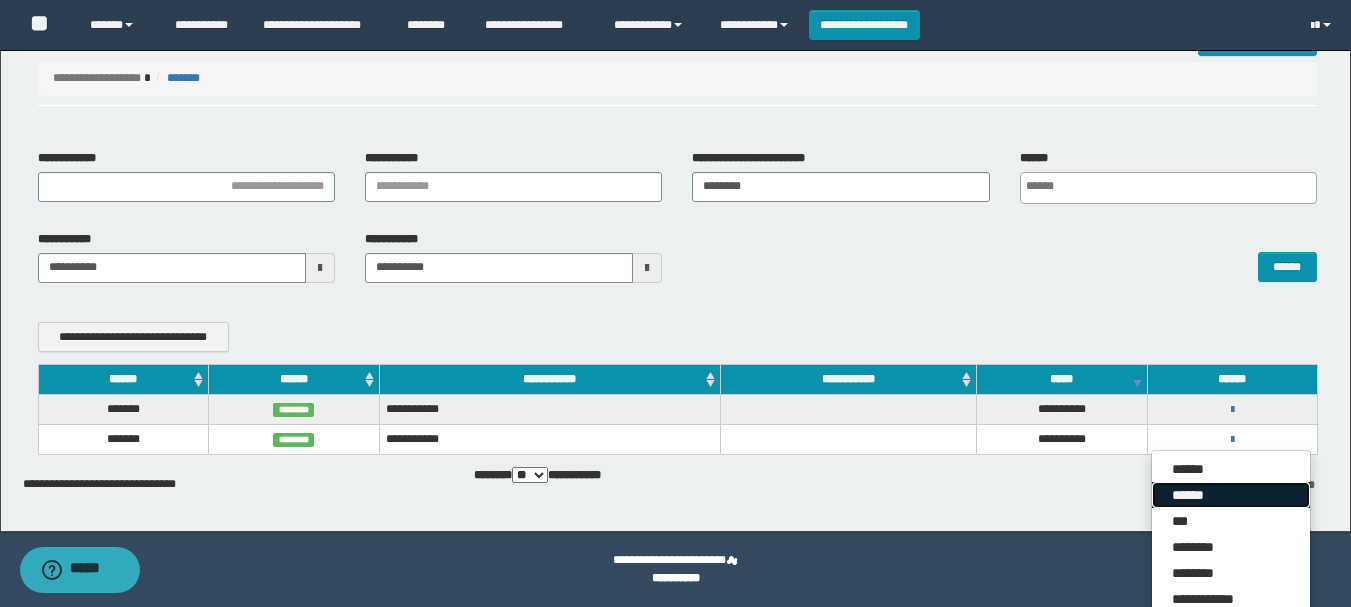 click on "******" at bounding box center (1231, 495) 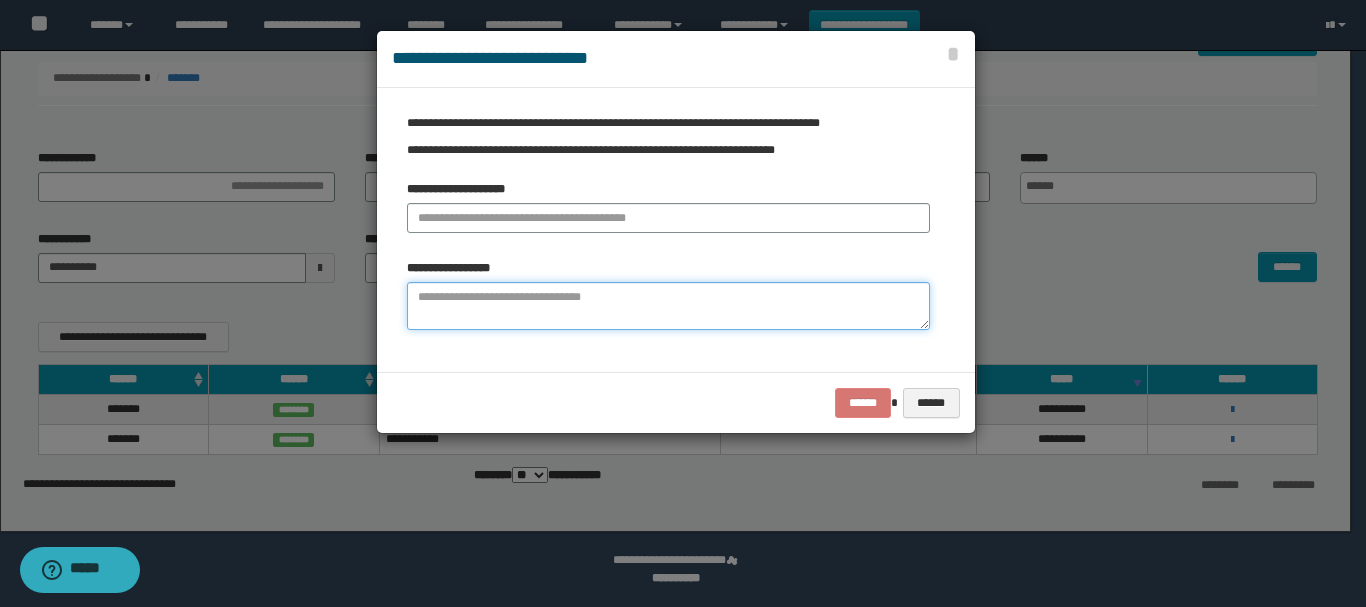 click at bounding box center (668, 306) 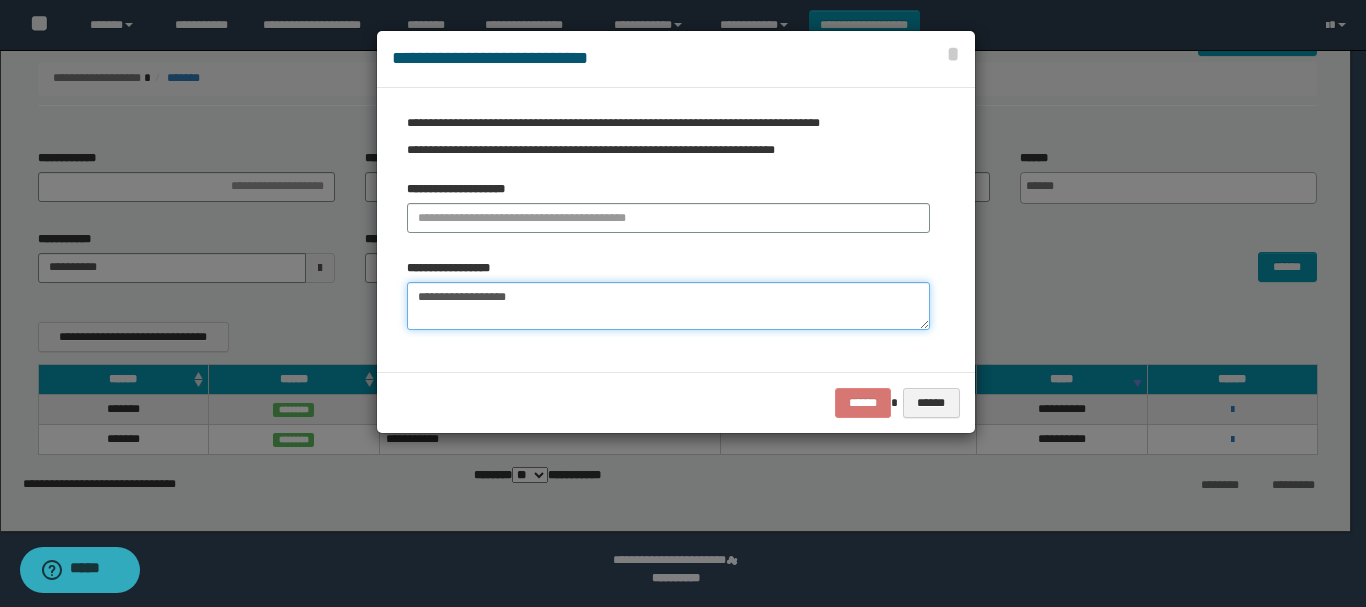 type on "**********" 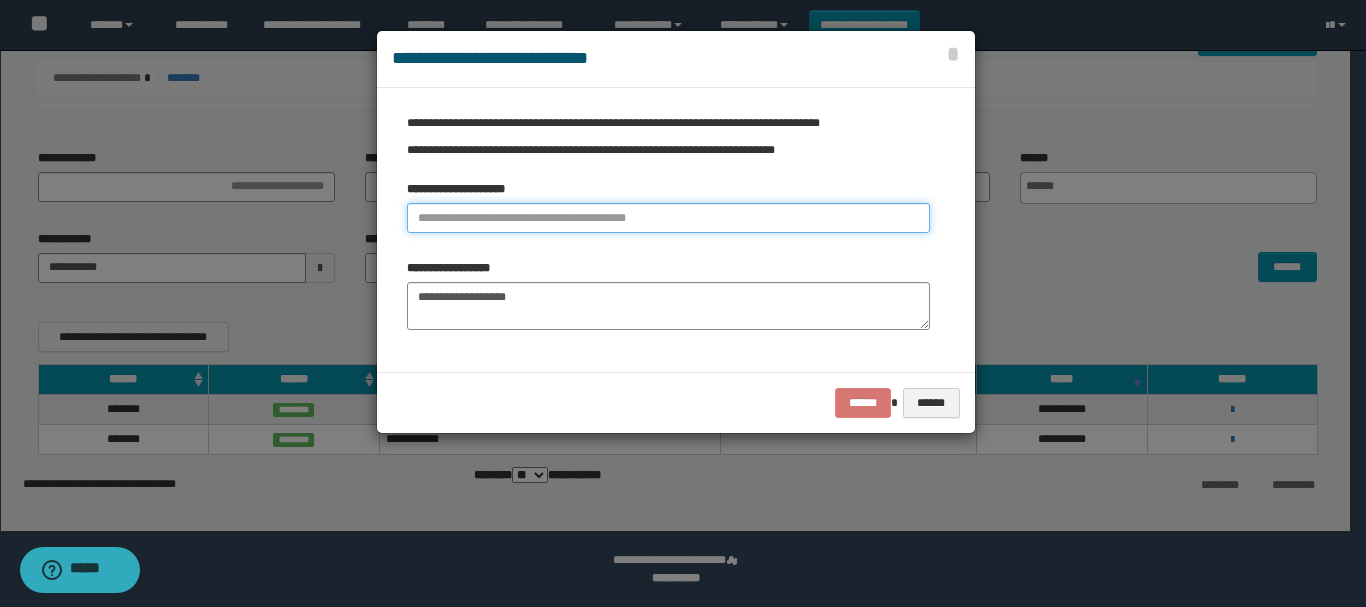 click at bounding box center [668, 218] 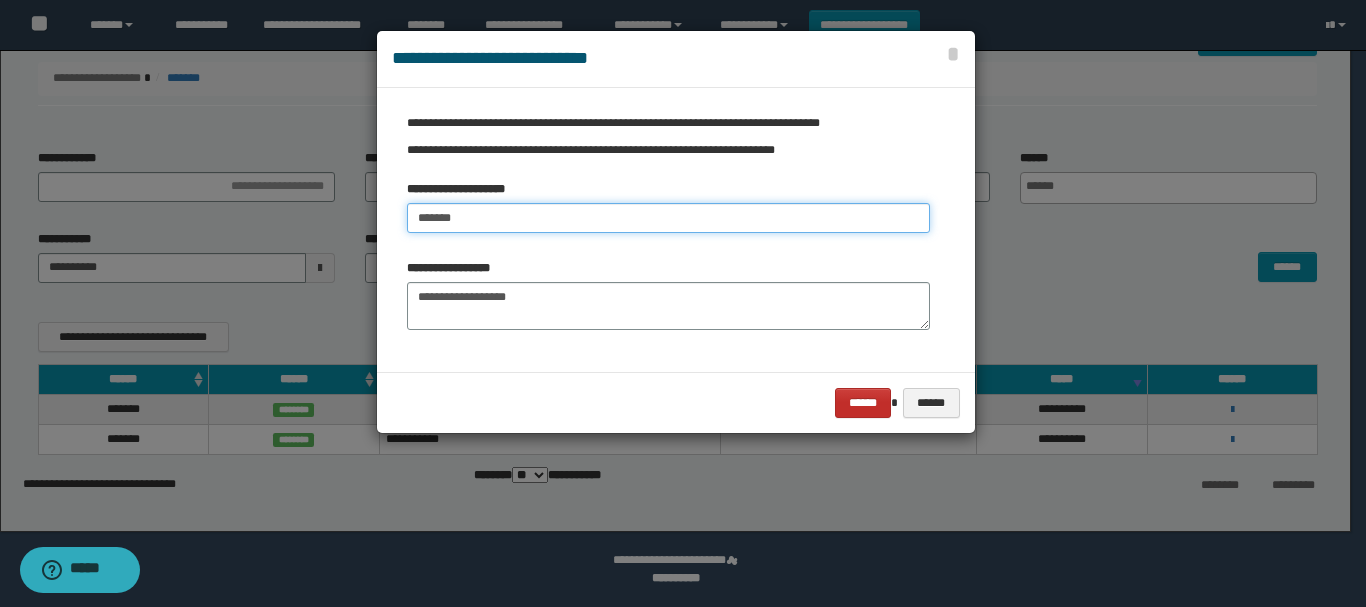 type on "*******" 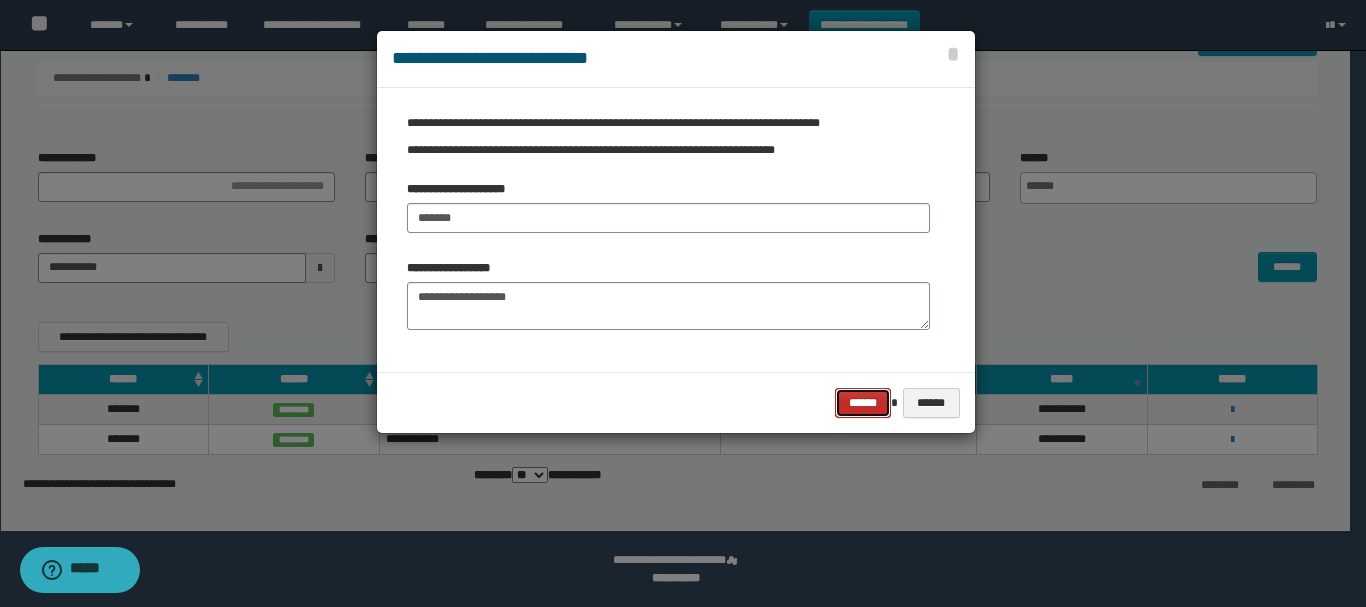 click on "******" at bounding box center [863, 403] 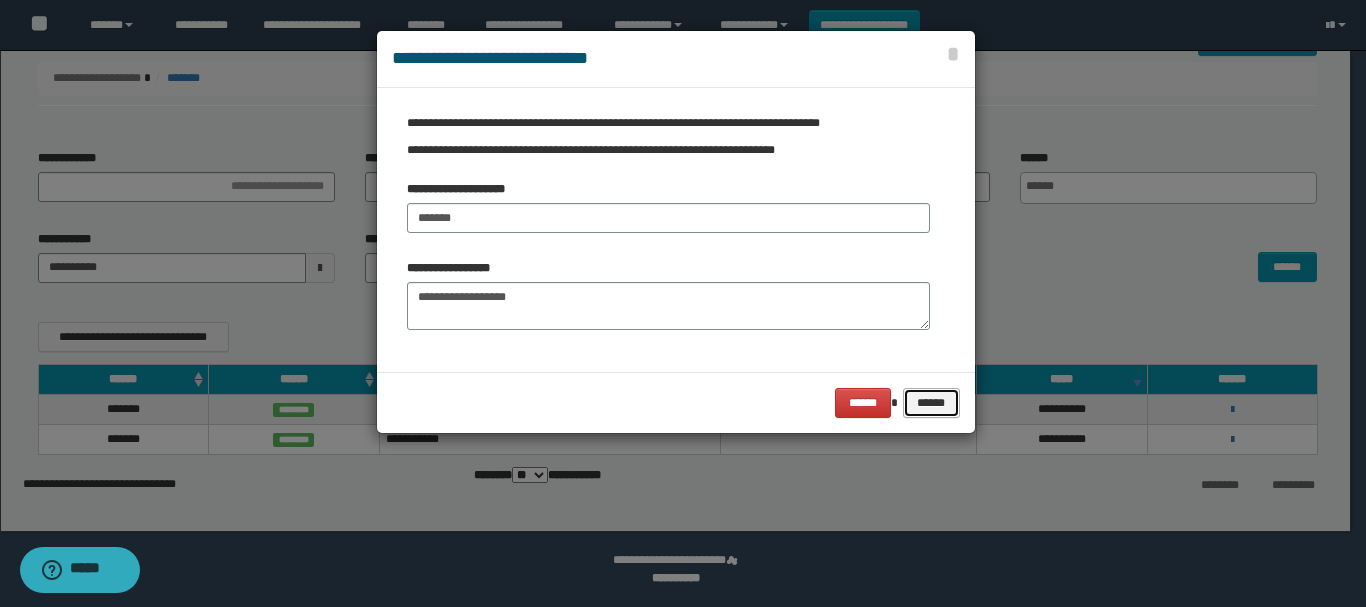 click on "******" at bounding box center (931, 403) 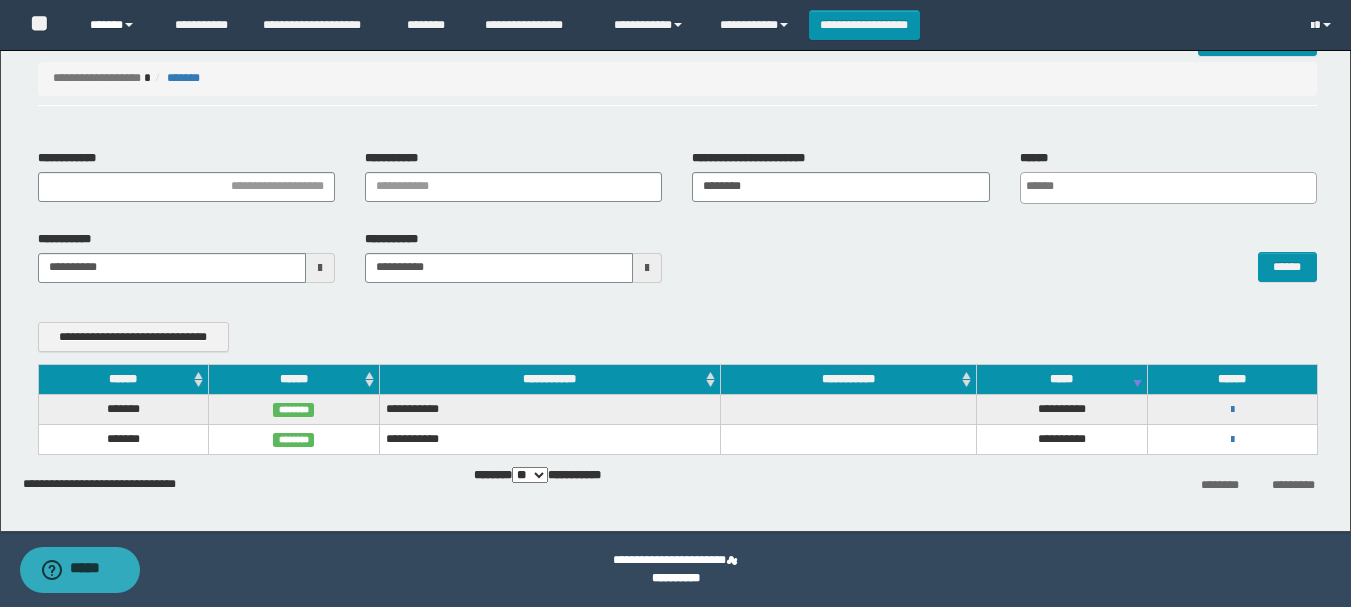 click on "******" at bounding box center (117, 25) 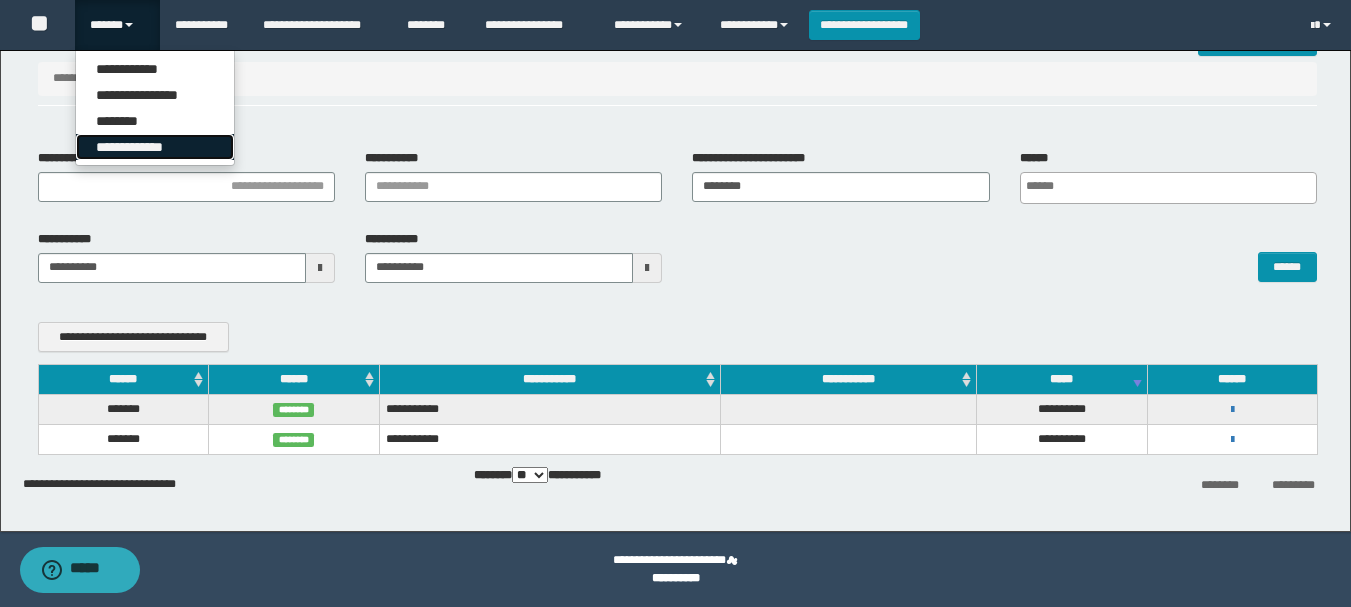 click on "**********" at bounding box center (155, 147) 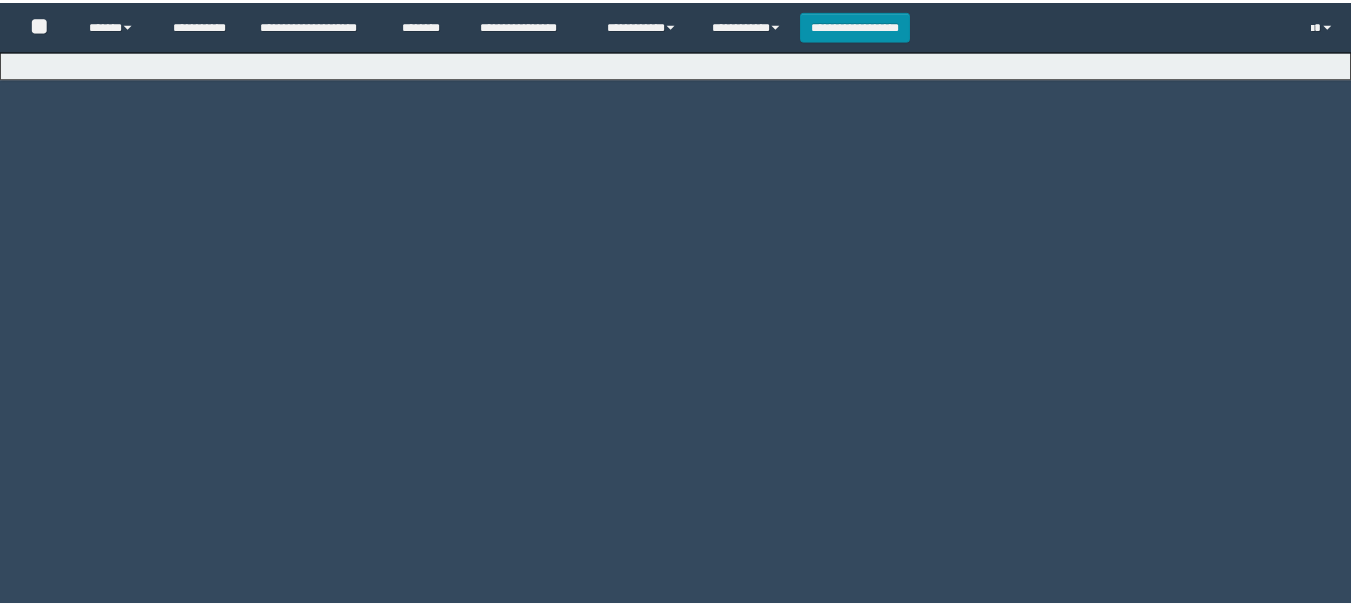 scroll, scrollTop: 0, scrollLeft: 0, axis: both 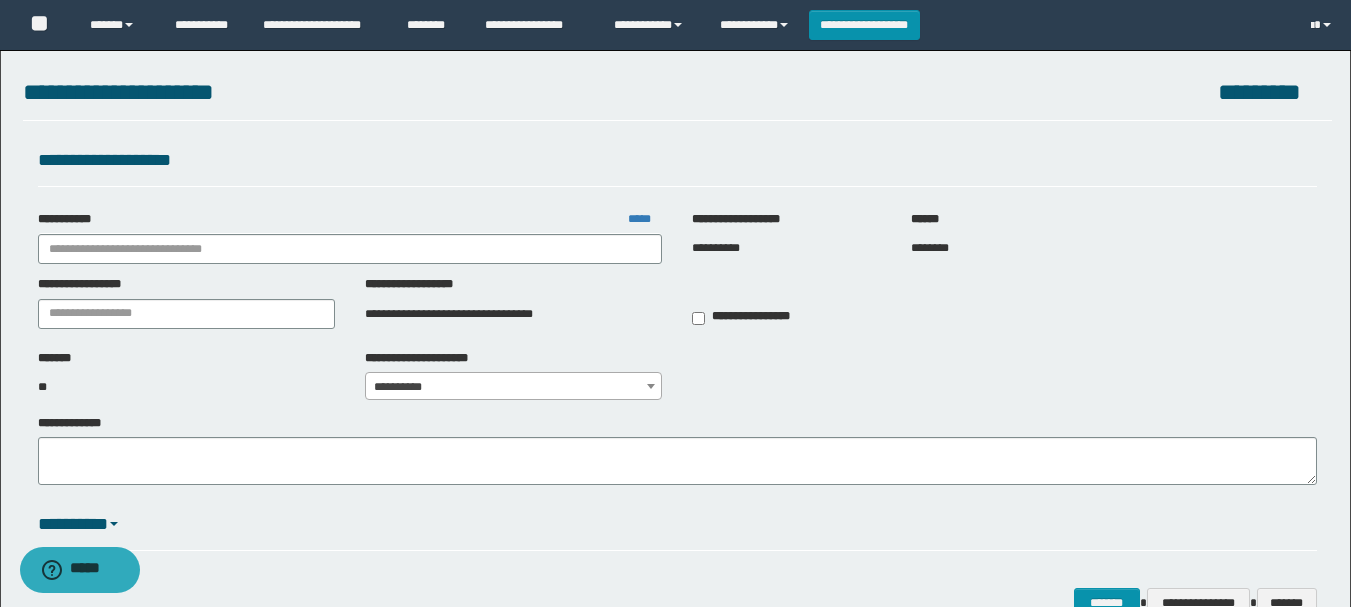 type on "**********" 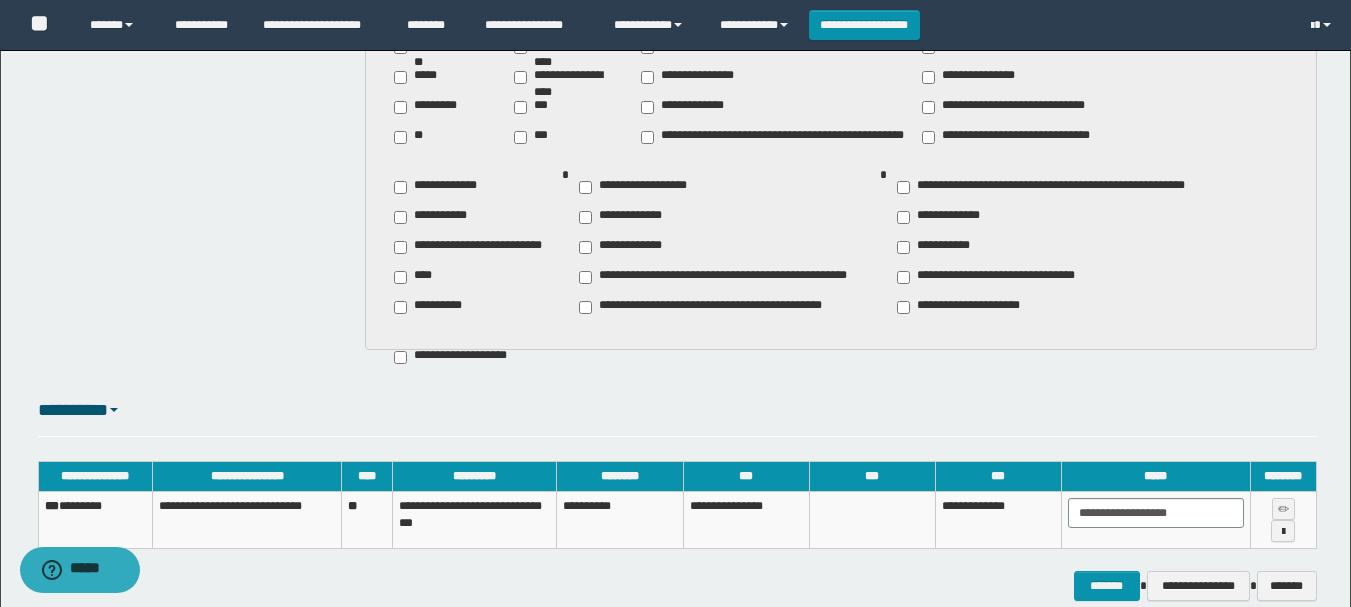 scroll, scrollTop: 2086, scrollLeft: 0, axis: vertical 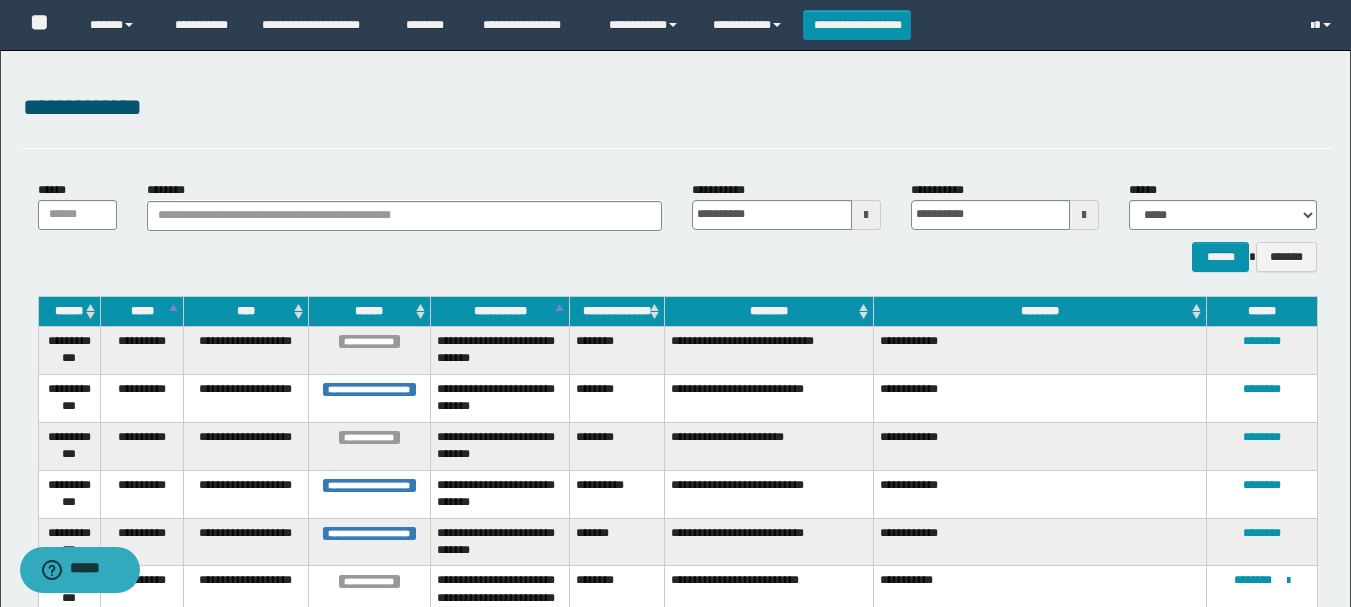 click on "********" at bounding box center [769, 311] 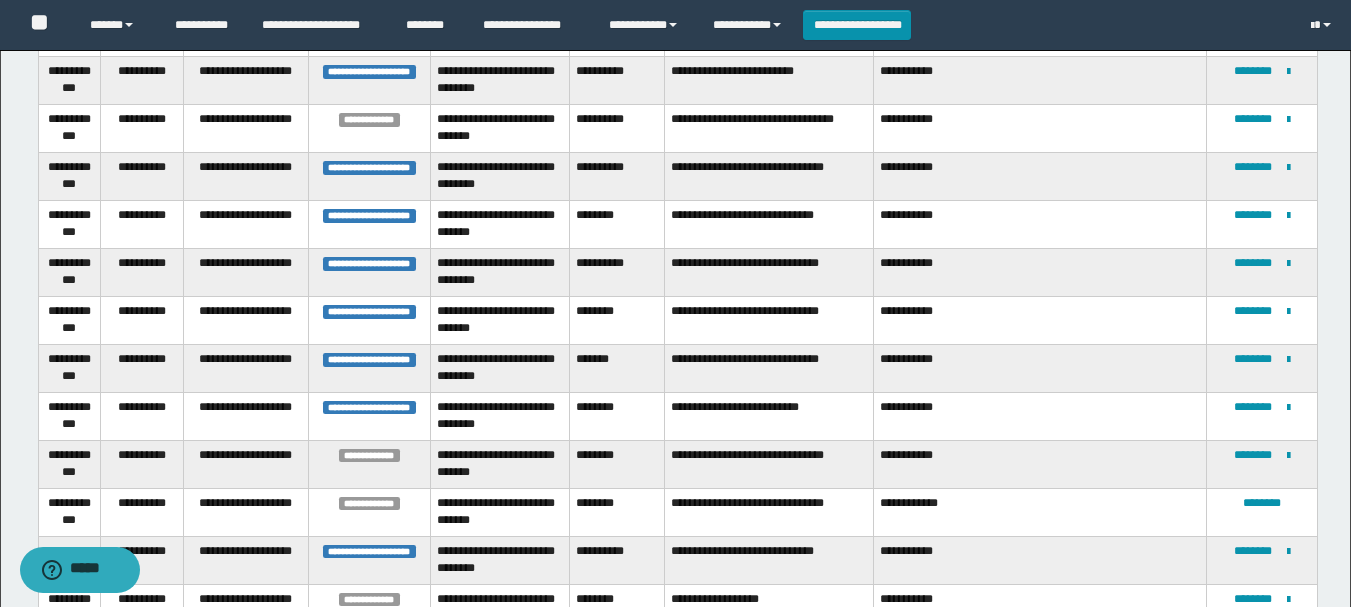 scroll, scrollTop: 2275, scrollLeft: 0, axis: vertical 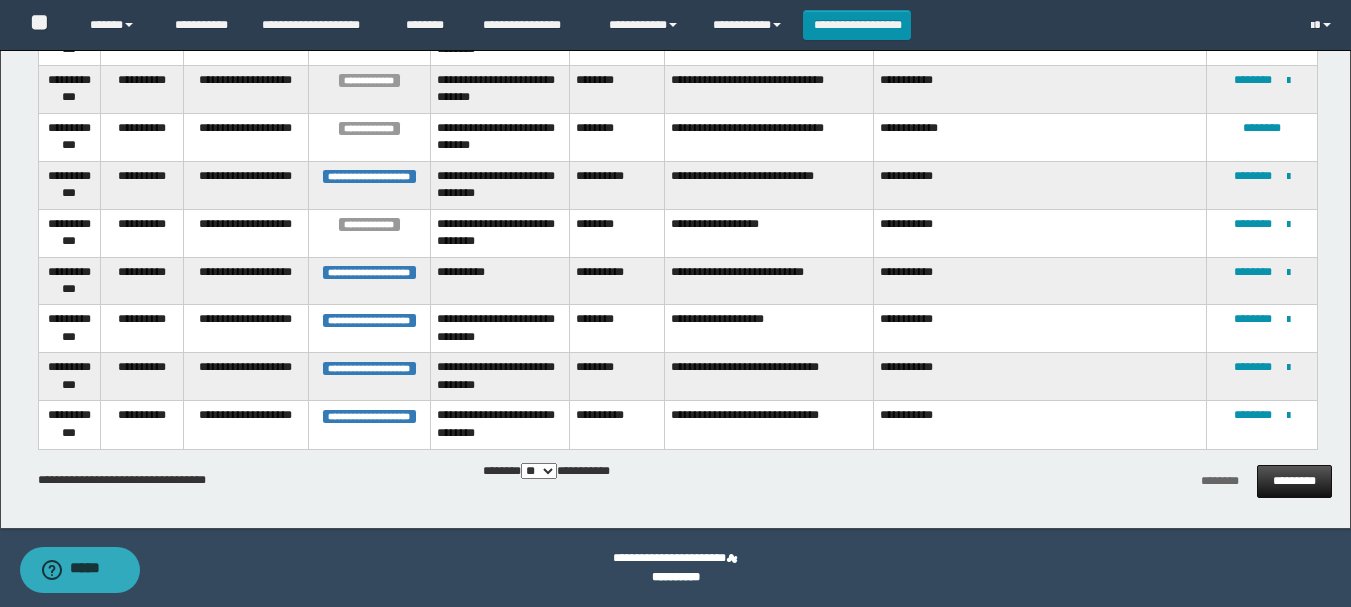 click on "*********" at bounding box center [1294, 481] 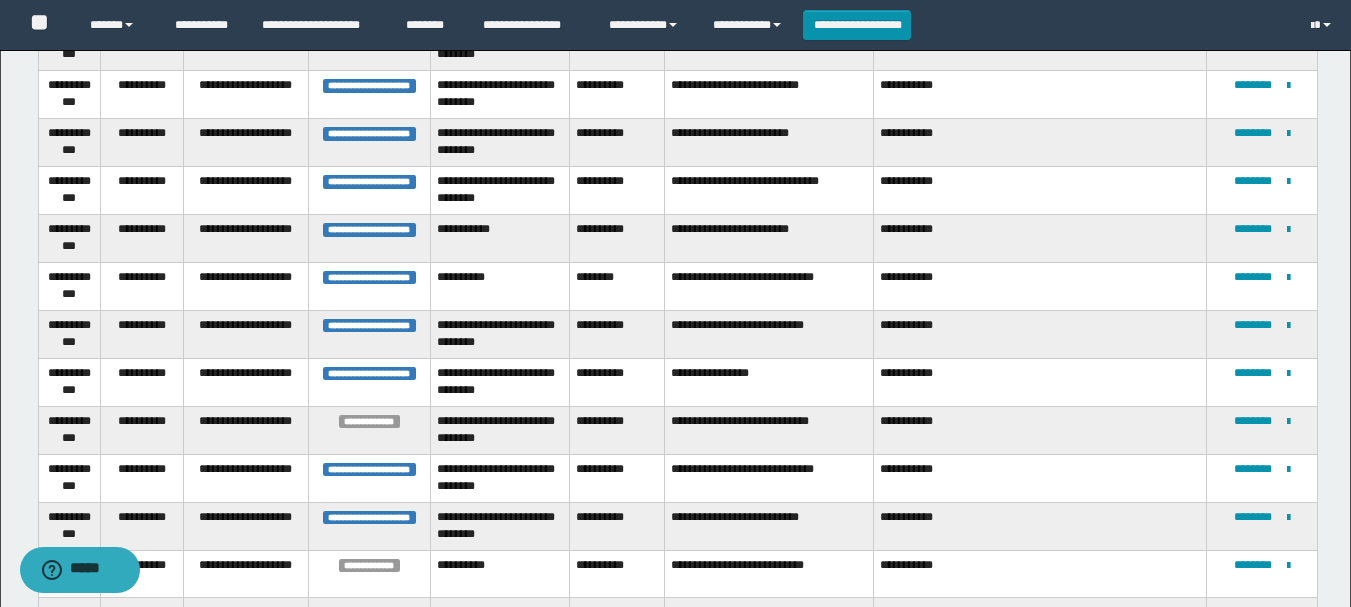 scroll, scrollTop: 875, scrollLeft: 0, axis: vertical 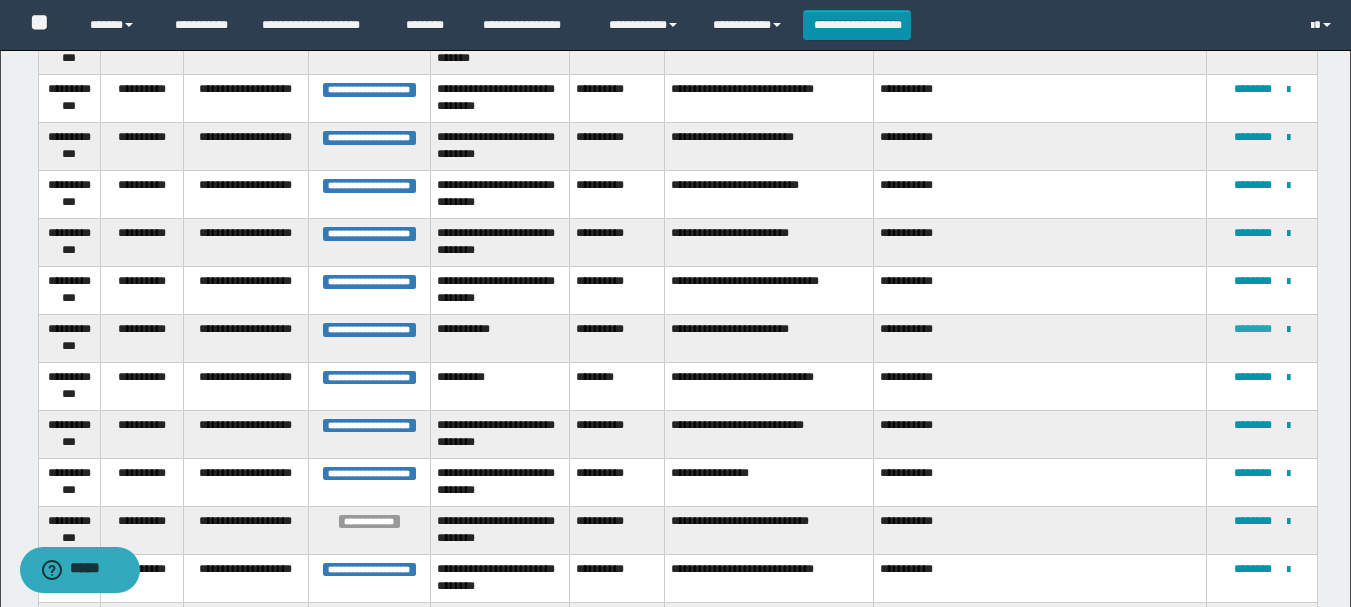 click on "********" at bounding box center (1253, 329) 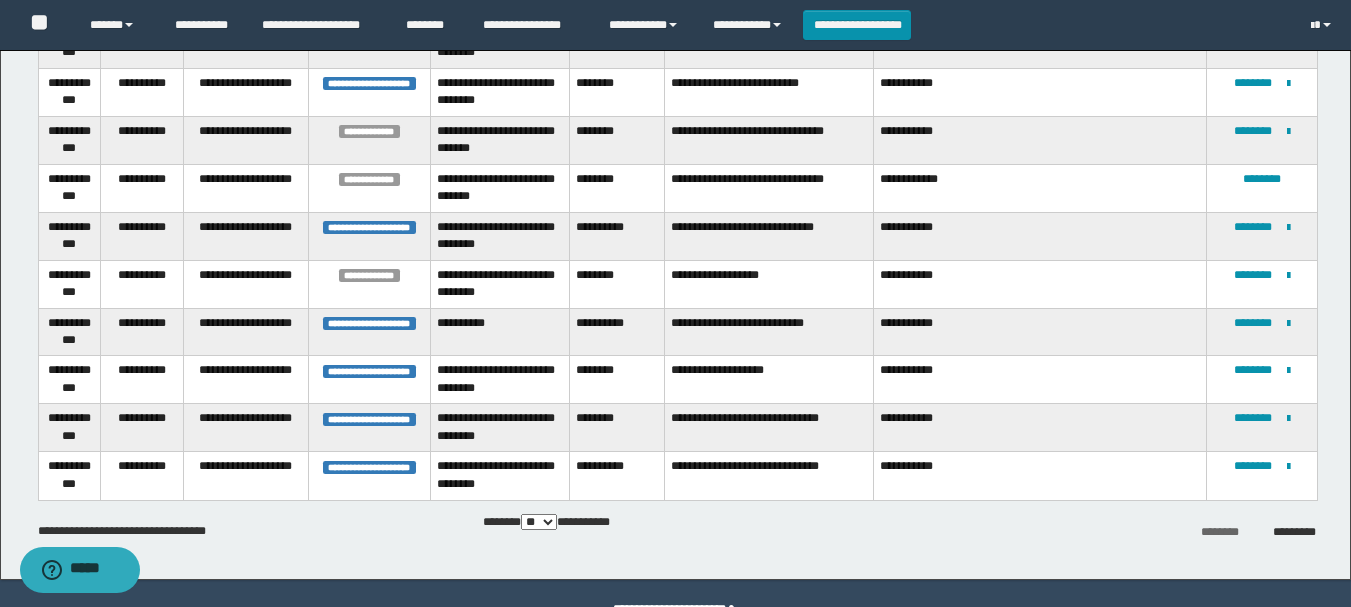 scroll, scrollTop: 2275, scrollLeft: 0, axis: vertical 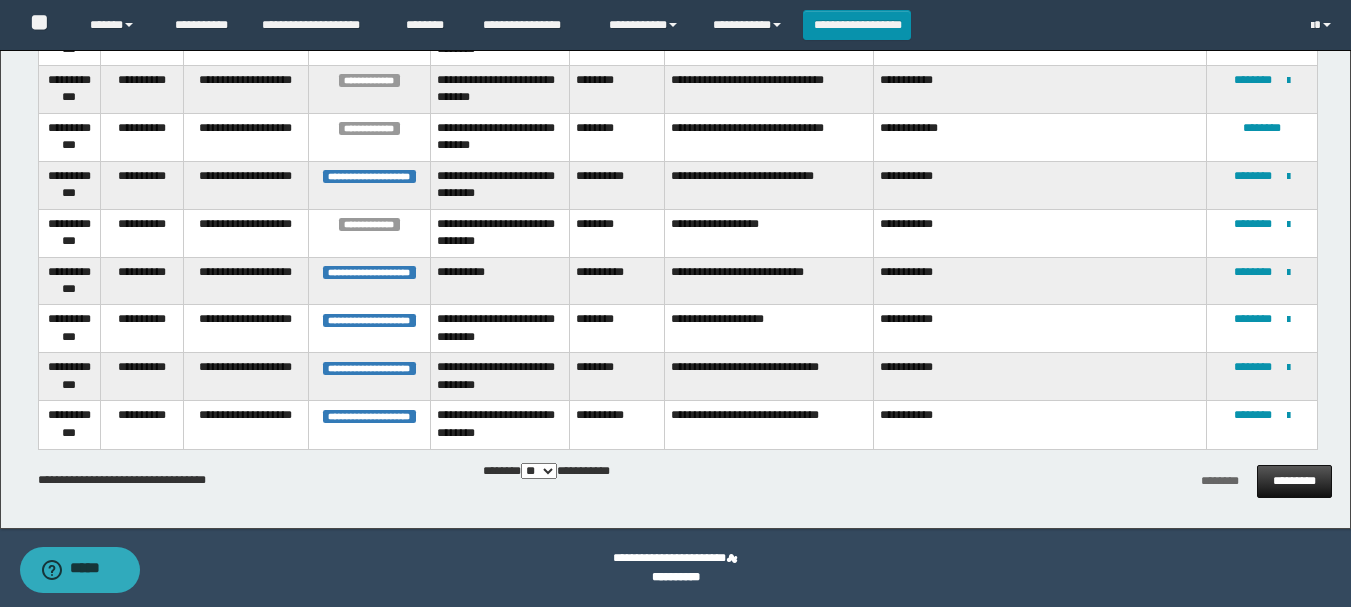 click on "*********" at bounding box center (1294, 481) 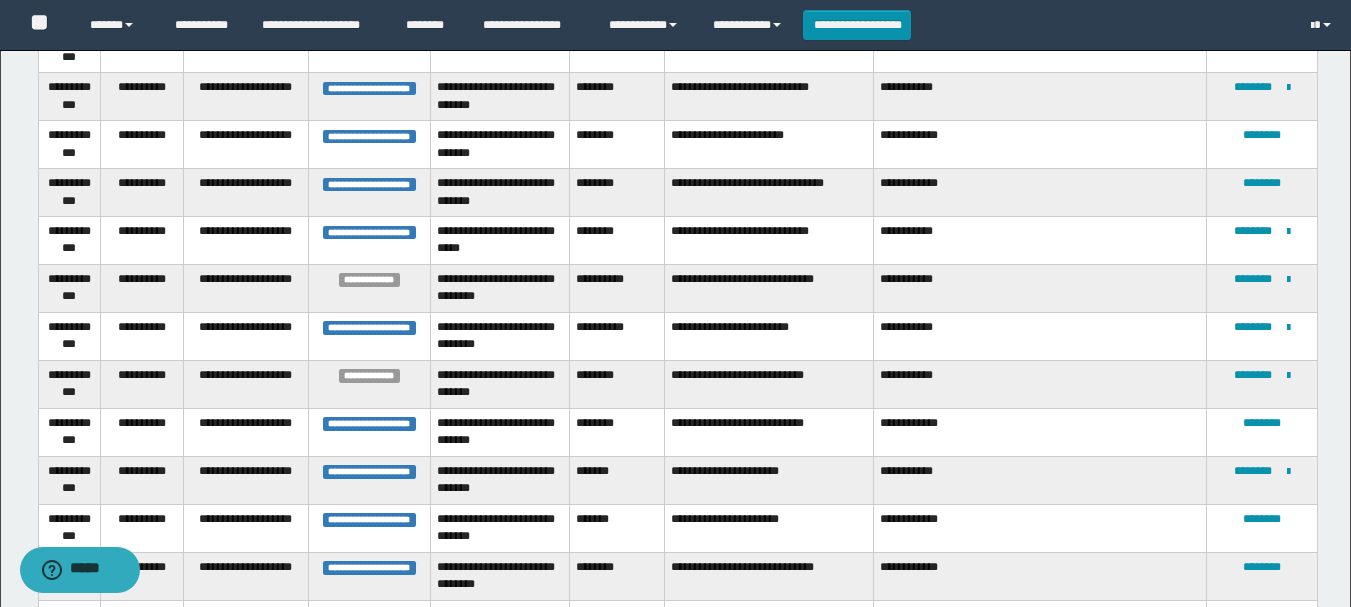 scroll, scrollTop: 1600, scrollLeft: 0, axis: vertical 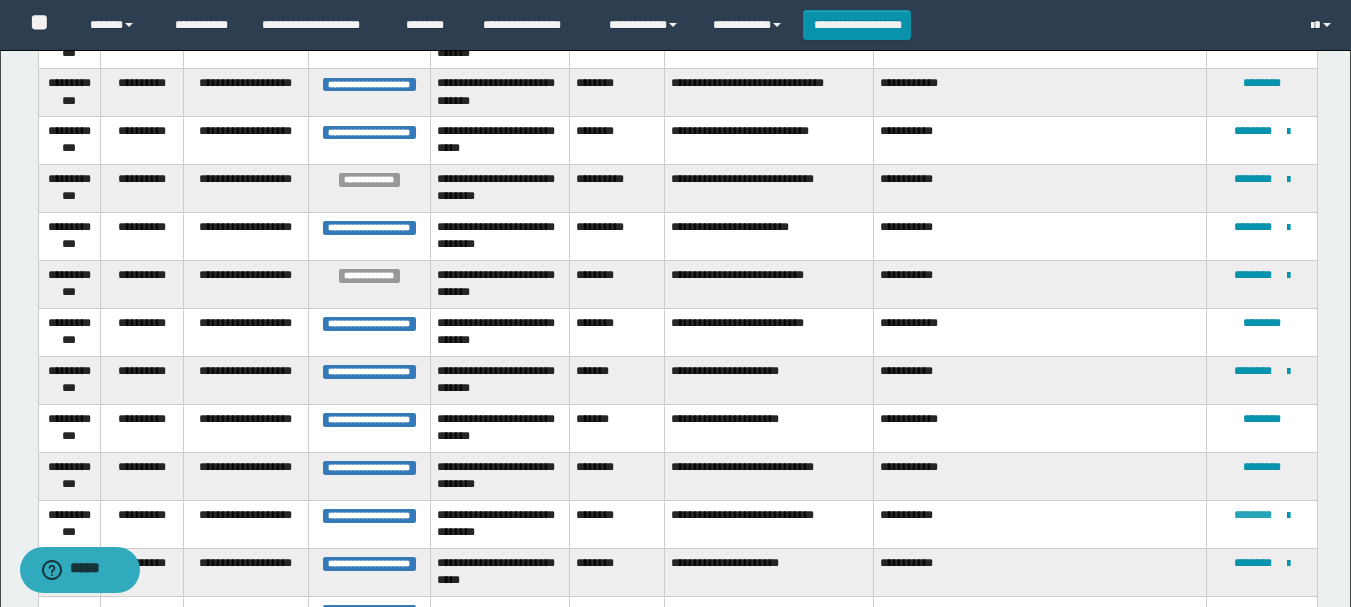 click on "********" at bounding box center (1253, 515) 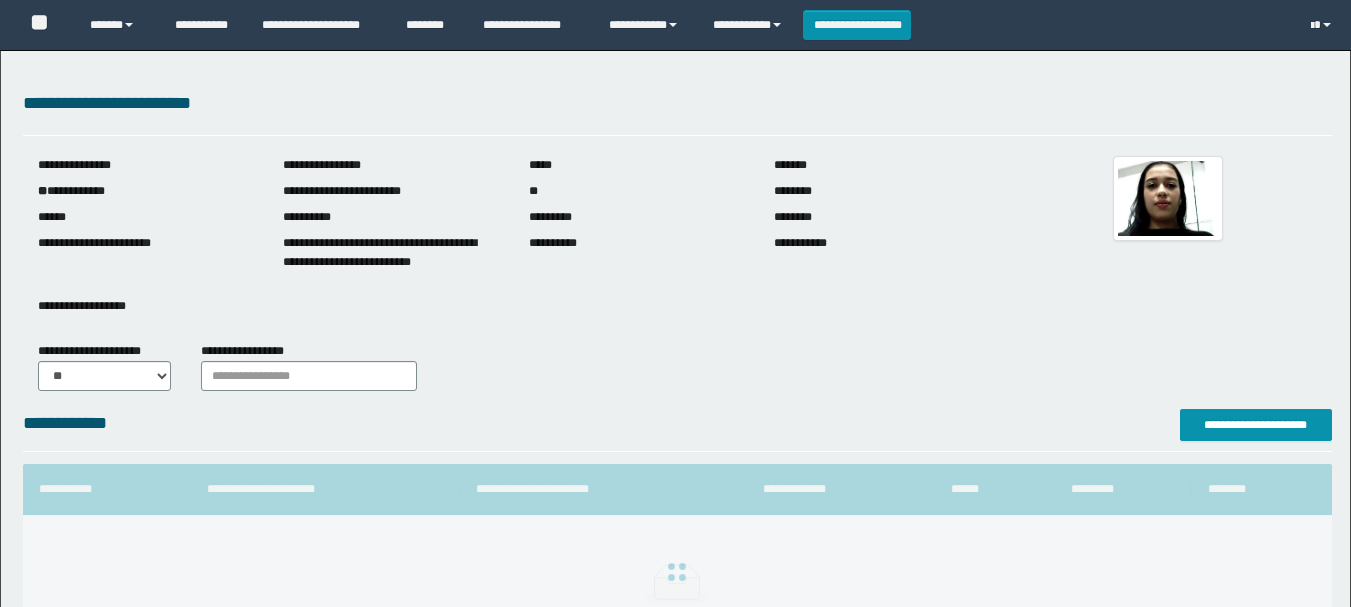 scroll, scrollTop: 0, scrollLeft: 0, axis: both 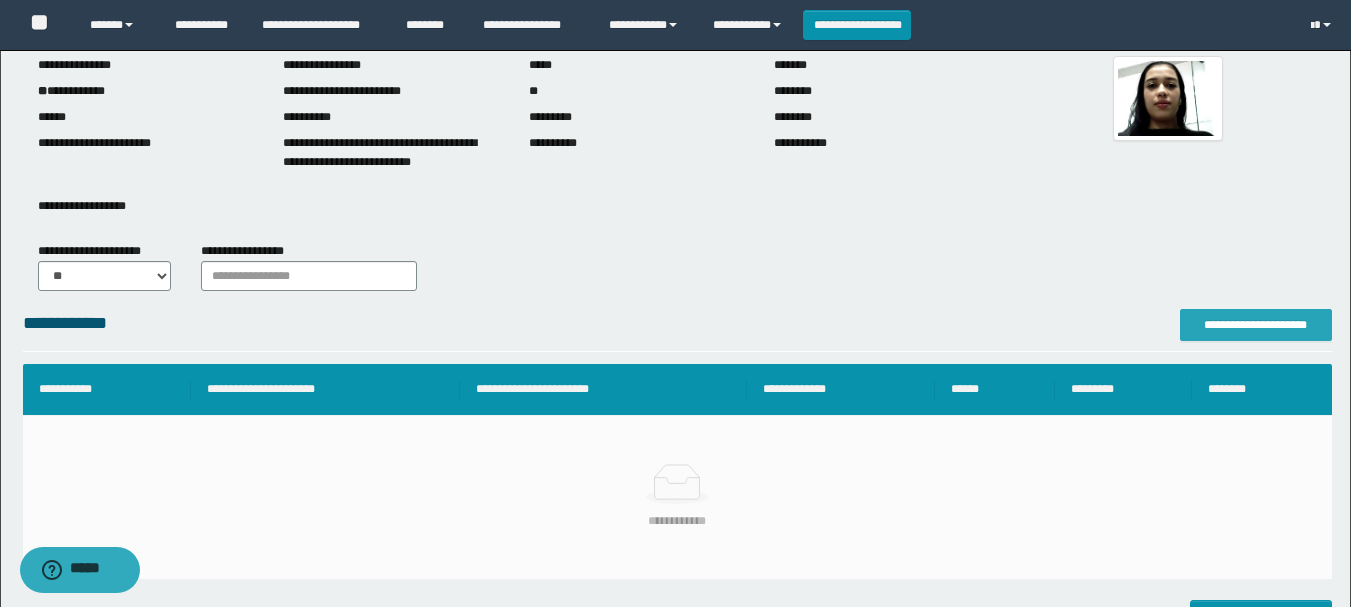 click on "**********" at bounding box center [1256, 325] 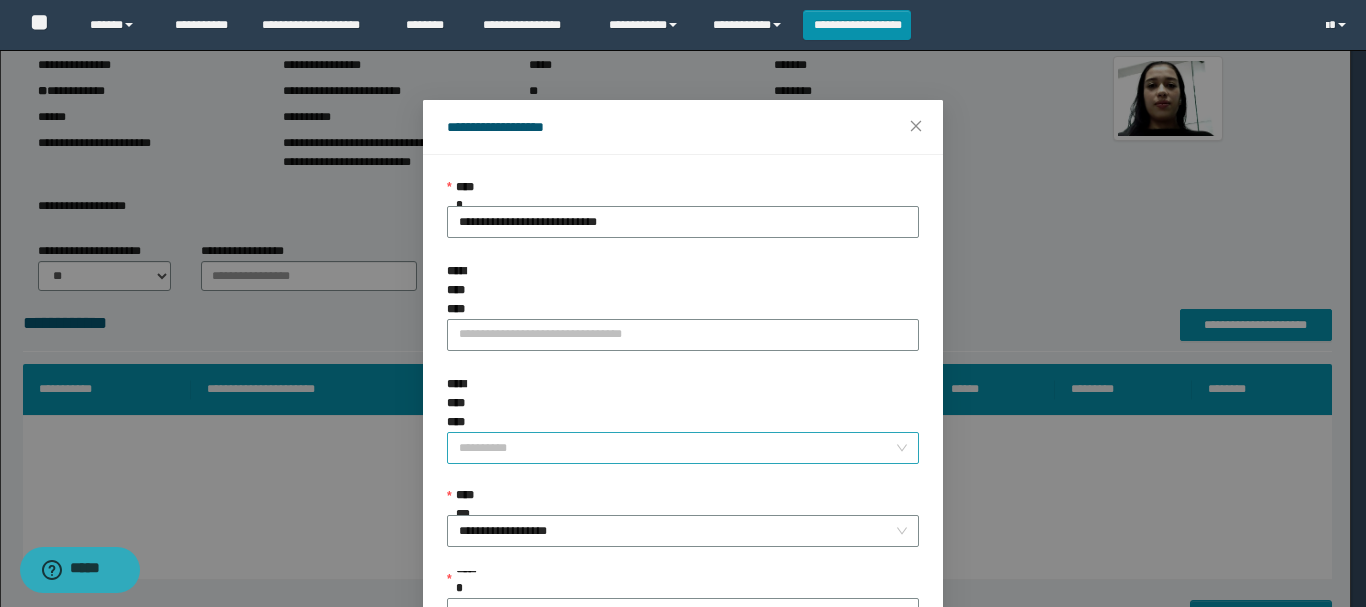 click on "**********" at bounding box center [677, 448] 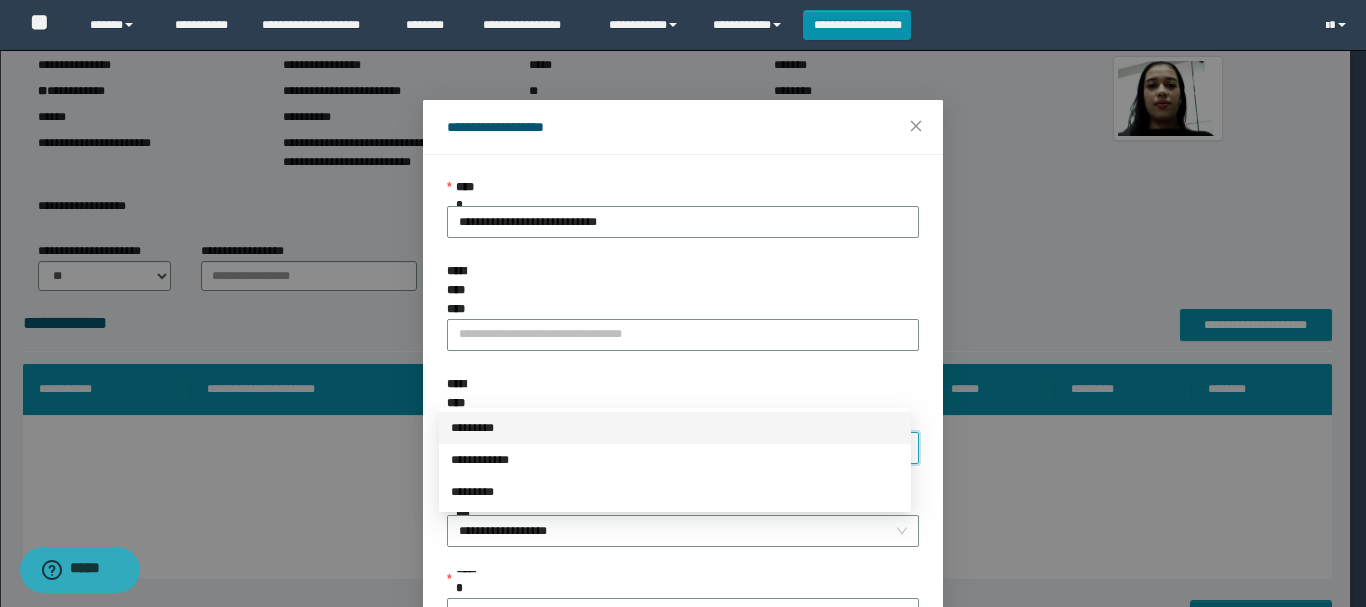 click on "*********" at bounding box center [675, 428] 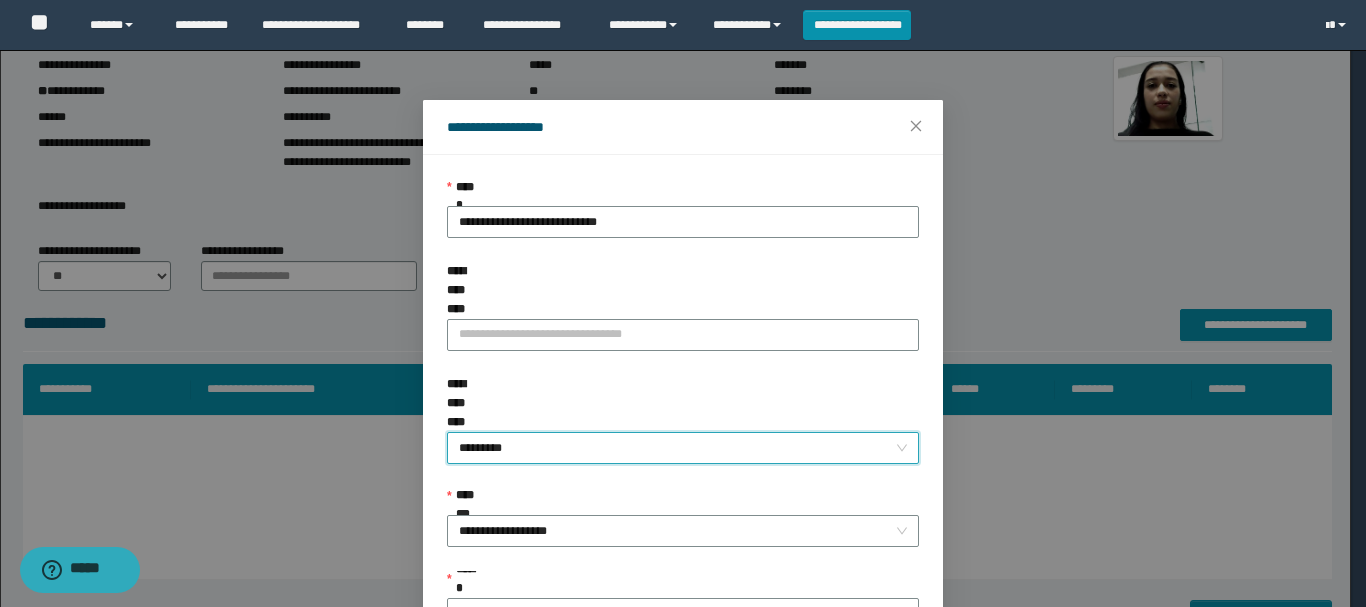 scroll, scrollTop: 100, scrollLeft: 0, axis: vertical 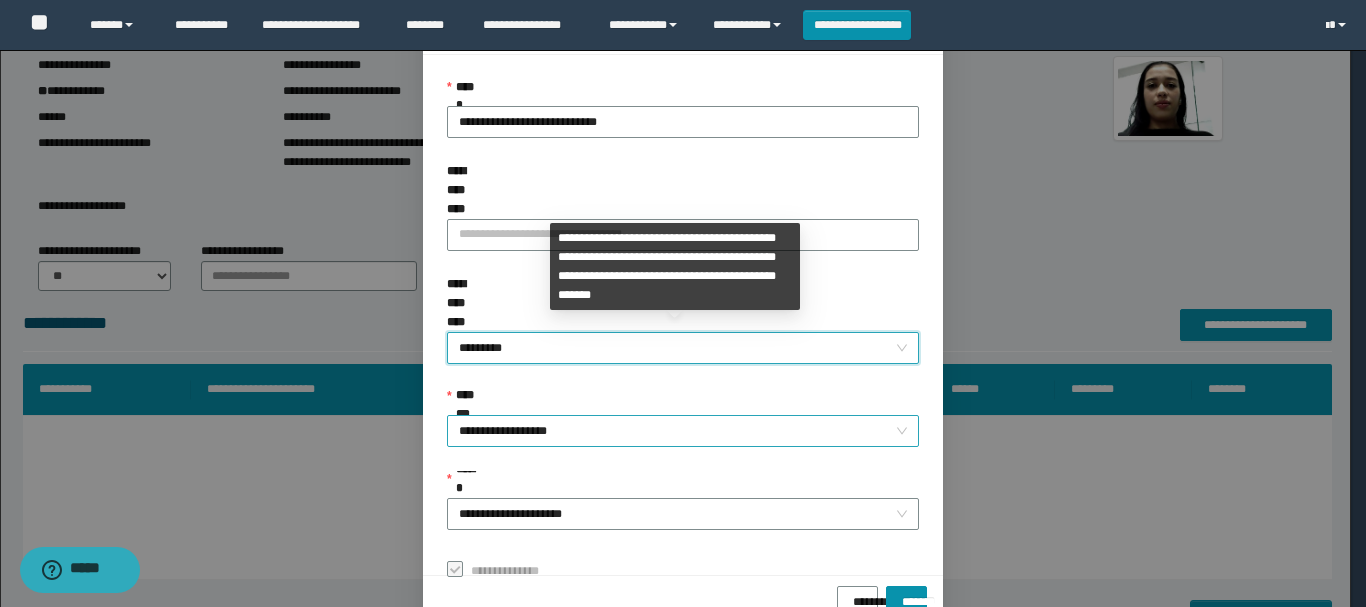 click on "**********" at bounding box center [683, 431] 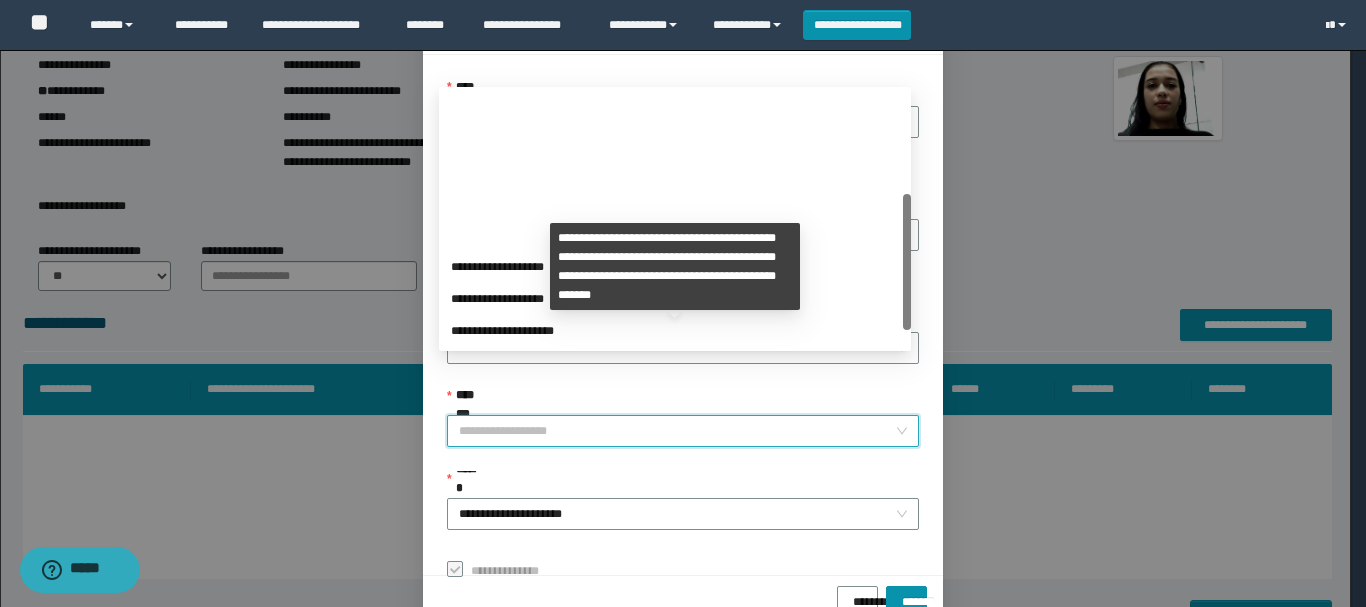 scroll, scrollTop: 192, scrollLeft: 0, axis: vertical 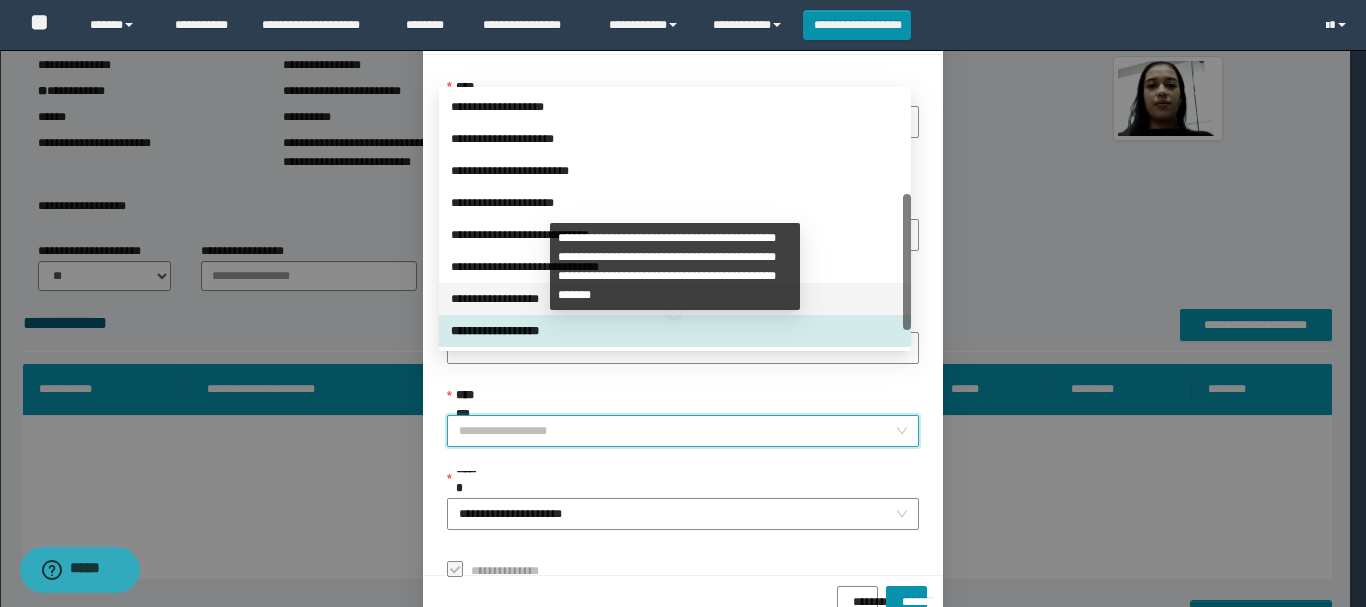 click on "**********" at bounding box center [675, 299] 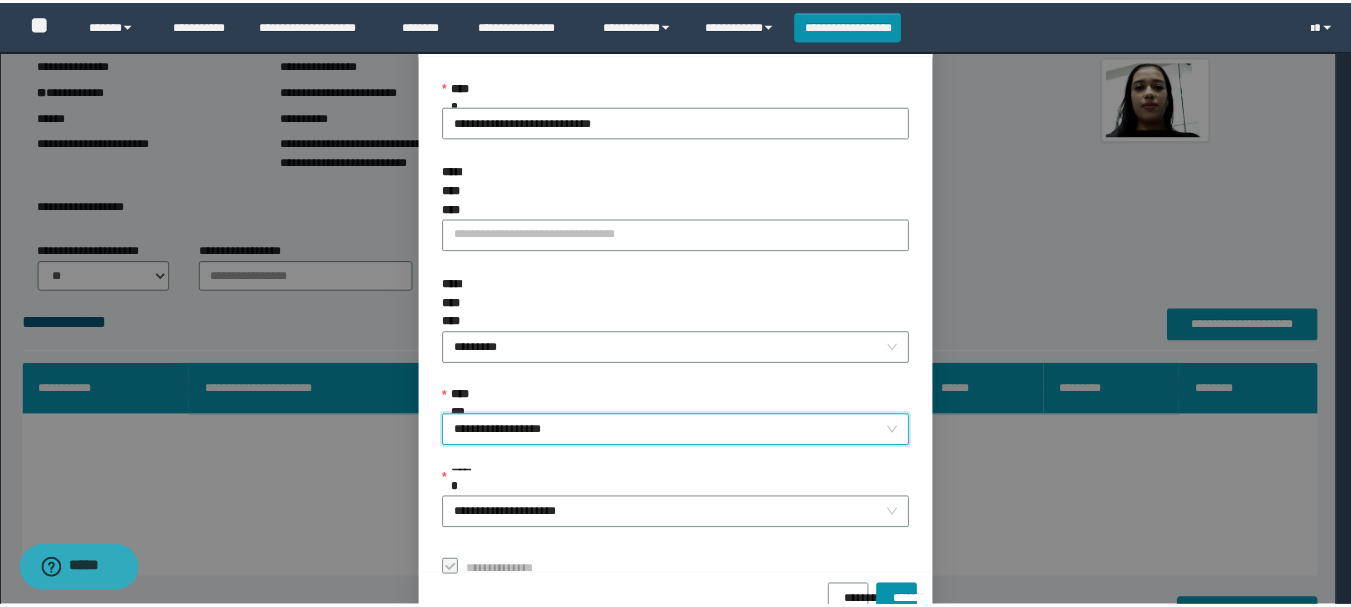 scroll, scrollTop: 145, scrollLeft: 0, axis: vertical 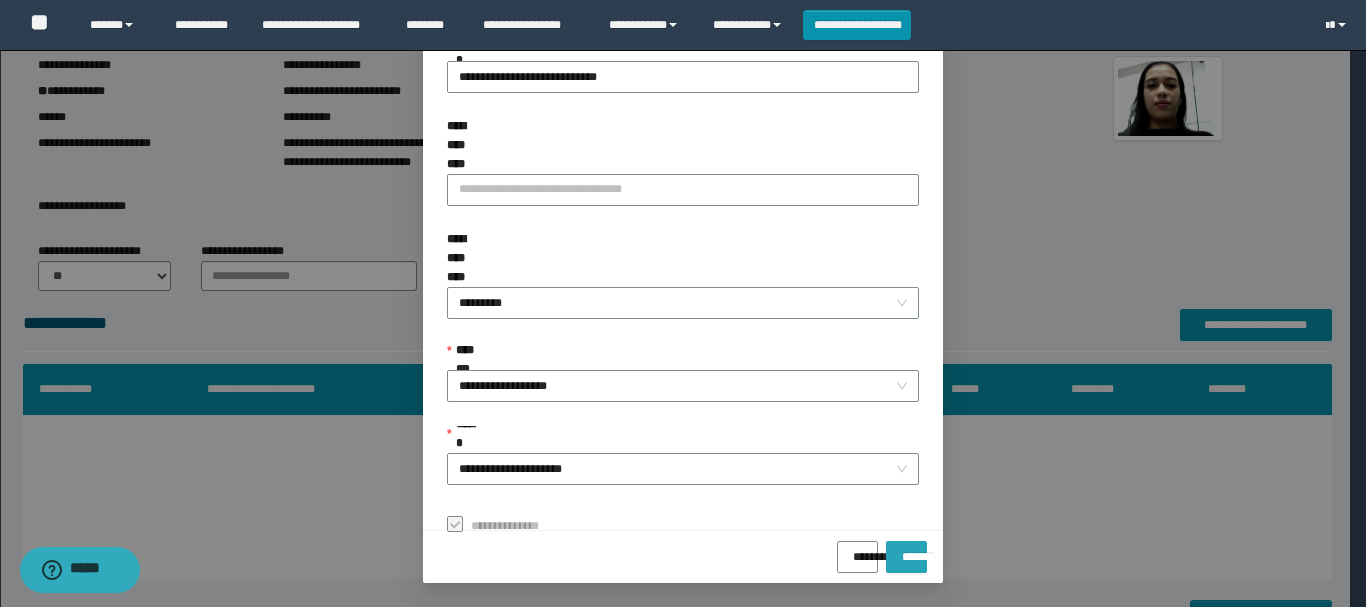 click on "*******" at bounding box center [906, 550] 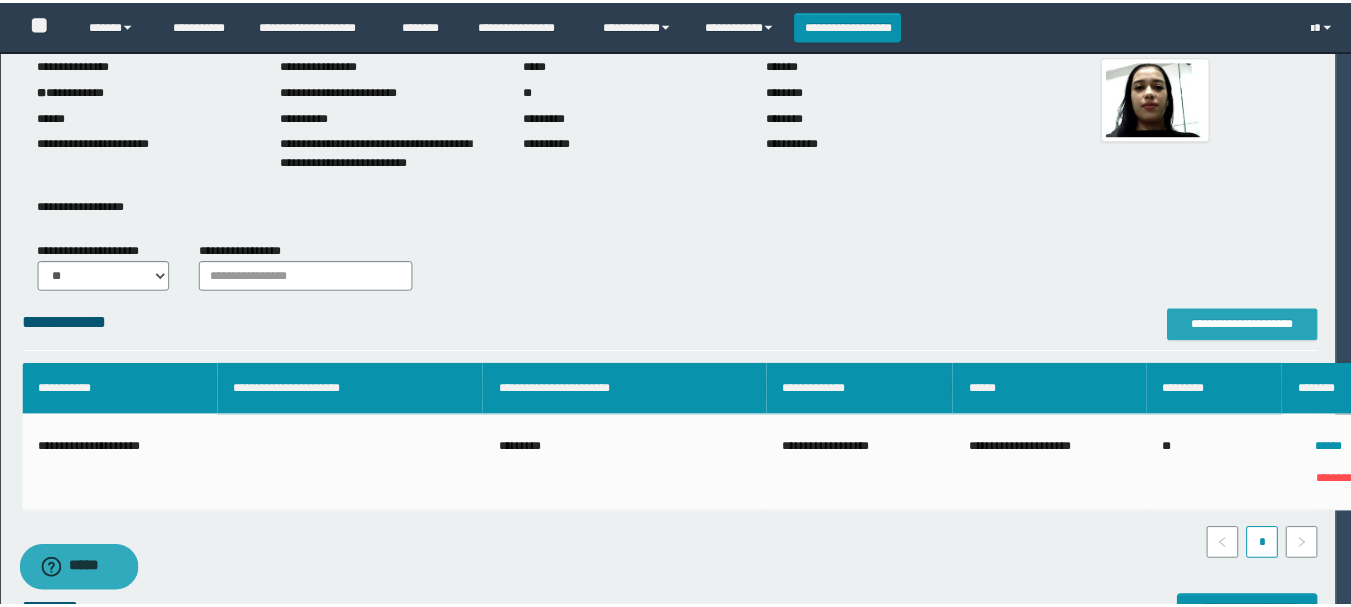 scroll, scrollTop: 0, scrollLeft: 0, axis: both 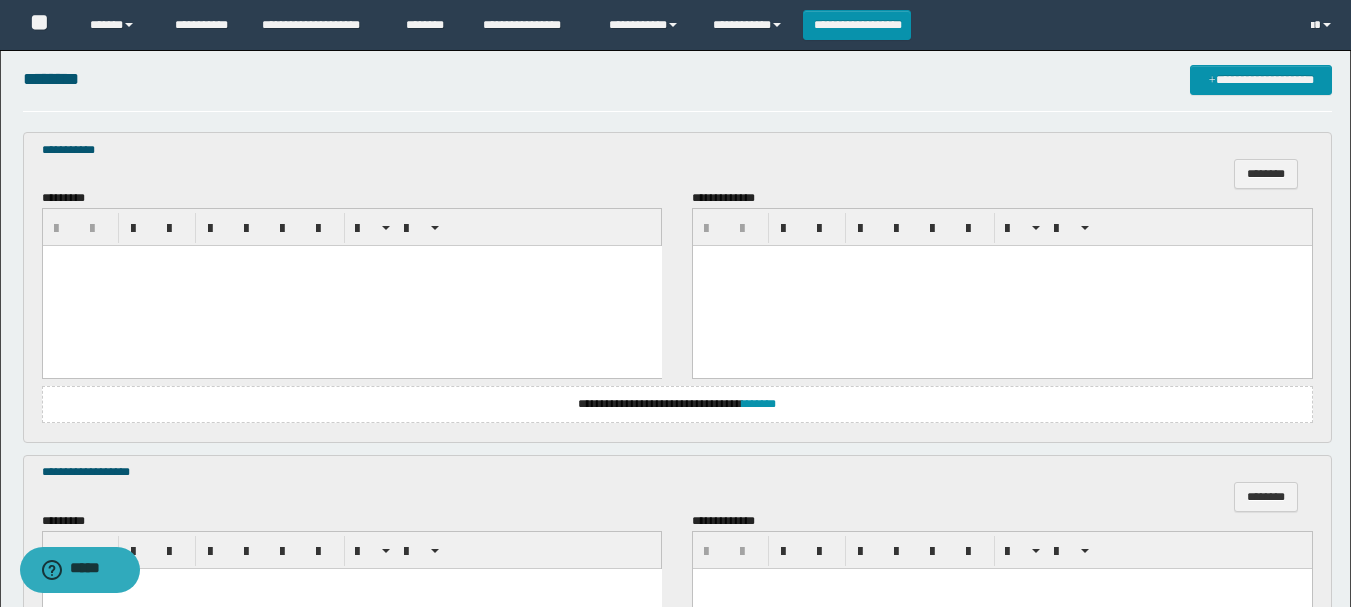 click at bounding box center [351, 286] 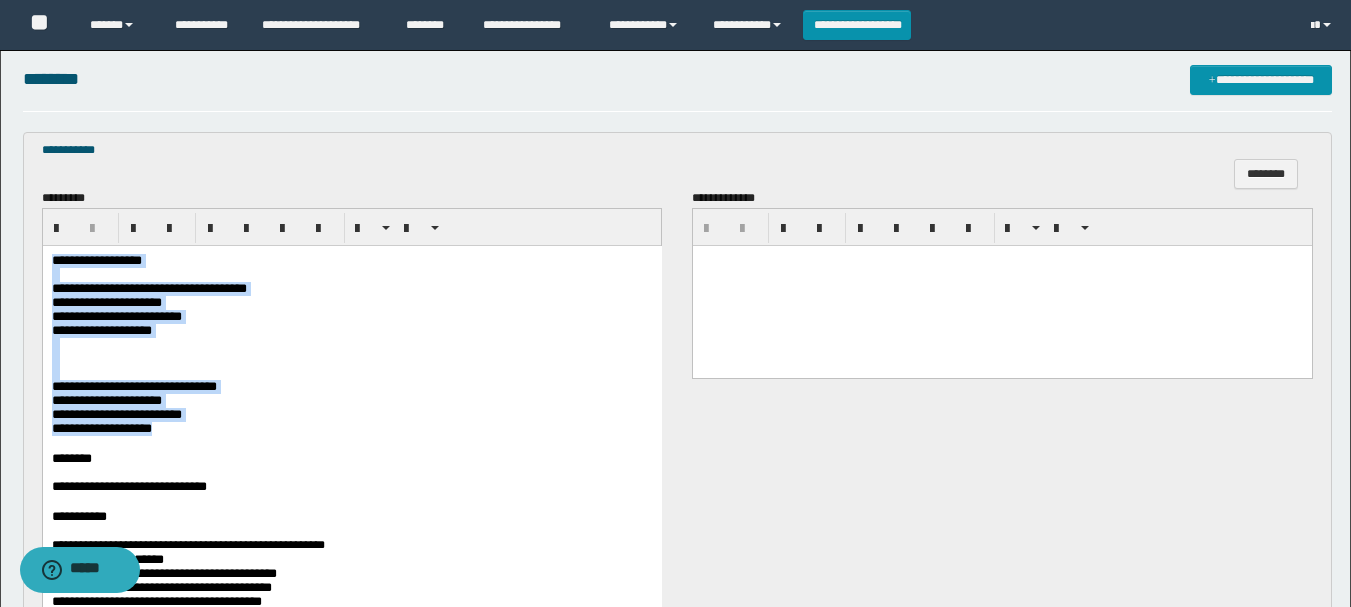 drag, startPoint x: 53, startPoint y: 258, endPoint x: 405, endPoint y: 452, distance: 401.92038 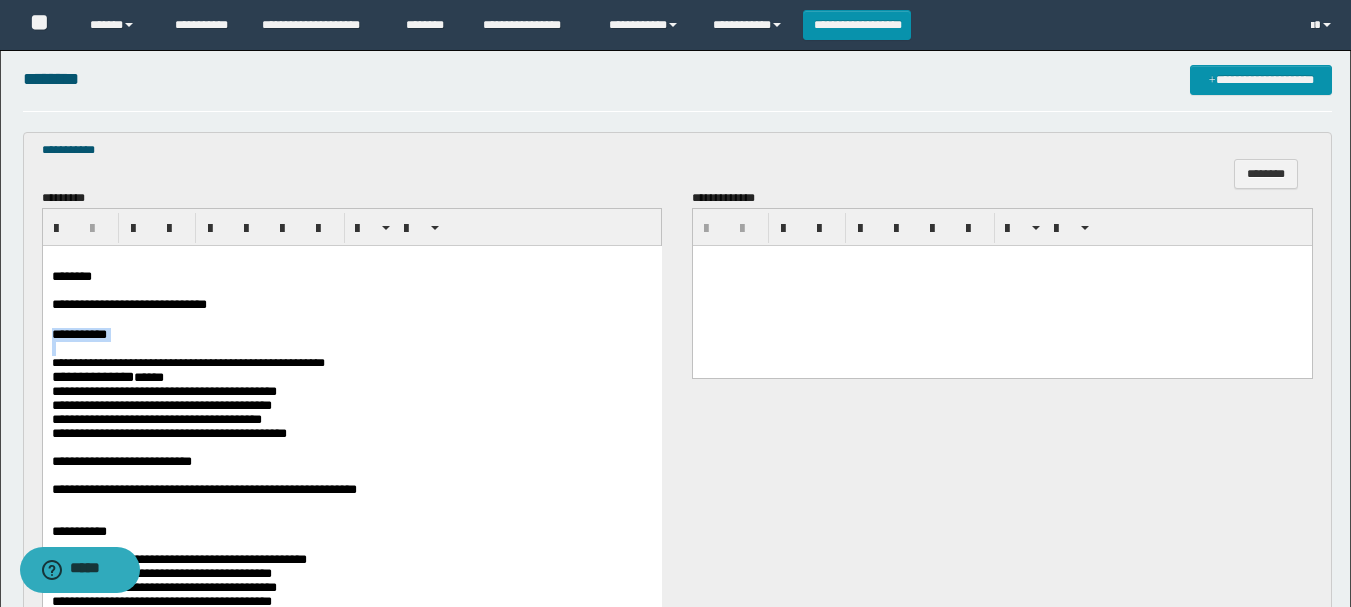 scroll, scrollTop: 800, scrollLeft: 0, axis: vertical 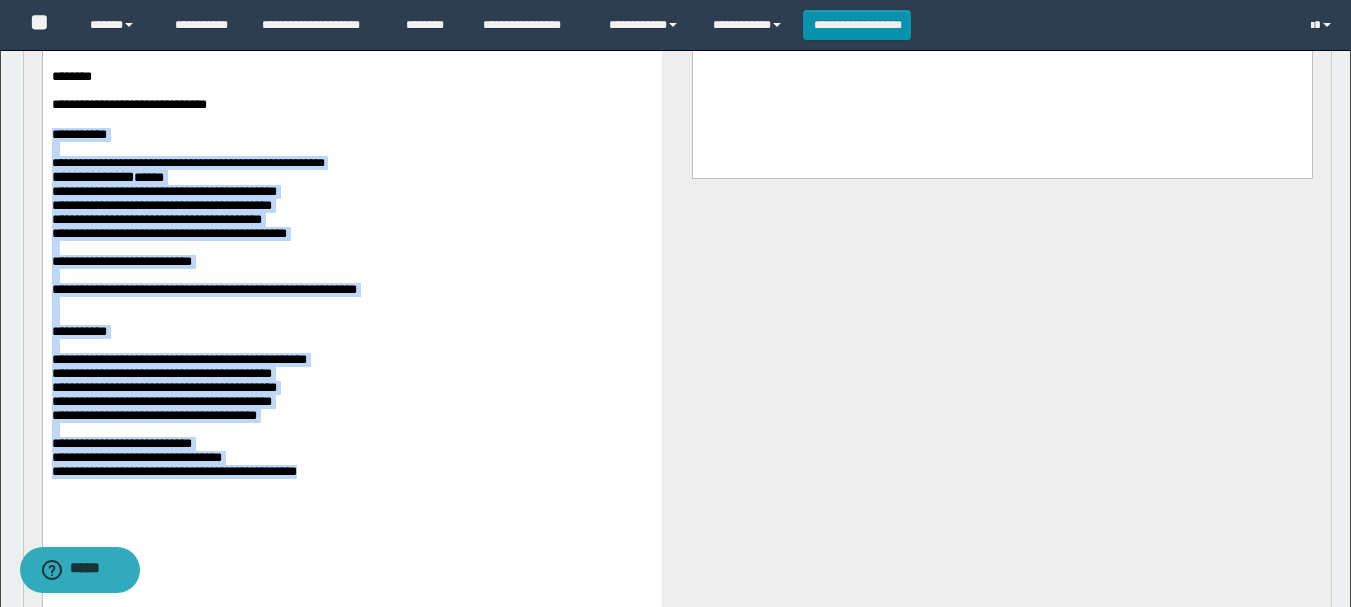 drag, startPoint x: 50, startPoint y: 139, endPoint x: 451, endPoint y: 515, distance: 549.7063 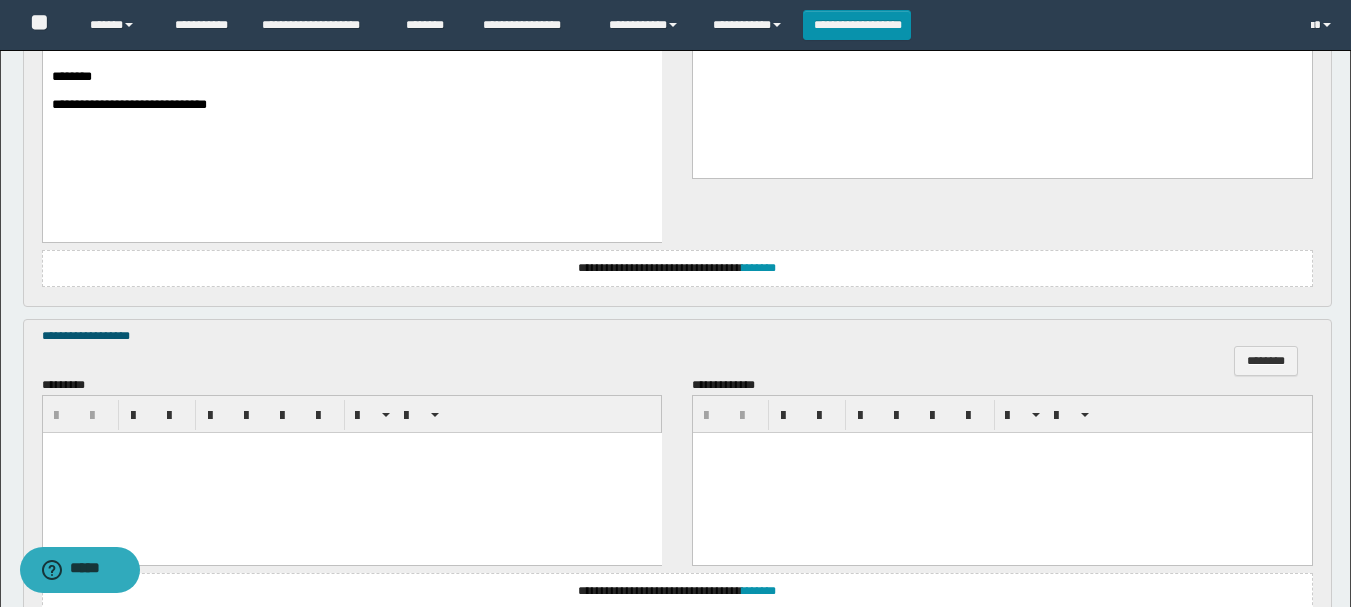scroll, scrollTop: 900, scrollLeft: 0, axis: vertical 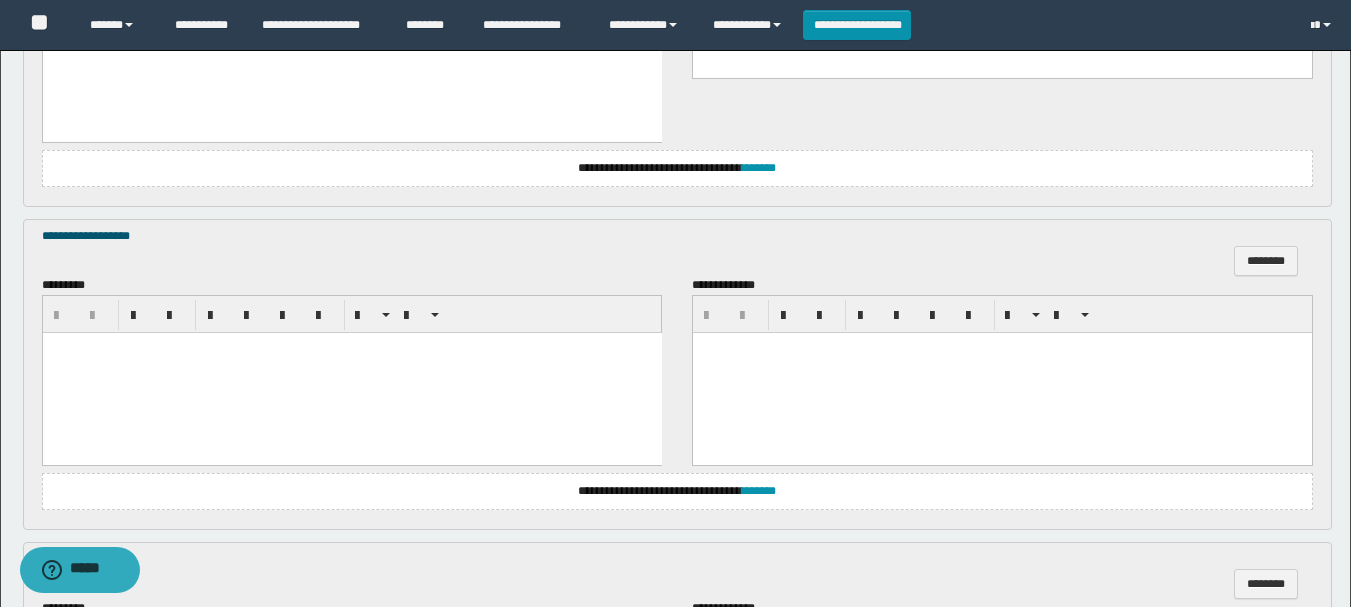 click at bounding box center [351, 373] 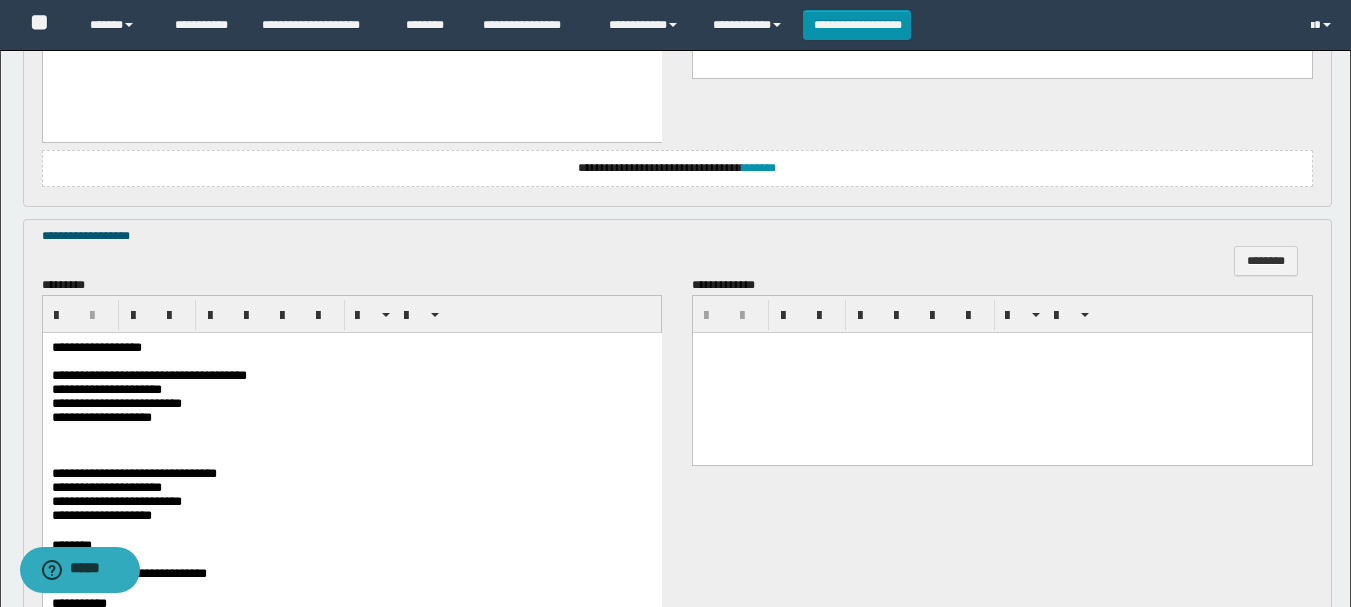 scroll, scrollTop: 1100, scrollLeft: 0, axis: vertical 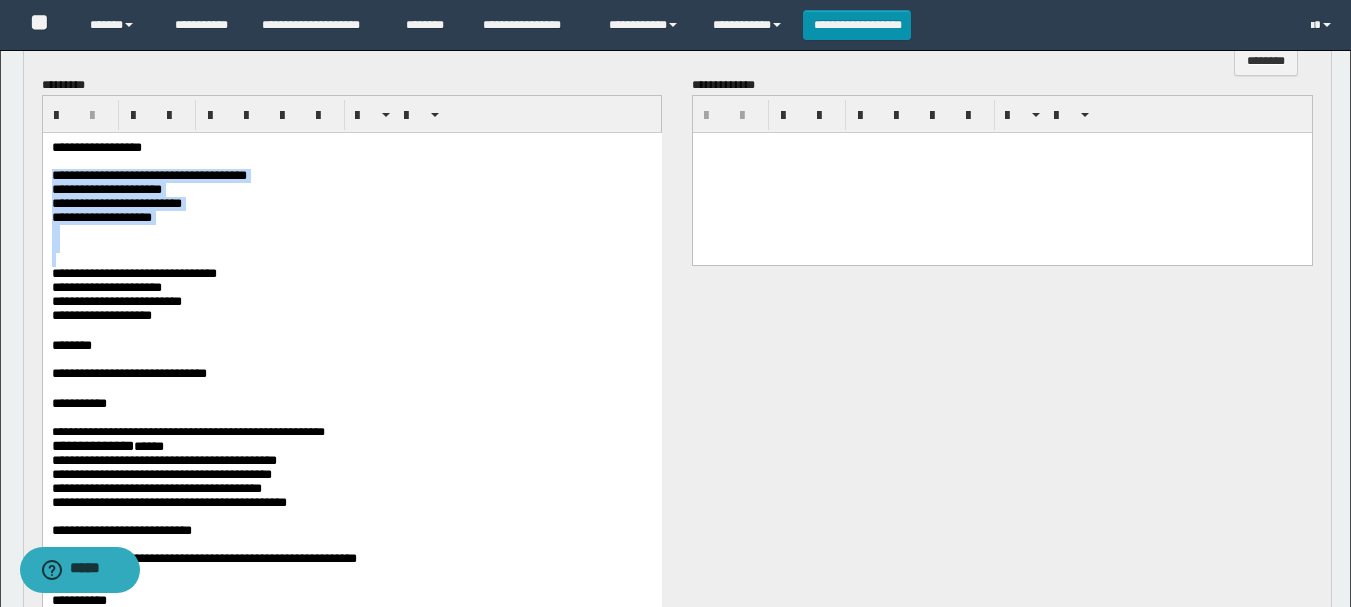 drag, startPoint x: 49, startPoint y: 181, endPoint x: 385, endPoint y: 270, distance: 347.5874 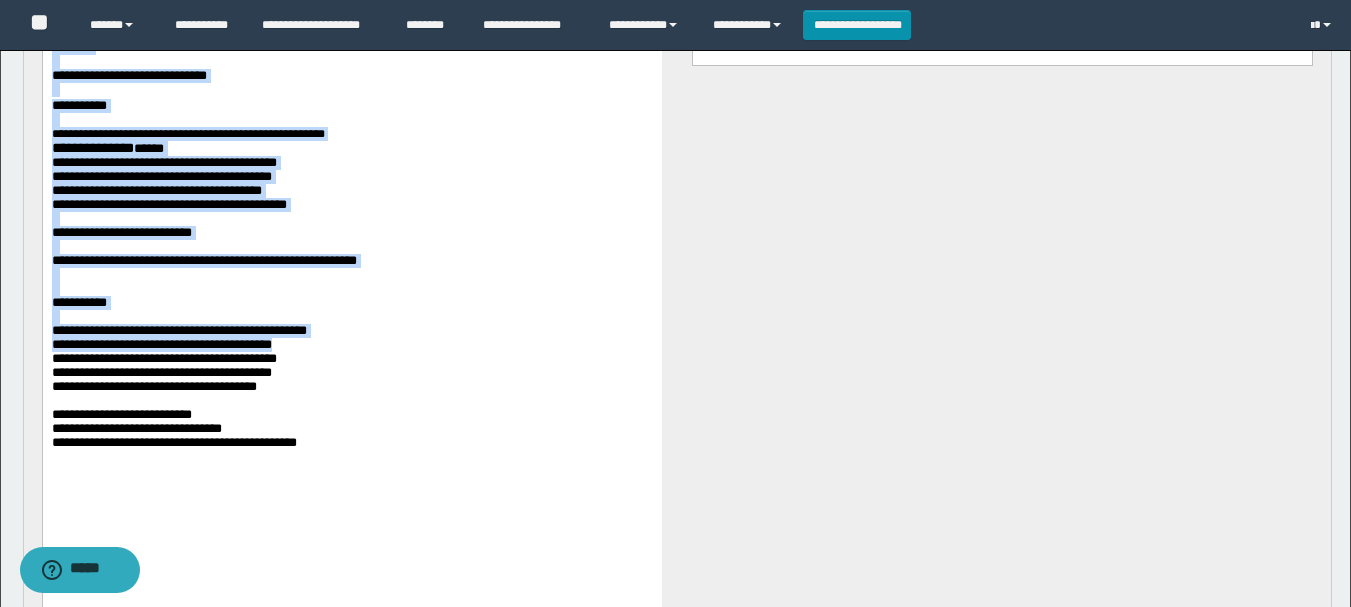 scroll, scrollTop: 1400, scrollLeft: 0, axis: vertical 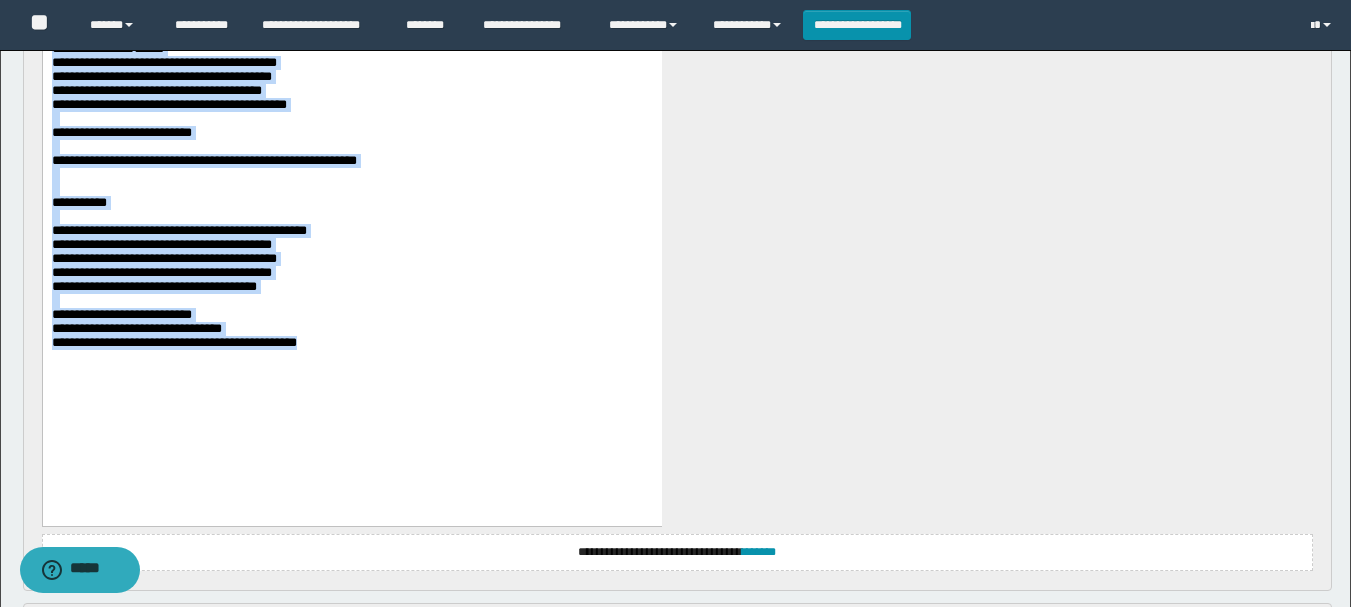 drag, startPoint x: 50, startPoint y: -43, endPoint x: 511, endPoint y: 416, distance: 650.5398 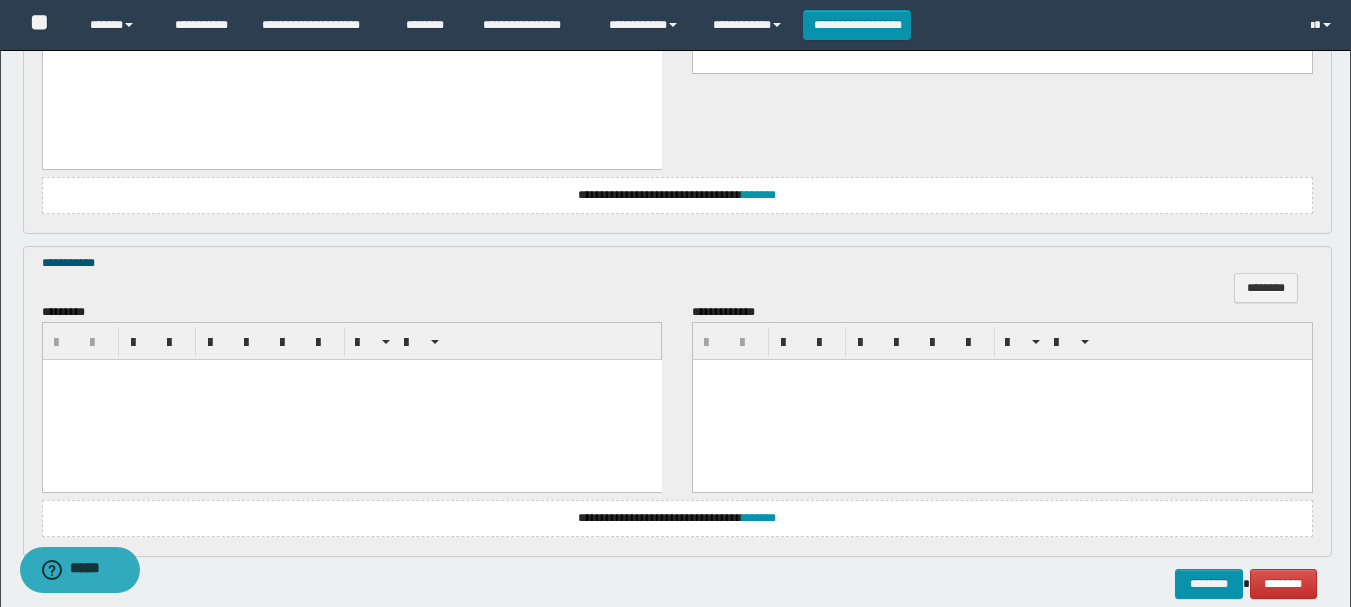 scroll, scrollTop: 1392, scrollLeft: 0, axis: vertical 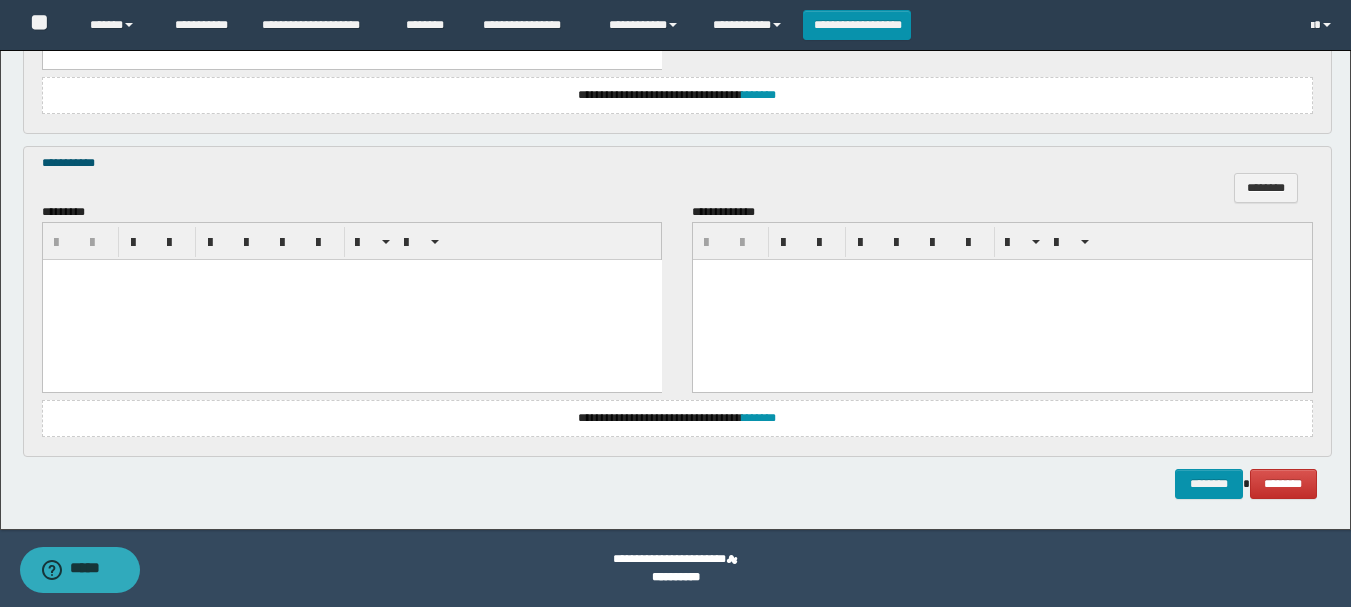 click at bounding box center (351, 299) 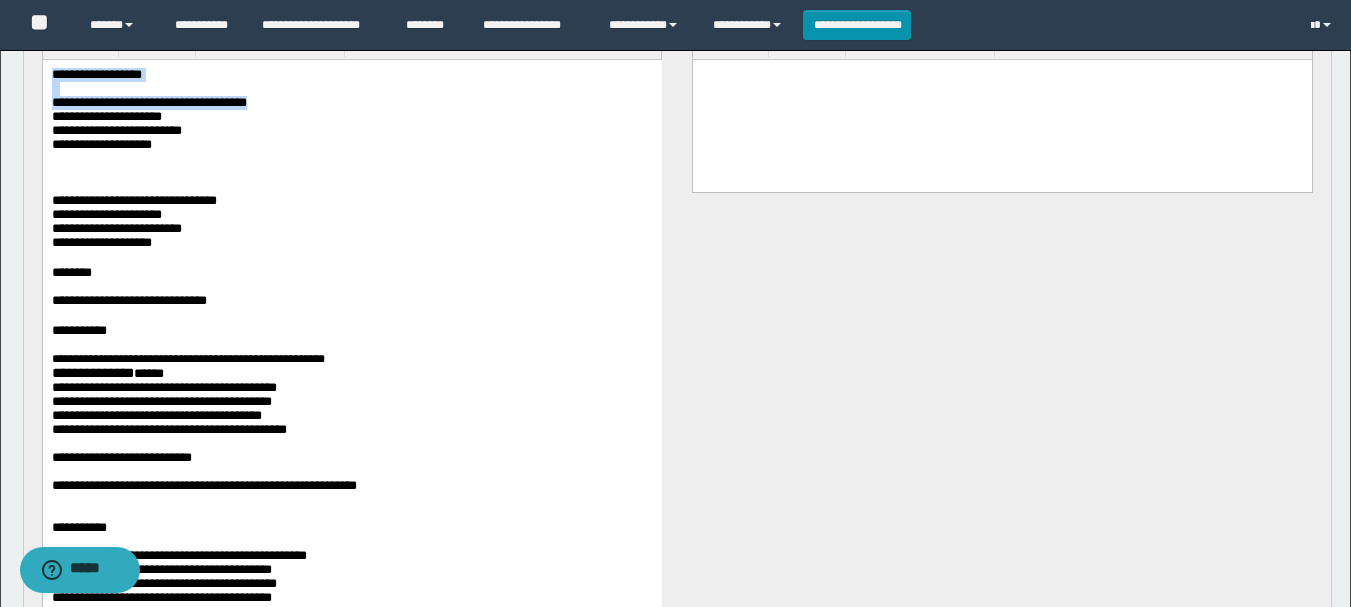 scroll, scrollTop: 1692, scrollLeft: 0, axis: vertical 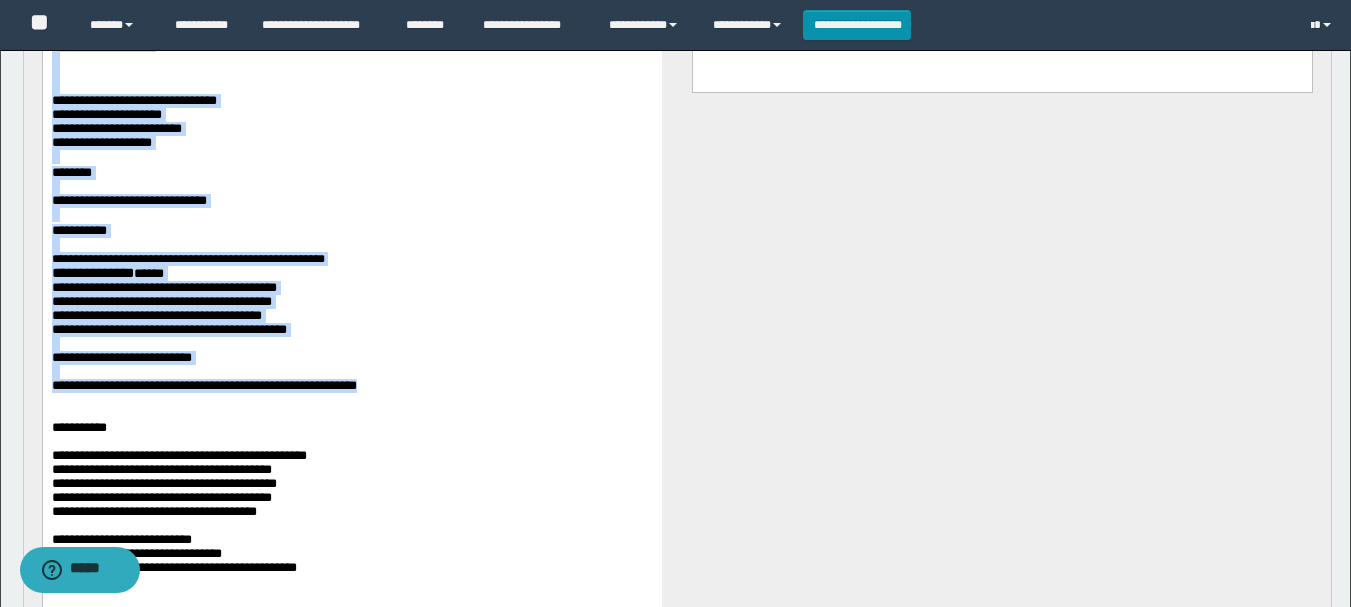 drag, startPoint x: 50, startPoint y: -30, endPoint x: 586, endPoint y: 434, distance: 708.93726 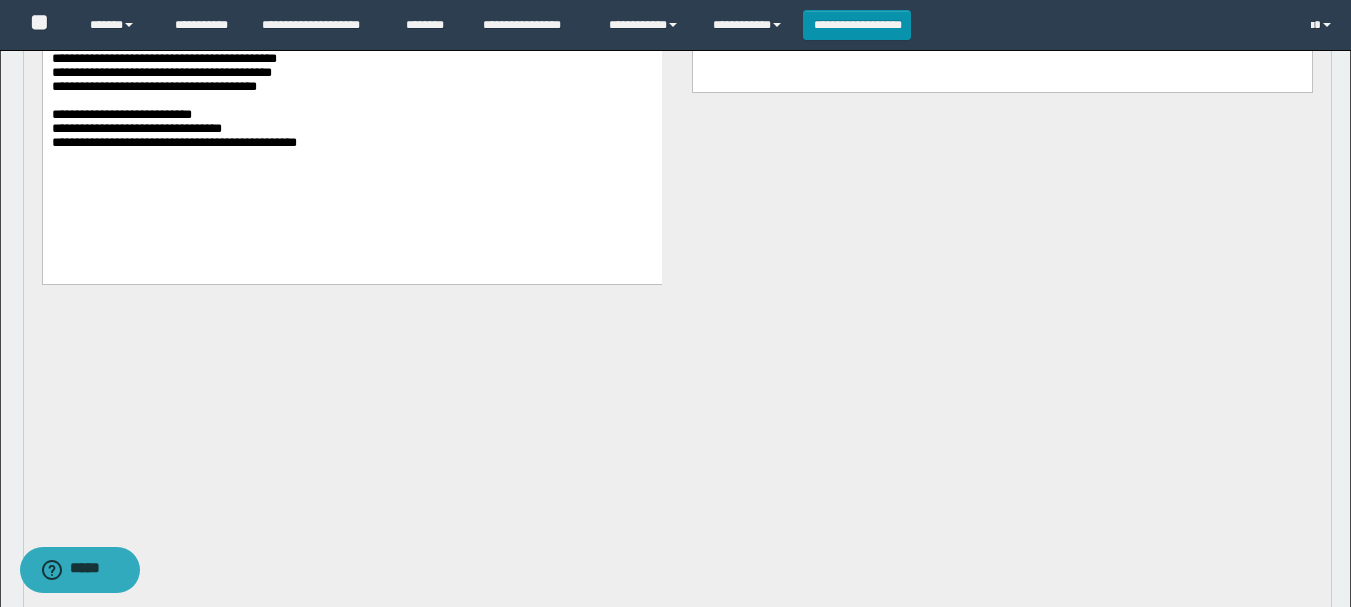scroll, scrollTop: 1584, scrollLeft: 0, axis: vertical 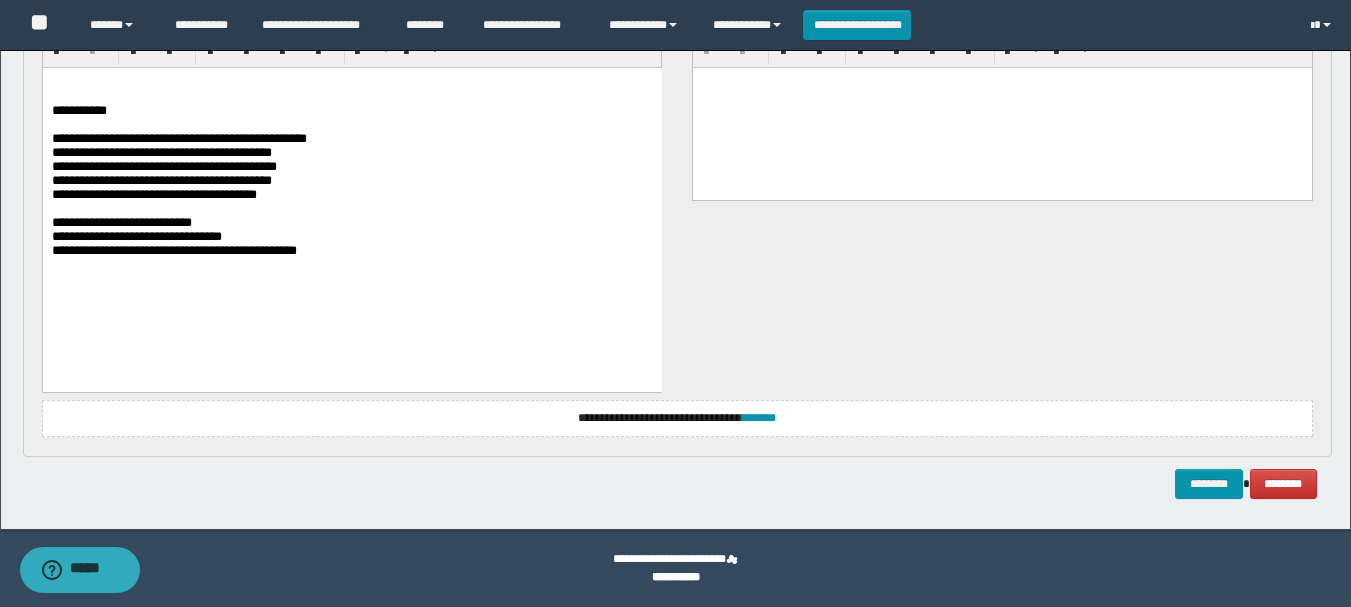 click on "**********" at bounding box center (351, 222) 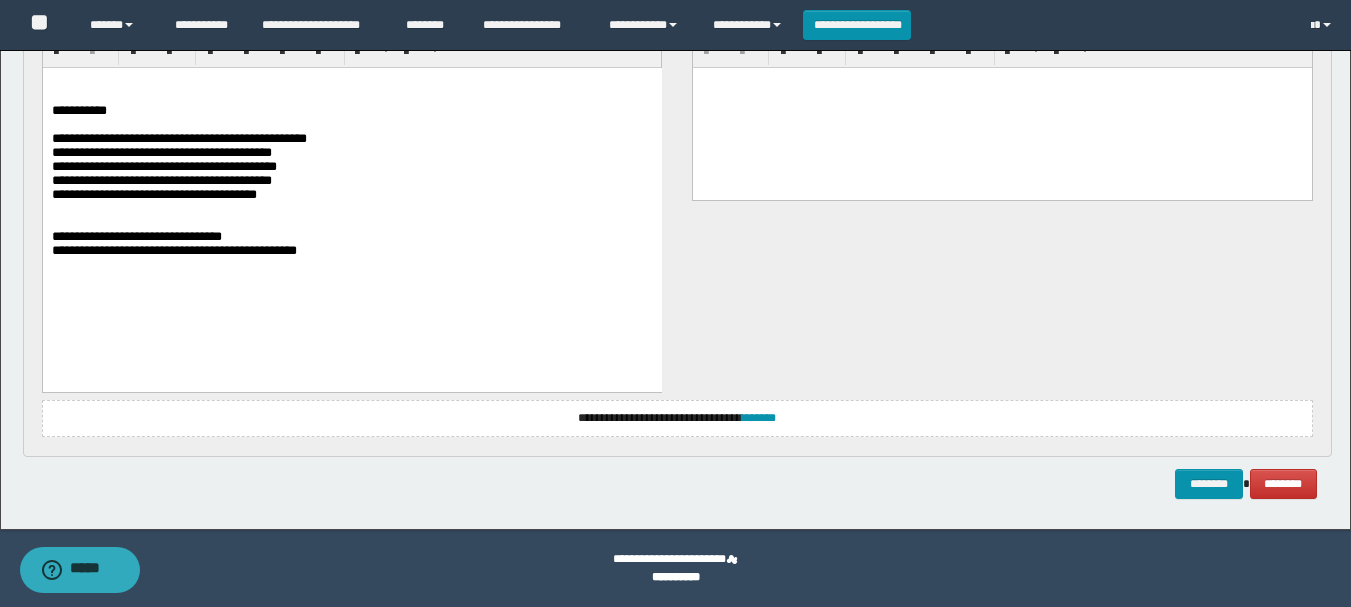 click on "**********" at bounding box center [351, 250] 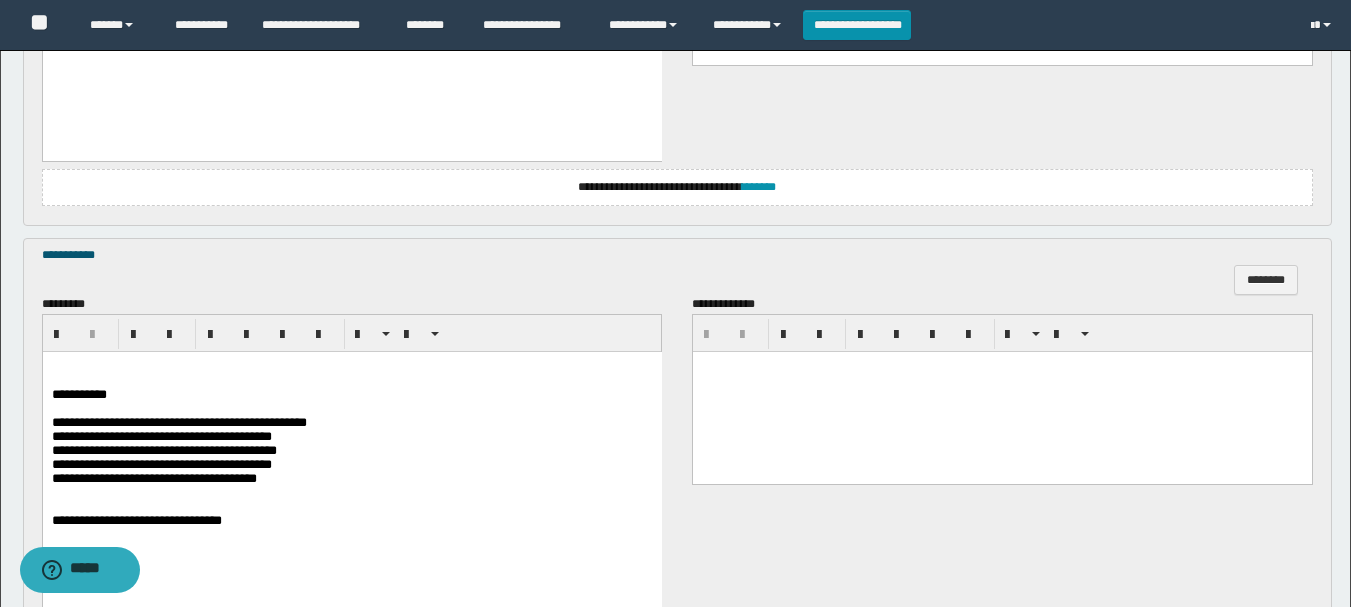 scroll, scrollTop: 1584, scrollLeft: 0, axis: vertical 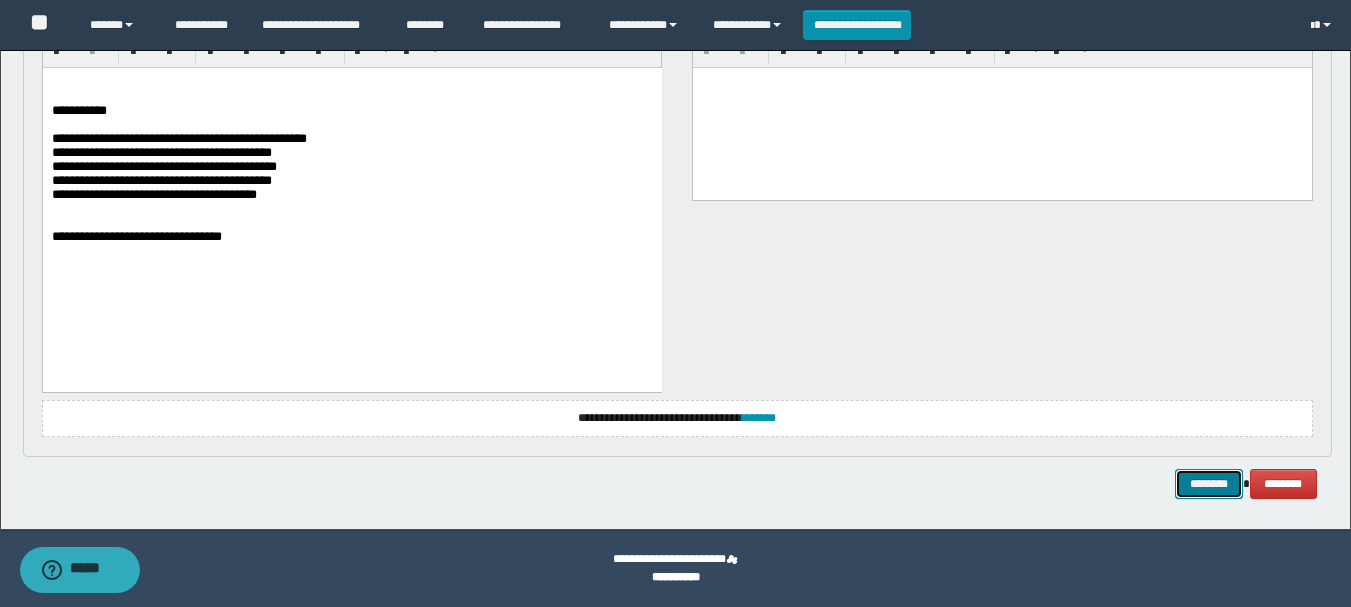 click on "********" at bounding box center (1209, 484) 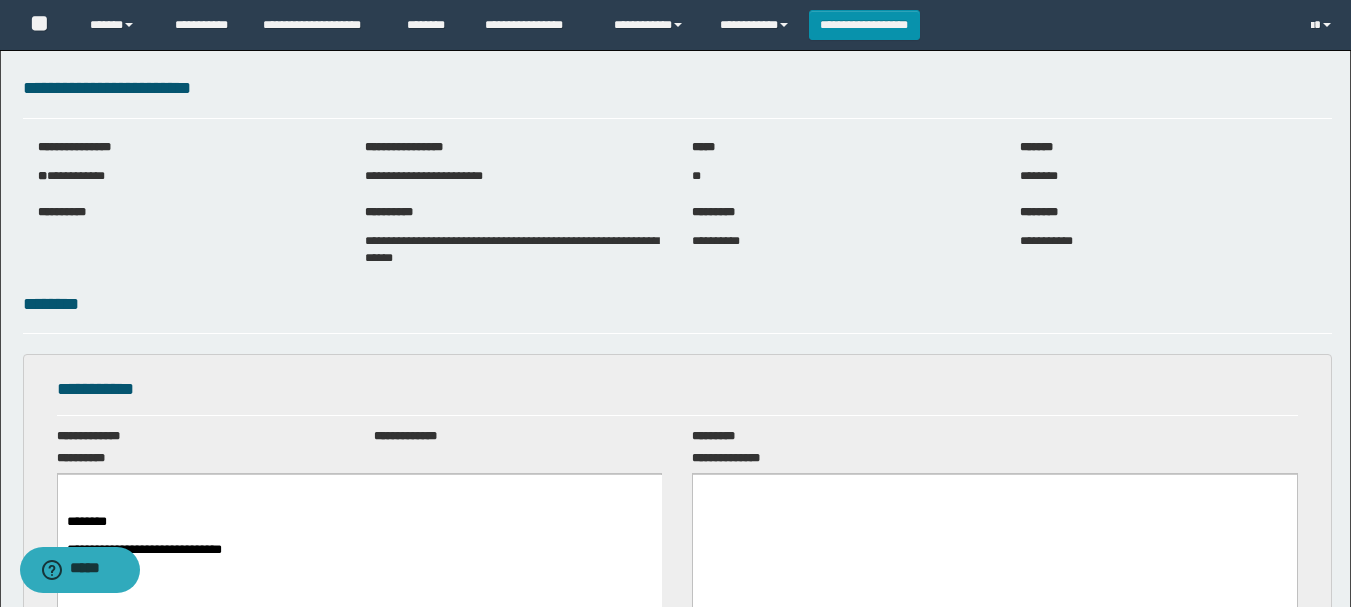 scroll, scrollTop: 0, scrollLeft: 0, axis: both 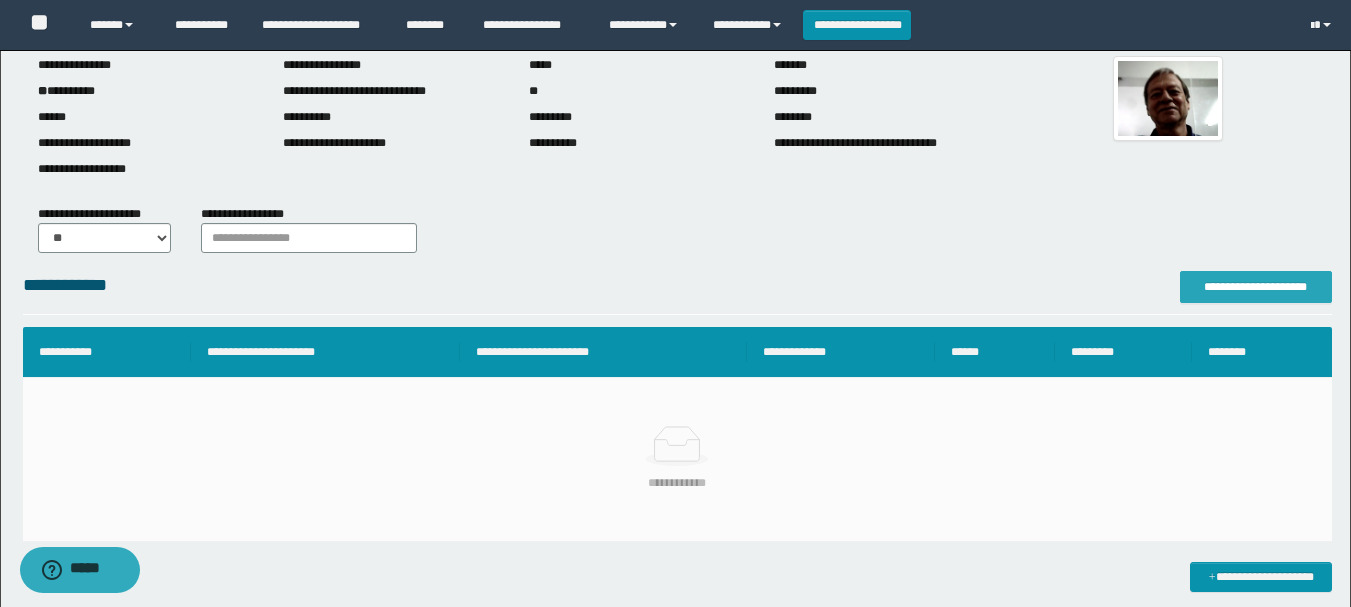 click on "**********" at bounding box center (1256, 287) 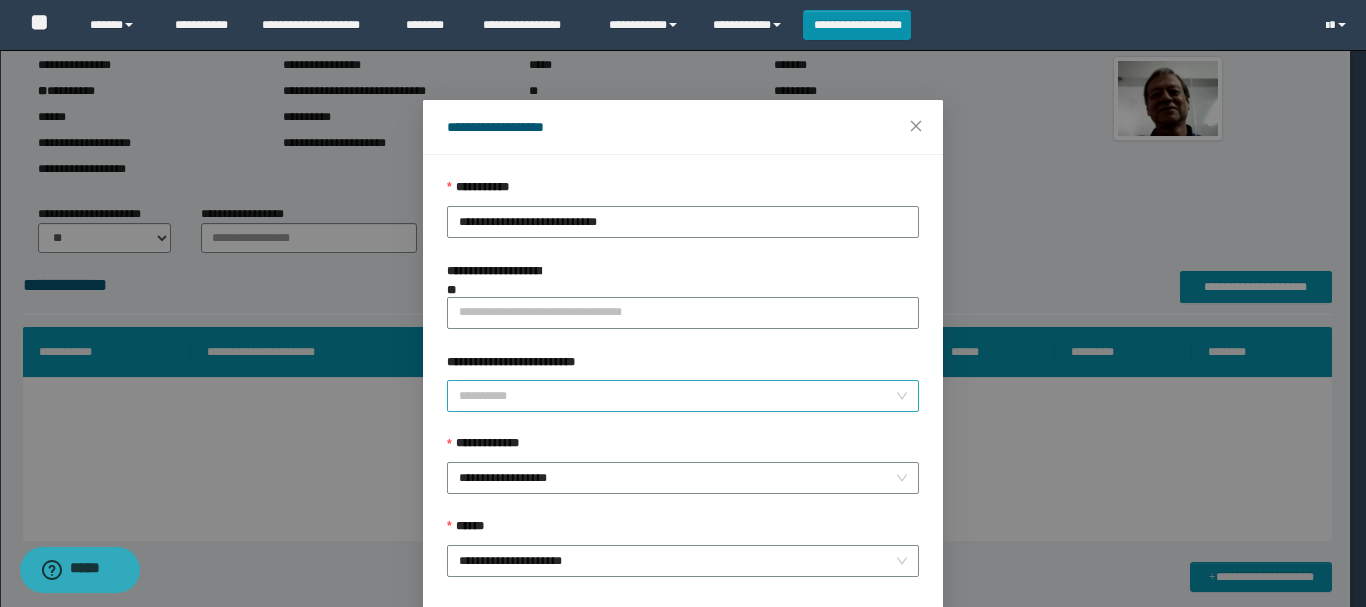 click on "**********" at bounding box center [677, 396] 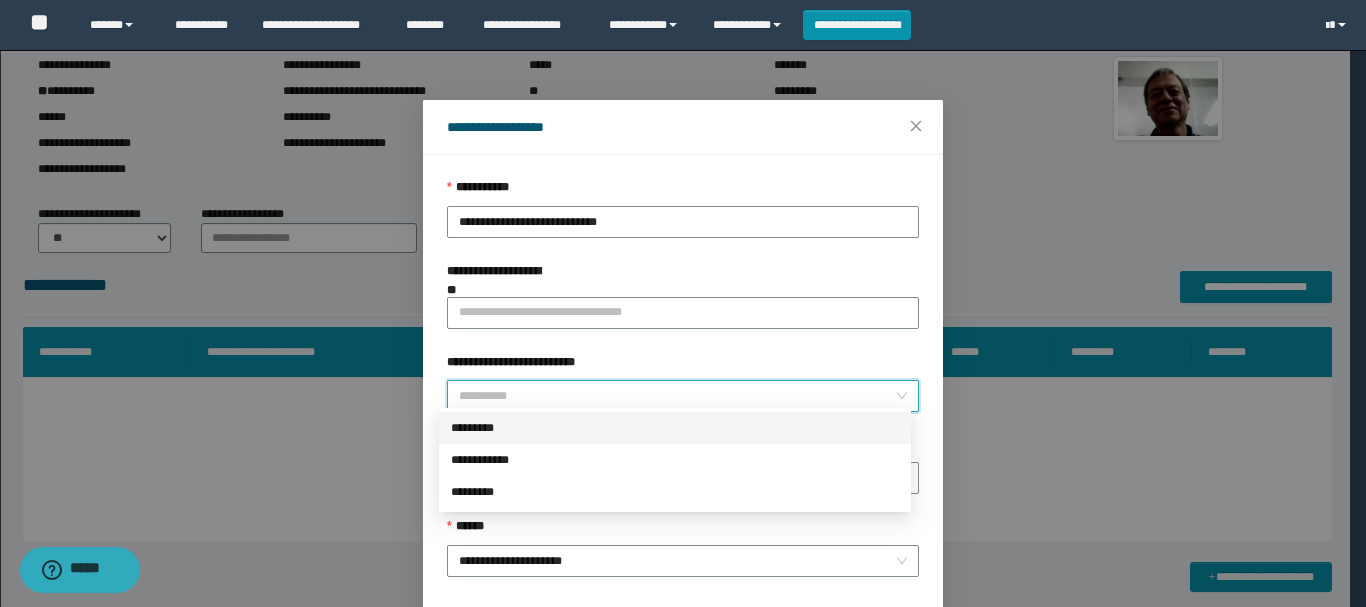 click on "*********" at bounding box center [675, 428] 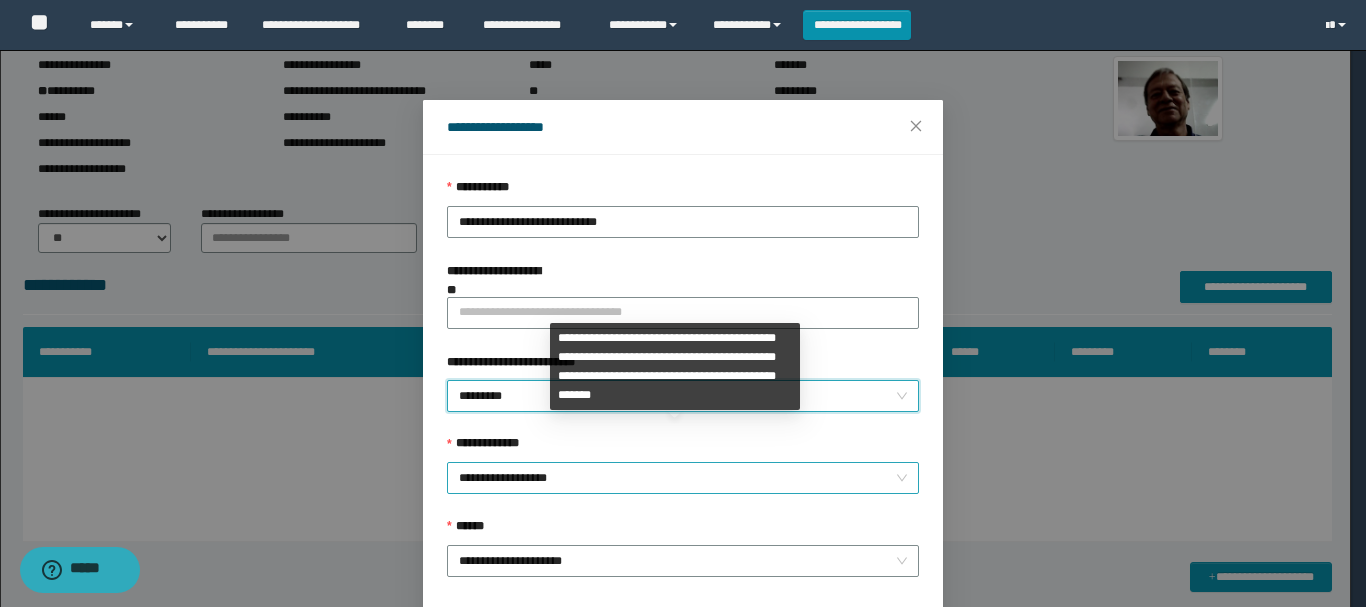 click on "**********" at bounding box center [683, 478] 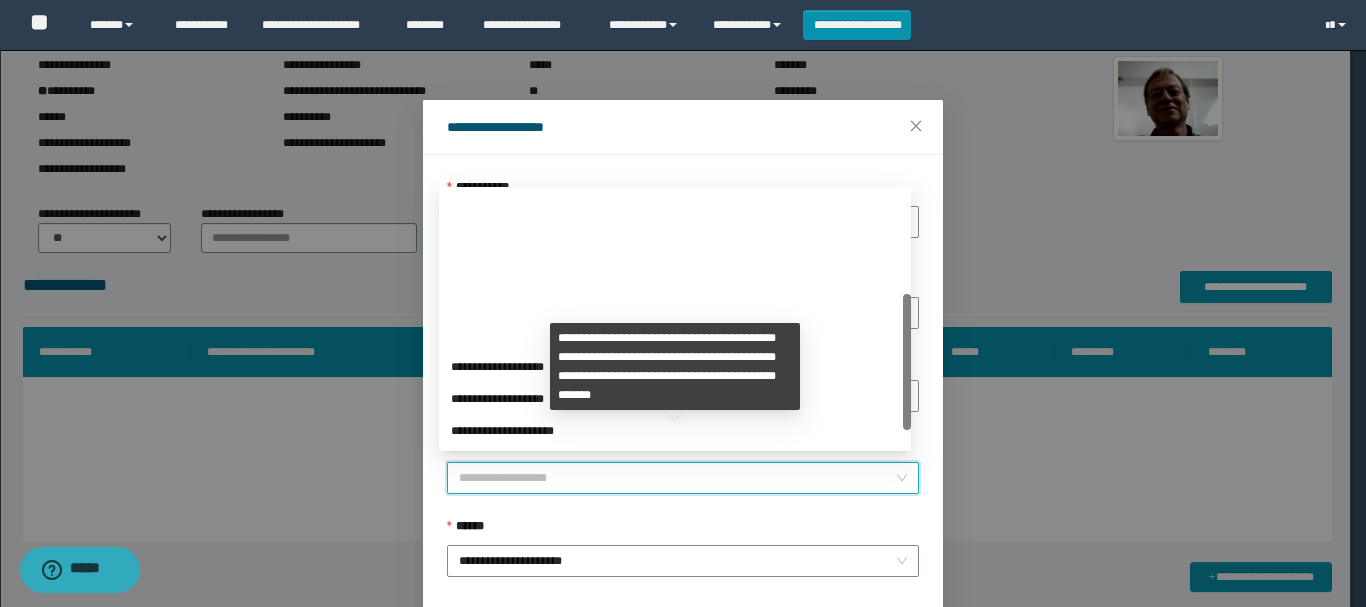 scroll, scrollTop: 192, scrollLeft: 0, axis: vertical 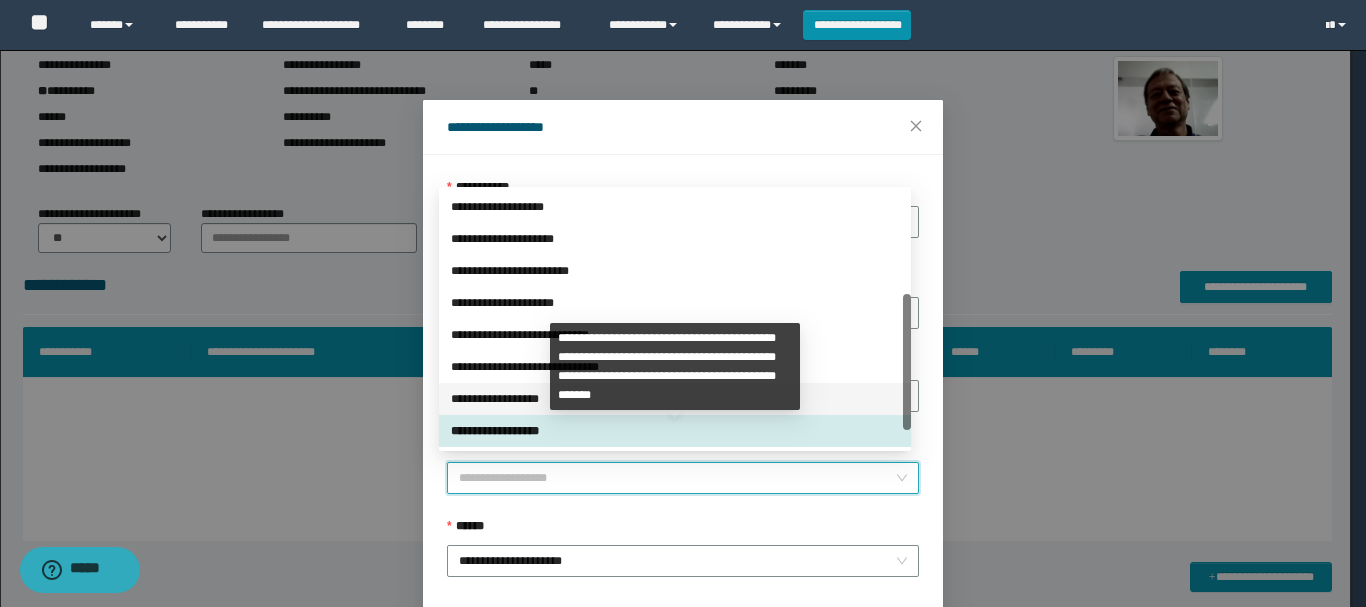 click on "**********" at bounding box center (675, 399) 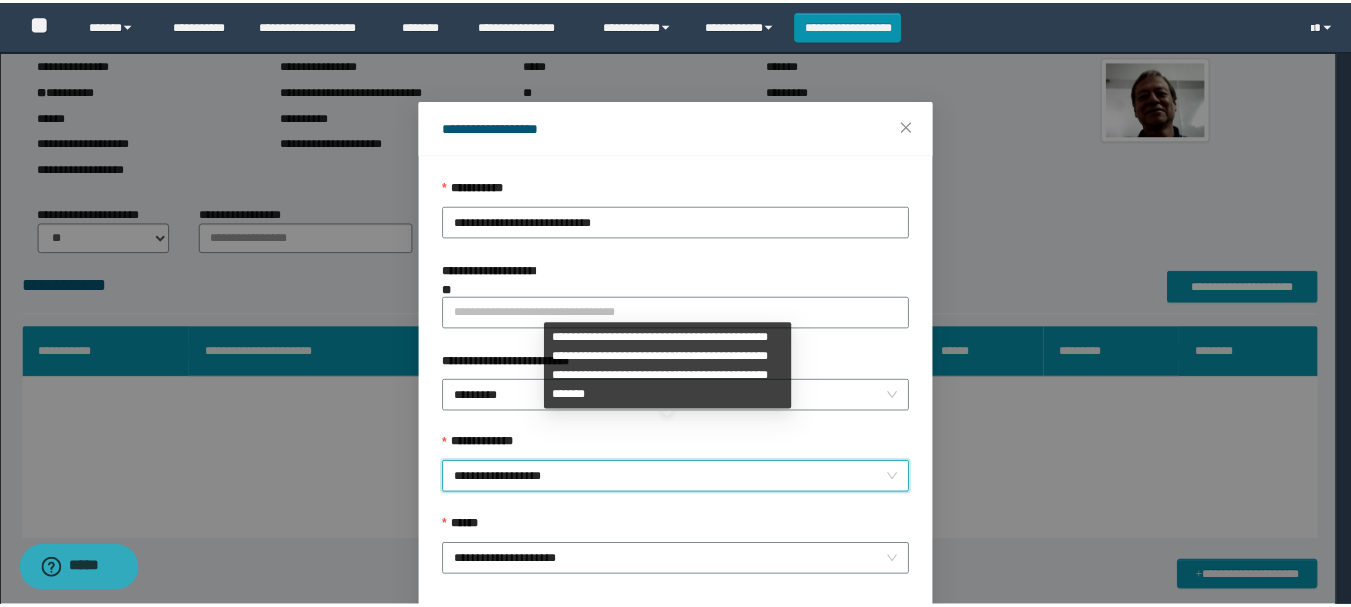 scroll, scrollTop: 145, scrollLeft: 0, axis: vertical 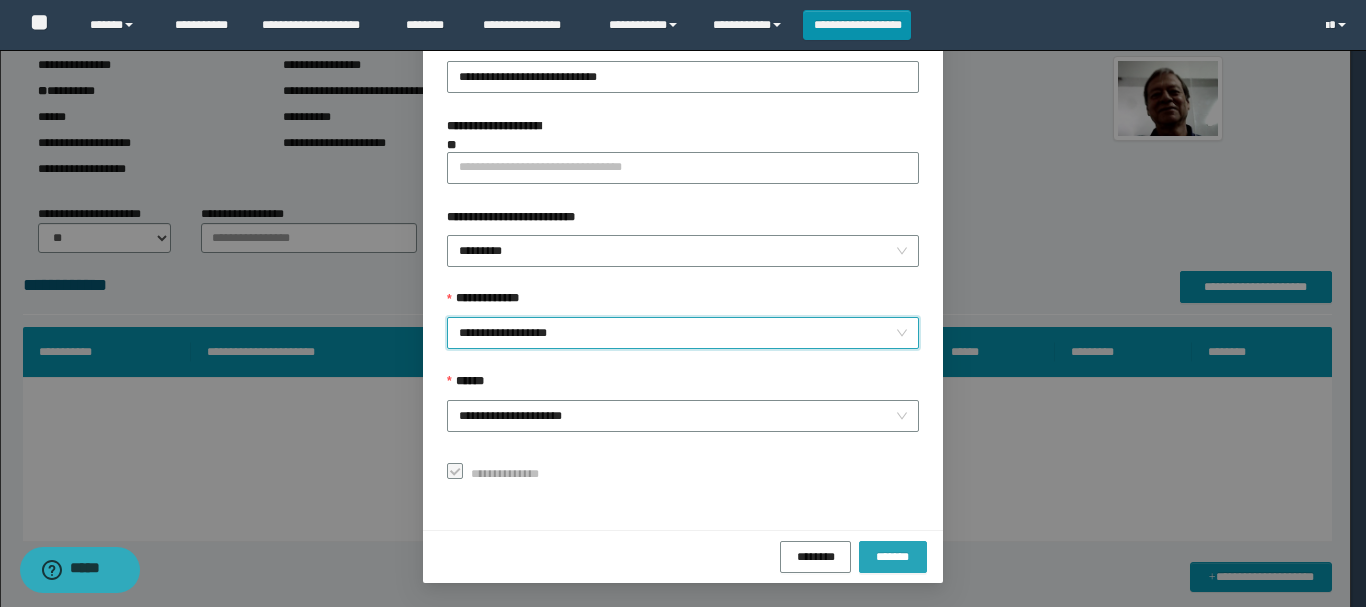 click on "*******" at bounding box center (893, 556) 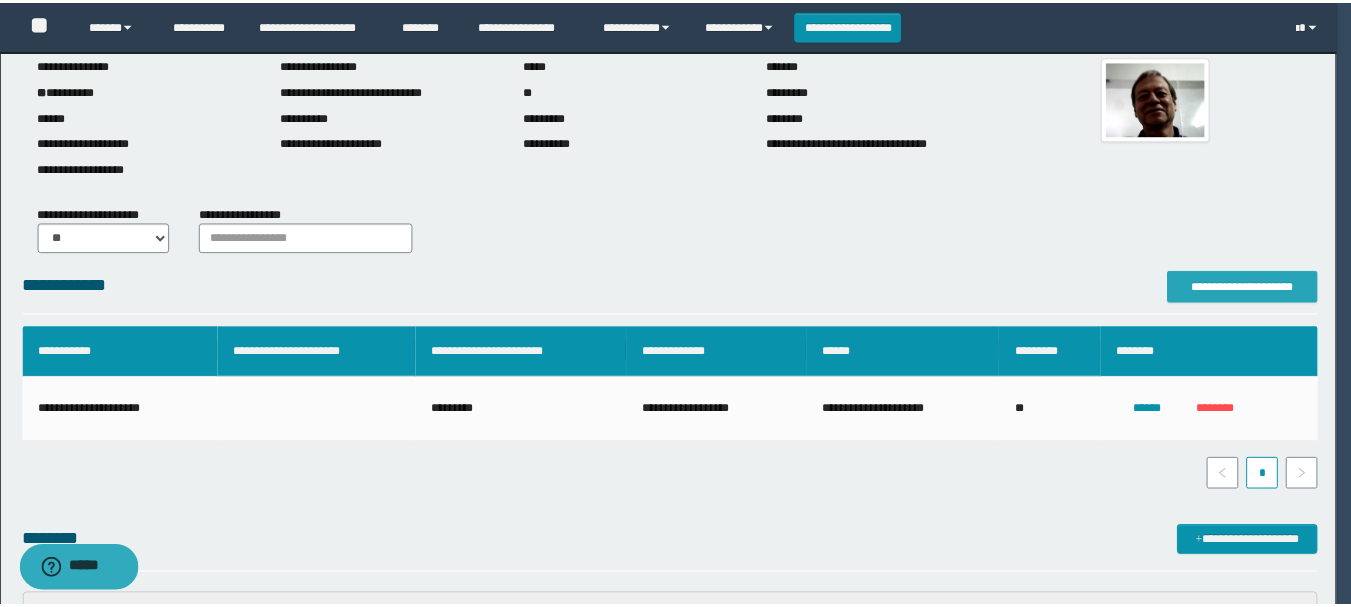 scroll, scrollTop: 0, scrollLeft: 0, axis: both 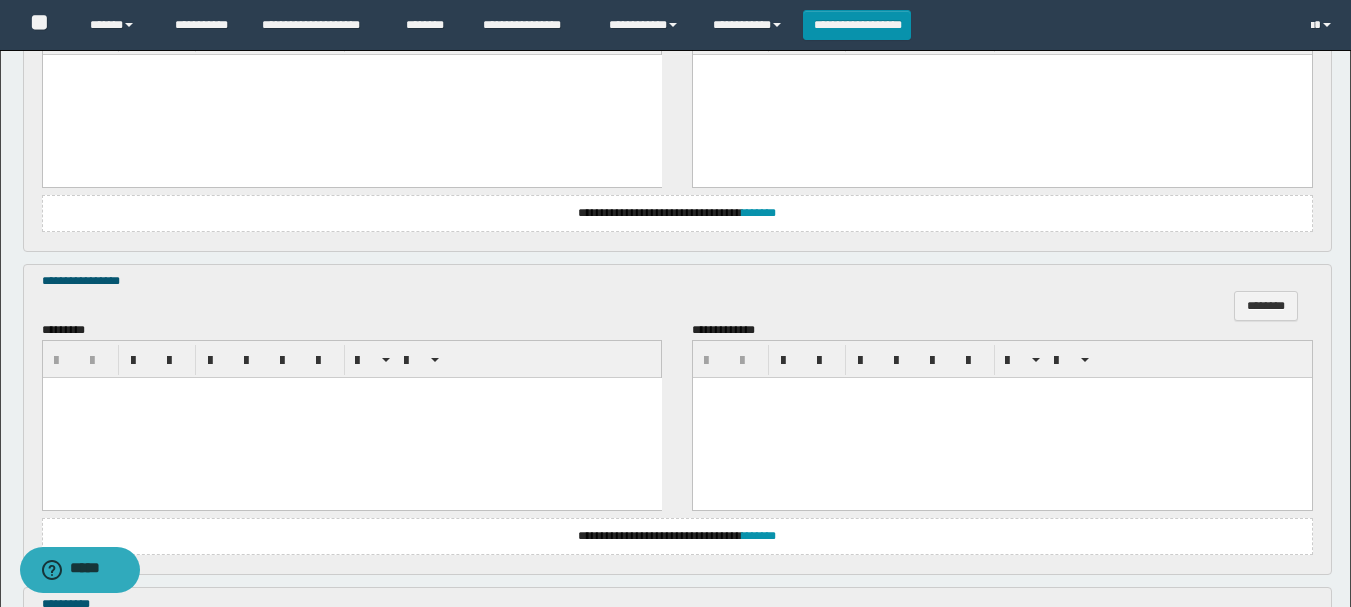 click at bounding box center [351, 393] 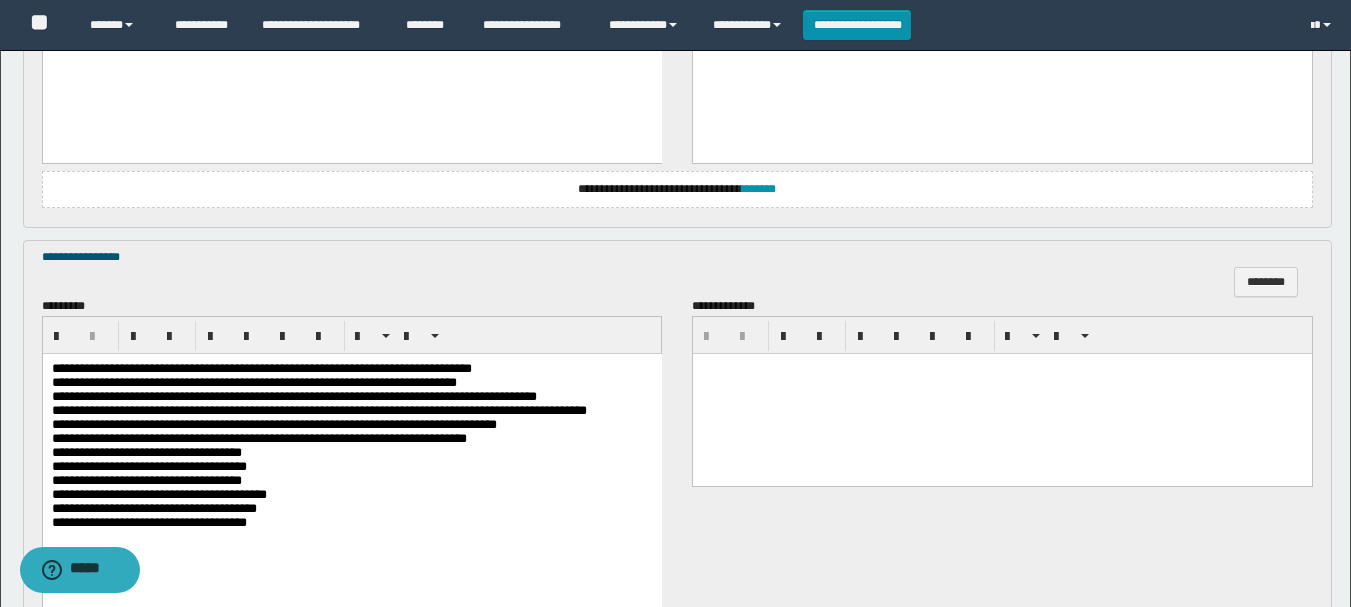 scroll, scrollTop: 1300, scrollLeft: 0, axis: vertical 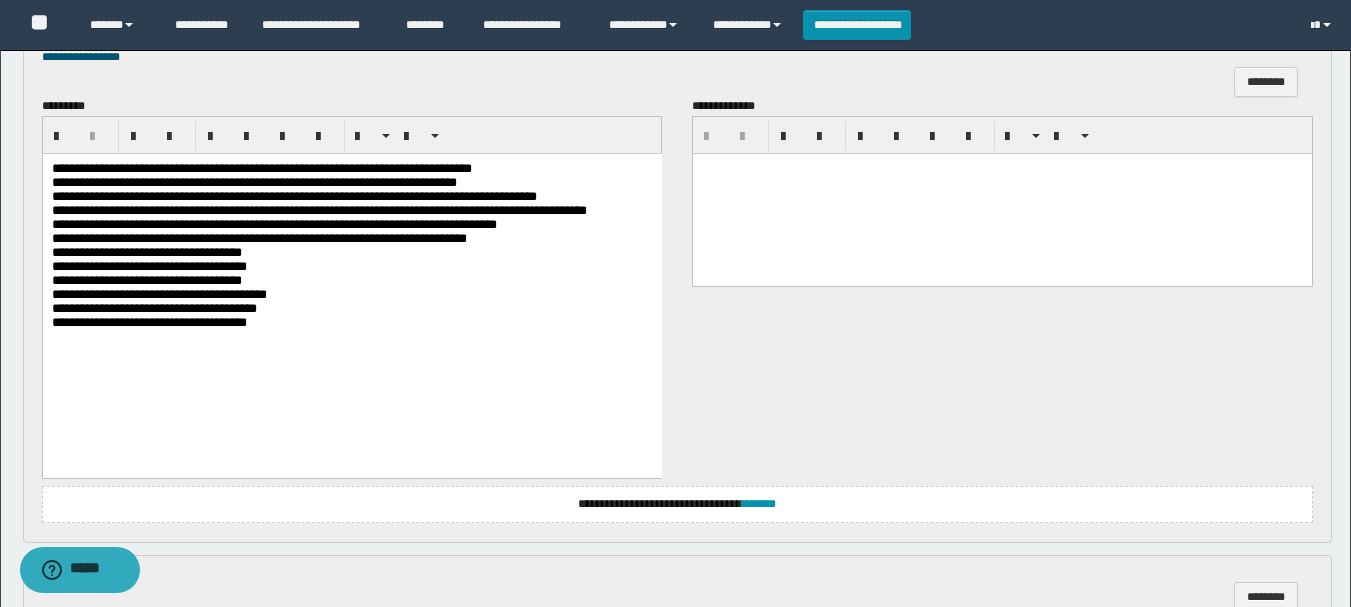 click on "**********" at bounding box center [148, 266] 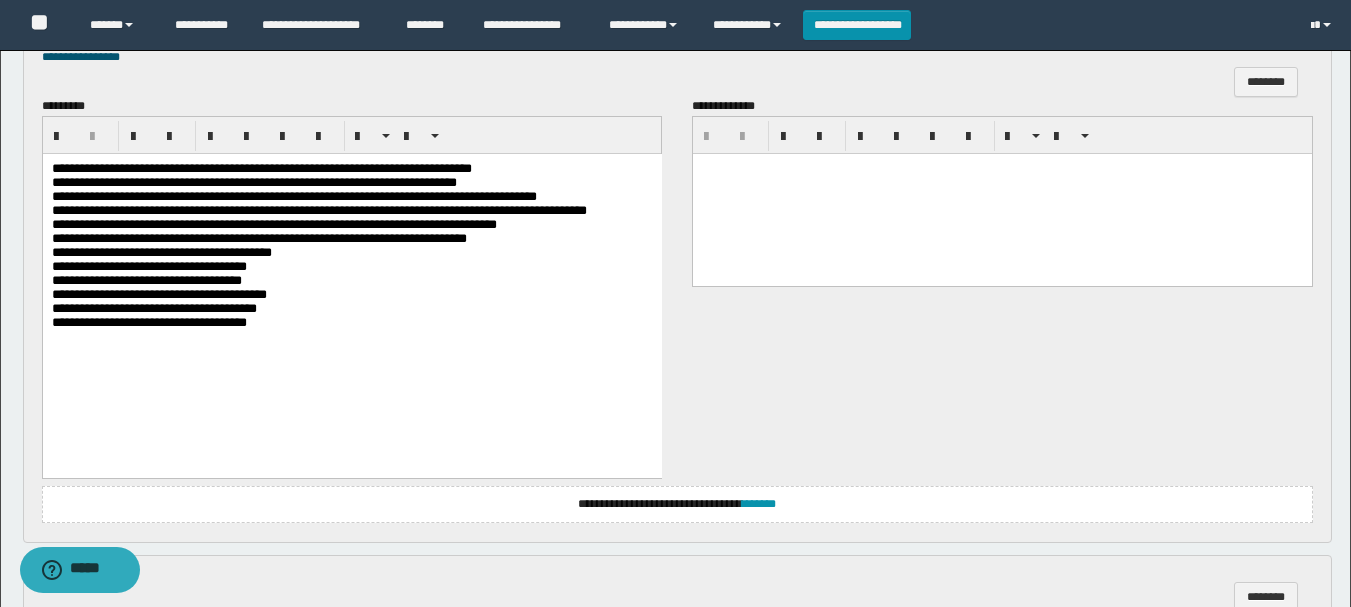 click on "**********" at bounding box center (351, 295) 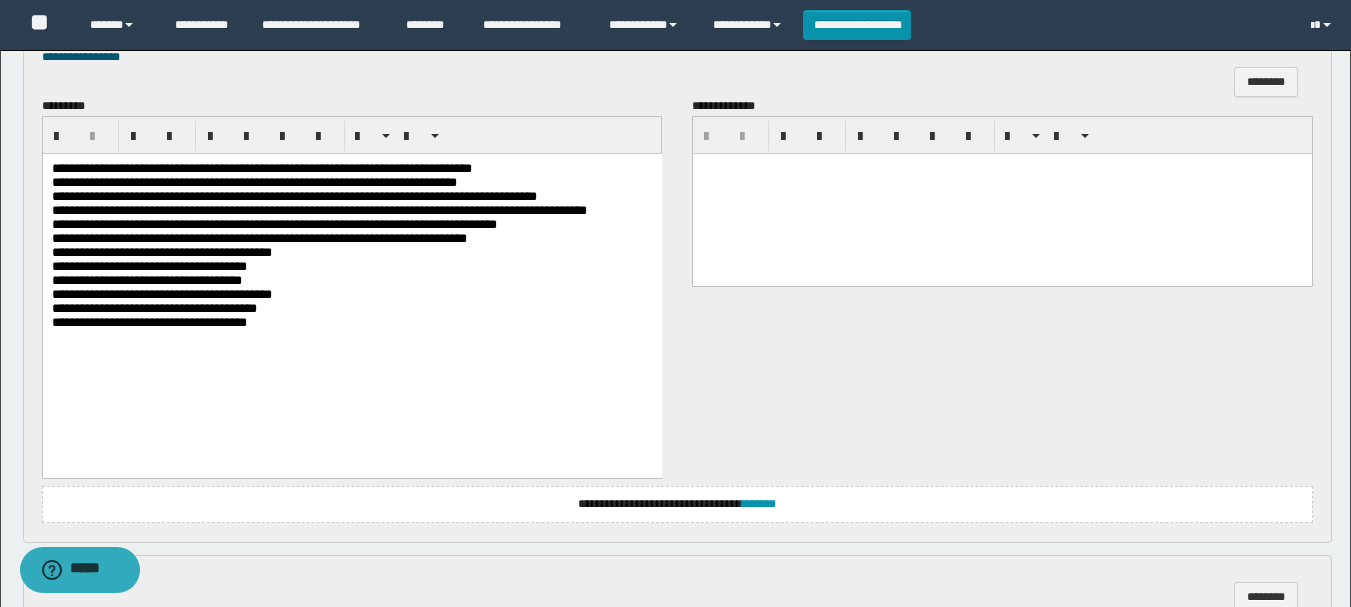 click on "**********" at bounding box center [351, 211] 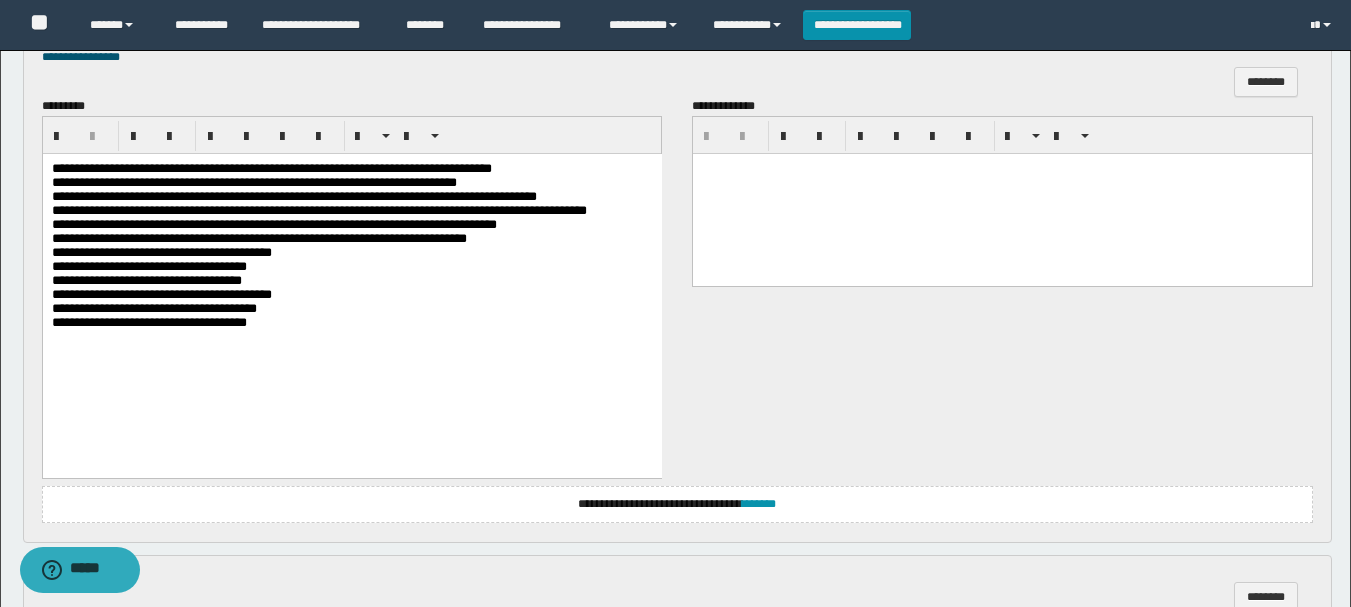 click on "**********" at bounding box center [258, 238] 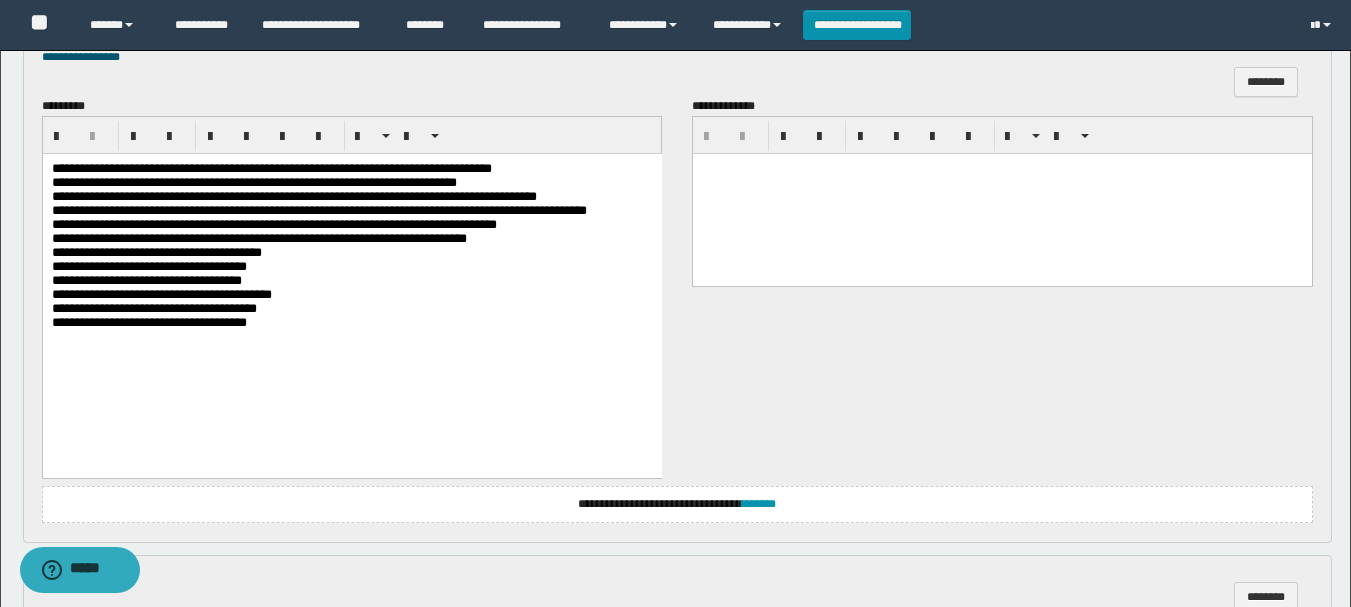click on "**********" at bounding box center (253, 182) 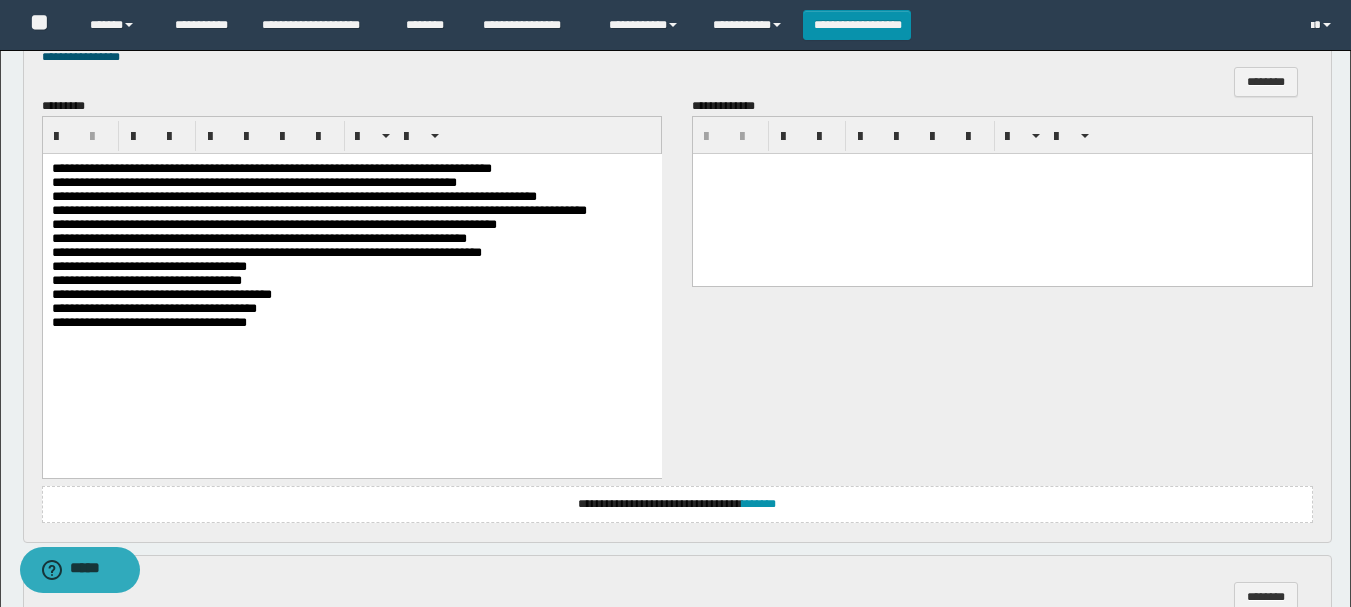 click on "**********" at bounding box center (266, 252) 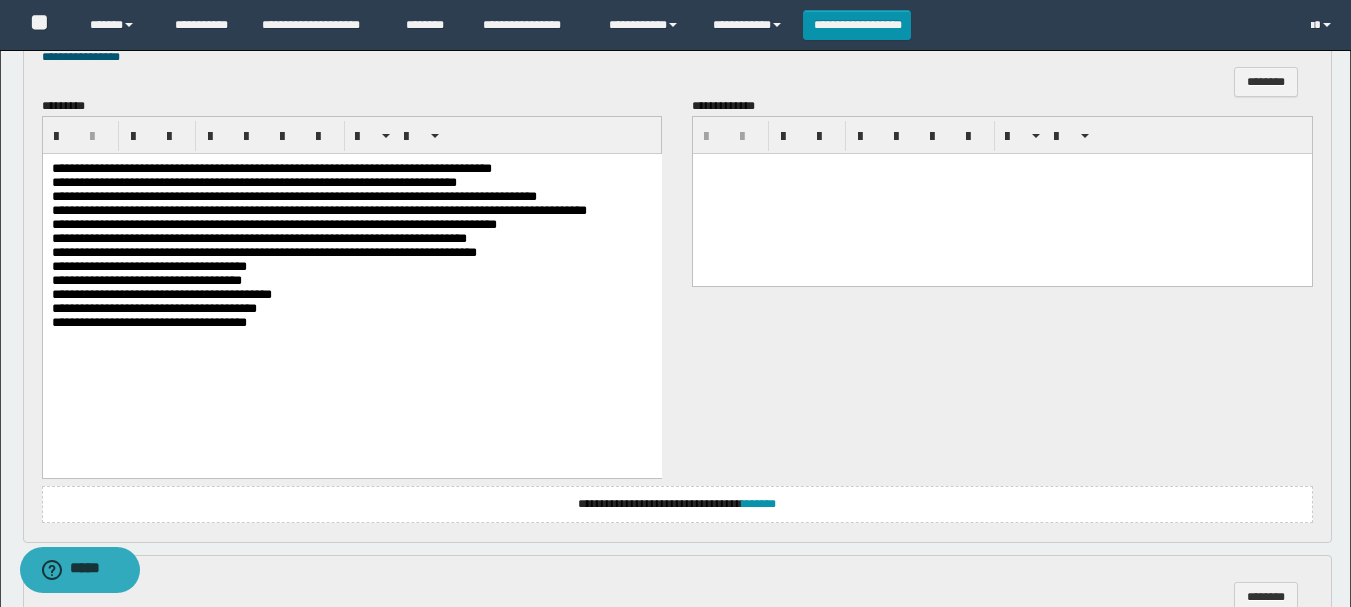 click on "**********" at bounding box center [351, 253] 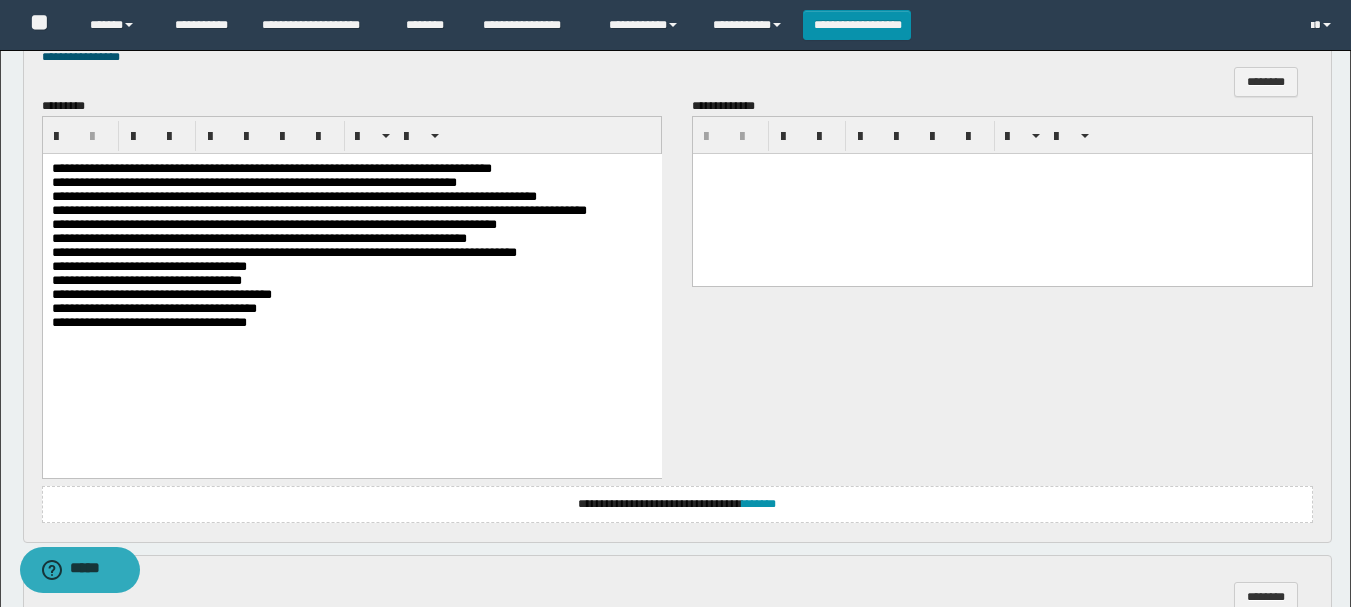 click on "**********" at bounding box center (283, 252) 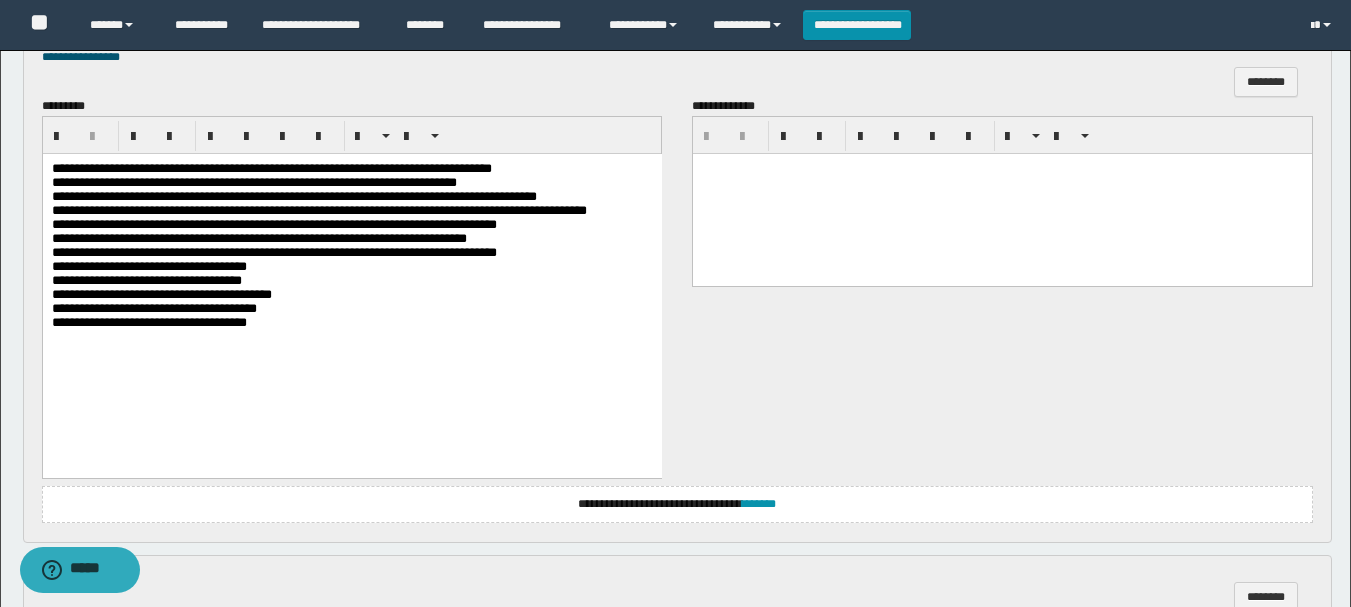 drag, startPoint x: 460, startPoint y: 246, endPoint x: 486, endPoint y: 301, distance: 60.835846 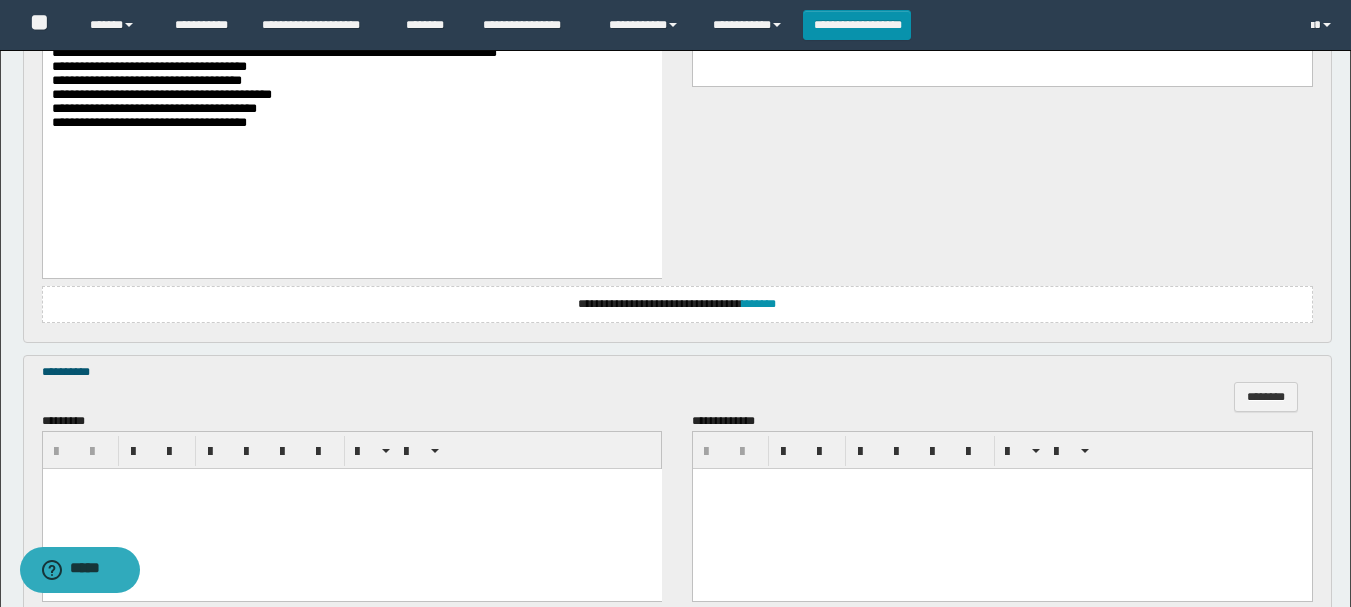 scroll, scrollTop: 1700, scrollLeft: 0, axis: vertical 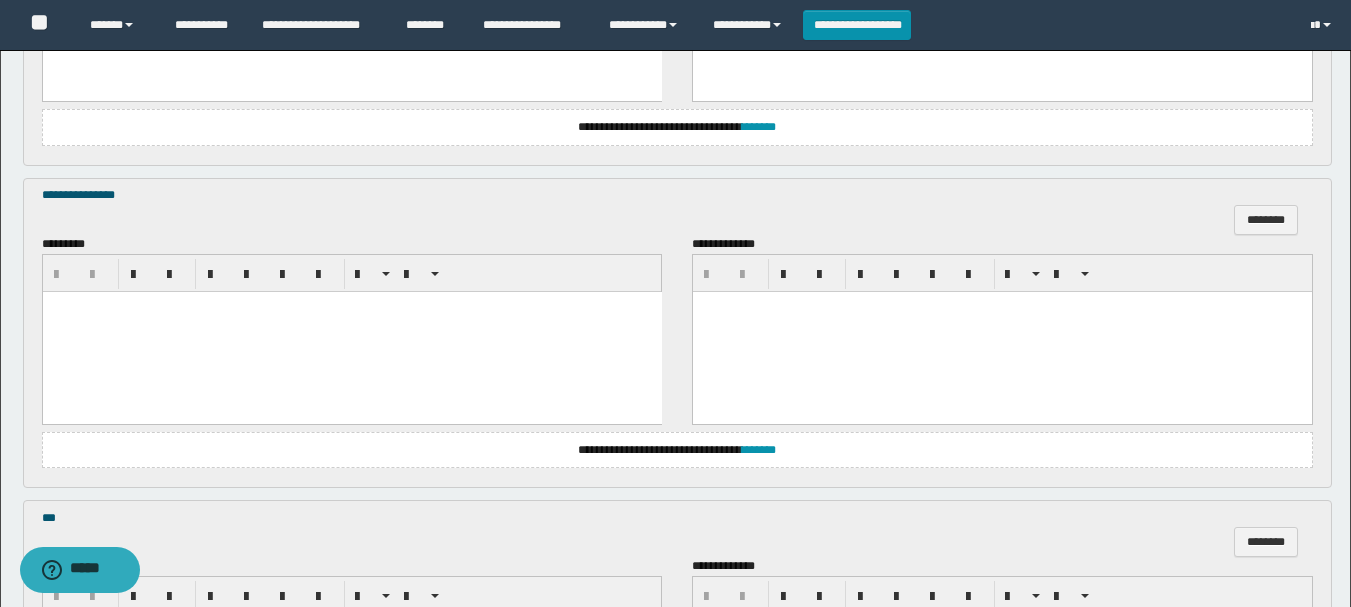 click at bounding box center (351, 331) 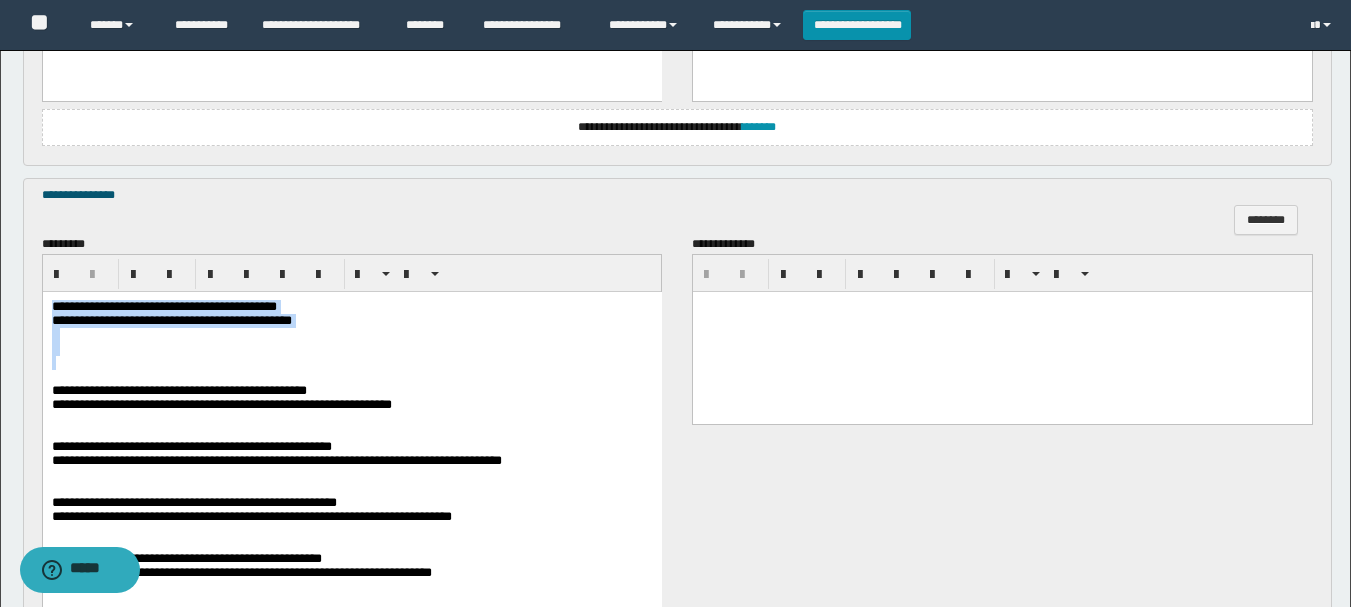 drag, startPoint x: 52, startPoint y: 308, endPoint x: 378, endPoint y: 373, distance: 332.4169 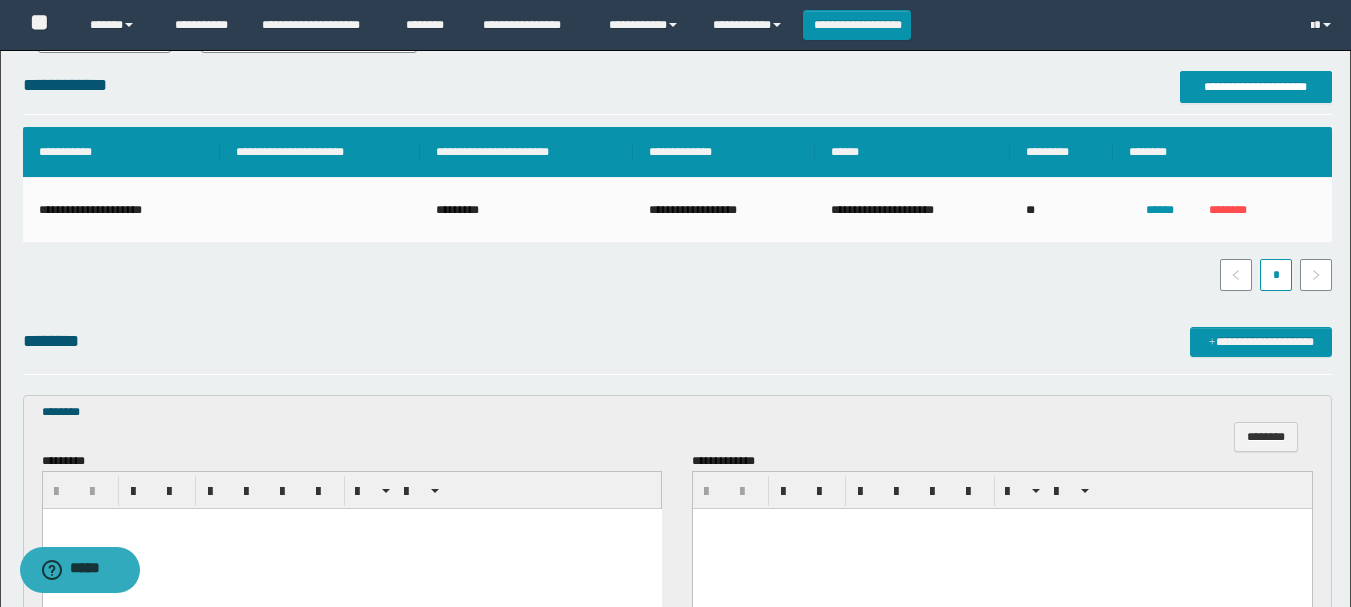 scroll, scrollTop: 400, scrollLeft: 0, axis: vertical 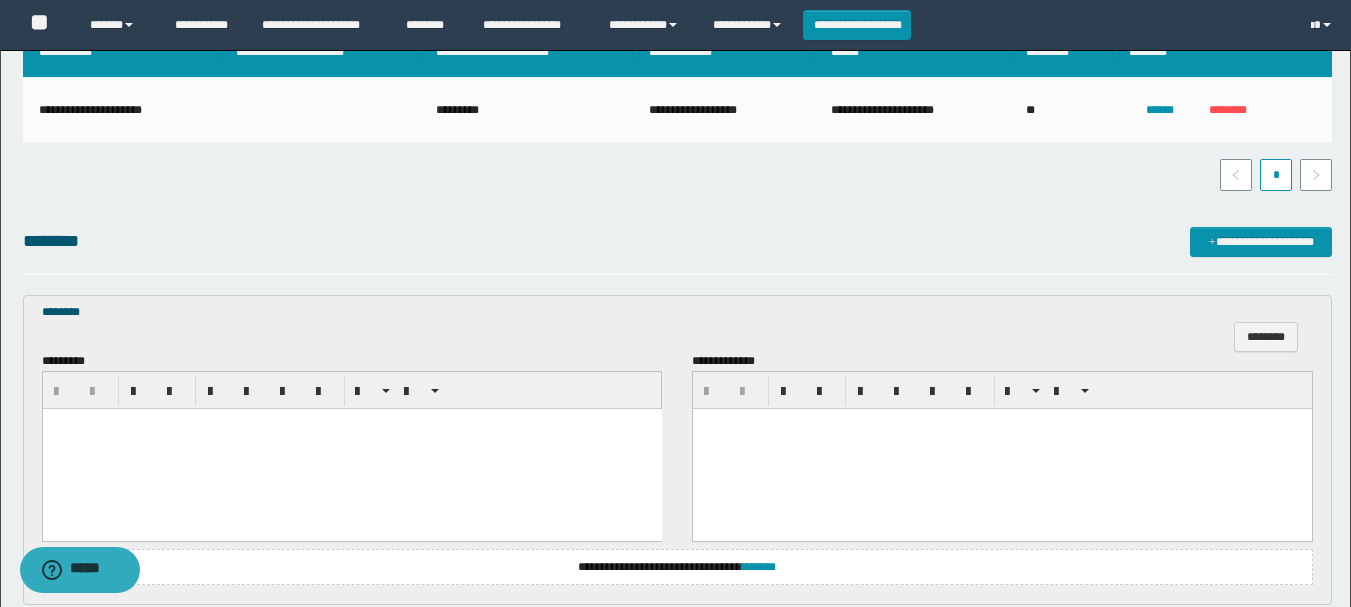 click at bounding box center [351, 448] 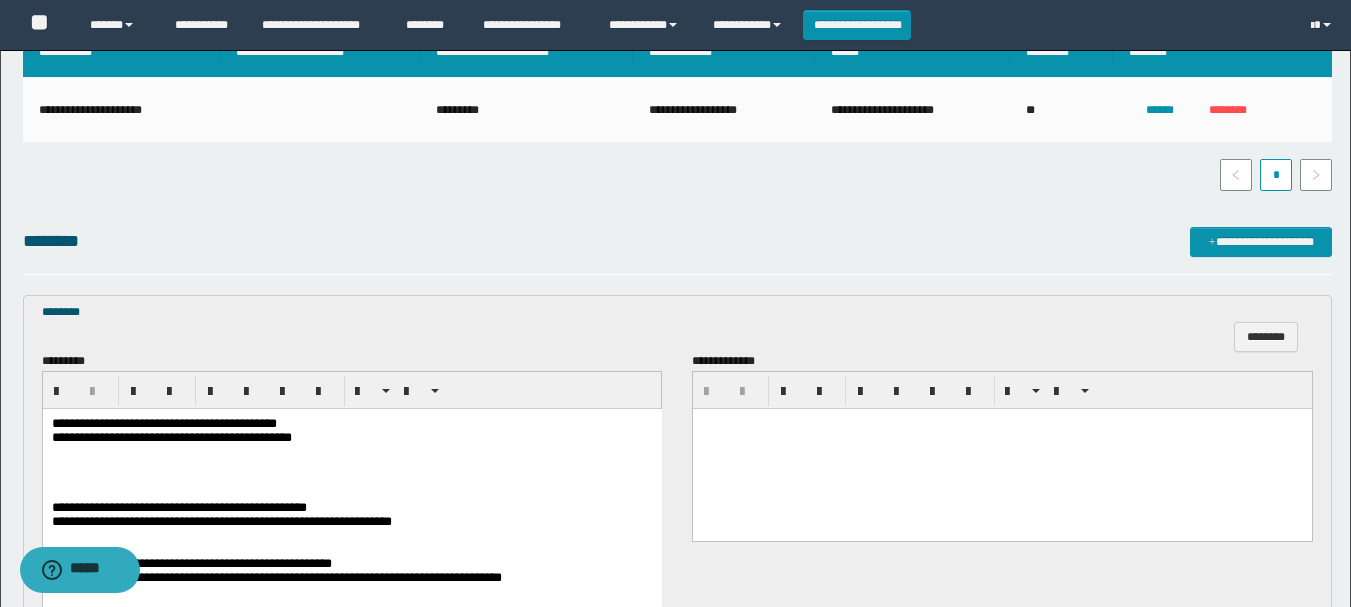 scroll, scrollTop: 600, scrollLeft: 0, axis: vertical 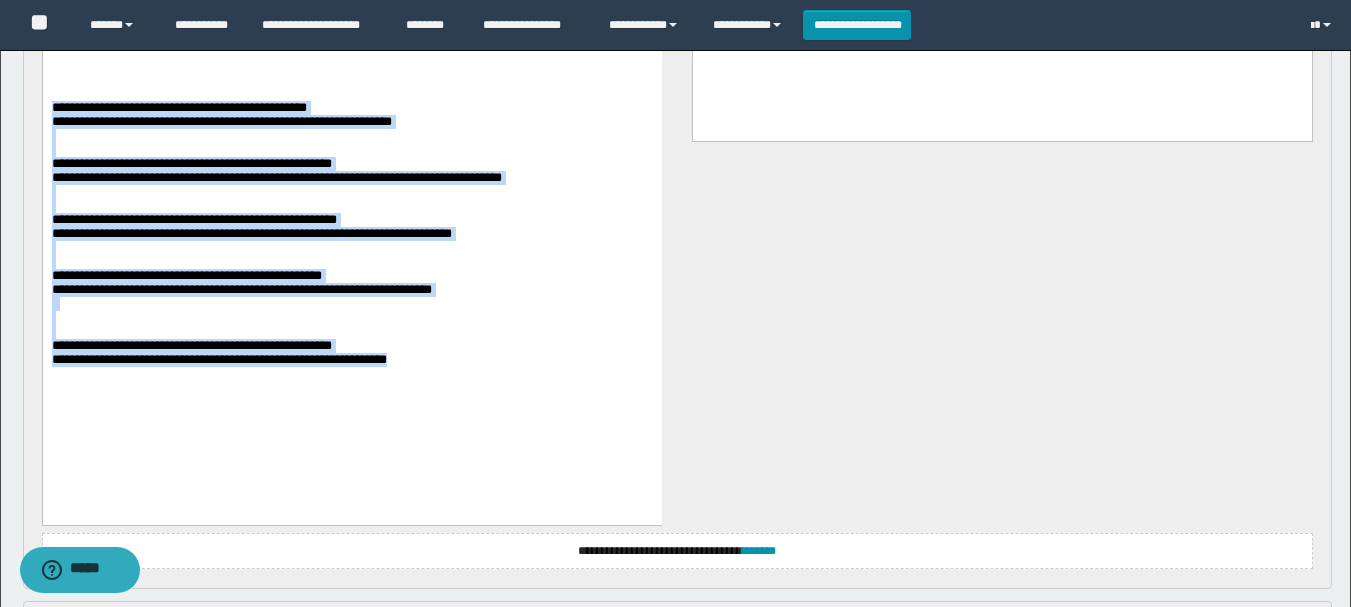drag, startPoint x: 54, startPoint y: 117, endPoint x: 462, endPoint y: 423, distance: 510 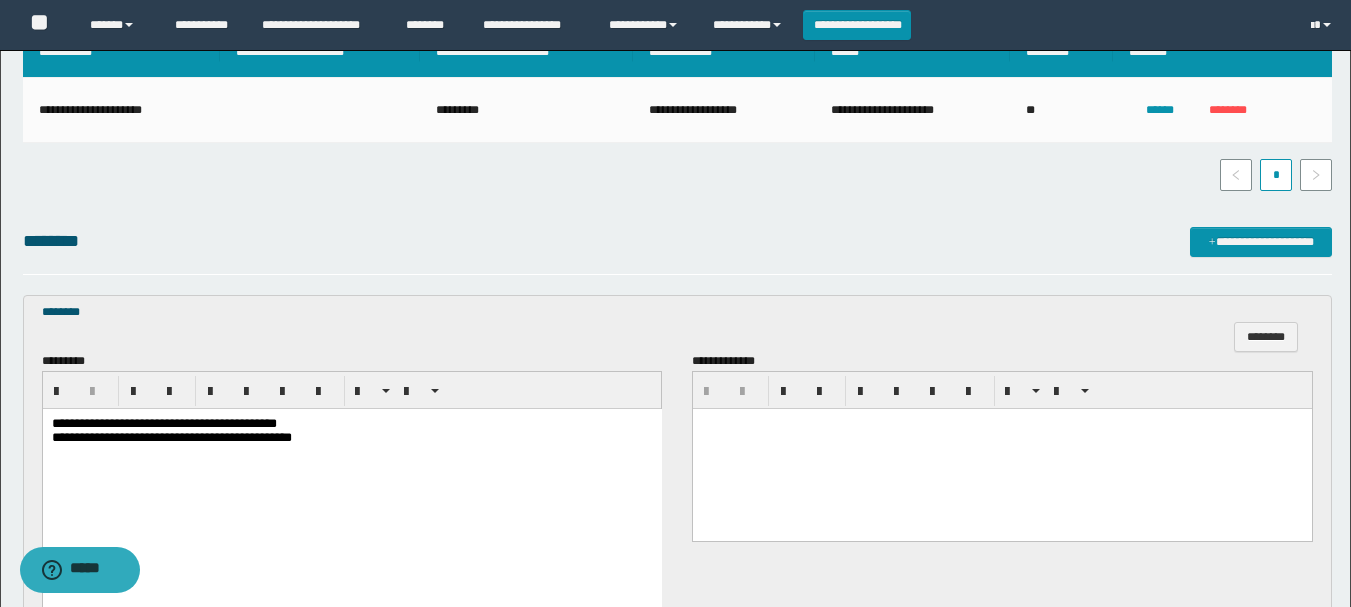 scroll, scrollTop: 500, scrollLeft: 0, axis: vertical 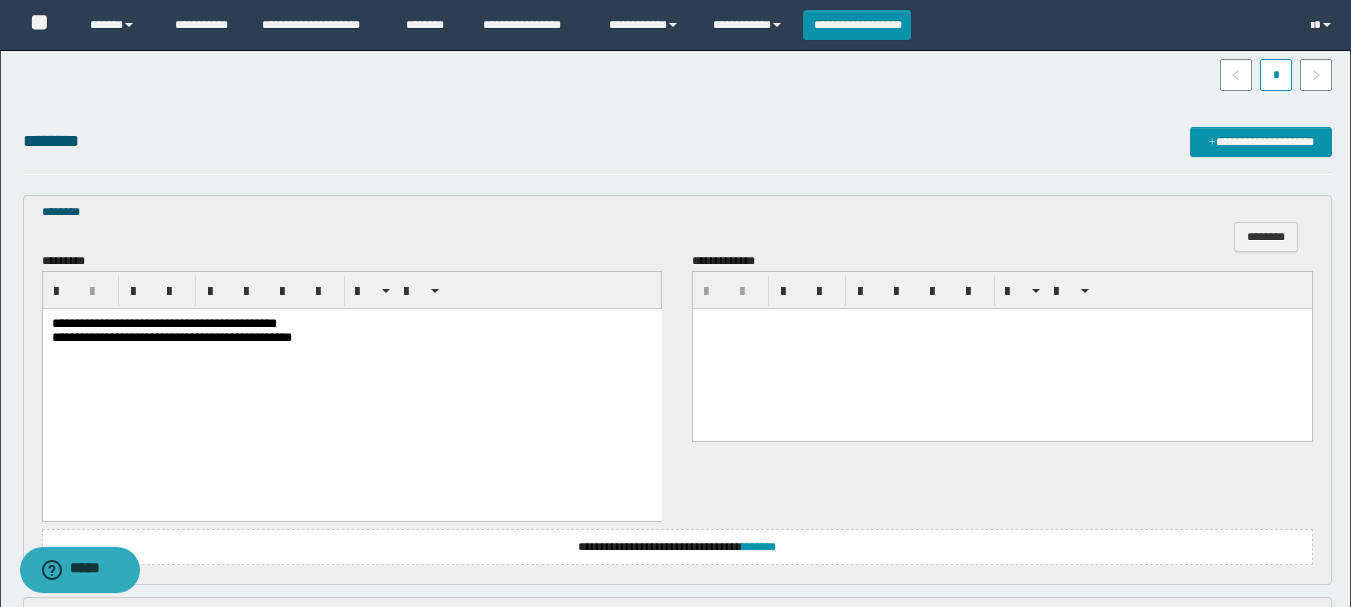 click on "**********" at bounding box center (163, 322) 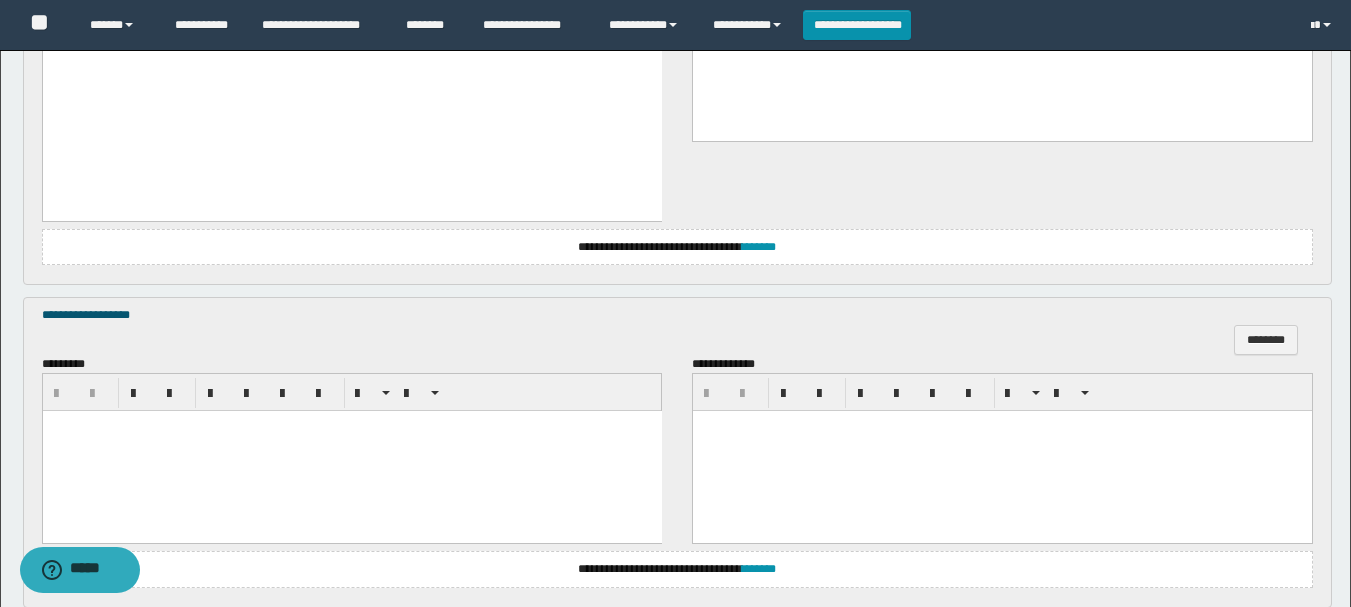 scroll, scrollTop: 1000, scrollLeft: 0, axis: vertical 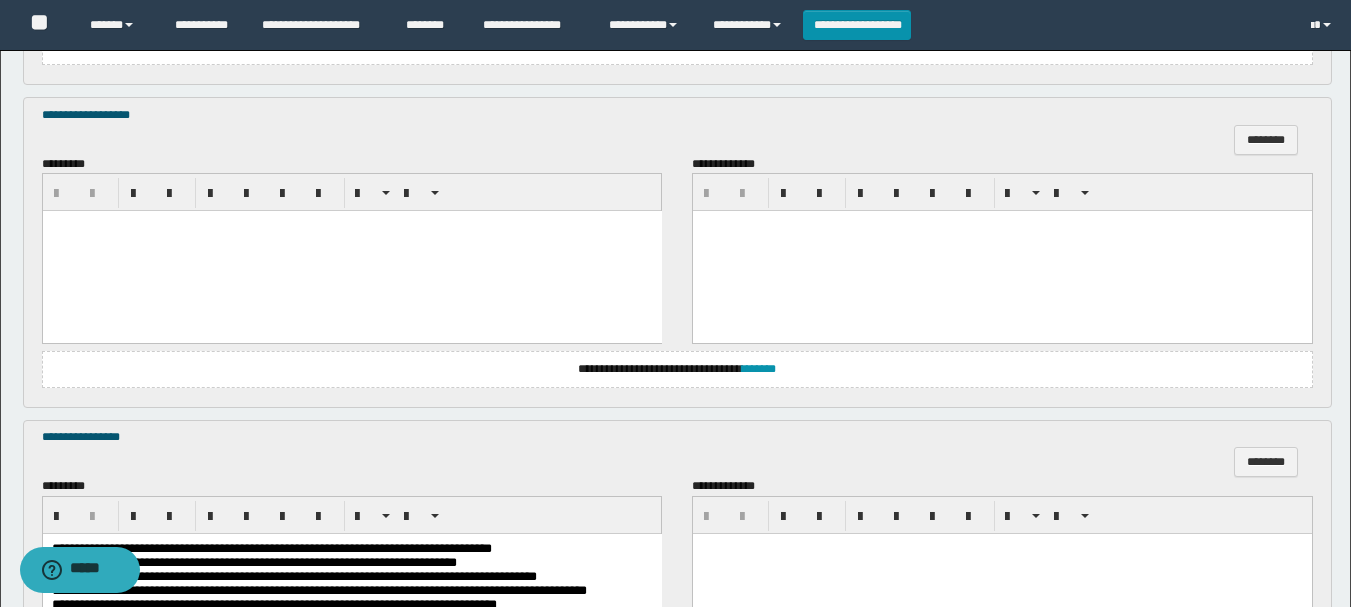 click at bounding box center (351, 251) 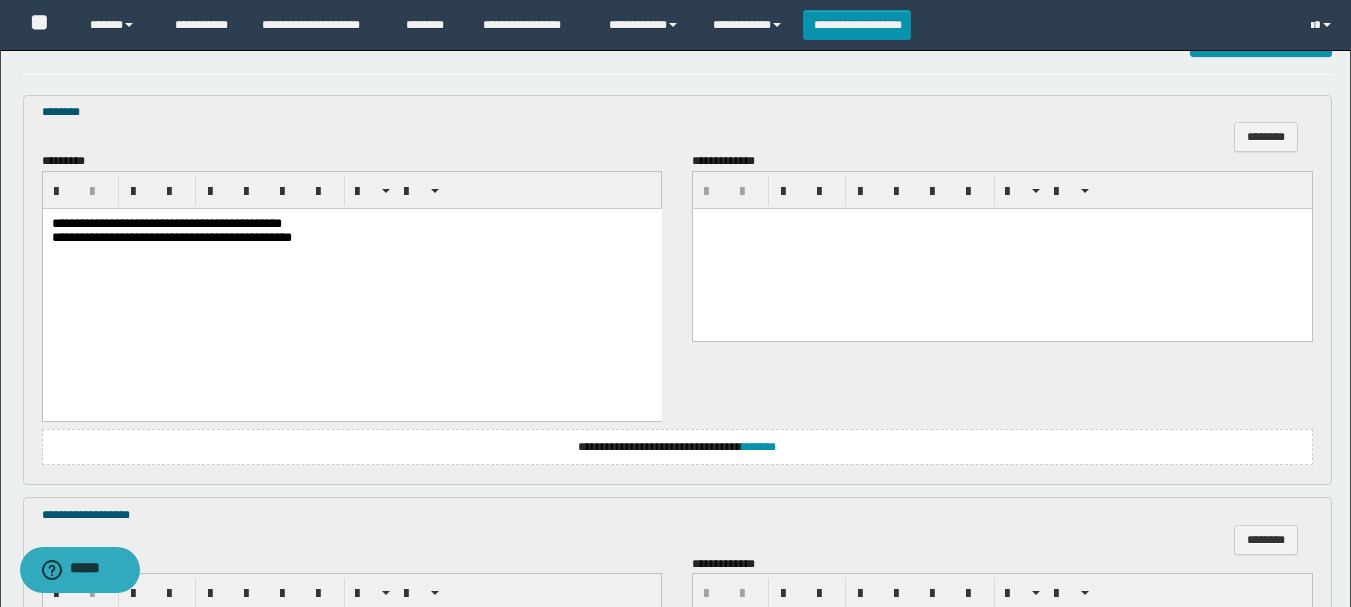 scroll, scrollTop: 900, scrollLeft: 0, axis: vertical 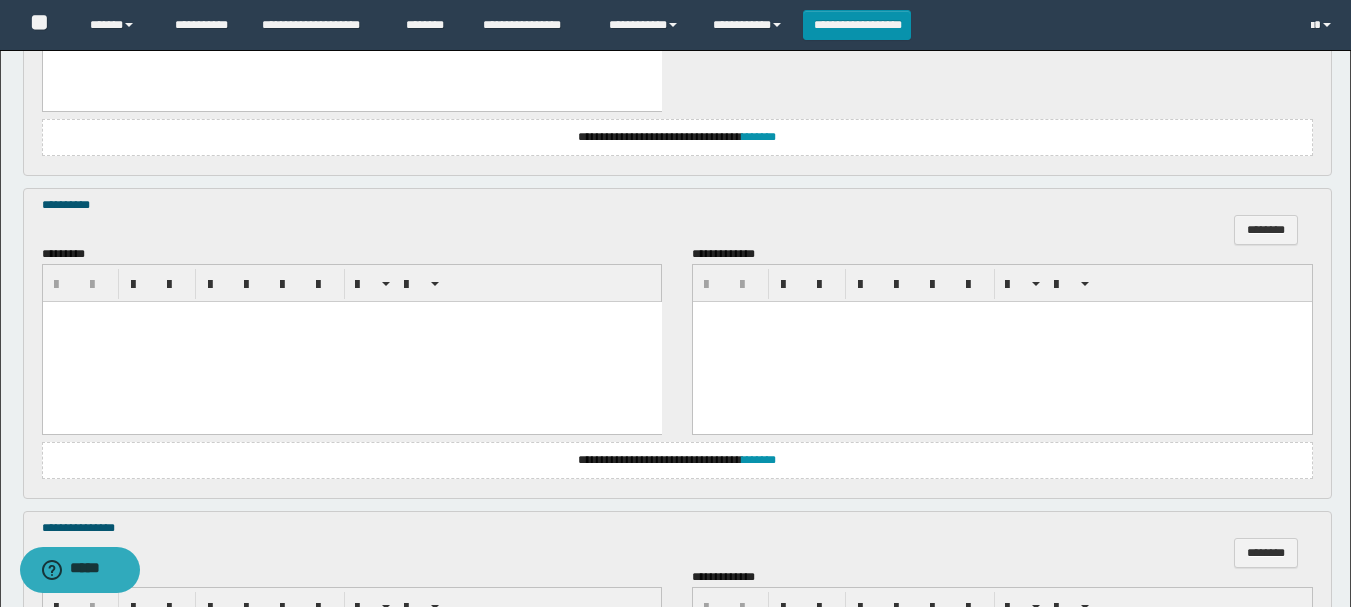 click at bounding box center (351, 341) 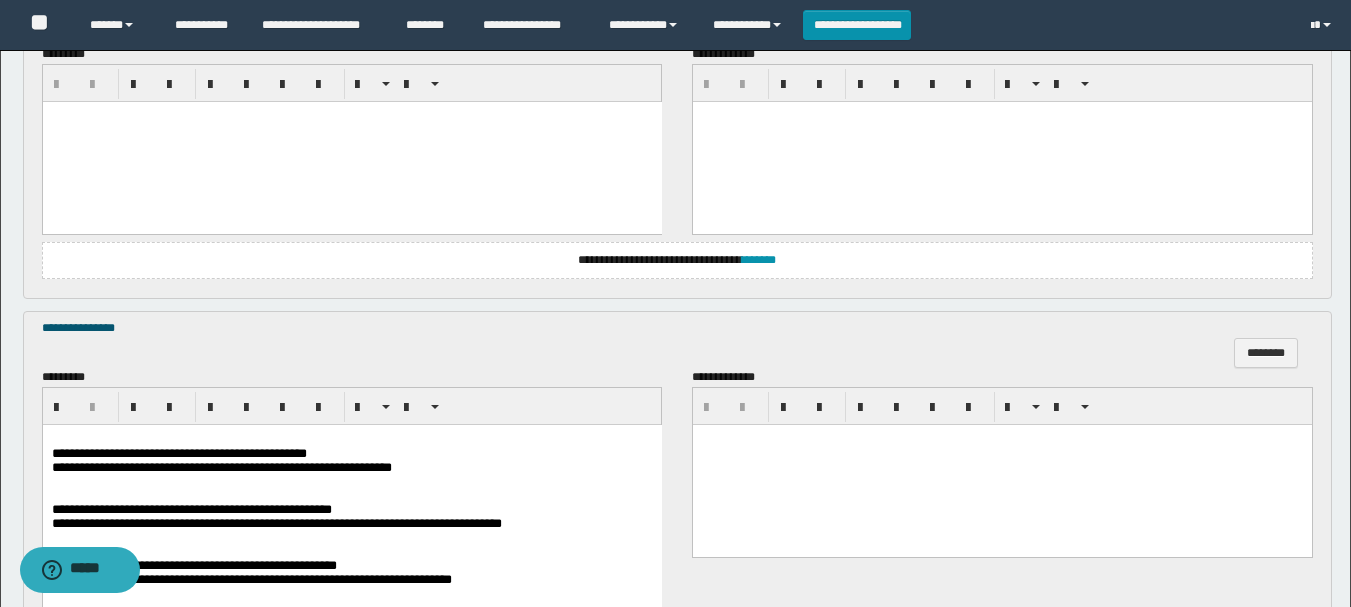 scroll, scrollTop: 2200, scrollLeft: 0, axis: vertical 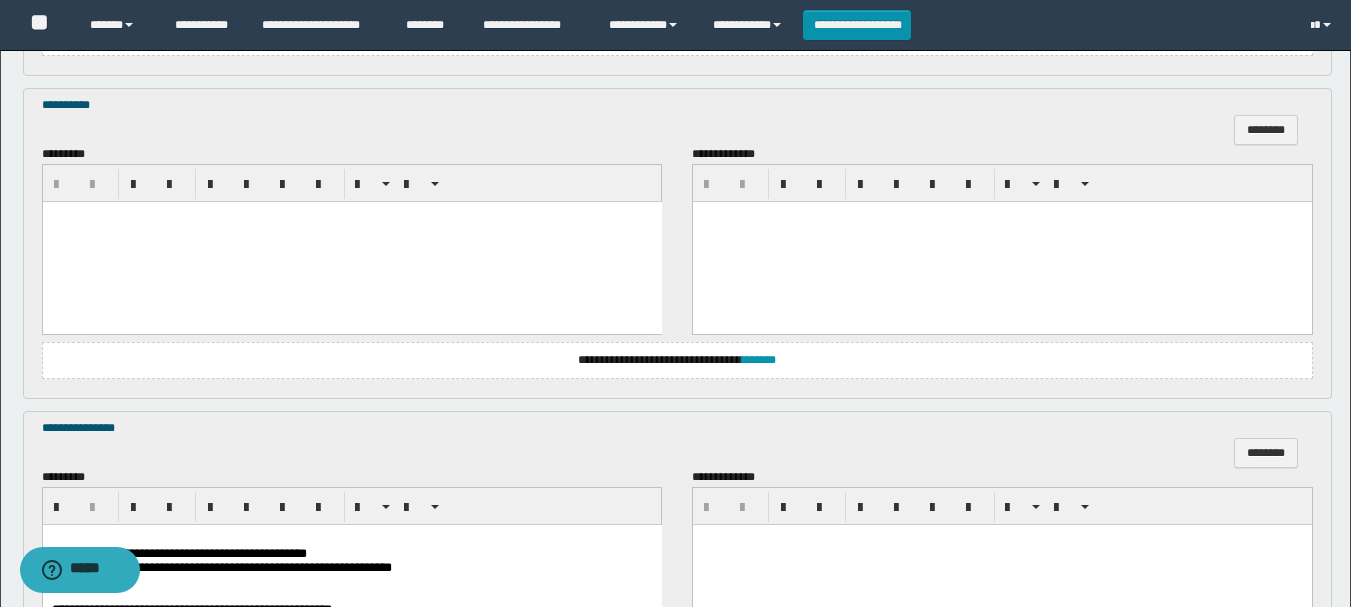 click at bounding box center [351, 241] 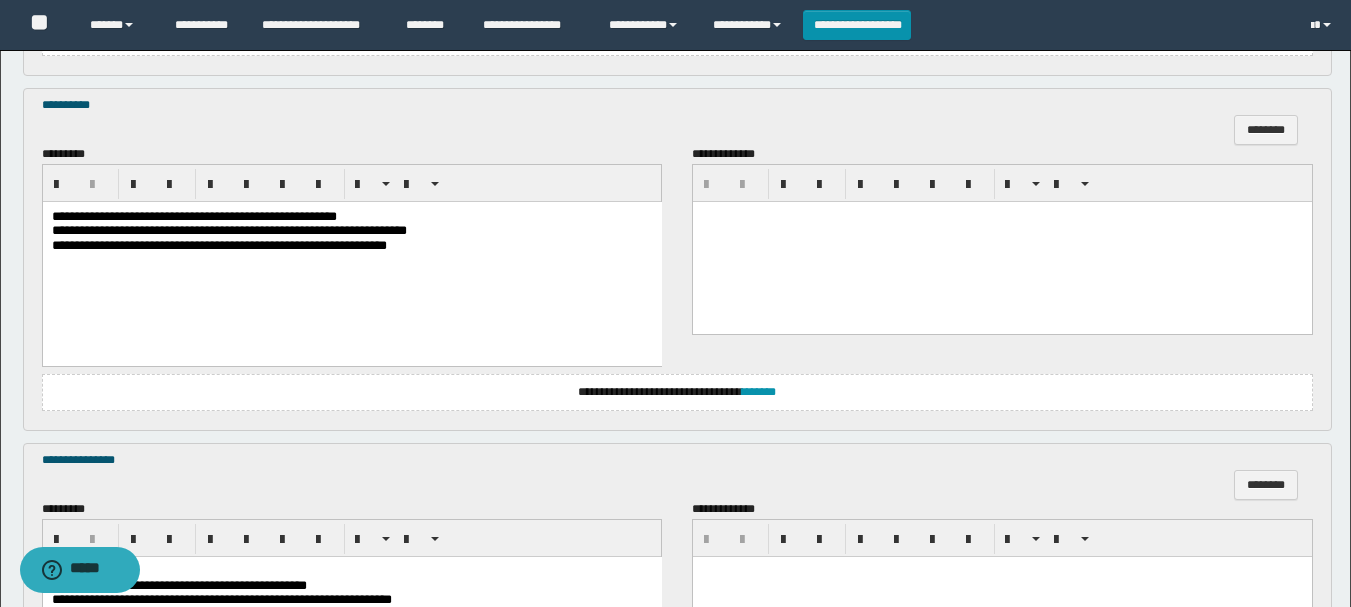 click on "**********" at bounding box center (193, 215) 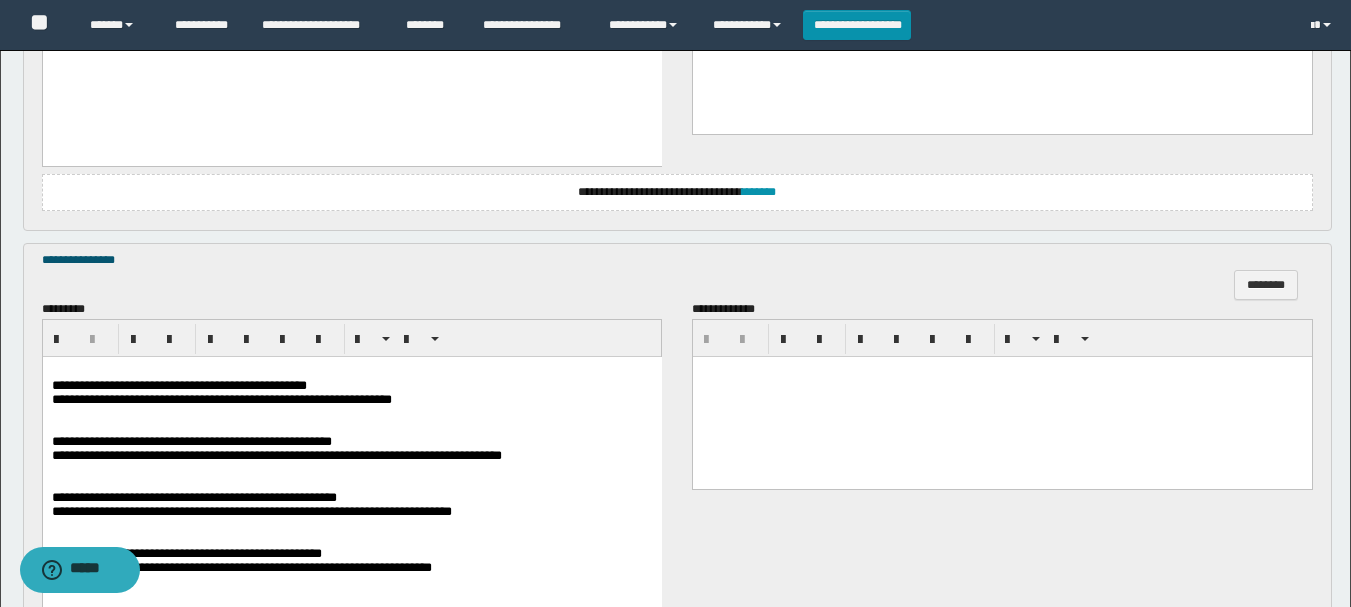 scroll, scrollTop: 2400, scrollLeft: 0, axis: vertical 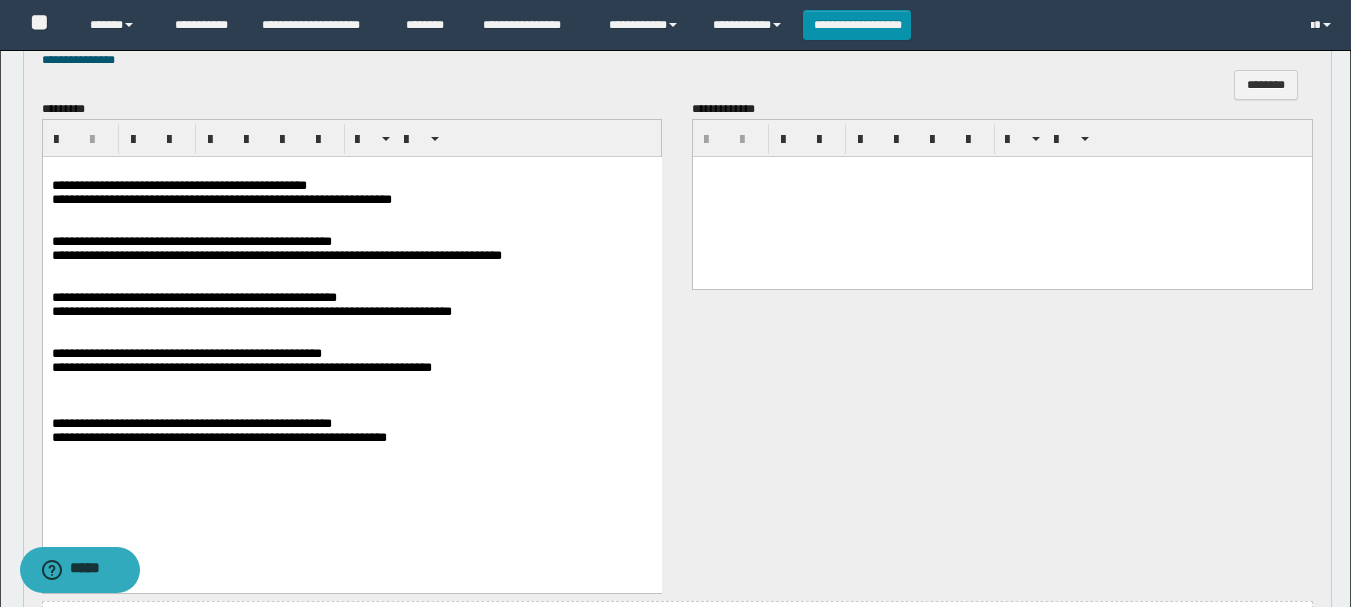 click on "**********" at bounding box center [178, 184] 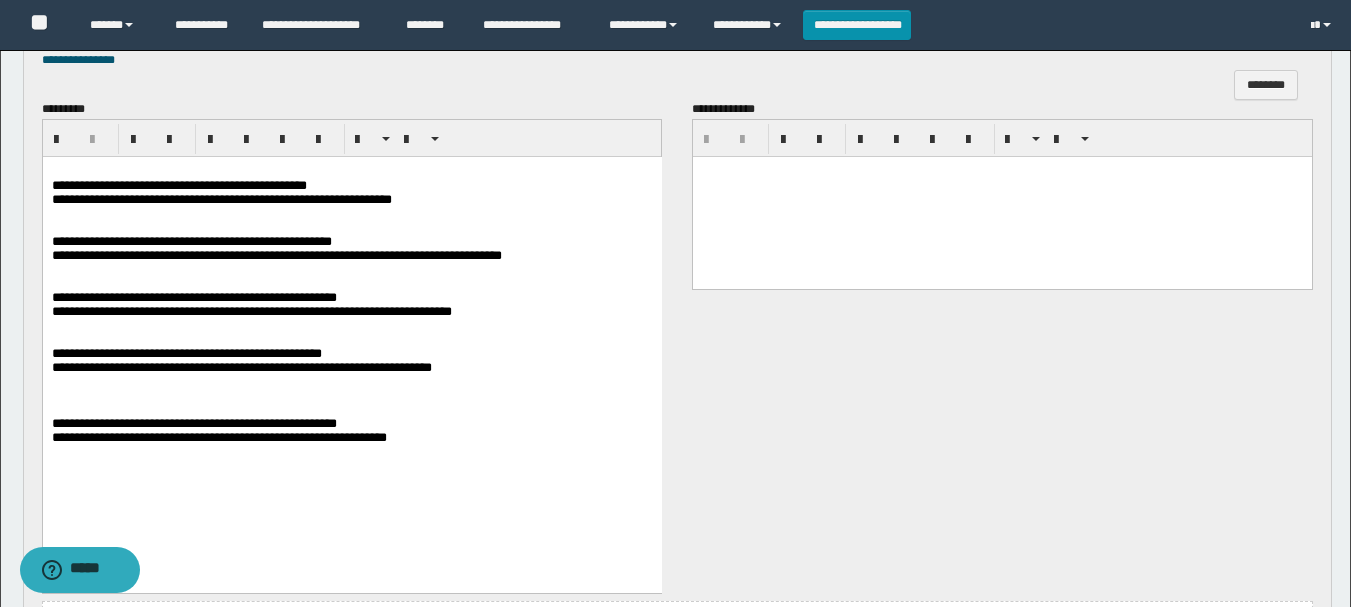 drag, startPoint x: 300, startPoint y: 251, endPoint x: 315, endPoint y: 304, distance: 55.081757 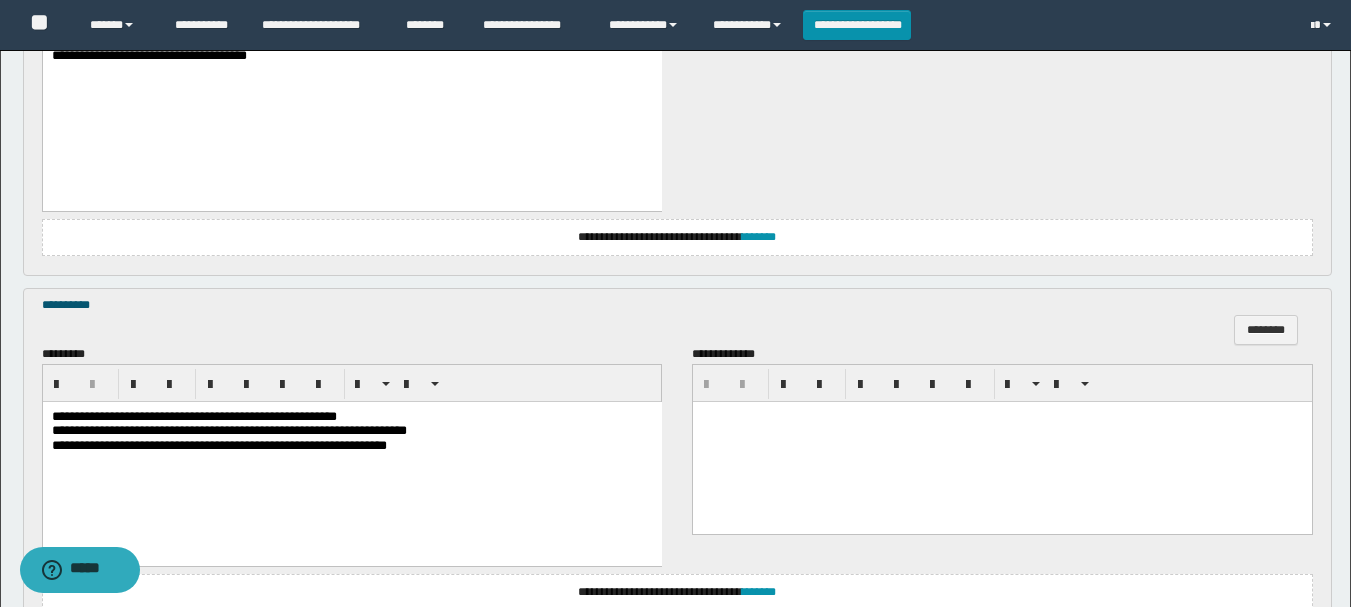 scroll, scrollTop: 1900, scrollLeft: 0, axis: vertical 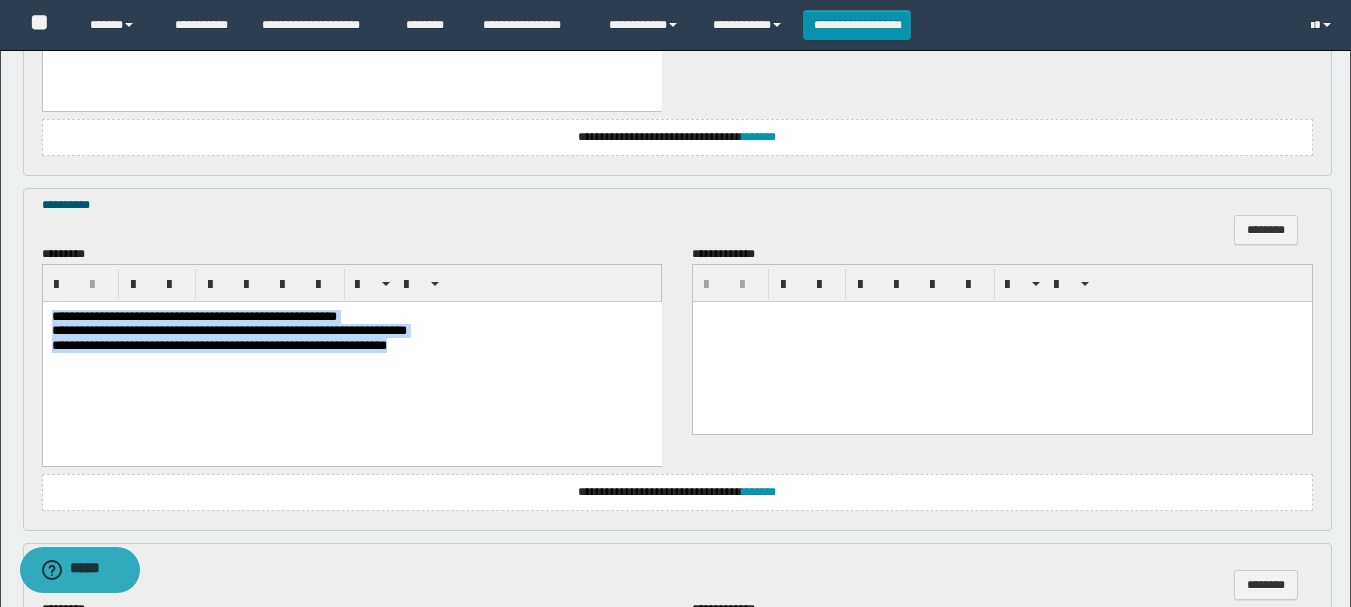 drag, startPoint x: 50, startPoint y: 318, endPoint x: 522, endPoint y: 393, distance: 477.92154 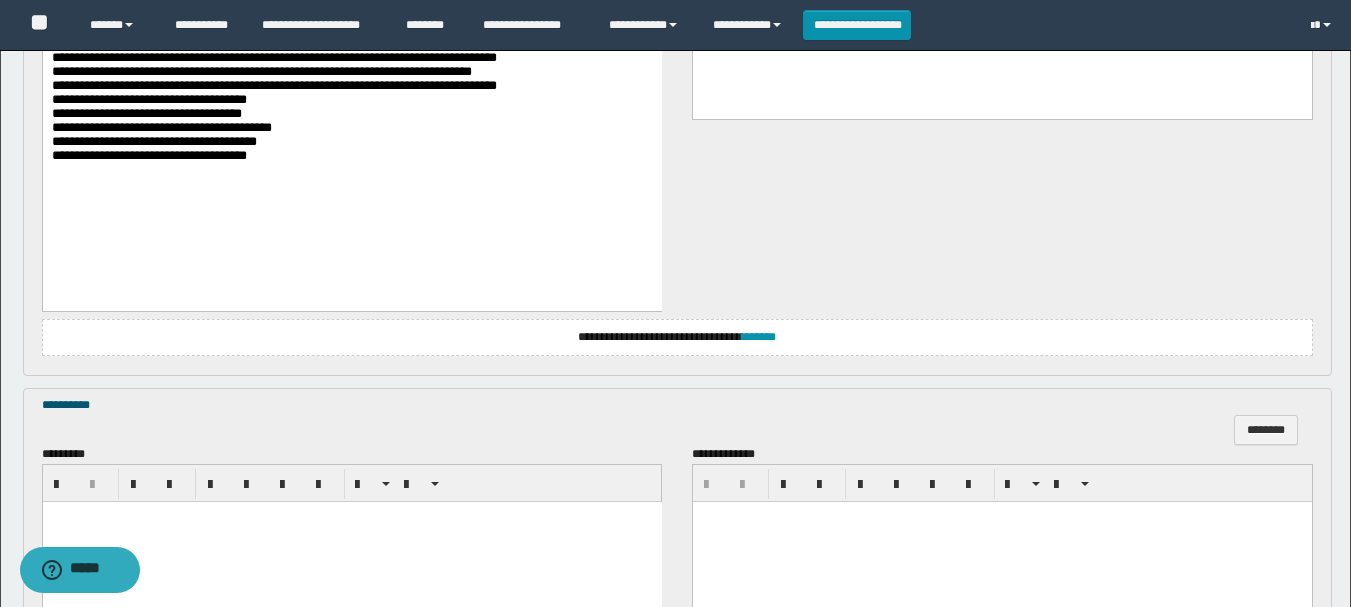 scroll, scrollTop: 1900, scrollLeft: 0, axis: vertical 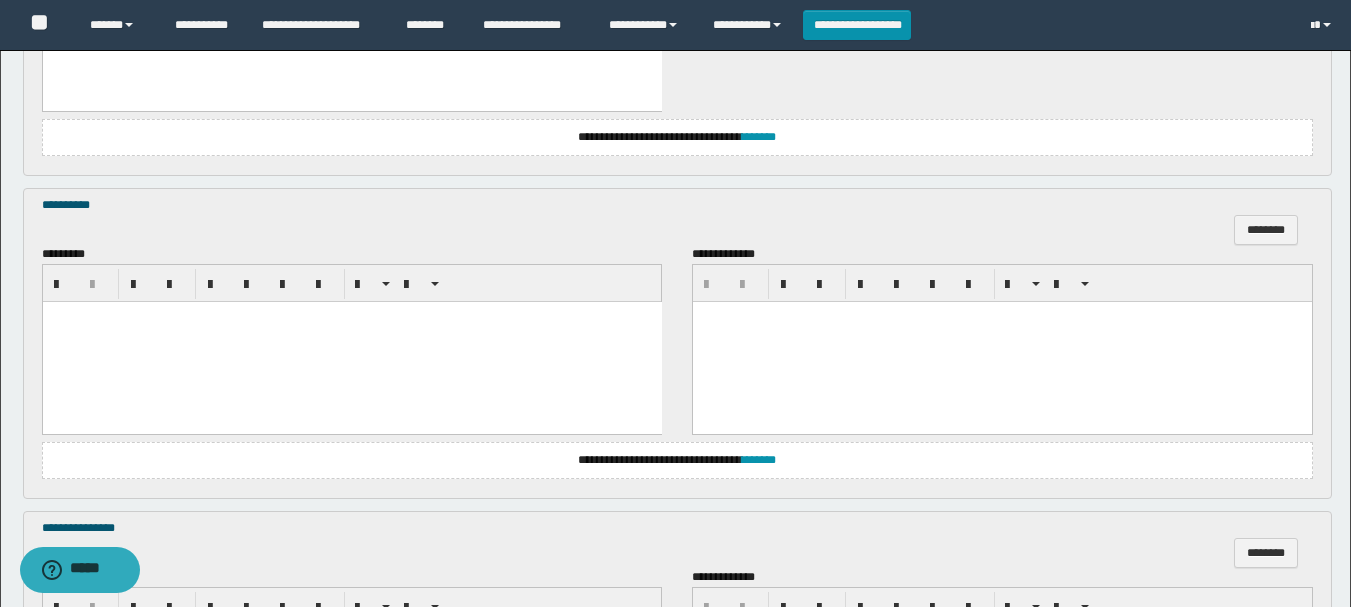 type 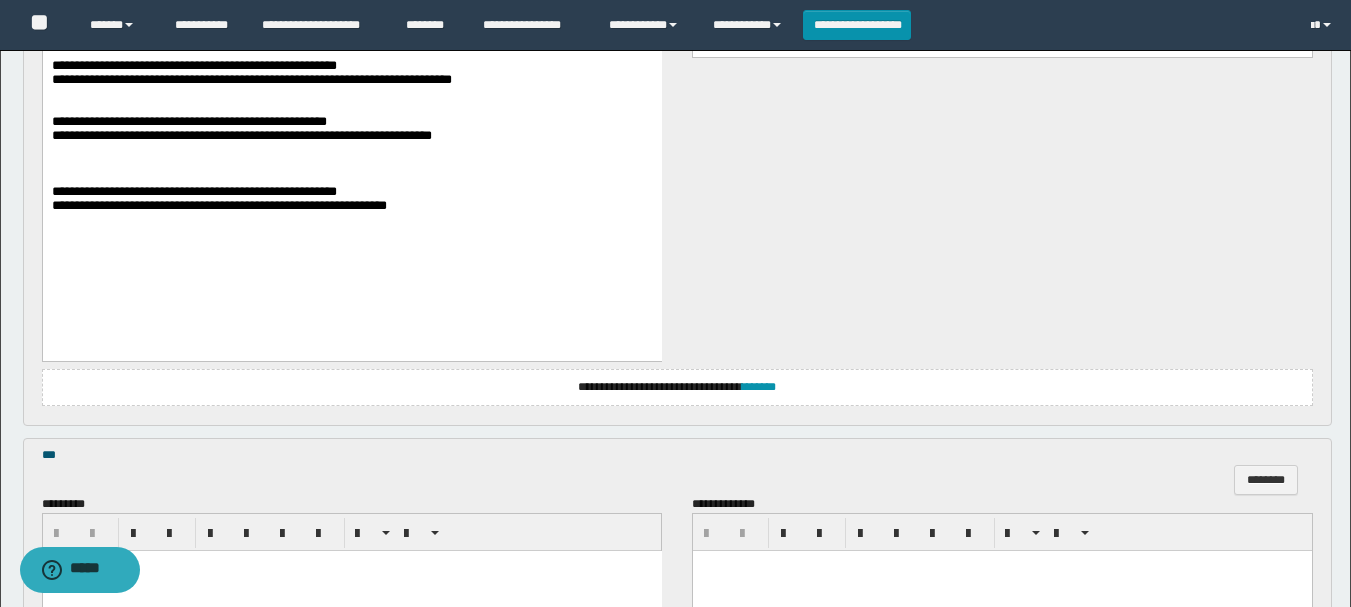 scroll, scrollTop: 2800, scrollLeft: 0, axis: vertical 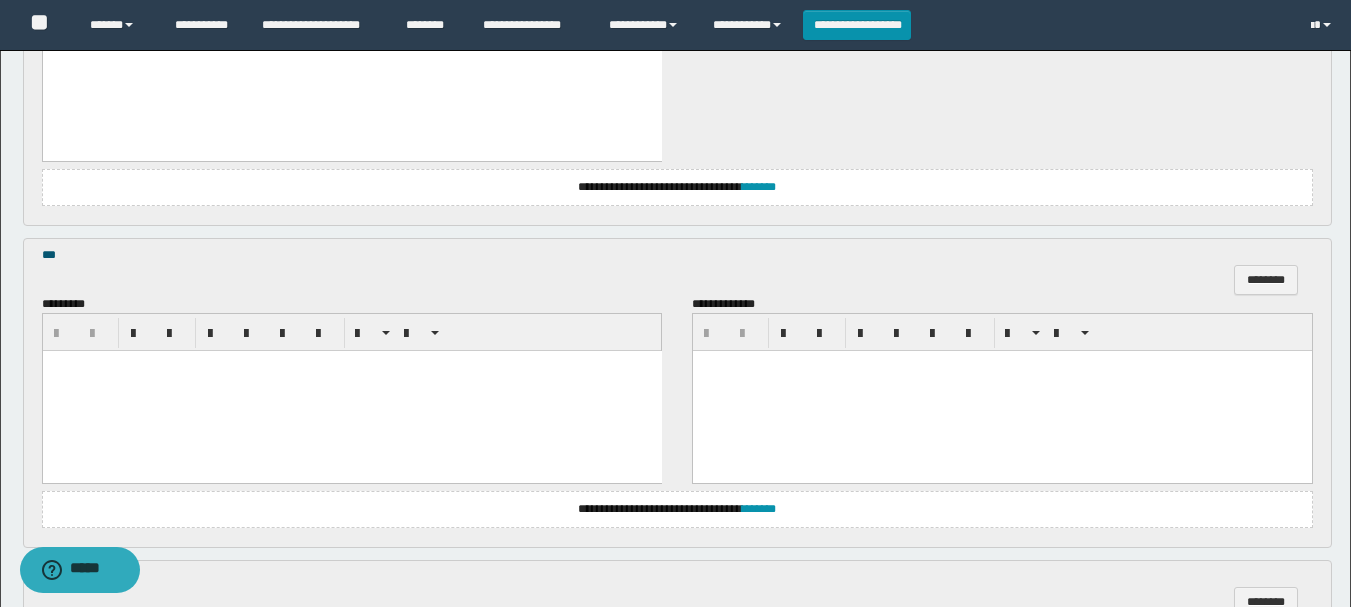 click at bounding box center [351, 391] 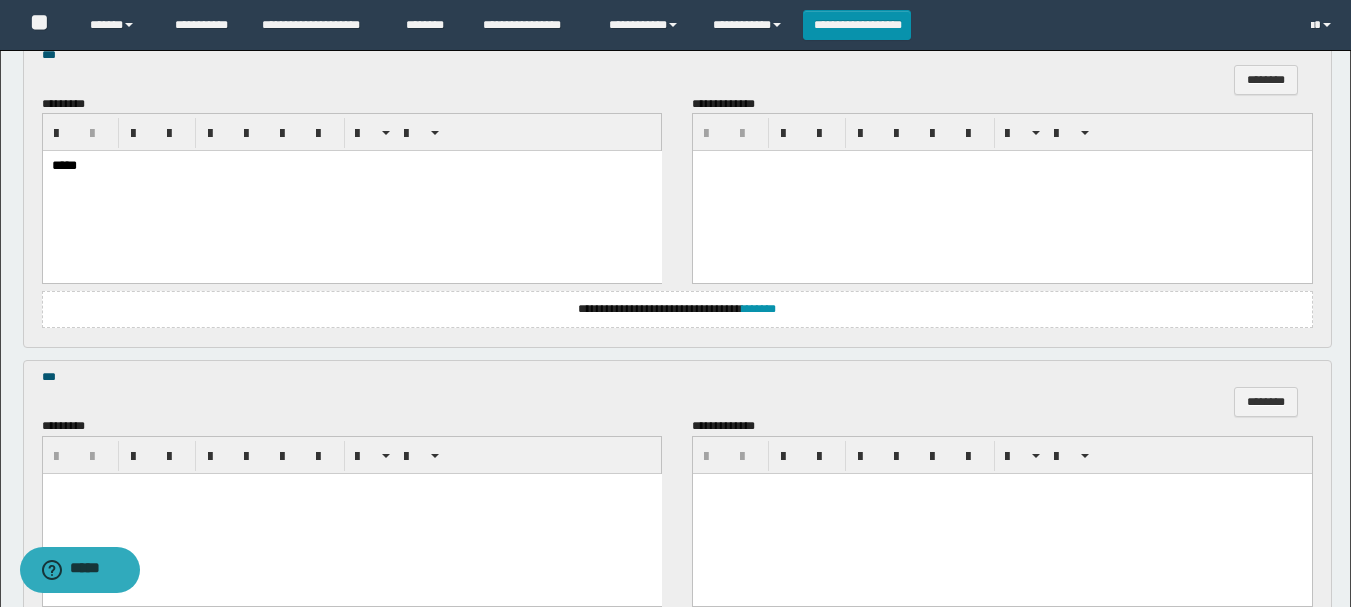 scroll, scrollTop: 3200, scrollLeft: 0, axis: vertical 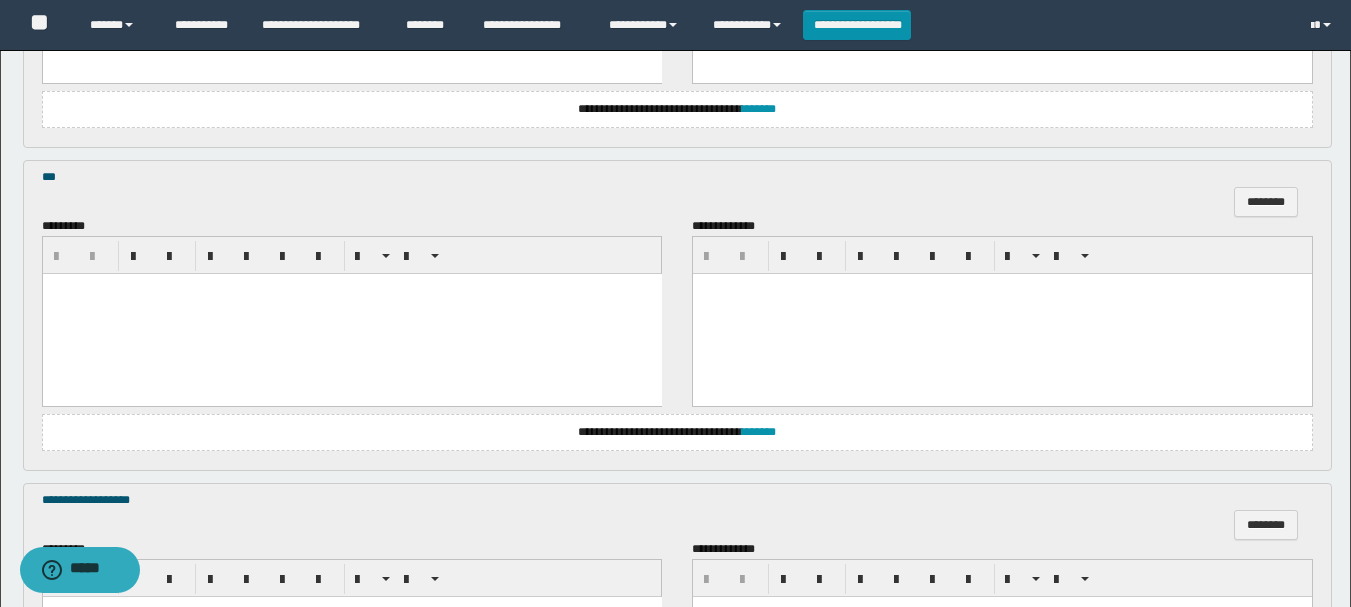 click at bounding box center [351, 314] 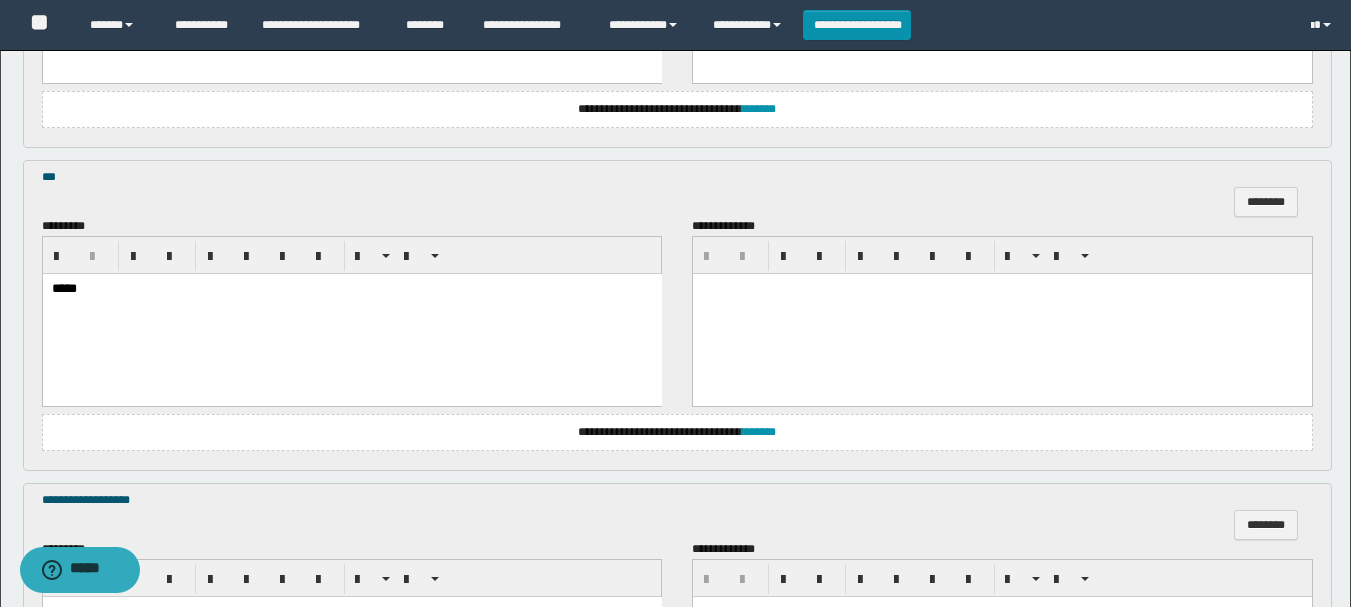 scroll, scrollTop: 3400, scrollLeft: 0, axis: vertical 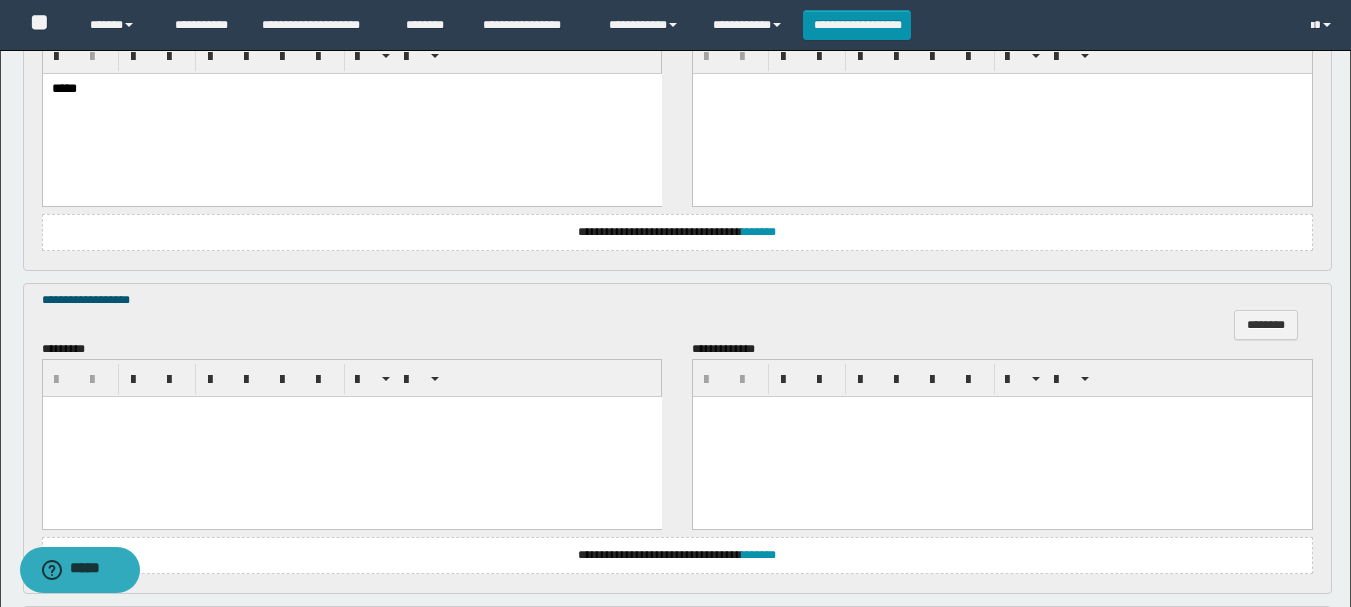click at bounding box center [351, 436] 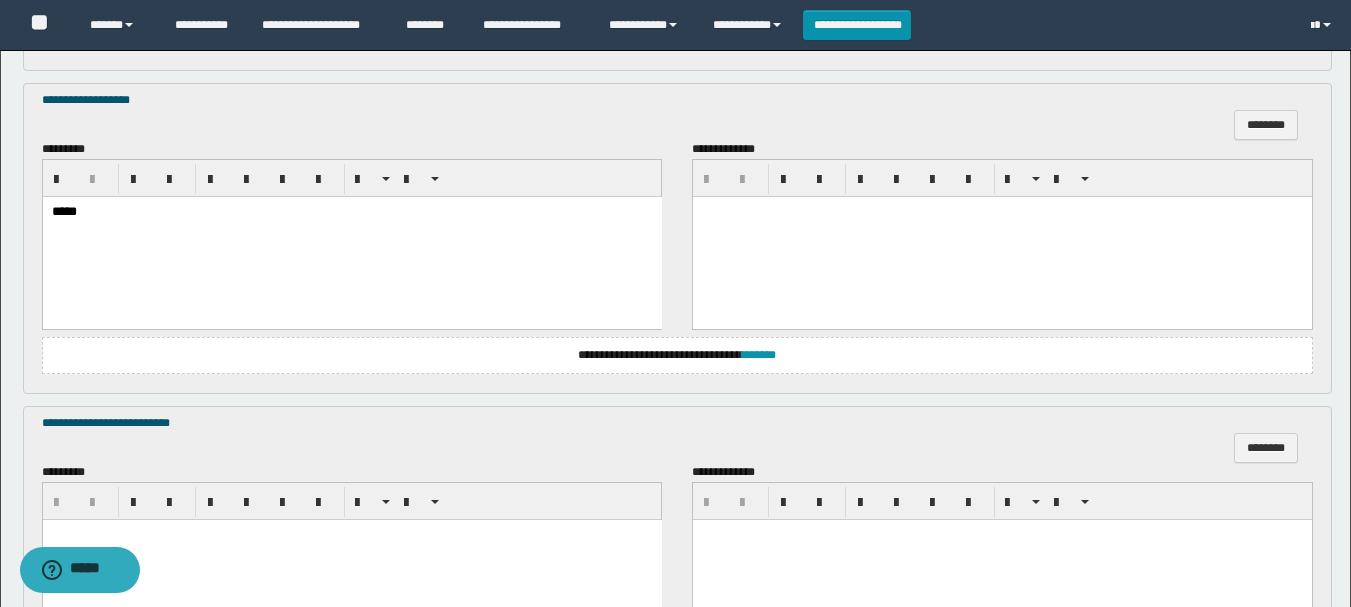 scroll, scrollTop: 3800, scrollLeft: 0, axis: vertical 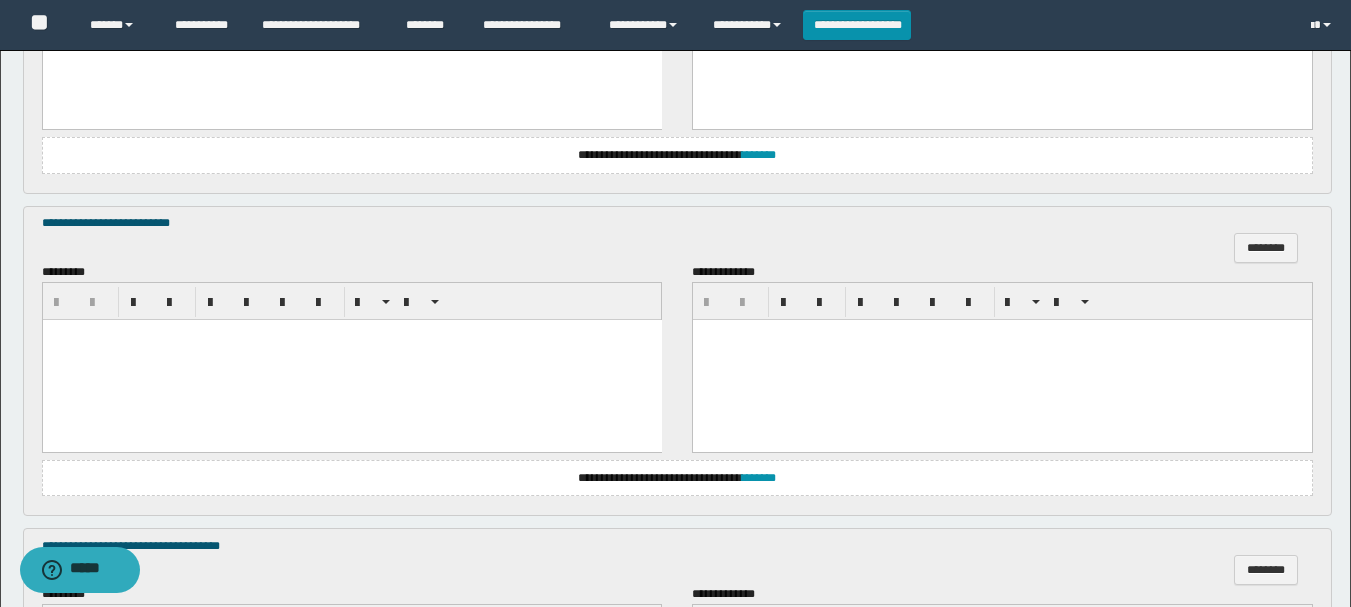click at bounding box center (351, 359) 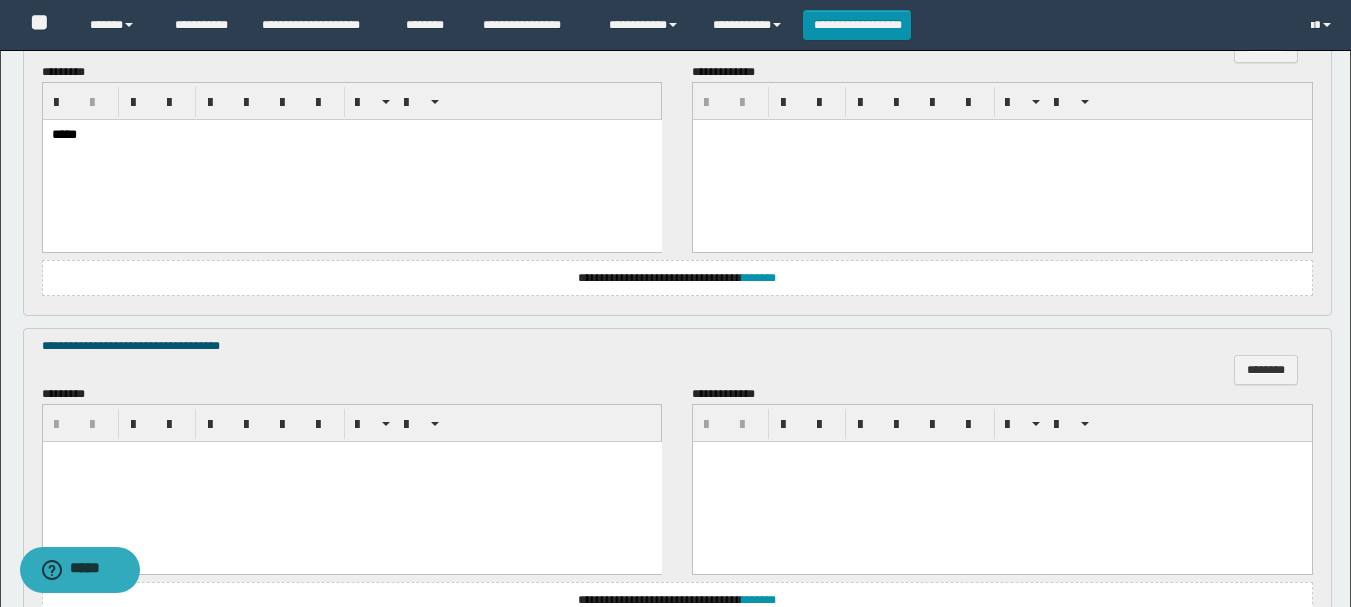 scroll, scrollTop: 4100, scrollLeft: 0, axis: vertical 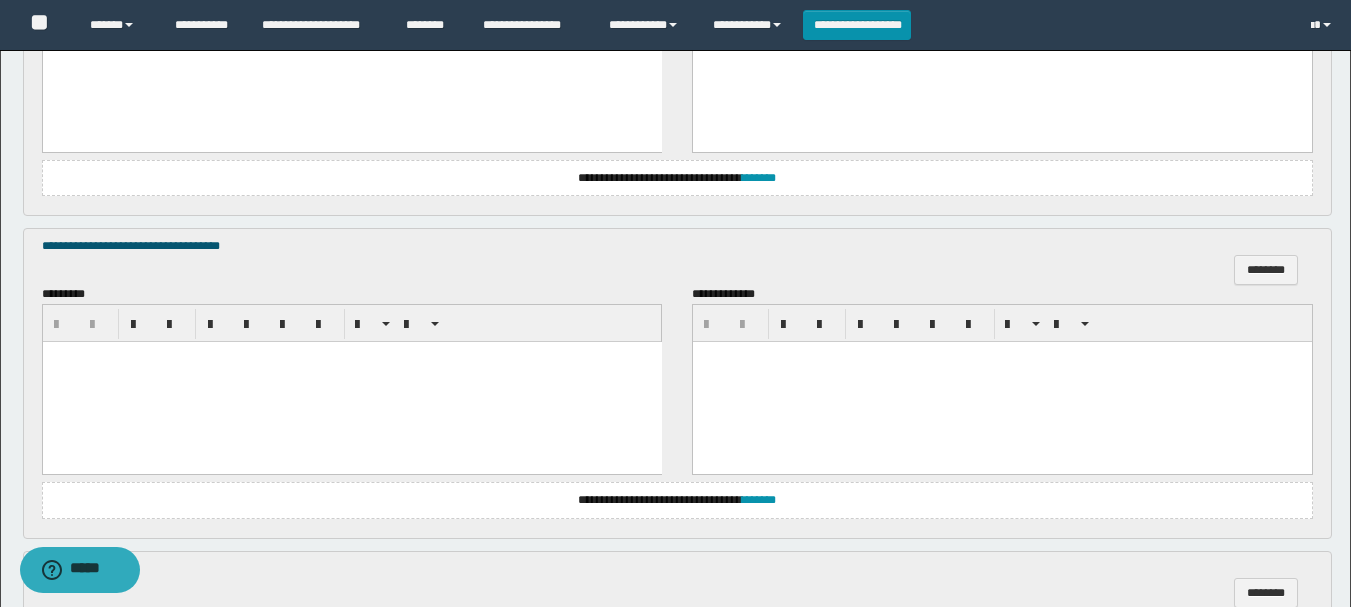 click at bounding box center [351, 382] 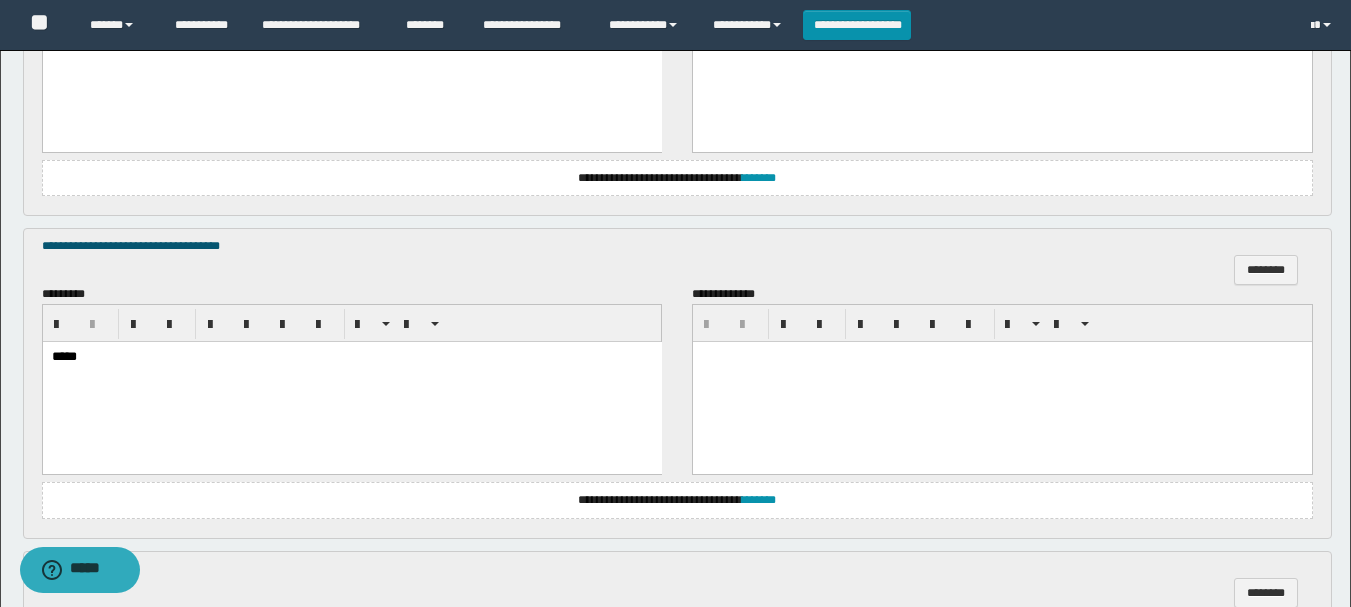 scroll, scrollTop: 4400, scrollLeft: 0, axis: vertical 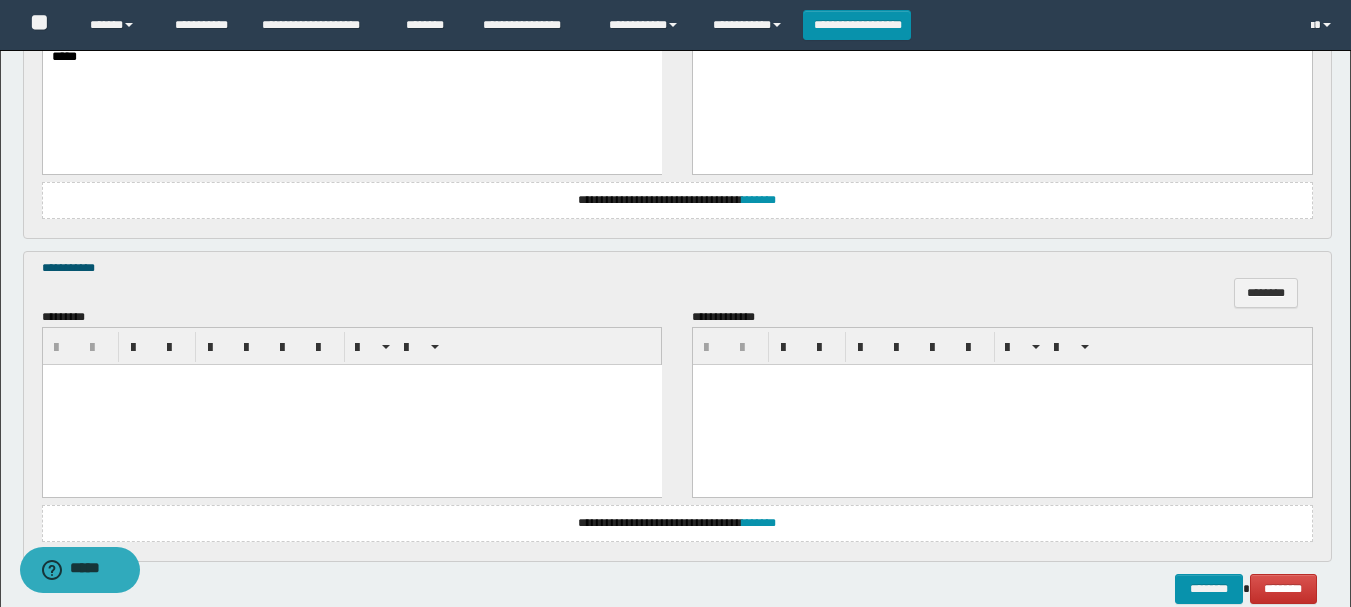click at bounding box center (351, 404) 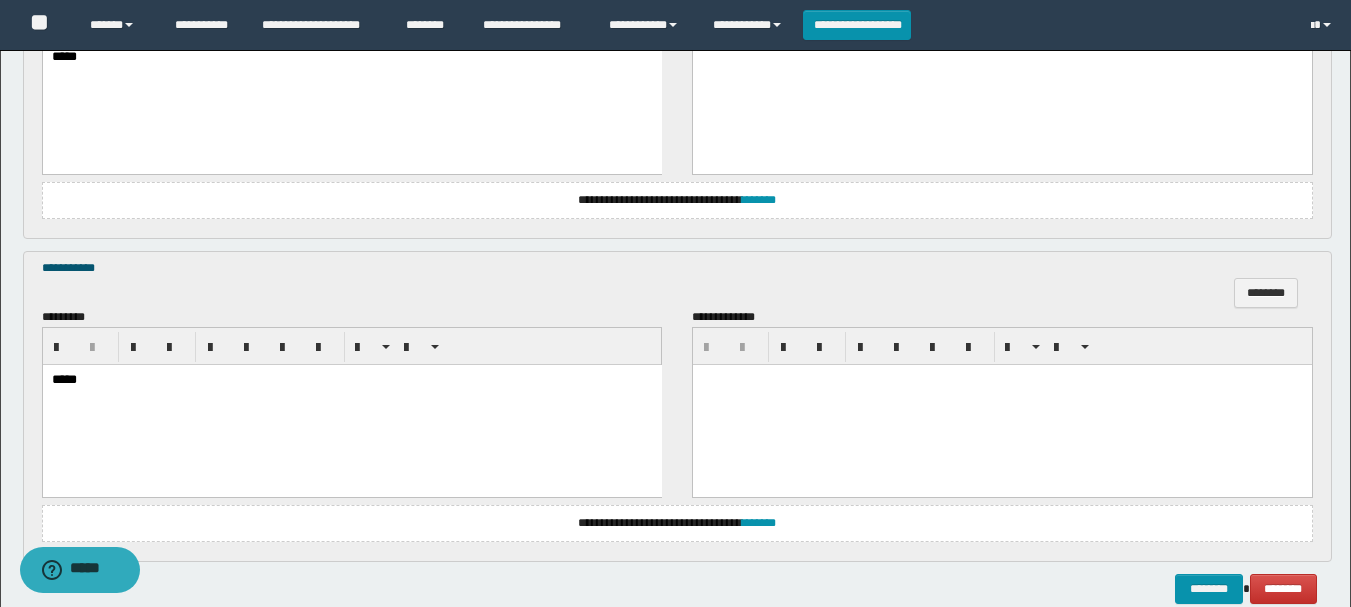 scroll, scrollTop: 4506, scrollLeft: 0, axis: vertical 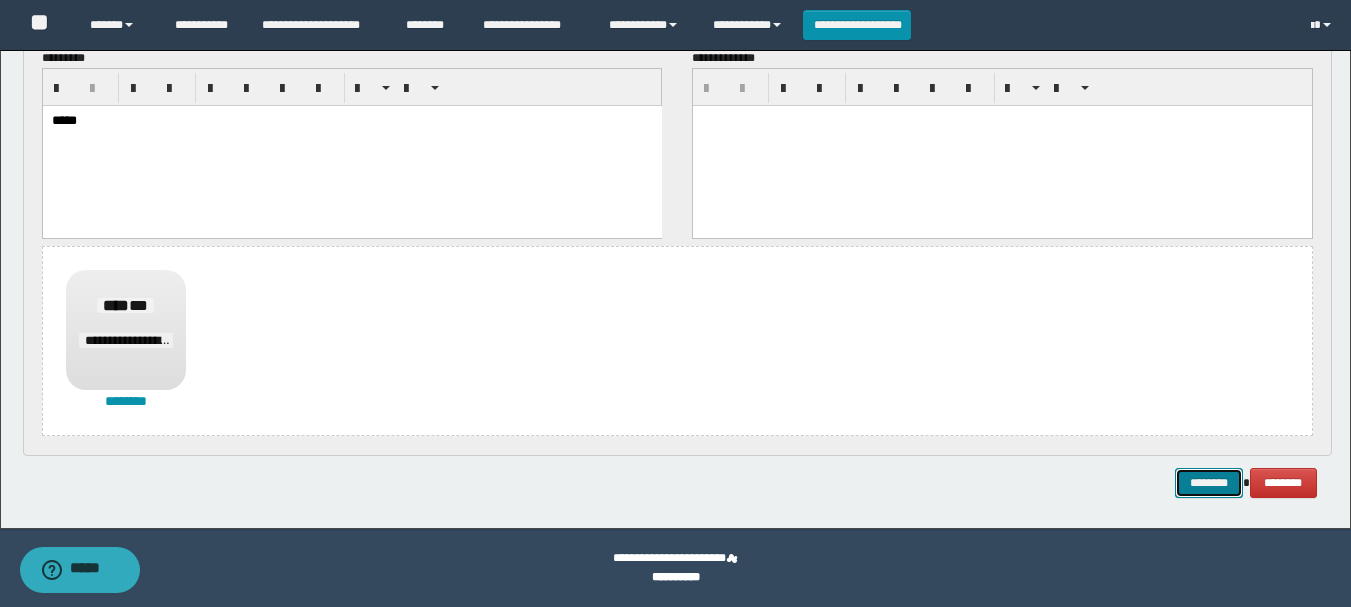 click on "********" at bounding box center [1209, 483] 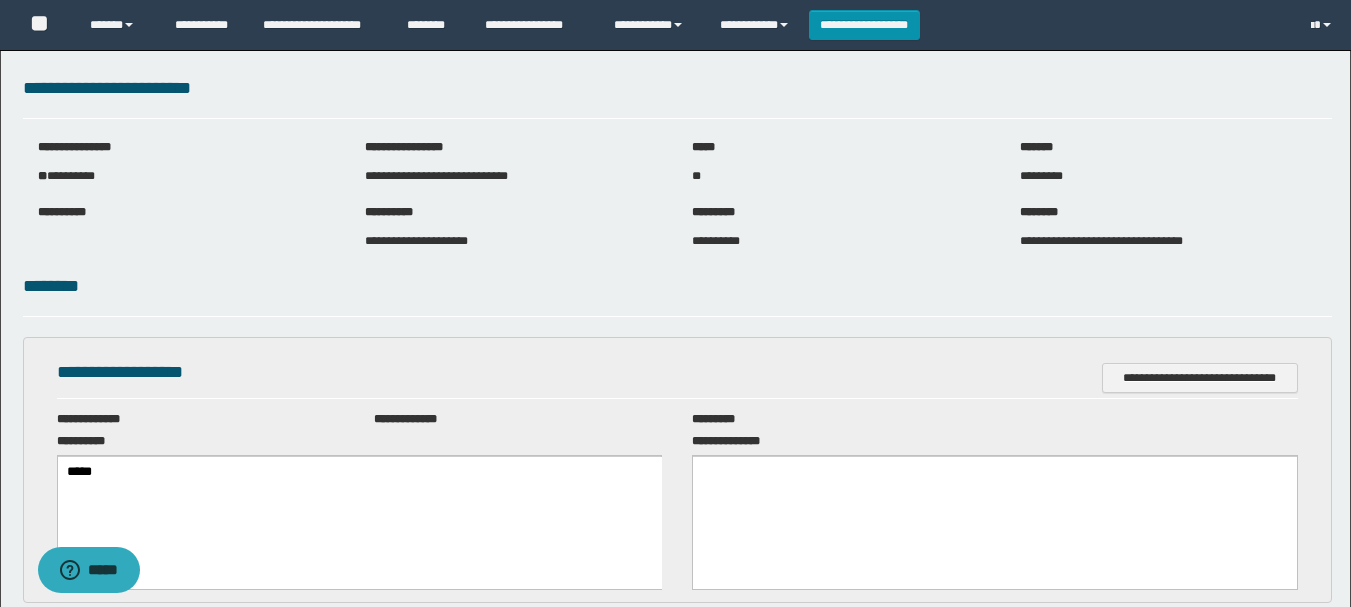 scroll, scrollTop: 0, scrollLeft: 0, axis: both 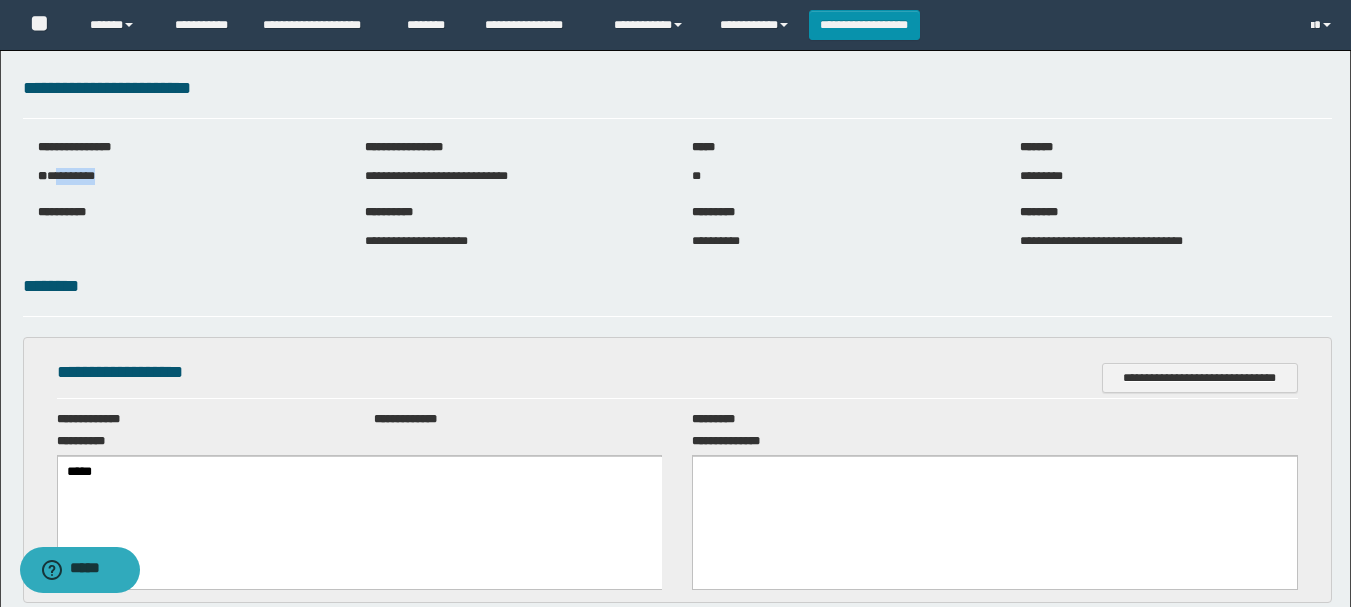 drag, startPoint x: 63, startPoint y: 176, endPoint x: 148, endPoint y: 176, distance: 85 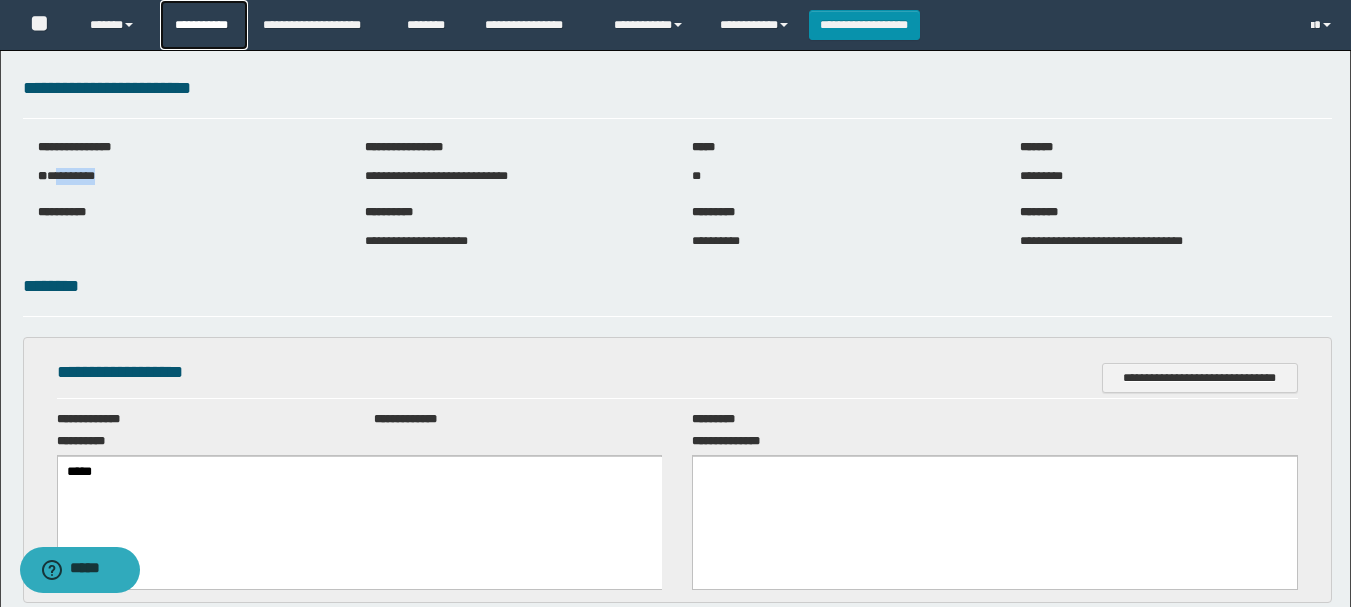 click on "**********" at bounding box center (204, 25) 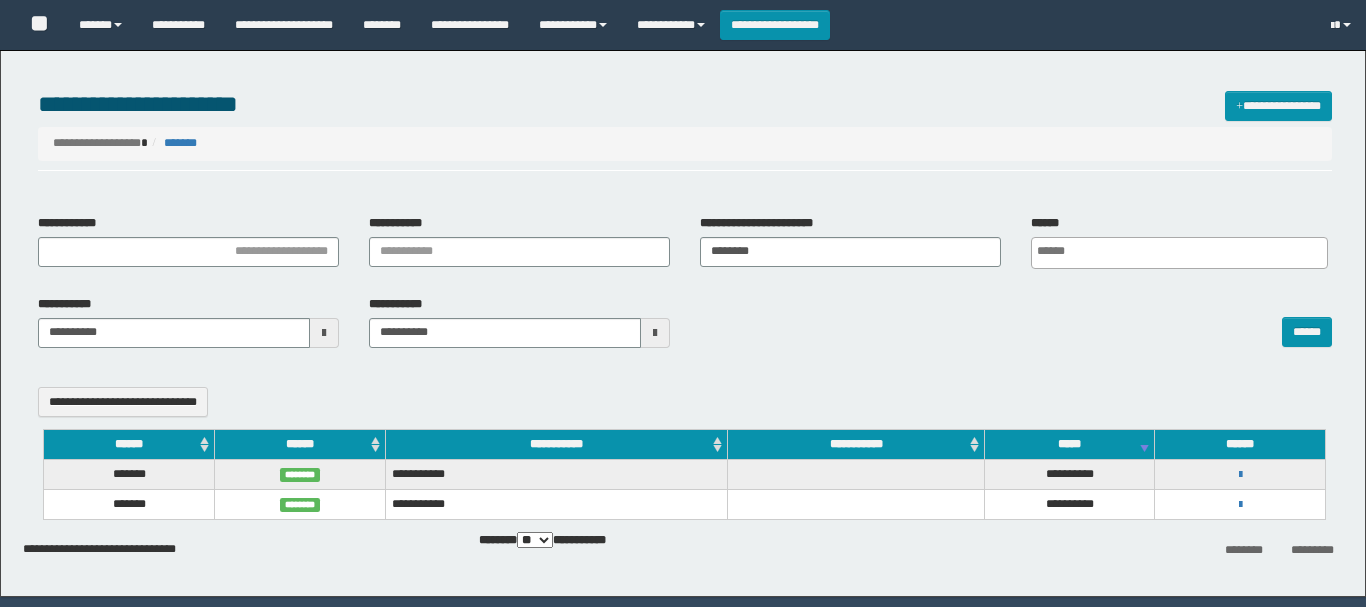 select 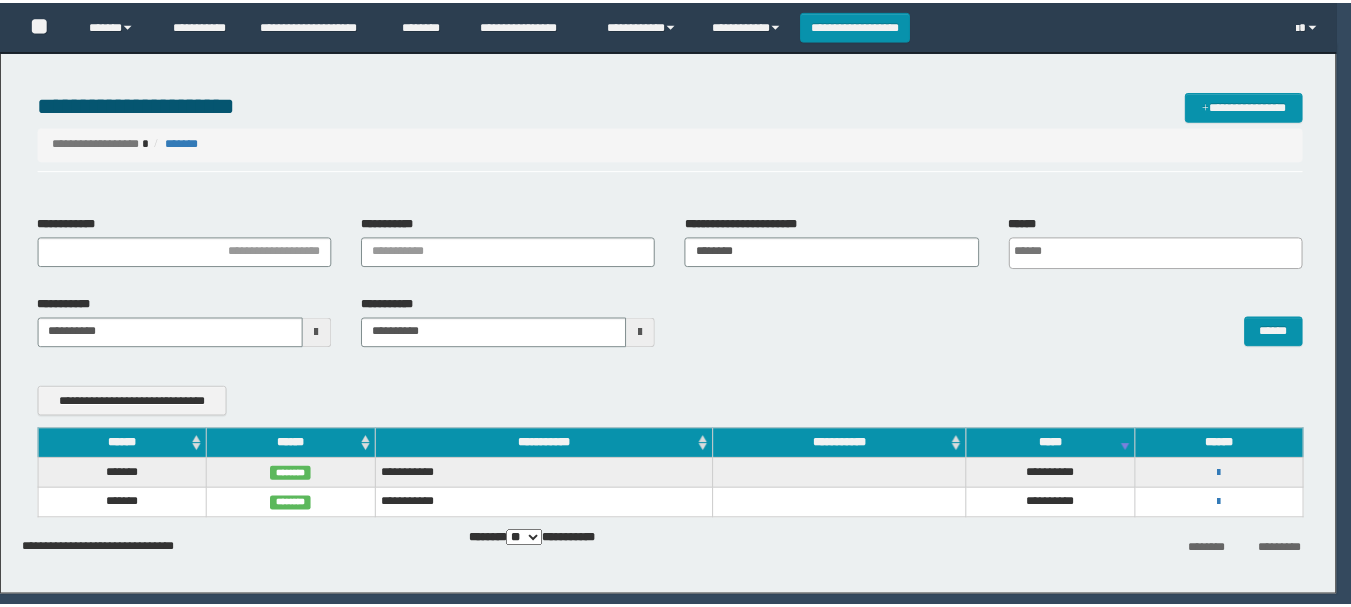 scroll, scrollTop: 0, scrollLeft: 0, axis: both 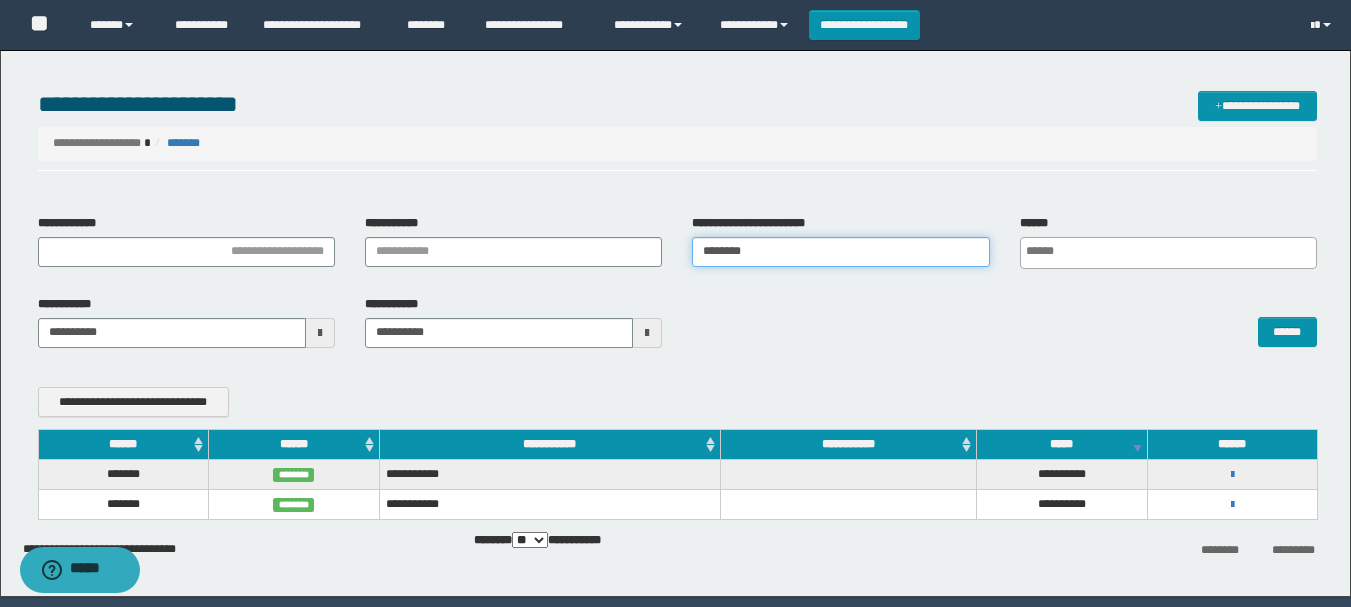click on "********" at bounding box center [840, 252] 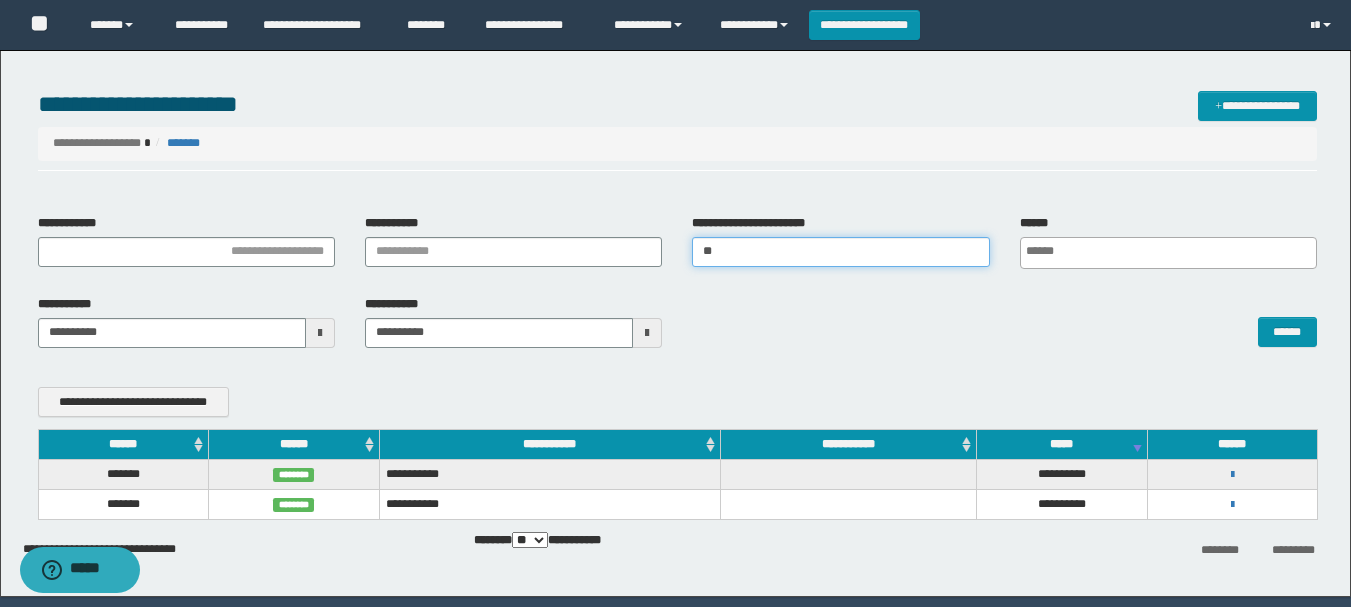 type on "*" 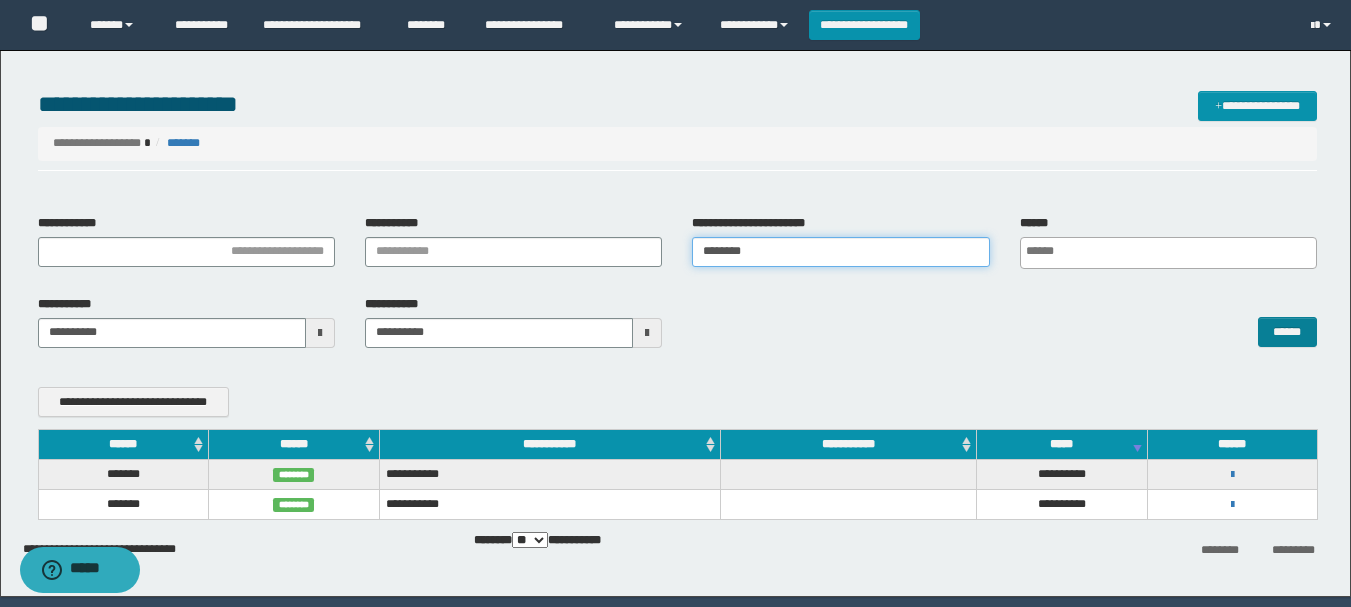 type on "********" 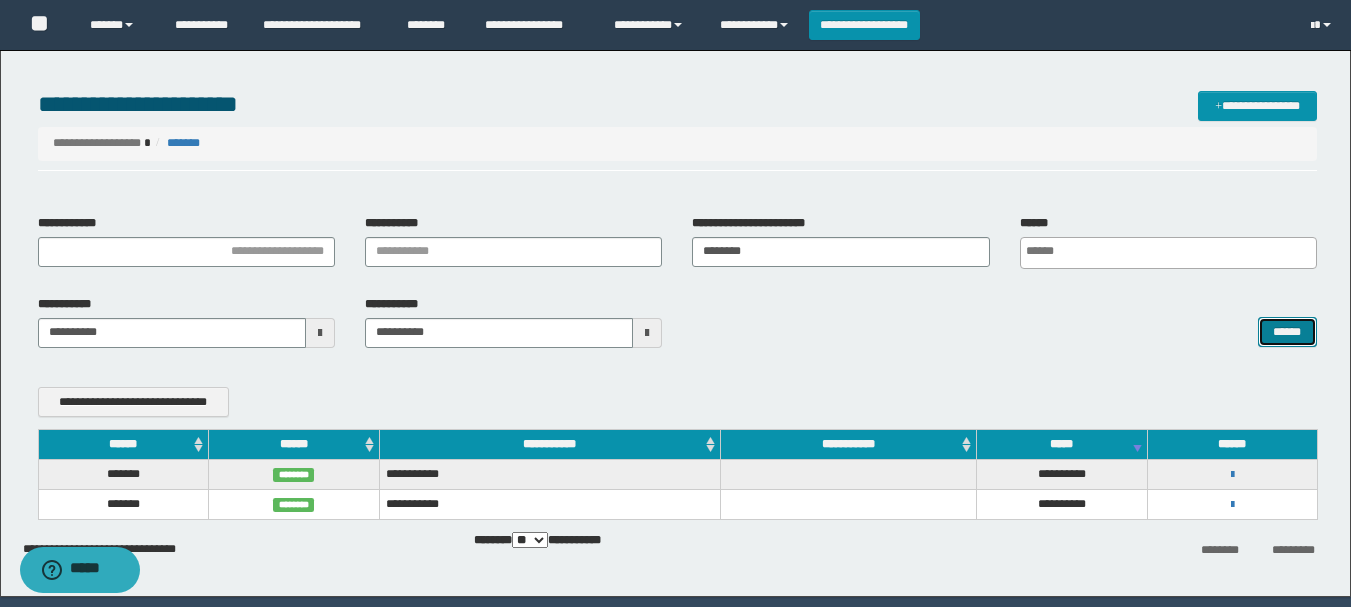 click on "******" at bounding box center [1287, 332] 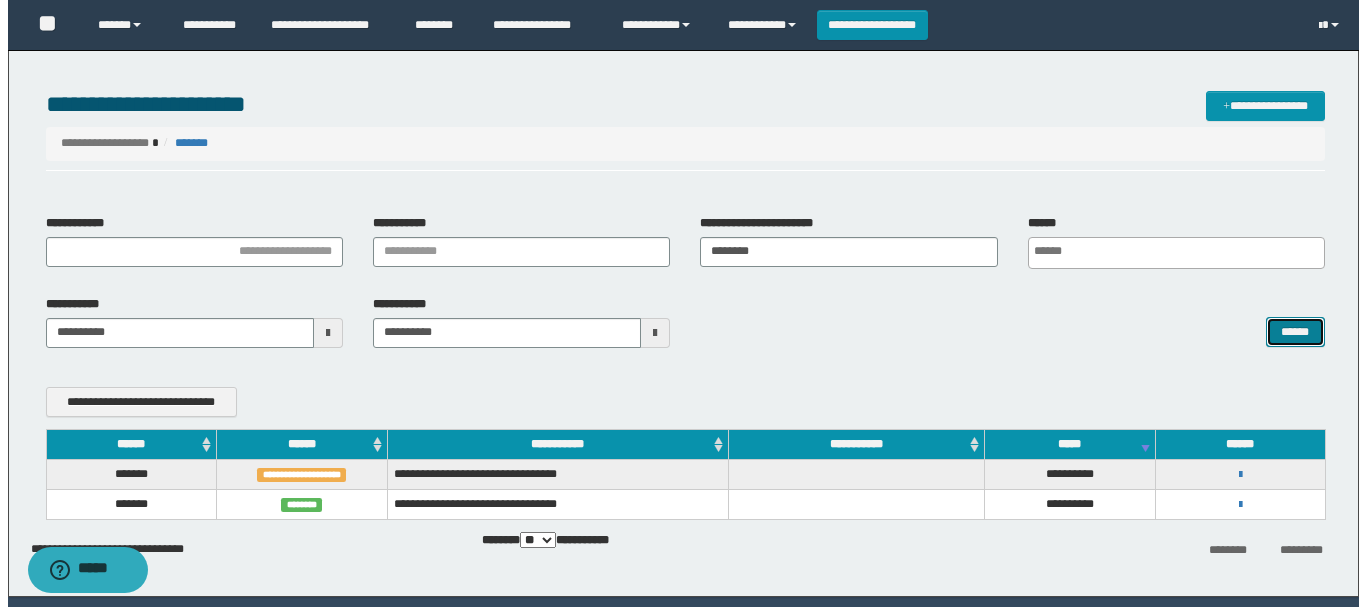 scroll, scrollTop: 65, scrollLeft: 0, axis: vertical 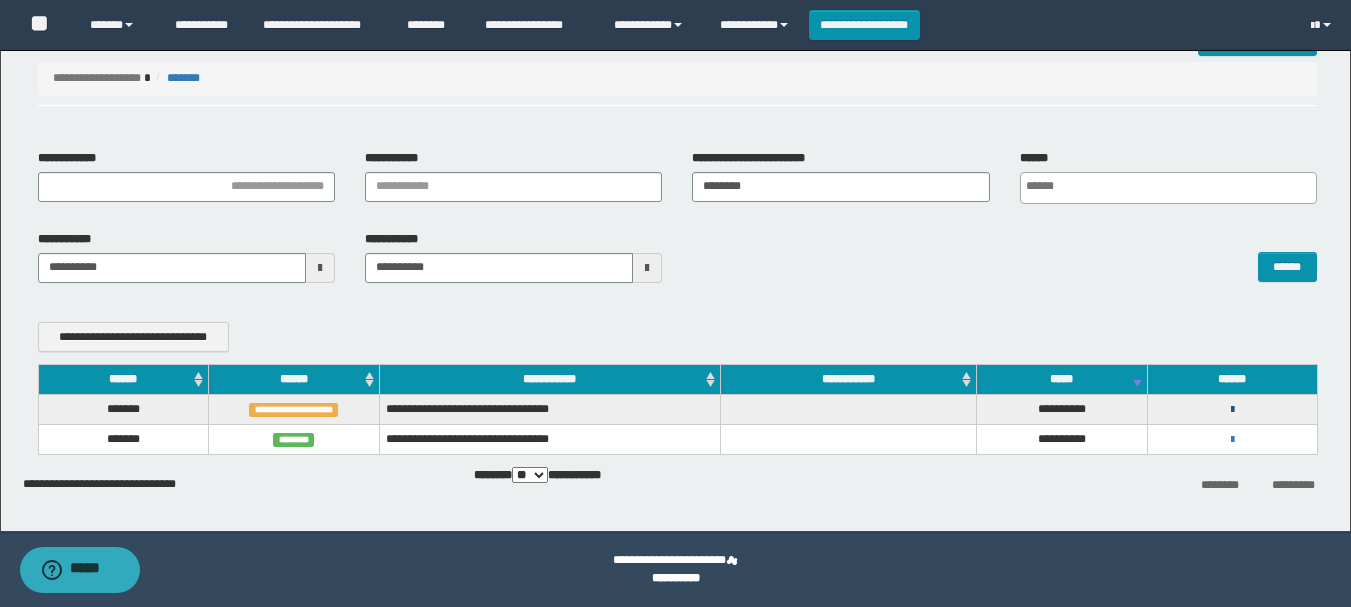 click at bounding box center (1232, 410) 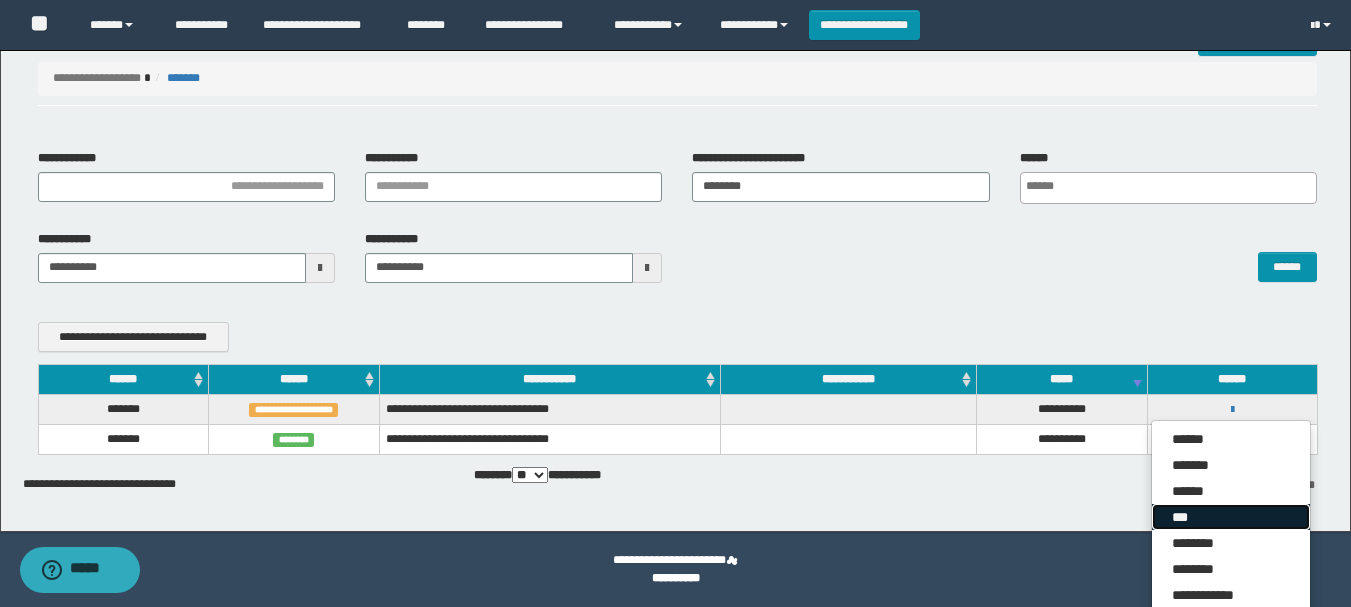 click on "***" at bounding box center [1231, 517] 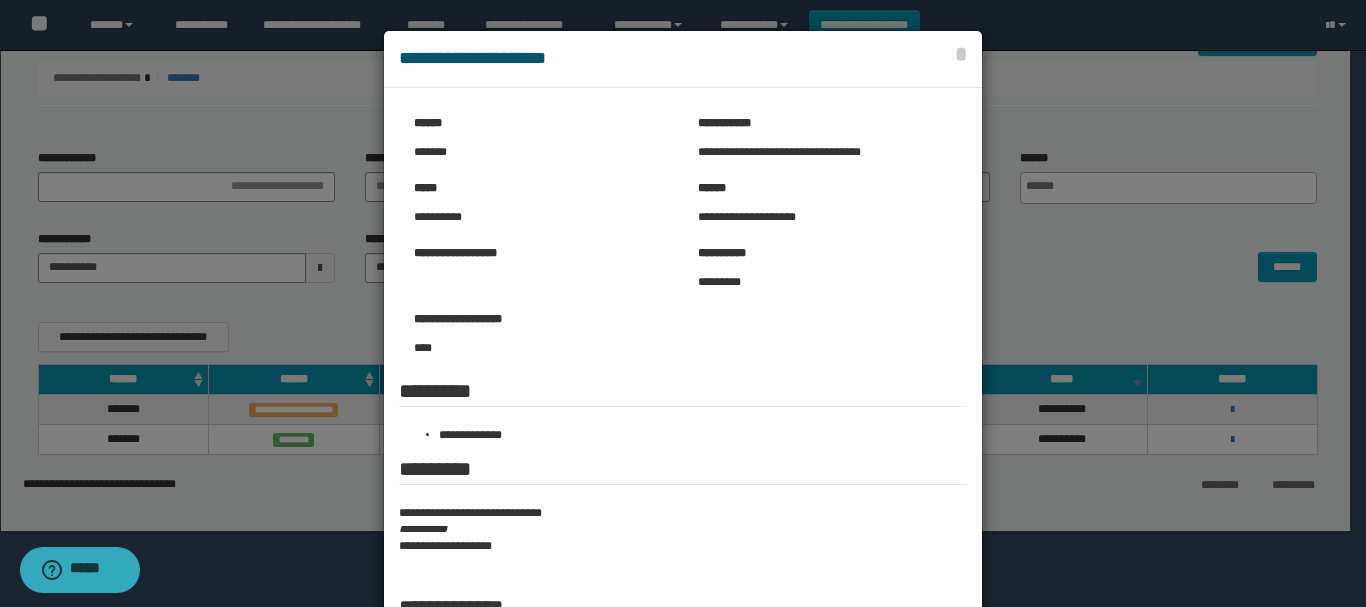 scroll, scrollTop: 170, scrollLeft: 0, axis: vertical 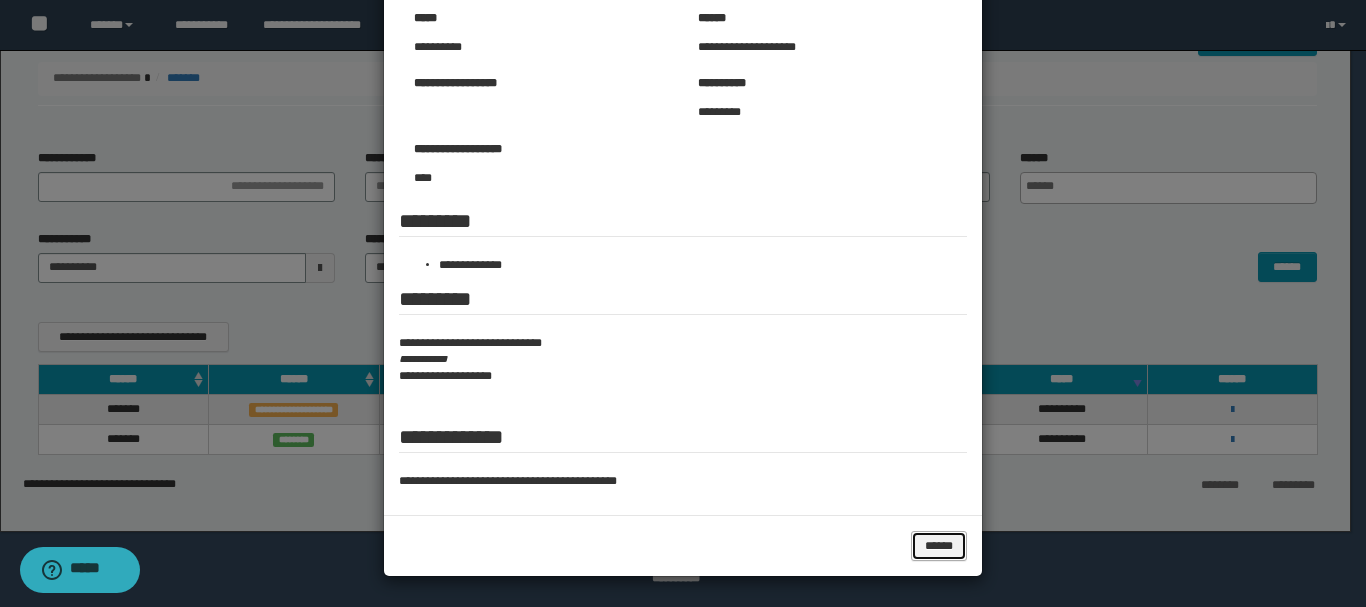 click on "******" at bounding box center [939, 546] 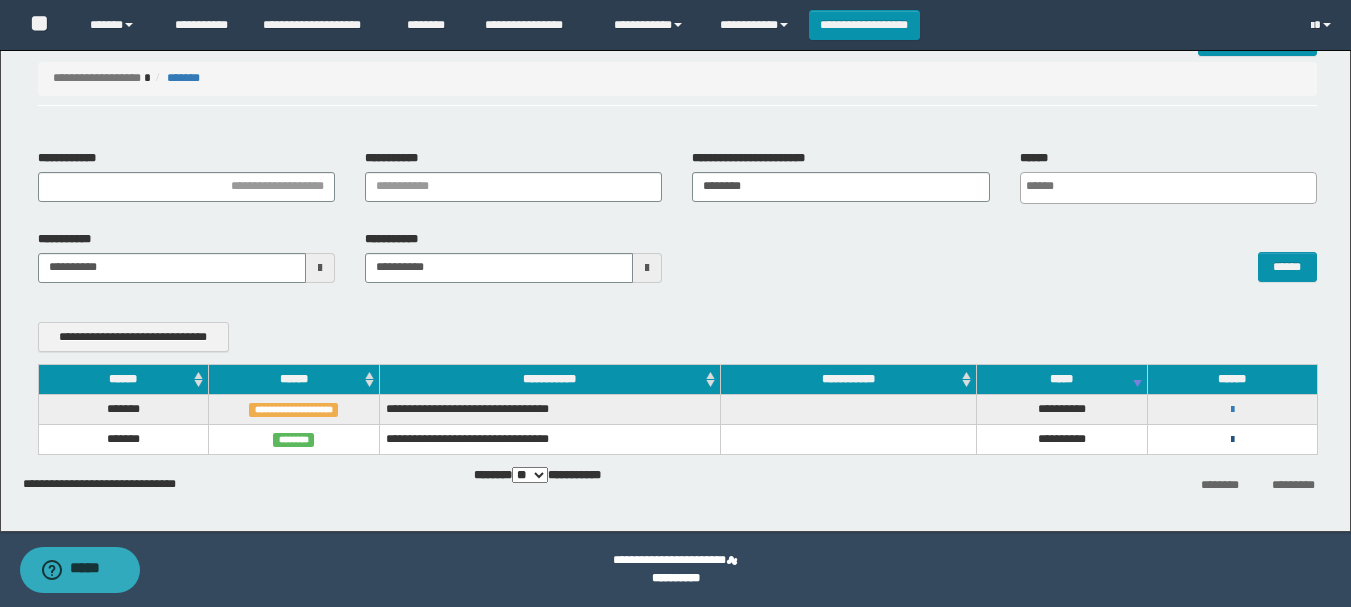 click at bounding box center (1232, 440) 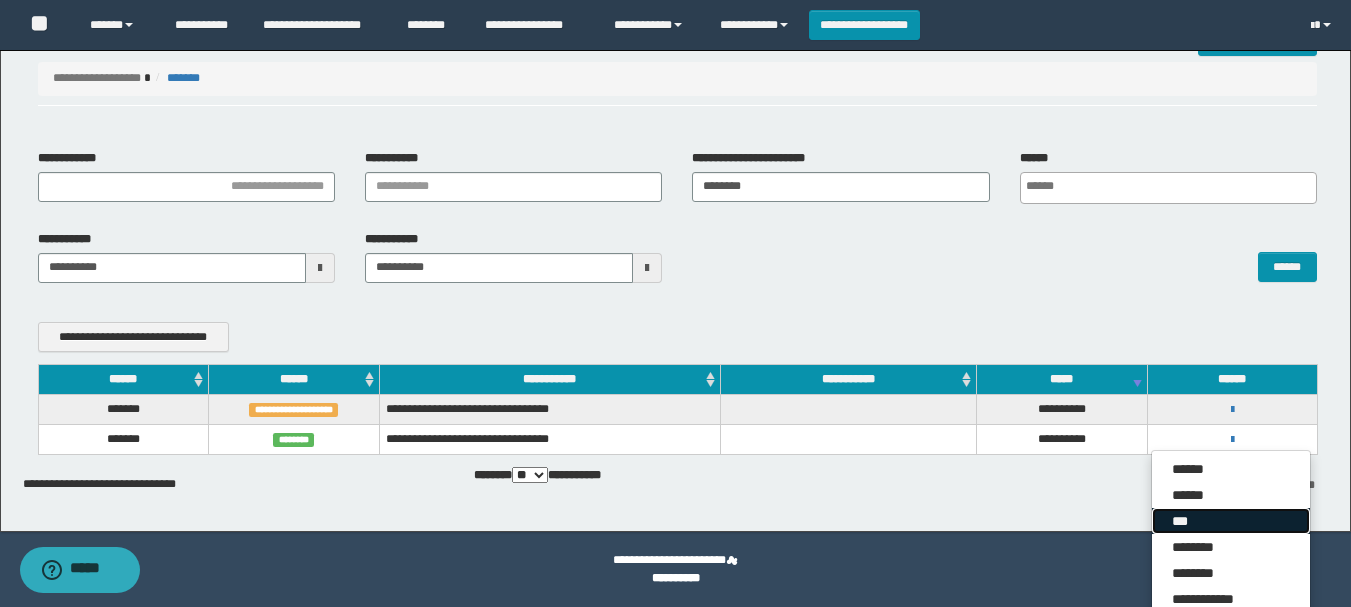 click on "***" at bounding box center [1231, 521] 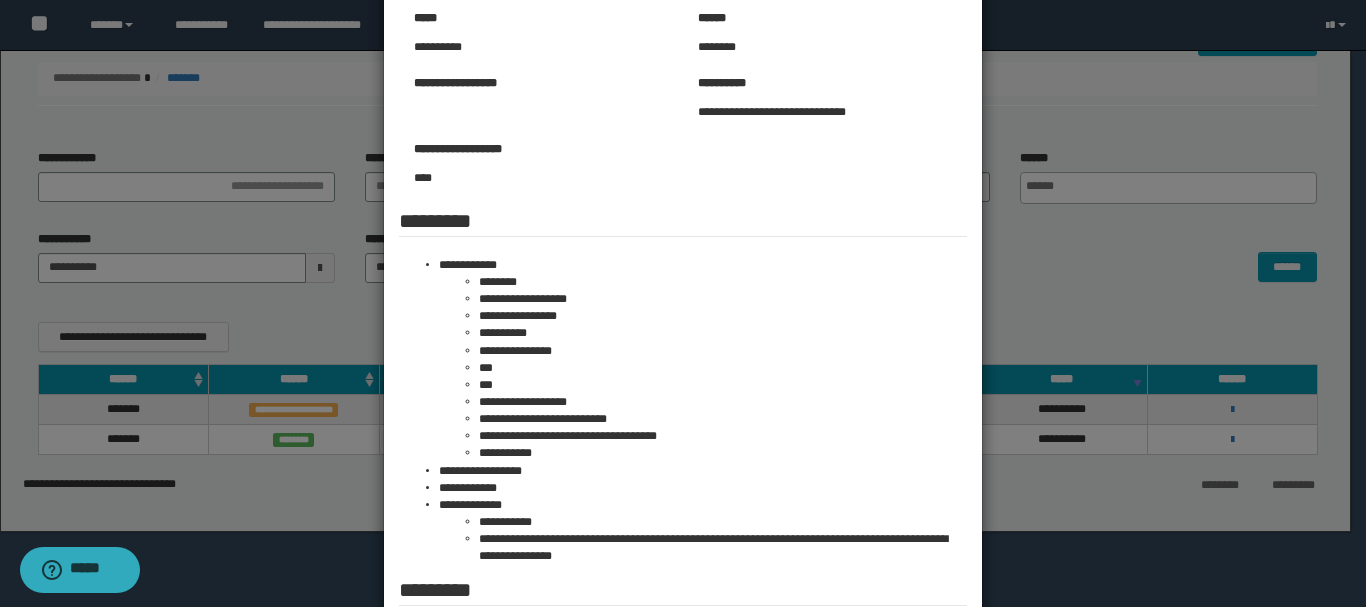 scroll, scrollTop: 0, scrollLeft: 0, axis: both 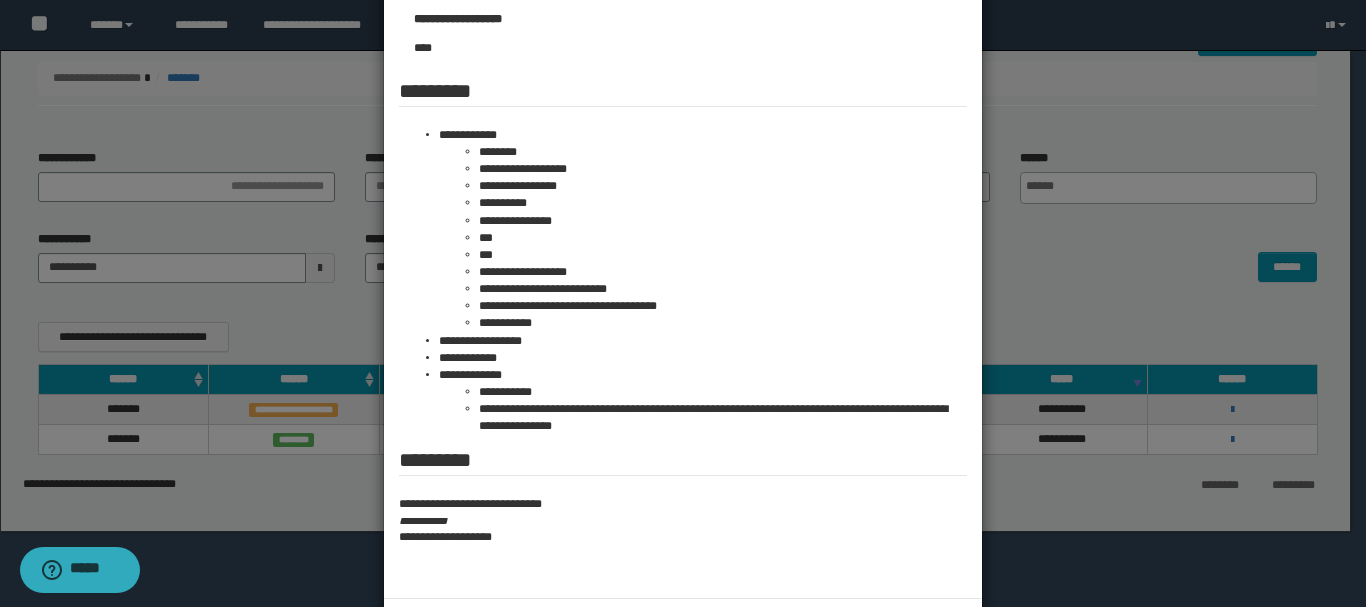 click at bounding box center (683, 195) 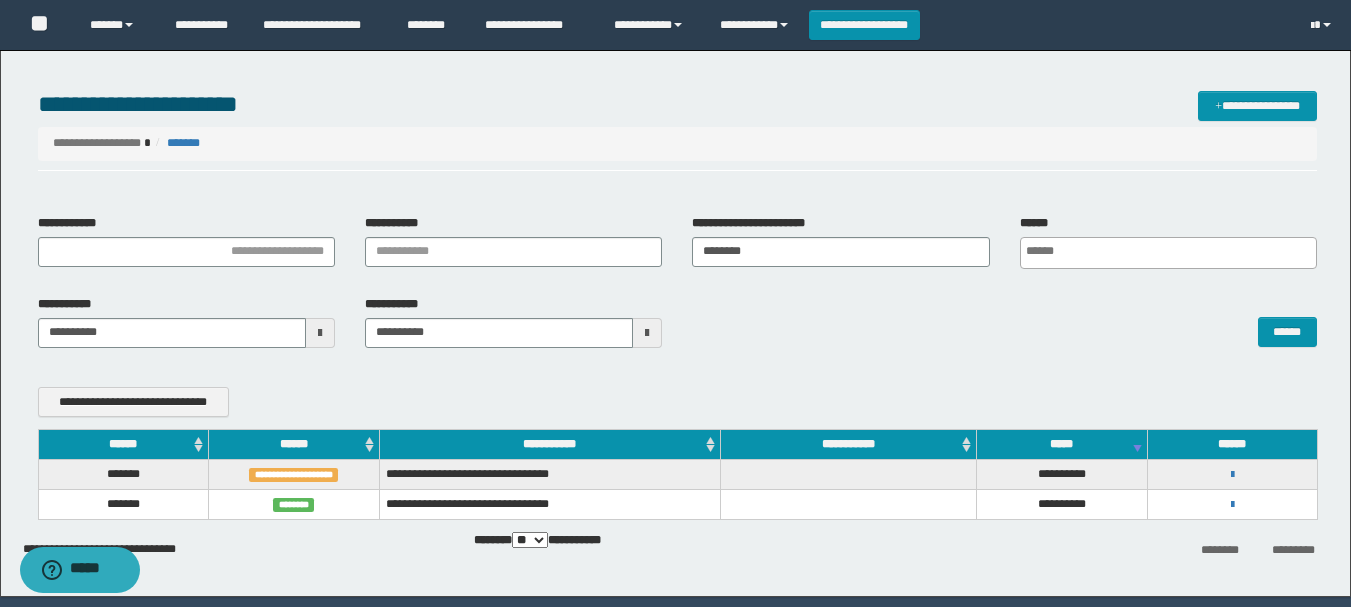 scroll, scrollTop: 65, scrollLeft: 0, axis: vertical 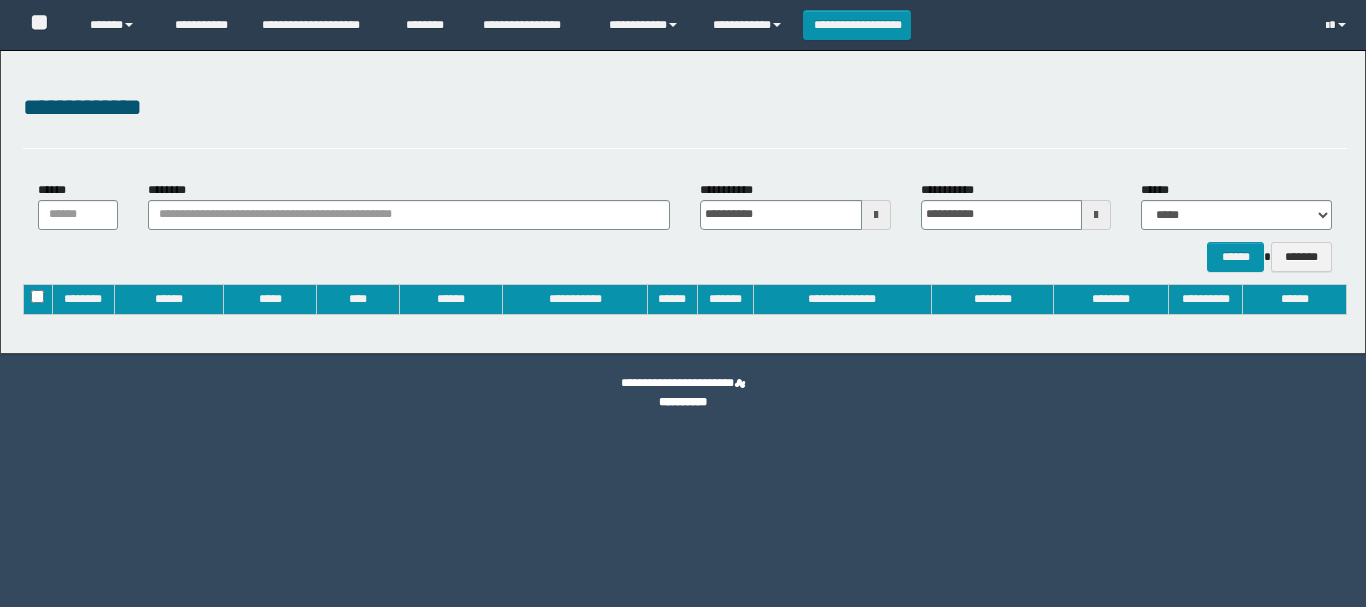 type on "**********" 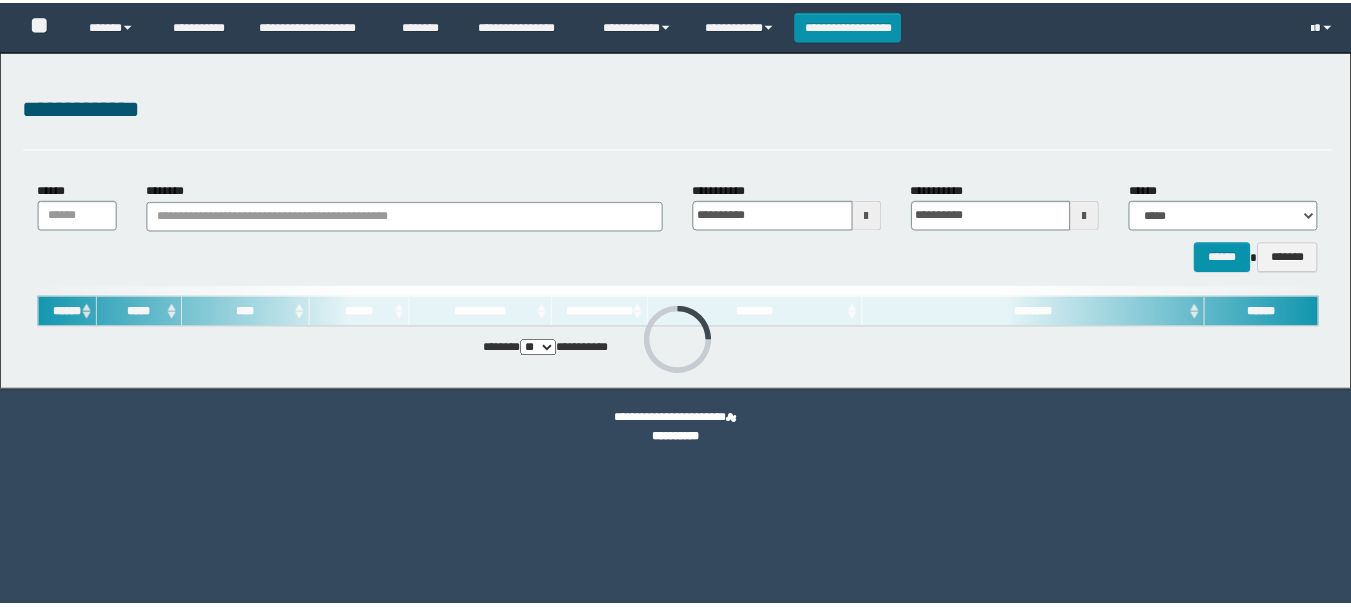 scroll, scrollTop: 0, scrollLeft: 0, axis: both 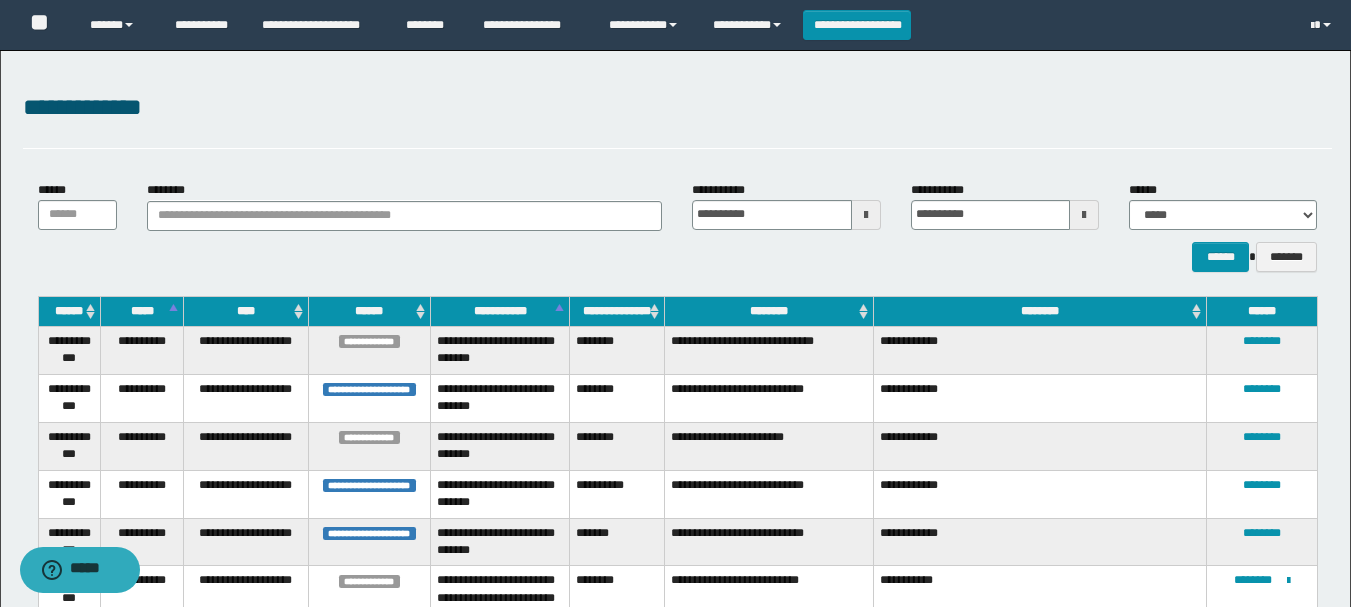 click on "********" at bounding box center (769, 311) 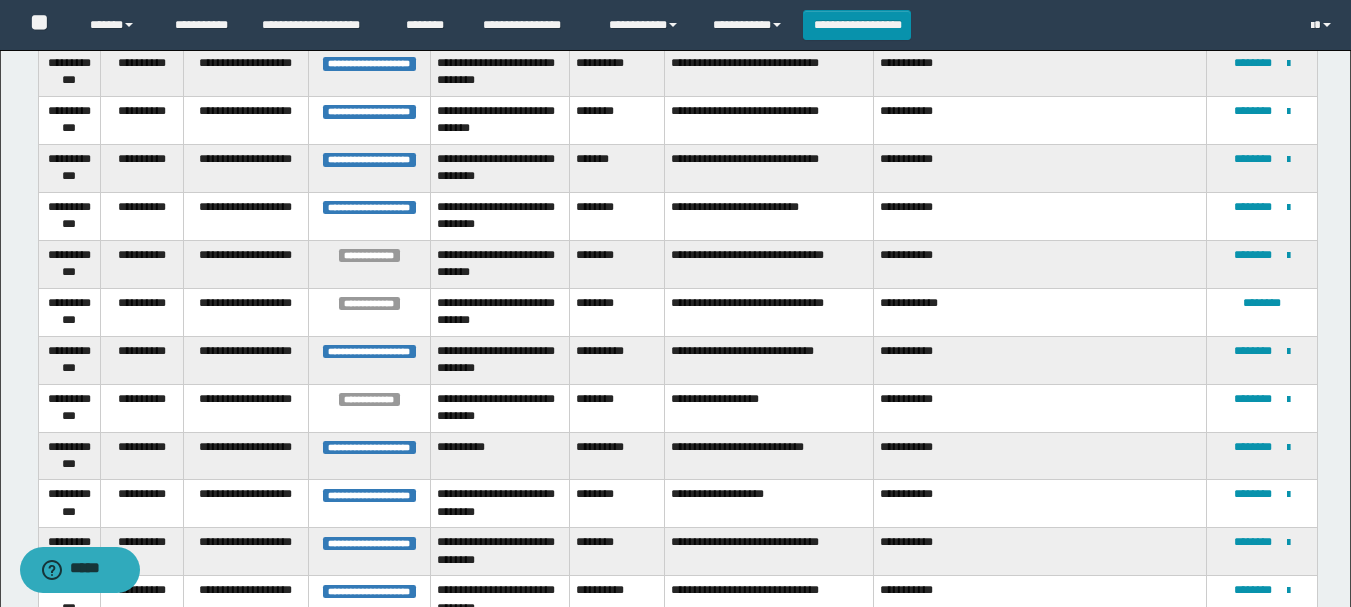 scroll, scrollTop: 2275, scrollLeft: 0, axis: vertical 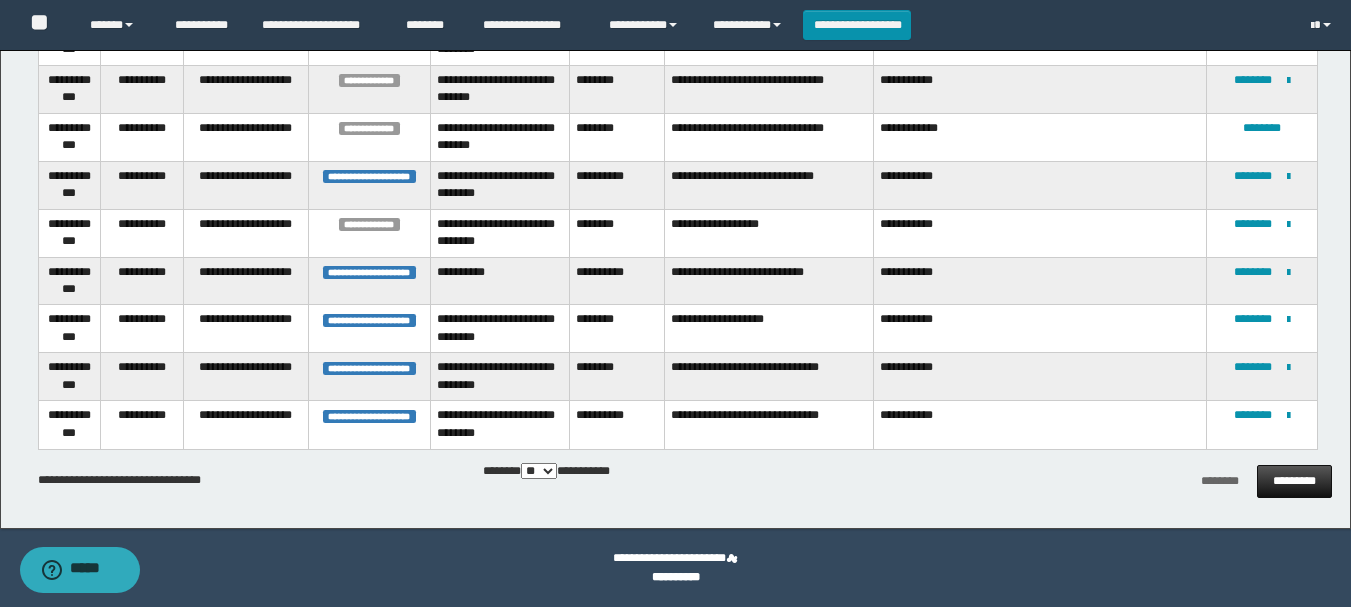 click on "*********" at bounding box center (1294, 481) 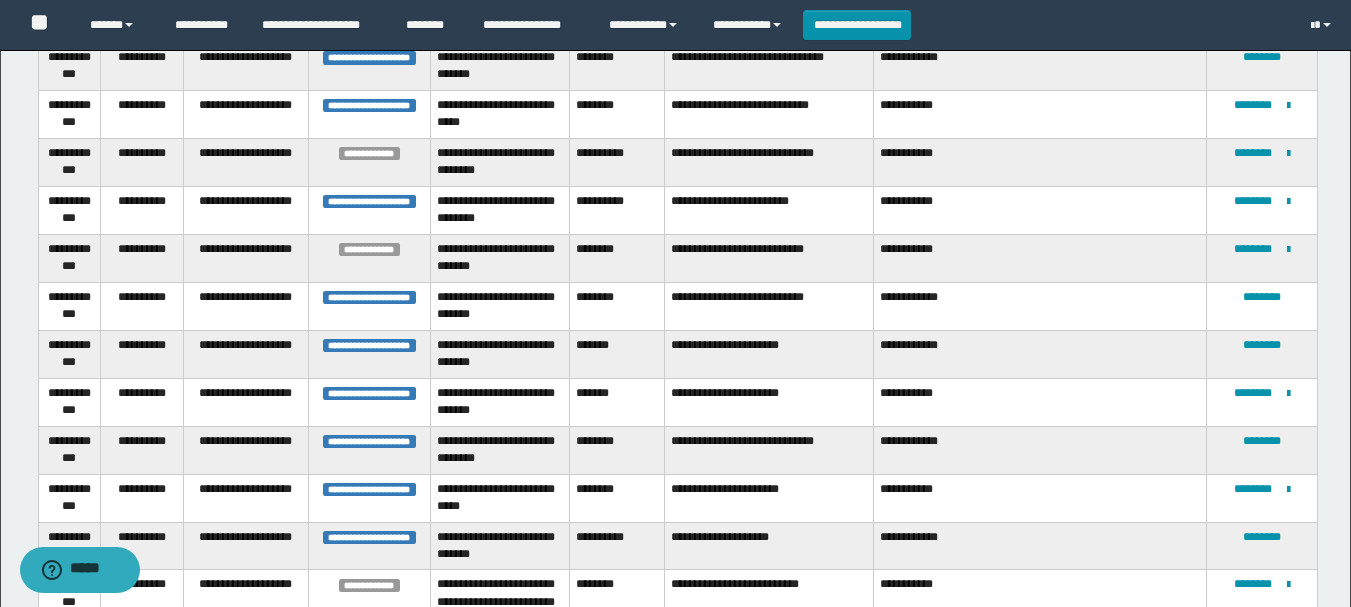 scroll, scrollTop: 1227, scrollLeft: 0, axis: vertical 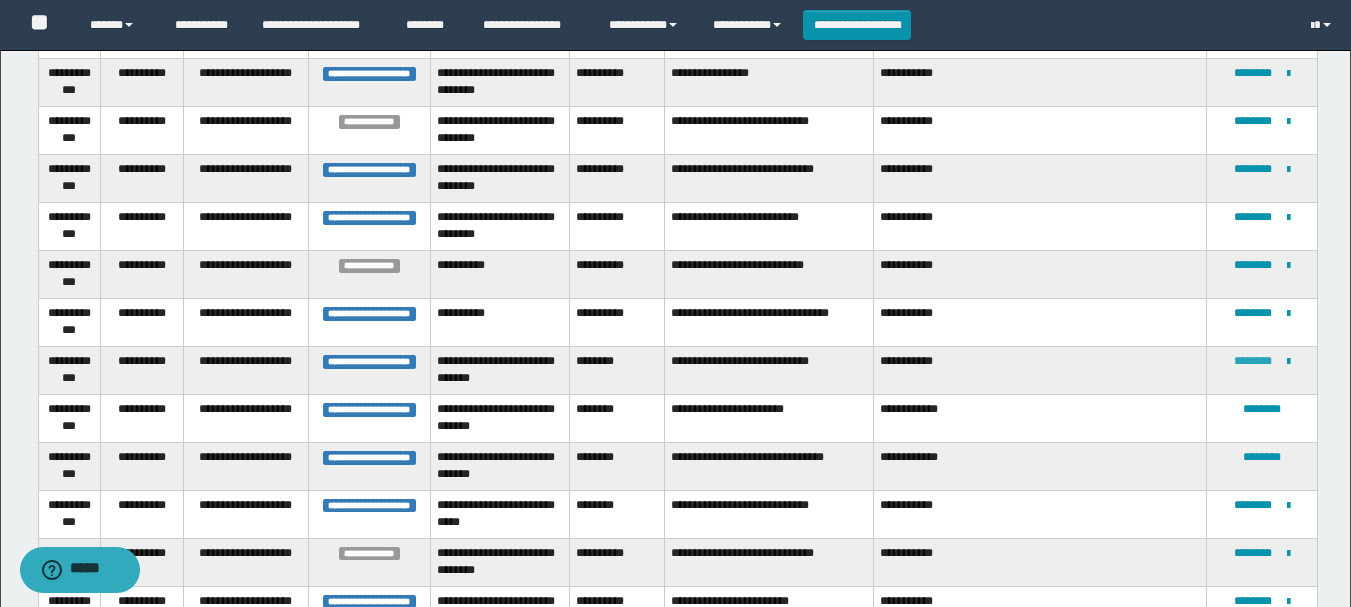 click on "********" at bounding box center [1253, 361] 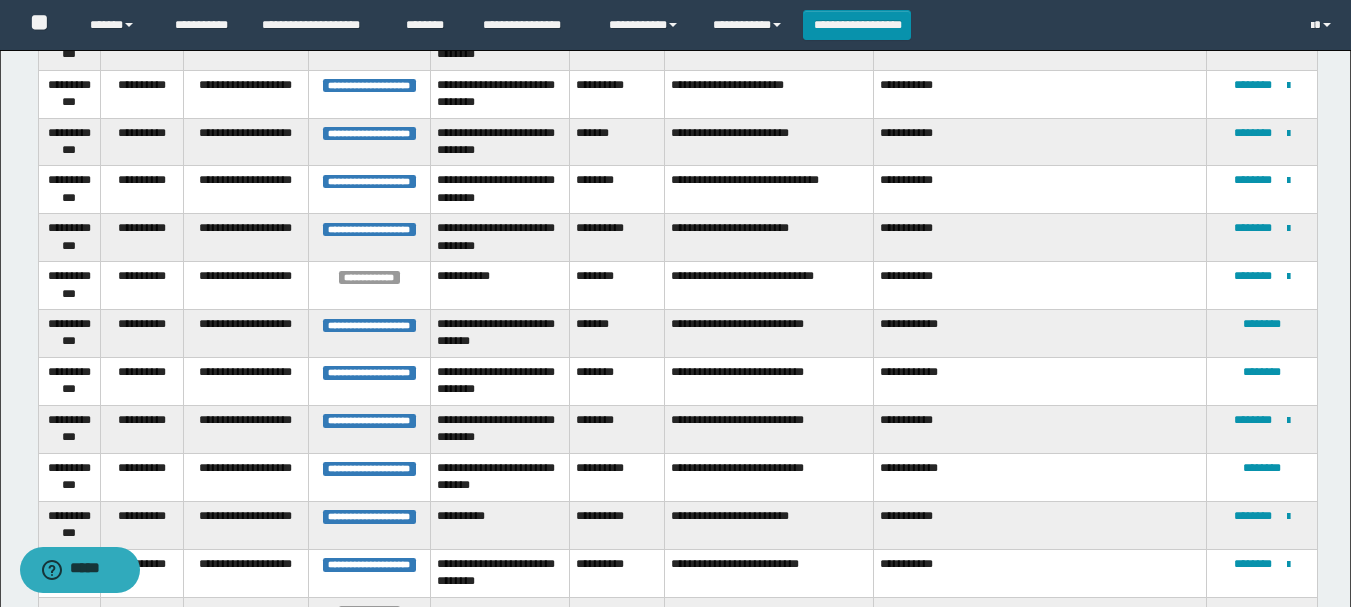 scroll, scrollTop: 800, scrollLeft: 0, axis: vertical 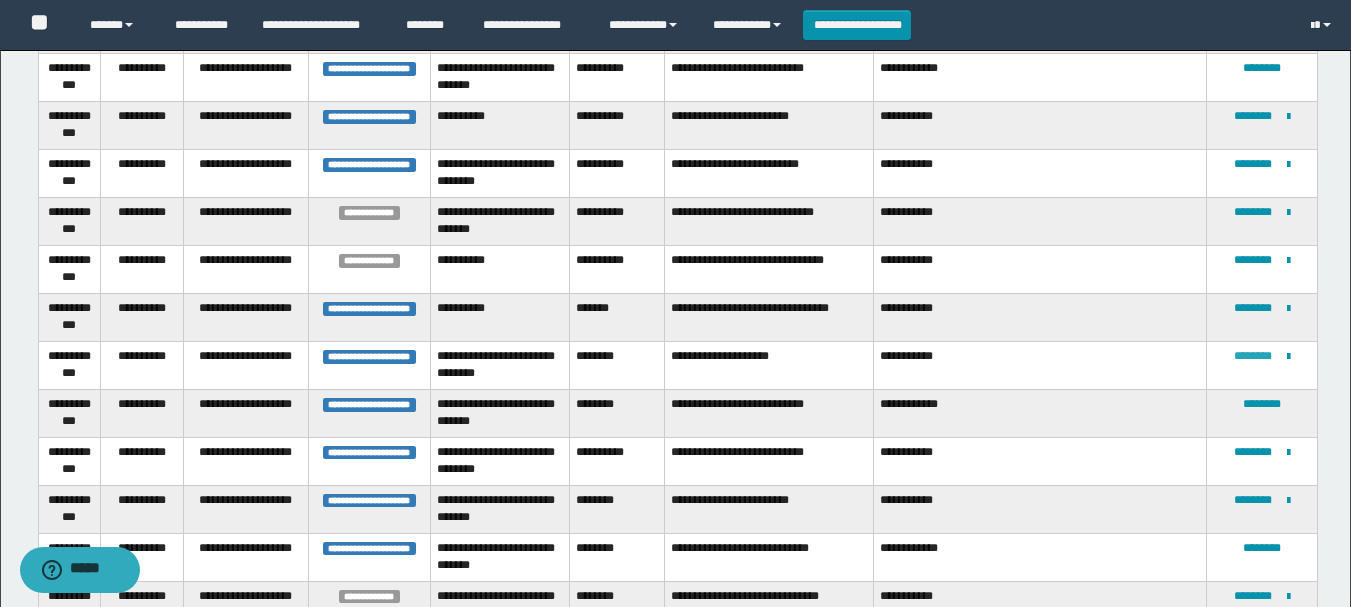click on "********" at bounding box center [1253, 356] 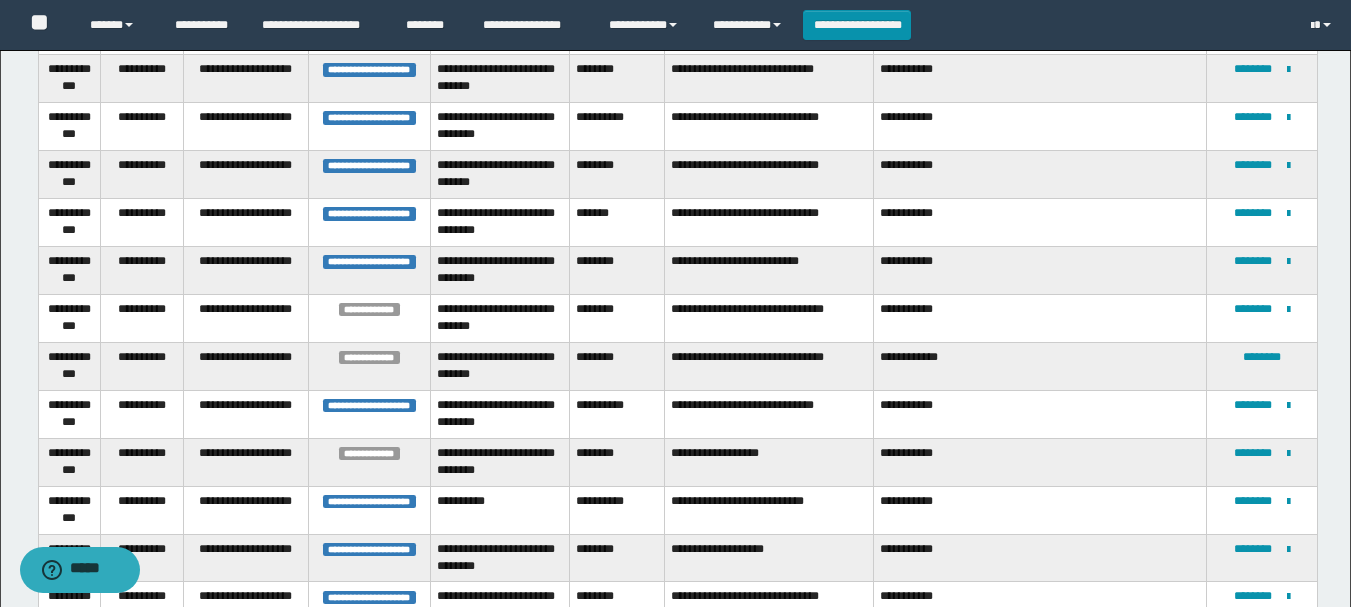 scroll, scrollTop: 2275, scrollLeft: 0, axis: vertical 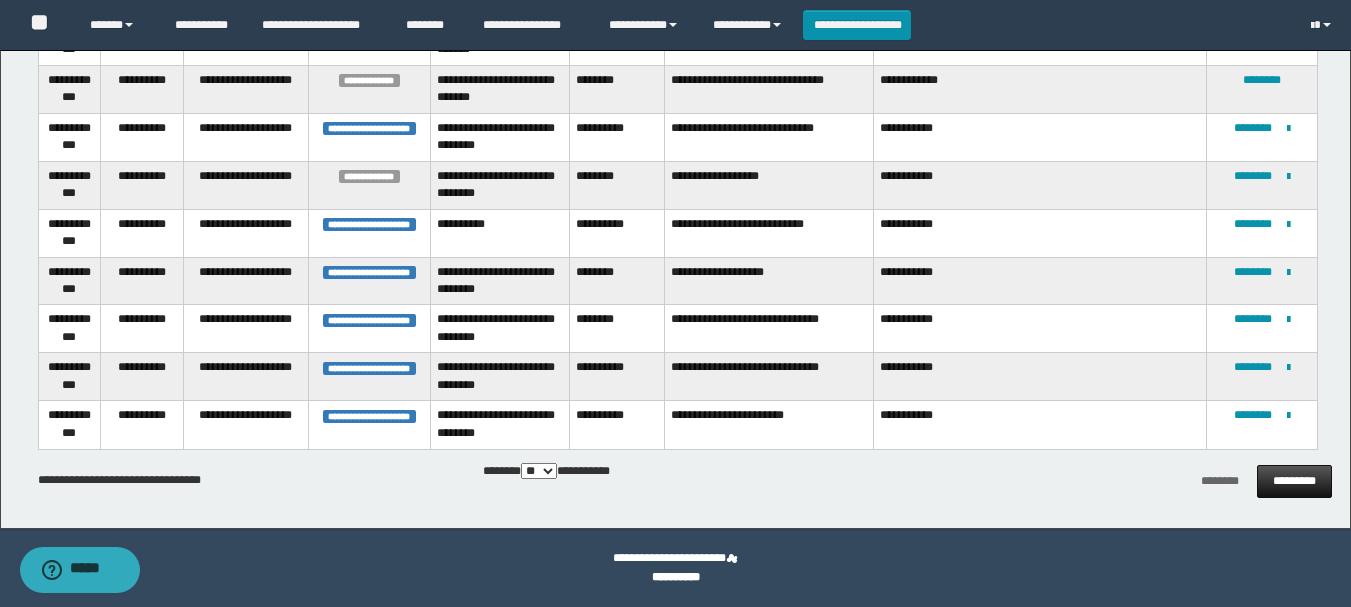 click on "*********" at bounding box center [1294, 481] 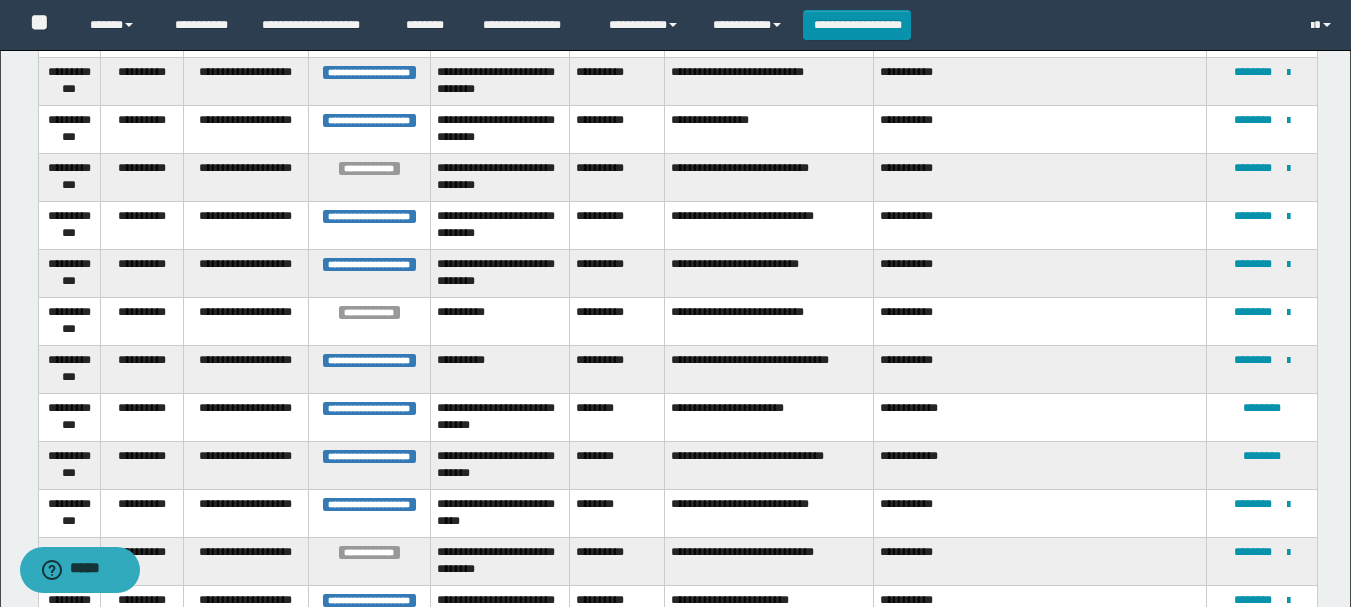 scroll, scrollTop: 733, scrollLeft: 0, axis: vertical 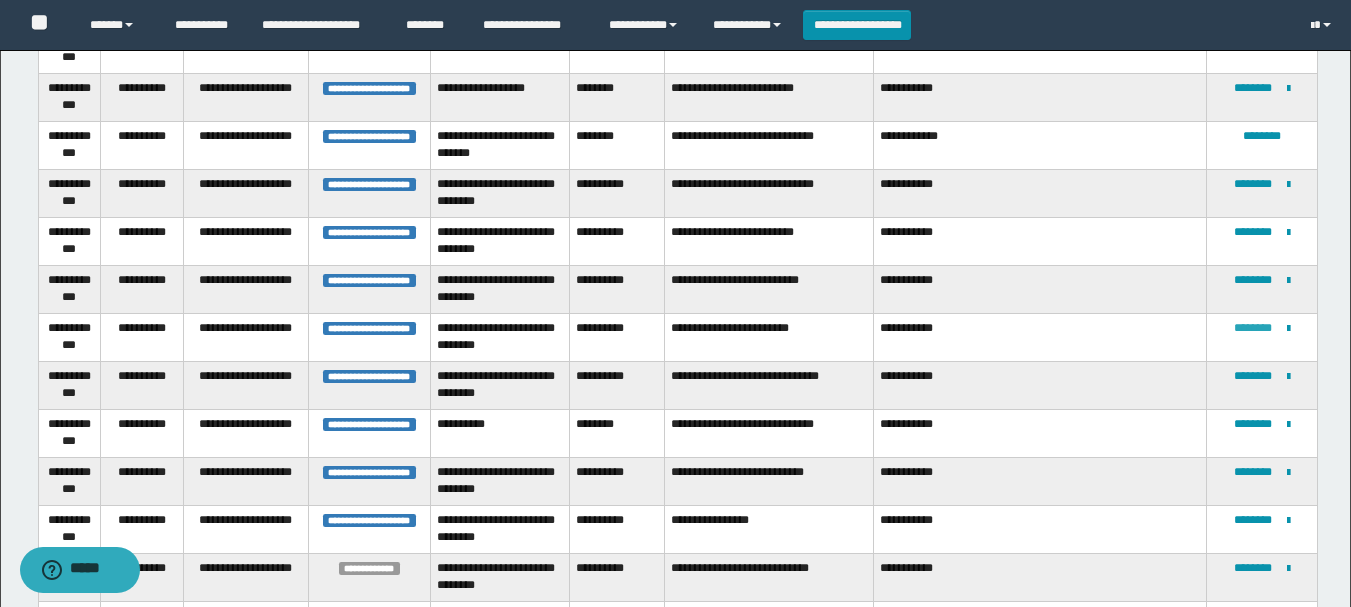 click on "********" at bounding box center [1253, 328] 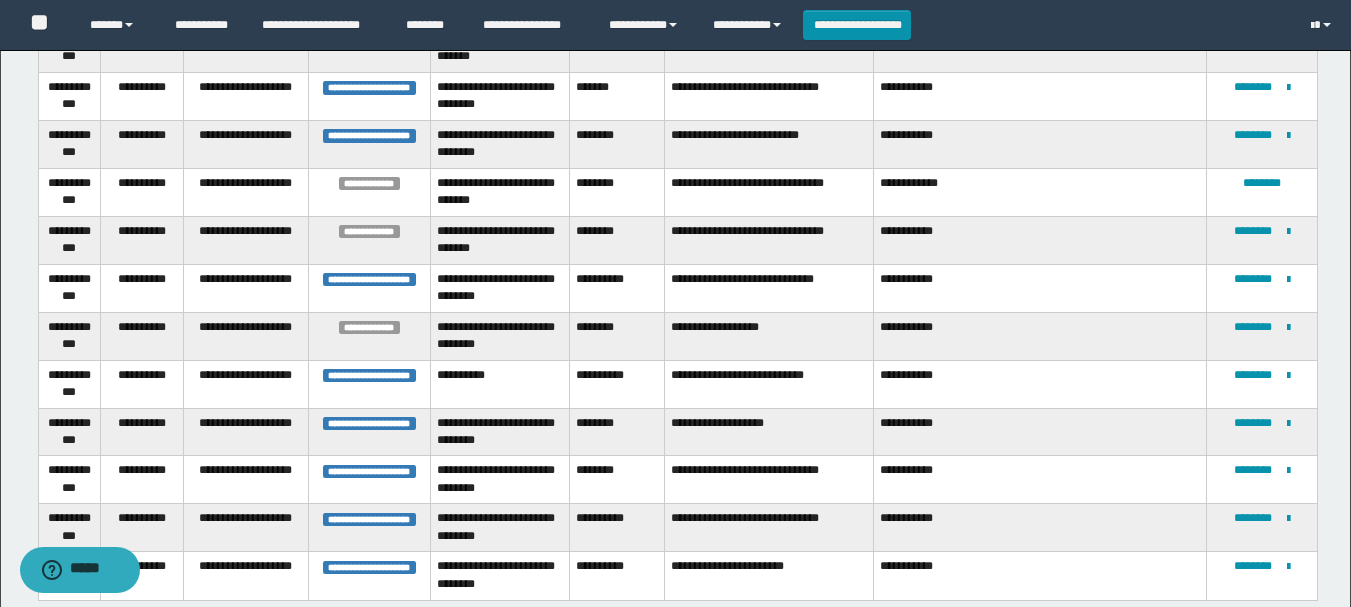 scroll, scrollTop: 2275, scrollLeft: 0, axis: vertical 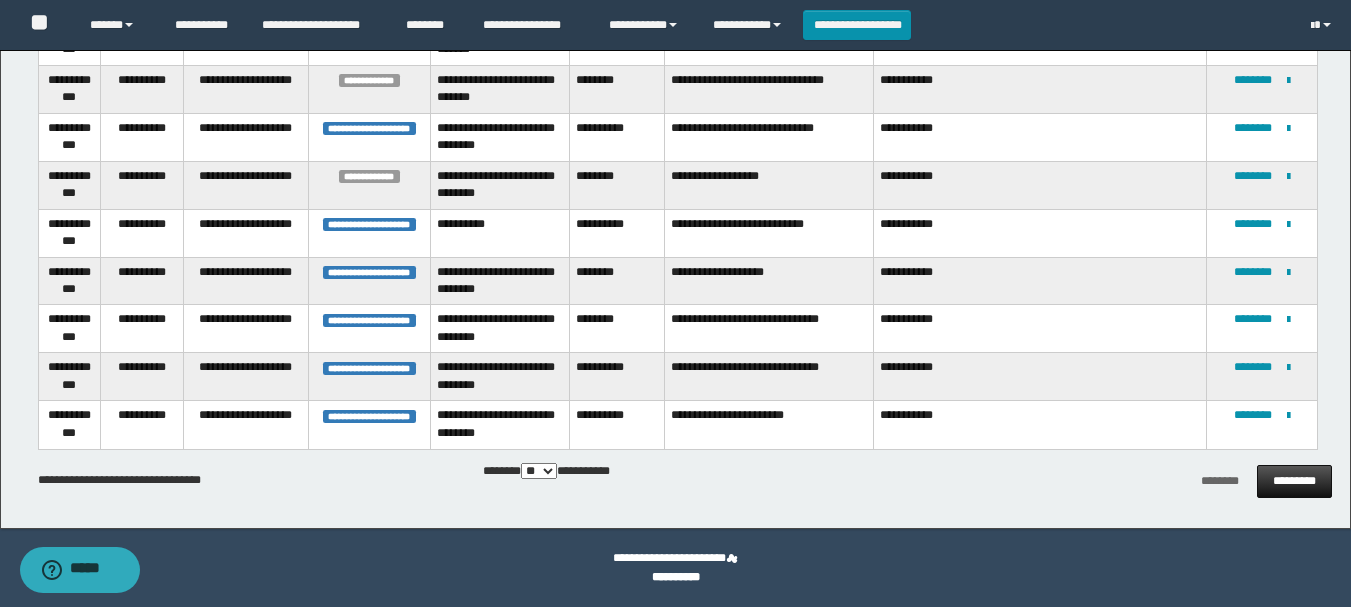 click on "*********" at bounding box center [1294, 481] 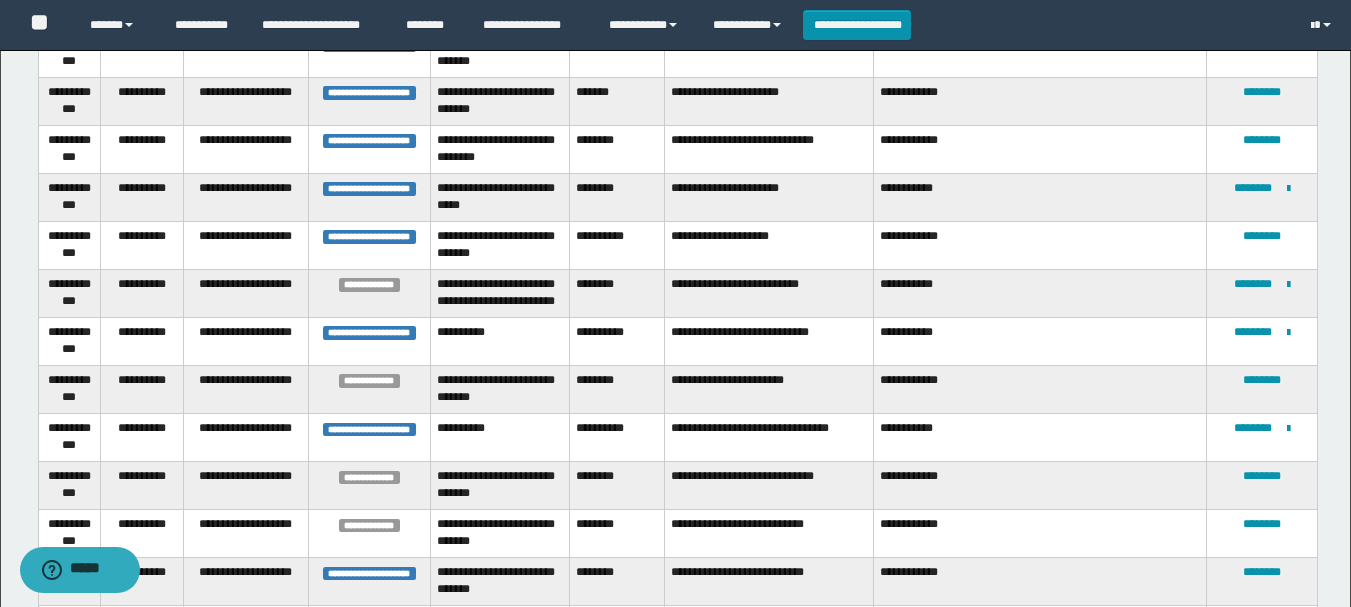 scroll, scrollTop: 1185, scrollLeft: 0, axis: vertical 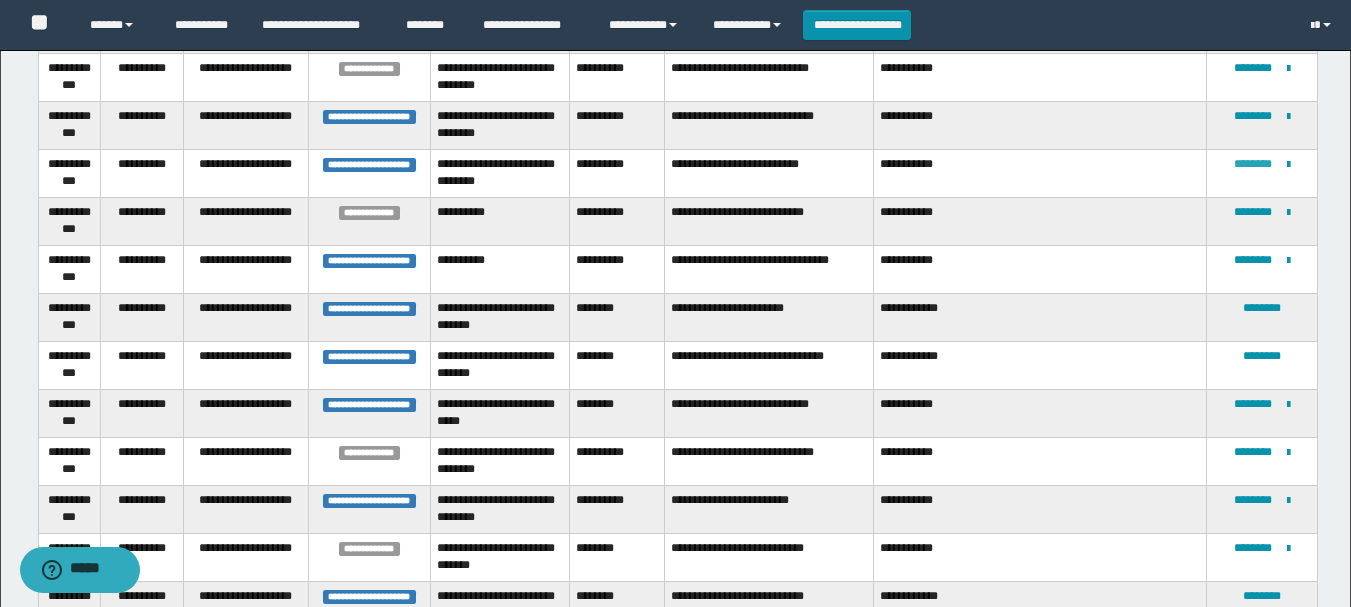 click on "********" at bounding box center [1253, 164] 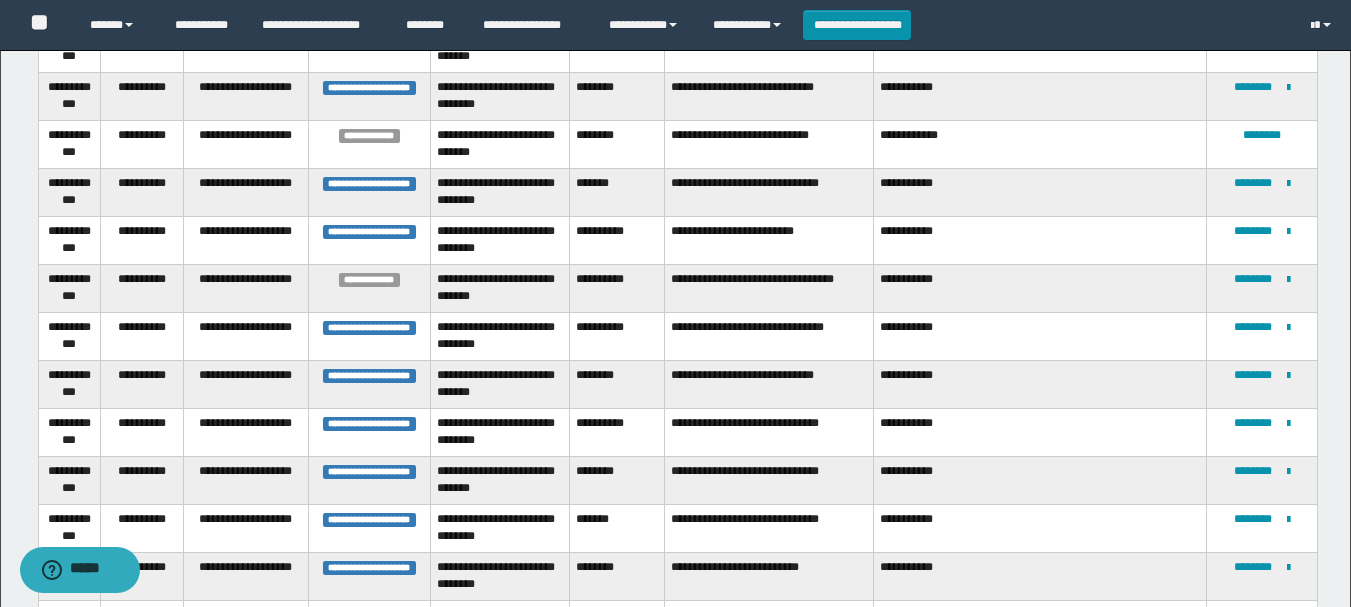scroll, scrollTop: 2275, scrollLeft: 0, axis: vertical 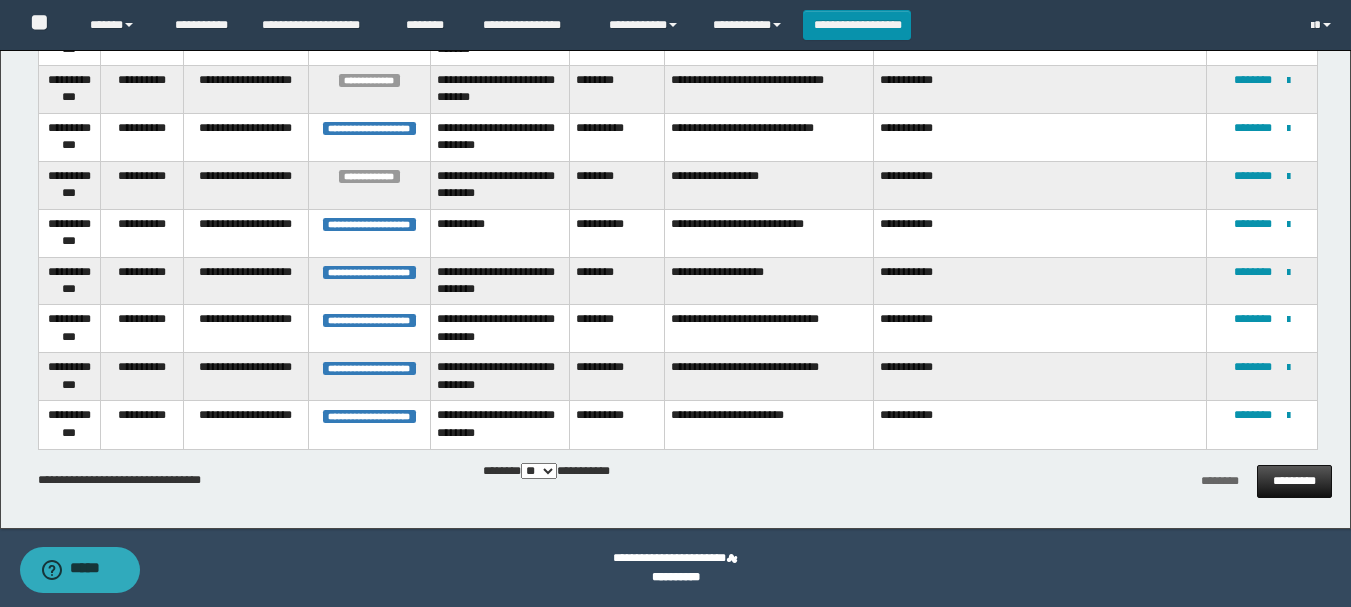 click on "*********" at bounding box center (1294, 481) 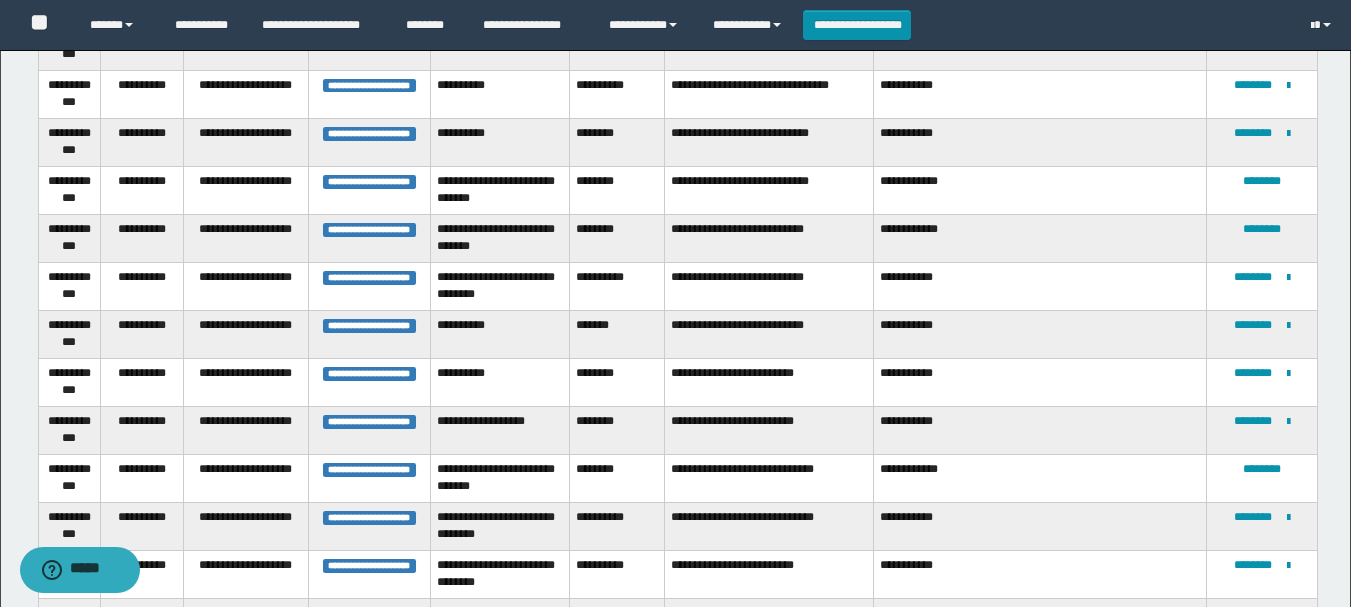 scroll, scrollTop: 800, scrollLeft: 0, axis: vertical 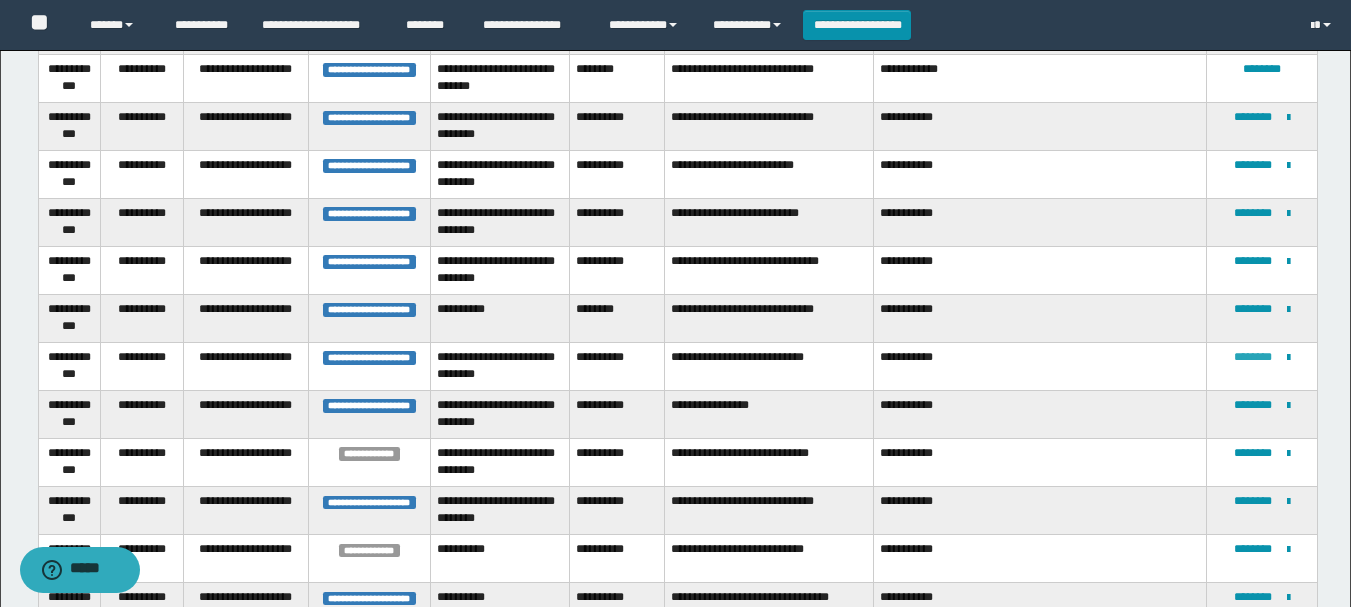 click on "********" at bounding box center [1253, 357] 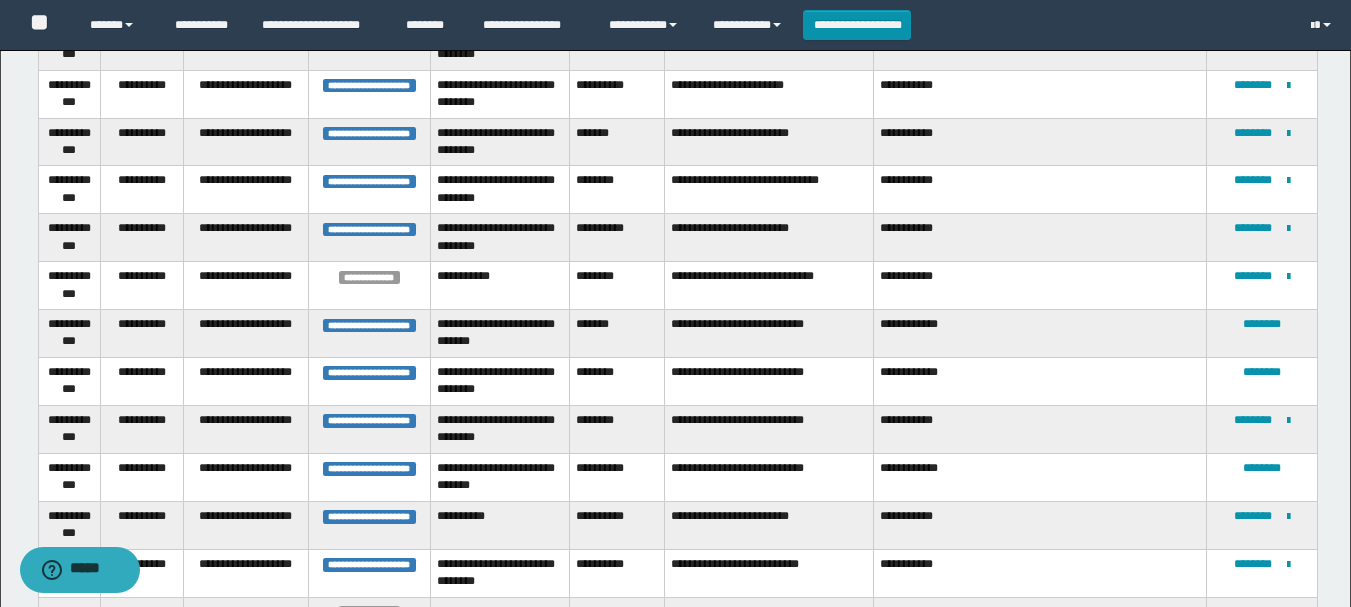 scroll, scrollTop: 800, scrollLeft: 0, axis: vertical 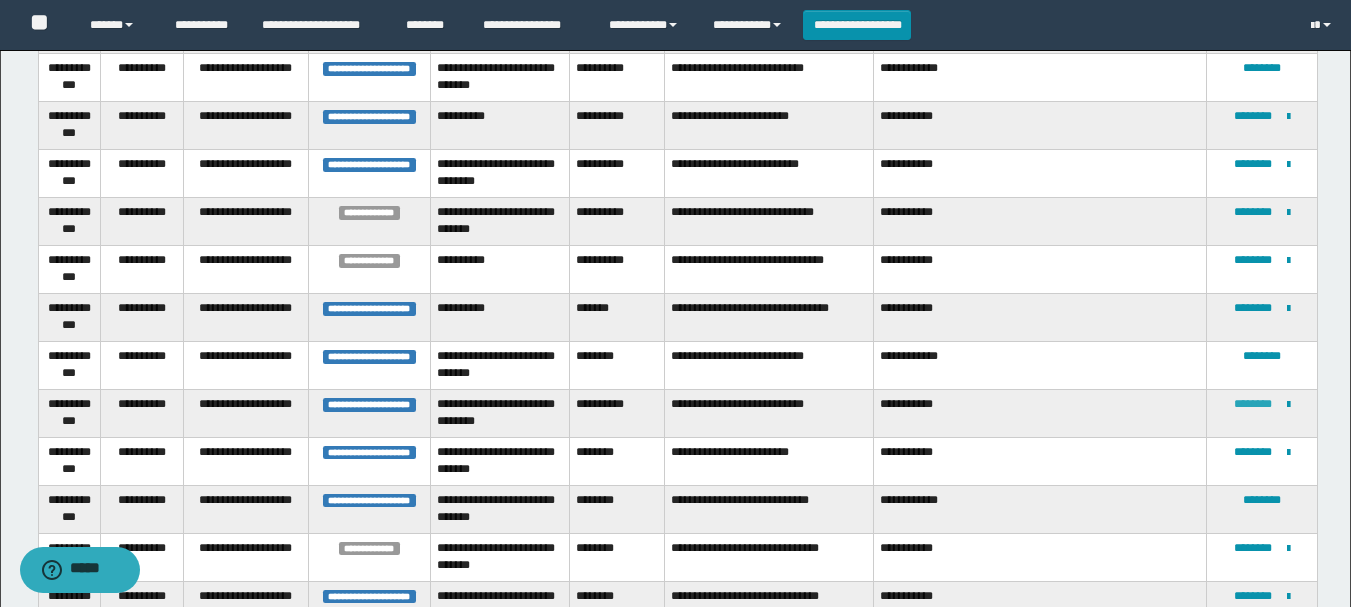 click on "********" at bounding box center (1253, 404) 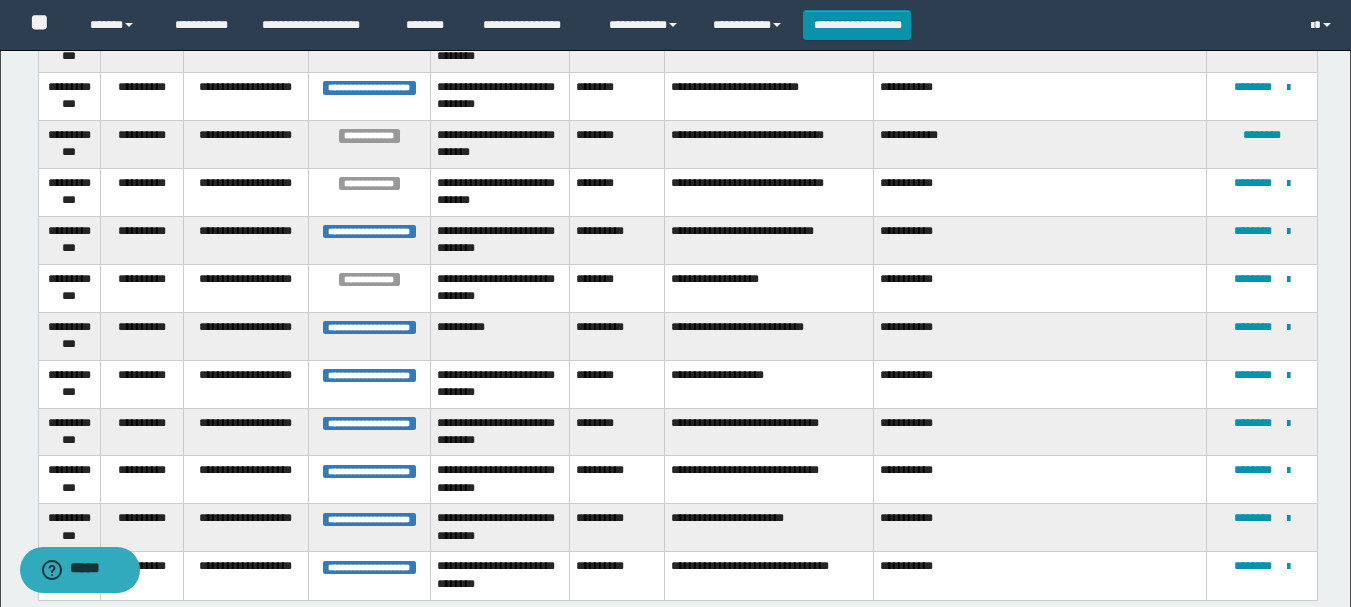scroll, scrollTop: 2275, scrollLeft: 0, axis: vertical 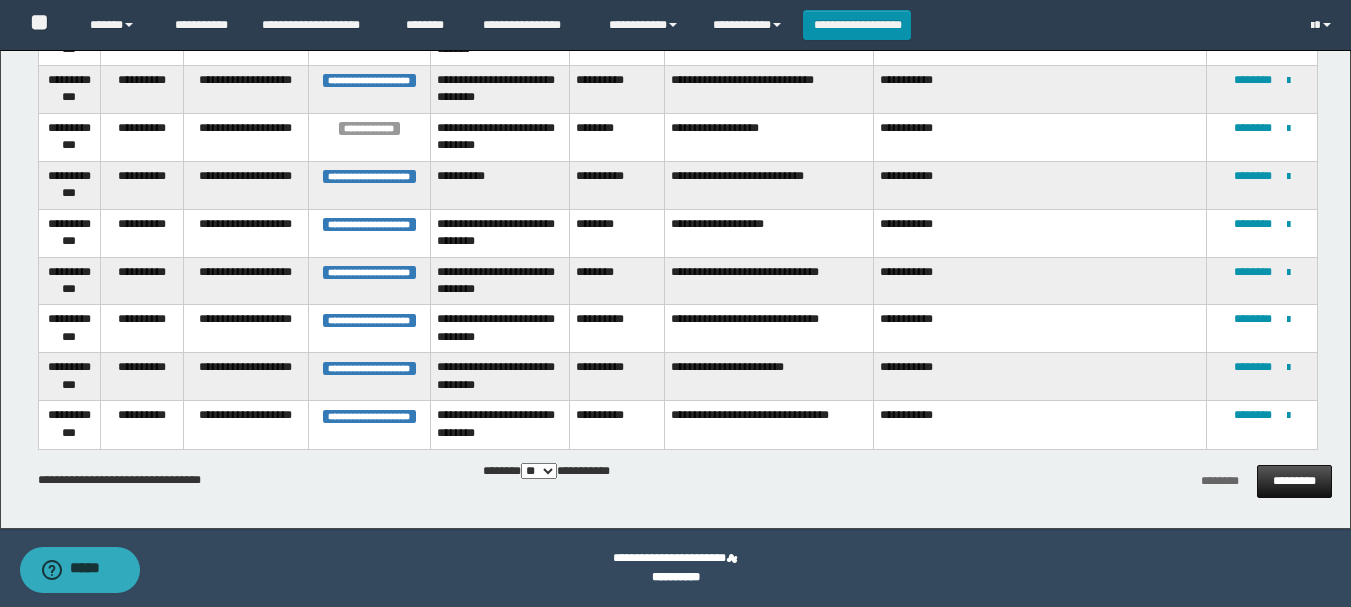 click on "*********" at bounding box center [1294, 481] 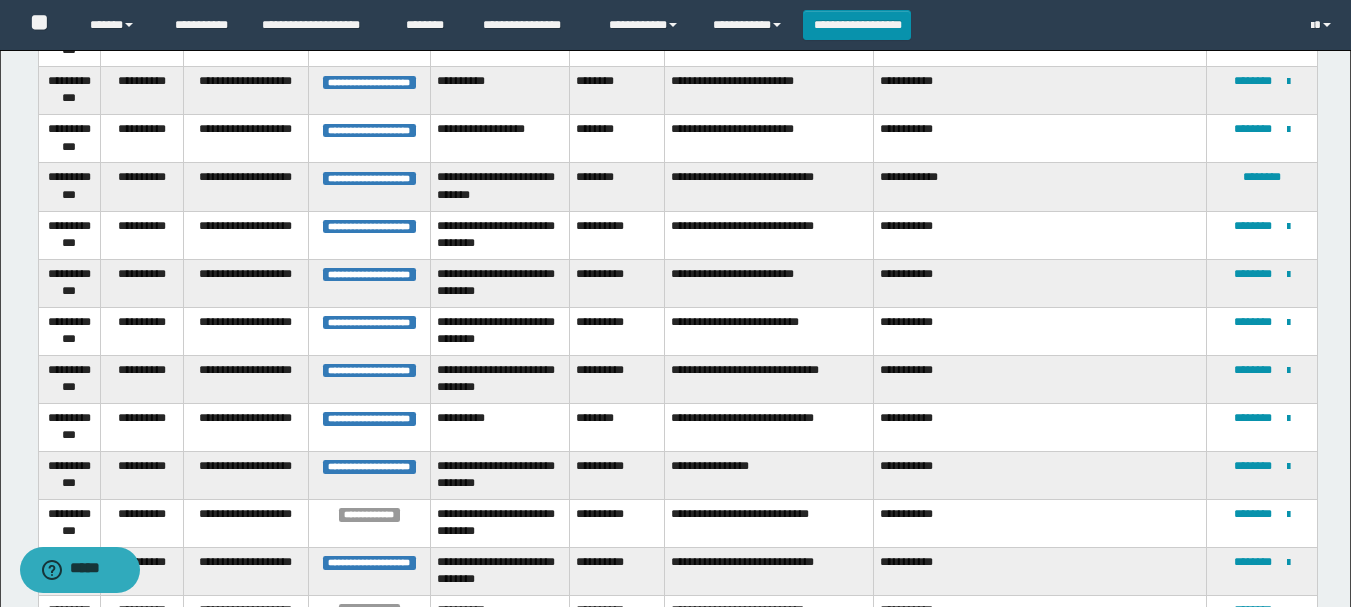 scroll, scrollTop: 344, scrollLeft: 0, axis: vertical 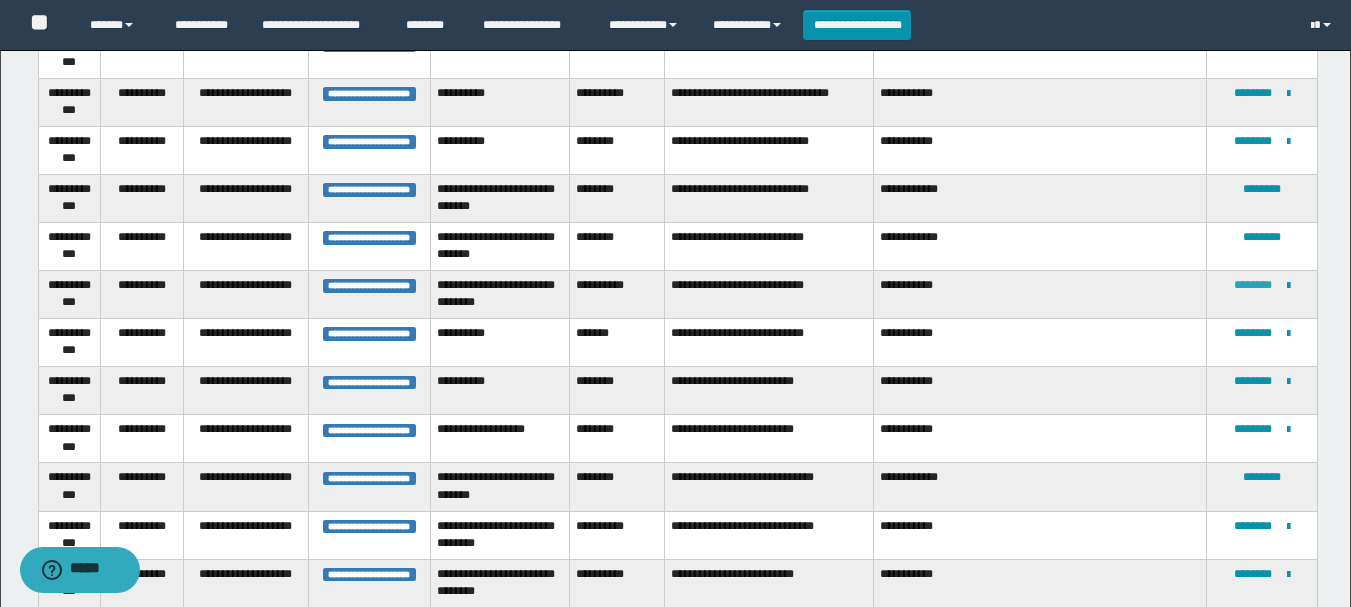 click on "********" at bounding box center (1253, 285) 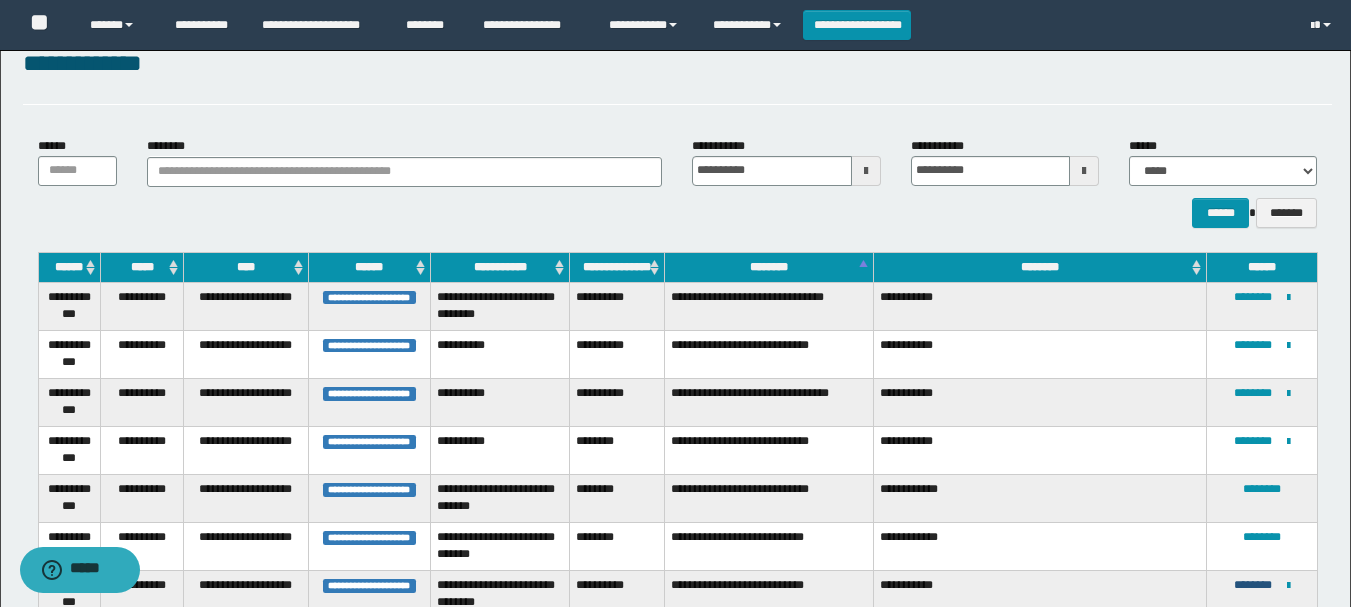 scroll, scrollTop: 0, scrollLeft: 0, axis: both 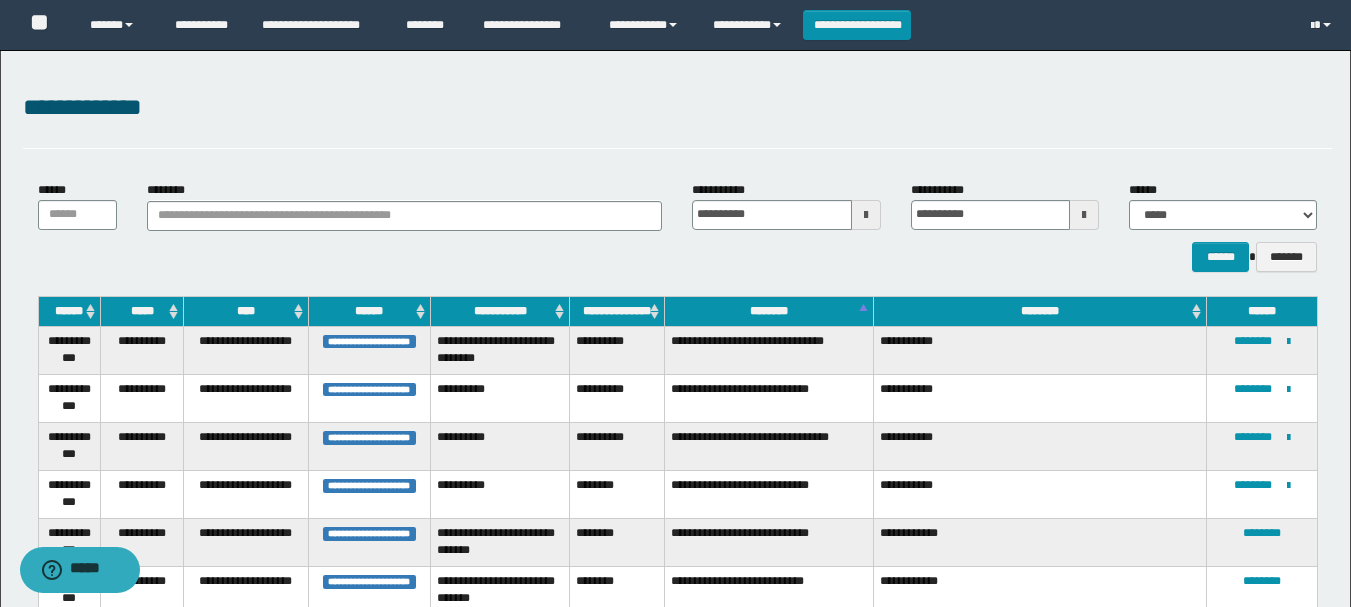 click on "********" at bounding box center [769, 311] 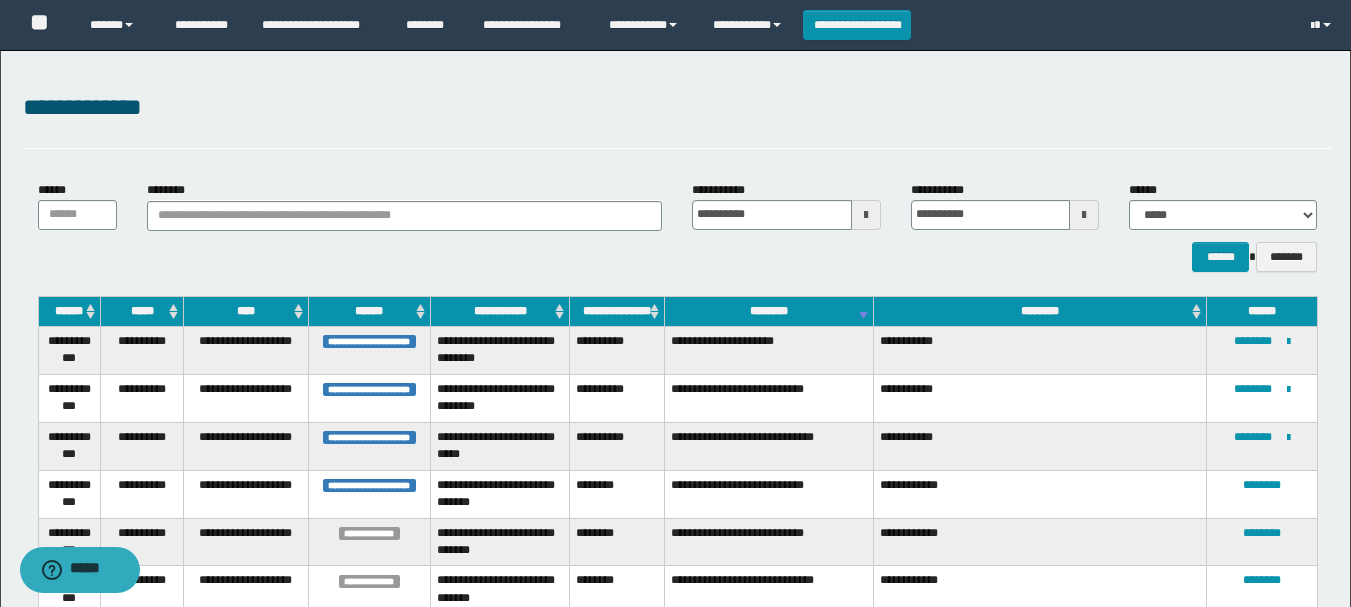 click on "********" at bounding box center (769, 311) 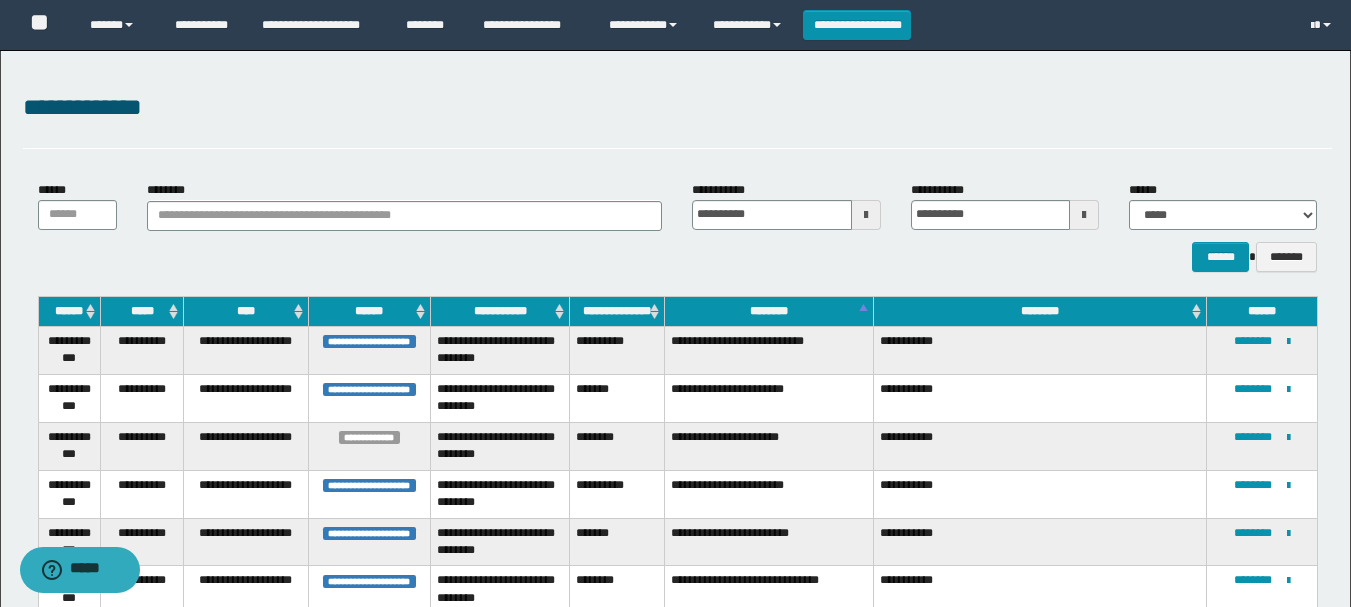 scroll, scrollTop: 300, scrollLeft: 0, axis: vertical 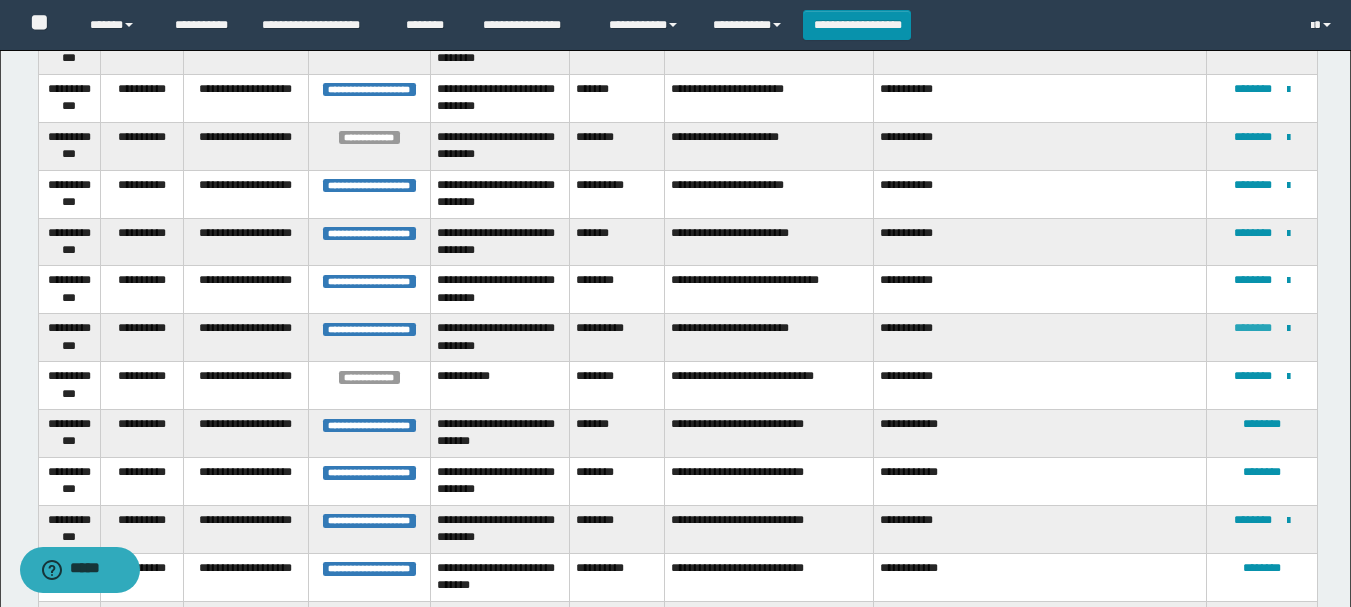 click on "********" at bounding box center (1253, 328) 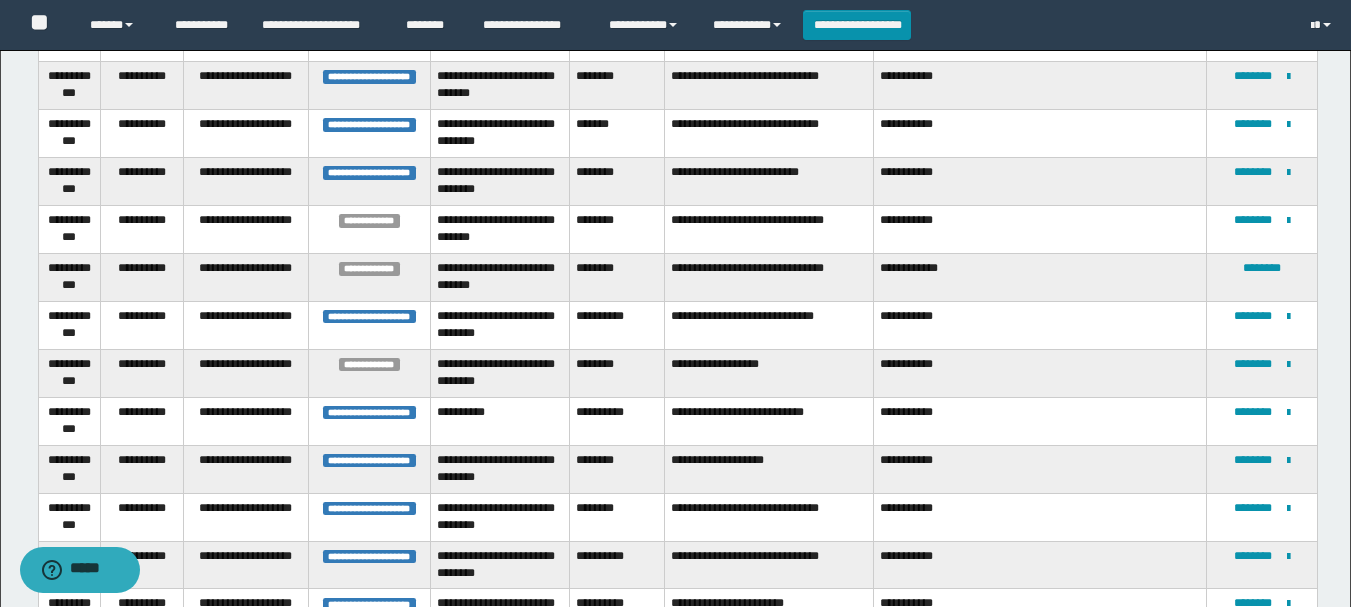 scroll, scrollTop: 2275, scrollLeft: 0, axis: vertical 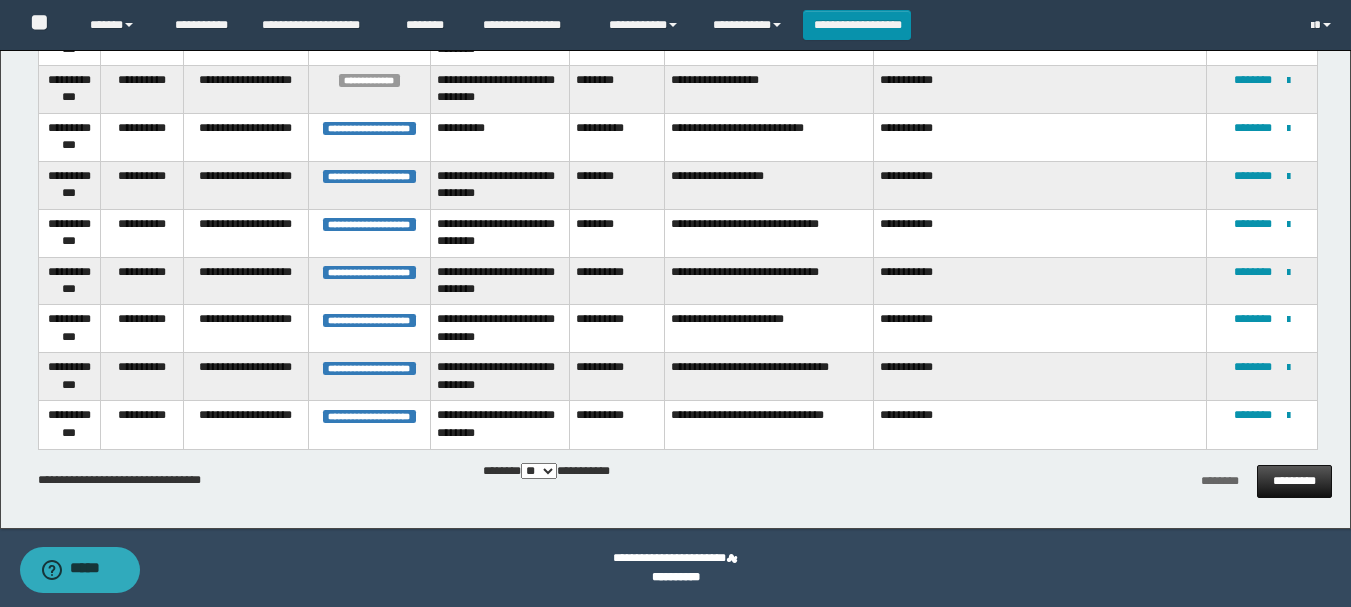click on "*********" at bounding box center [1294, 481] 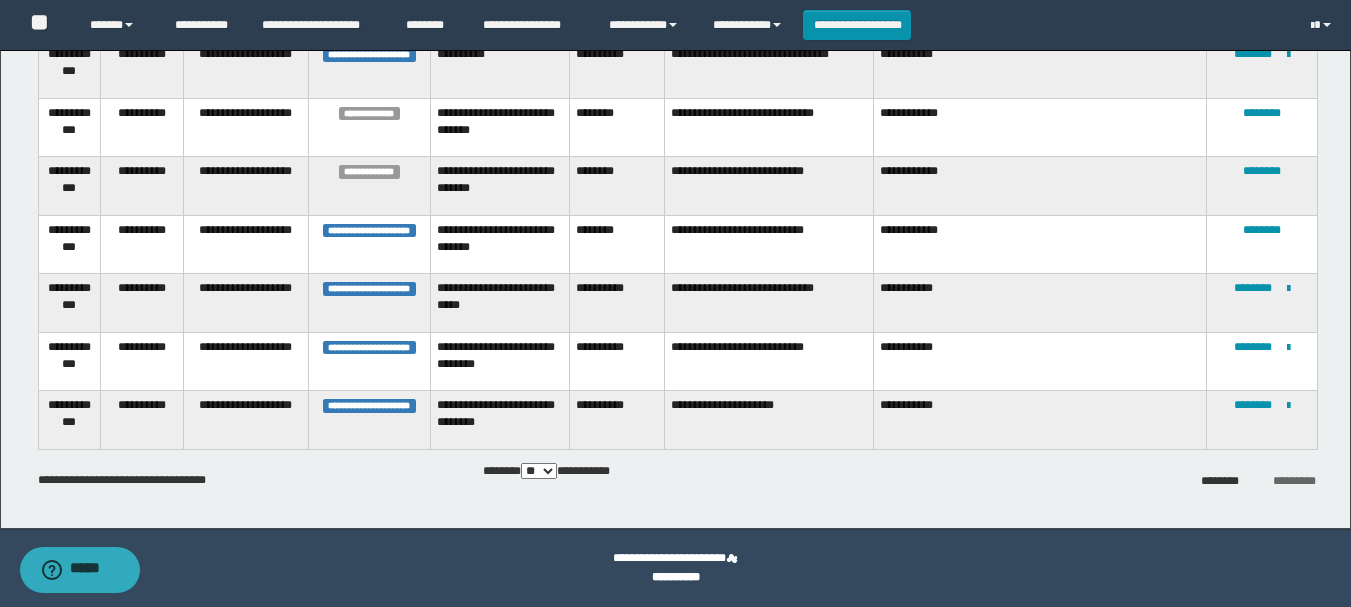 scroll, scrollTop: 1849, scrollLeft: 0, axis: vertical 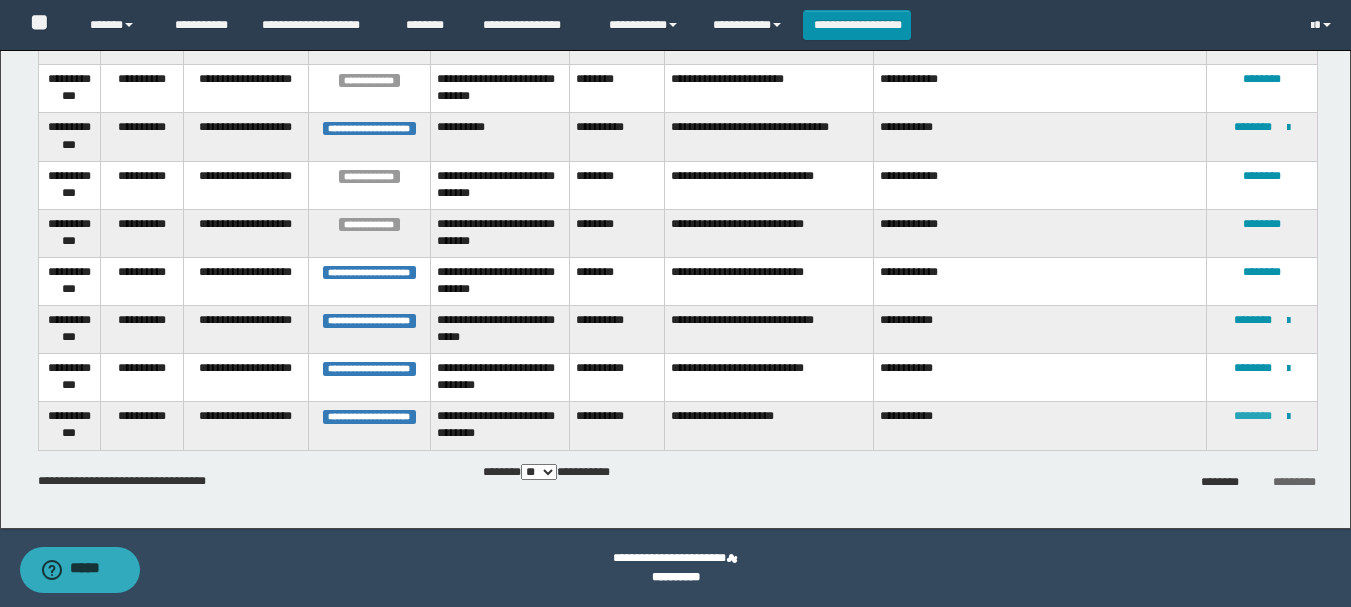 click on "********" at bounding box center [1253, 416] 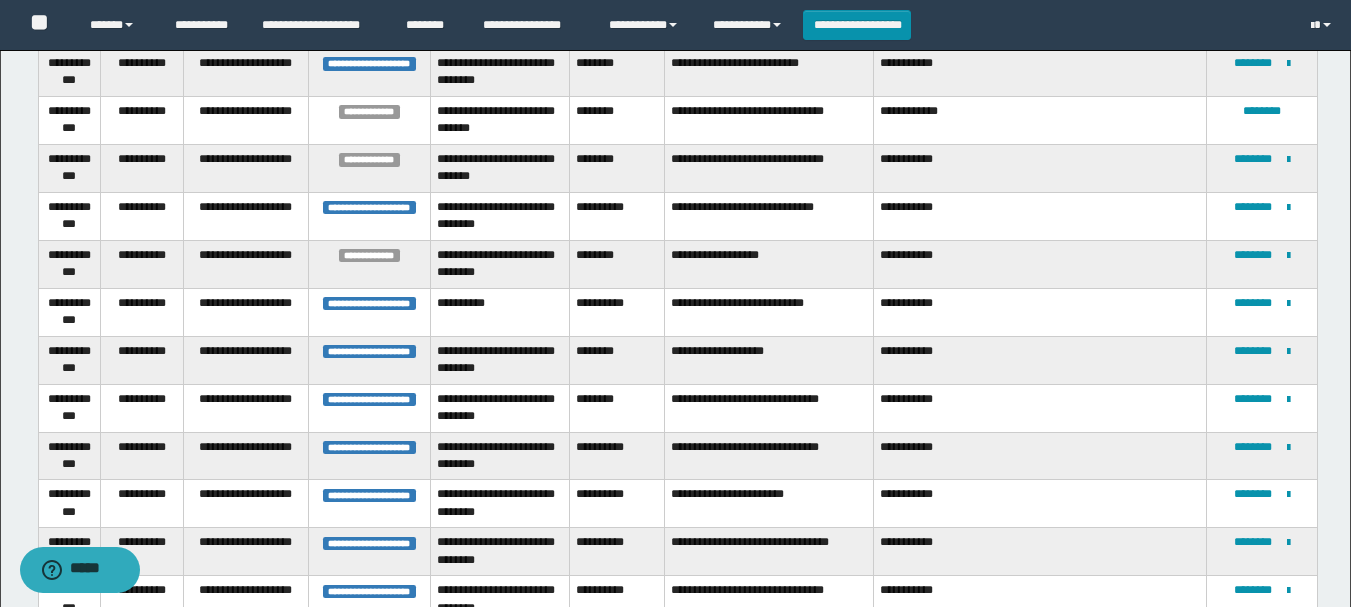 scroll, scrollTop: 2275, scrollLeft: 0, axis: vertical 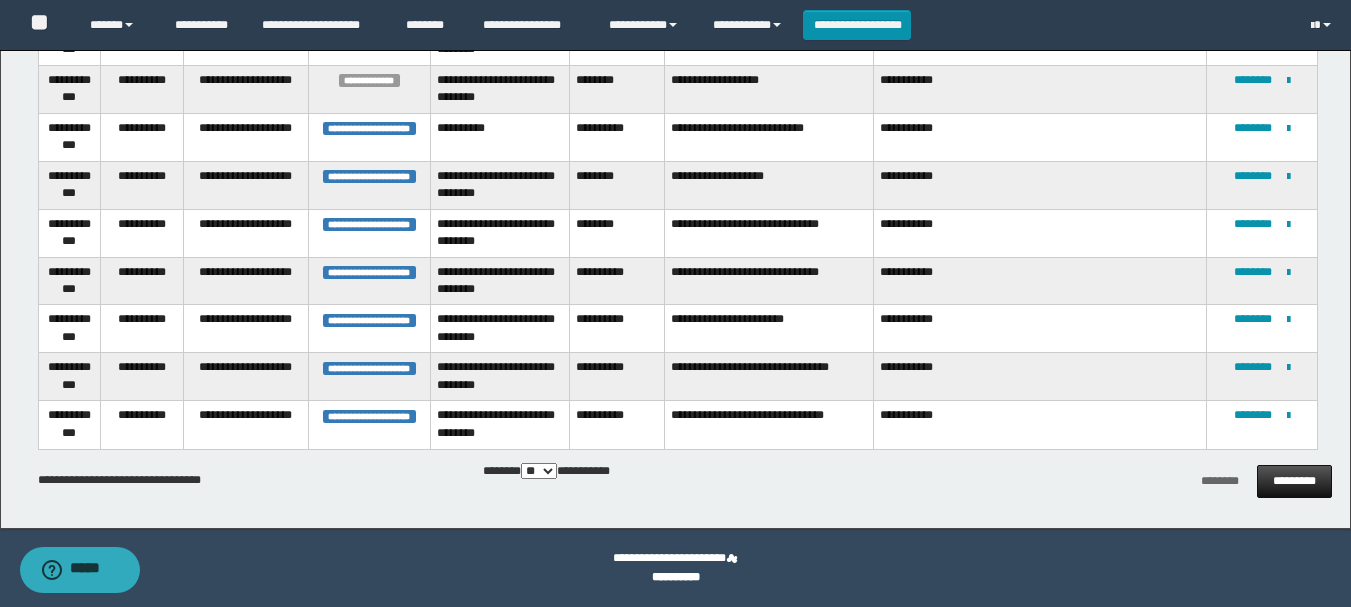 click on "*********" at bounding box center (1294, 481) 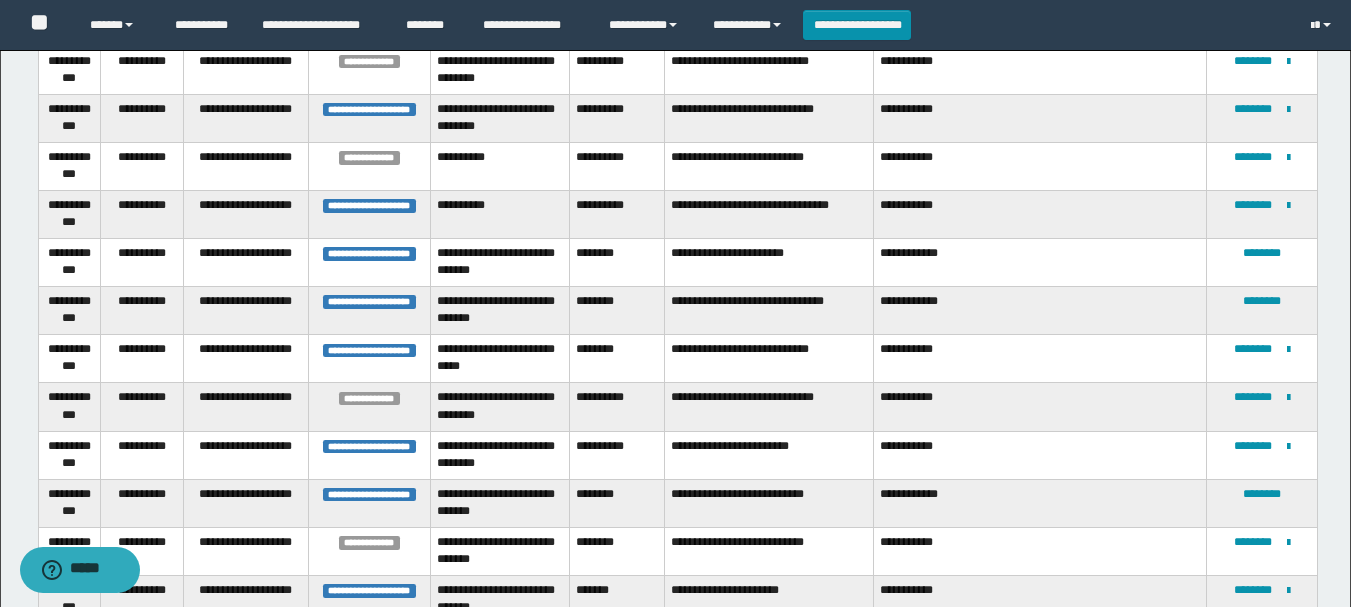 scroll, scrollTop: 702, scrollLeft: 0, axis: vertical 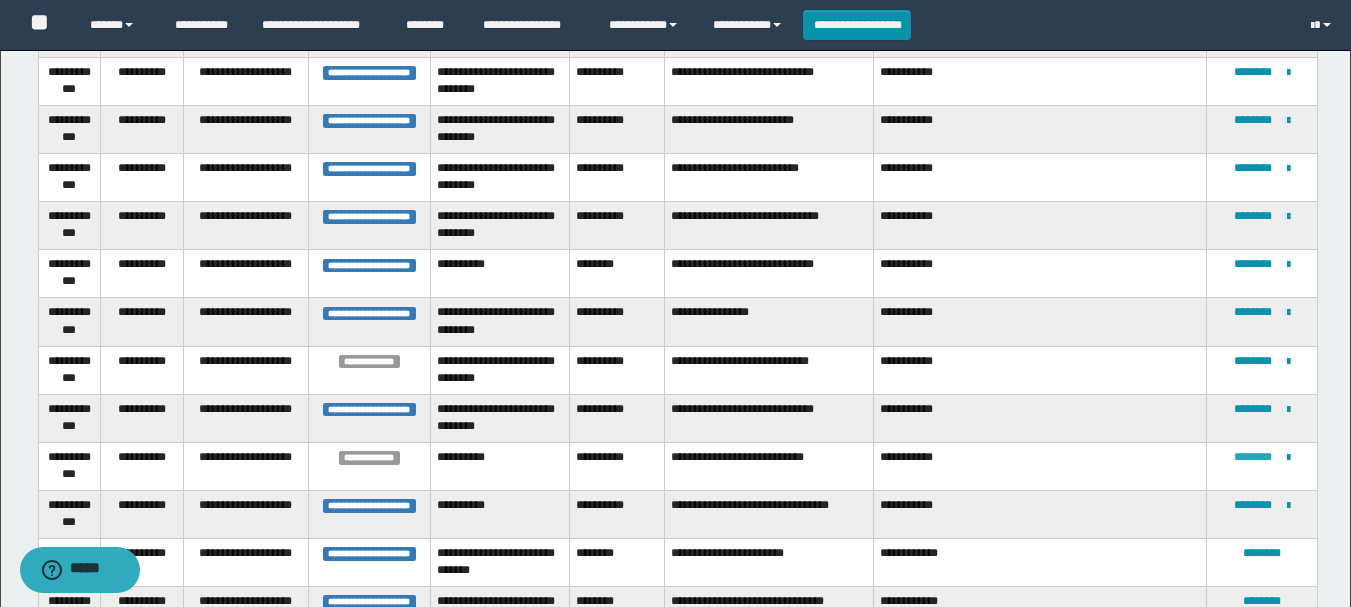 click on "********" at bounding box center (1253, 457) 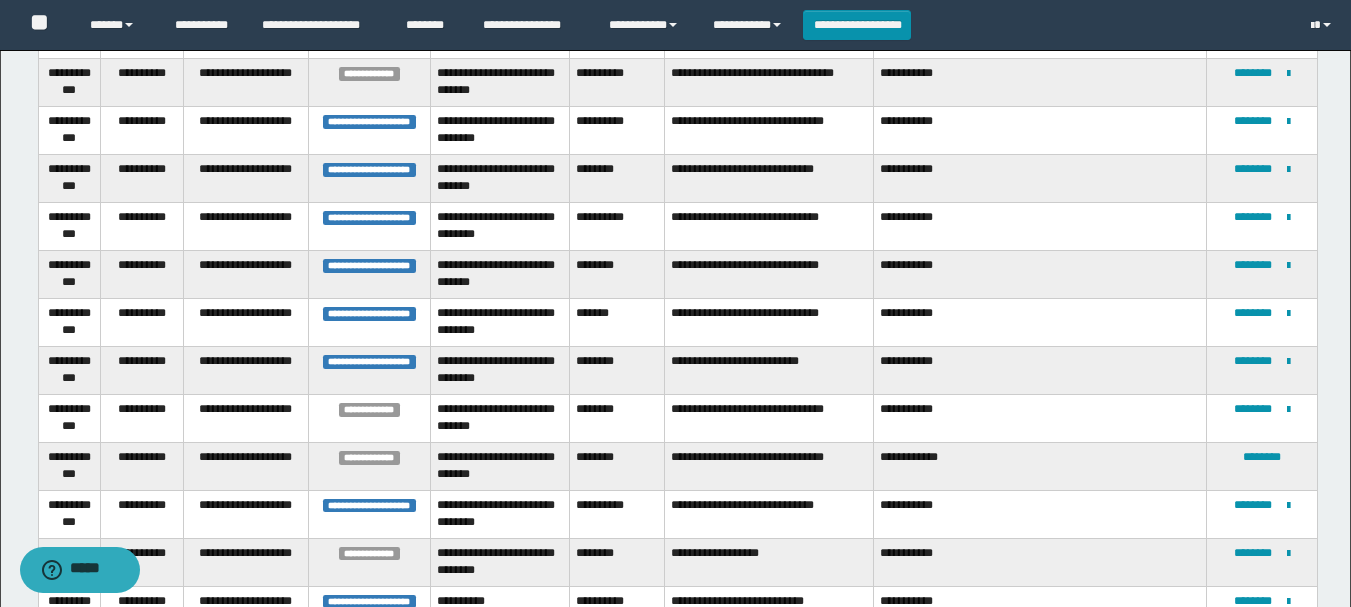 scroll, scrollTop: 2275, scrollLeft: 0, axis: vertical 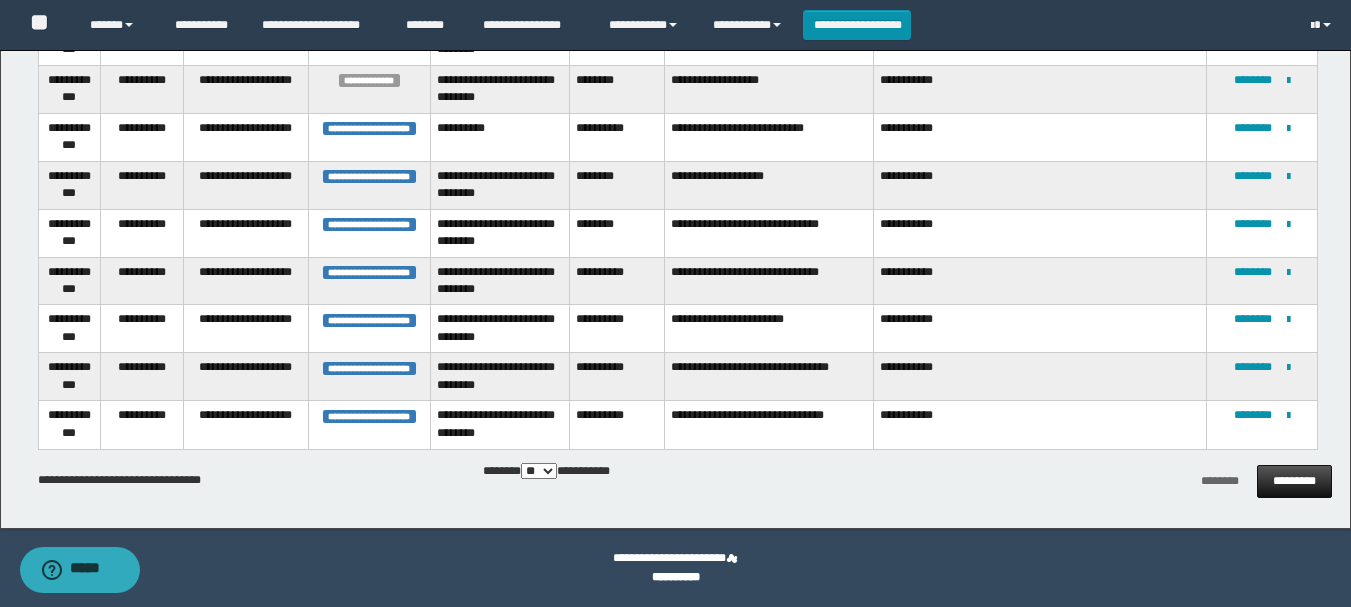 click on "*********" at bounding box center (1294, 481) 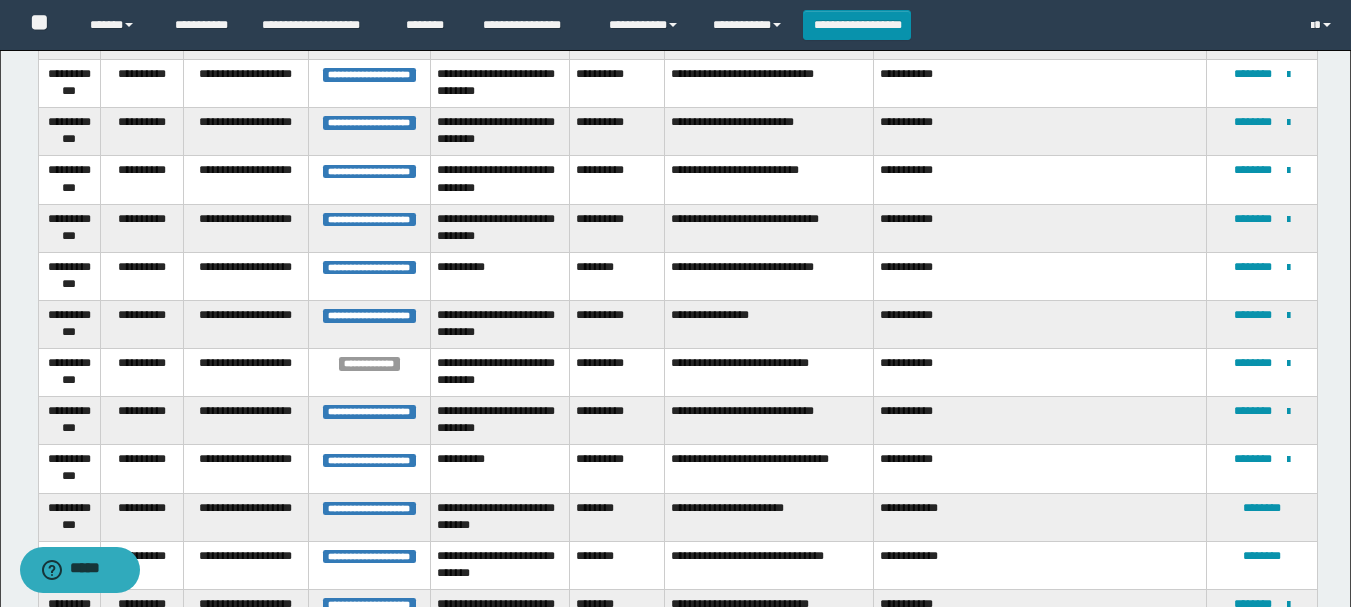 scroll, scrollTop: 100, scrollLeft: 0, axis: vertical 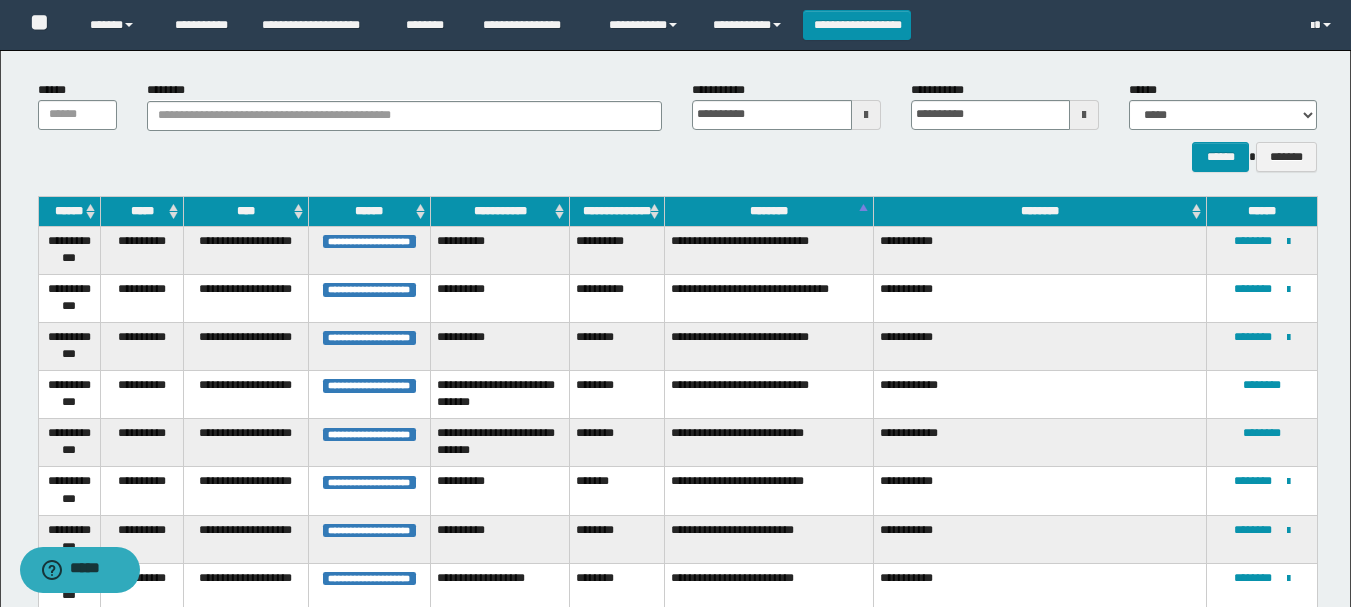 click on "********" at bounding box center (769, 211) 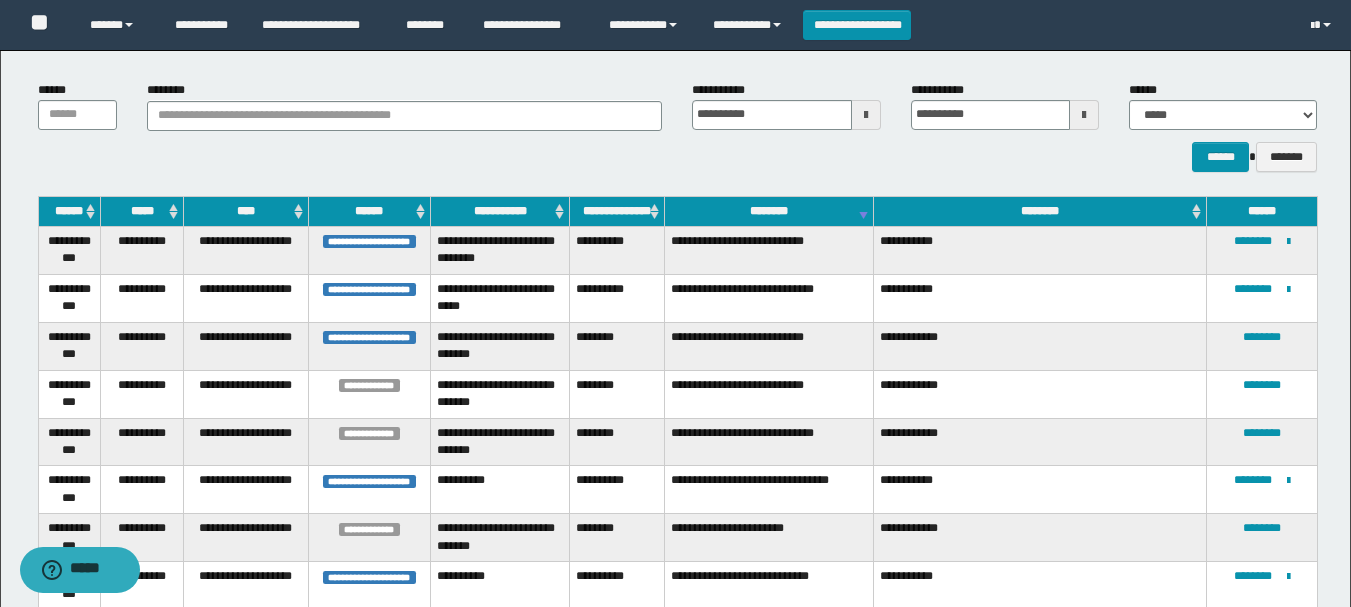 click on "********" at bounding box center (769, 211) 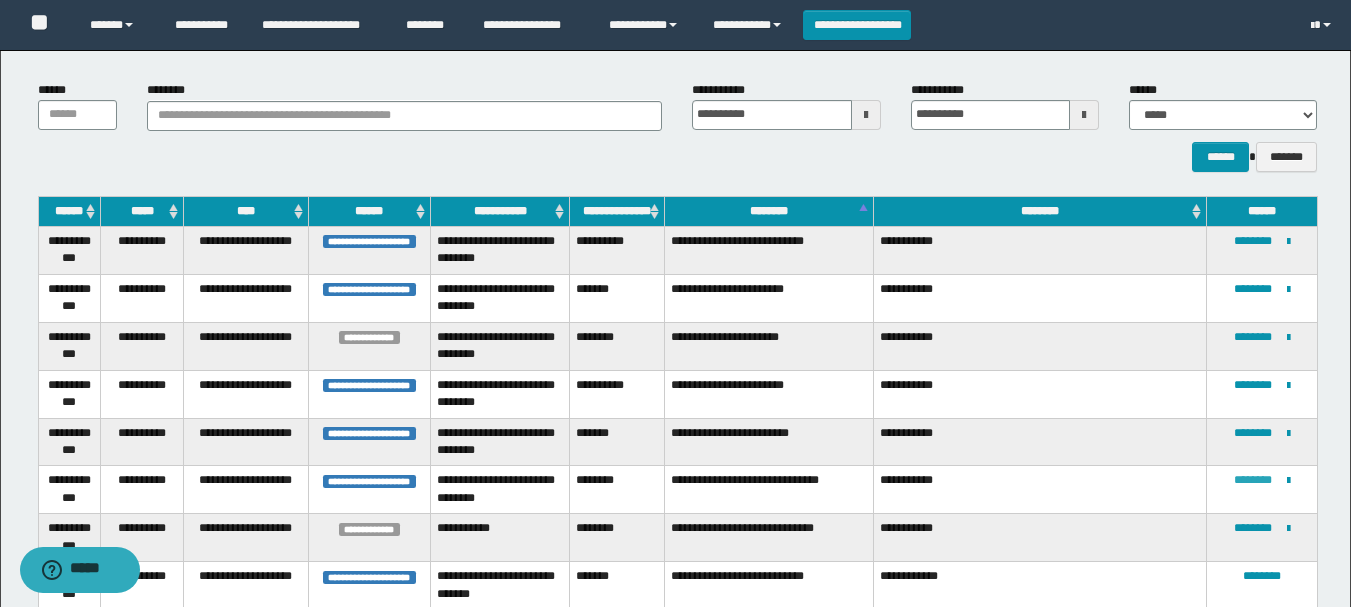 click on "********" at bounding box center (1253, 480) 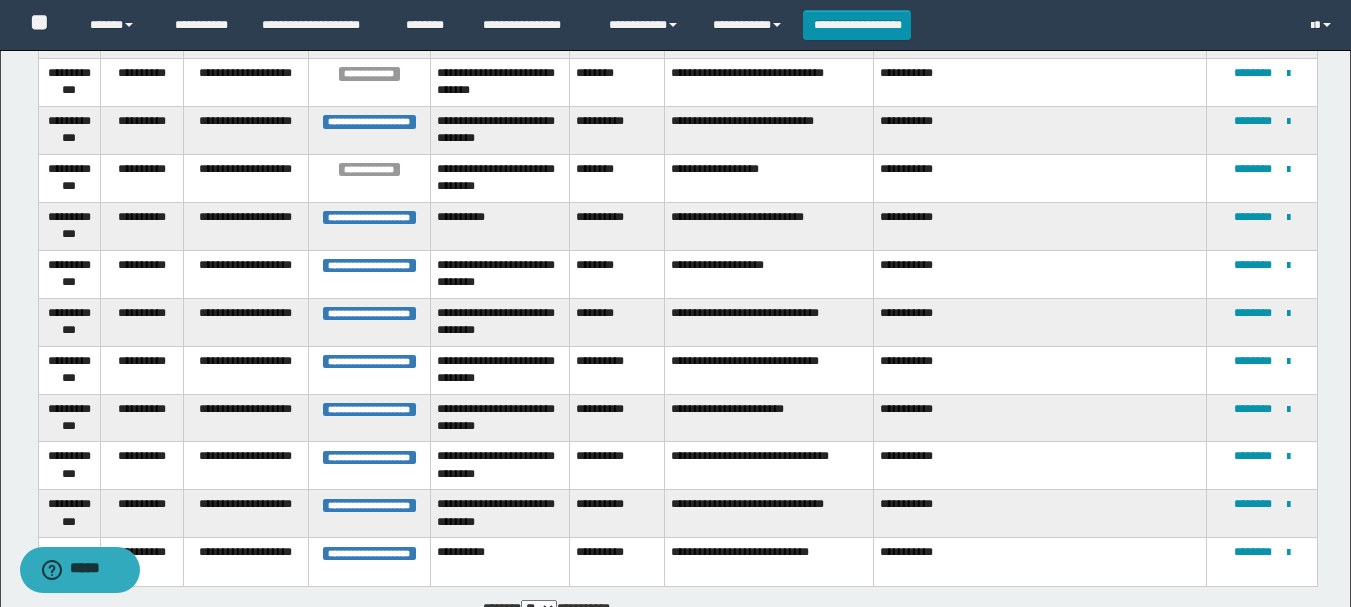 scroll, scrollTop: 2275, scrollLeft: 0, axis: vertical 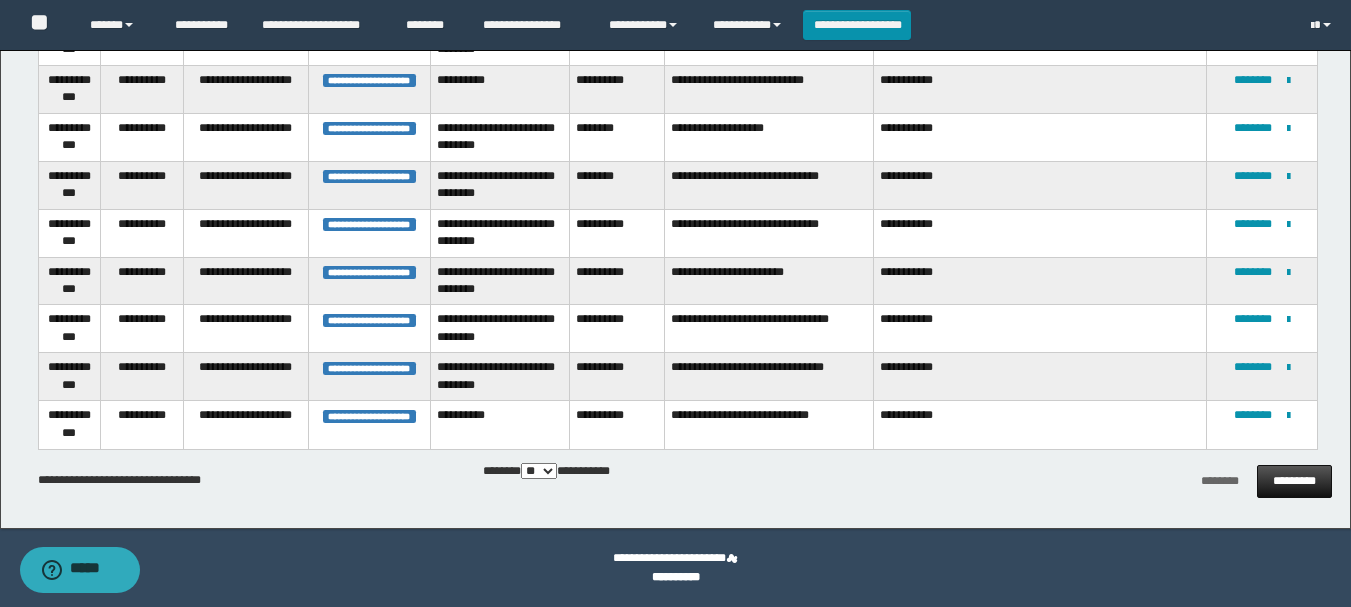 click on "*********" at bounding box center [1294, 481] 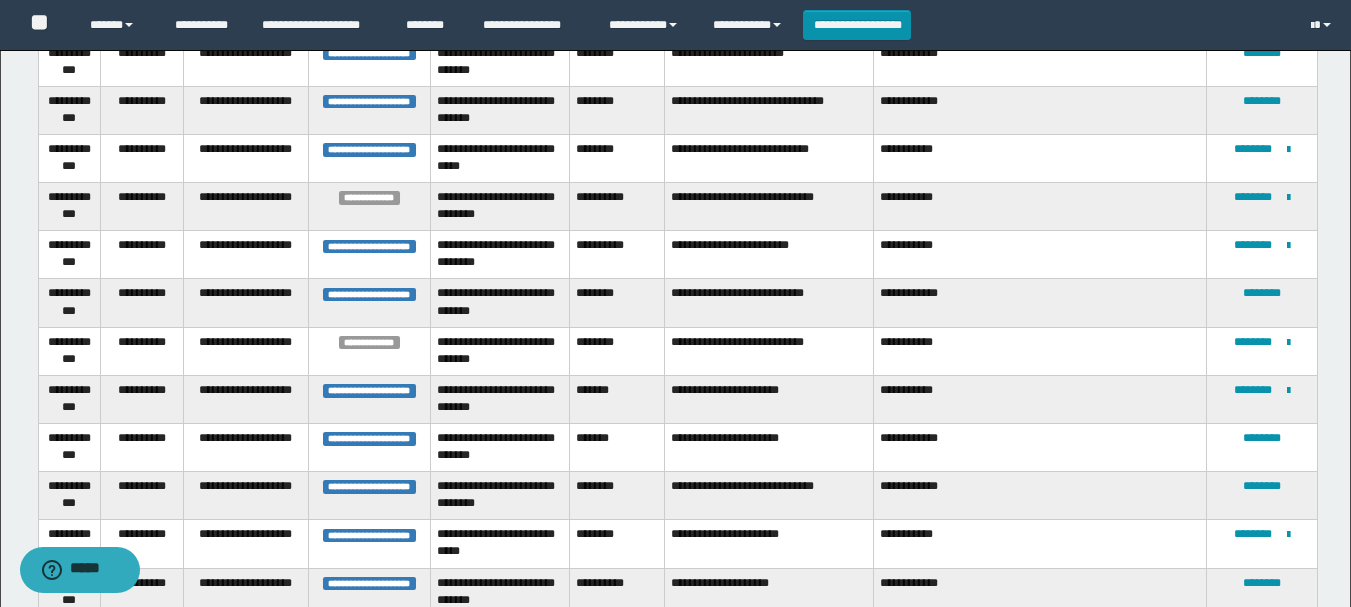 scroll, scrollTop: 707, scrollLeft: 0, axis: vertical 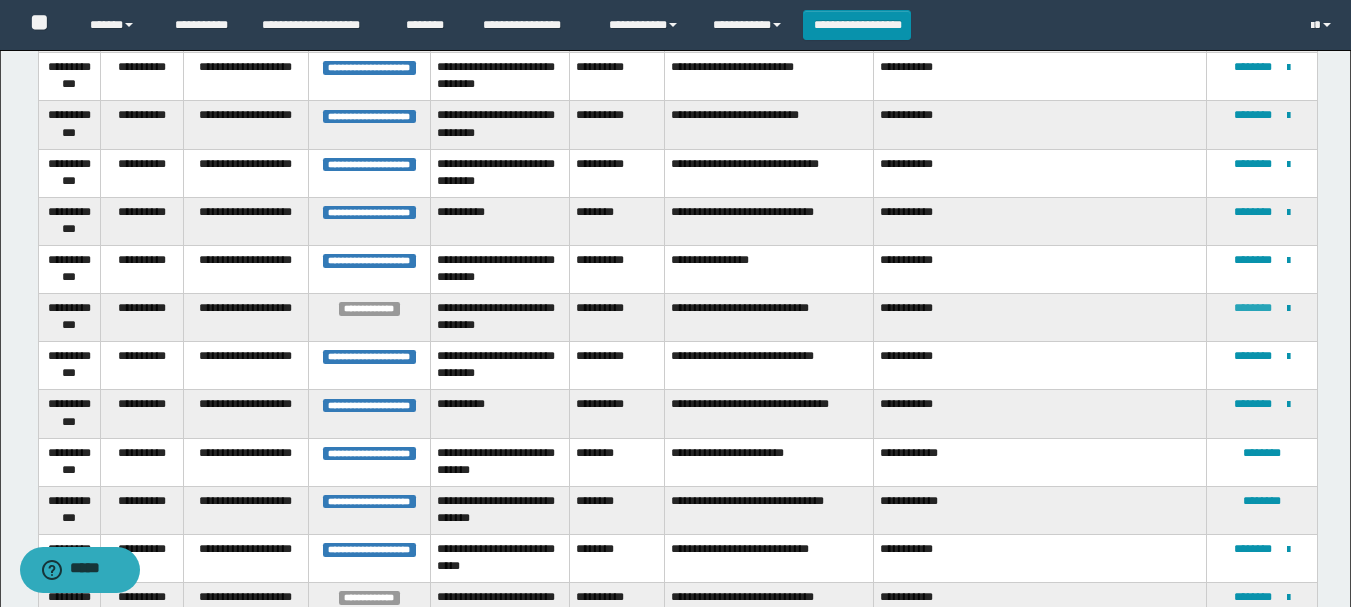 click on "********" at bounding box center (1253, 308) 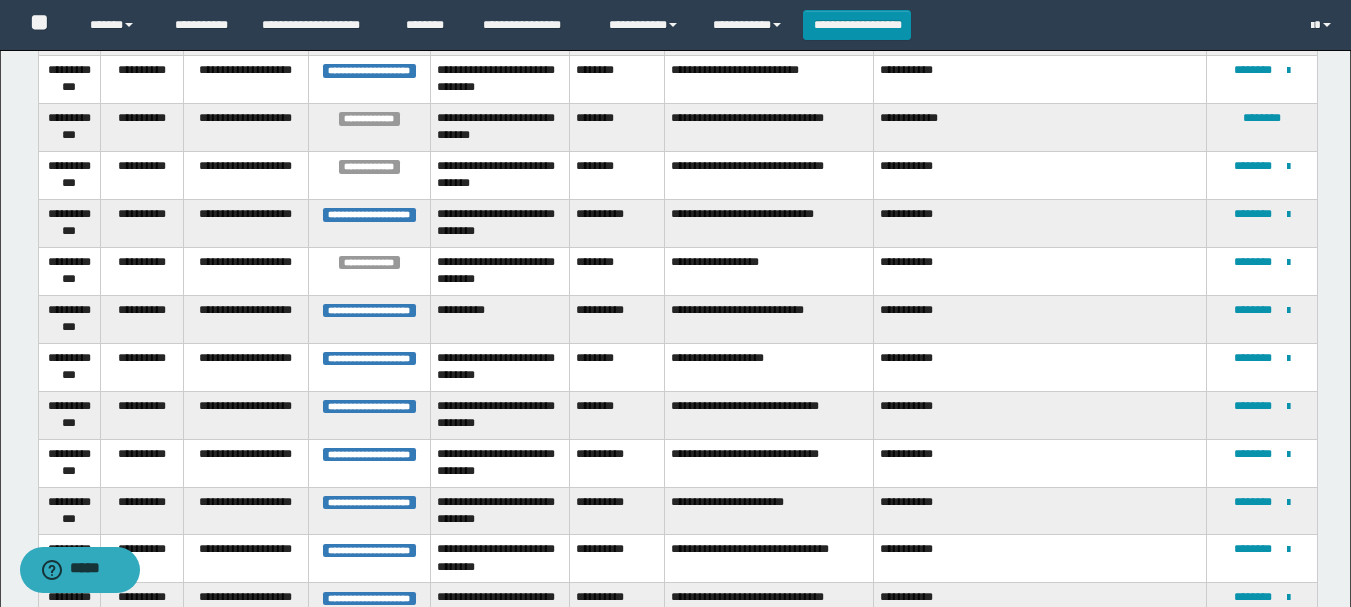 scroll, scrollTop: 2275, scrollLeft: 0, axis: vertical 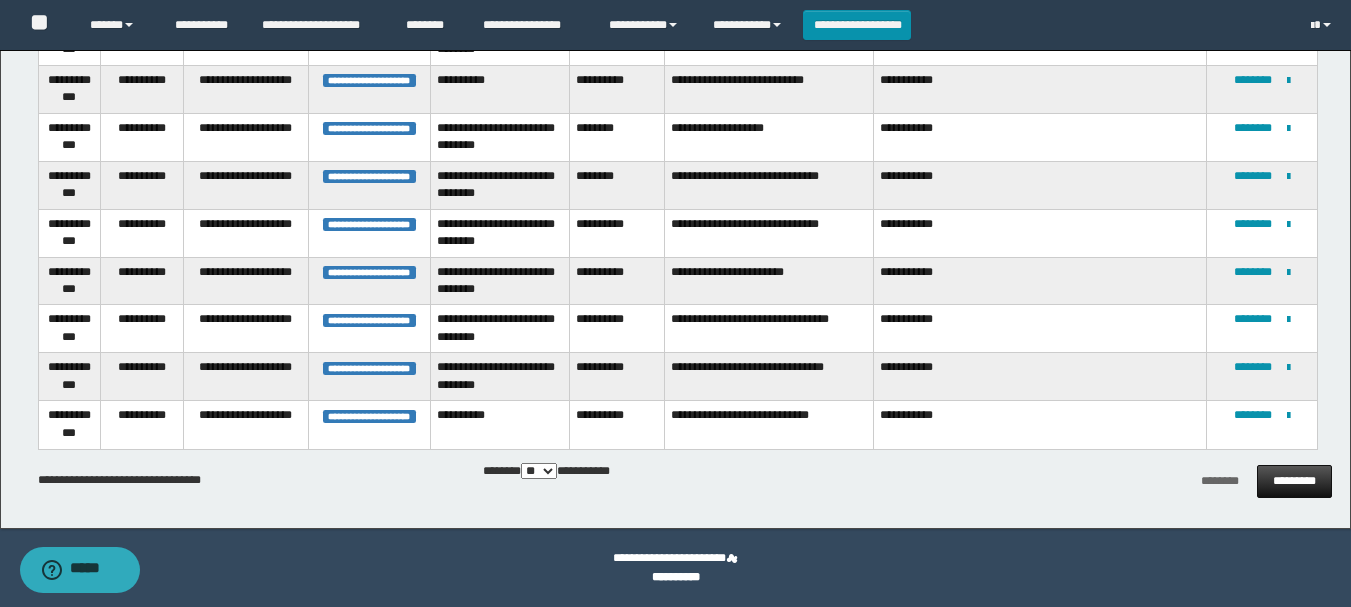 click on "*********" at bounding box center [1294, 481] 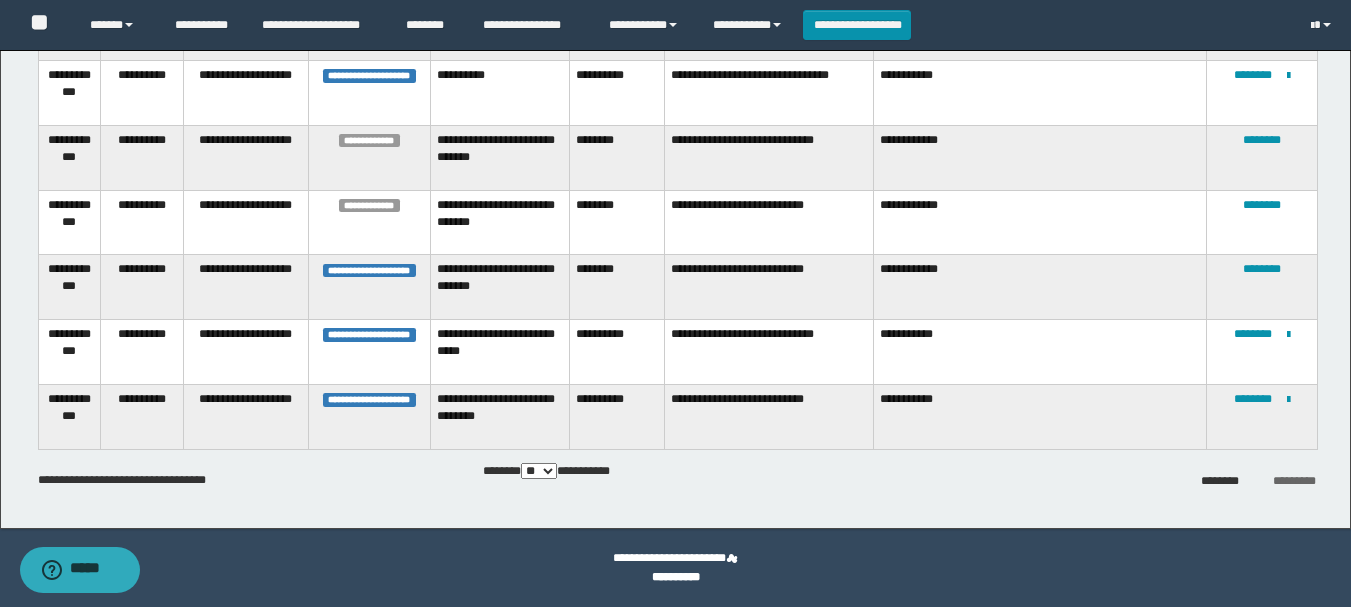 scroll, scrollTop: 1660, scrollLeft: 0, axis: vertical 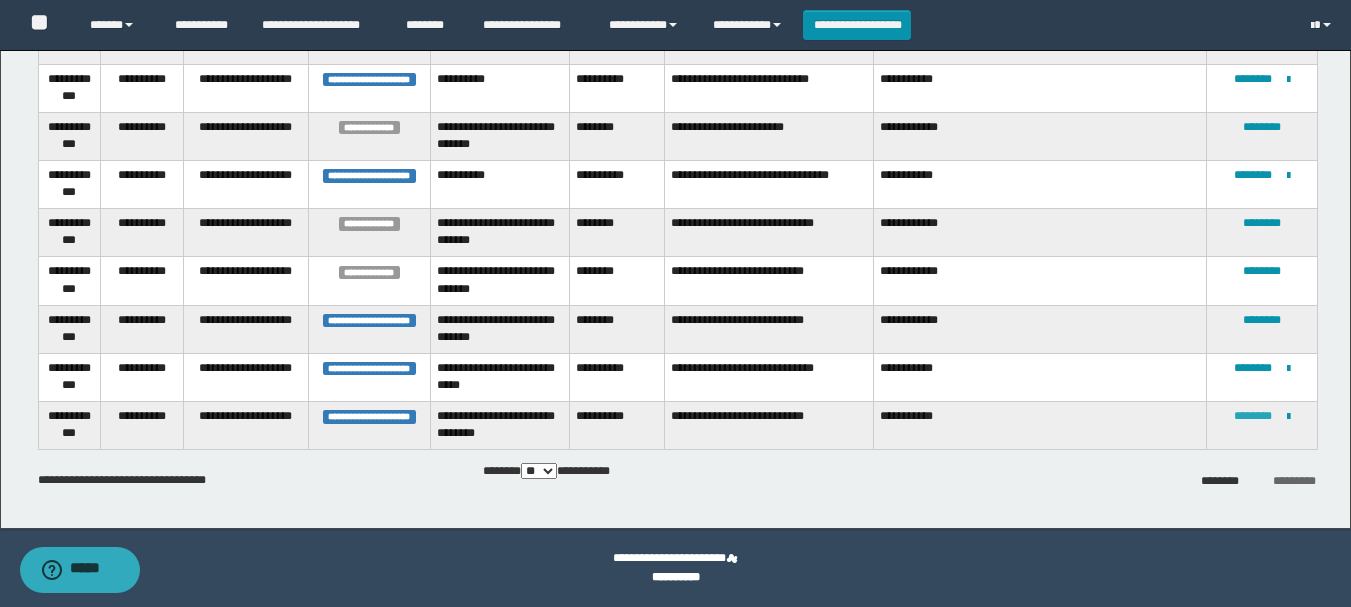 click on "********" at bounding box center (1253, 416) 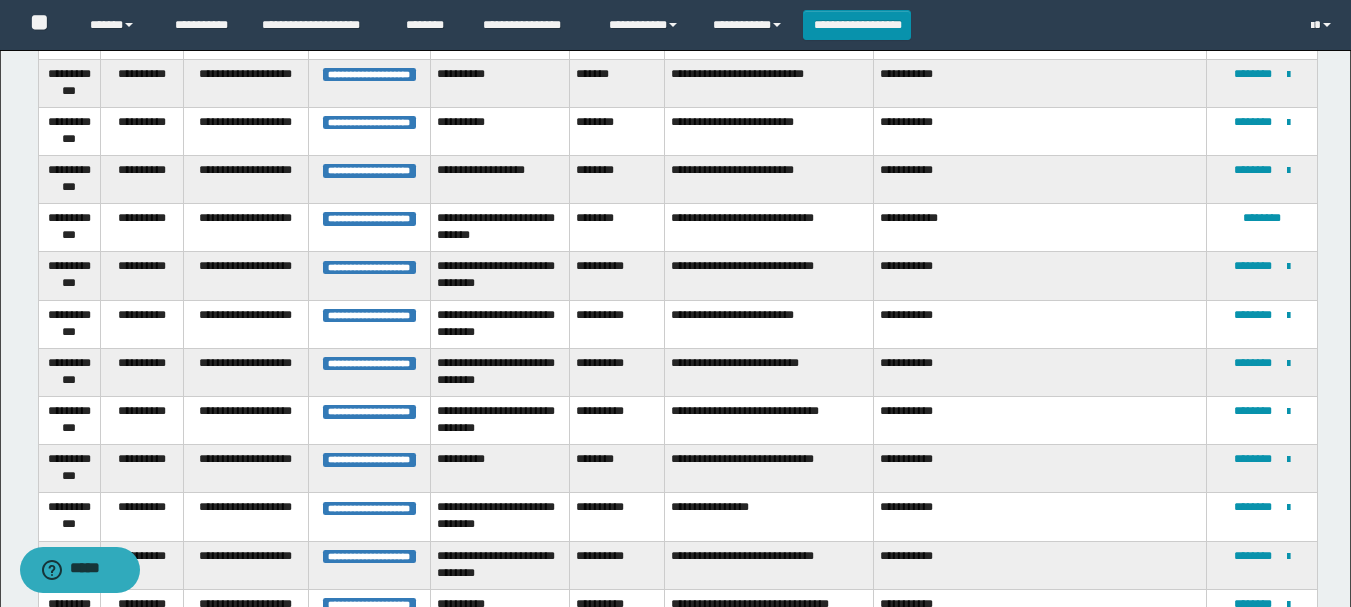 scroll, scrollTop: 0, scrollLeft: 0, axis: both 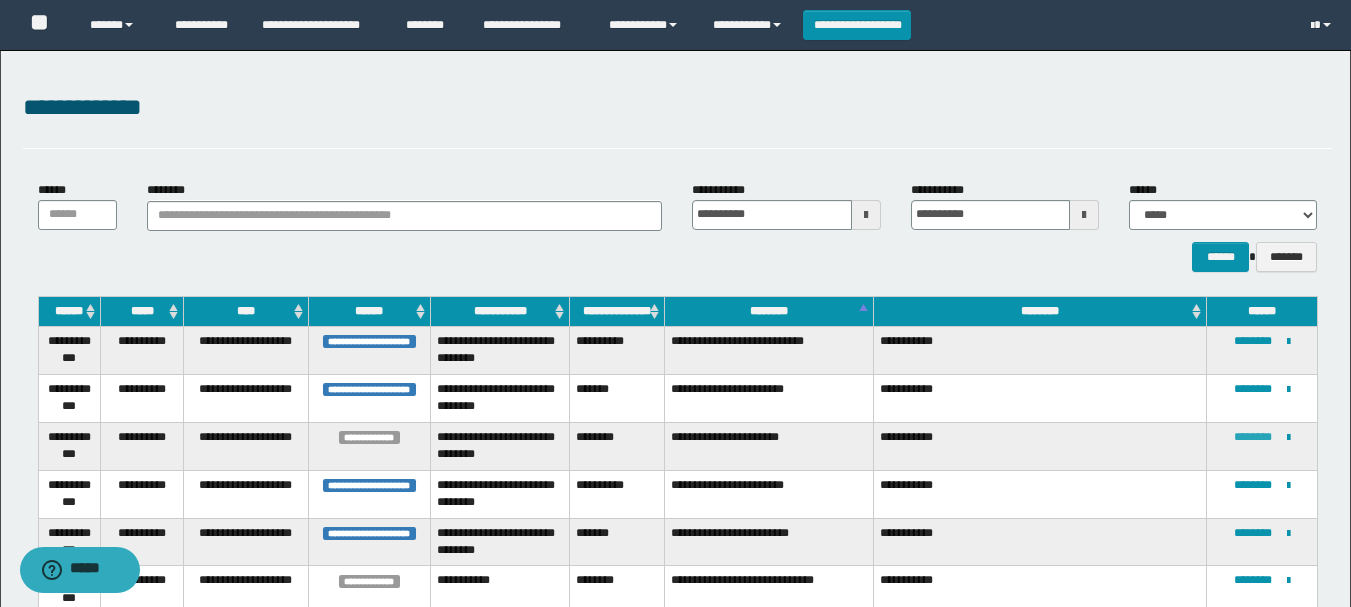 click on "********" at bounding box center [1253, 437] 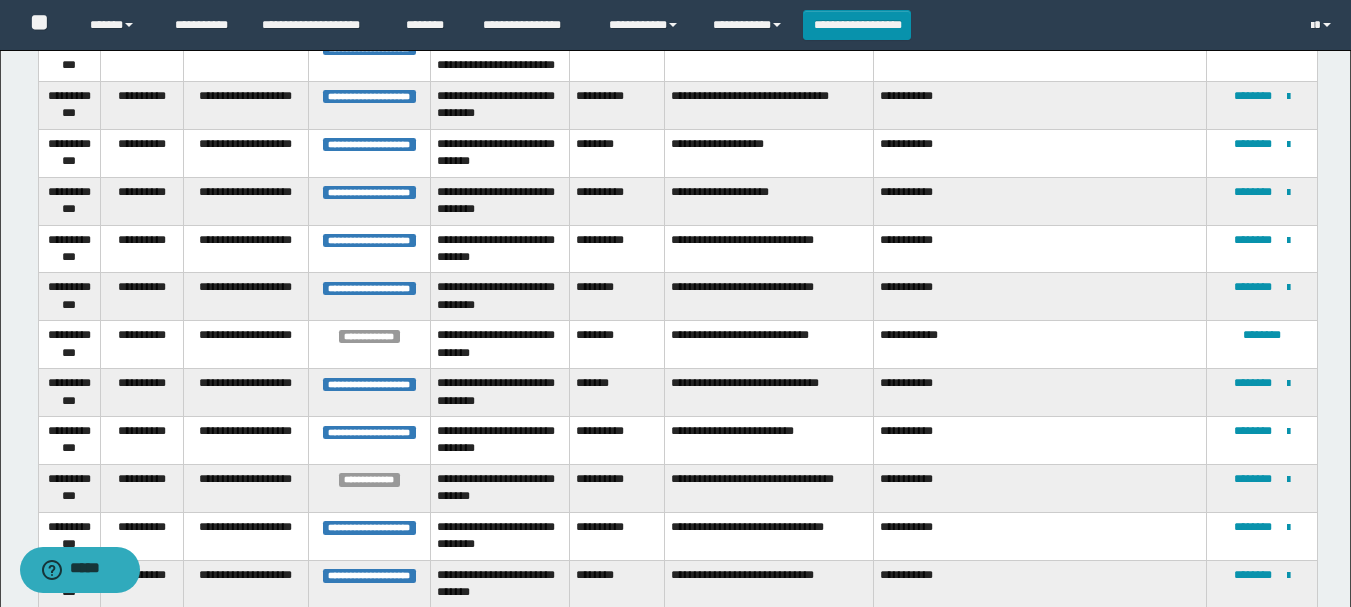 scroll, scrollTop: 1800, scrollLeft: 0, axis: vertical 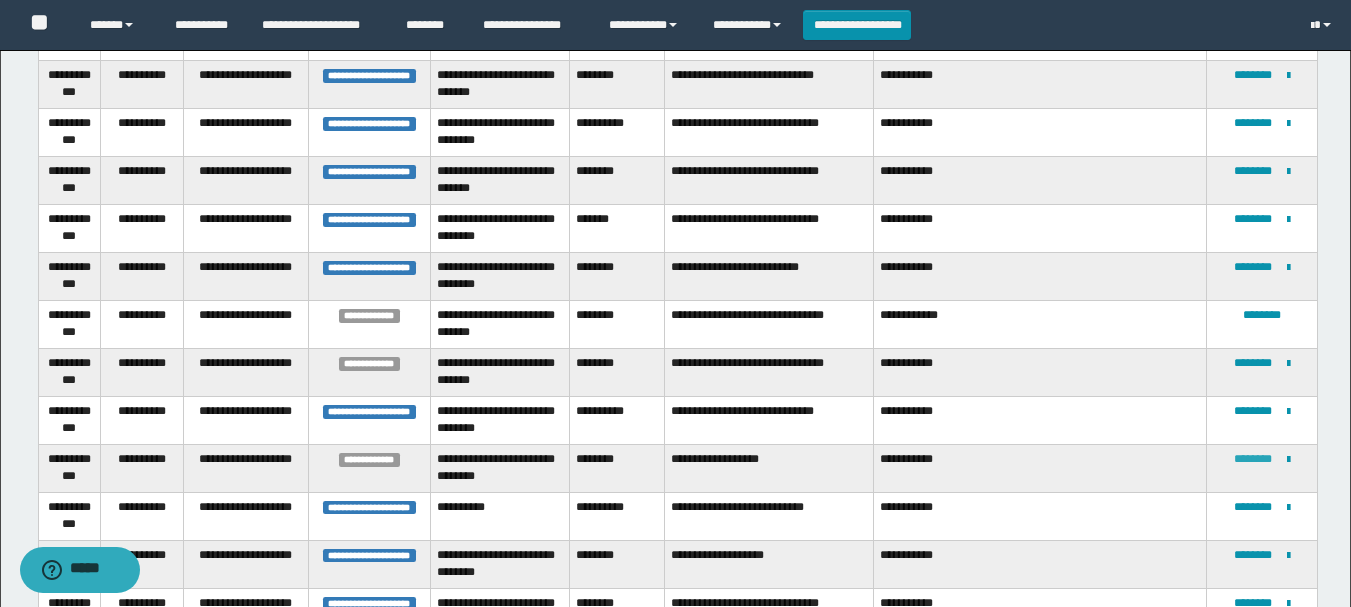 click on "********" at bounding box center (1253, 459) 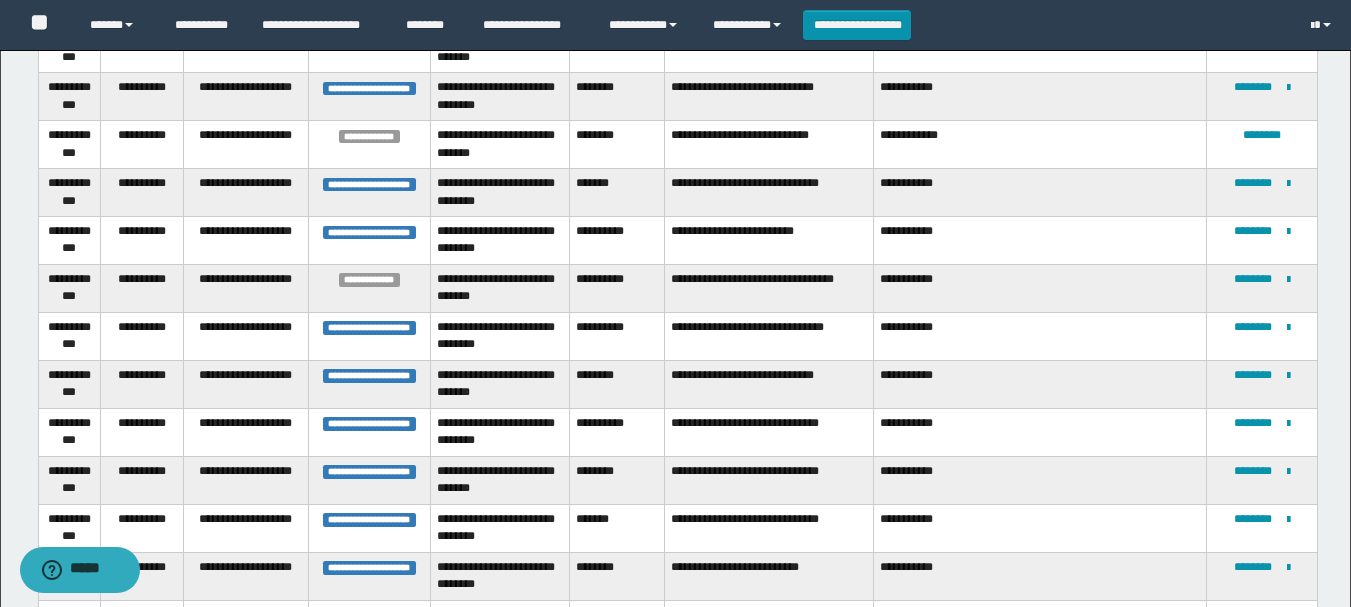 scroll, scrollTop: 1600, scrollLeft: 0, axis: vertical 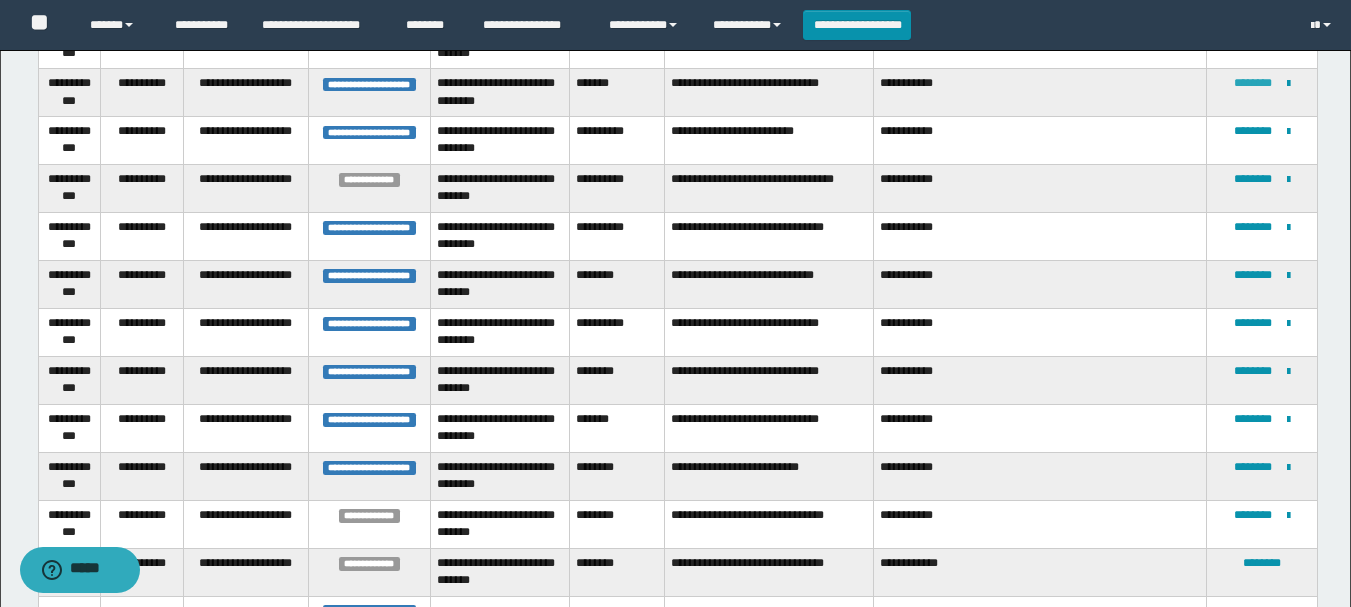 click on "********" at bounding box center [1253, 83] 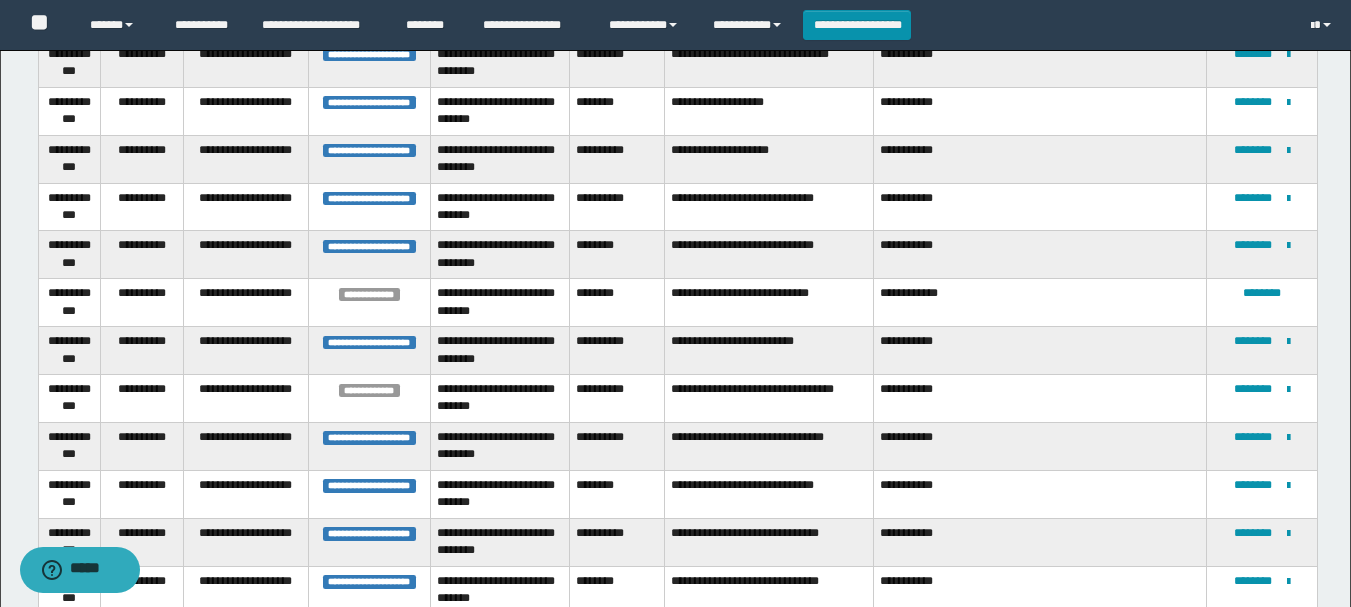 scroll, scrollTop: 1842, scrollLeft: 0, axis: vertical 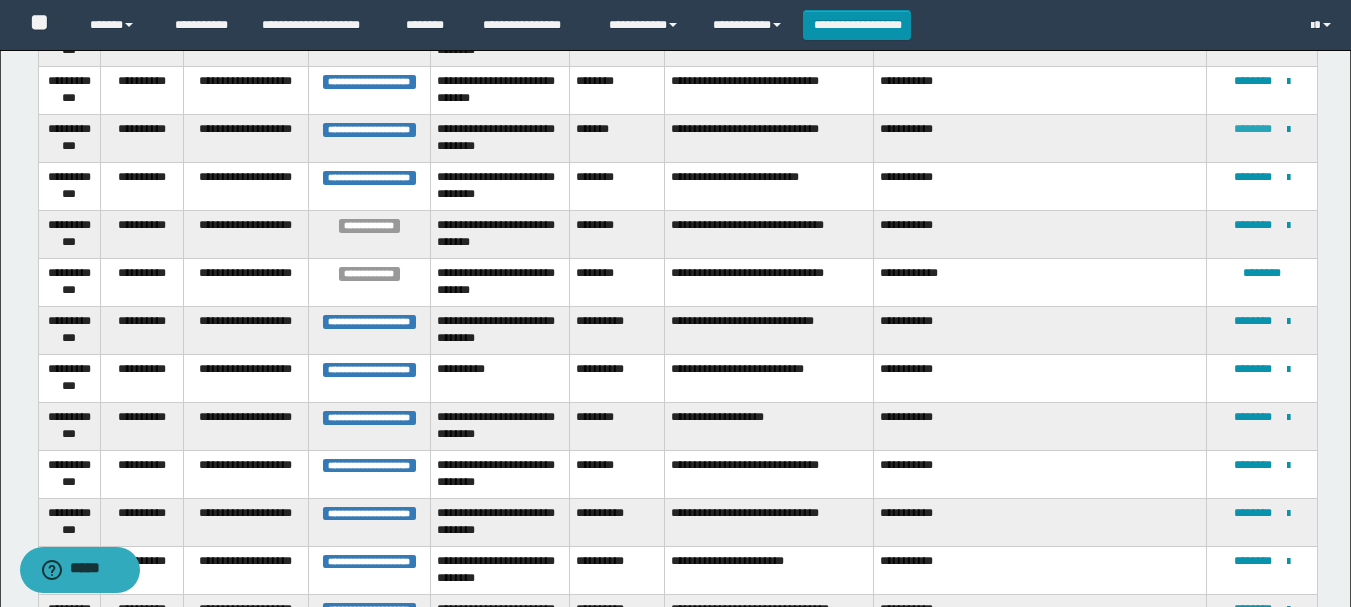 click on "********" at bounding box center (1253, 129) 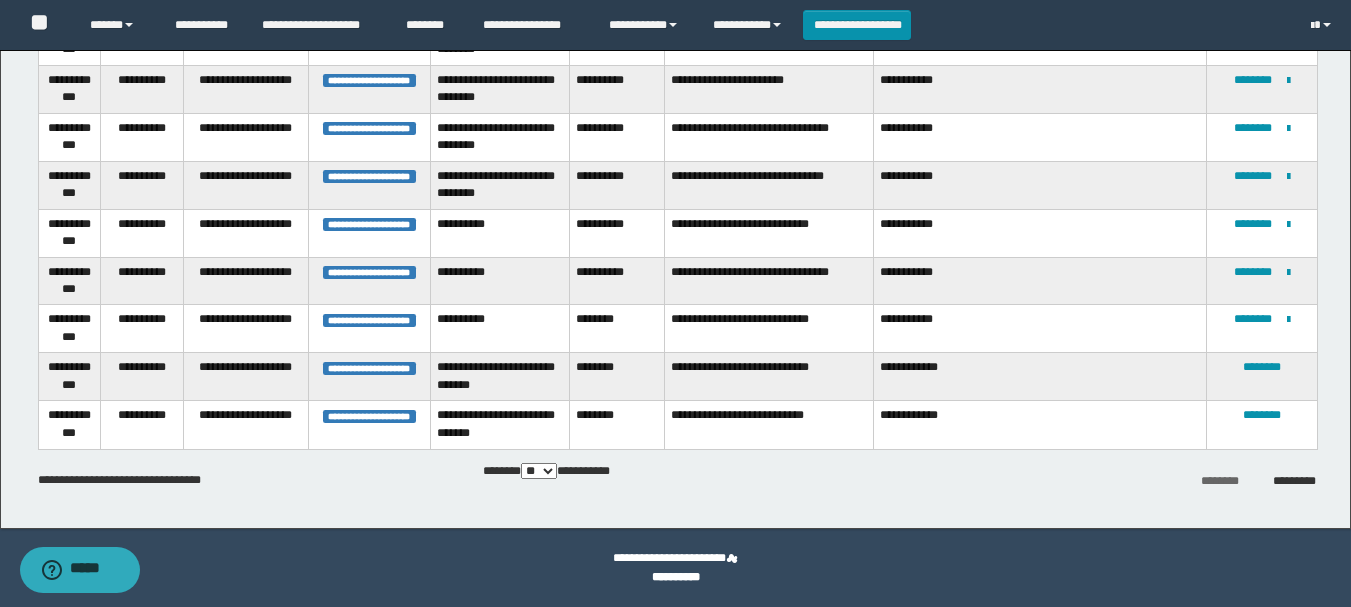 scroll, scrollTop: 1975, scrollLeft: 0, axis: vertical 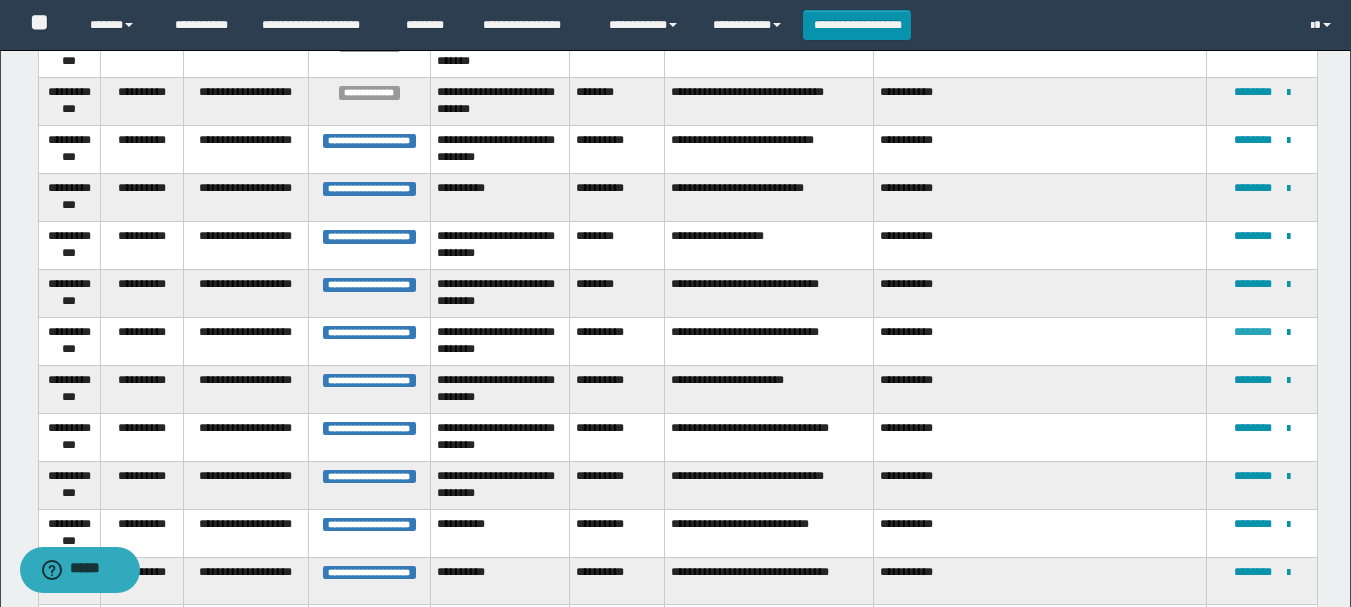 click on "********" at bounding box center [1253, 332] 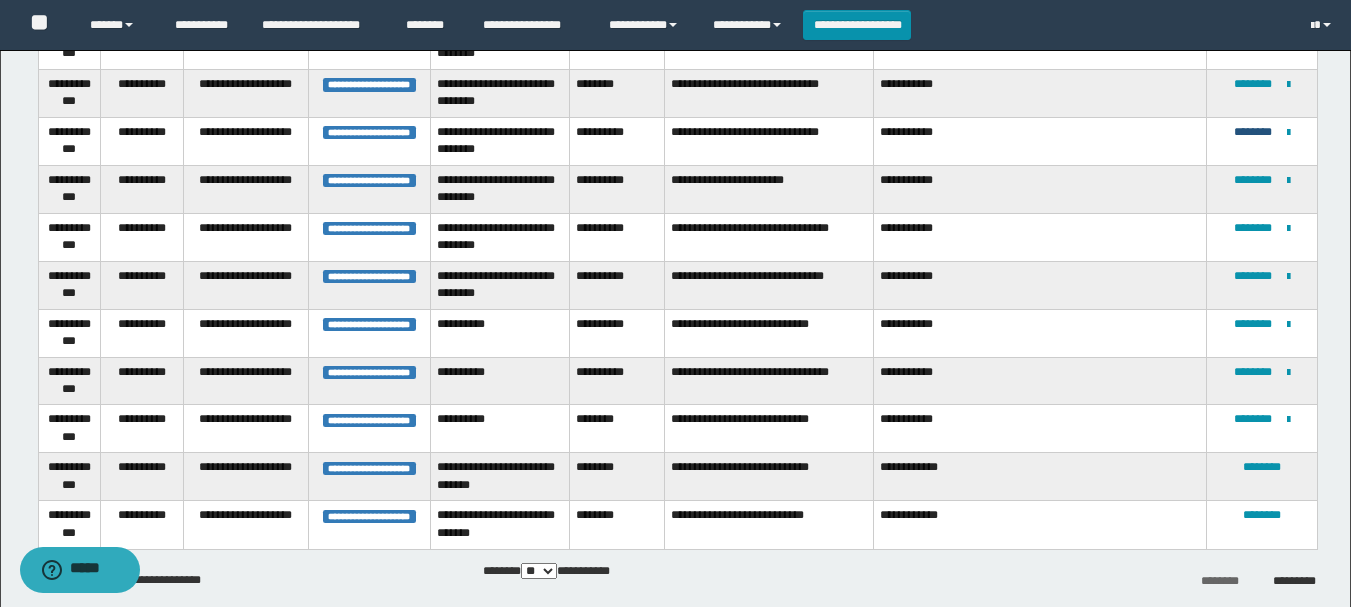 scroll, scrollTop: 2275, scrollLeft: 0, axis: vertical 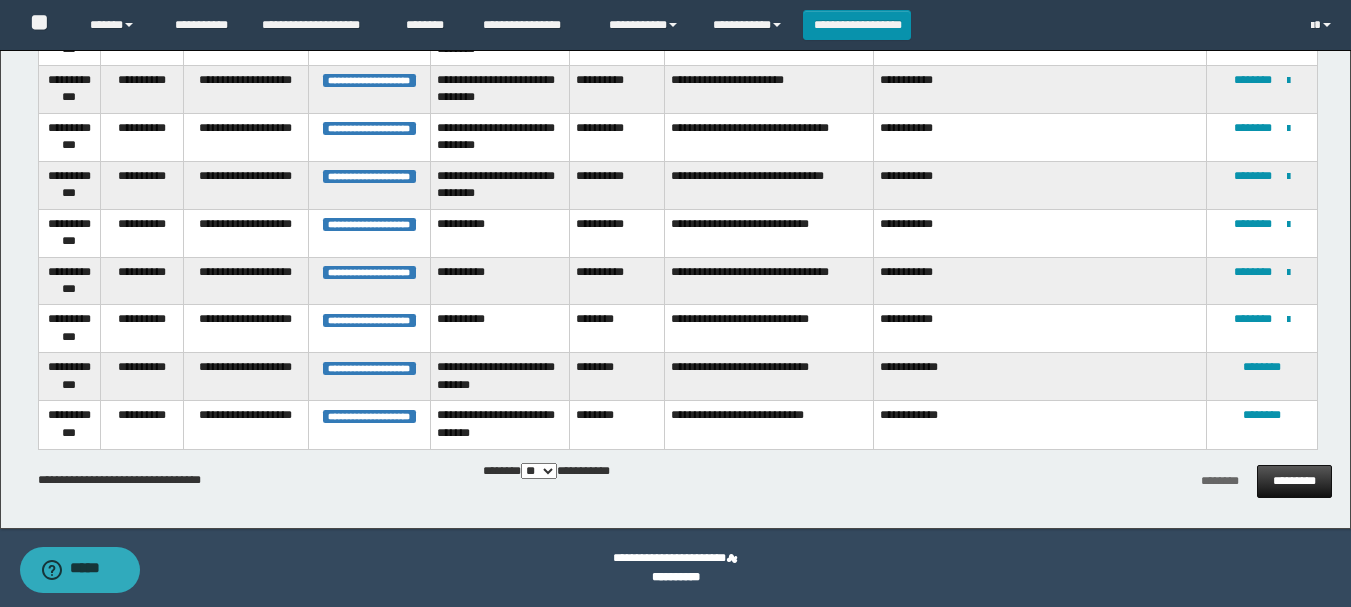 click on "*********" at bounding box center [1294, 481] 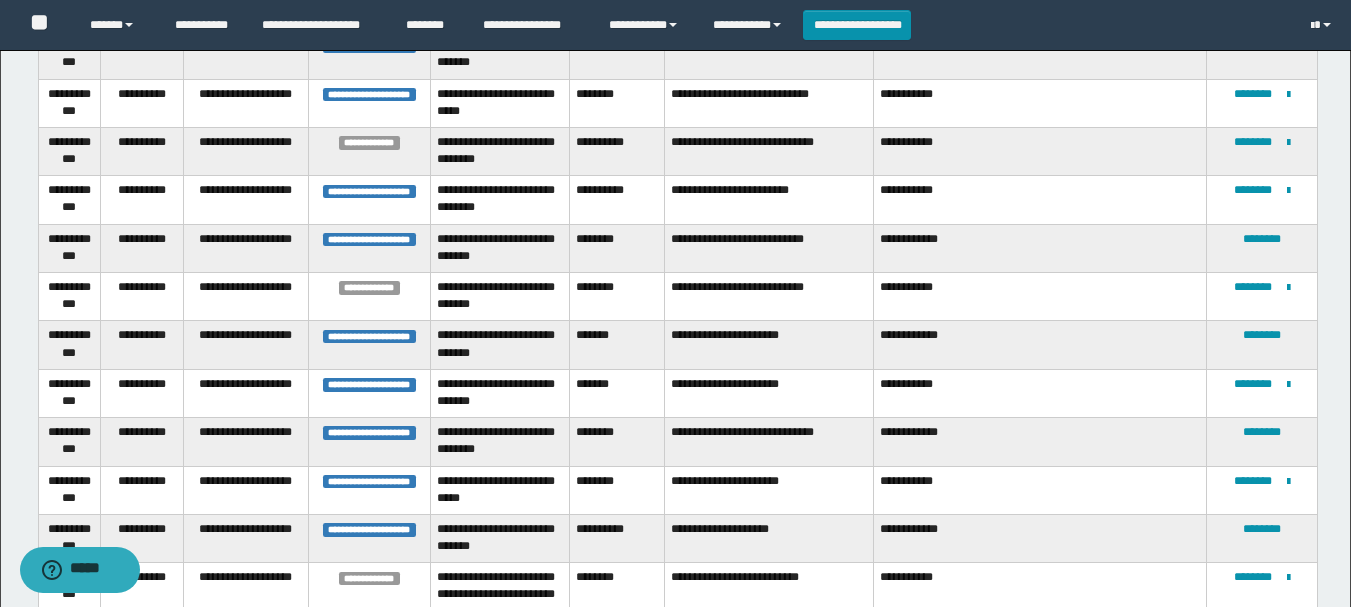 scroll, scrollTop: 776, scrollLeft: 0, axis: vertical 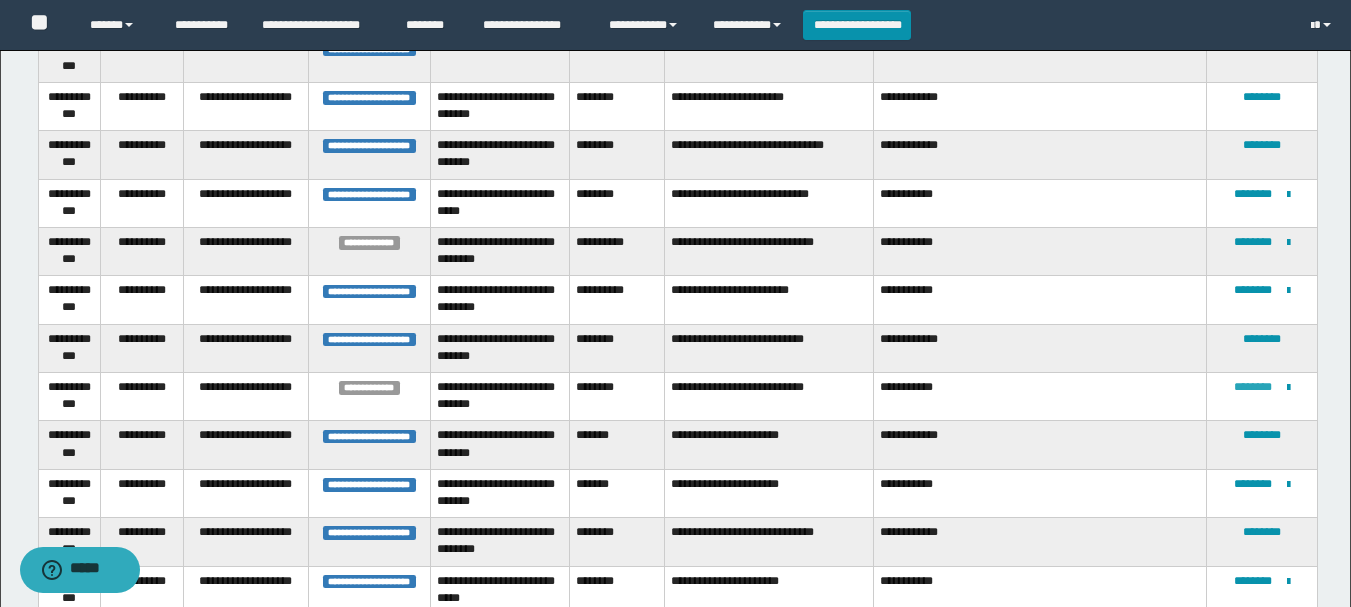 click on "********" at bounding box center [1253, 387] 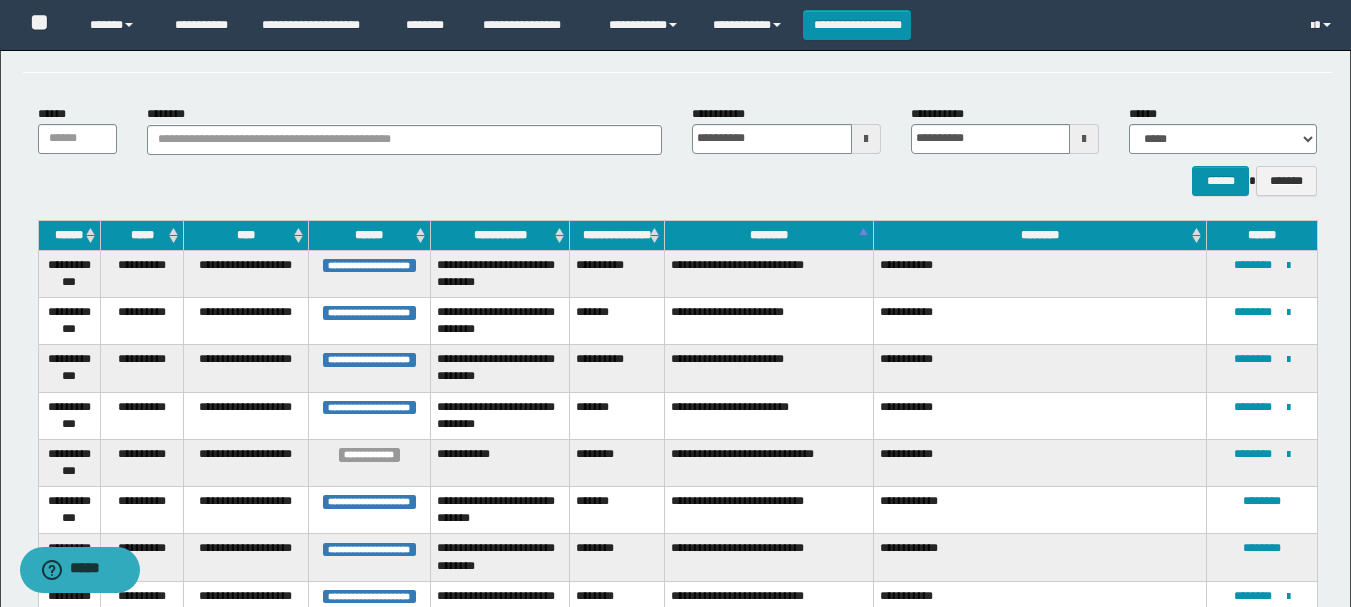scroll, scrollTop: 0, scrollLeft: 0, axis: both 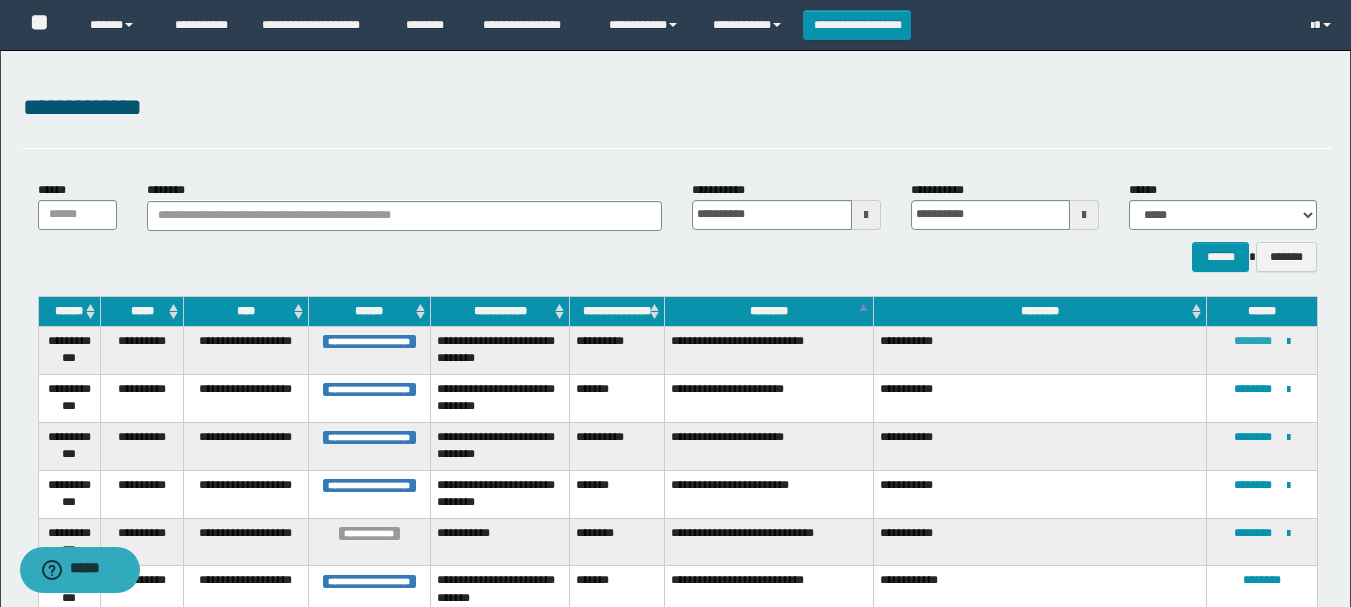 click on "********" at bounding box center (1253, 341) 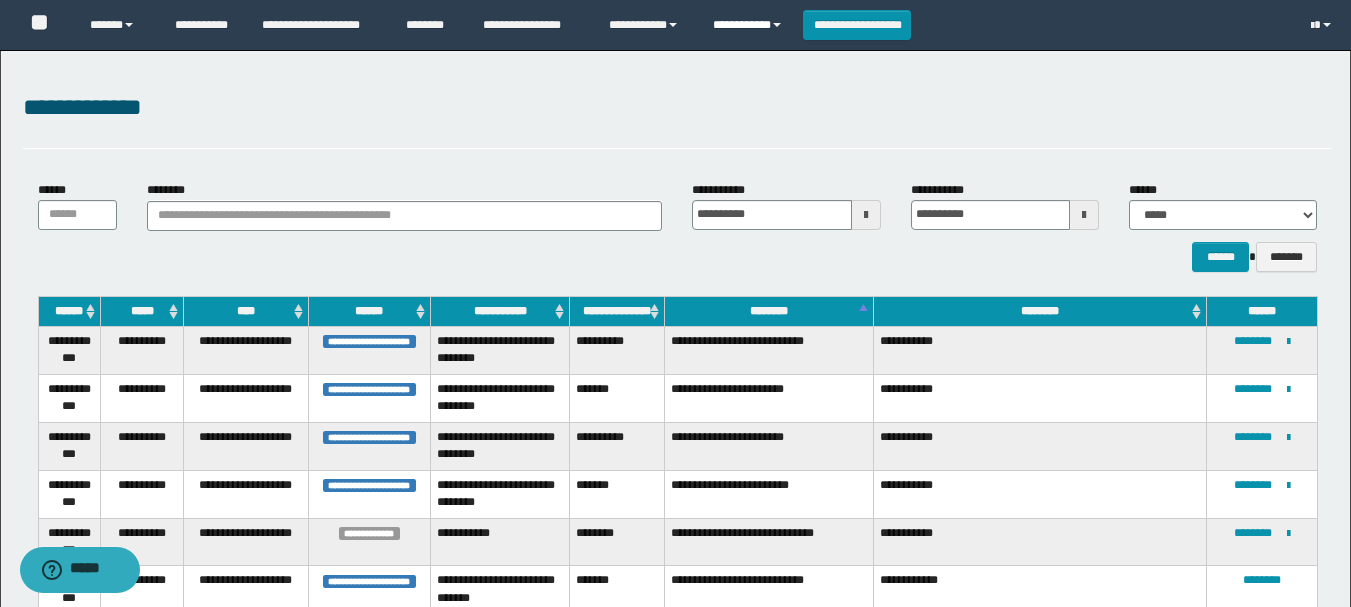 click on "**********" at bounding box center (750, 25) 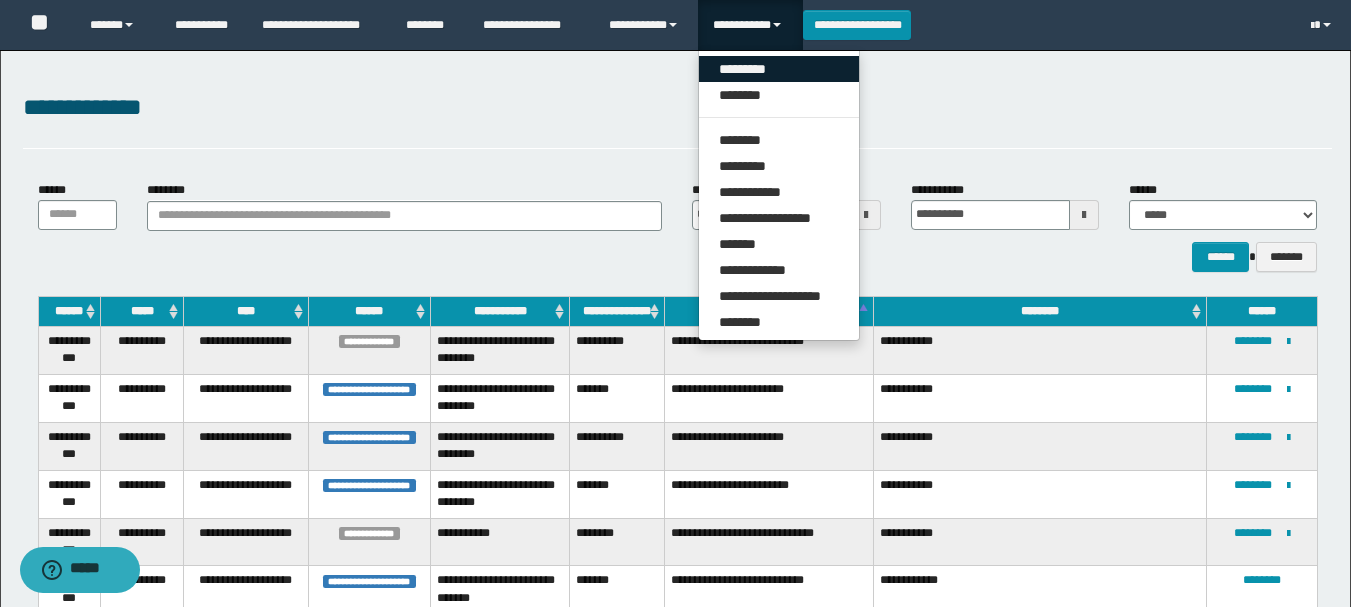 click on "*********" at bounding box center (779, 69) 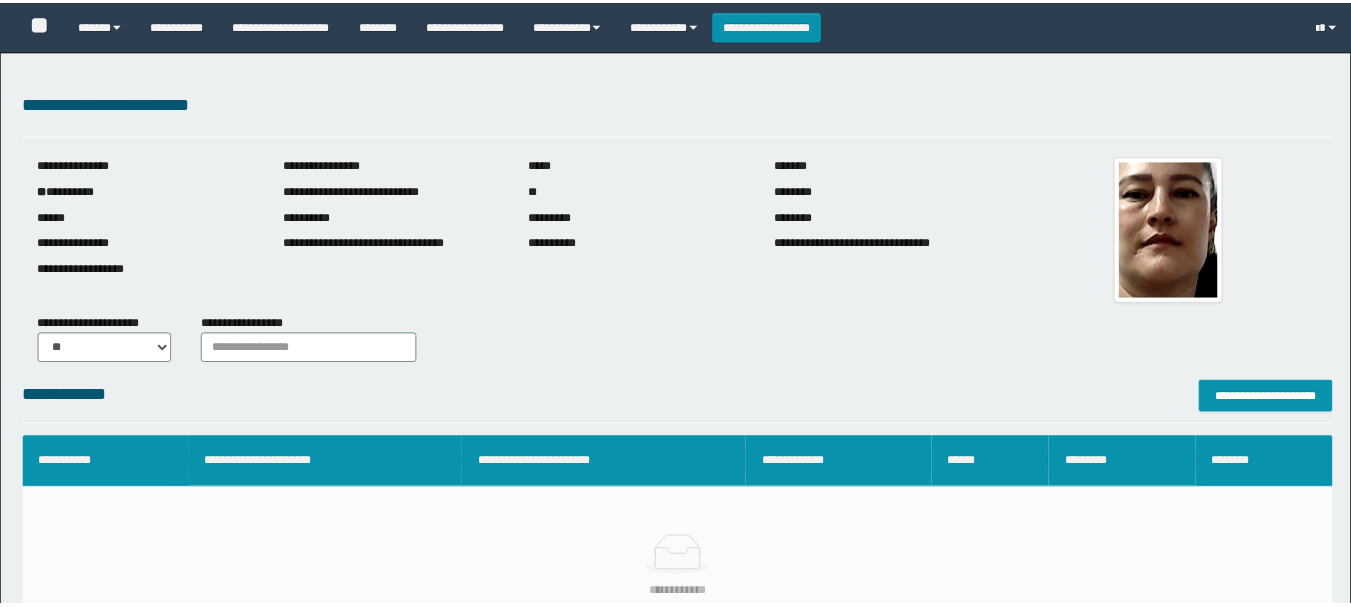scroll, scrollTop: 0, scrollLeft: 0, axis: both 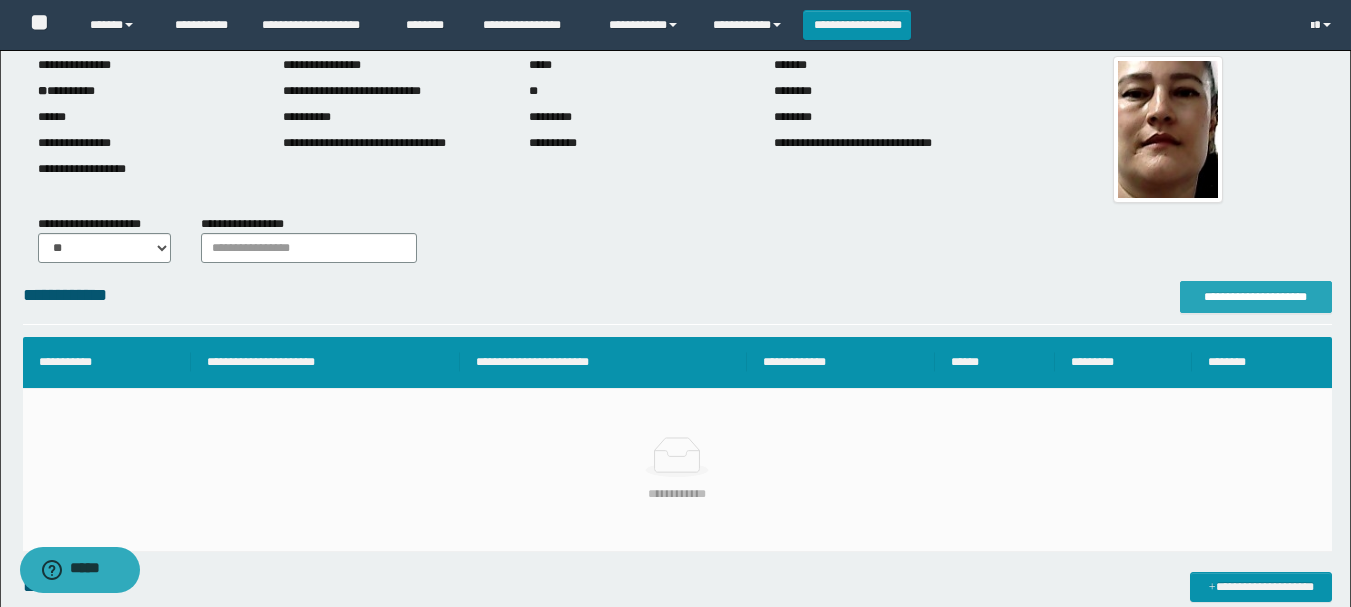 click on "**********" at bounding box center (1256, 297) 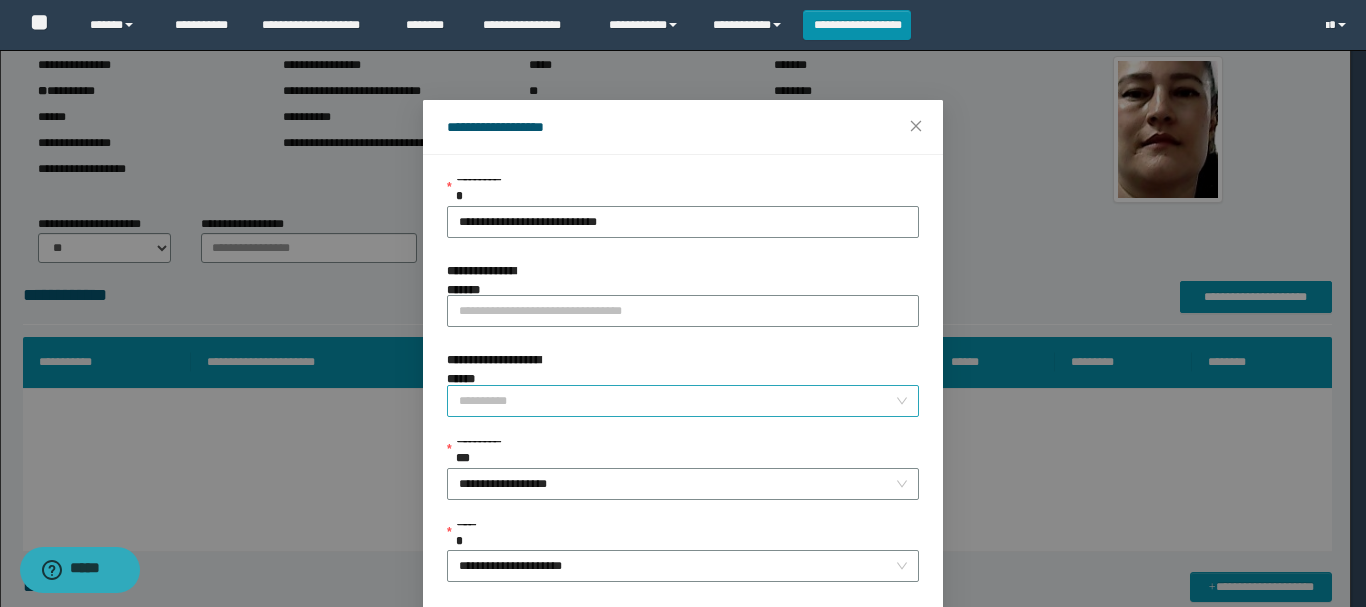 click on "**********" at bounding box center [677, 401] 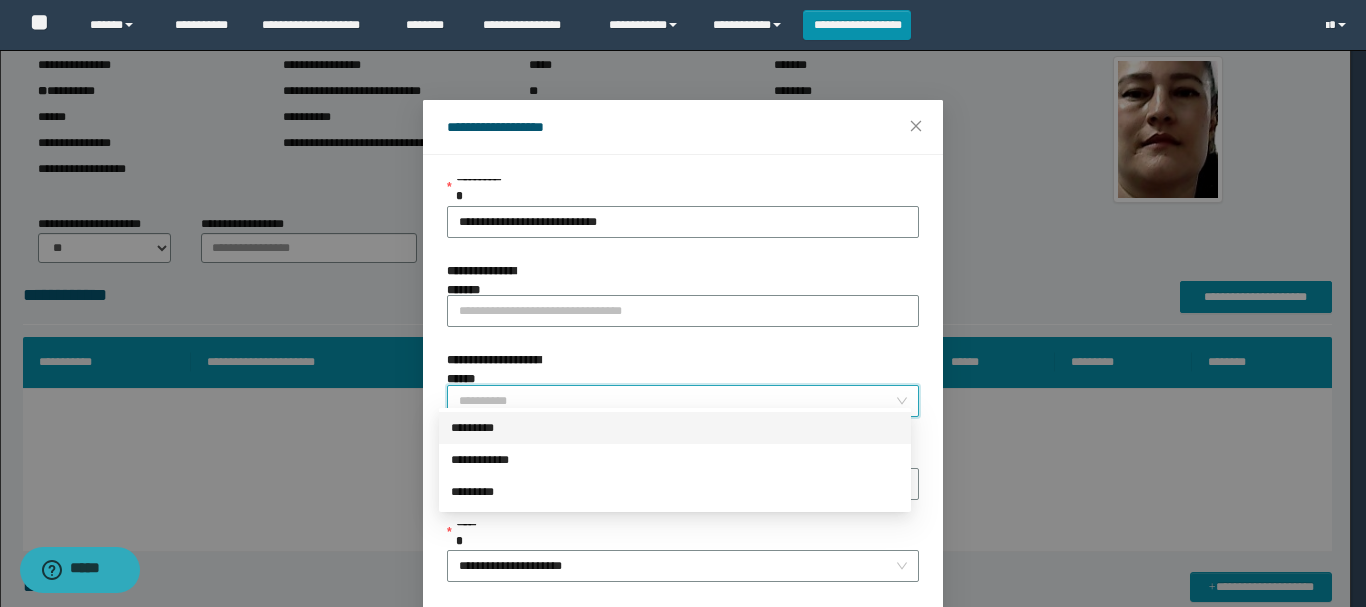 click on "*********" at bounding box center (675, 428) 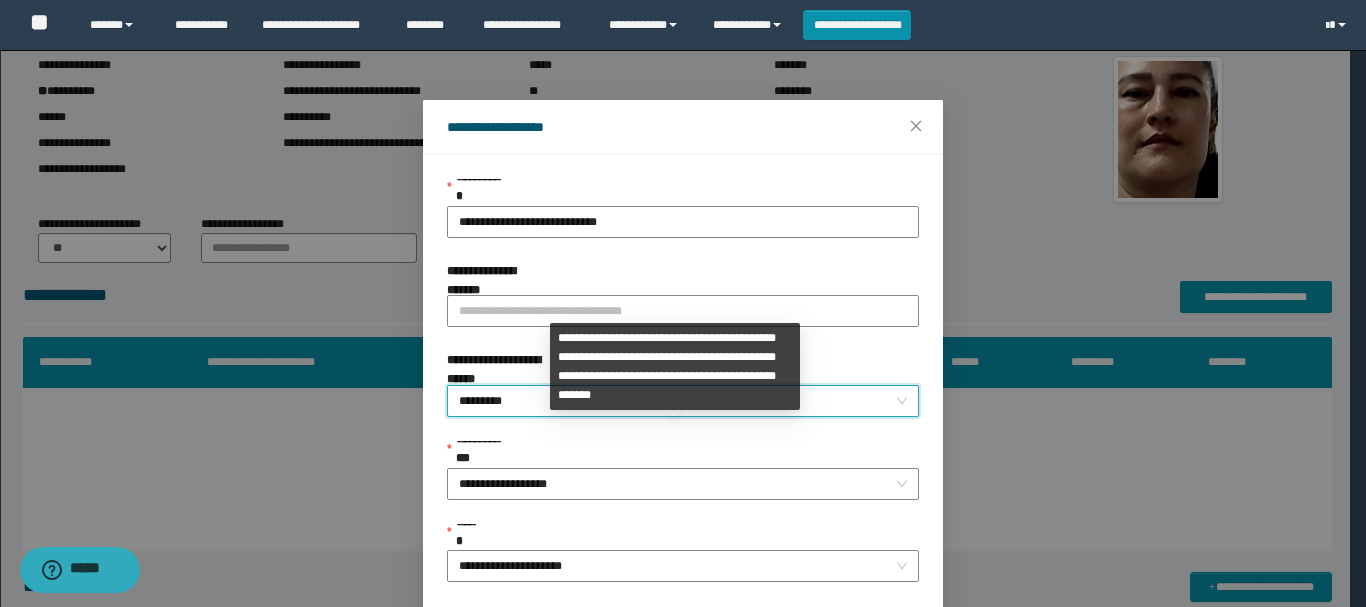 scroll, scrollTop: 100, scrollLeft: 0, axis: vertical 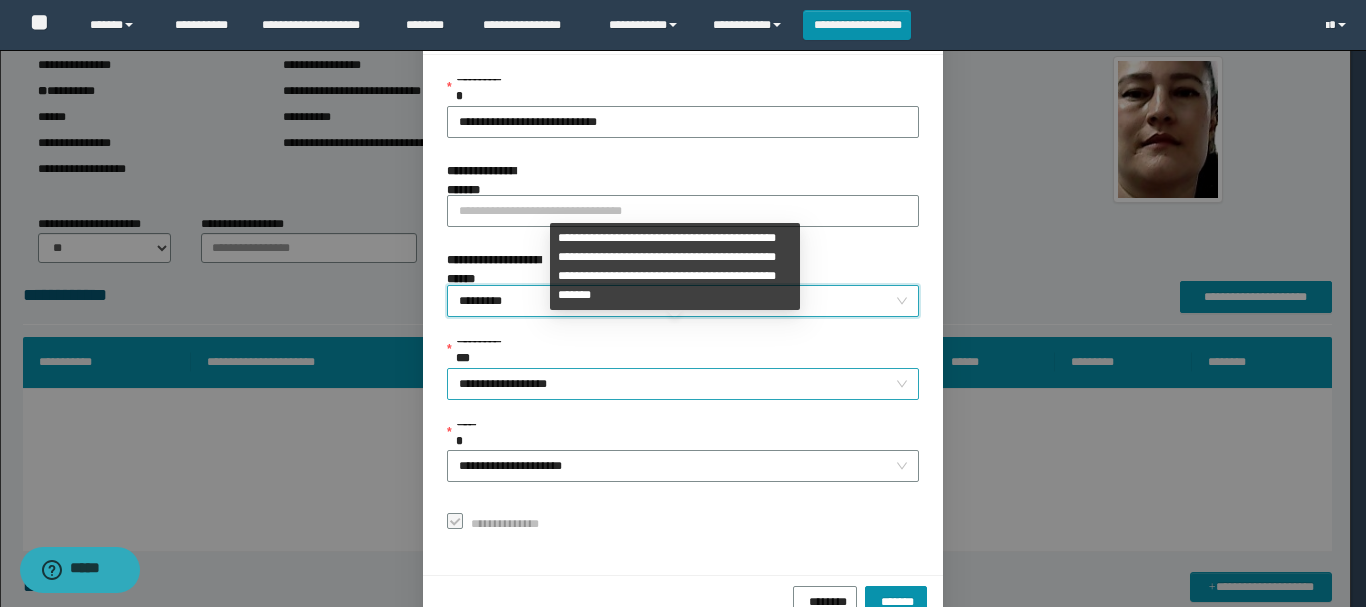 click on "**********" at bounding box center (683, 384) 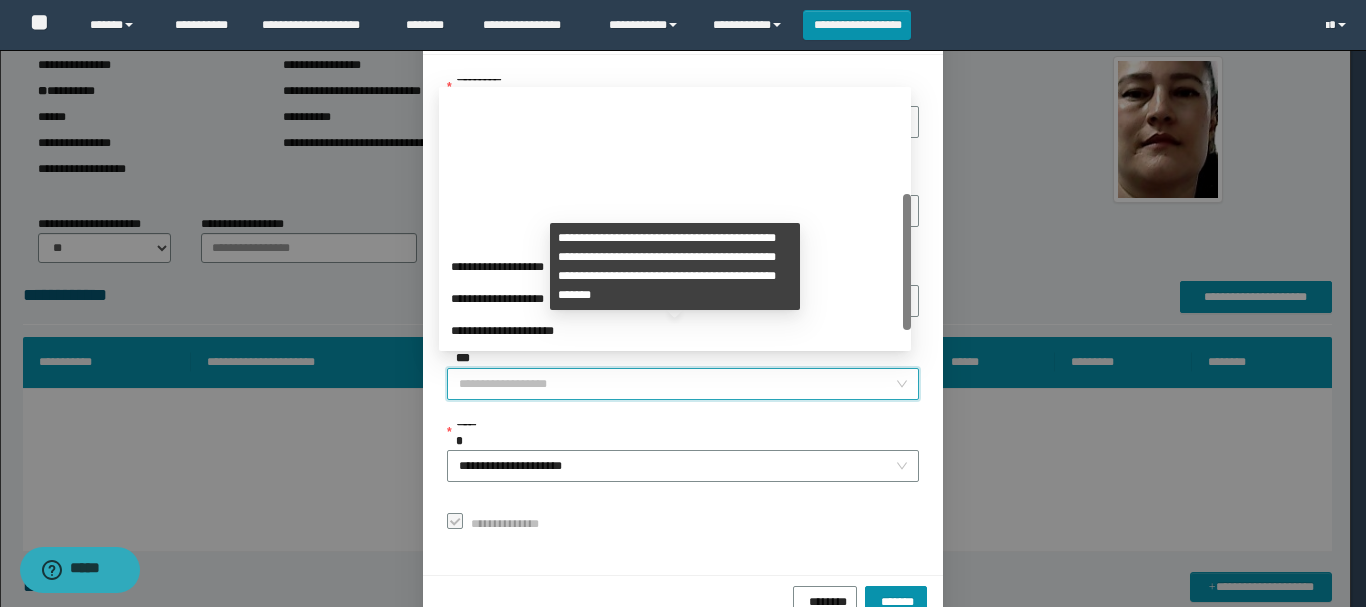 scroll, scrollTop: 192, scrollLeft: 0, axis: vertical 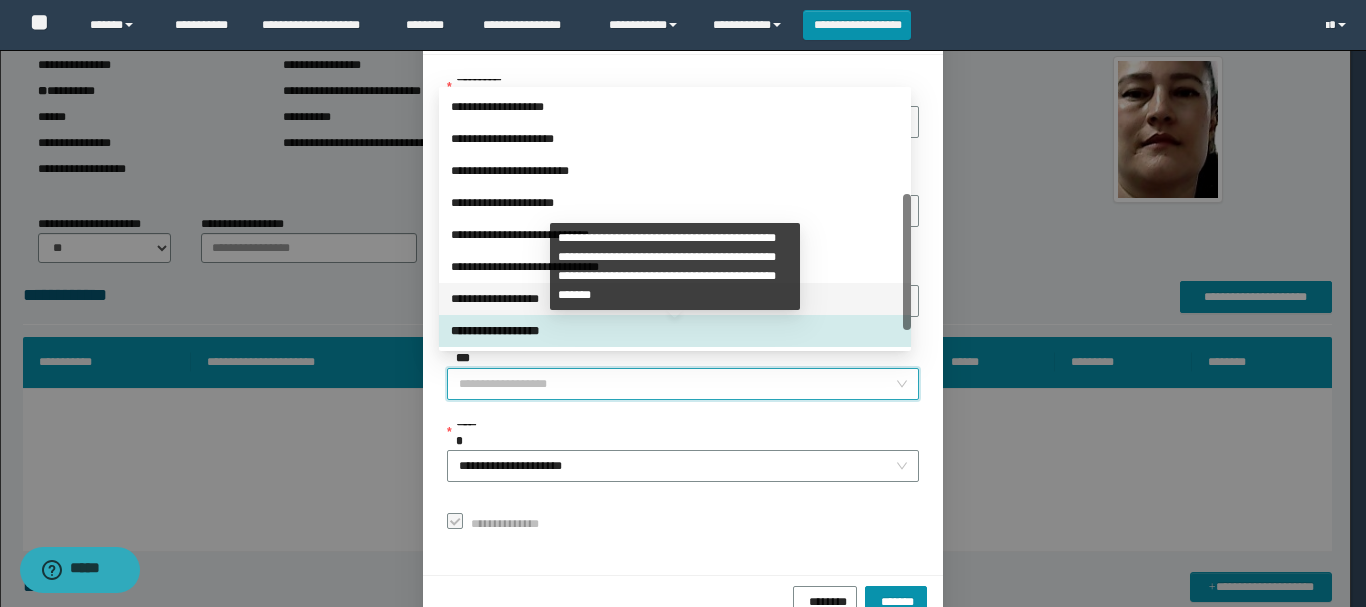 click on "**********" at bounding box center (675, 299) 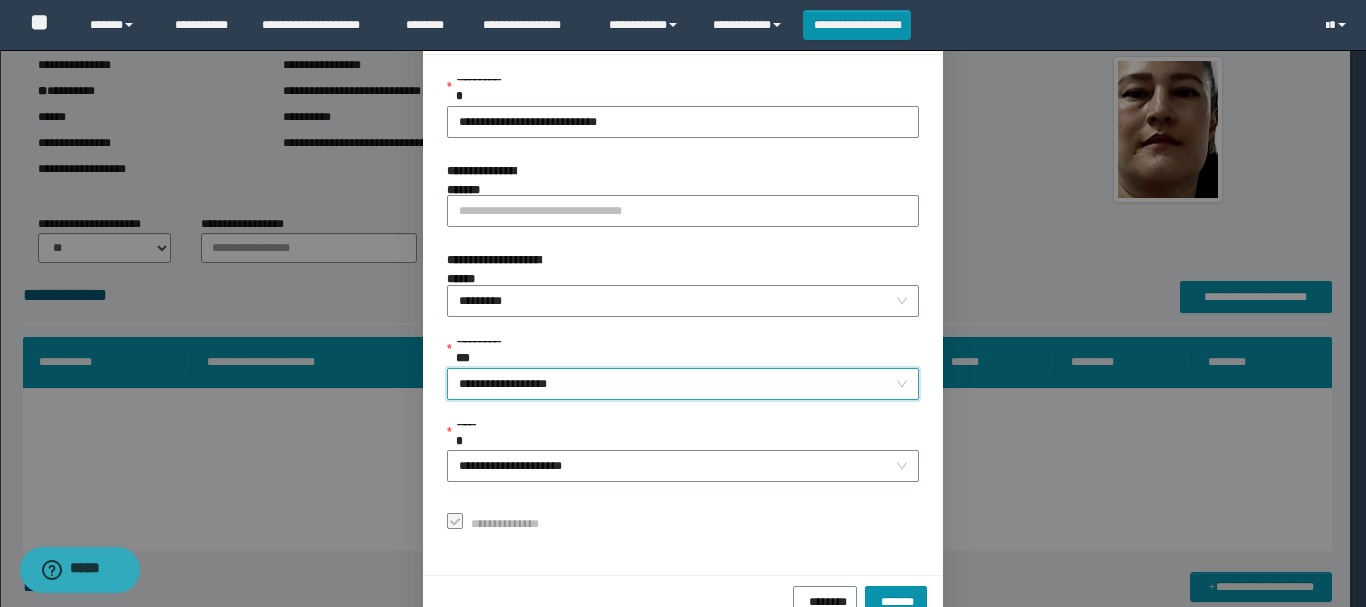 scroll, scrollTop: 145, scrollLeft: 0, axis: vertical 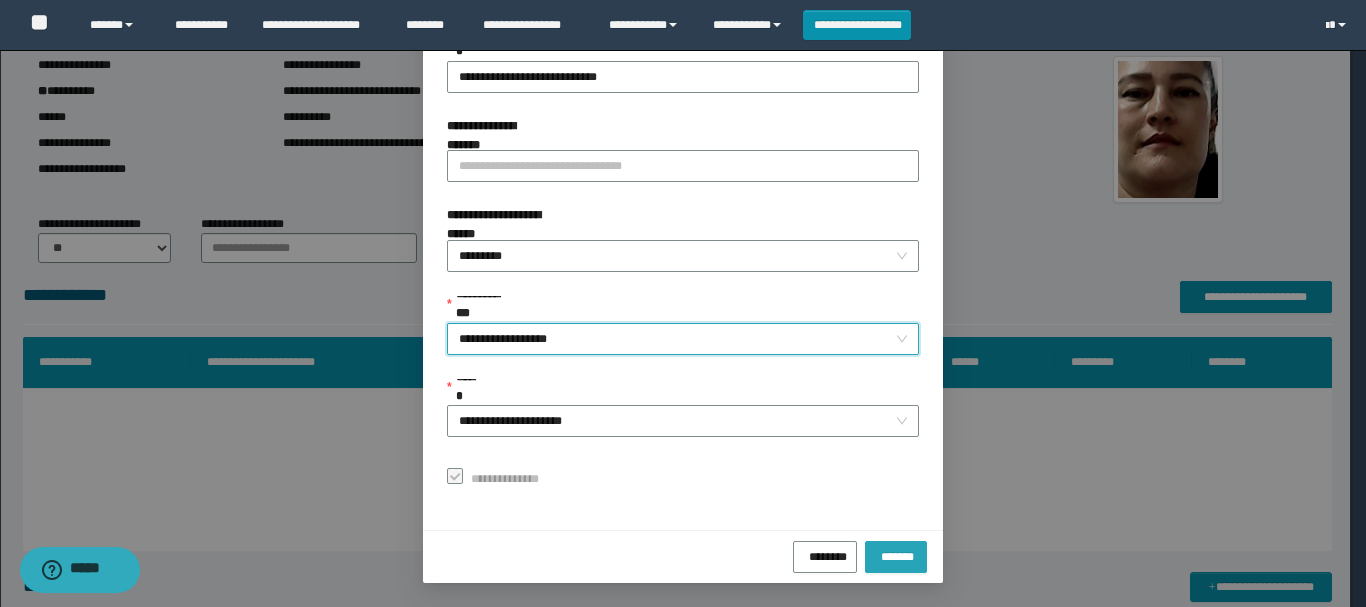 click on "*******" at bounding box center (896, 554) 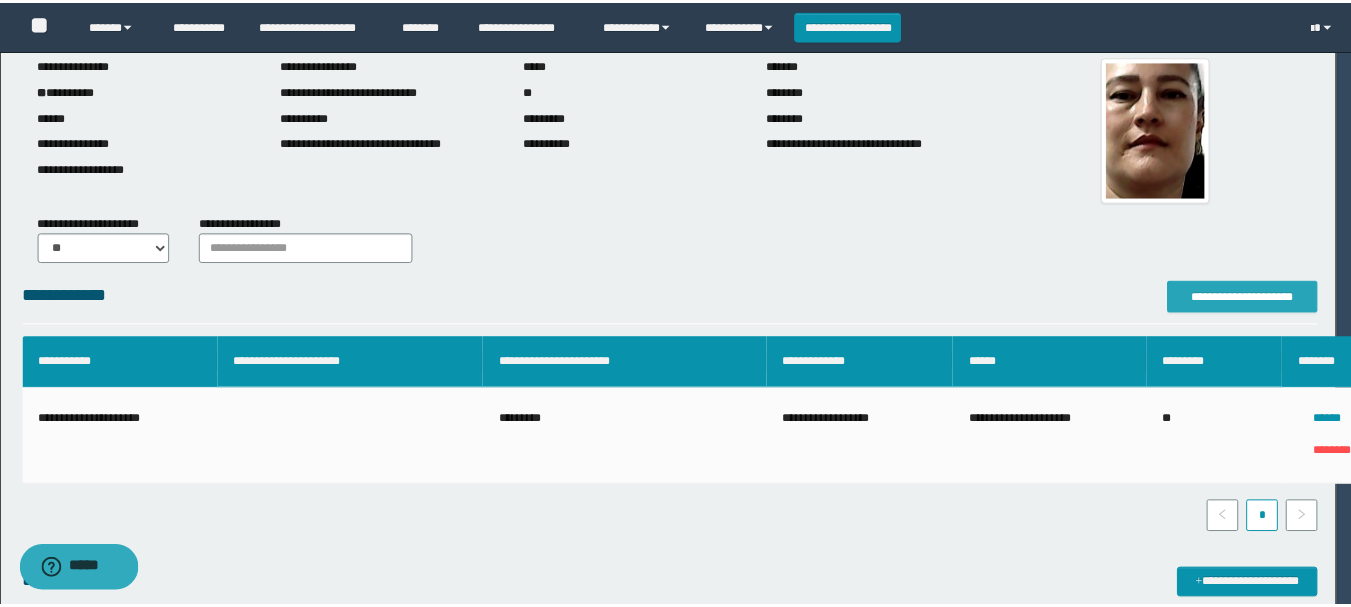 scroll, scrollTop: 0, scrollLeft: 0, axis: both 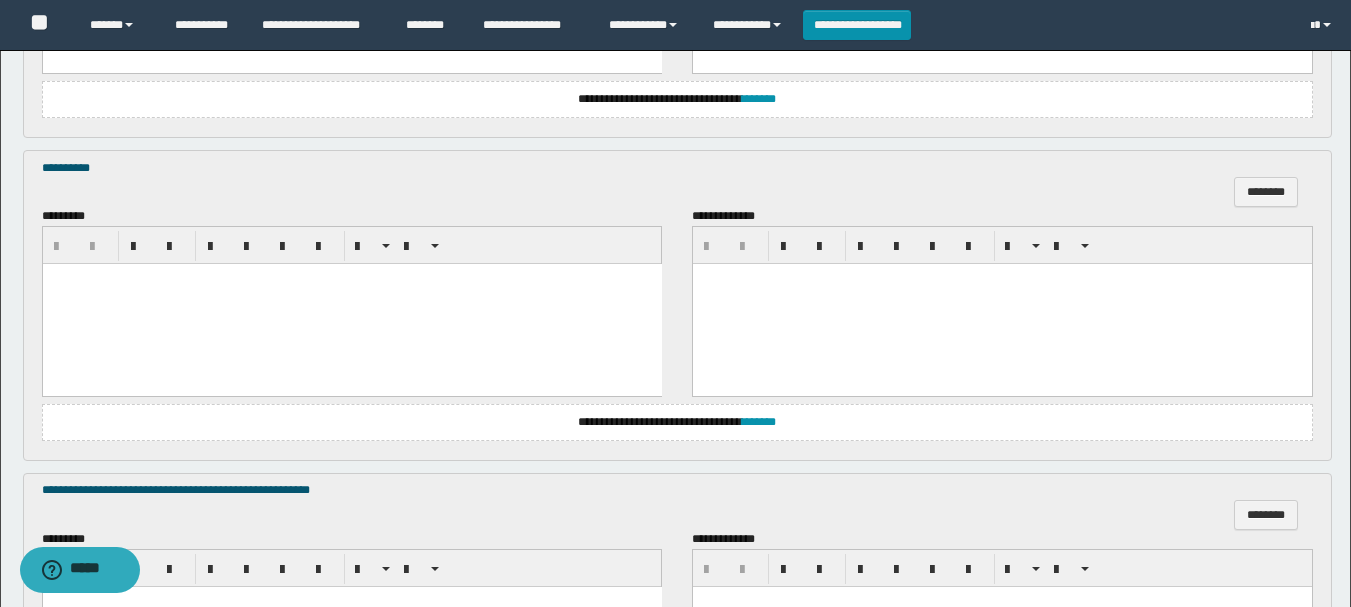click at bounding box center [351, 304] 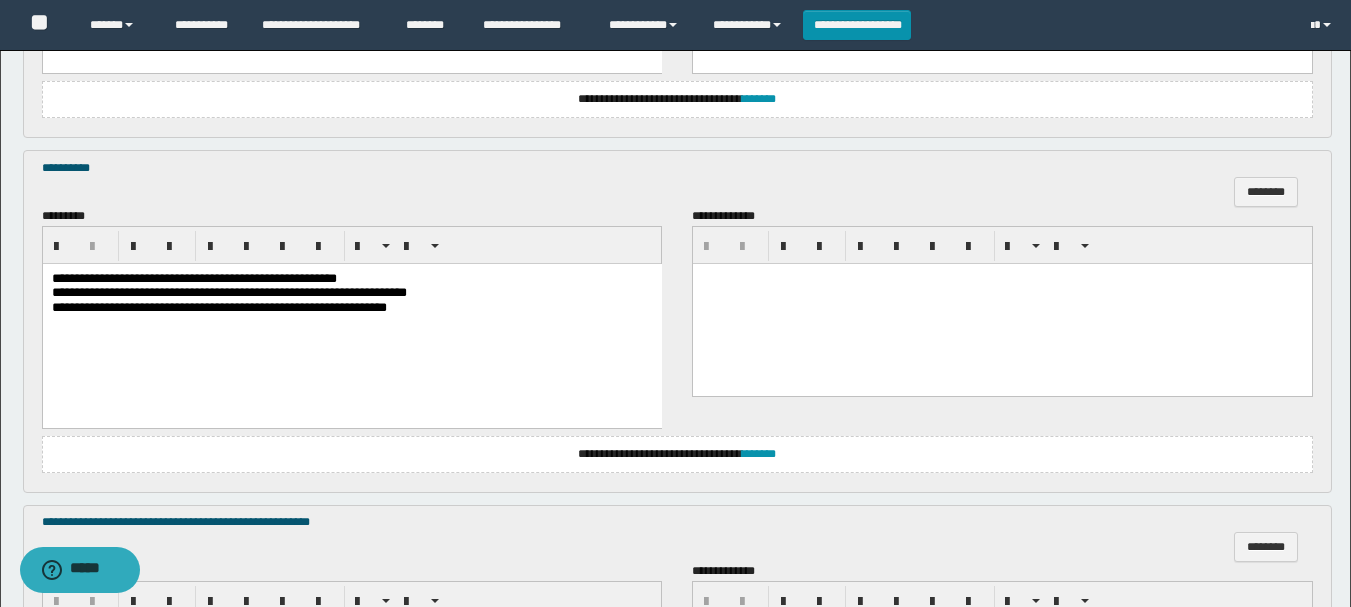 click on "**********" at bounding box center [193, 278] 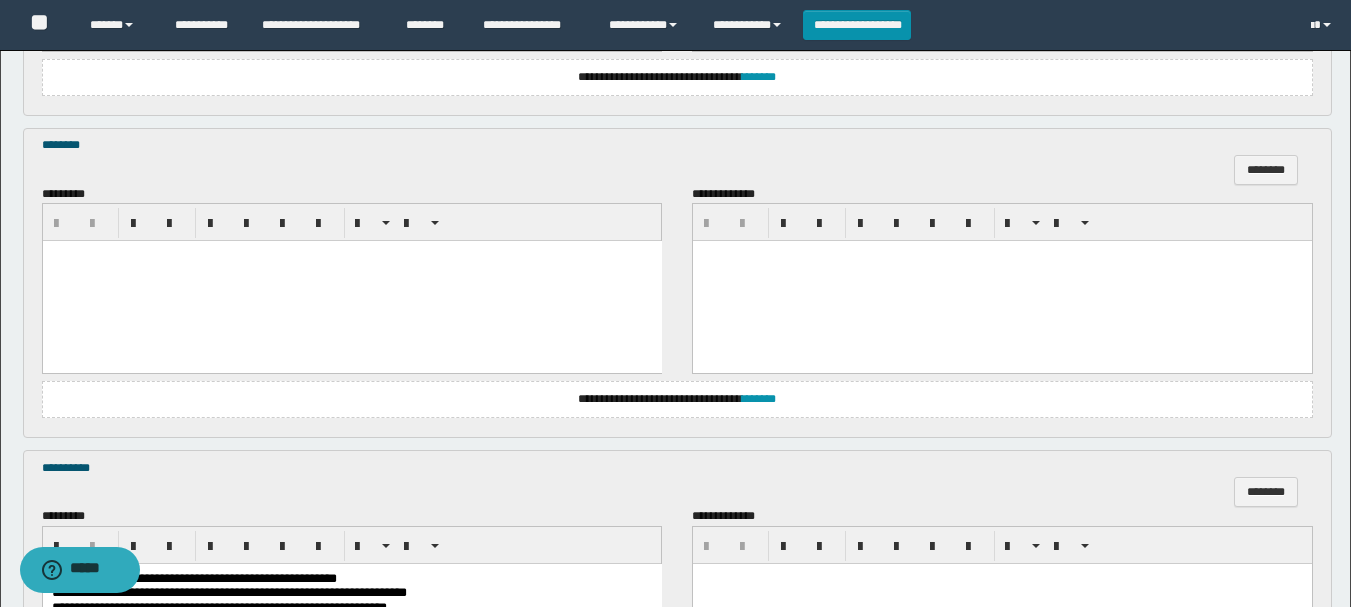 scroll, scrollTop: 1100, scrollLeft: 0, axis: vertical 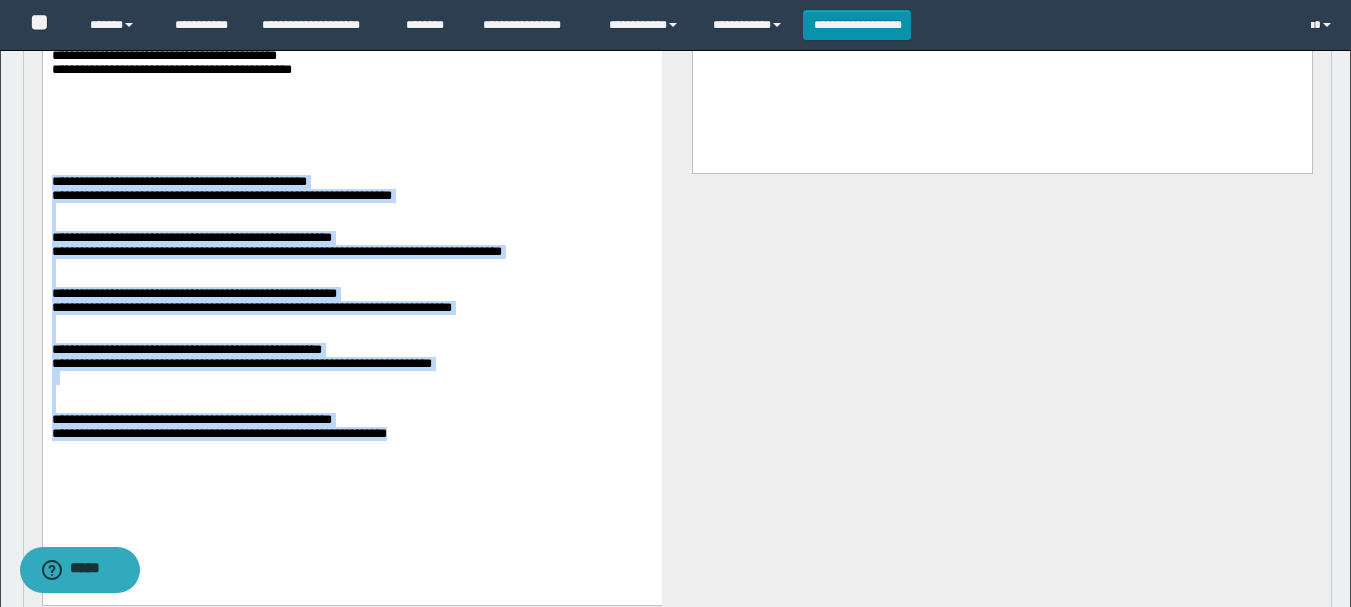 drag, startPoint x: 52, startPoint y: 201, endPoint x: 477, endPoint y: 488, distance: 512.8294 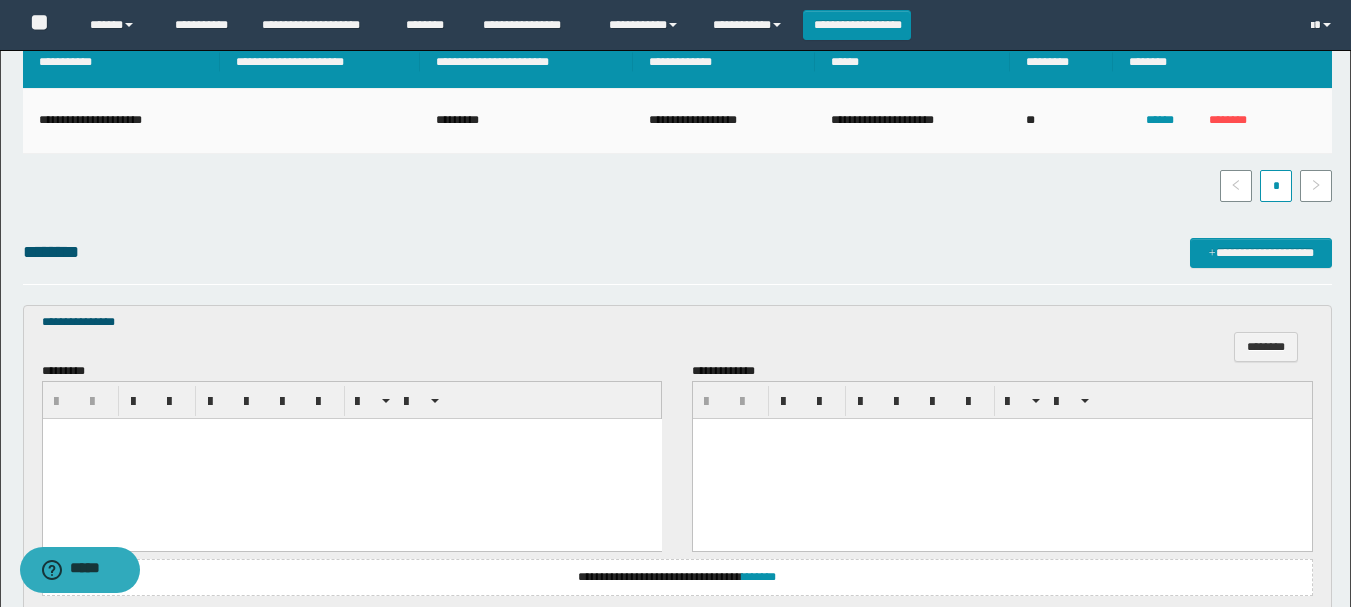 scroll, scrollTop: 500, scrollLeft: 0, axis: vertical 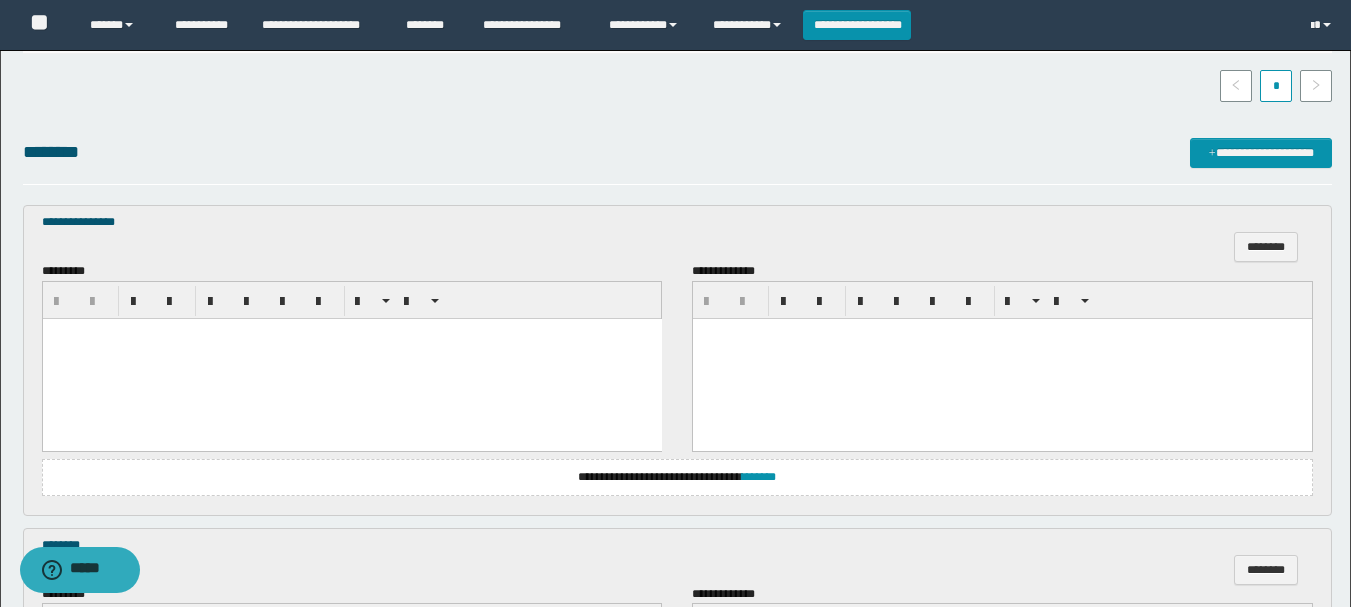 click at bounding box center [351, 358] 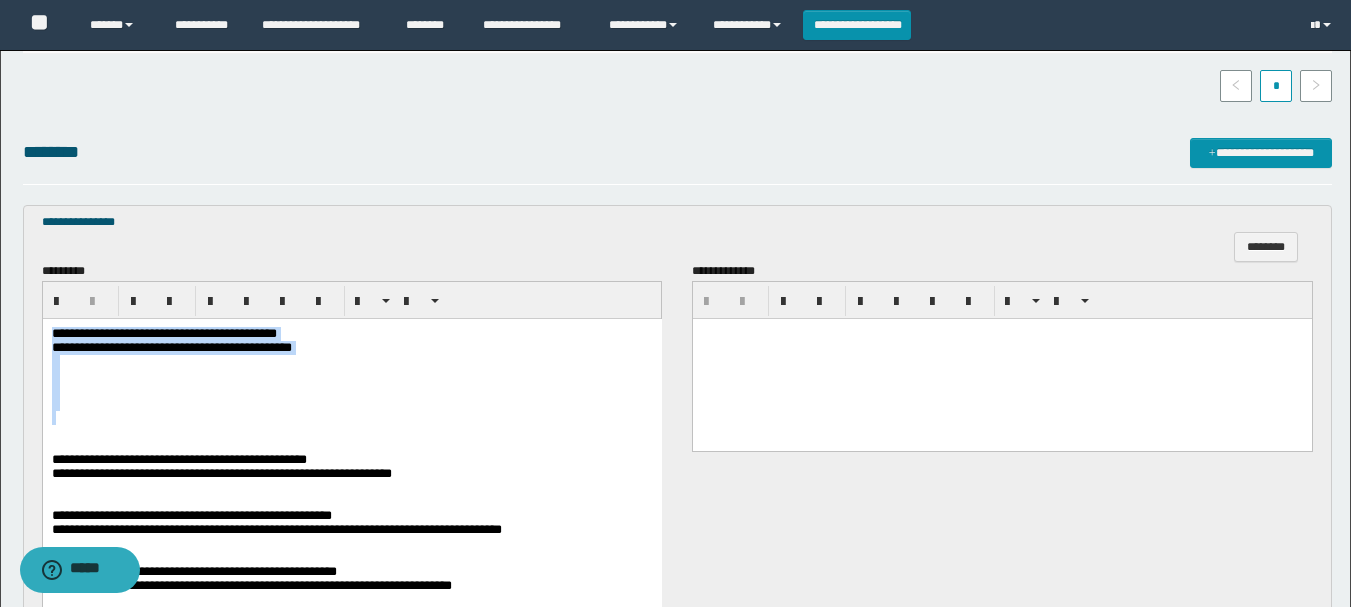 drag, startPoint x: 52, startPoint y: 333, endPoint x: 492, endPoint y: 433, distance: 451.22058 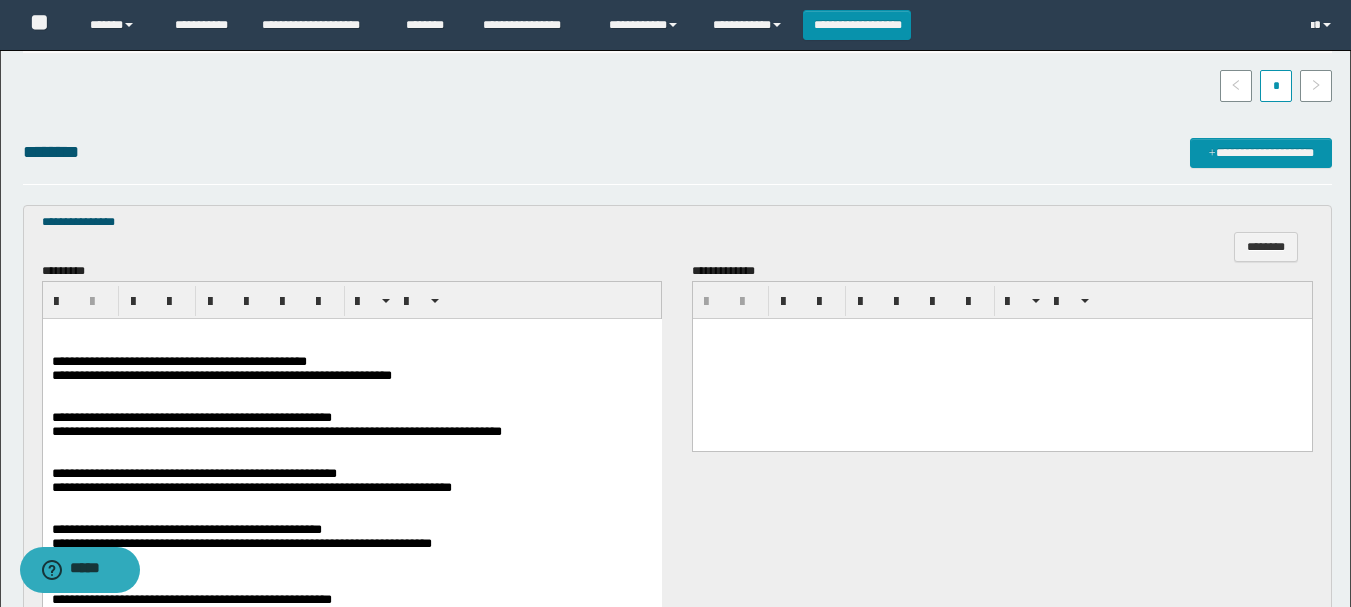 click on "**********" at bounding box center (675, 954) 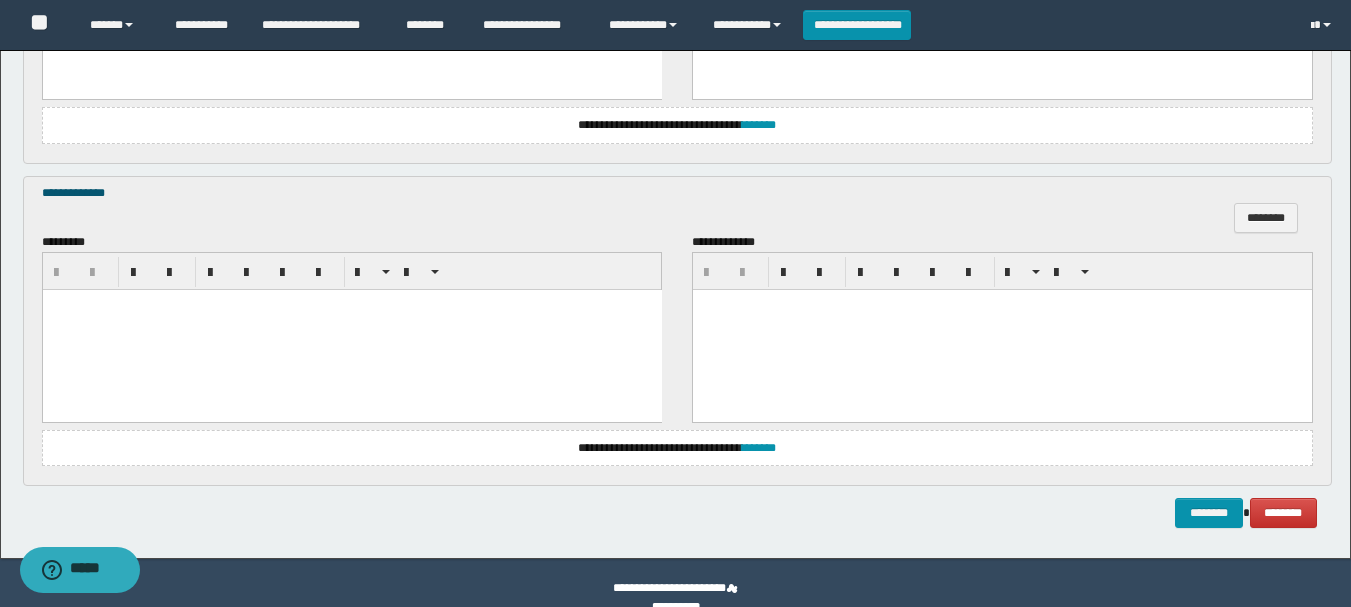 scroll, scrollTop: 2100, scrollLeft: 0, axis: vertical 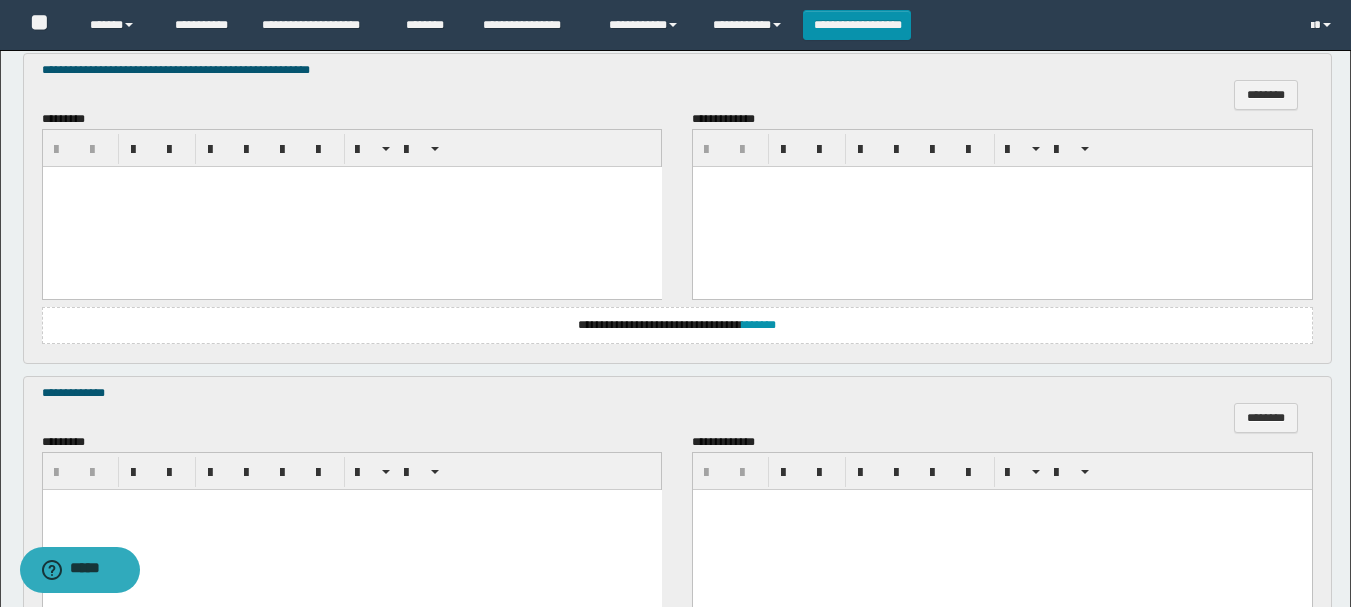 click at bounding box center [351, 206] 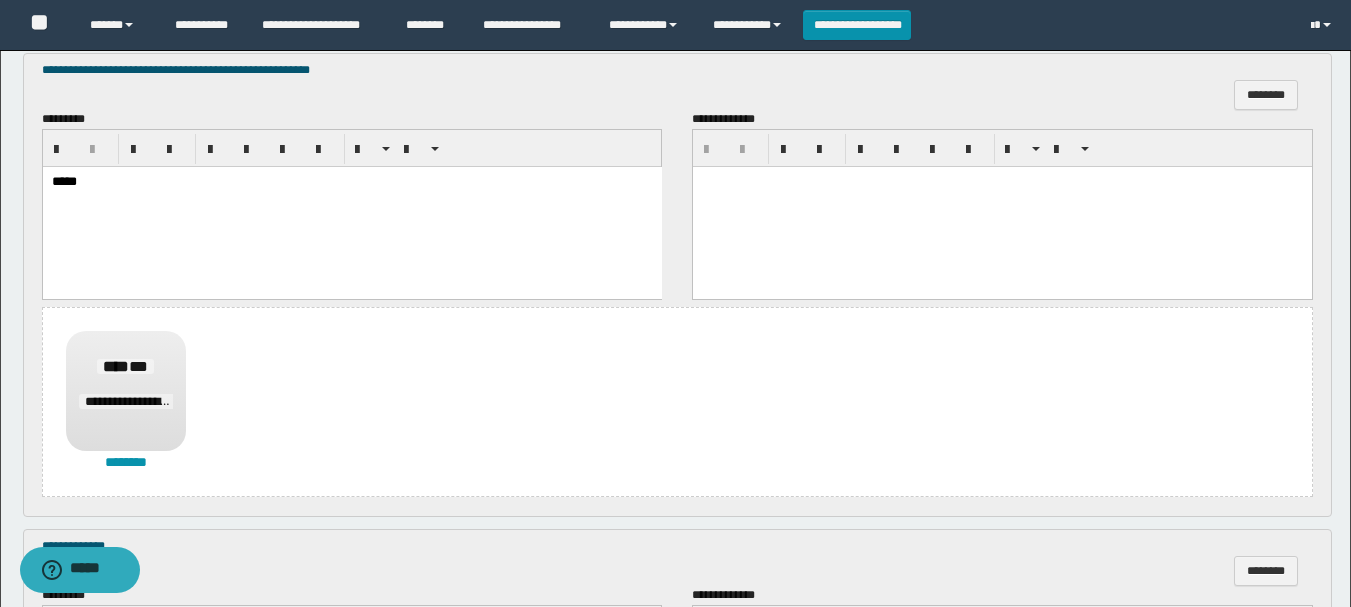 scroll, scrollTop: 2483, scrollLeft: 0, axis: vertical 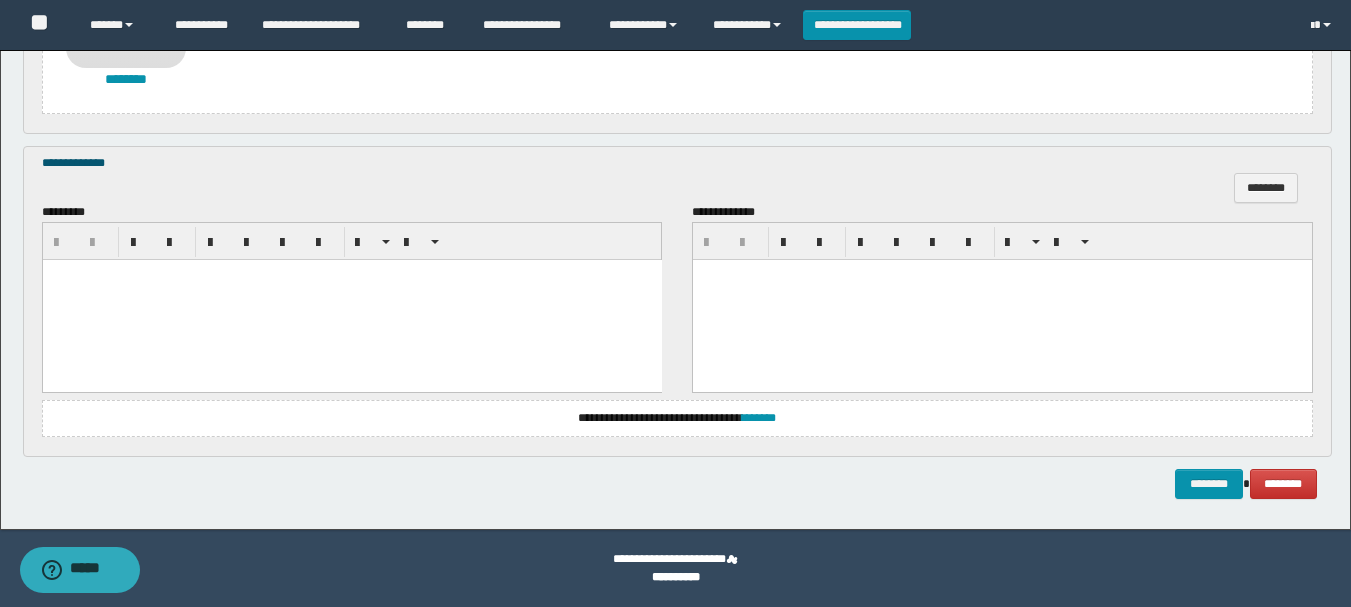 click at bounding box center (351, 299) 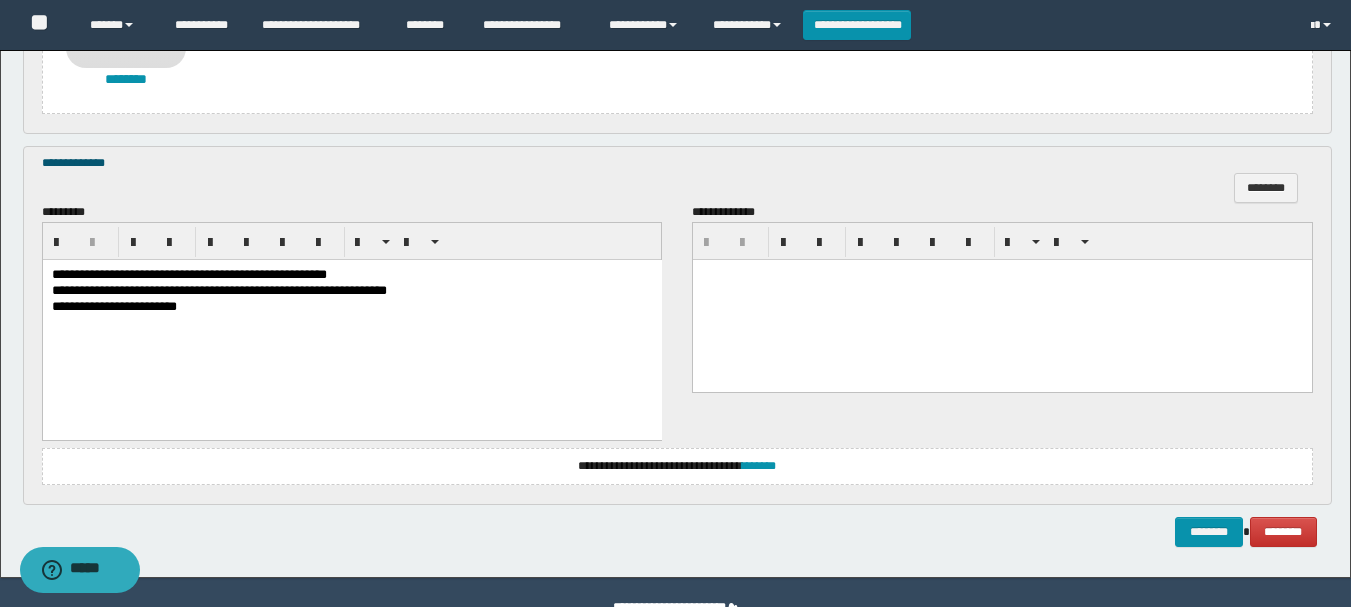 click on "**********" at bounding box center (351, 275) 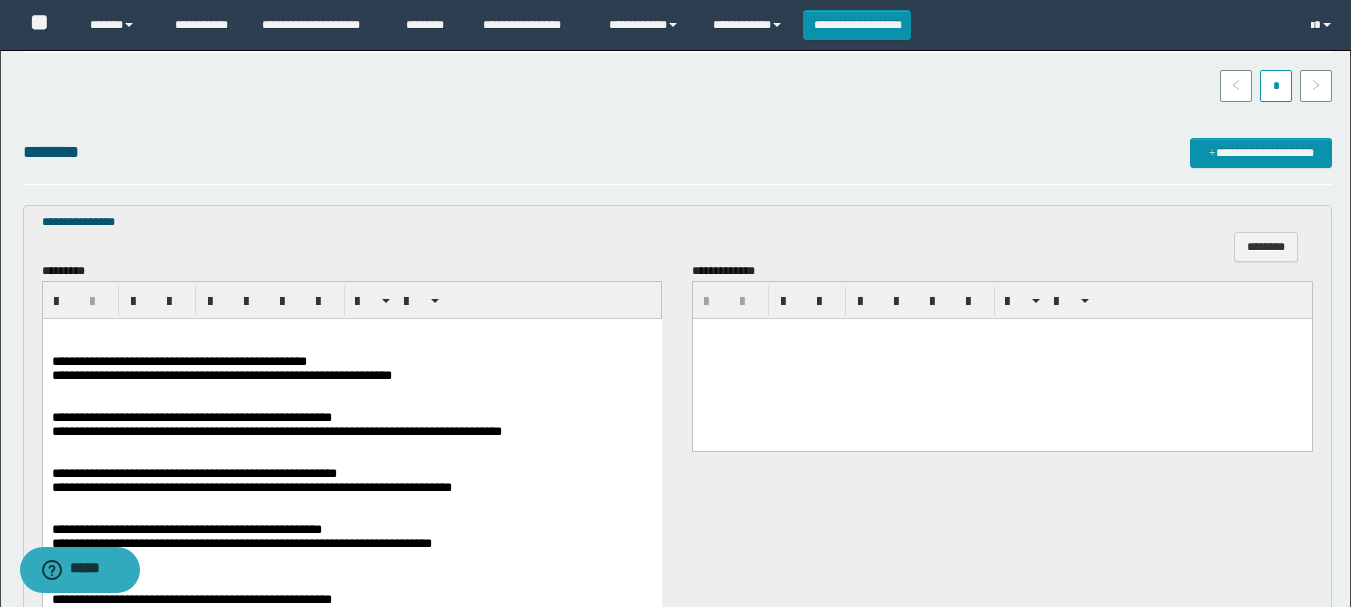 scroll, scrollTop: 600, scrollLeft: 0, axis: vertical 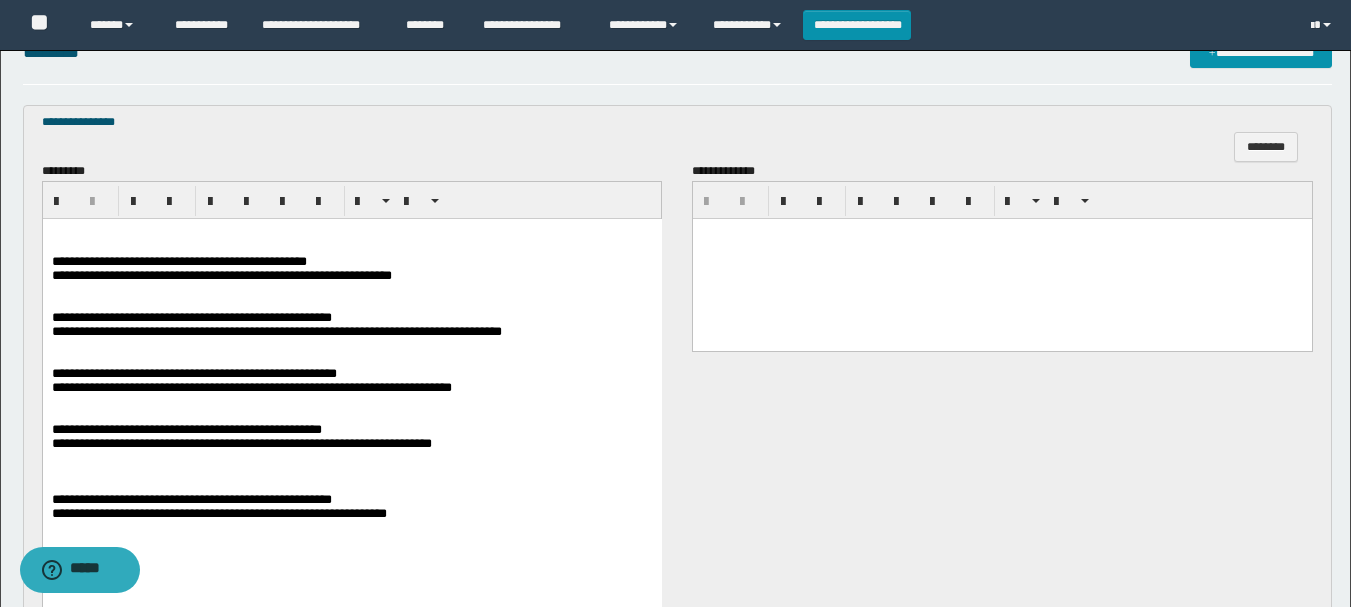 click on "**********" at bounding box center [178, 260] 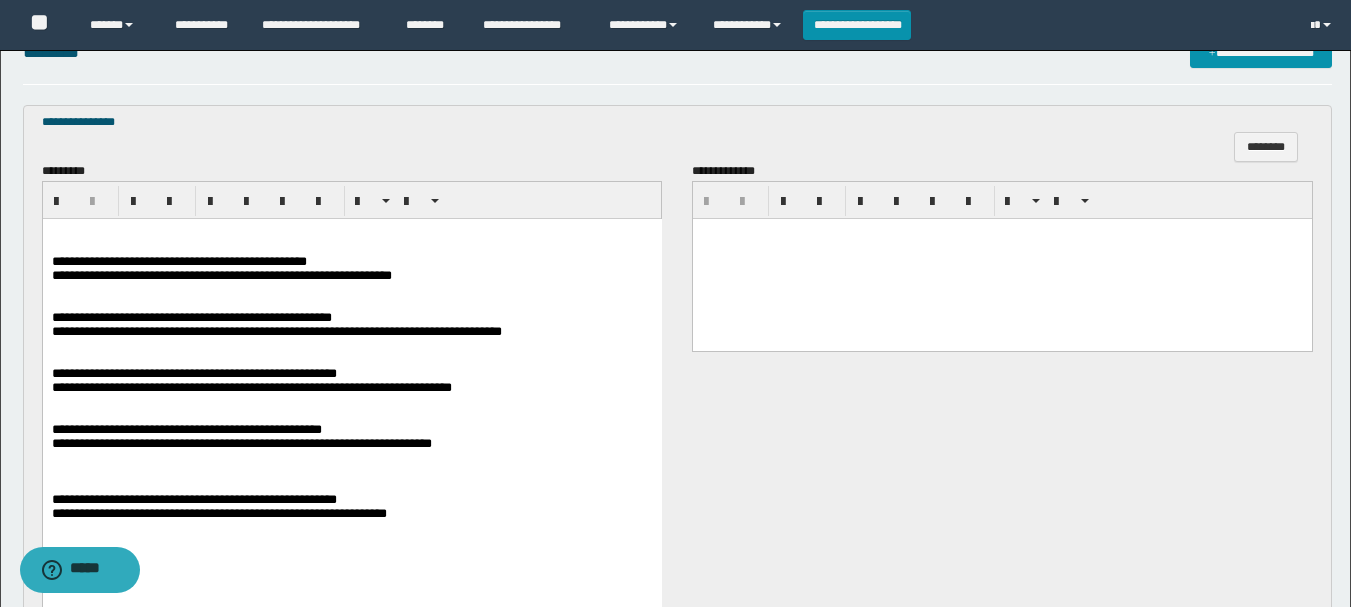 click on "**********" at bounding box center [191, 316] 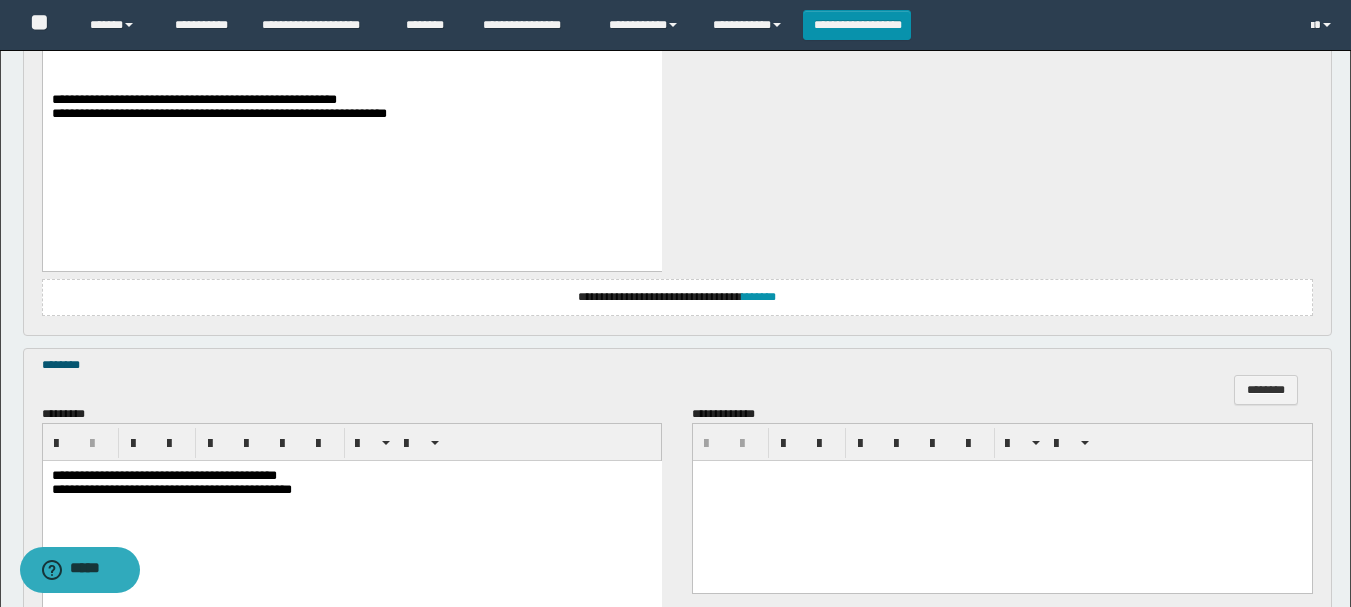 scroll, scrollTop: 1200, scrollLeft: 0, axis: vertical 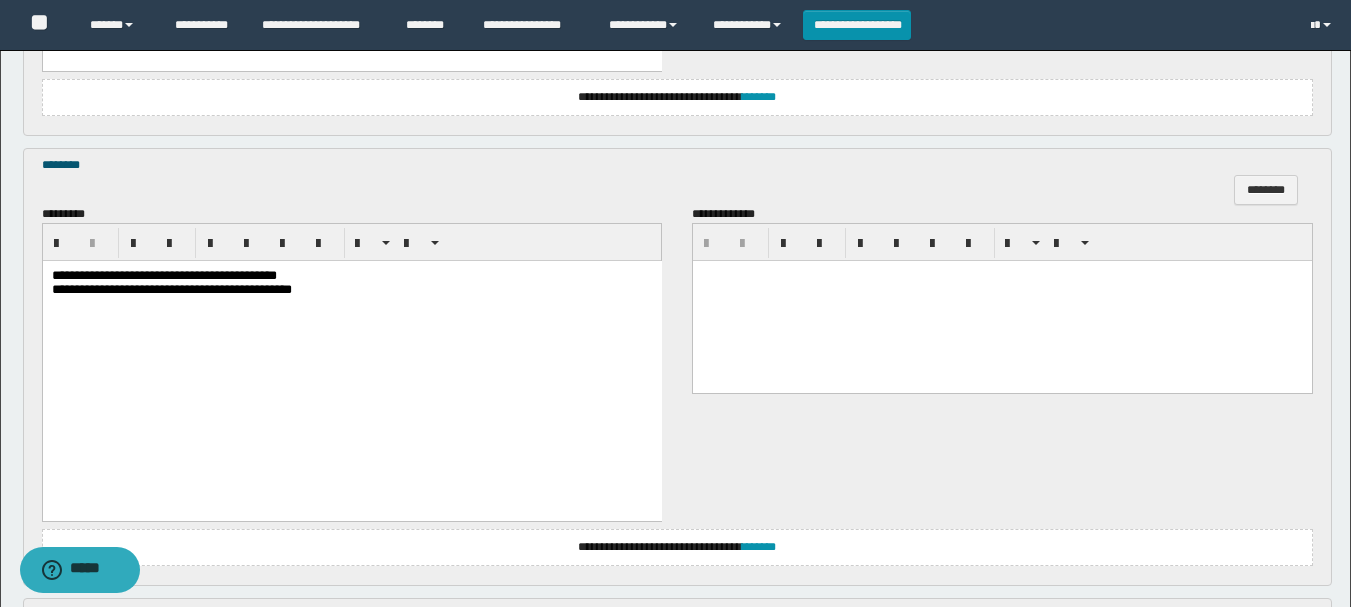 click on "**********" at bounding box center [163, 275] 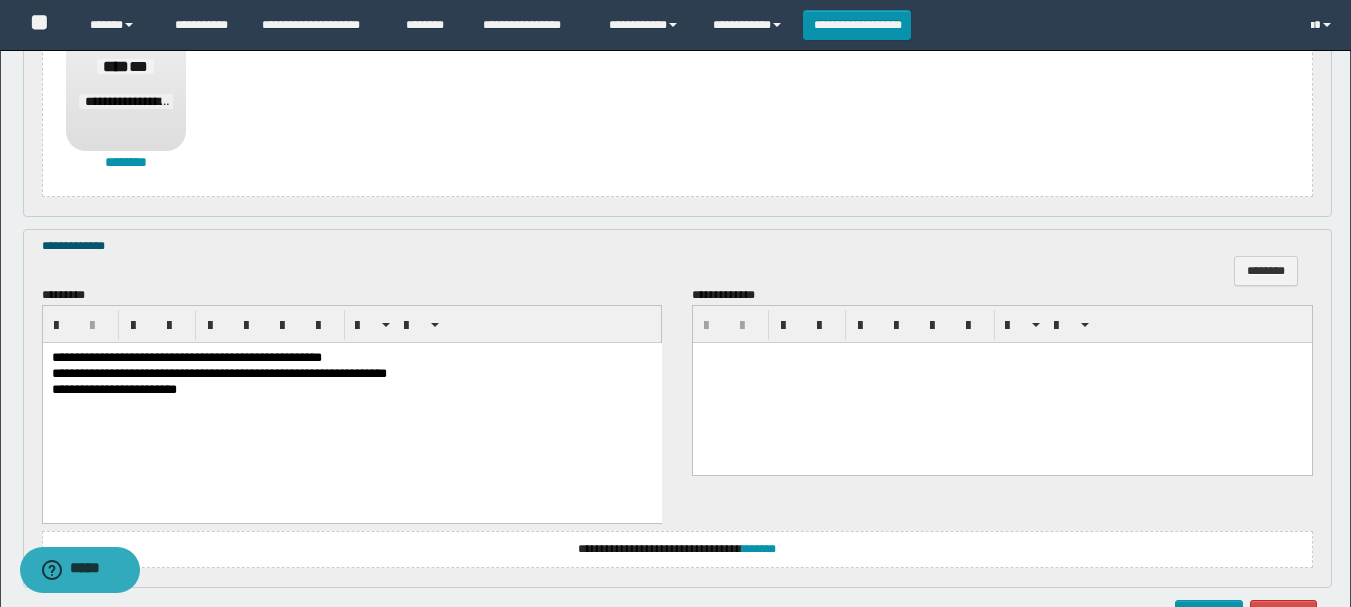 scroll, scrollTop: 2531, scrollLeft: 0, axis: vertical 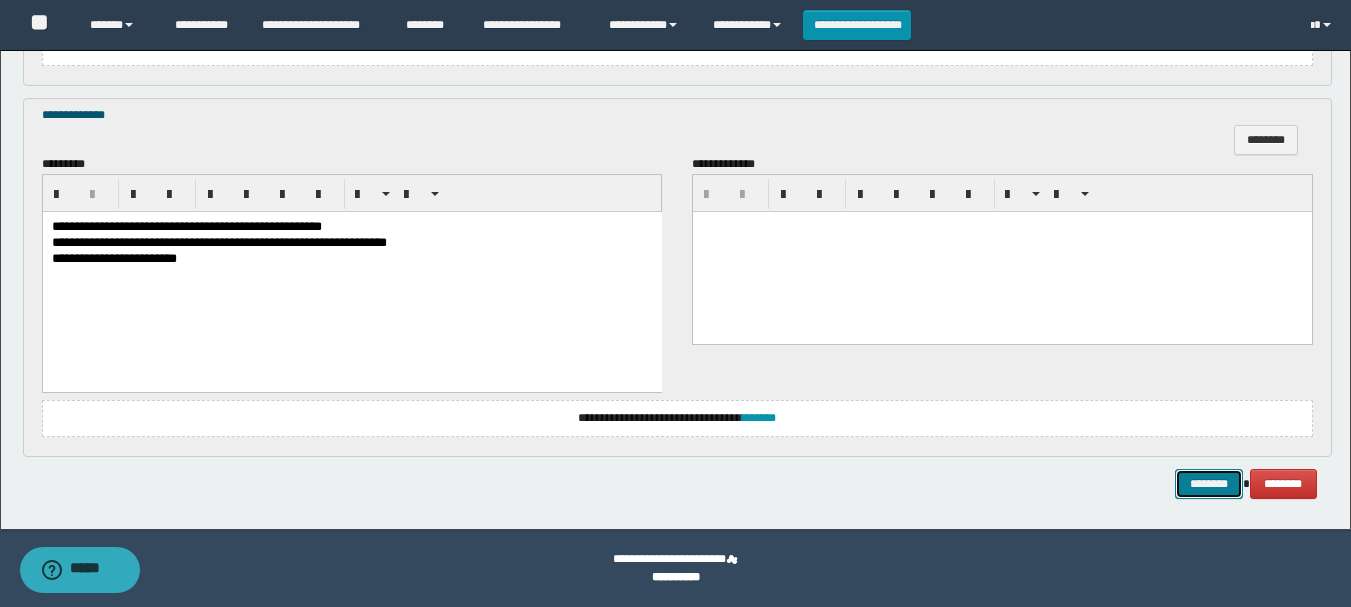 click on "********" at bounding box center [1209, 484] 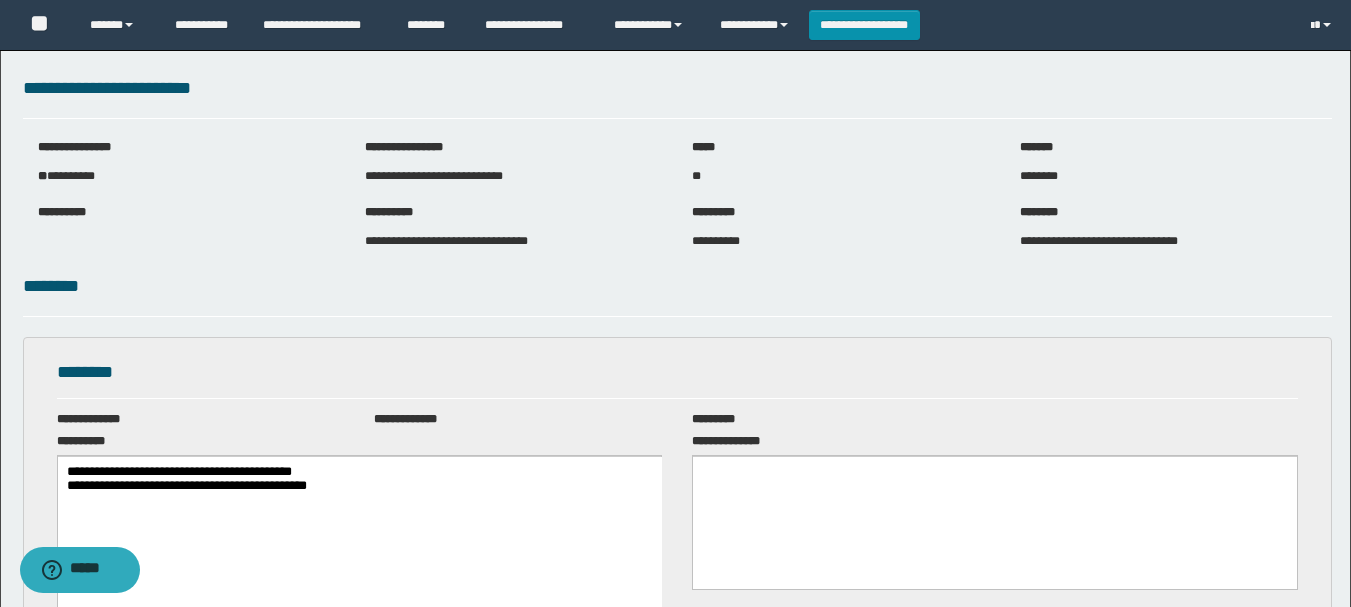 scroll, scrollTop: 0, scrollLeft: 0, axis: both 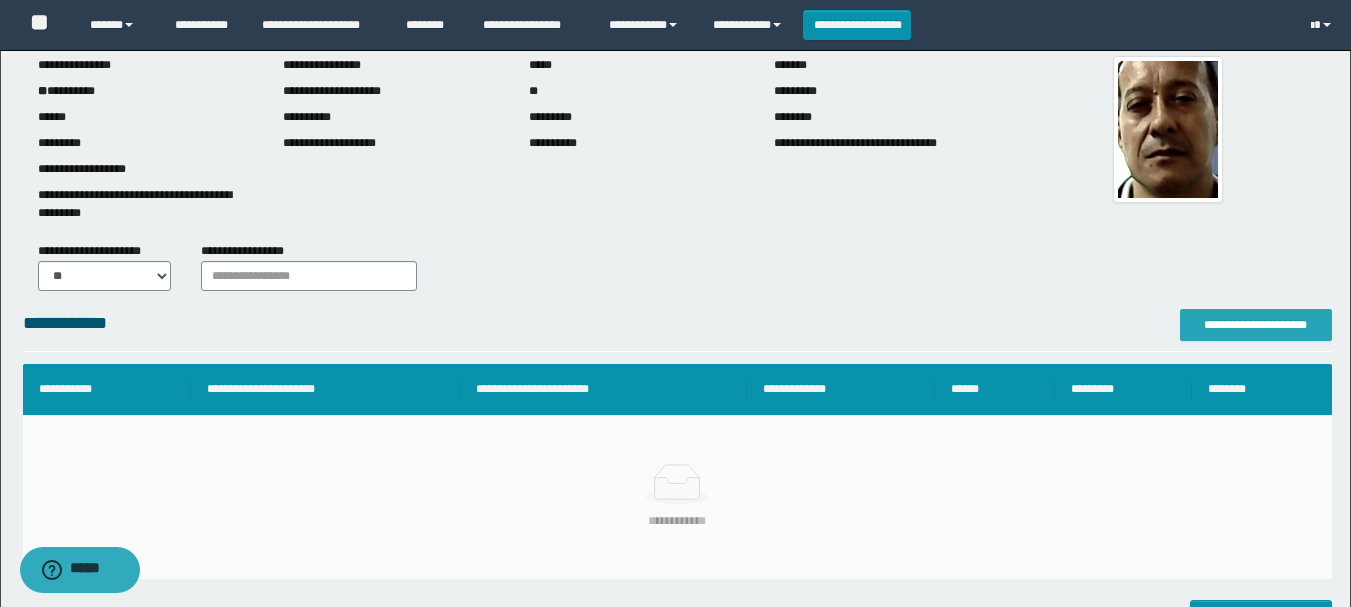 click on "**********" at bounding box center [1256, 325] 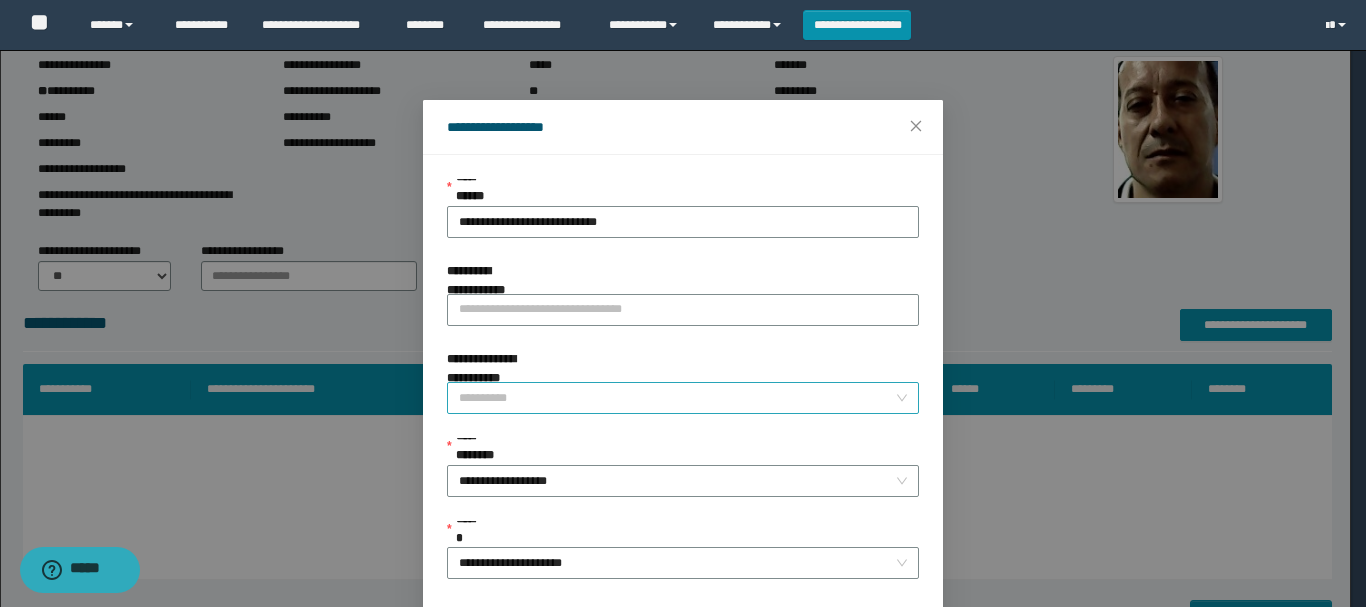 click on "**********" at bounding box center (677, 398) 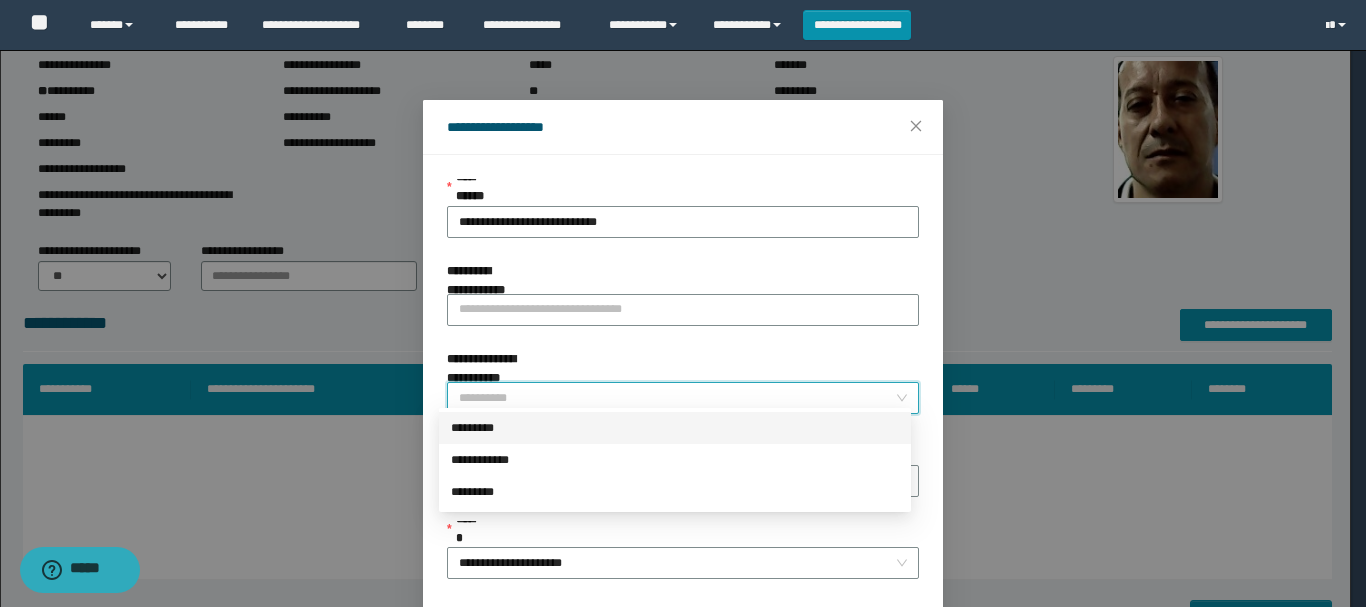 click on "*********" at bounding box center (675, 428) 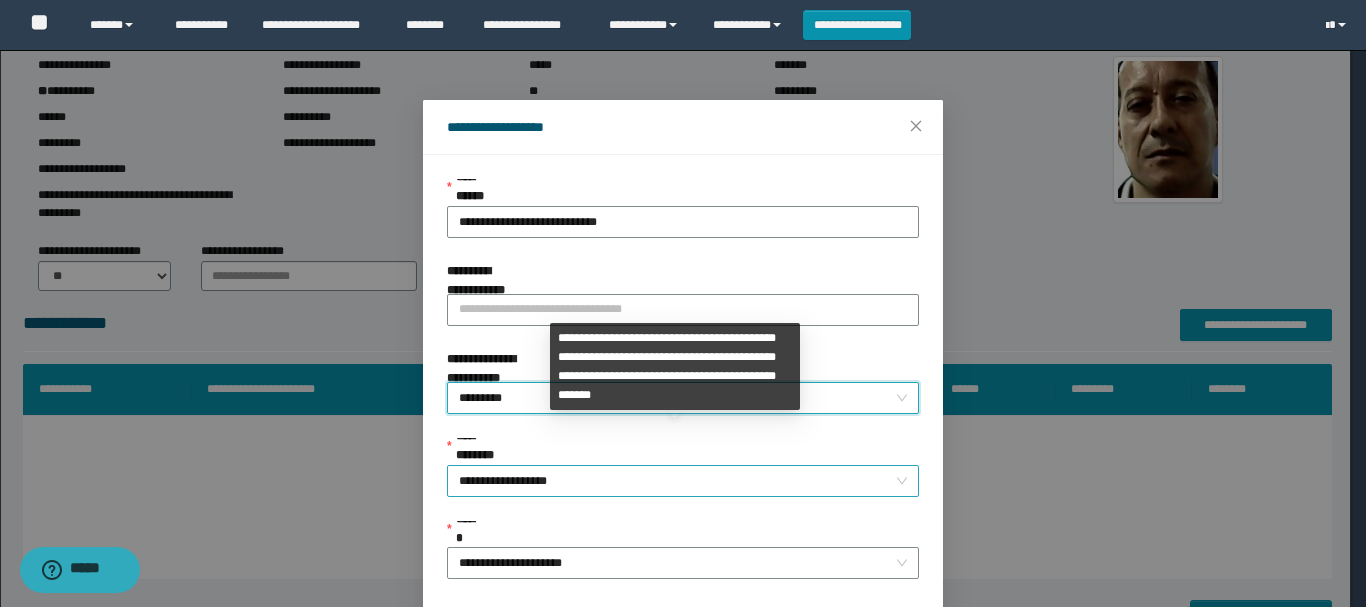 click on "**********" at bounding box center [683, 481] 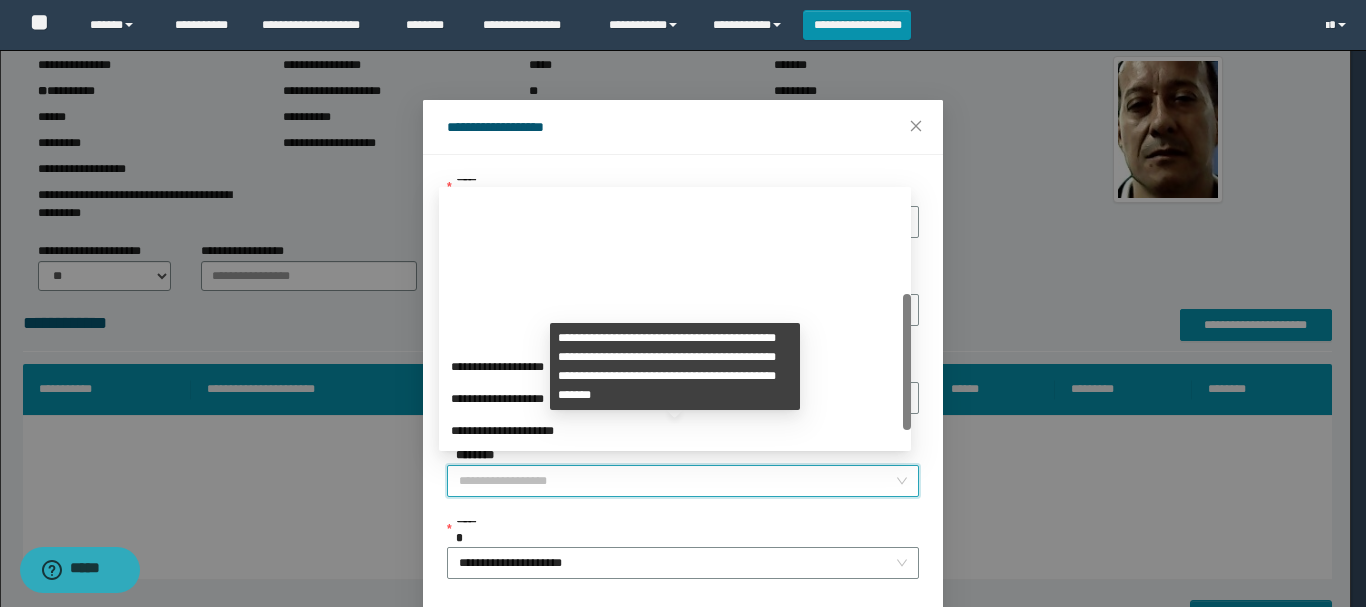 scroll, scrollTop: 192, scrollLeft: 0, axis: vertical 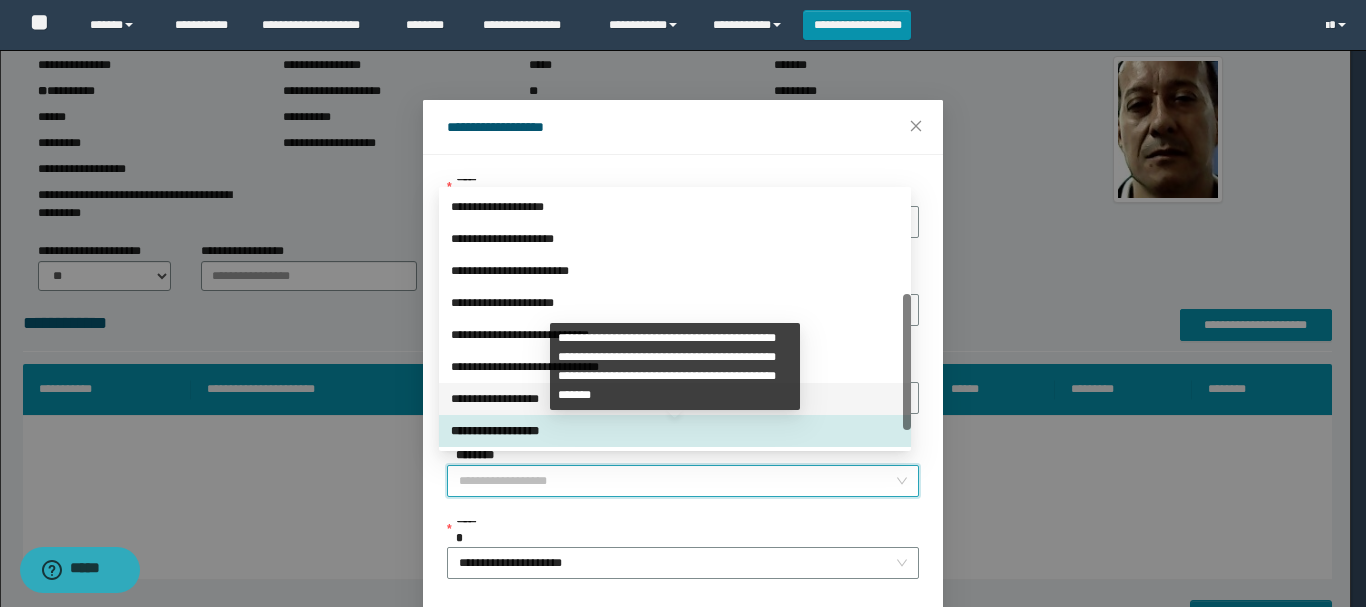 click on "**********" at bounding box center (675, 399) 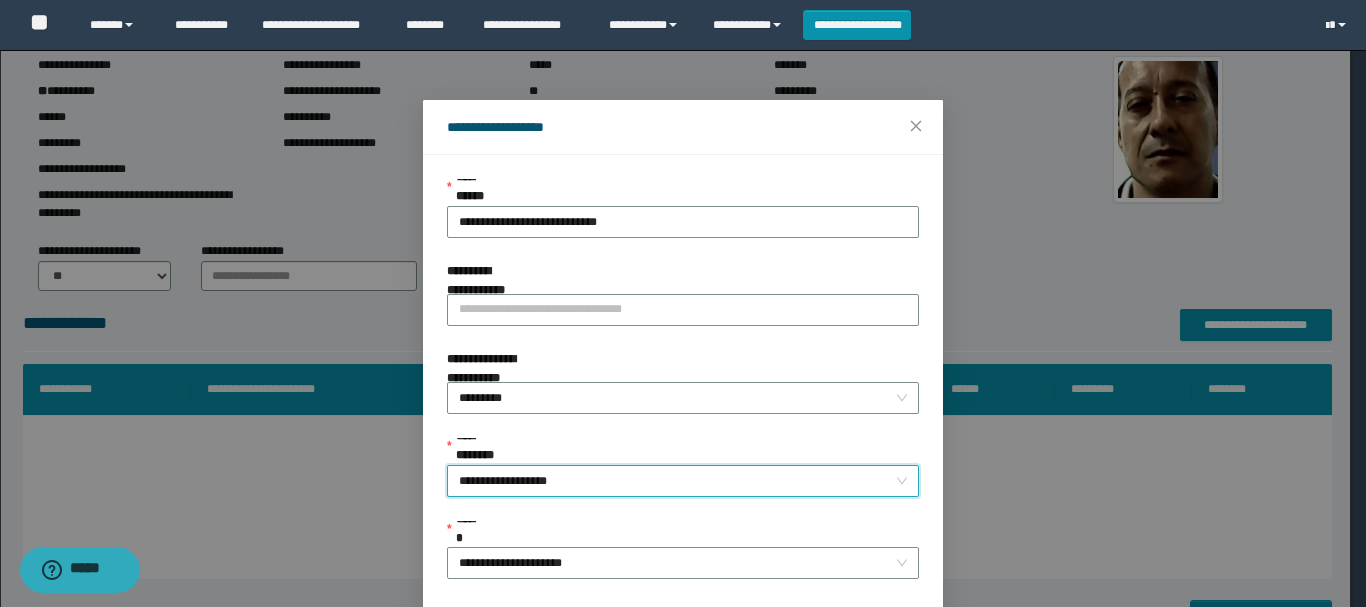 scroll, scrollTop: 145, scrollLeft: 0, axis: vertical 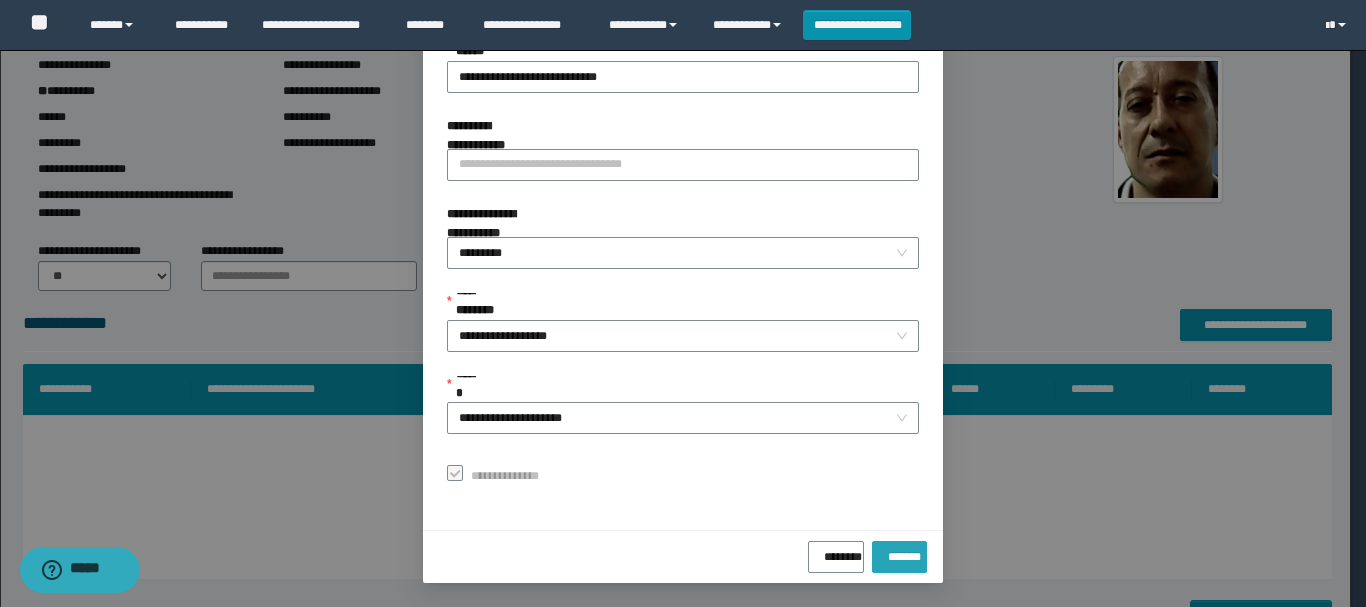 click on "*******" at bounding box center [899, 553] 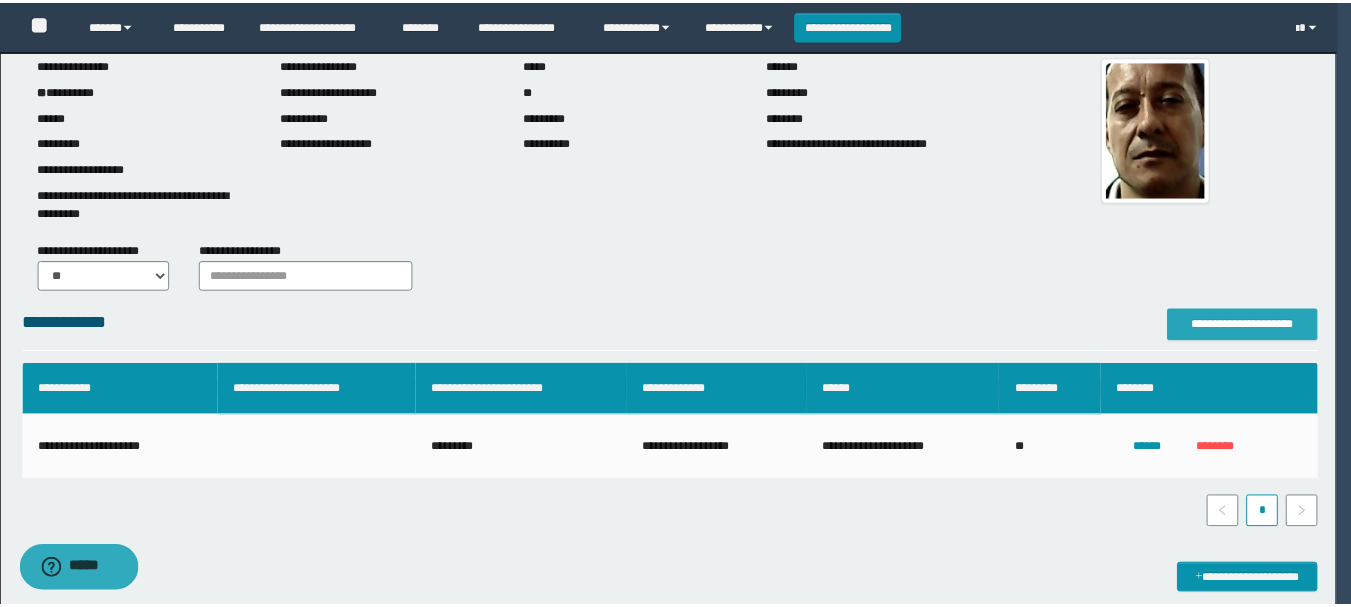 scroll, scrollTop: 0, scrollLeft: 0, axis: both 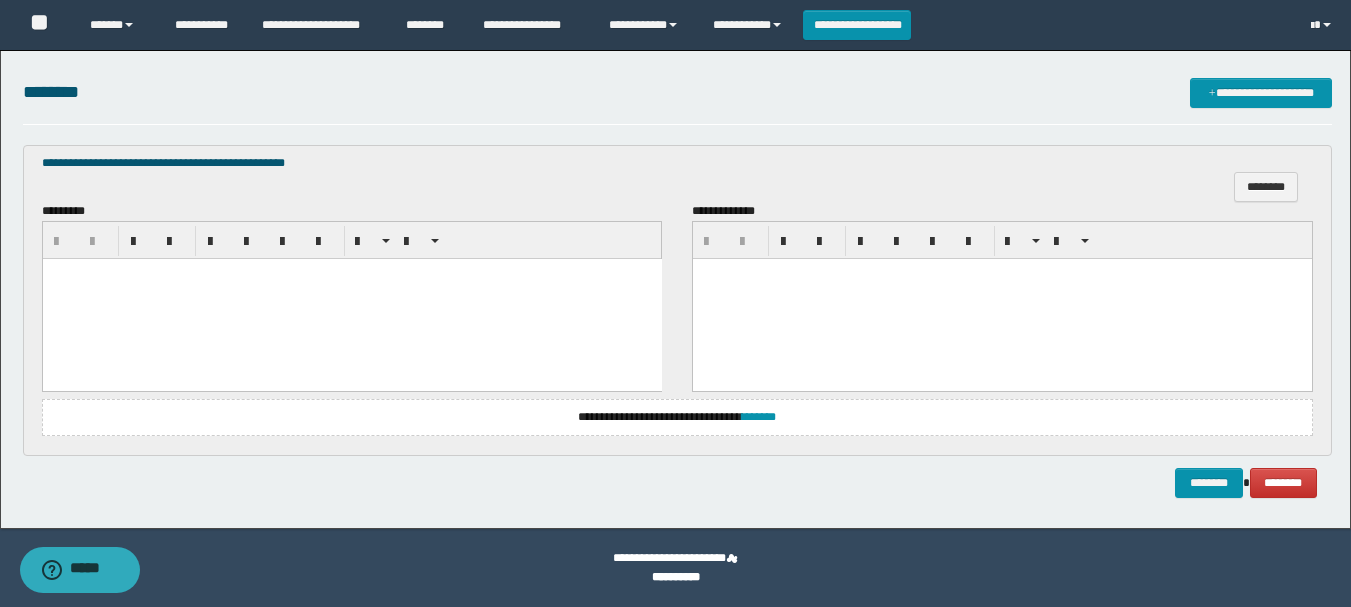 click at bounding box center [351, 299] 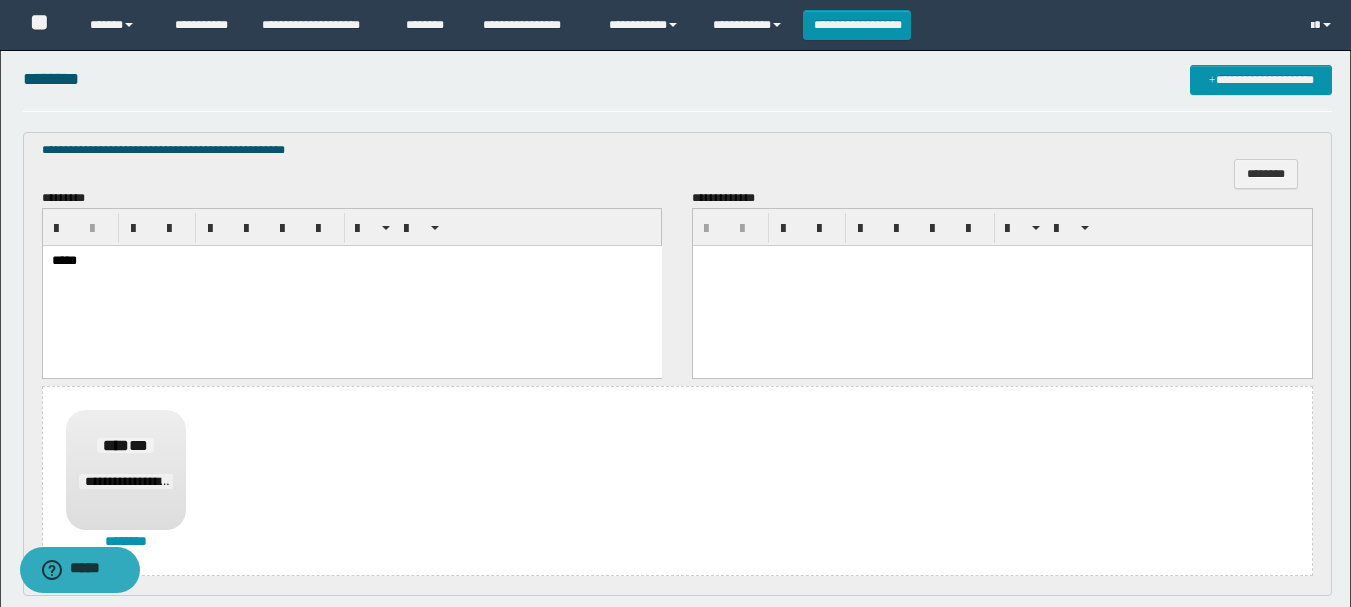 scroll, scrollTop: 740, scrollLeft: 0, axis: vertical 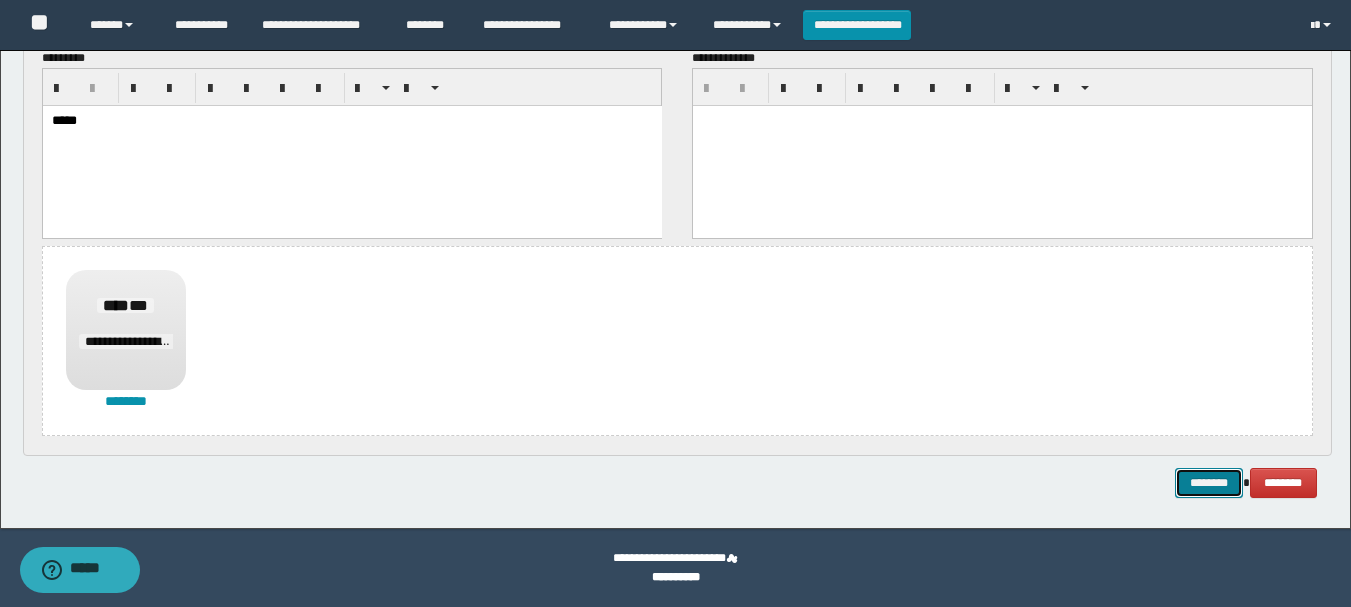 click on "********" at bounding box center (1209, 483) 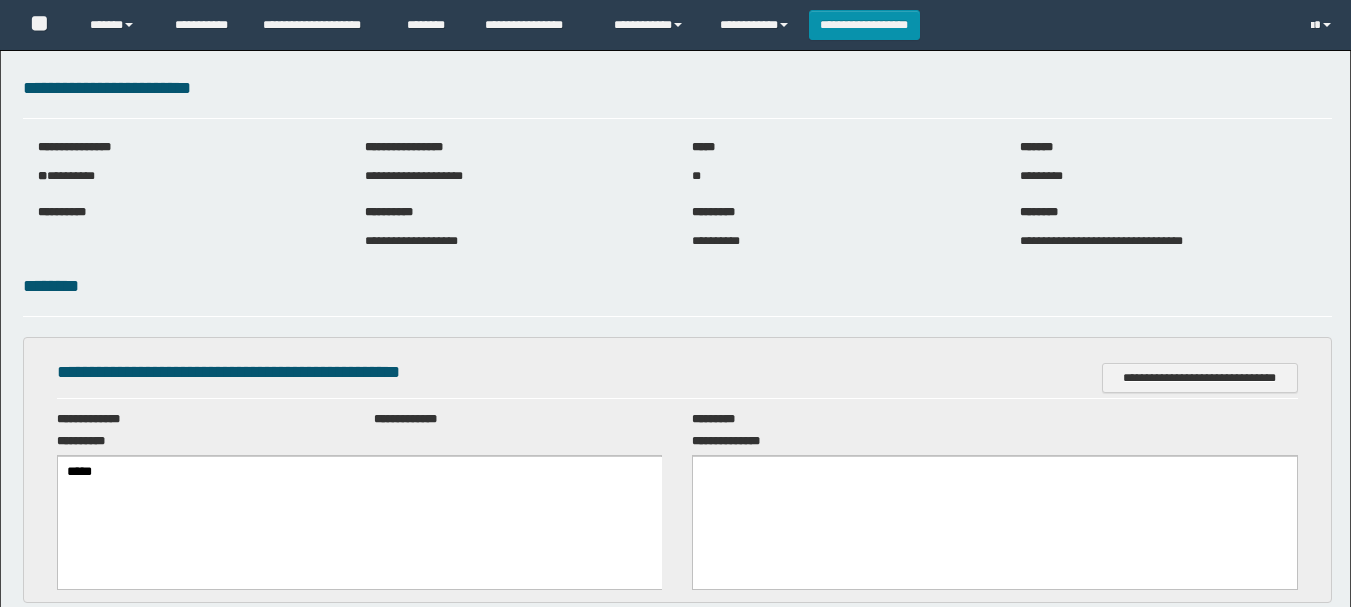 scroll, scrollTop: 0, scrollLeft: 0, axis: both 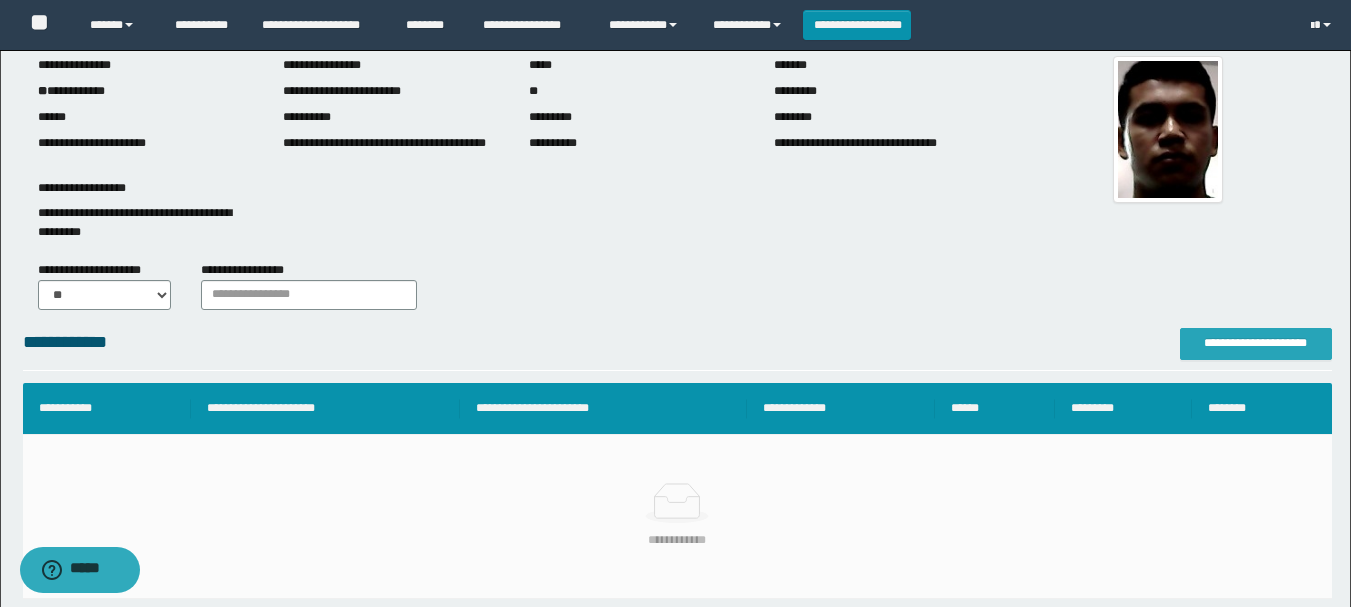 click on "**********" at bounding box center [1256, 343] 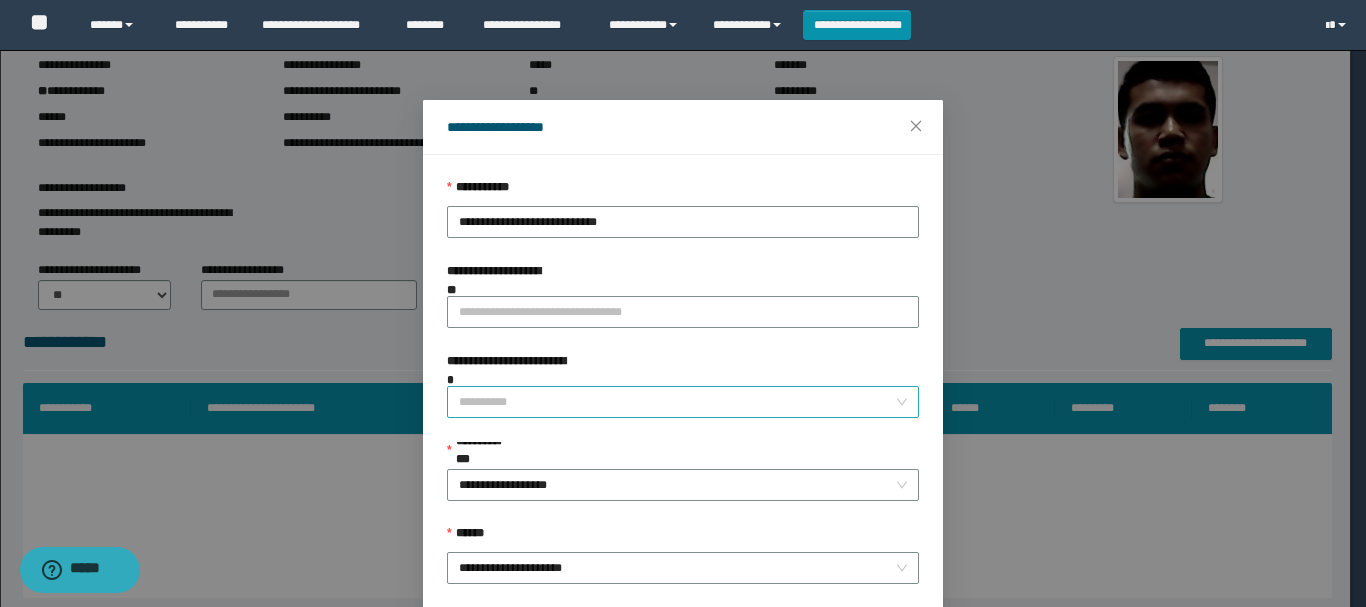 click on "**********" at bounding box center [677, 402] 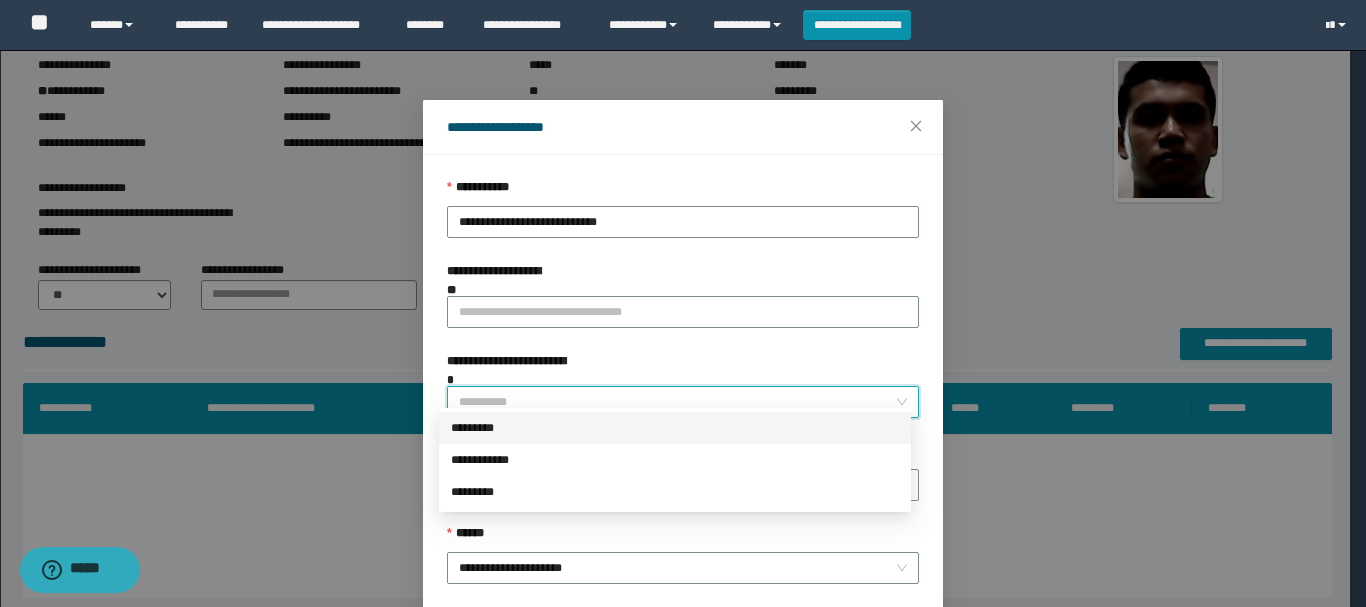 click on "*********" at bounding box center (675, 428) 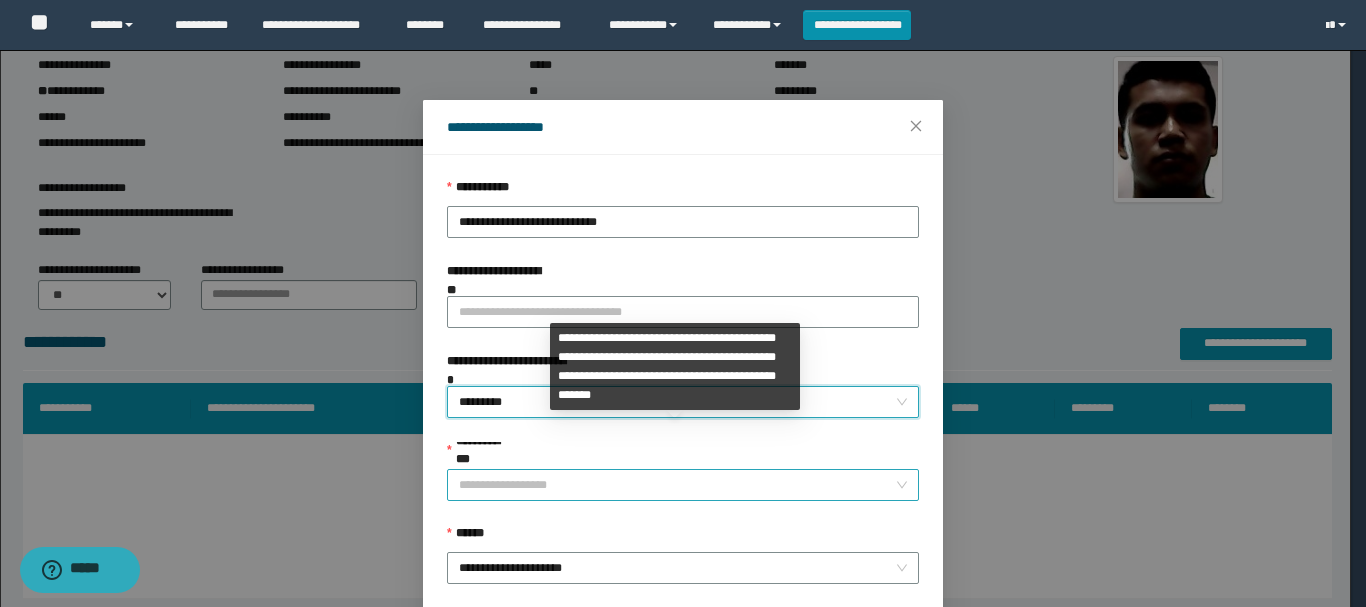 click on "**********" at bounding box center (683, 485) 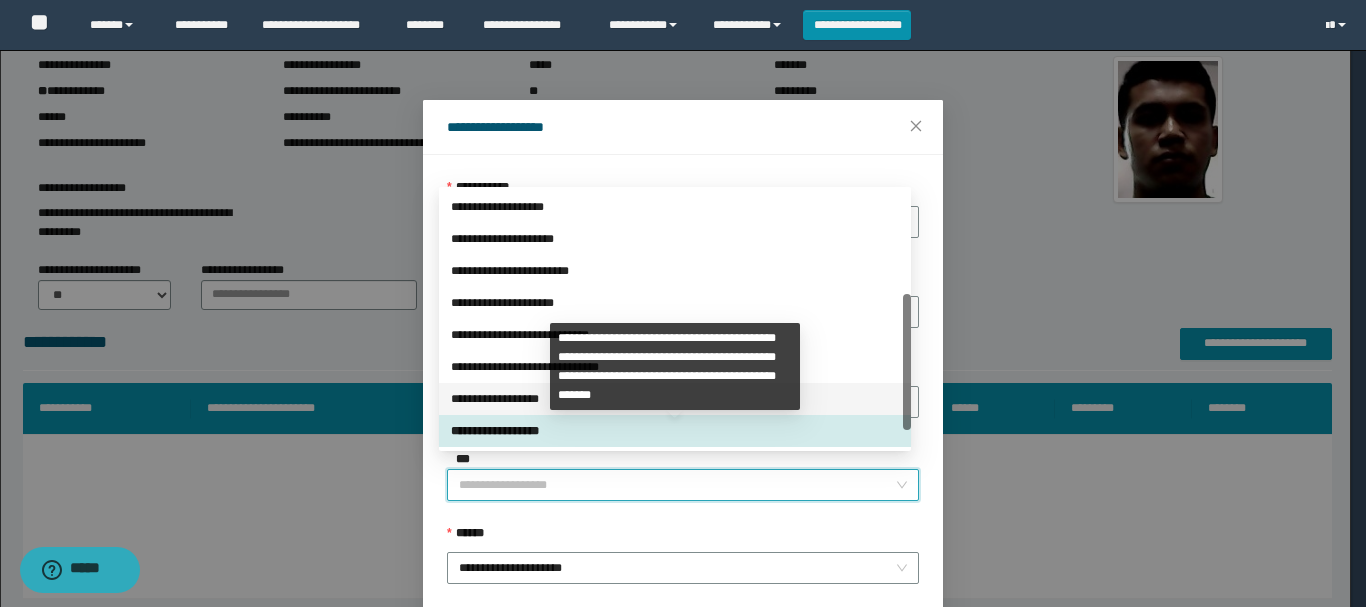 click on "**********" at bounding box center [675, 399] 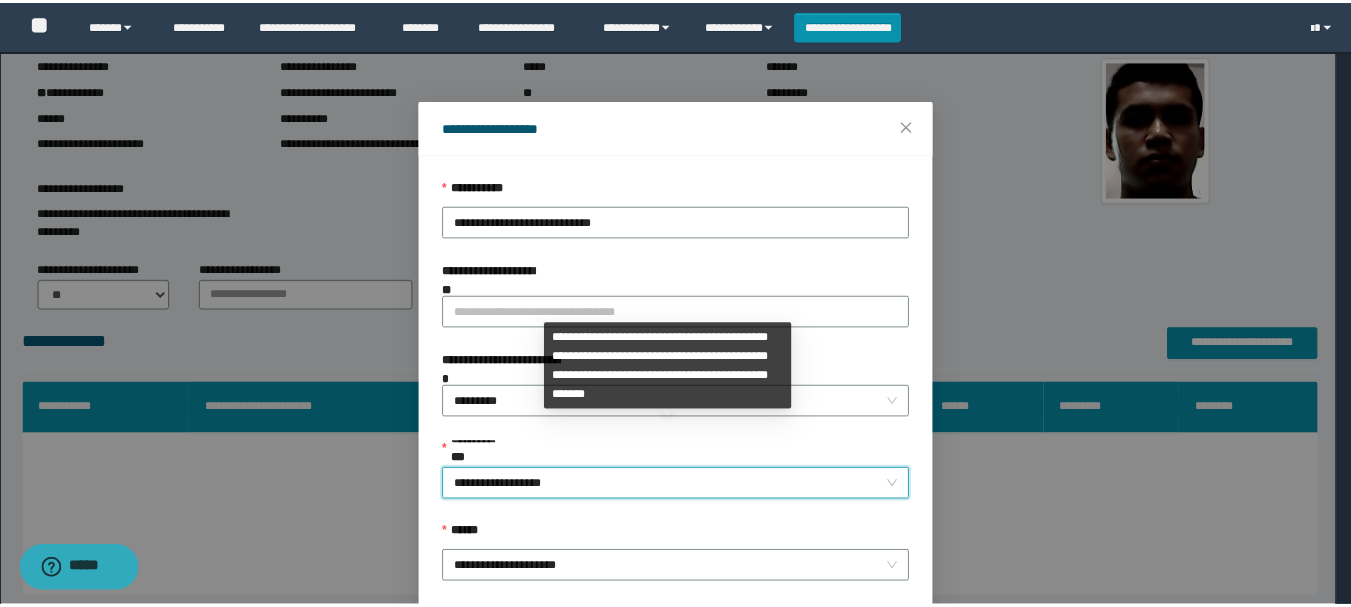 scroll, scrollTop: 145, scrollLeft: 0, axis: vertical 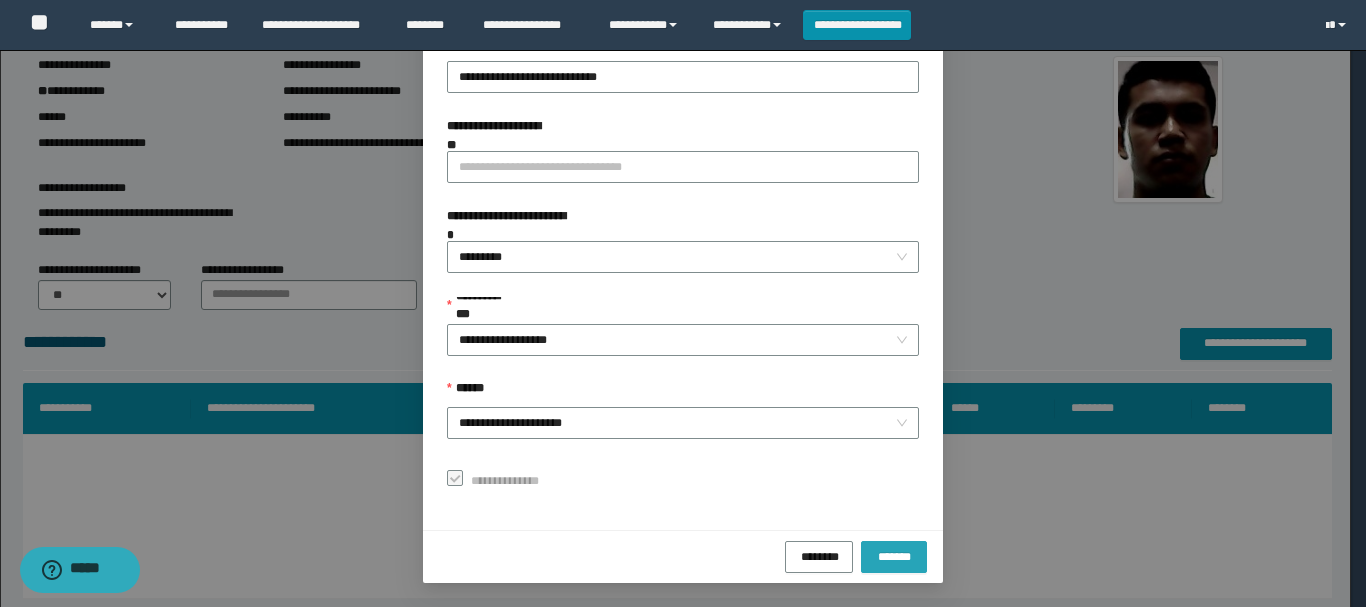 click on "*******" at bounding box center (894, 555) 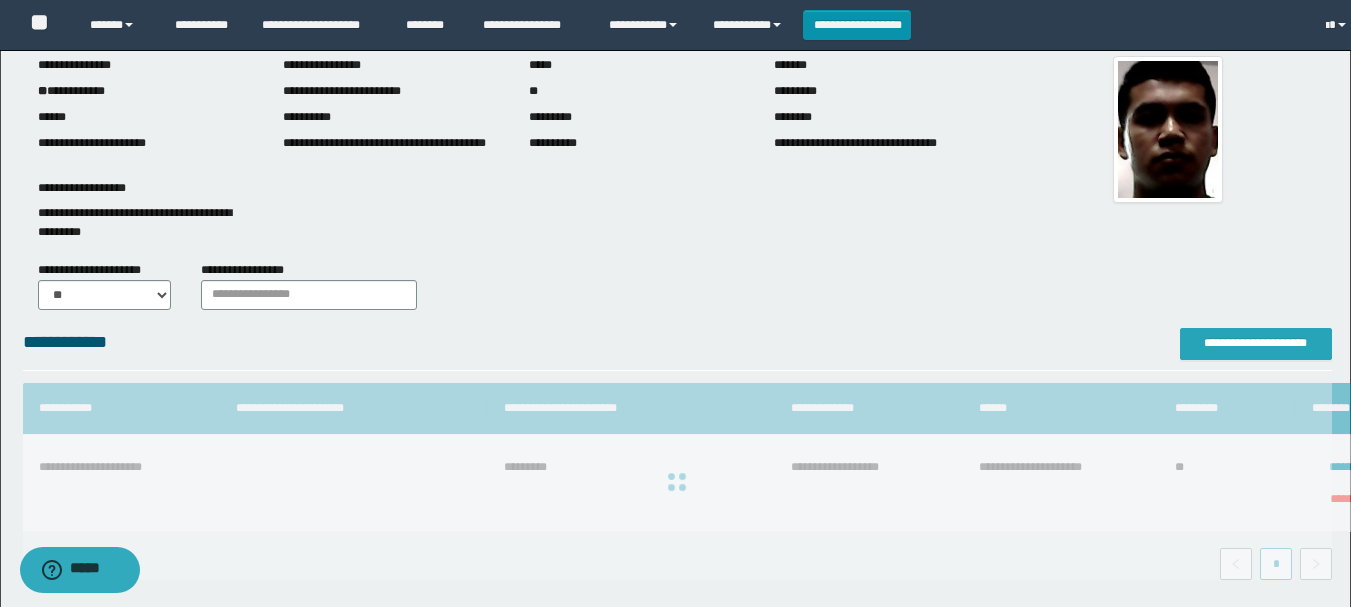 scroll, scrollTop: 0, scrollLeft: 0, axis: both 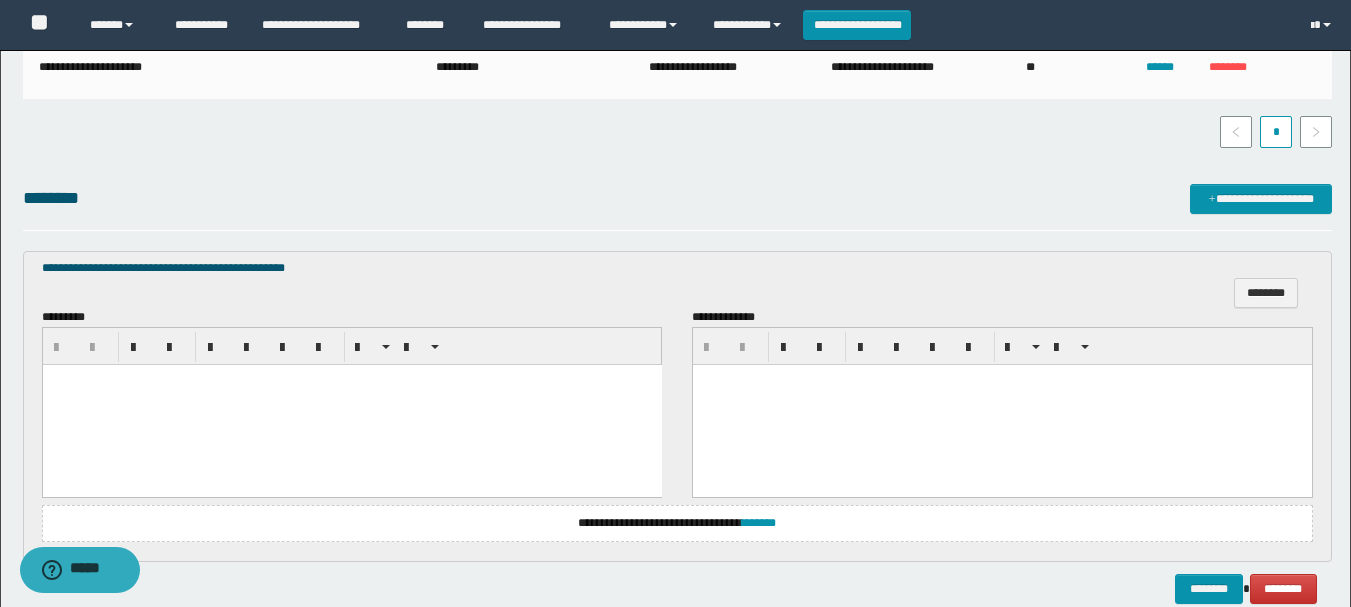click at bounding box center [351, 405] 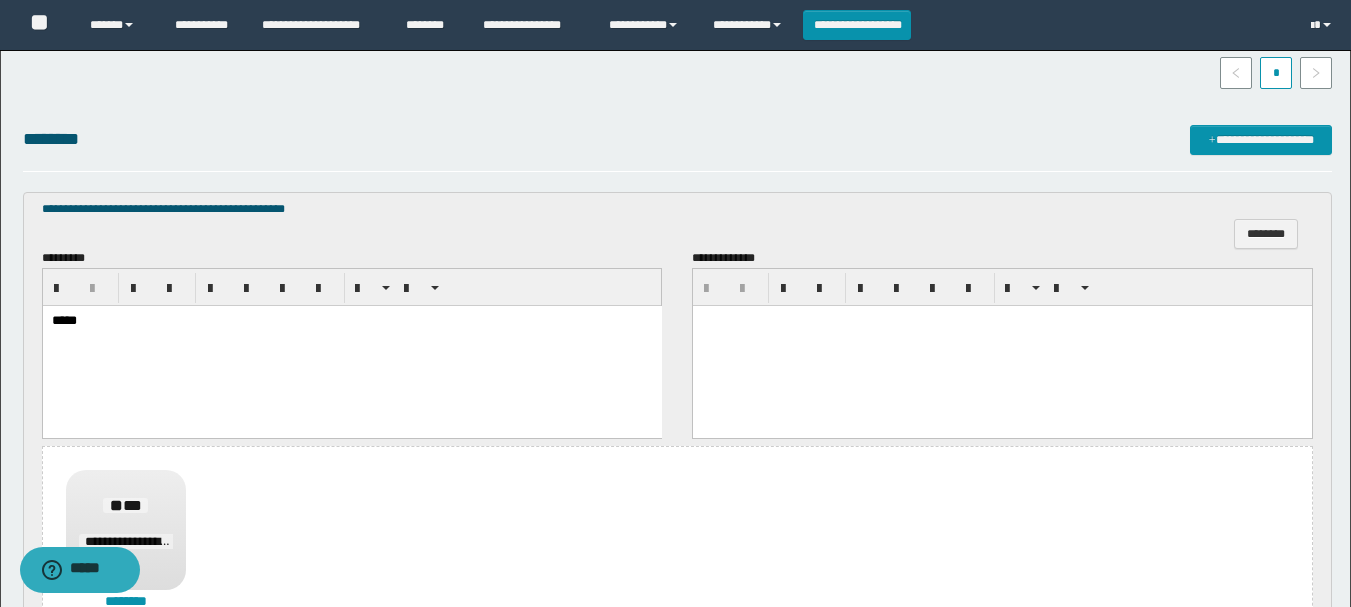 scroll, scrollTop: 759, scrollLeft: 0, axis: vertical 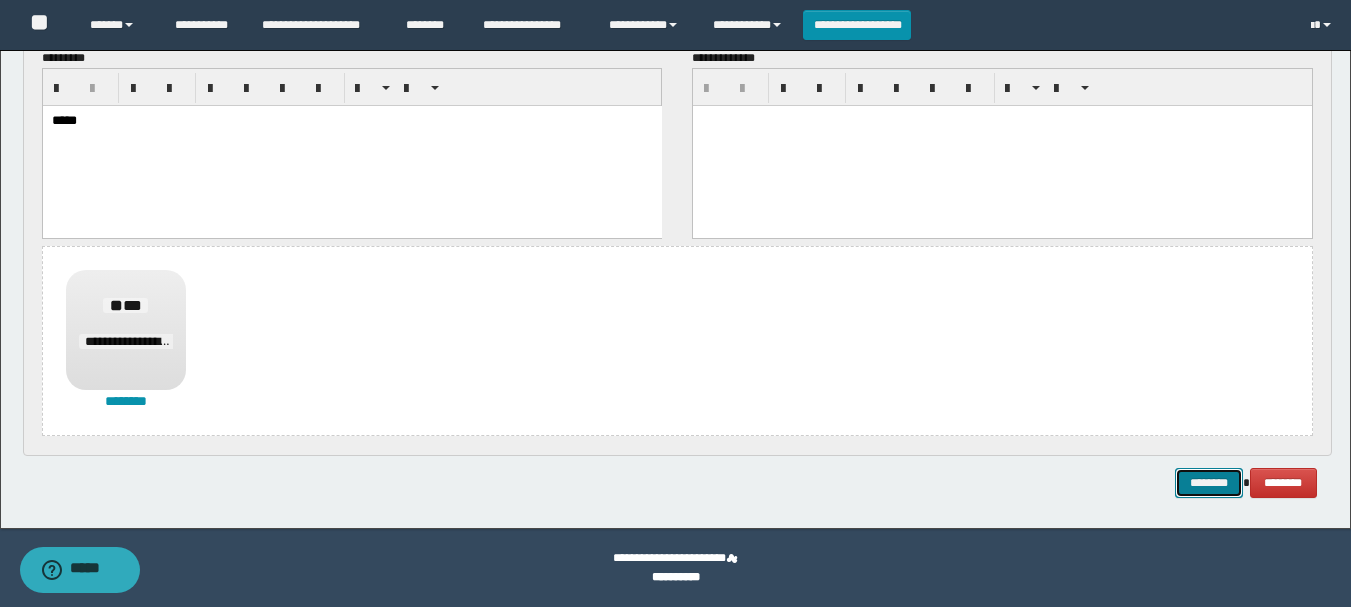 click on "********" at bounding box center [1209, 483] 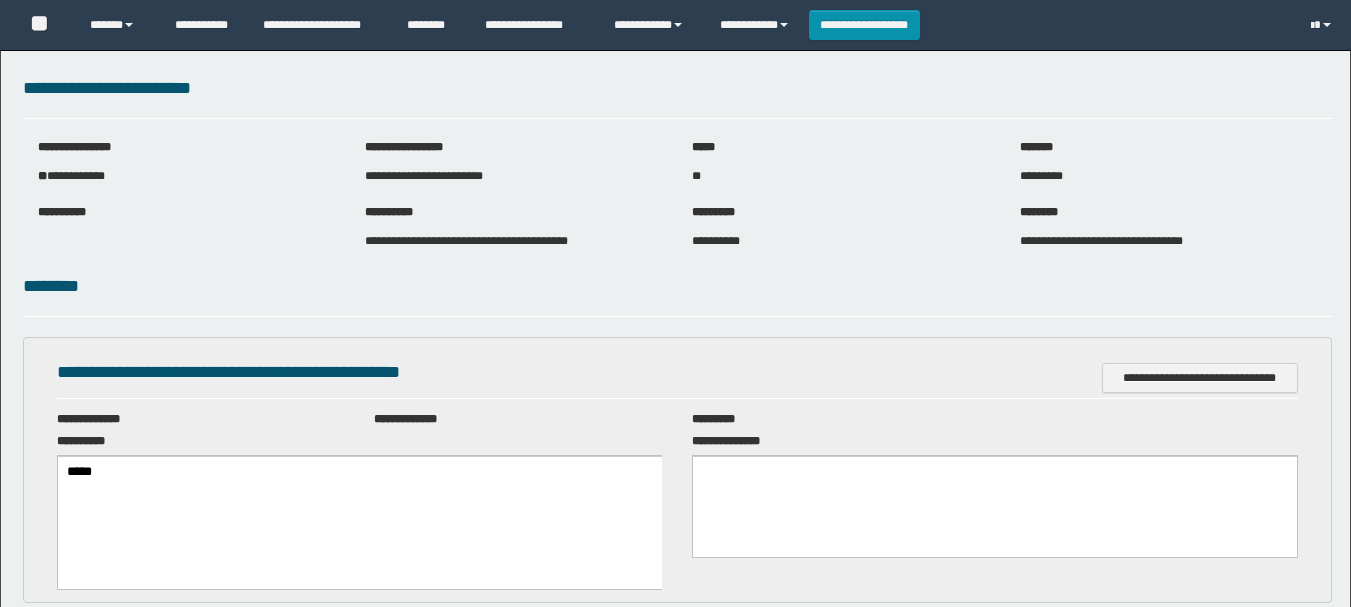 scroll, scrollTop: 0, scrollLeft: 0, axis: both 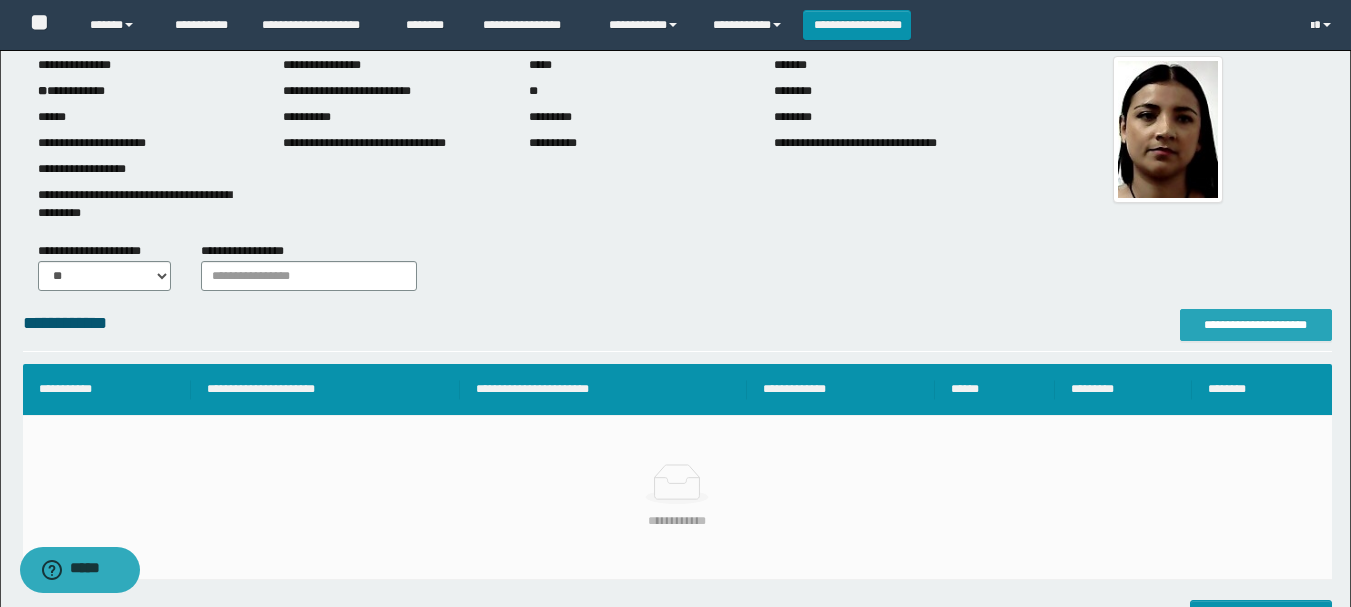 click on "**********" at bounding box center [1256, 325] 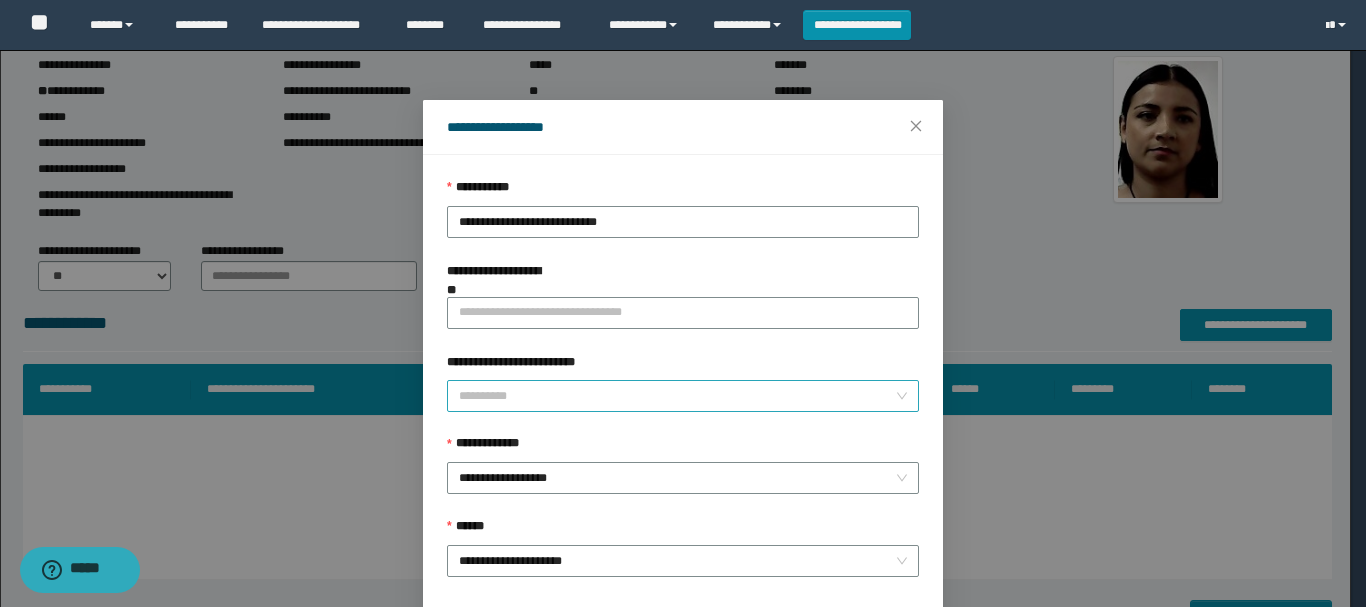 click on "**********" at bounding box center [677, 396] 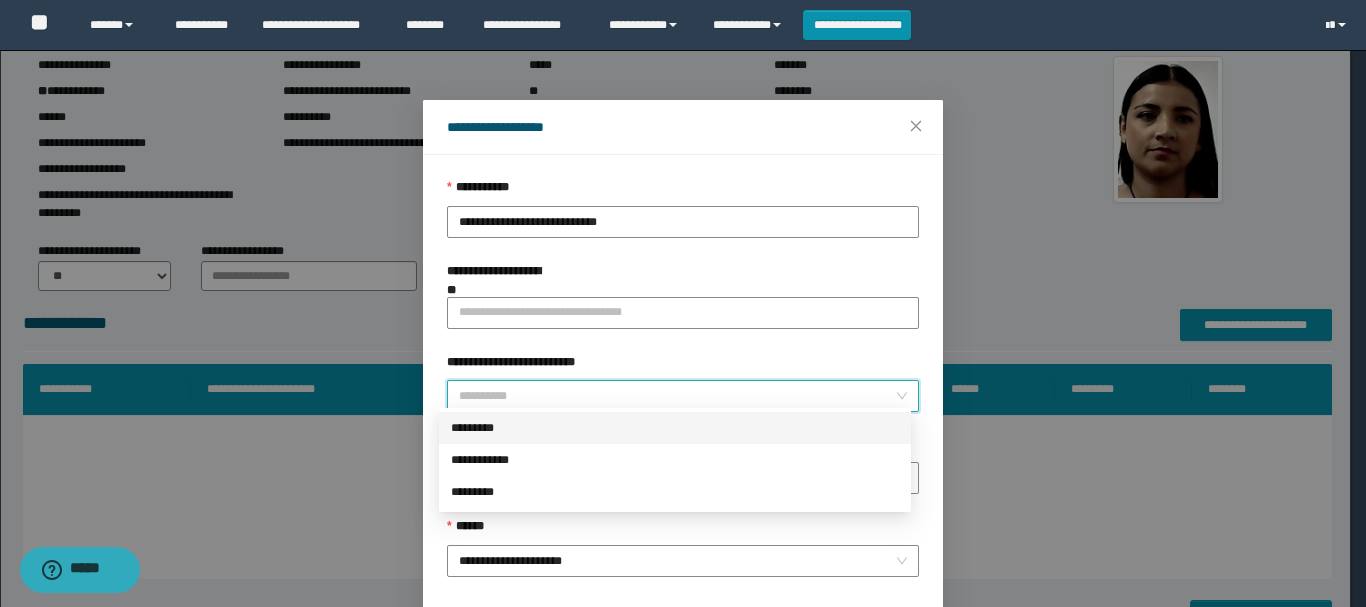 click on "*********" at bounding box center (675, 428) 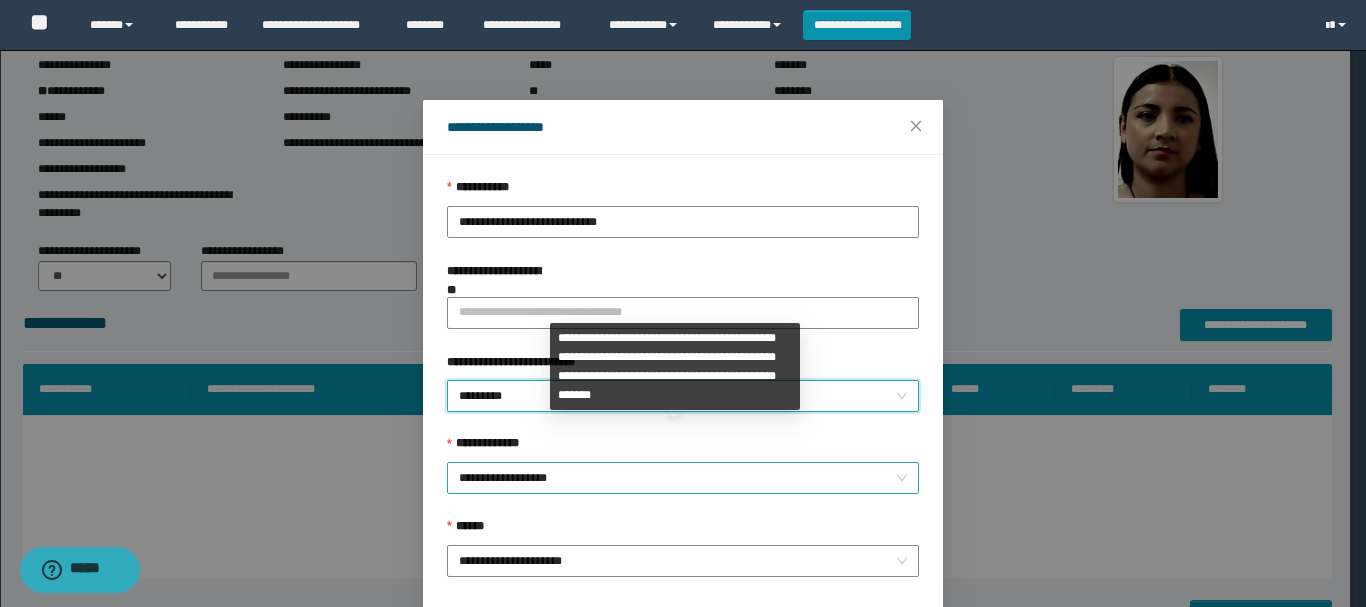click on "**********" at bounding box center [683, 478] 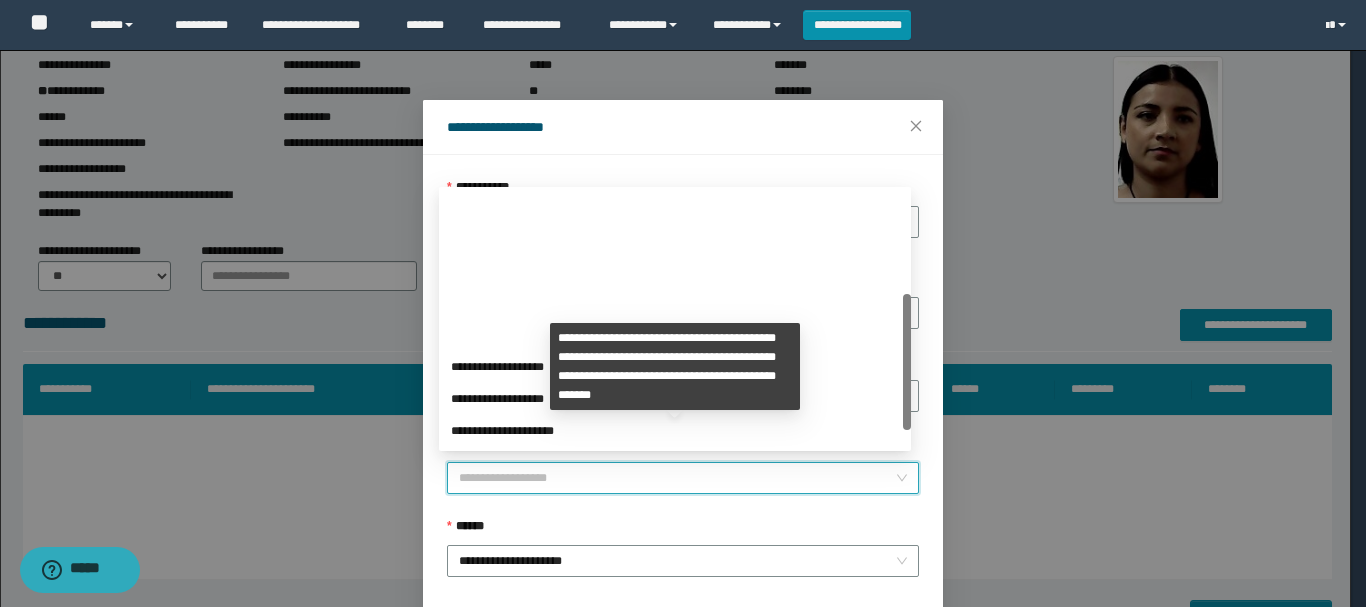 scroll, scrollTop: 192, scrollLeft: 0, axis: vertical 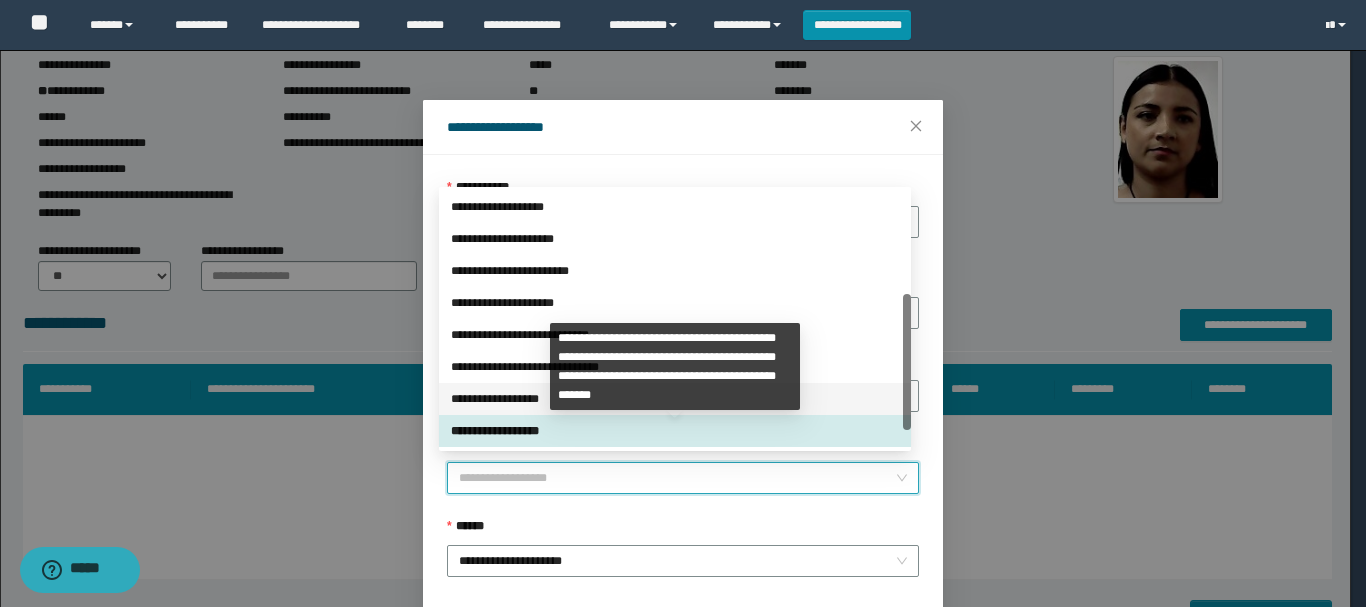 click on "**********" at bounding box center (675, 399) 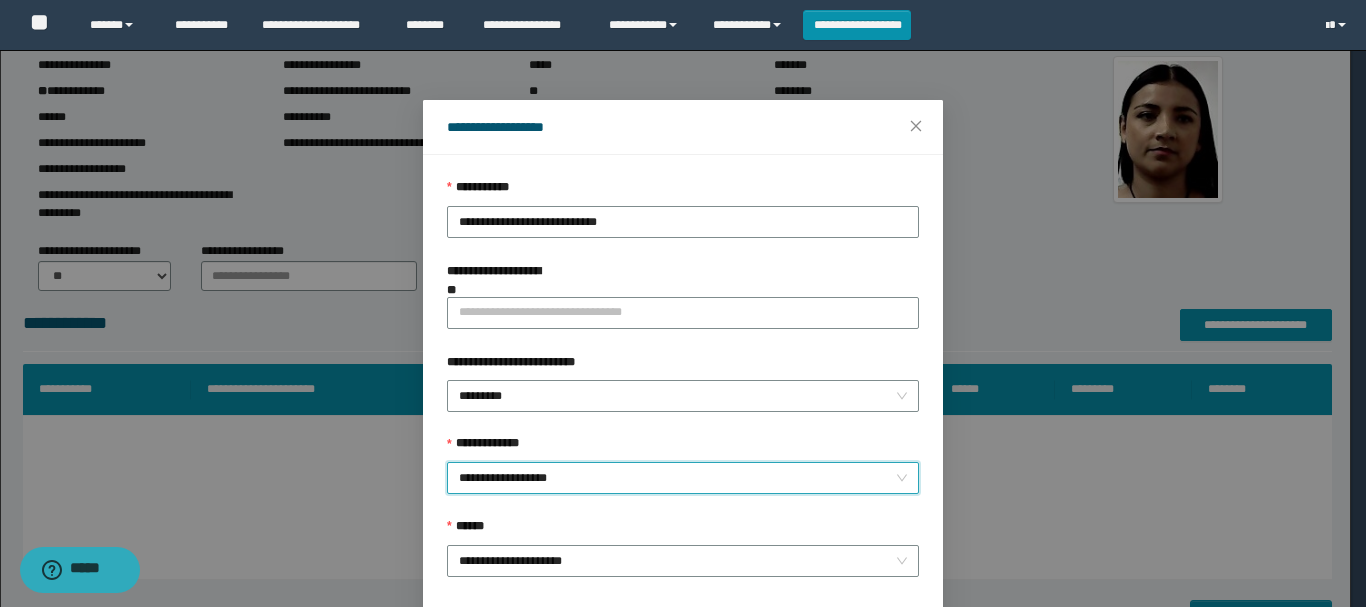 scroll, scrollTop: 145, scrollLeft: 0, axis: vertical 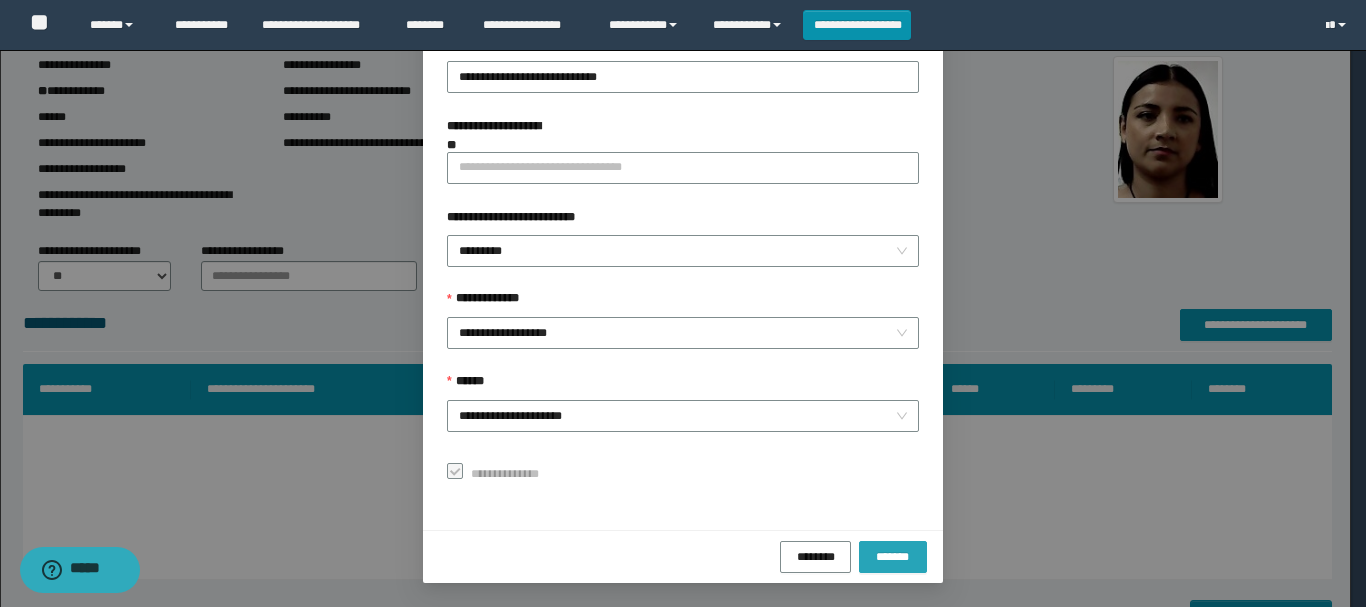 click on "*******" at bounding box center [893, 556] 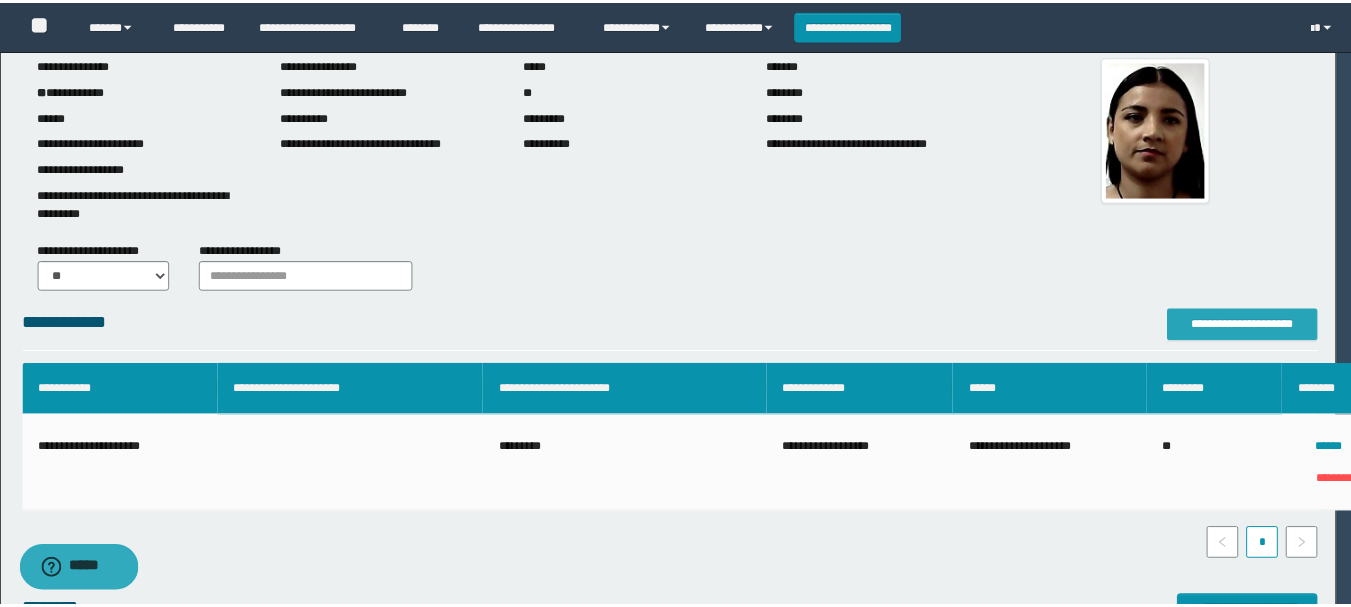 scroll, scrollTop: 0, scrollLeft: 0, axis: both 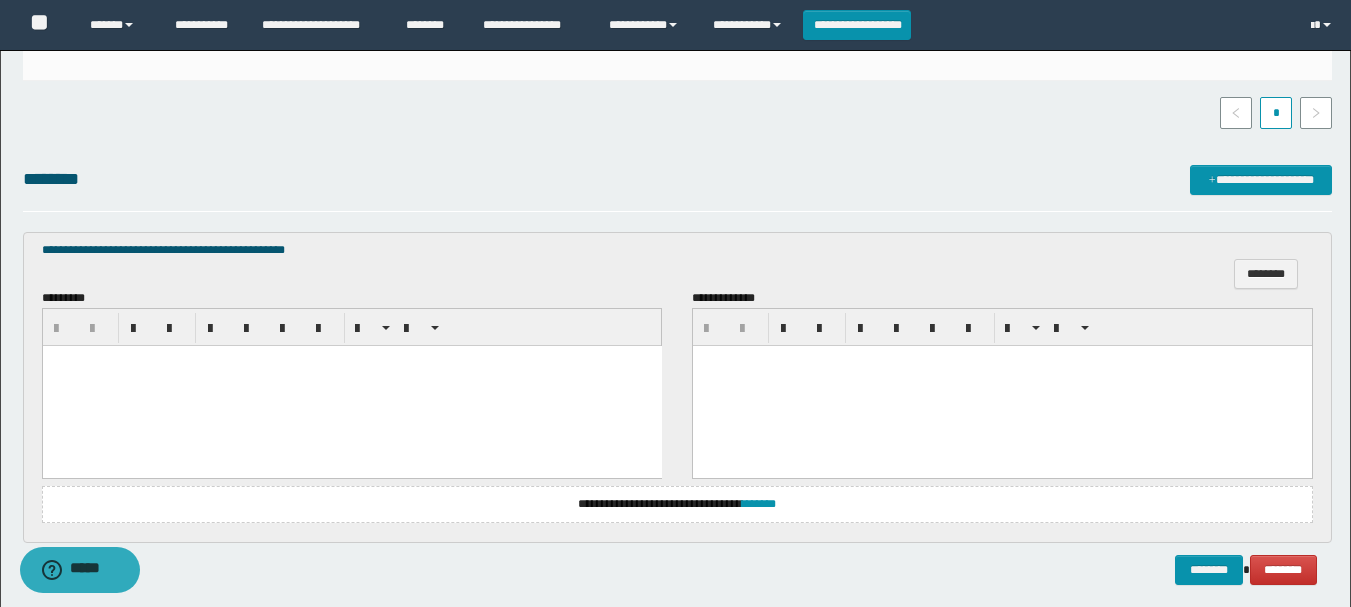 click at bounding box center (351, 386) 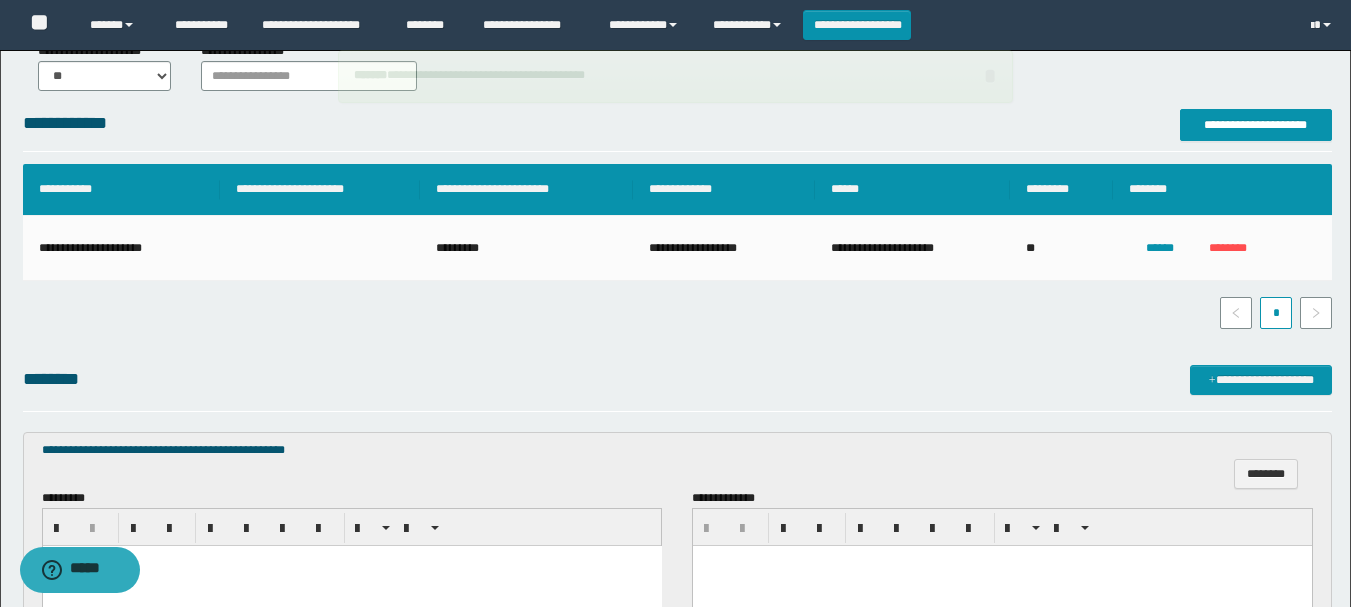 scroll, scrollTop: 740, scrollLeft: 0, axis: vertical 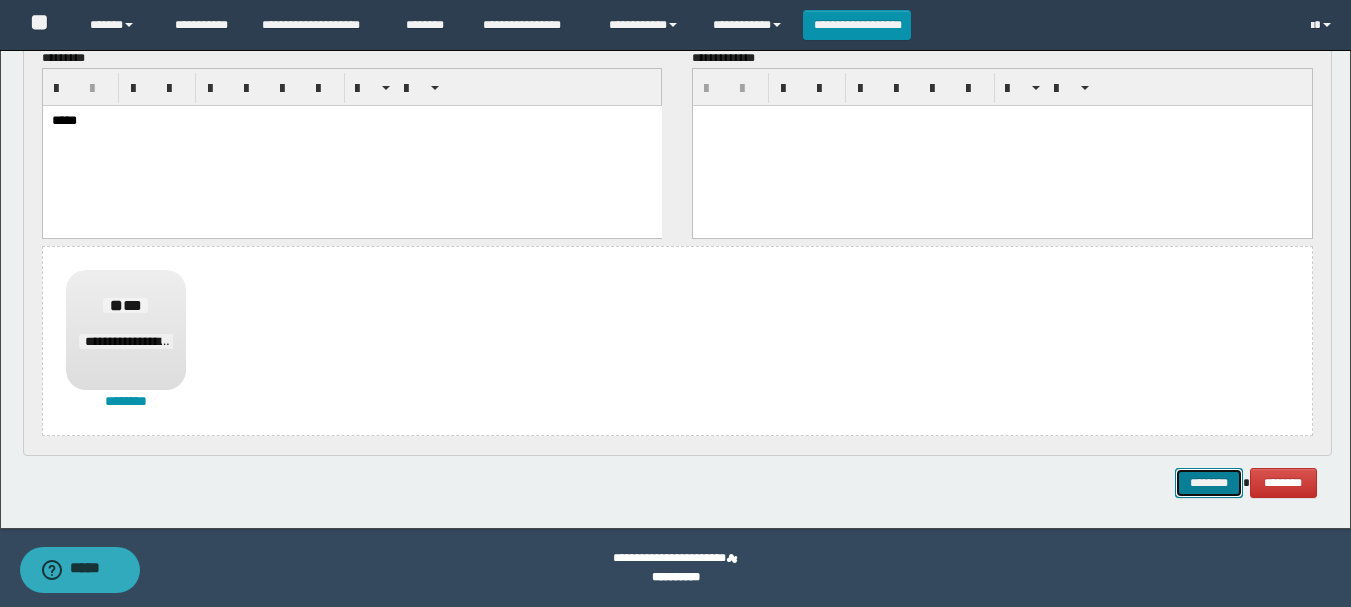 click on "********" at bounding box center (1209, 483) 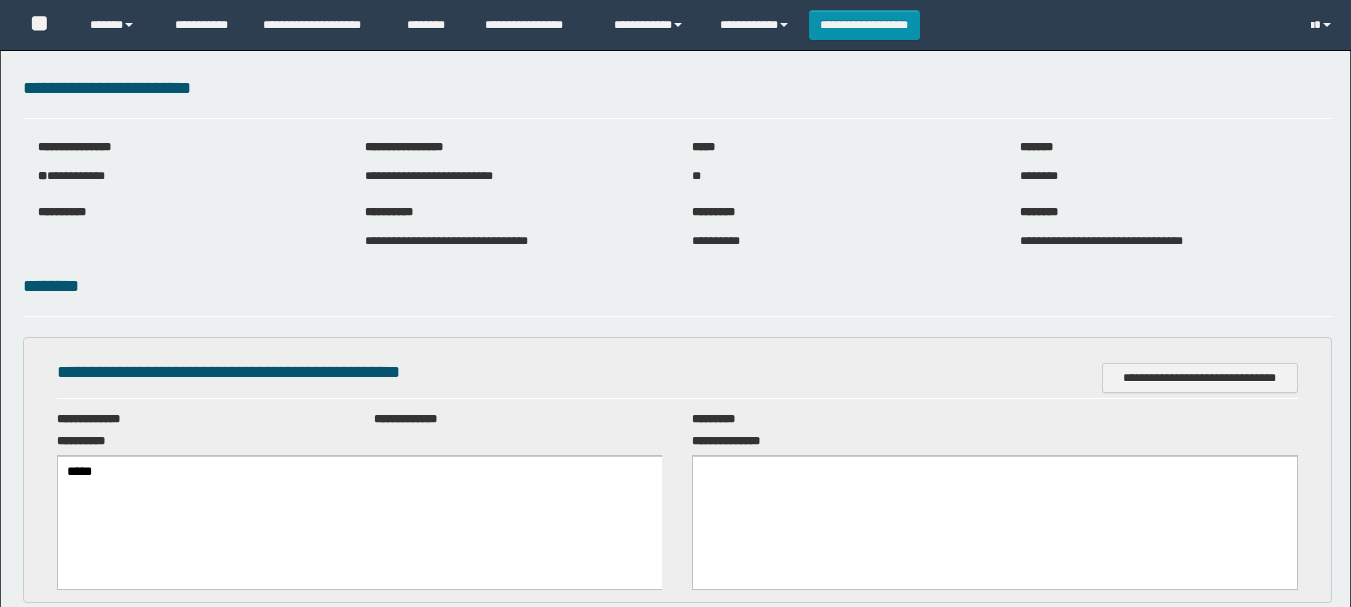 scroll, scrollTop: 0, scrollLeft: 0, axis: both 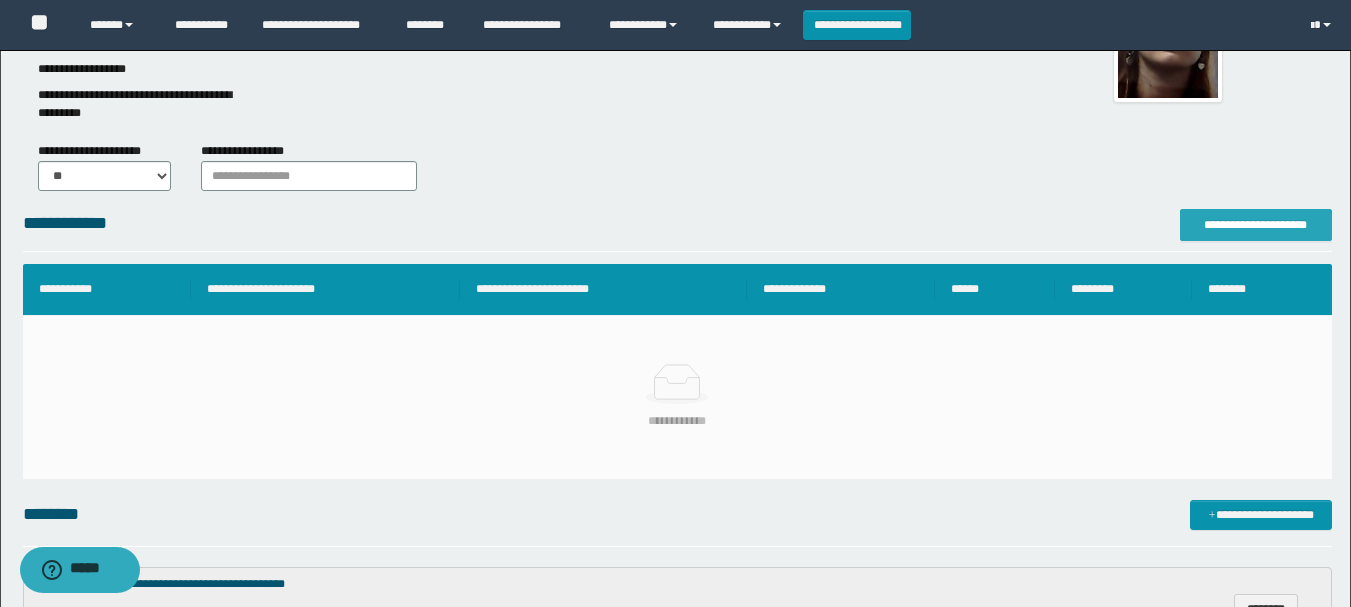click on "**********" at bounding box center [1256, 225] 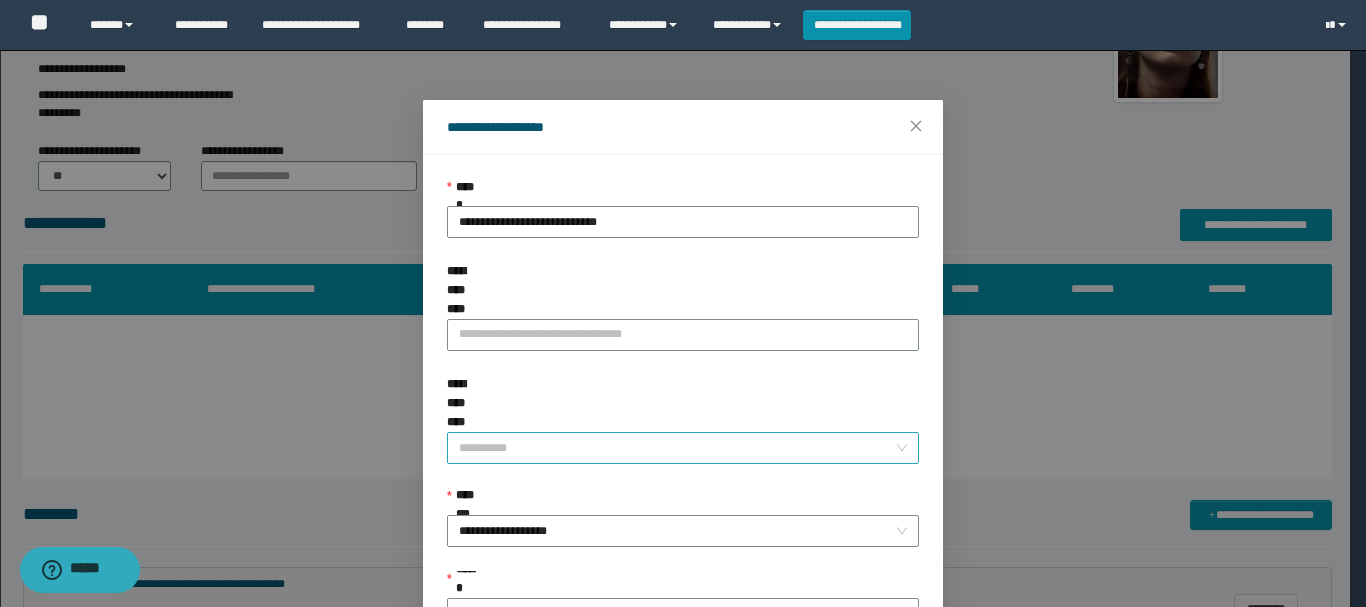 click on "**********" at bounding box center (677, 448) 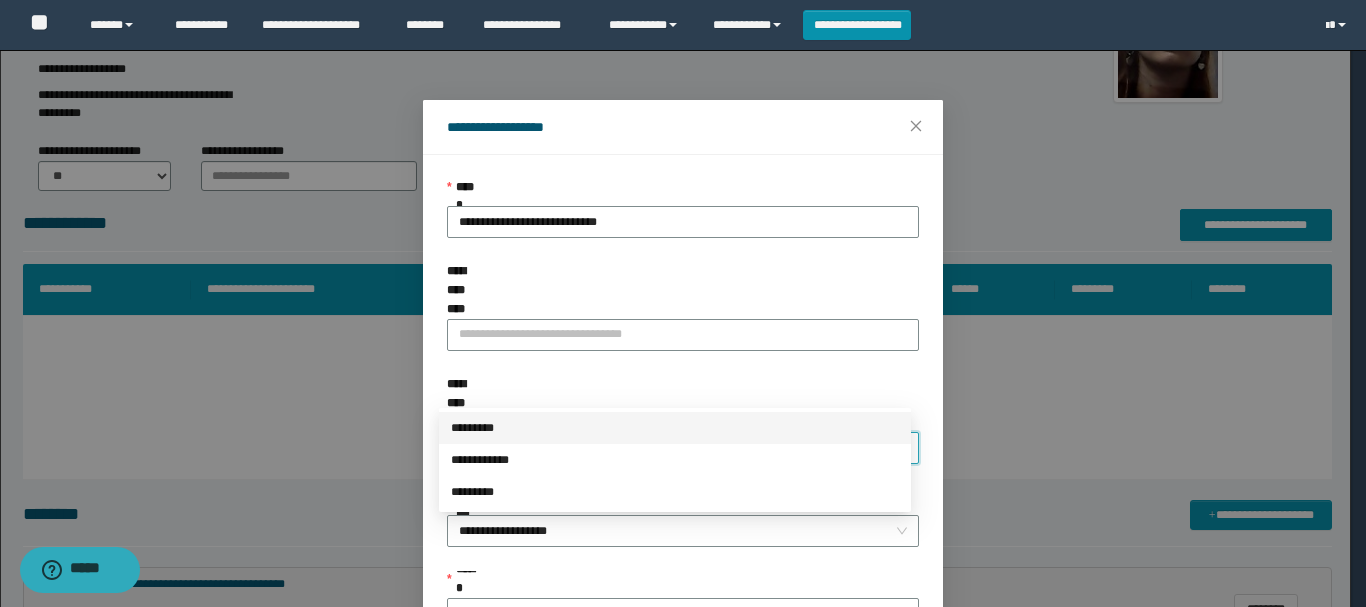 click on "*********" at bounding box center [675, 428] 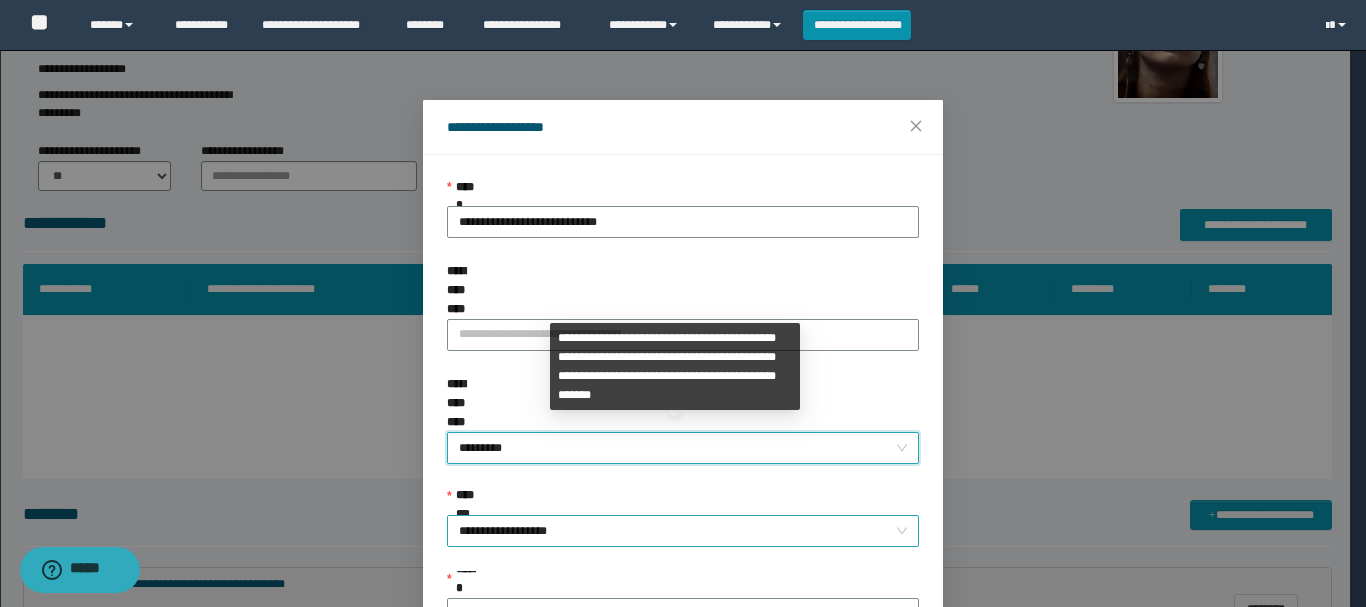 click on "**********" at bounding box center [683, 531] 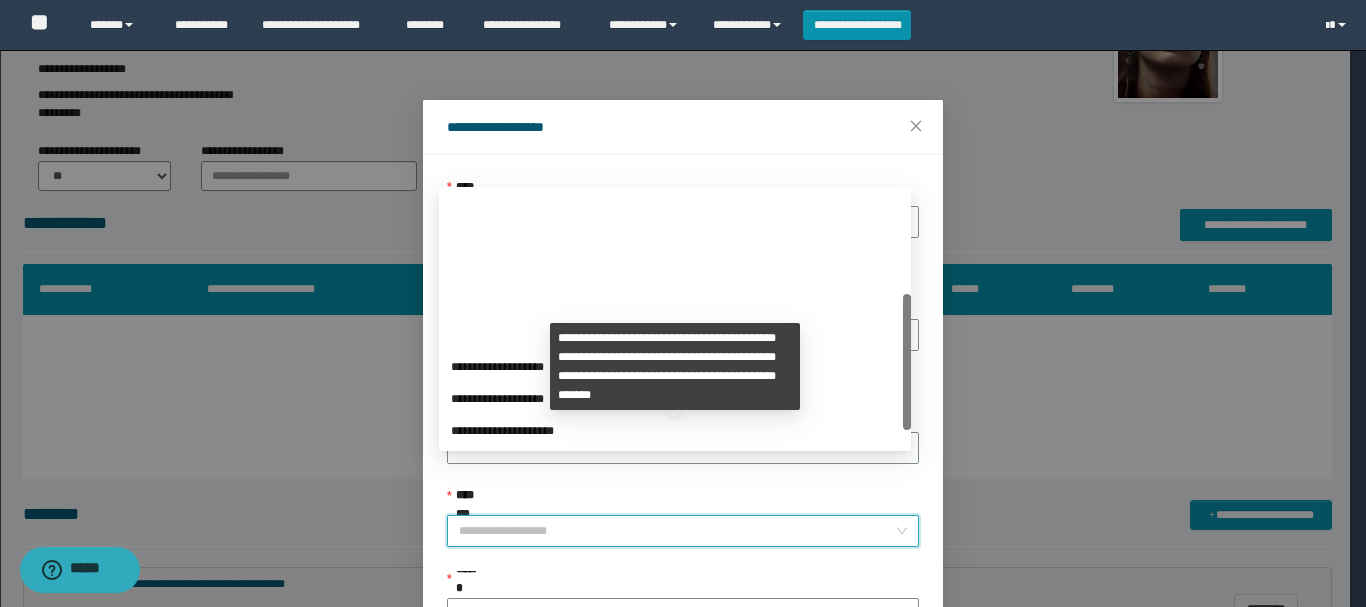 scroll, scrollTop: 192, scrollLeft: 0, axis: vertical 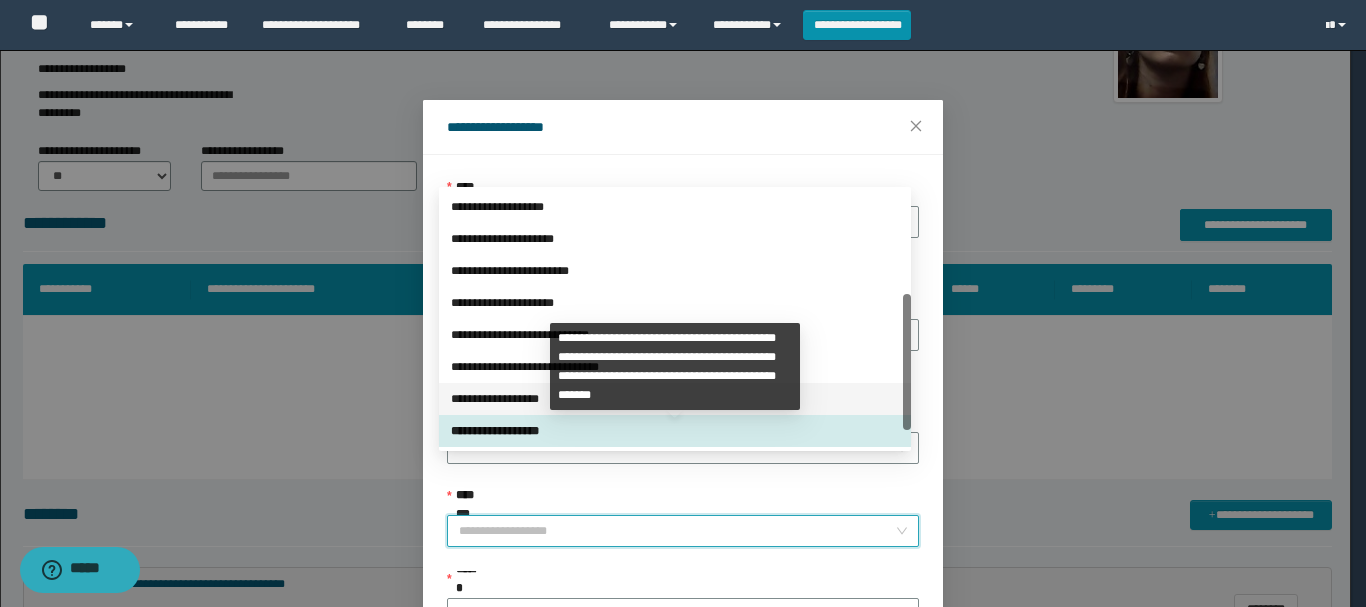 click on "**********" at bounding box center [675, 399] 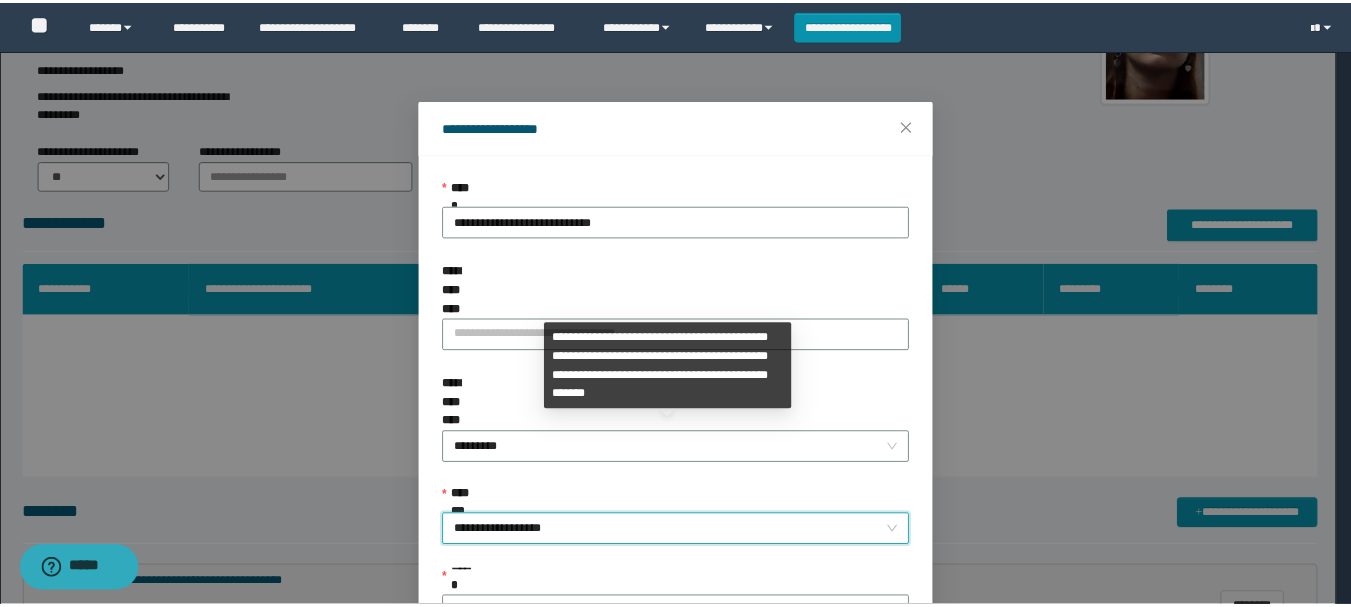 scroll, scrollTop: 145, scrollLeft: 0, axis: vertical 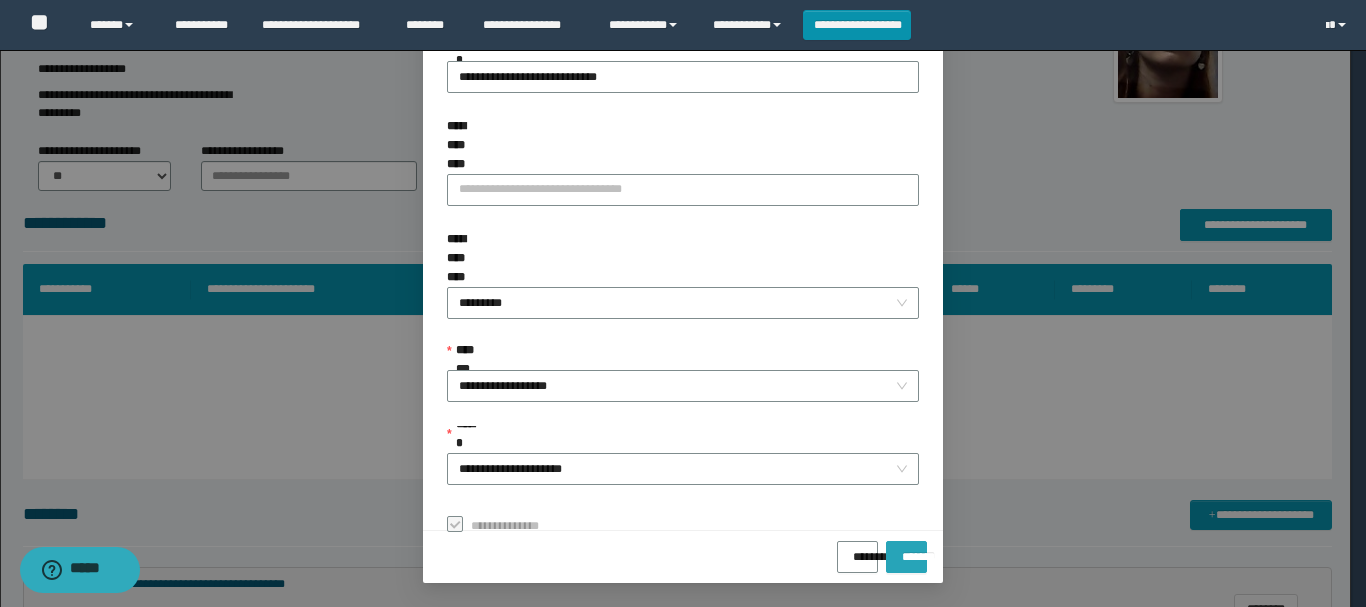 click on "*******" at bounding box center (906, 550) 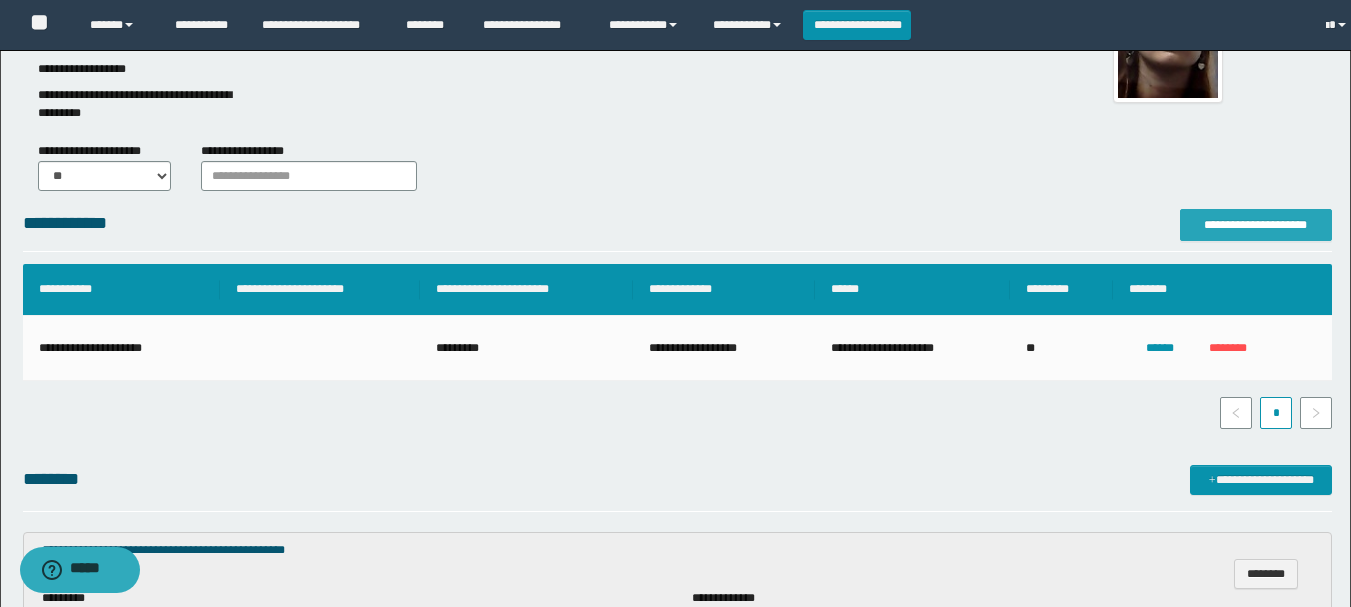 scroll, scrollTop: 0, scrollLeft: 0, axis: both 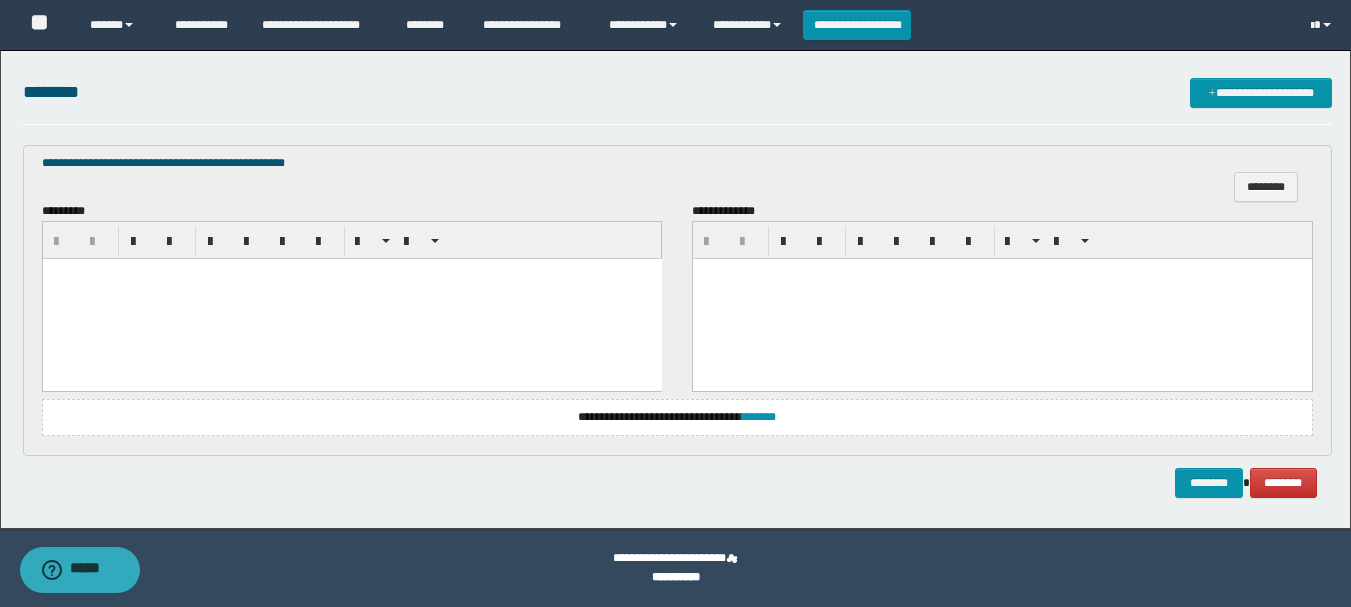 click at bounding box center [351, 299] 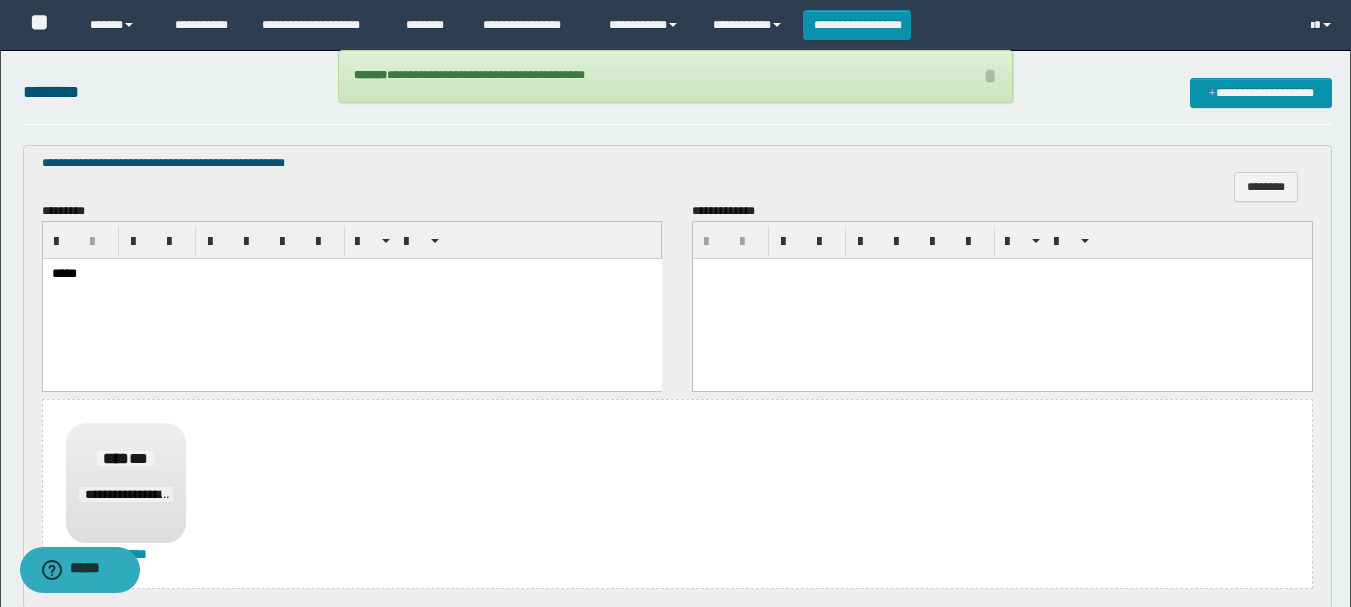click on "**********" at bounding box center [677, 494] 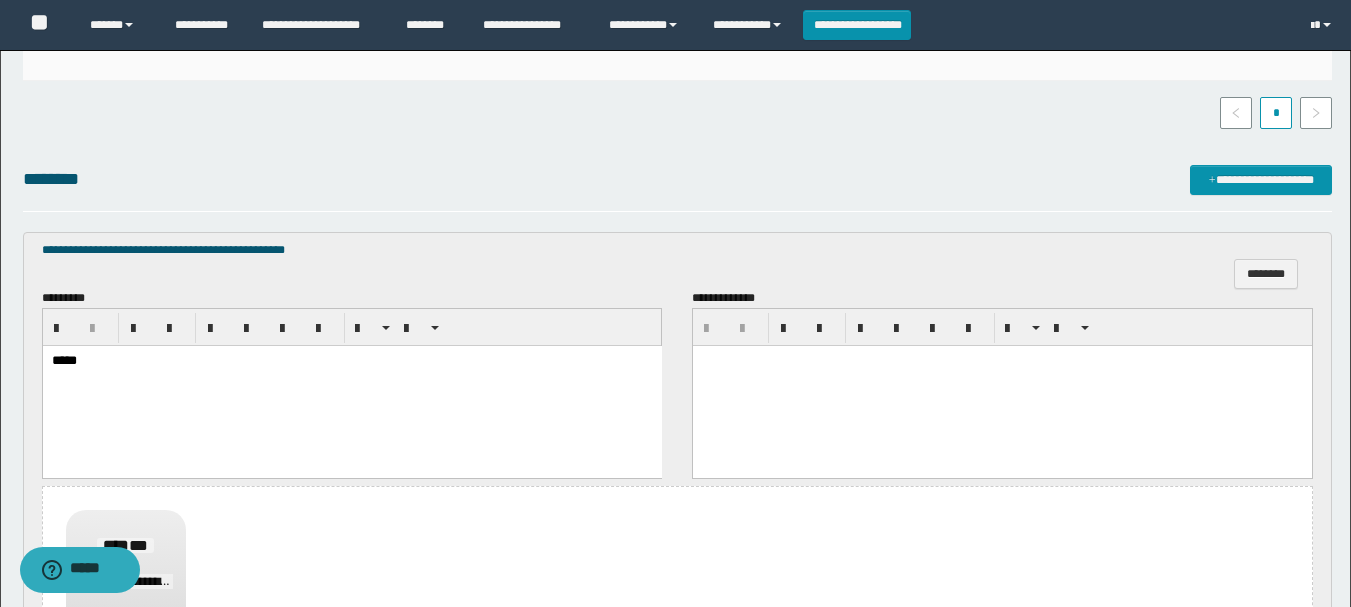 scroll, scrollTop: 740, scrollLeft: 0, axis: vertical 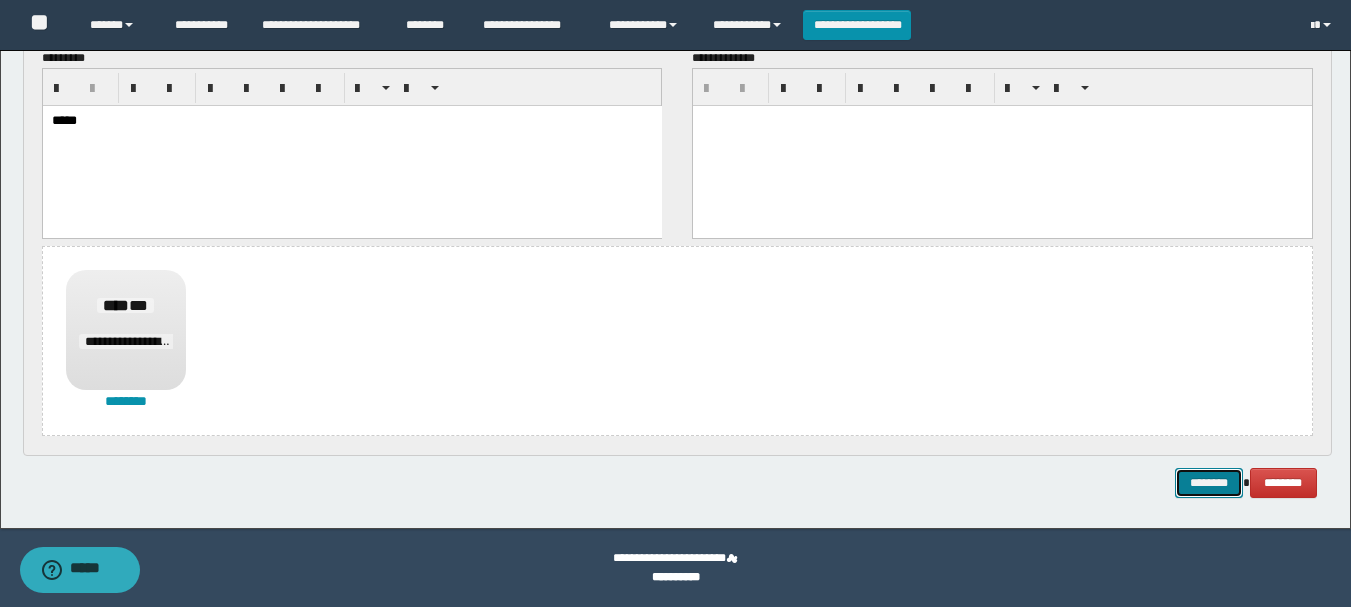 click on "********" at bounding box center (1209, 483) 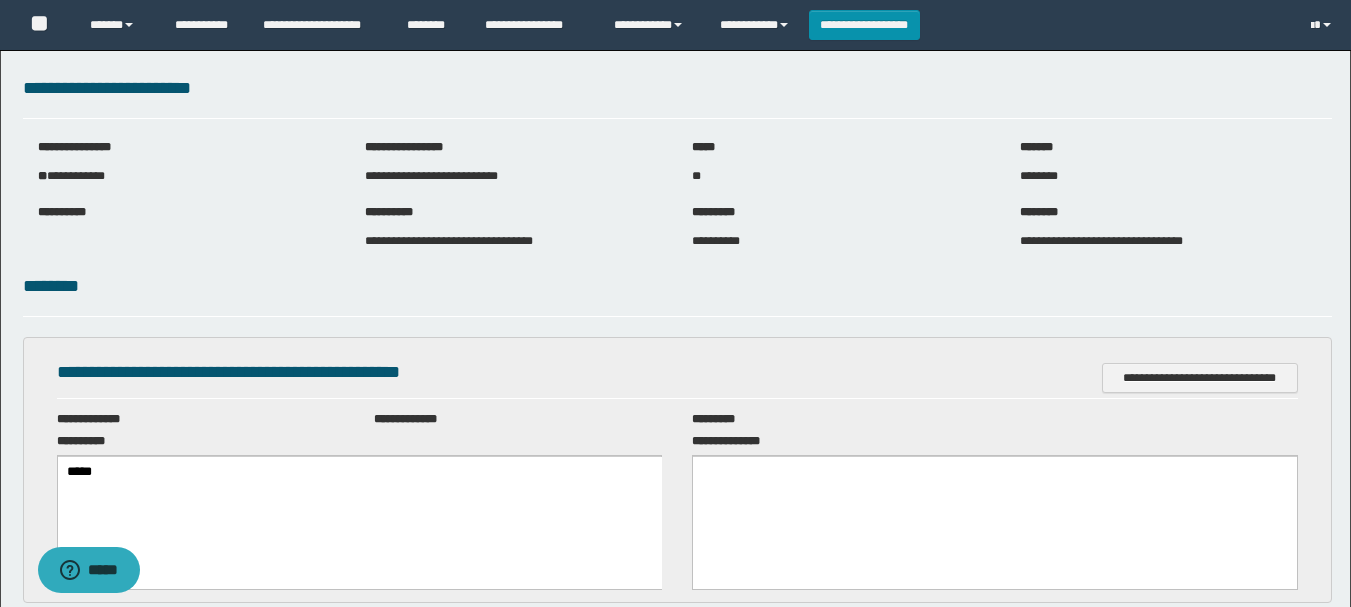 scroll, scrollTop: 0, scrollLeft: 0, axis: both 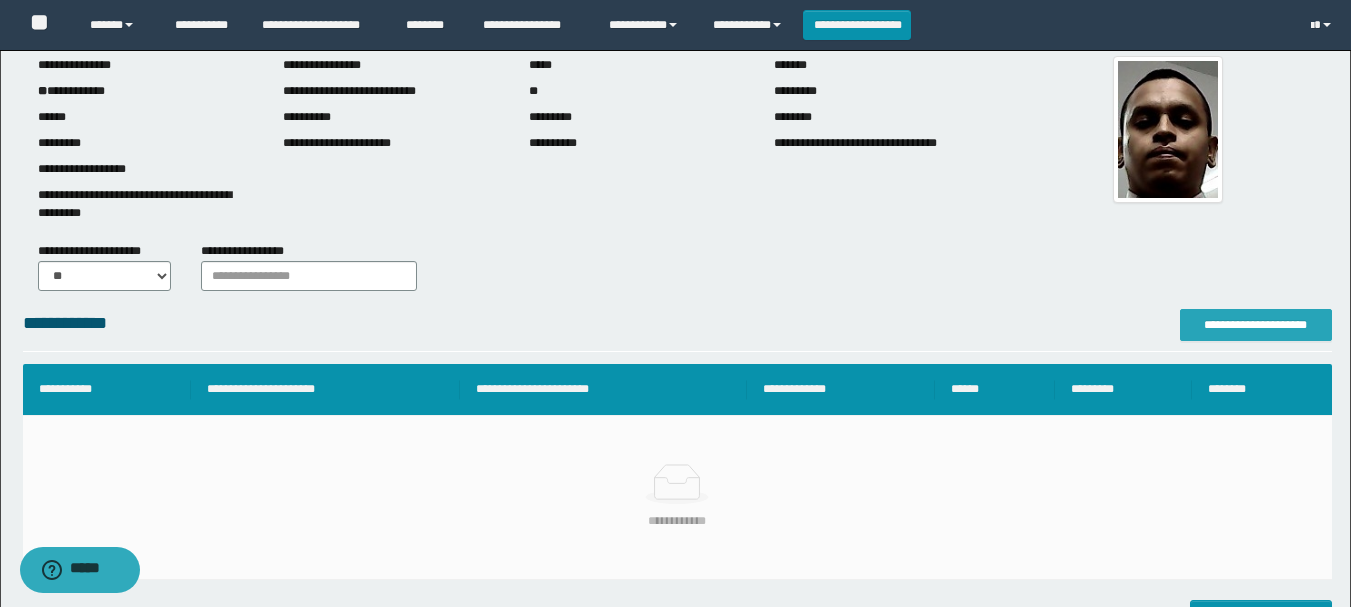 click on "**********" at bounding box center [1256, 325] 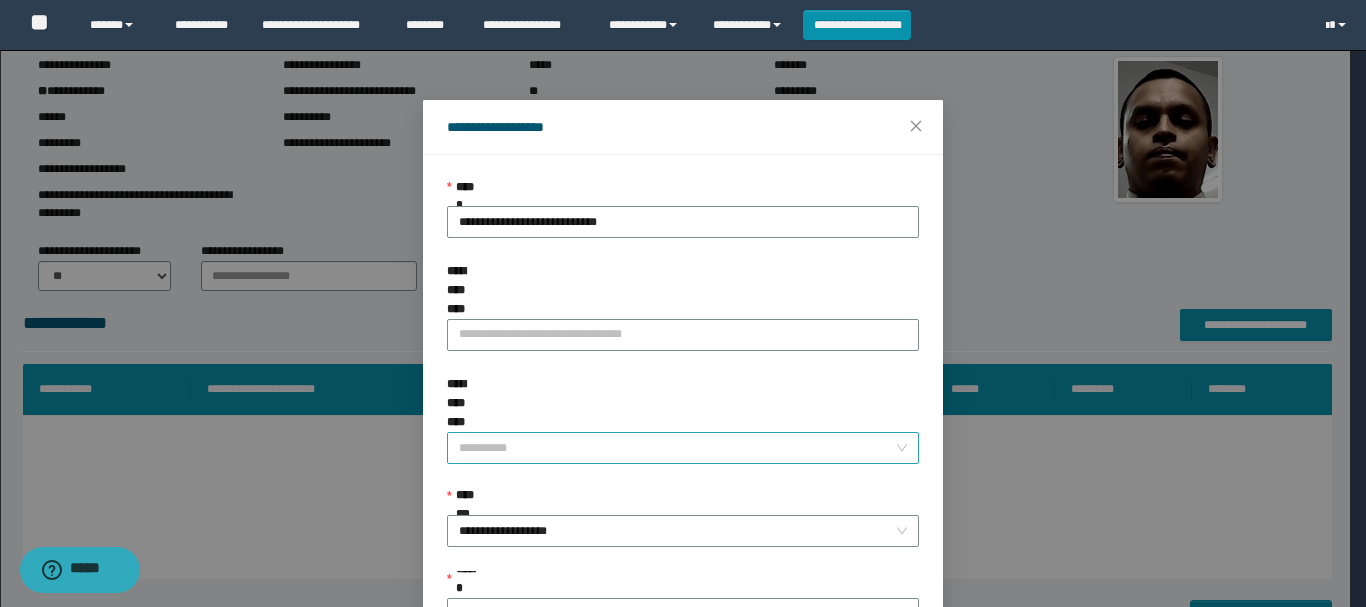 click on "**********" at bounding box center [677, 448] 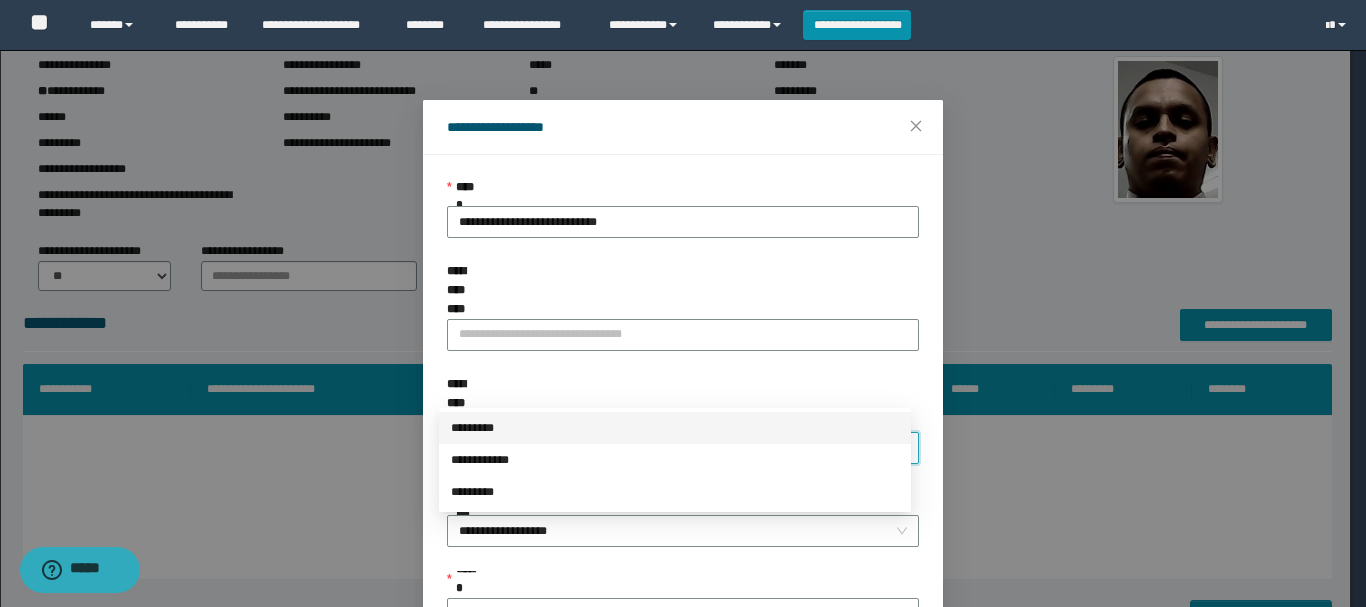 click on "*********" at bounding box center [675, 428] 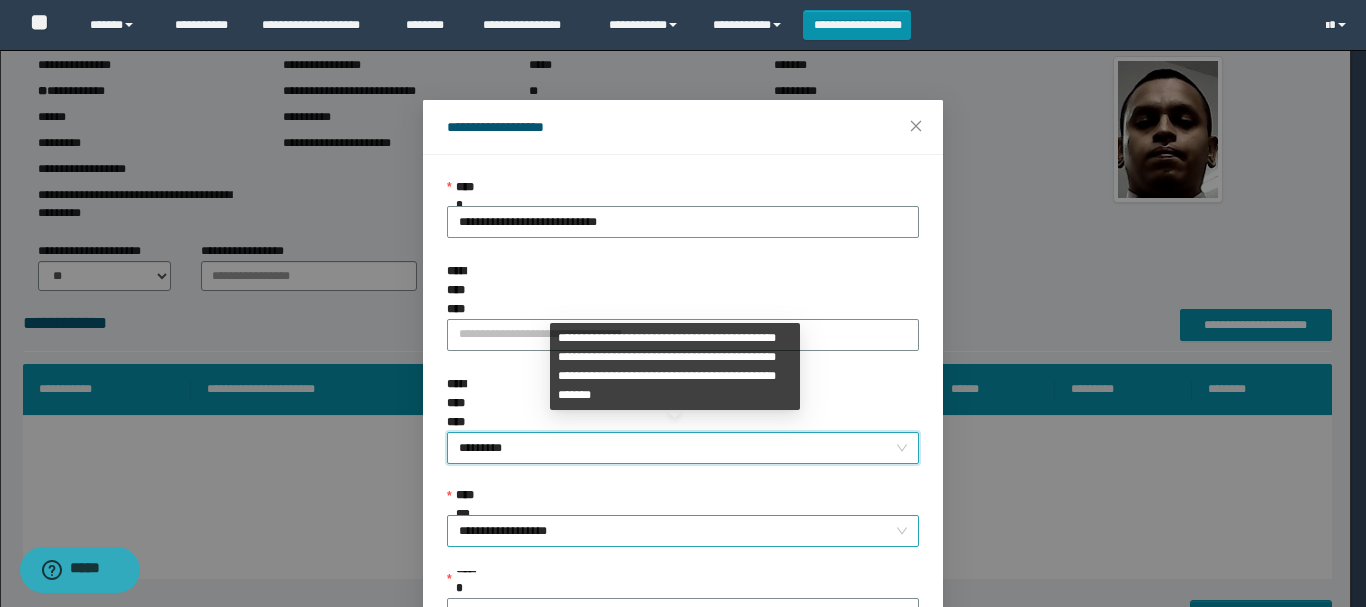 click on "**********" at bounding box center [683, 531] 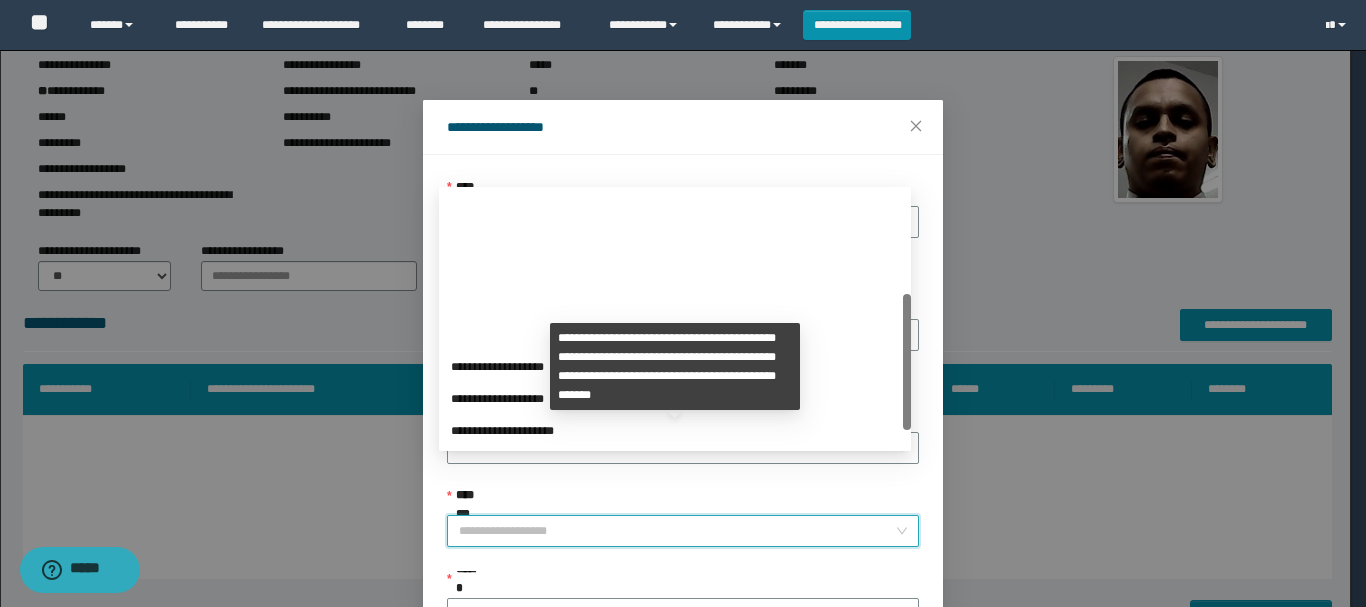 scroll, scrollTop: 192, scrollLeft: 0, axis: vertical 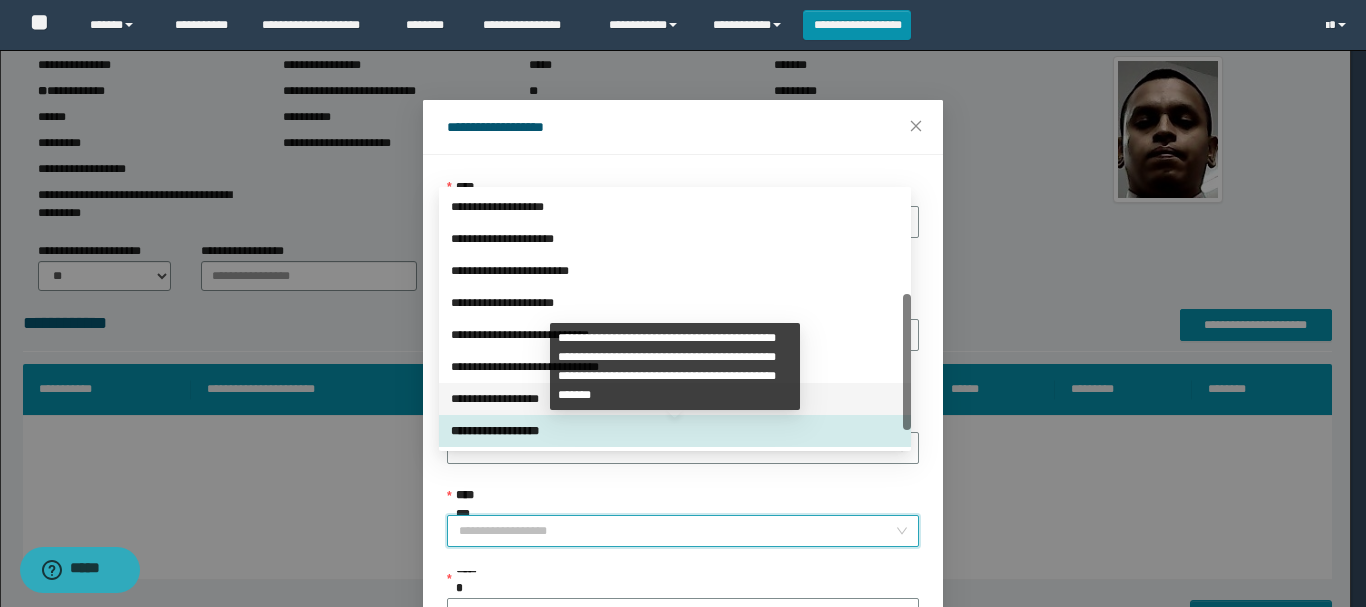 click on "**********" at bounding box center (675, 399) 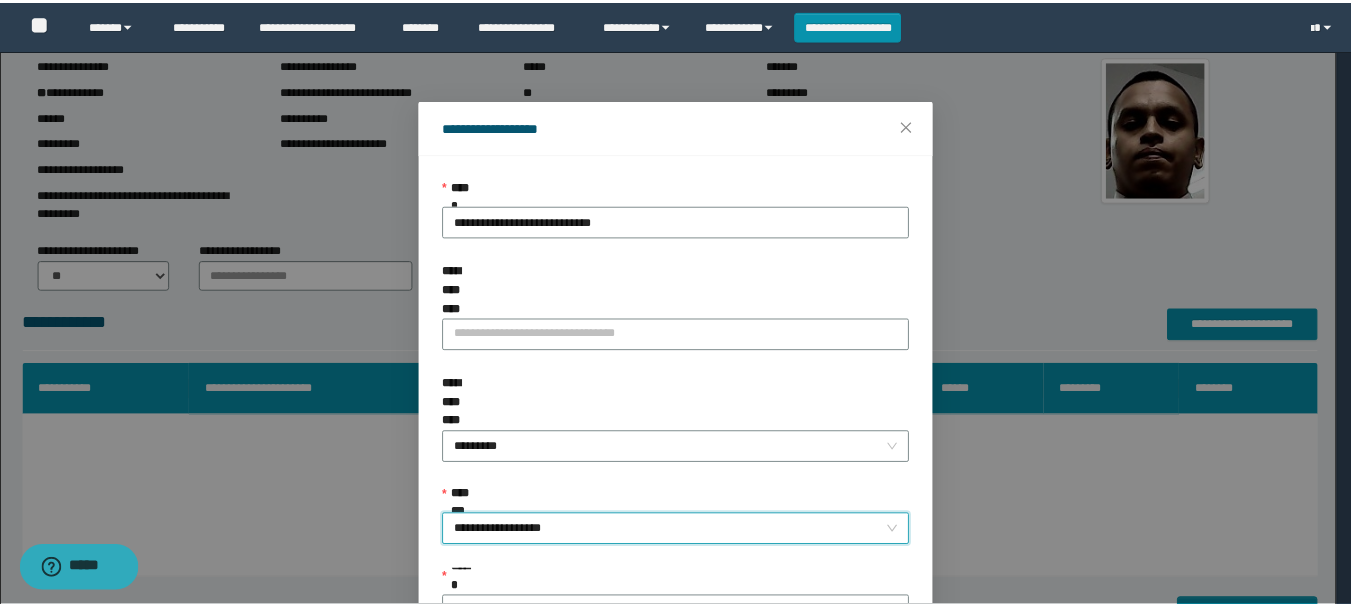 scroll, scrollTop: 145, scrollLeft: 0, axis: vertical 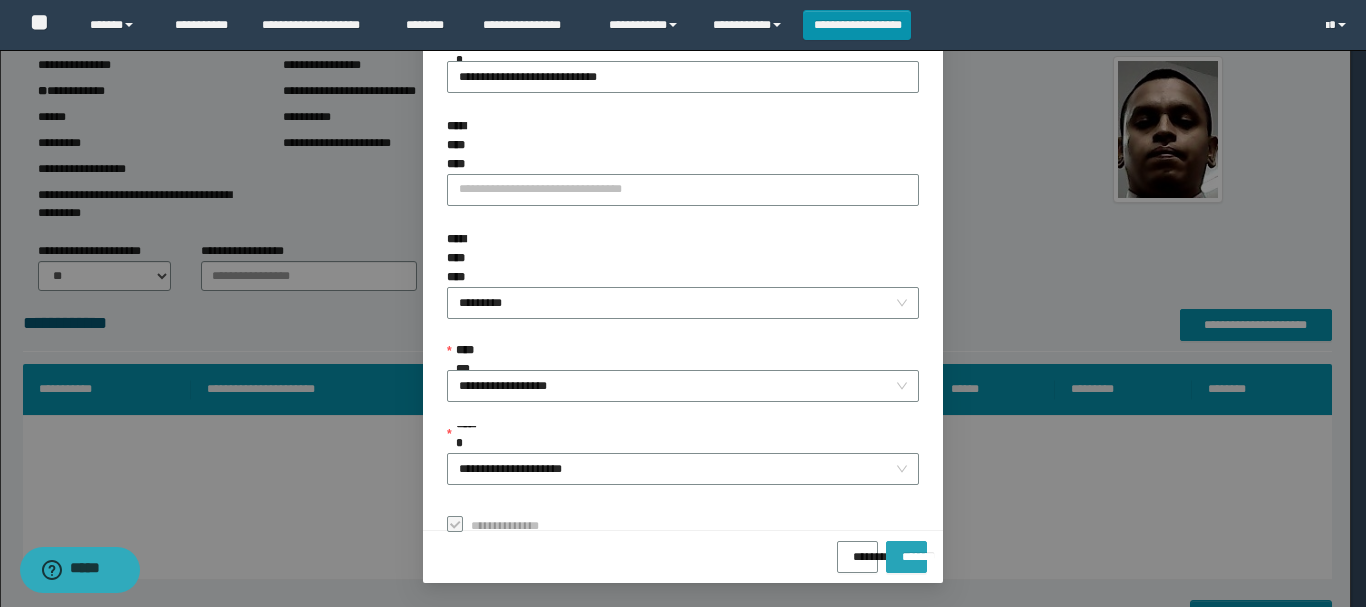 click on "*******" at bounding box center (906, 550) 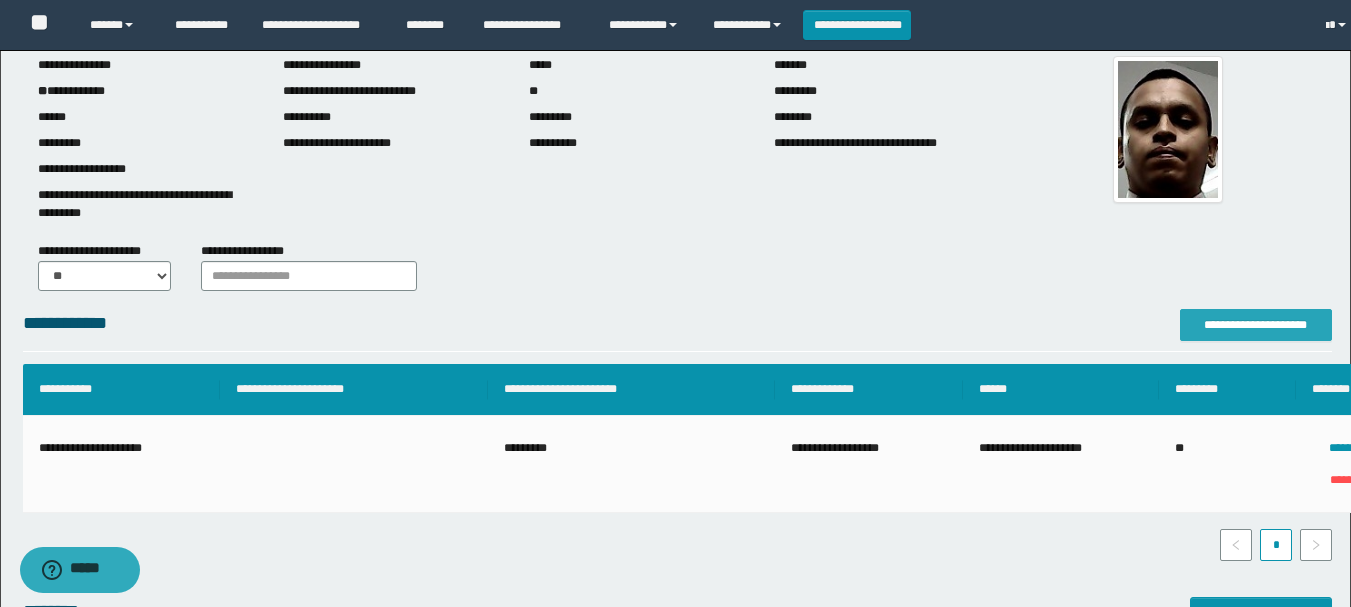 scroll, scrollTop: 0, scrollLeft: 0, axis: both 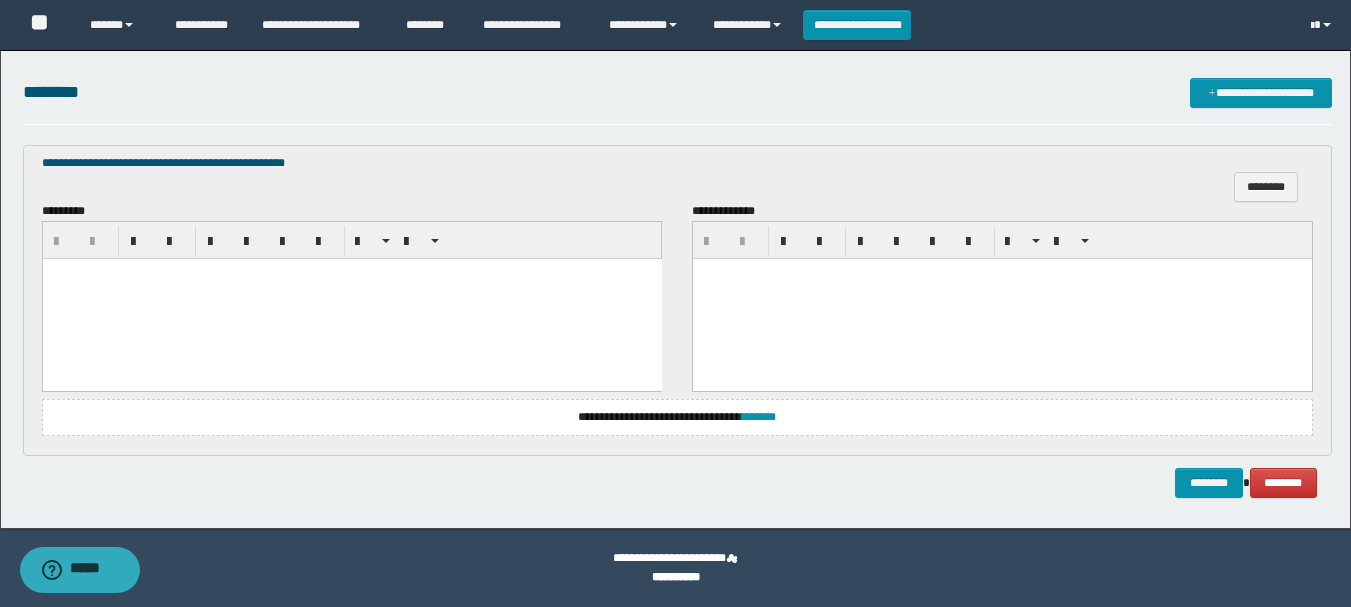 click at bounding box center (351, 299) 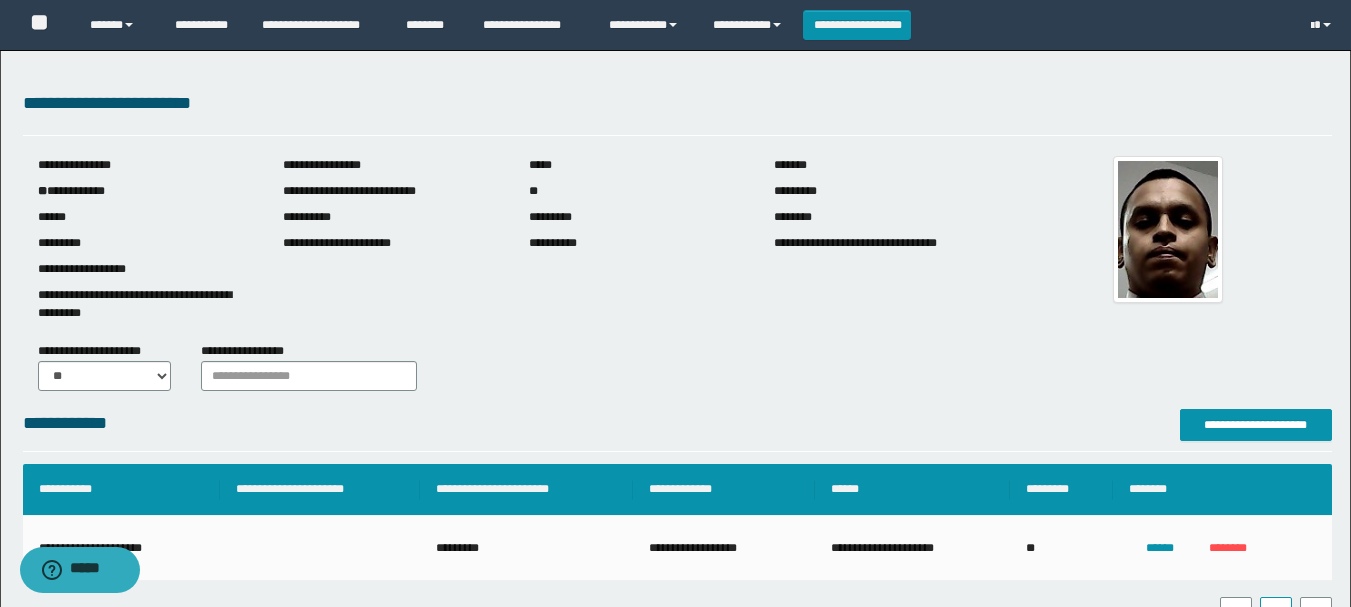 scroll, scrollTop: 500, scrollLeft: 0, axis: vertical 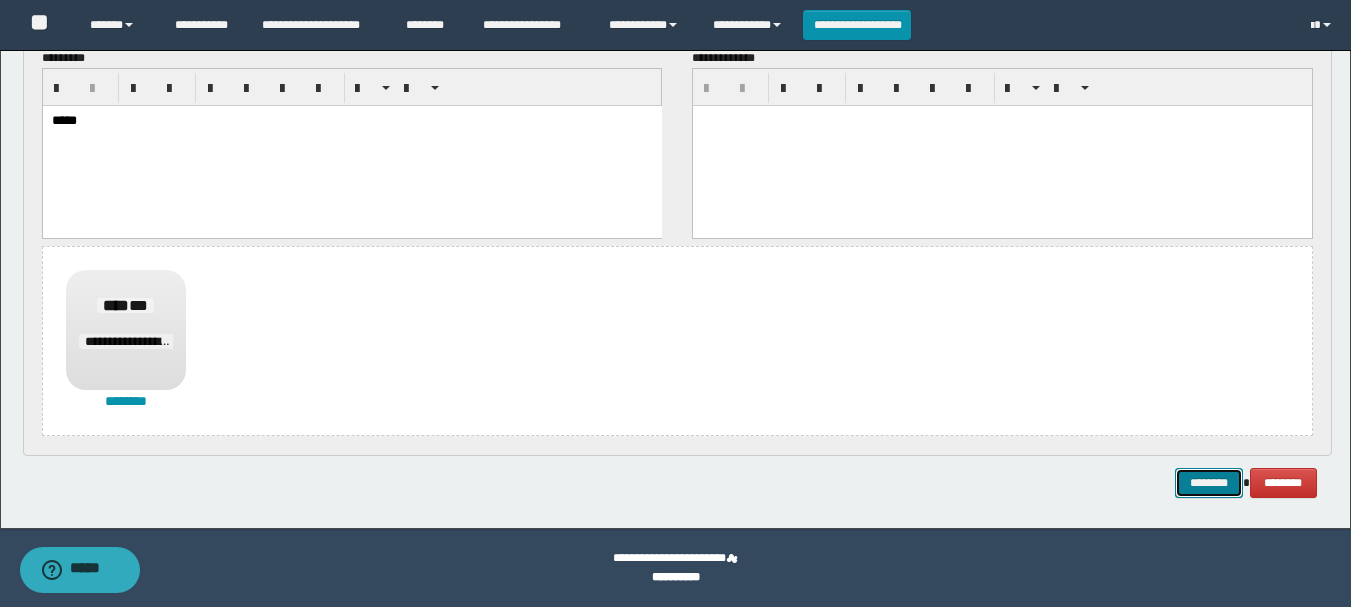 click on "********" at bounding box center [1209, 483] 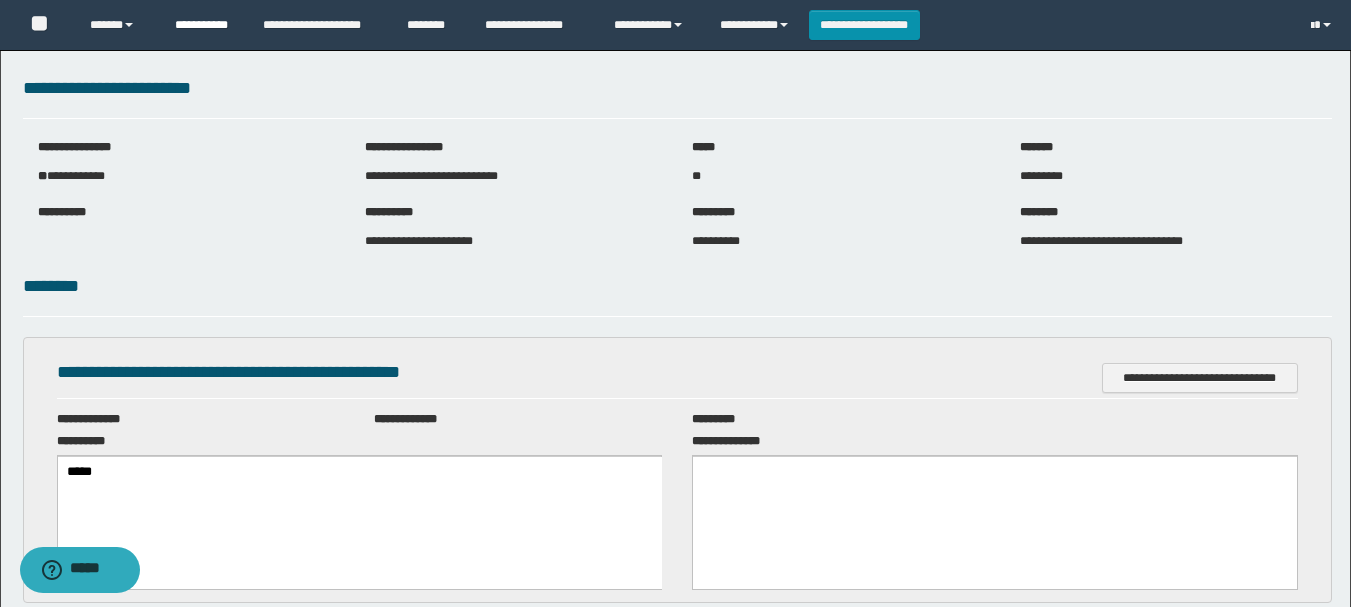 scroll, scrollTop: 0, scrollLeft: 0, axis: both 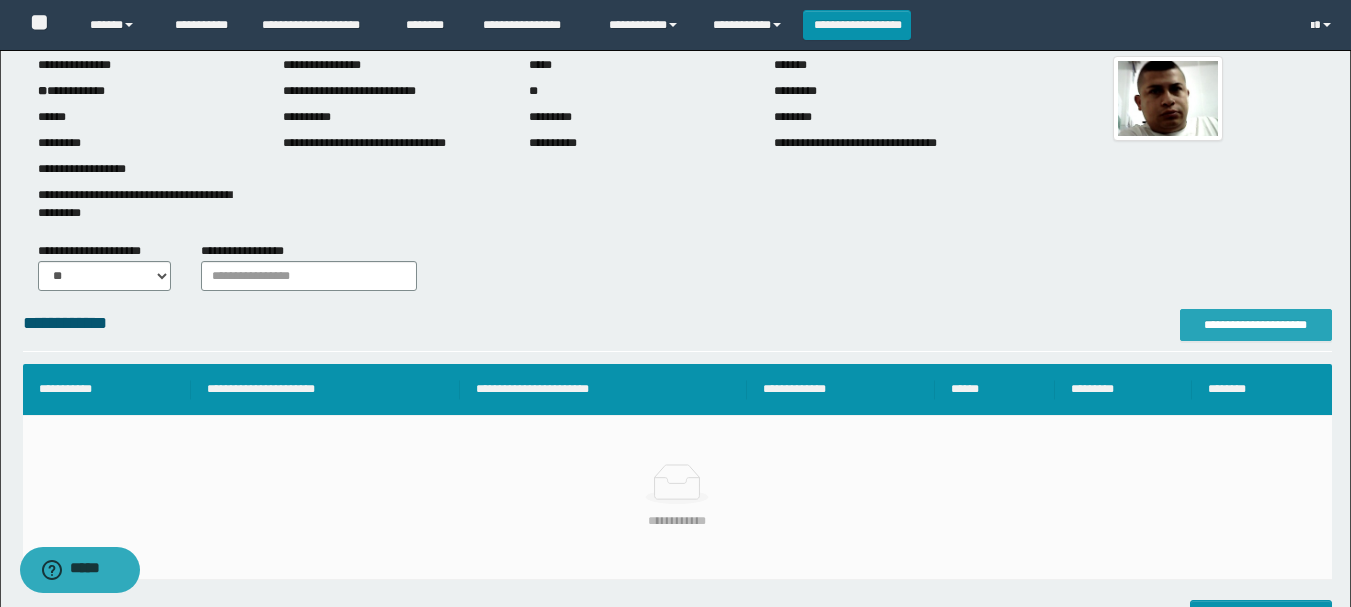click on "**********" at bounding box center (1256, 325) 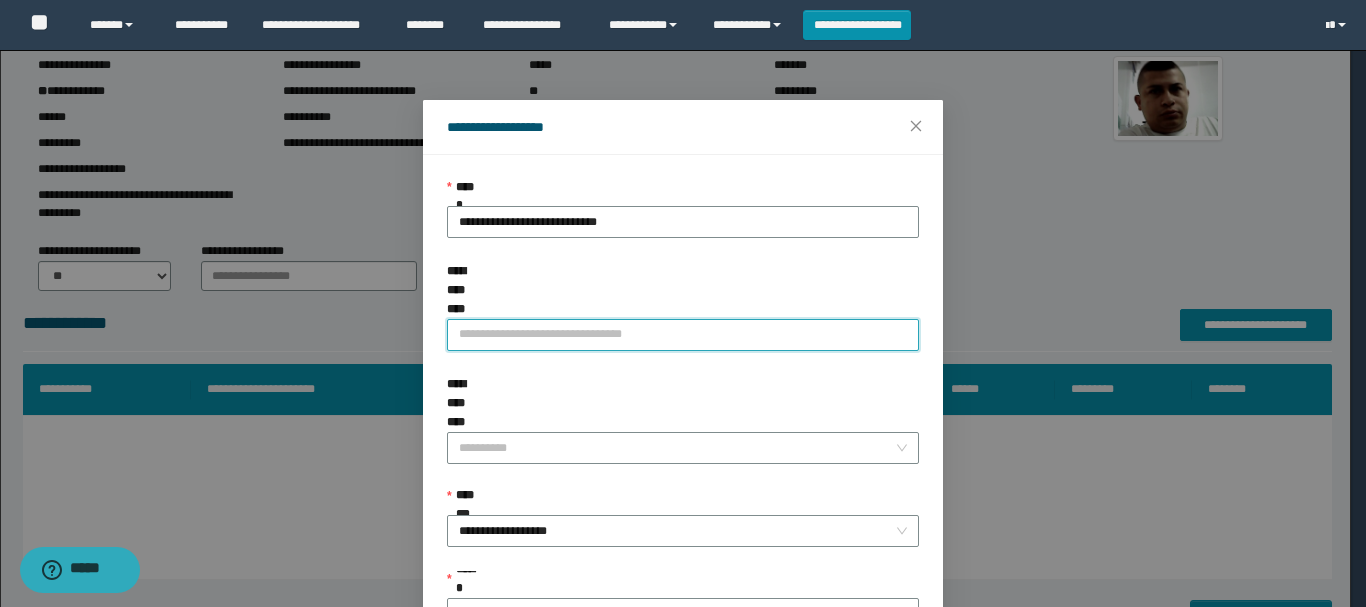 click on "**********" at bounding box center [683, 335] 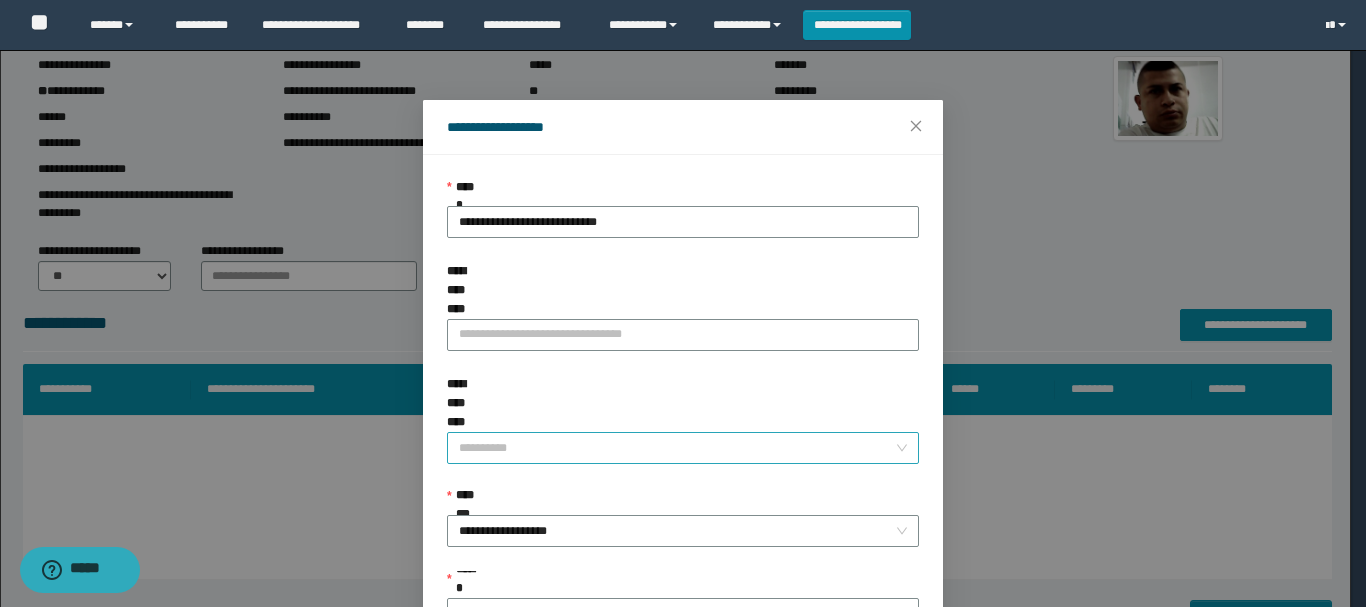 click on "**********" at bounding box center [677, 448] 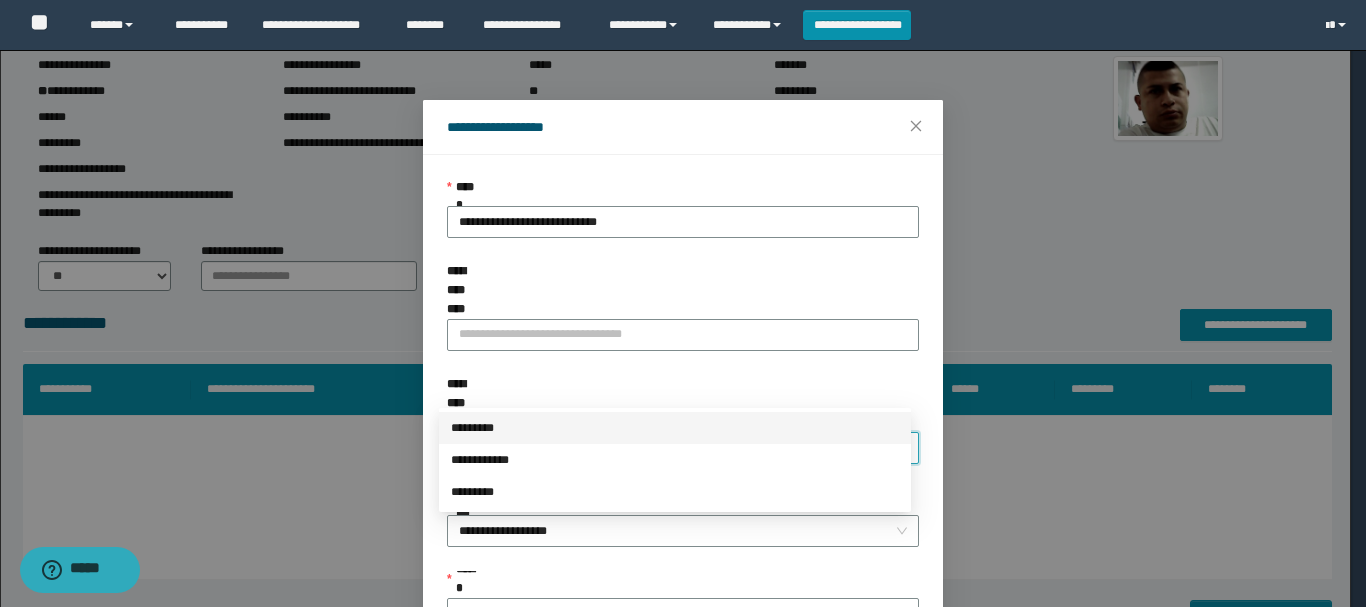 click on "*********" at bounding box center (675, 428) 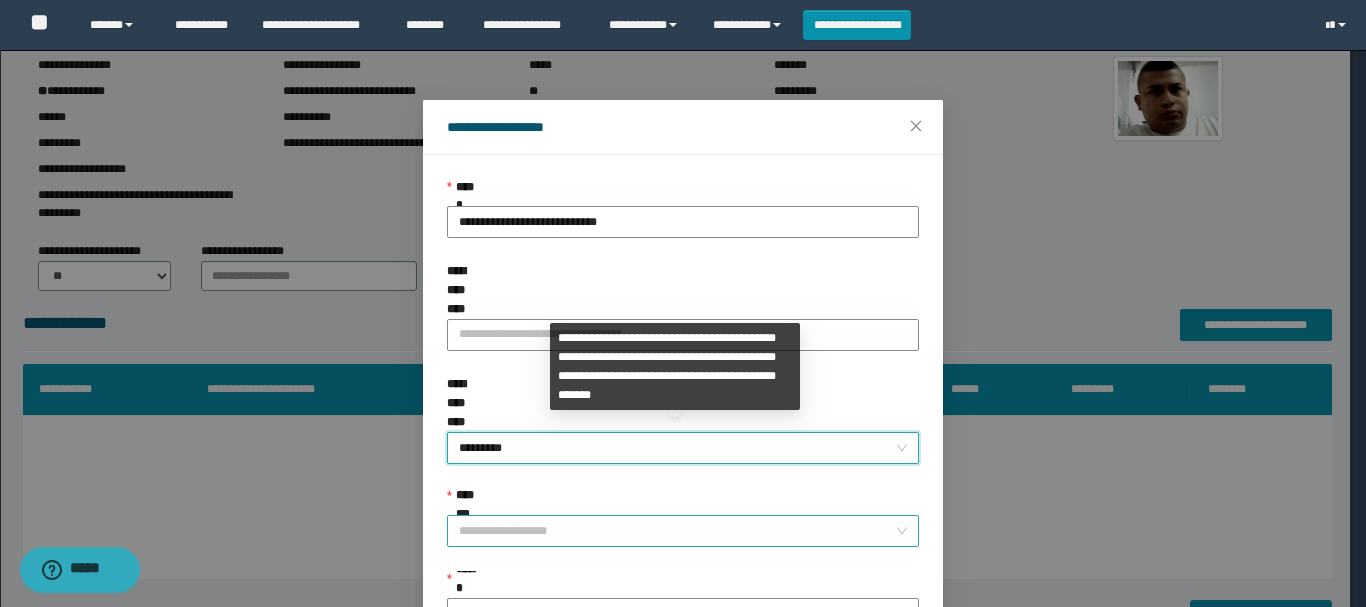 click on "**********" at bounding box center [683, 531] 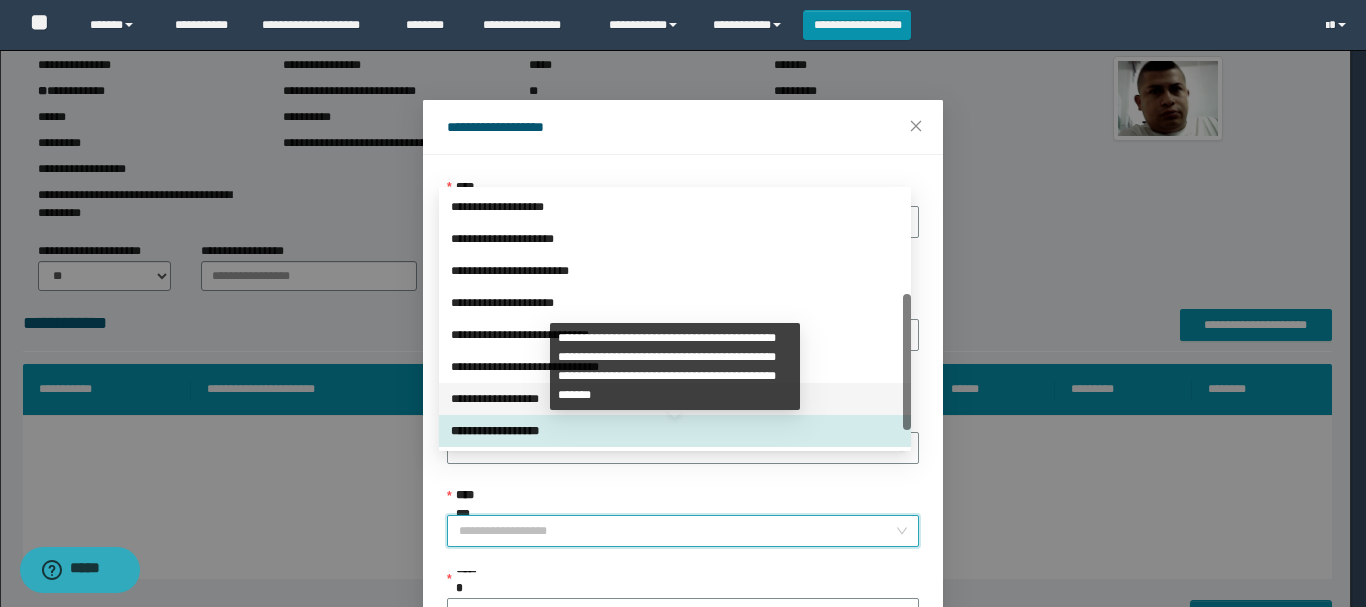 click on "**********" at bounding box center (675, 399) 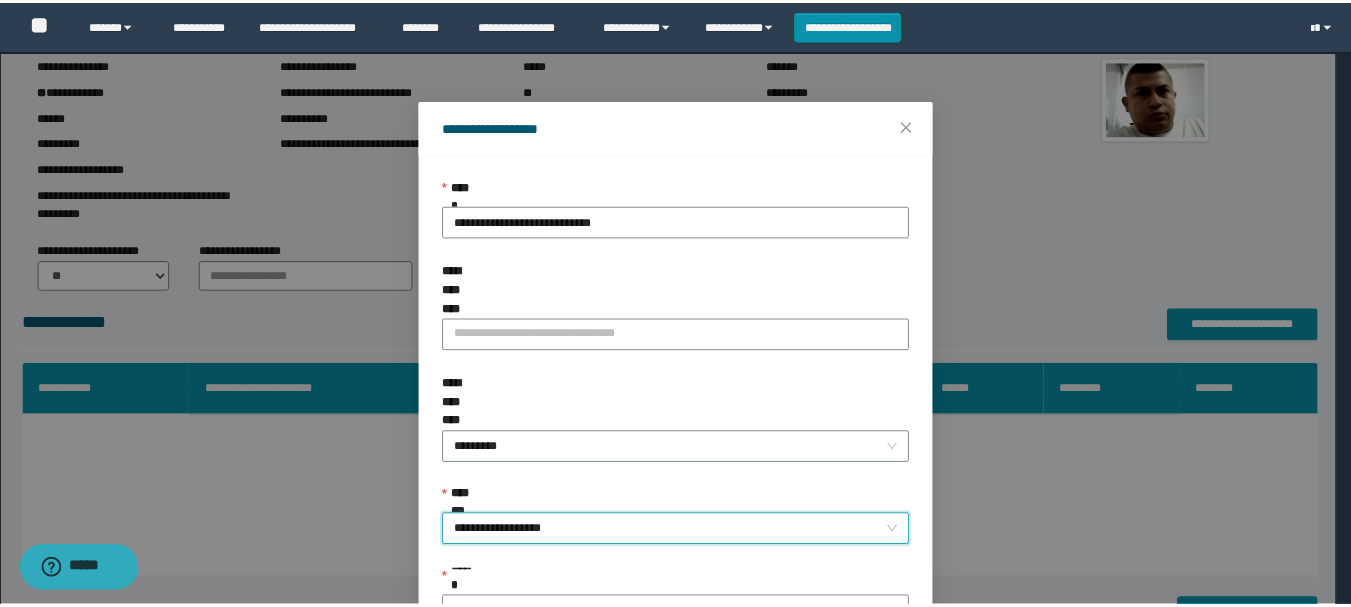 scroll, scrollTop: 145, scrollLeft: 0, axis: vertical 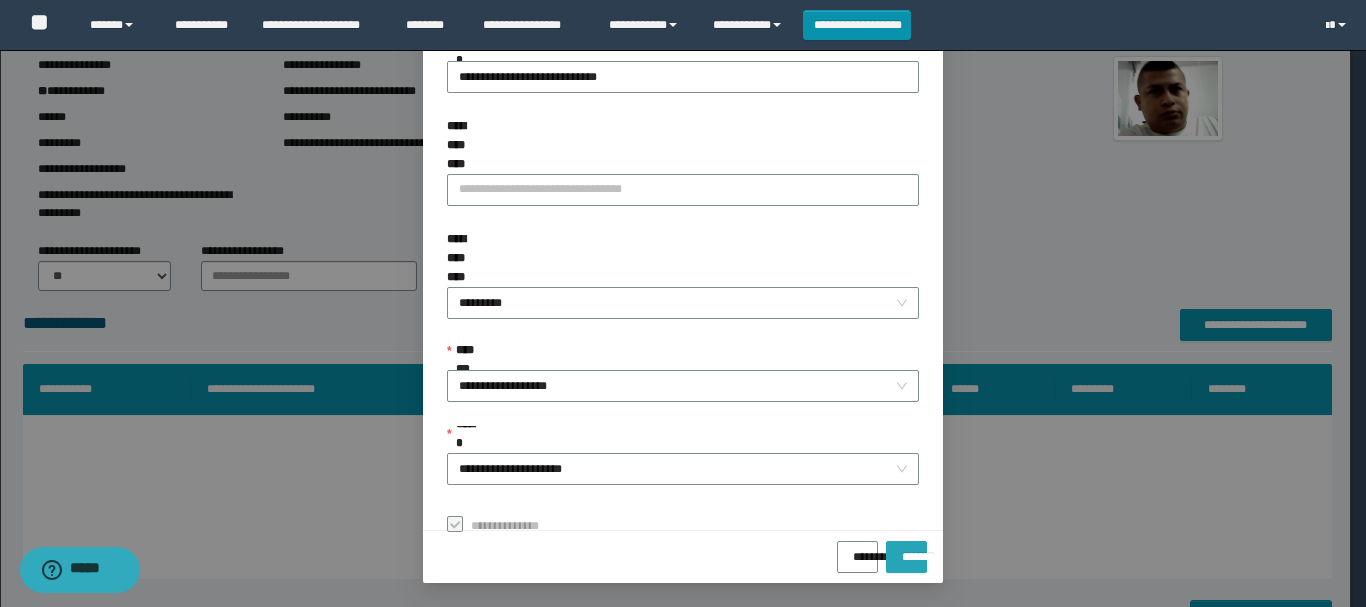 click on "*******" at bounding box center (906, 550) 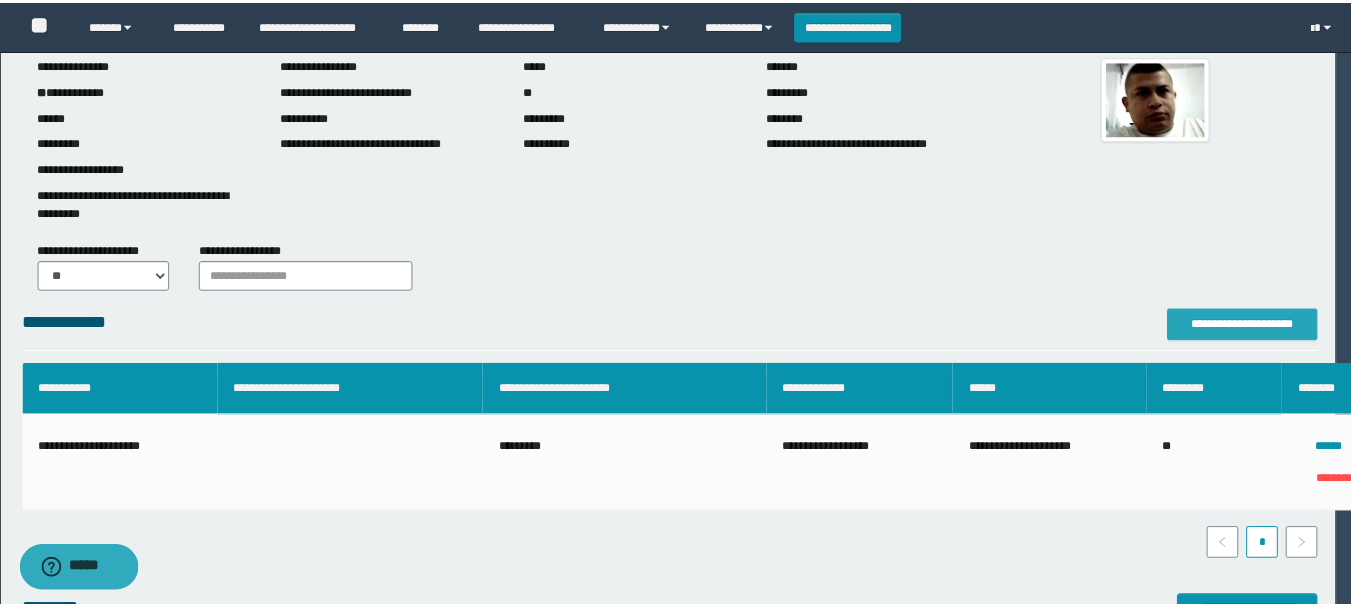 scroll, scrollTop: 0, scrollLeft: 0, axis: both 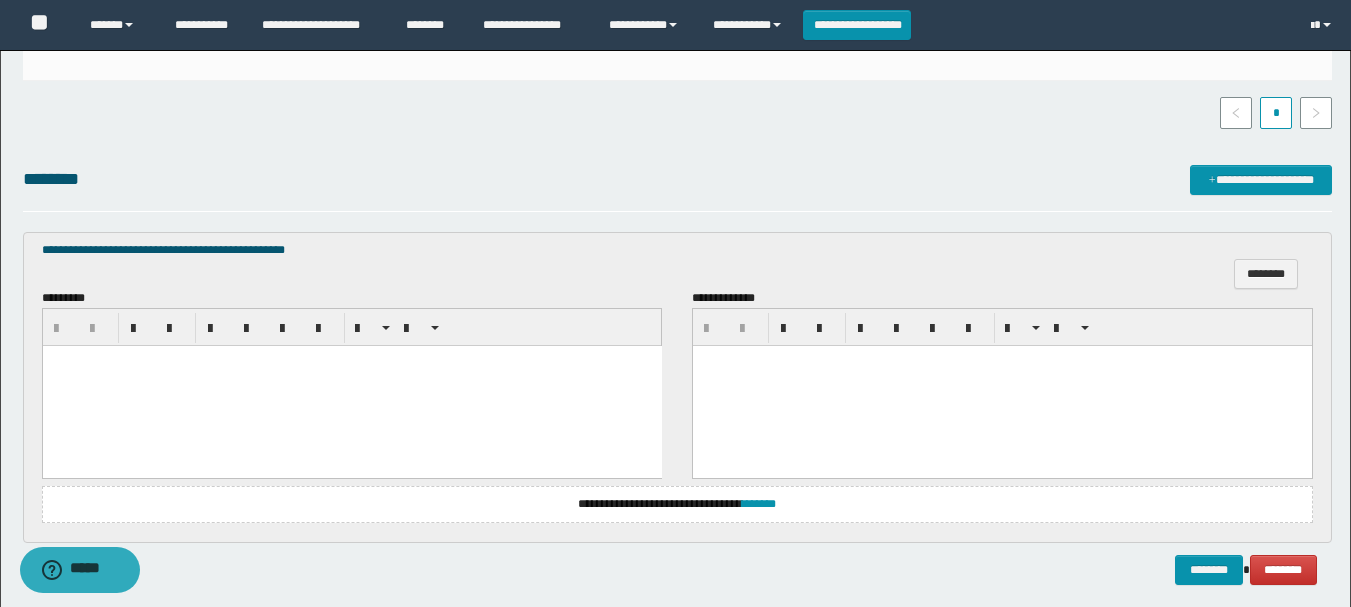 click at bounding box center [351, 386] 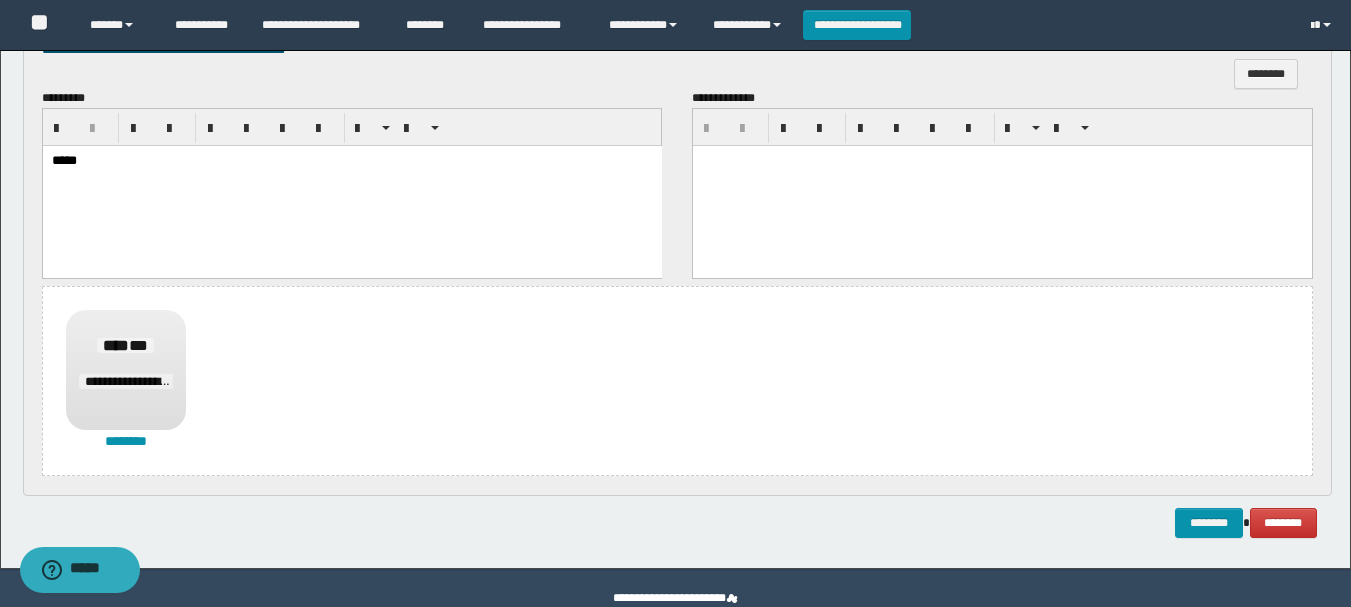 scroll, scrollTop: 740, scrollLeft: 0, axis: vertical 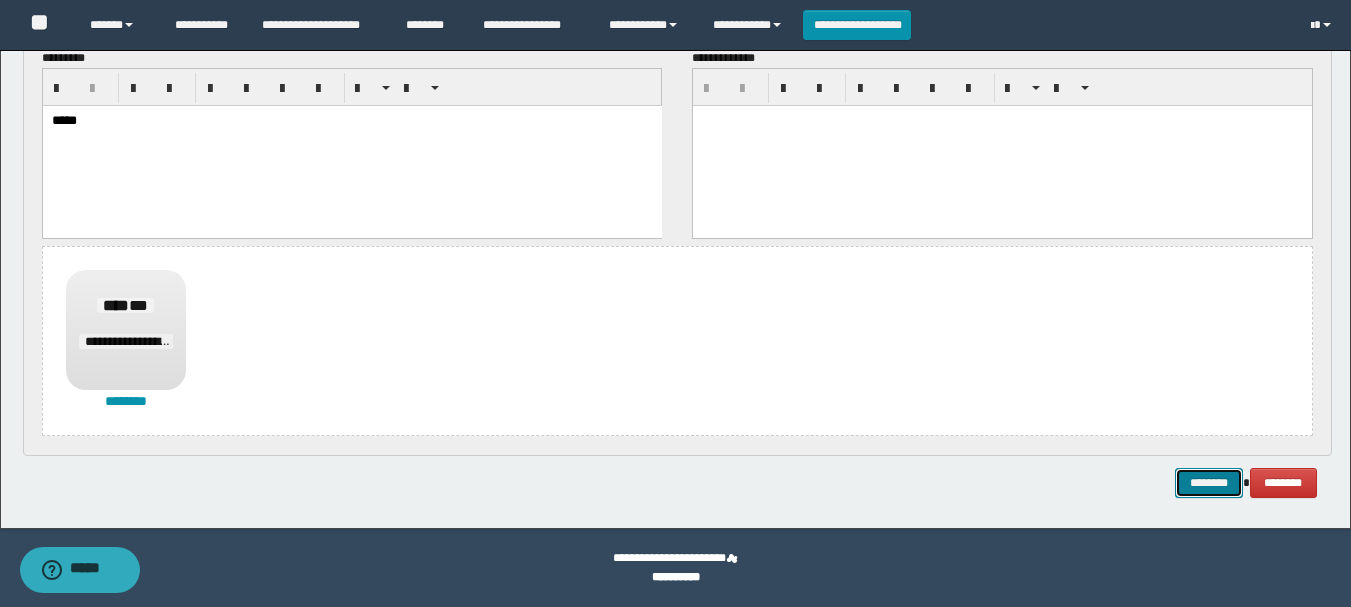 click on "********" at bounding box center (1209, 483) 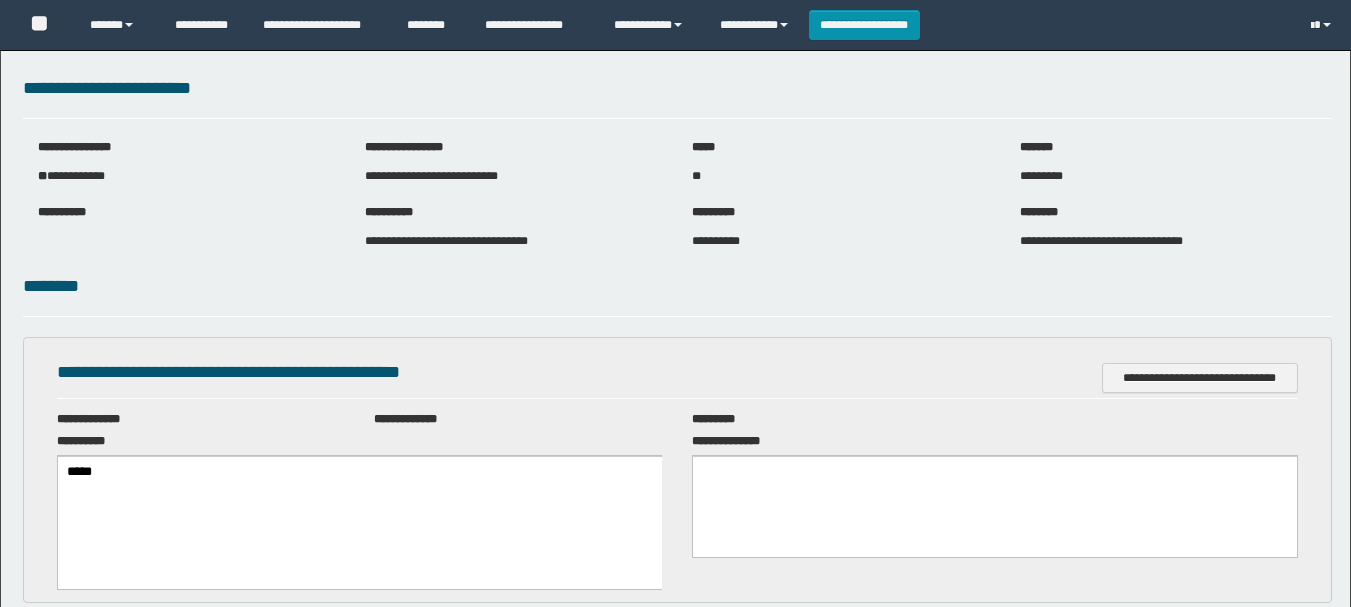 scroll, scrollTop: 0, scrollLeft: 0, axis: both 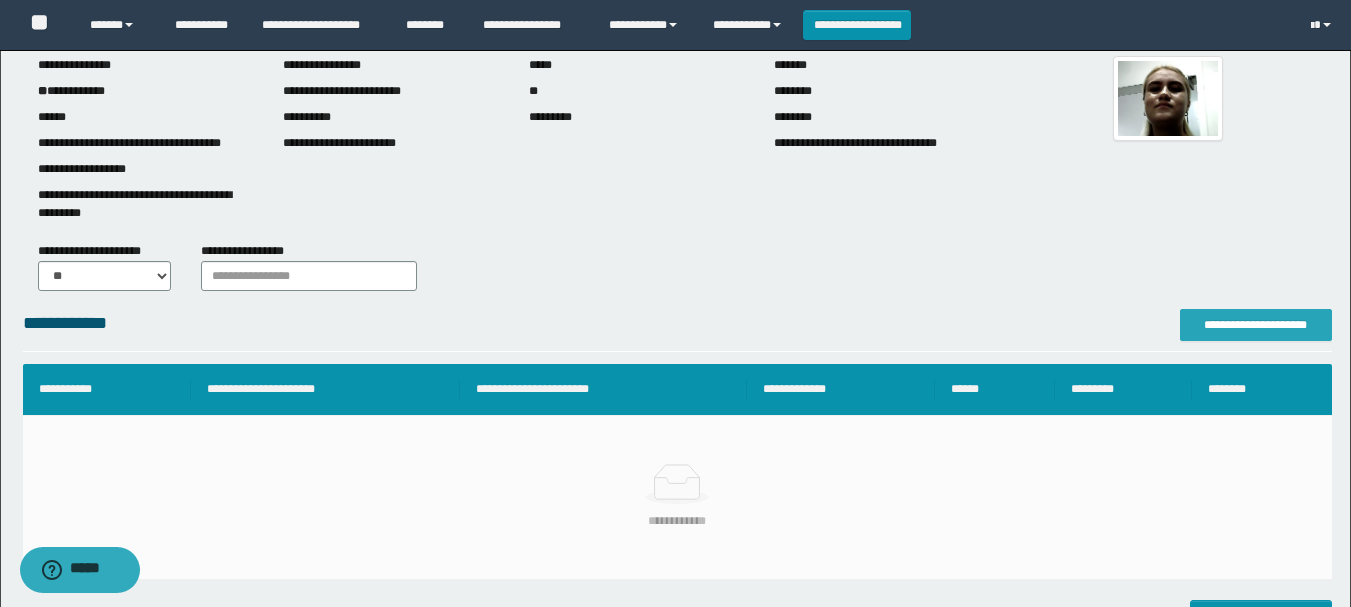 click on "**********" at bounding box center (1256, 325) 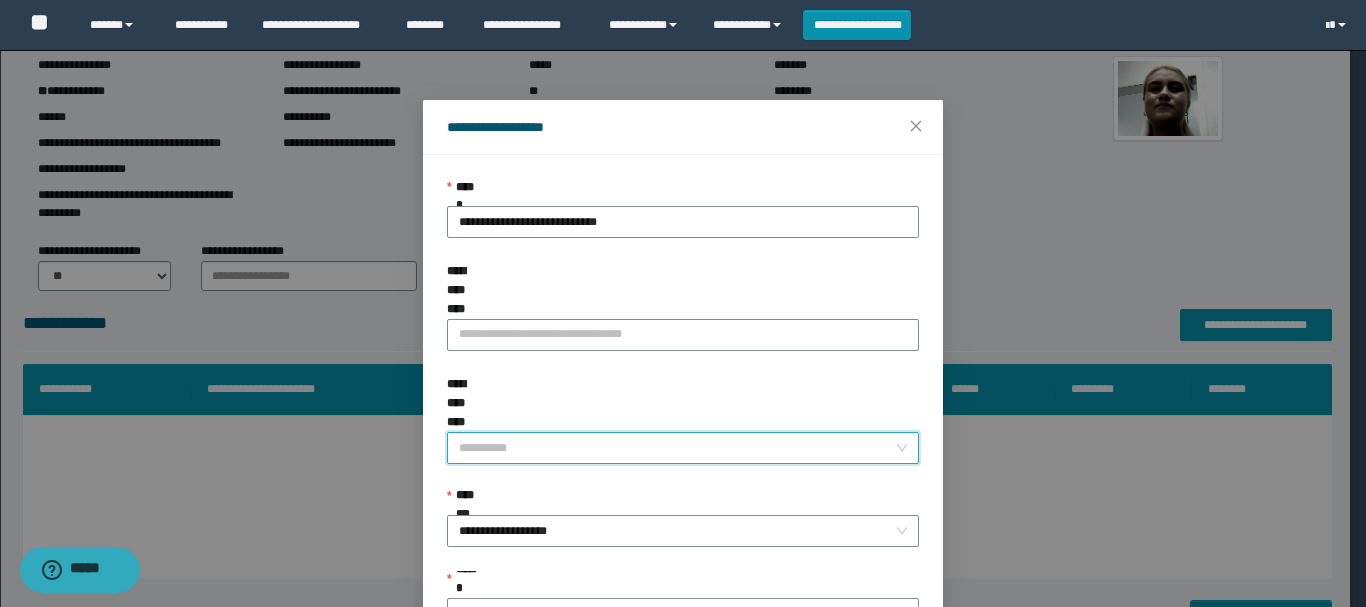 click on "**********" at bounding box center [677, 448] 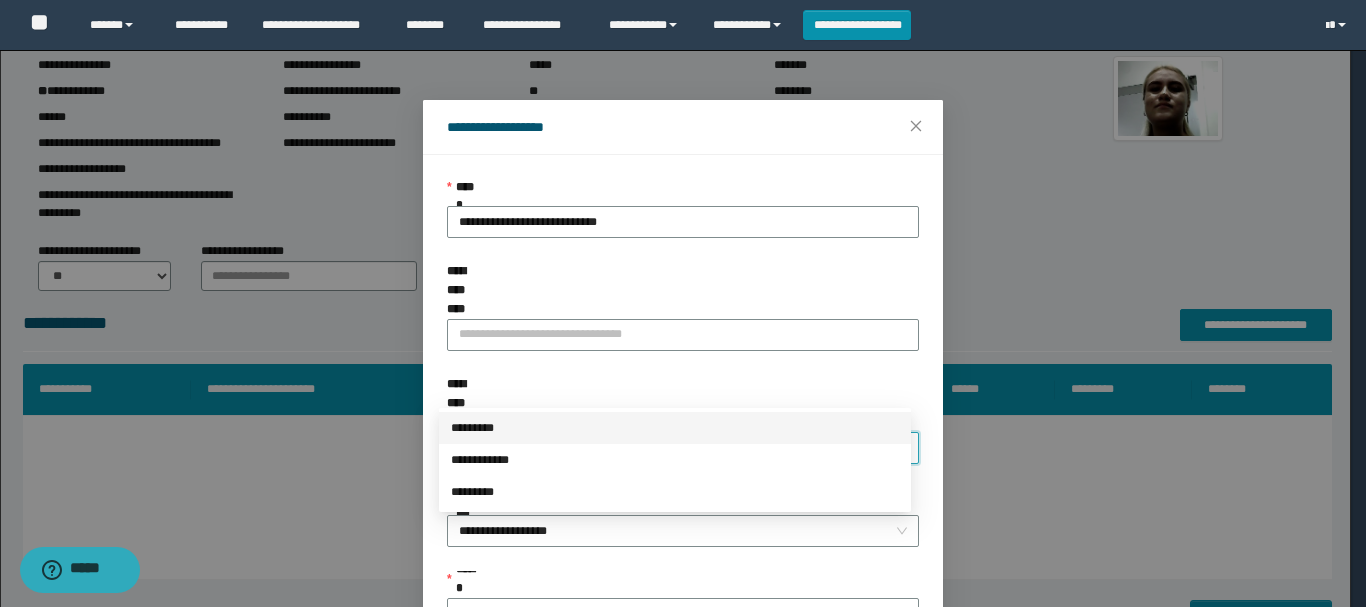 click on "*********" at bounding box center (675, 428) 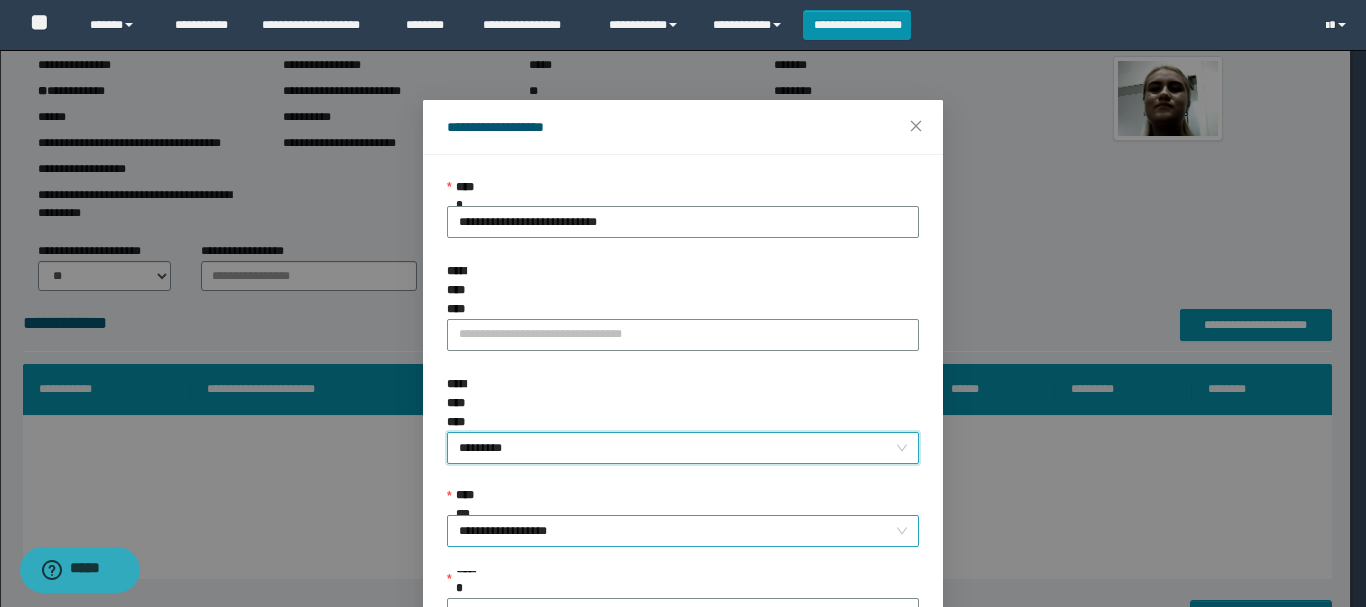 click on "**********" at bounding box center [683, 531] 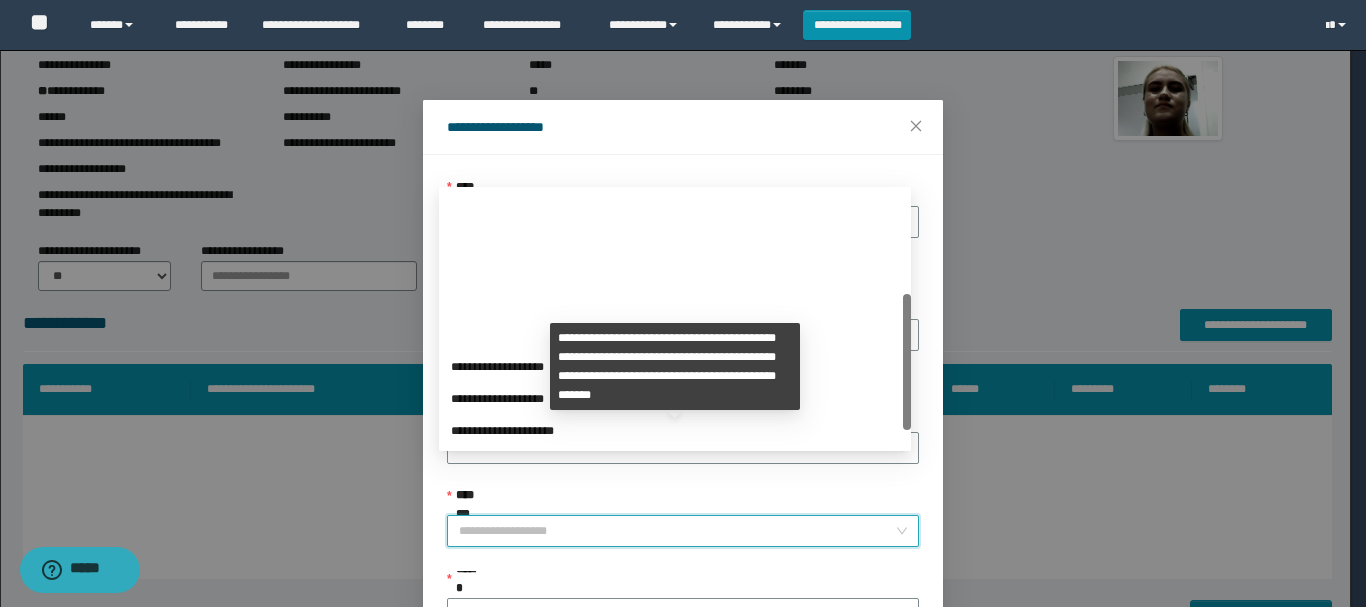 scroll, scrollTop: 192, scrollLeft: 0, axis: vertical 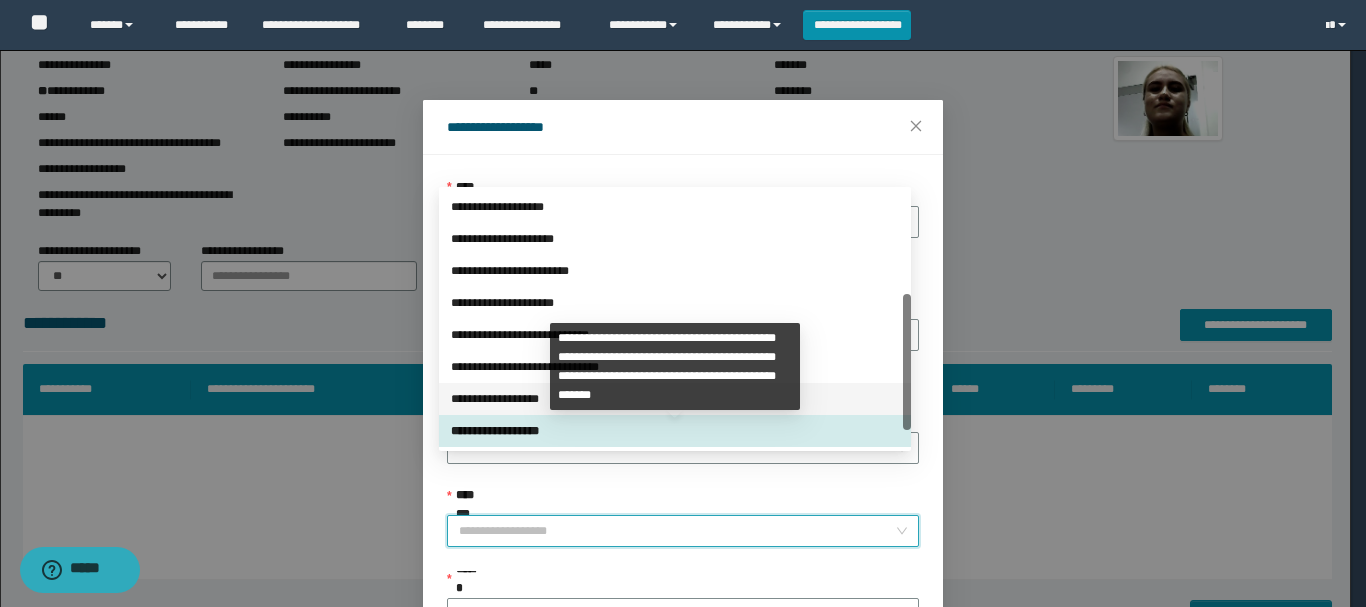 click on "**********" at bounding box center [675, 399] 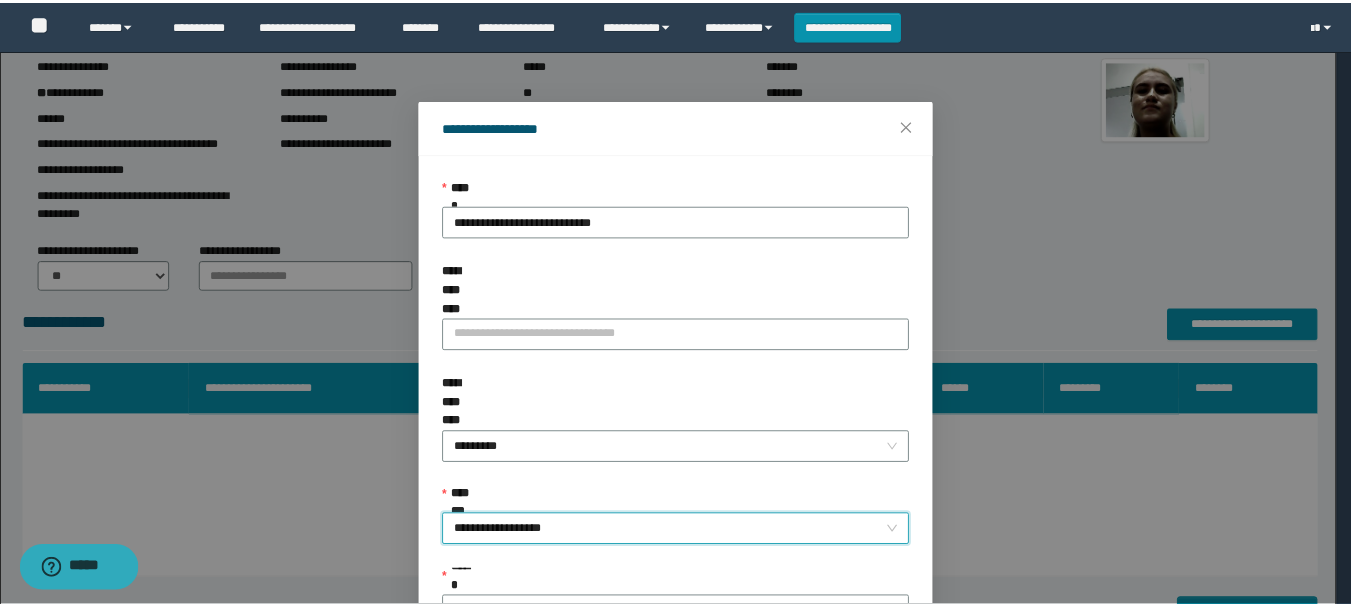 scroll, scrollTop: 145, scrollLeft: 0, axis: vertical 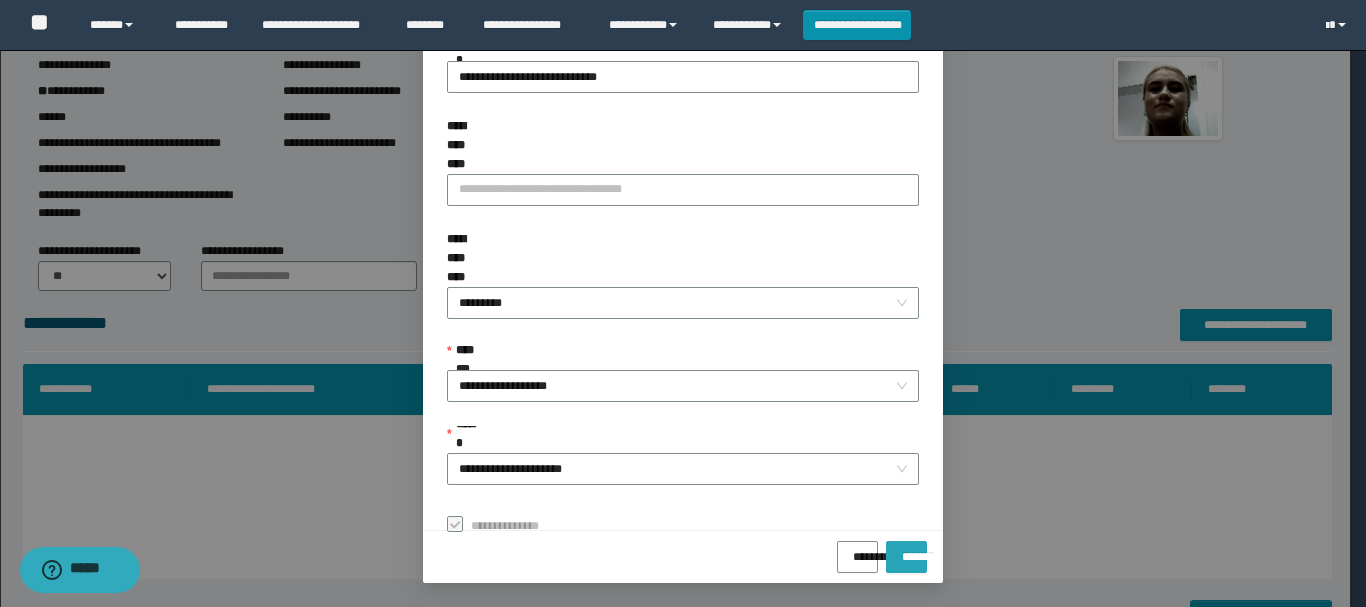 click on "*******" at bounding box center [906, 550] 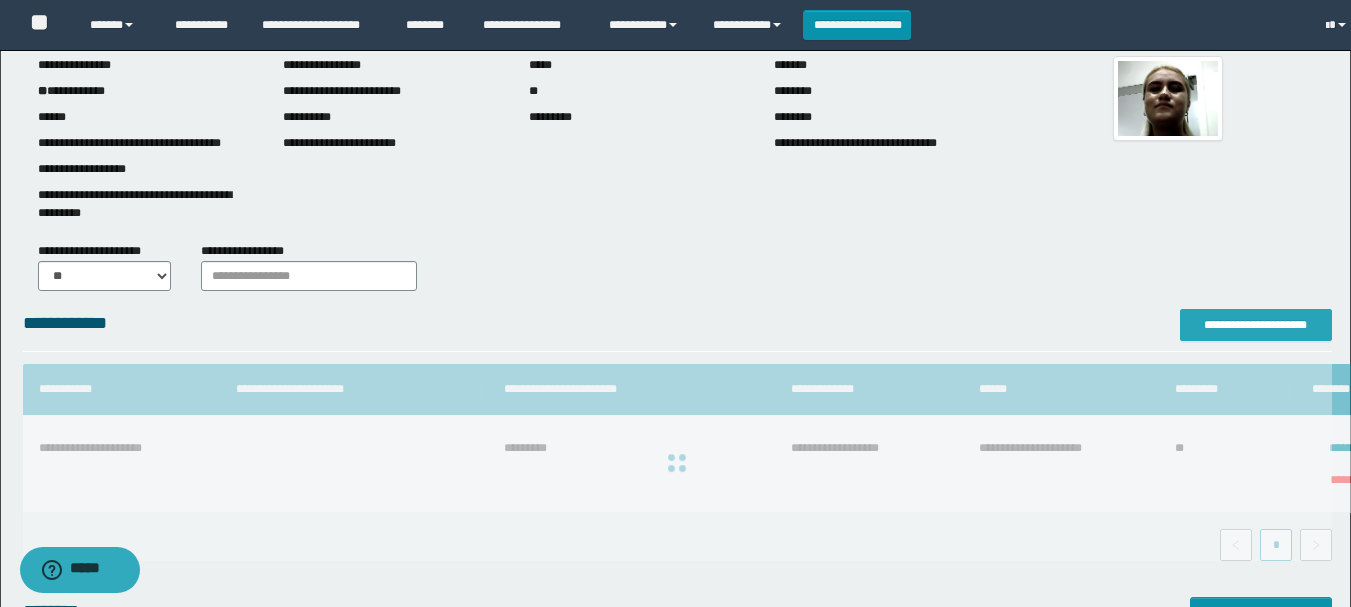 scroll, scrollTop: 0, scrollLeft: 0, axis: both 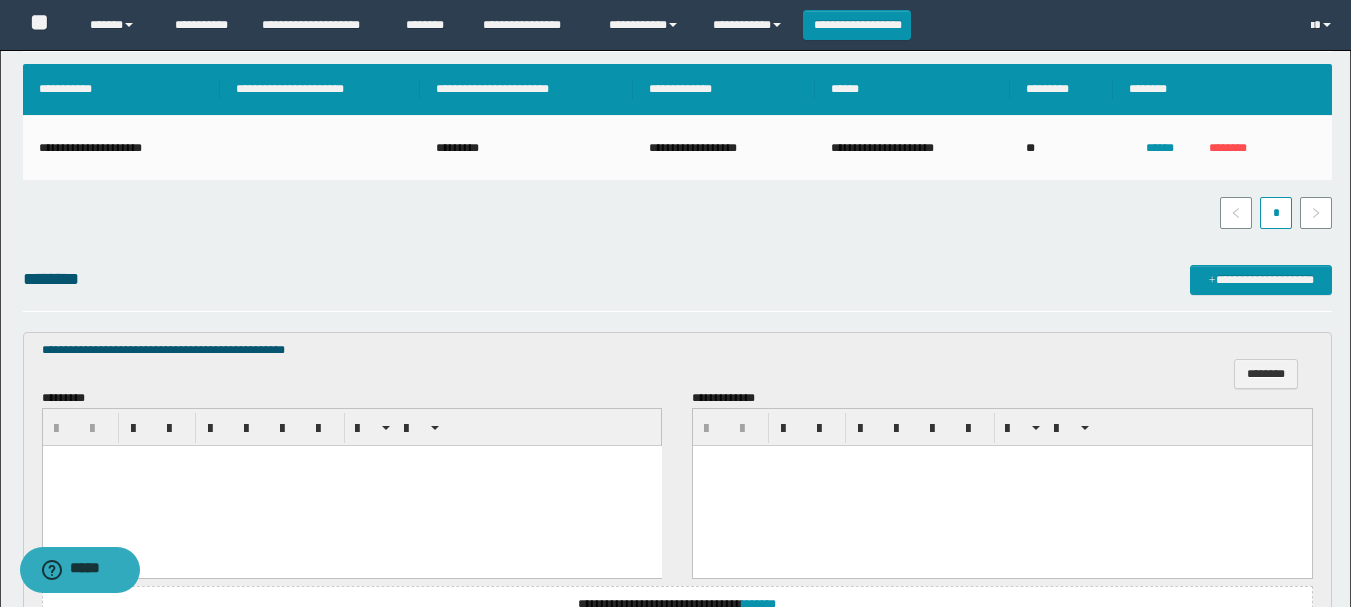 click at bounding box center [351, 486] 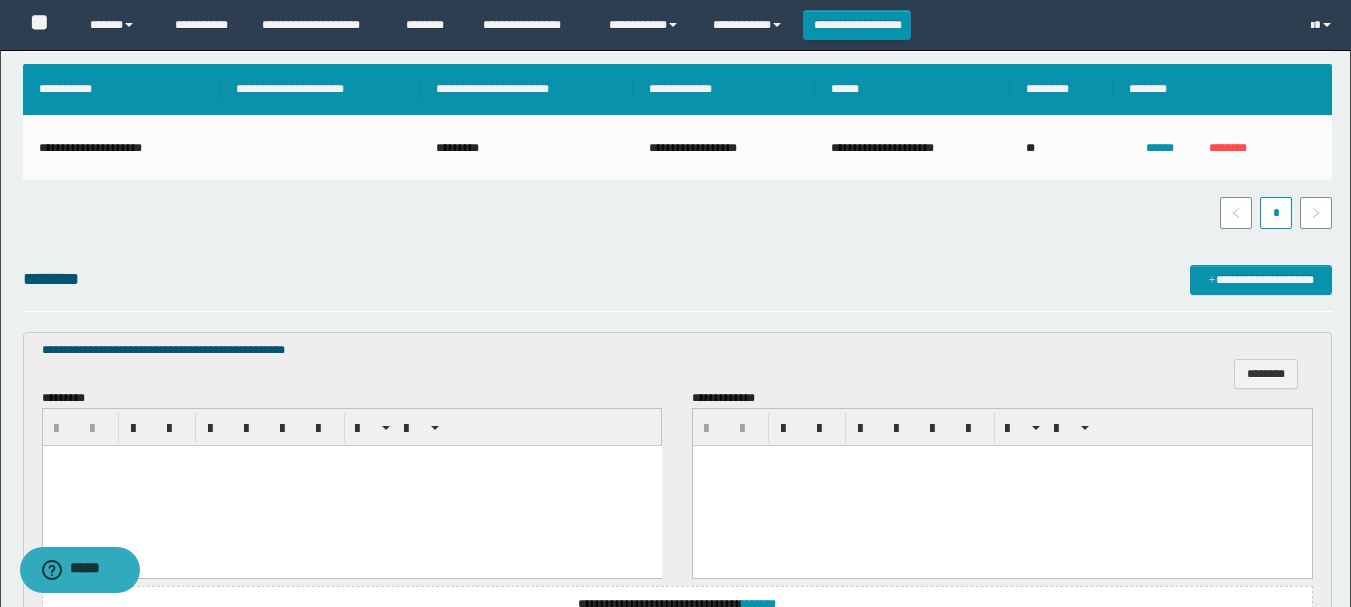 type 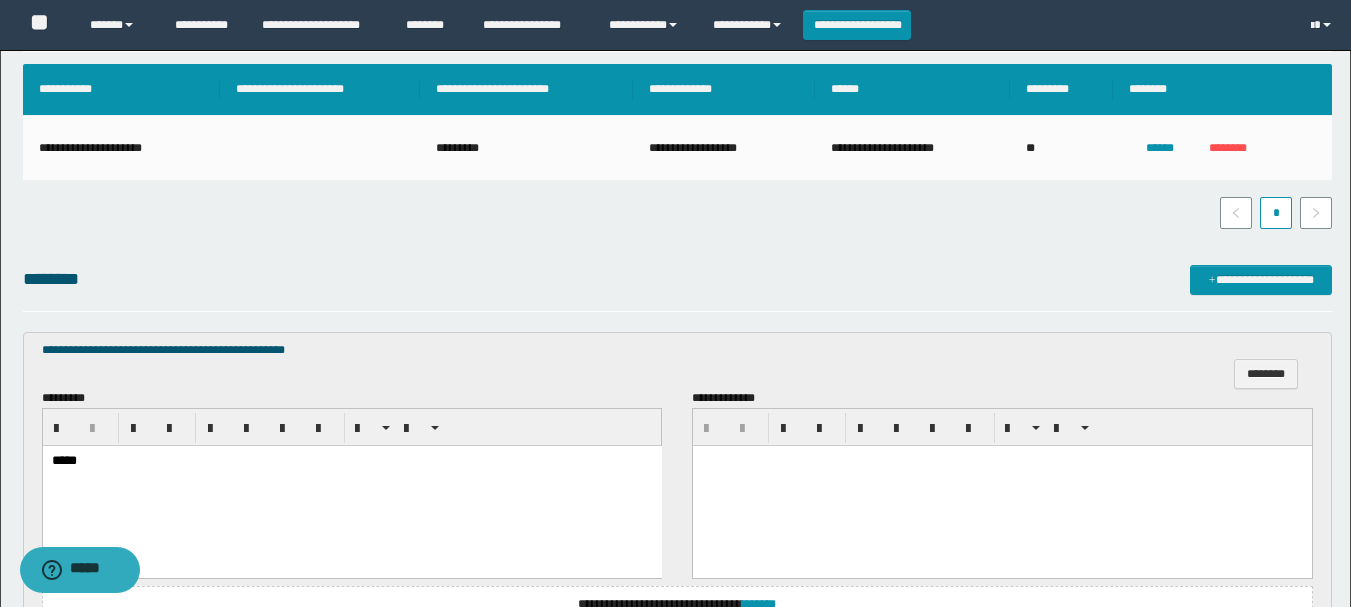 scroll, scrollTop: 587, scrollLeft: 0, axis: vertical 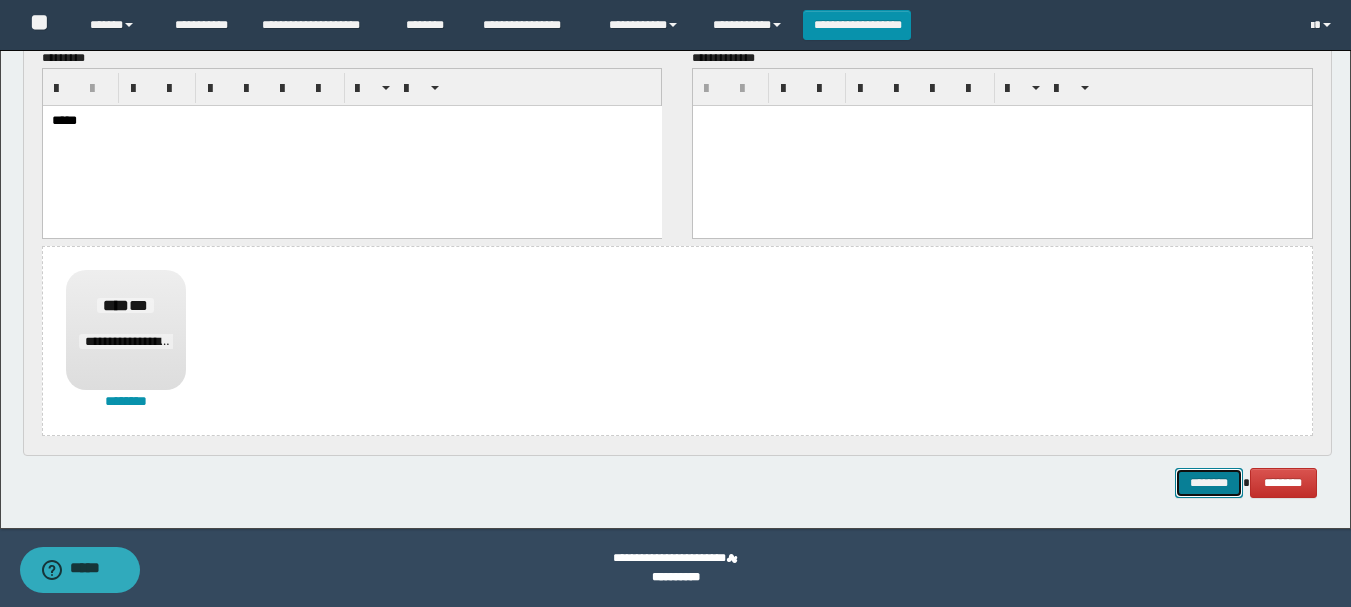 click on "********" at bounding box center [1209, 483] 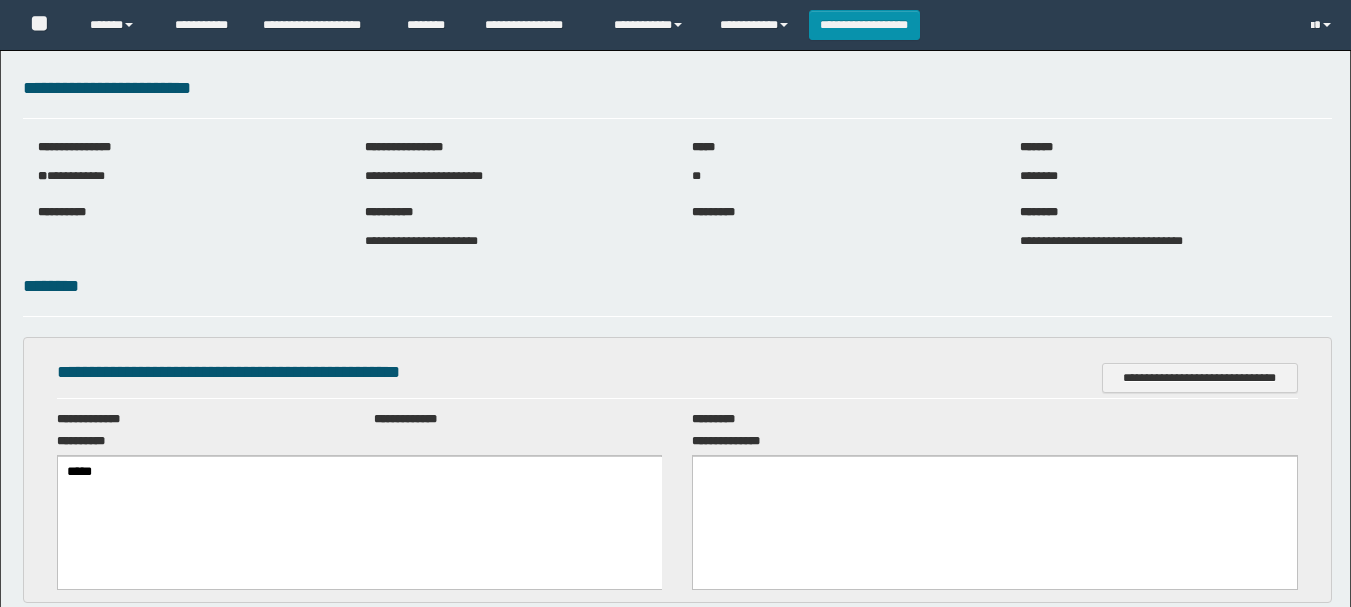 scroll, scrollTop: 0, scrollLeft: 0, axis: both 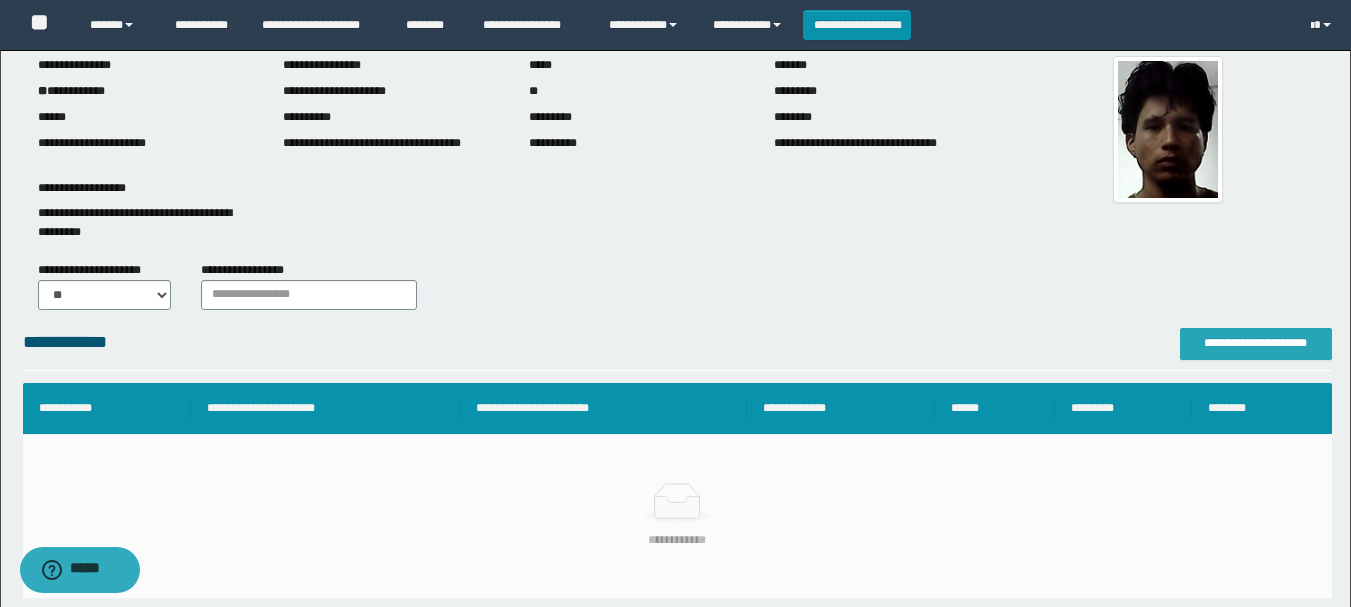 click on "**********" at bounding box center (1256, 343) 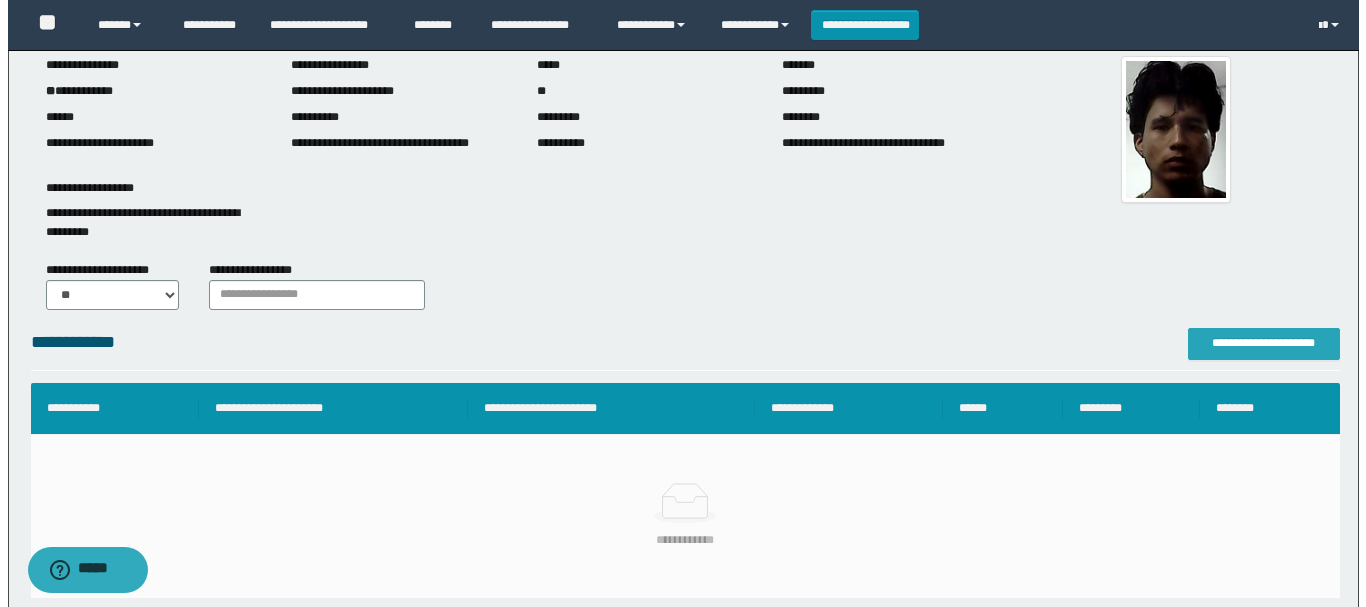 scroll, scrollTop: 0, scrollLeft: 0, axis: both 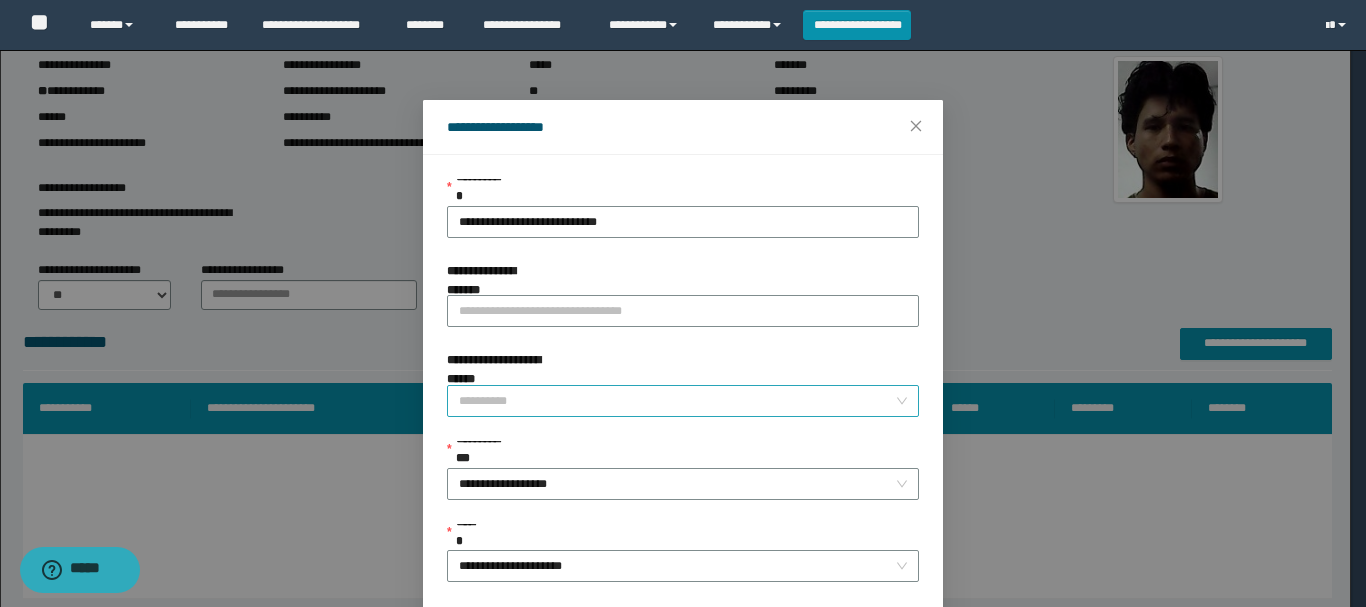 click on "**********" at bounding box center (677, 401) 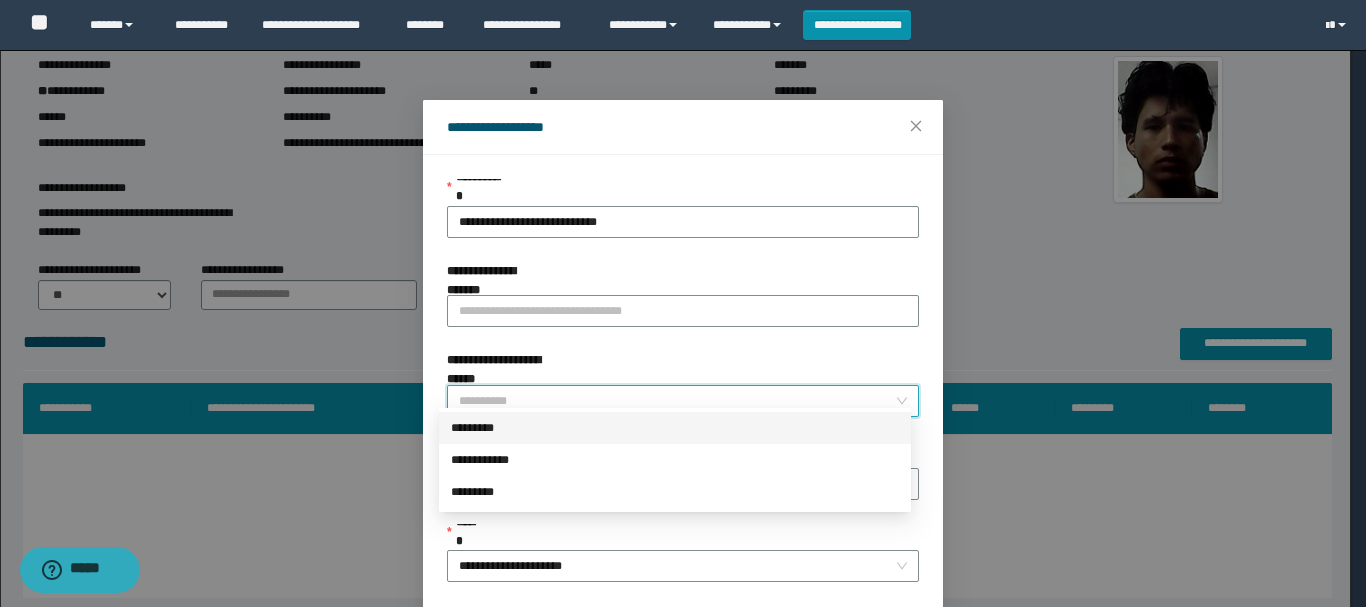 click on "*********" at bounding box center [675, 428] 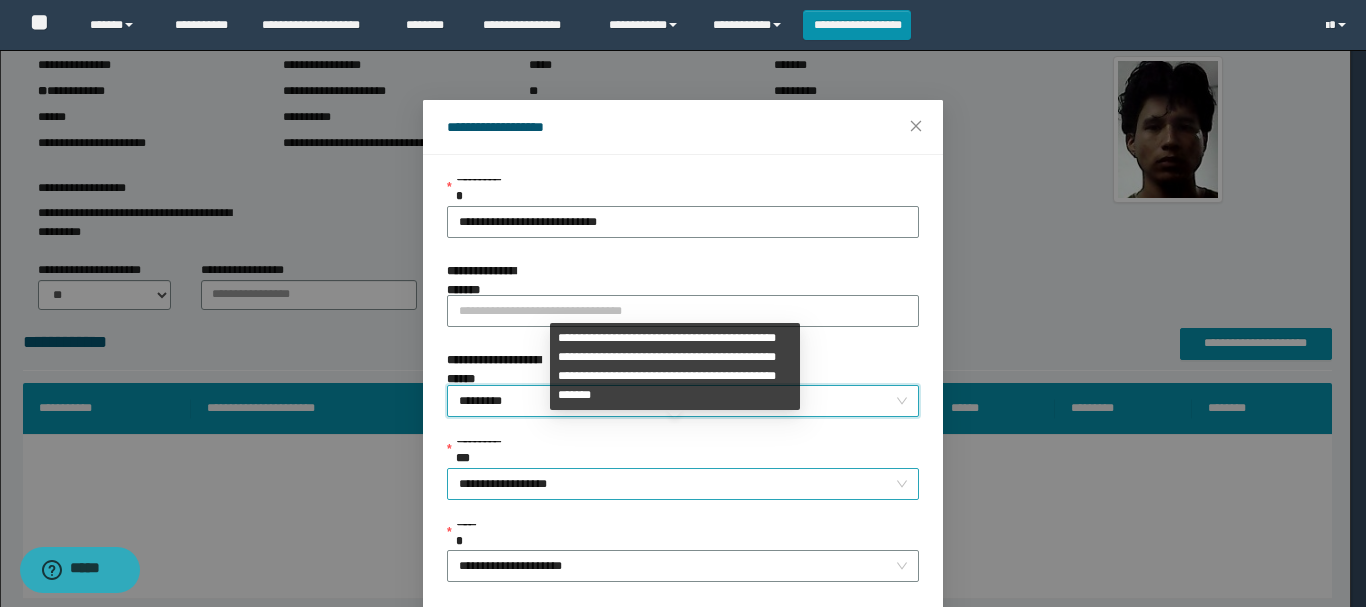 click on "**********" at bounding box center (683, 484) 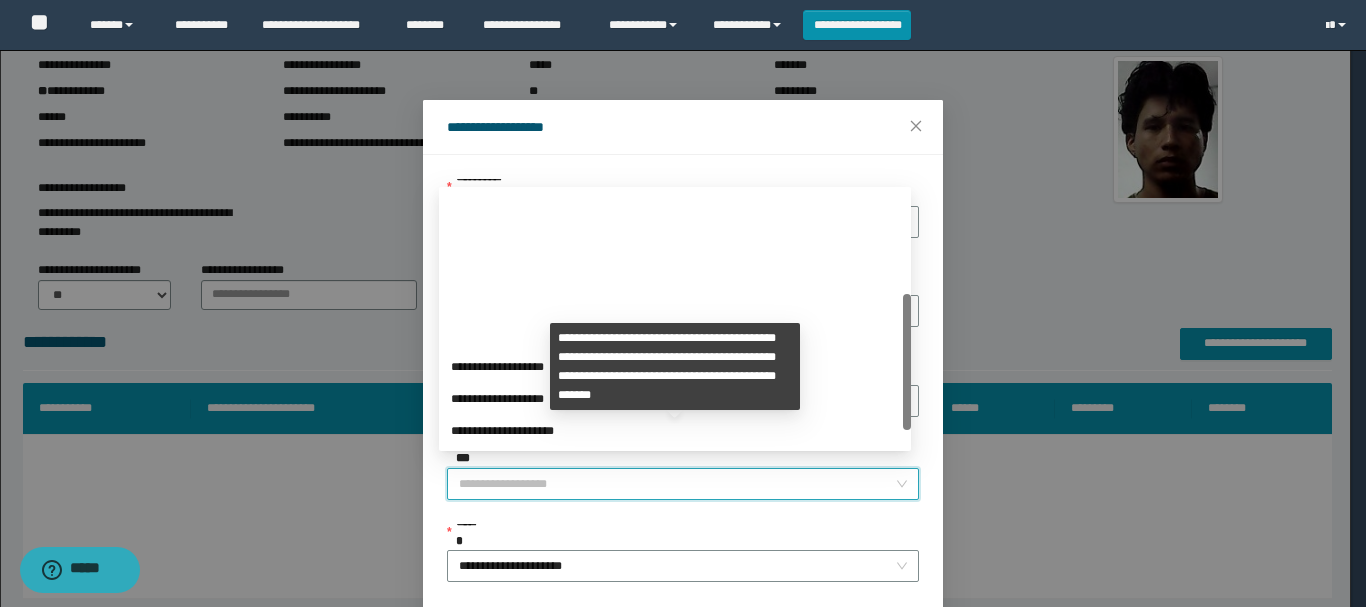 scroll, scrollTop: 192, scrollLeft: 0, axis: vertical 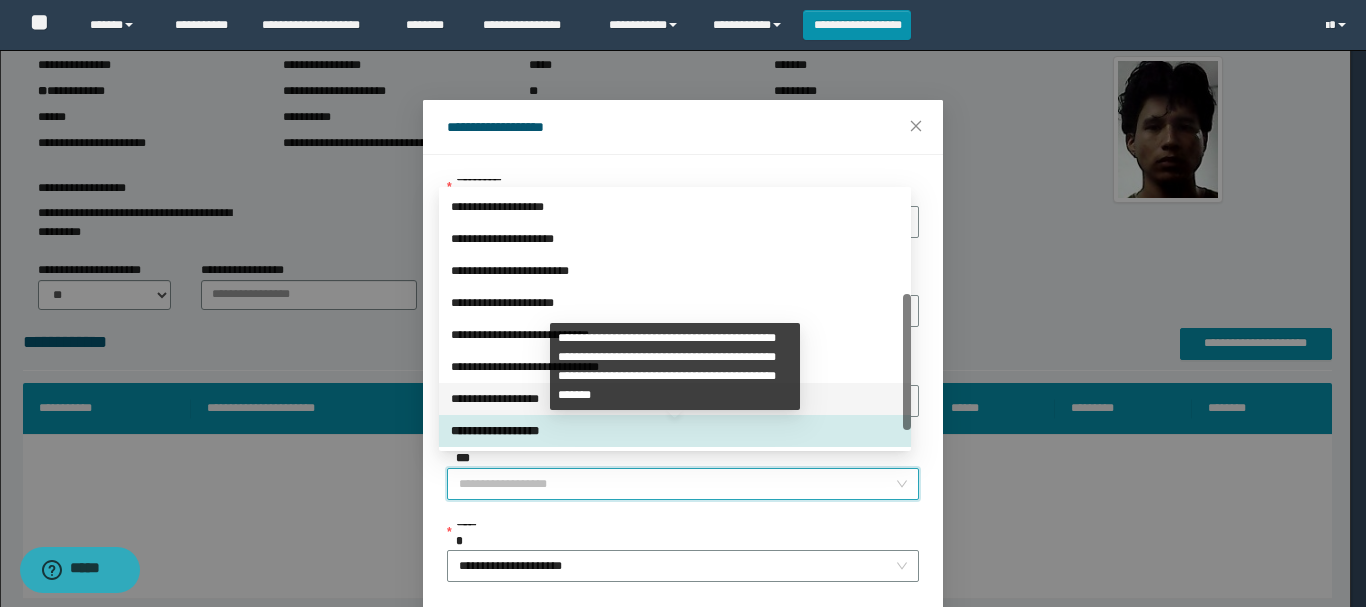 click on "**********" at bounding box center (675, 399) 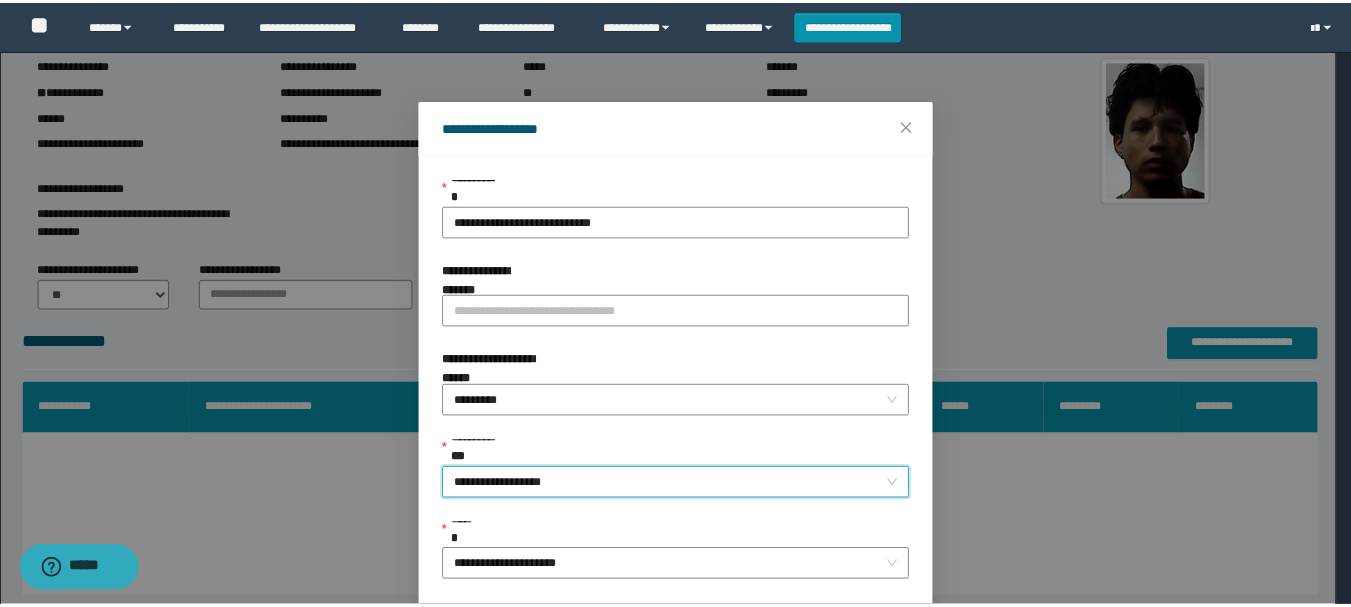 scroll, scrollTop: 145, scrollLeft: 0, axis: vertical 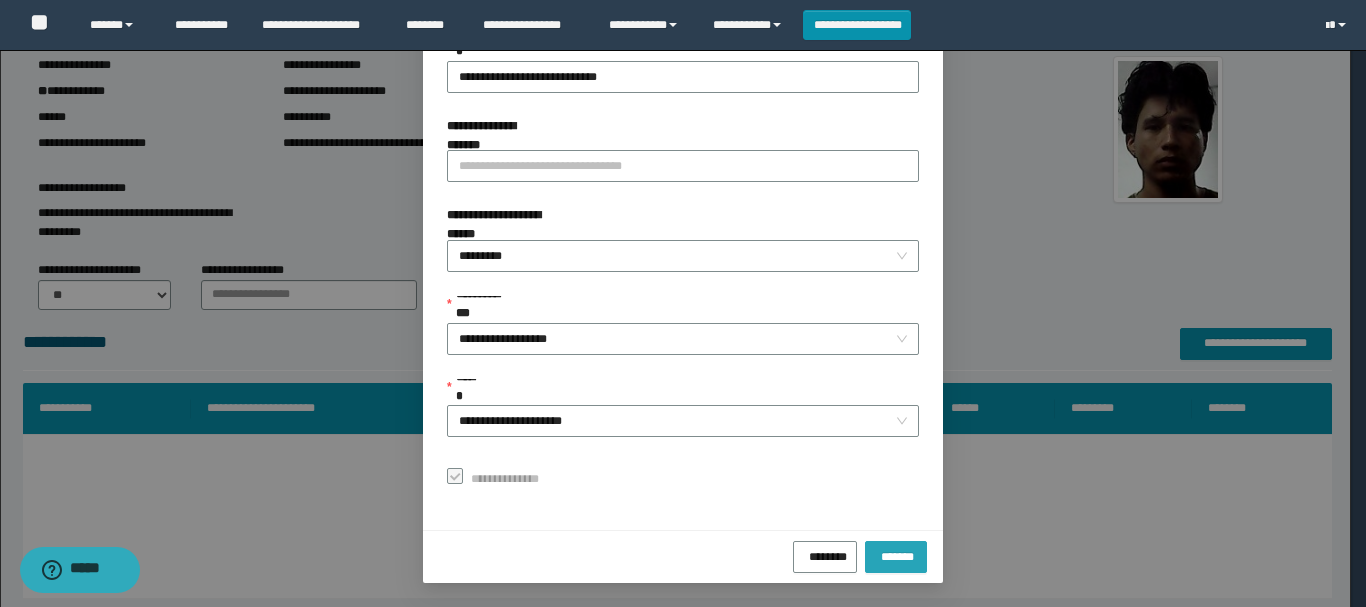 click on "*******" at bounding box center [896, 554] 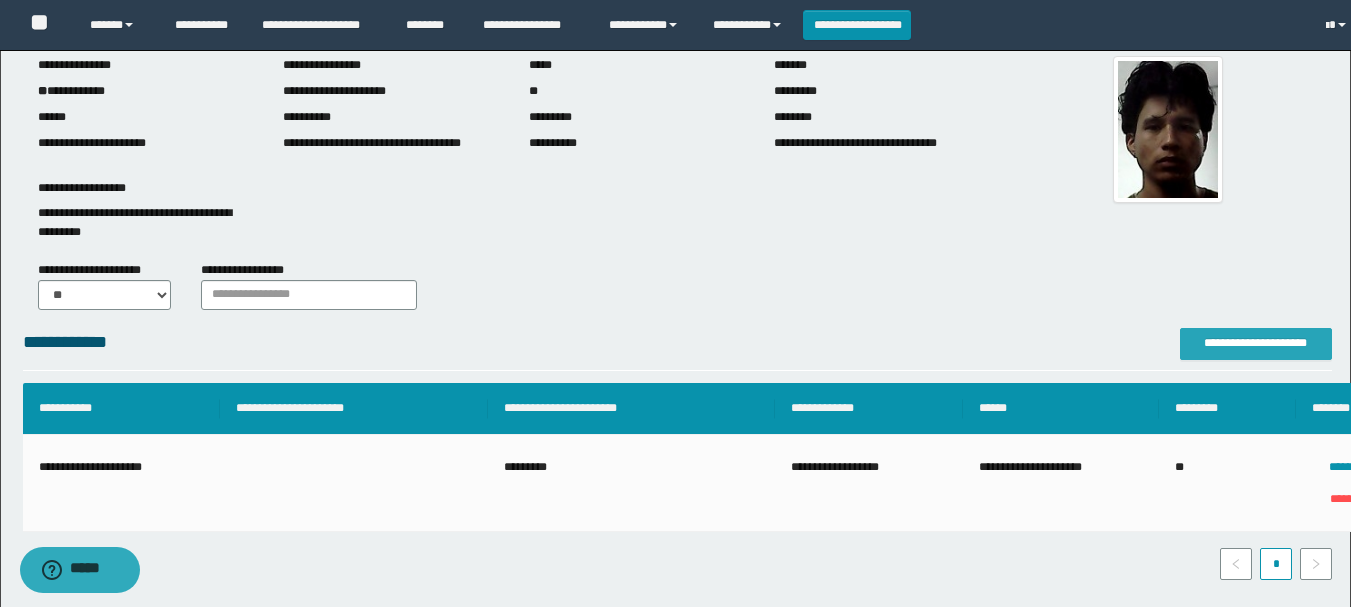 scroll, scrollTop: 0, scrollLeft: 0, axis: both 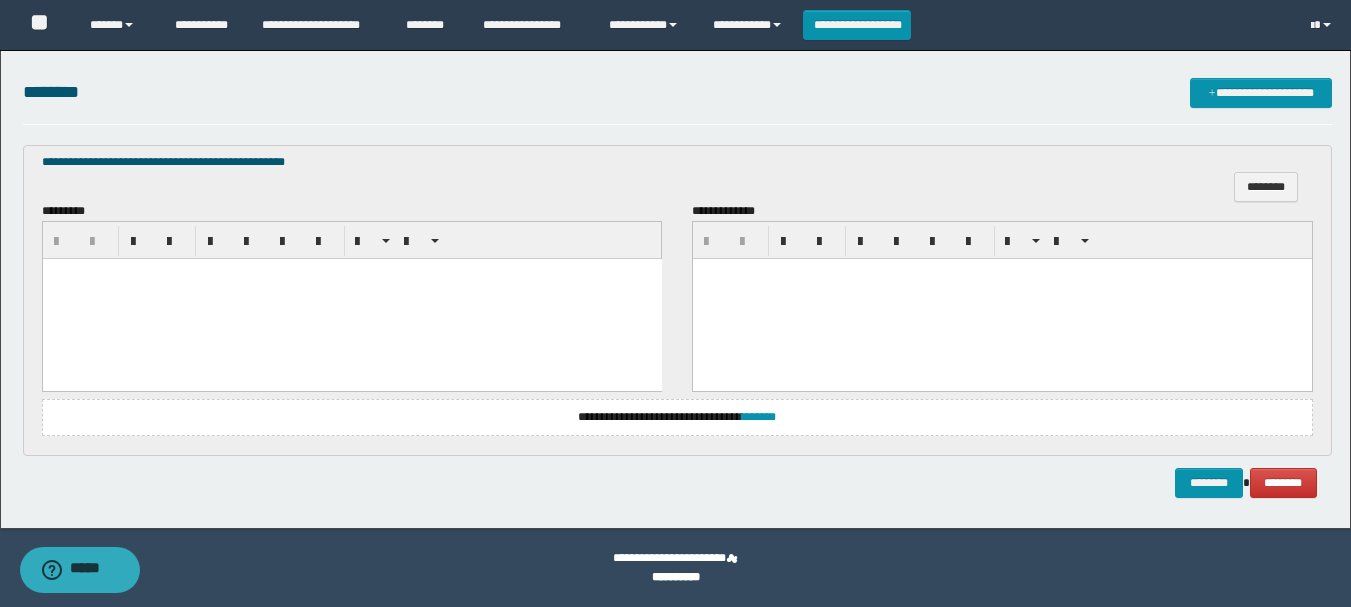 click at bounding box center [351, 299] 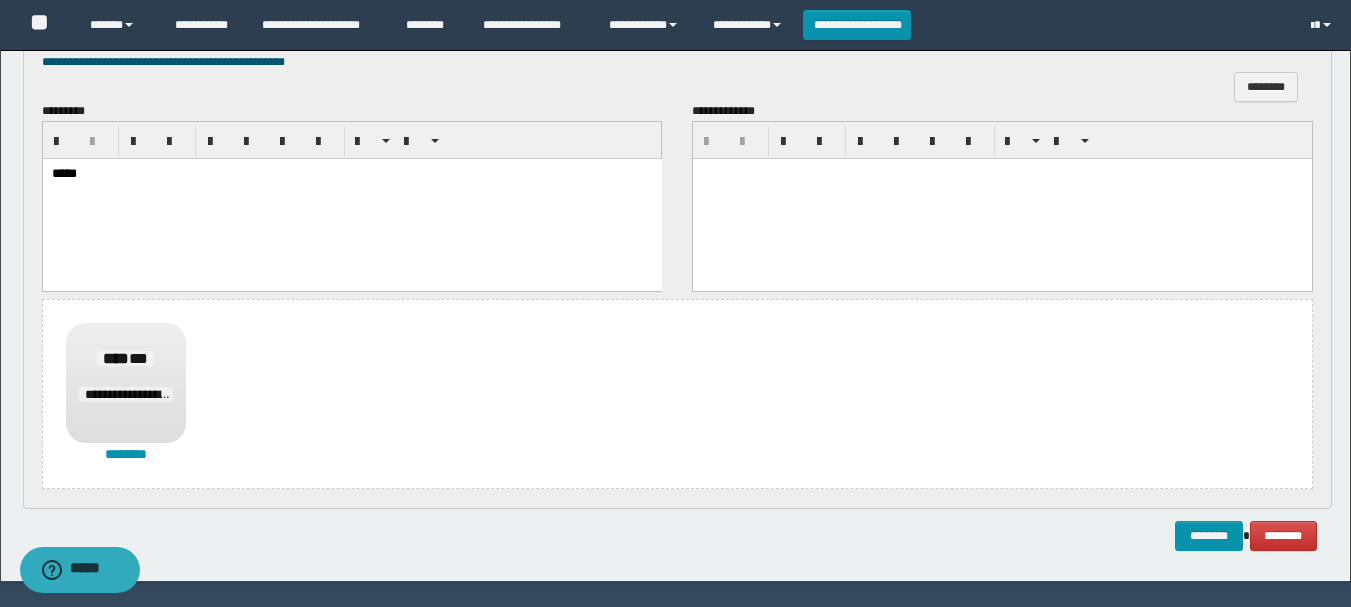 scroll, scrollTop: 759, scrollLeft: 0, axis: vertical 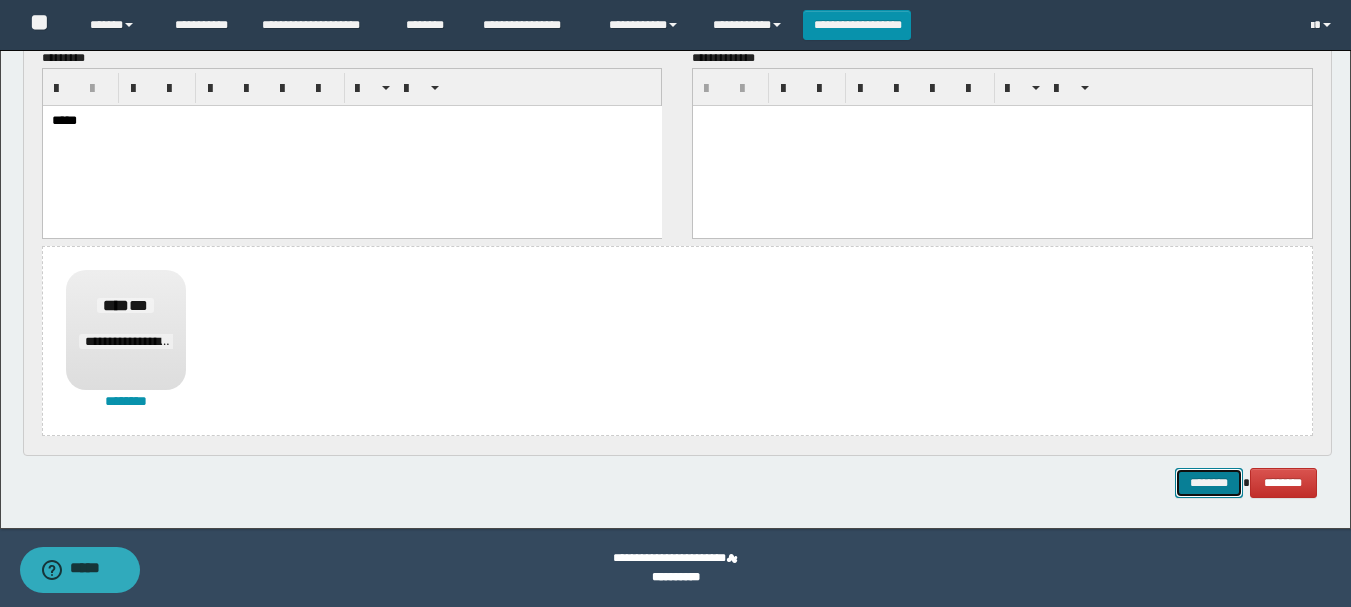 click on "********" at bounding box center [1209, 483] 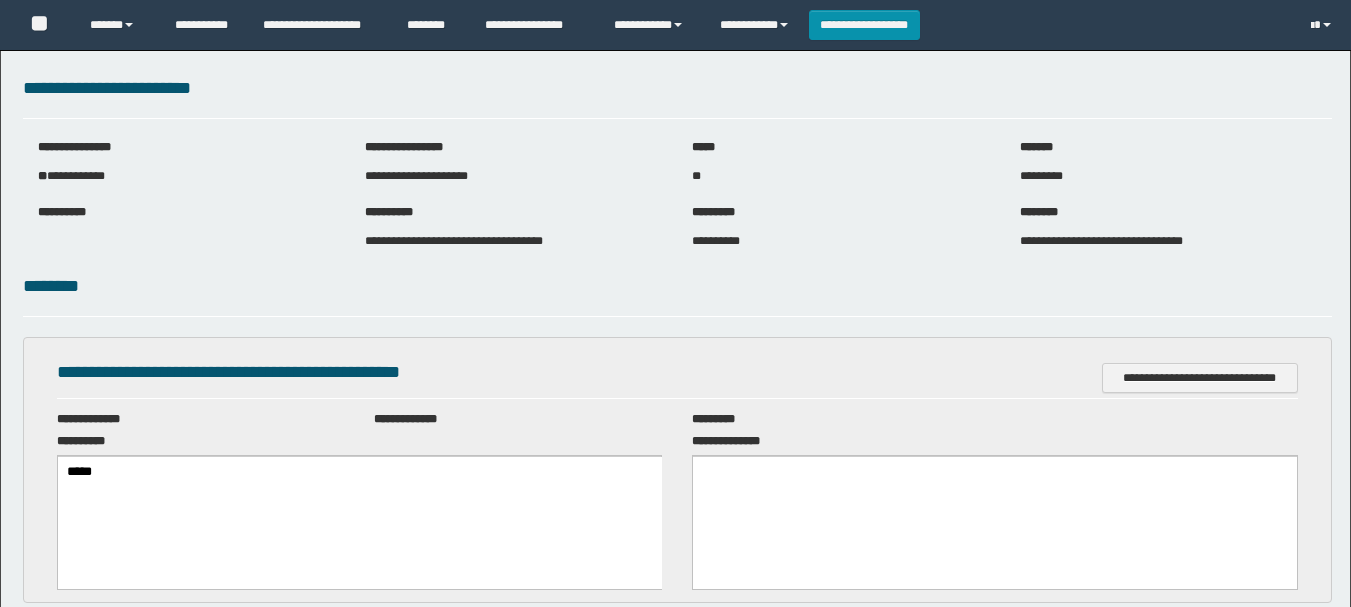 scroll, scrollTop: 0, scrollLeft: 0, axis: both 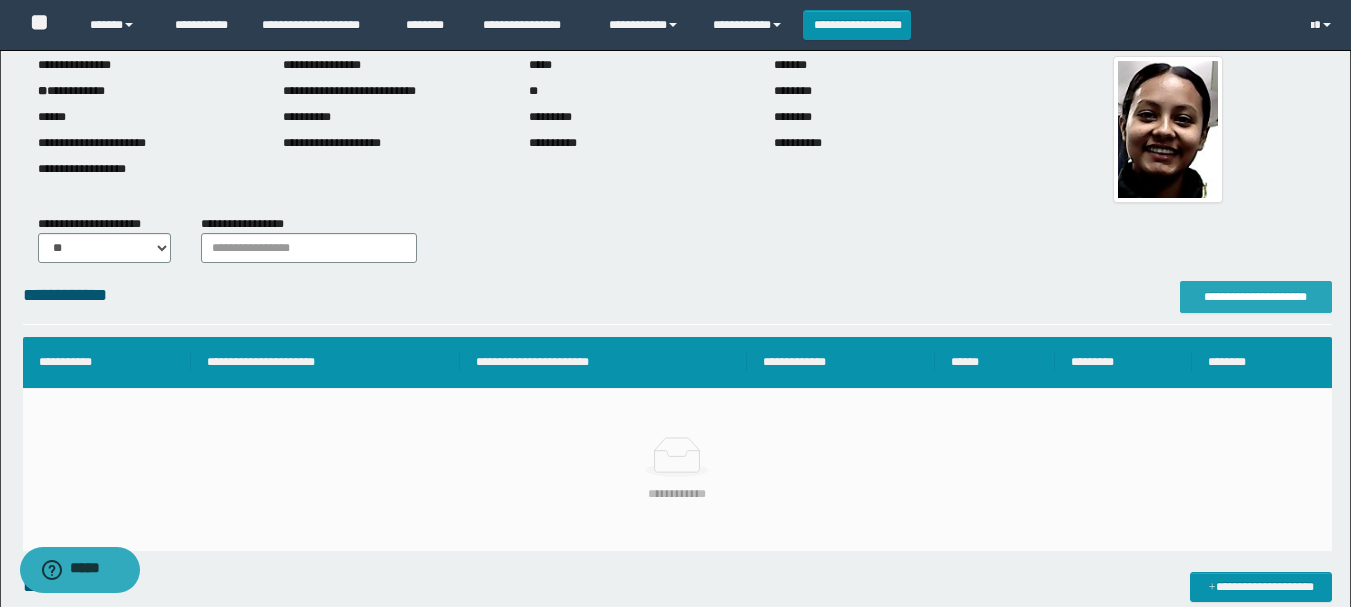 click on "**********" at bounding box center [1256, 297] 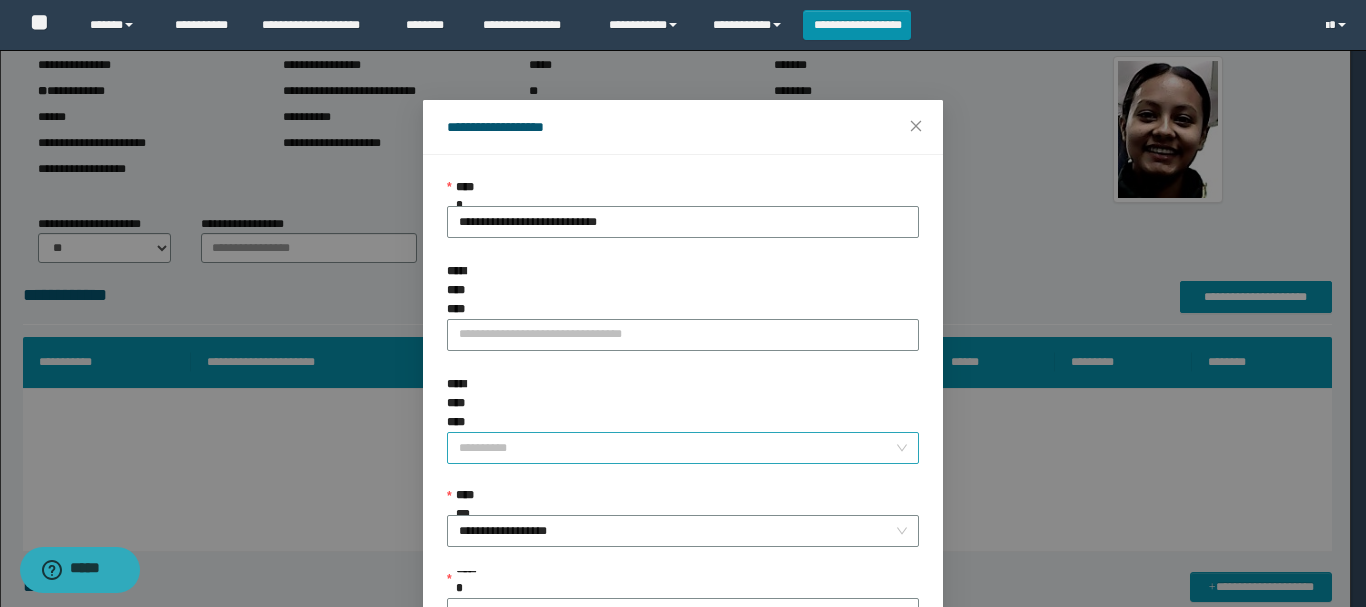 click on "**********" at bounding box center (677, 448) 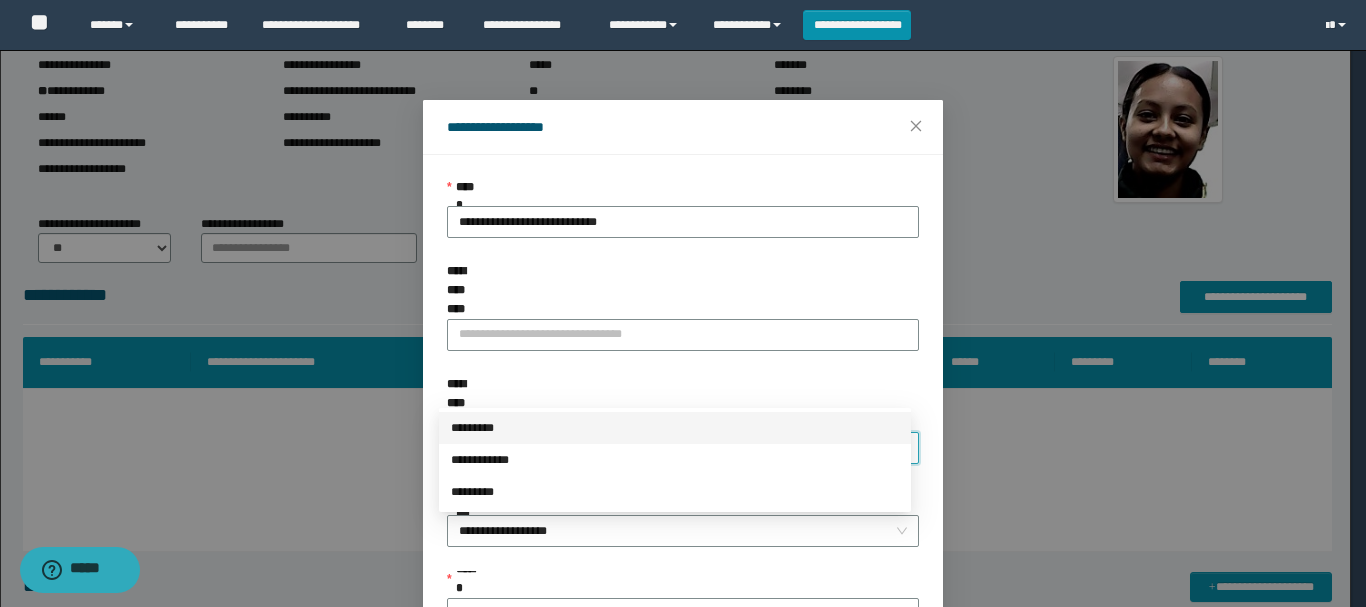 click on "*********" at bounding box center (675, 428) 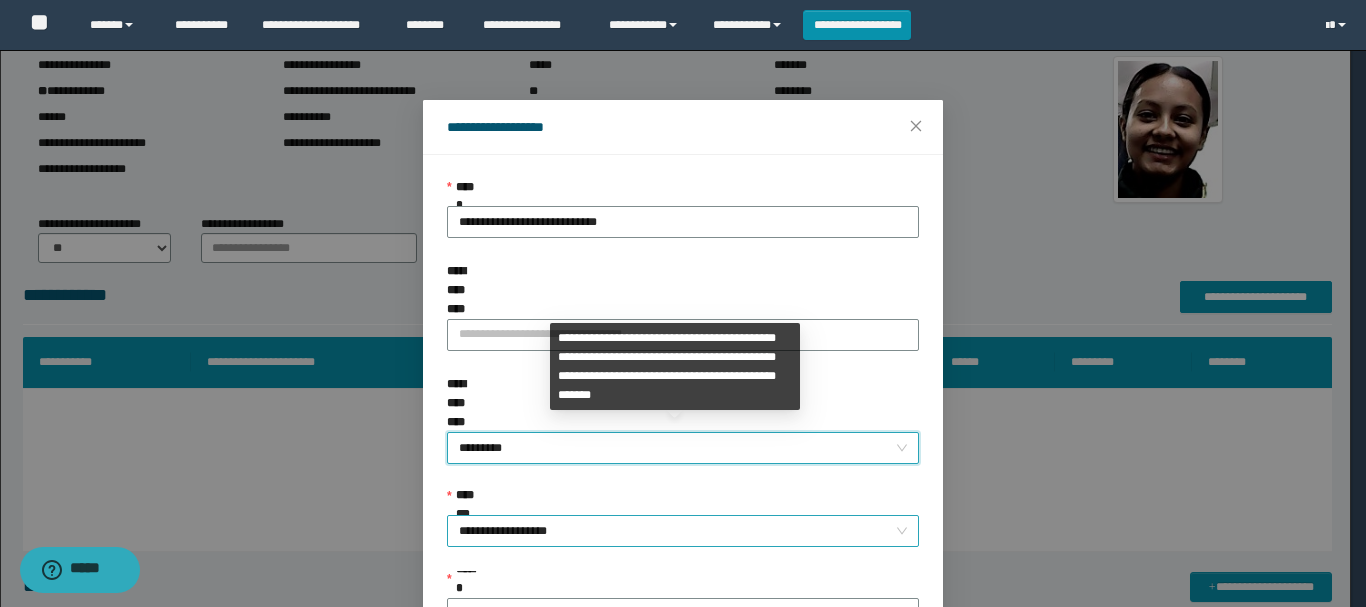 click on "**********" at bounding box center (683, 531) 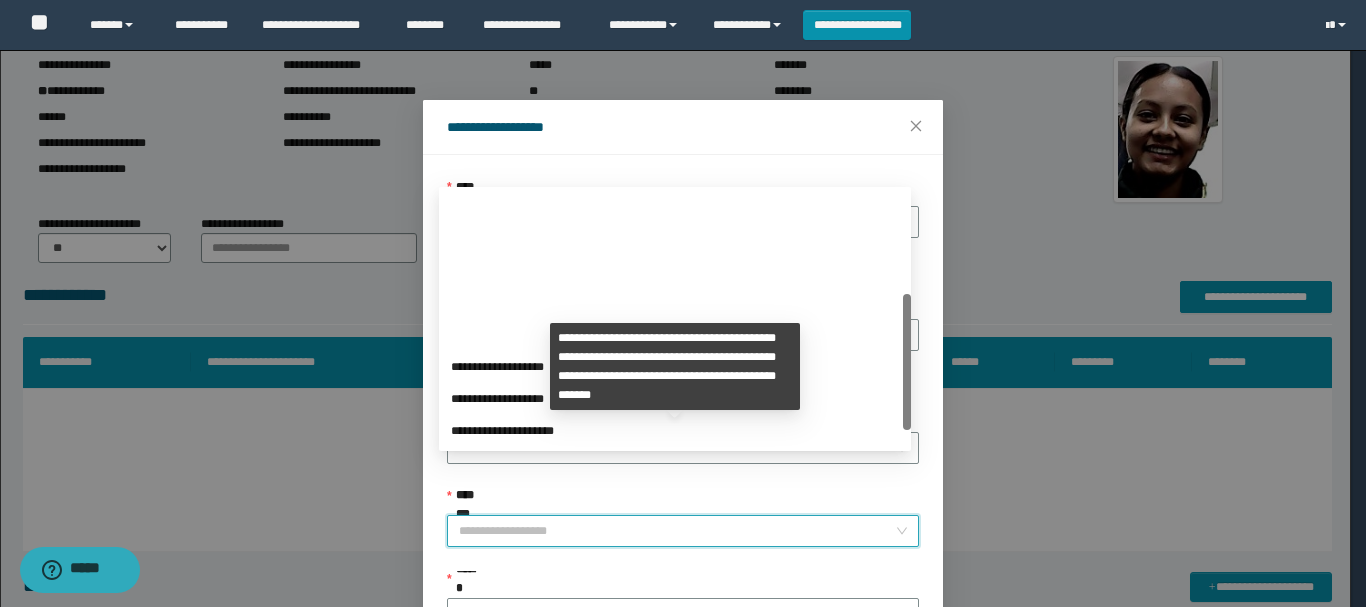 scroll, scrollTop: 192, scrollLeft: 0, axis: vertical 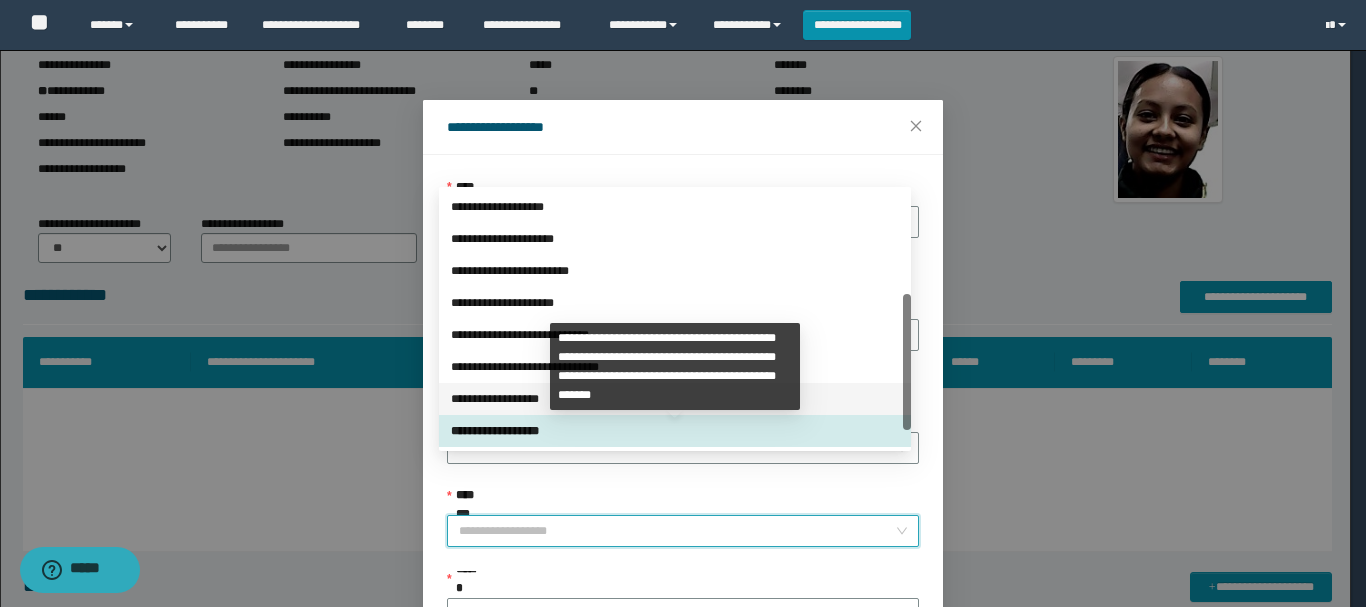 click on "**********" at bounding box center (675, 399) 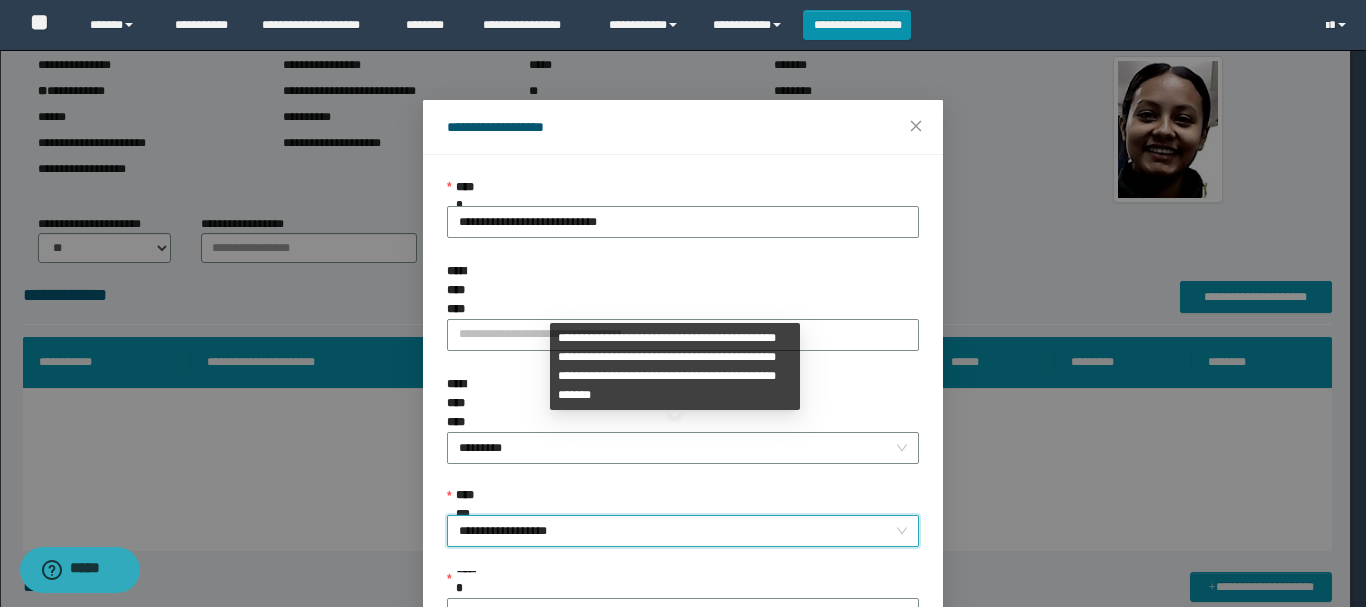 scroll, scrollTop: 145, scrollLeft: 0, axis: vertical 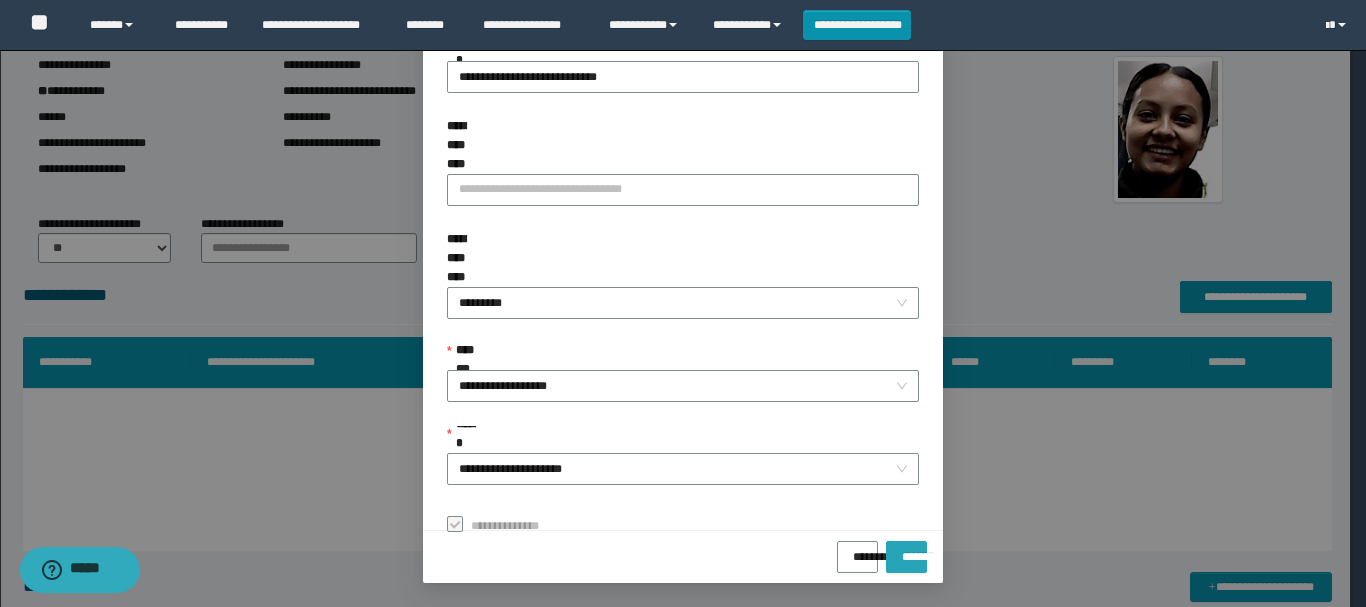 click on "*******" at bounding box center [906, 550] 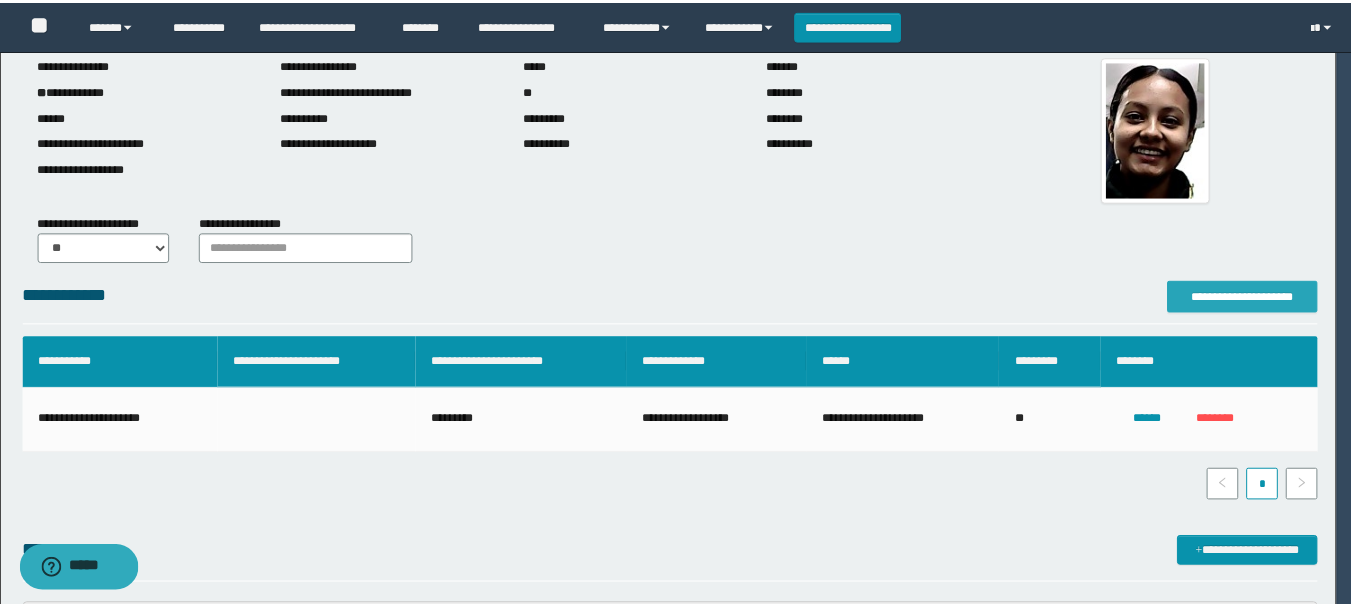 scroll, scrollTop: 0, scrollLeft: 0, axis: both 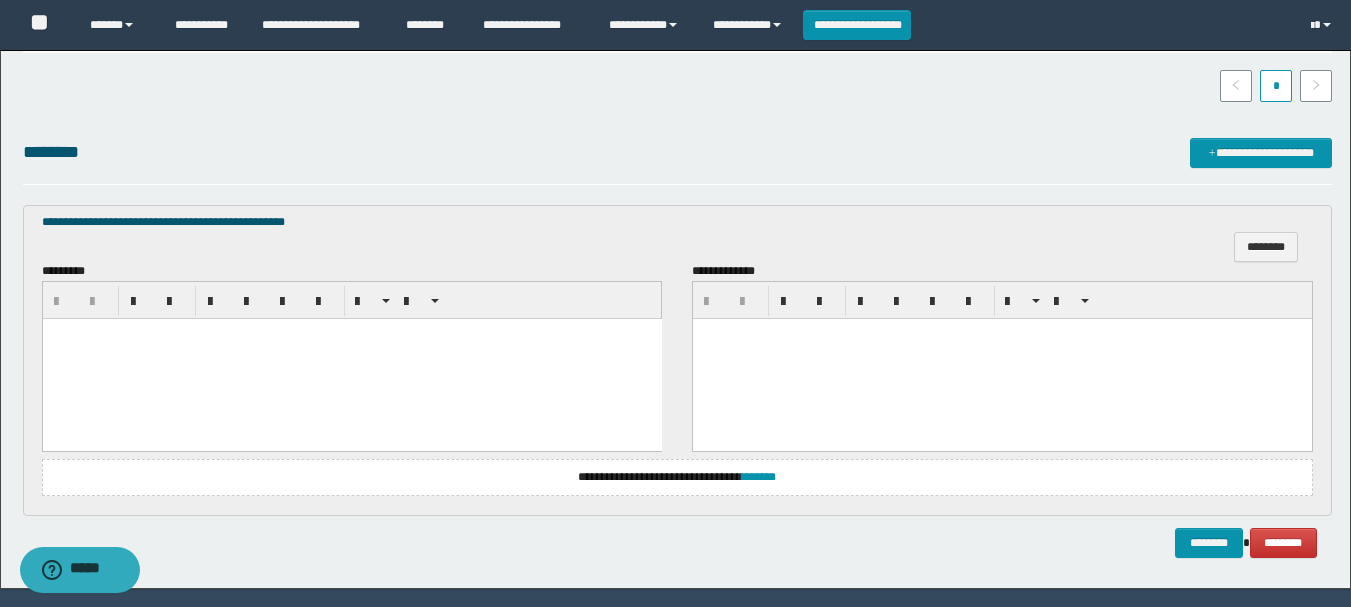 click at bounding box center [351, 358] 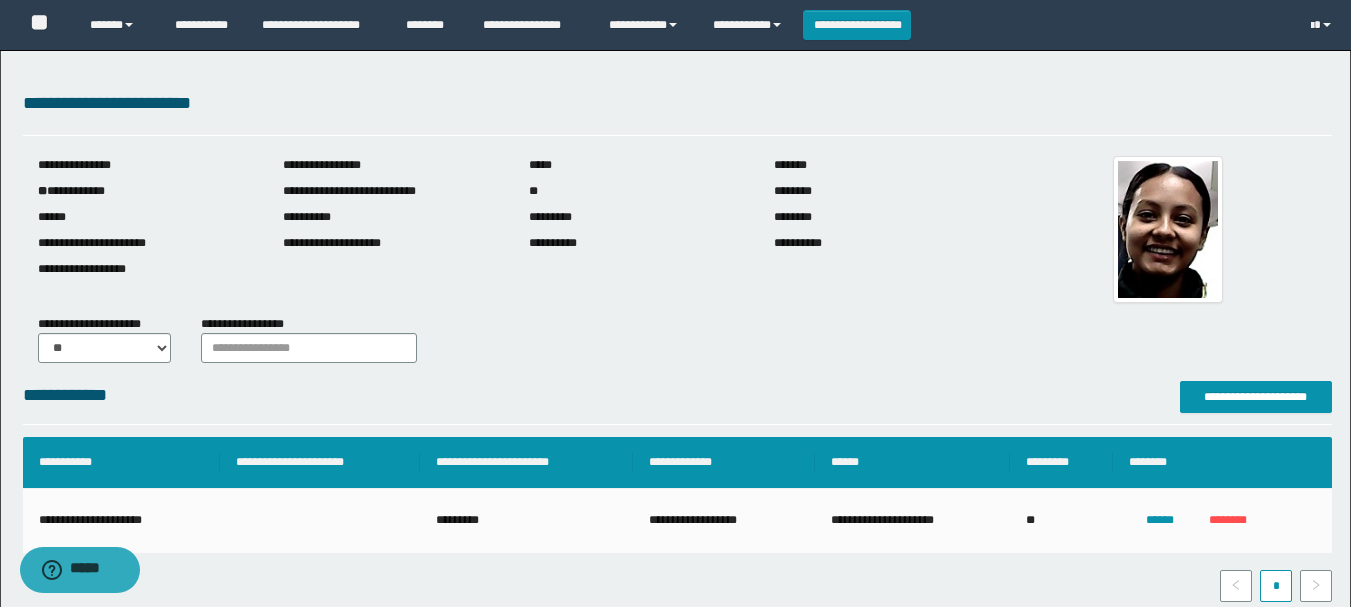 scroll, scrollTop: 400, scrollLeft: 0, axis: vertical 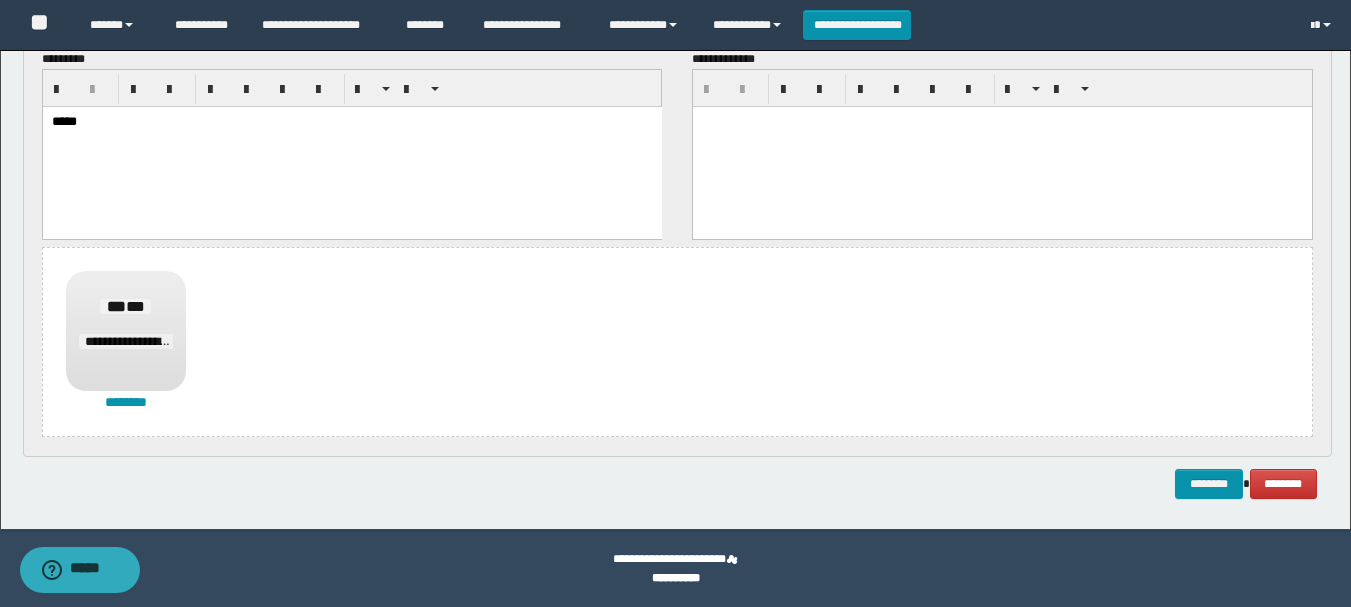 click on "**********" at bounding box center (677, 342) 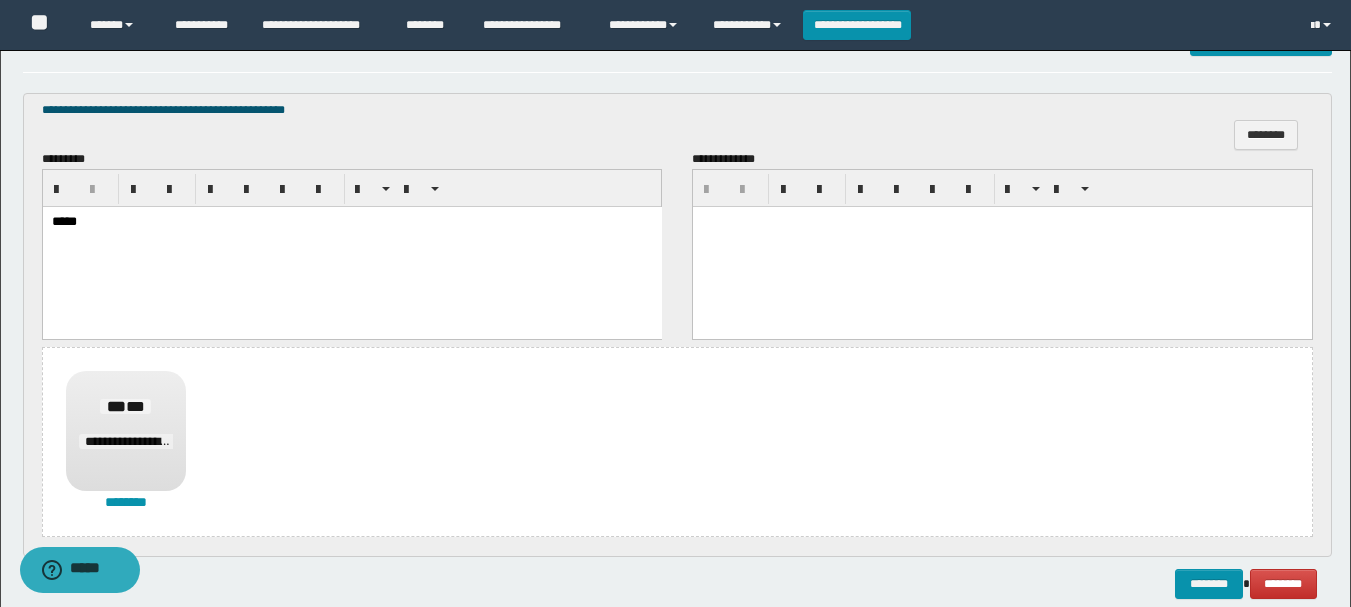 scroll, scrollTop: 712, scrollLeft: 0, axis: vertical 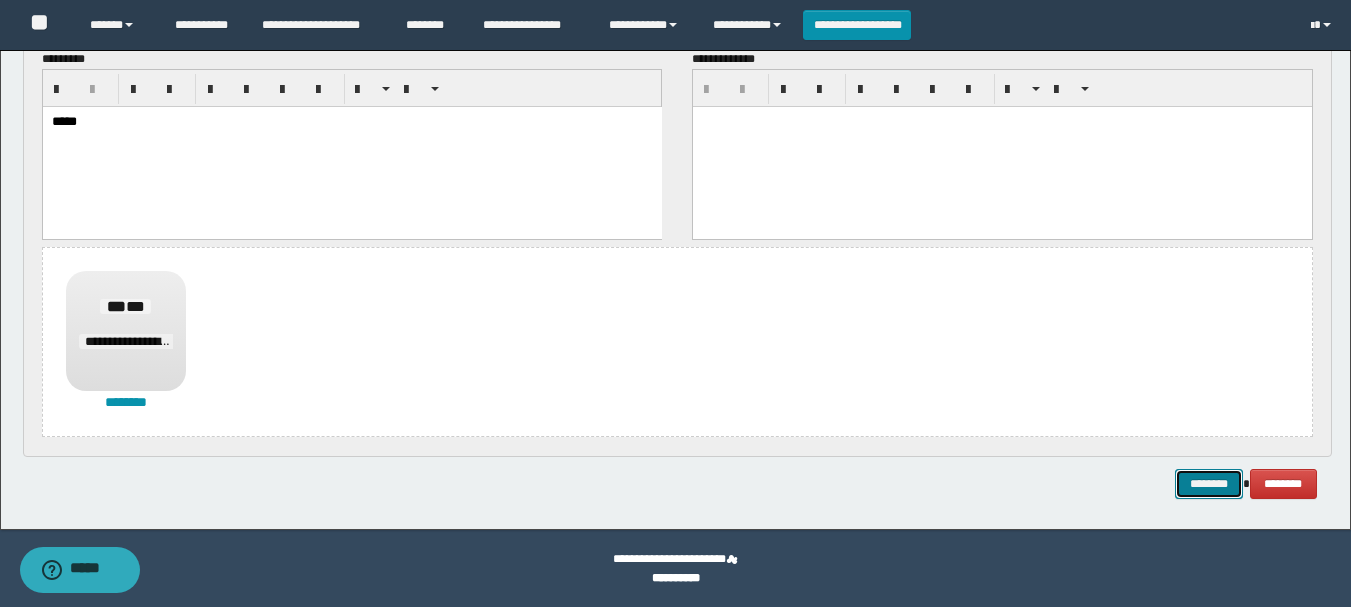 click on "********" at bounding box center (1209, 484) 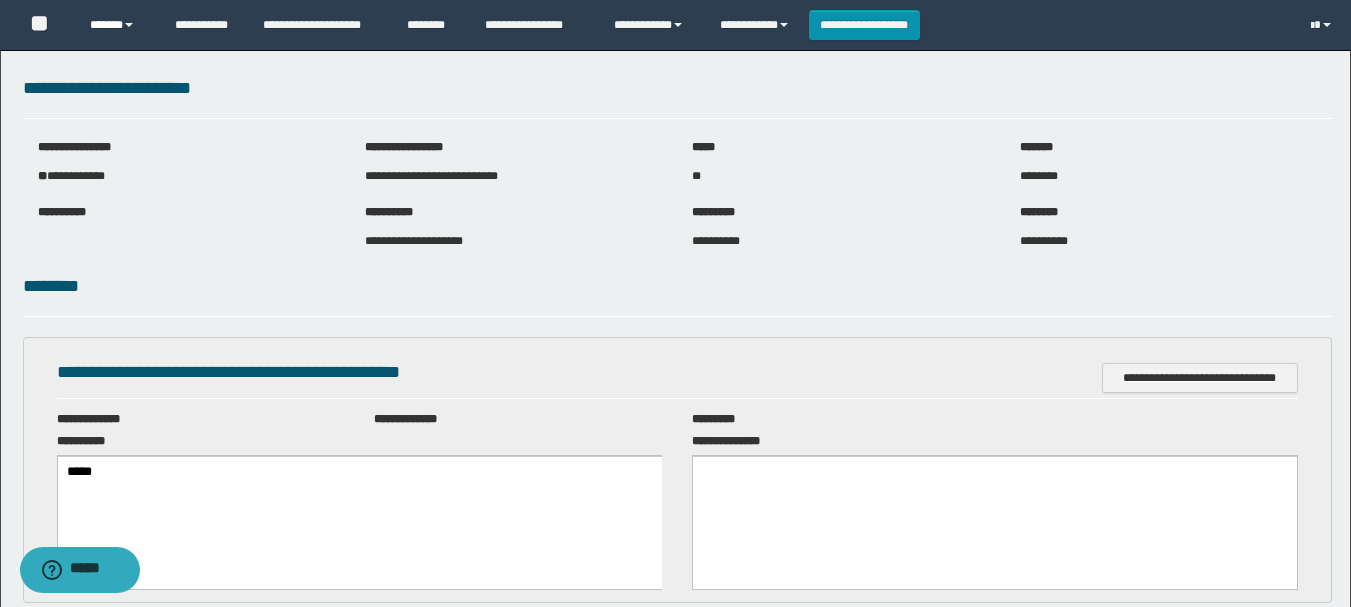 scroll, scrollTop: 0, scrollLeft: 0, axis: both 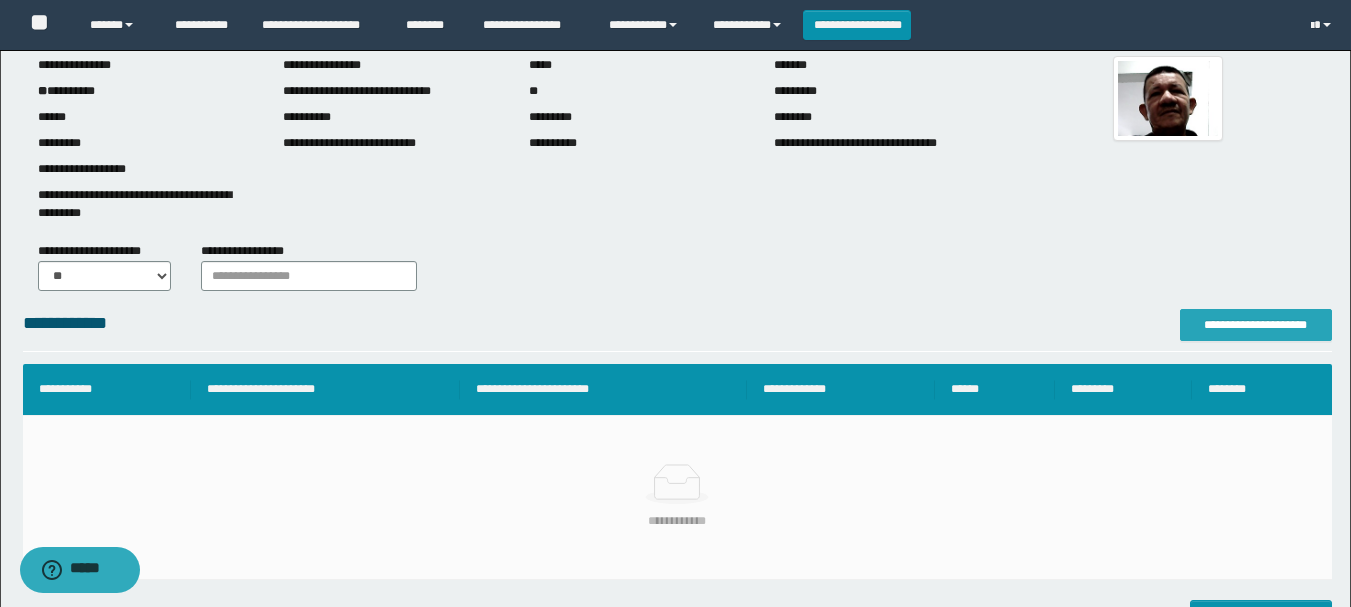 click on "**********" at bounding box center (1256, 325) 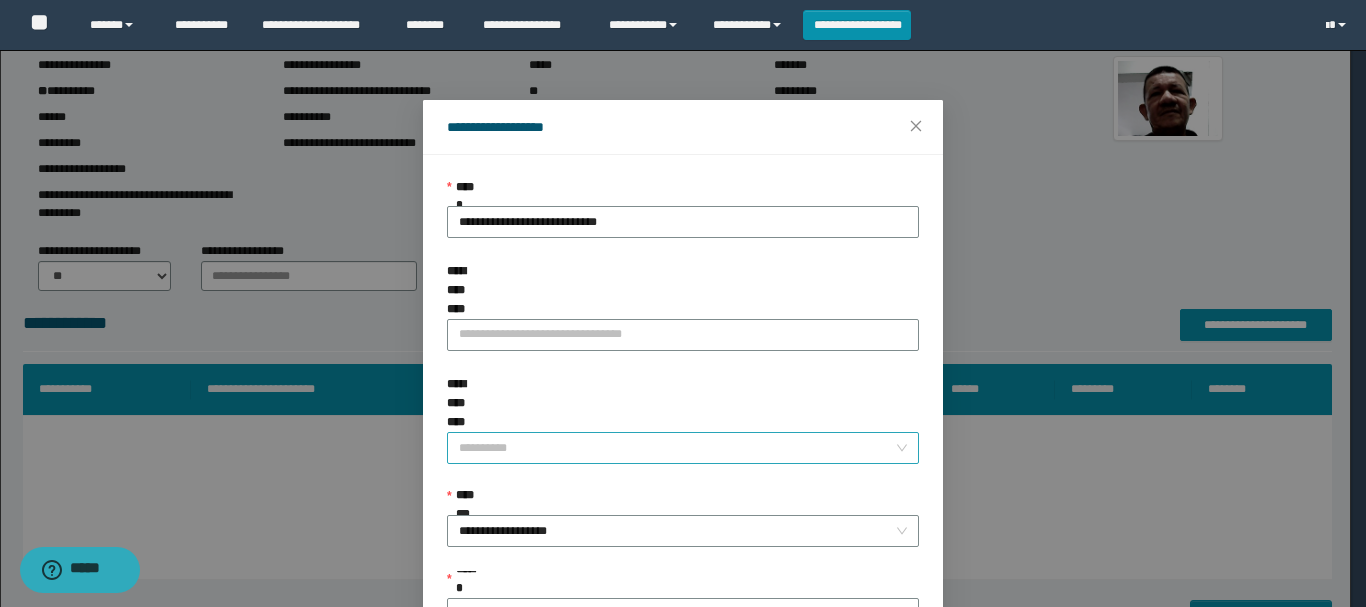 click on "**********" at bounding box center [677, 448] 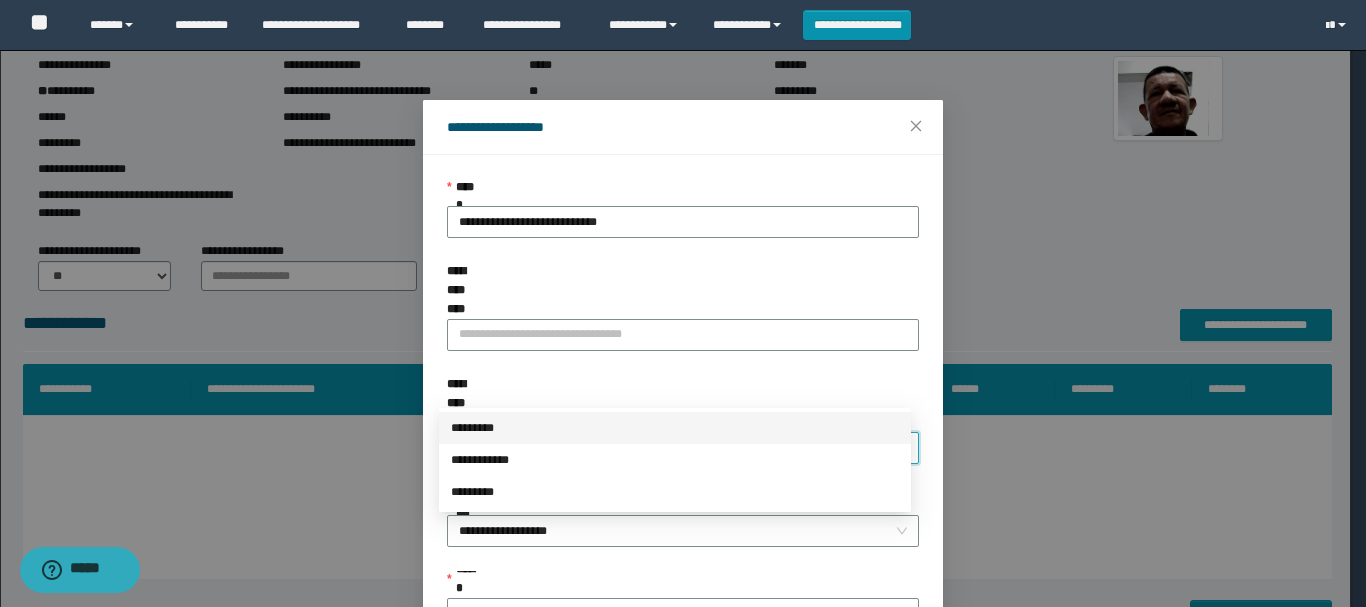 click on "*********" at bounding box center (675, 428) 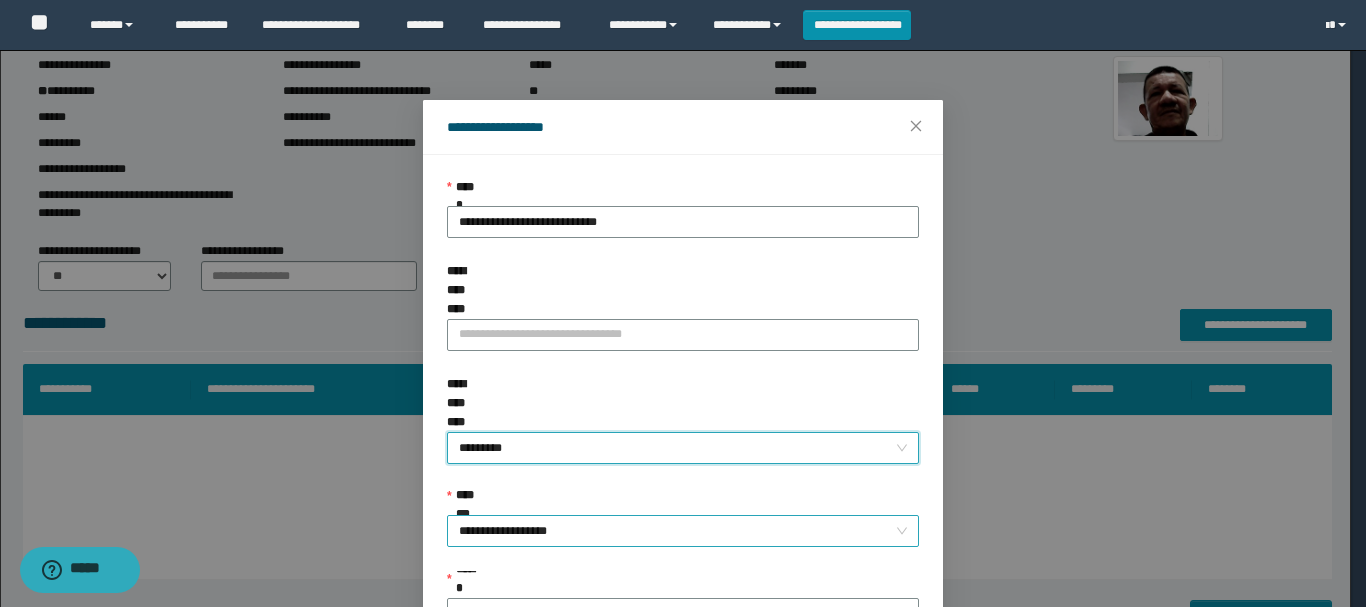 click on "**********" at bounding box center [683, 531] 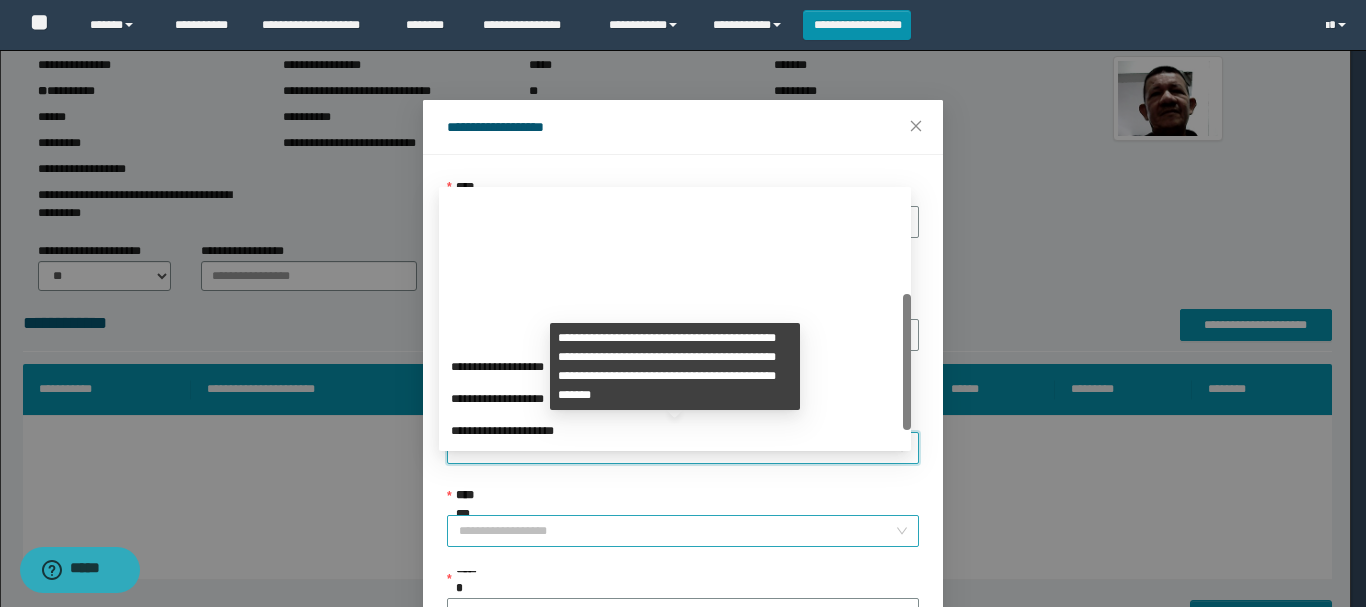 scroll, scrollTop: 192, scrollLeft: 0, axis: vertical 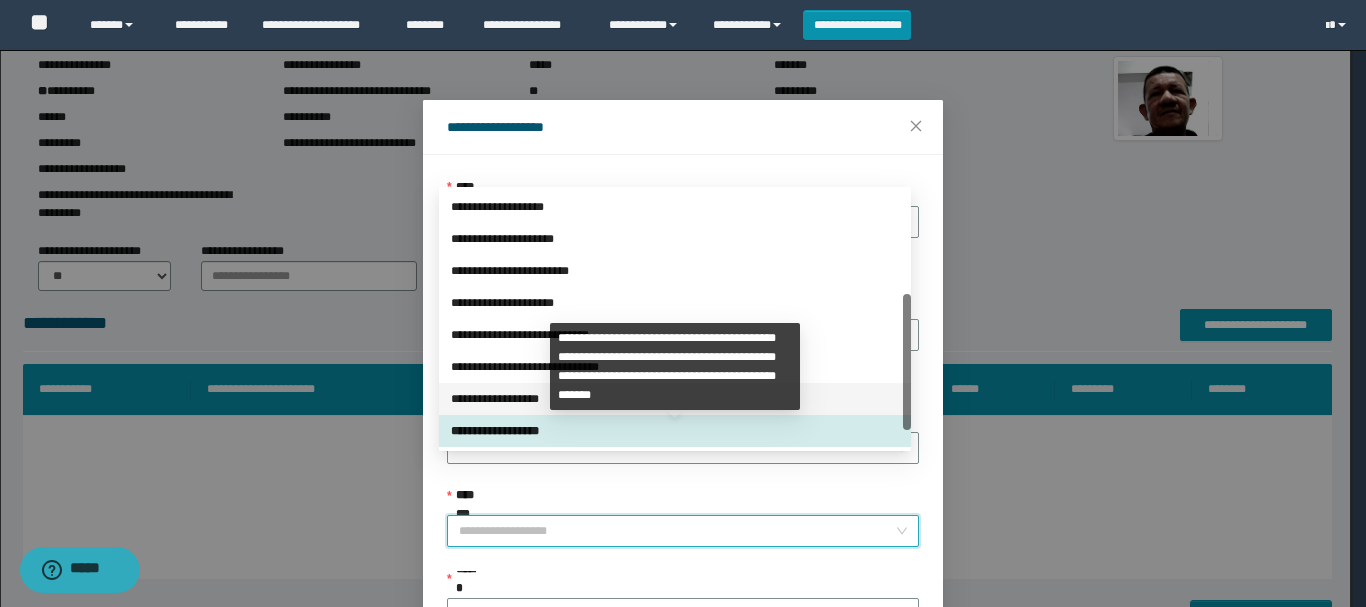 click on "**********" at bounding box center [675, 399] 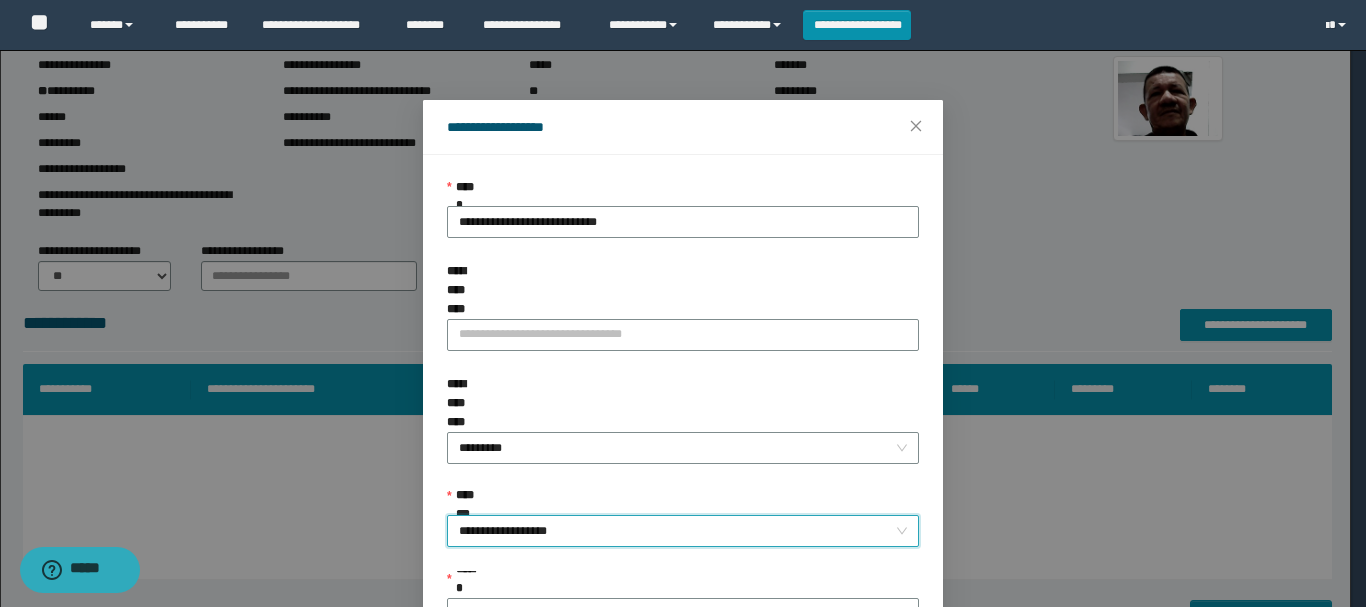 scroll, scrollTop: 145, scrollLeft: 0, axis: vertical 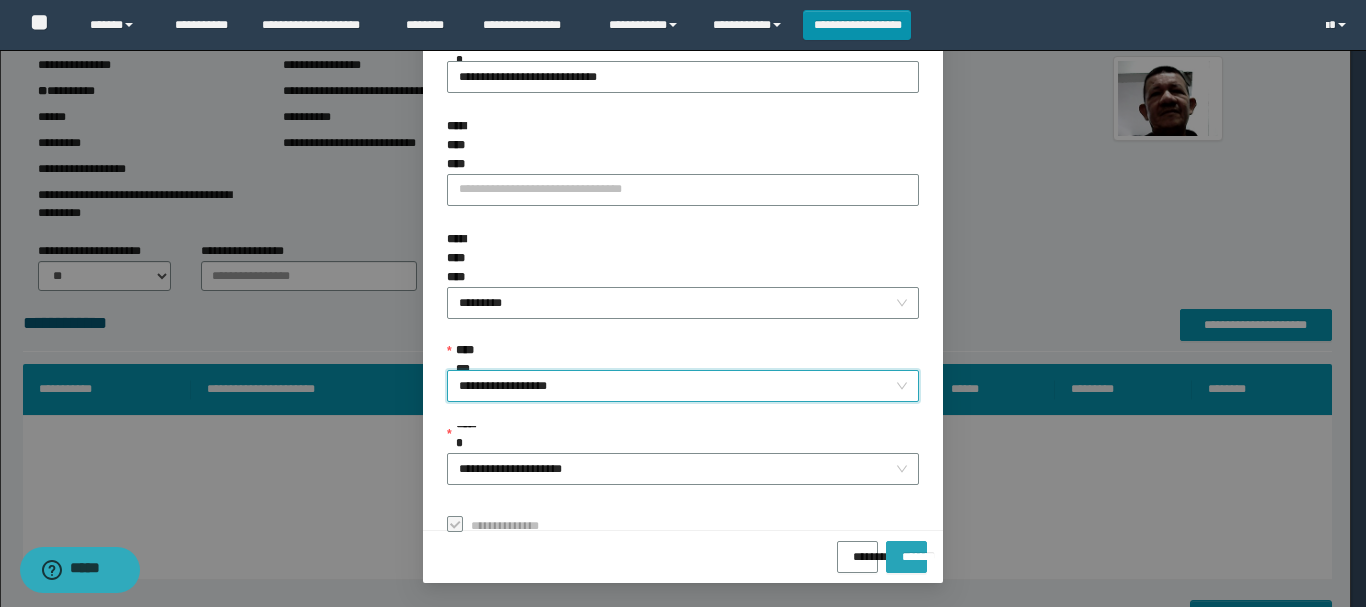 click on "*******" at bounding box center (906, 550) 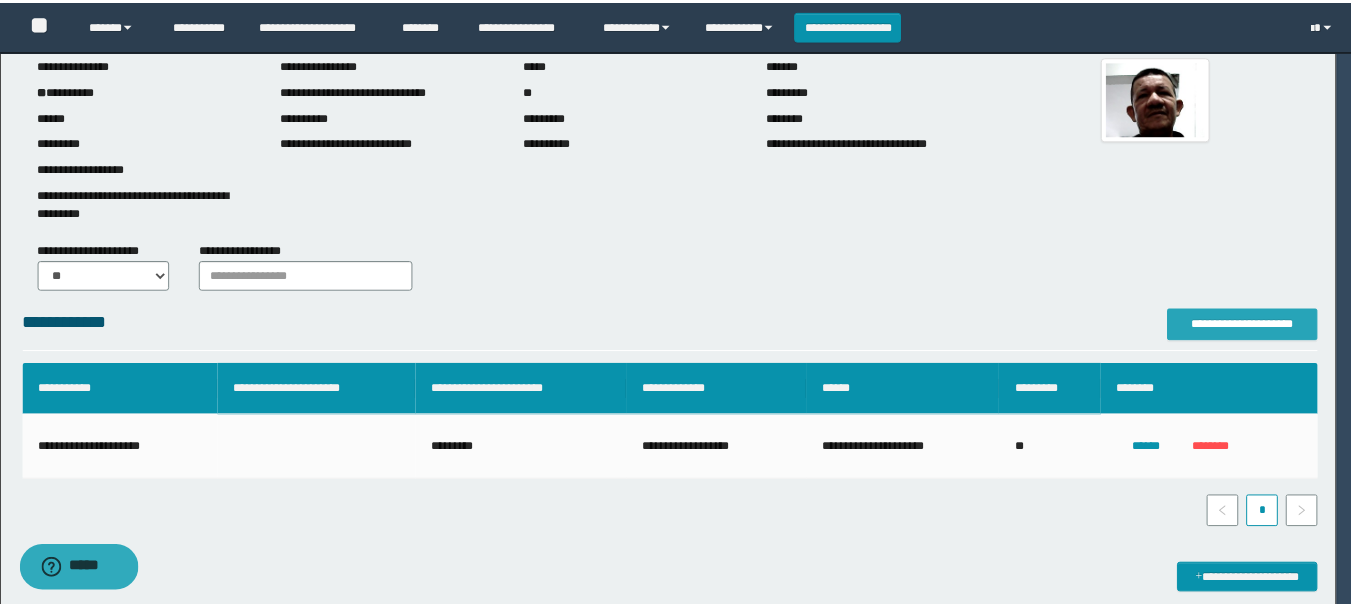 scroll, scrollTop: 0, scrollLeft: 0, axis: both 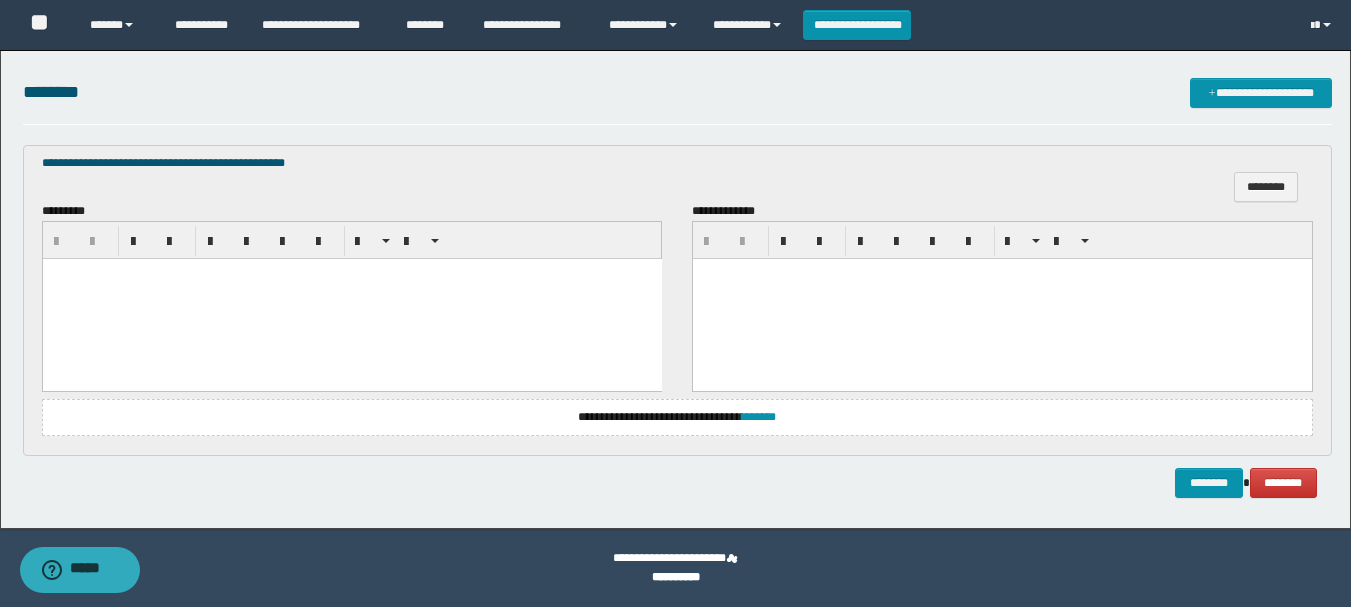 click at bounding box center (351, 299) 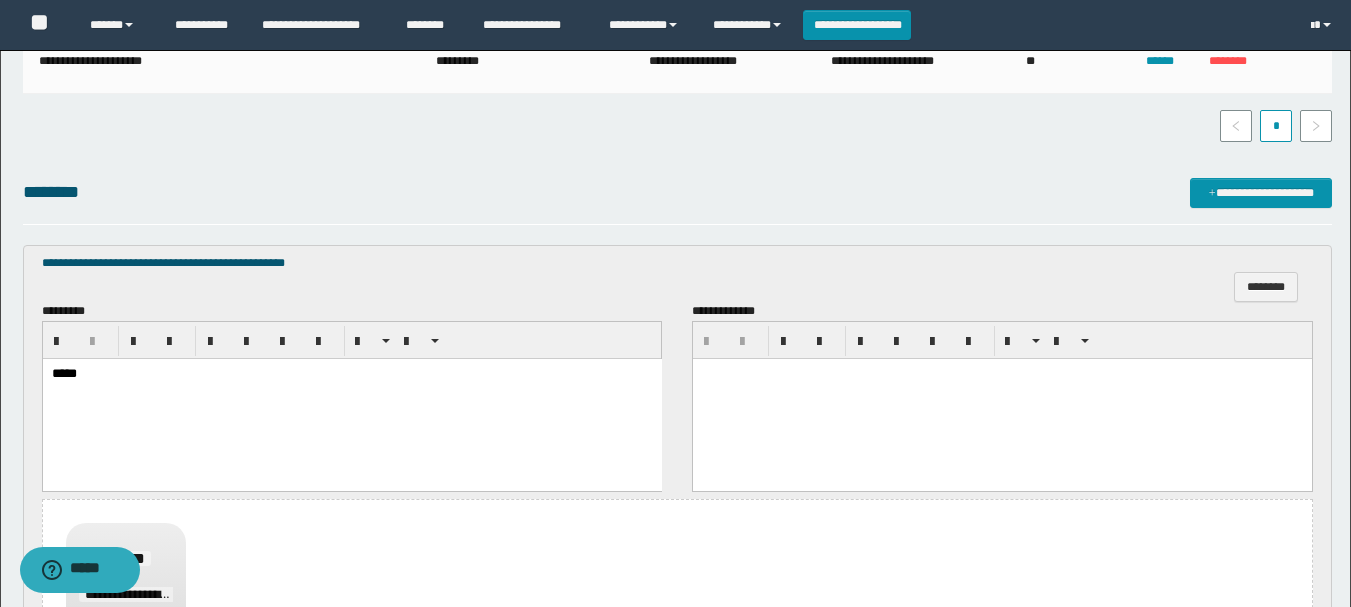 scroll, scrollTop: 740, scrollLeft: 0, axis: vertical 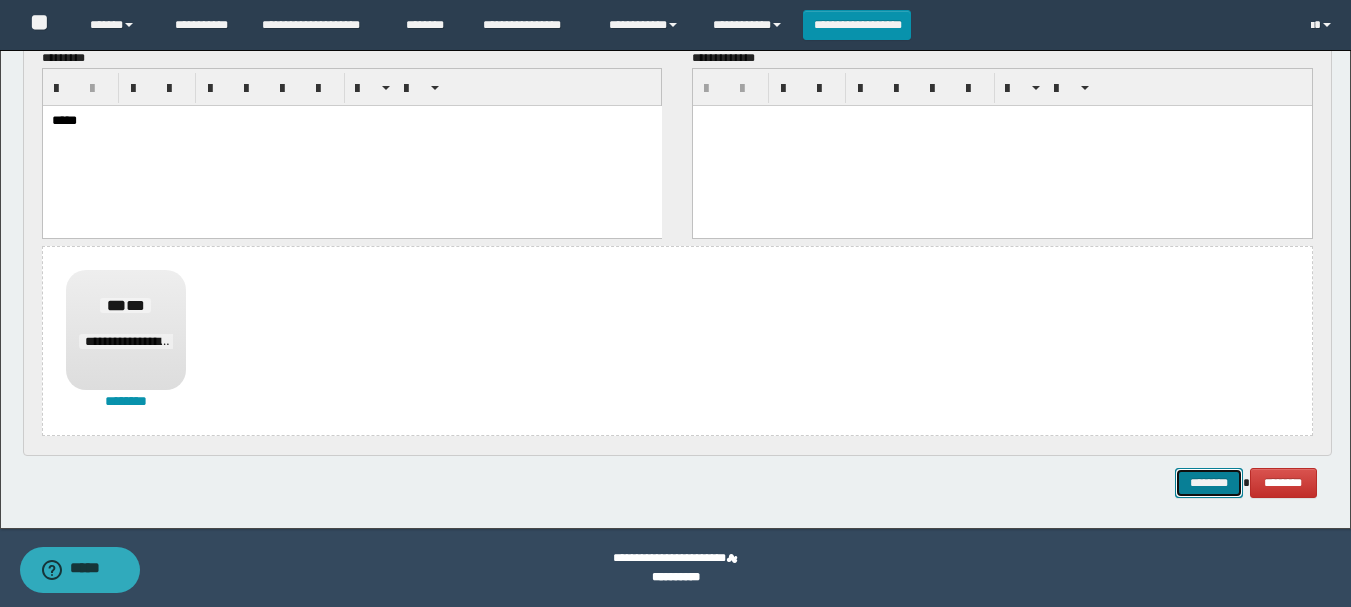 click on "********" at bounding box center (1209, 483) 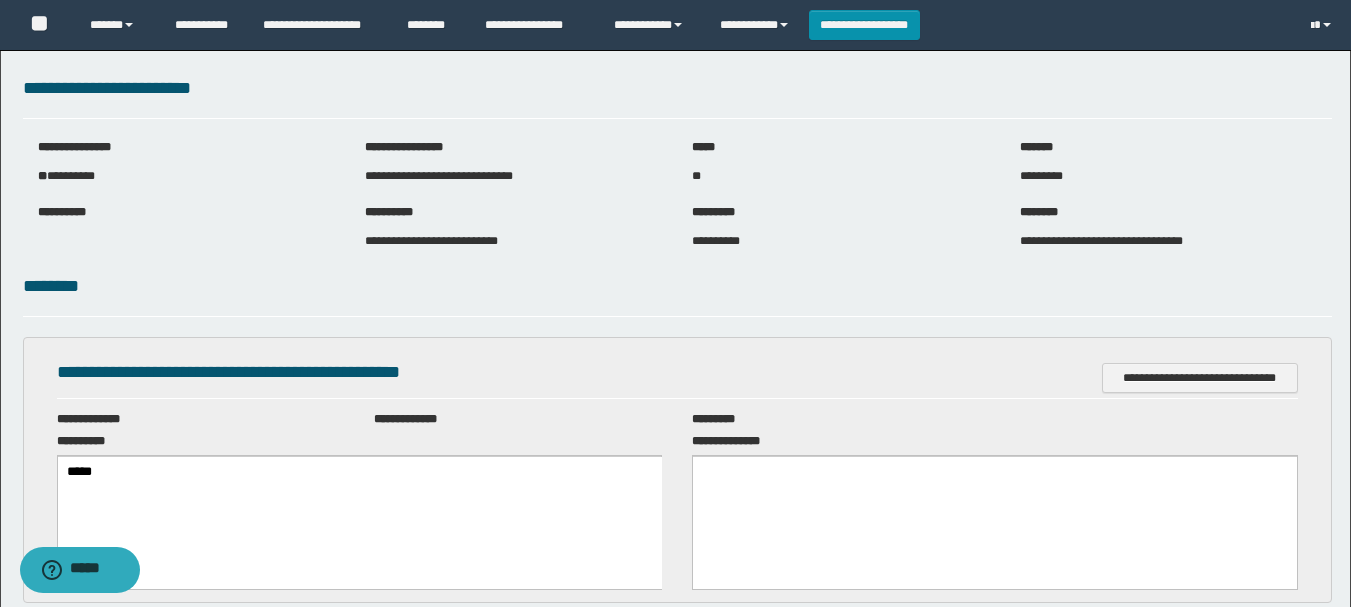 scroll, scrollTop: 0, scrollLeft: 0, axis: both 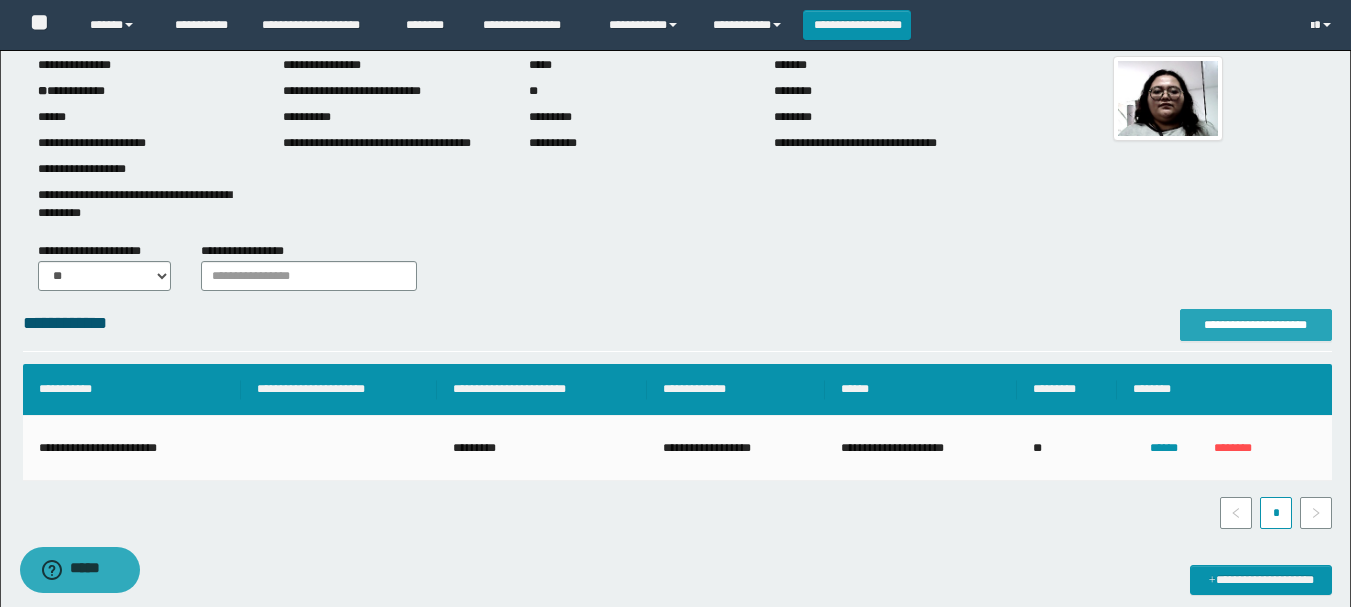 click on "**********" at bounding box center [1256, 325] 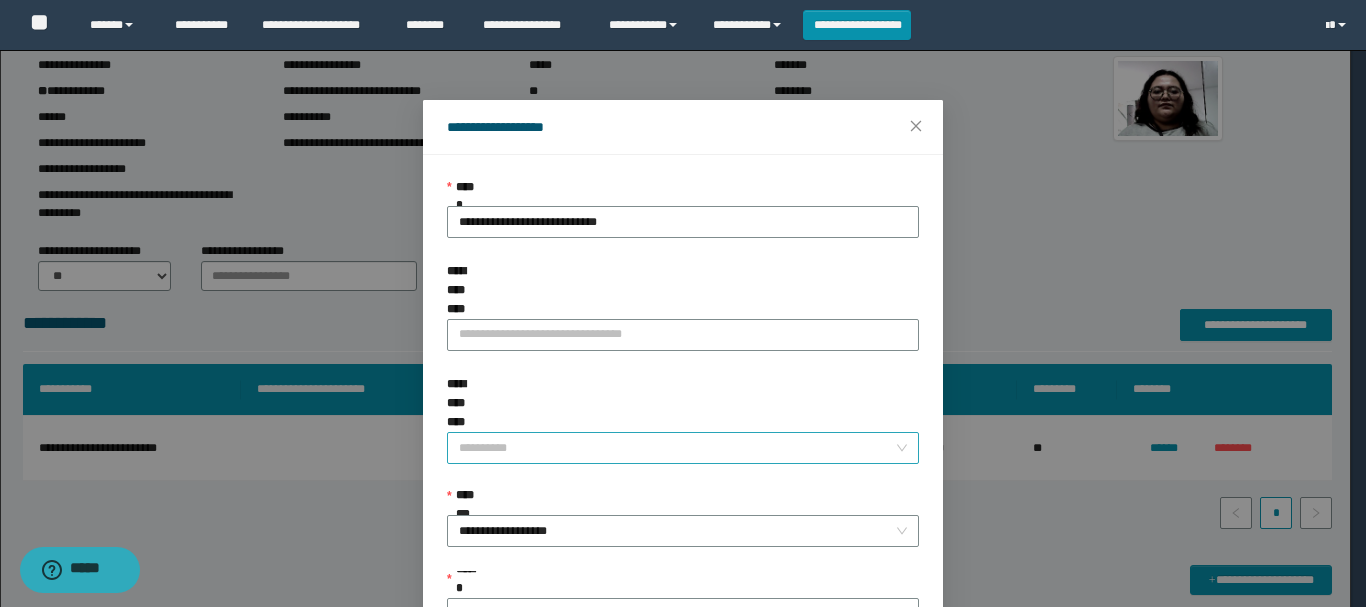 click on "**********" at bounding box center (677, 448) 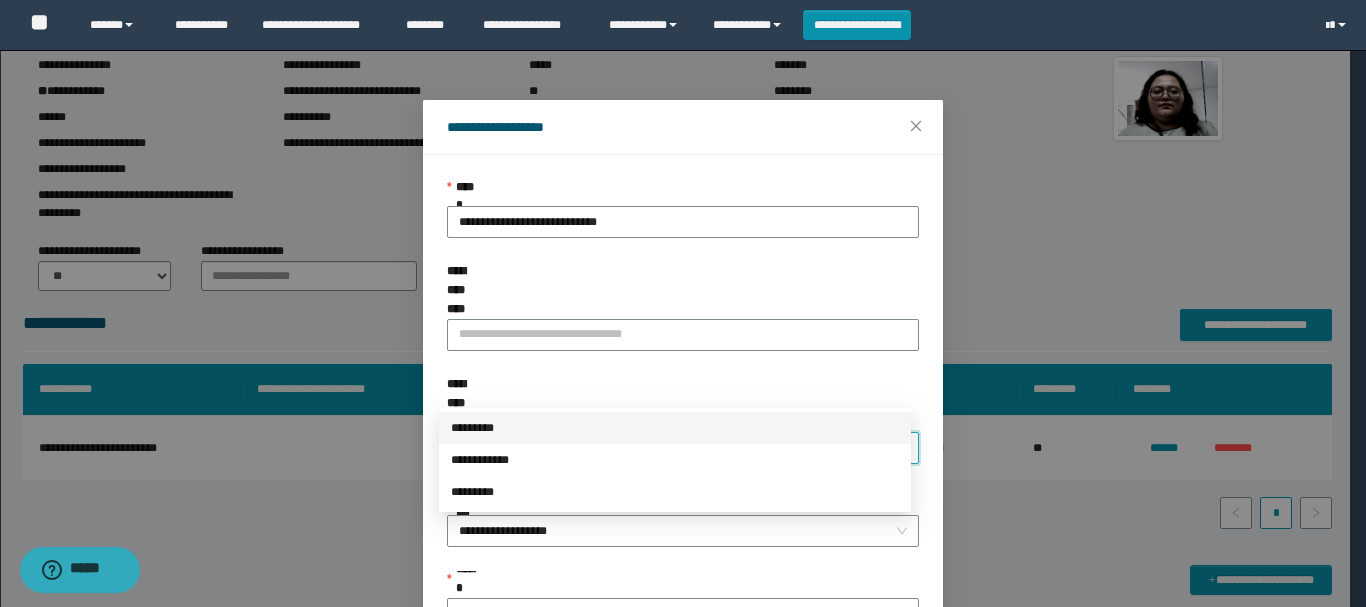 click on "*********" at bounding box center (675, 428) 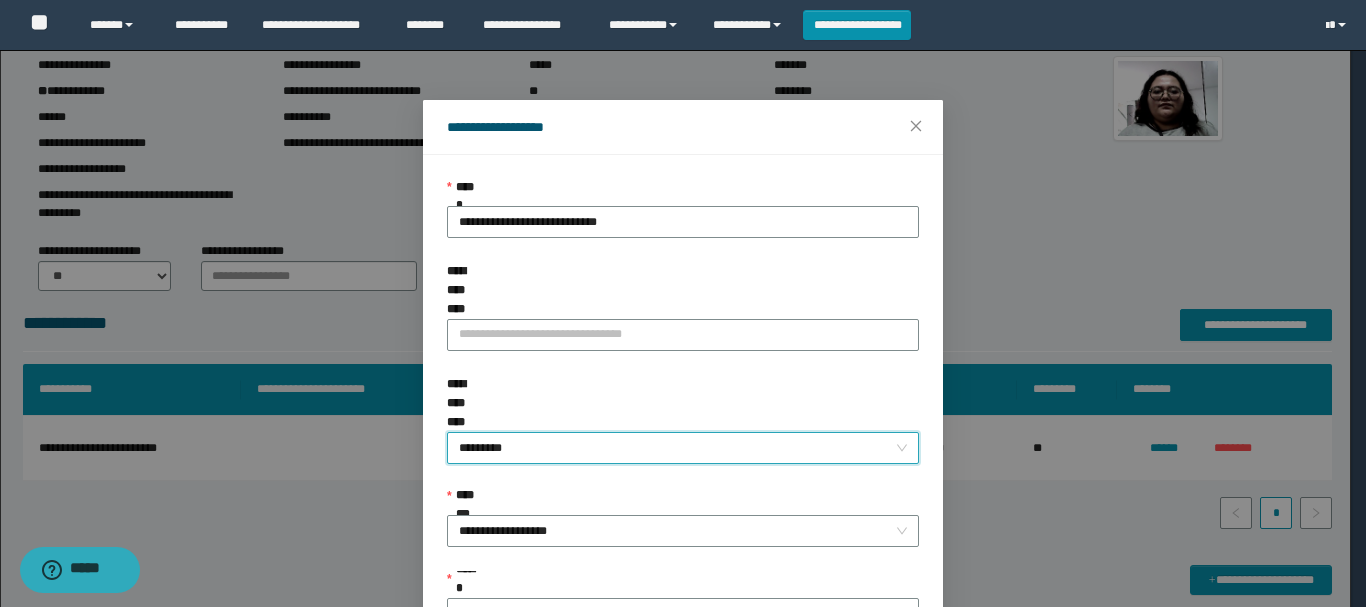 scroll, scrollTop: 100, scrollLeft: 0, axis: vertical 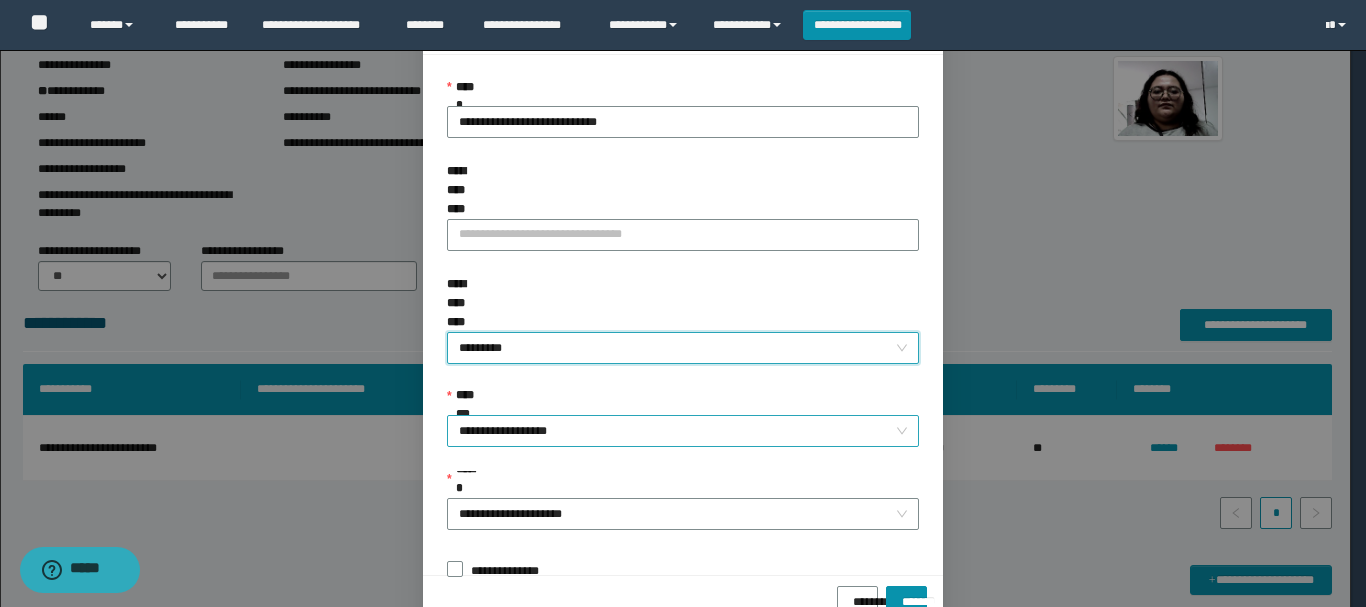 click on "**********" at bounding box center [683, 431] 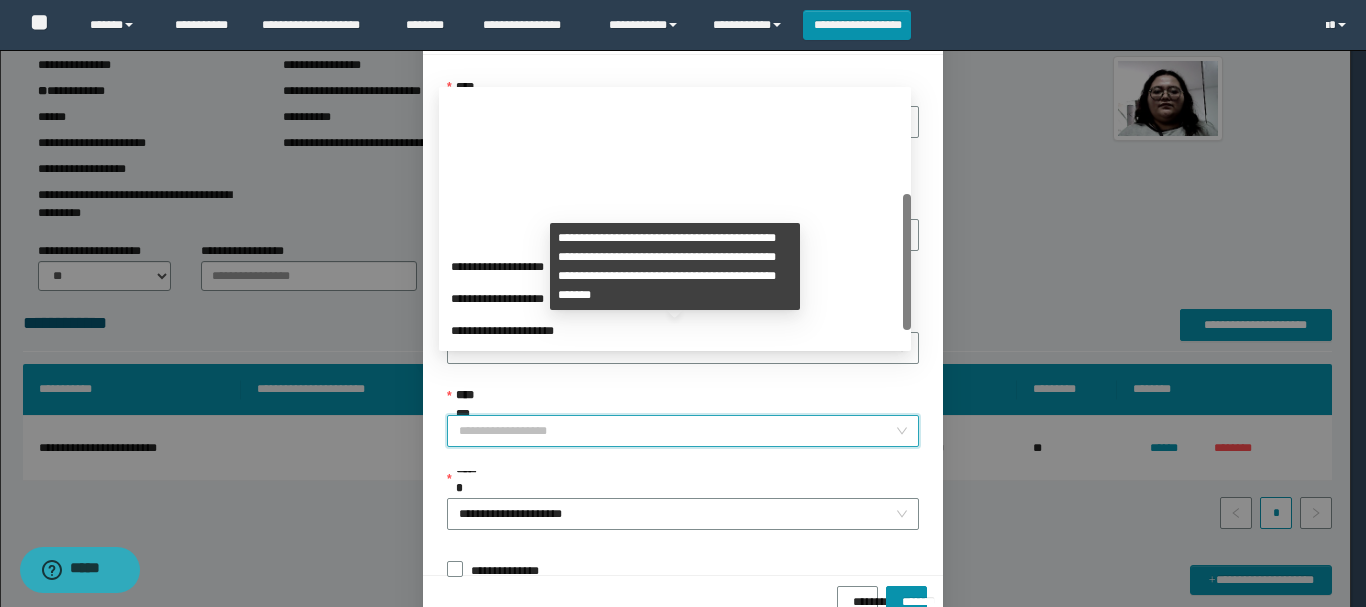 scroll, scrollTop: 192, scrollLeft: 0, axis: vertical 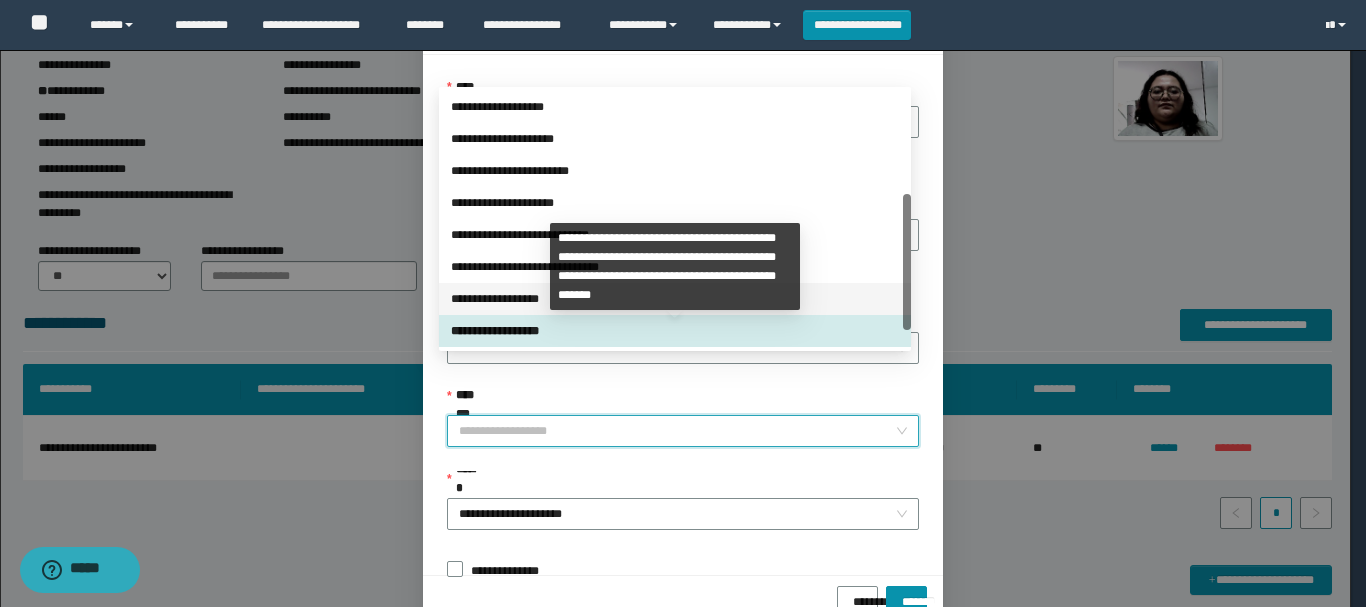 click on "**********" at bounding box center (675, 299) 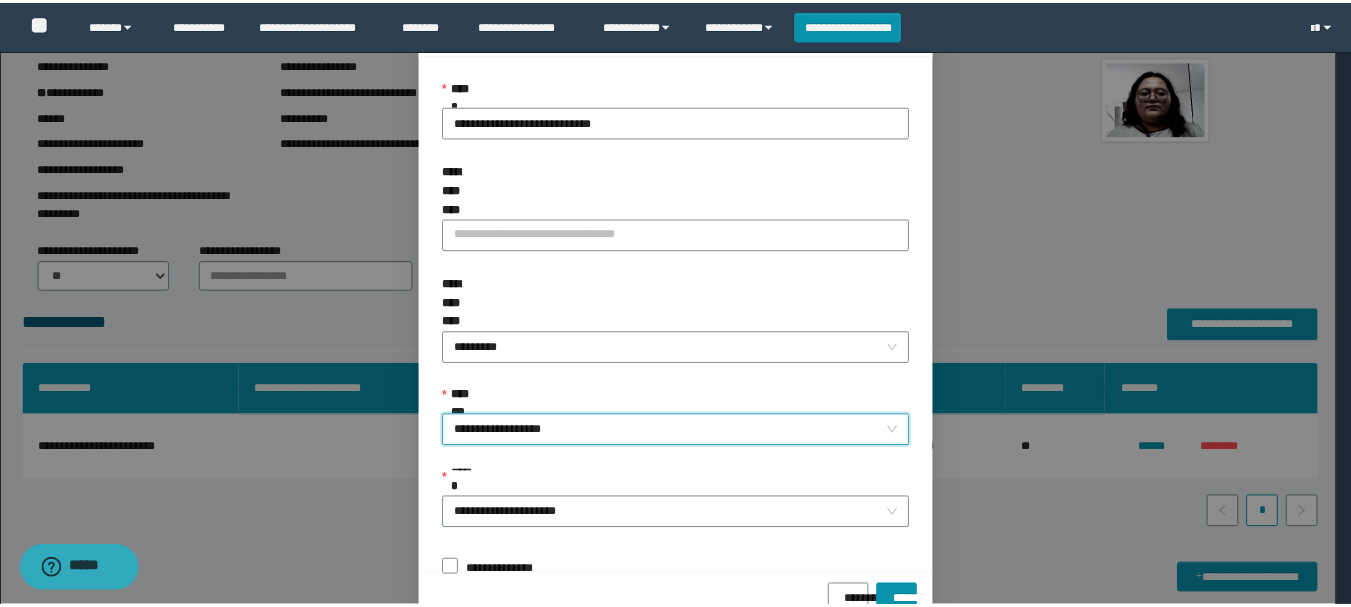 scroll, scrollTop: 145, scrollLeft: 0, axis: vertical 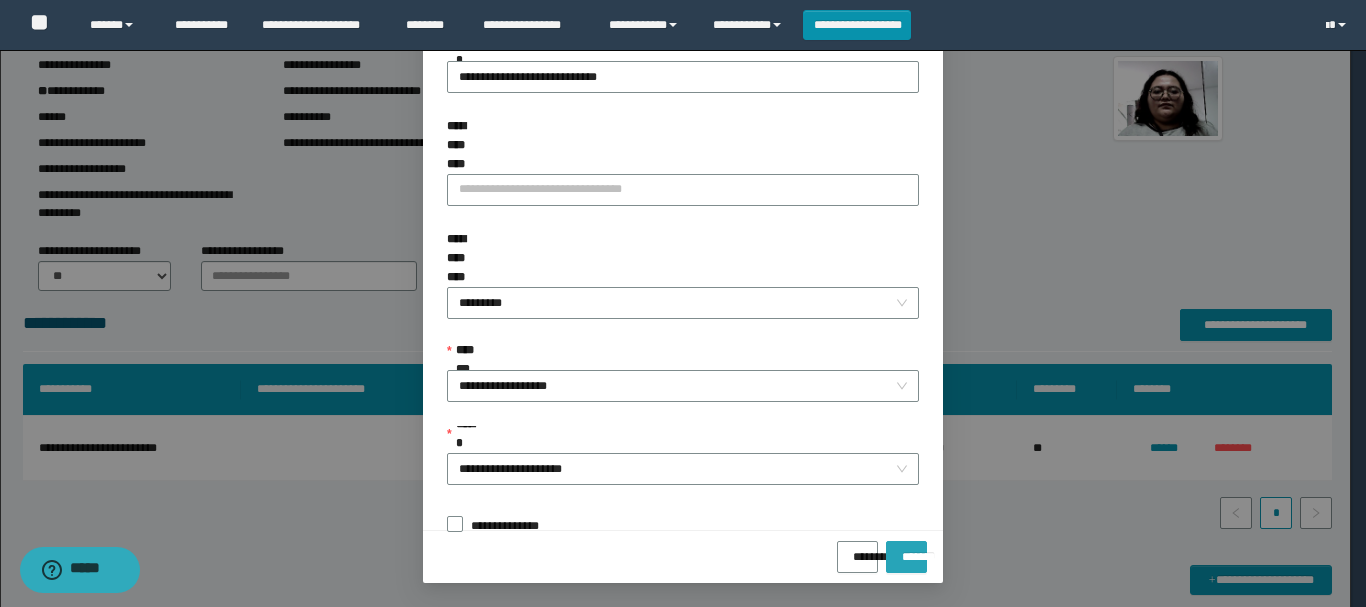 click on "*******" at bounding box center (906, 550) 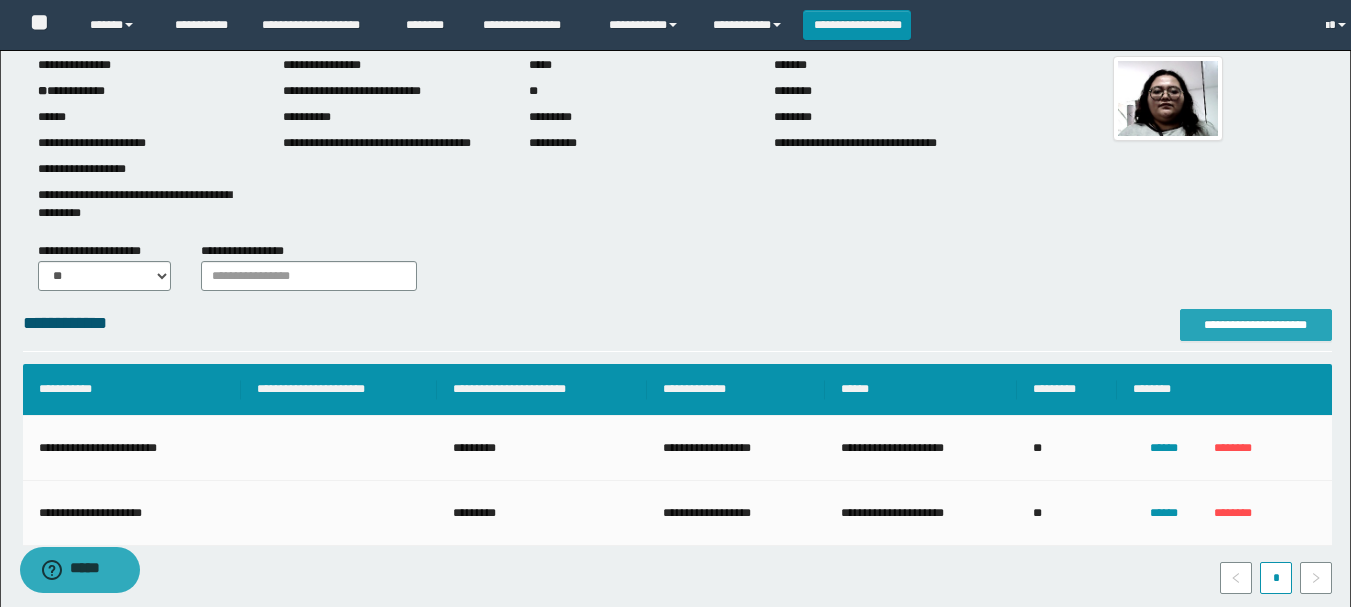 scroll, scrollTop: 0, scrollLeft: 0, axis: both 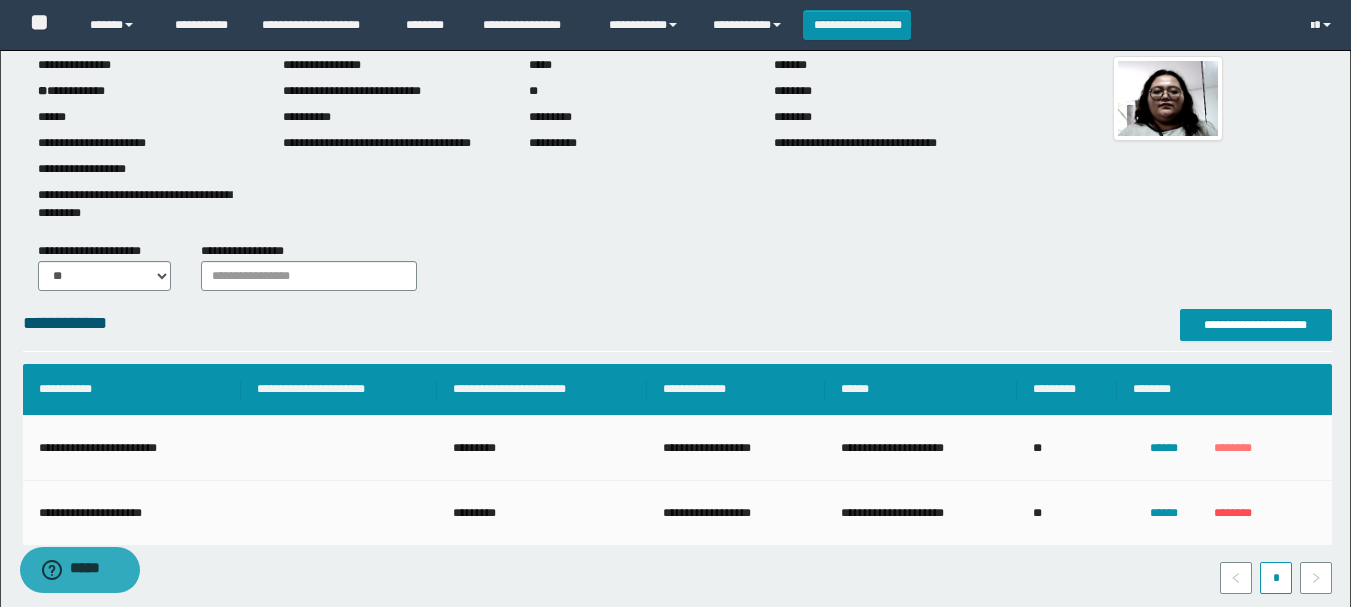 click on "********" at bounding box center (1233, 448) 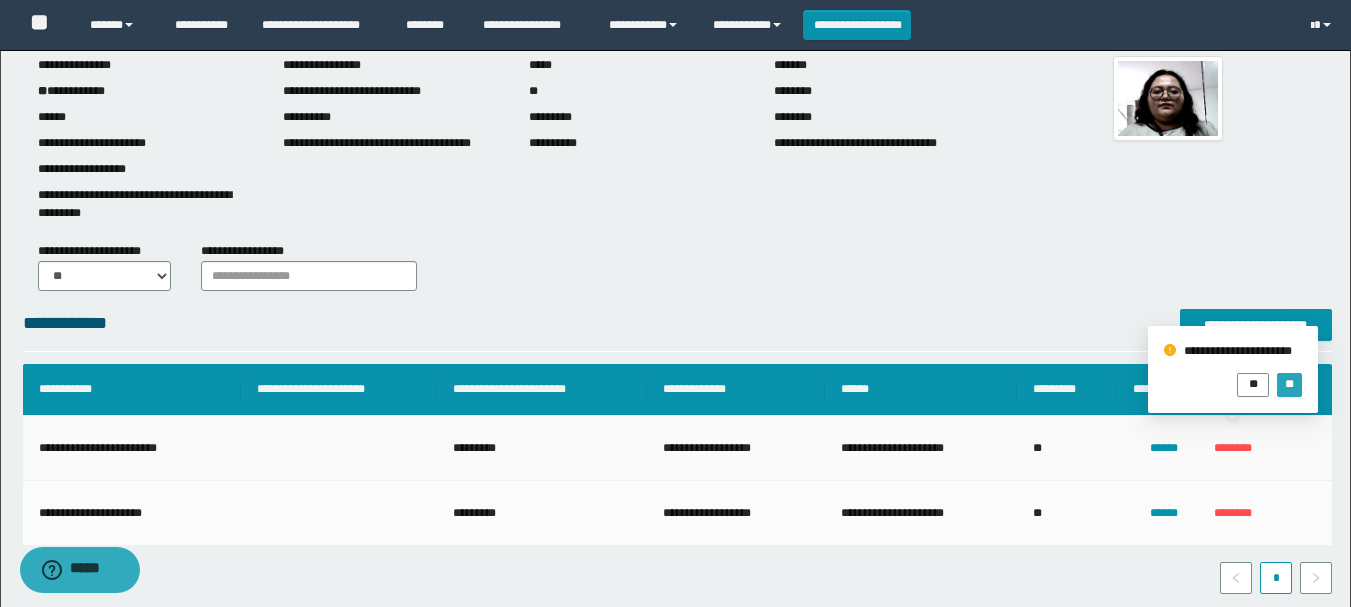 click on "**" at bounding box center (1289, 384) 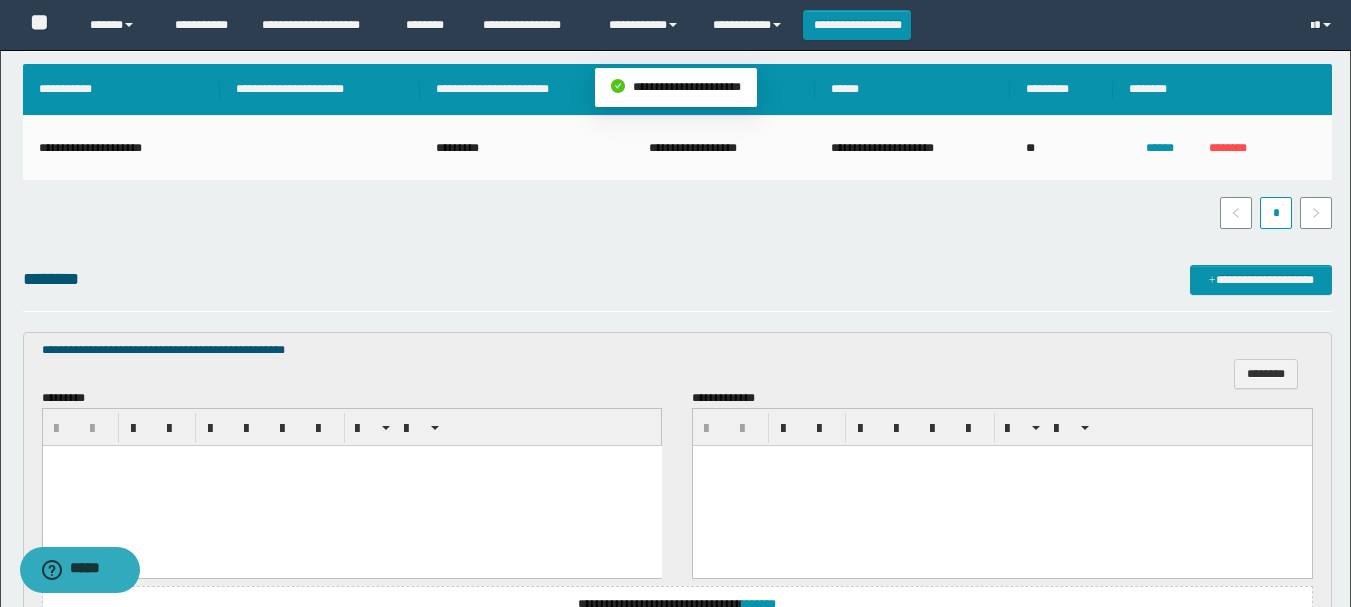 scroll, scrollTop: 587, scrollLeft: 0, axis: vertical 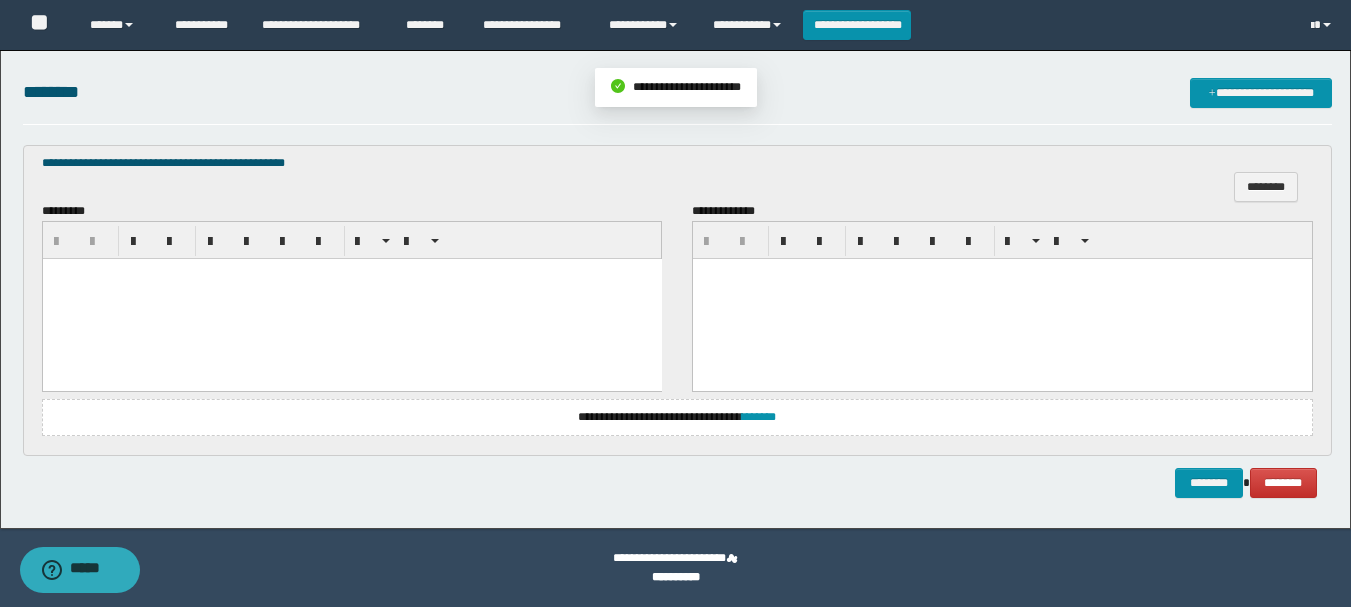 click at bounding box center [351, 299] 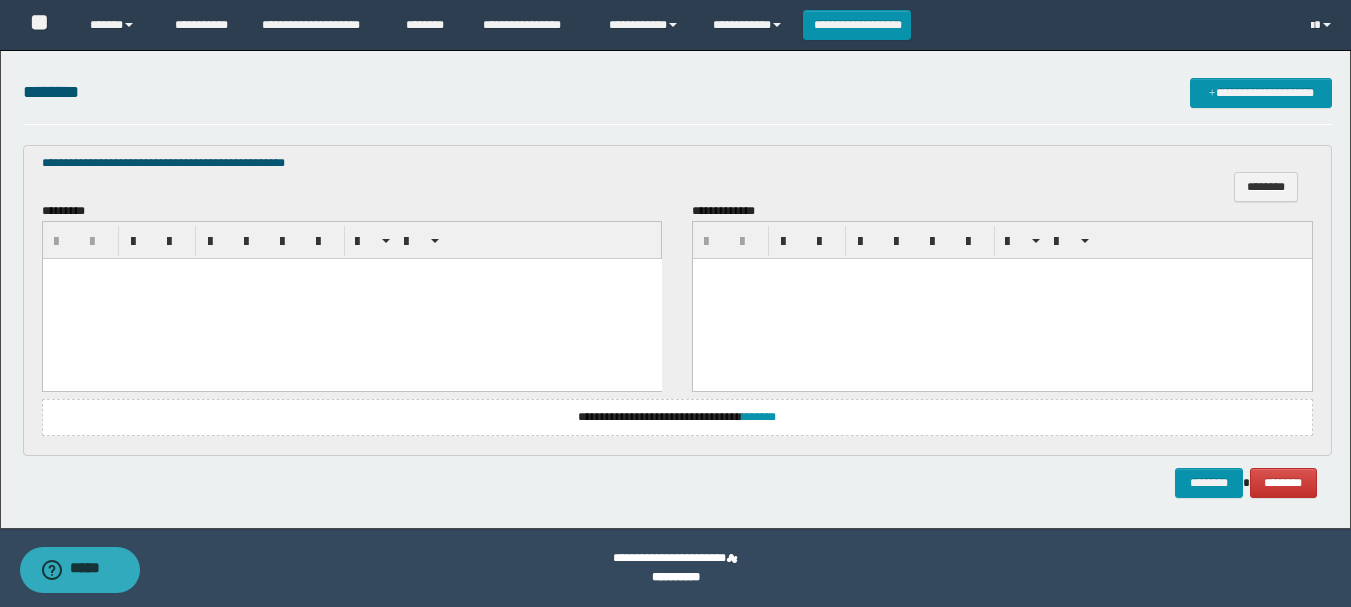 type 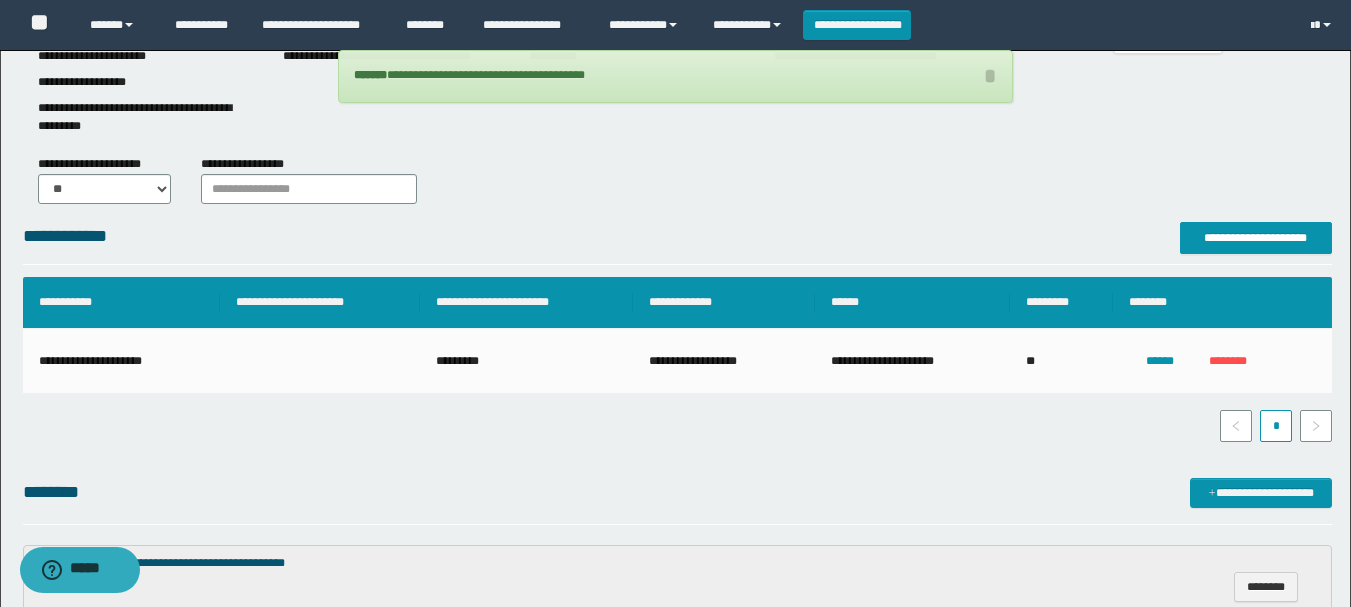 scroll, scrollTop: 0, scrollLeft: 0, axis: both 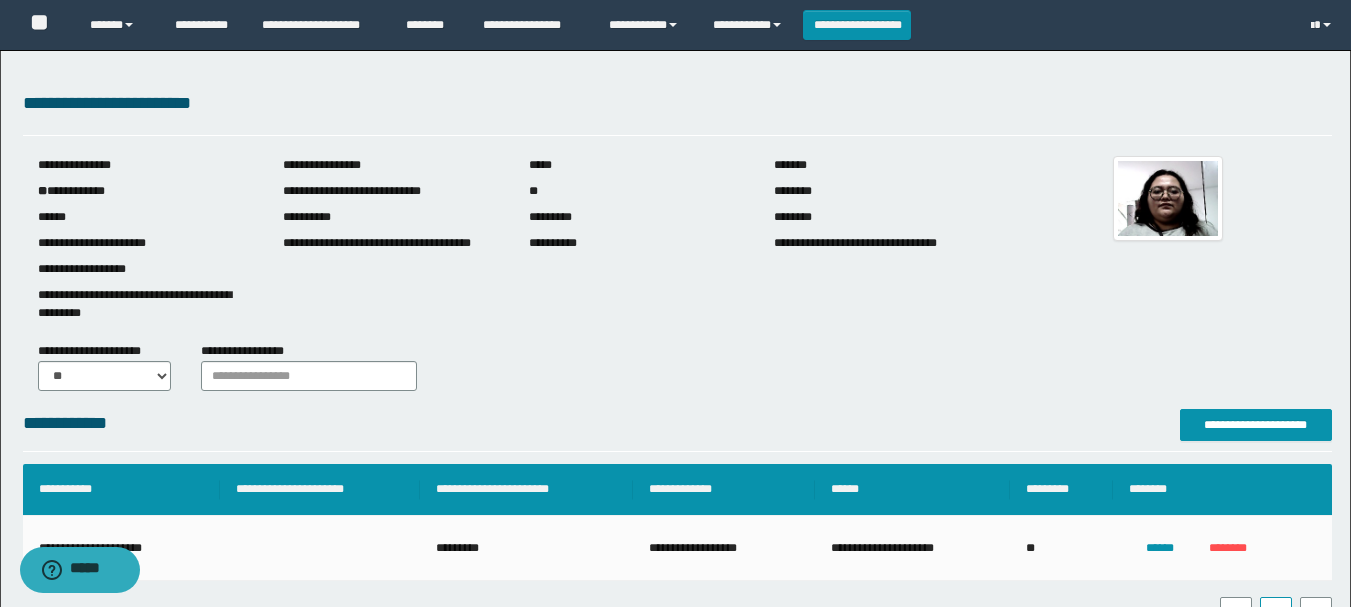 click on "**********" at bounding box center [514, 366] 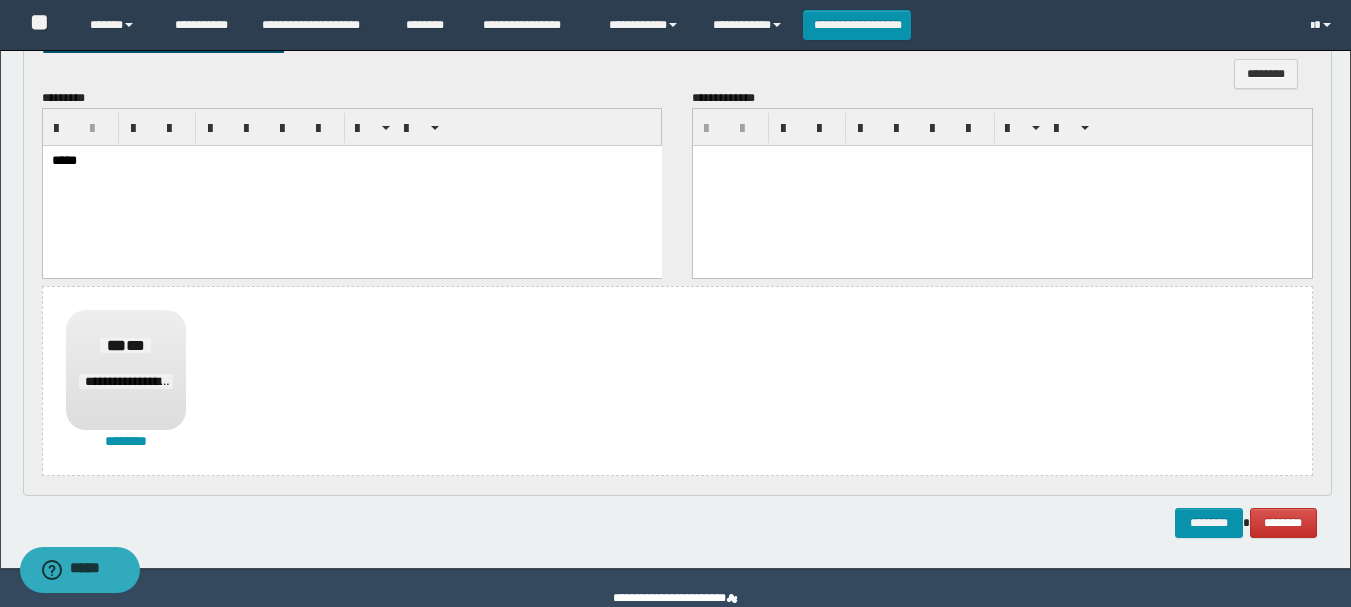scroll, scrollTop: 740, scrollLeft: 0, axis: vertical 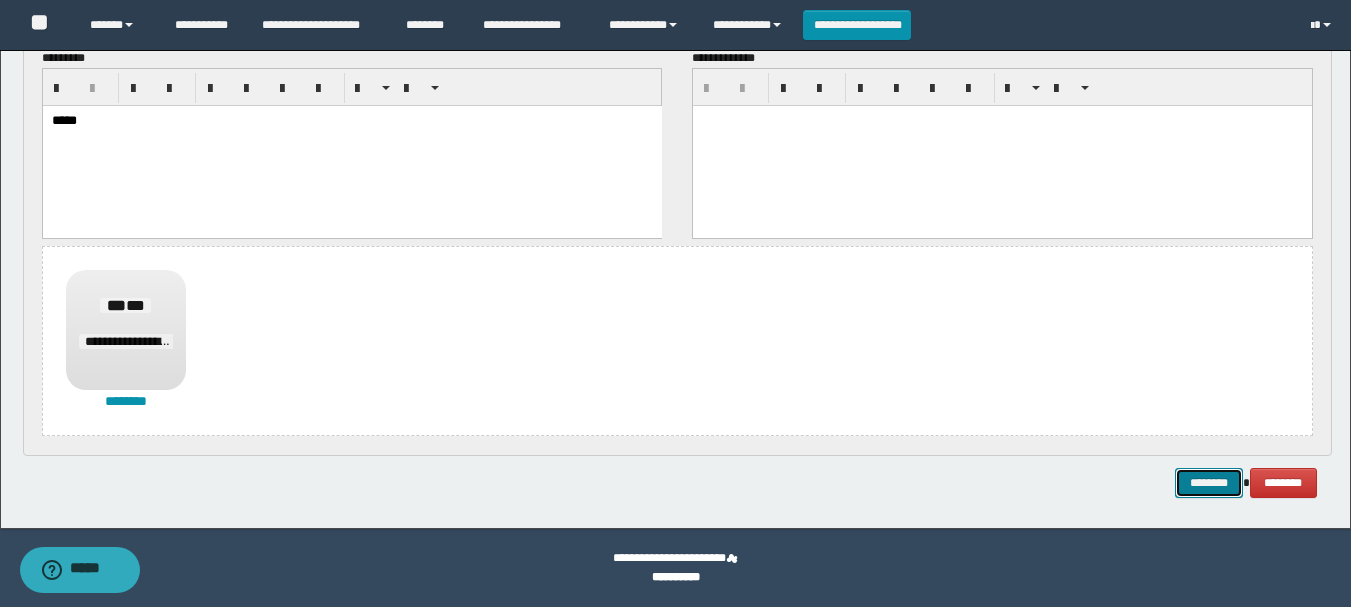 click on "********" at bounding box center [1209, 483] 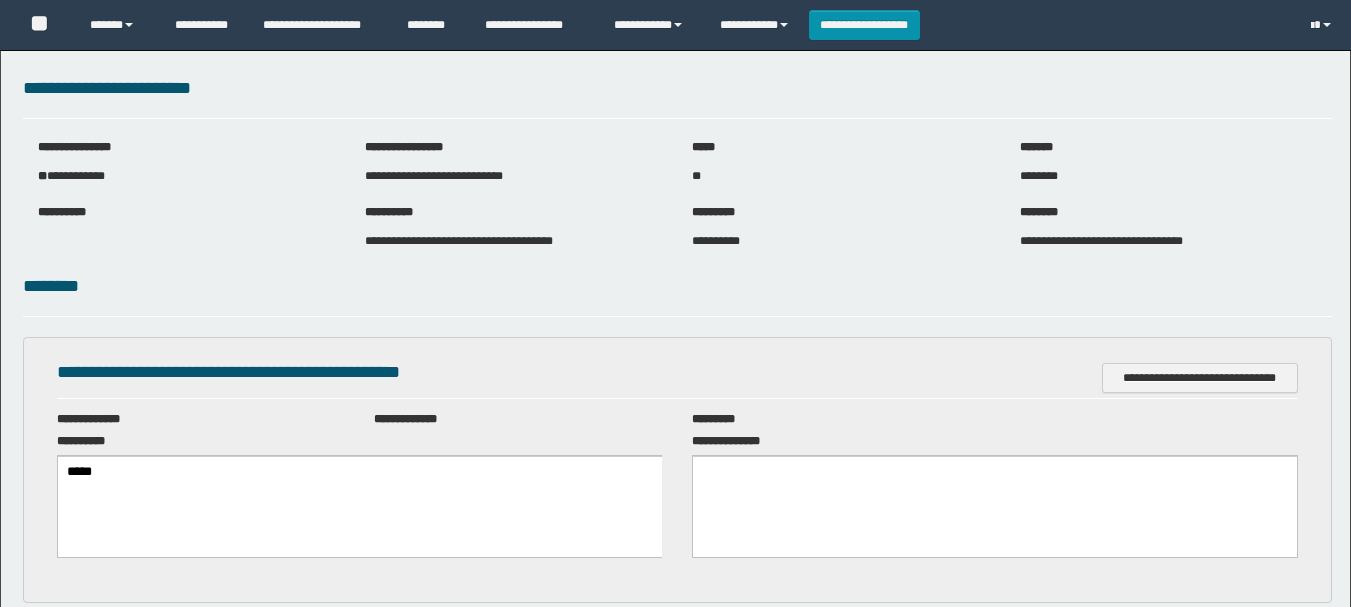 scroll, scrollTop: 0, scrollLeft: 0, axis: both 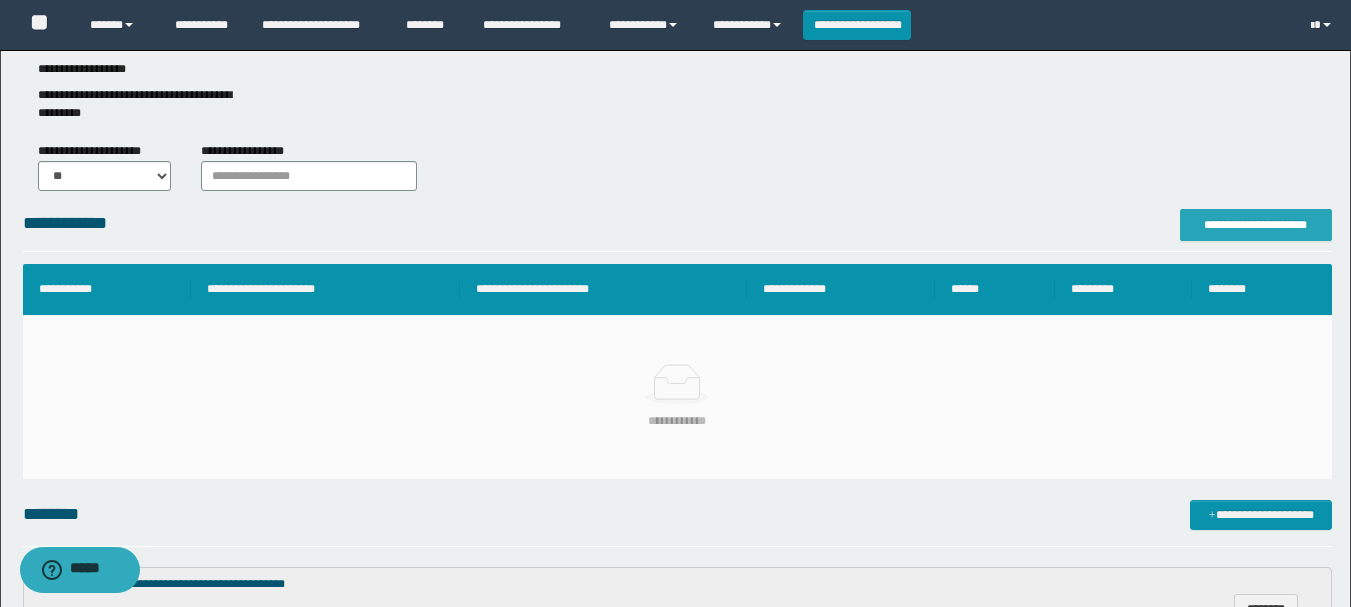 click on "**********" at bounding box center (1256, 225) 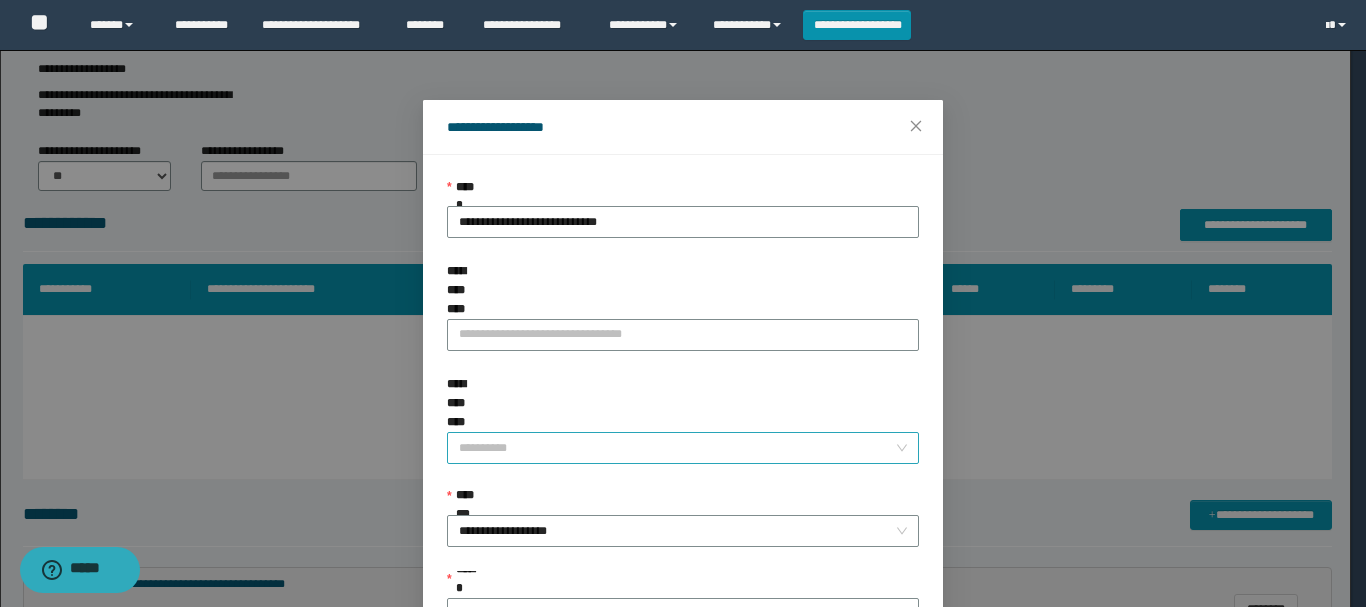 click on "**********" at bounding box center (677, 448) 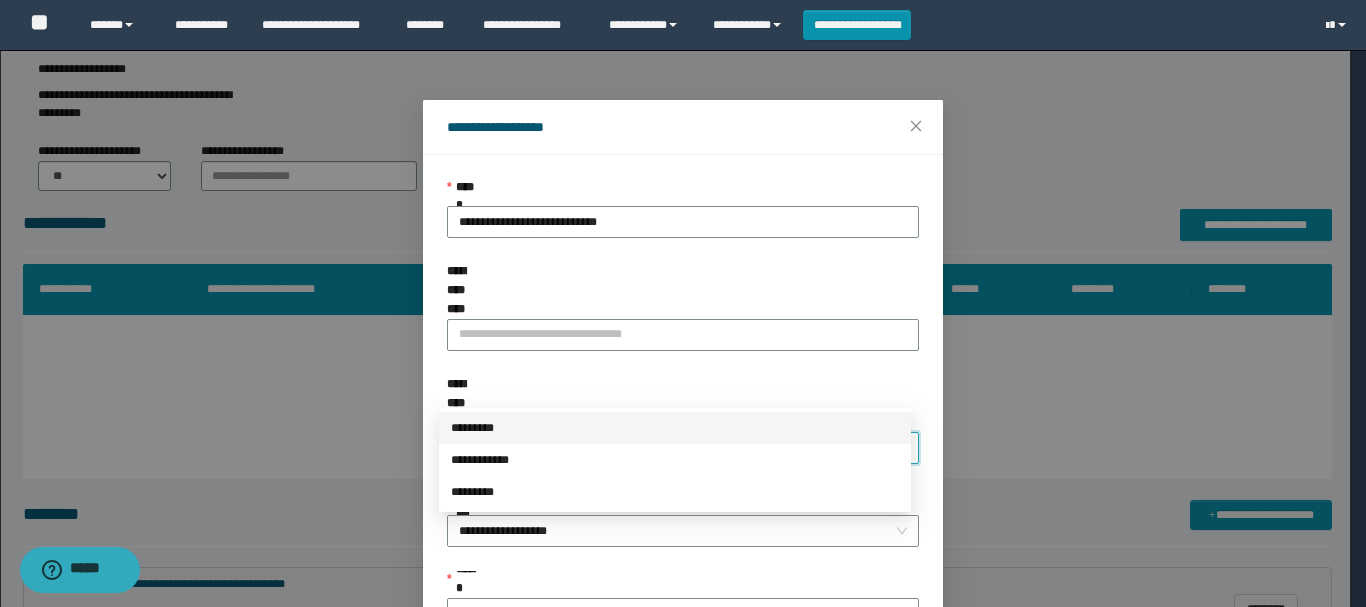 click on "*********" at bounding box center [675, 428] 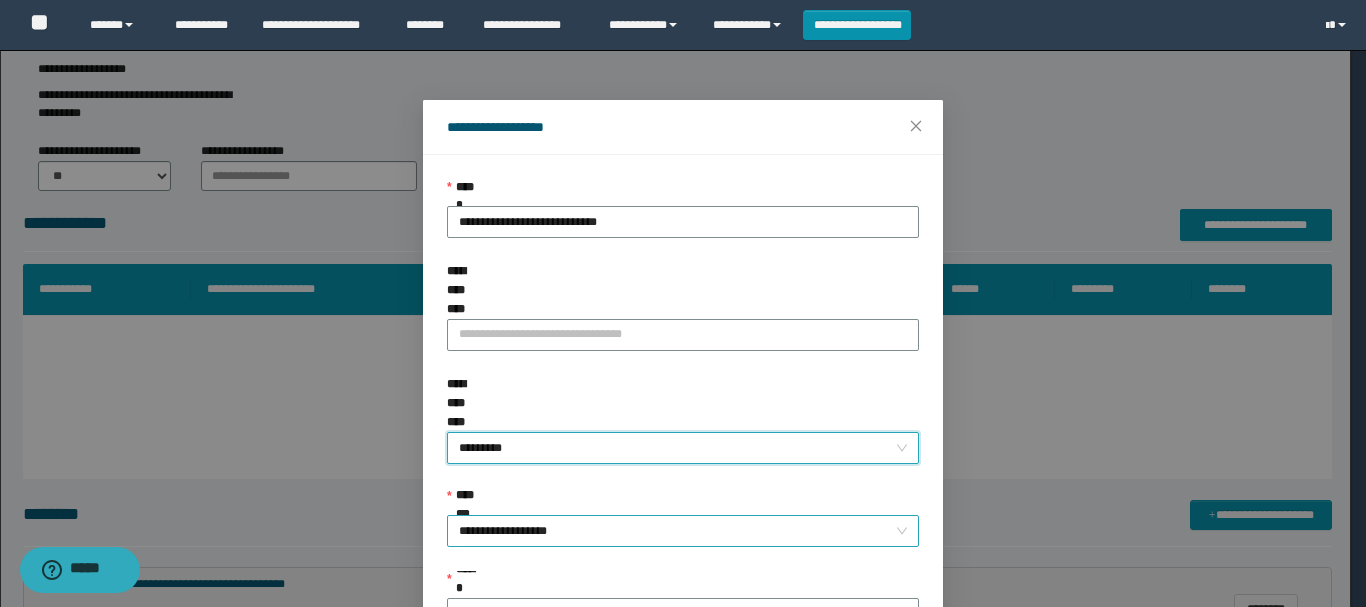 click on "**********" at bounding box center (683, 531) 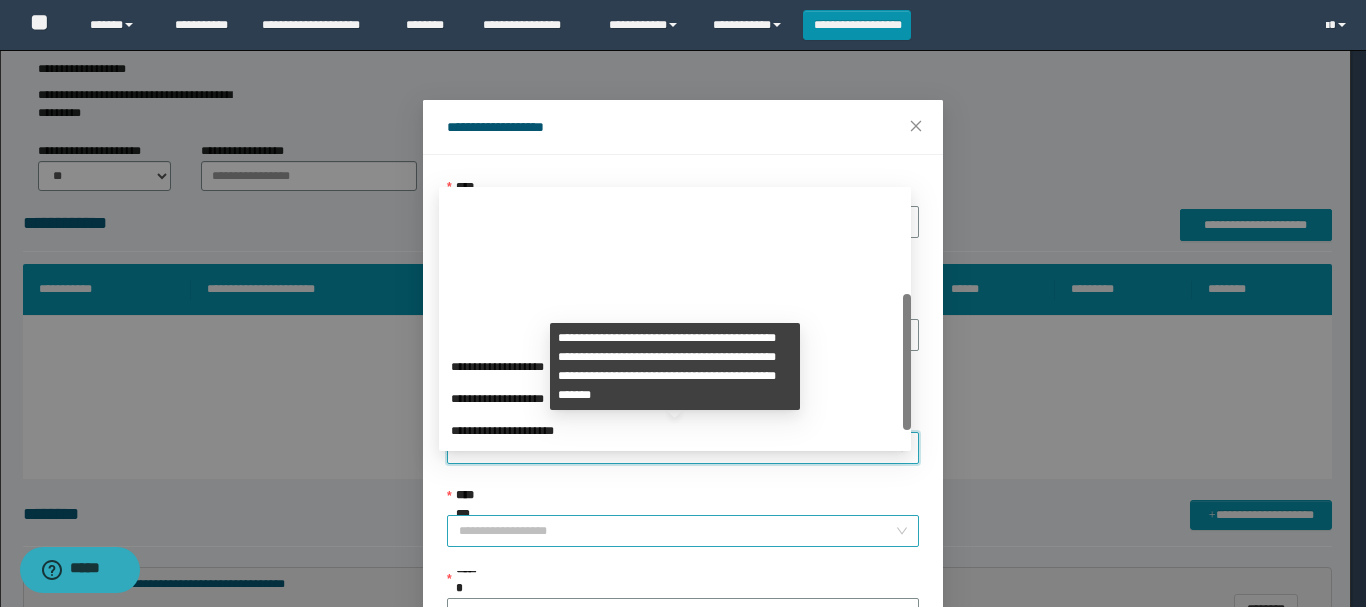 scroll, scrollTop: 192, scrollLeft: 0, axis: vertical 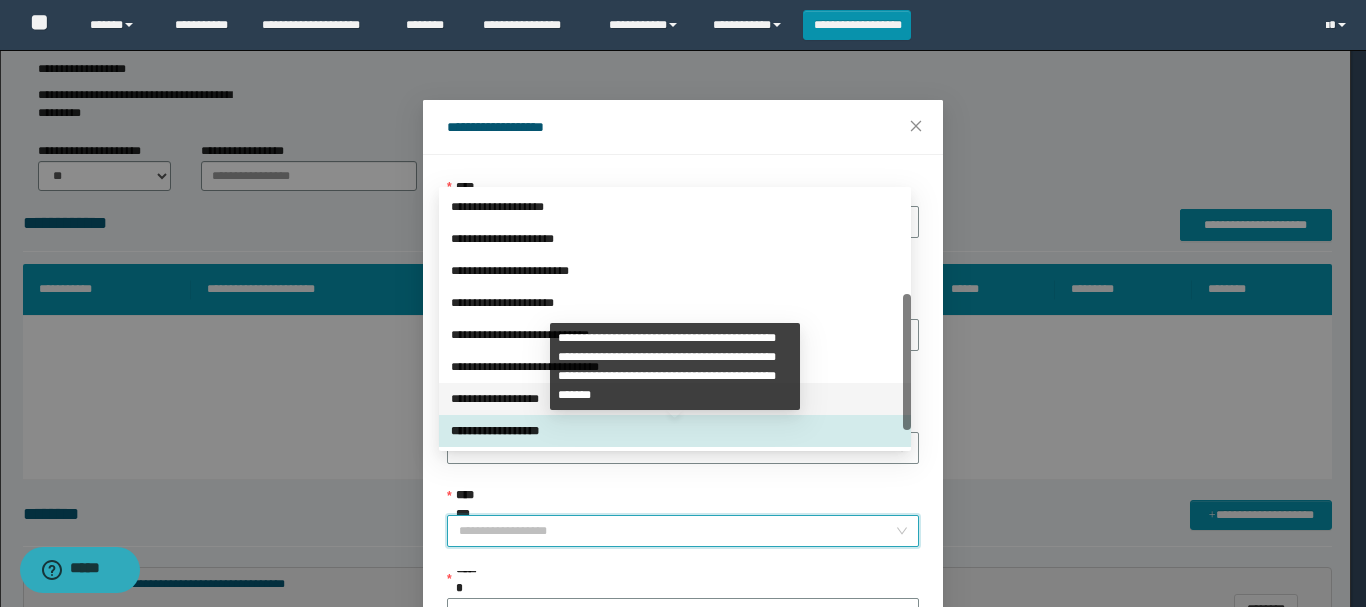 click on "**********" at bounding box center (675, 399) 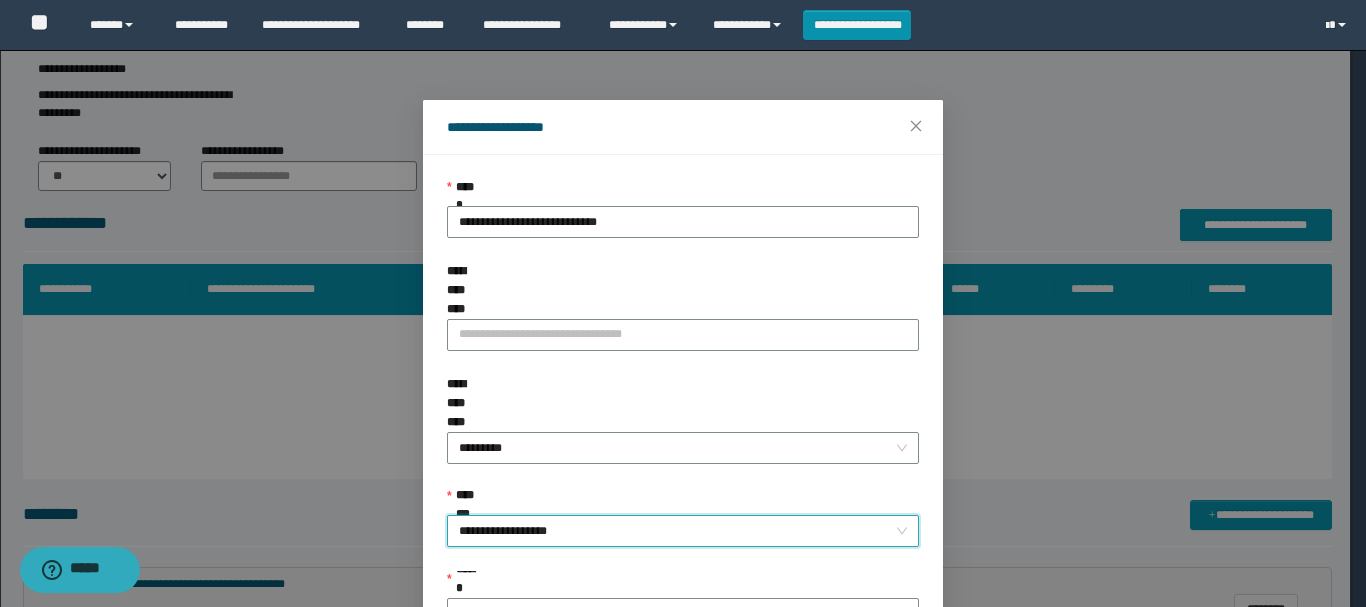 scroll, scrollTop: 145, scrollLeft: 0, axis: vertical 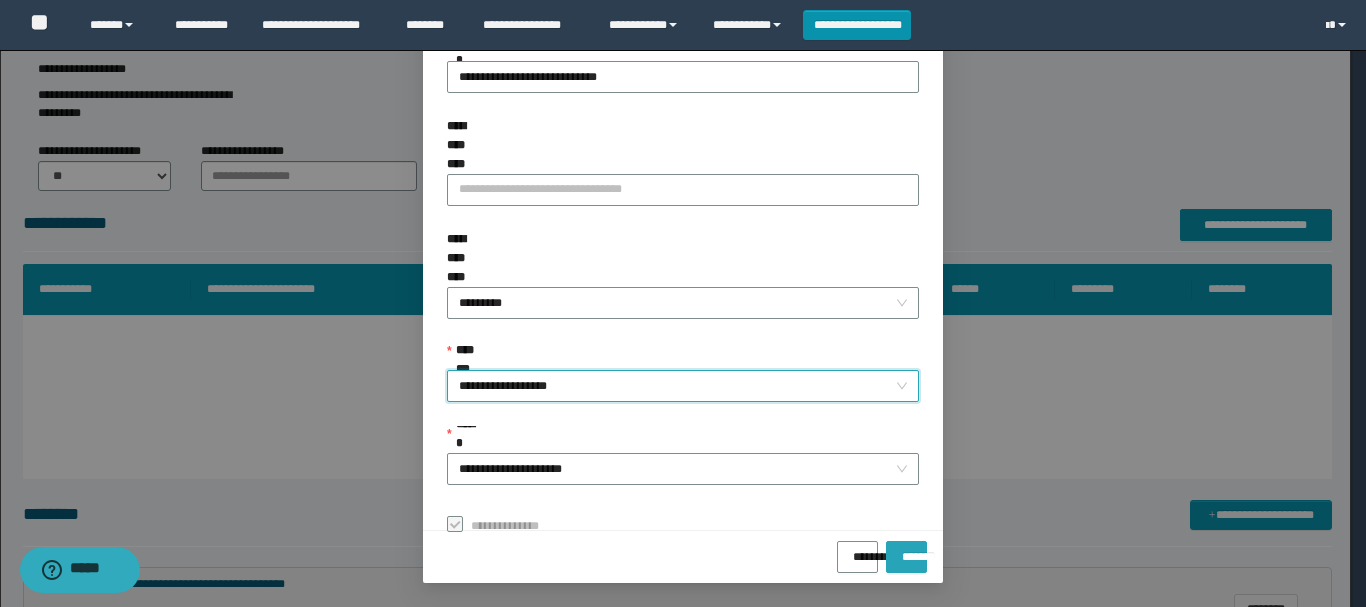 click on "*******" at bounding box center (906, 550) 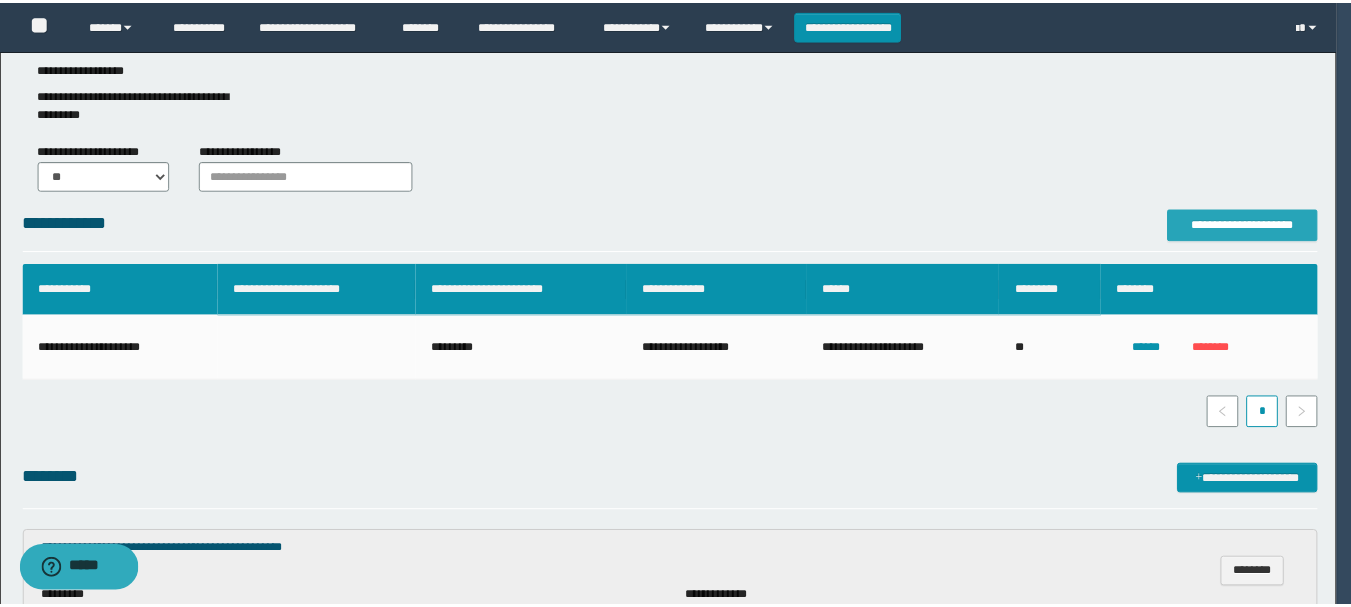 scroll, scrollTop: 0, scrollLeft: 0, axis: both 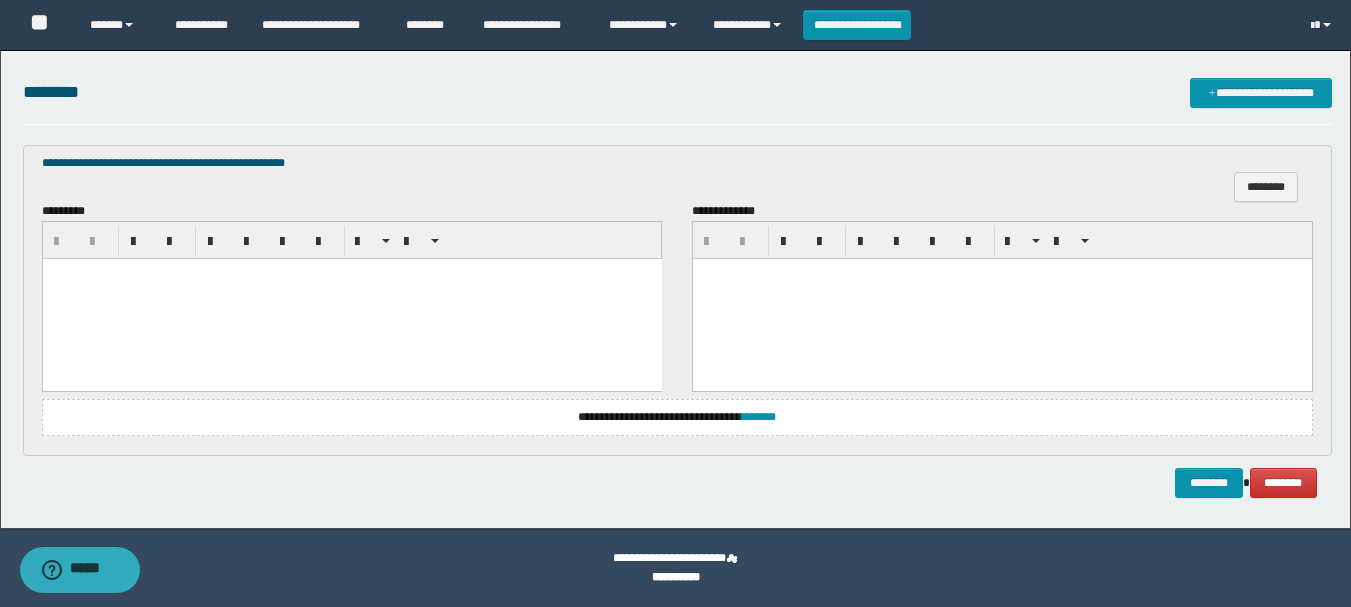 click at bounding box center (351, 299) 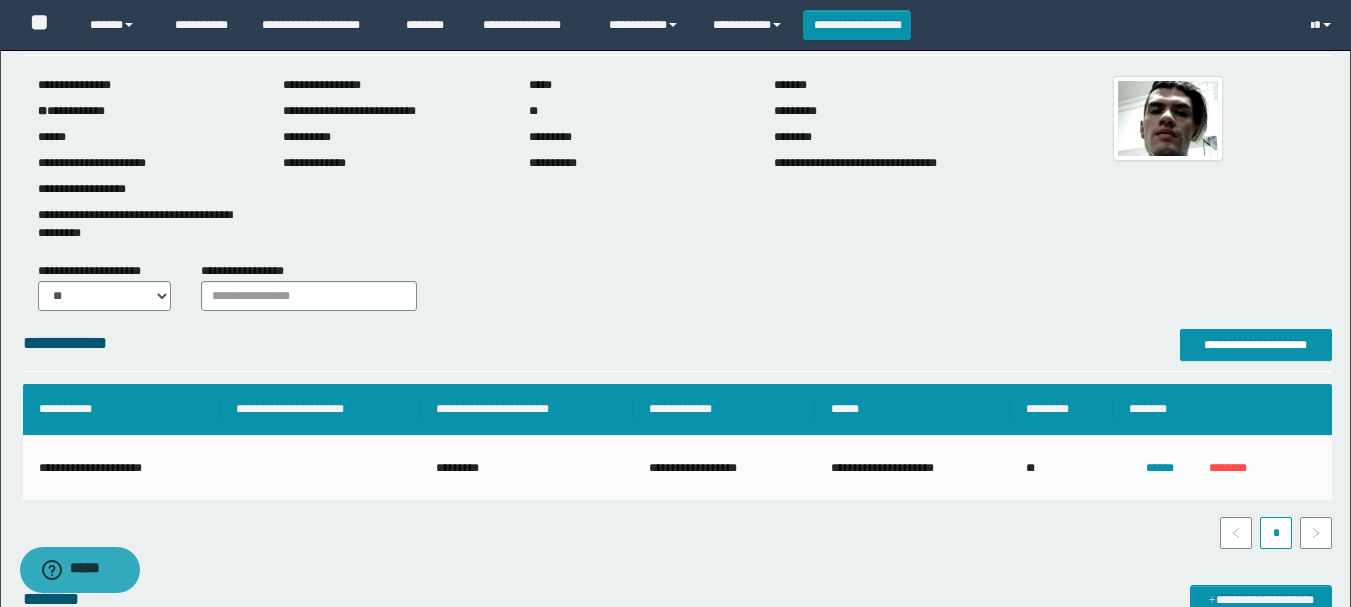 scroll, scrollTop: 0, scrollLeft: 0, axis: both 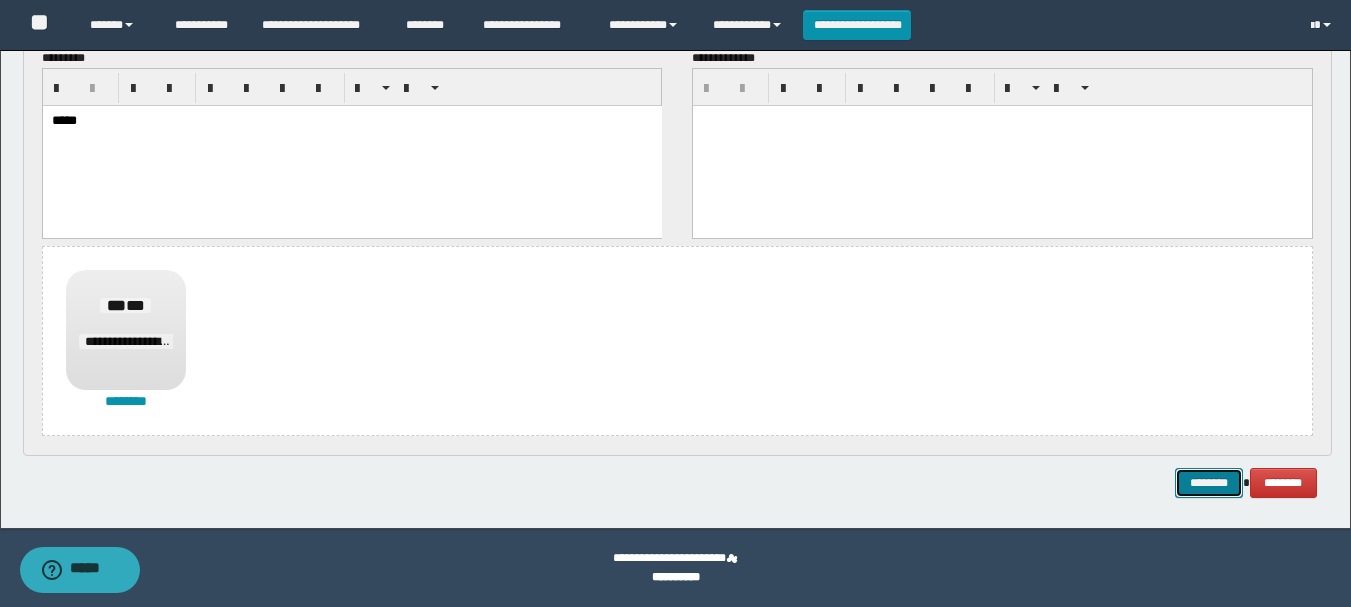 click on "********" at bounding box center (1209, 483) 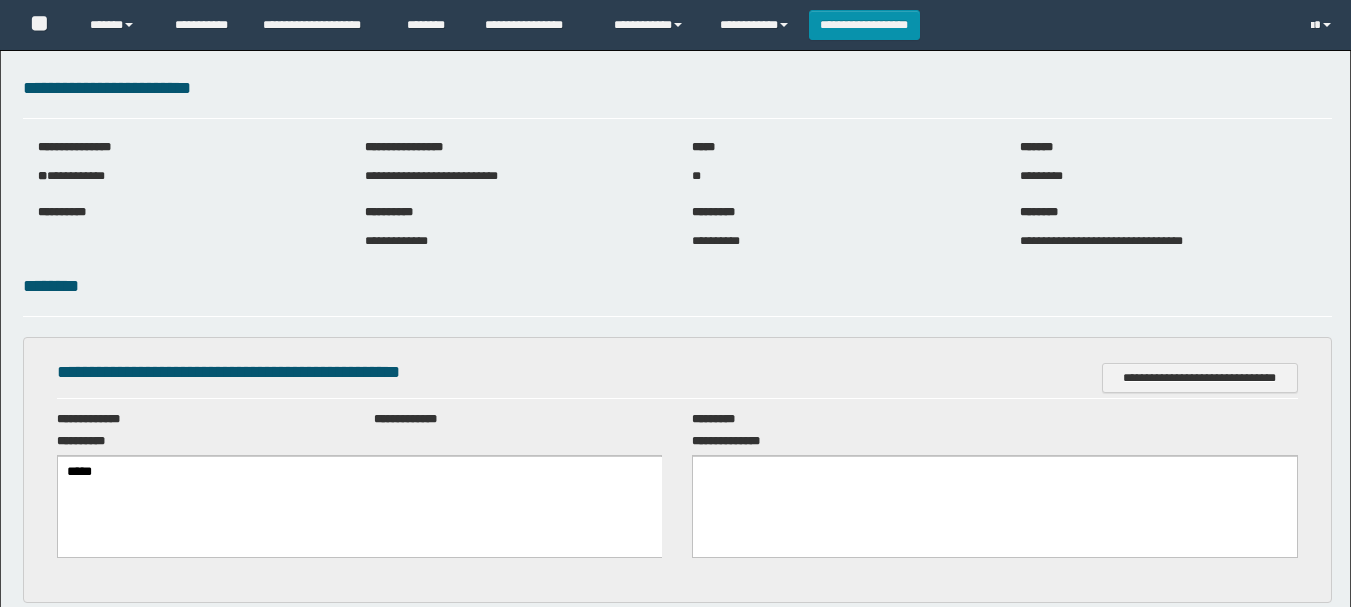 scroll, scrollTop: 0, scrollLeft: 0, axis: both 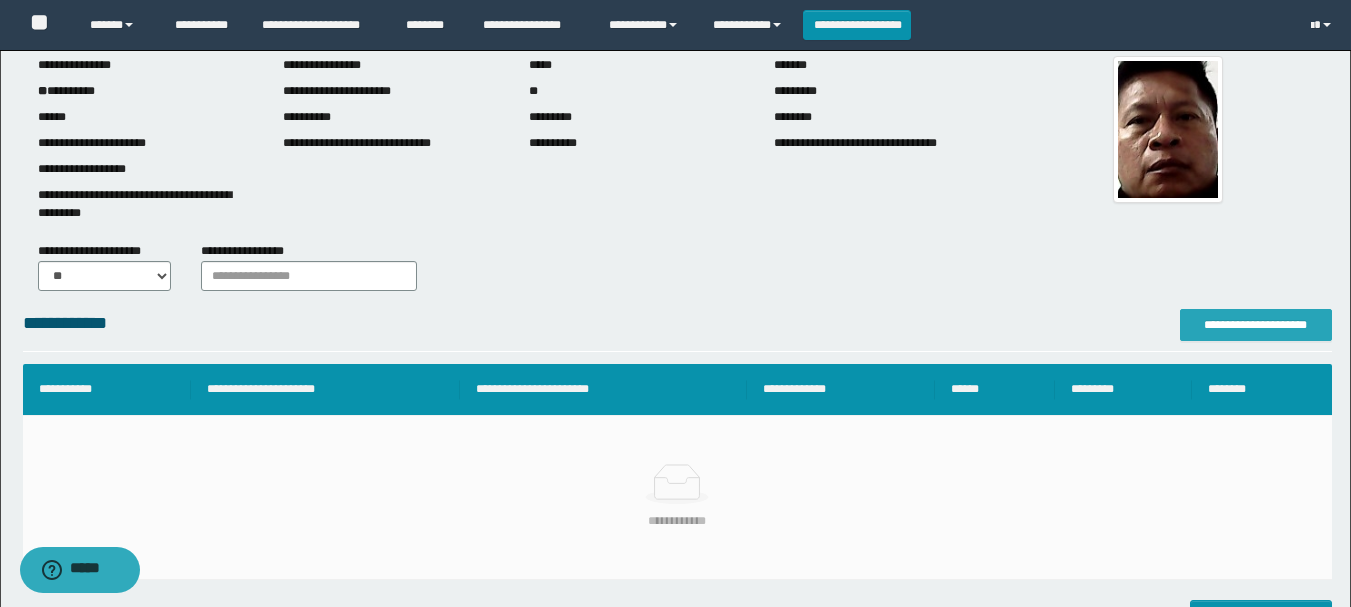 click on "**********" at bounding box center (1256, 325) 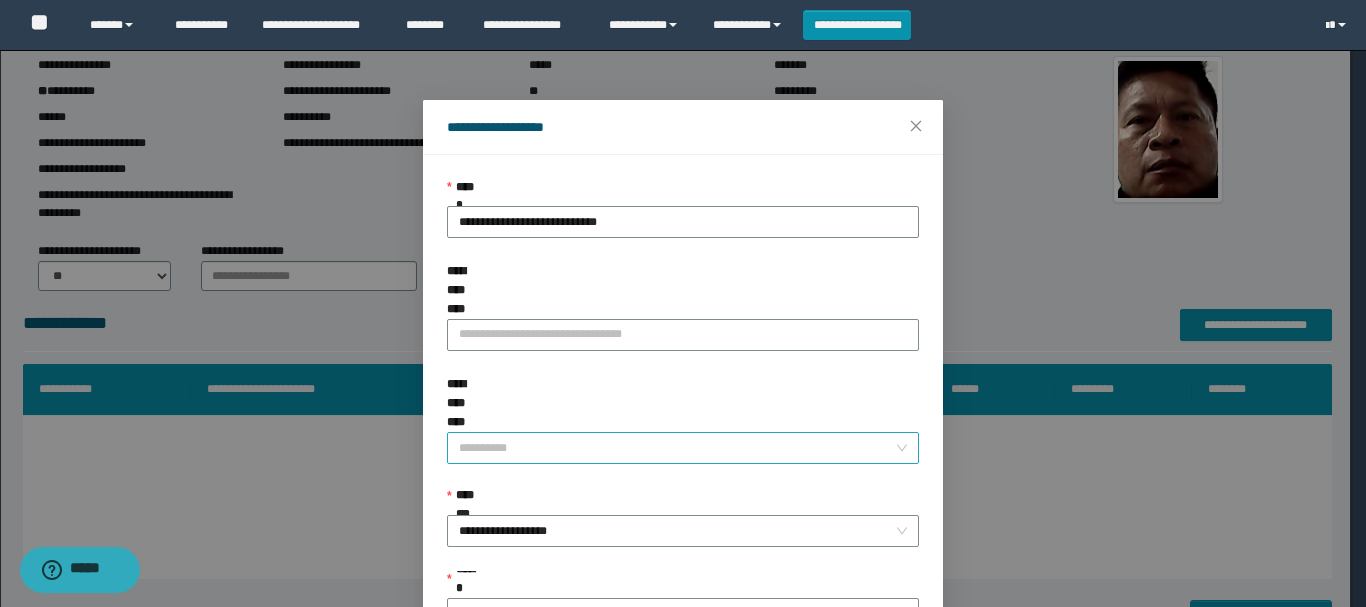 click on "**********" at bounding box center [677, 448] 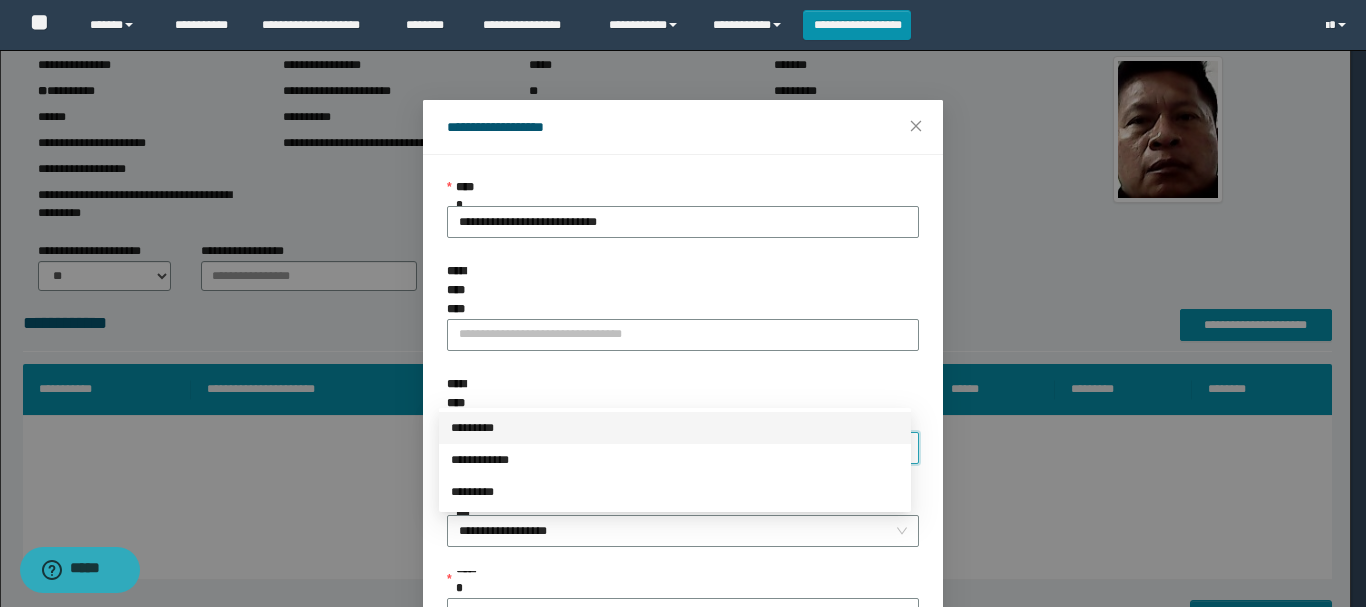 click on "*********" at bounding box center [675, 428] 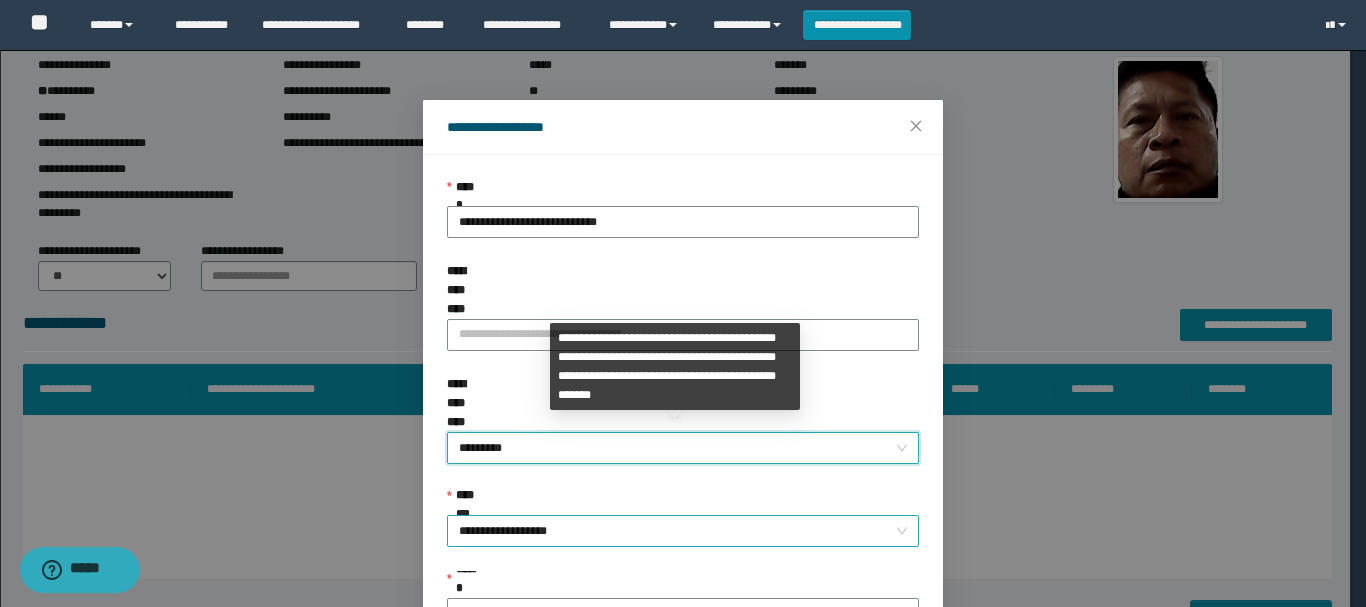 click on "**********" at bounding box center [683, 531] 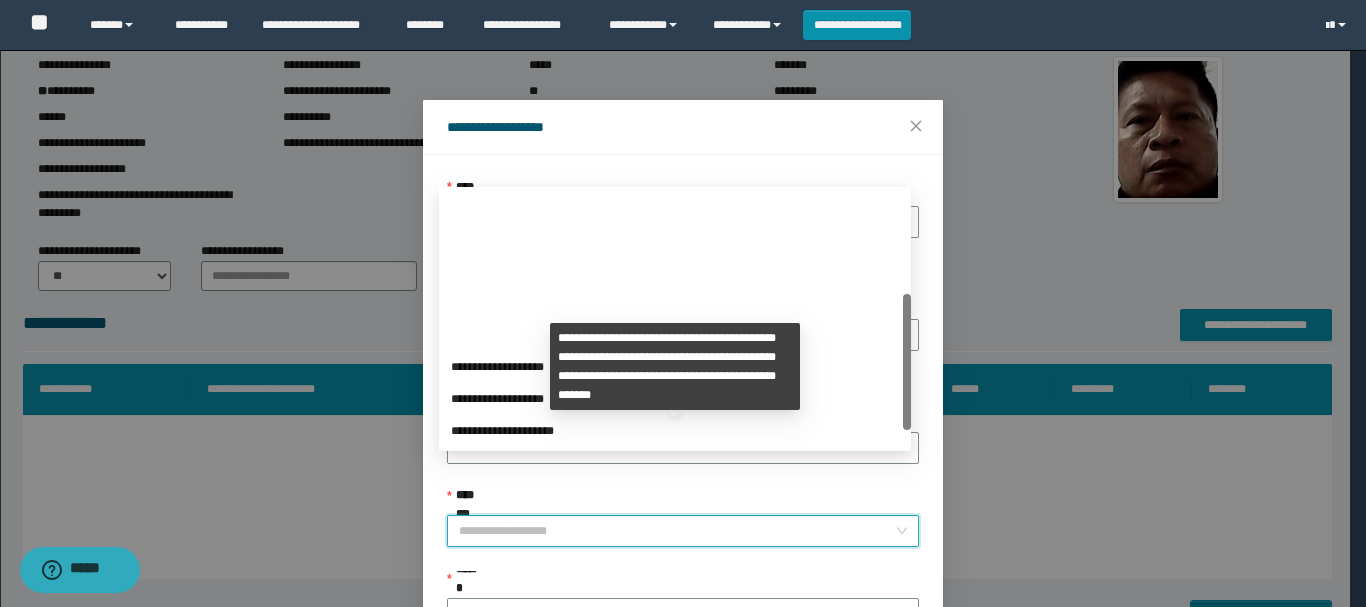 scroll, scrollTop: 192, scrollLeft: 0, axis: vertical 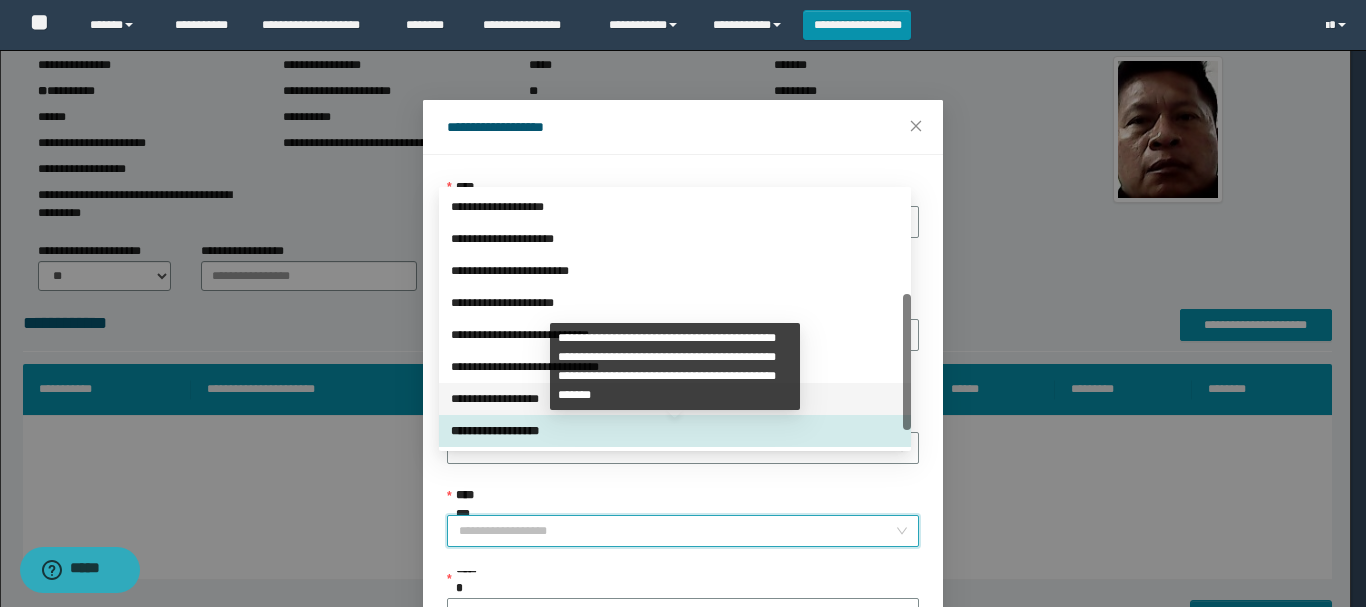 click on "**********" at bounding box center (675, 399) 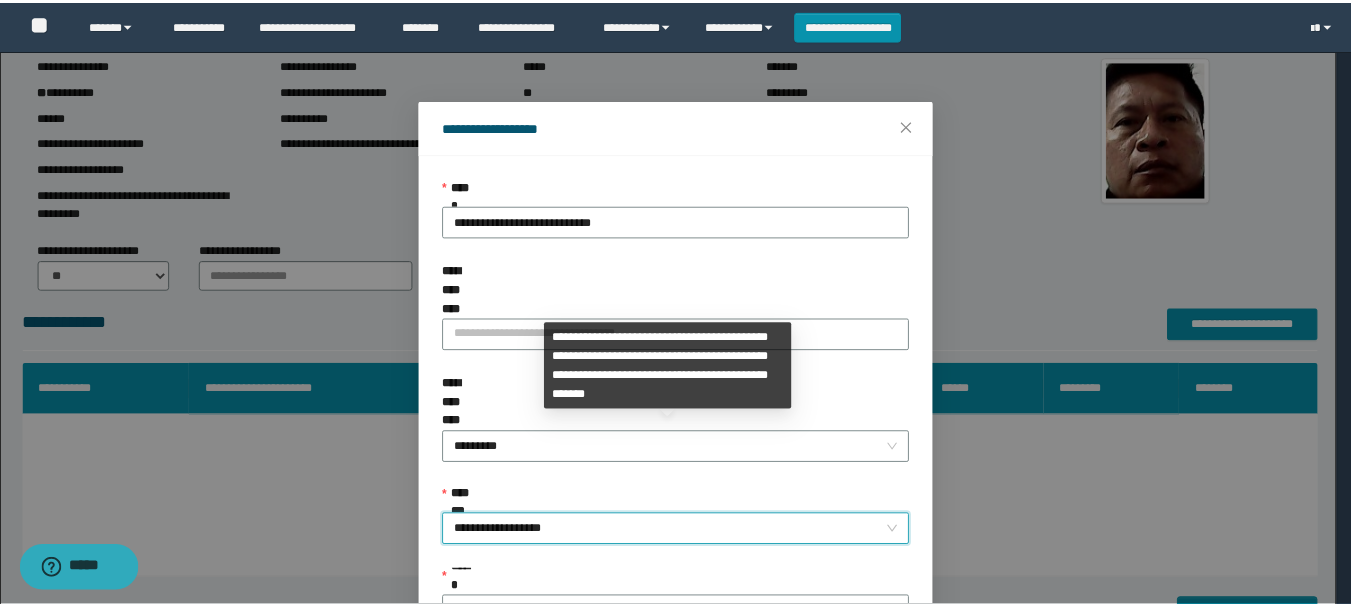 scroll, scrollTop: 145, scrollLeft: 0, axis: vertical 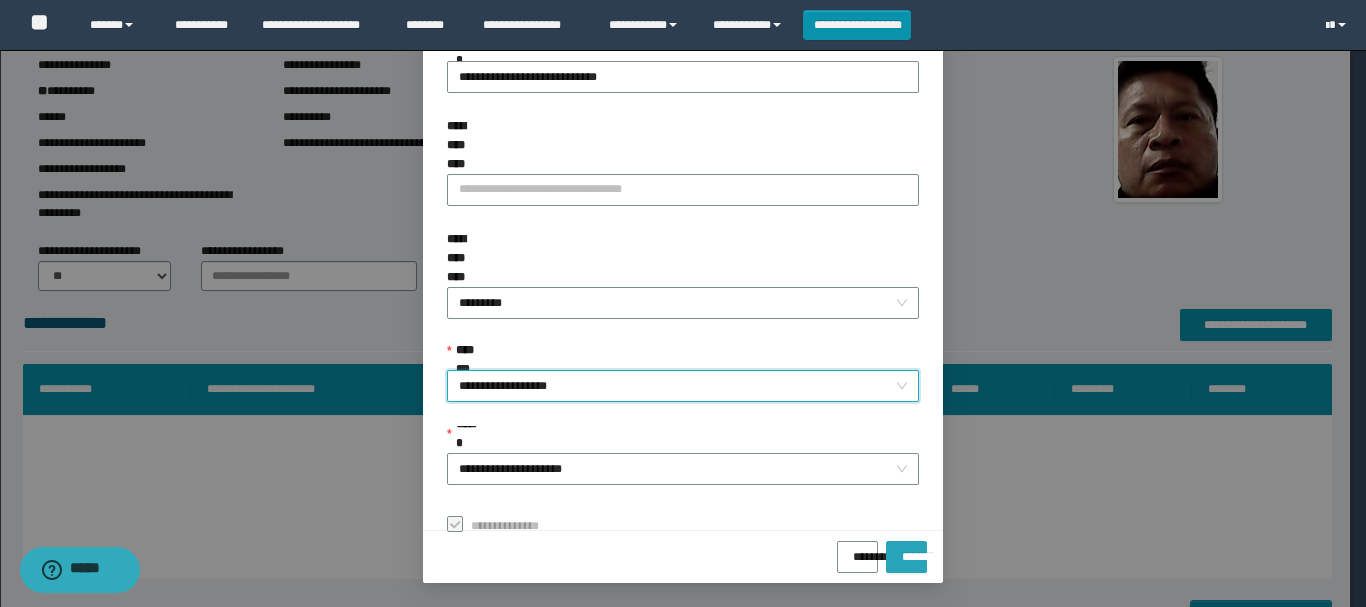 click on "*******" at bounding box center (906, 550) 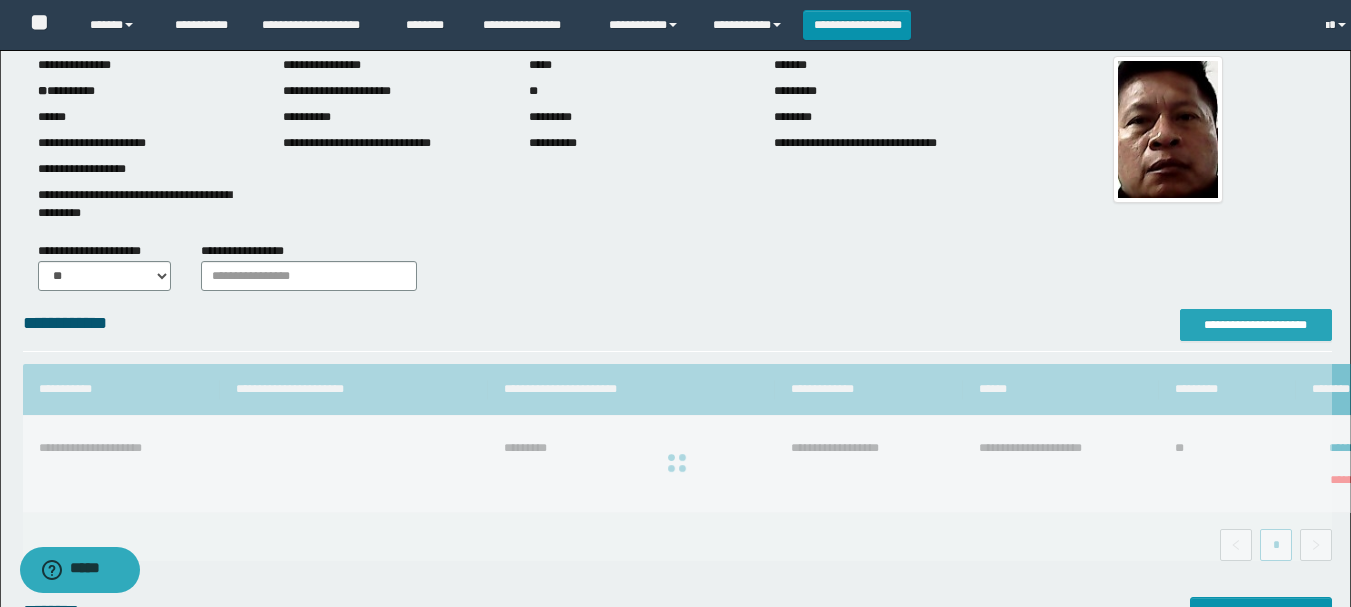 scroll, scrollTop: 0, scrollLeft: 0, axis: both 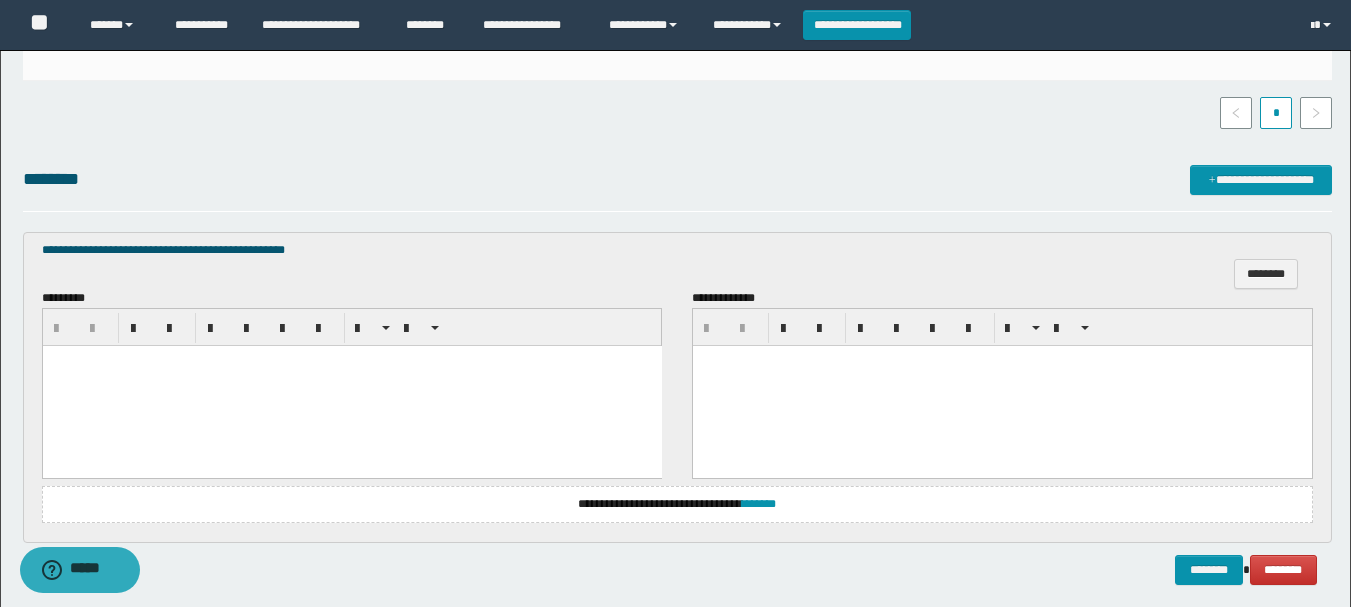 click at bounding box center [351, 386] 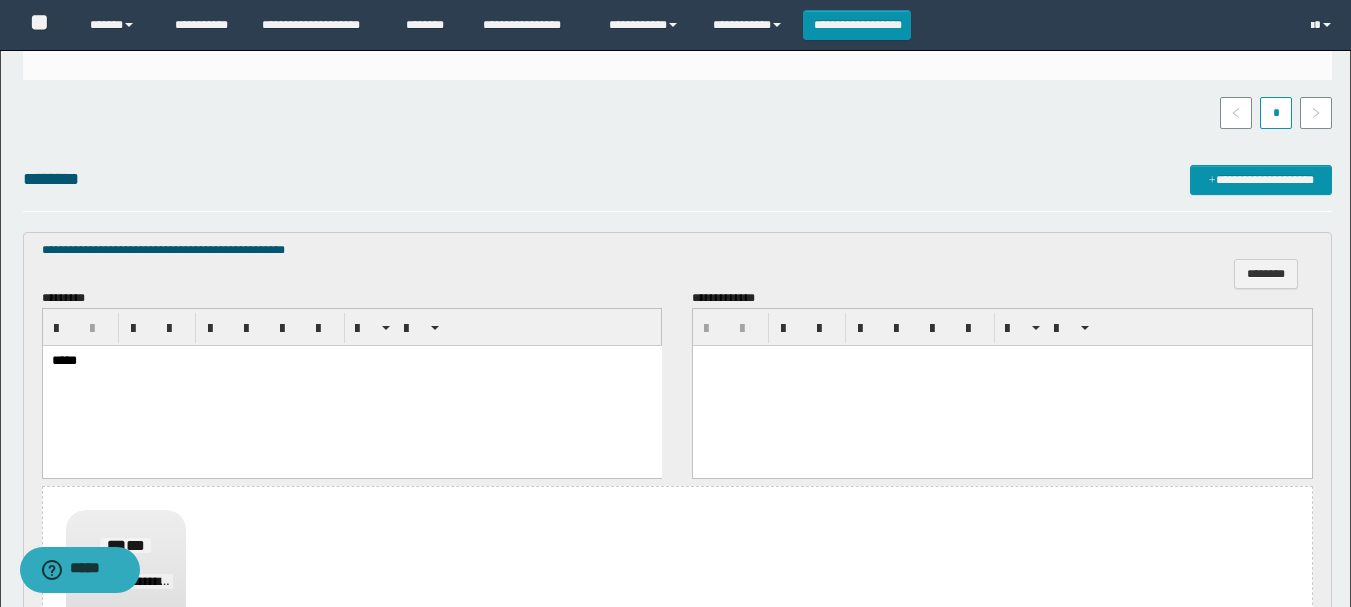 scroll, scrollTop: 740, scrollLeft: 0, axis: vertical 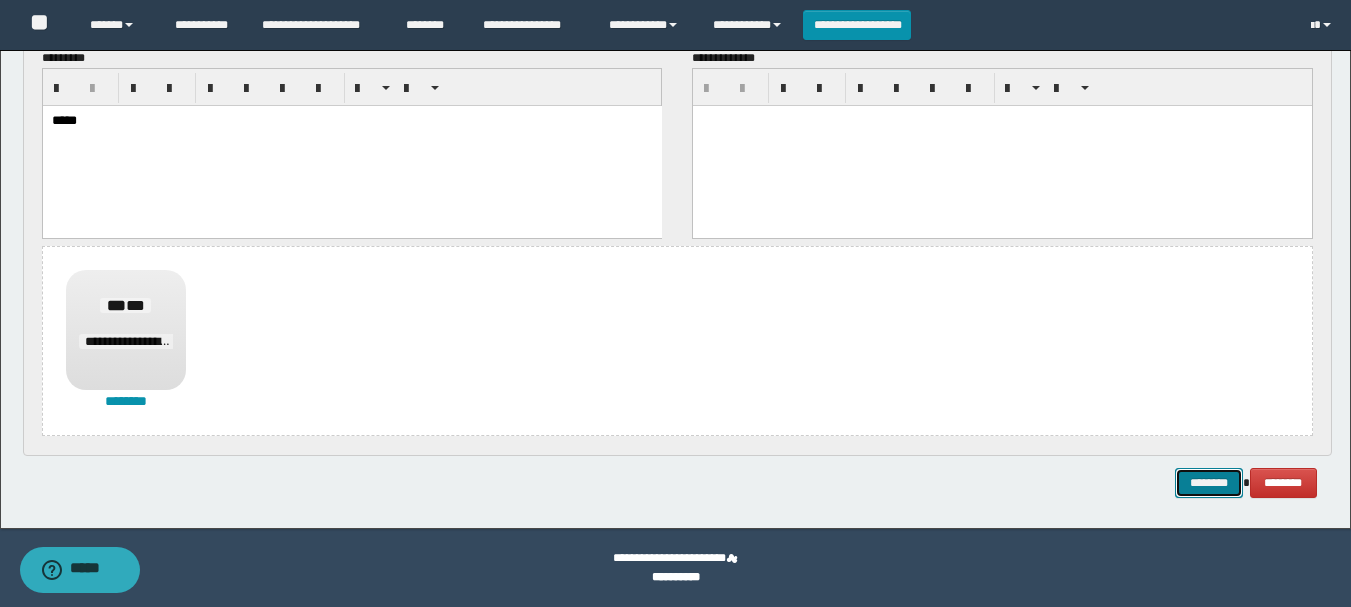click on "********" at bounding box center [1209, 483] 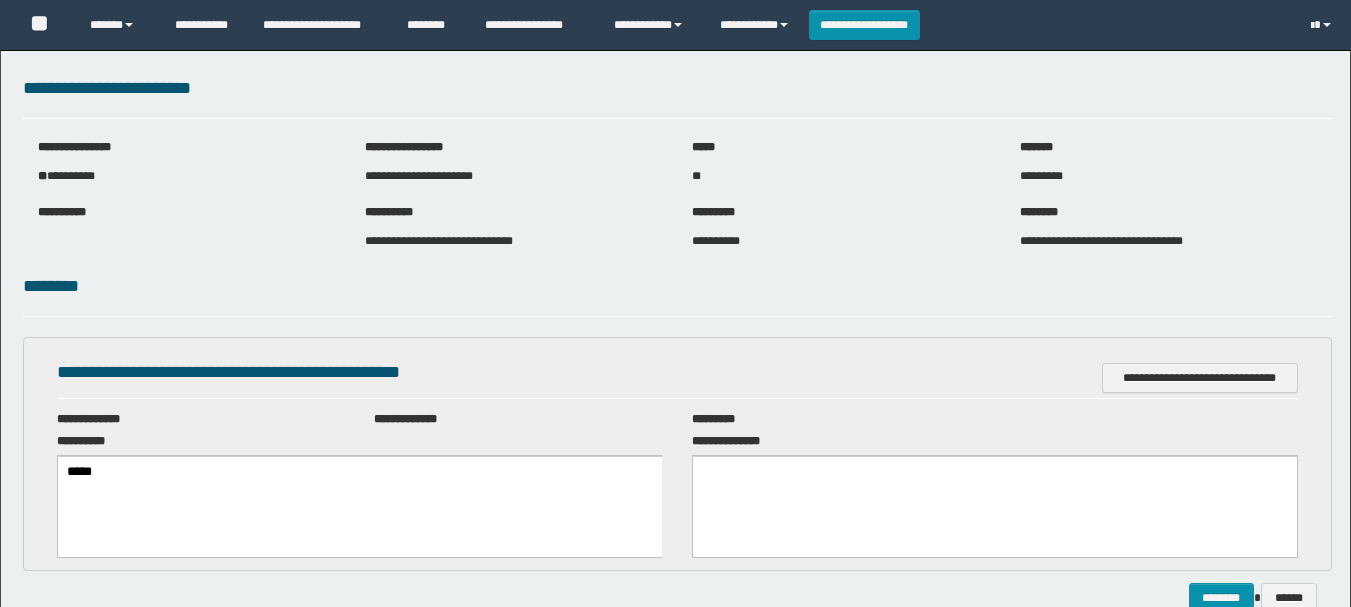 scroll, scrollTop: 0, scrollLeft: 0, axis: both 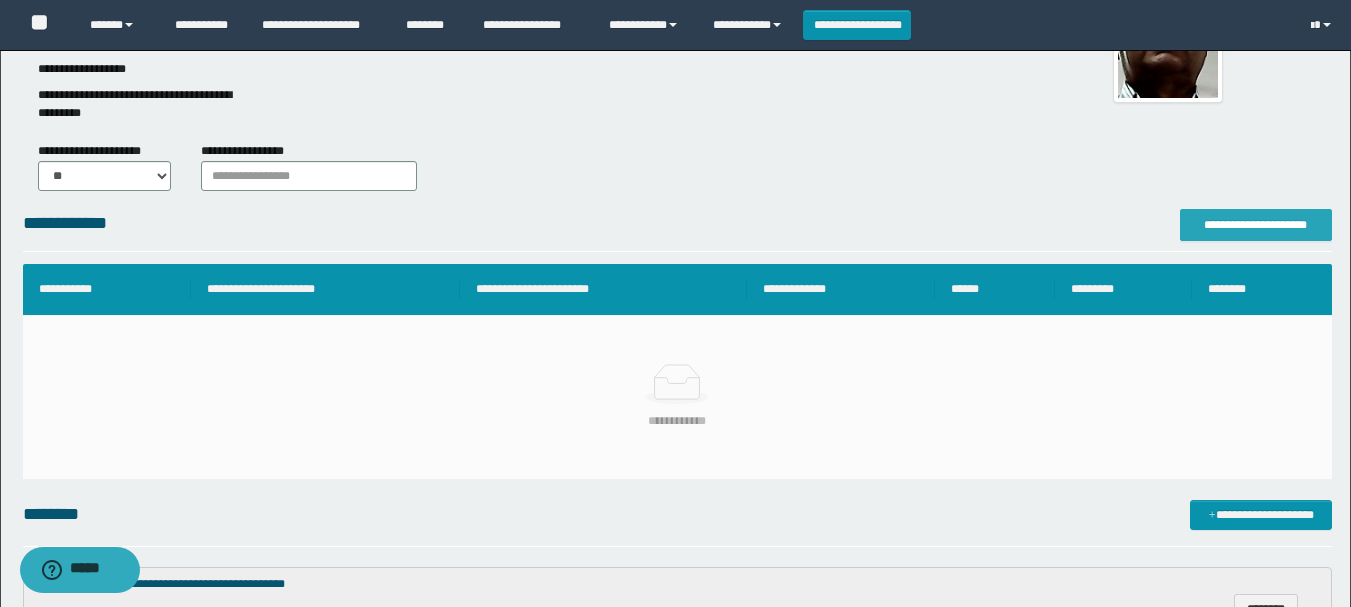 click on "**********" at bounding box center [1256, 225] 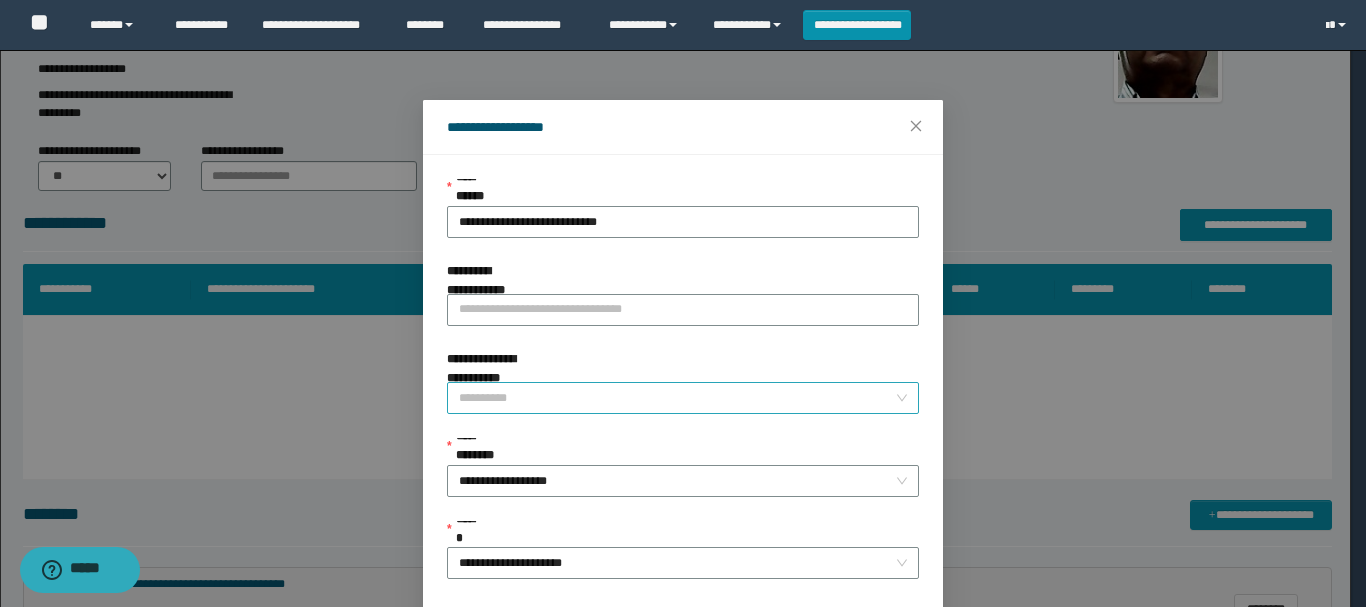 click on "**********" at bounding box center [677, 398] 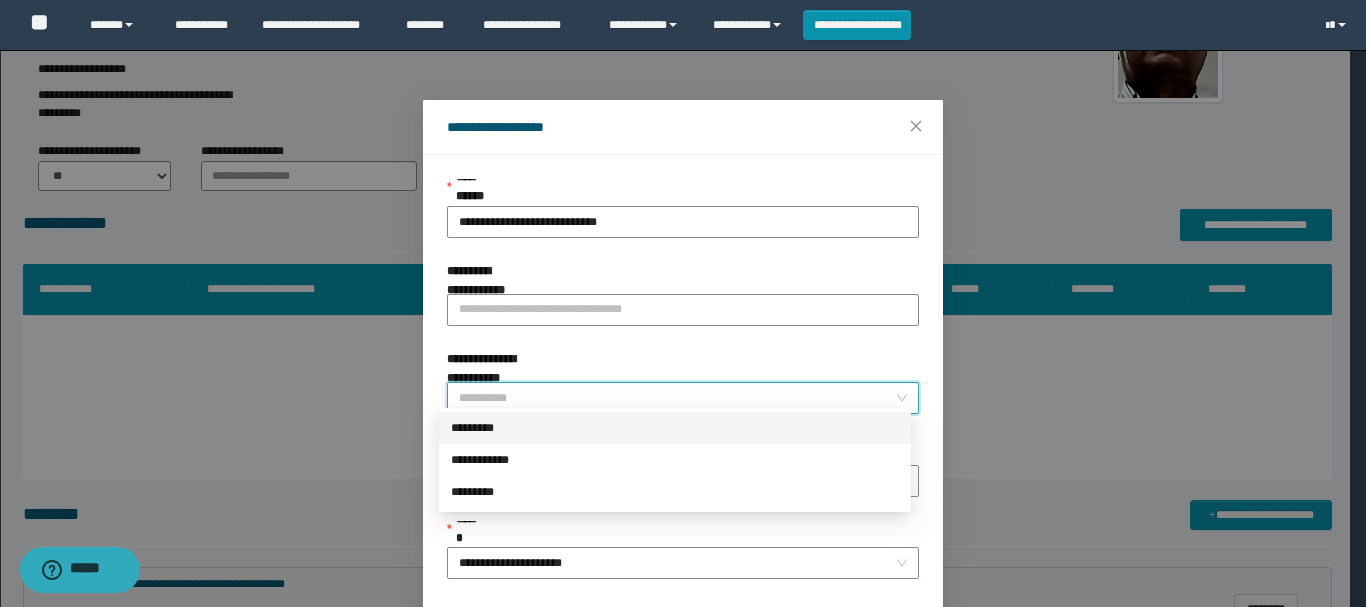 click on "*********" at bounding box center [675, 428] 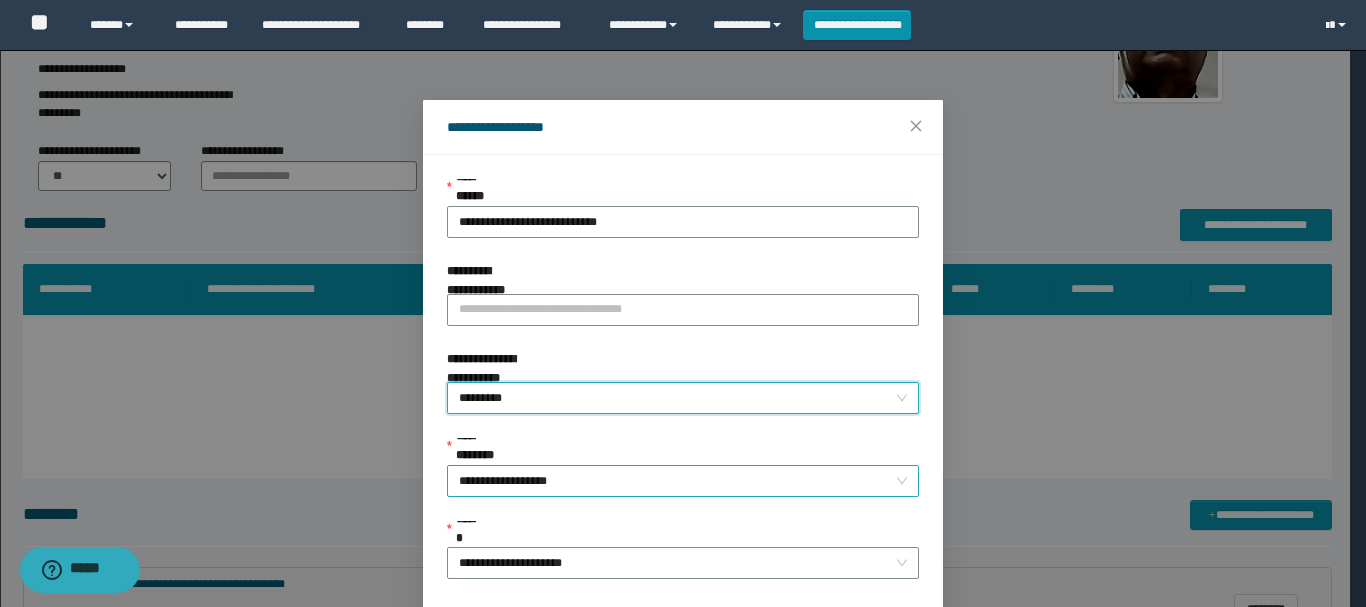 click on "**********" at bounding box center [683, 481] 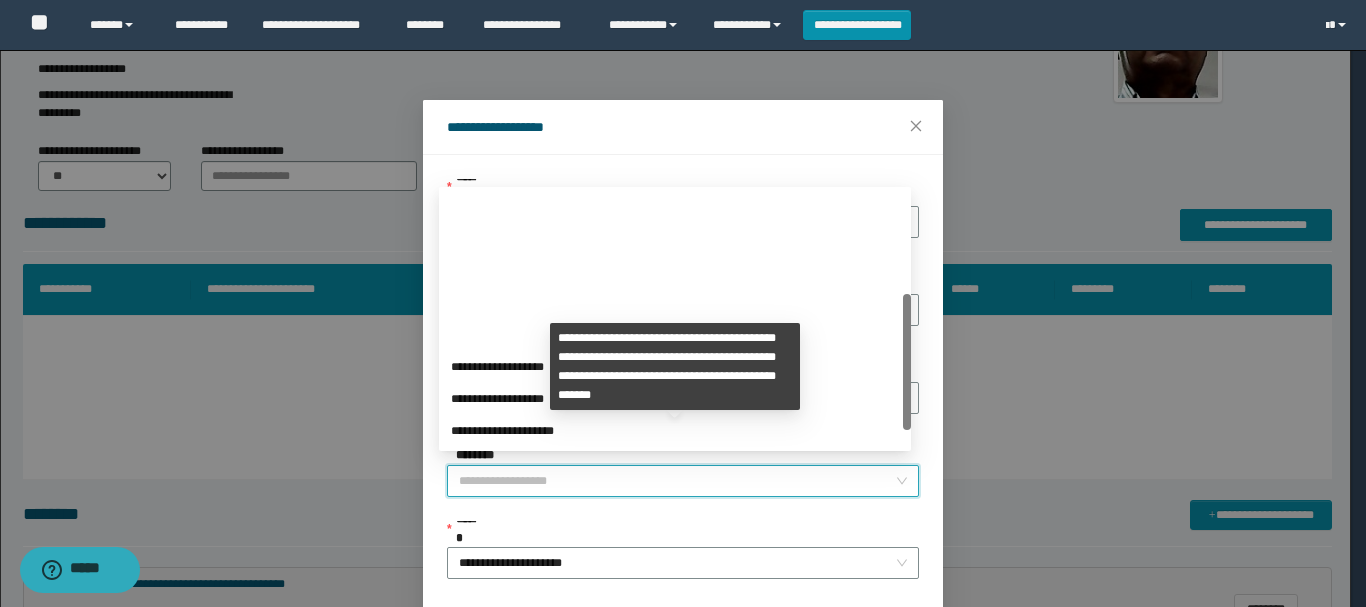 scroll, scrollTop: 192, scrollLeft: 0, axis: vertical 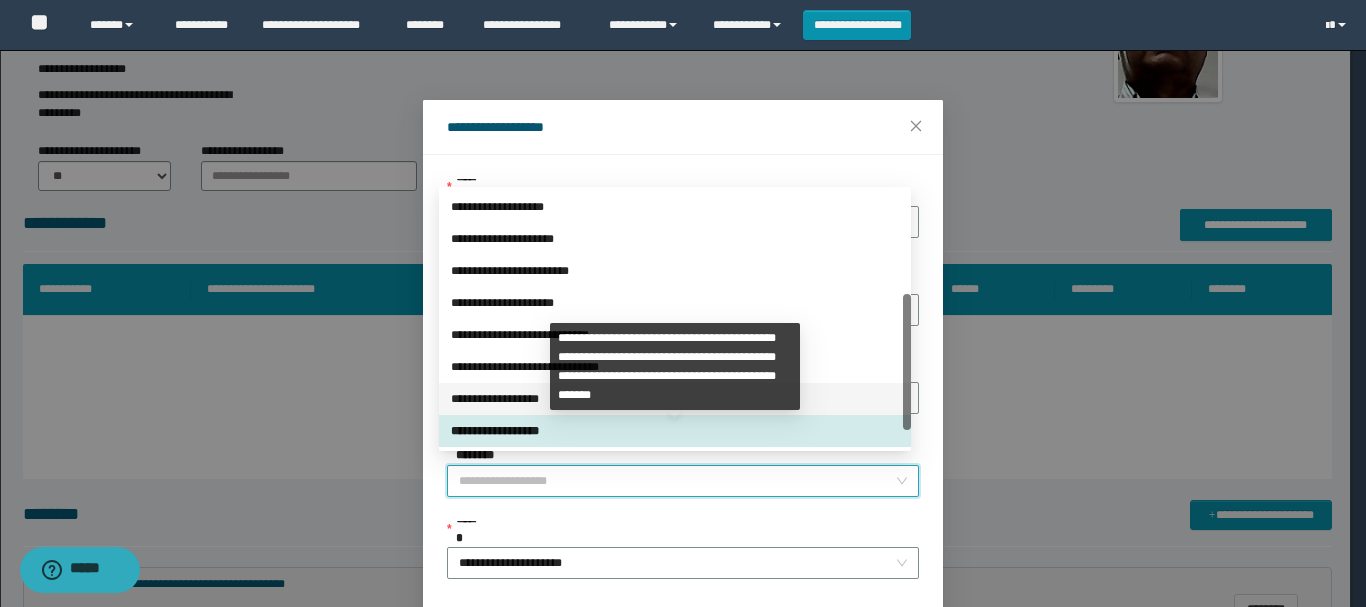 click on "**********" at bounding box center [675, 399] 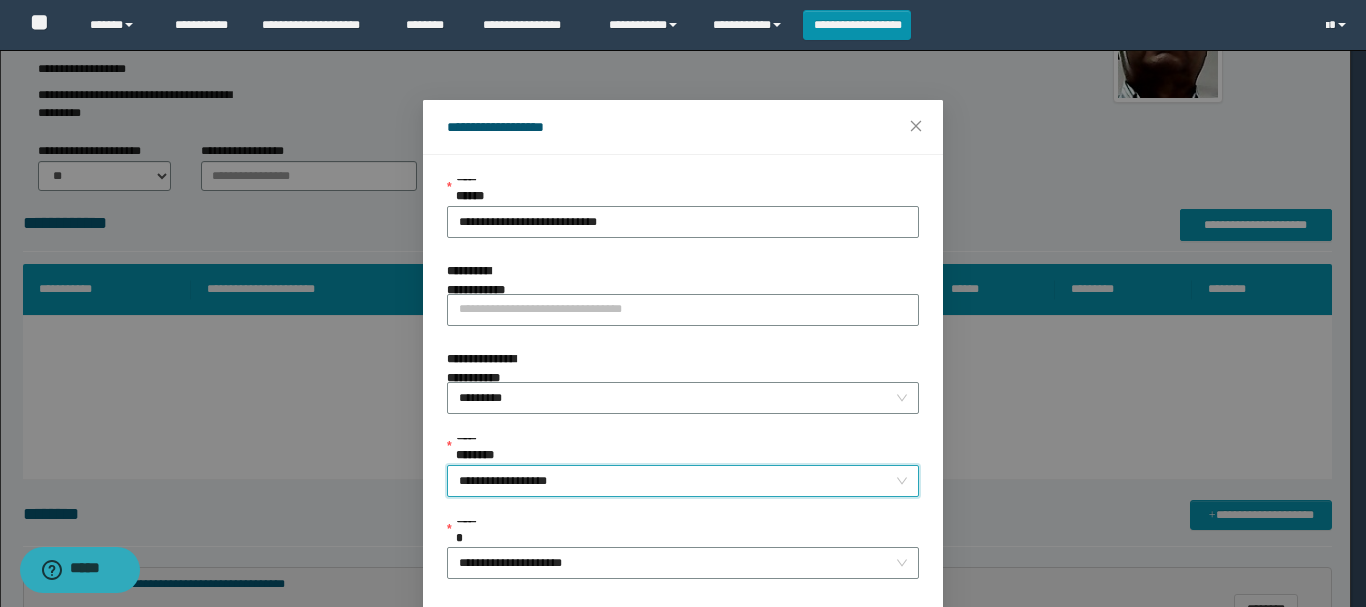 scroll, scrollTop: 100, scrollLeft: 0, axis: vertical 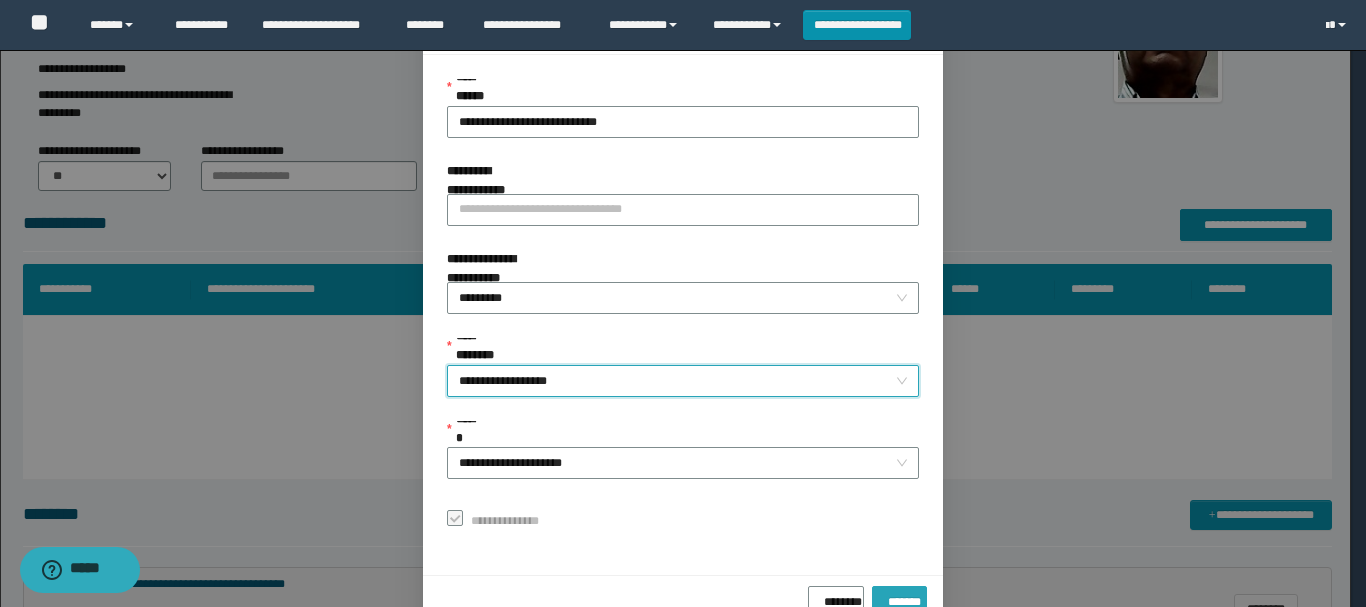 click on "*******" at bounding box center (899, 598) 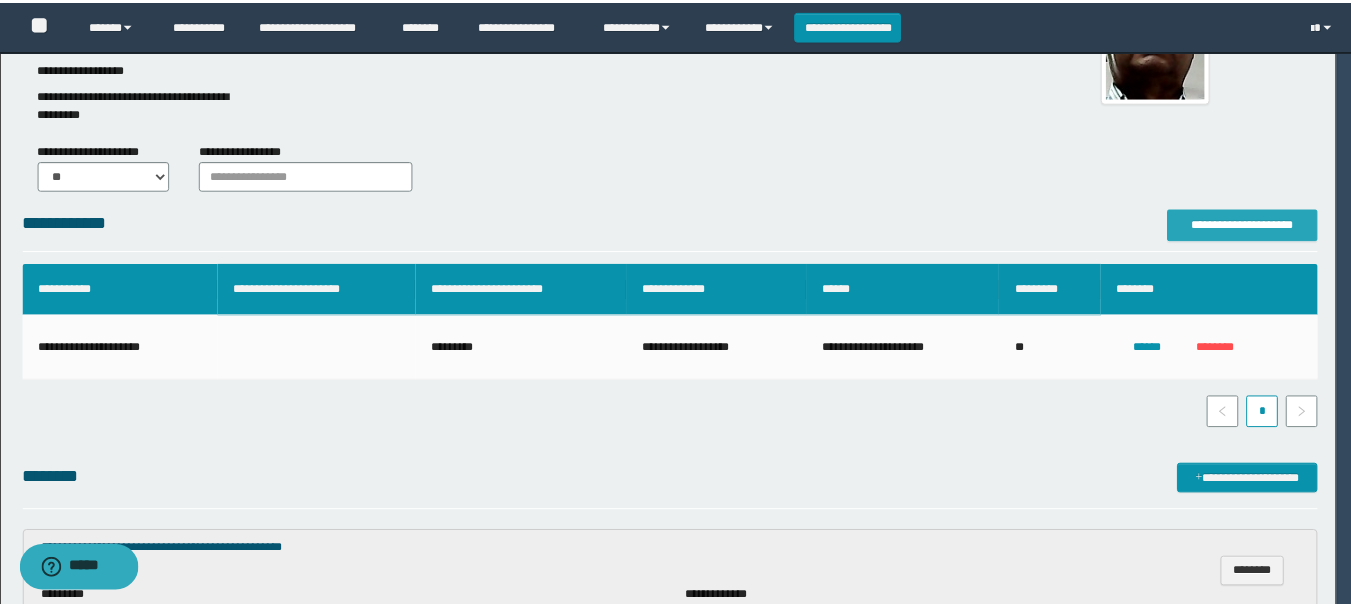 scroll, scrollTop: 0, scrollLeft: 0, axis: both 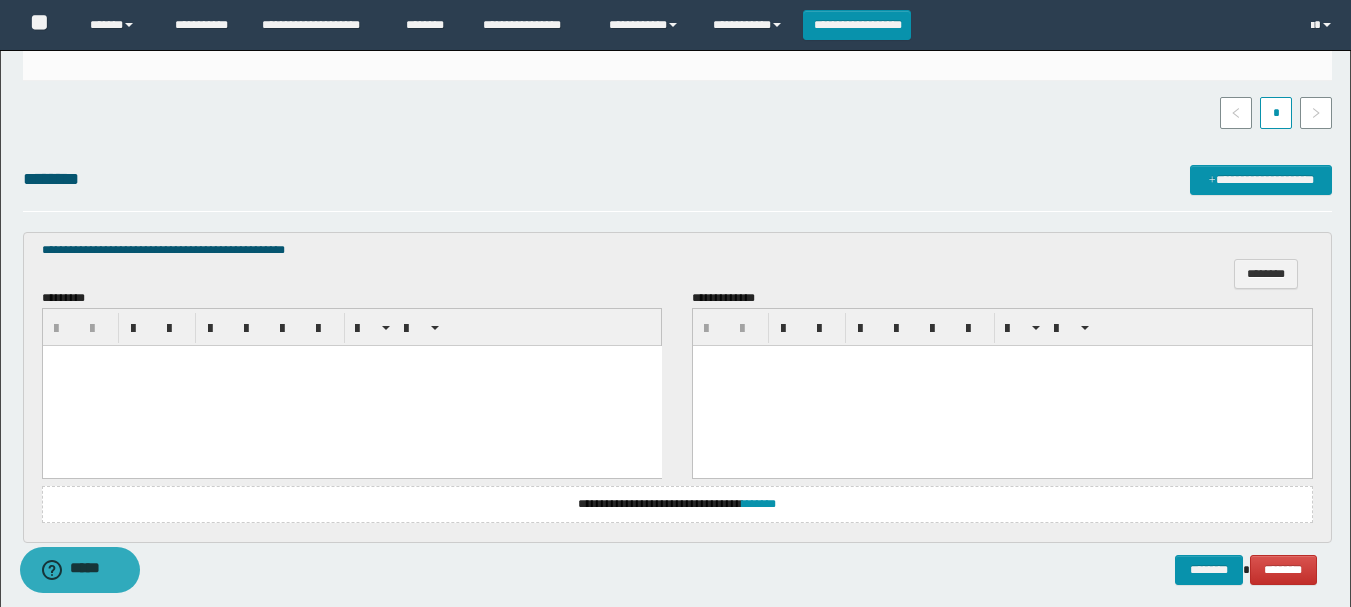 click at bounding box center (351, 386) 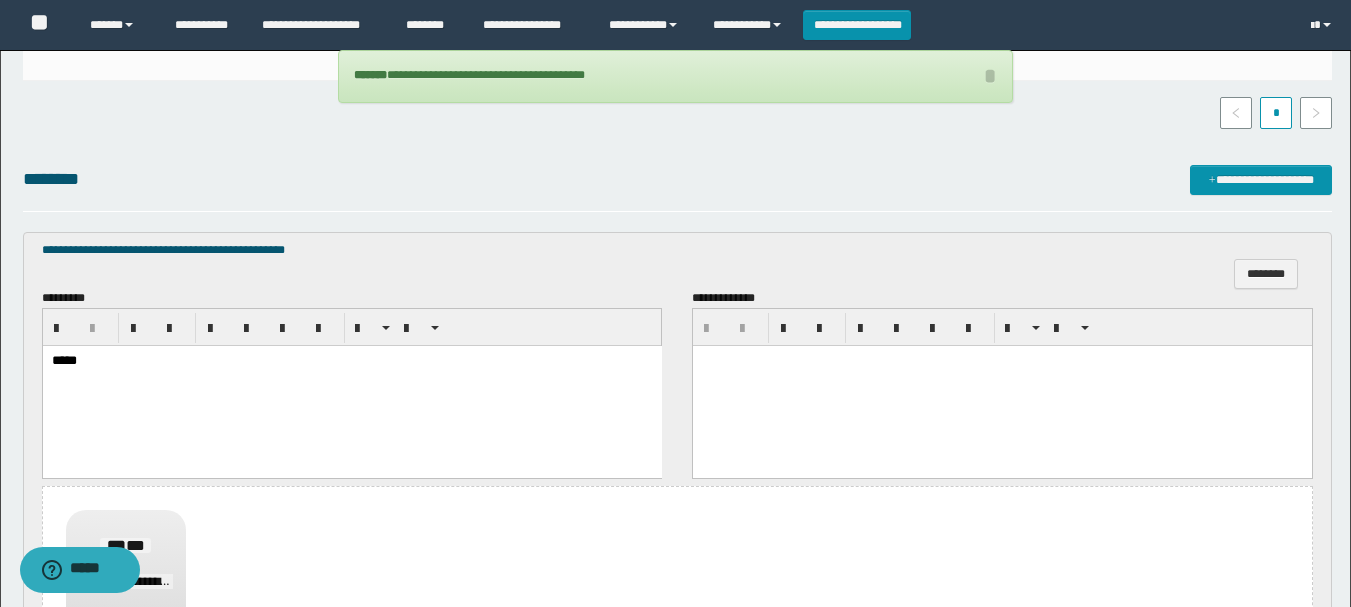 scroll, scrollTop: 740, scrollLeft: 0, axis: vertical 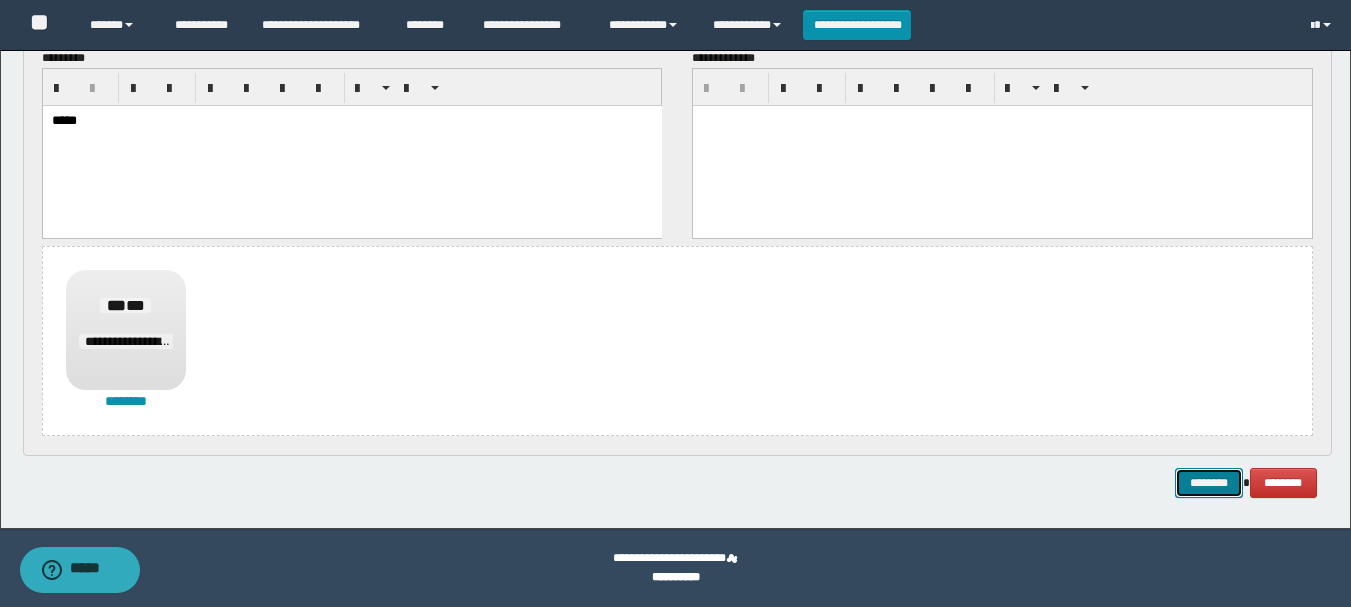 click on "********" at bounding box center [1209, 483] 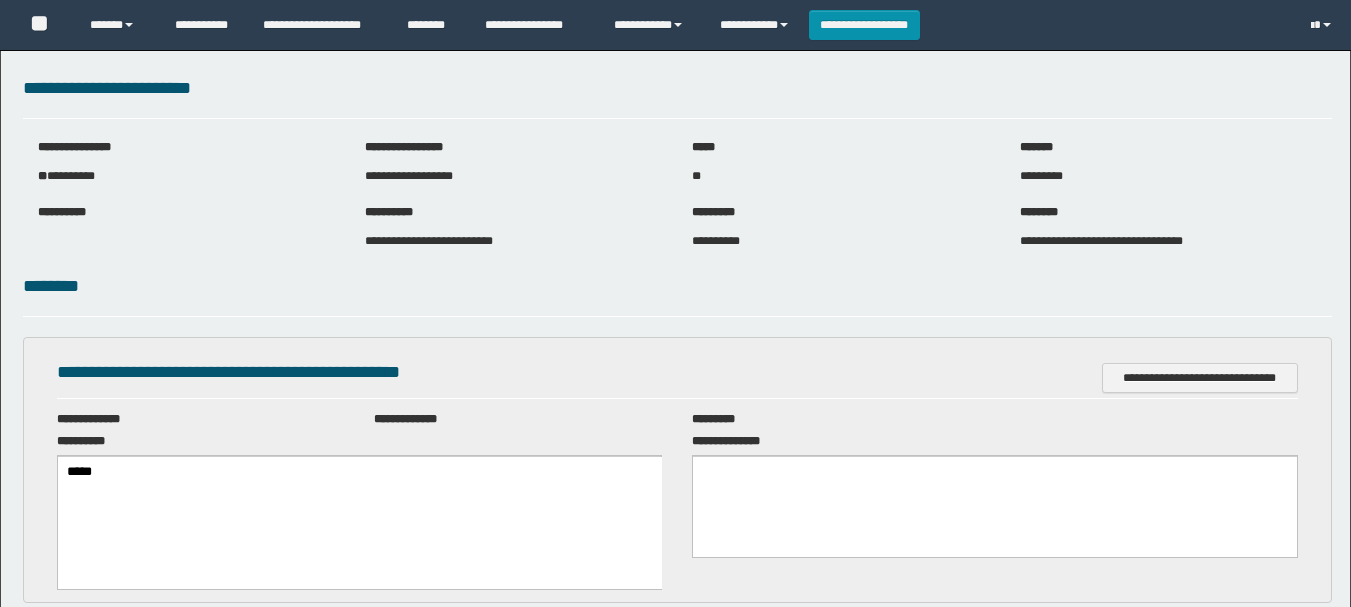 scroll, scrollTop: 0, scrollLeft: 0, axis: both 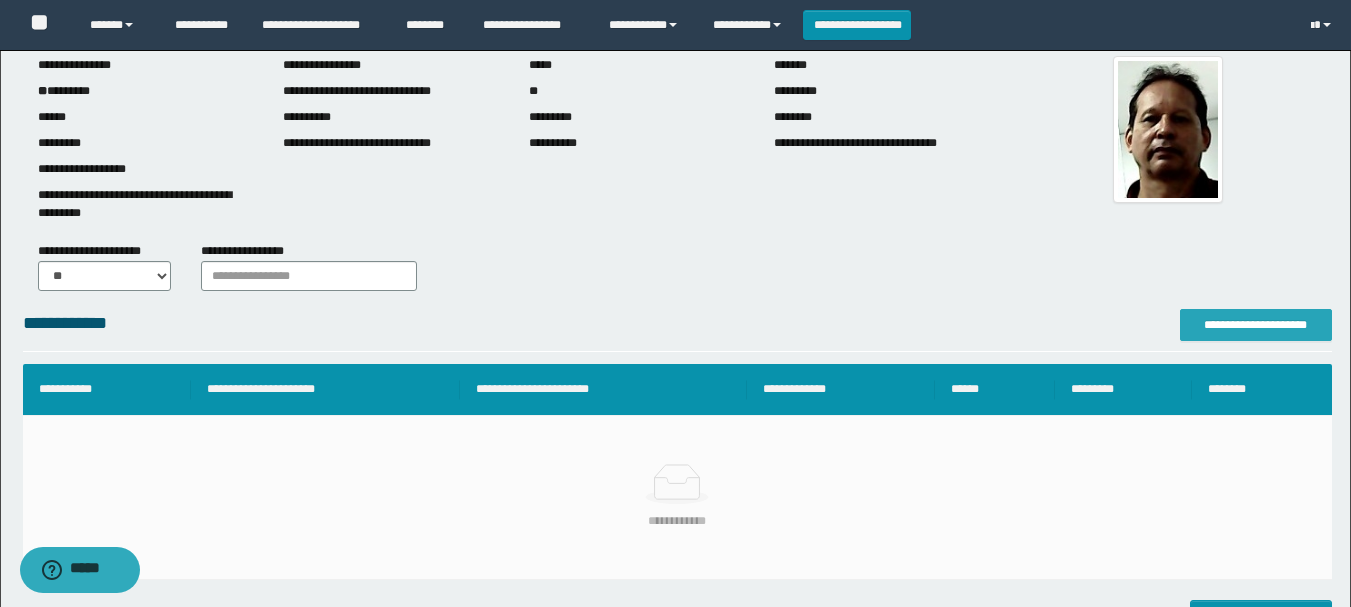 click on "**********" at bounding box center [1256, 325] 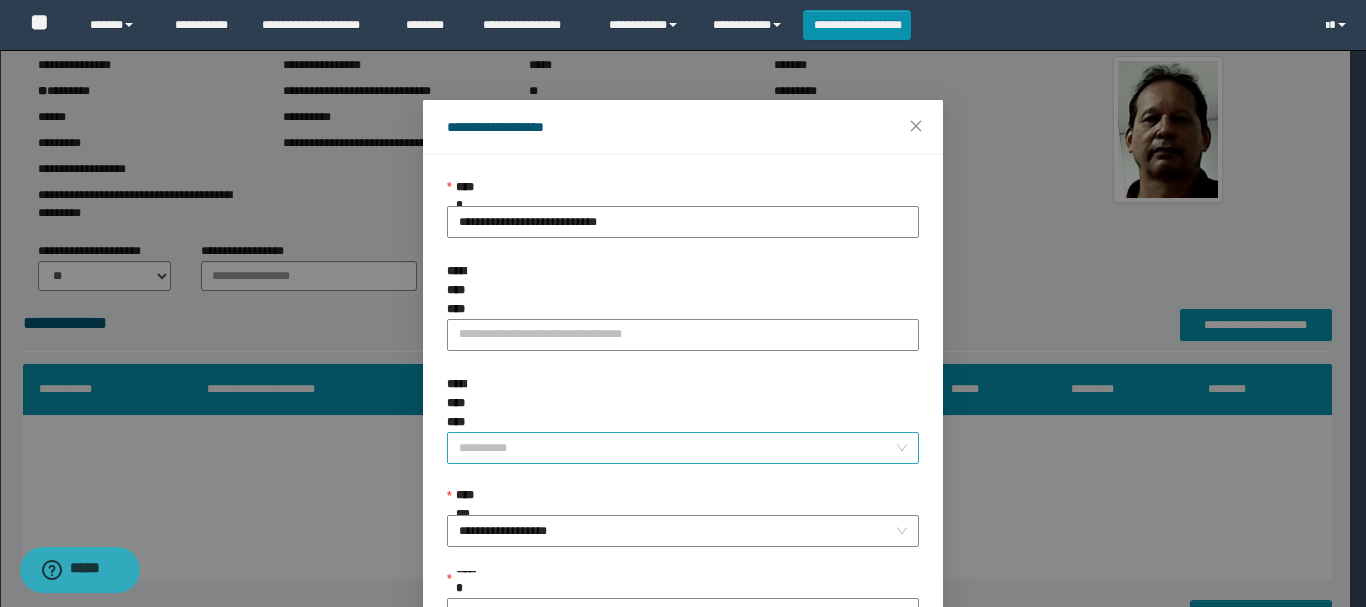 click on "**********" at bounding box center [677, 448] 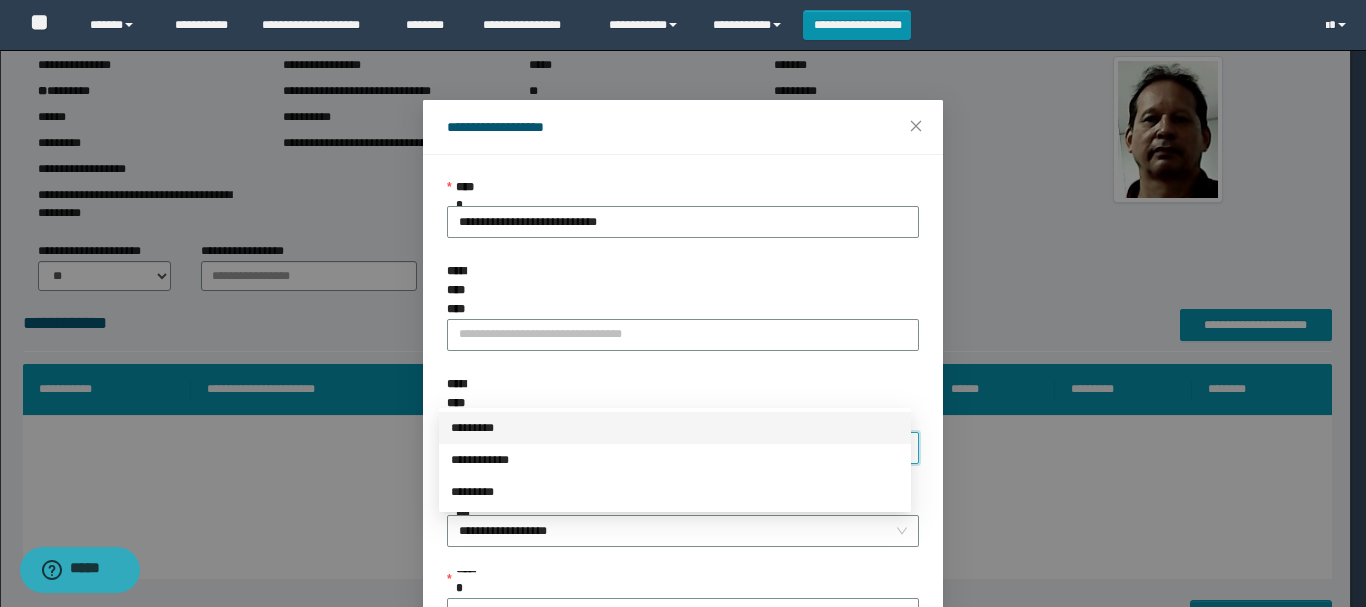 click on "*********" at bounding box center [675, 428] 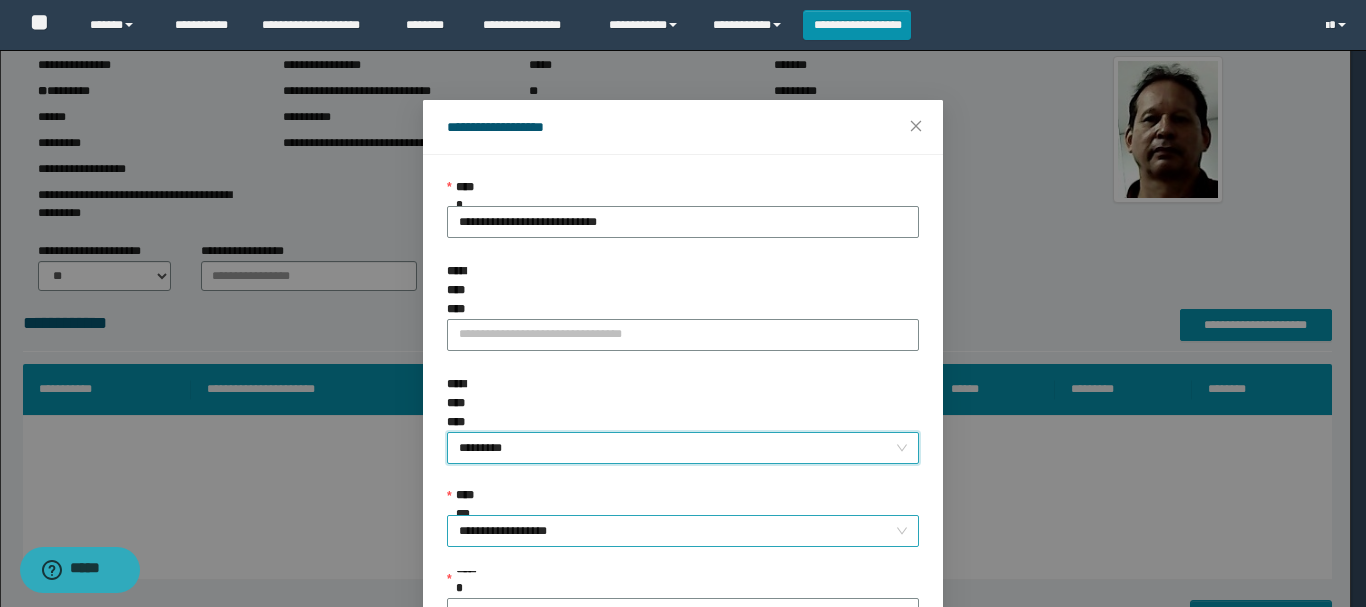 click on "**********" at bounding box center [683, 531] 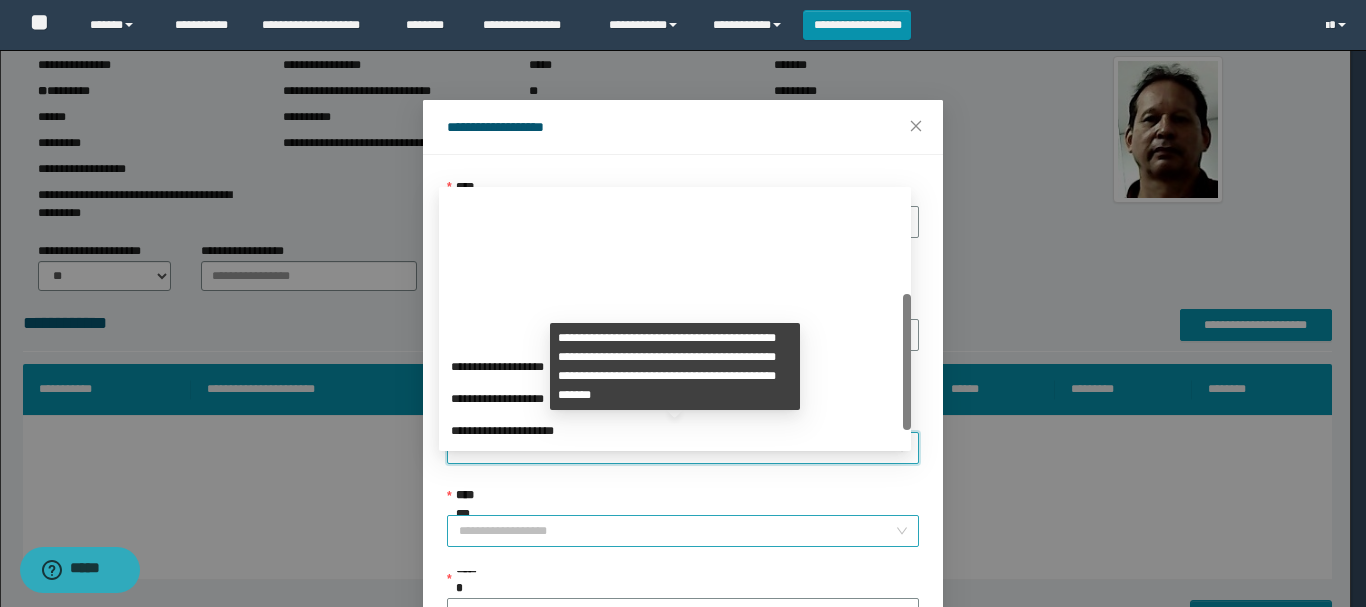 scroll, scrollTop: 192, scrollLeft: 0, axis: vertical 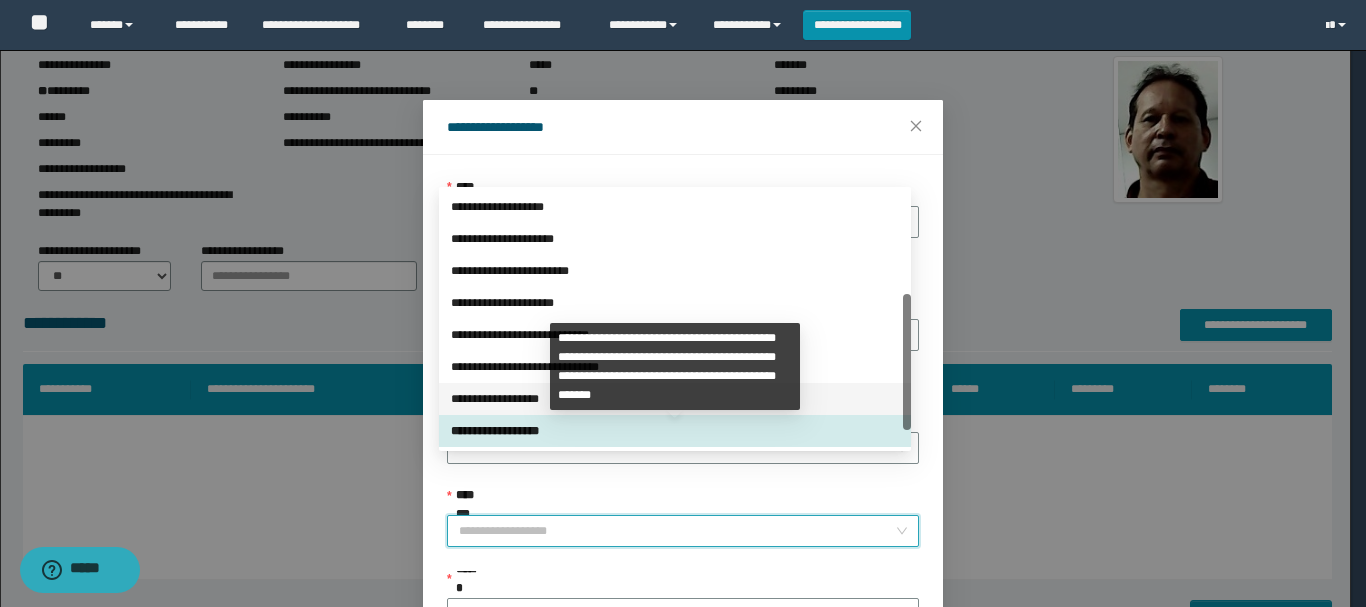 click on "**********" at bounding box center (675, 399) 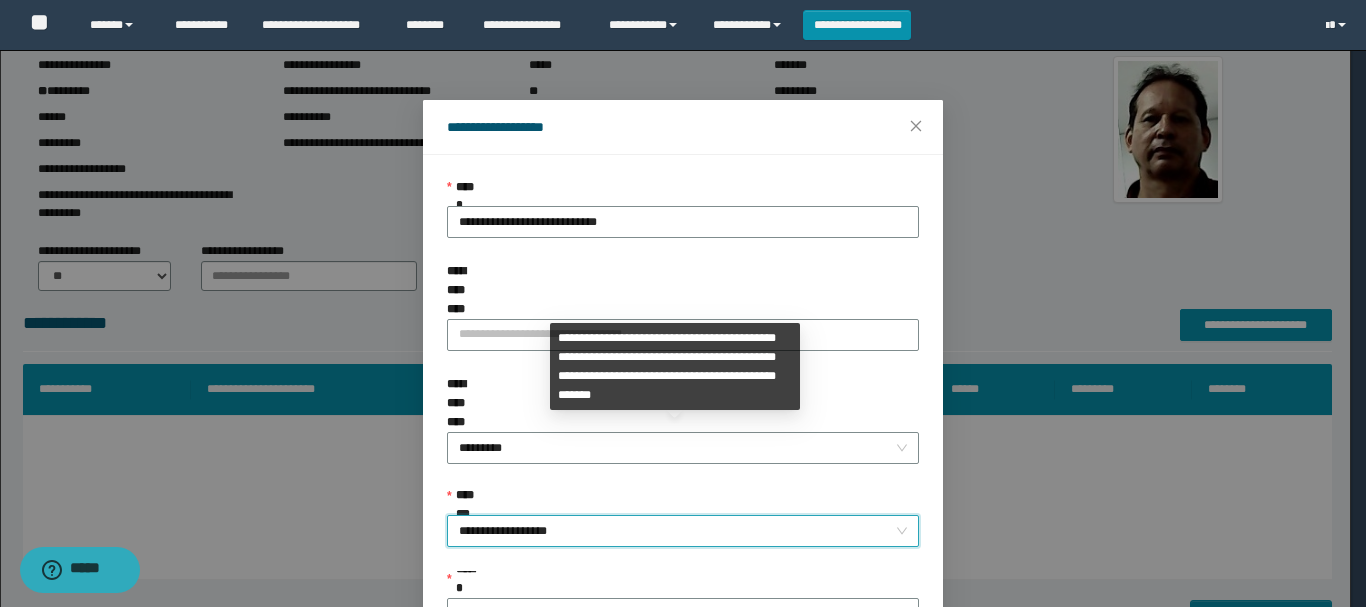 scroll, scrollTop: 145, scrollLeft: 0, axis: vertical 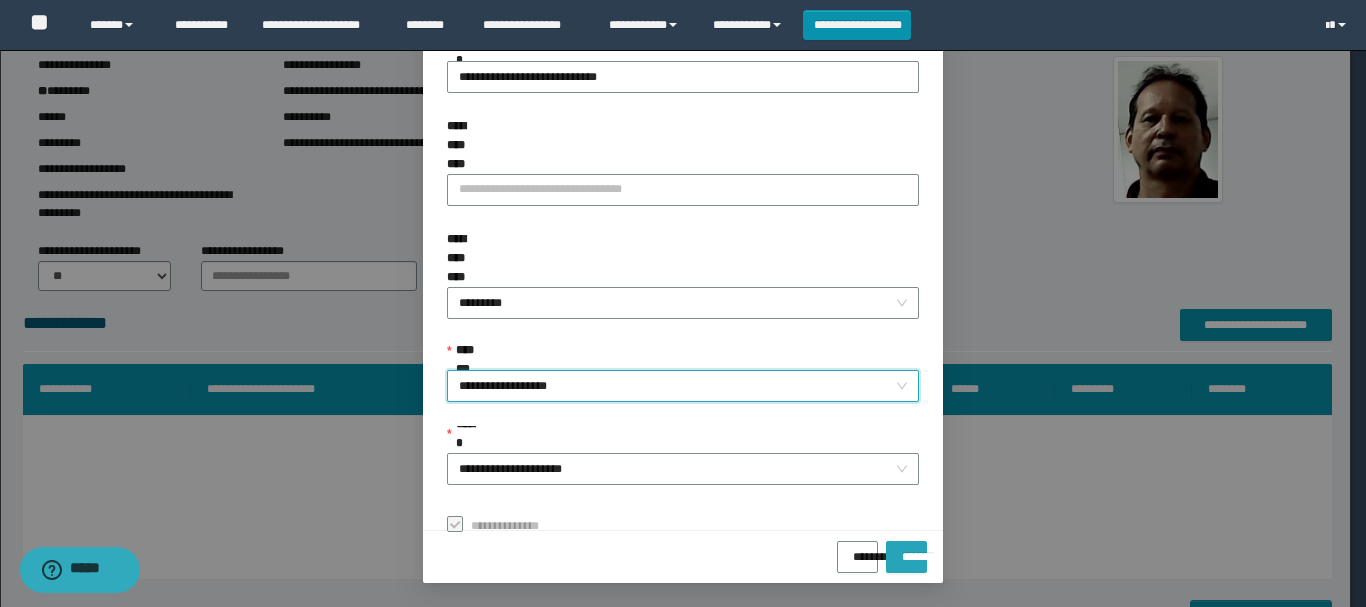 click on "*******" at bounding box center [906, 550] 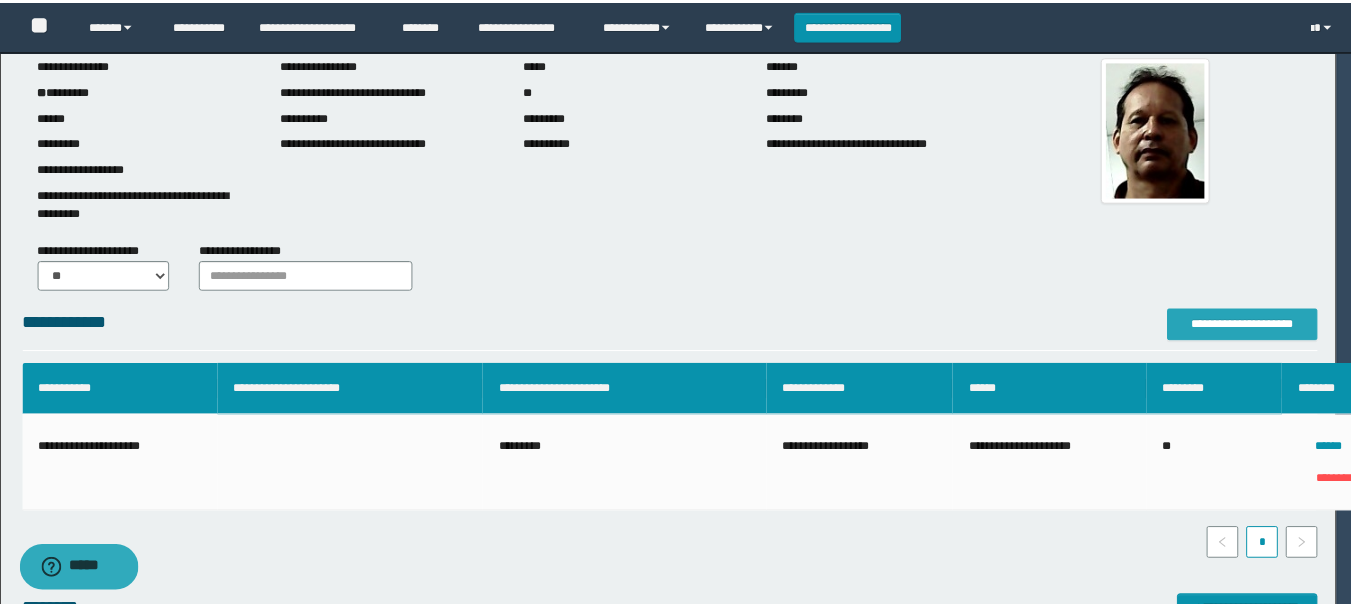 scroll, scrollTop: 0, scrollLeft: 0, axis: both 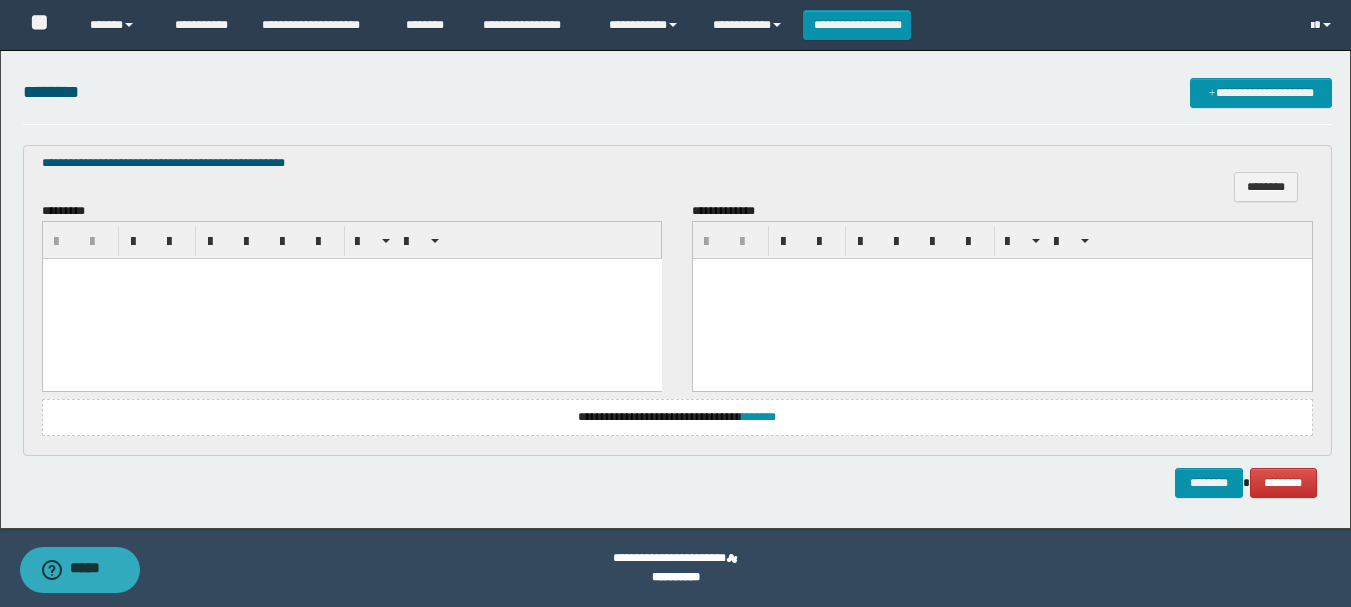 click at bounding box center (351, 299) 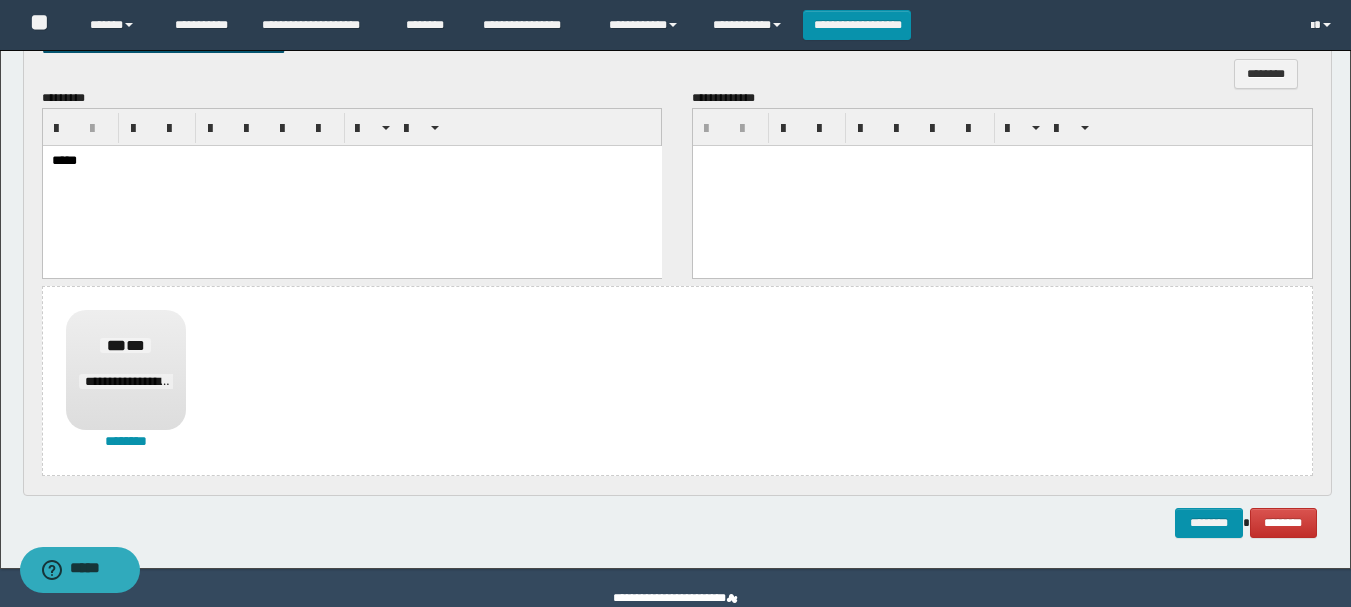 scroll, scrollTop: 740, scrollLeft: 0, axis: vertical 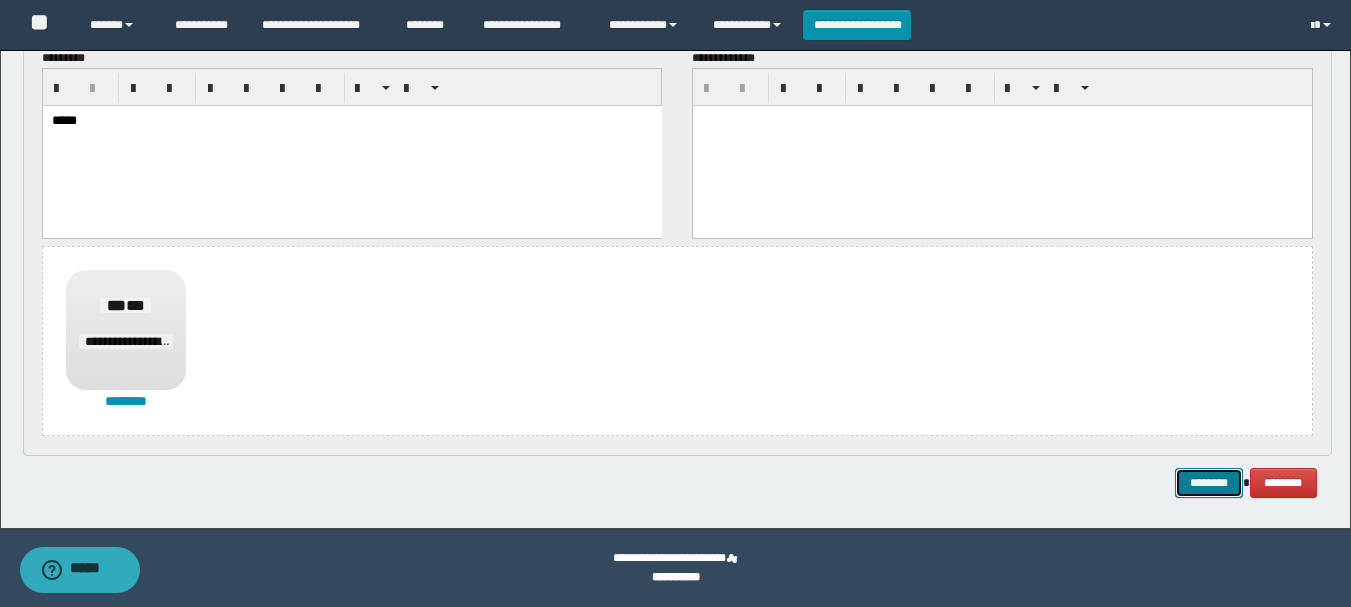 click on "********" at bounding box center [1209, 483] 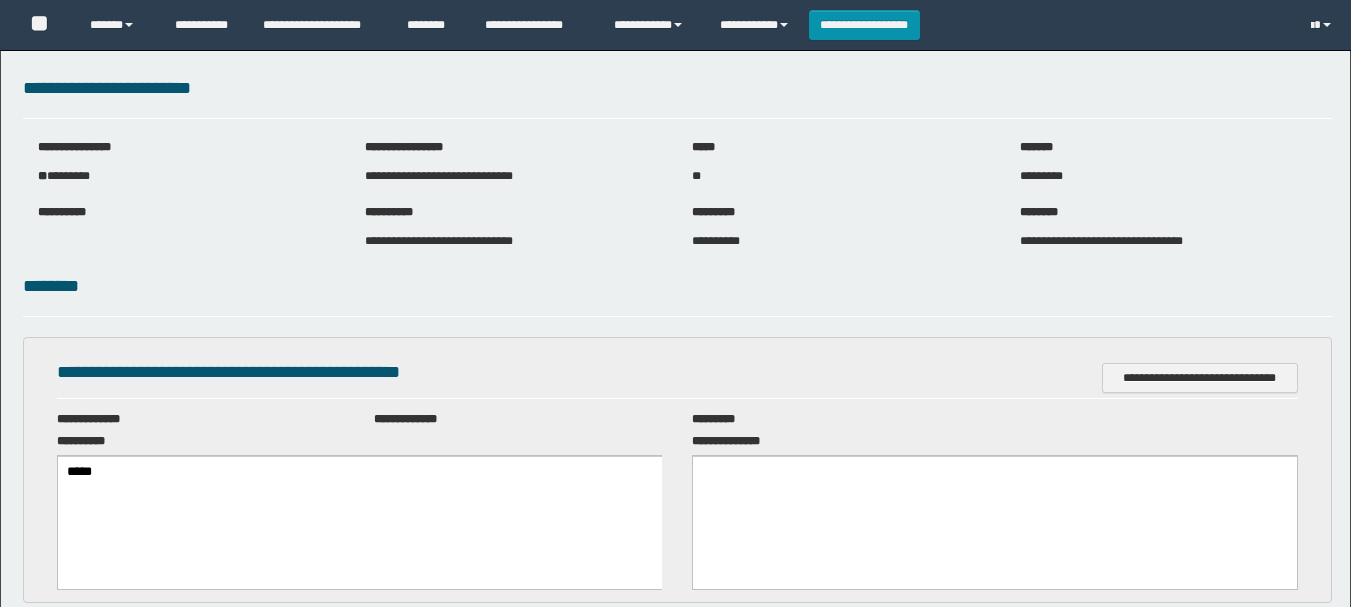 scroll, scrollTop: 0, scrollLeft: 0, axis: both 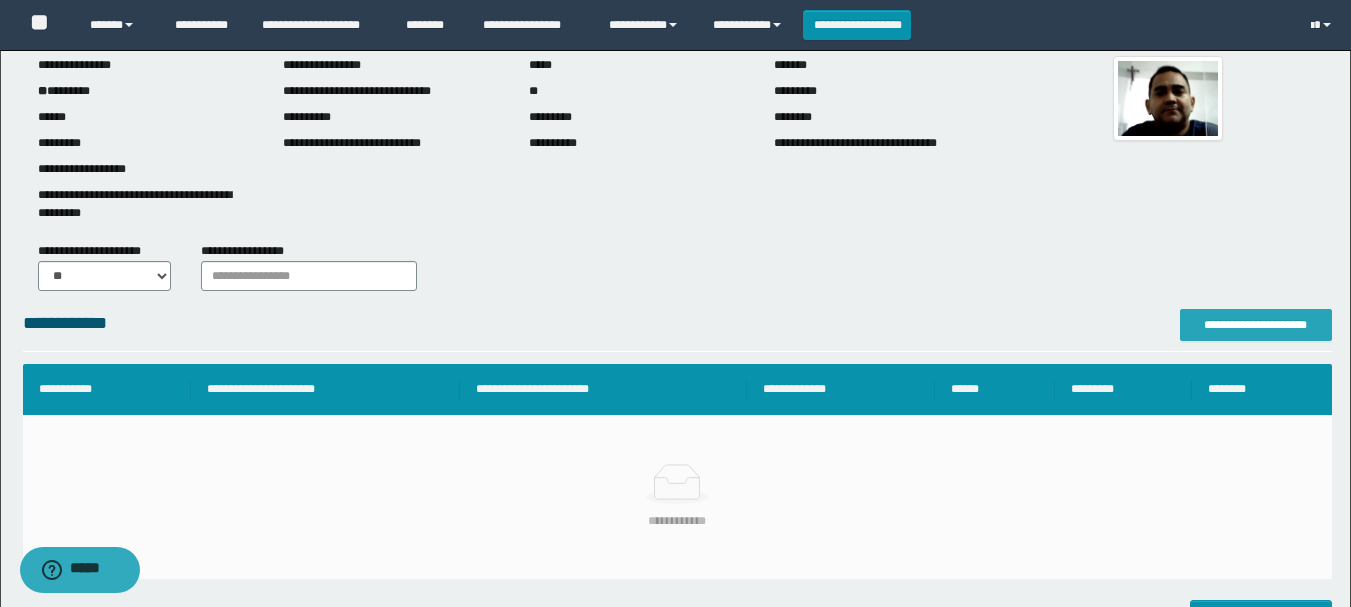 click on "**********" at bounding box center (1256, 325) 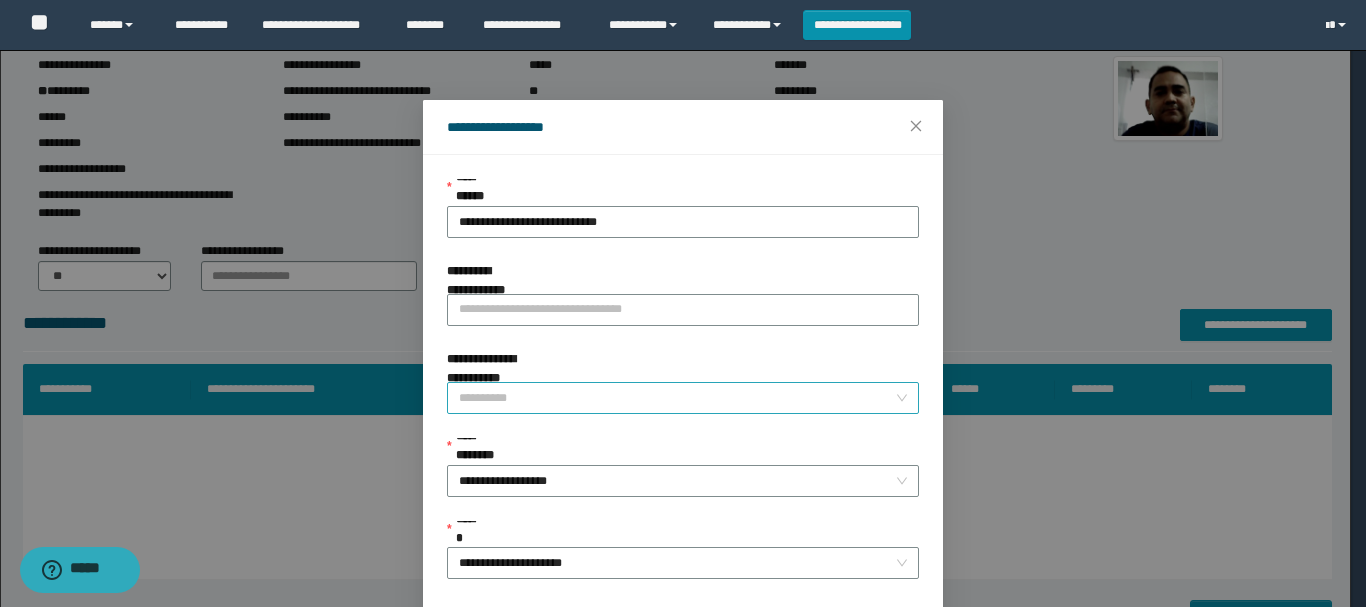 click on "**********" at bounding box center [677, 398] 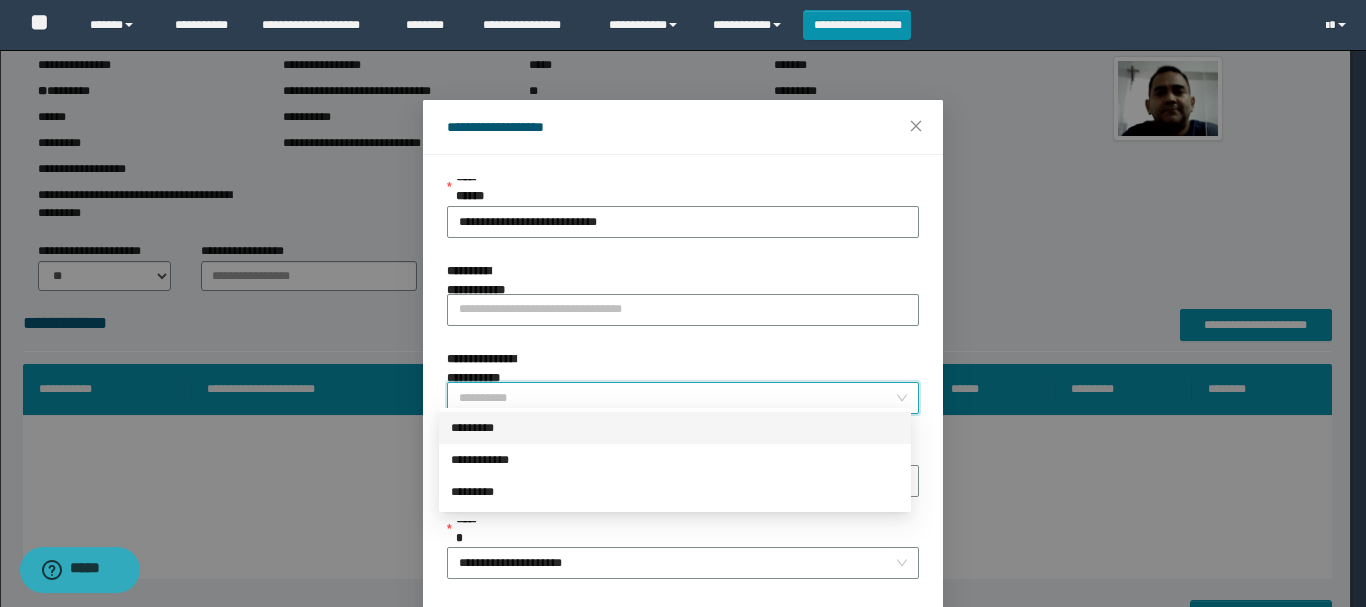click on "*********" at bounding box center [675, 428] 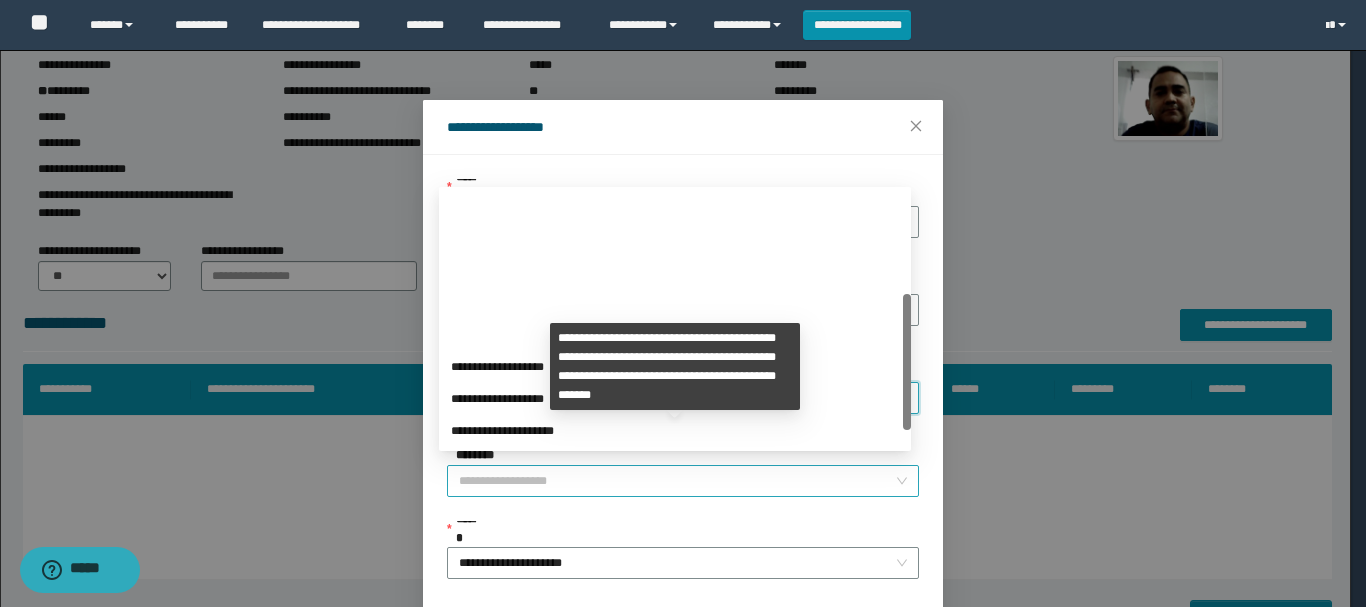 click on "**********" at bounding box center [683, 481] 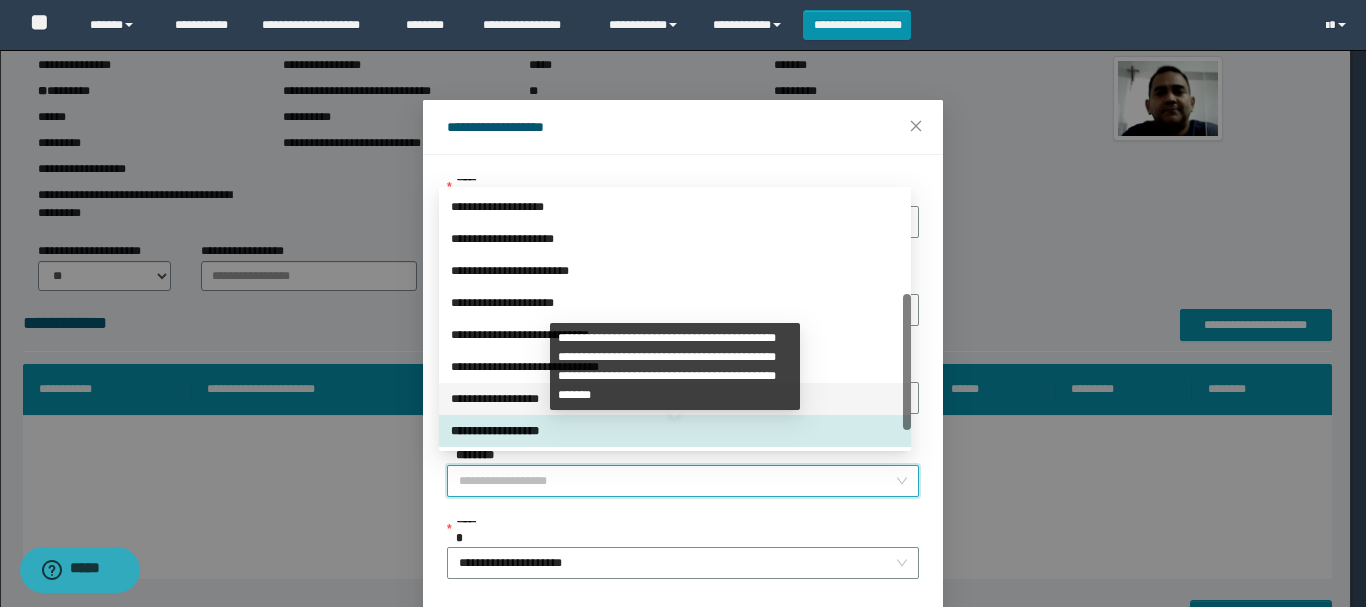 click on "**********" at bounding box center [675, 399] 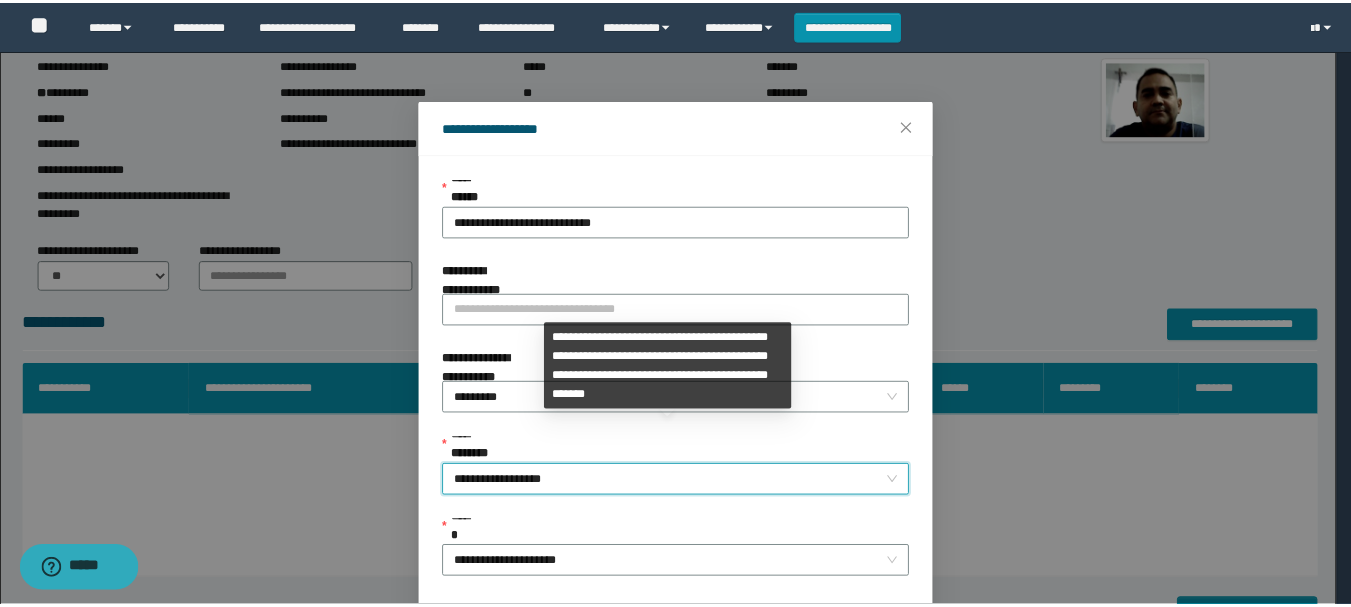 scroll, scrollTop: 145, scrollLeft: 0, axis: vertical 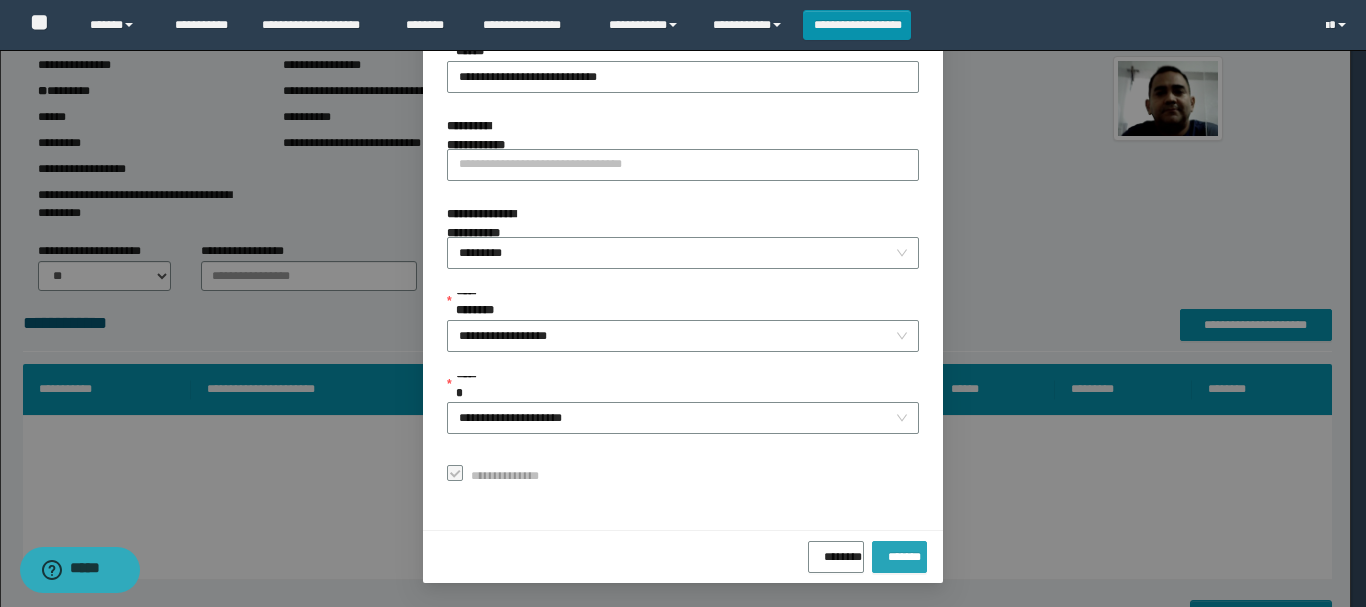 click on "*******" at bounding box center [899, 553] 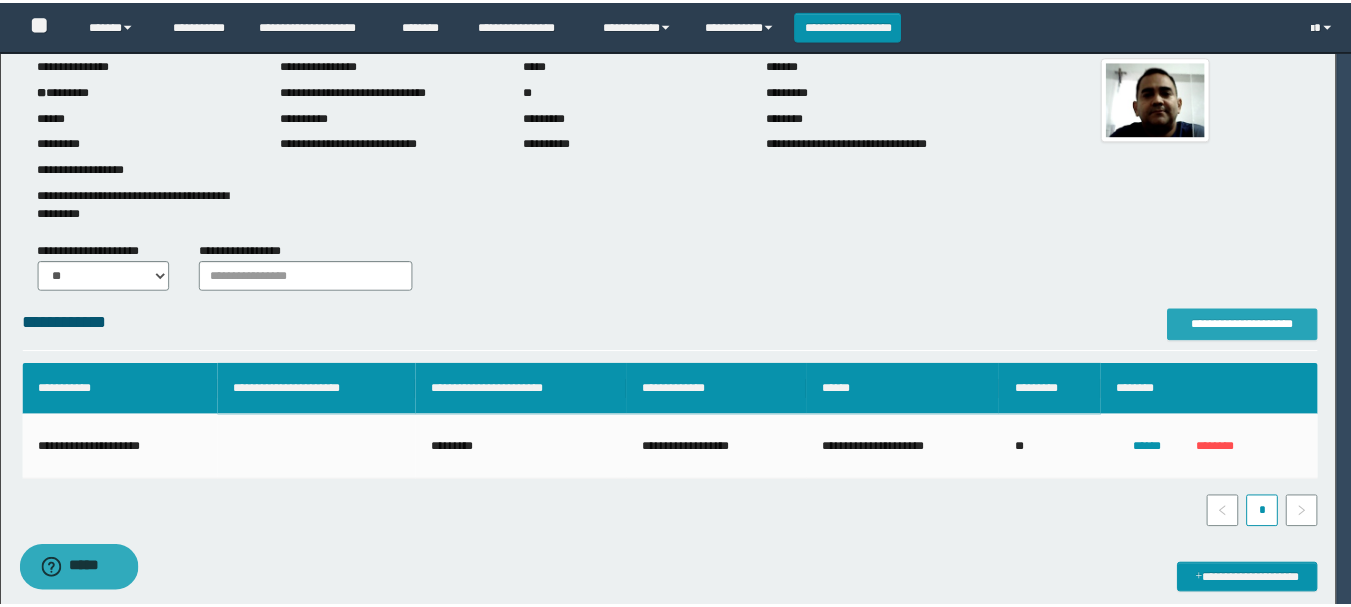 scroll, scrollTop: 0, scrollLeft: 0, axis: both 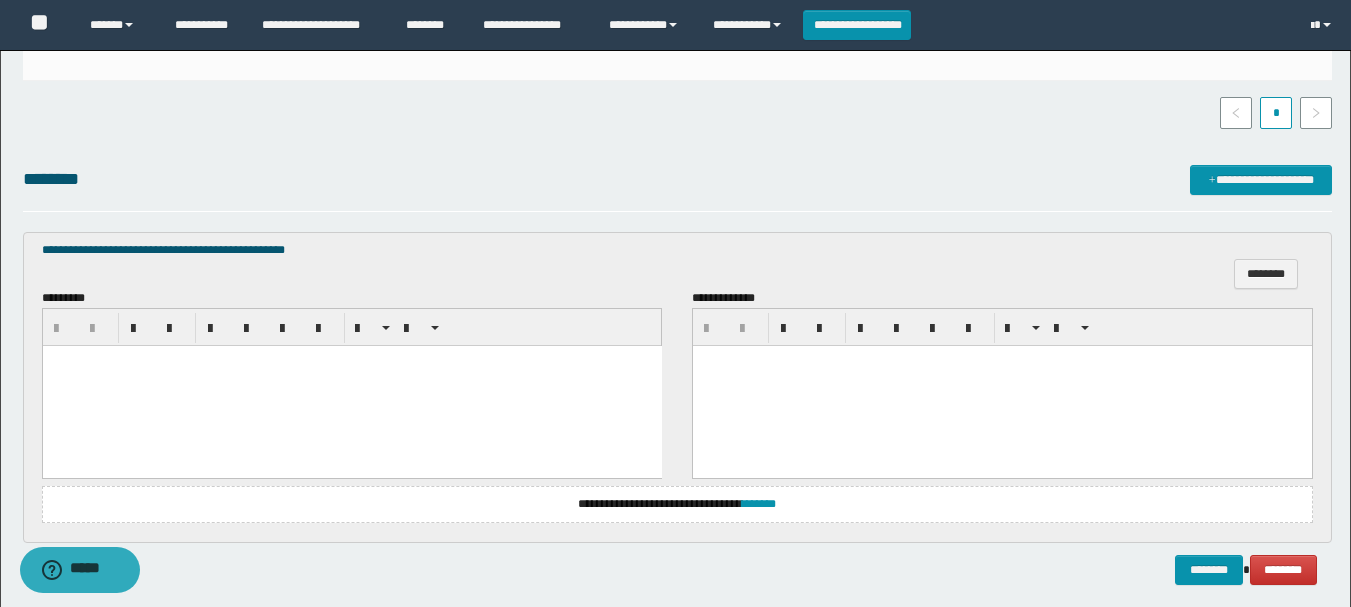 click at bounding box center [351, 361] 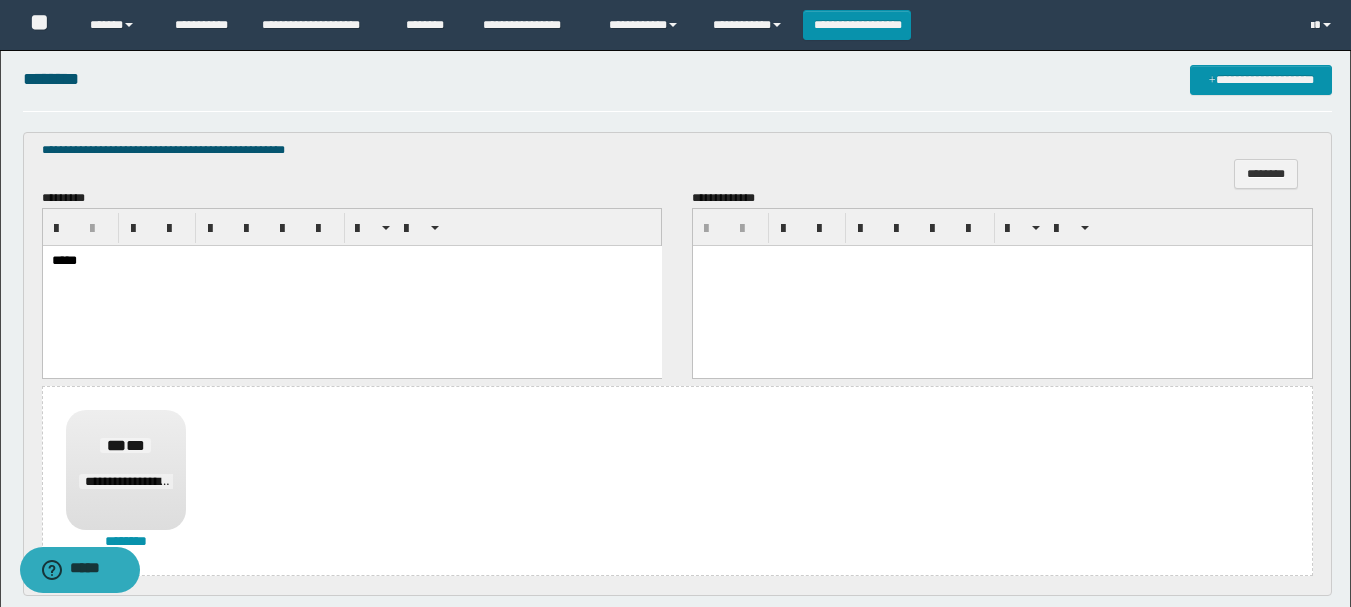 scroll, scrollTop: 740, scrollLeft: 0, axis: vertical 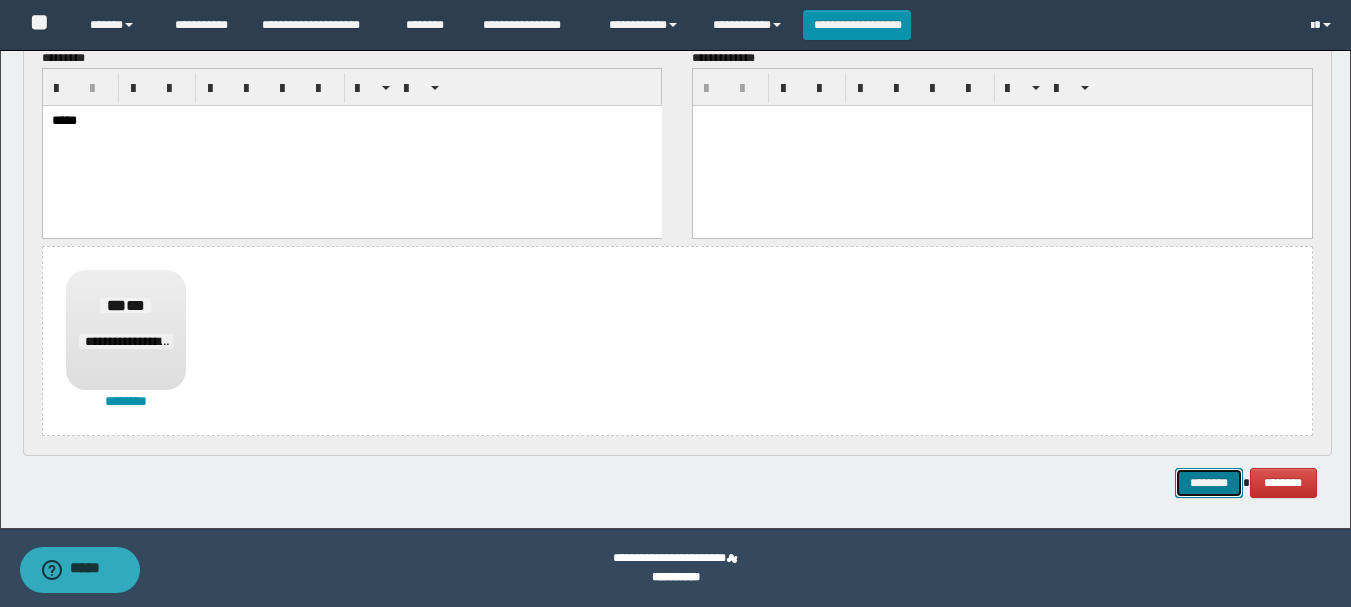 click on "********" at bounding box center [1209, 483] 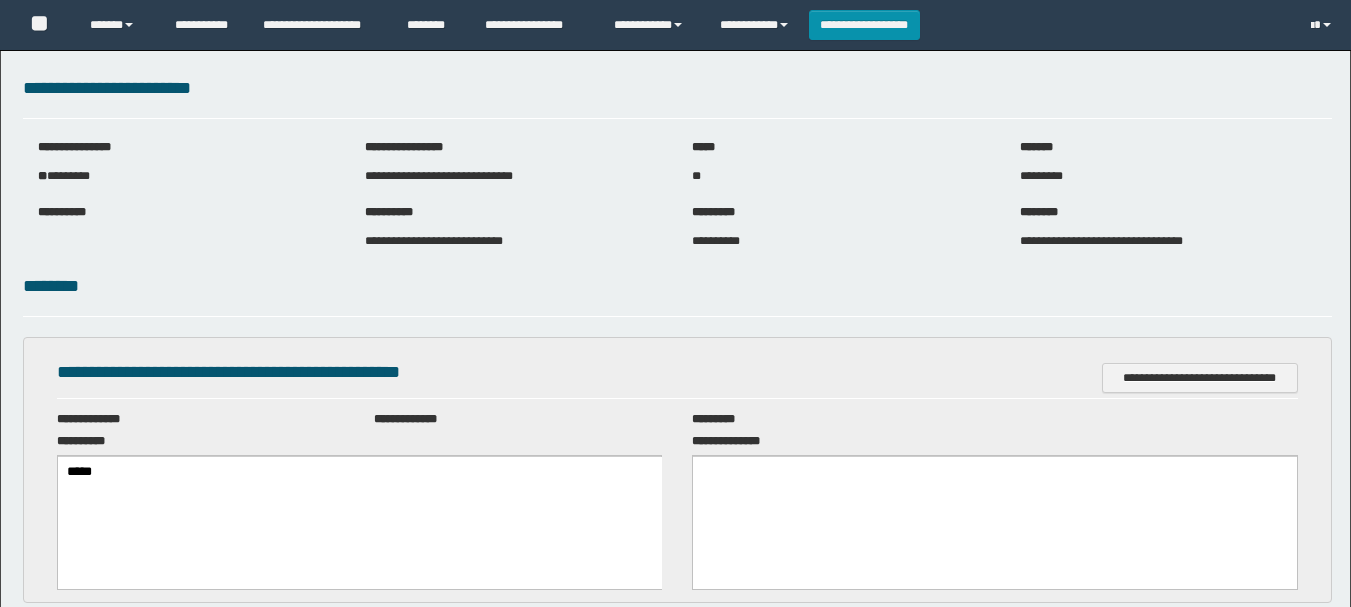 scroll, scrollTop: 0, scrollLeft: 0, axis: both 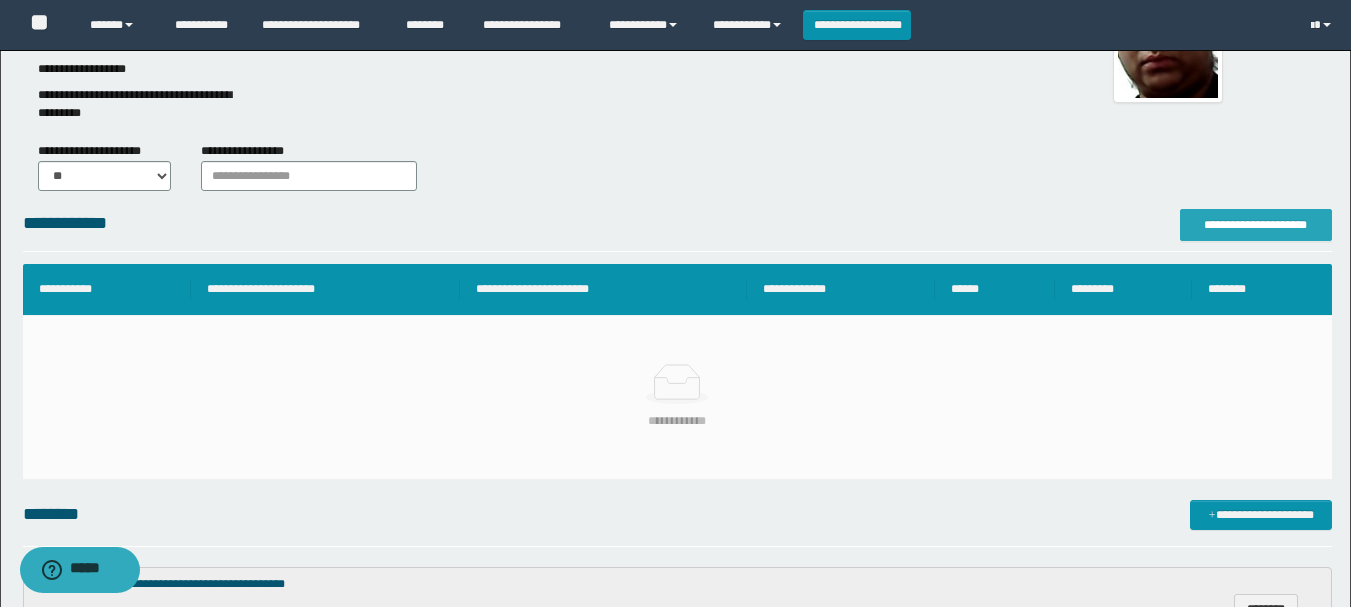 click on "**********" at bounding box center [1256, 225] 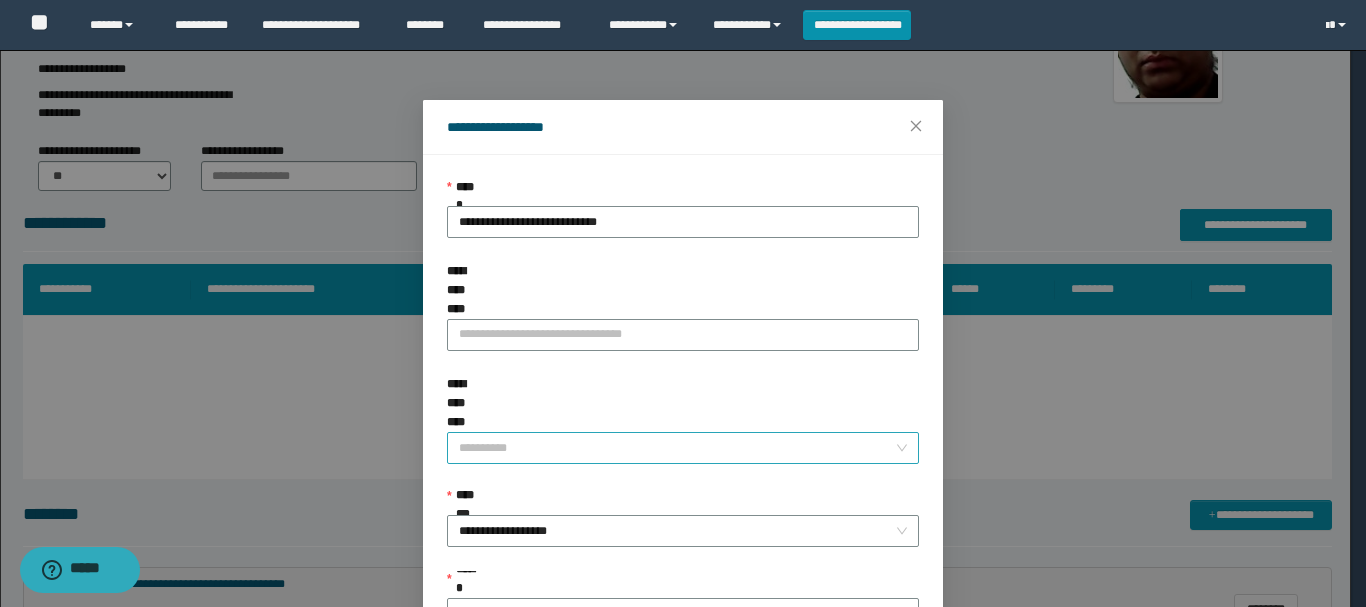 click on "**********" at bounding box center (677, 448) 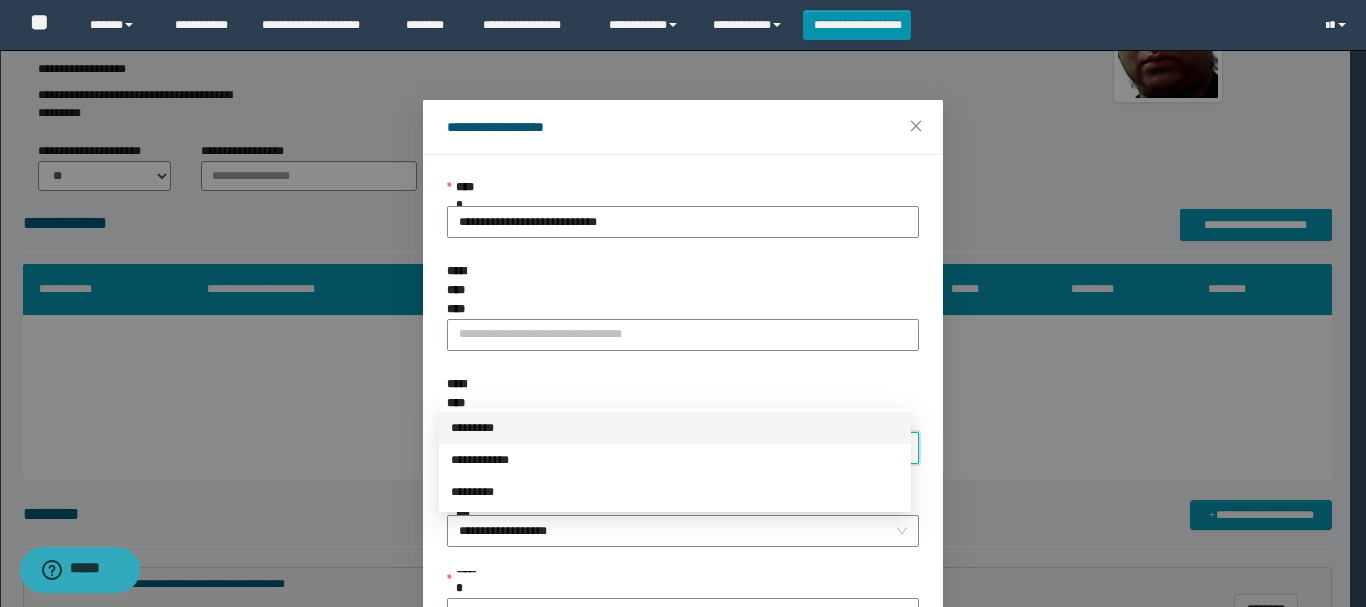 click on "*********" at bounding box center (675, 428) 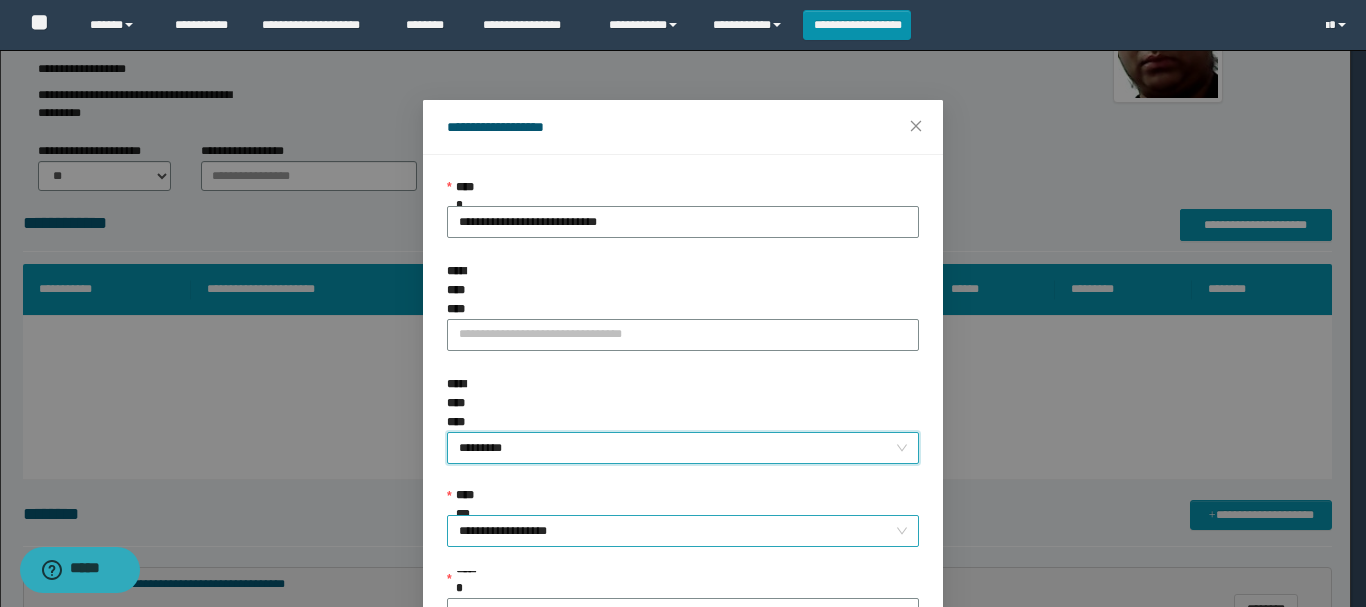 click on "**********" at bounding box center [683, 531] 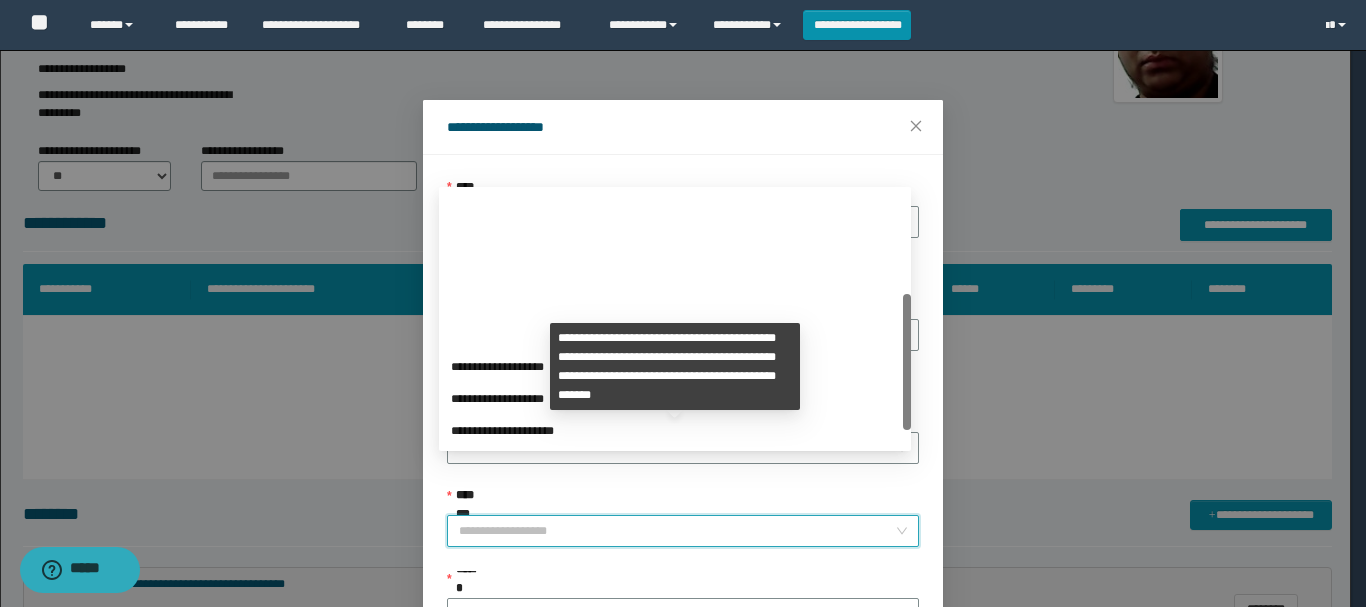 scroll, scrollTop: 192, scrollLeft: 0, axis: vertical 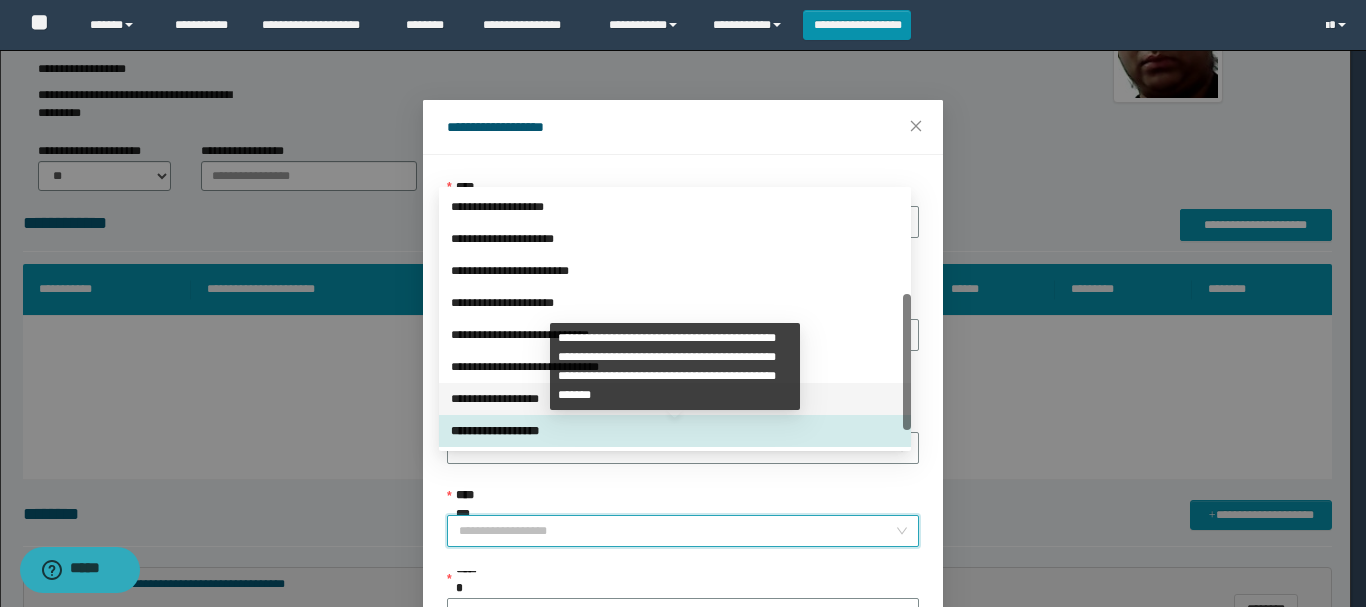 click on "**********" at bounding box center (675, 399) 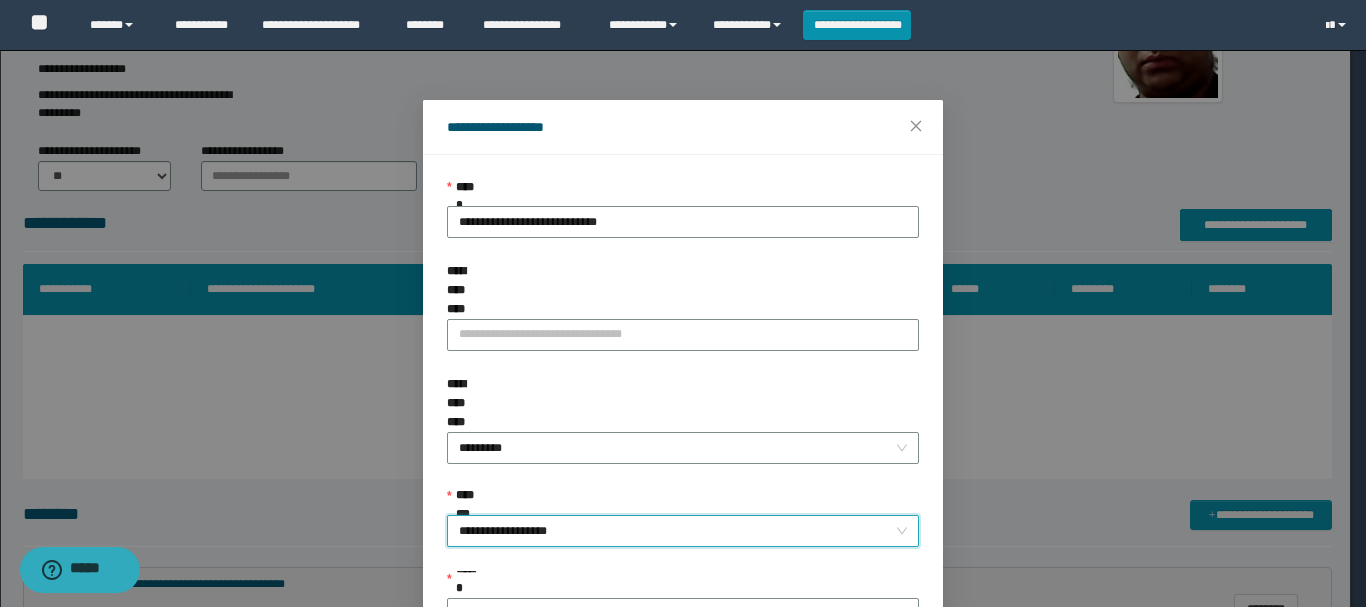 scroll, scrollTop: 145, scrollLeft: 0, axis: vertical 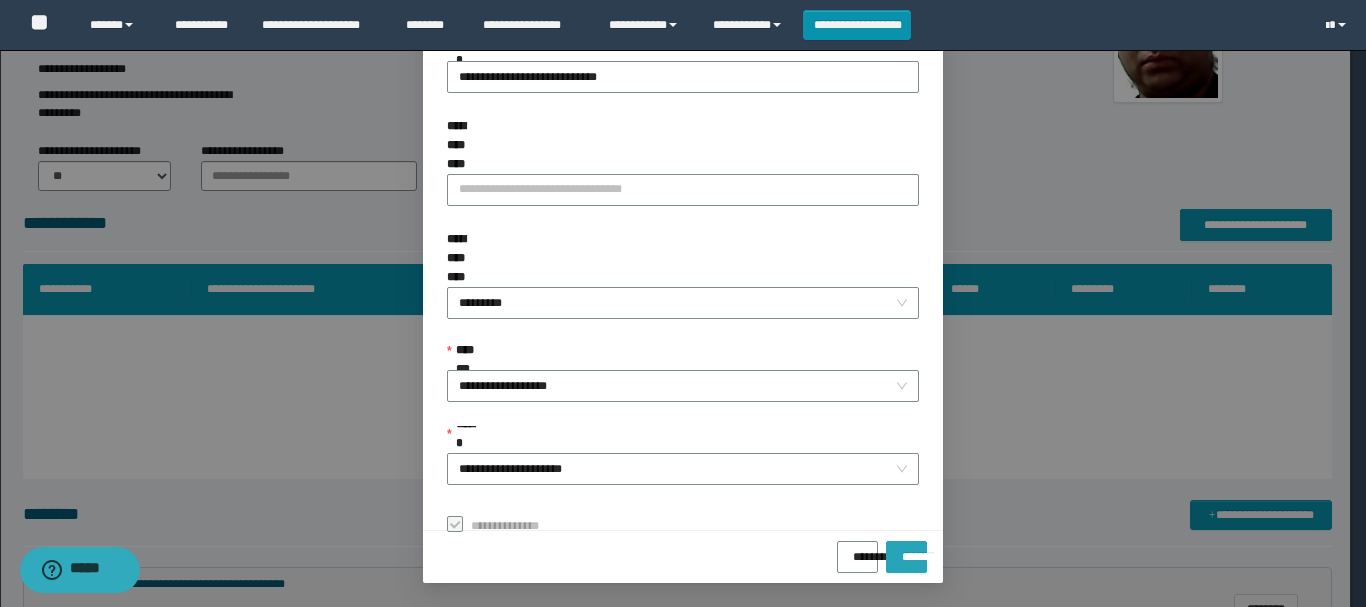 click on "*******" at bounding box center (906, 550) 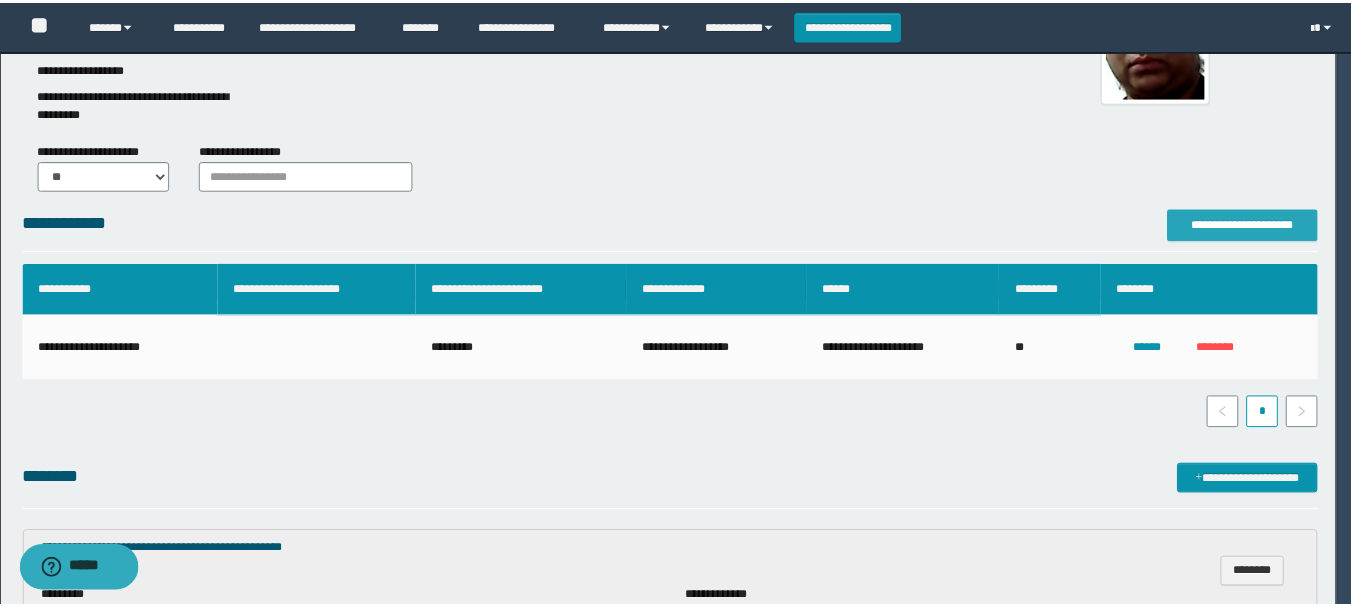 scroll, scrollTop: 0, scrollLeft: 0, axis: both 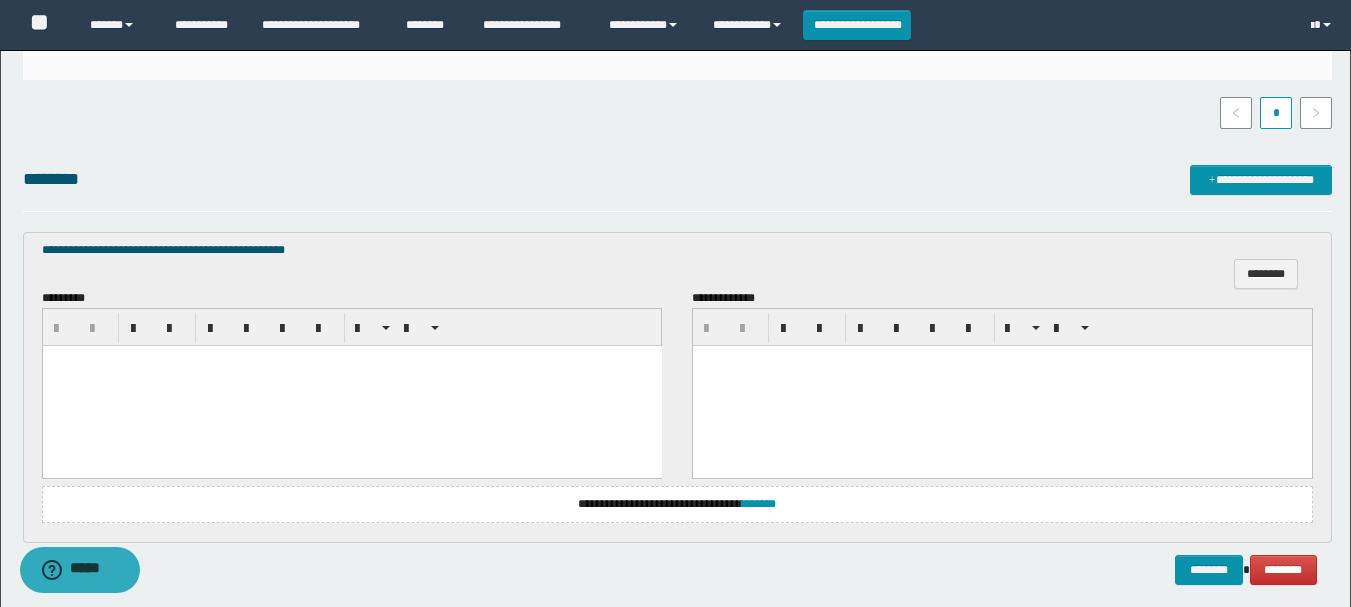click at bounding box center [351, 386] 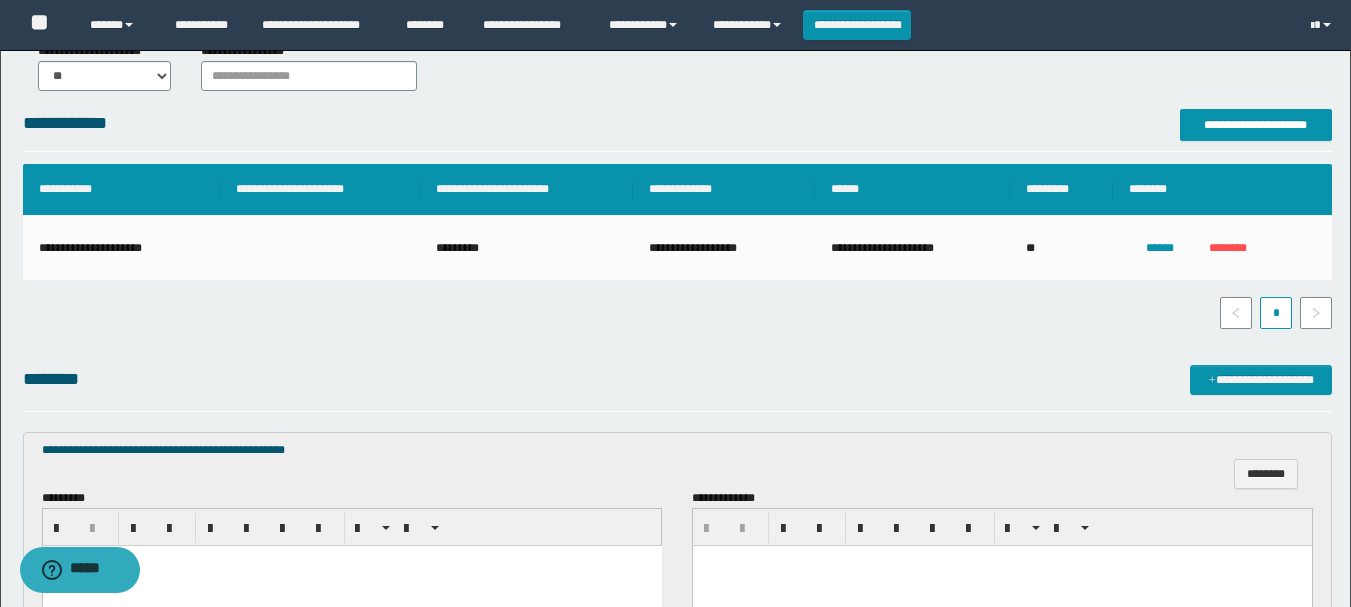 scroll, scrollTop: 587, scrollLeft: 0, axis: vertical 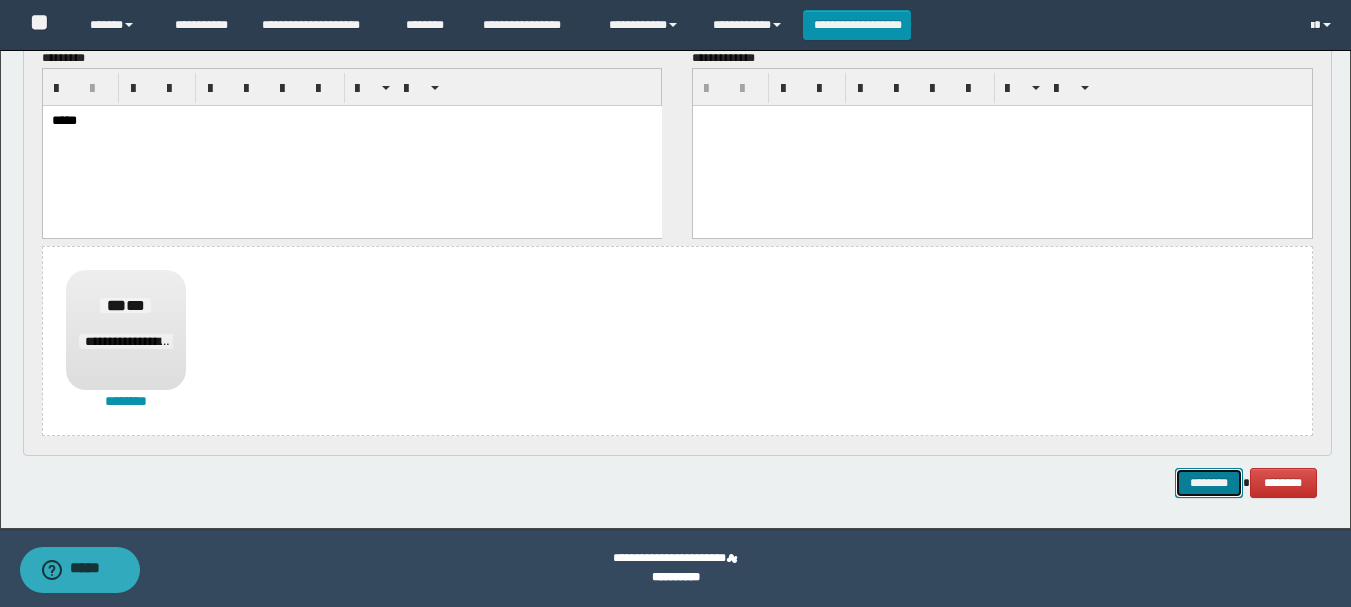 click on "********" at bounding box center (1209, 483) 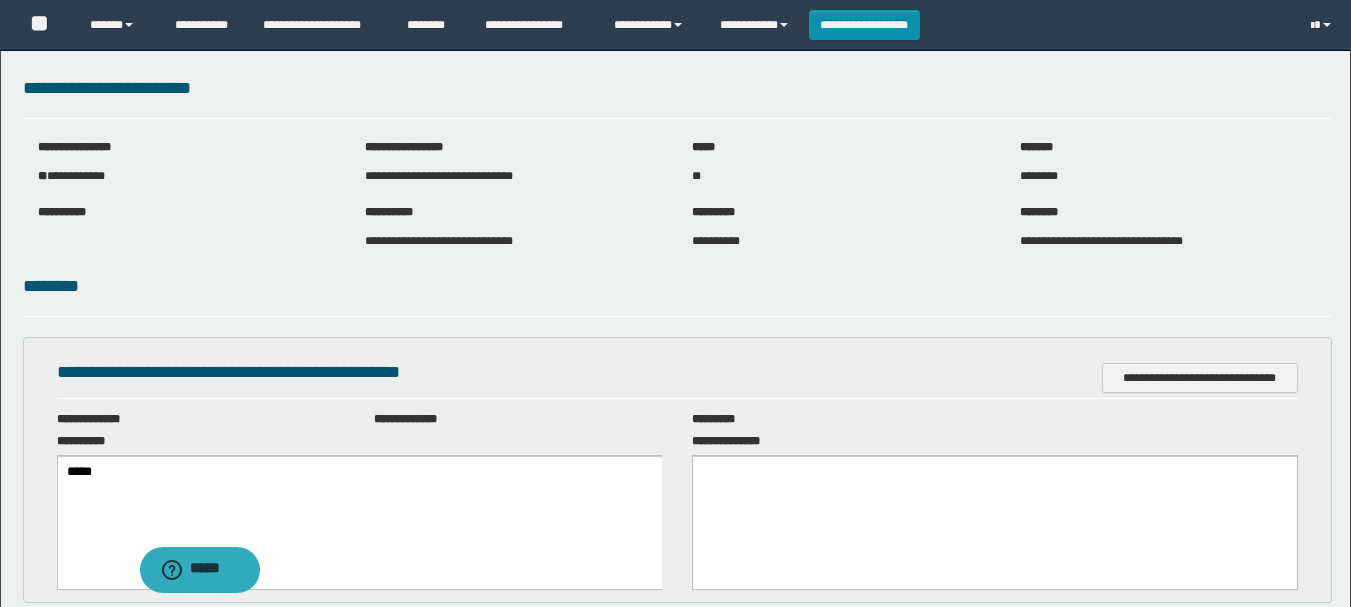 scroll, scrollTop: 0, scrollLeft: 0, axis: both 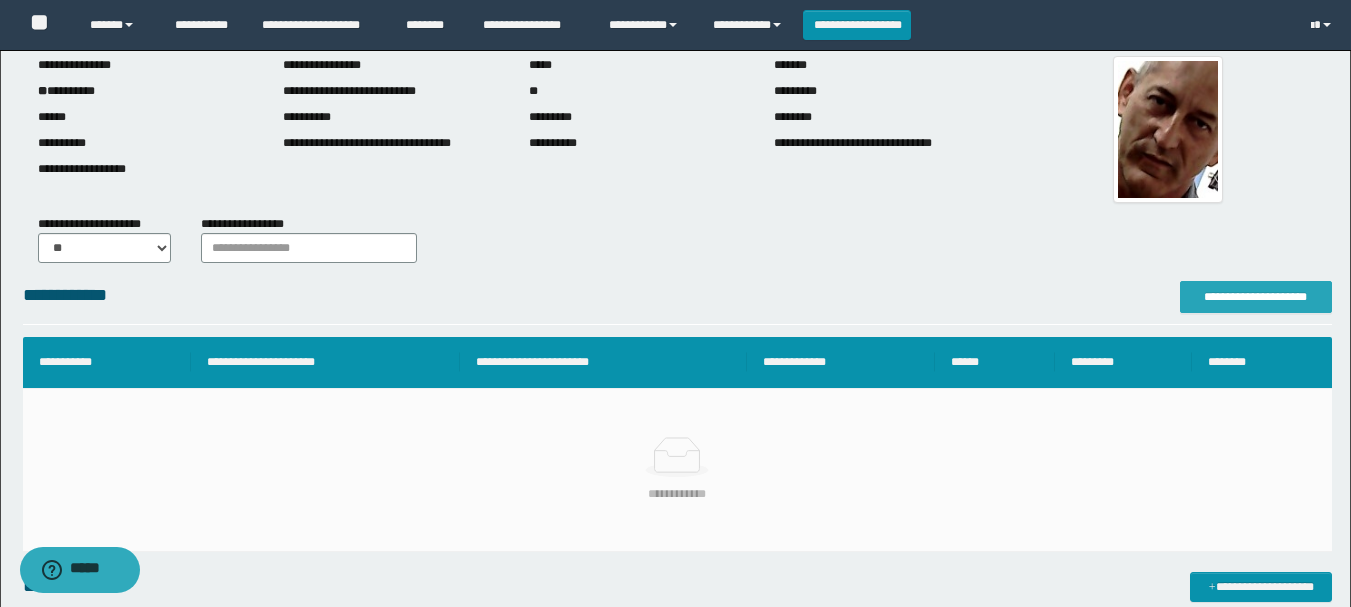 click on "**********" at bounding box center [1256, 297] 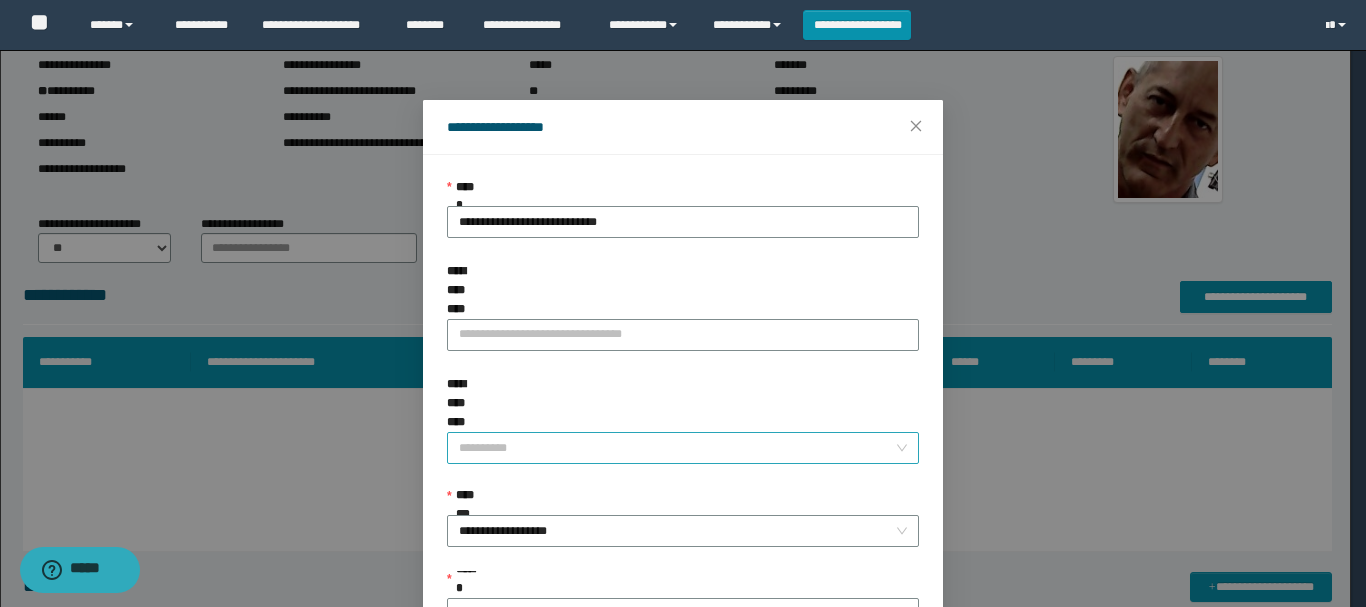 click on "**********" at bounding box center (677, 448) 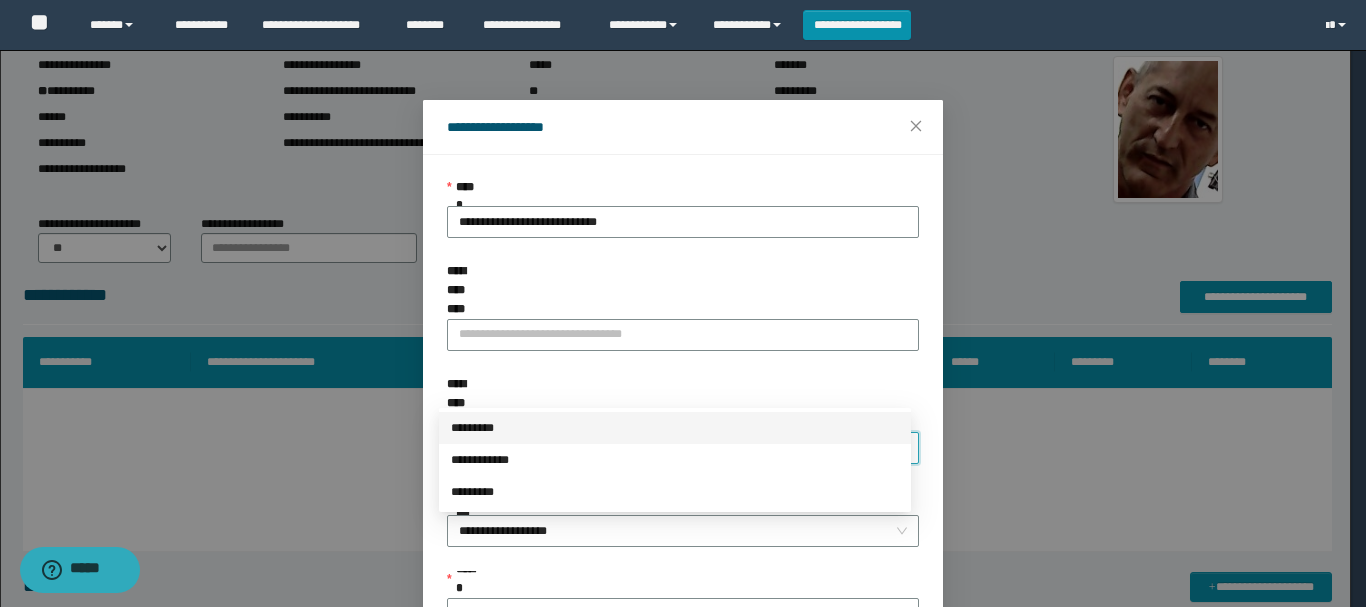 click on "*********" at bounding box center [675, 428] 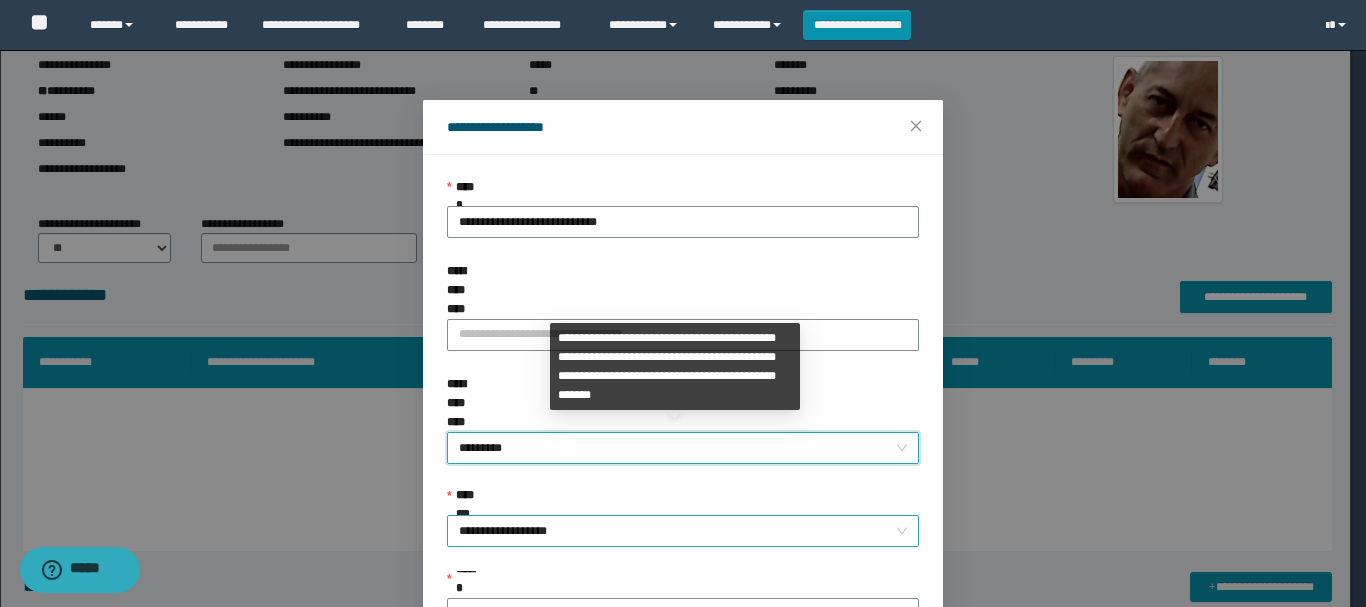 click on "**********" at bounding box center [683, 531] 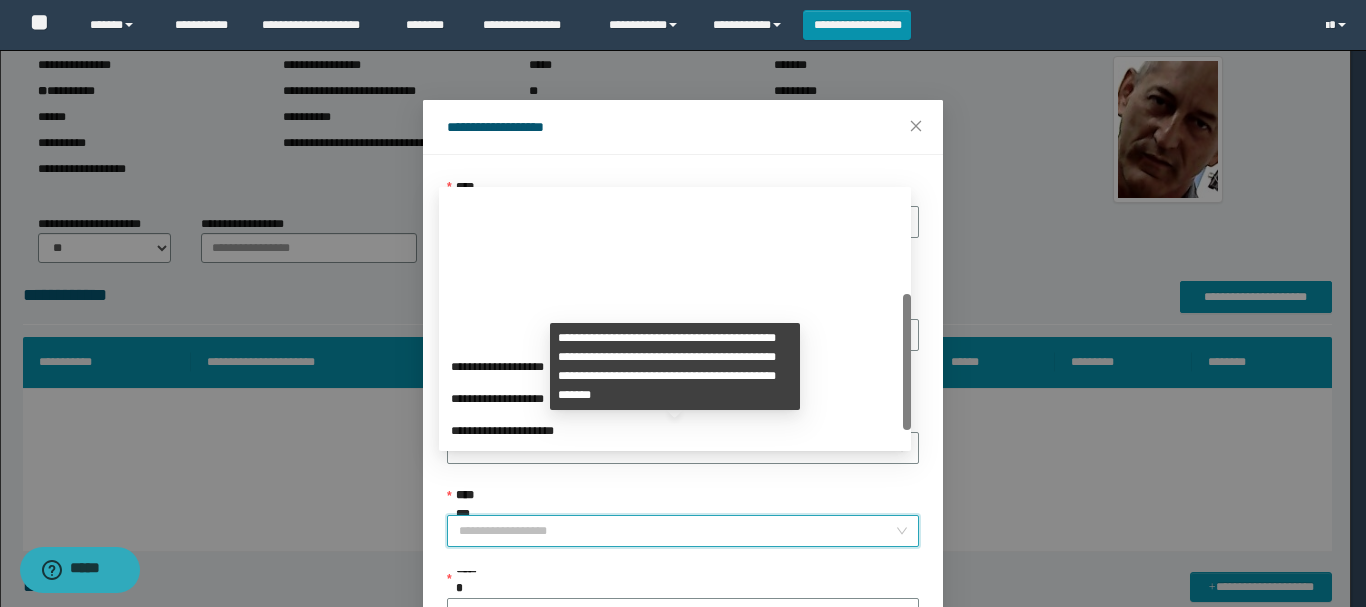scroll, scrollTop: 192, scrollLeft: 0, axis: vertical 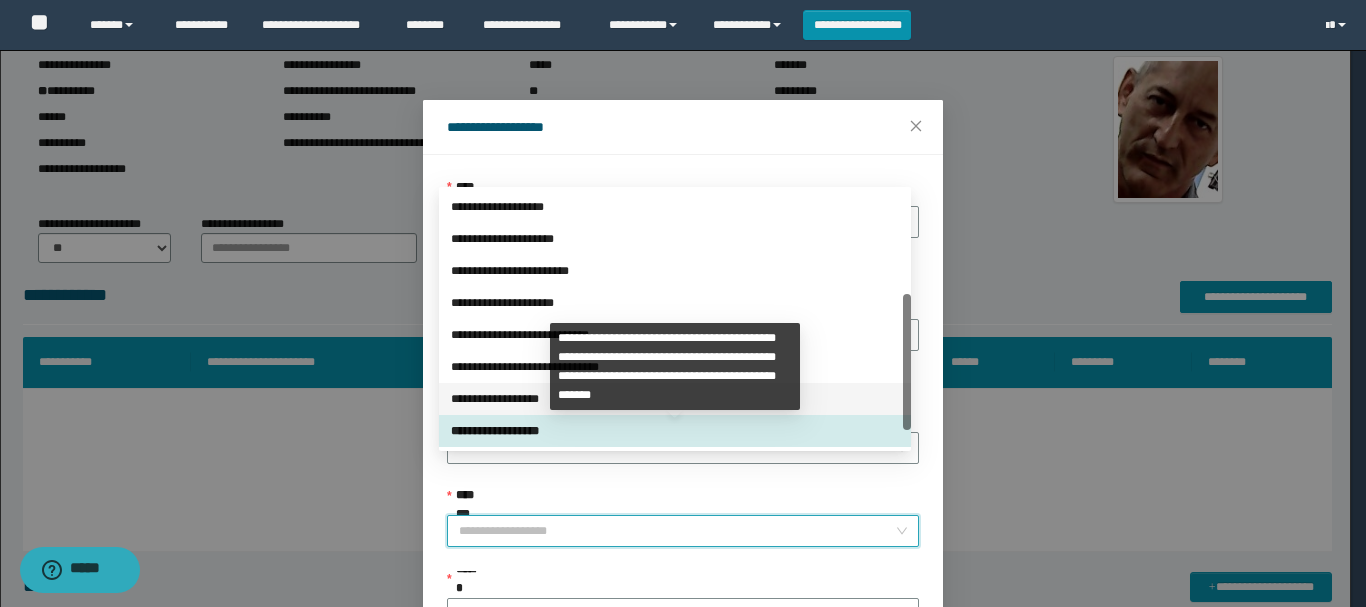 click on "**********" at bounding box center [675, 399] 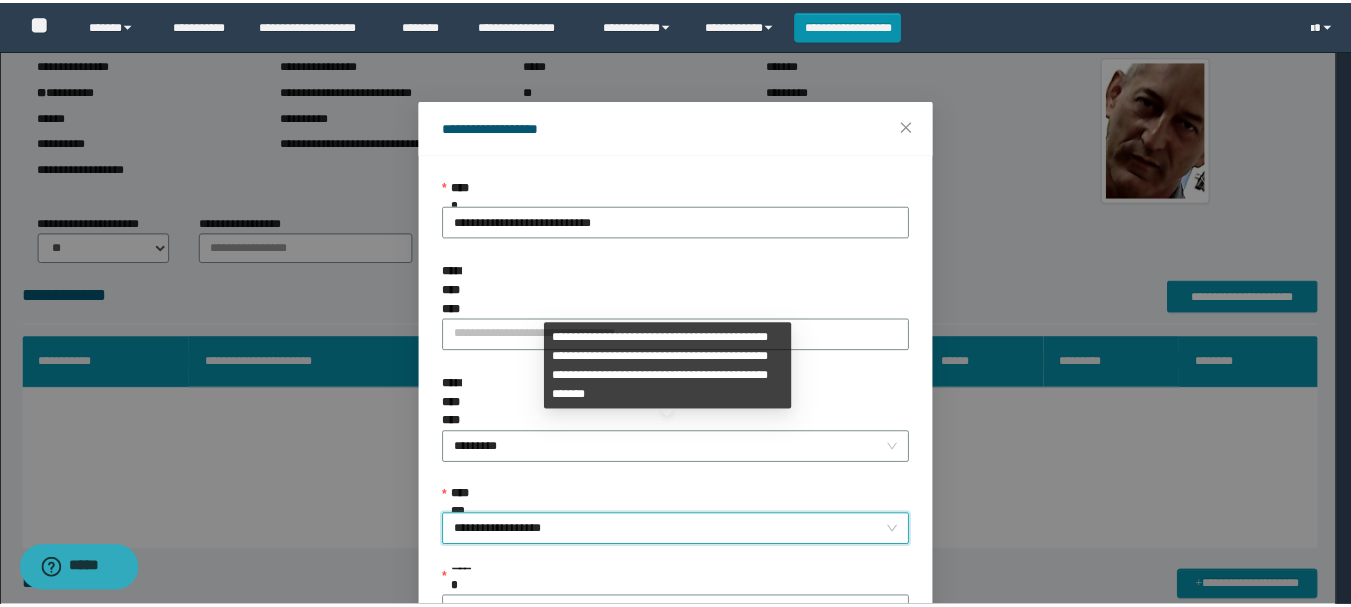 scroll, scrollTop: 145, scrollLeft: 0, axis: vertical 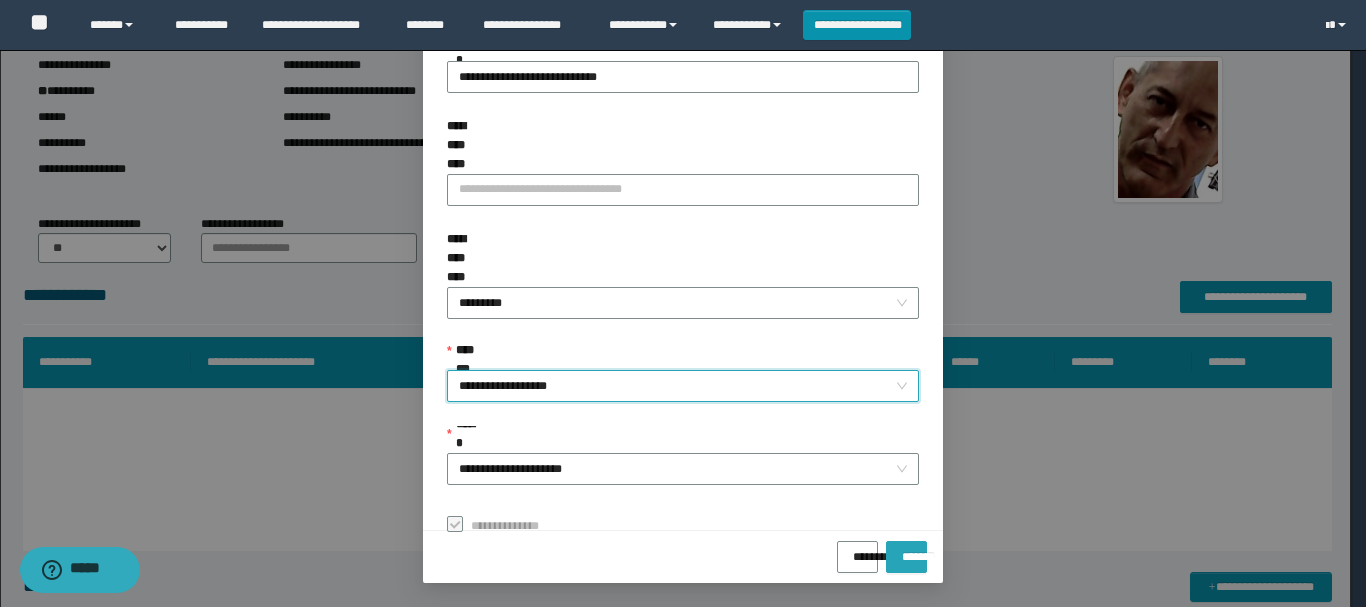 click on "*******" at bounding box center [906, 550] 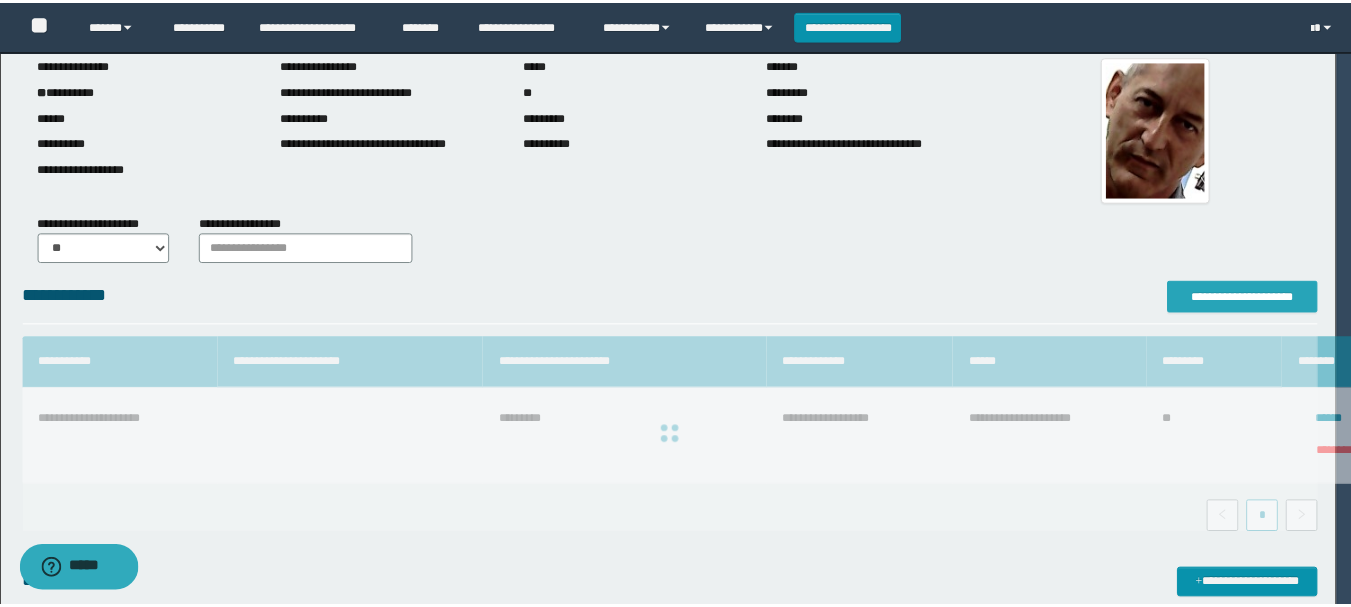 scroll, scrollTop: 0, scrollLeft: 0, axis: both 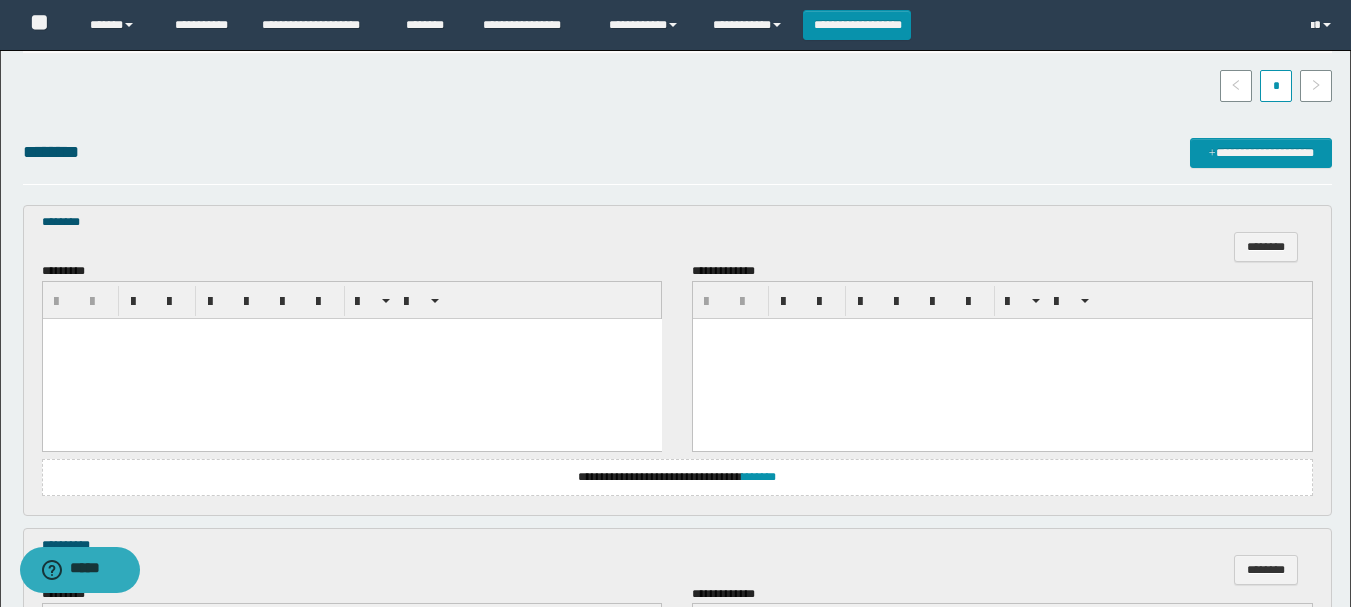 click at bounding box center (351, 358) 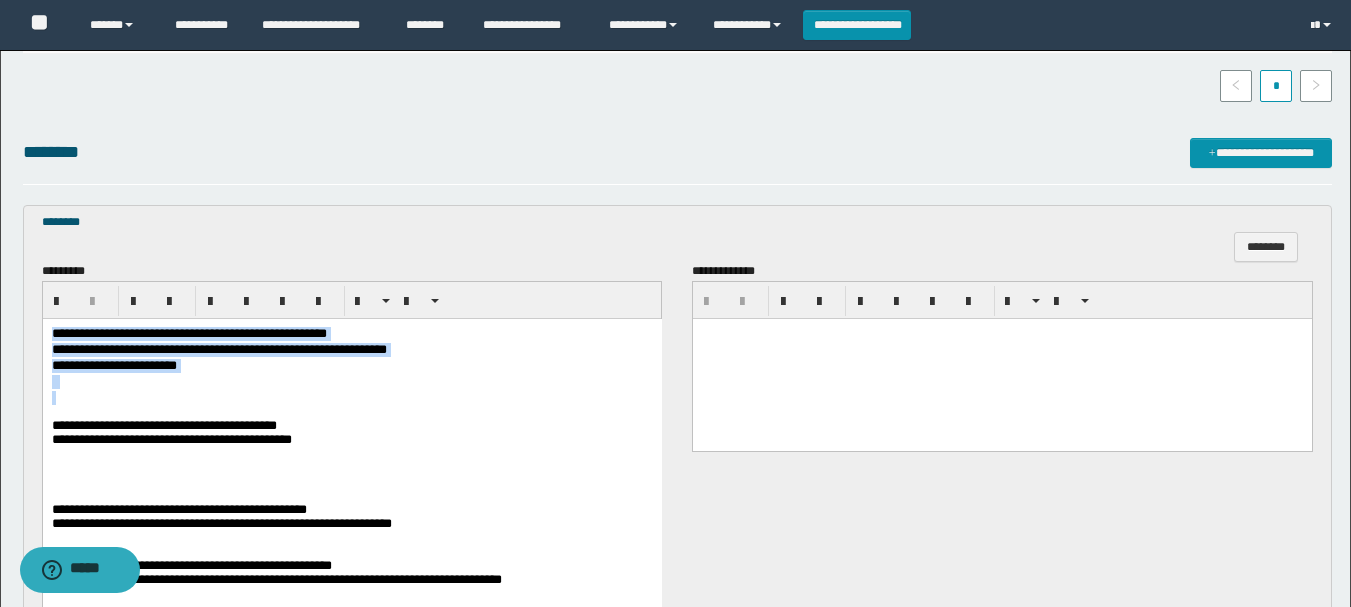 drag, startPoint x: 49, startPoint y: 335, endPoint x: 501, endPoint y: 391, distance: 455.4558 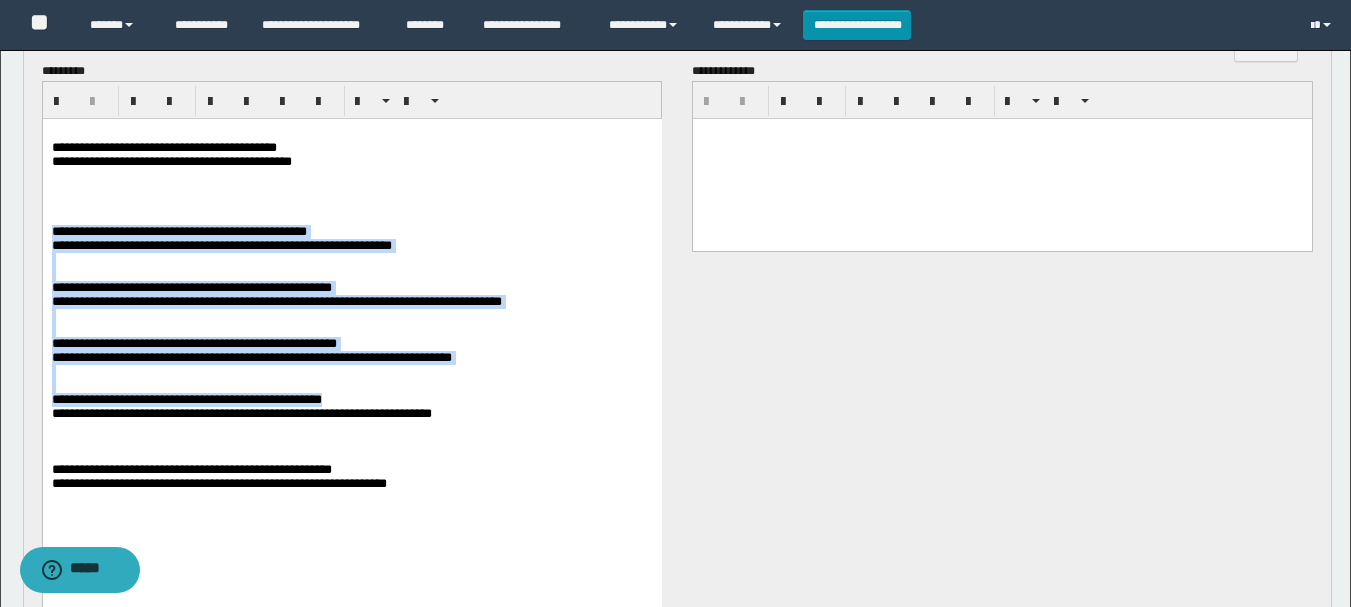 scroll, scrollTop: 900, scrollLeft: 0, axis: vertical 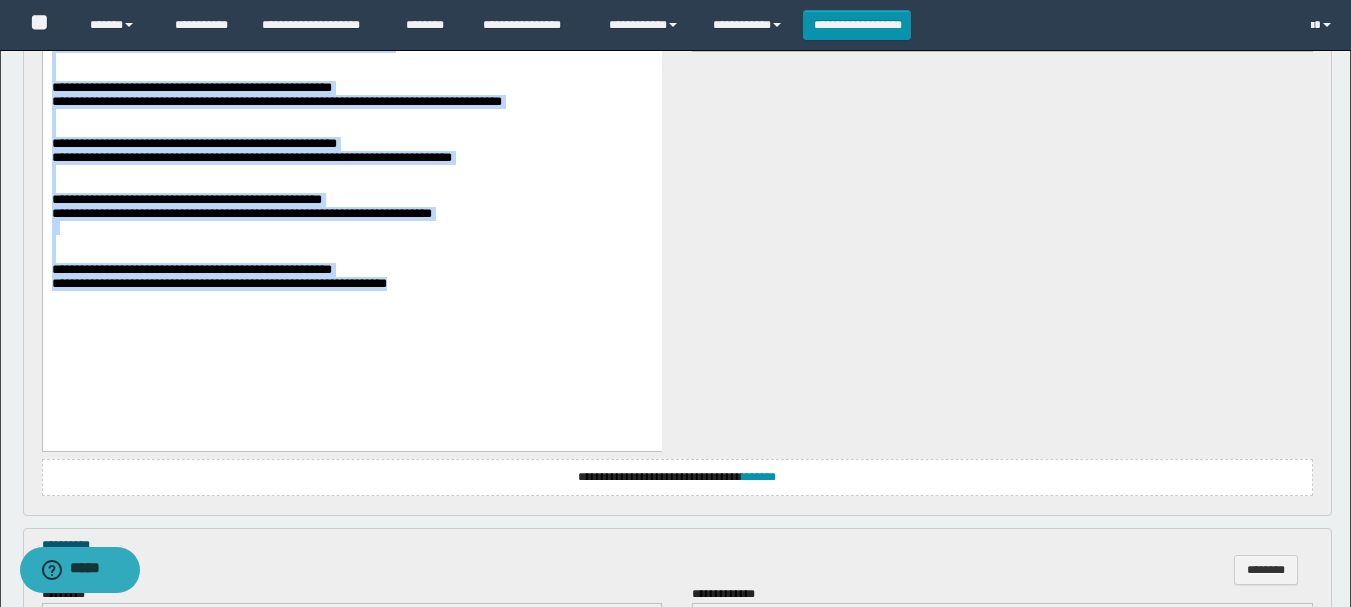 drag, startPoint x: 52, startPoint y: 45, endPoint x: 507, endPoint y: 466, distance: 619.8919 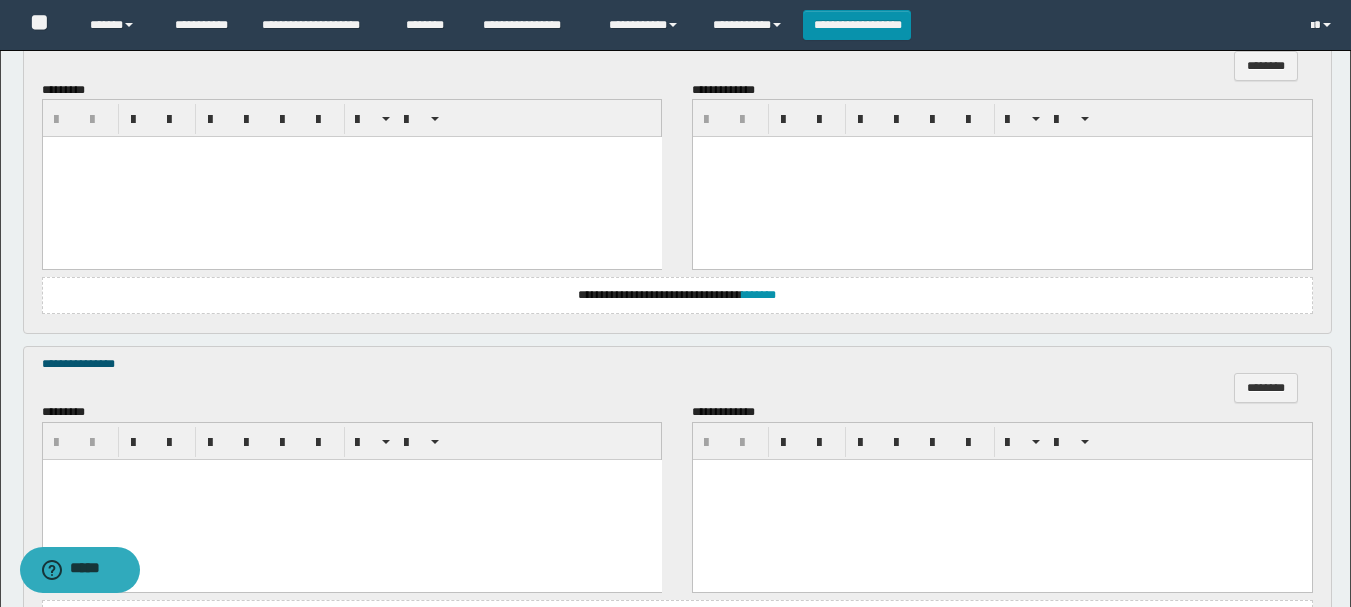 scroll, scrollTop: 1300, scrollLeft: 0, axis: vertical 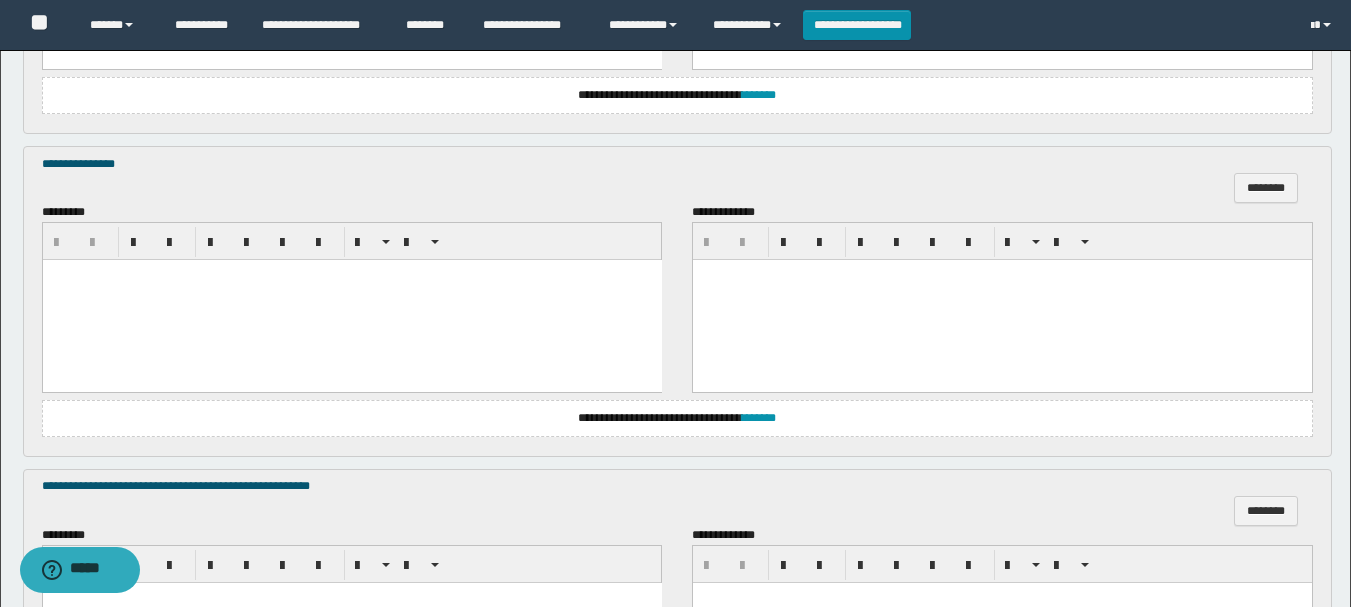 click at bounding box center (351, 300) 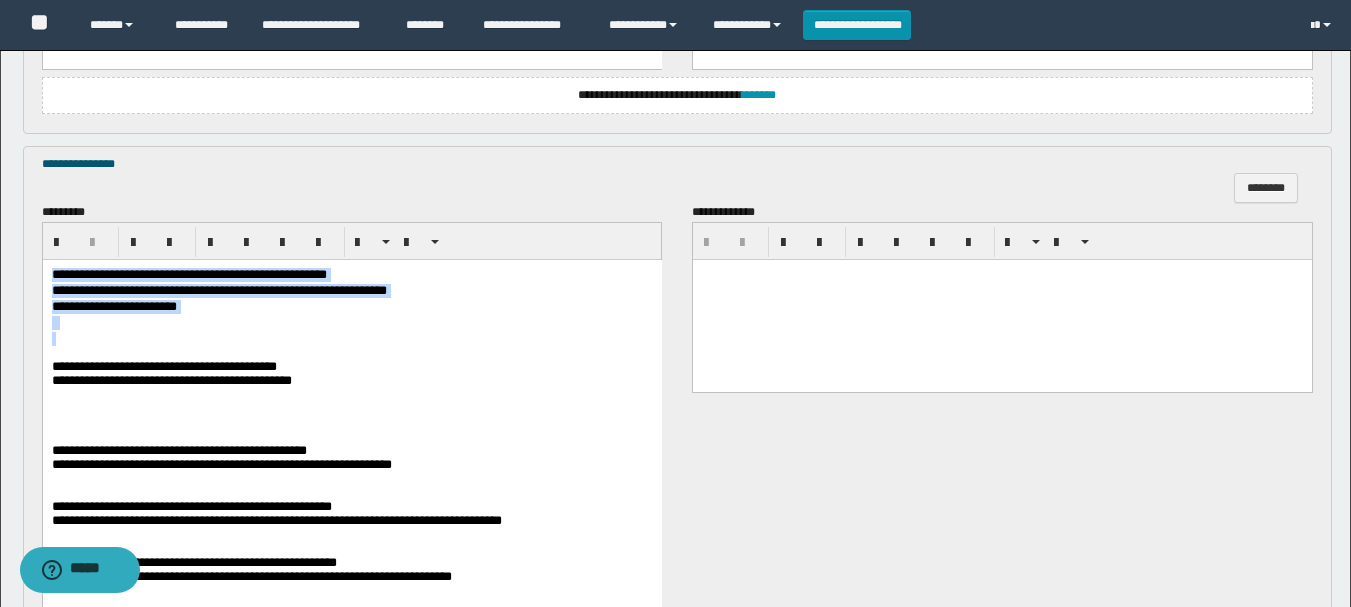 drag, startPoint x: 52, startPoint y: 277, endPoint x: 495, endPoint y: 341, distance: 447.59915 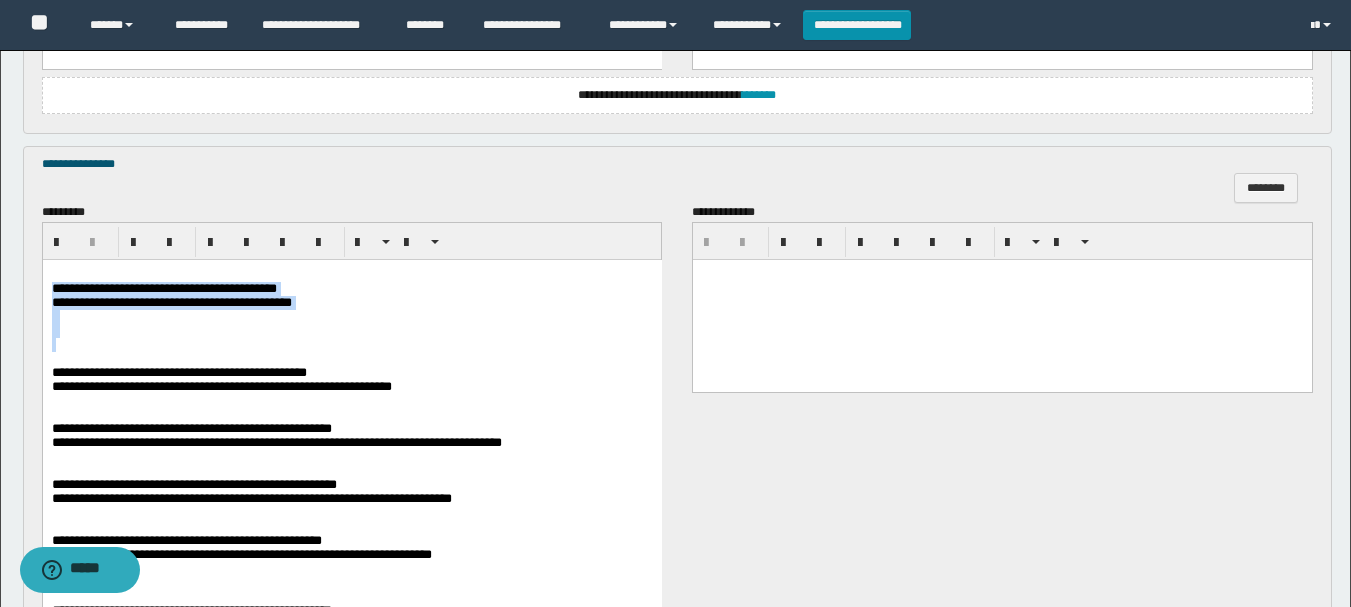 drag, startPoint x: 51, startPoint y: 291, endPoint x: 490, endPoint y: 352, distance: 443.21777 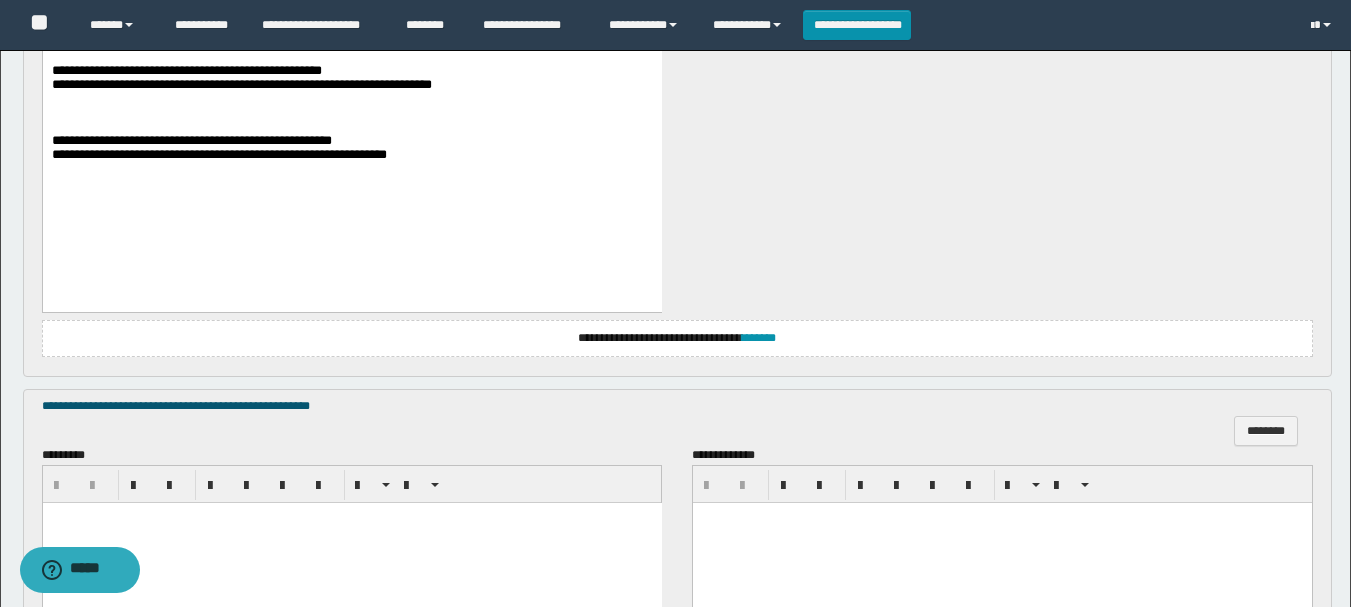 scroll, scrollTop: 2000, scrollLeft: 0, axis: vertical 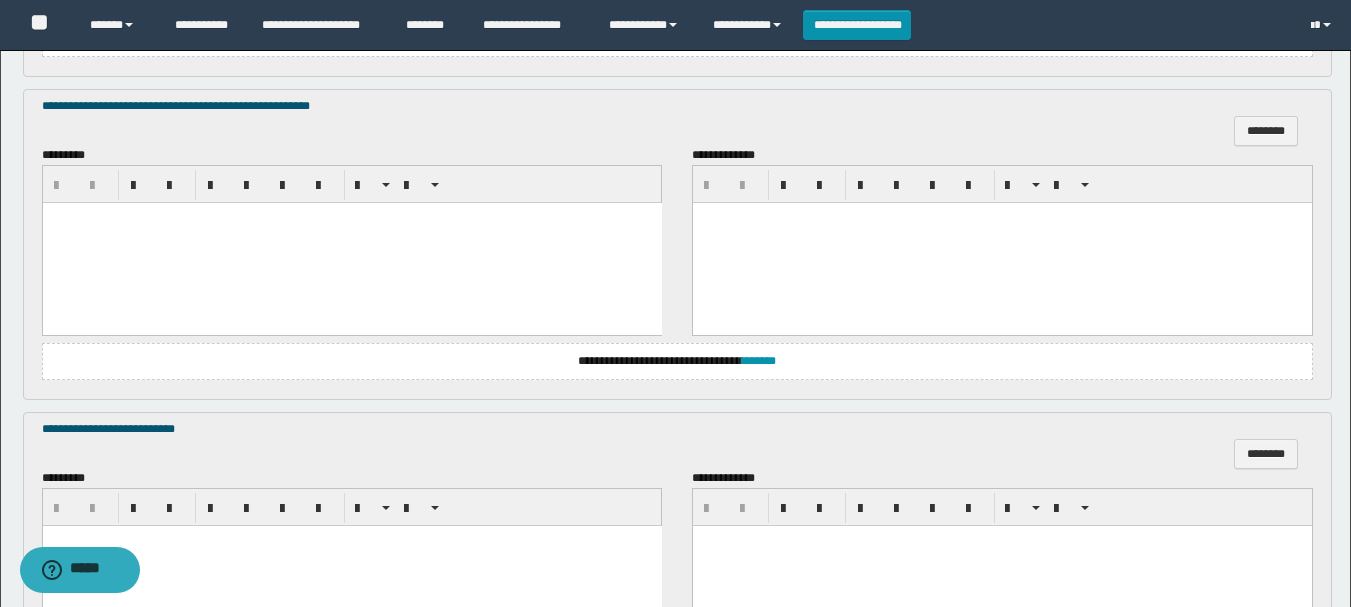 click at bounding box center [351, 242] 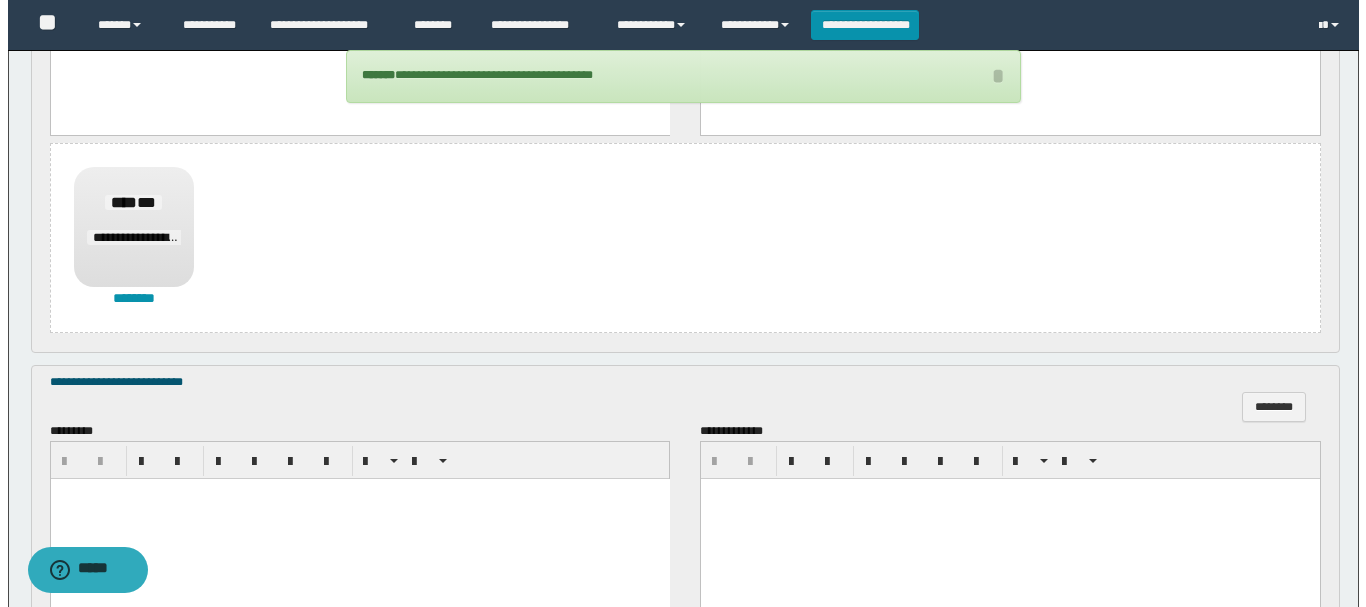 scroll, scrollTop: 2400, scrollLeft: 0, axis: vertical 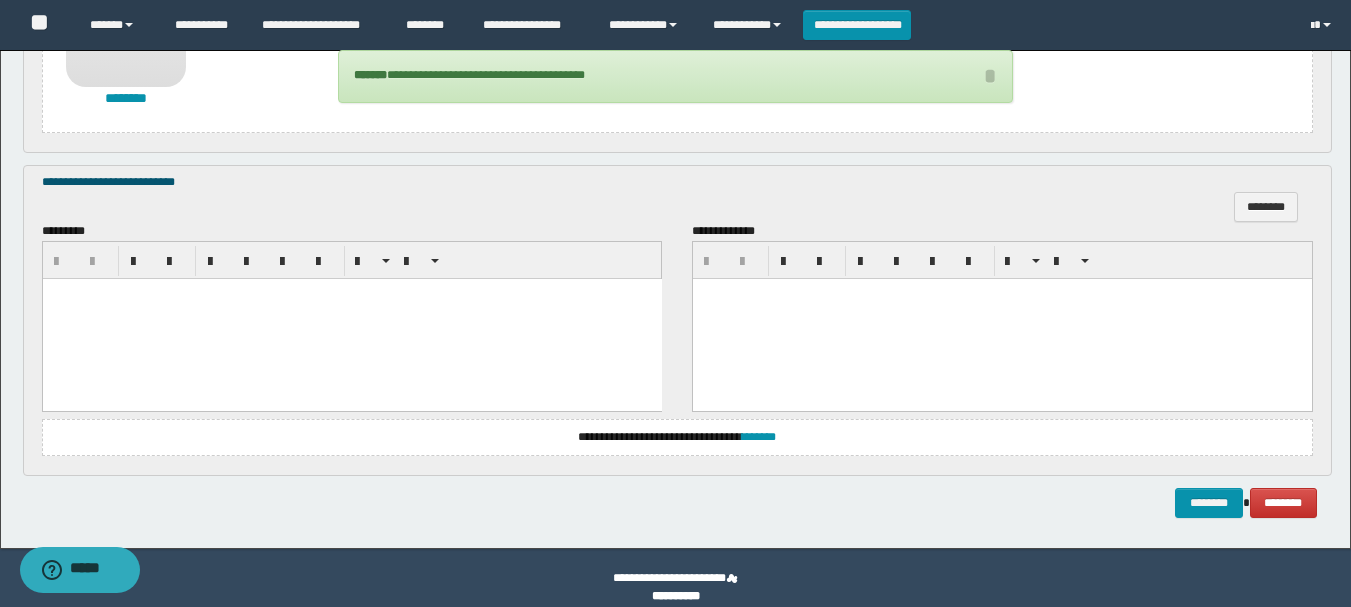 click at bounding box center [351, 318] 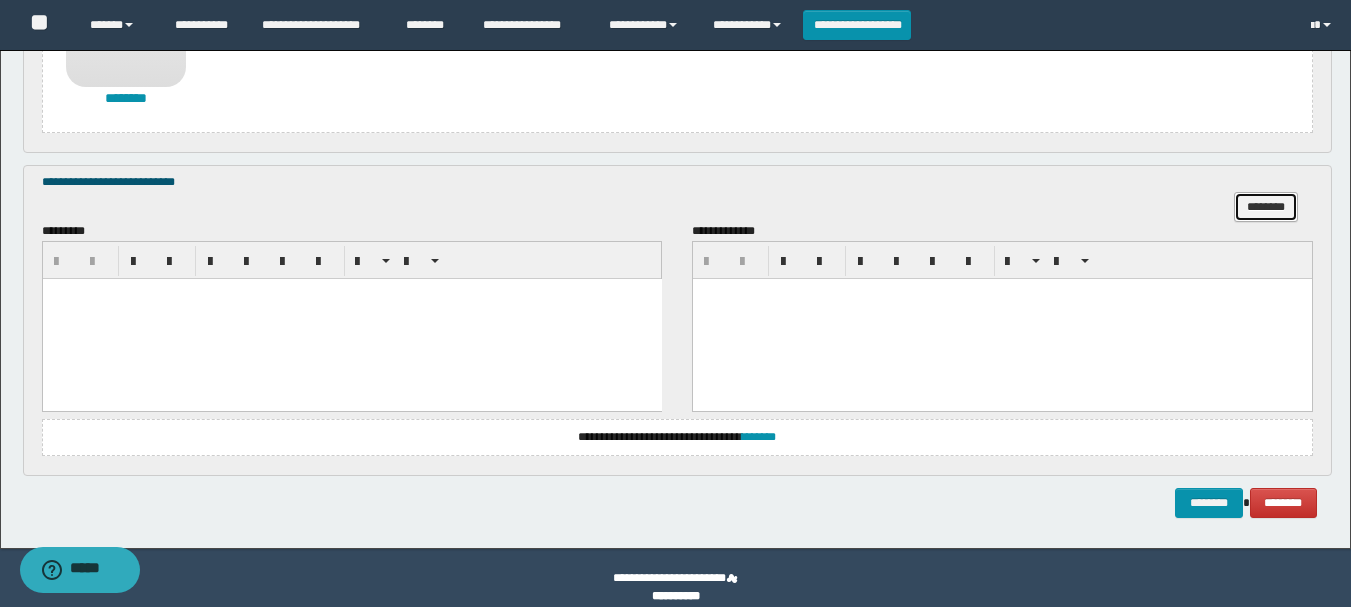 click on "********" at bounding box center [1266, 207] 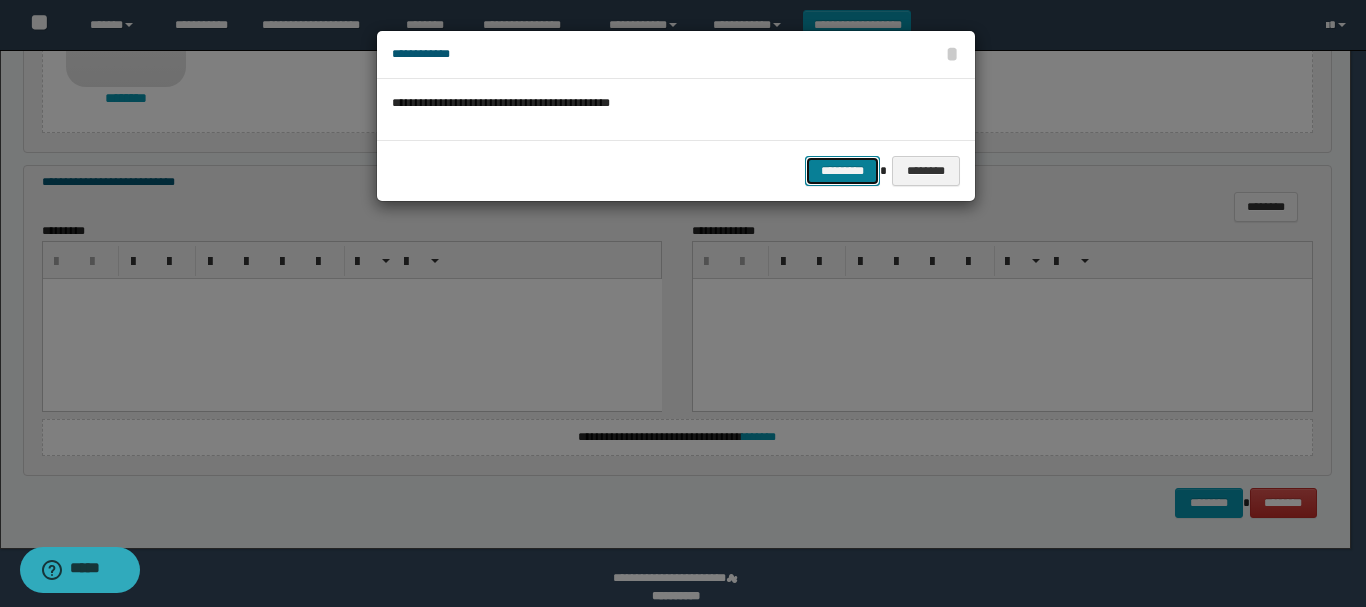 click on "*********" at bounding box center [842, 171] 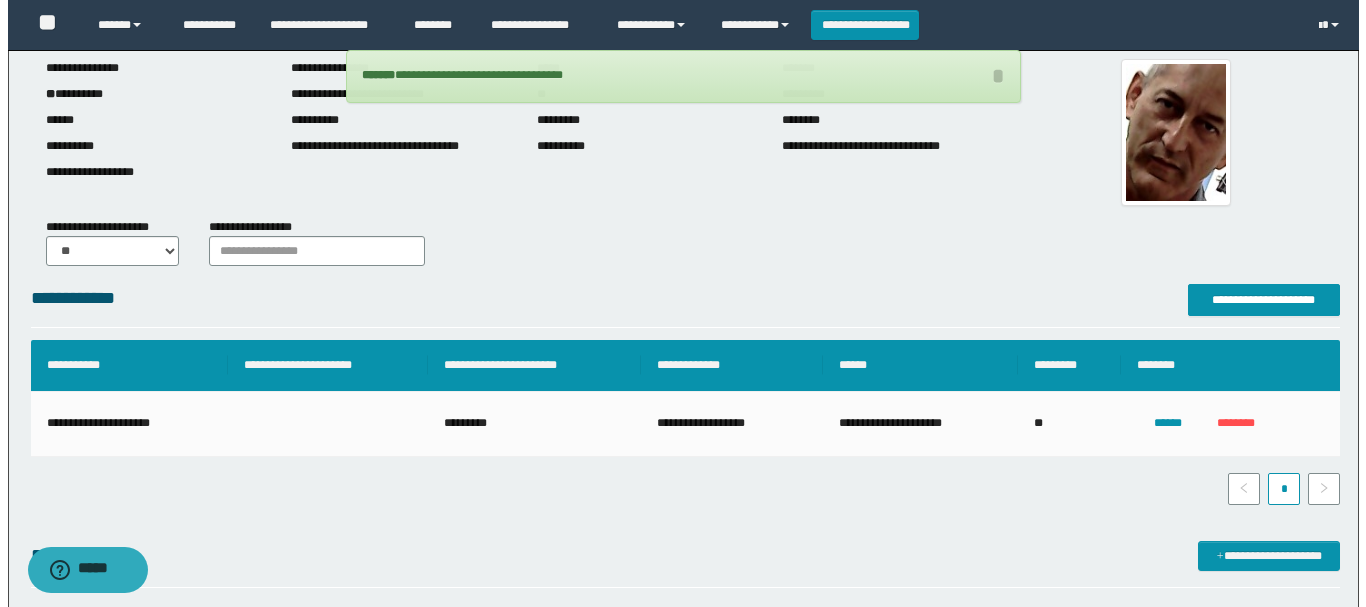 scroll, scrollTop: 397, scrollLeft: 0, axis: vertical 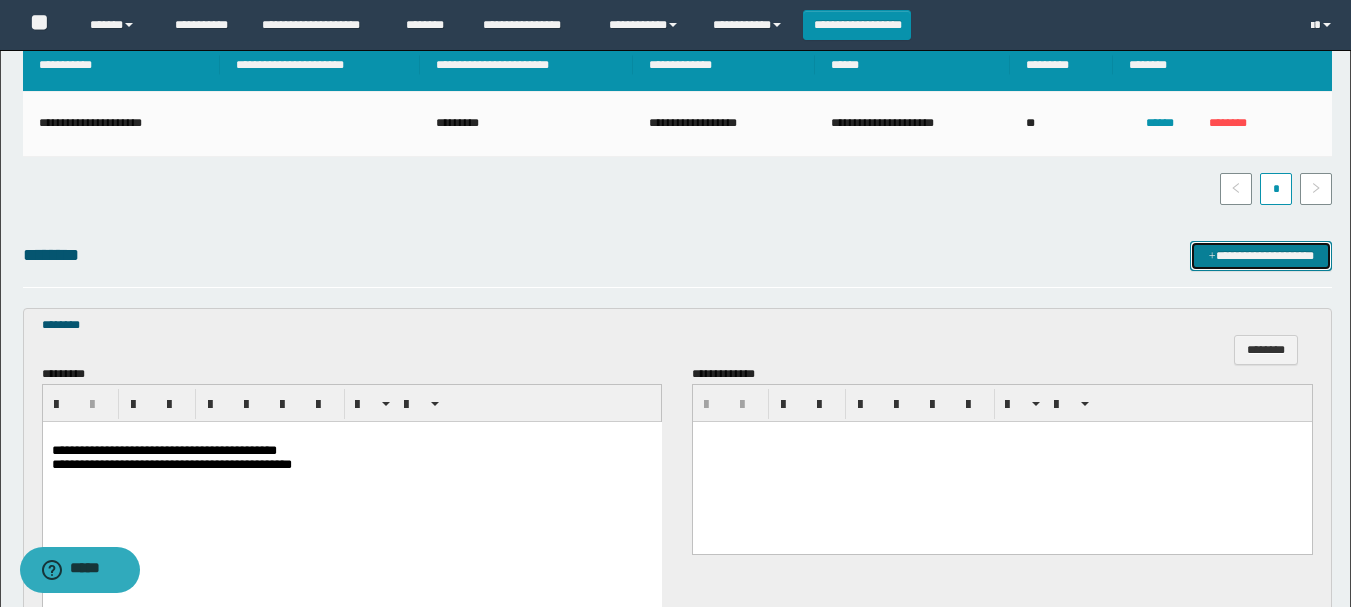 click on "**********" at bounding box center (1261, 256) 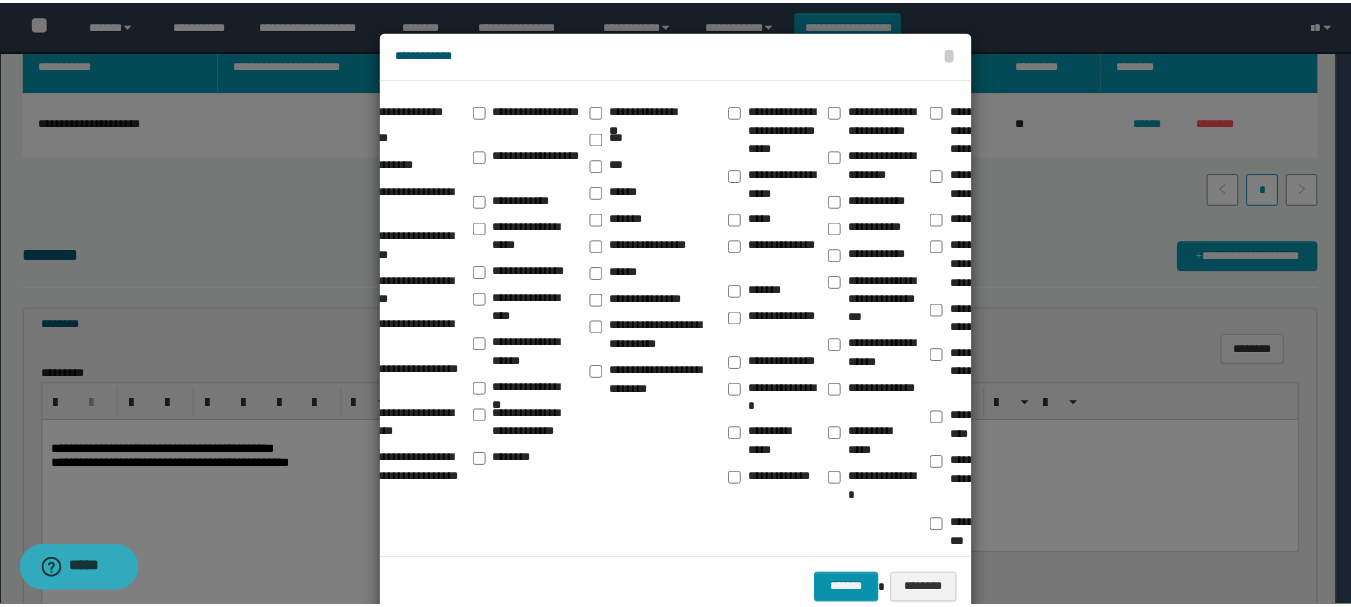 scroll, scrollTop: 0, scrollLeft: 200, axis: horizontal 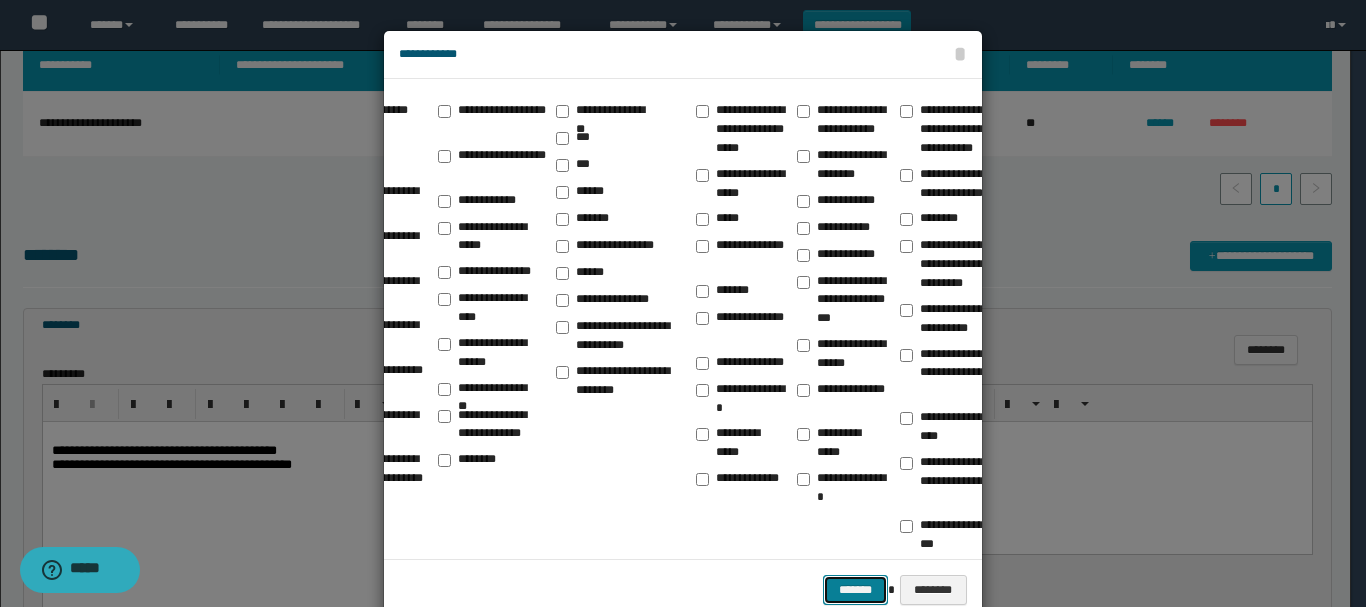 click on "*******" at bounding box center [855, 590] 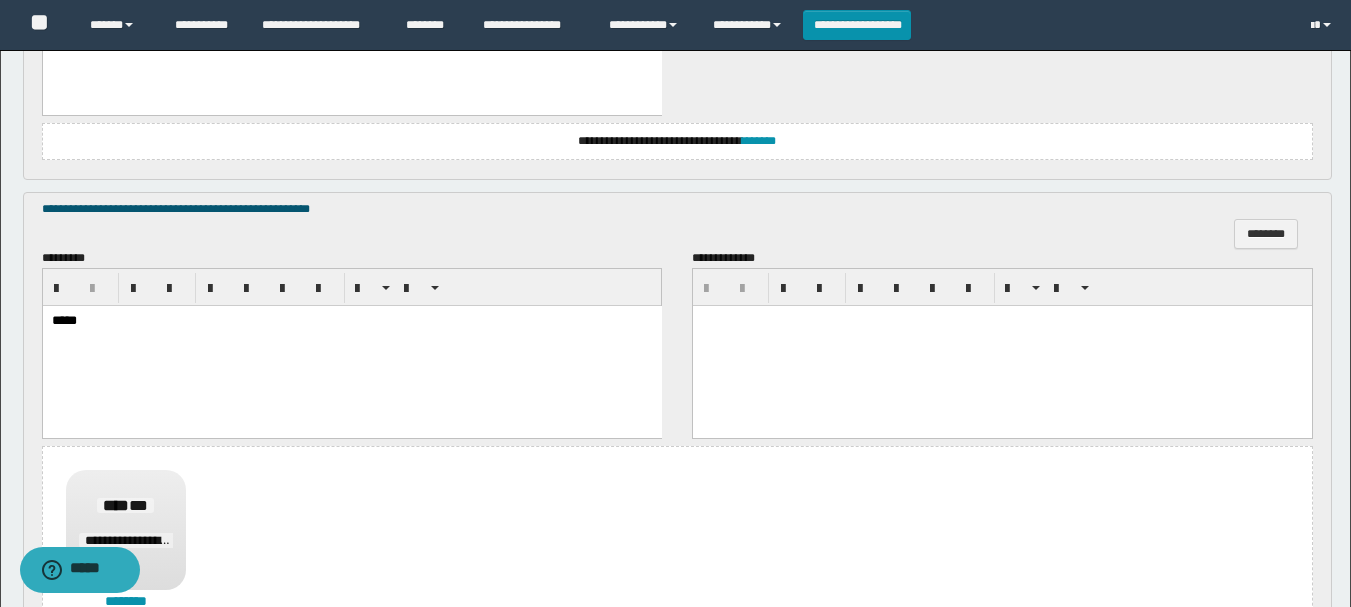 scroll, scrollTop: 2419, scrollLeft: 0, axis: vertical 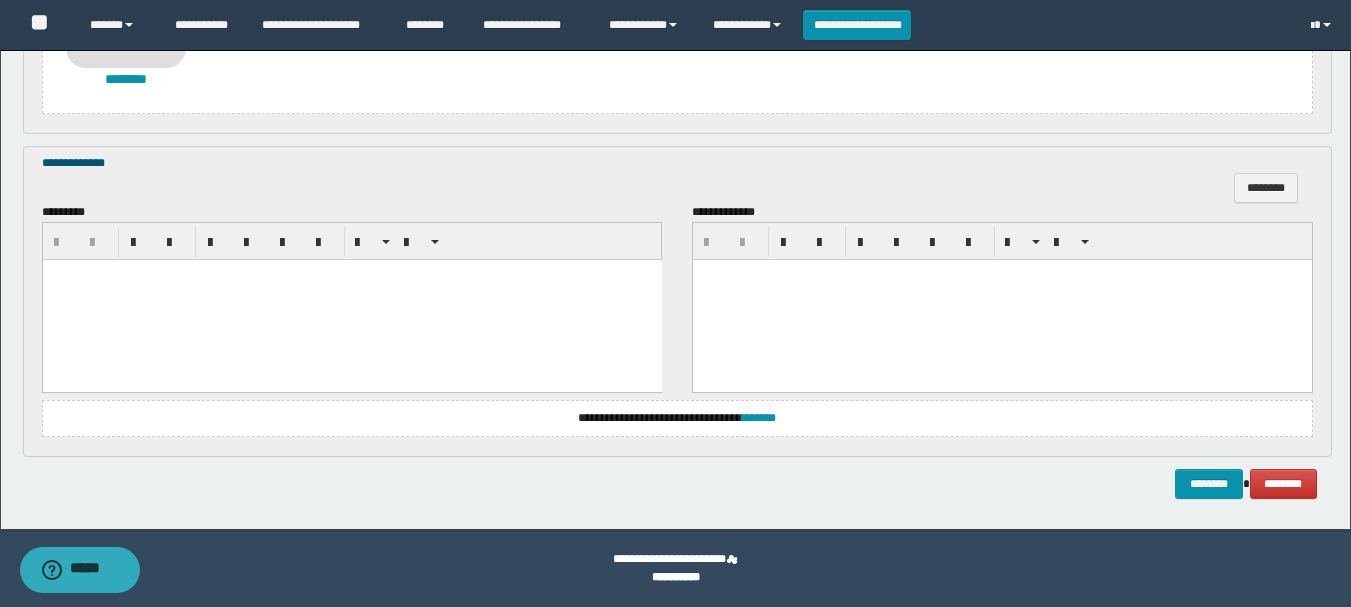 click at bounding box center [351, 299] 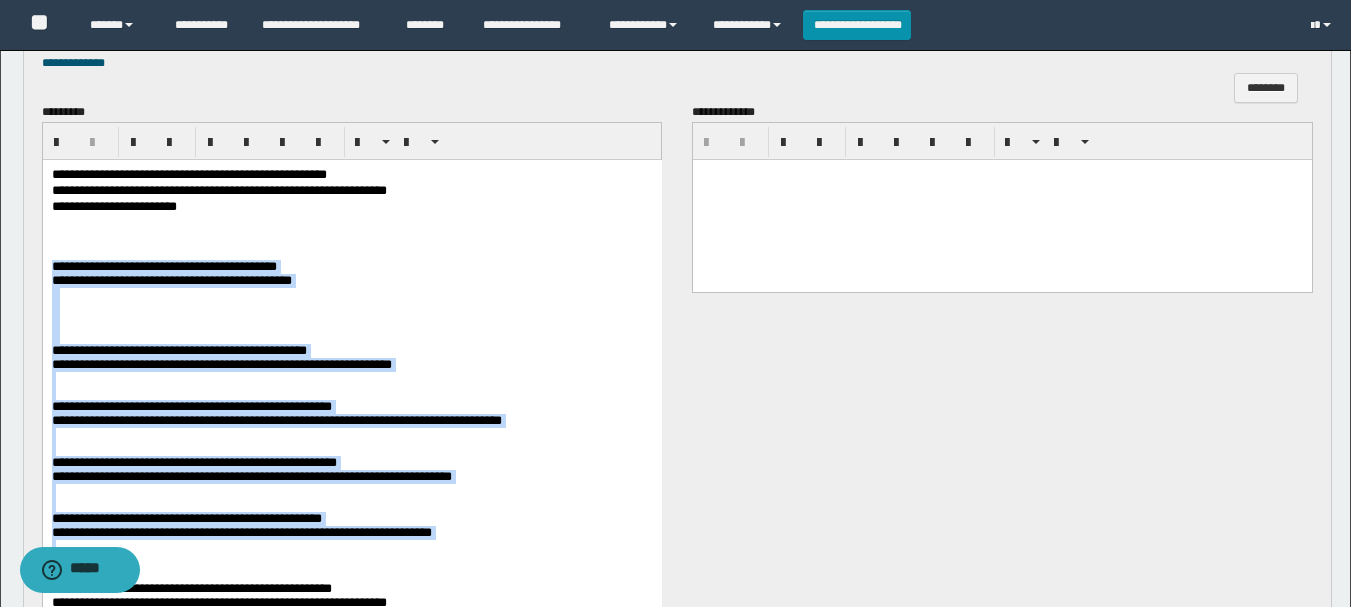scroll, scrollTop: 2719, scrollLeft: 0, axis: vertical 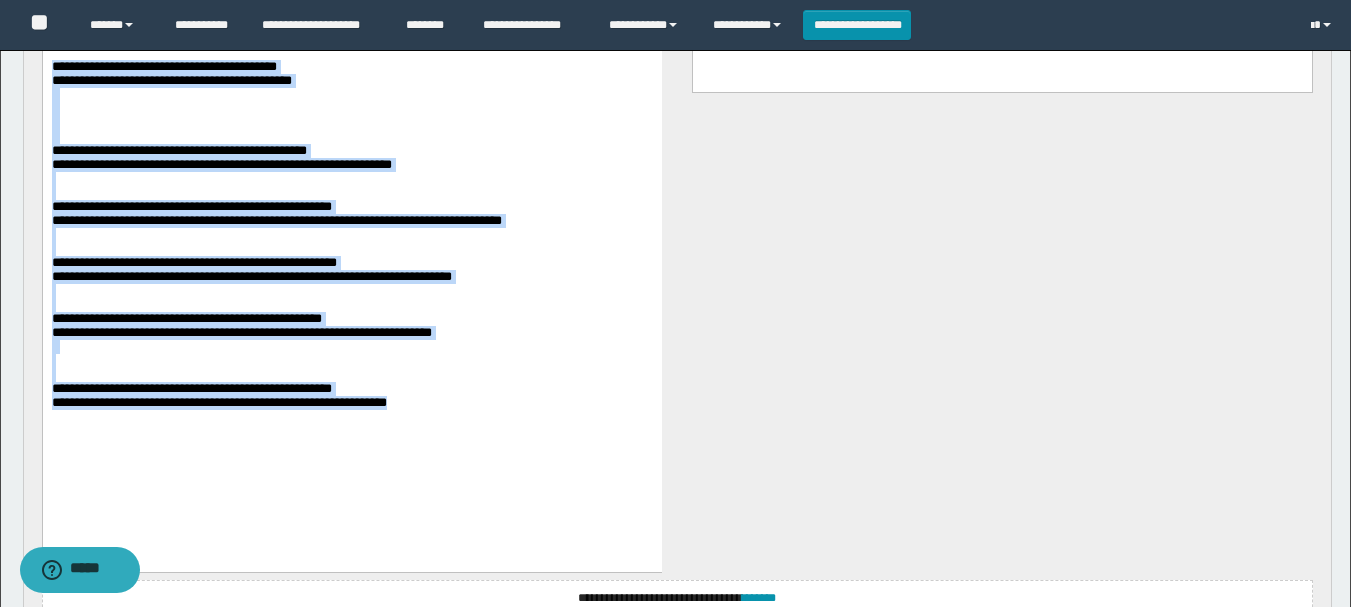 drag, startPoint x: 50, startPoint y: 64, endPoint x: 489, endPoint y: 472, distance: 599.32043 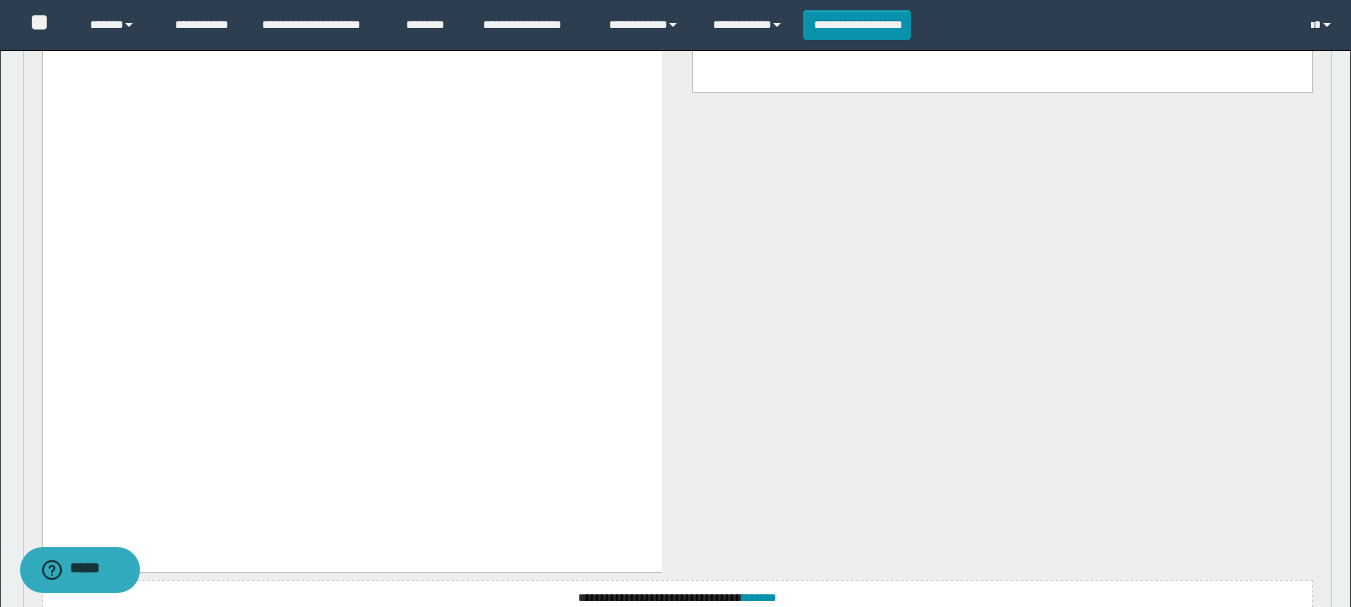 scroll, scrollTop: 2499, scrollLeft: 0, axis: vertical 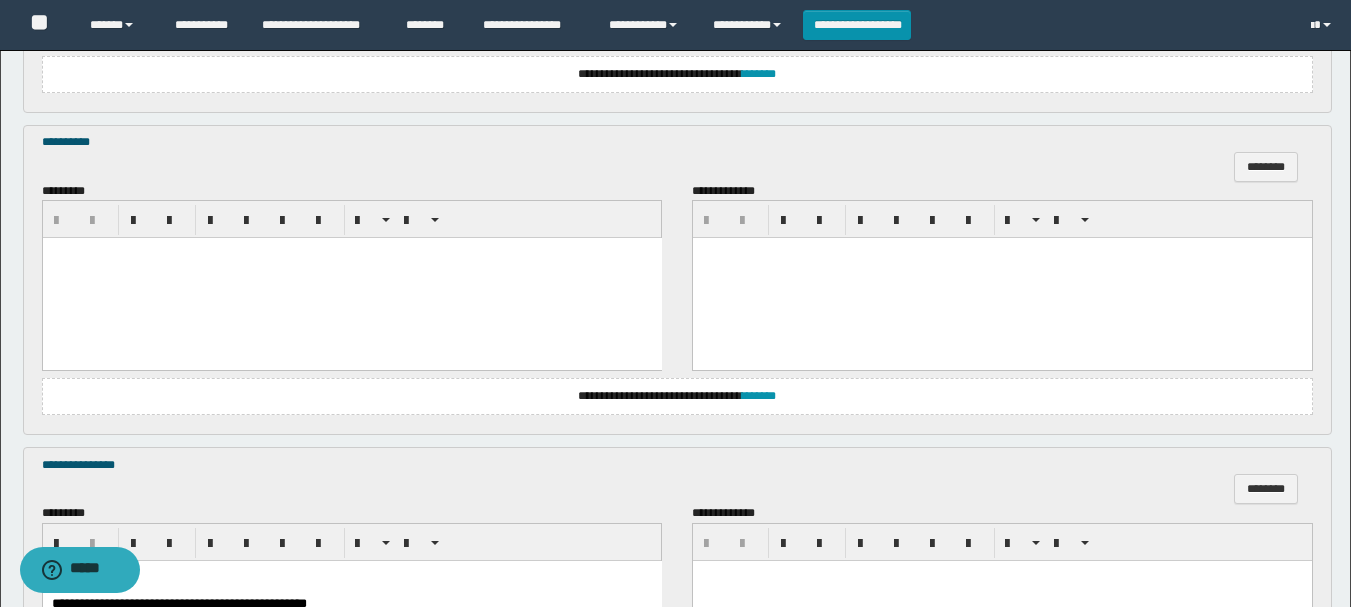 click at bounding box center (351, 278) 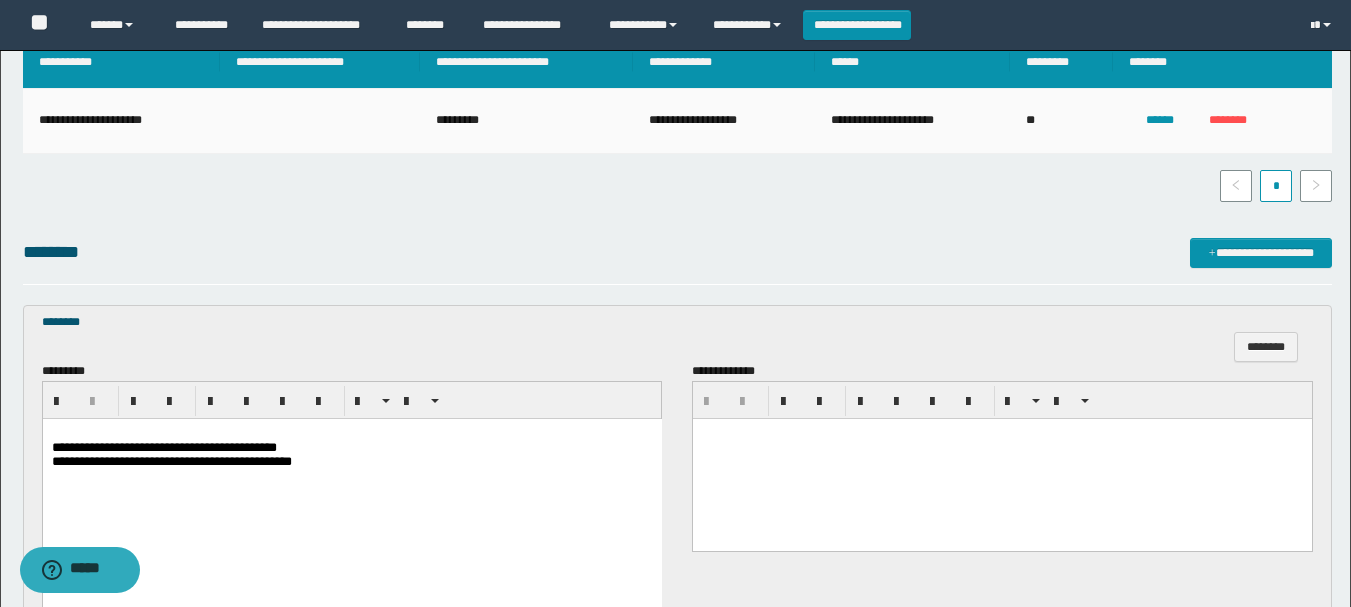 scroll, scrollTop: 500, scrollLeft: 0, axis: vertical 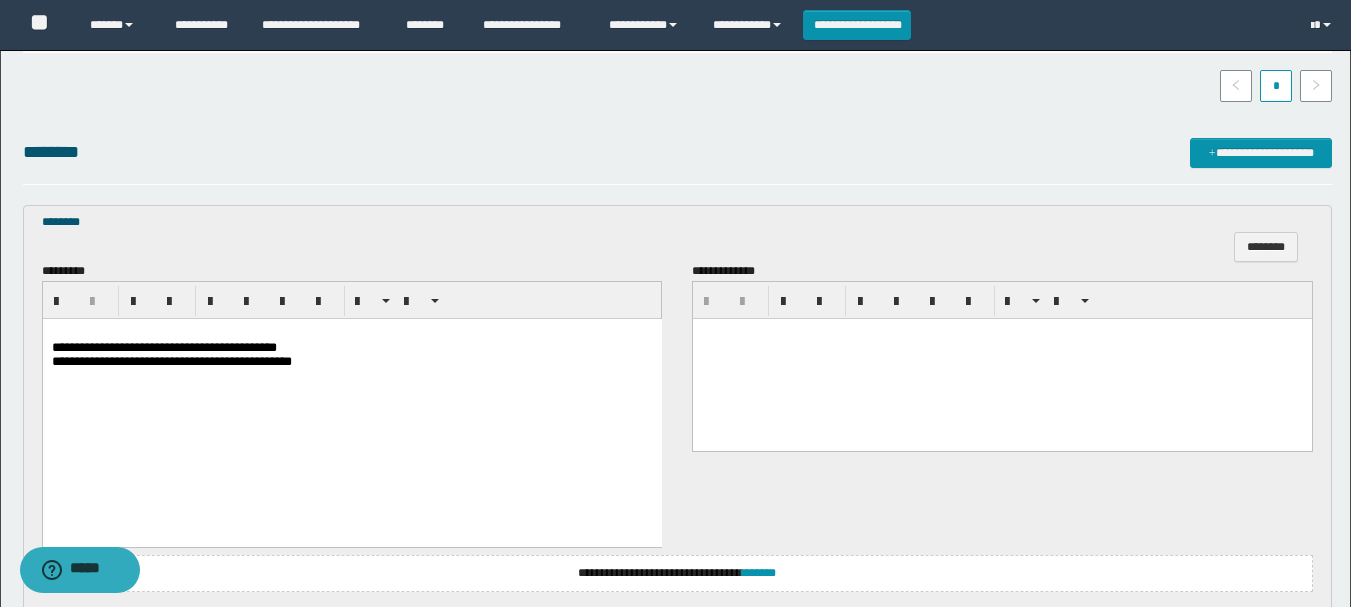 click on "**********" at bounding box center (163, 346) 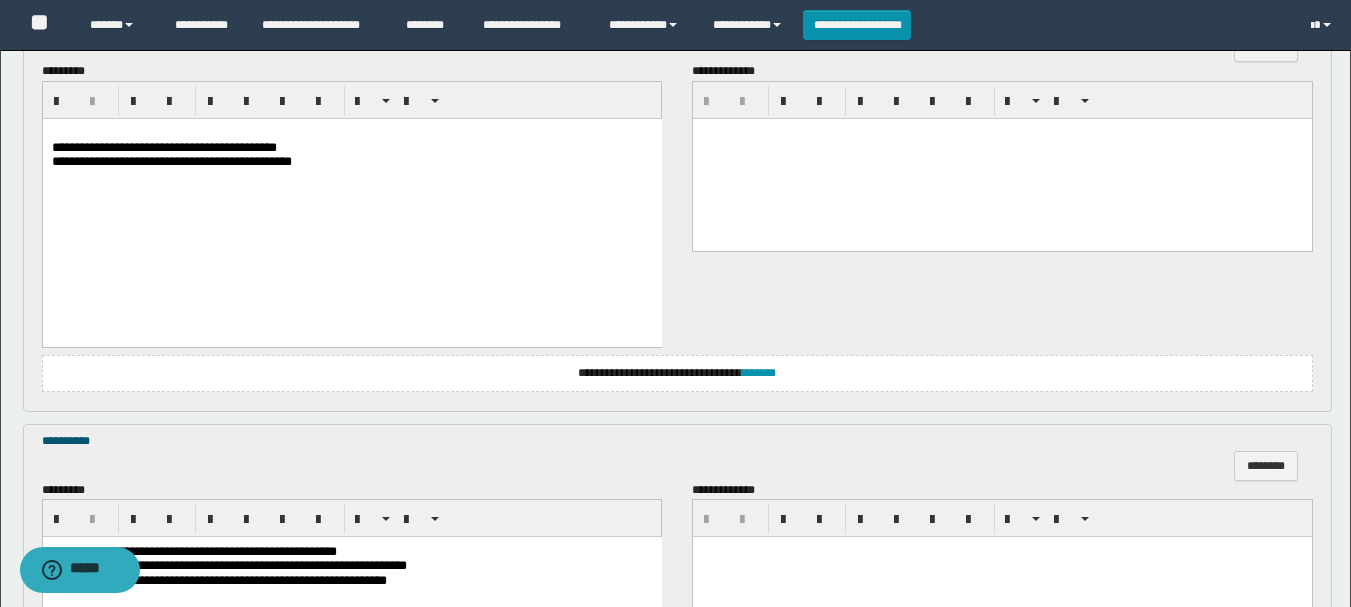 scroll, scrollTop: 900, scrollLeft: 0, axis: vertical 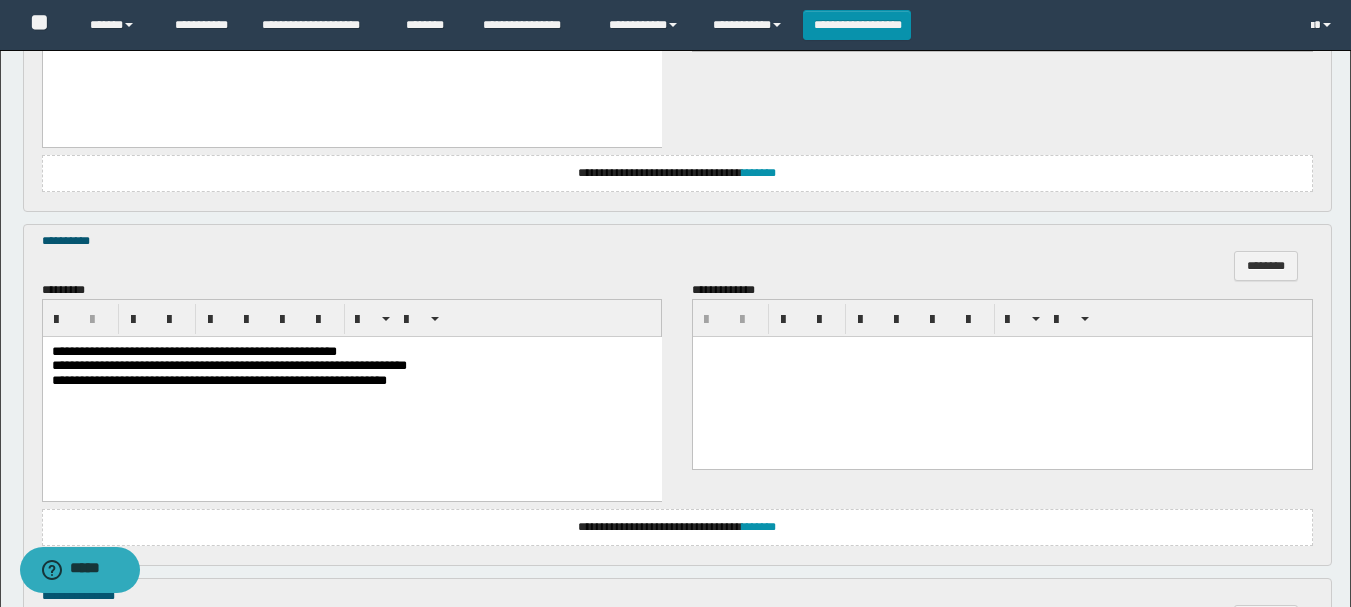 click on "**********" at bounding box center [193, 351] 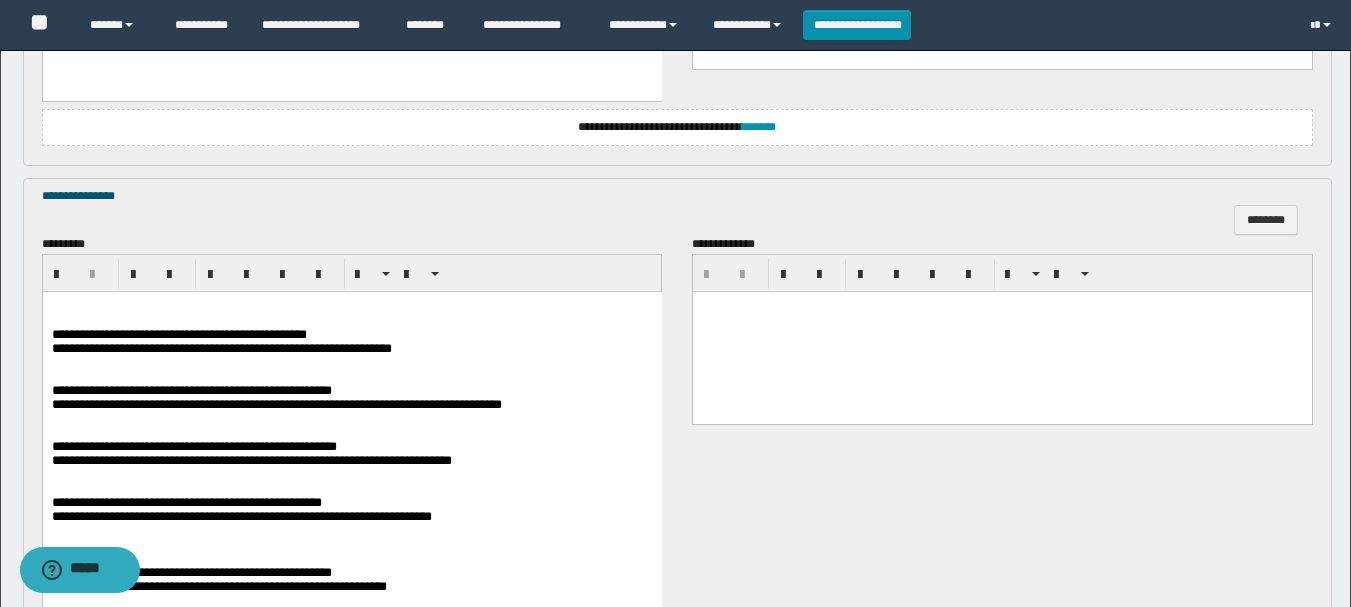 scroll, scrollTop: 1400, scrollLeft: 0, axis: vertical 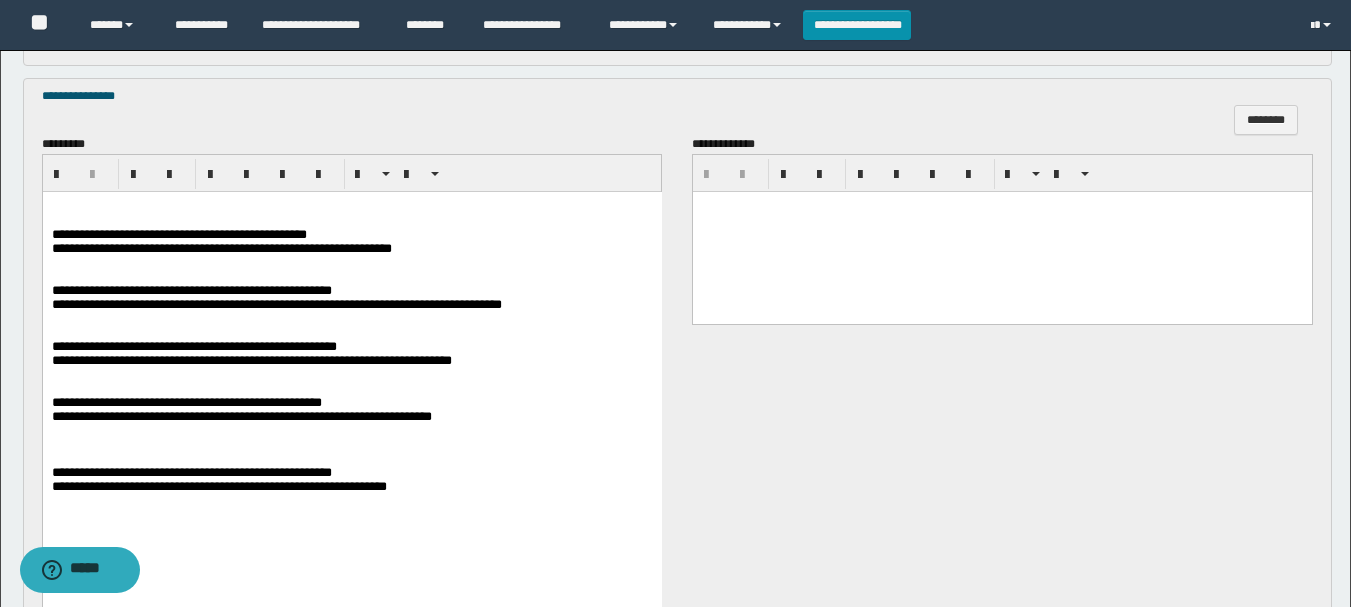 click on "**********" at bounding box center (178, 234) 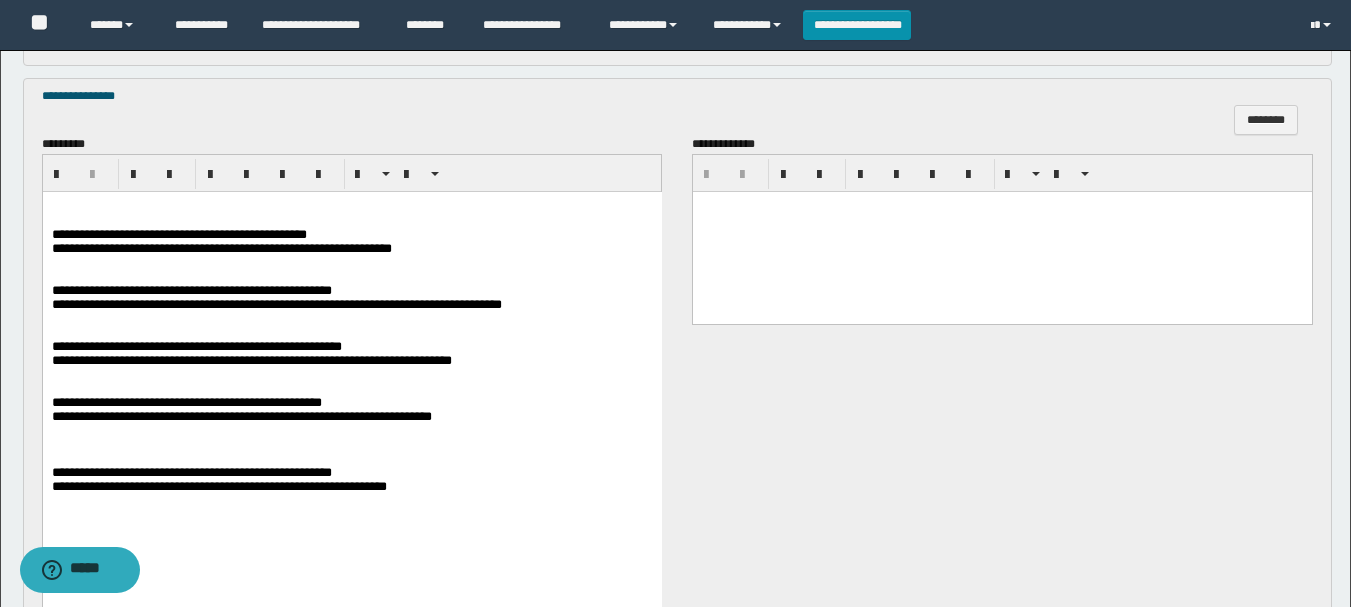 click on "**********" at bounding box center [186, 402] 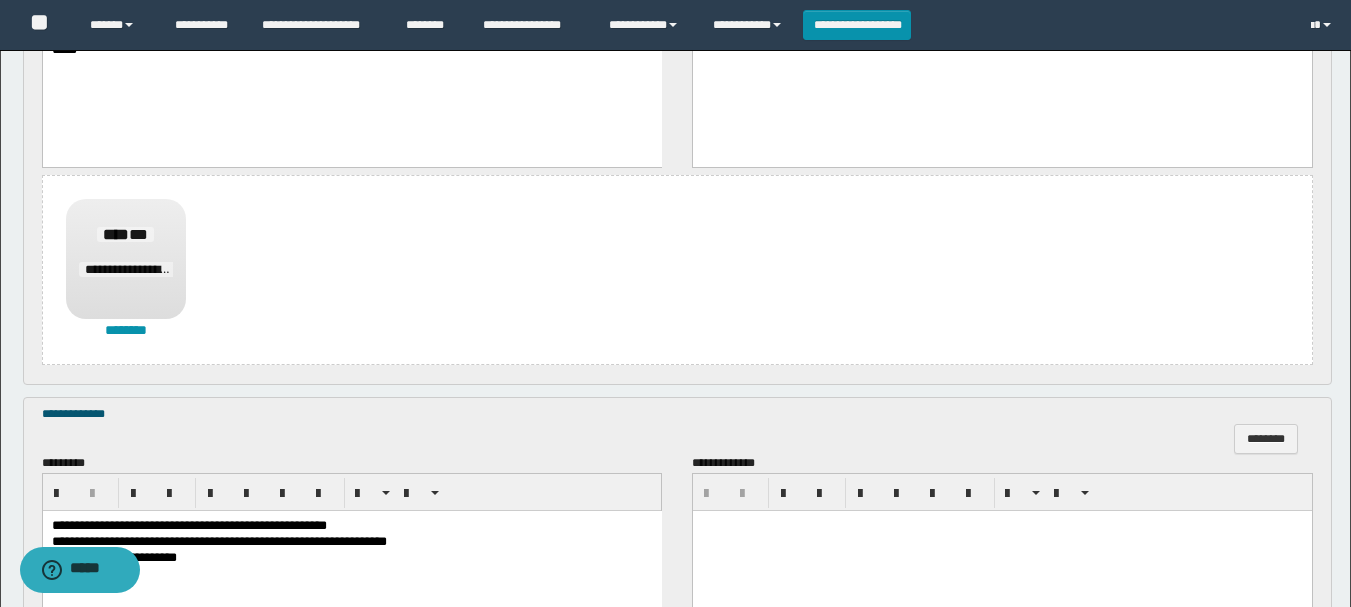 scroll, scrollTop: 2500, scrollLeft: 0, axis: vertical 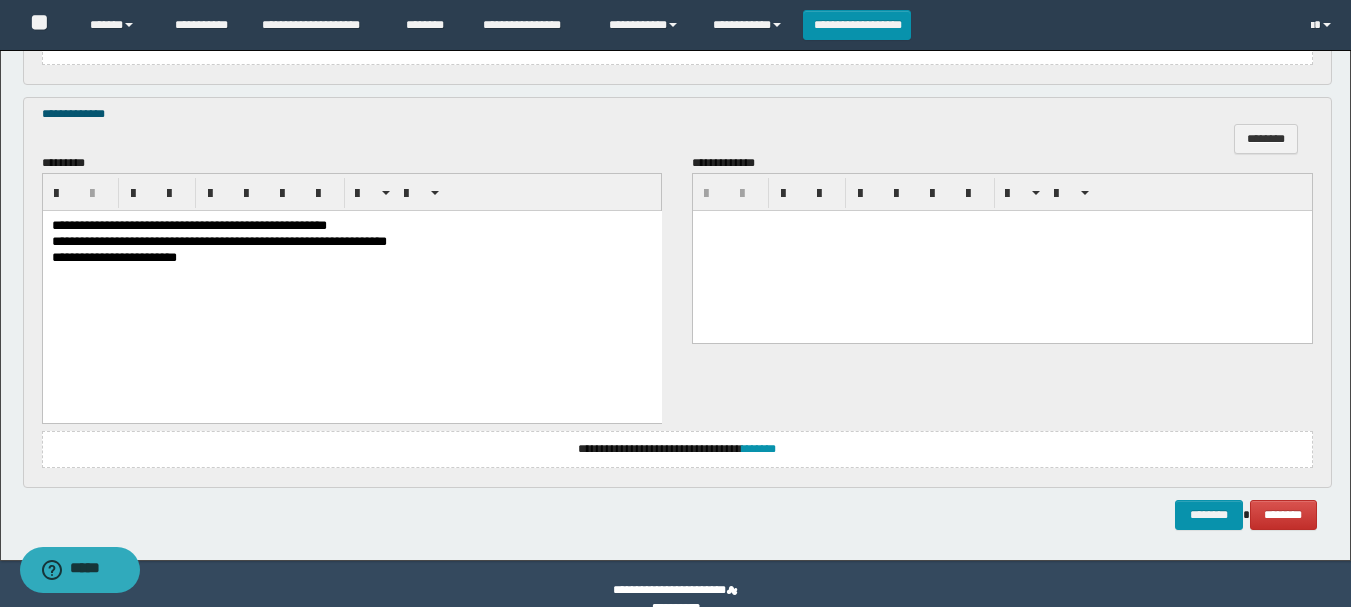 click on "**********" at bounding box center [351, 226] 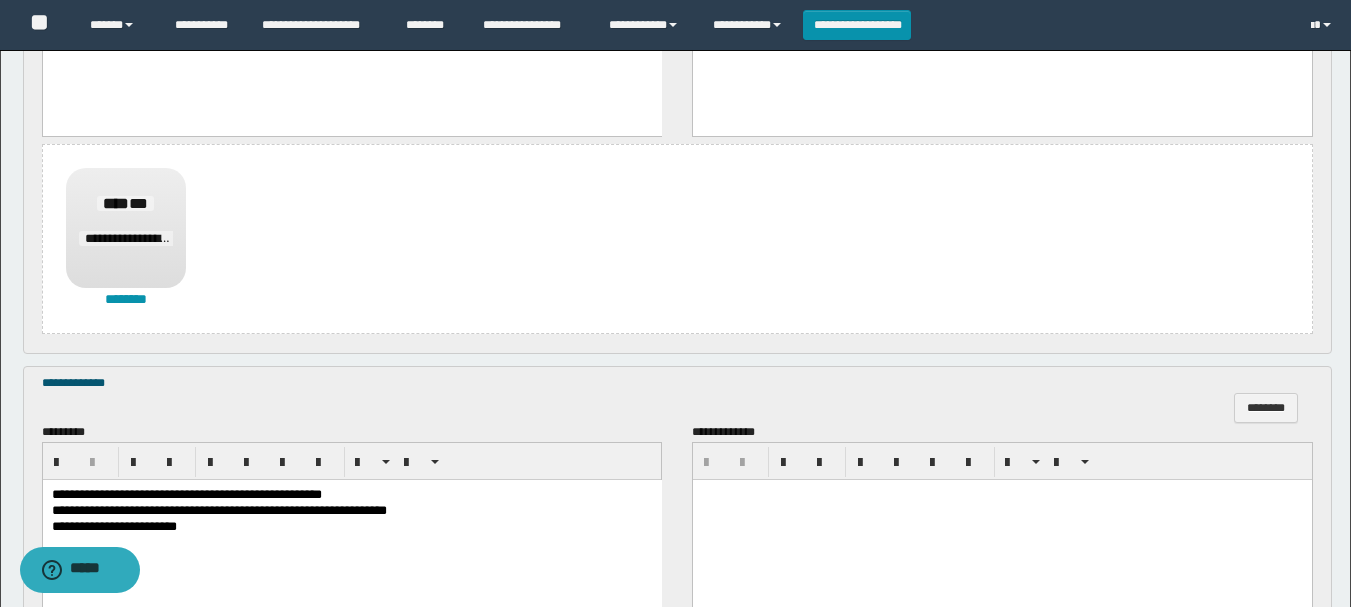 scroll, scrollTop: 2531, scrollLeft: 0, axis: vertical 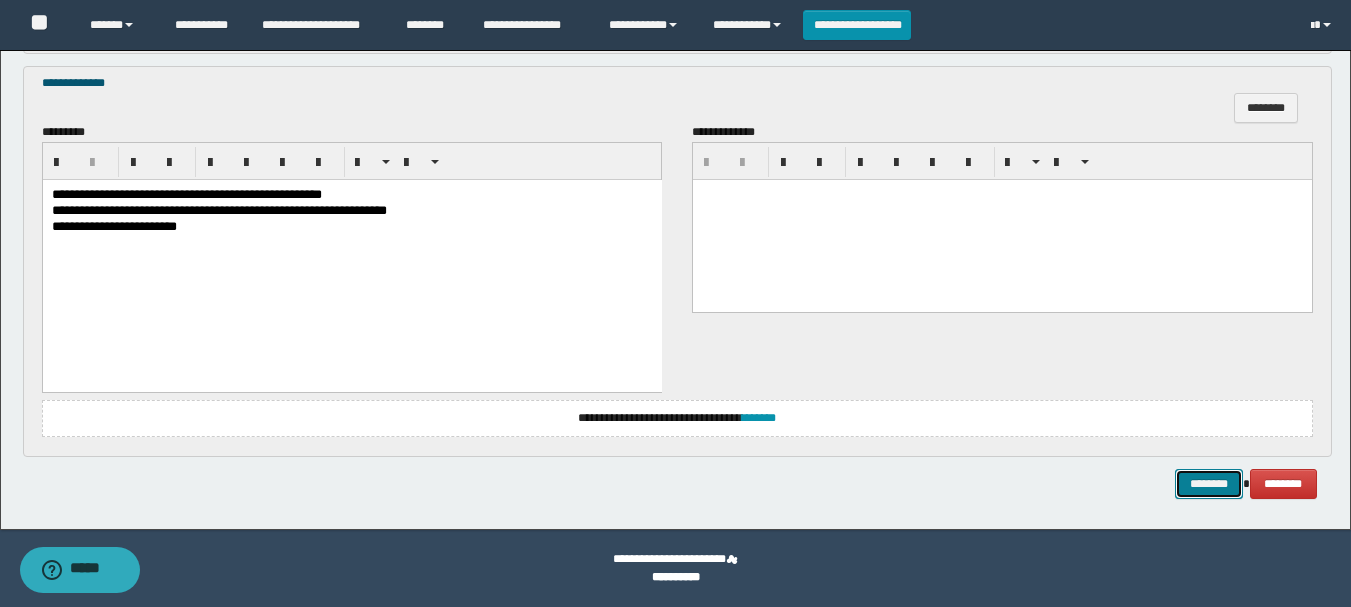 click on "********" at bounding box center [1209, 484] 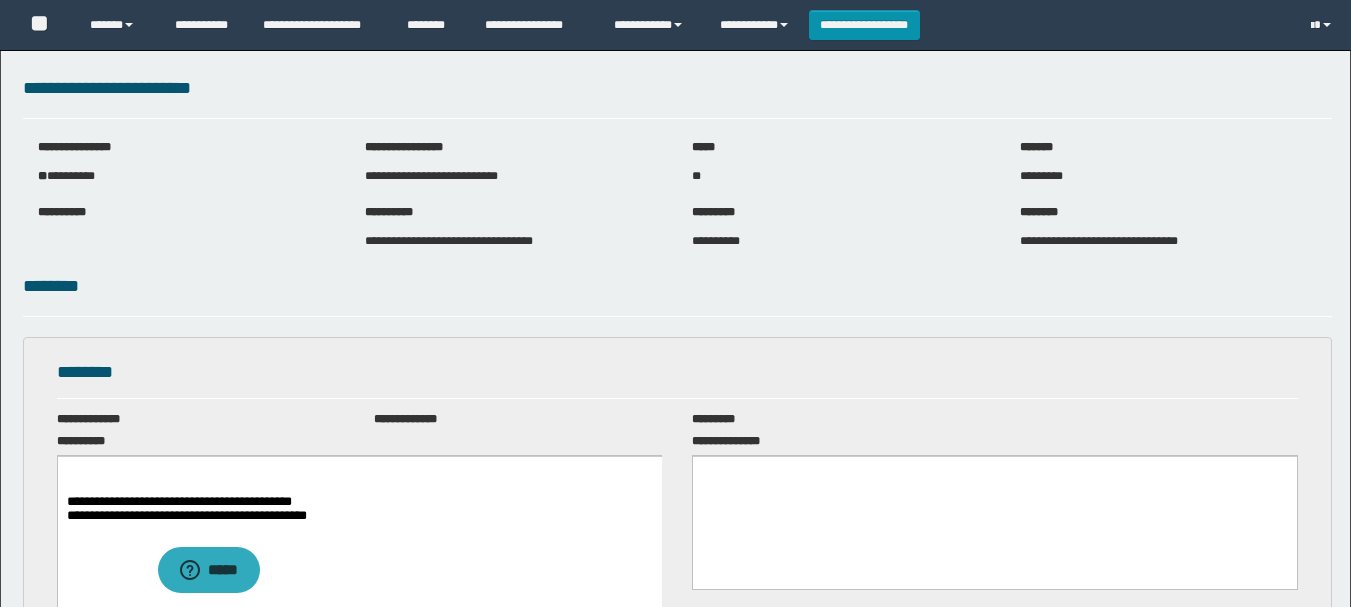 scroll, scrollTop: 0, scrollLeft: 0, axis: both 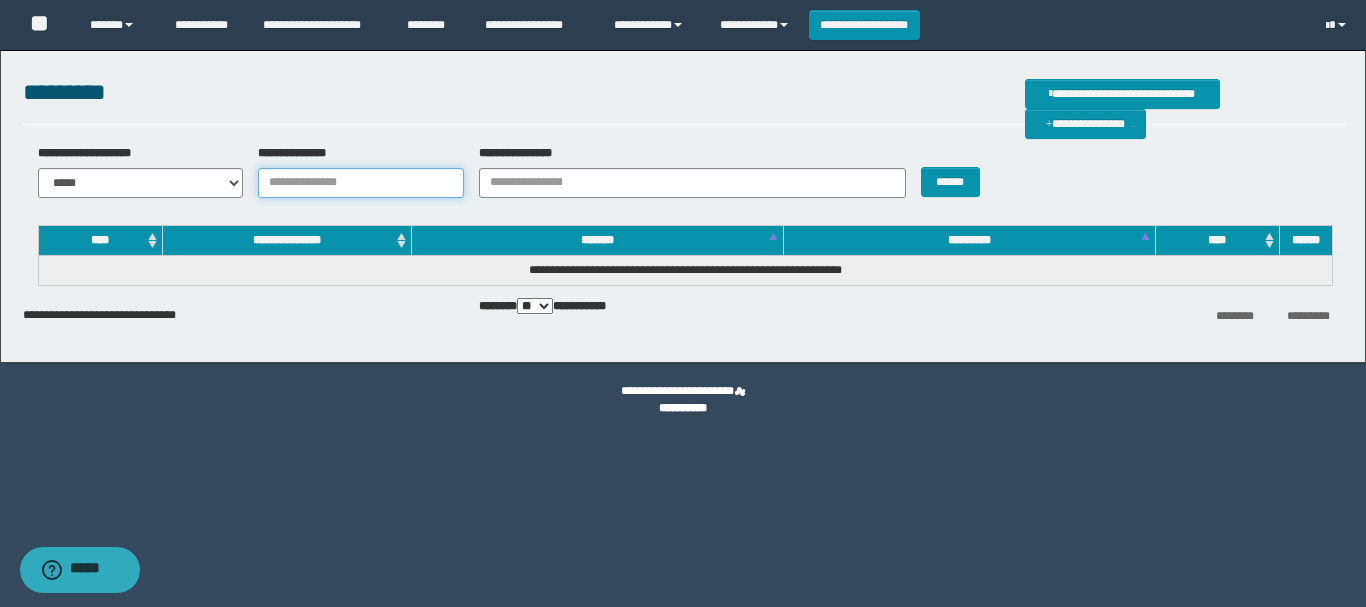 click on "**********" at bounding box center [361, 183] 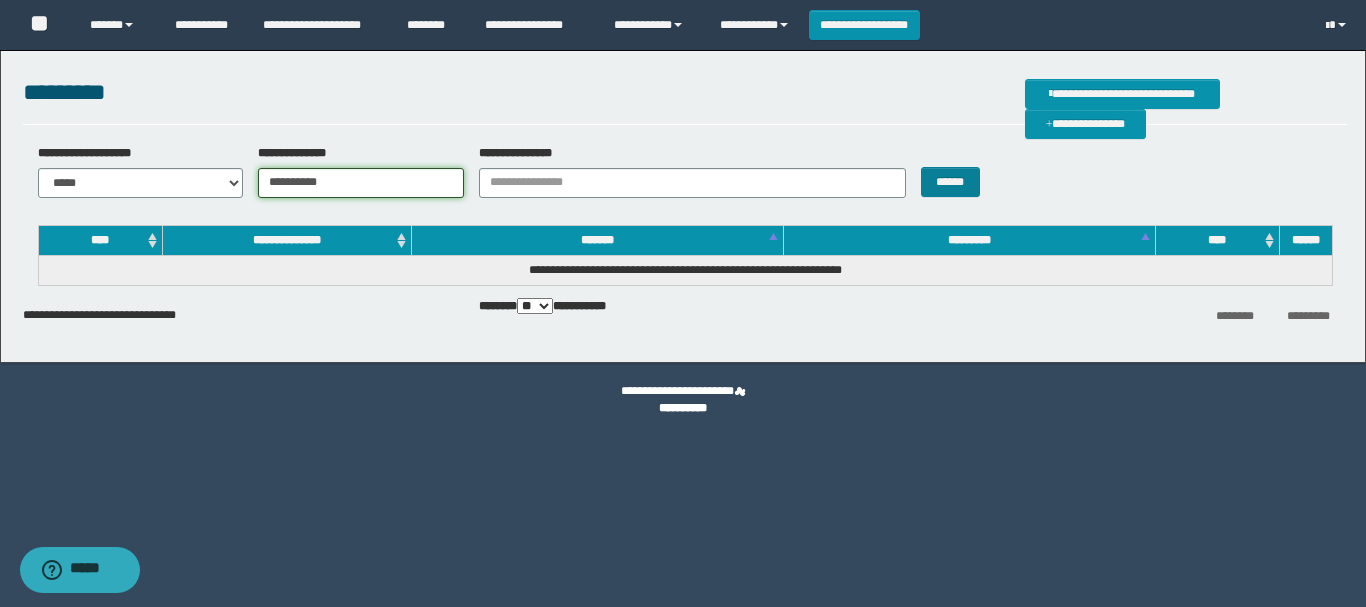 type on "**********" 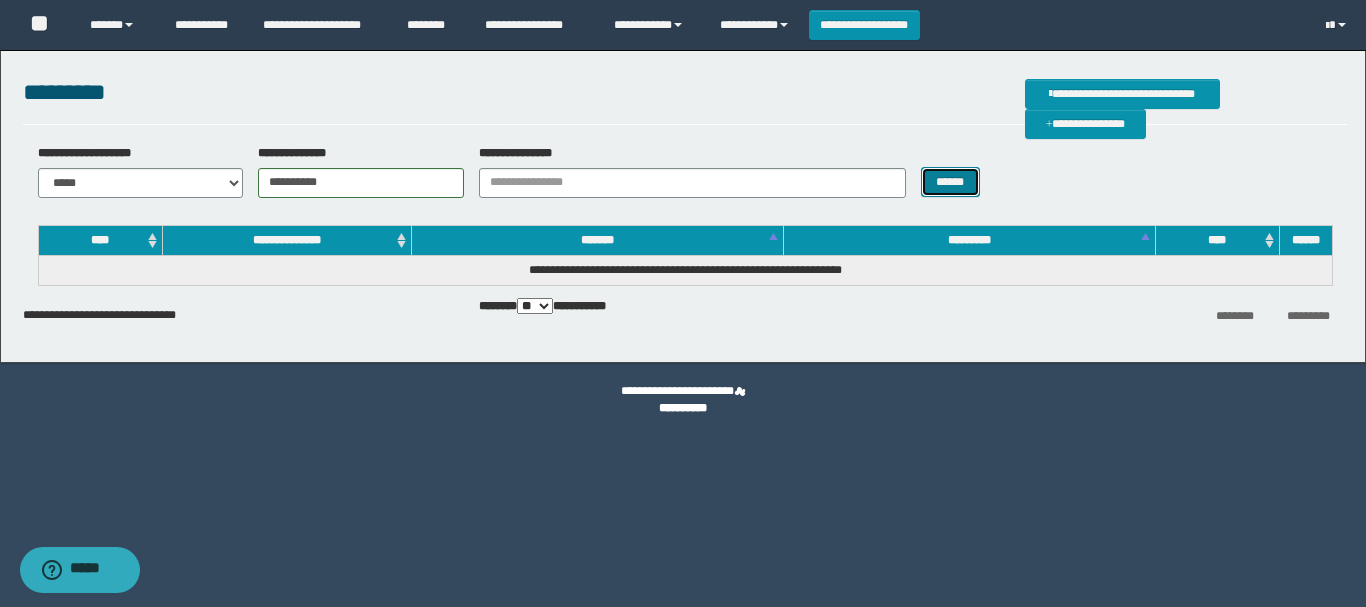 click on "******" at bounding box center [950, 182] 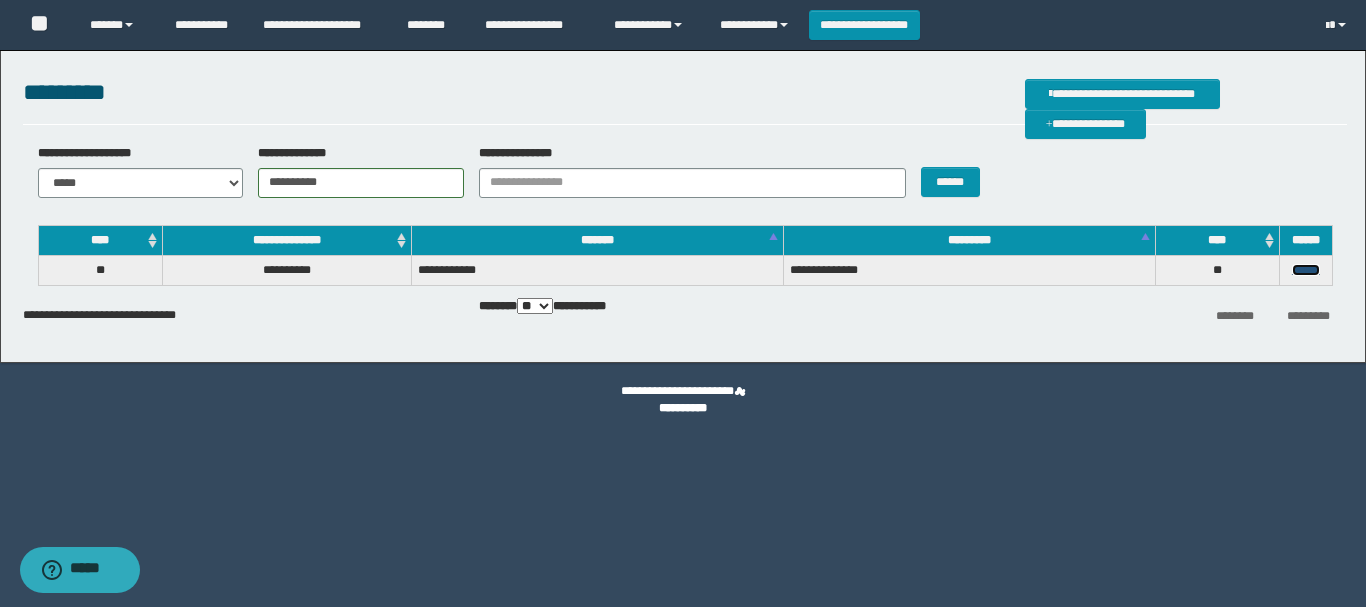 click on "******" at bounding box center [1306, 270] 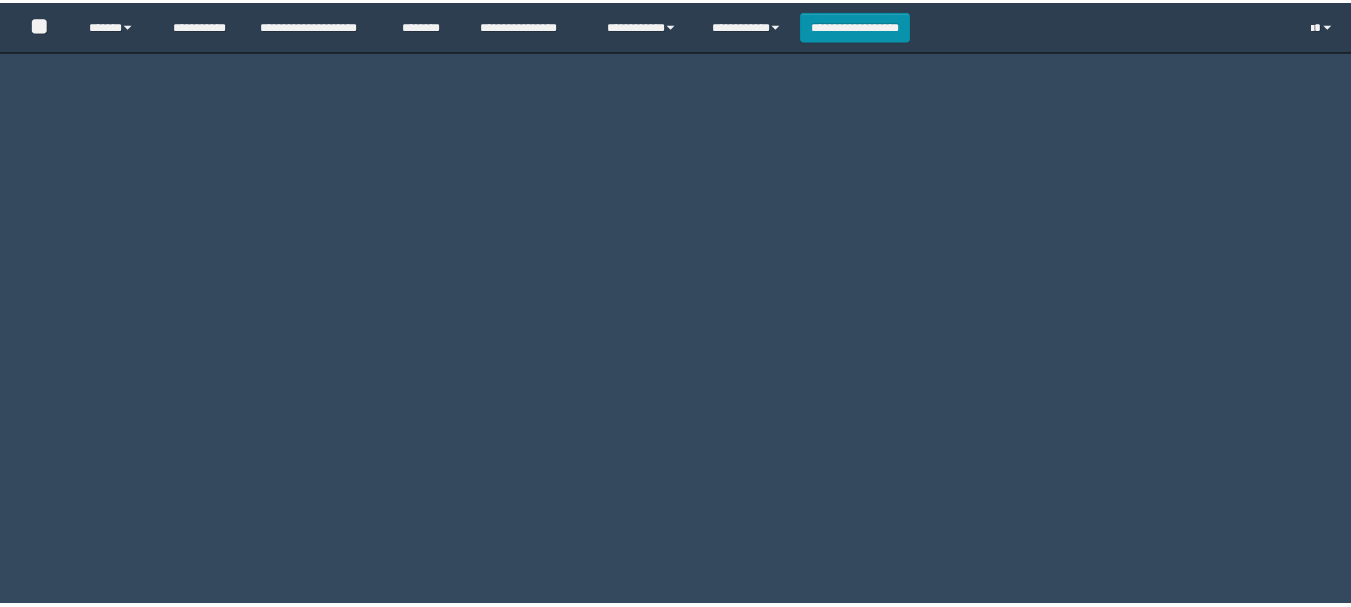 scroll, scrollTop: 0, scrollLeft: 0, axis: both 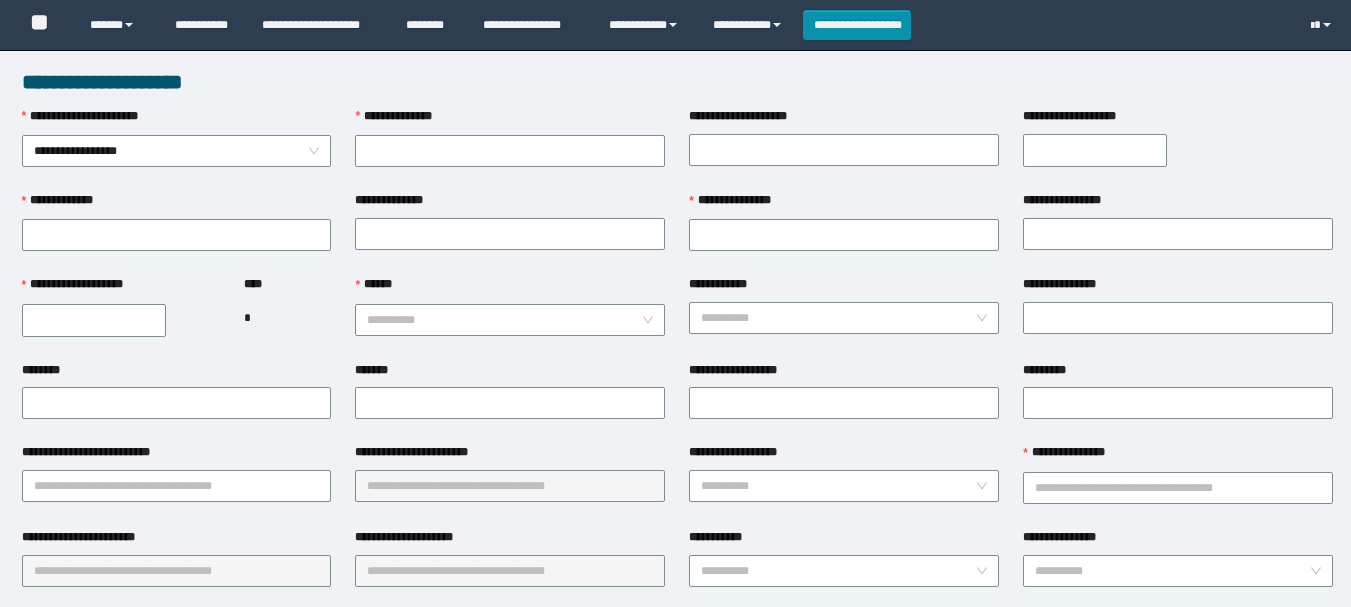 type on "**********" 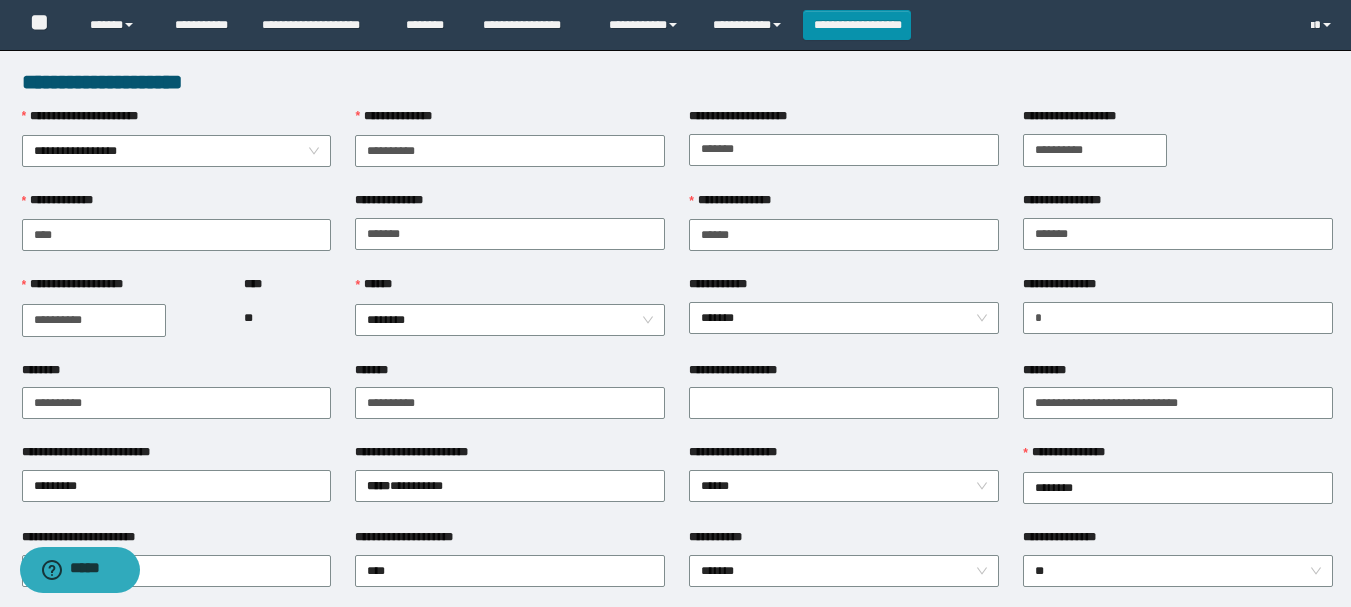 scroll, scrollTop: 0, scrollLeft: 0, axis: both 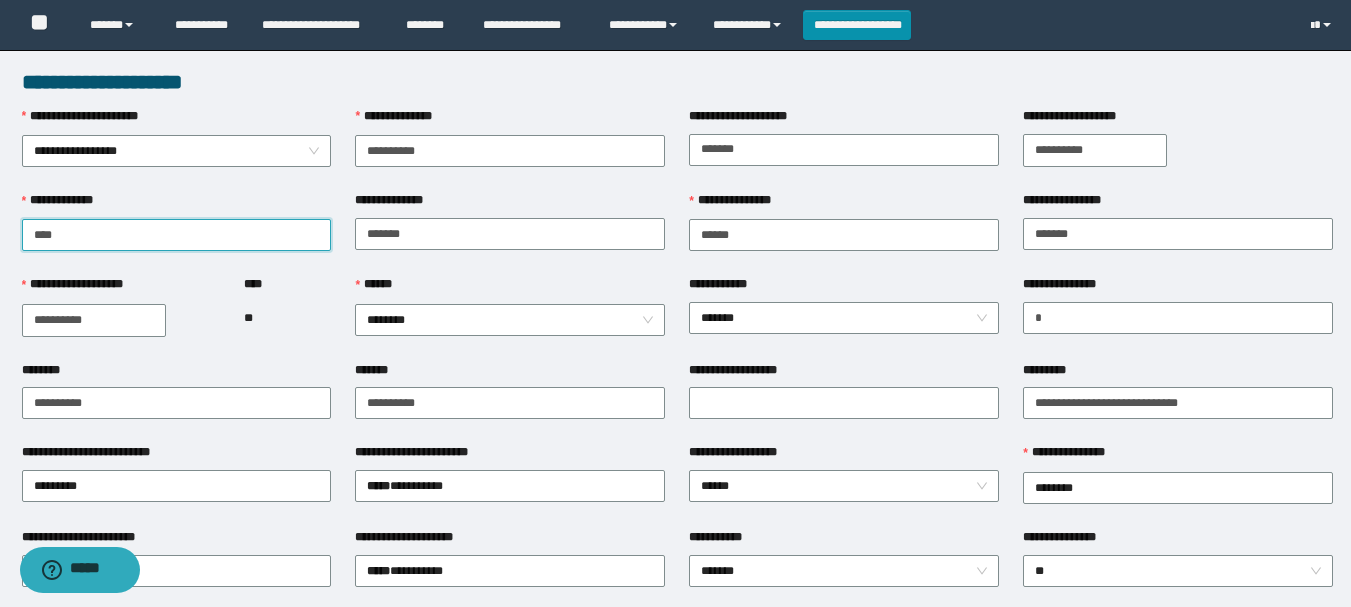 click on "****" at bounding box center (177, 235) 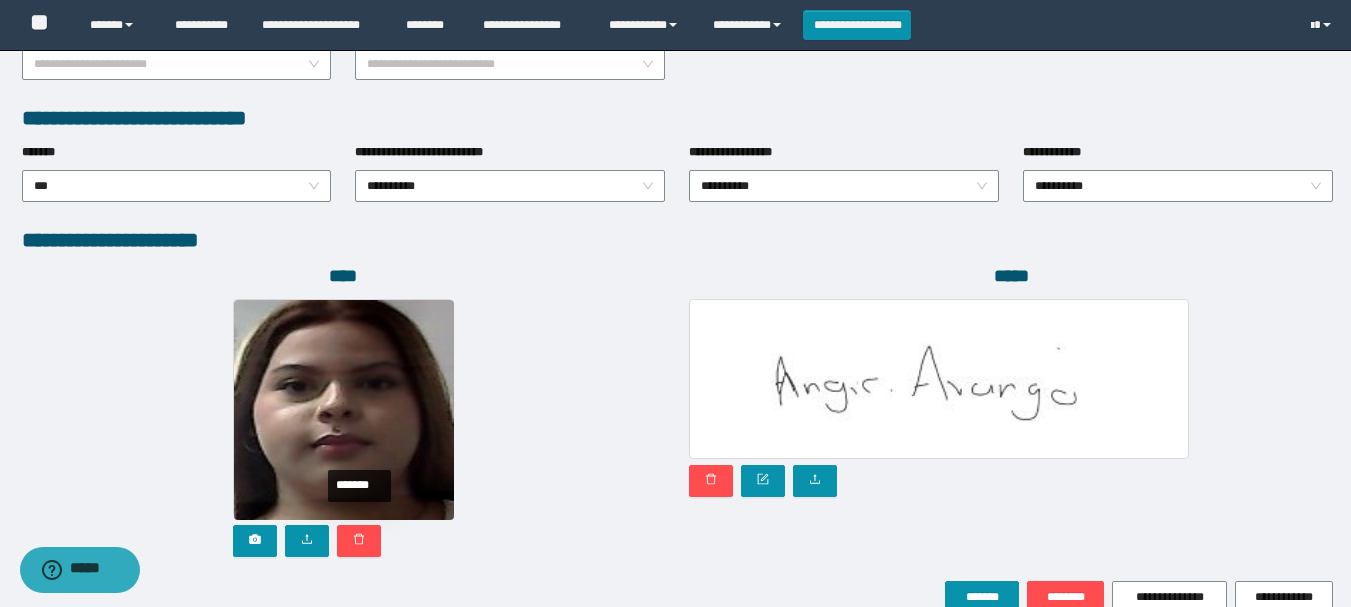 scroll, scrollTop: 1098, scrollLeft: 0, axis: vertical 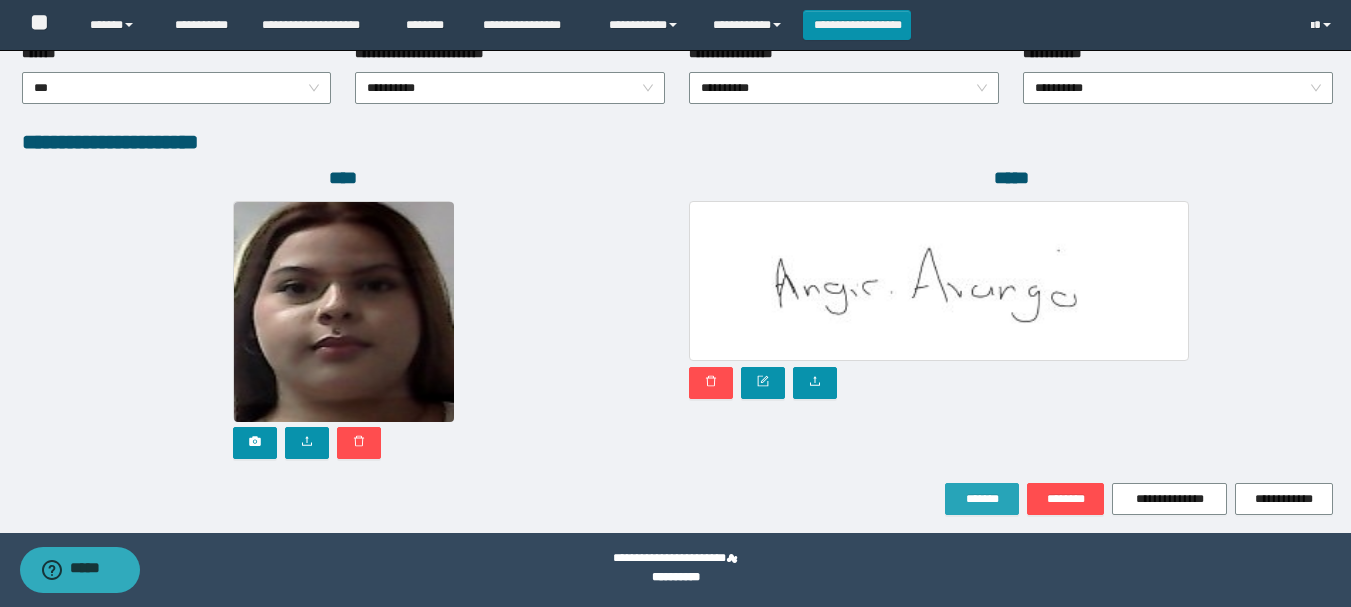 type on "*****" 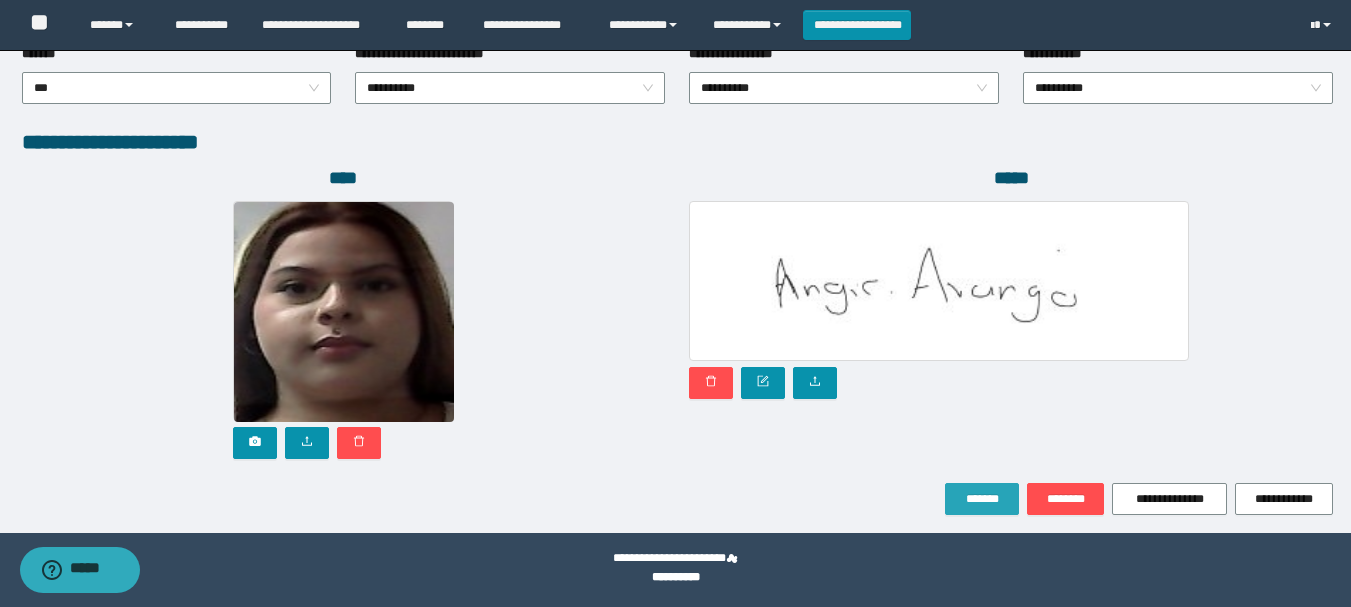click on "*******" at bounding box center (982, 499) 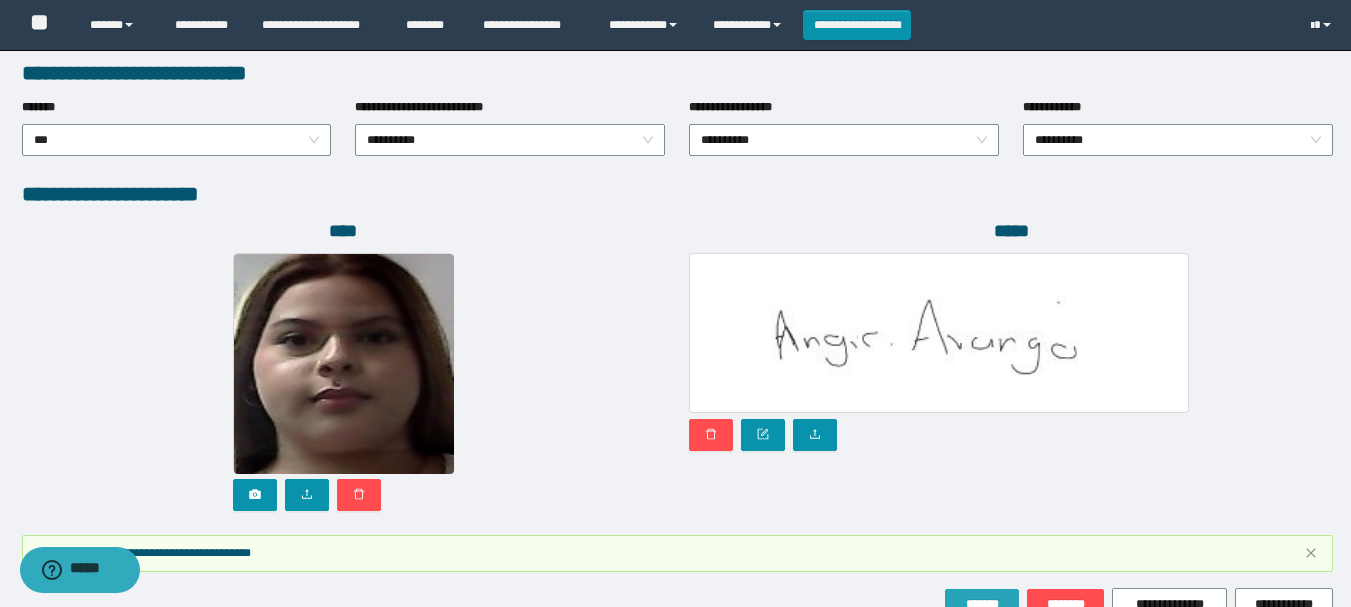 scroll, scrollTop: 1151, scrollLeft: 0, axis: vertical 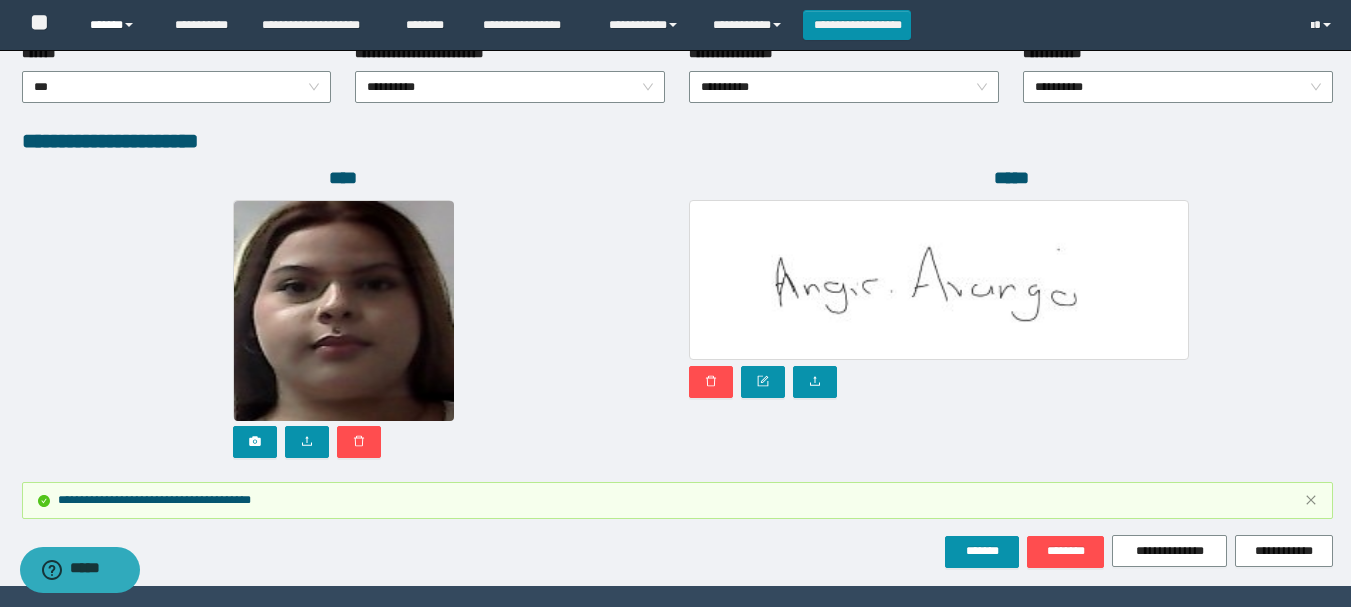 click on "******" at bounding box center [117, 25] 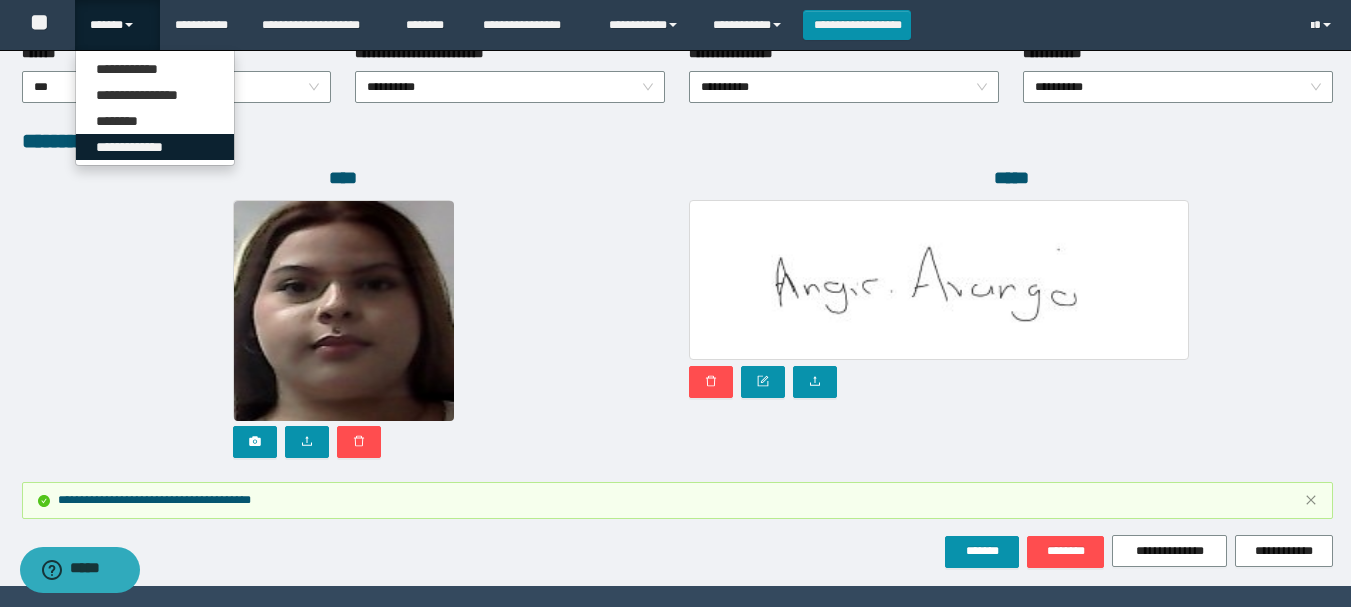 click on "**********" at bounding box center [155, 147] 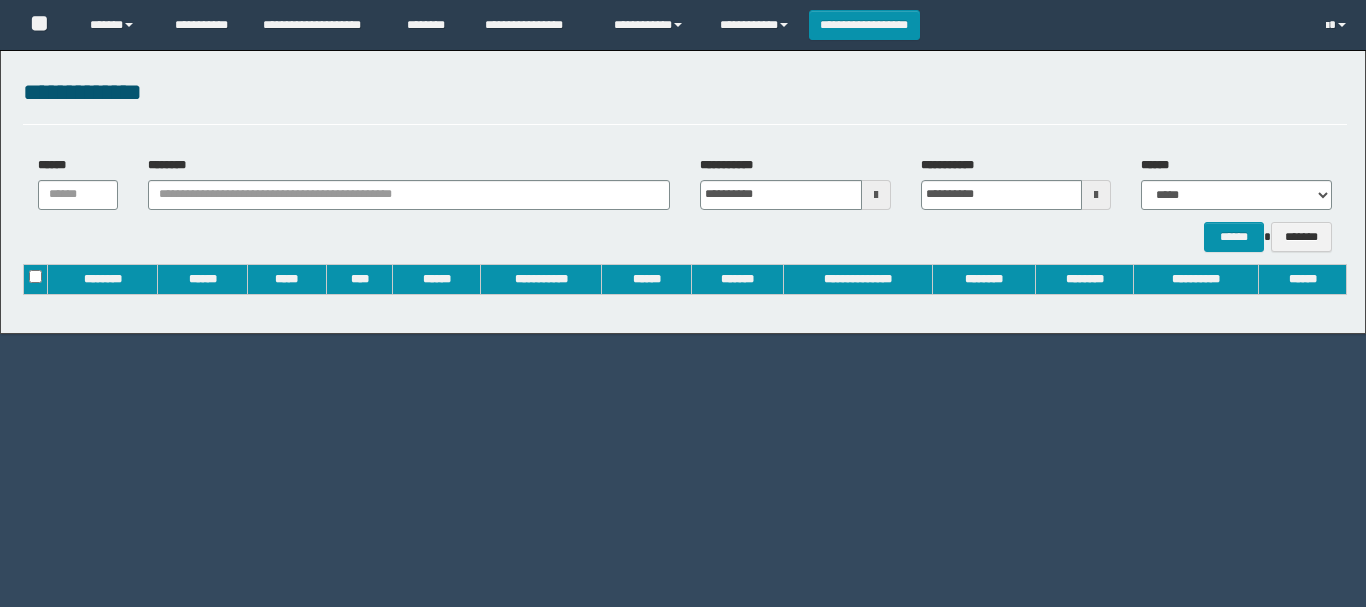 scroll, scrollTop: 0, scrollLeft: 0, axis: both 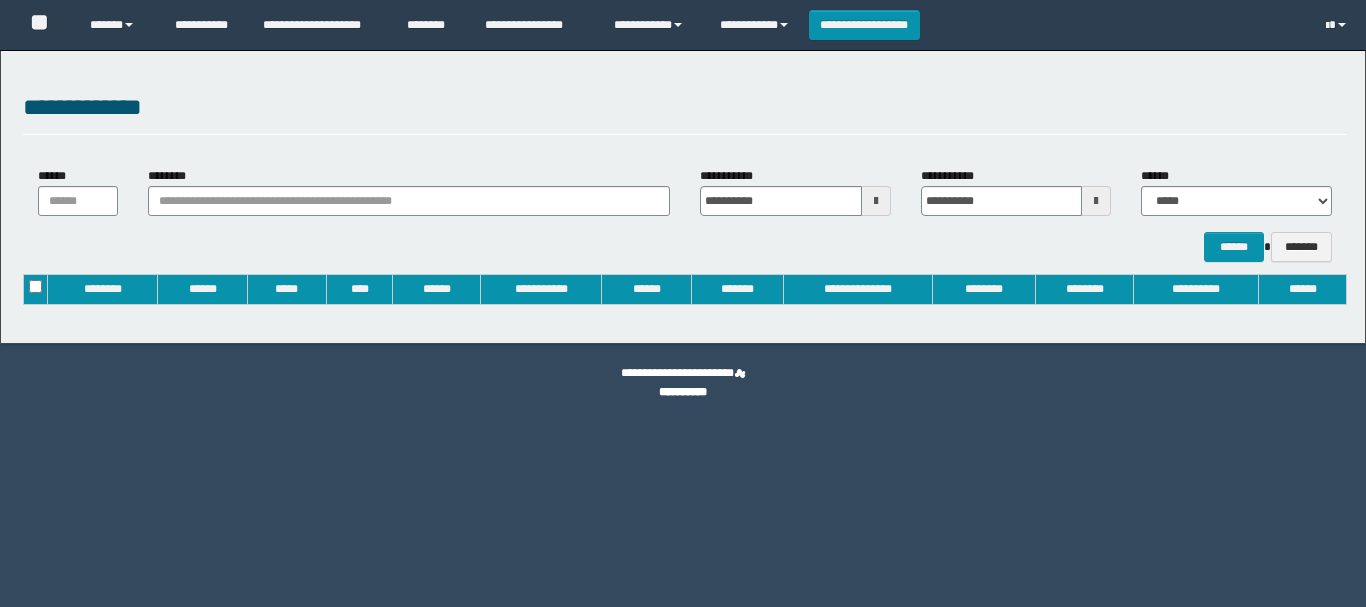 type on "**********" 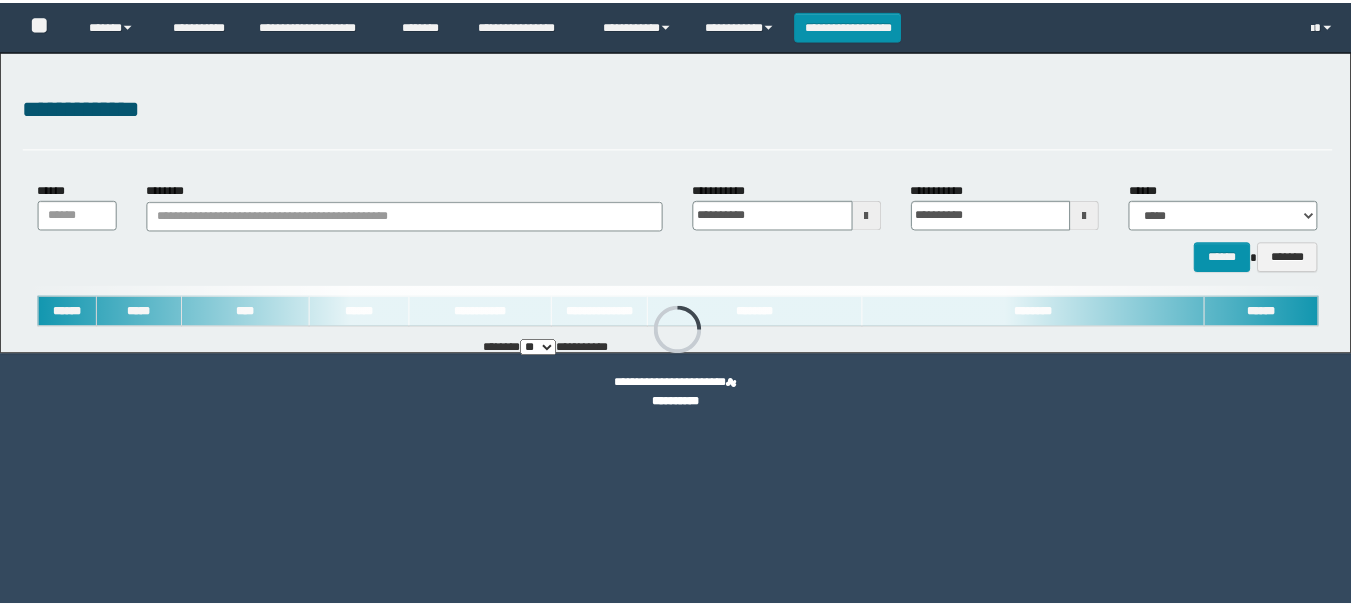 scroll, scrollTop: 0, scrollLeft: 0, axis: both 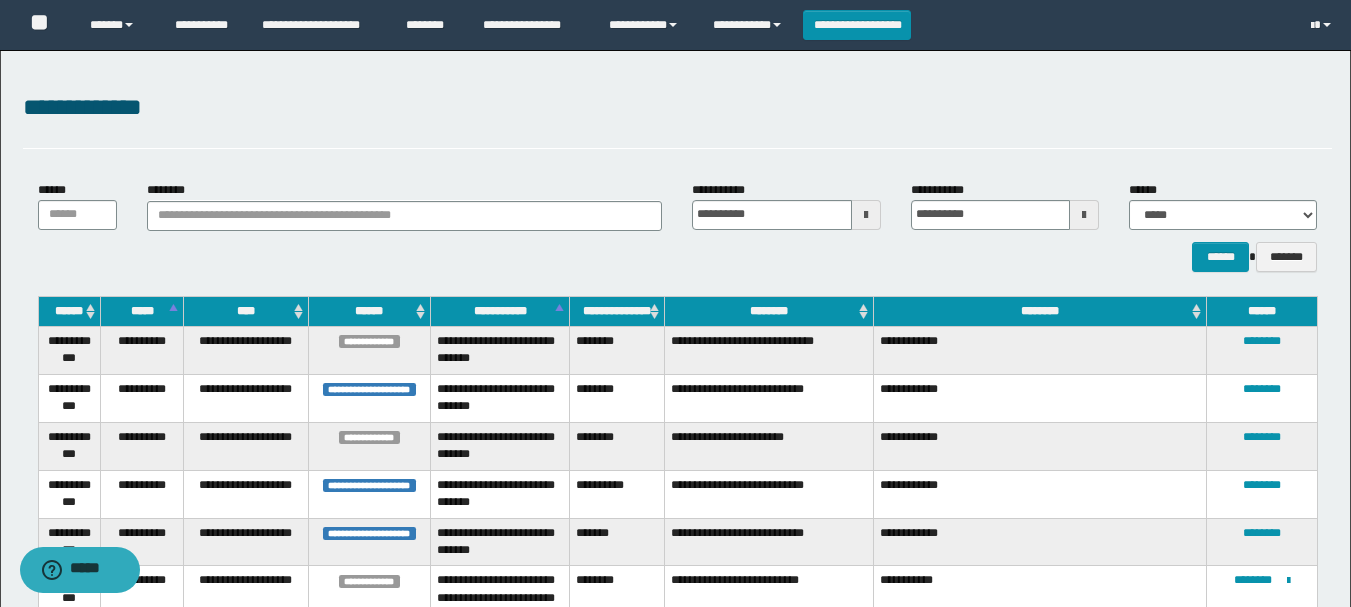 click on "********" at bounding box center [769, 311] 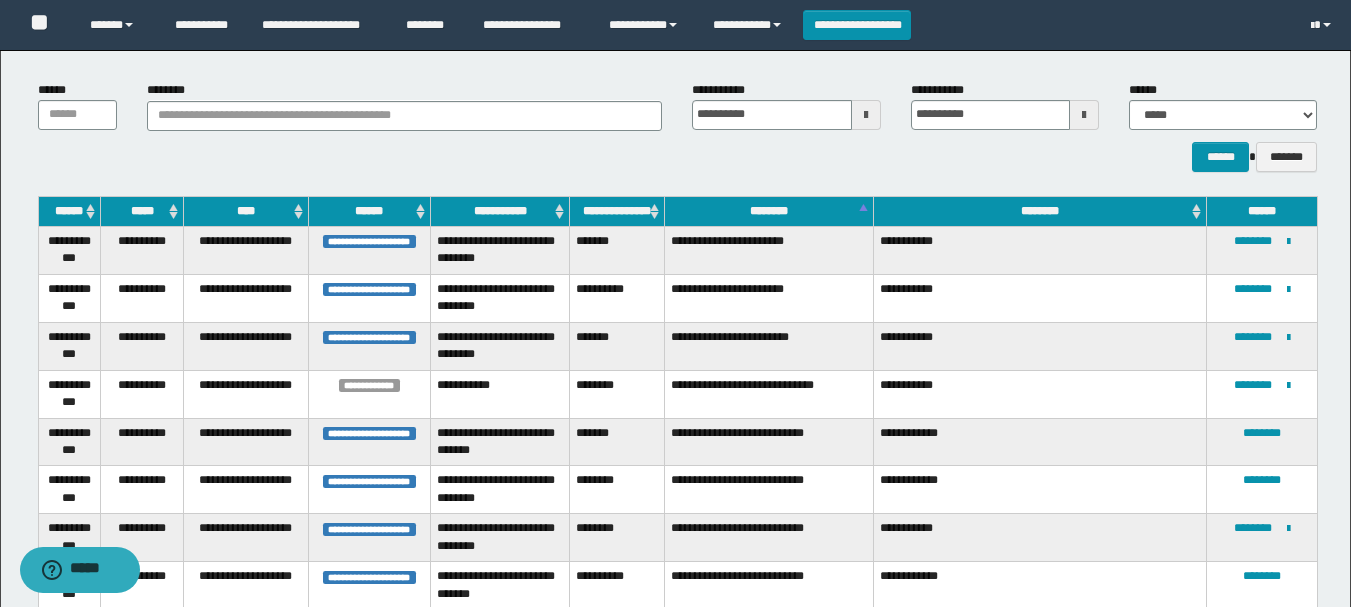 scroll, scrollTop: 300, scrollLeft: 0, axis: vertical 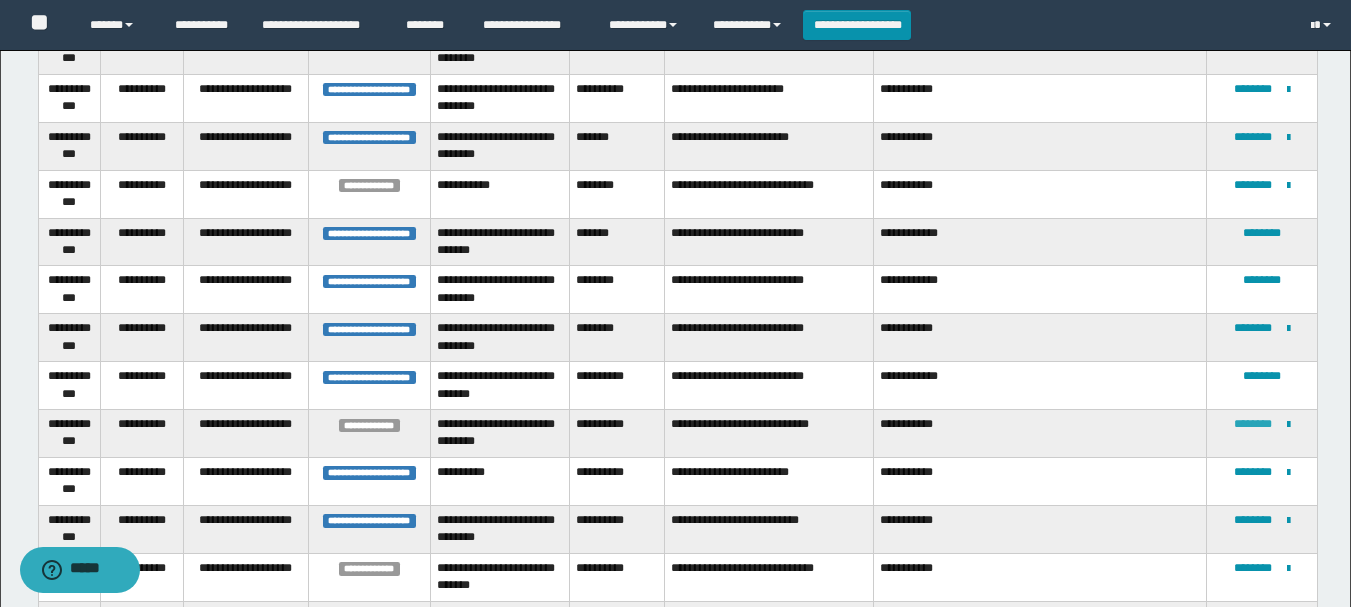 click on "********" at bounding box center [1253, 424] 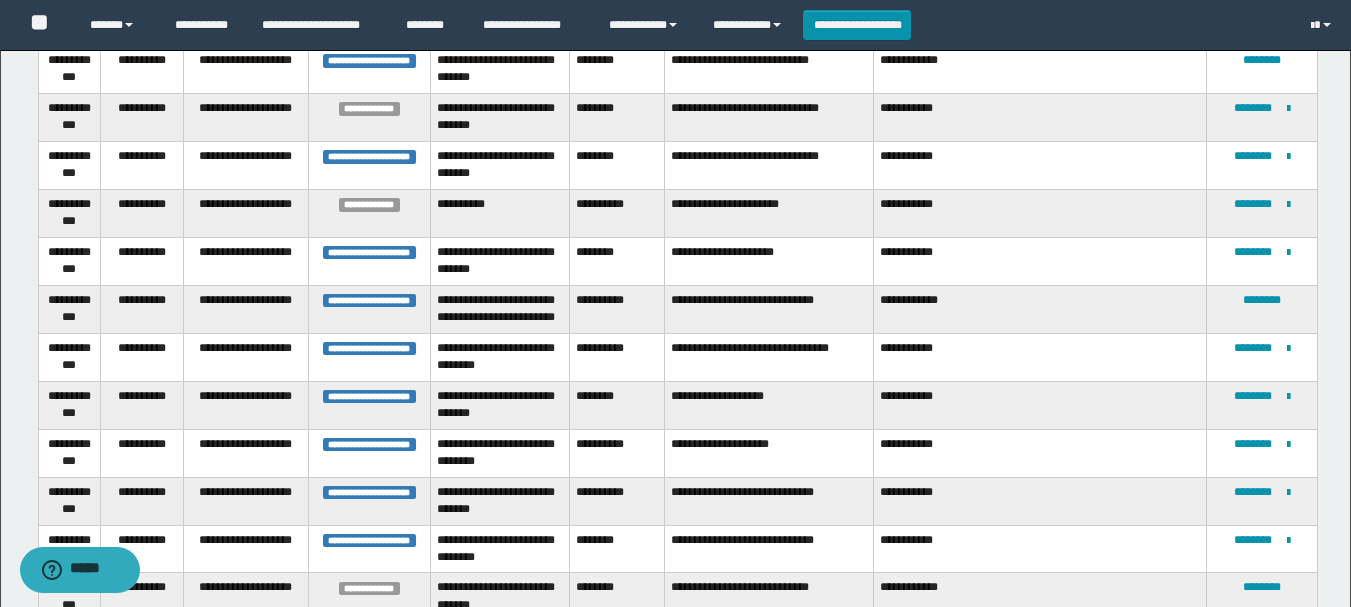 scroll, scrollTop: 1200, scrollLeft: 0, axis: vertical 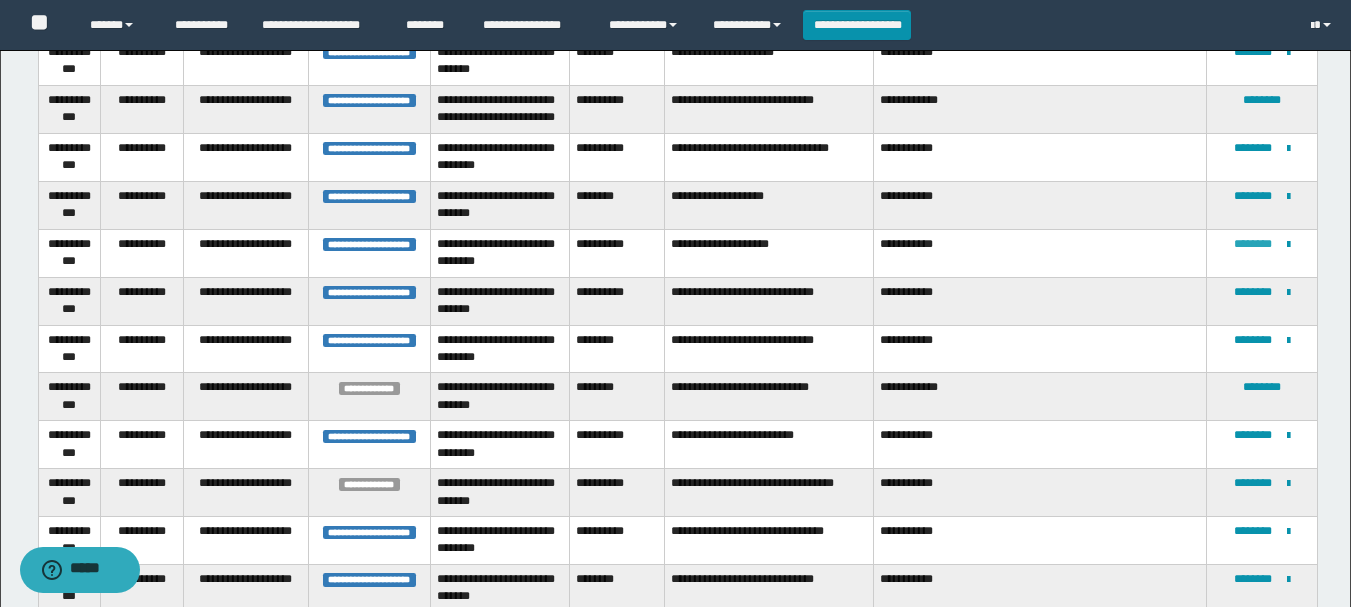 click on "********" at bounding box center [1253, 244] 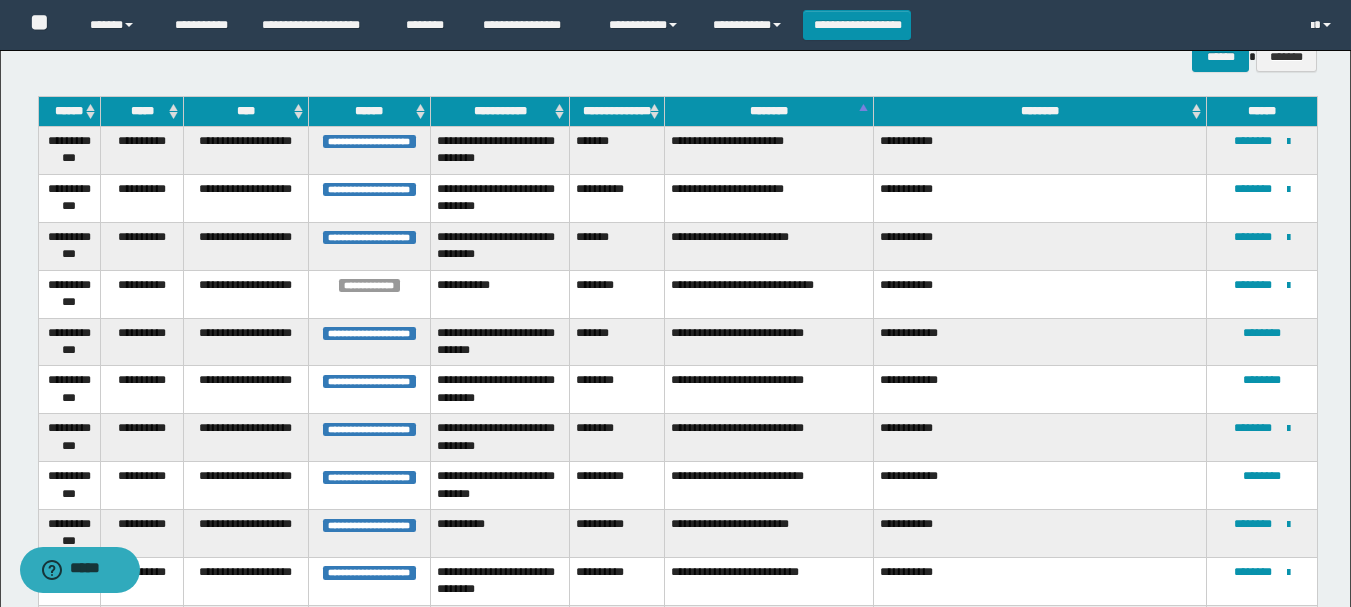 scroll, scrollTop: 300, scrollLeft: 0, axis: vertical 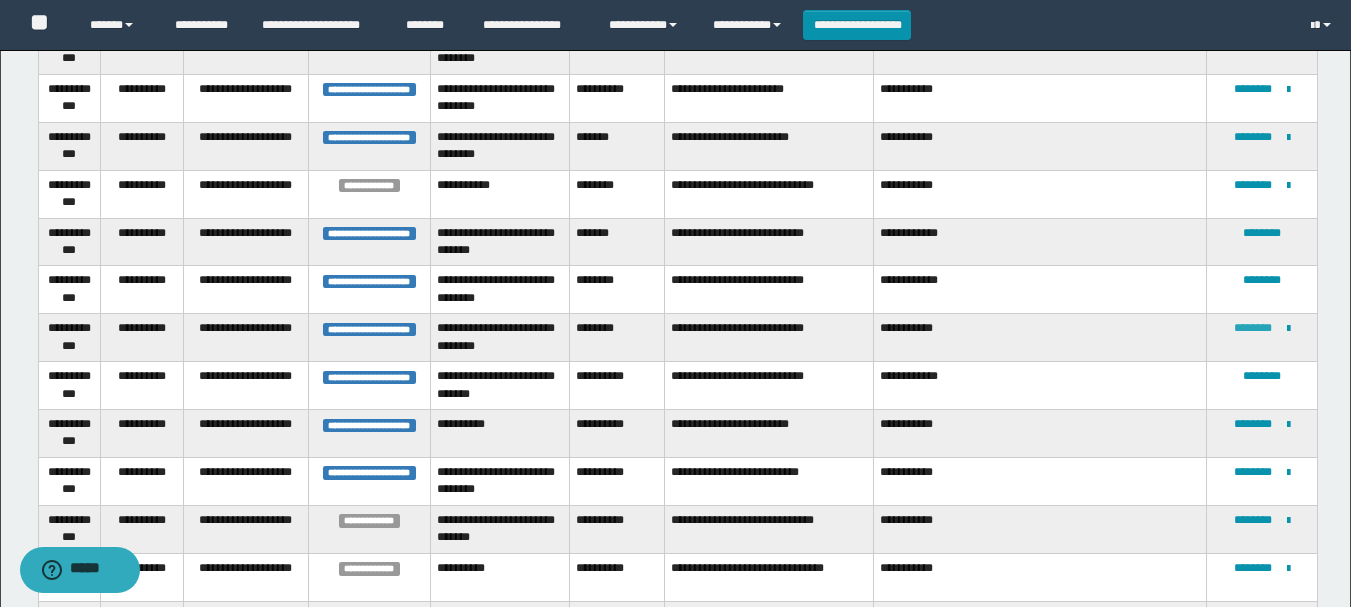 click on "********" at bounding box center (1253, 328) 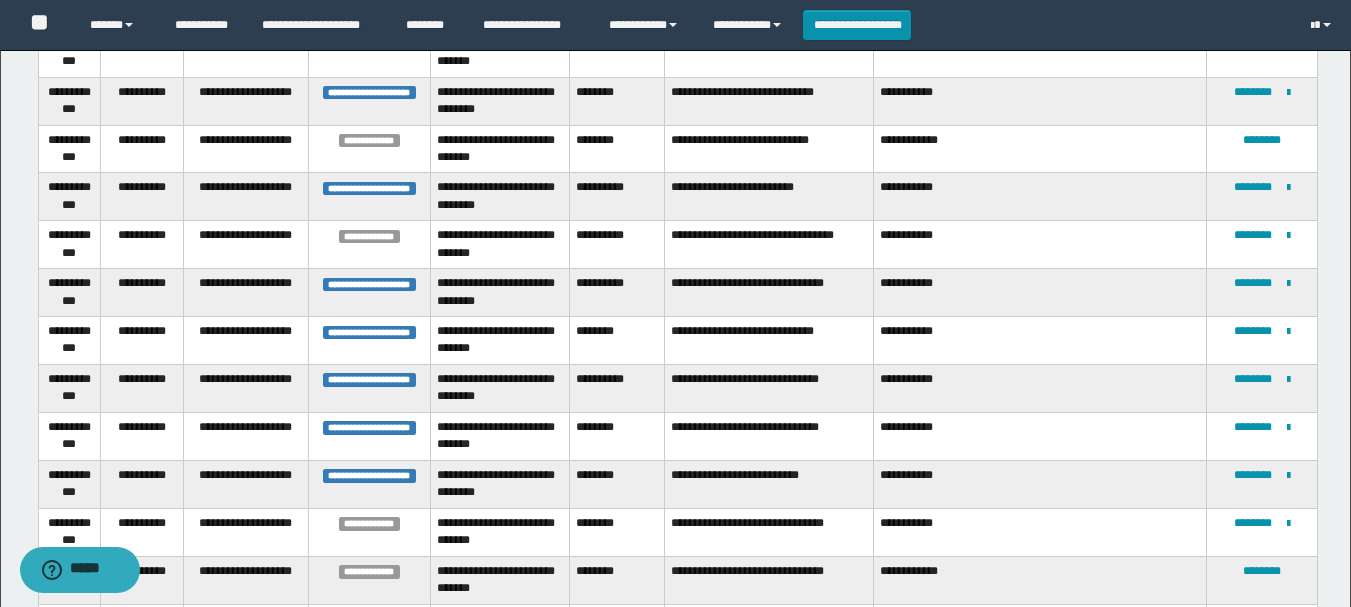 scroll, scrollTop: 2275, scrollLeft: 0, axis: vertical 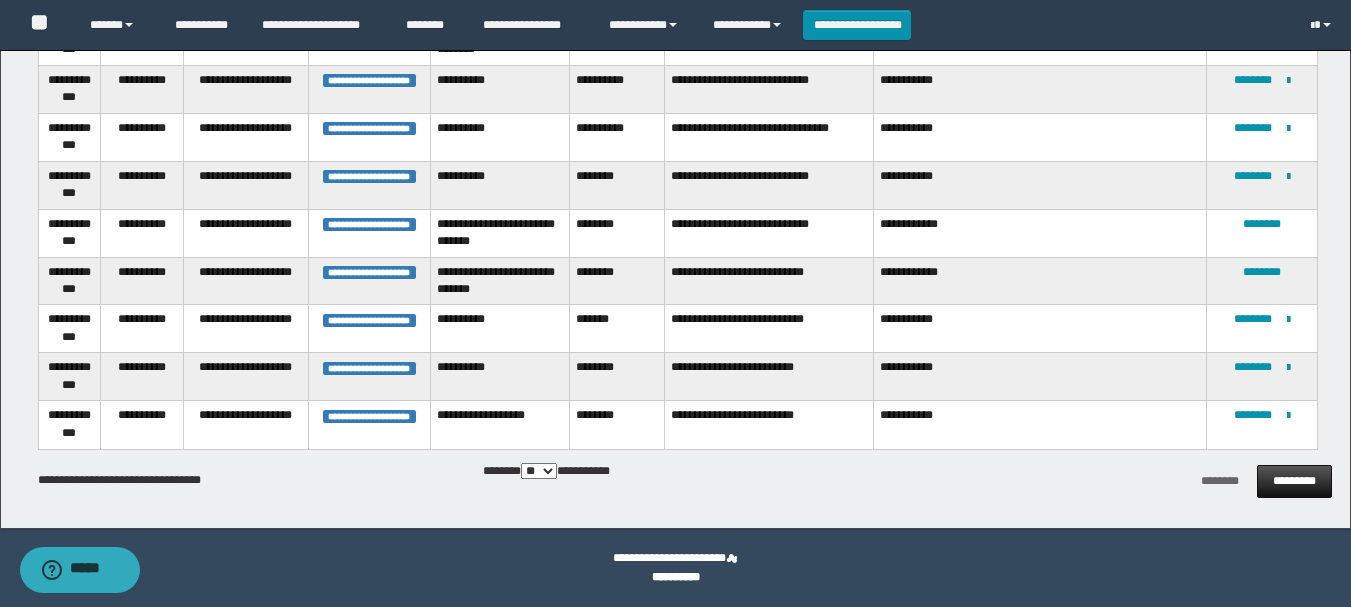click on "*********" at bounding box center [1294, 481] 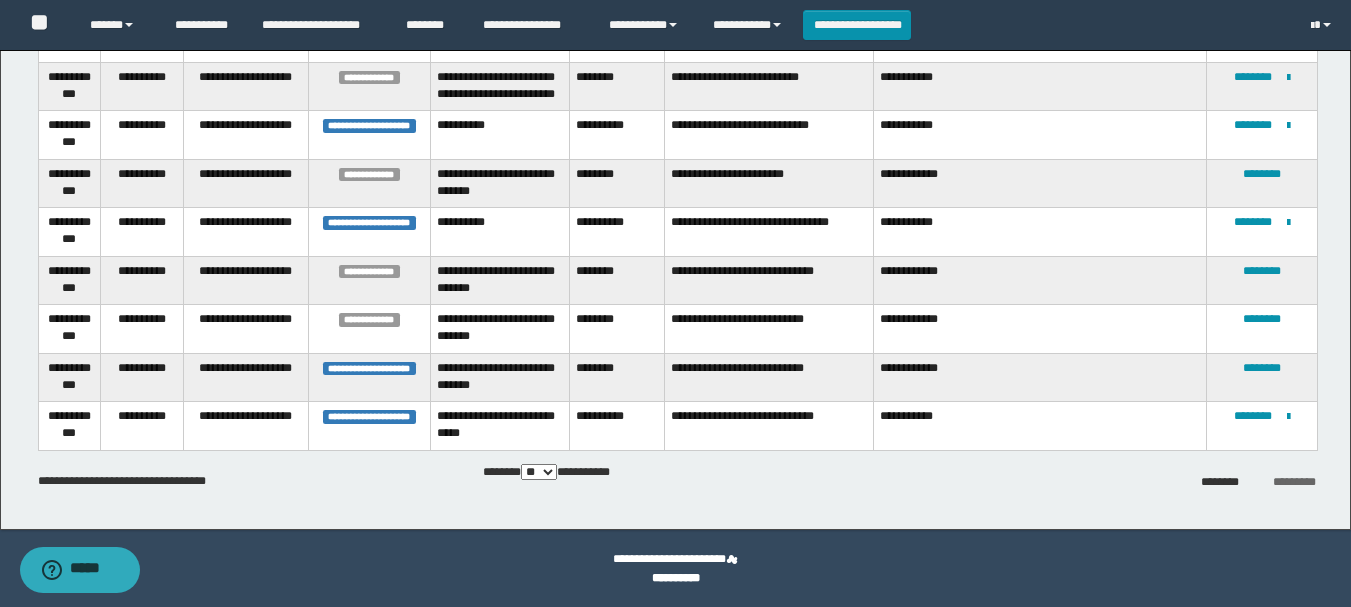 scroll, scrollTop: 434, scrollLeft: 0, axis: vertical 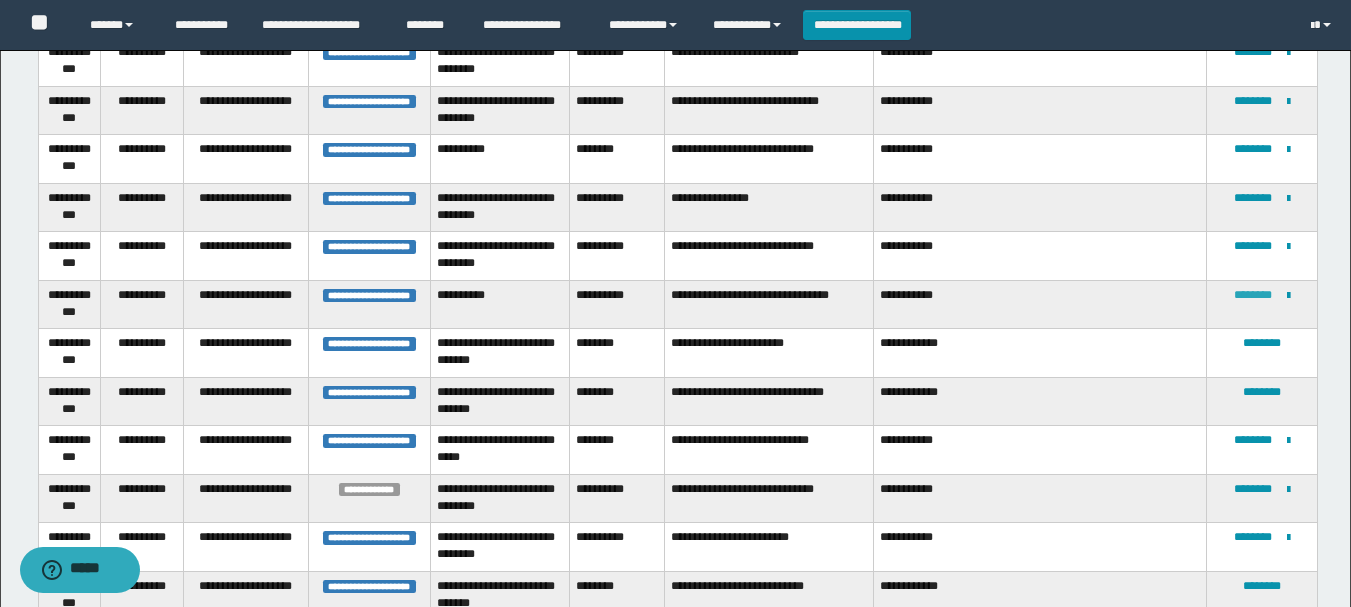 click on "********" at bounding box center [1253, 295] 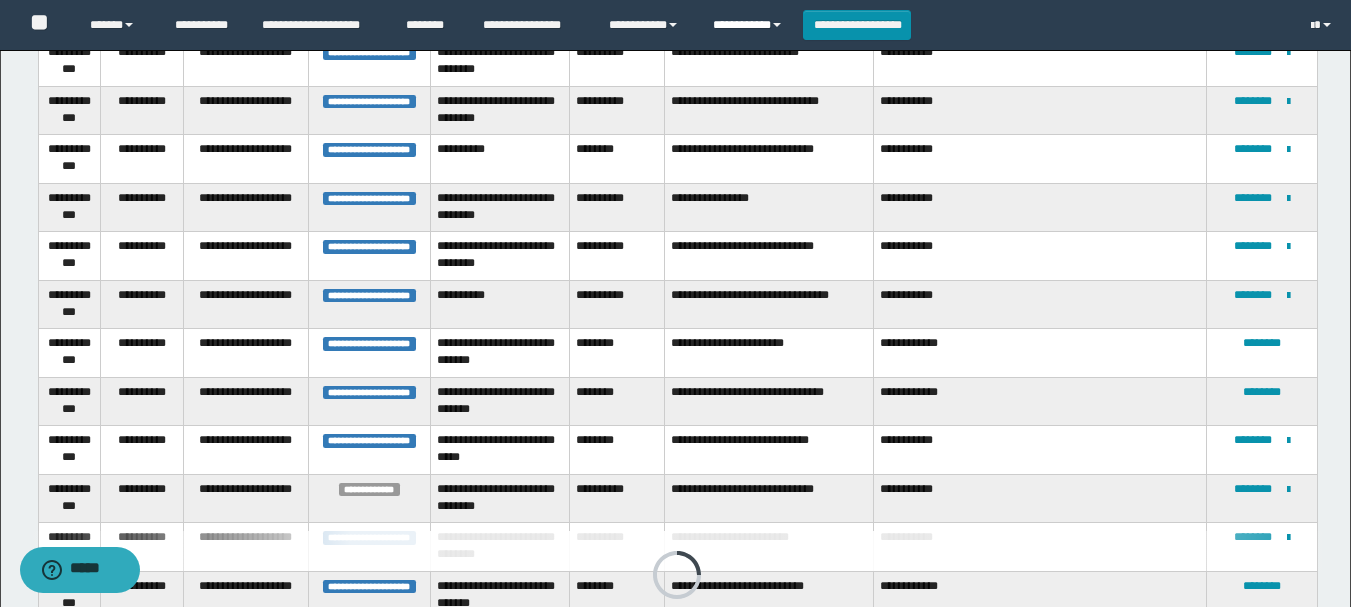 click on "**********" at bounding box center [750, 25] 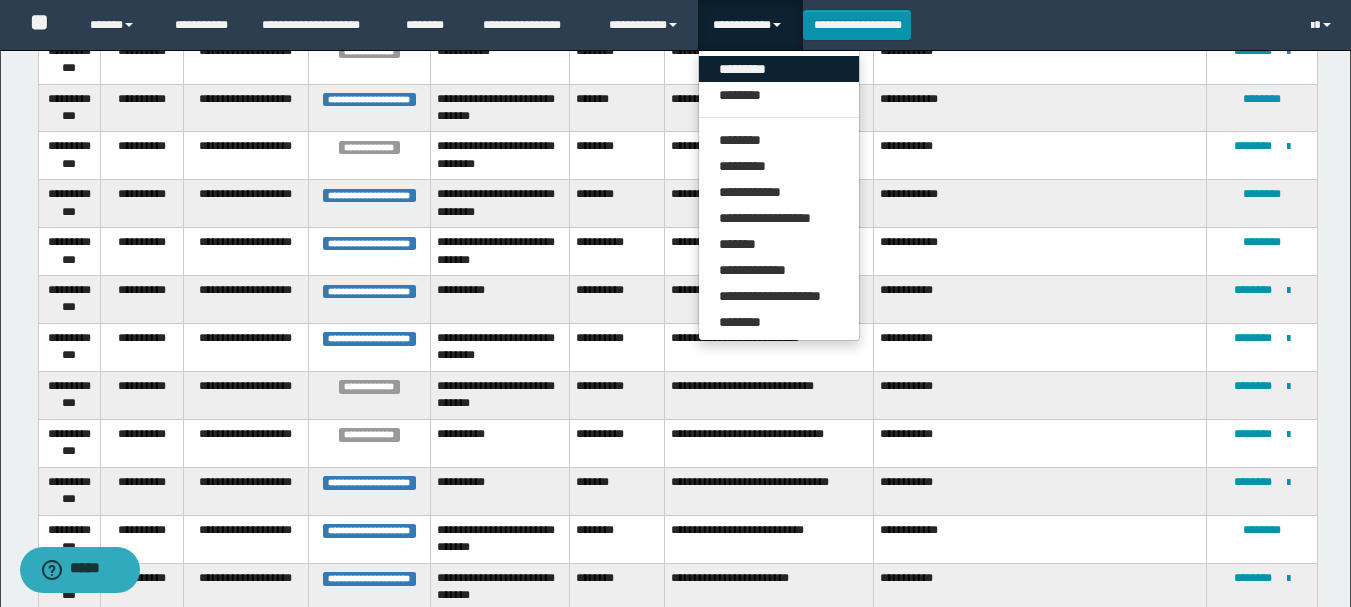 click on "*********" at bounding box center [779, 69] 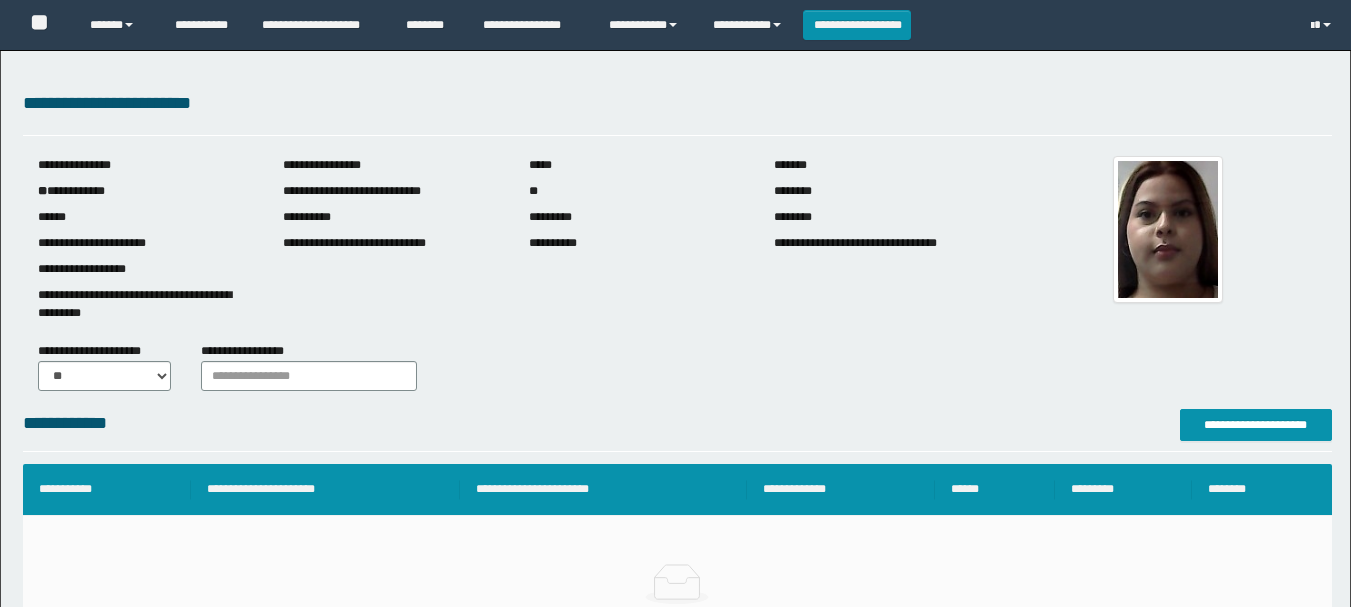 scroll, scrollTop: 0, scrollLeft: 0, axis: both 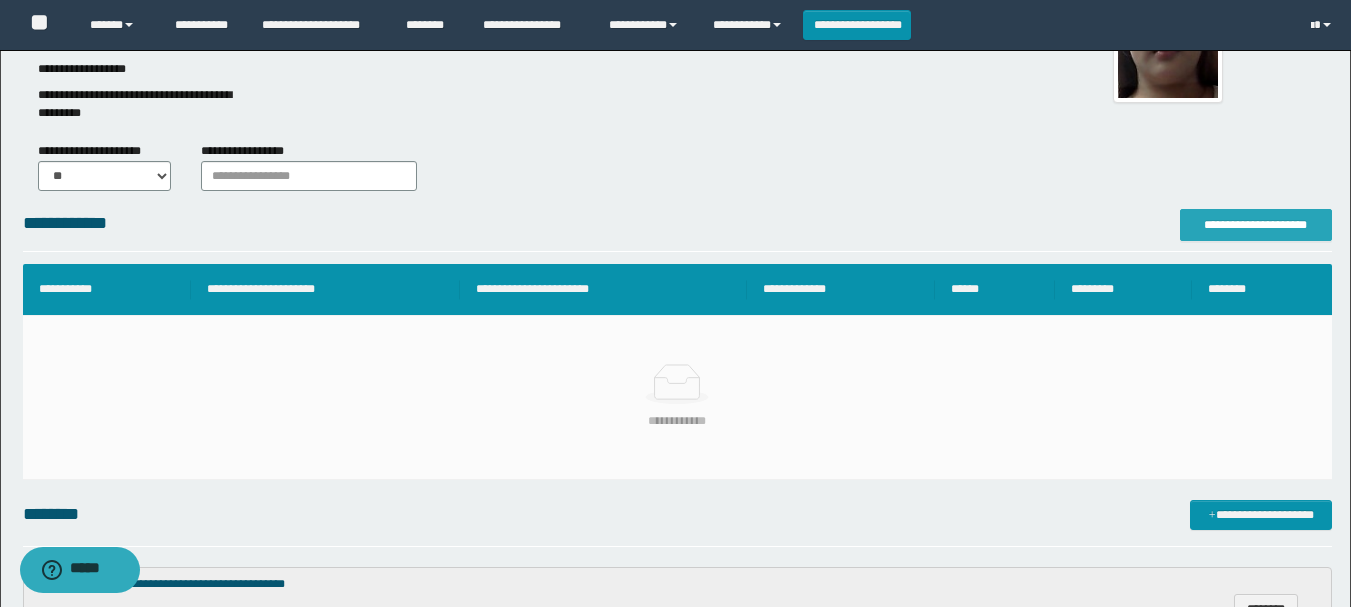 click on "**********" at bounding box center [1256, 225] 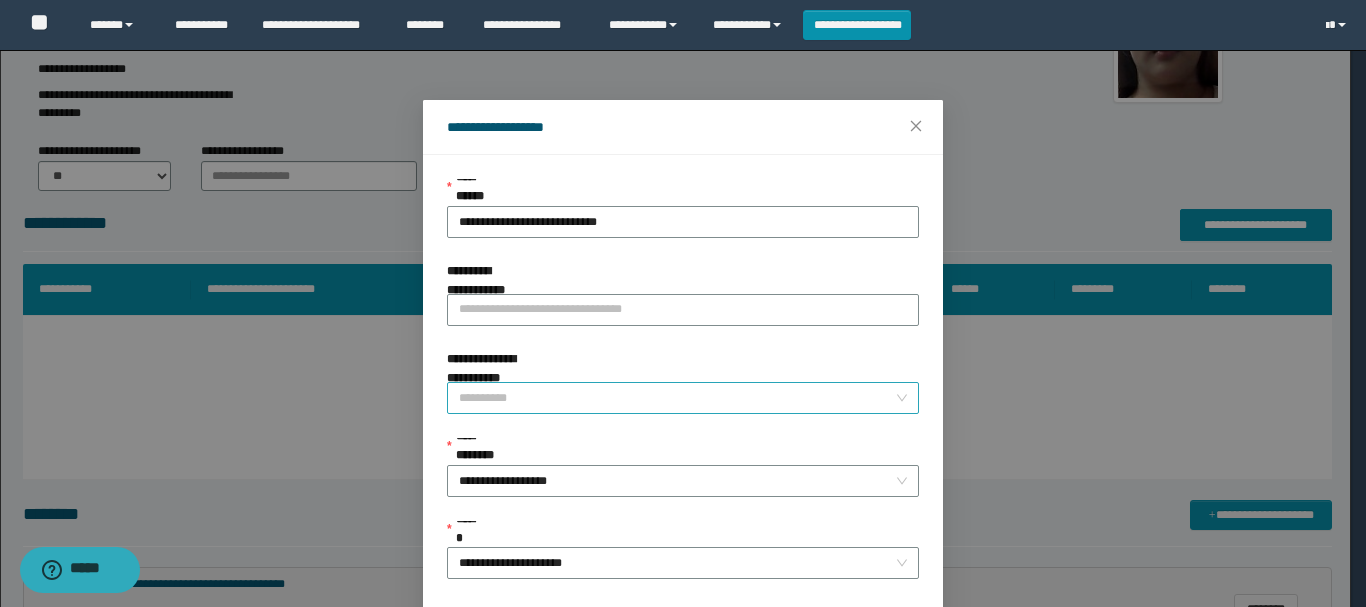 click on "**********" at bounding box center (677, 398) 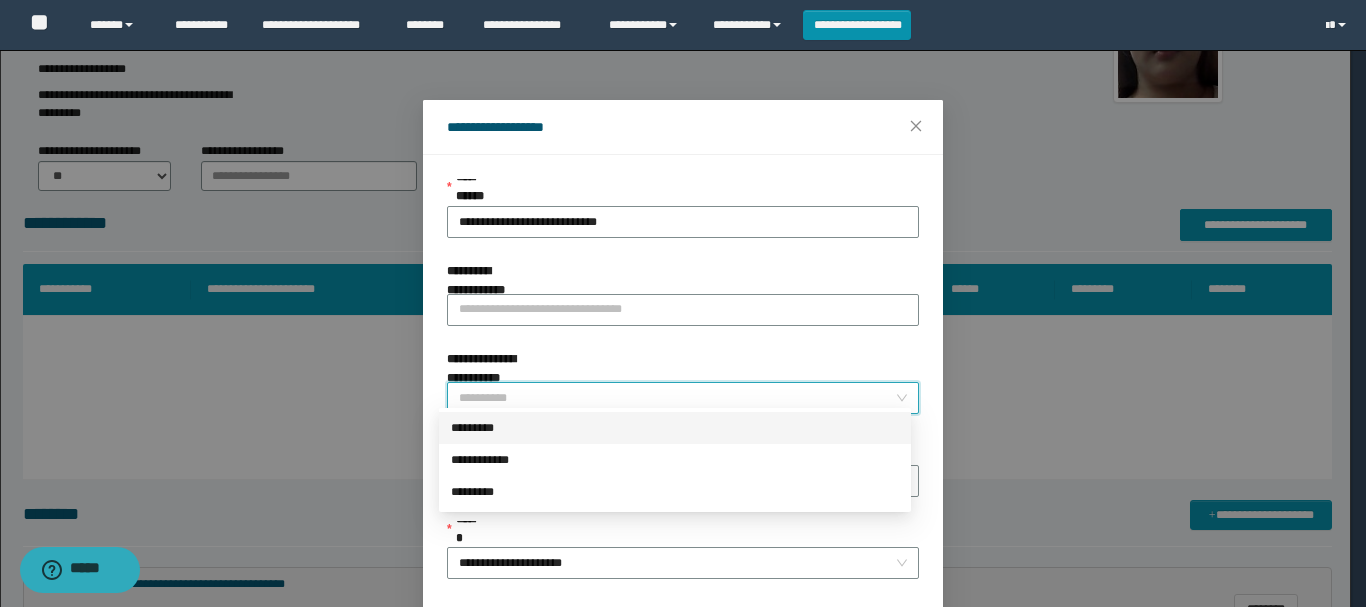 click on "*********" at bounding box center [675, 428] 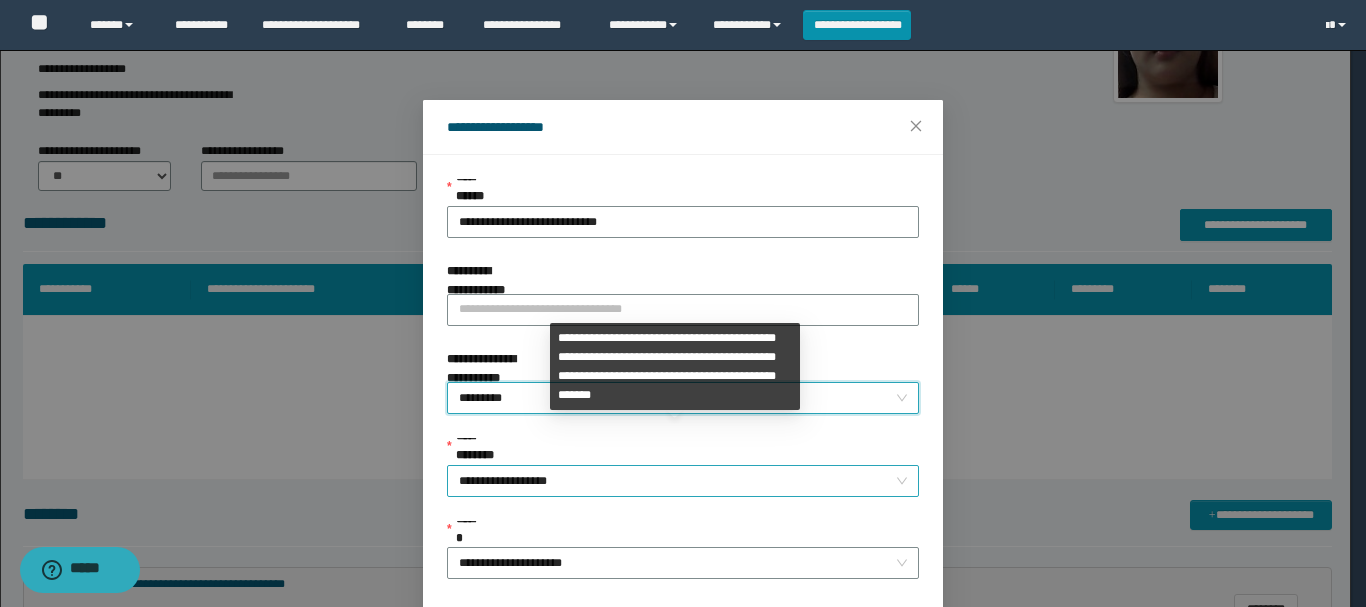 click on "**********" at bounding box center (683, 481) 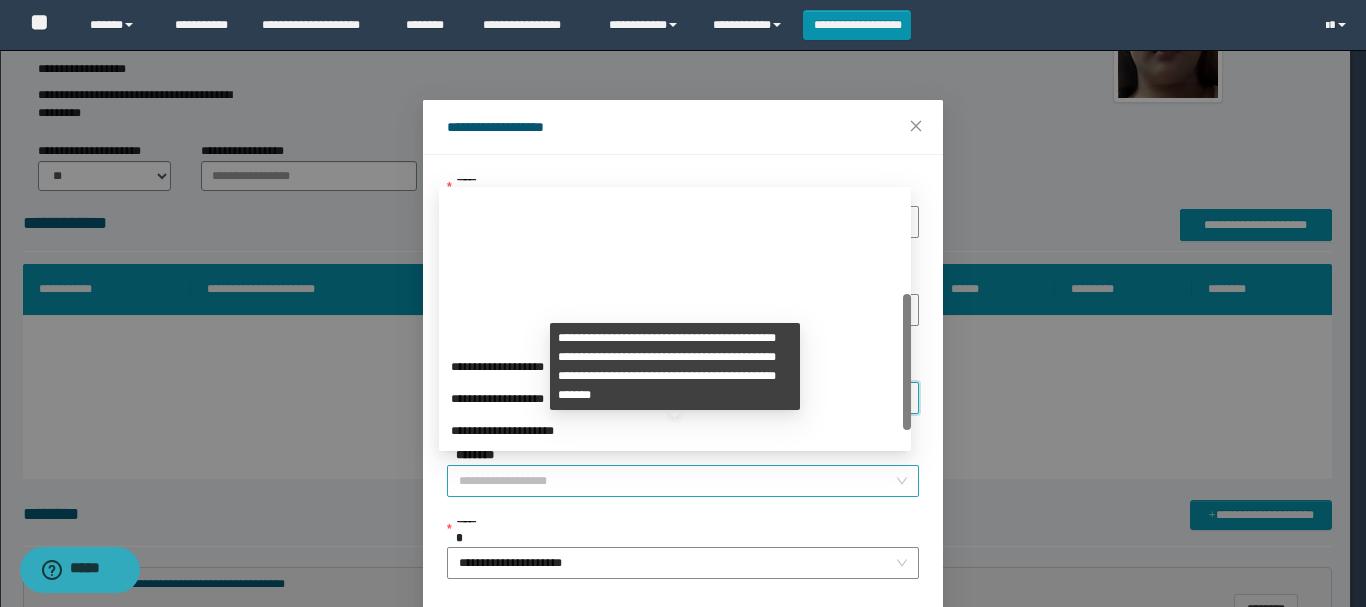 scroll, scrollTop: 192, scrollLeft: 0, axis: vertical 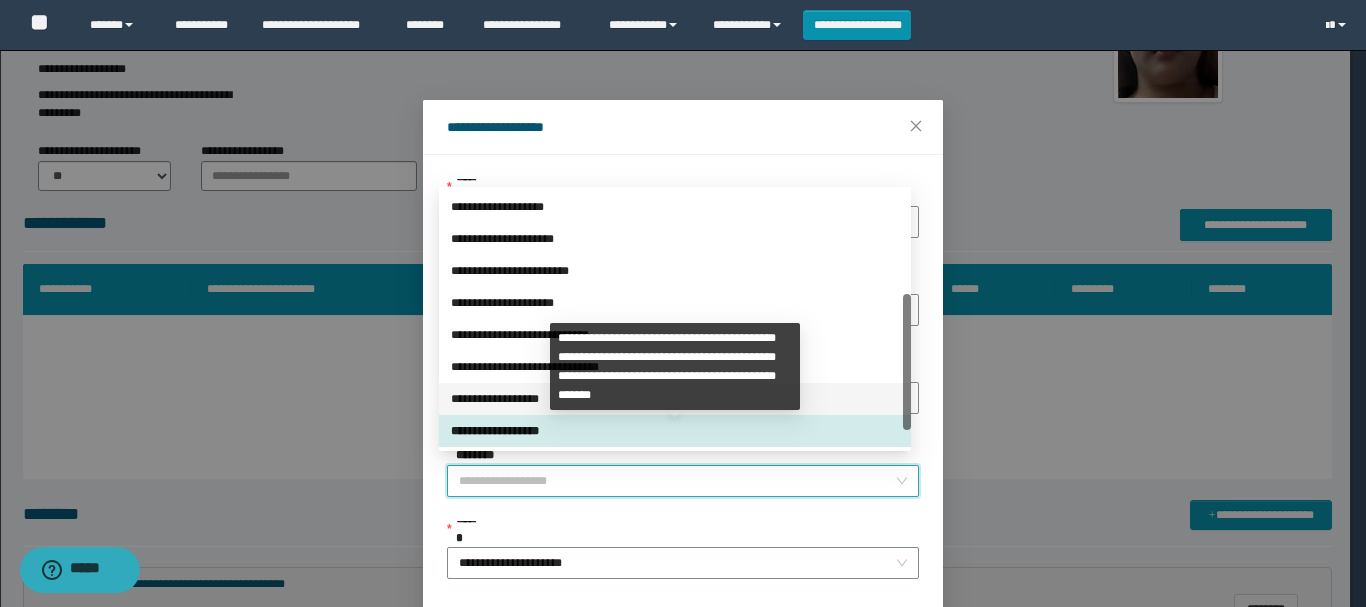 click on "**********" at bounding box center (675, 399) 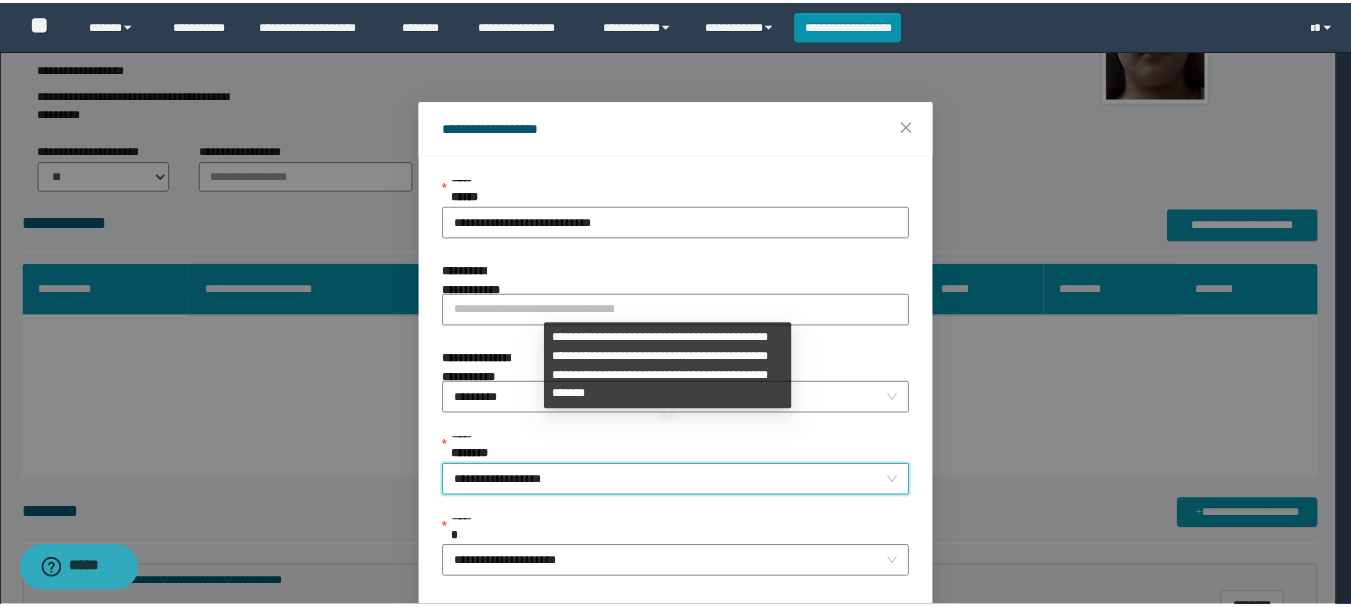 scroll, scrollTop: 145, scrollLeft: 0, axis: vertical 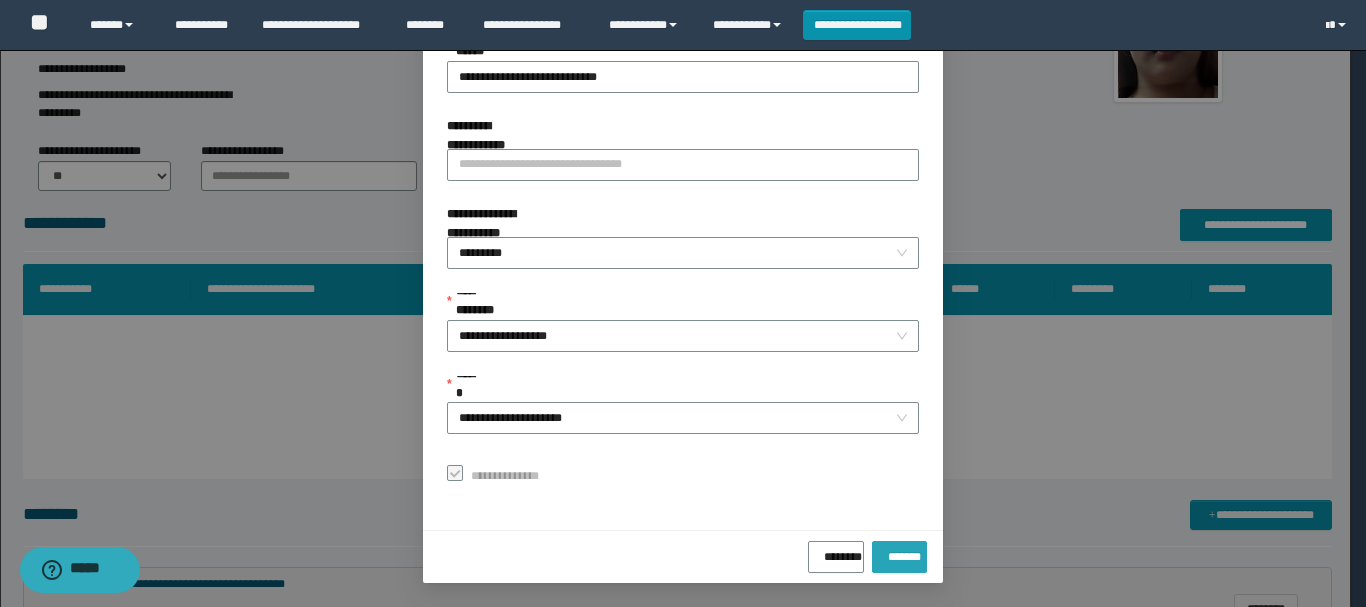 click on "*******" at bounding box center (899, 553) 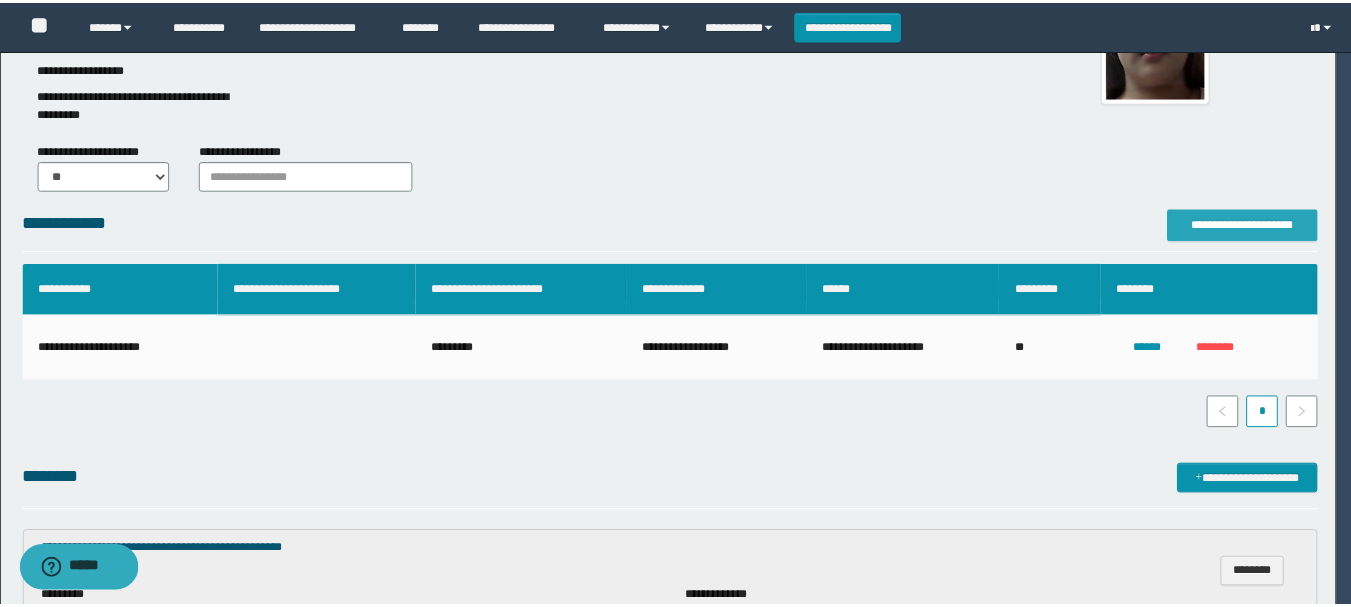 scroll, scrollTop: 0, scrollLeft: 0, axis: both 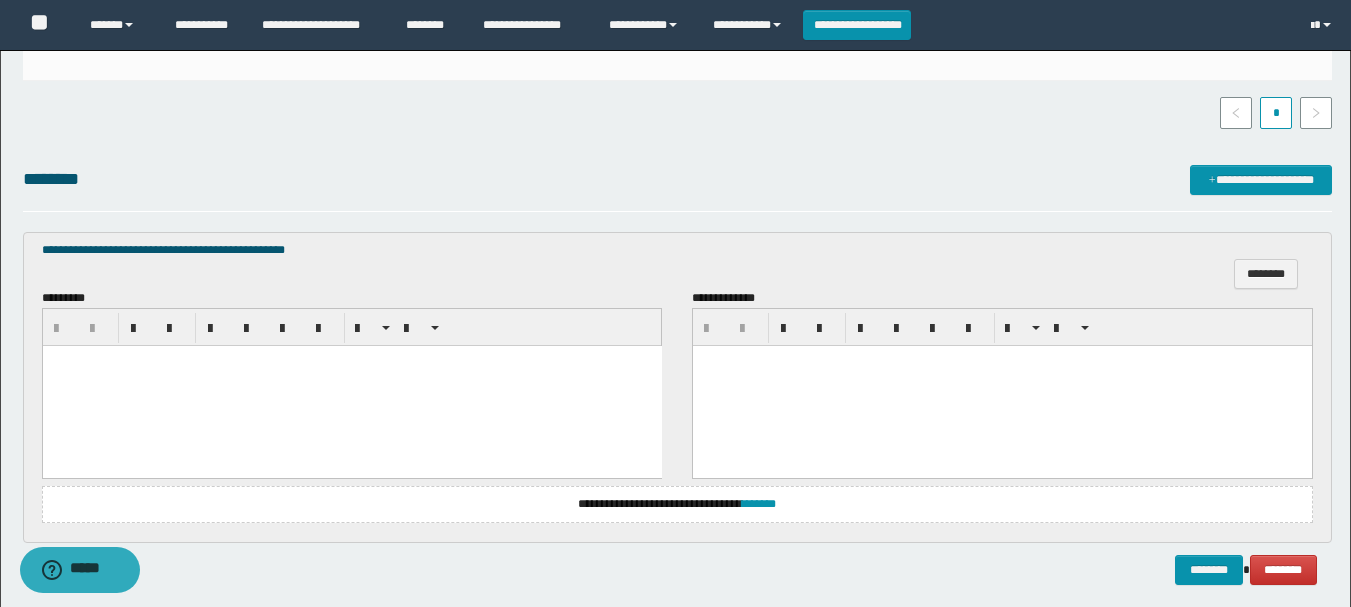 click at bounding box center (351, 386) 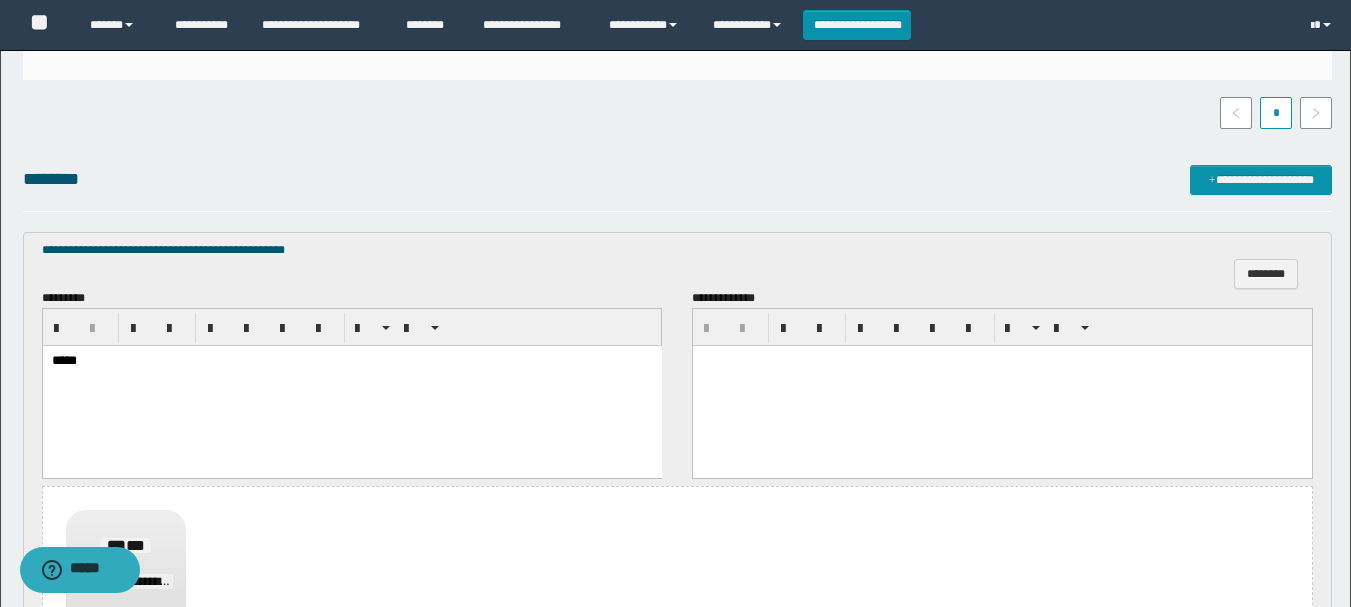 click at bounding box center [1002, 386] 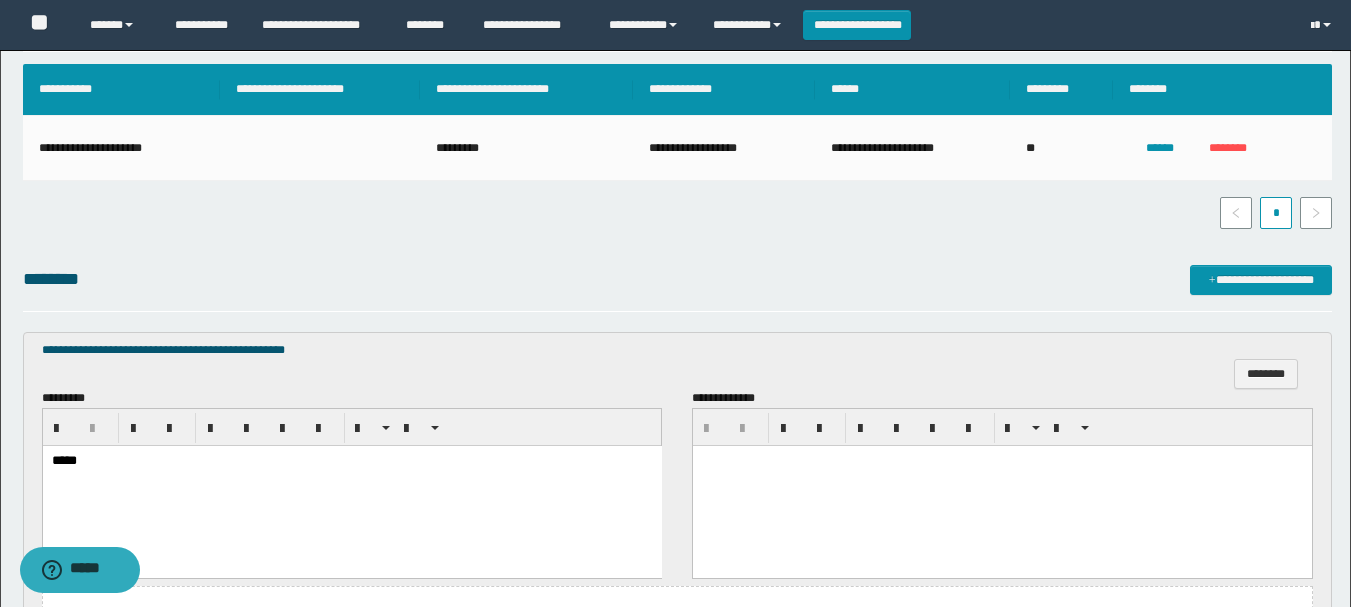 scroll, scrollTop: 700, scrollLeft: 0, axis: vertical 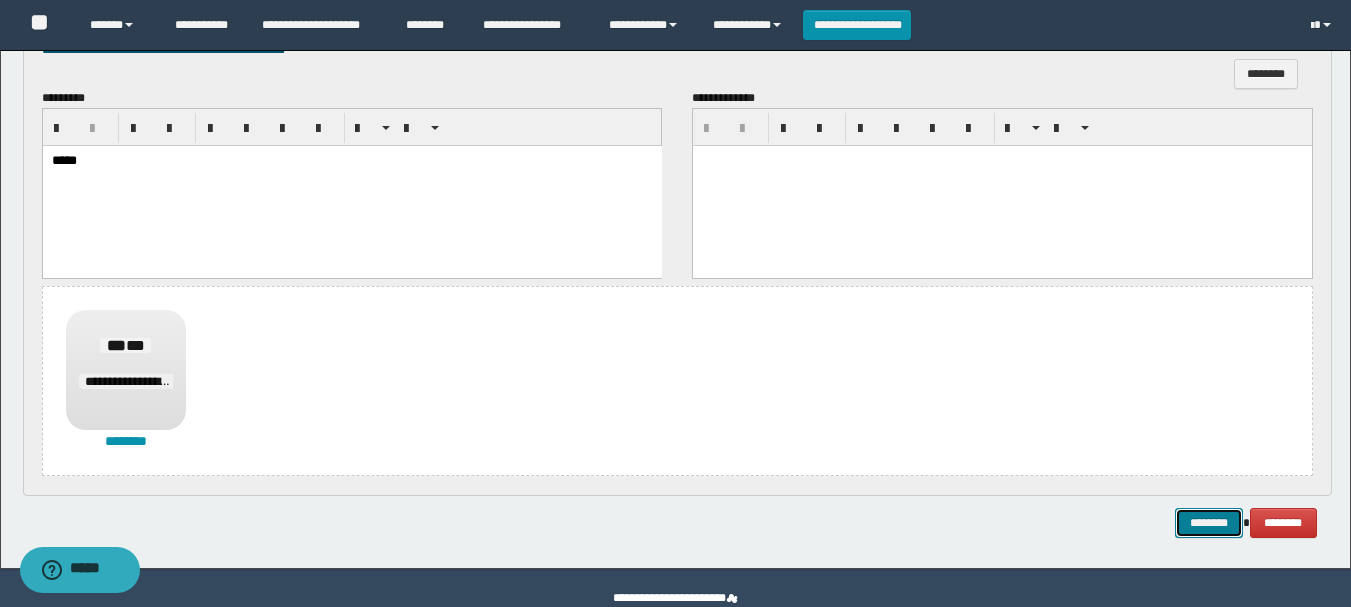 click on "********" at bounding box center [1209, 523] 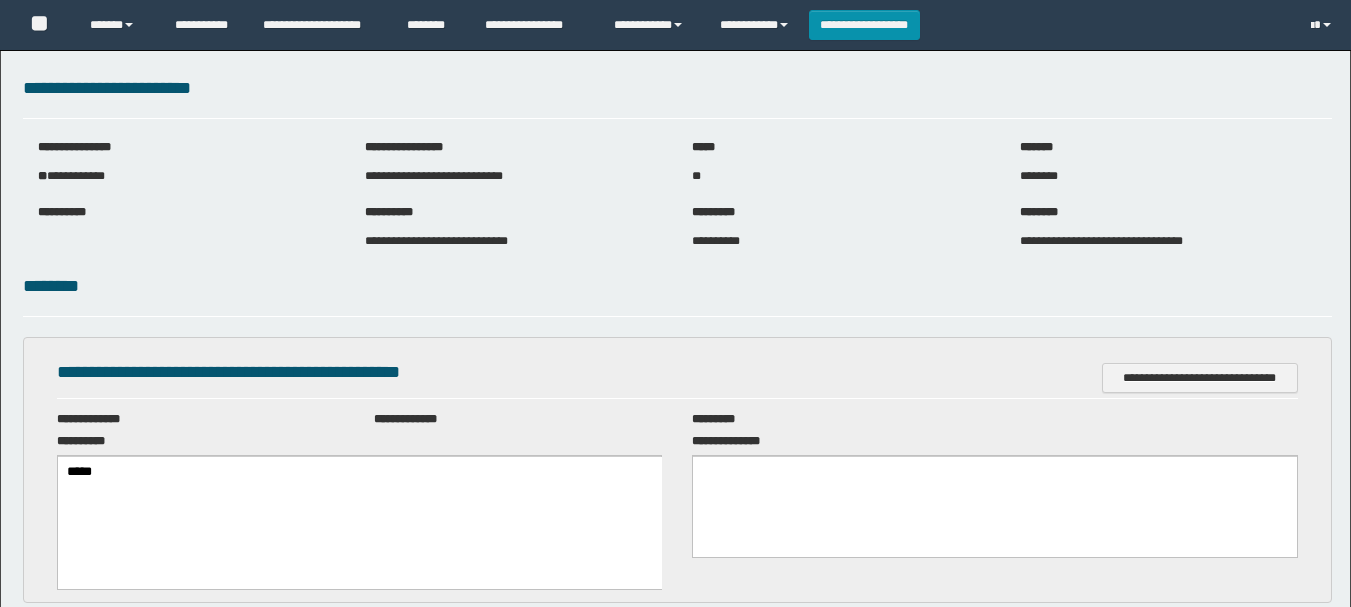 scroll, scrollTop: 0, scrollLeft: 0, axis: both 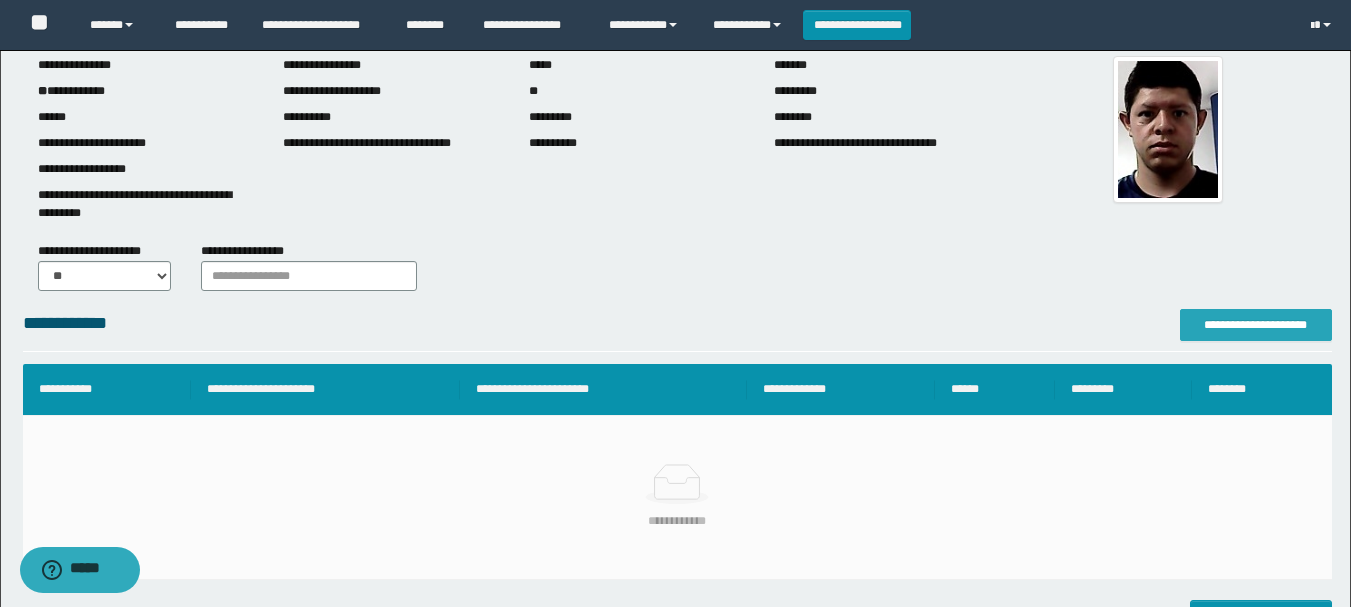 click on "**********" at bounding box center (1256, 325) 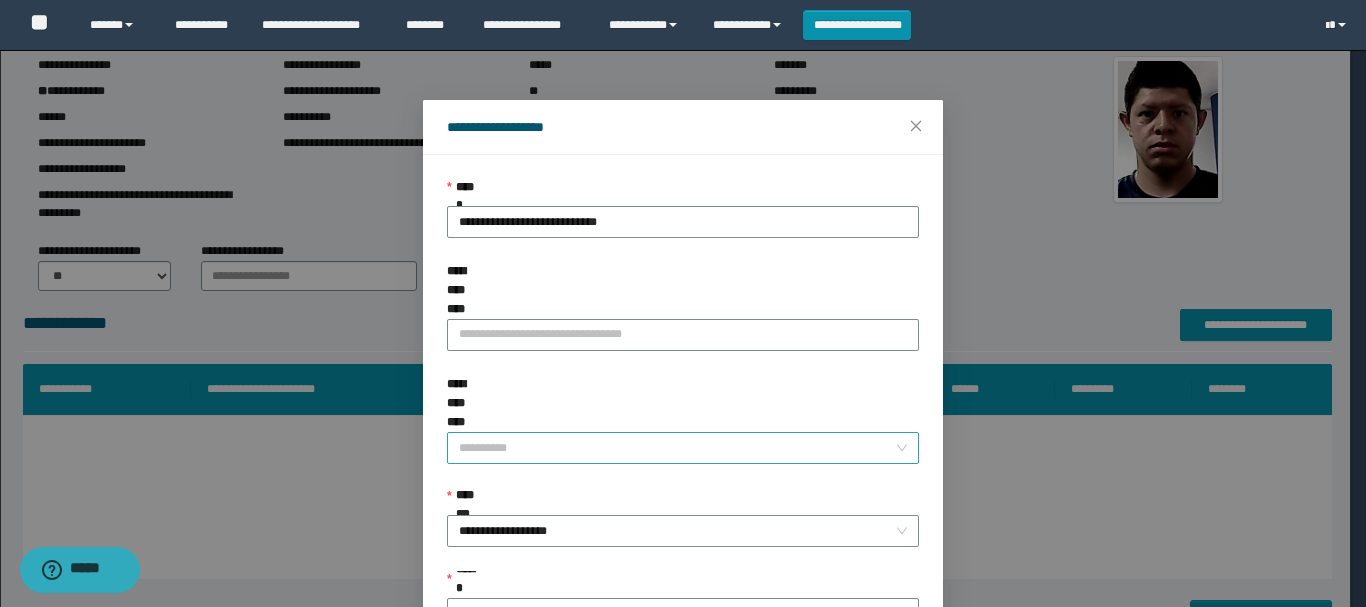 click on "**********" at bounding box center (677, 448) 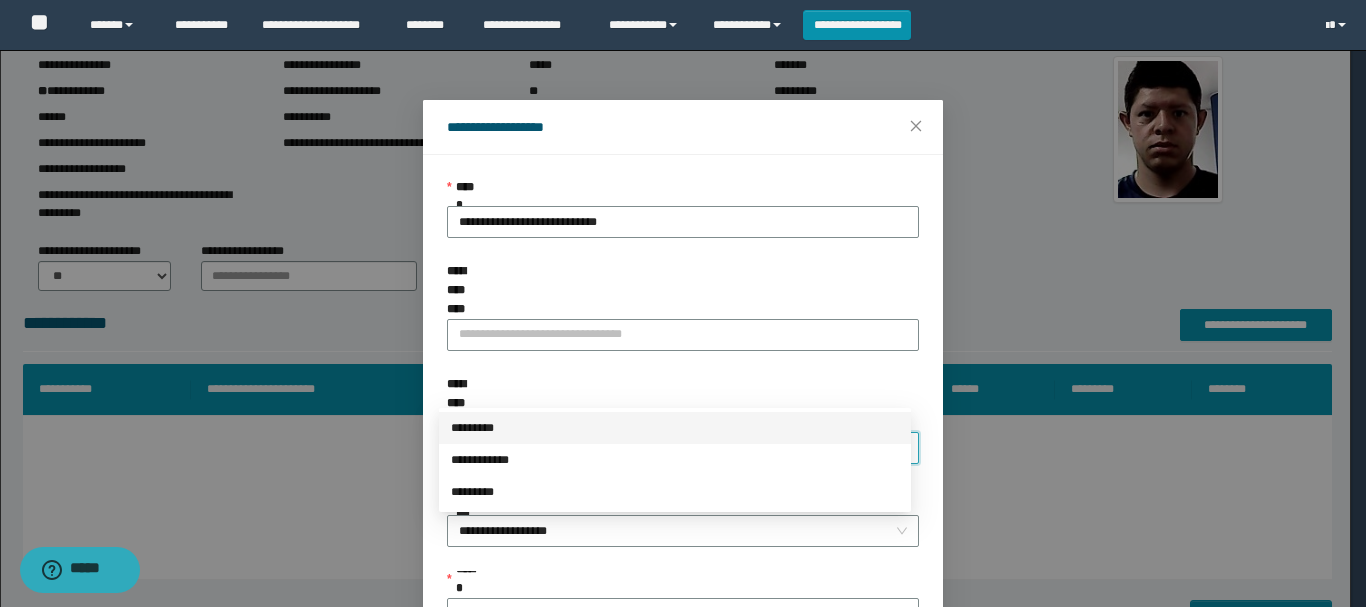 click on "*********" at bounding box center (675, 428) 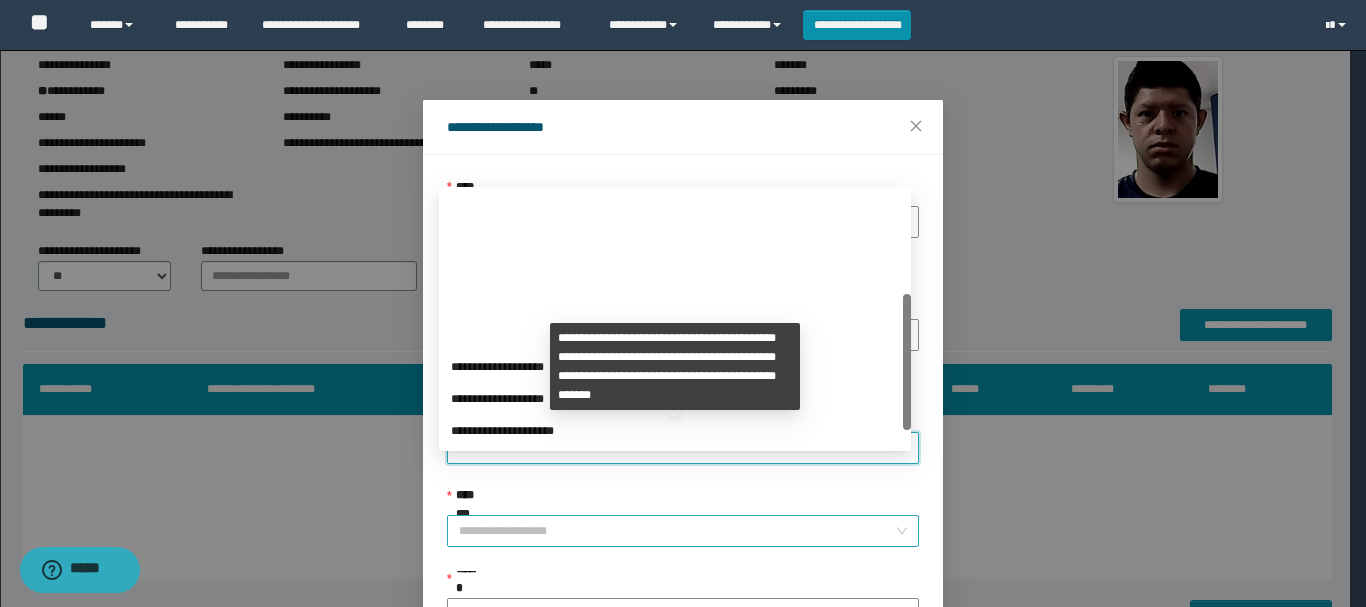 click on "**********" at bounding box center (683, 531) 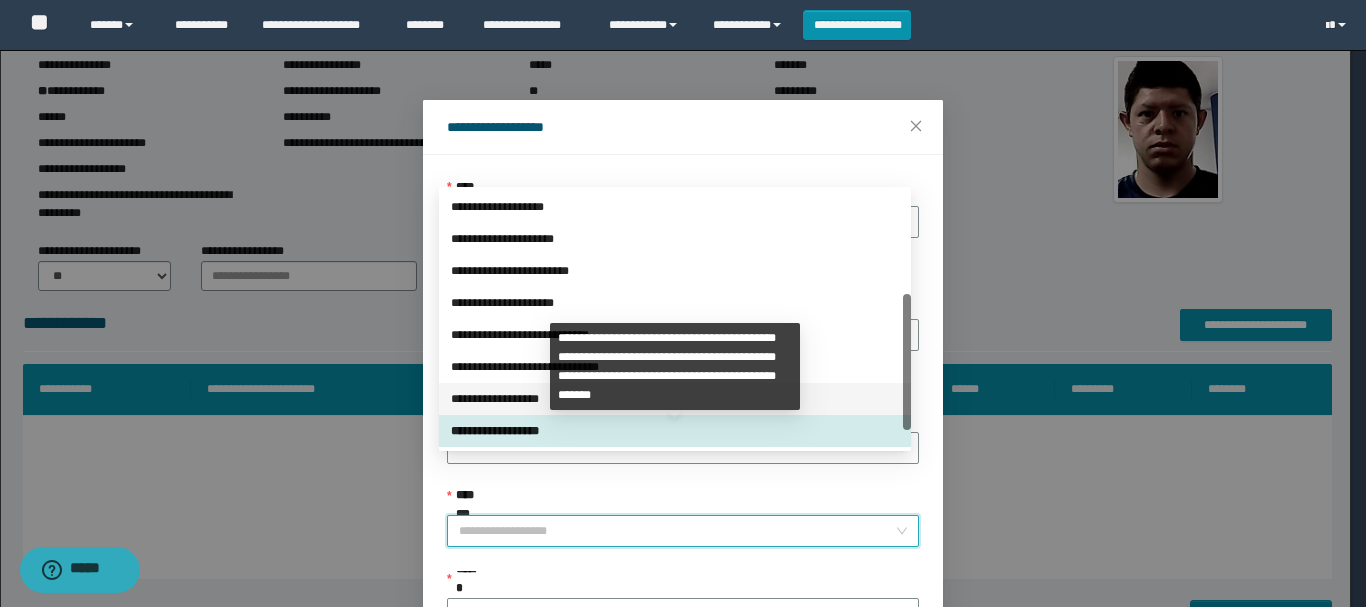 click on "**********" at bounding box center (675, 399) 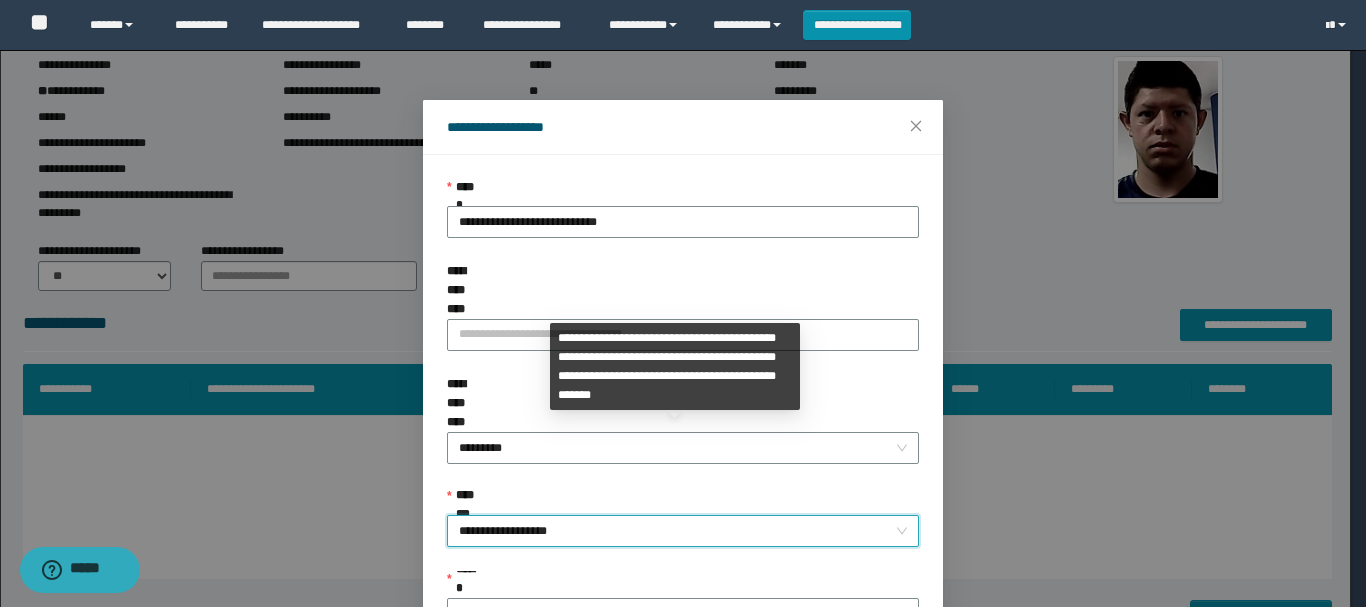 scroll, scrollTop: 145, scrollLeft: 0, axis: vertical 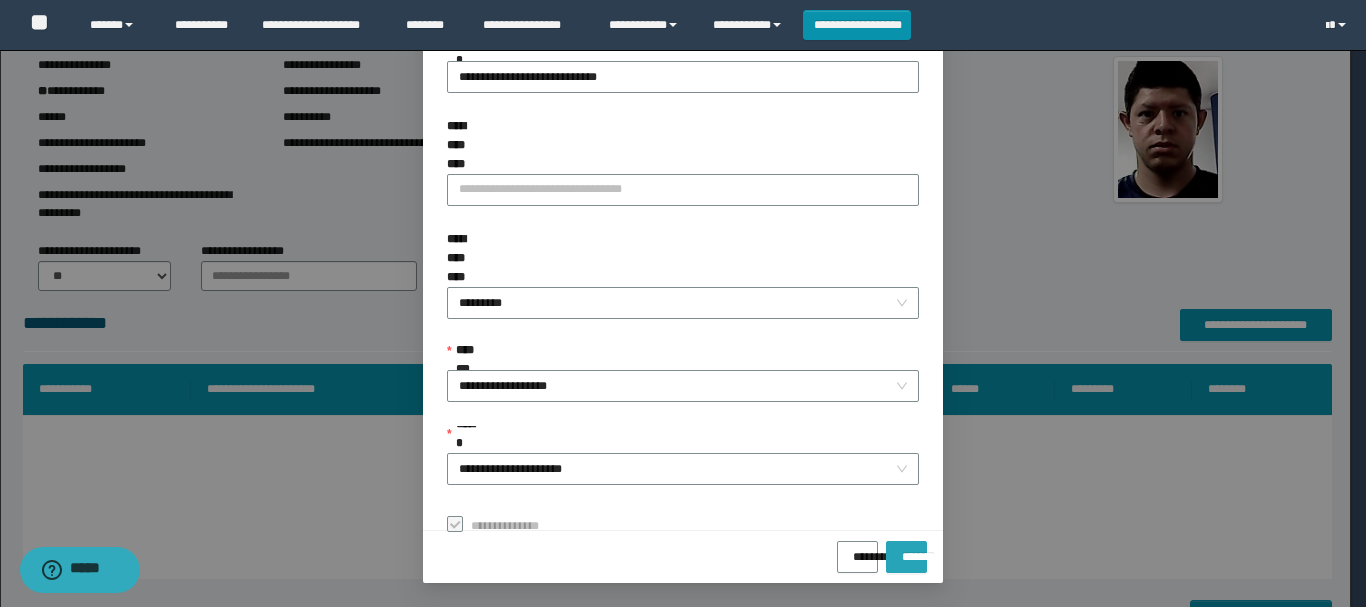 click on "*******" at bounding box center (906, 550) 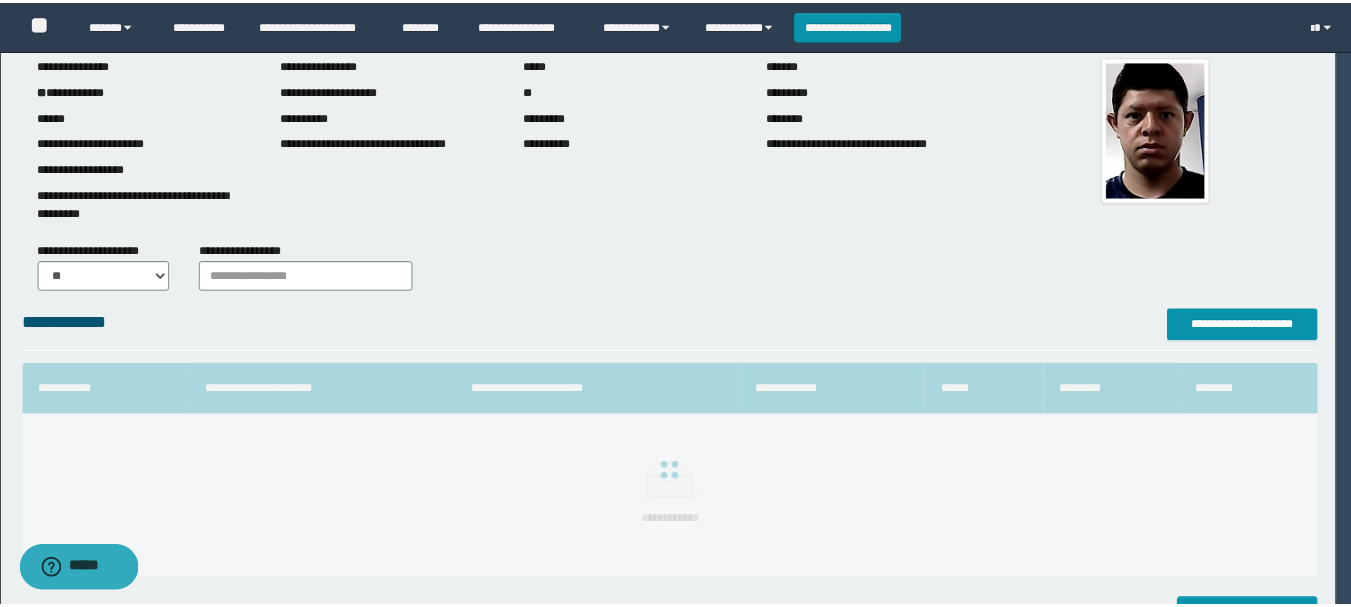 scroll, scrollTop: 98, scrollLeft: 0, axis: vertical 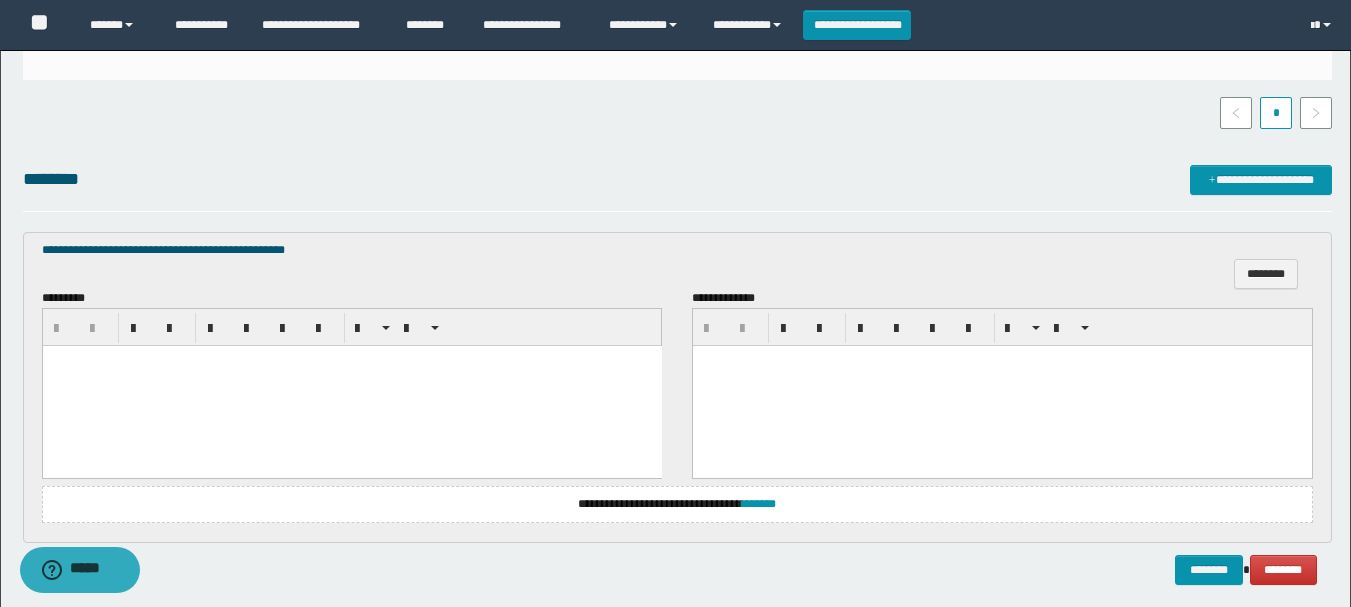 click at bounding box center (351, 386) 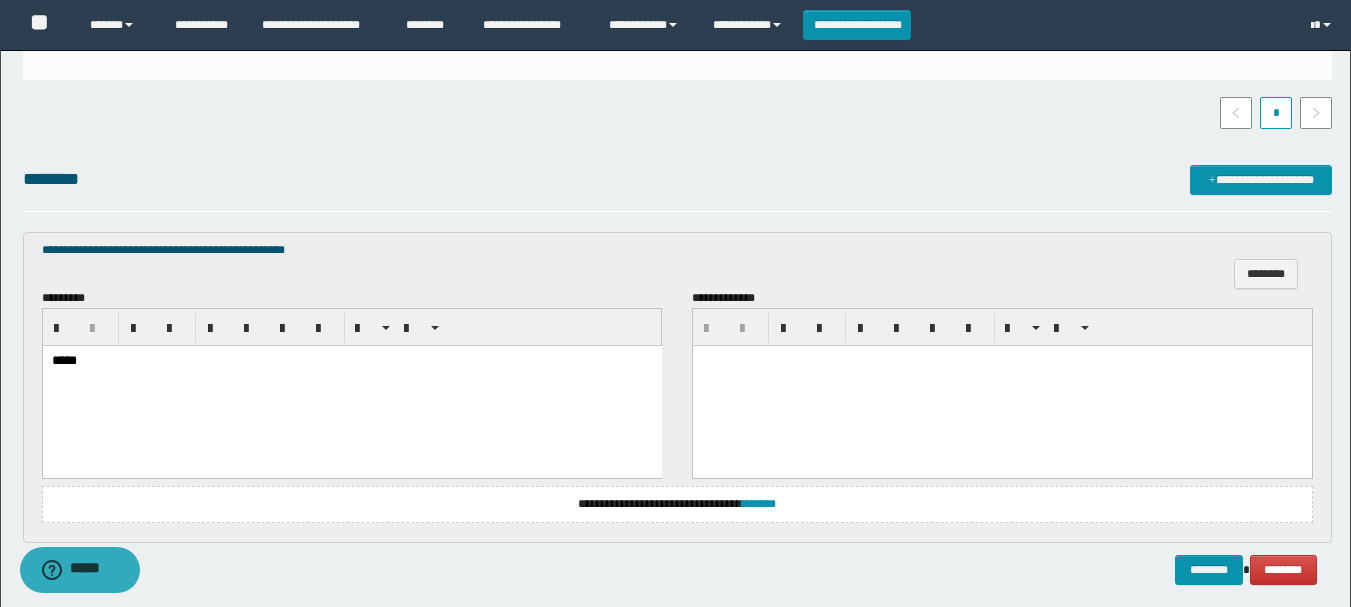 scroll, scrollTop: 587, scrollLeft: 0, axis: vertical 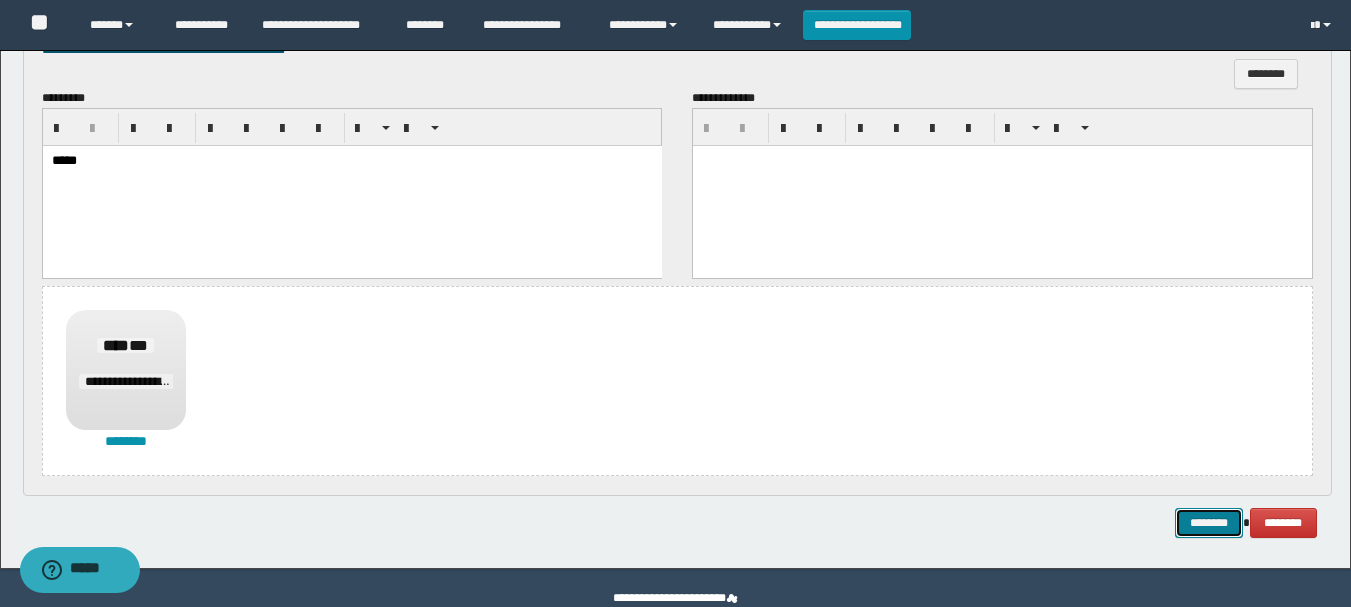 click on "********" at bounding box center [1209, 523] 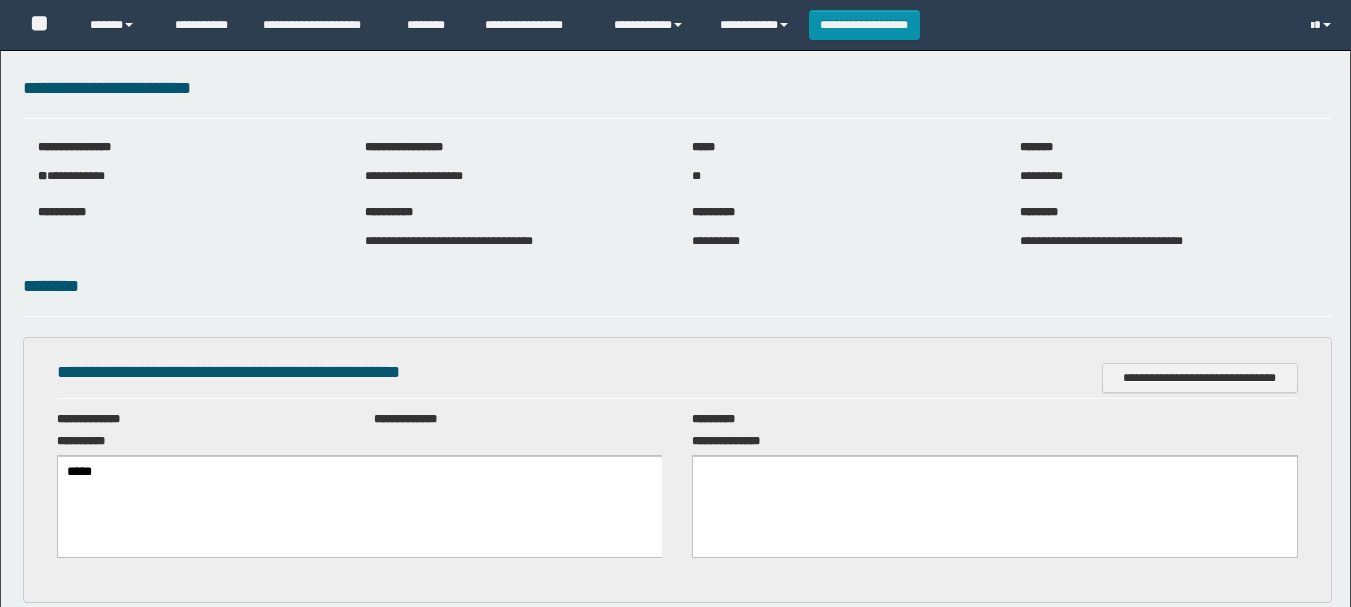 scroll, scrollTop: 0, scrollLeft: 0, axis: both 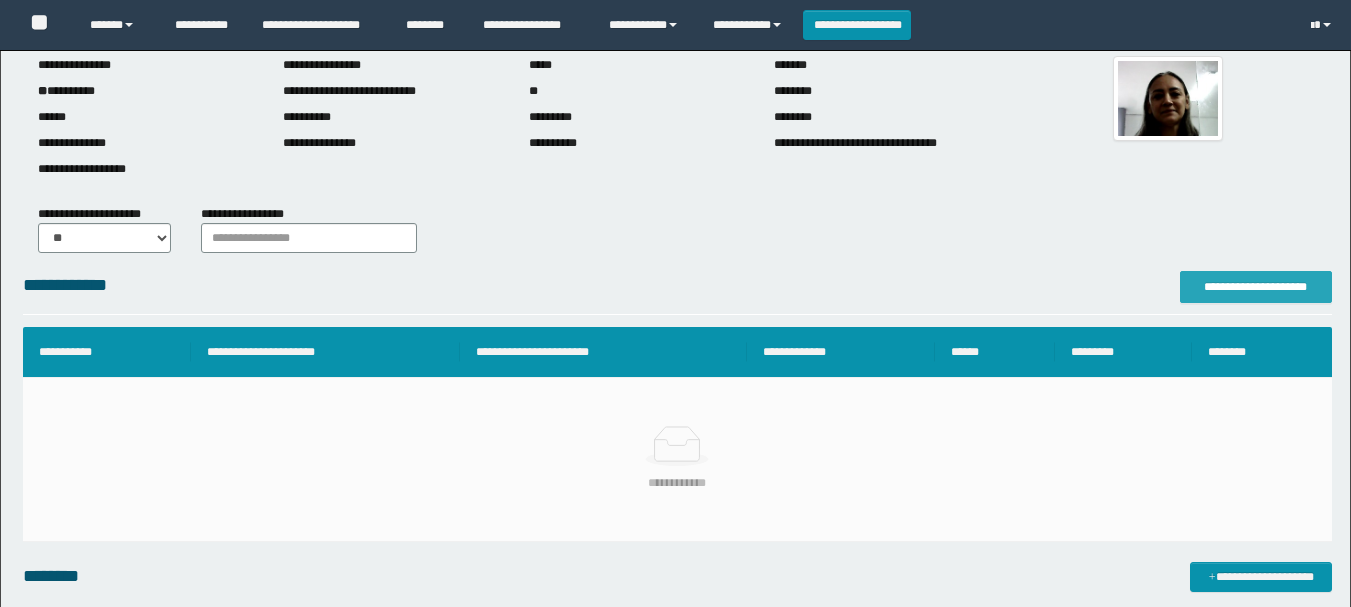 click on "**********" at bounding box center [1256, 287] 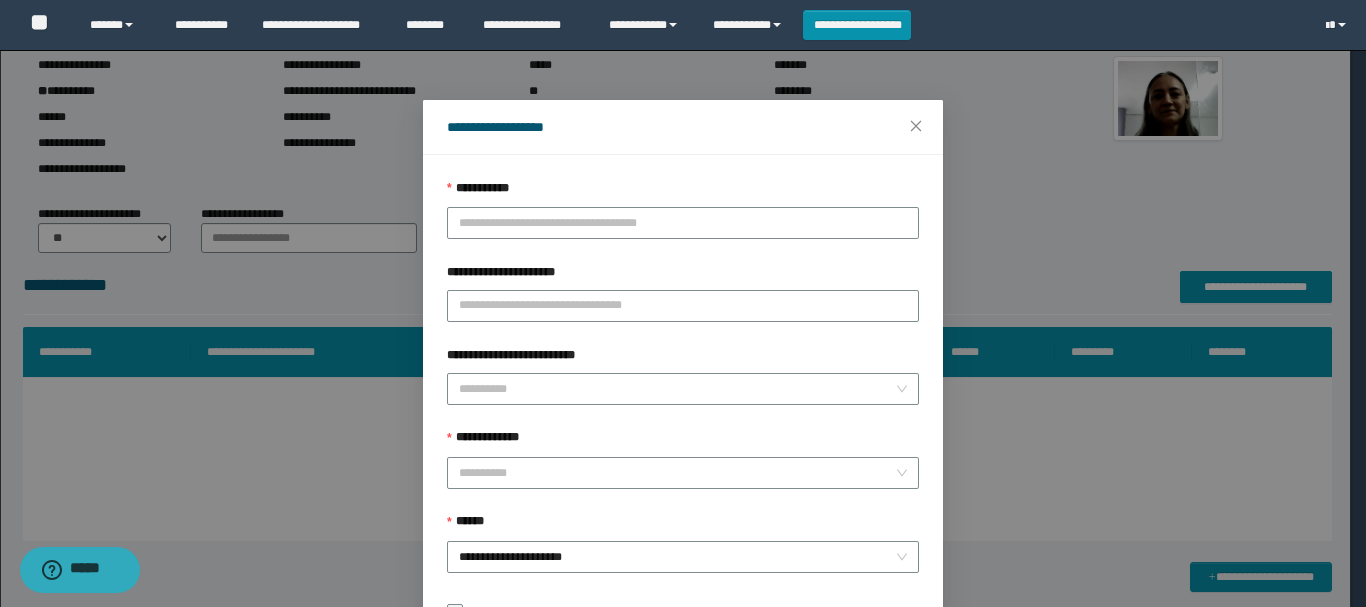 scroll, scrollTop: 0, scrollLeft: 0, axis: both 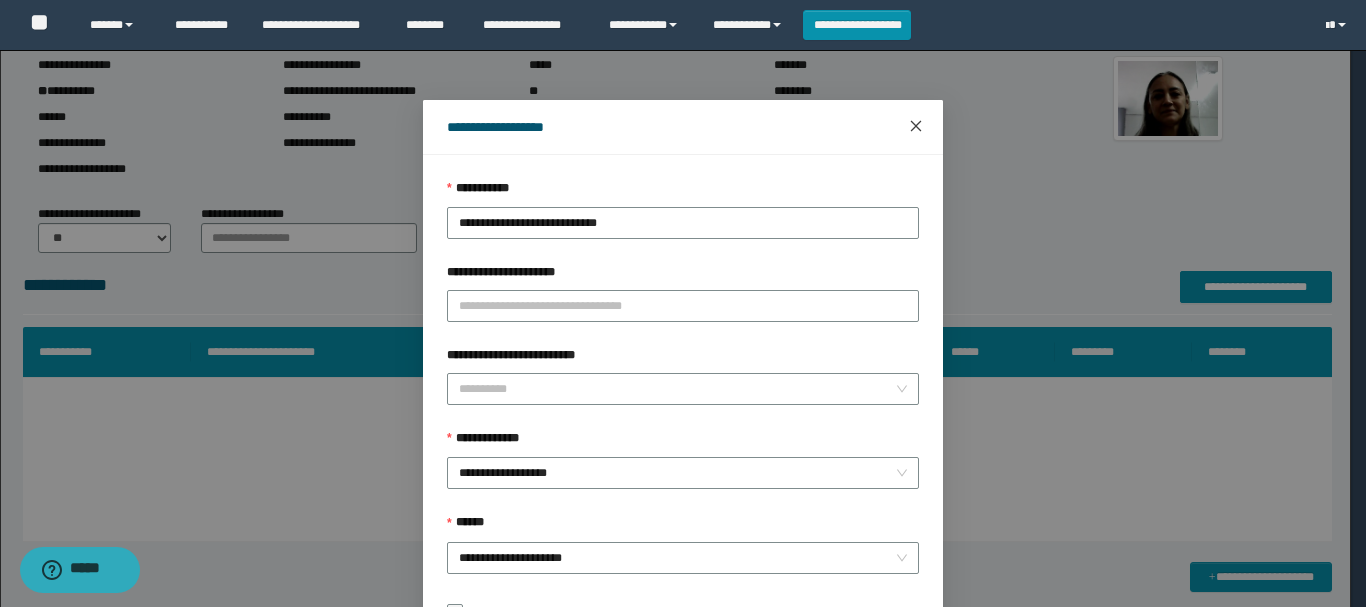 click 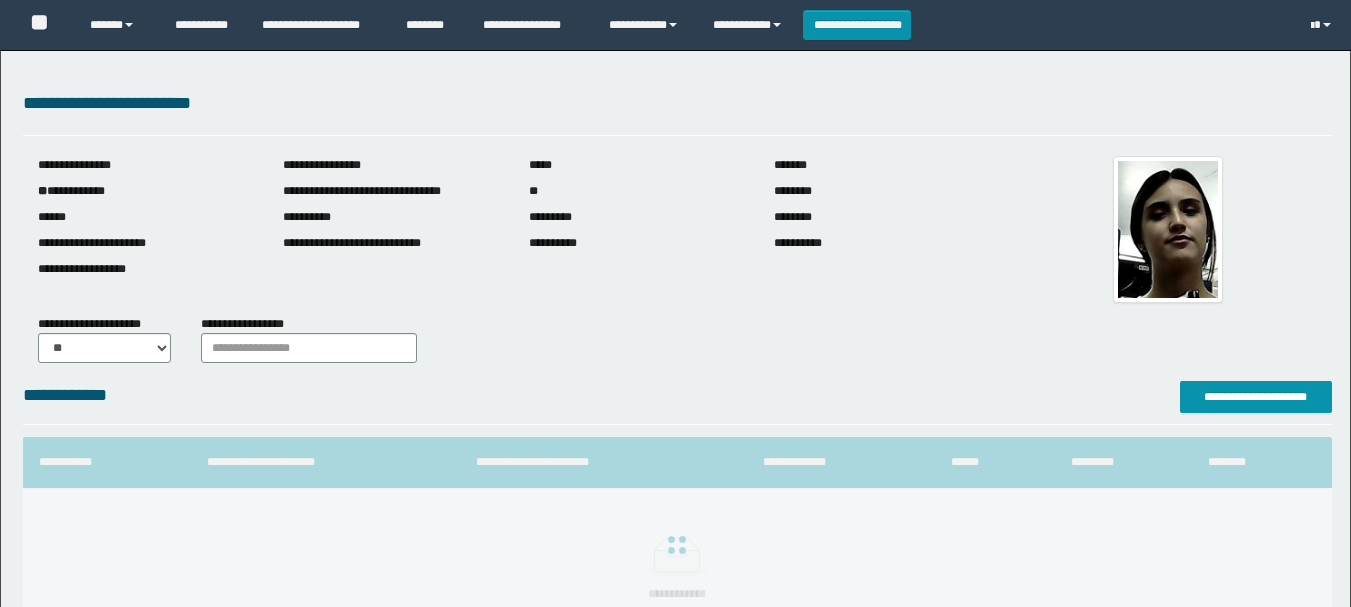 scroll, scrollTop: 0, scrollLeft: 0, axis: both 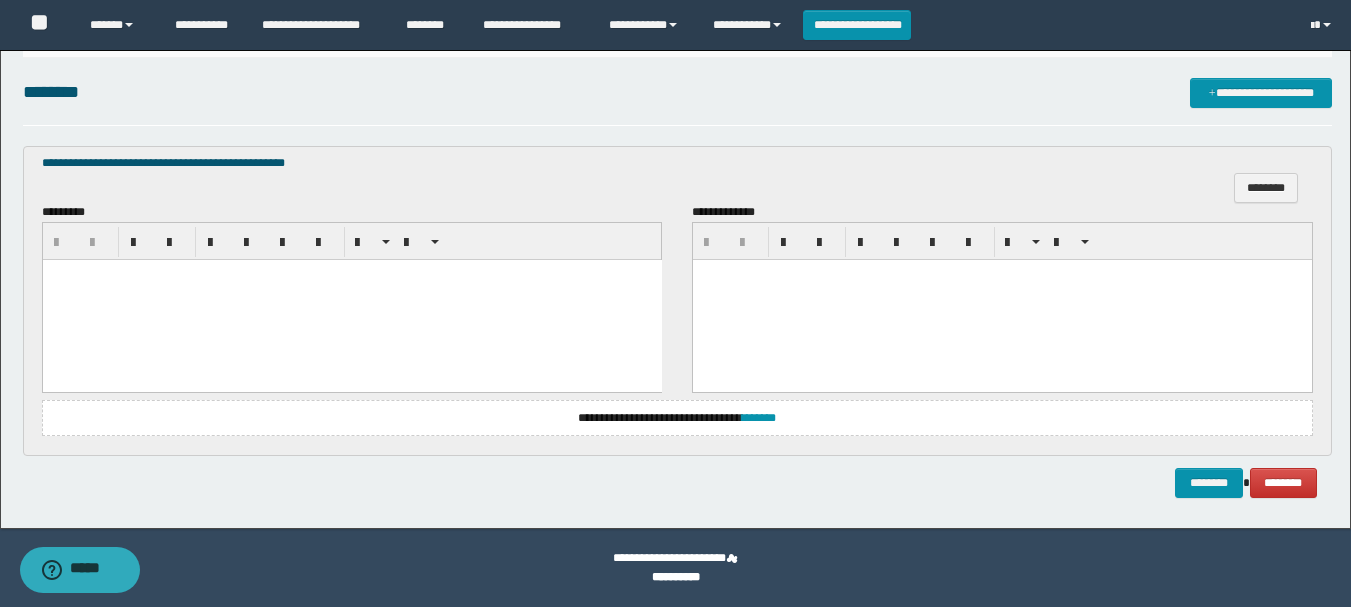 click at bounding box center [351, 299] 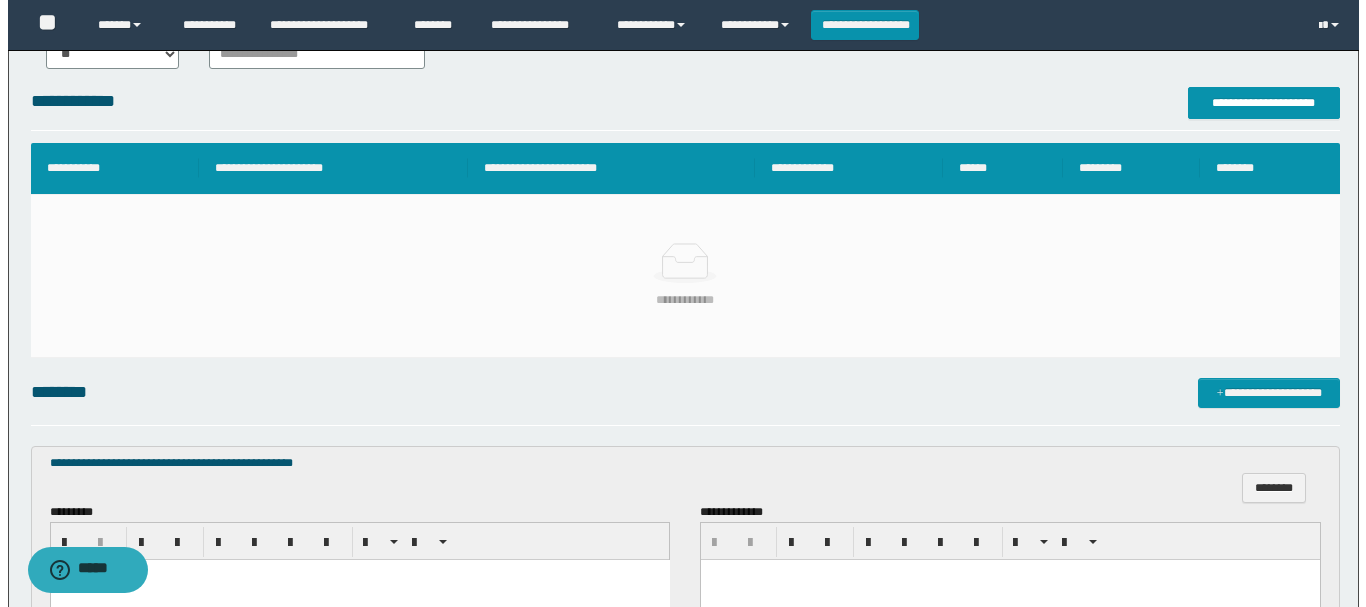 scroll, scrollTop: 0, scrollLeft: 0, axis: both 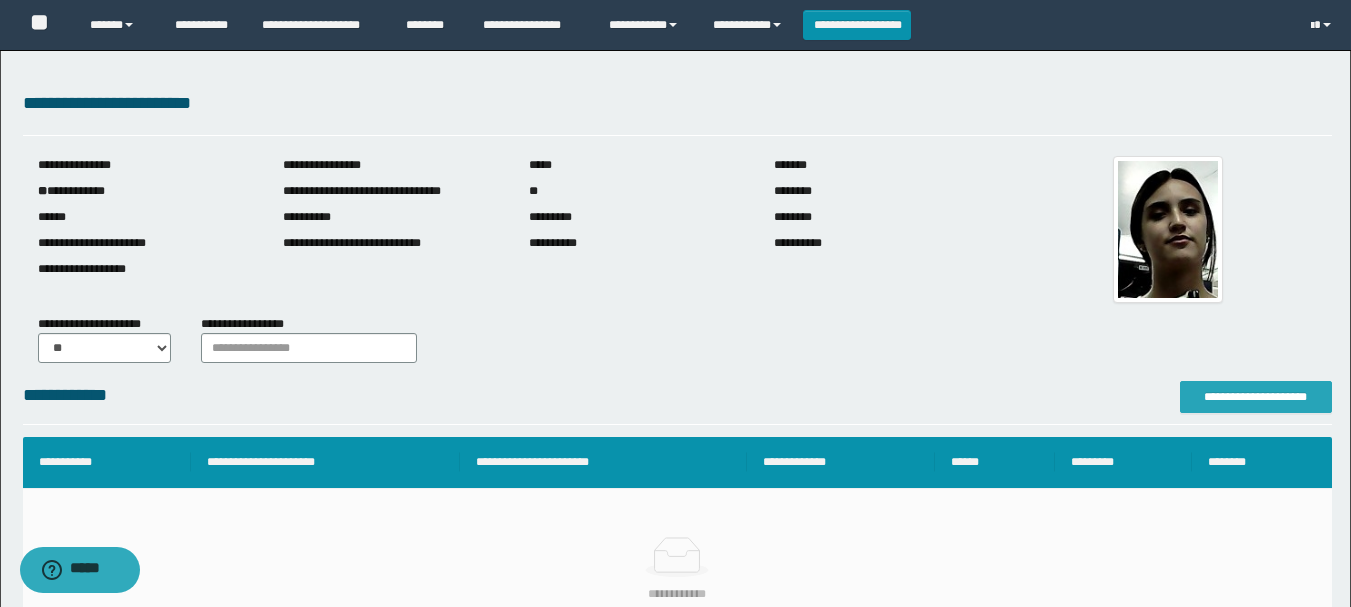 click on "**********" at bounding box center (1256, 397) 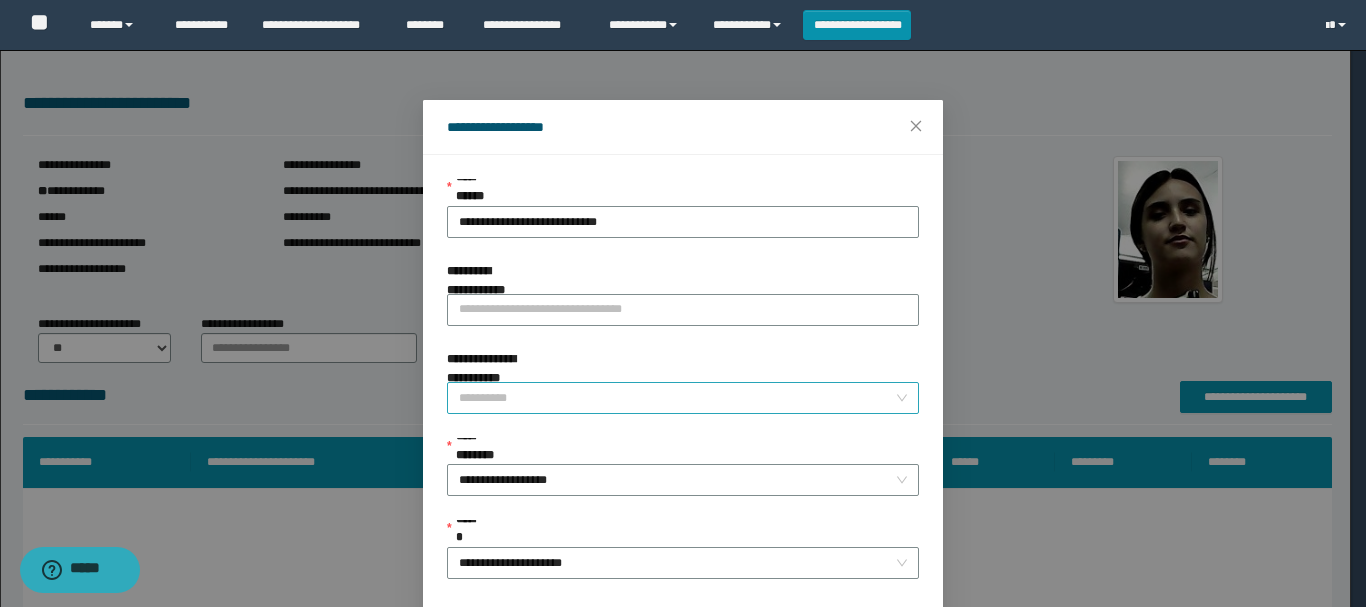 click on "**********" at bounding box center (677, 398) 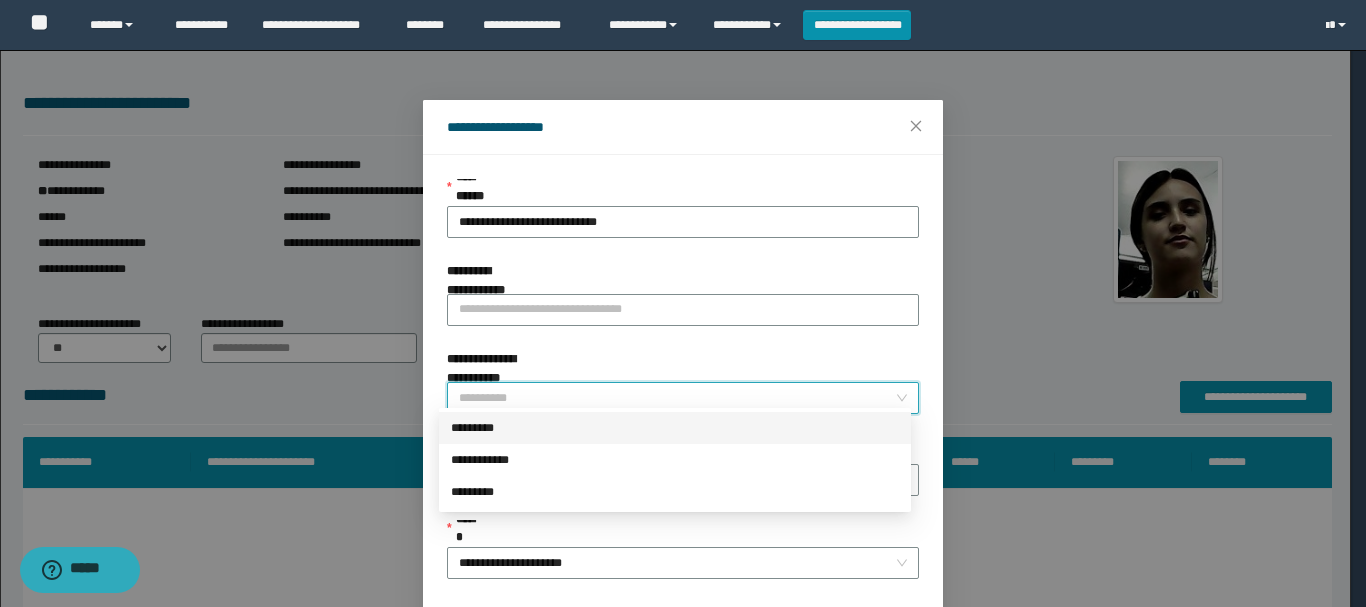 click on "*********" at bounding box center (675, 428) 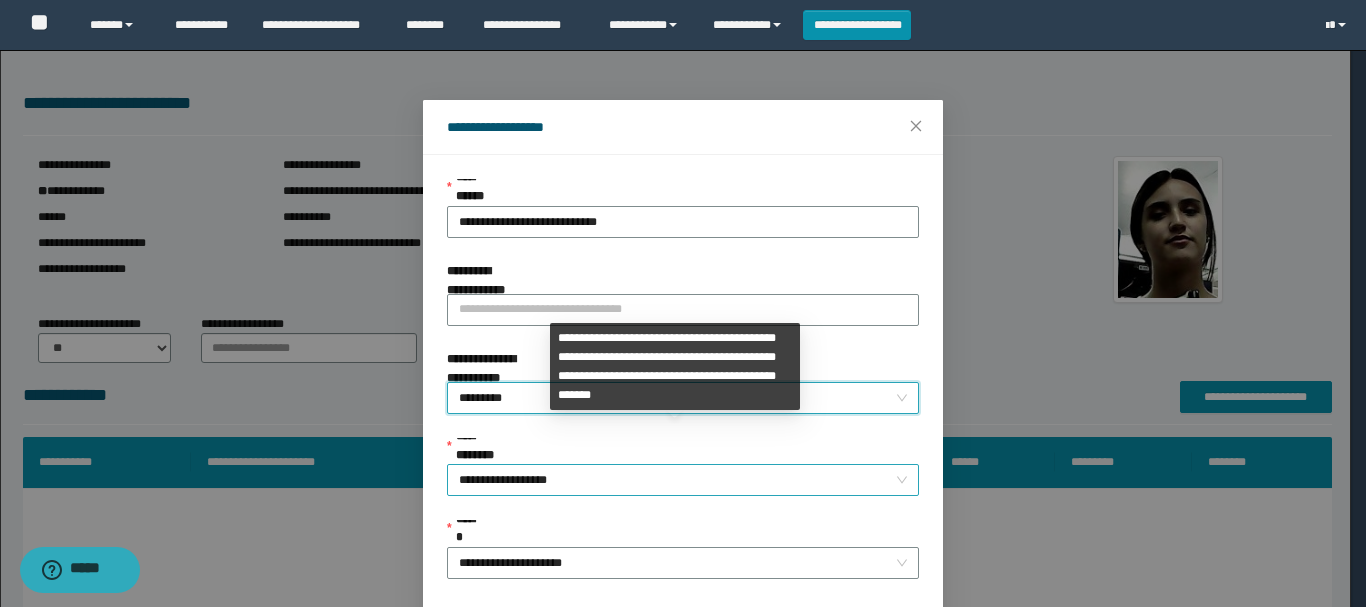 click on "**********" at bounding box center [683, 480] 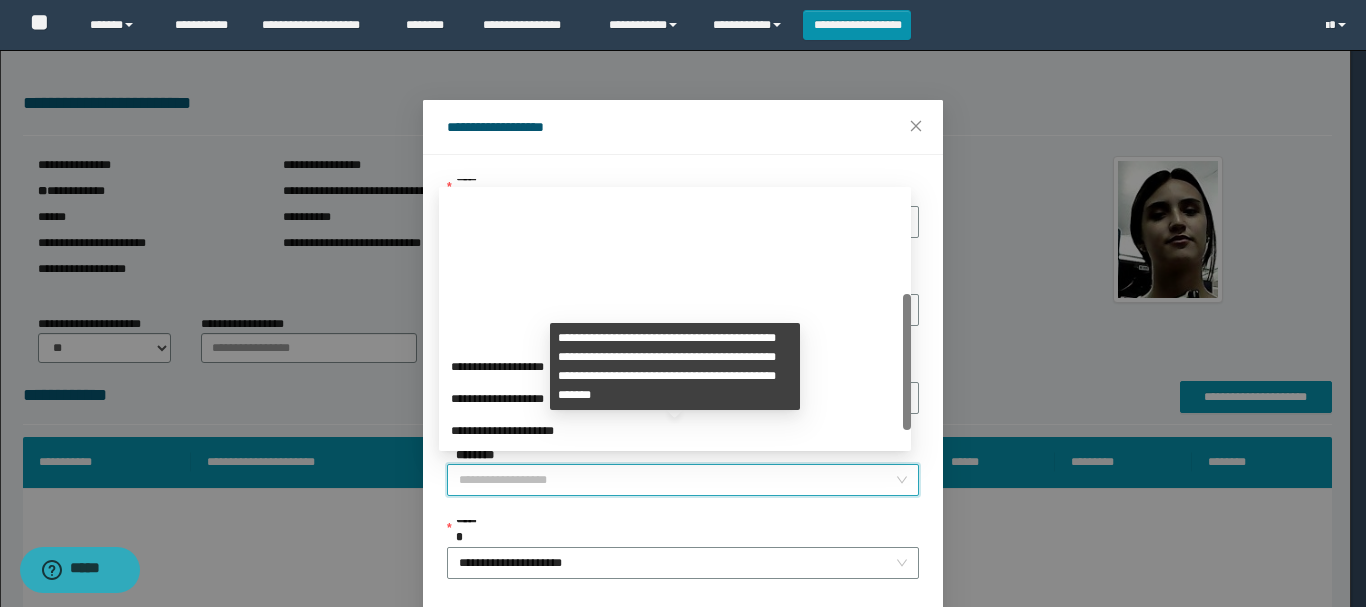 scroll, scrollTop: 192, scrollLeft: 0, axis: vertical 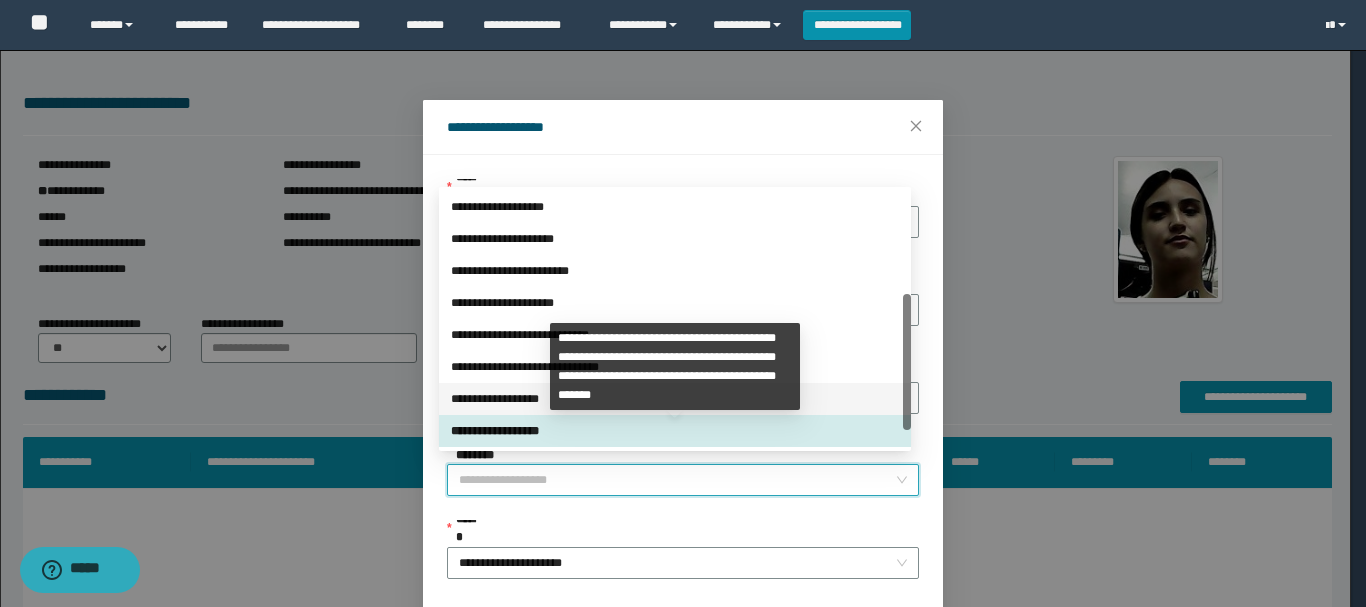 click on "**********" at bounding box center [675, 399] 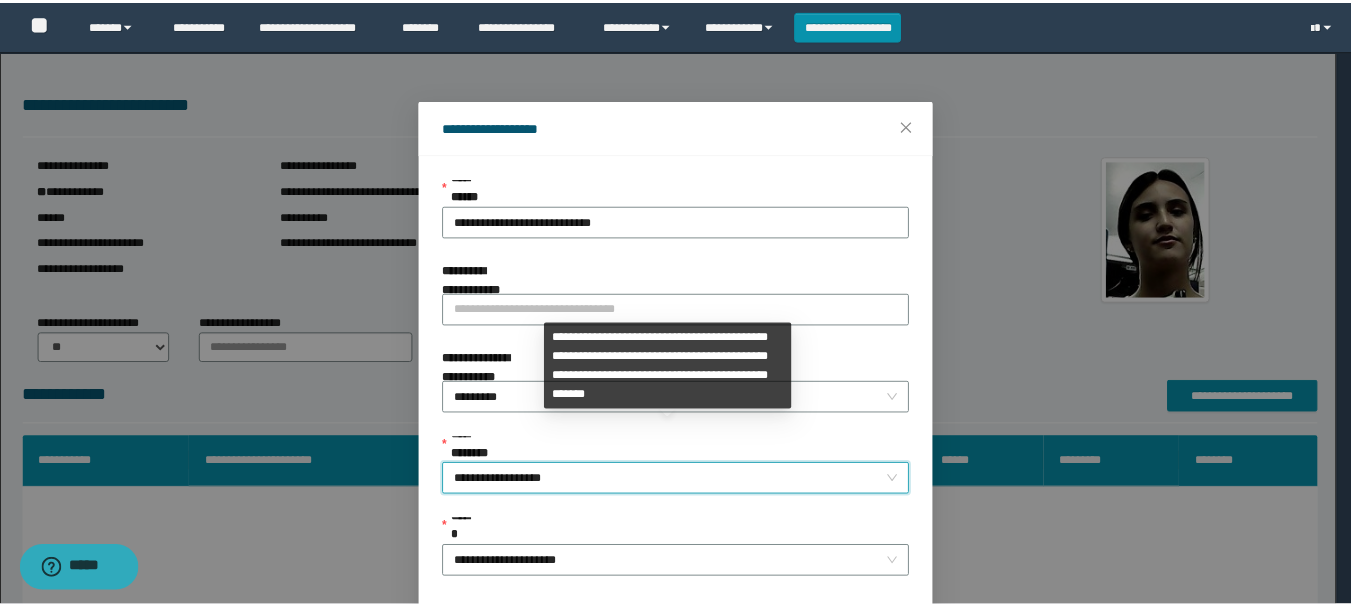 scroll, scrollTop: 145, scrollLeft: 0, axis: vertical 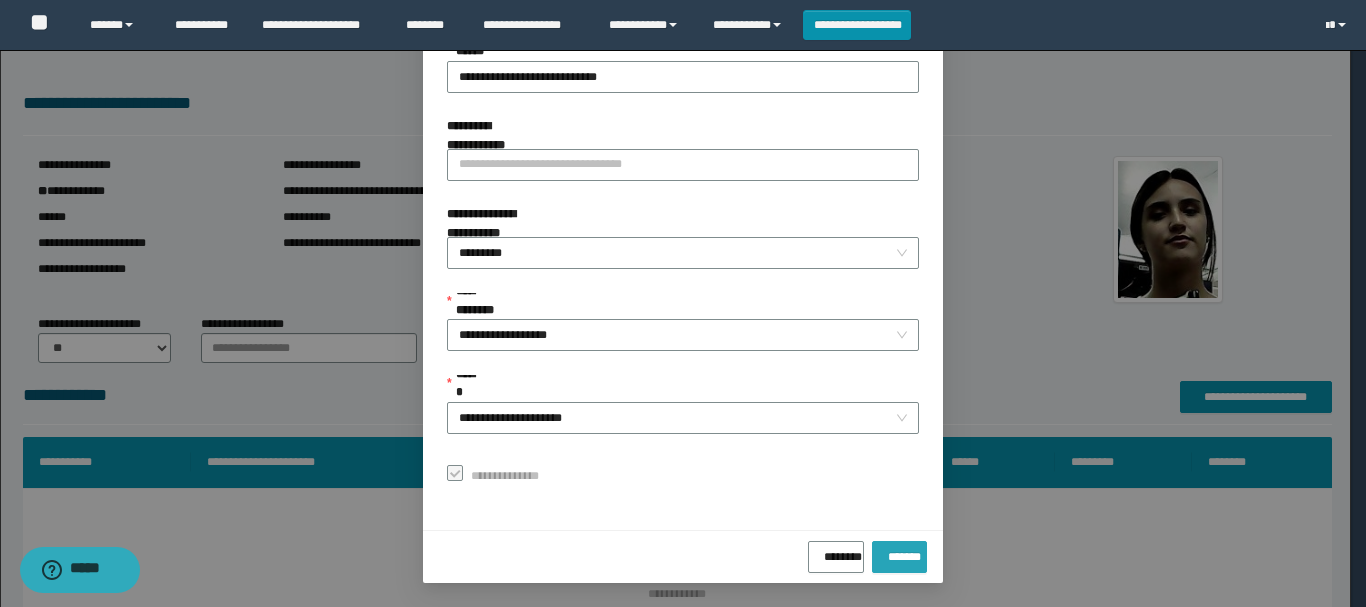 click on "*******" at bounding box center [899, 553] 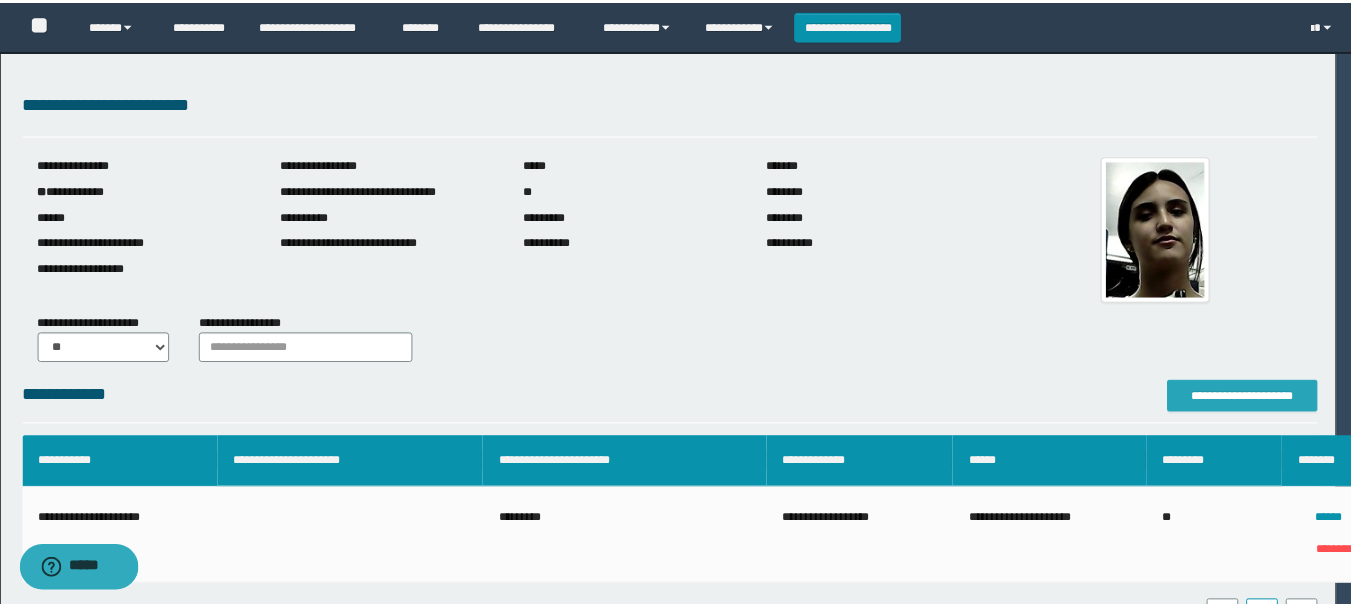 scroll, scrollTop: 0, scrollLeft: 0, axis: both 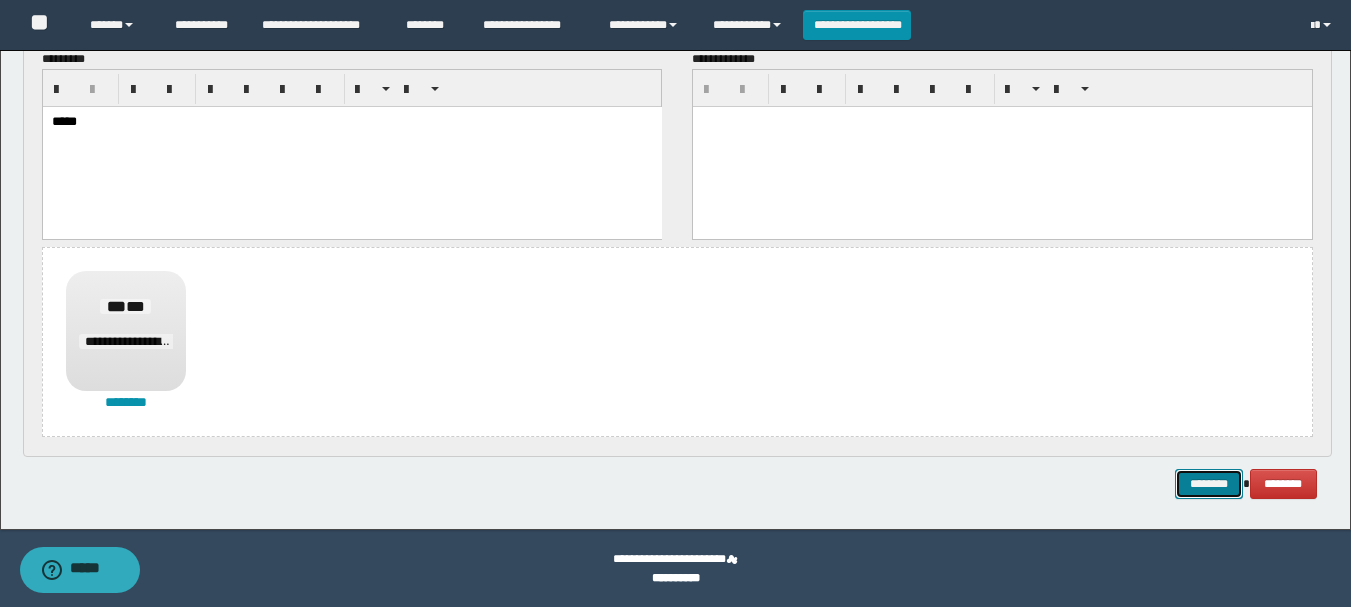 click on "********" at bounding box center [1209, 484] 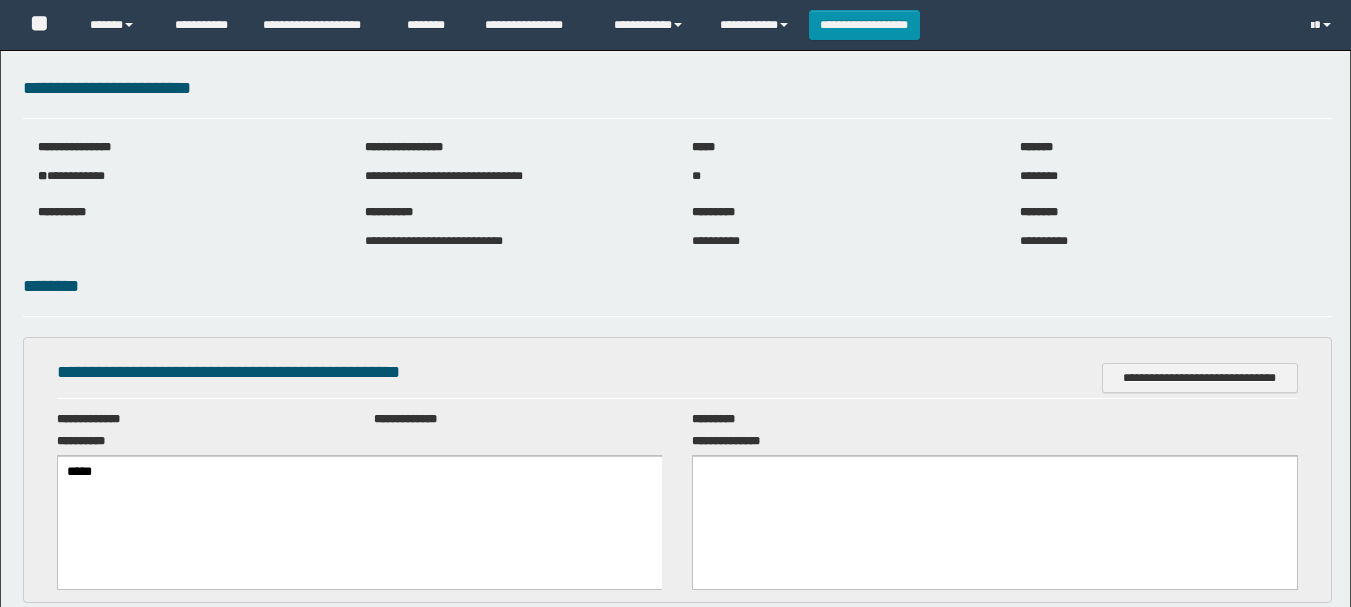 scroll, scrollTop: 0, scrollLeft: 0, axis: both 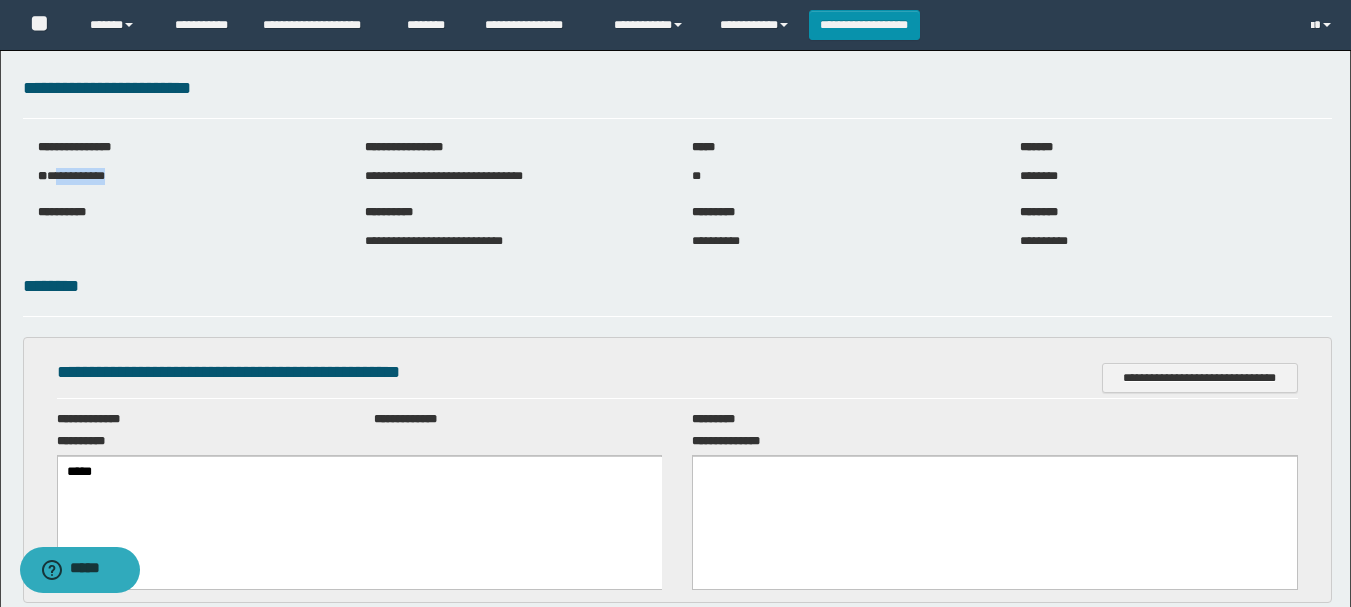 drag, startPoint x: 61, startPoint y: 177, endPoint x: 177, endPoint y: 177, distance: 116 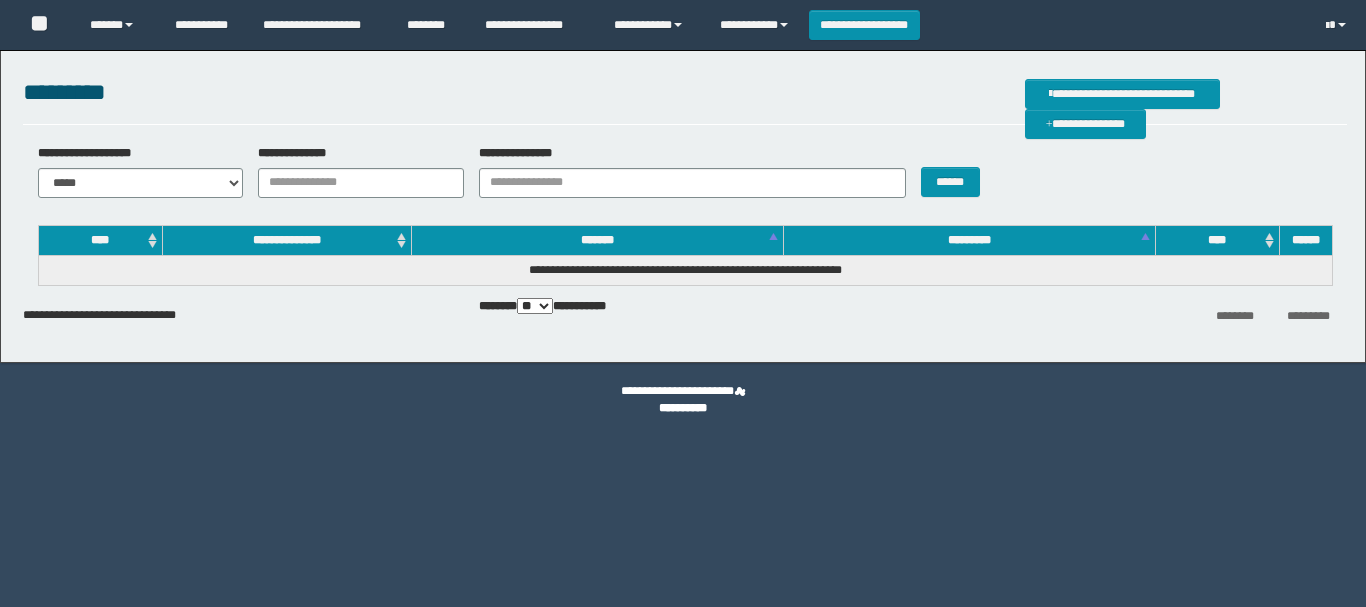 scroll, scrollTop: 0, scrollLeft: 0, axis: both 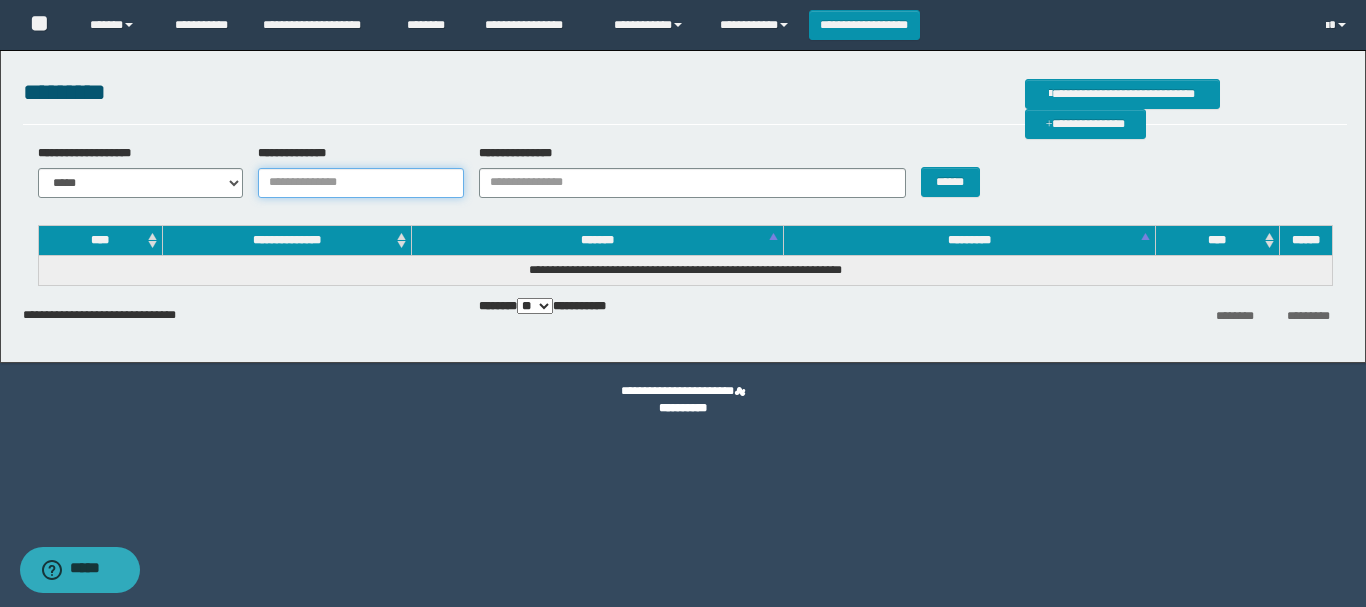 click on "**********" at bounding box center [361, 183] 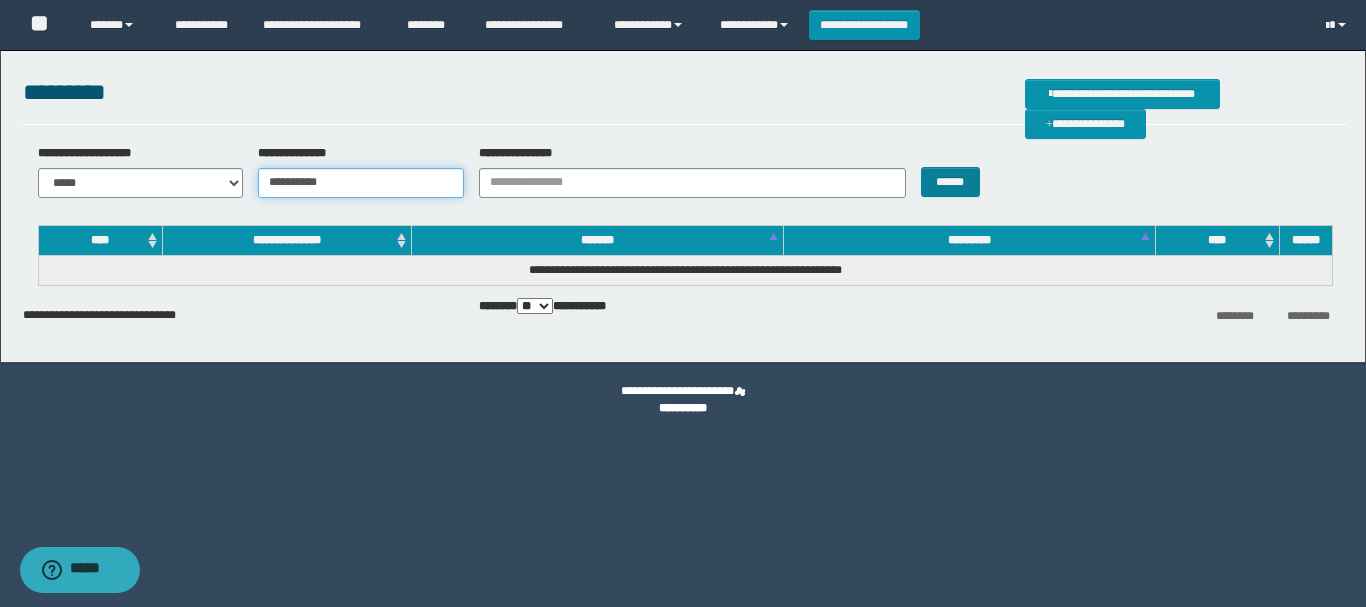 type on "**********" 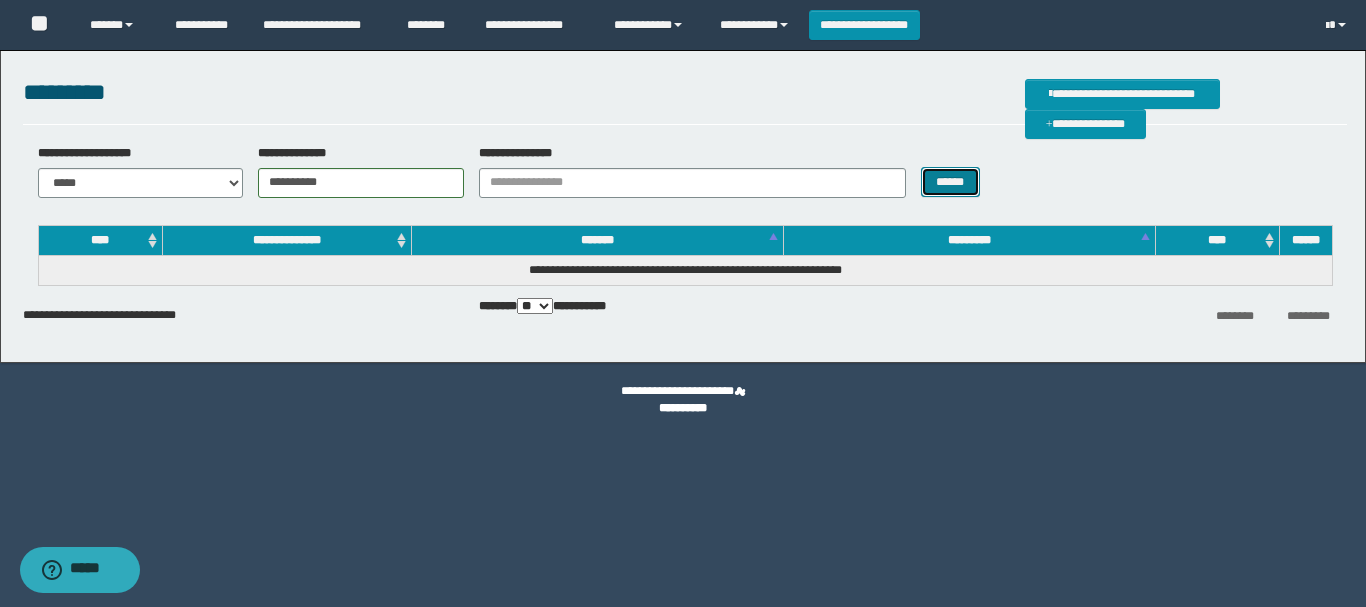 click on "******" at bounding box center [950, 182] 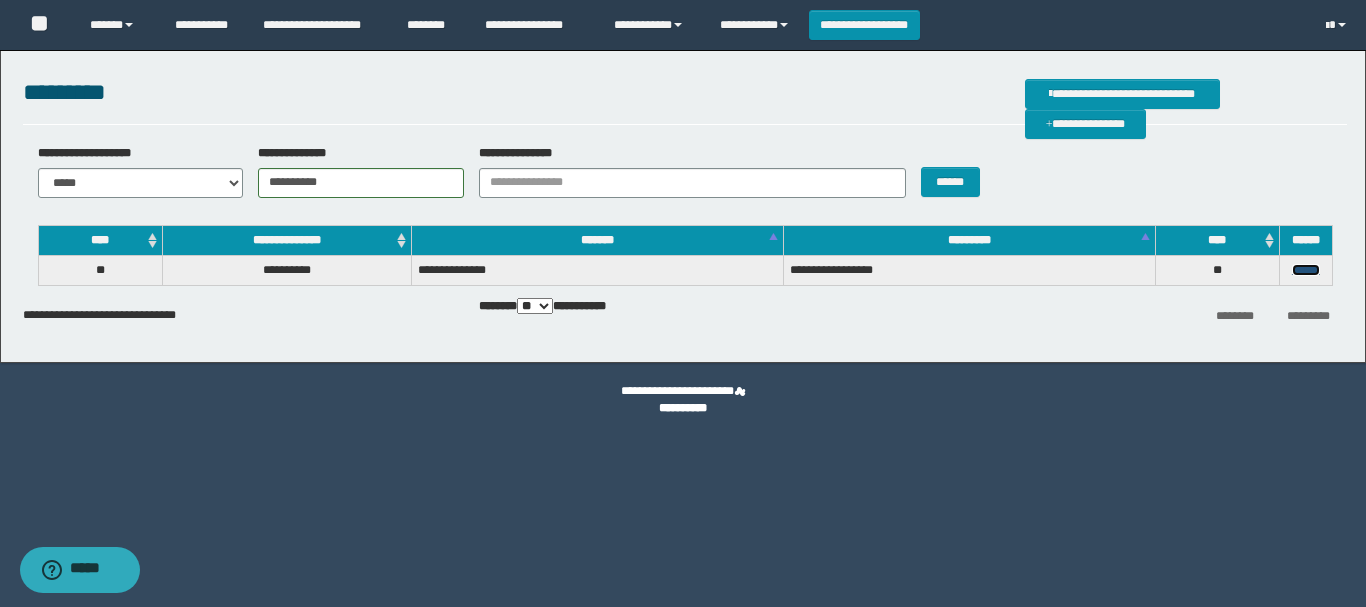 click on "******" at bounding box center [1306, 270] 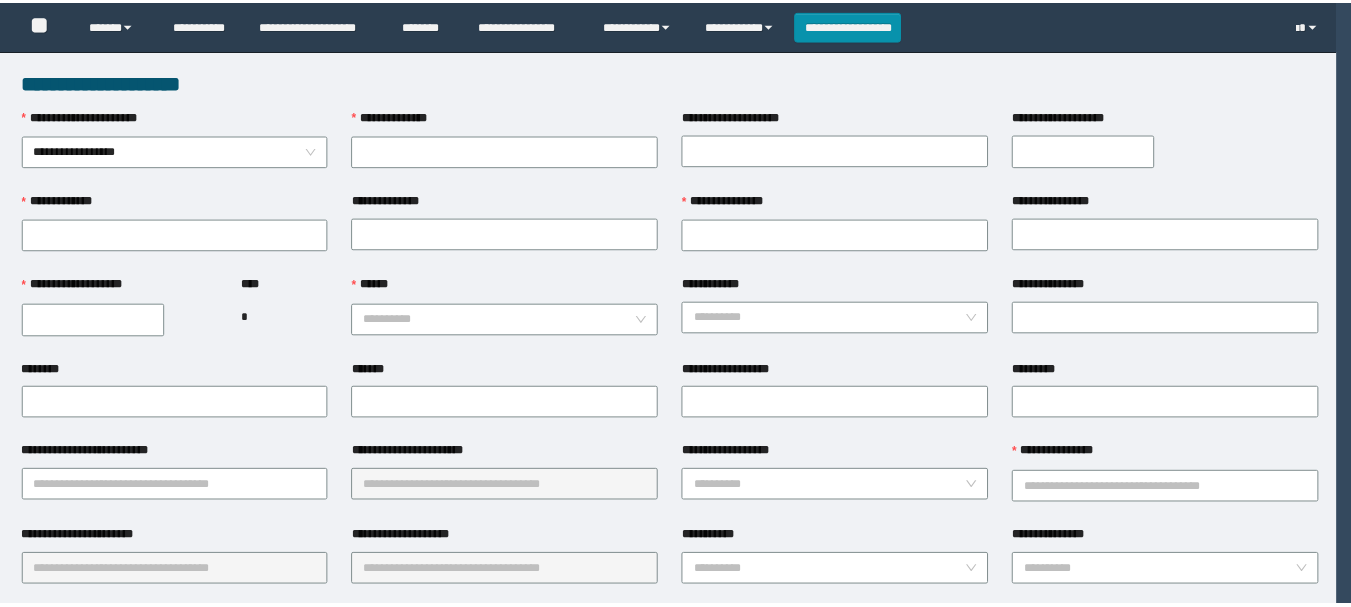 scroll, scrollTop: 0, scrollLeft: 0, axis: both 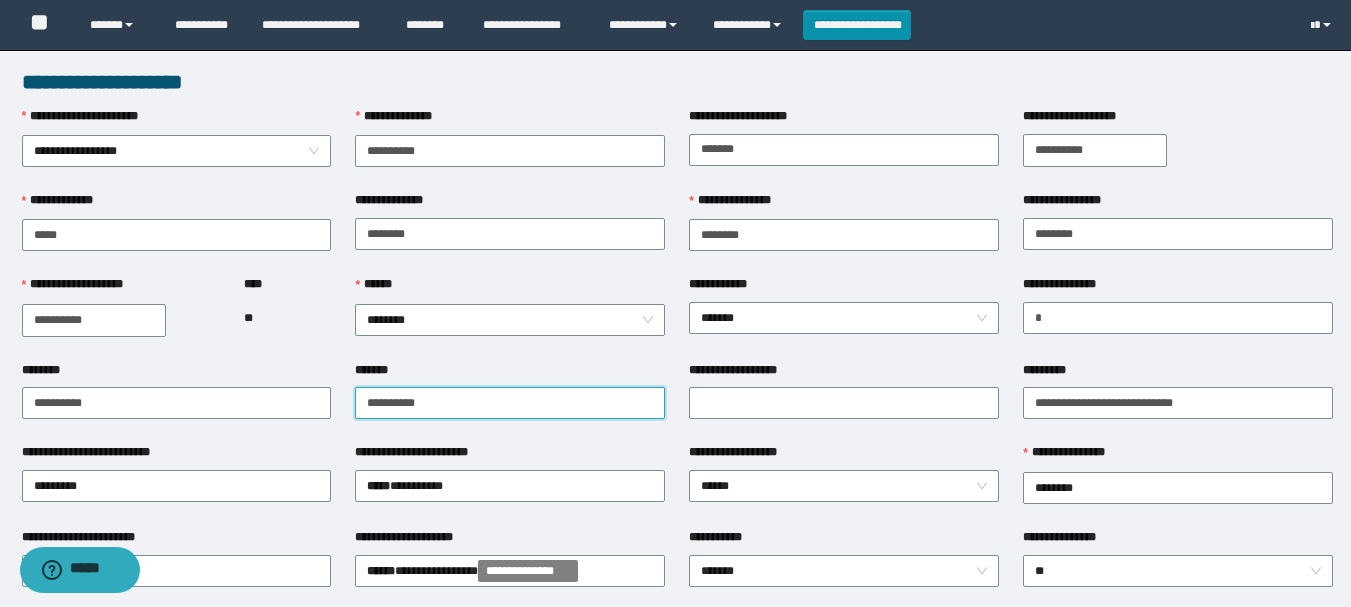 drag, startPoint x: 369, startPoint y: 405, endPoint x: 465, endPoint y: 405, distance: 96 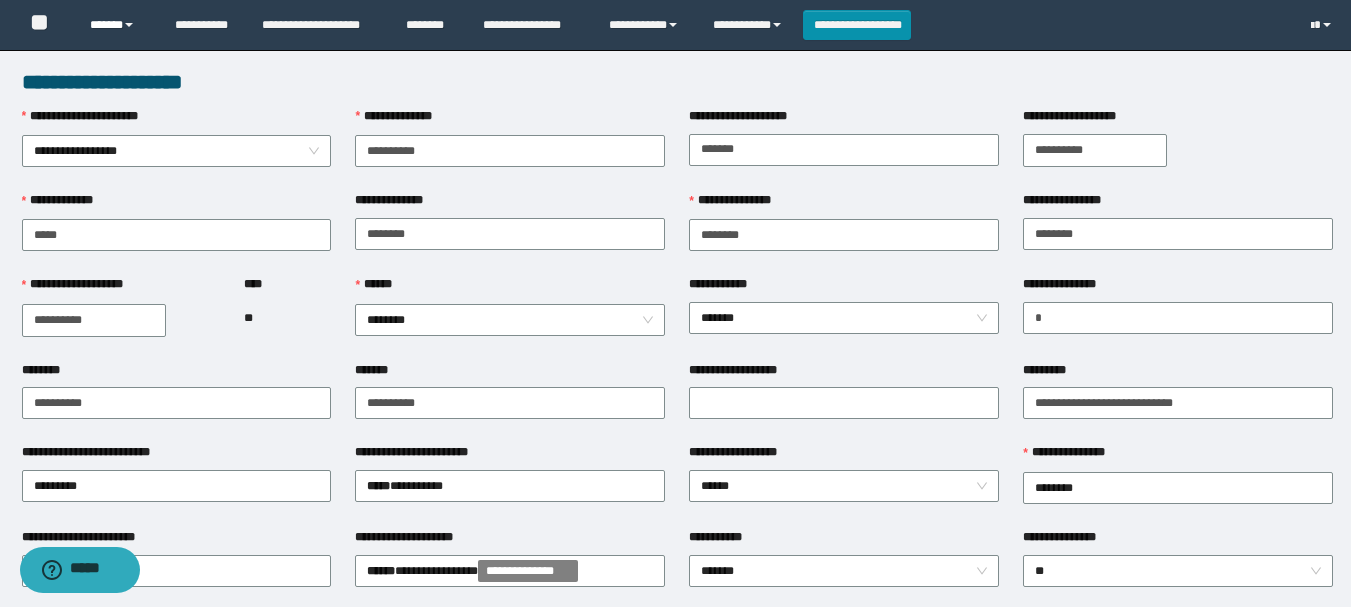 click on "******" at bounding box center (117, 25) 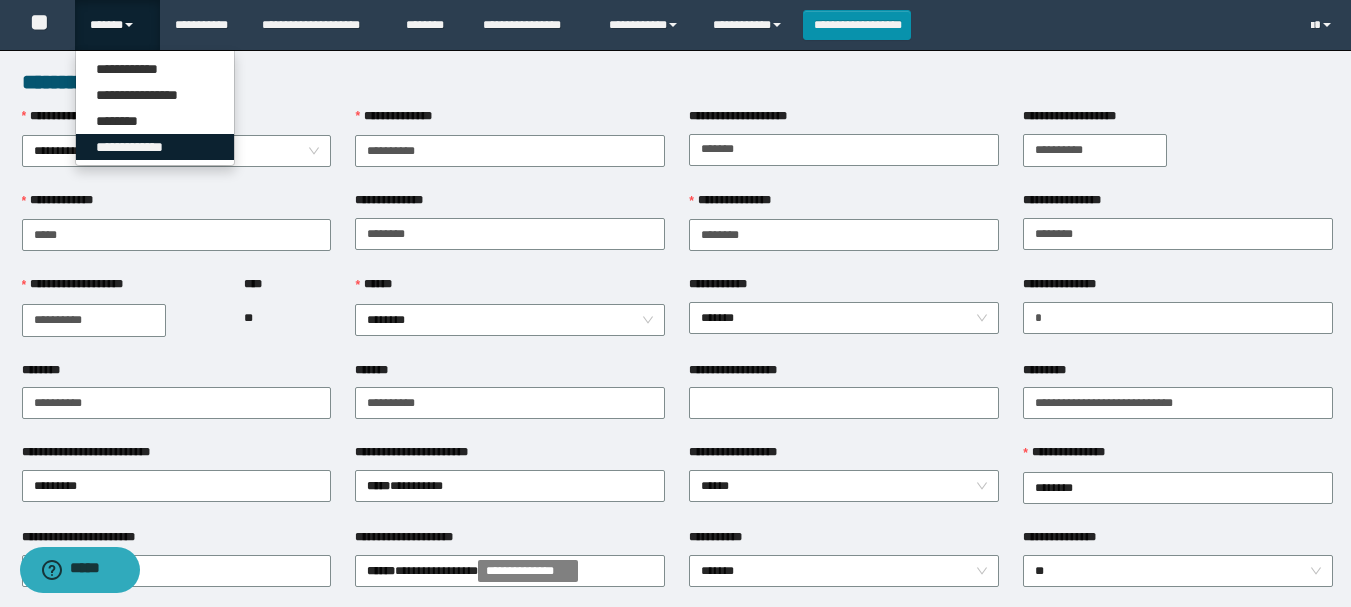 click on "**********" at bounding box center (155, 147) 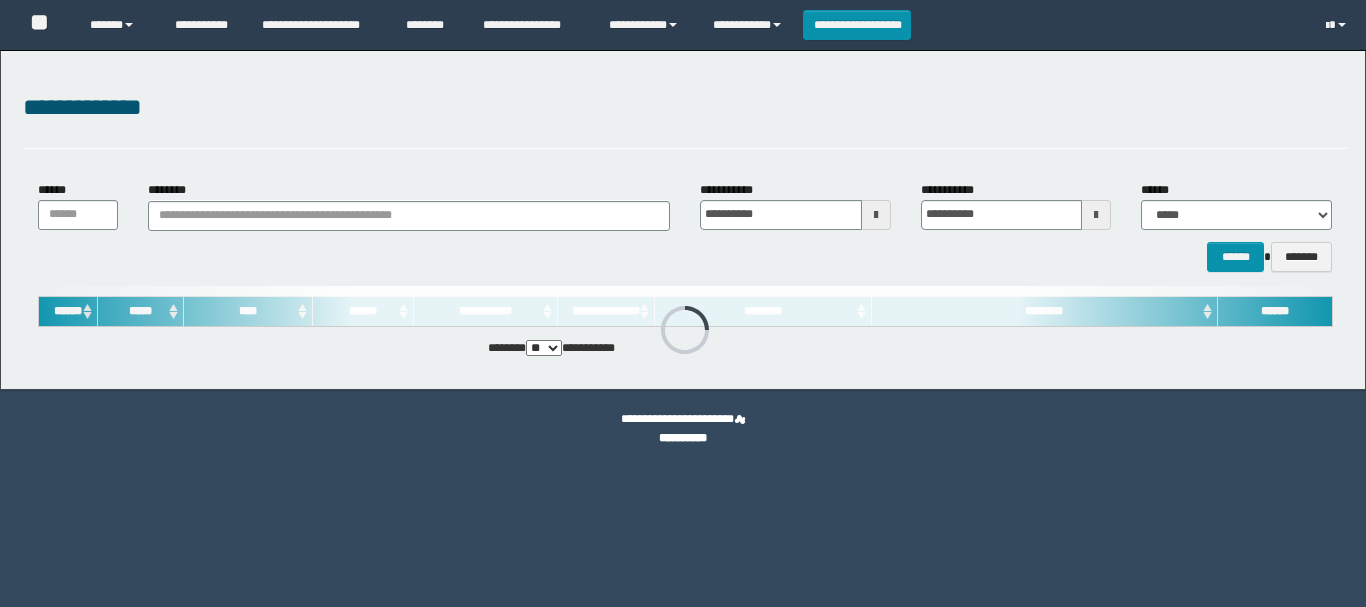 scroll, scrollTop: 0, scrollLeft: 0, axis: both 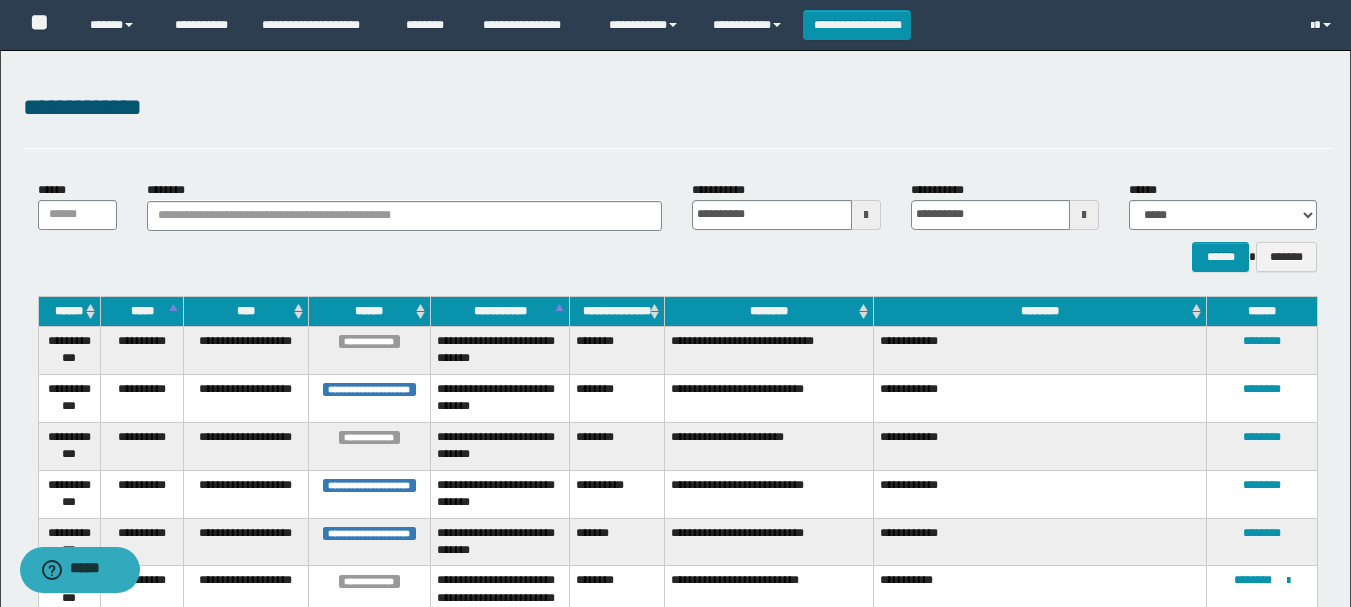 click on "********" at bounding box center [769, 311] 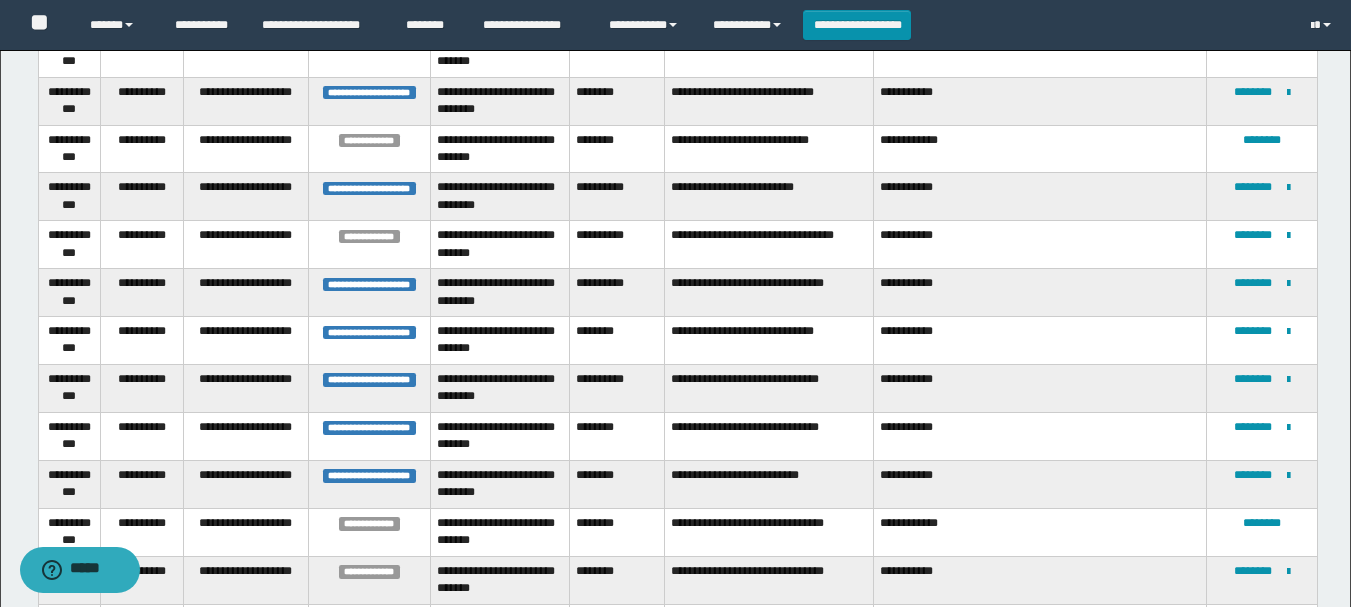 scroll, scrollTop: 1600, scrollLeft: 0, axis: vertical 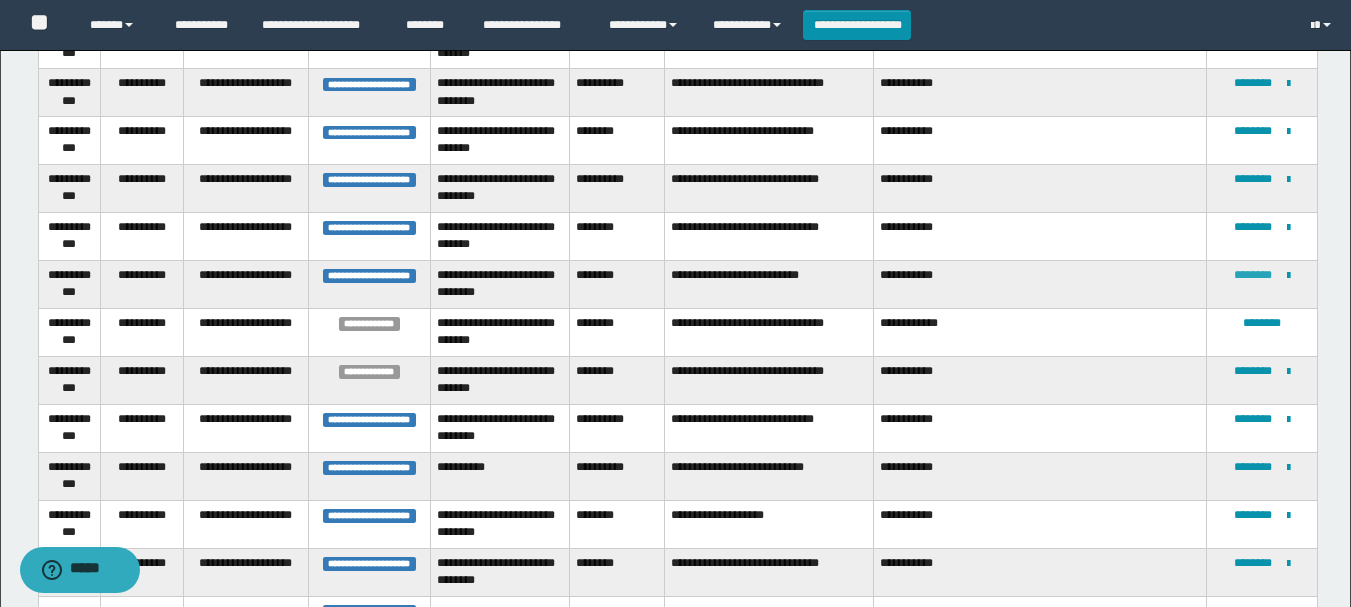 click on "********" at bounding box center [1253, 275] 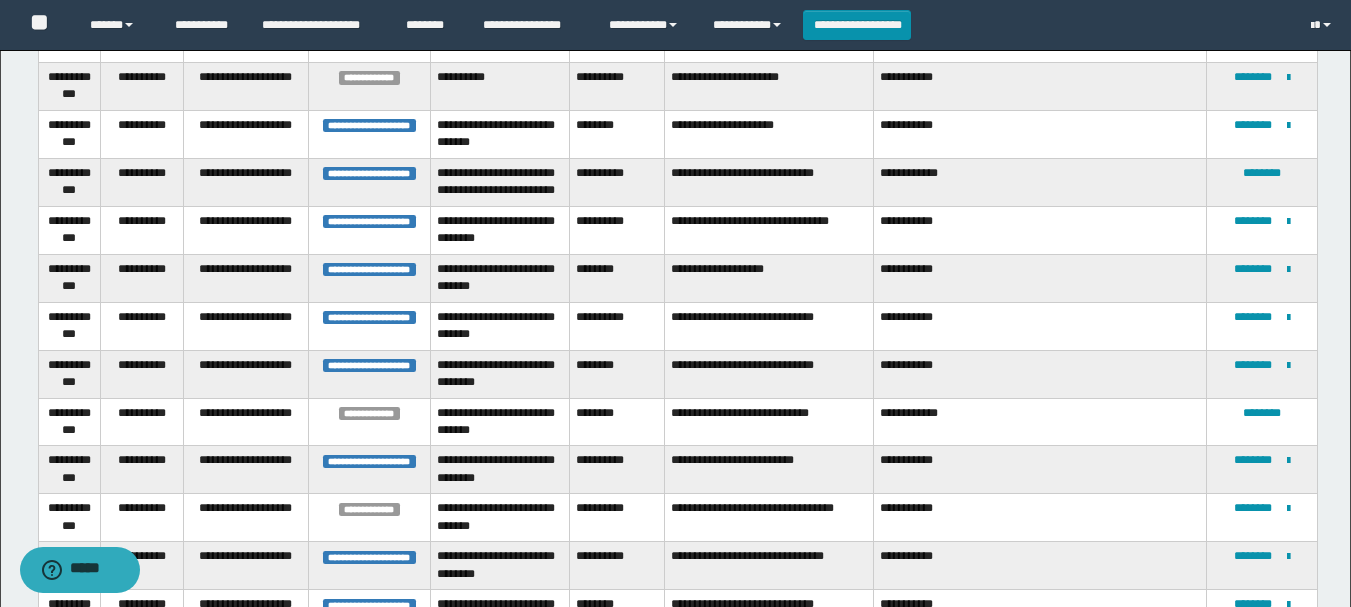 scroll, scrollTop: 1327, scrollLeft: 0, axis: vertical 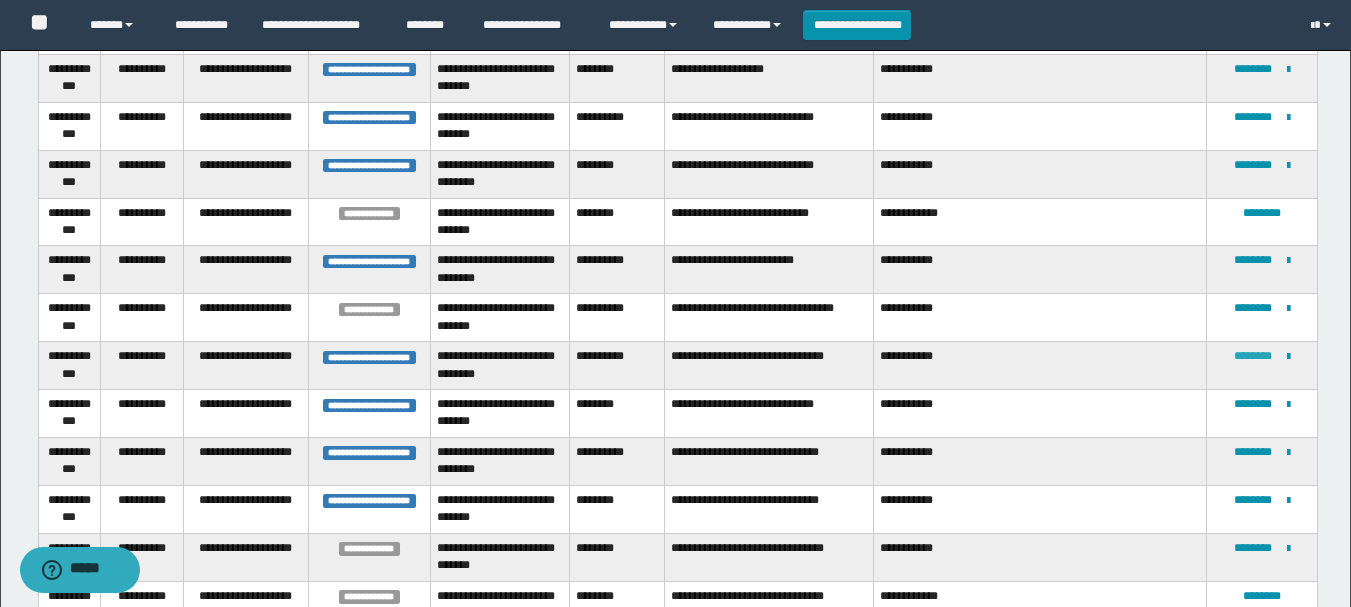 click on "********" at bounding box center (1253, 356) 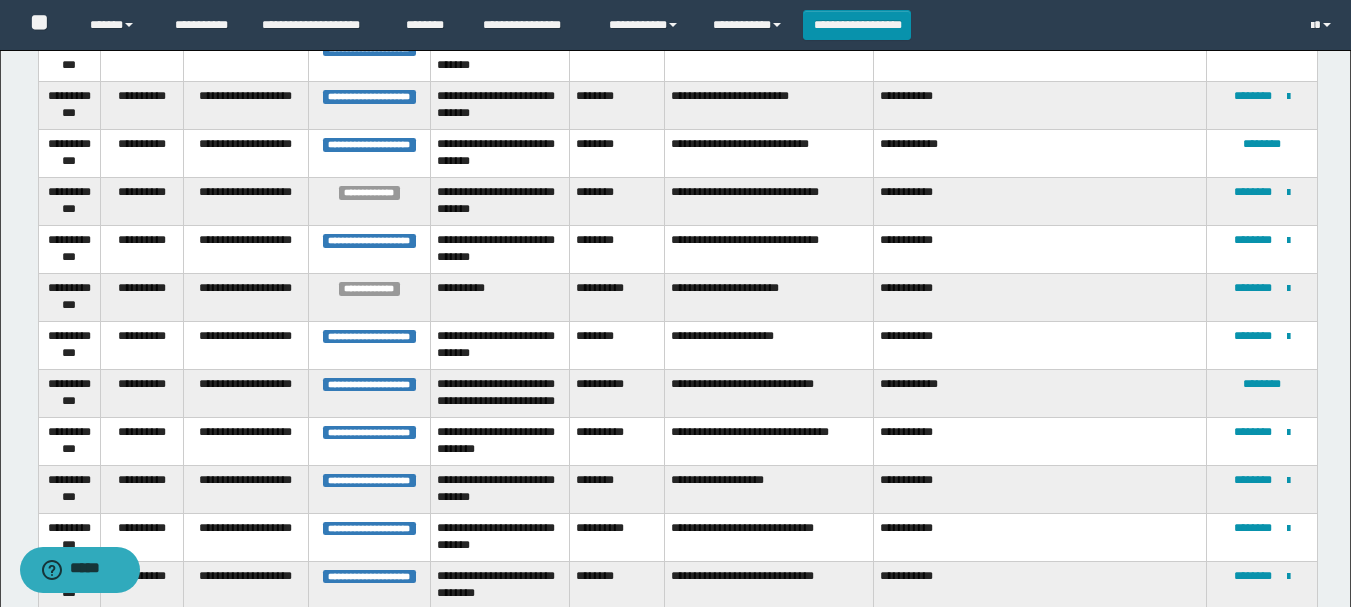 click on "**********" at bounding box center (1262, 441) 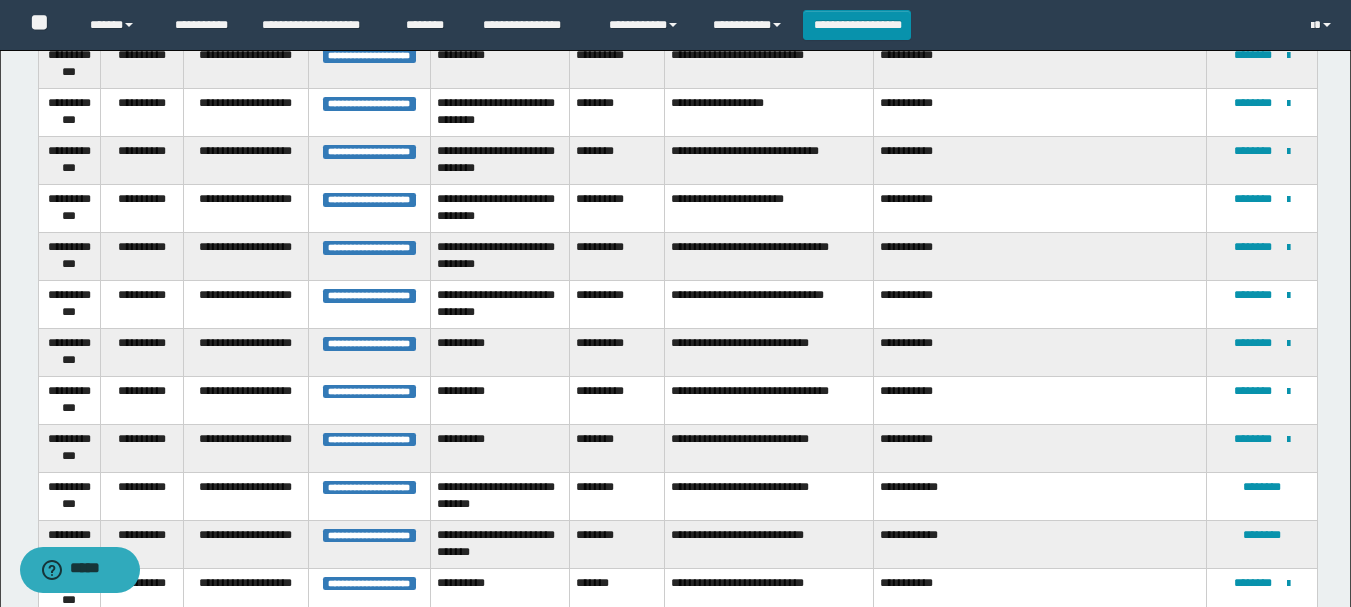 scroll, scrollTop: 2275, scrollLeft: 0, axis: vertical 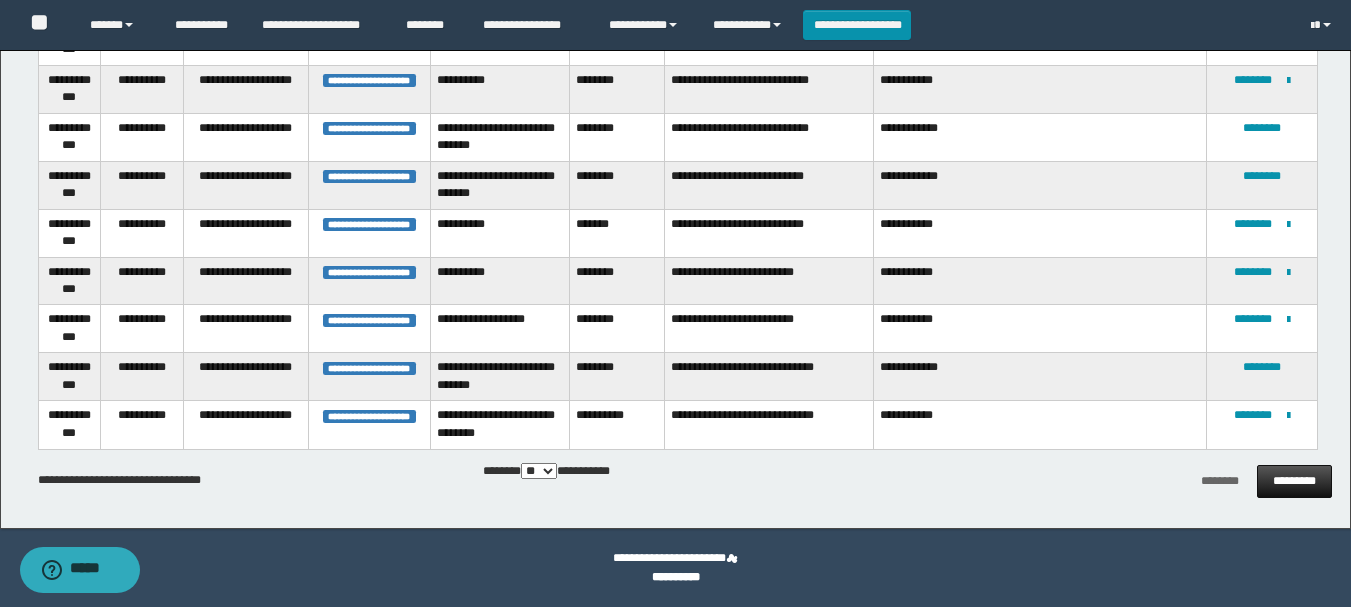 click on "*********" at bounding box center (1294, 481) 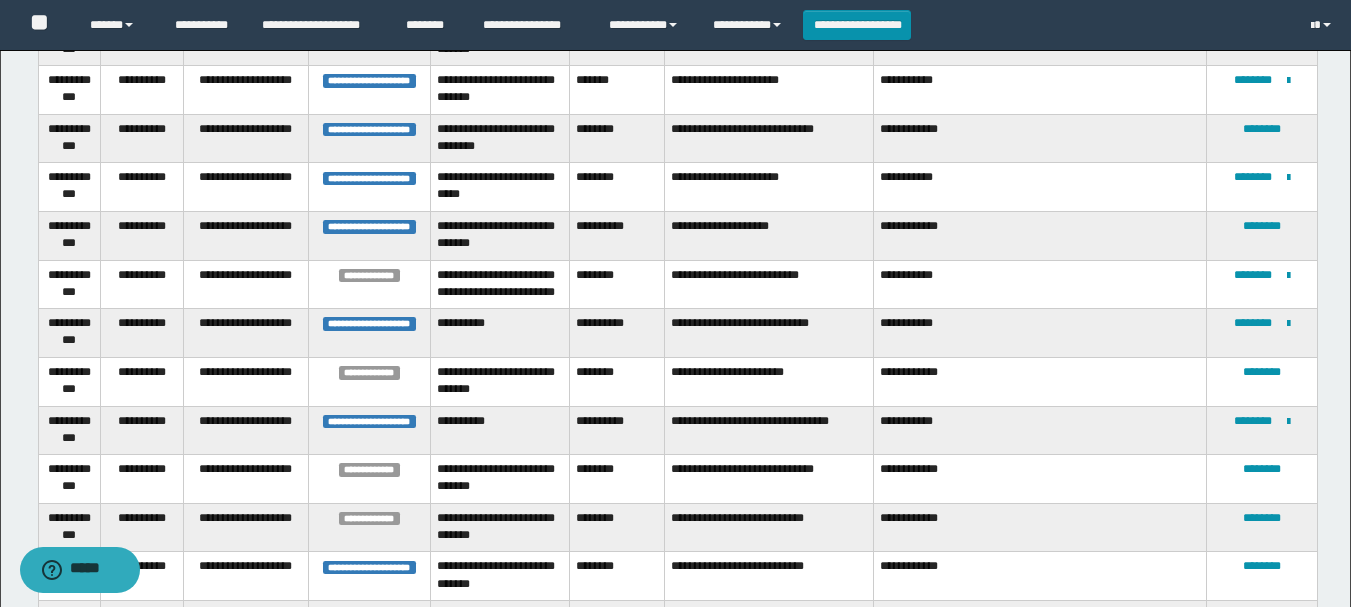scroll, scrollTop: 593, scrollLeft: 0, axis: vertical 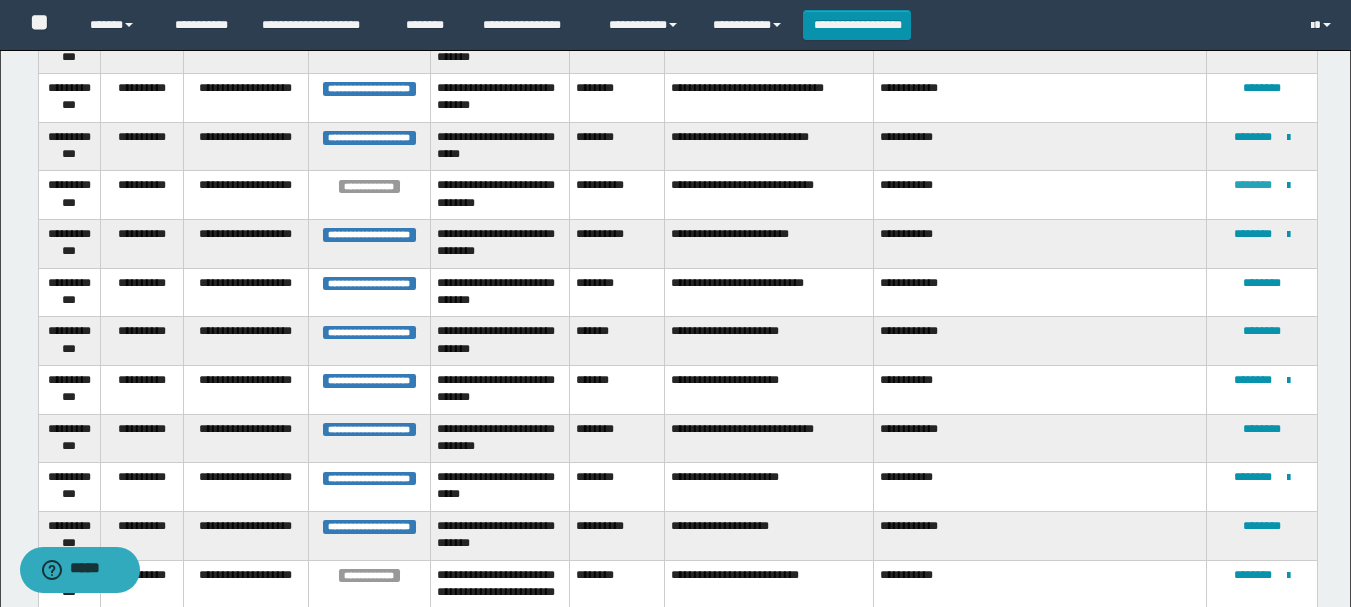click on "********" at bounding box center [1253, 185] 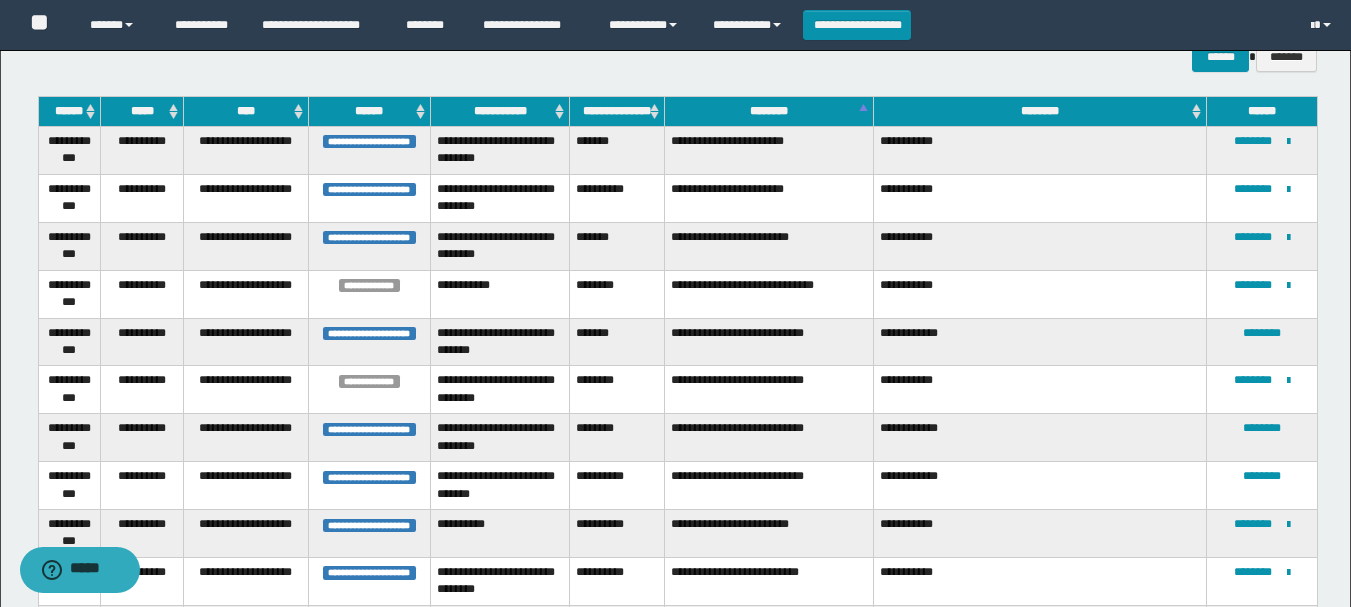 scroll, scrollTop: 400, scrollLeft: 0, axis: vertical 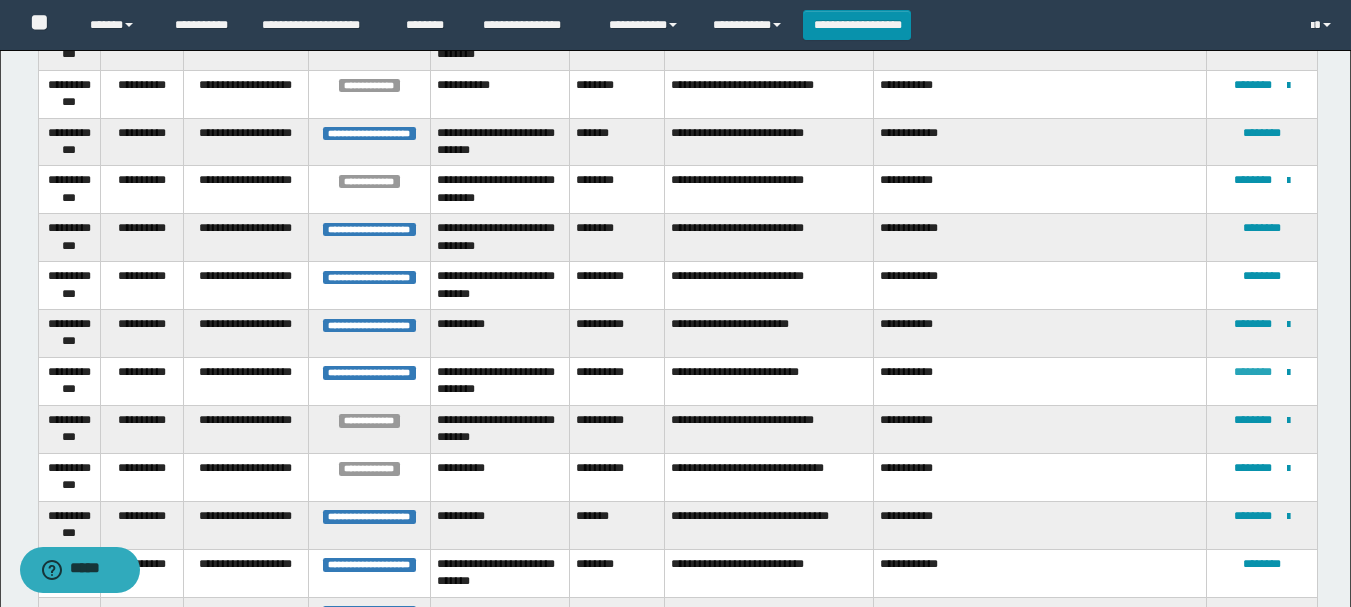 click on "********" at bounding box center (1253, 372) 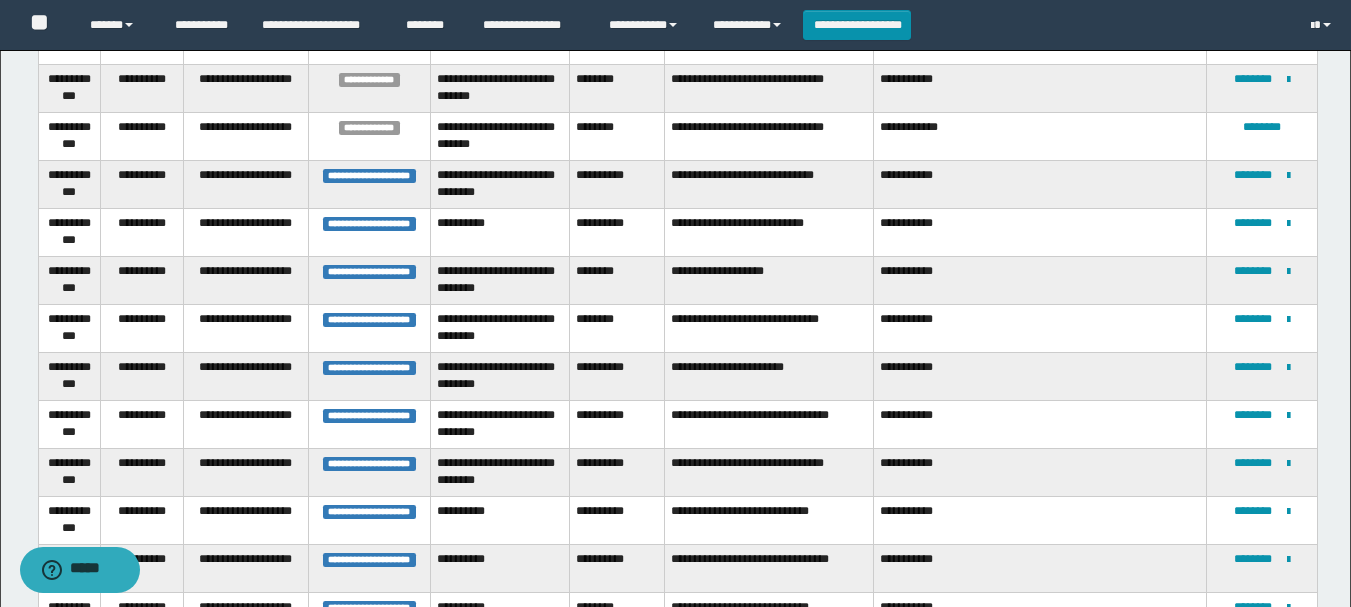 scroll, scrollTop: 2275, scrollLeft: 0, axis: vertical 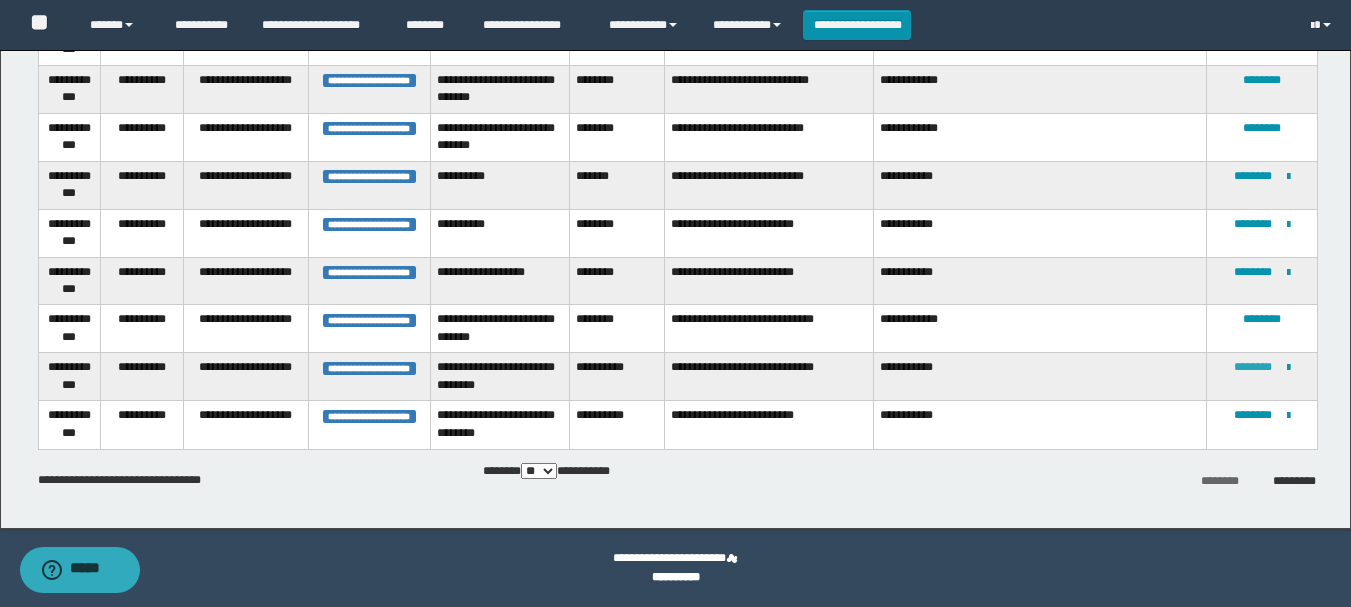 click on "********" at bounding box center [1253, 367] 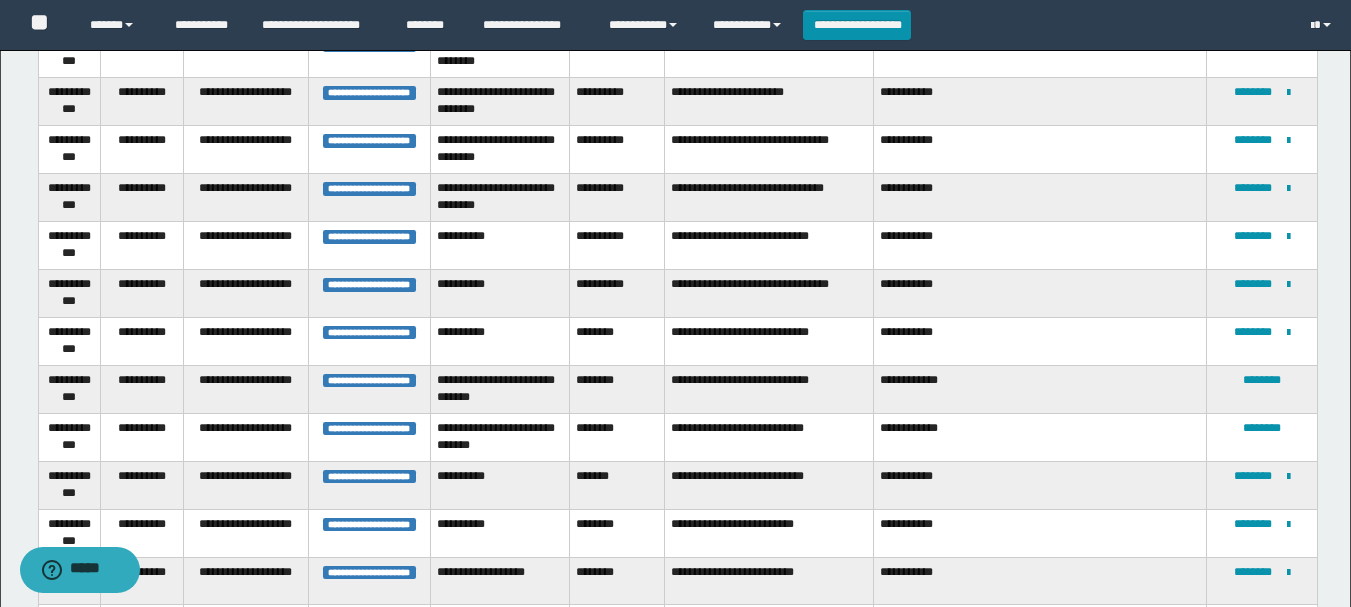 scroll, scrollTop: 2275, scrollLeft: 0, axis: vertical 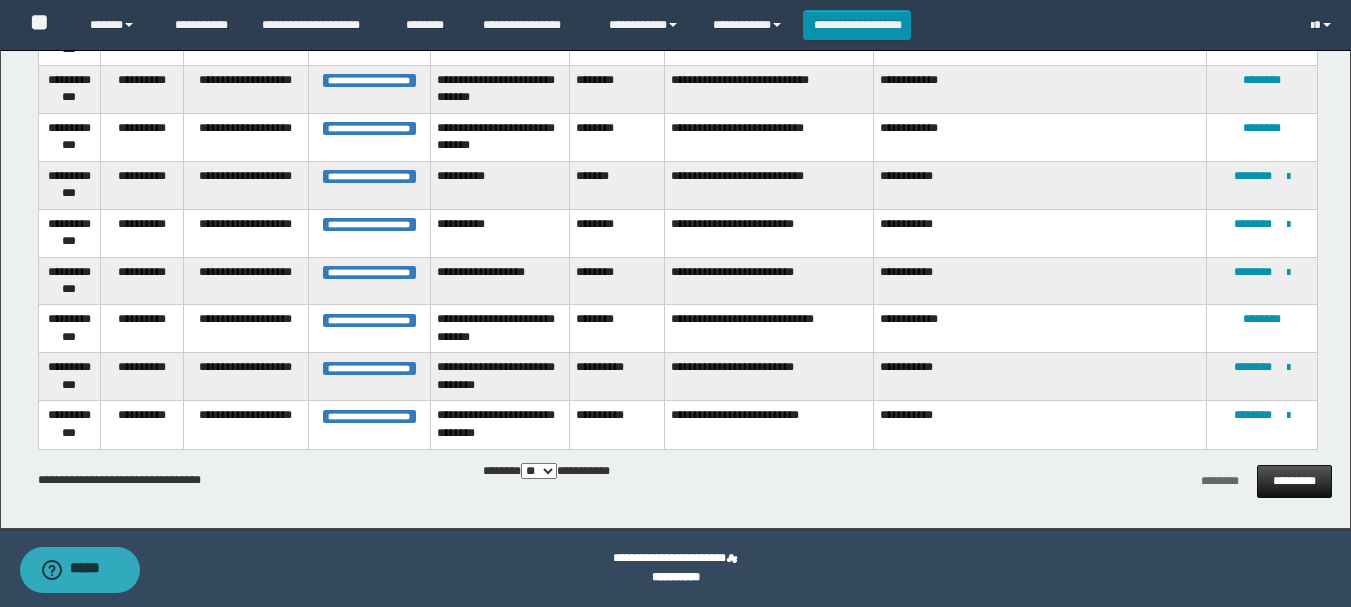 click on "*********" at bounding box center [1294, 481] 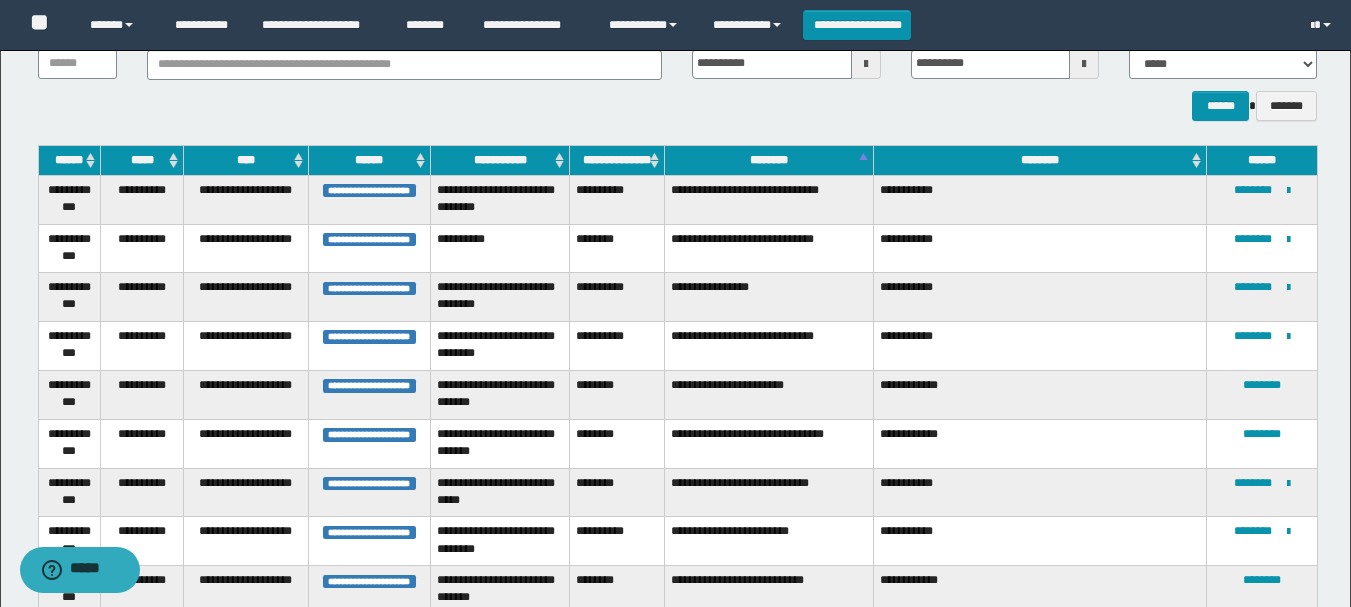 scroll, scrollTop: 451, scrollLeft: 0, axis: vertical 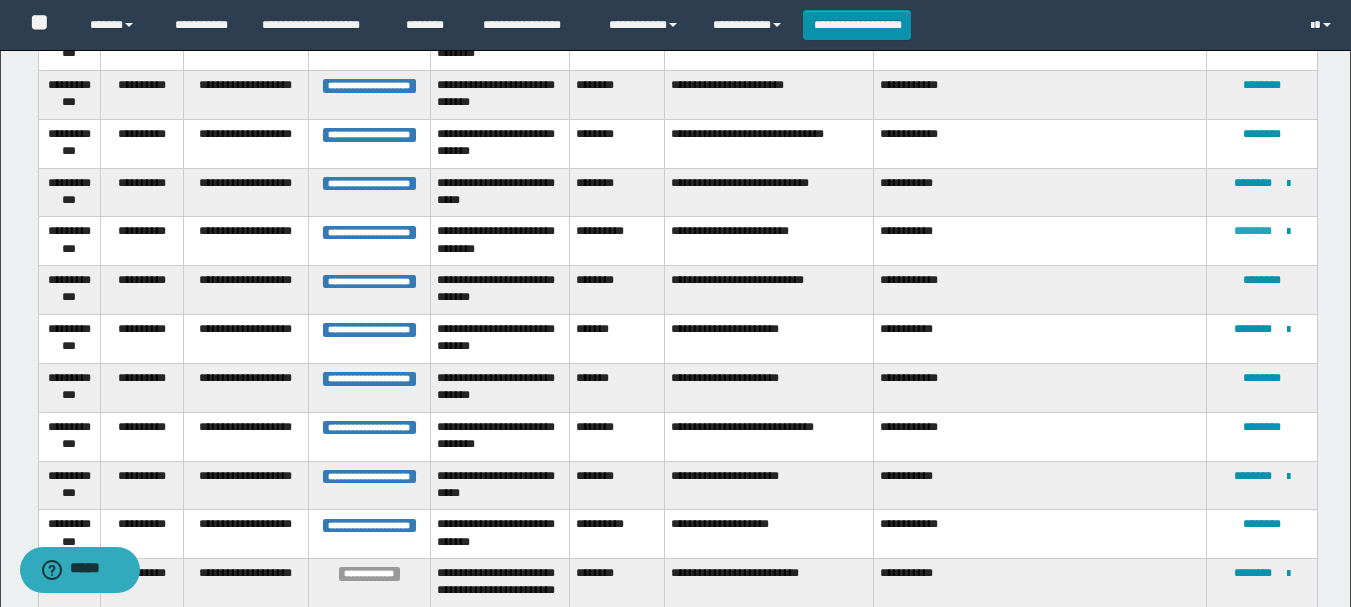 click on "********" at bounding box center [1253, 231] 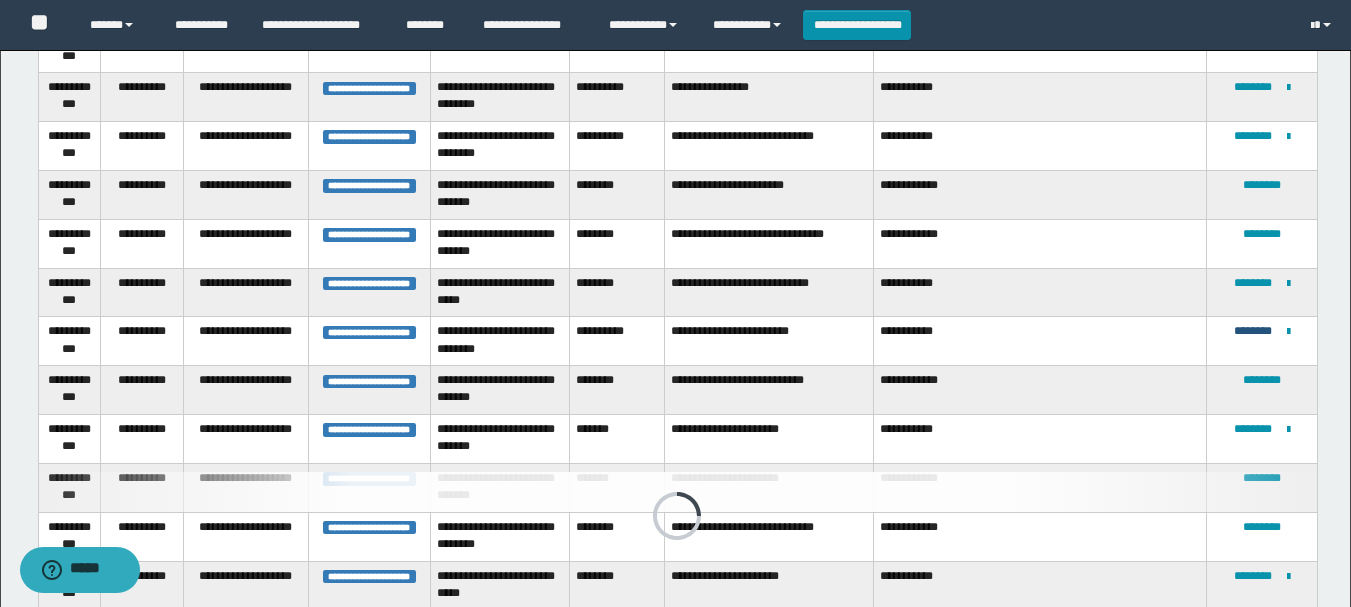 scroll, scrollTop: 0, scrollLeft: 0, axis: both 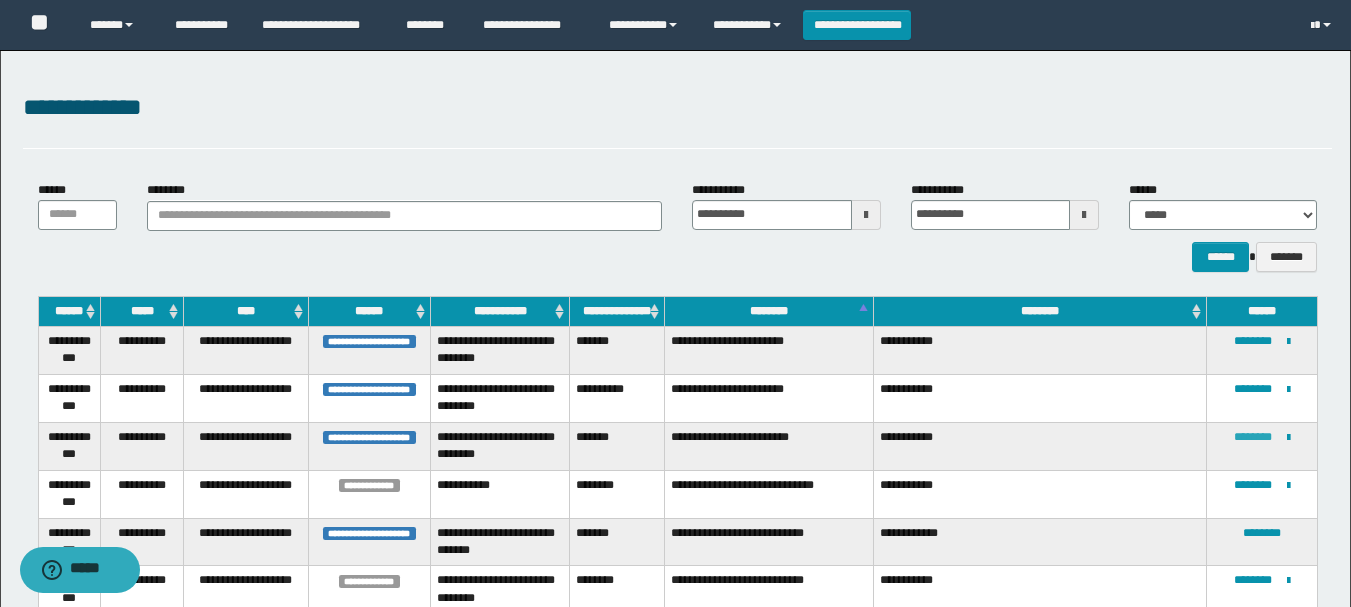 click on "********" at bounding box center [1253, 437] 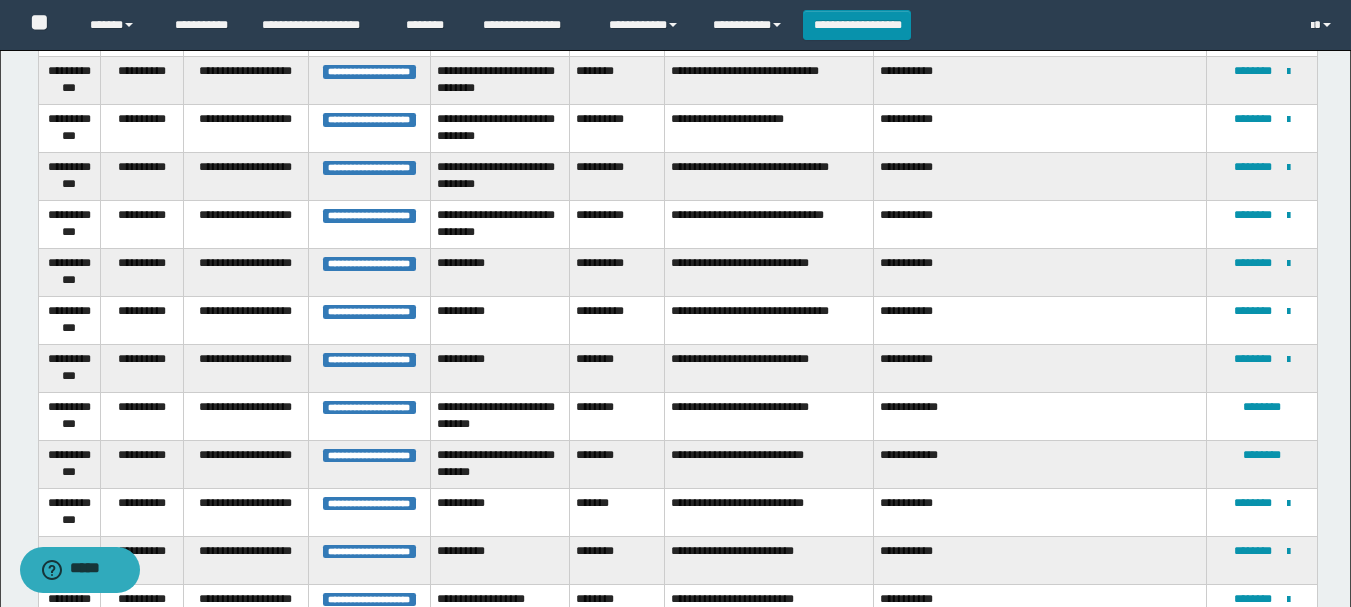 scroll, scrollTop: 2200, scrollLeft: 0, axis: vertical 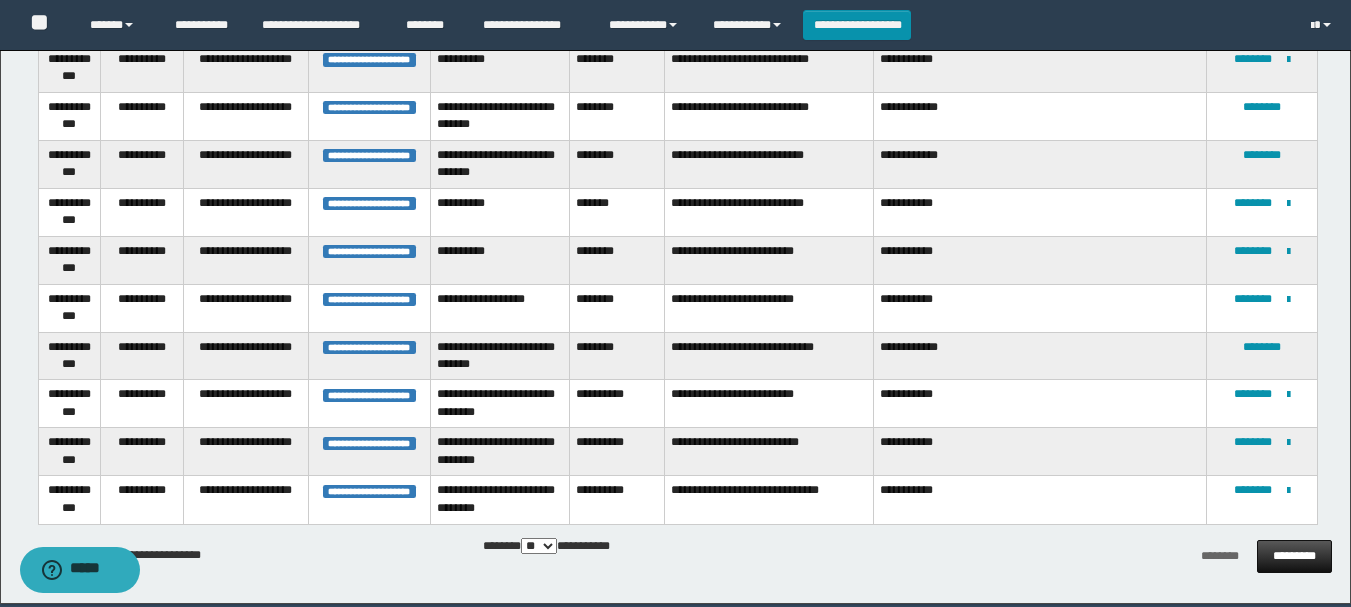click on "*********" at bounding box center (1294, 556) 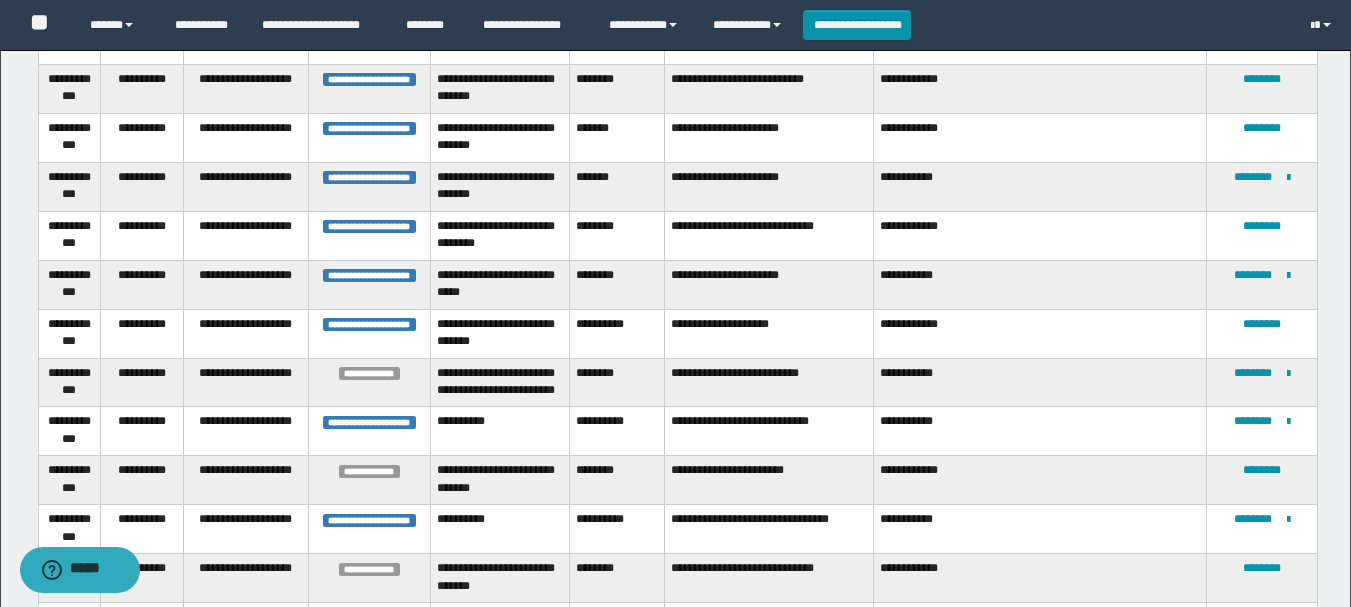 scroll, scrollTop: 756, scrollLeft: 0, axis: vertical 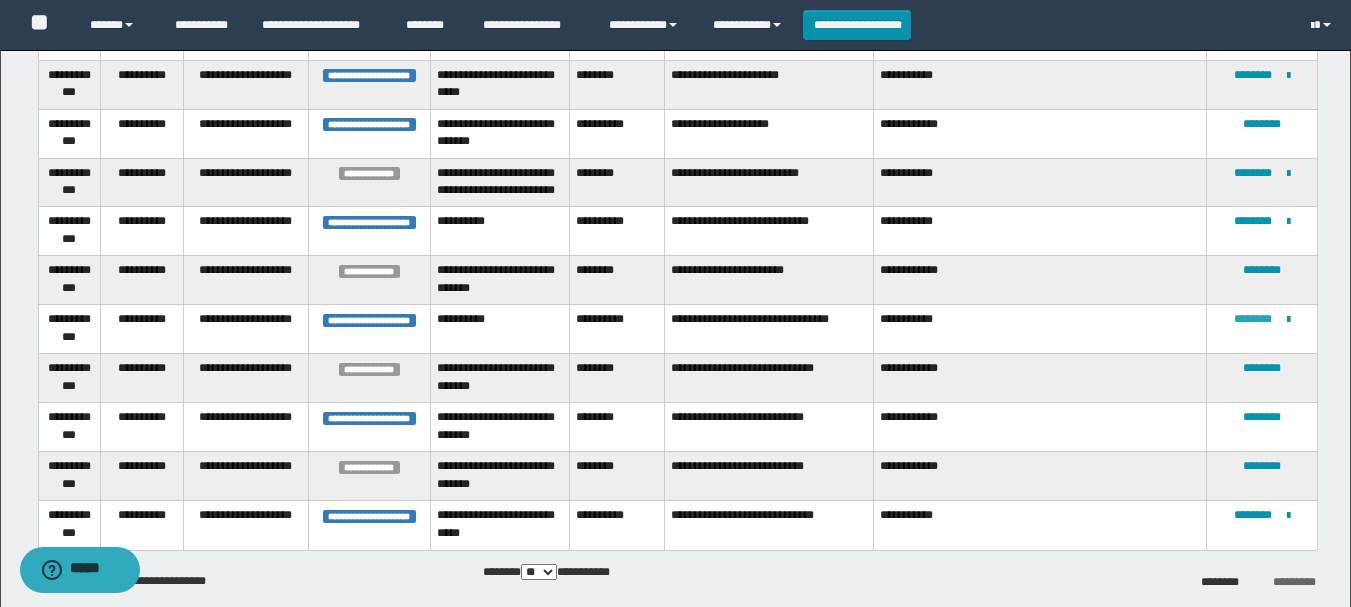 click on "********" at bounding box center [1253, 319] 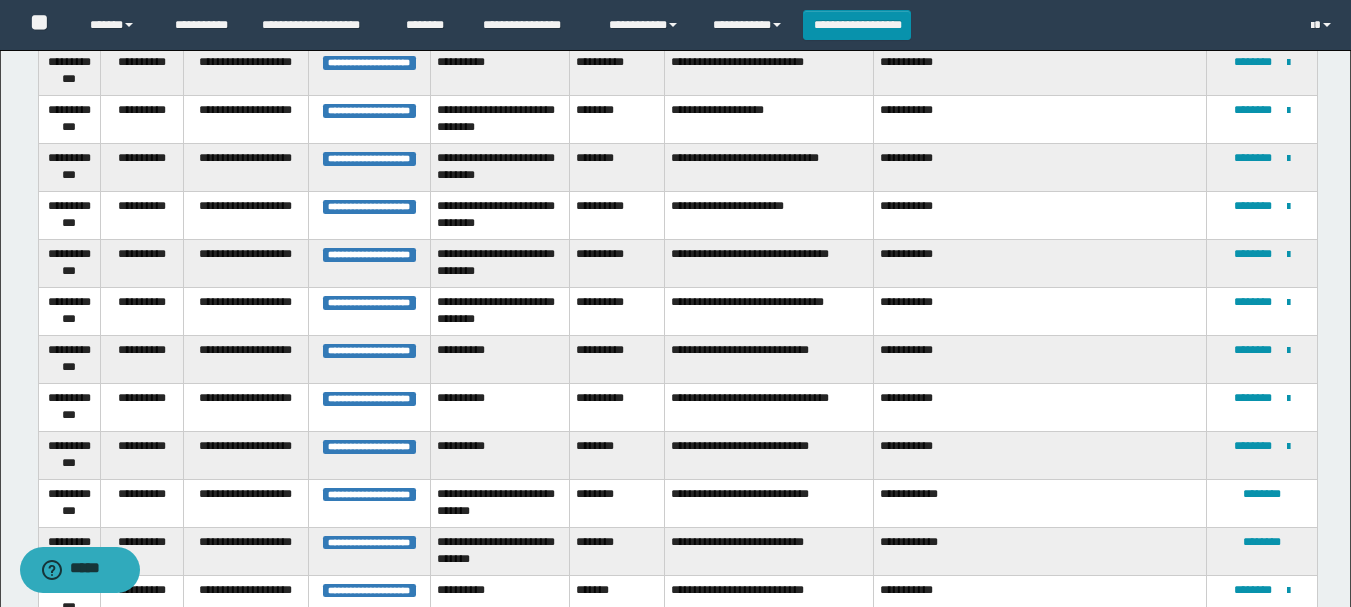 scroll, scrollTop: 2213, scrollLeft: 0, axis: vertical 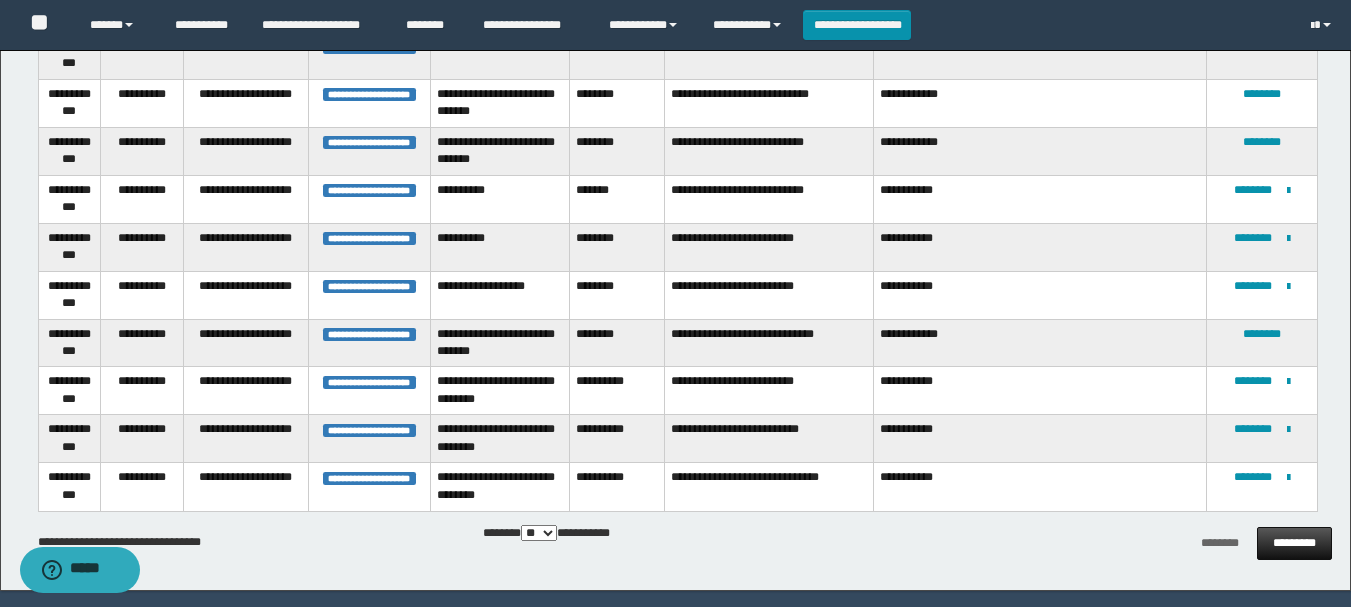 click on "*********" at bounding box center (1294, 543) 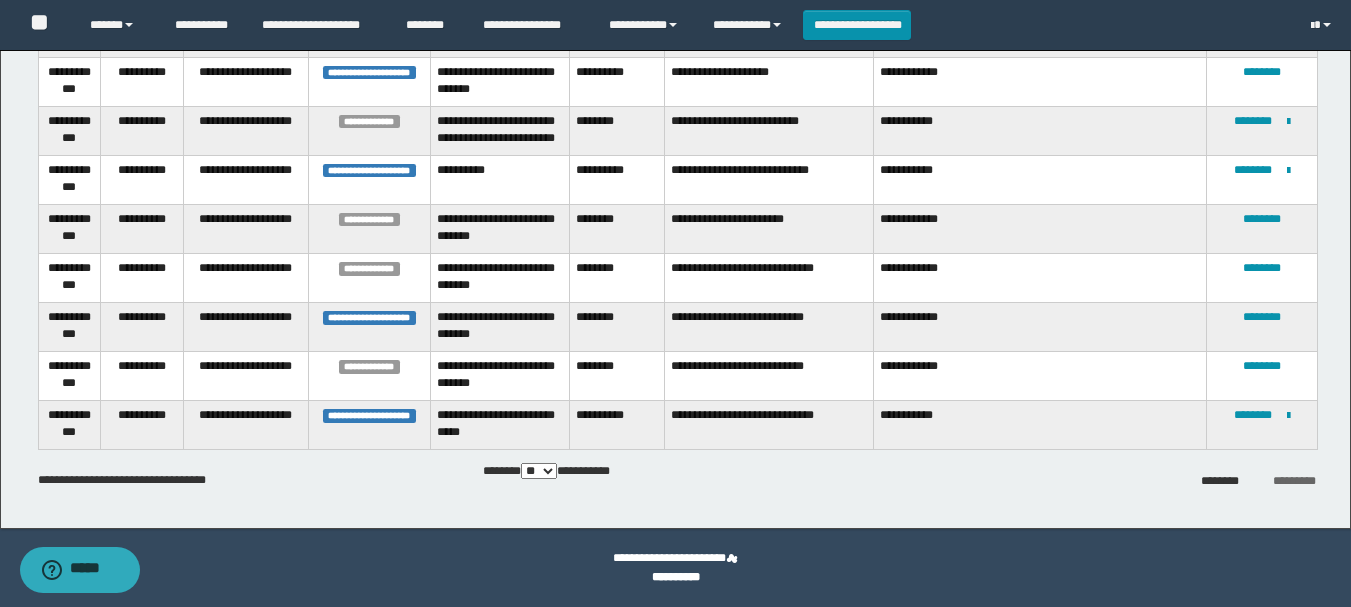 scroll, scrollTop: 209, scrollLeft: 0, axis: vertical 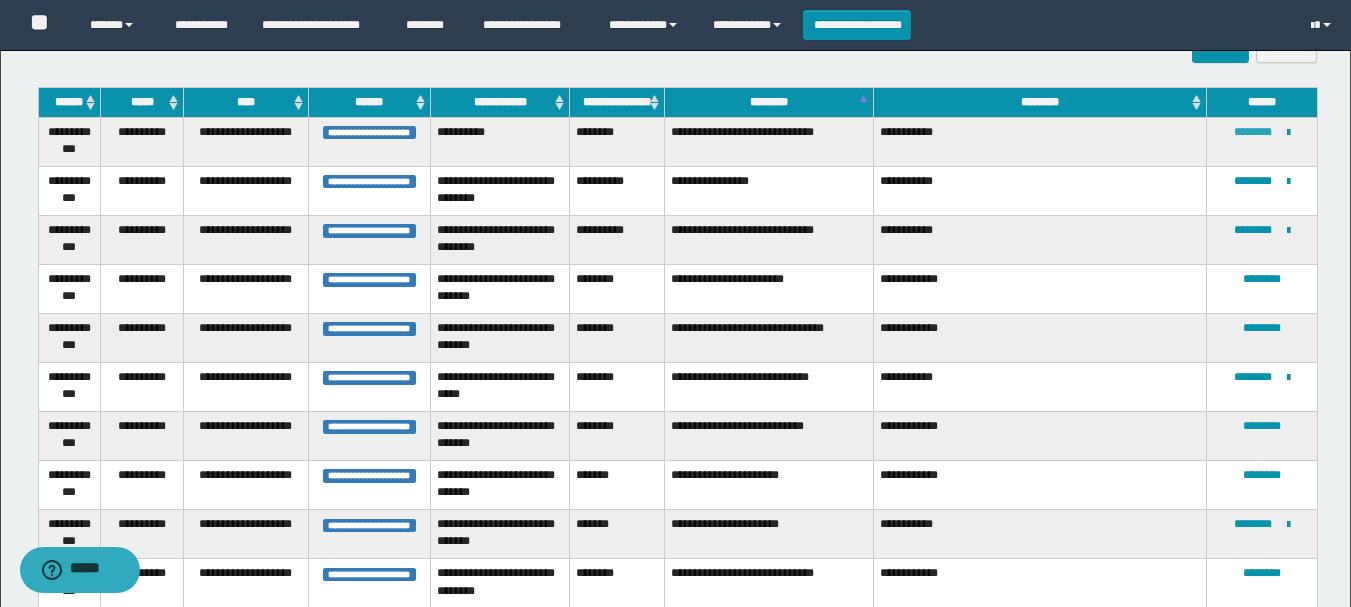 click on "********" at bounding box center (1253, 132) 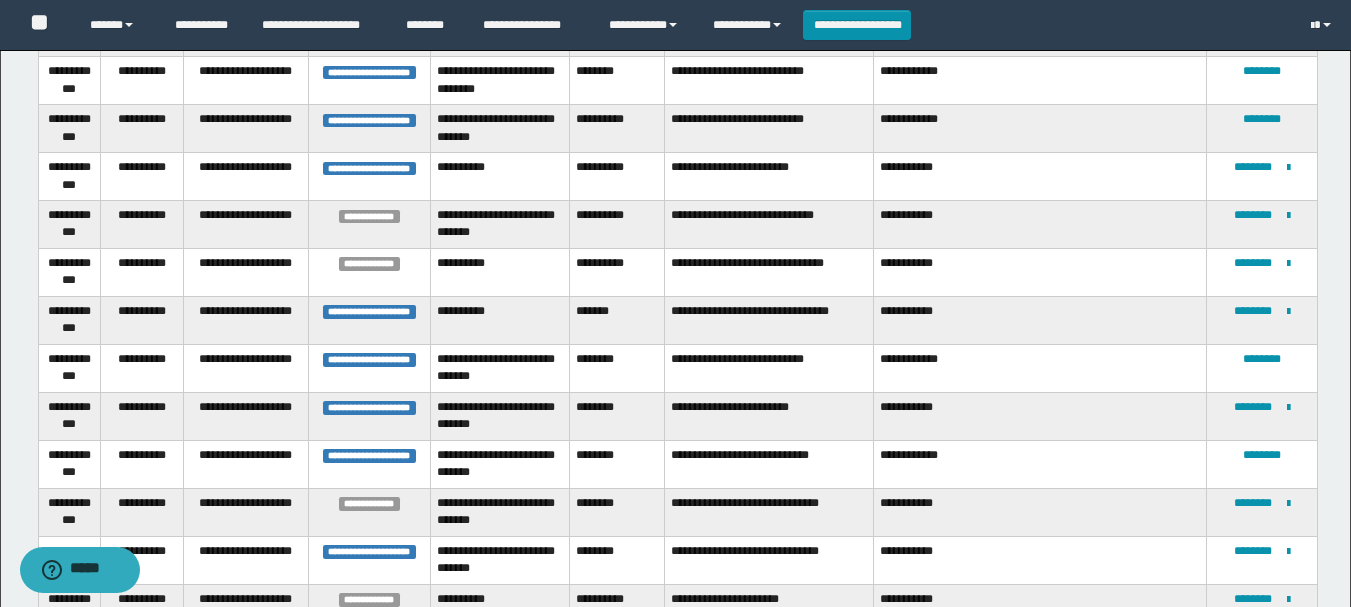 scroll, scrollTop: 809, scrollLeft: 0, axis: vertical 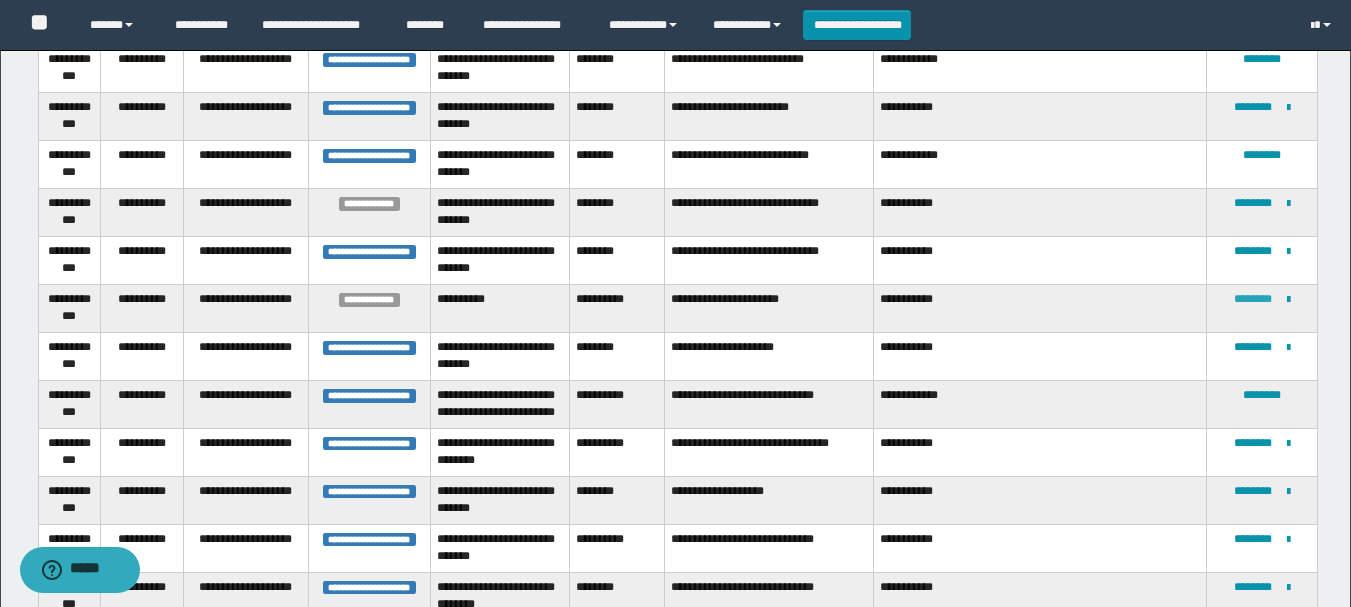 click on "********" at bounding box center (1253, 299) 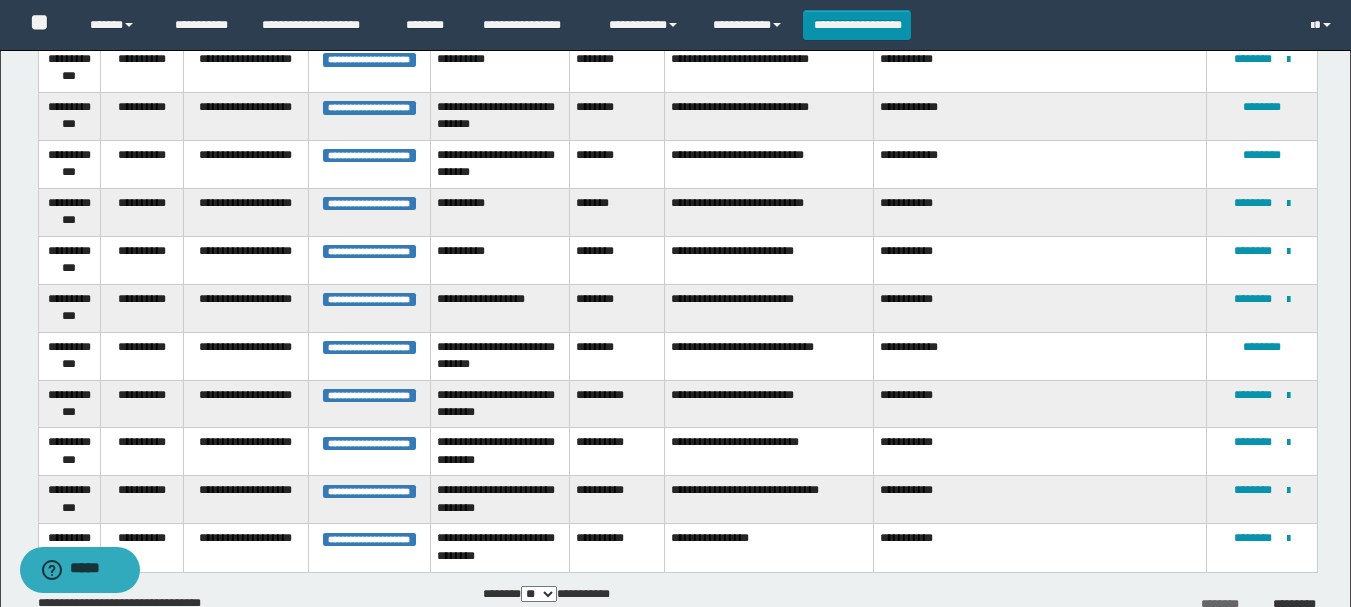 scroll, scrollTop: 1252, scrollLeft: 0, axis: vertical 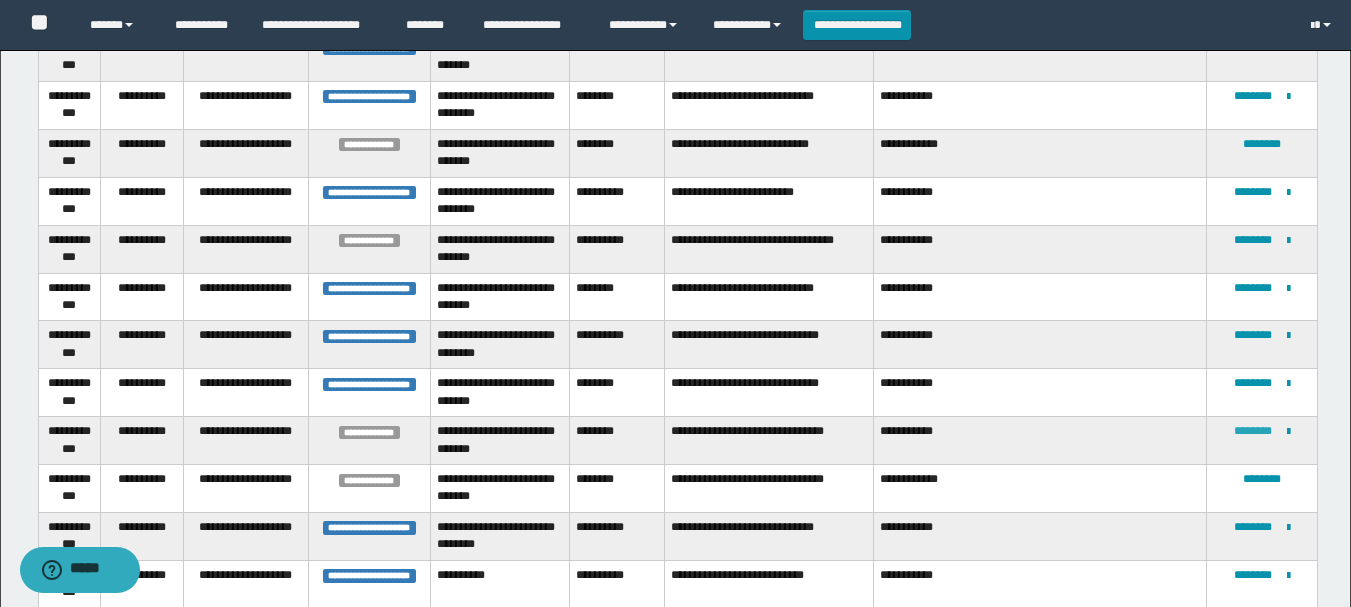 click on "********" at bounding box center (1253, 431) 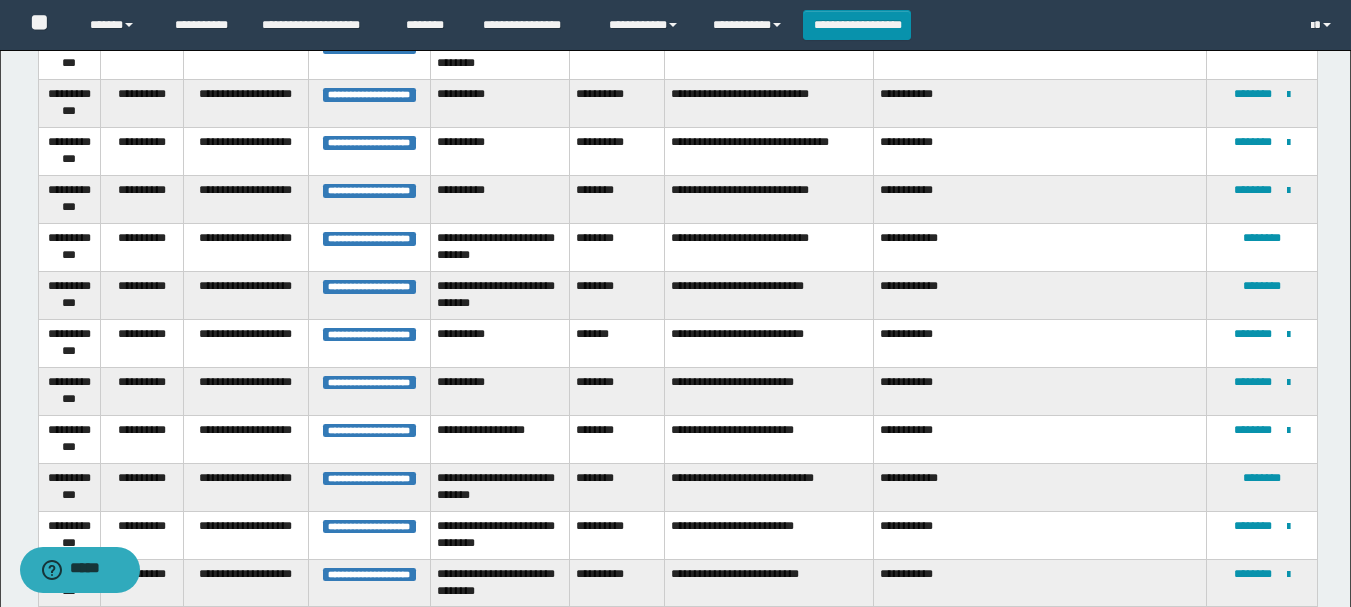 scroll, scrollTop: 2275, scrollLeft: 0, axis: vertical 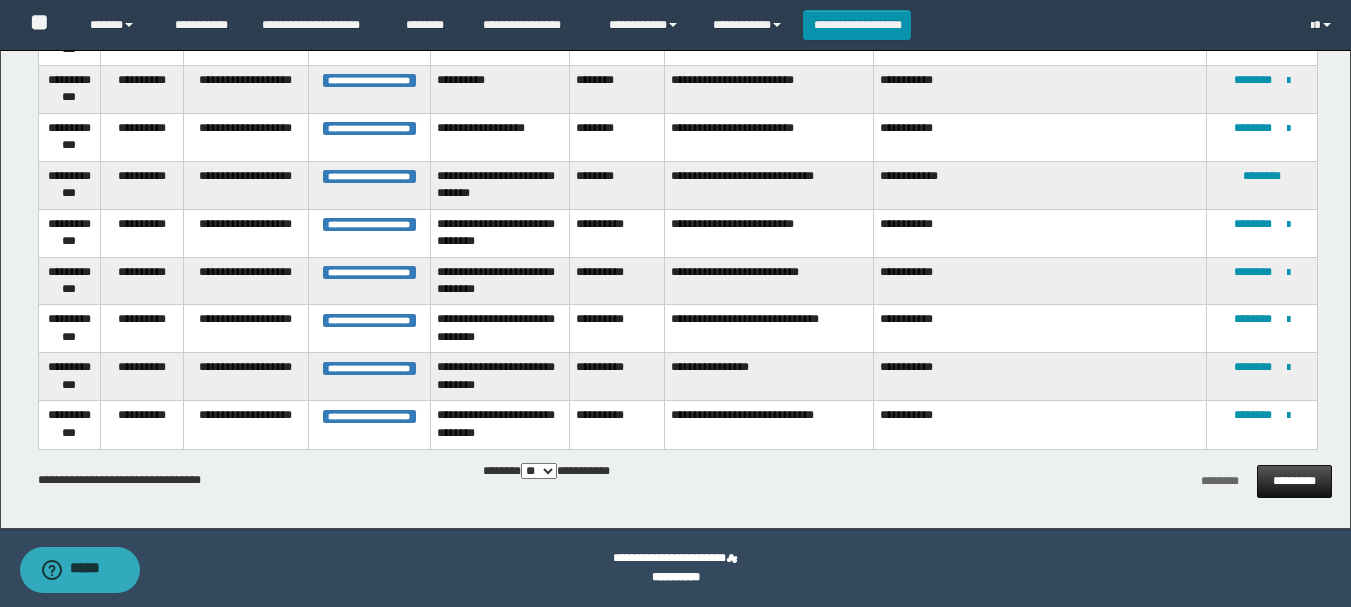 click on "*********" at bounding box center (1294, 481) 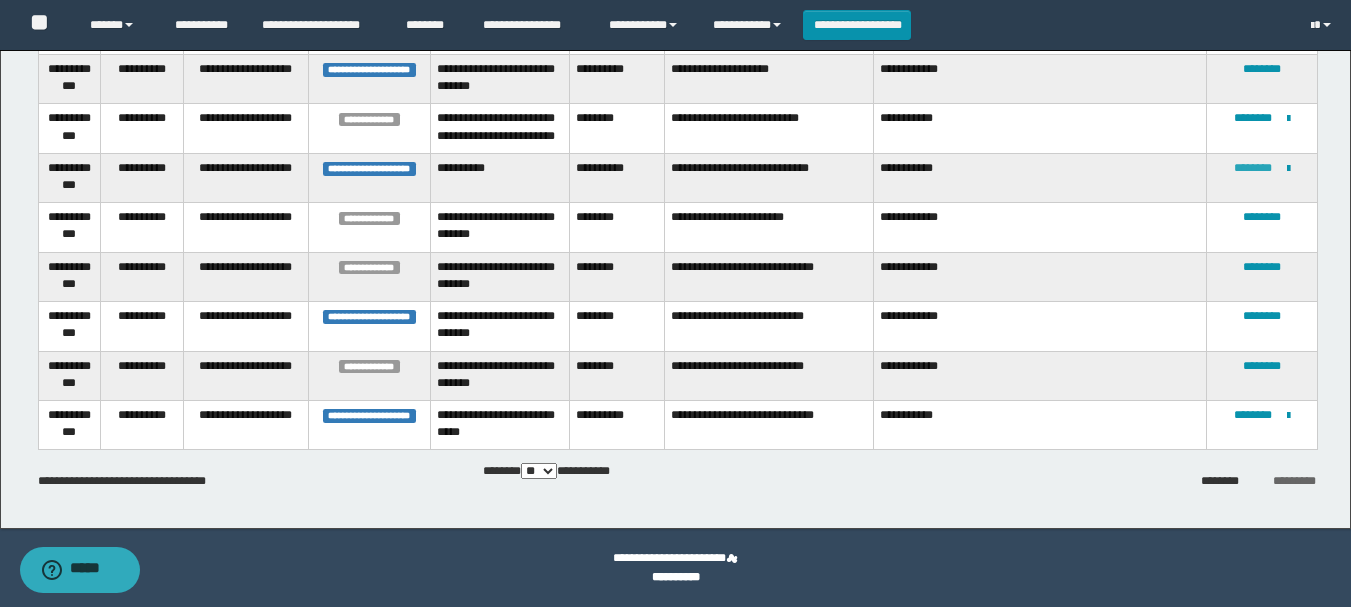 click on "********" at bounding box center (1253, 168) 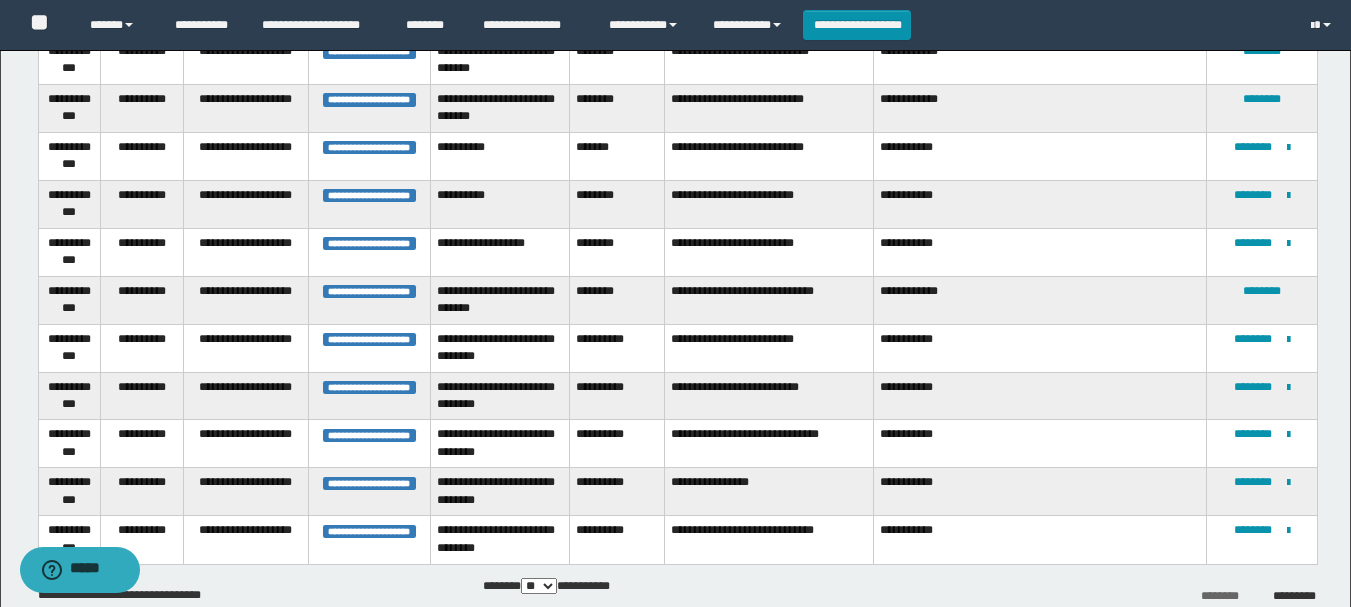 scroll, scrollTop: 1460, scrollLeft: 0, axis: vertical 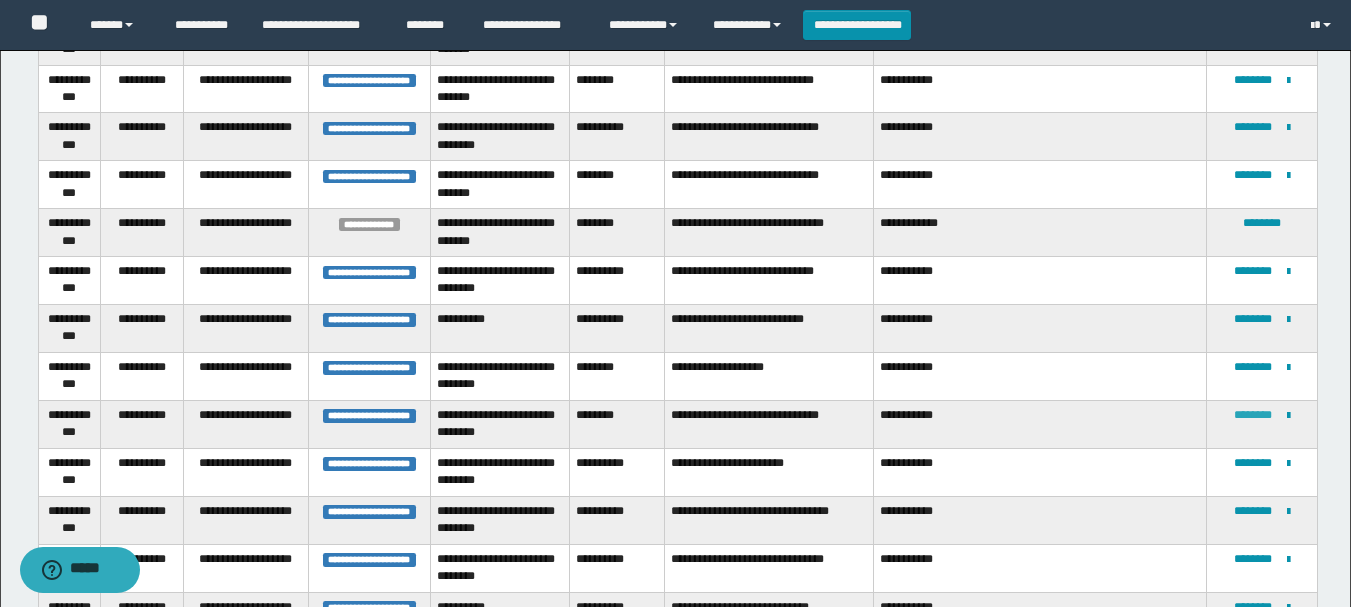 click on "********" at bounding box center (1253, 415) 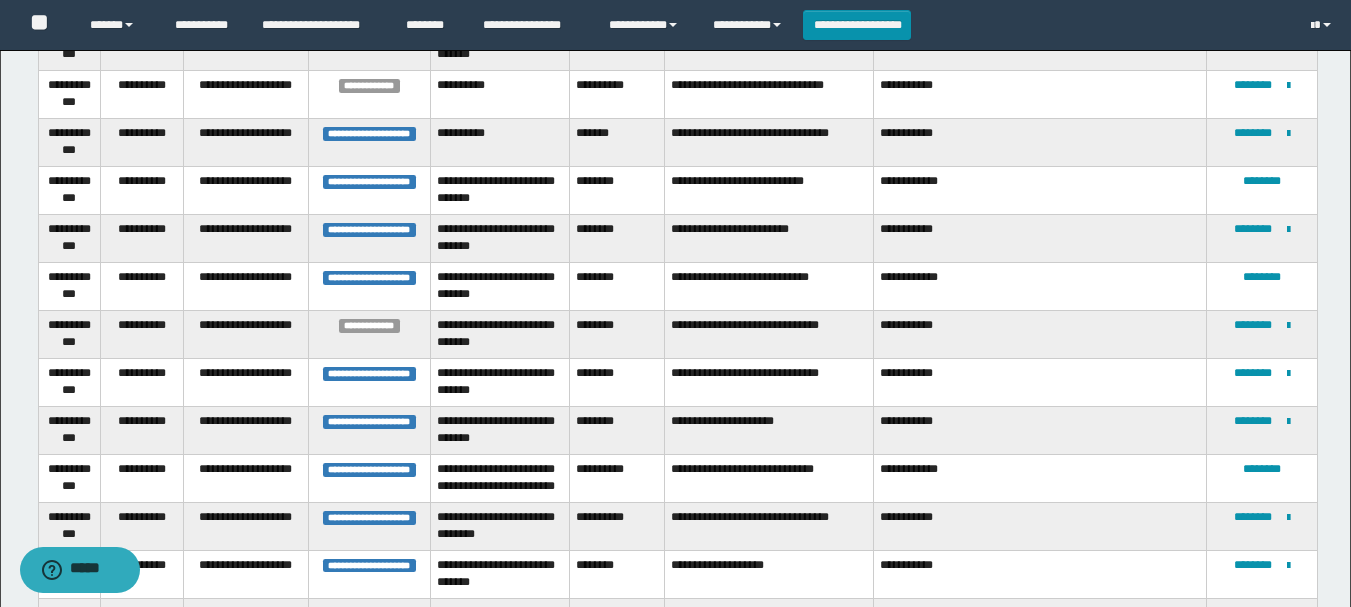 scroll, scrollTop: 187, scrollLeft: 0, axis: vertical 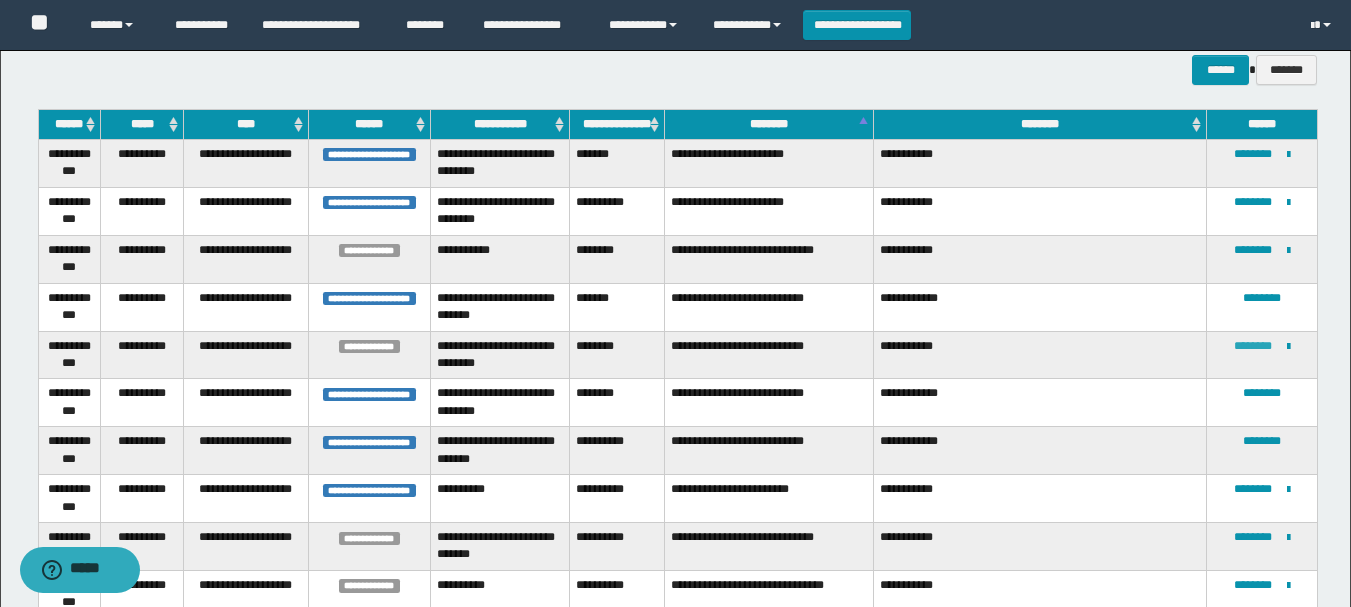 click on "********" at bounding box center [1253, 346] 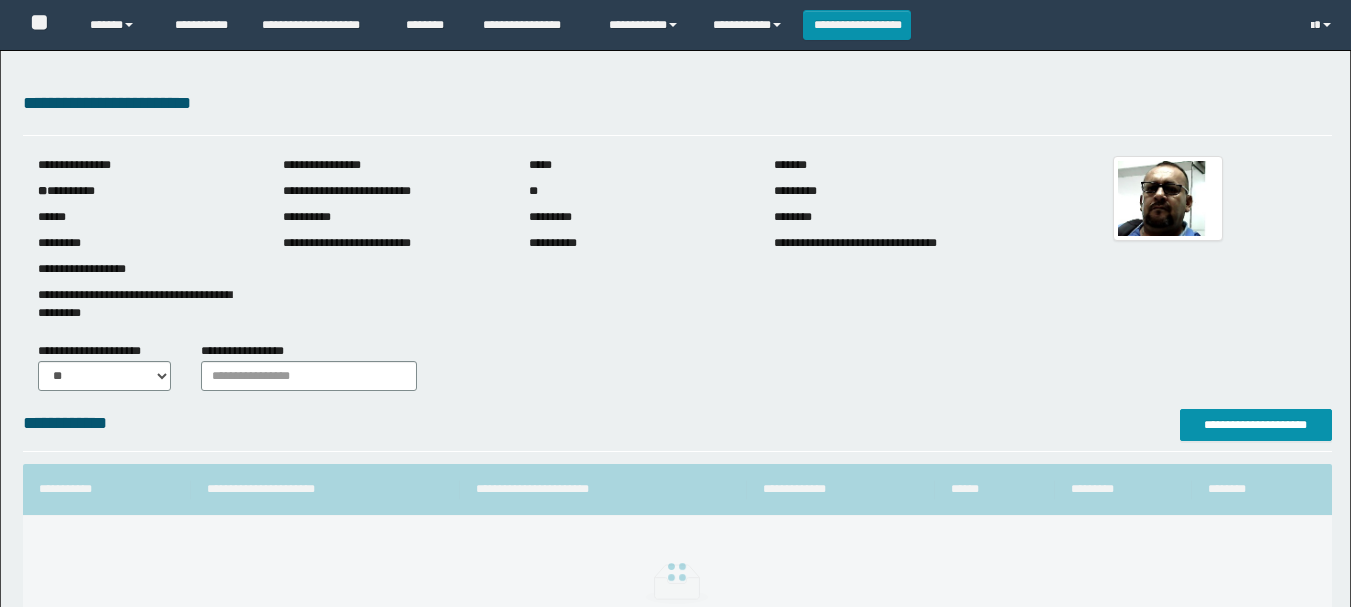 scroll, scrollTop: 0, scrollLeft: 0, axis: both 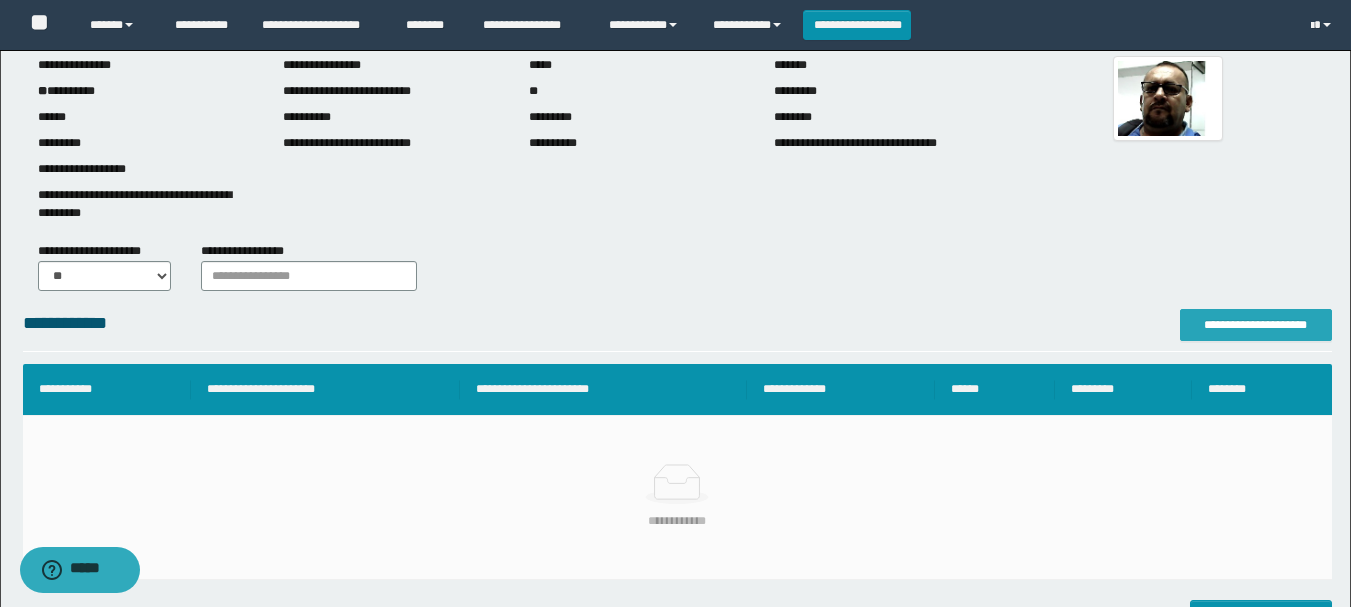 click on "**********" at bounding box center [1256, 325] 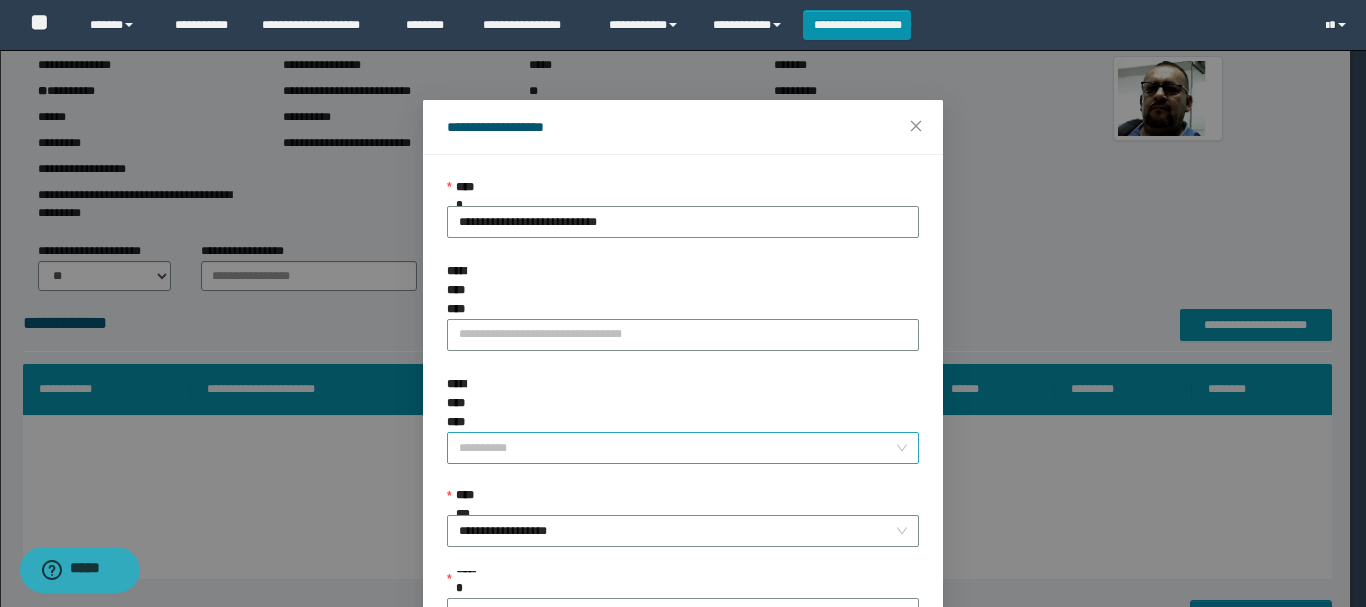 click on "**********" at bounding box center (677, 448) 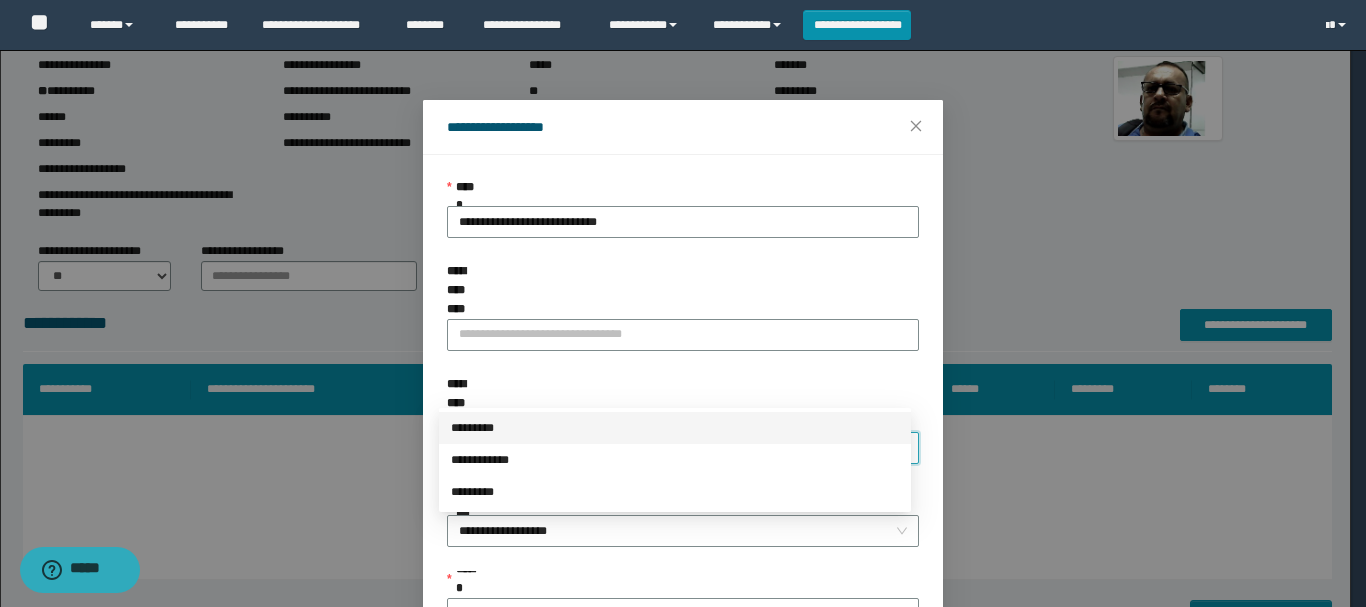 click on "*********" at bounding box center [675, 428] 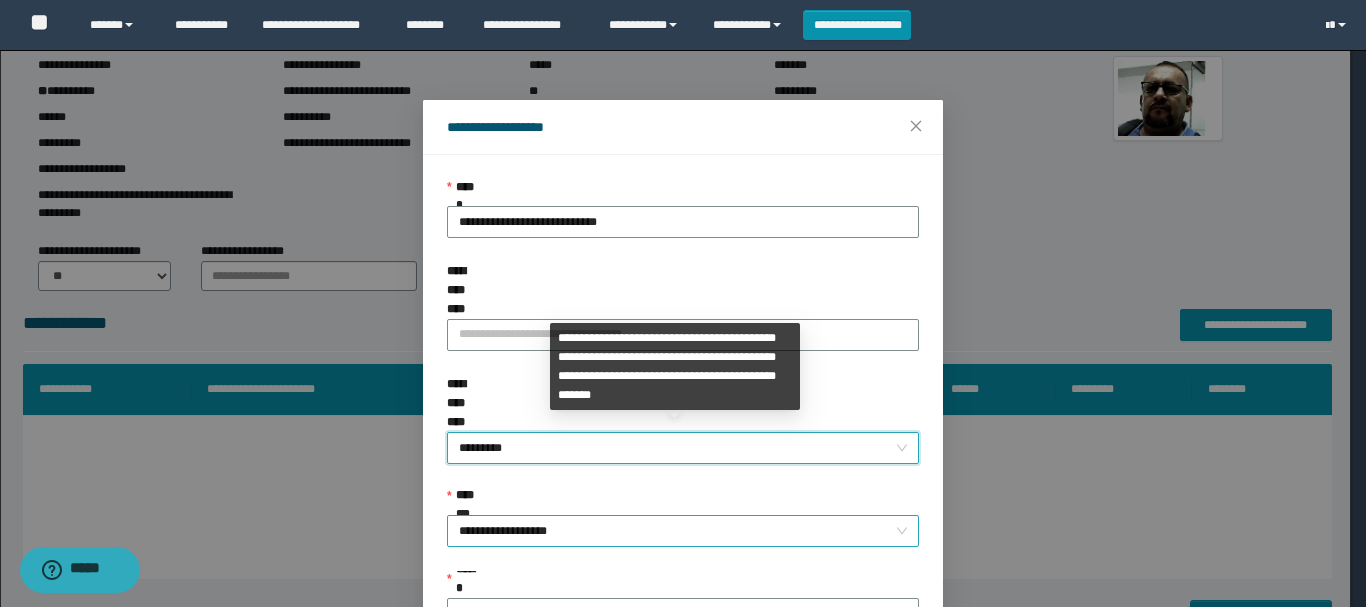 click on "**********" at bounding box center (683, 531) 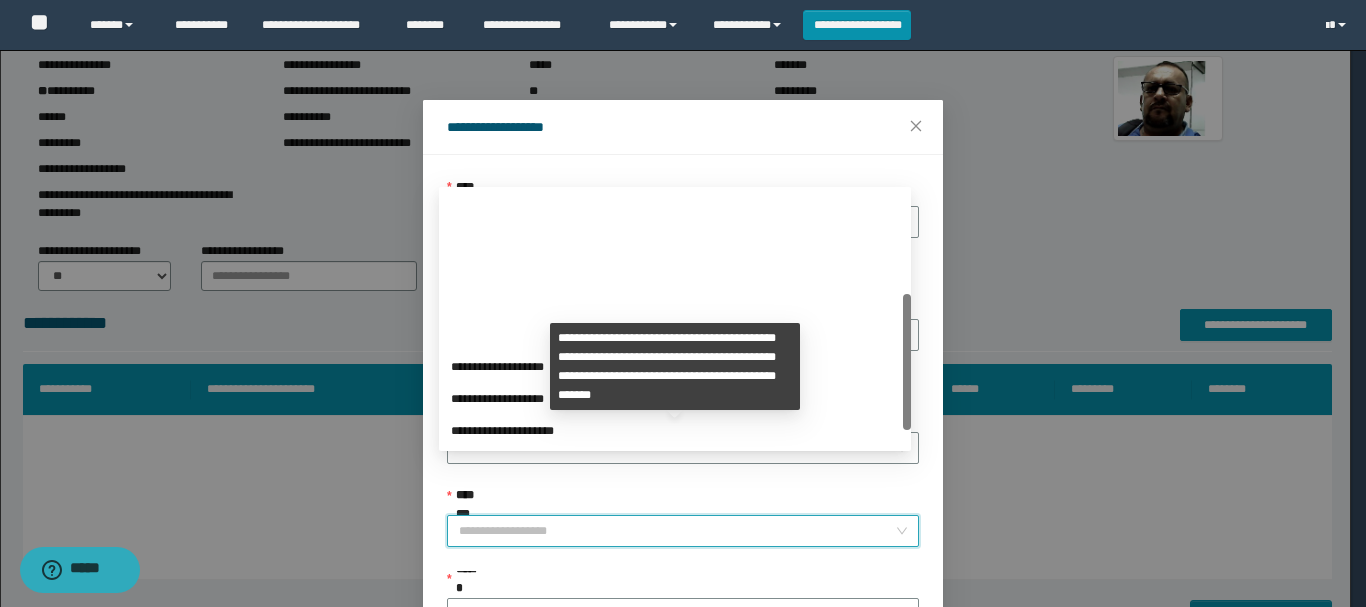 scroll, scrollTop: 192, scrollLeft: 0, axis: vertical 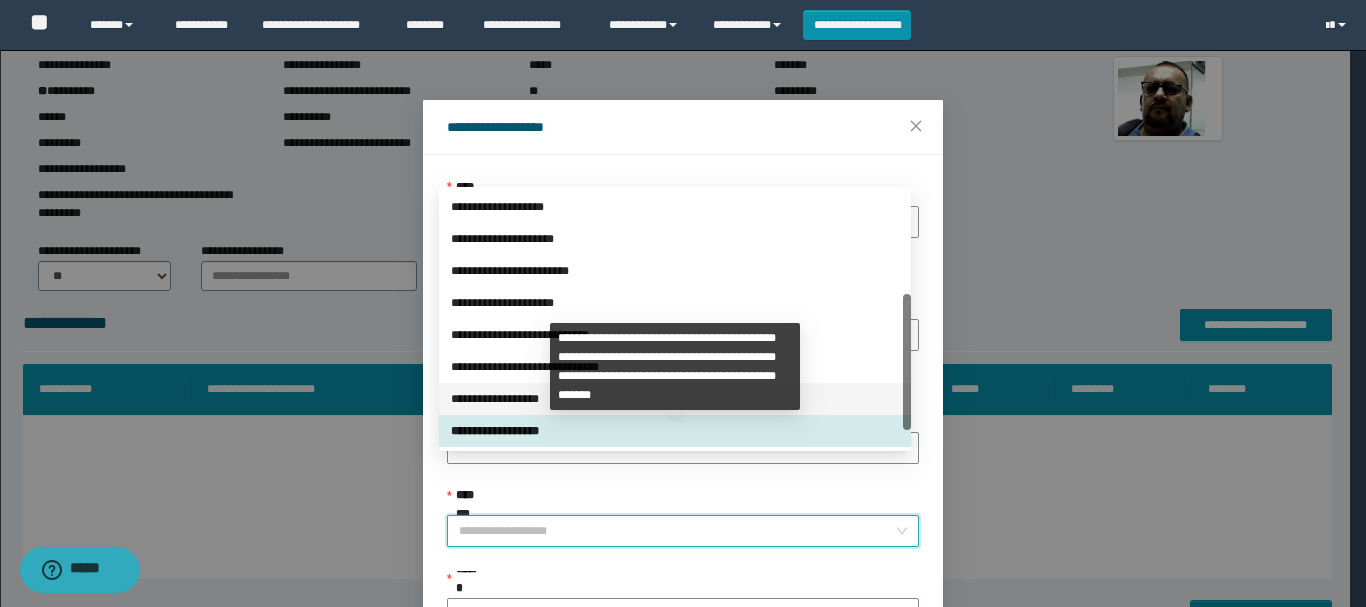 click on "**********" at bounding box center [675, 399] 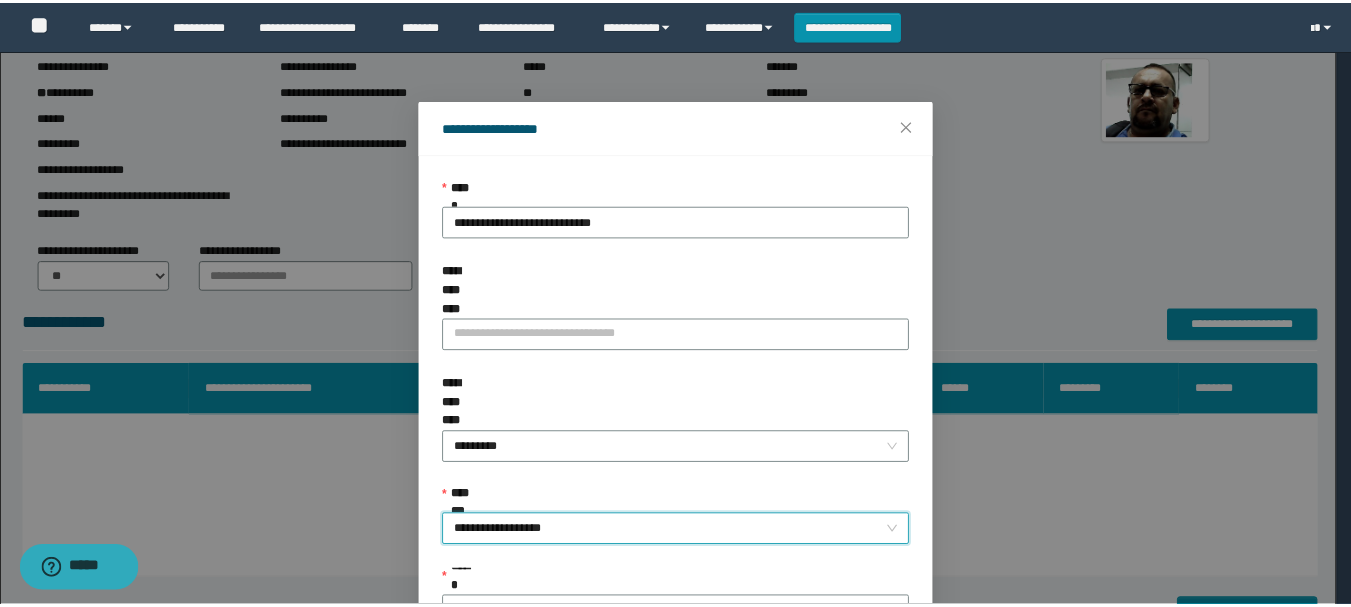 scroll, scrollTop: 145, scrollLeft: 0, axis: vertical 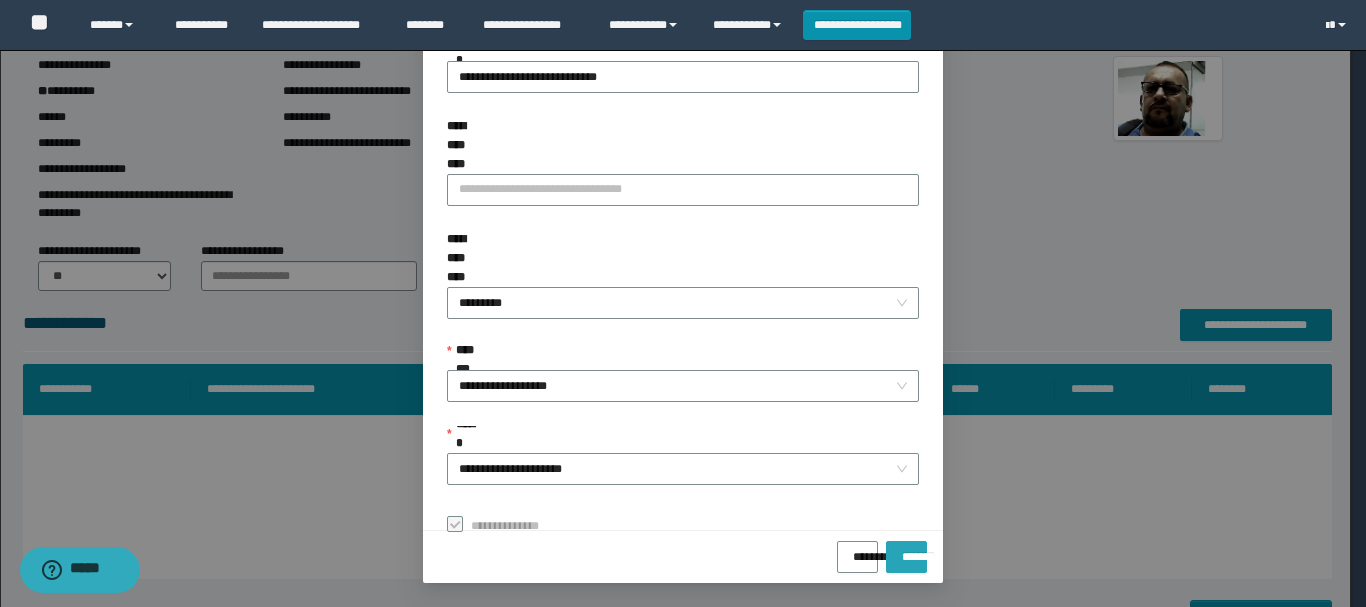 click on "*******" at bounding box center (906, 550) 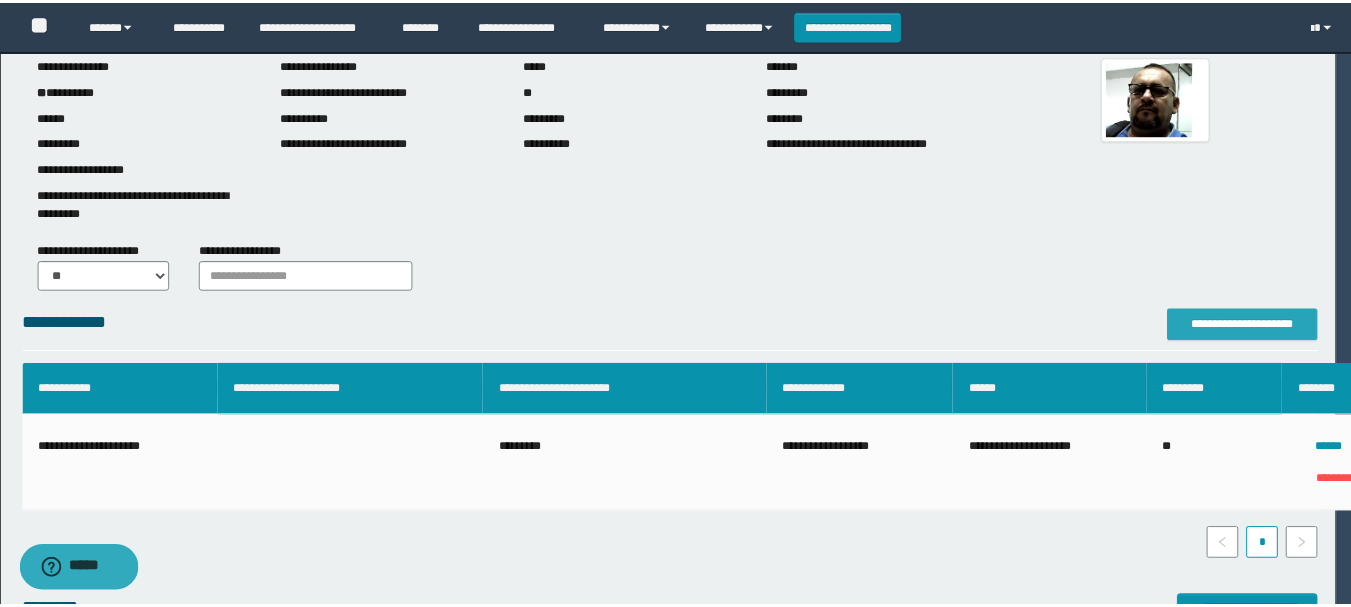 scroll, scrollTop: 0, scrollLeft: 0, axis: both 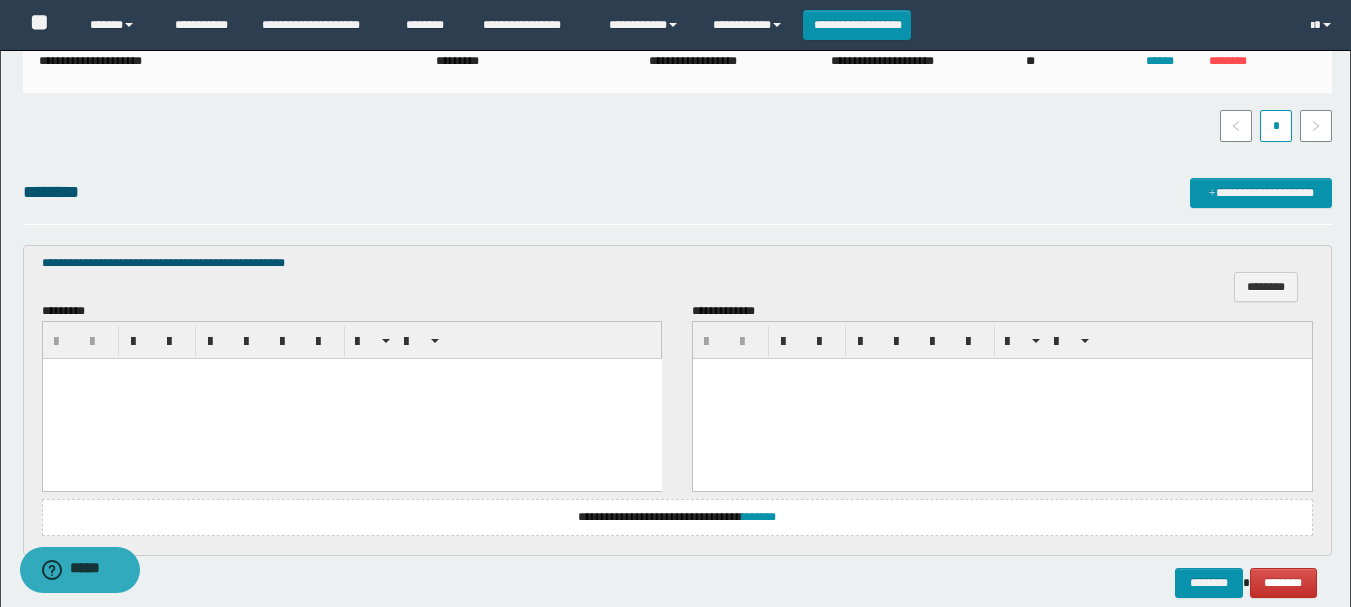 click at bounding box center [351, 399] 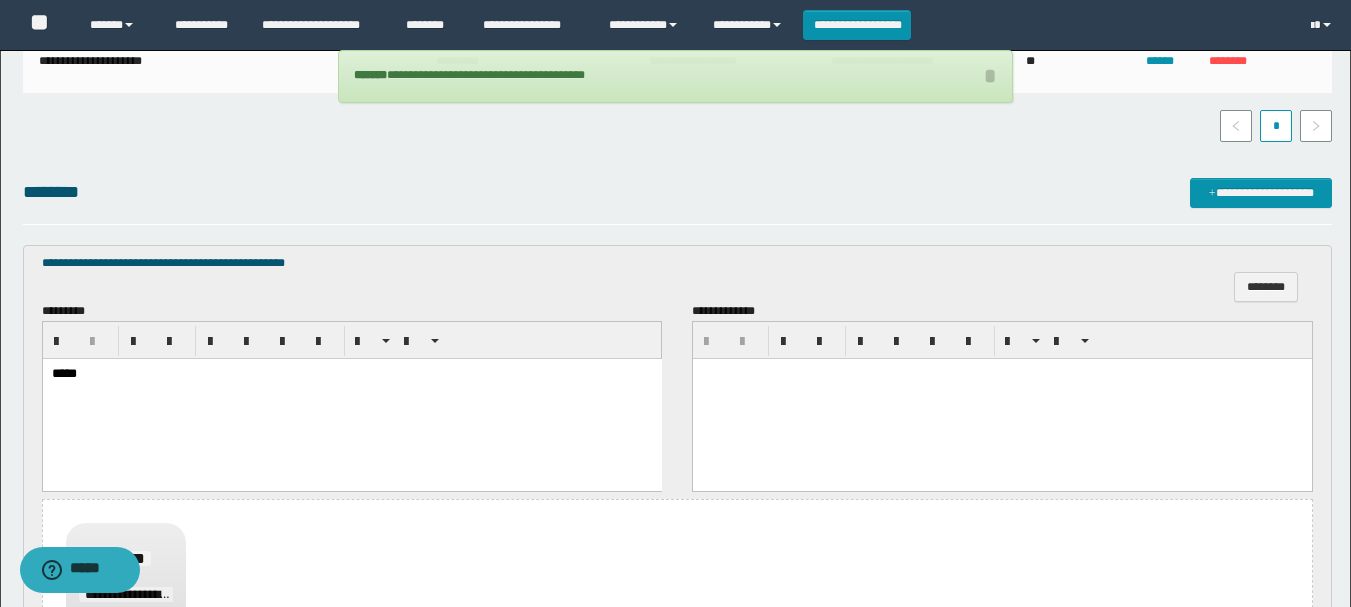 scroll, scrollTop: 687, scrollLeft: 0, axis: vertical 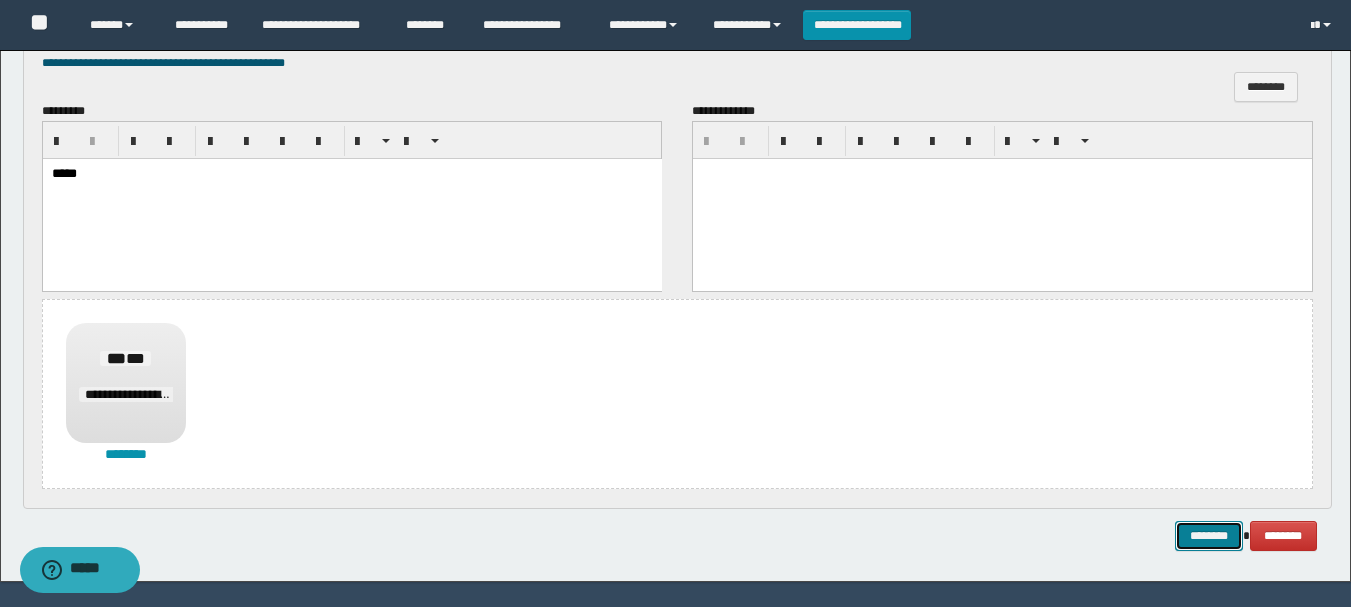 click on "********" at bounding box center (1209, 536) 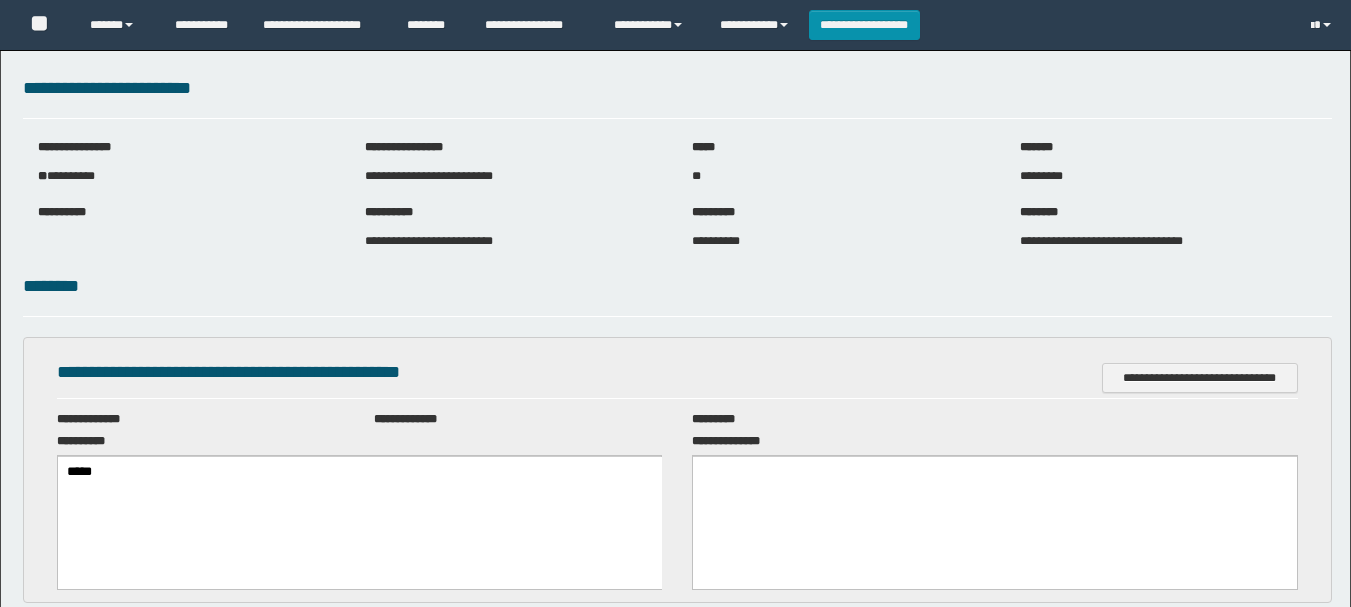 scroll, scrollTop: 0, scrollLeft: 0, axis: both 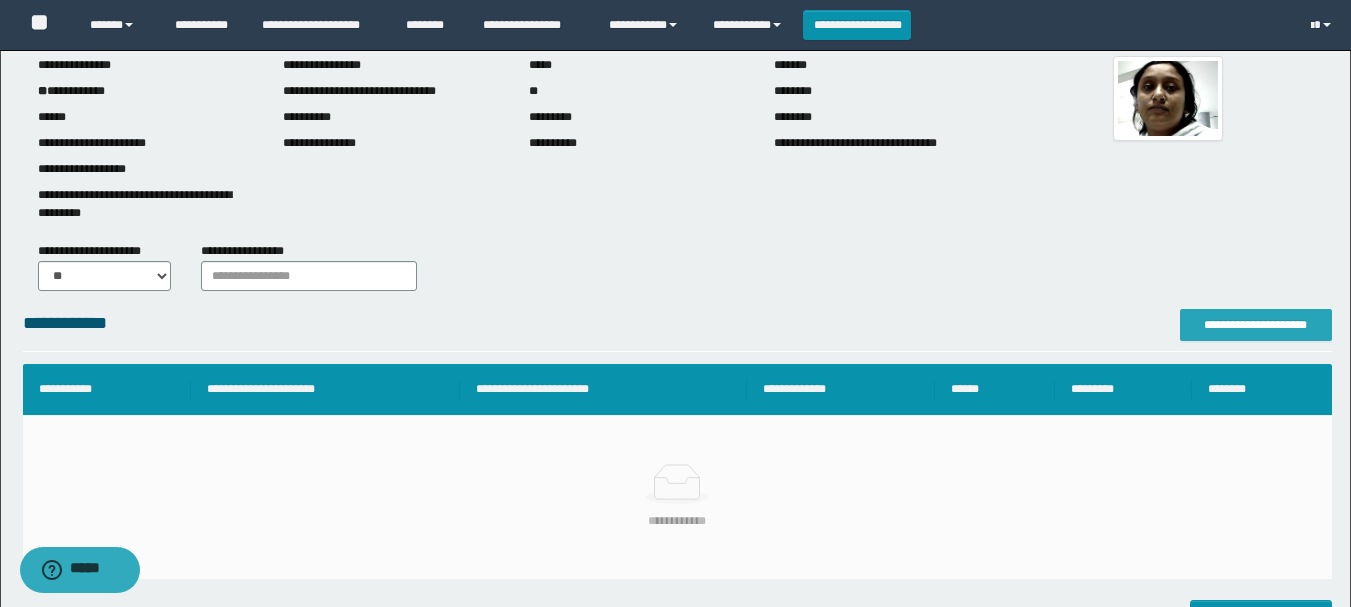 click on "**********" at bounding box center (1256, 325) 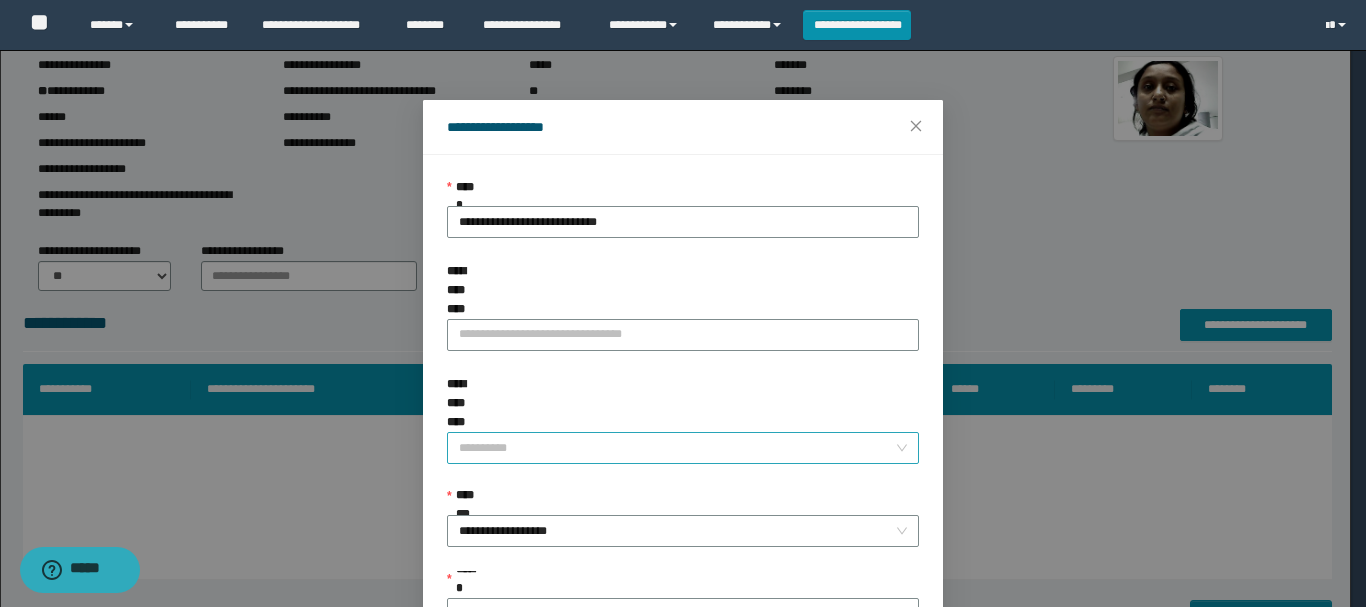 click on "**********" at bounding box center (677, 448) 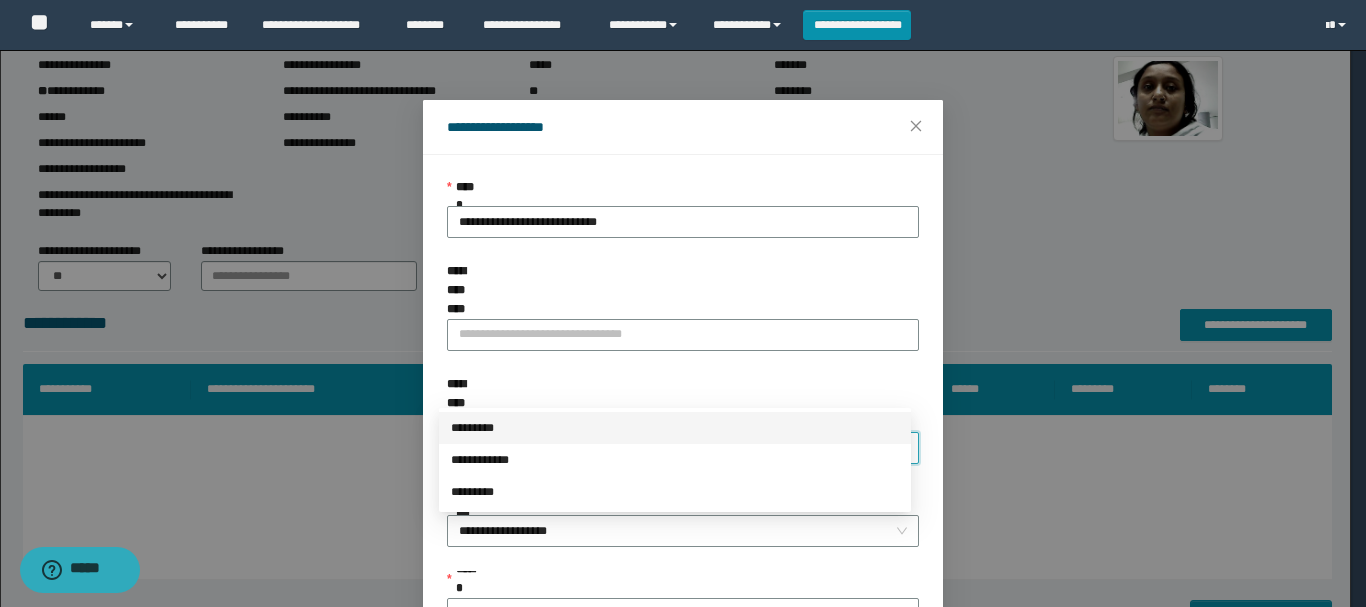 click on "*********" at bounding box center [675, 428] 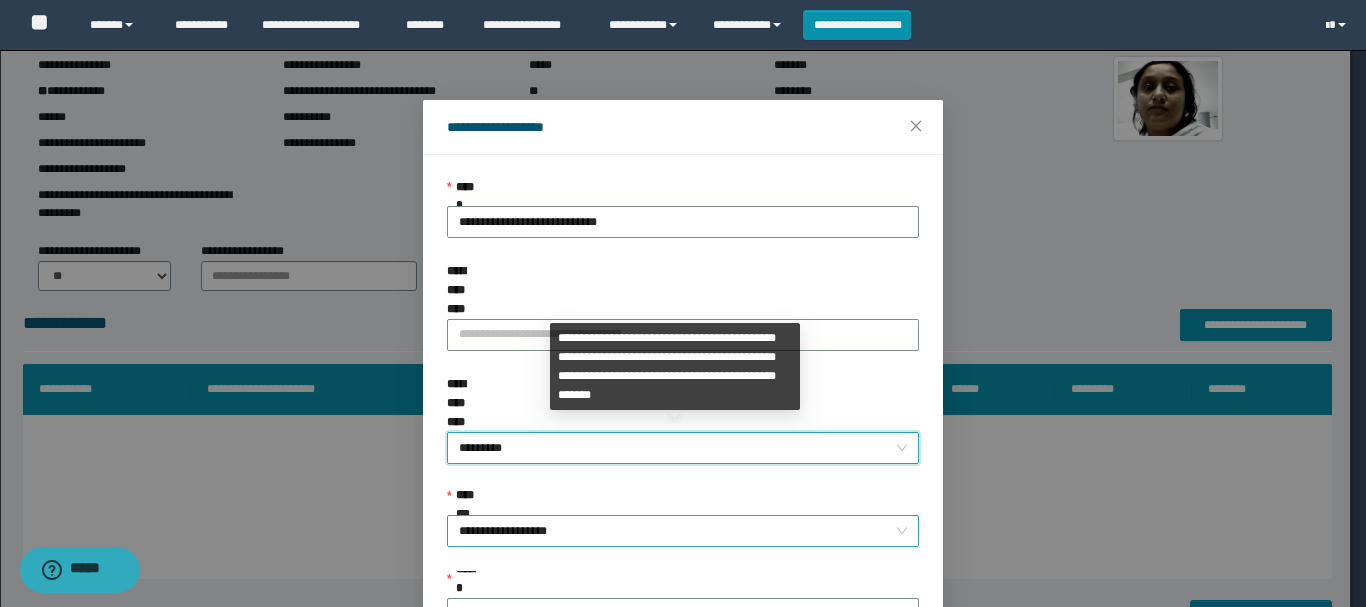 click on "**********" at bounding box center (683, 531) 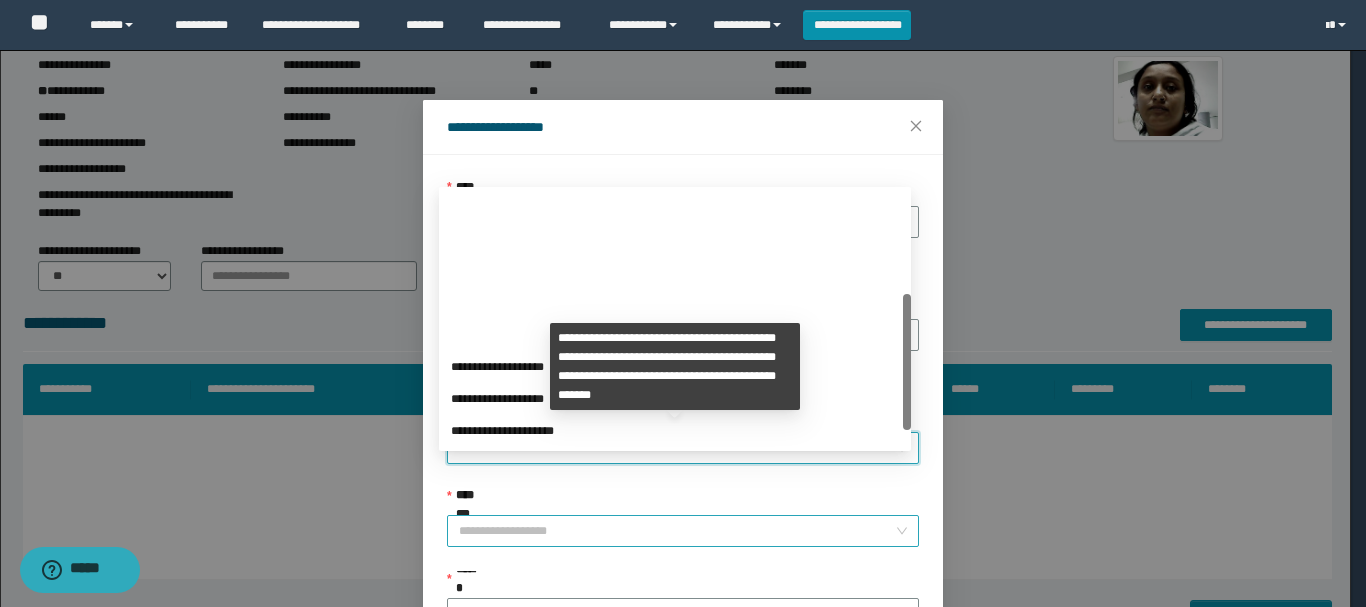 scroll, scrollTop: 192, scrollLeft: 0, axis: vertical 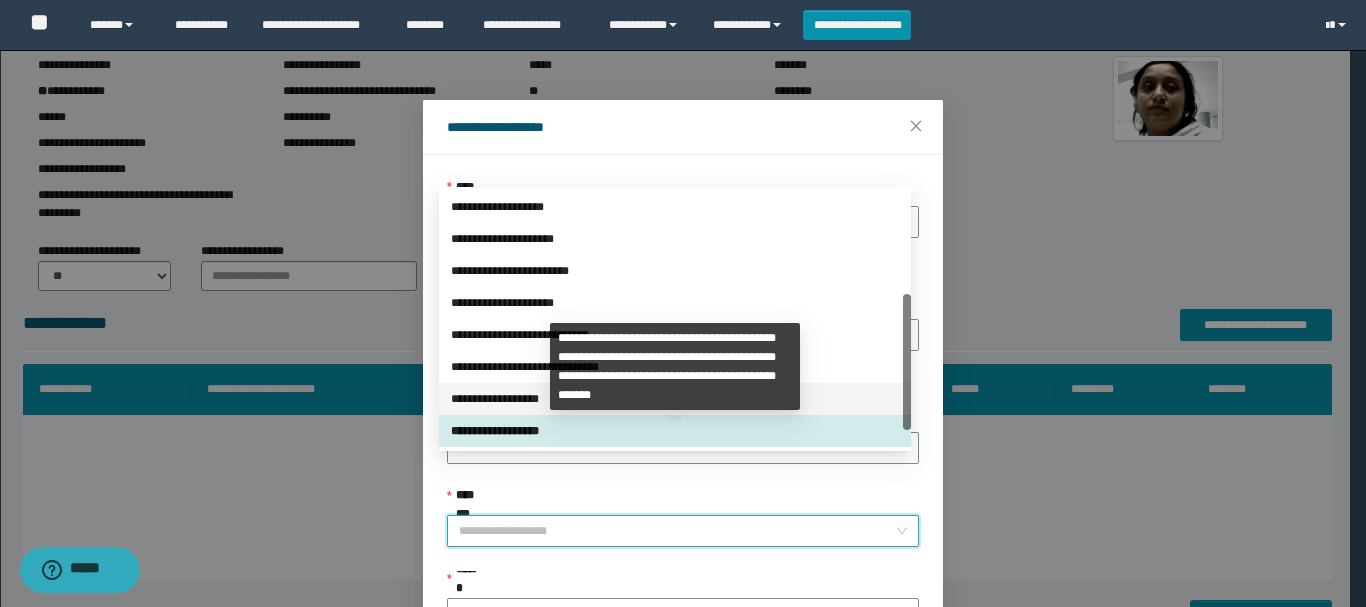 click on "**********" at bounding box center [675, 399] 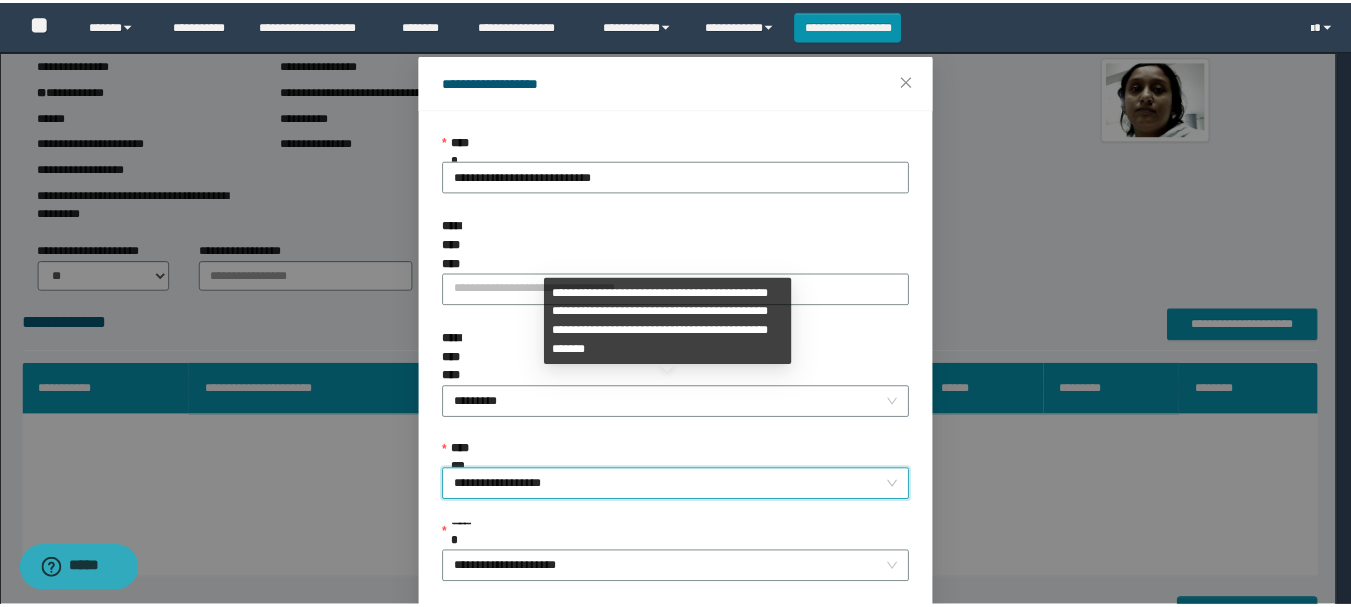 scroll, scrollTop: 145, scrollLeft: 0, axis: vertical 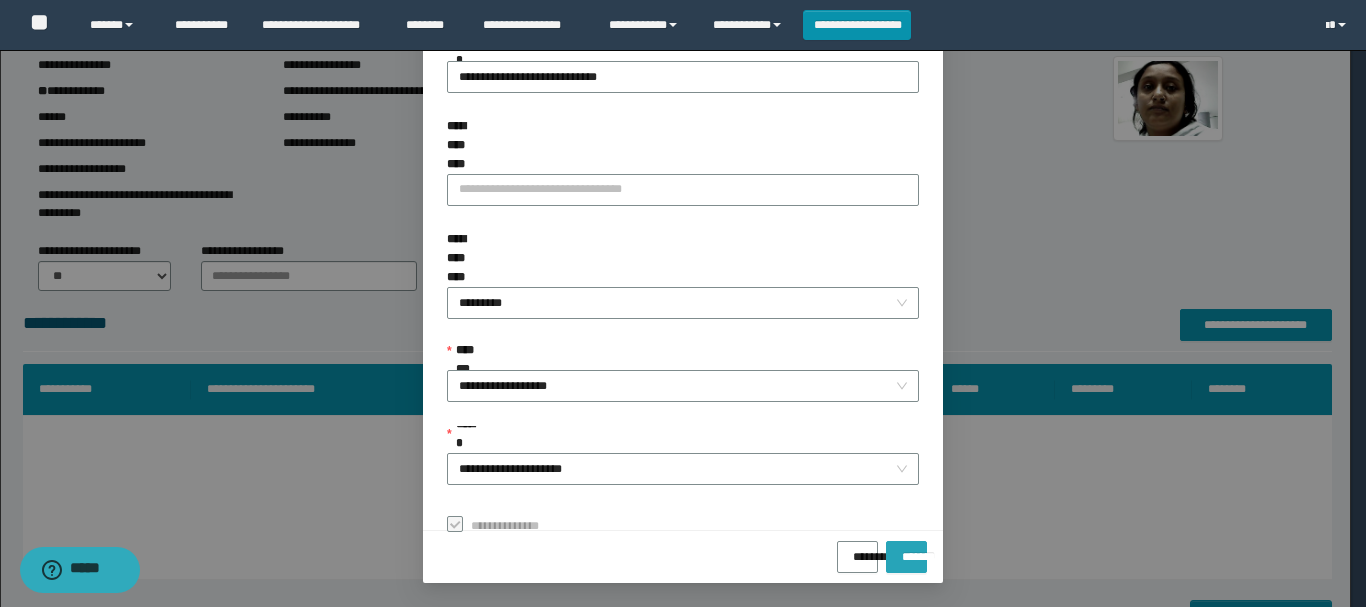click on "*******" at bounding box center [906, 550] 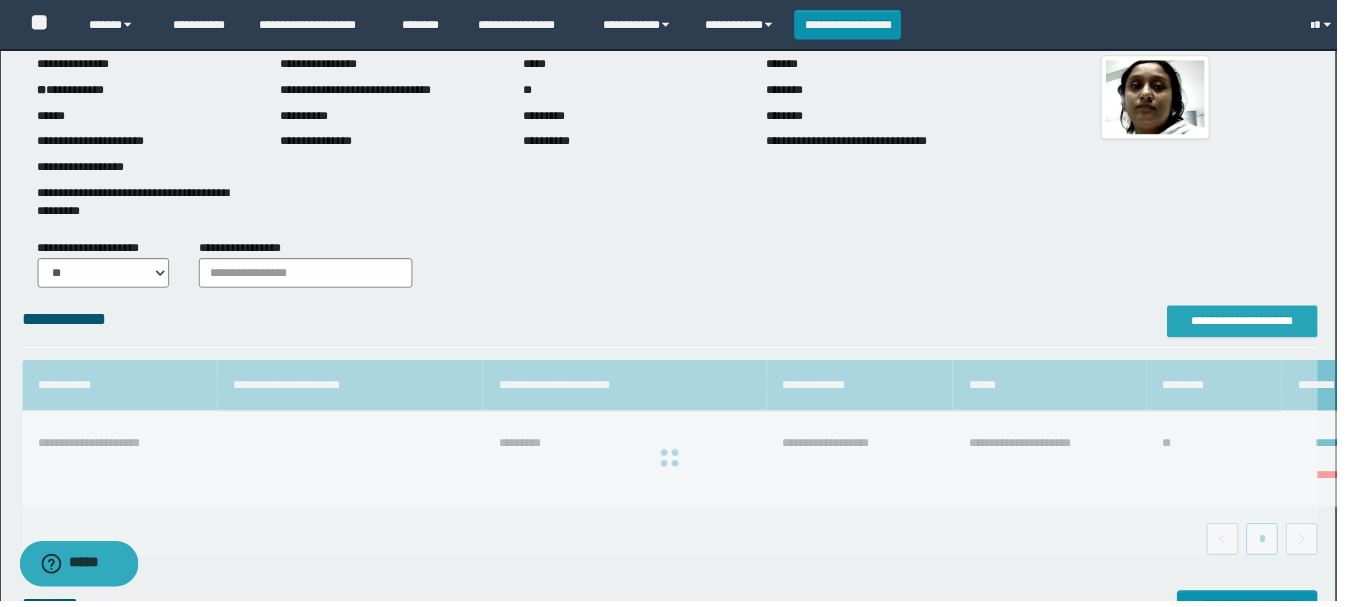 scroll, scrollTop: 0, scrollLeft: 0, axis: both 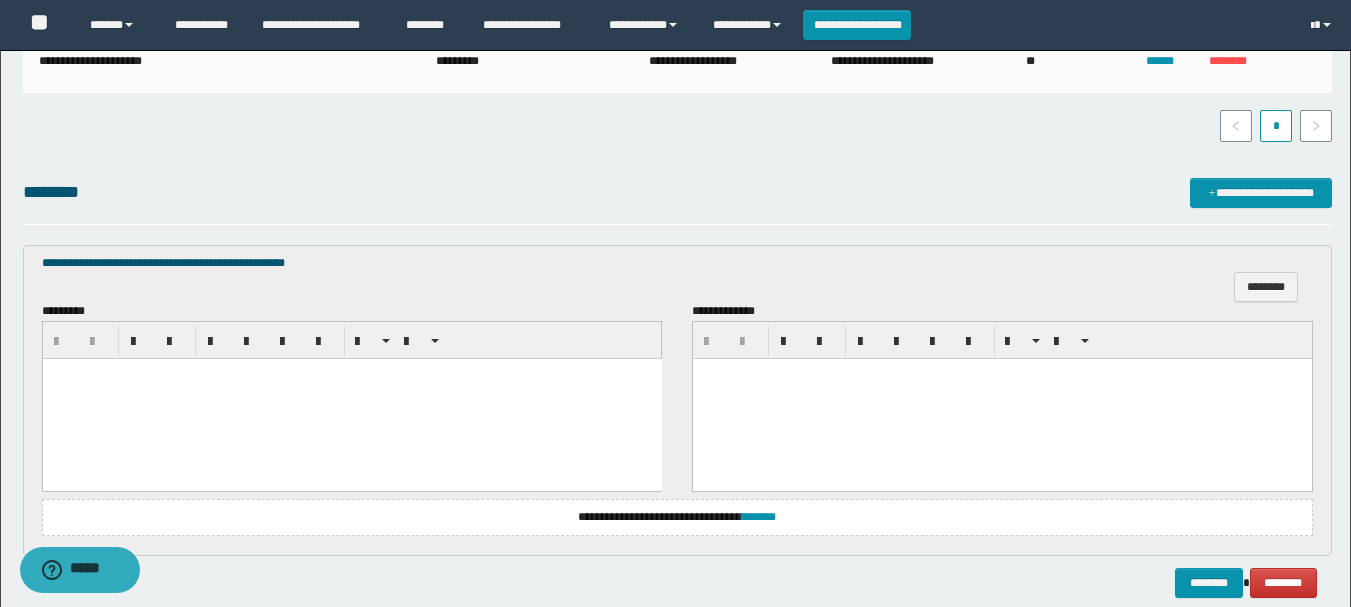 click at bounding box center [351, 399] 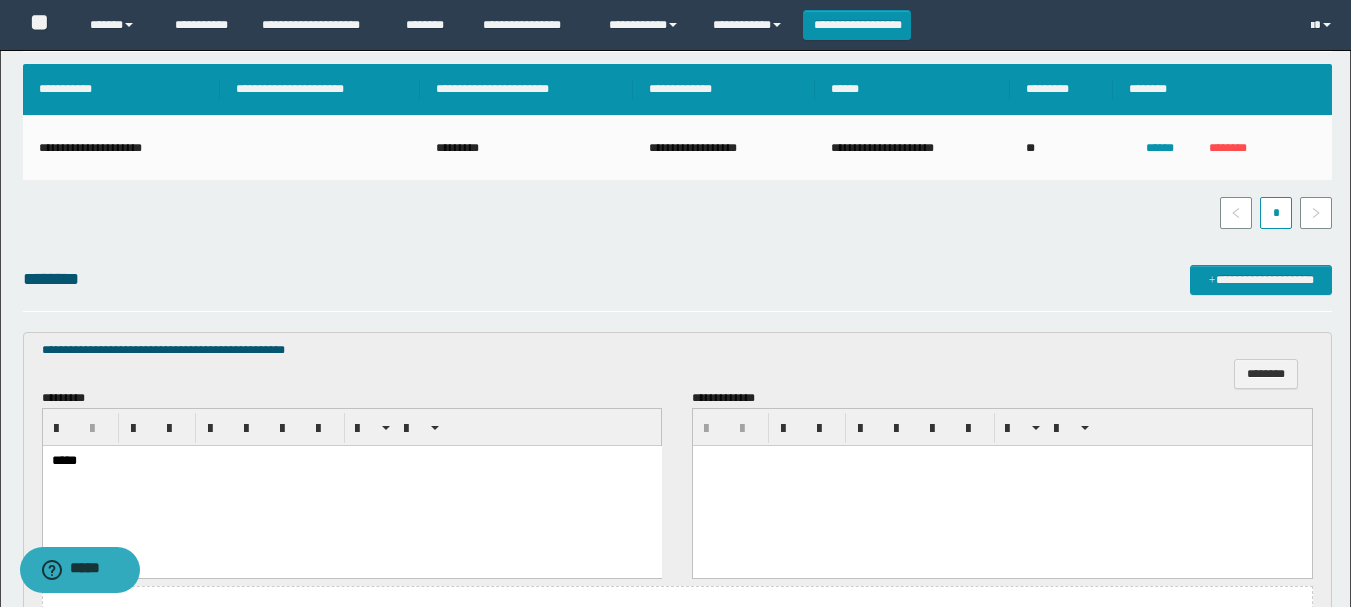 scroll, scrollTop: 740, scrollLeft: 0, axis: vertical 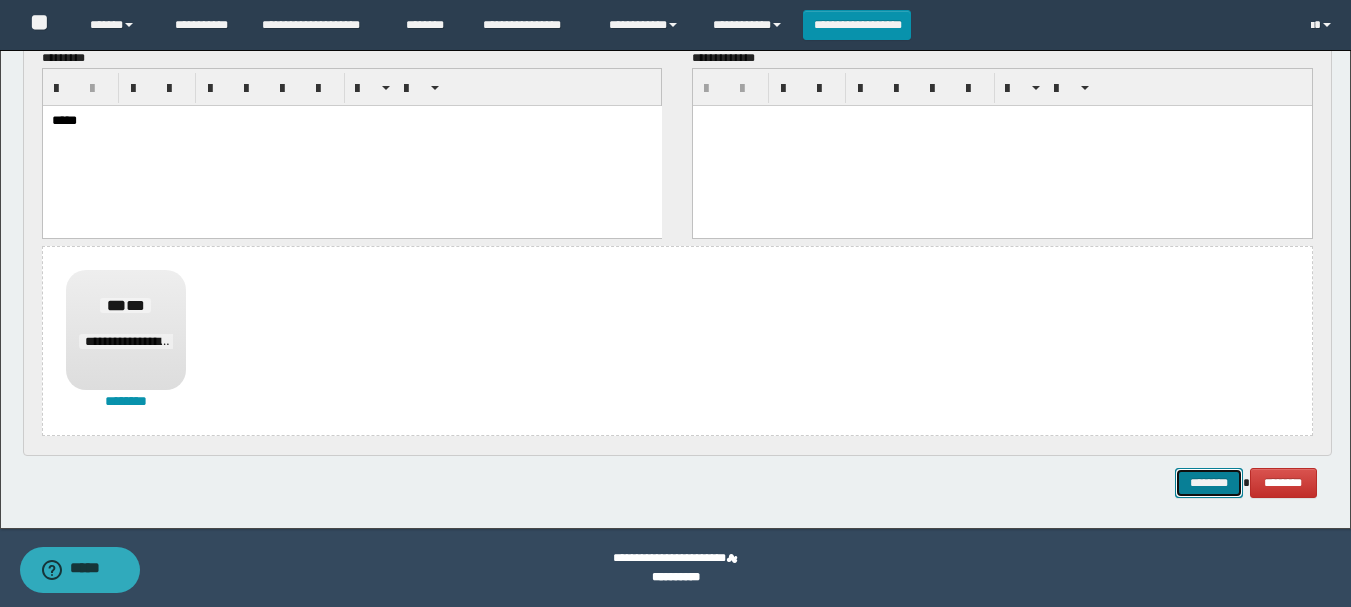 click on "********" at bounding box center (1209, 483) 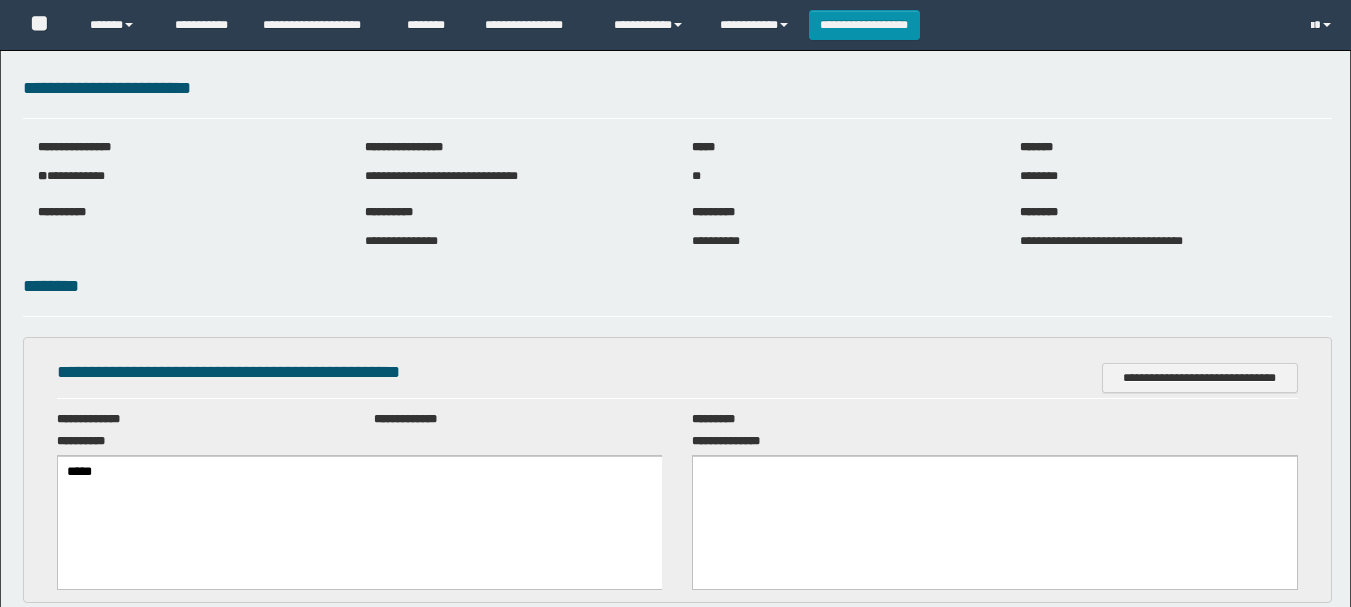 scroll, scrollTop: 0, scrollLeft: 0, axis: both 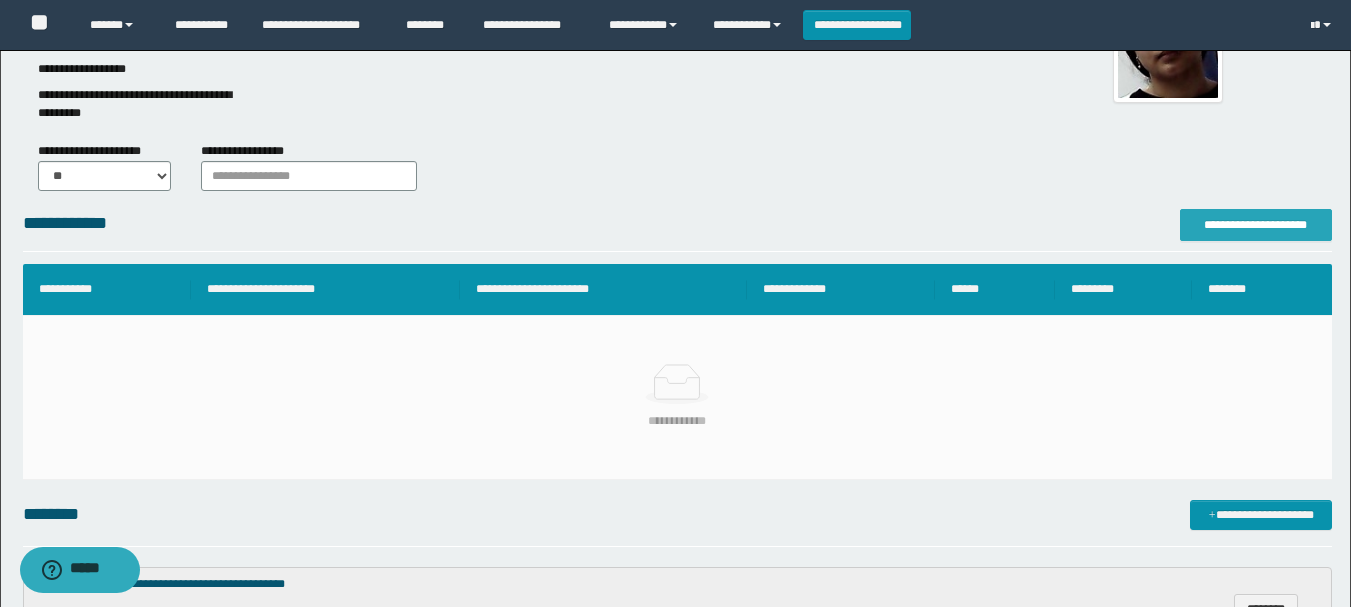 click on "**********" at bounding box center [1256, 225] 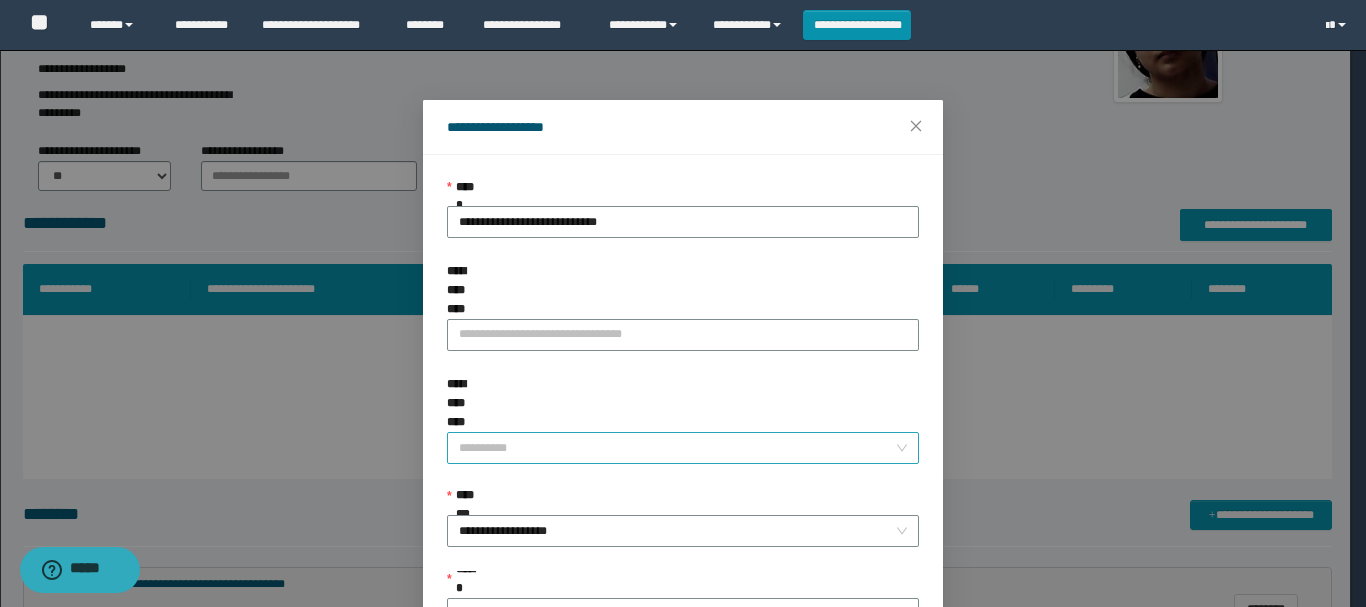 click on "**********" at bounding box center [677, 448] 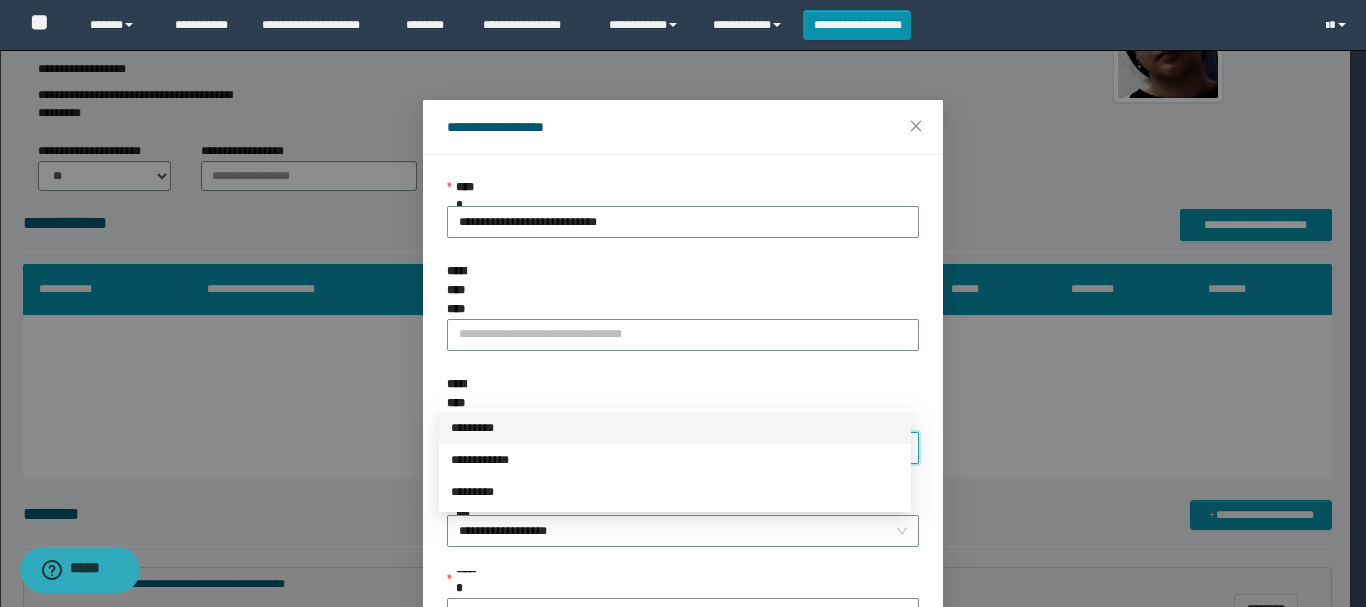 click on "*********" at bounding box center (675, 428) 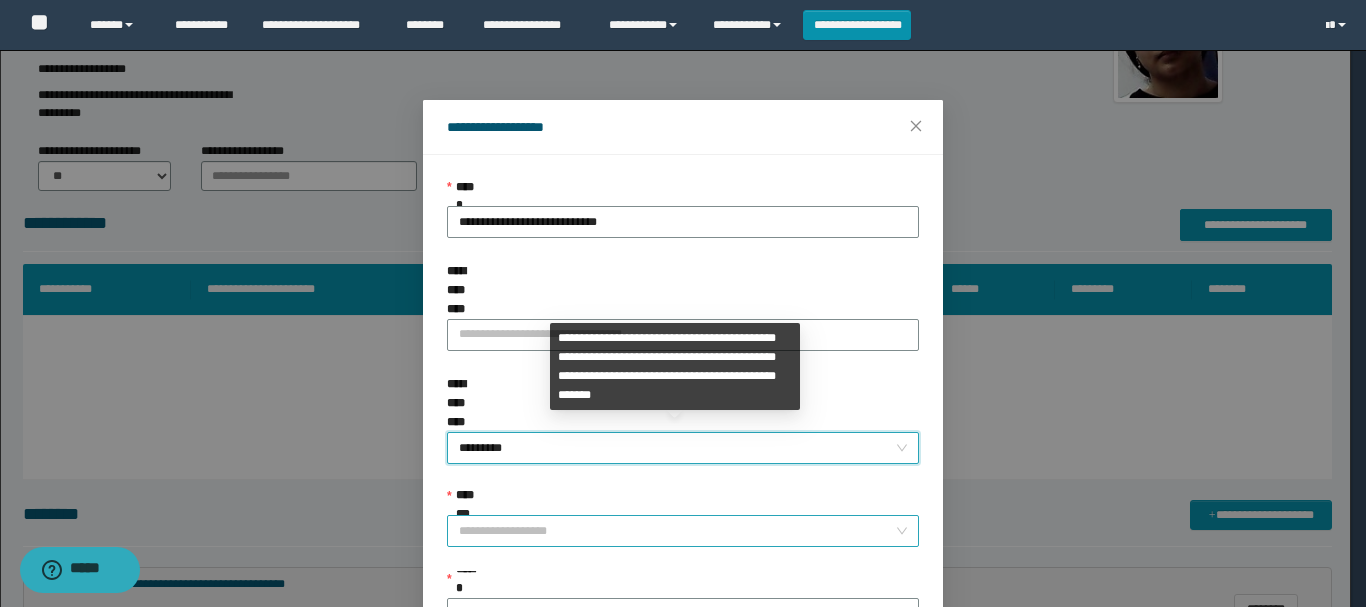 click on "**********" at bounding box center [683, 531] 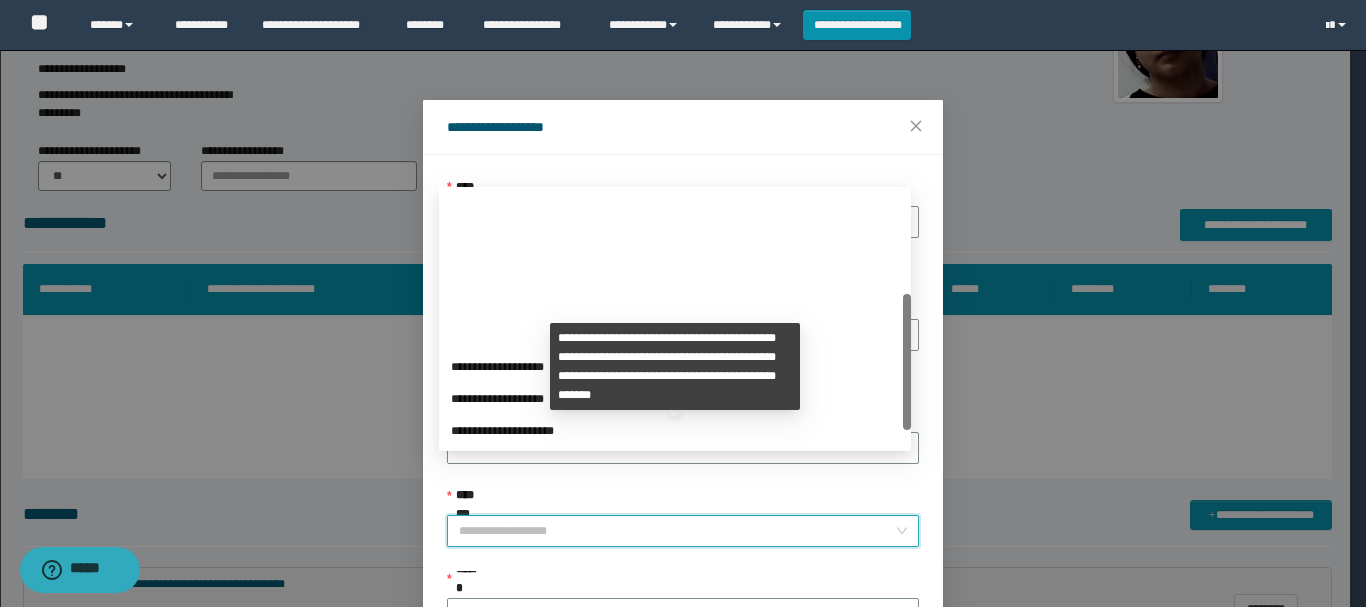 scroll, scrollTop: 192, scrollLeft: 0, axis: vertical 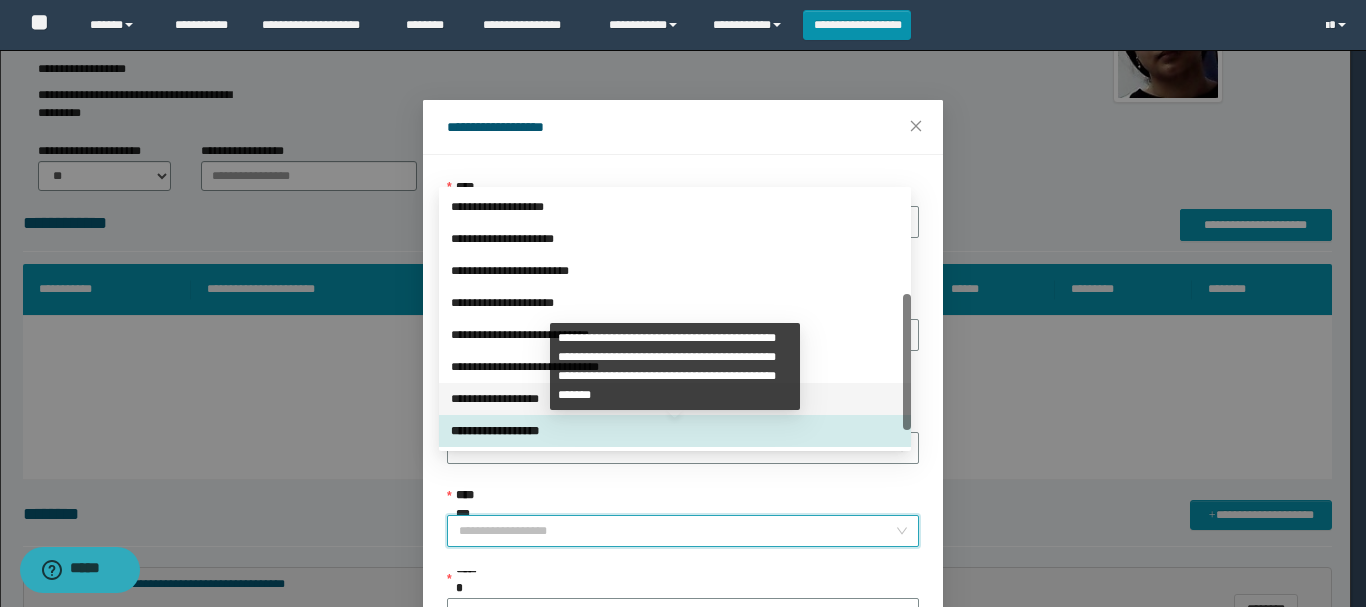 click on "**********" at bounding box center [675, 399] 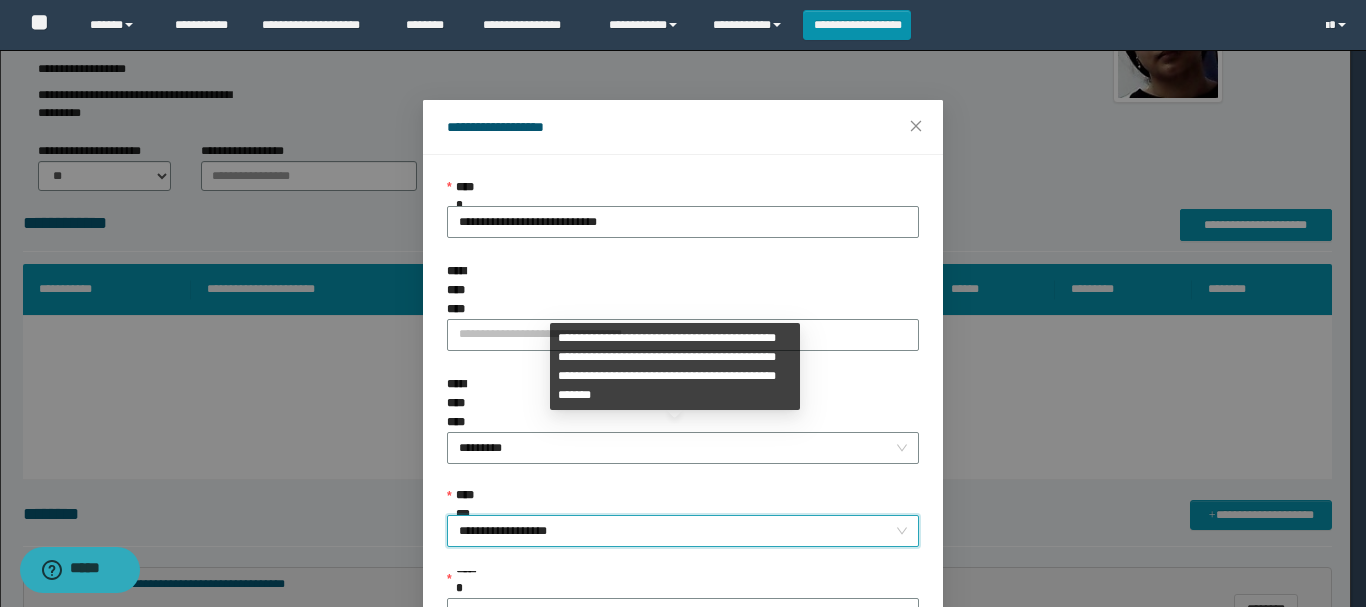 scroll, scrollTop: 145, scrollLeft: 0, axis: vertical 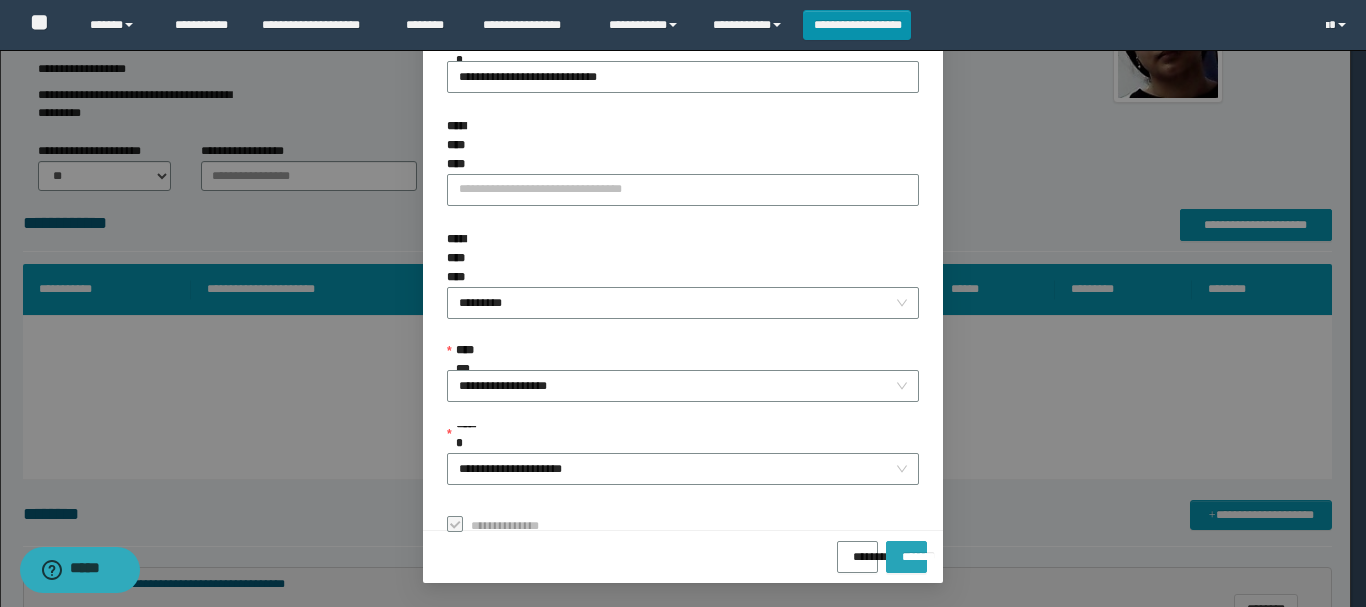 click on "*******" at bounding box center [906, 550] 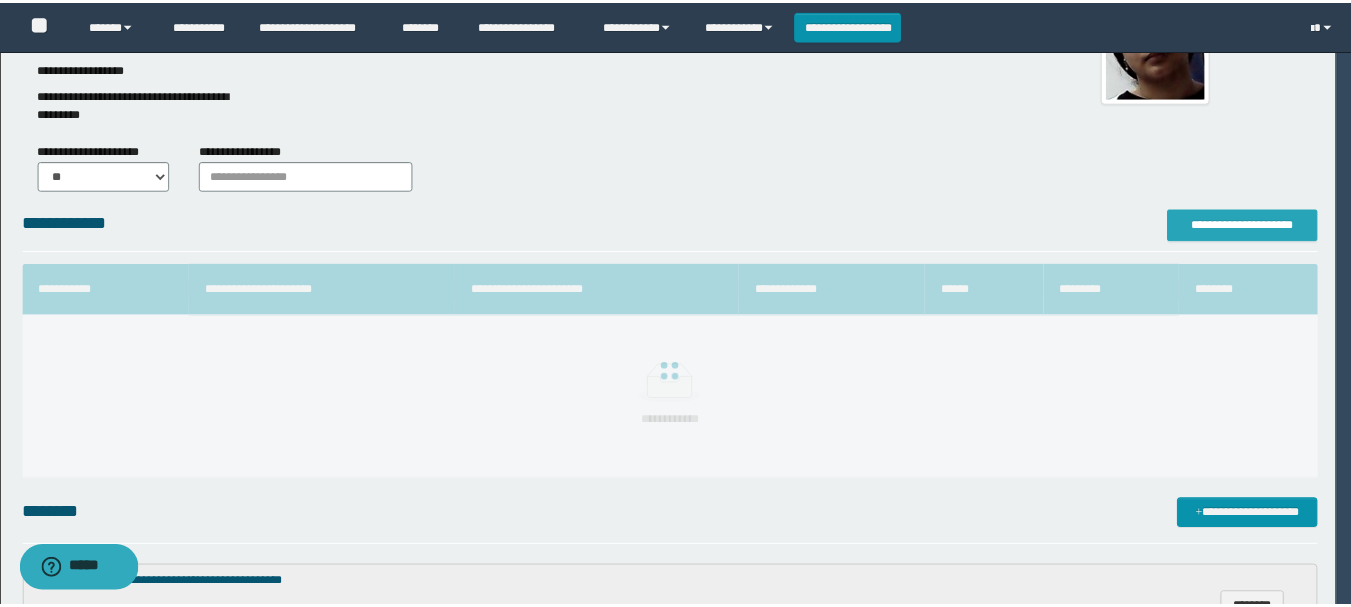scroll, scrollTop: 0, scrollLeft: 0, axis: both 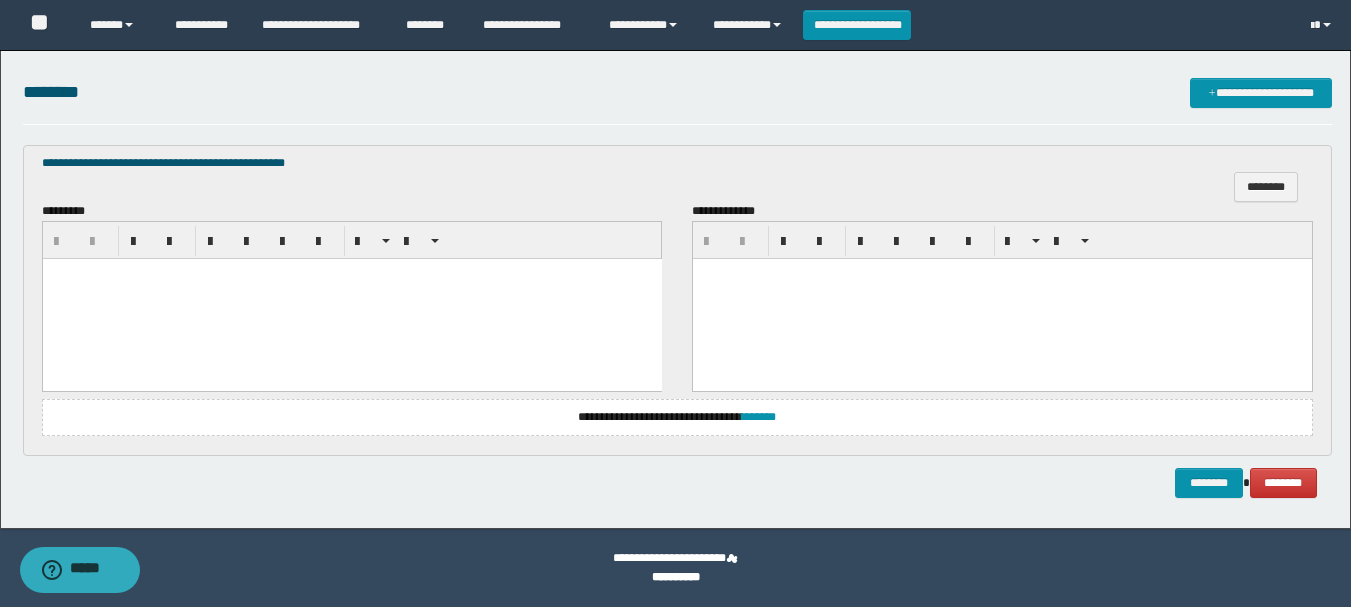 click at bounding box center (351, 299) 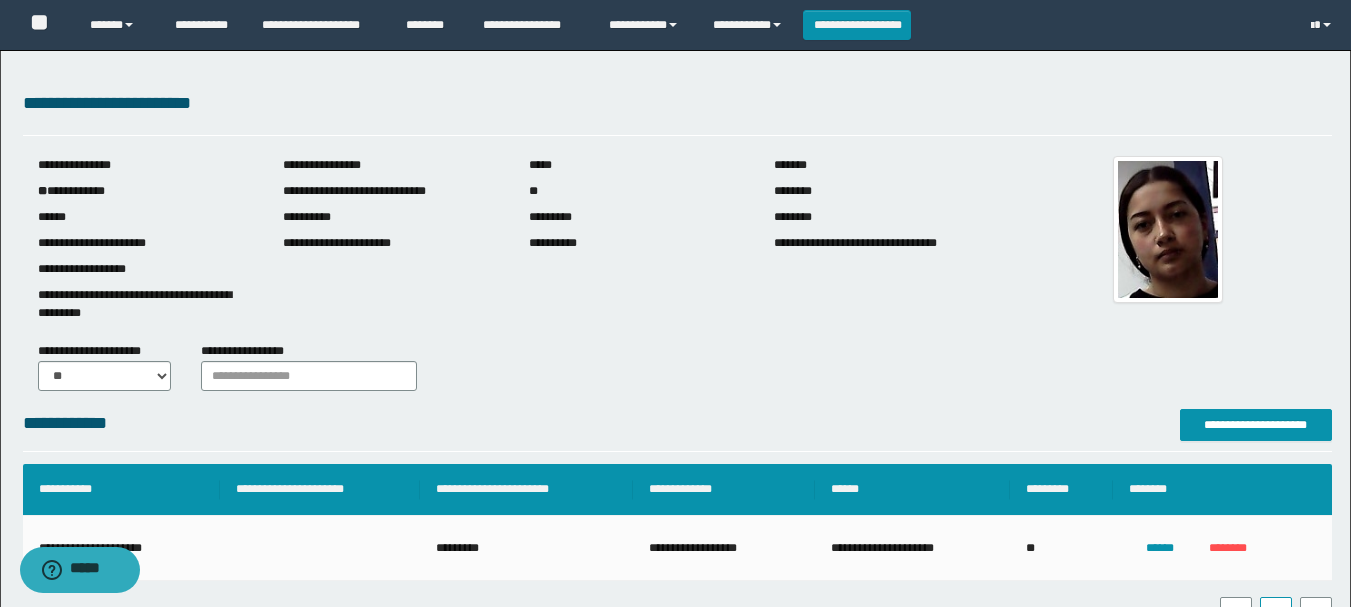 scroll, scrollTop: 587, scrollLeft: 0, axis: vertical 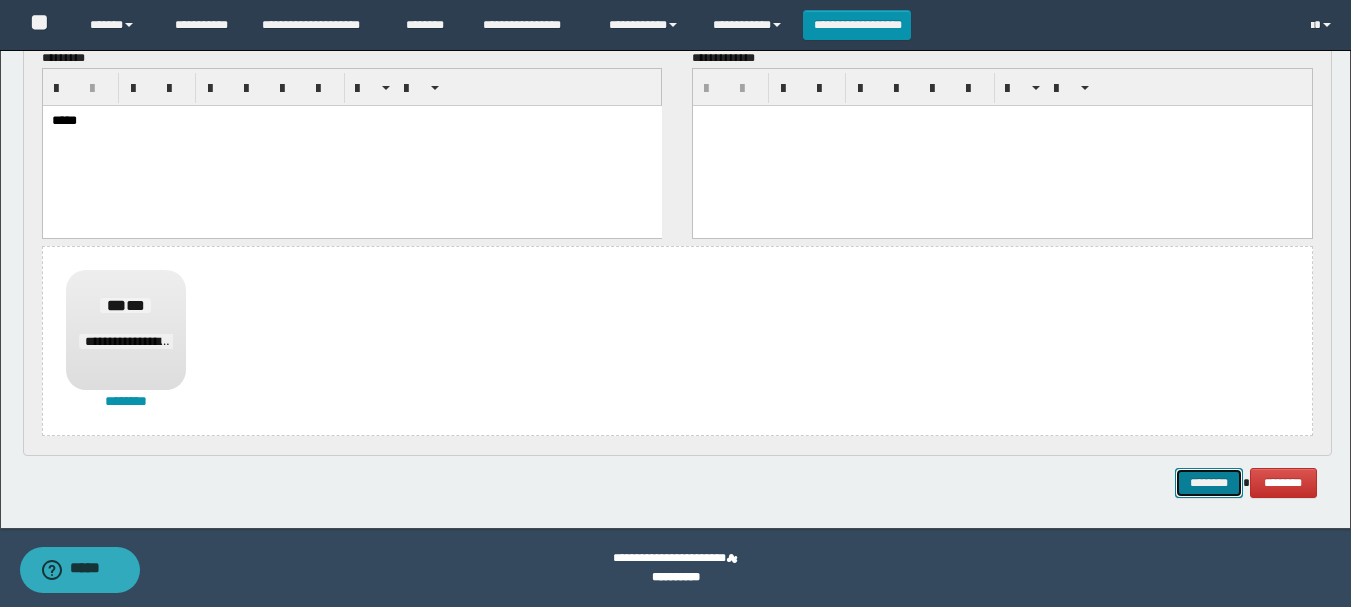 click on "********" at bounding box center [1209, 483] 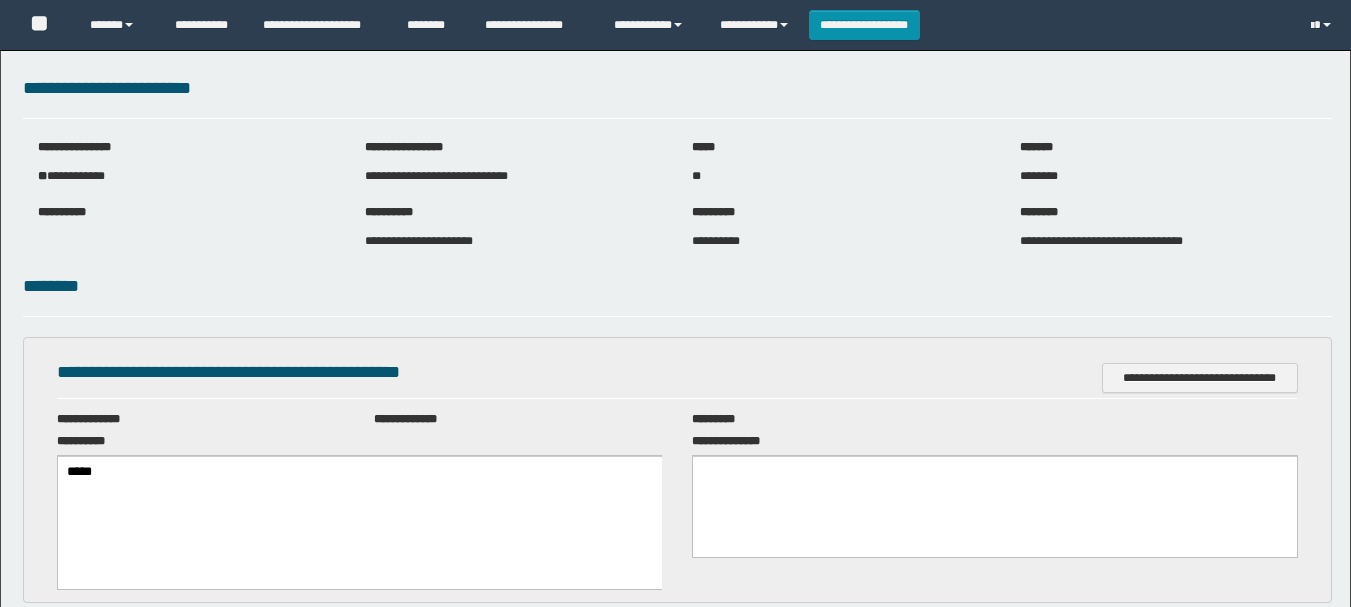 scroll, scrollTop: 0, scrollLeft: 0, axis: both 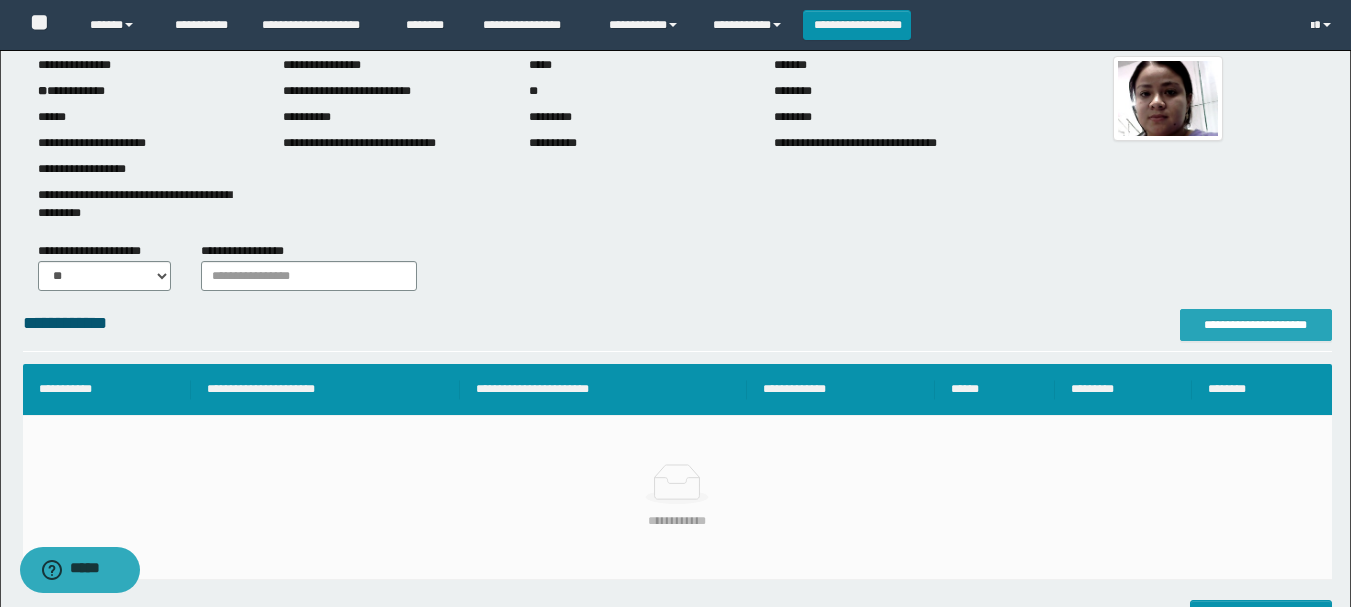 click on "**********" at bounding box center [1256, 325] 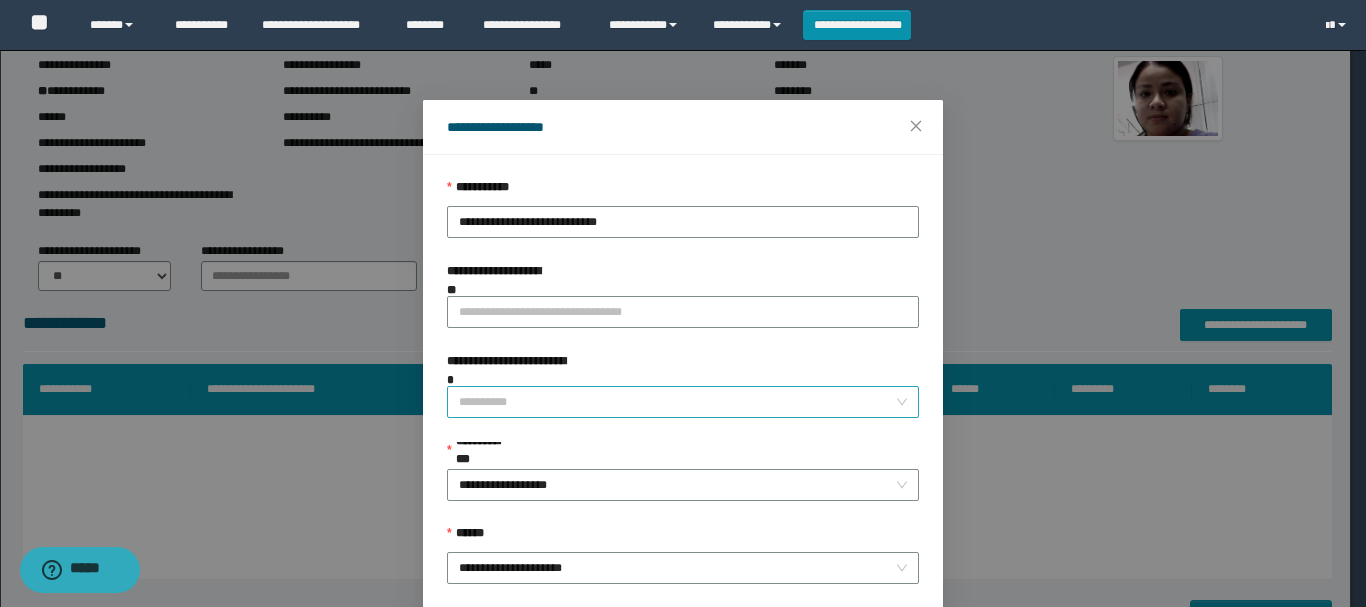click on "**********" at bounding box center [677, 402] 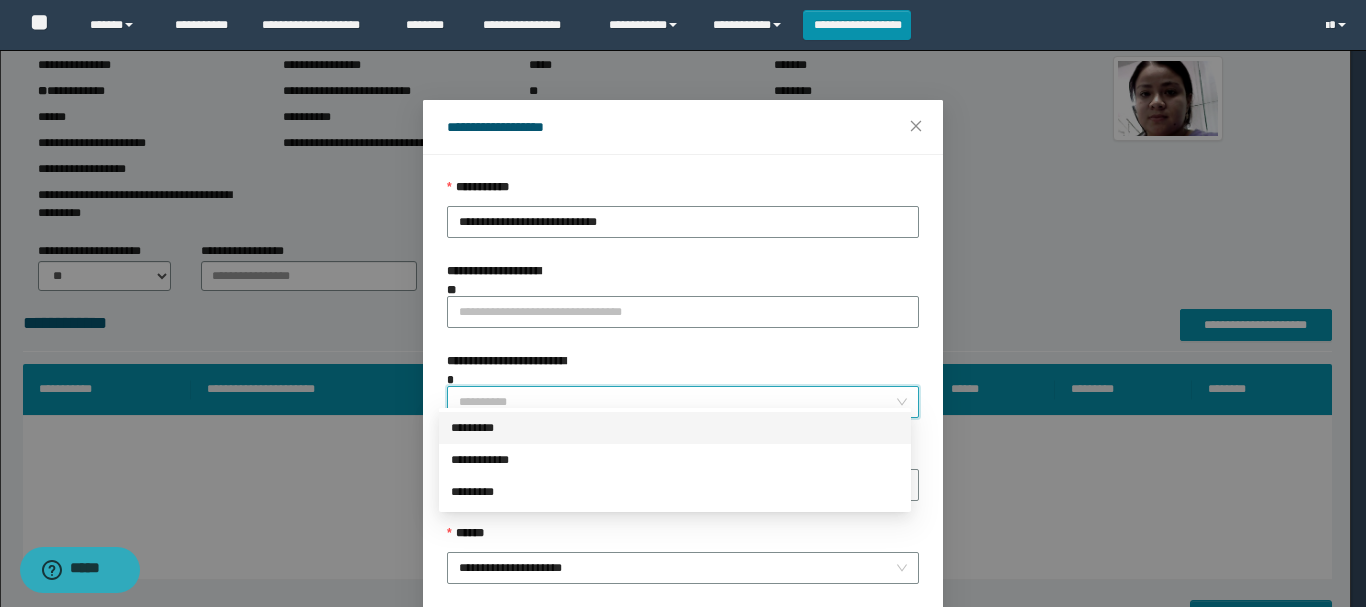 click on "*********" at bounding box center [675, 428] 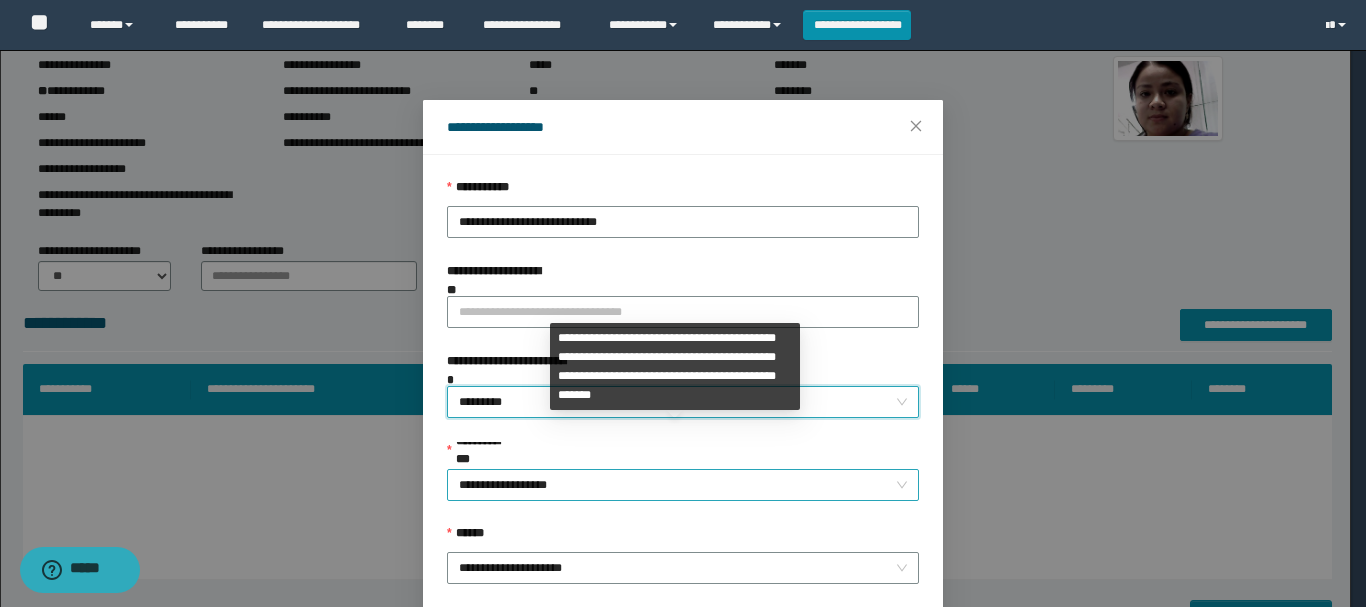 click on "**********" at bounding box center [683, 485] 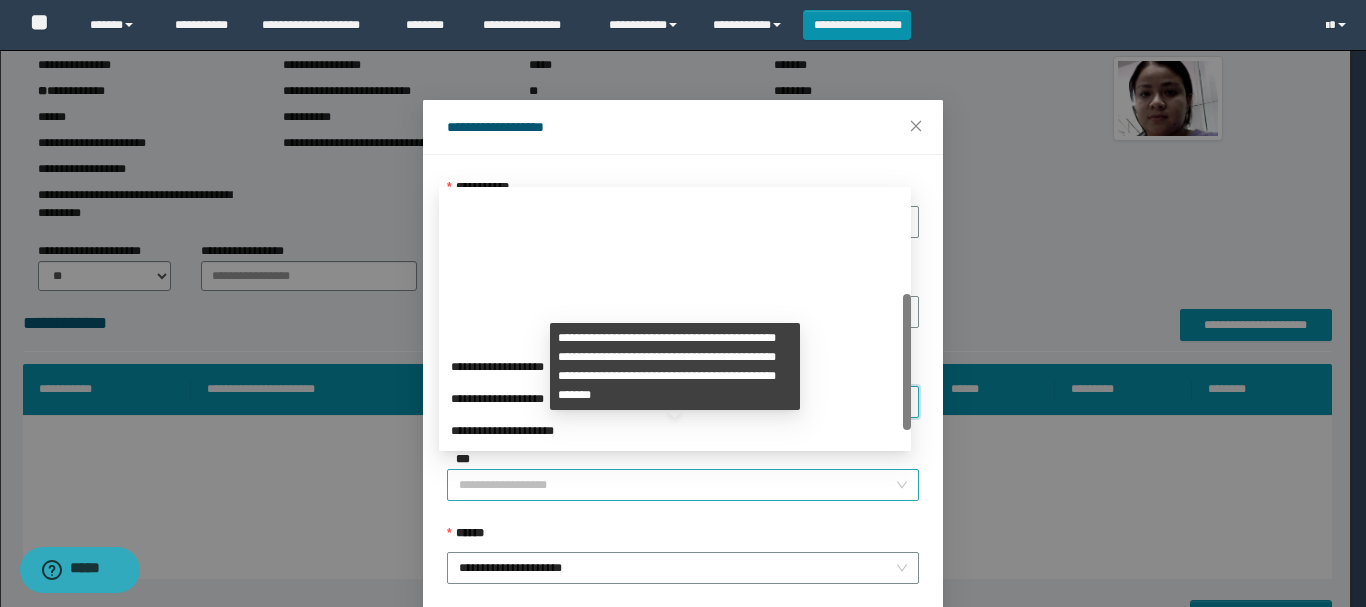 scroll, scrollTop: 192, scrollLeft: 0, axis: vertical 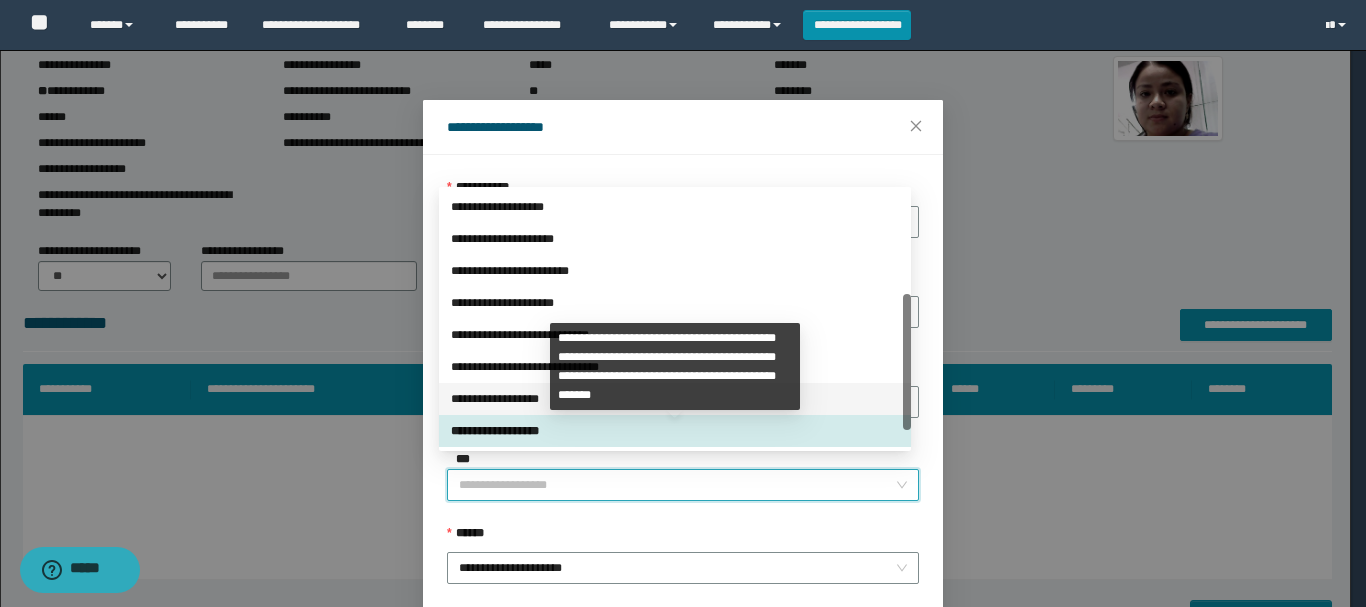 click on "**********" at bounding box center [675, 399] 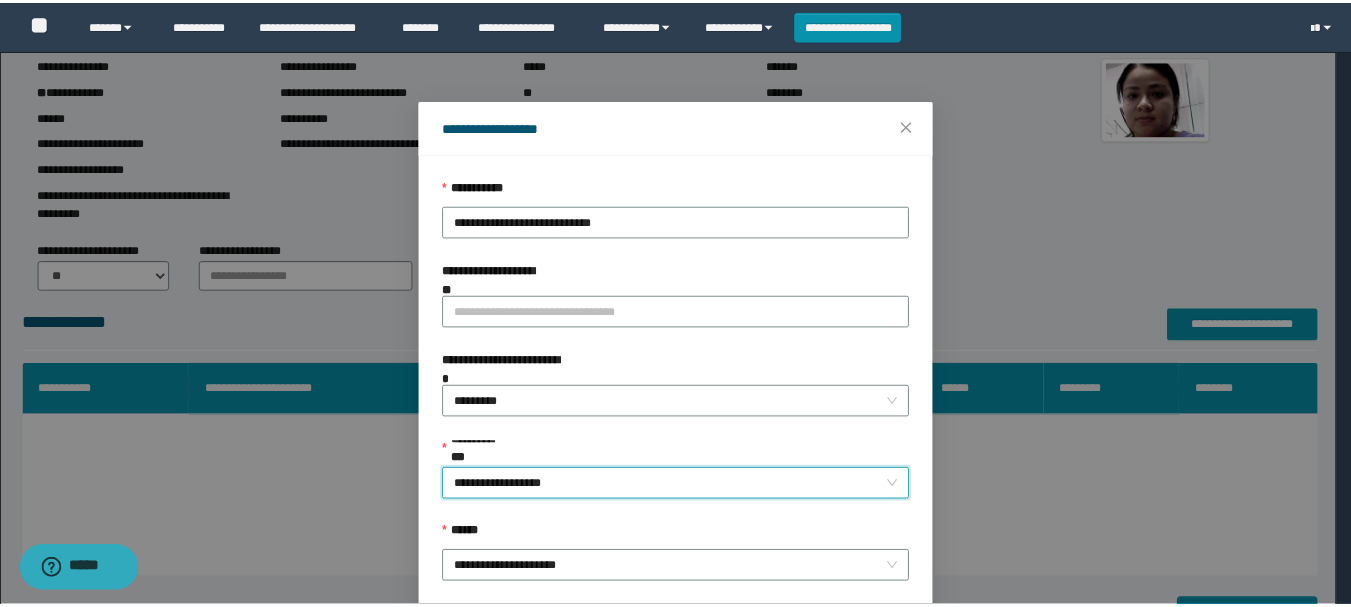 scroll, scrollTop: 145, scrollLeft: 0, axis: vertical 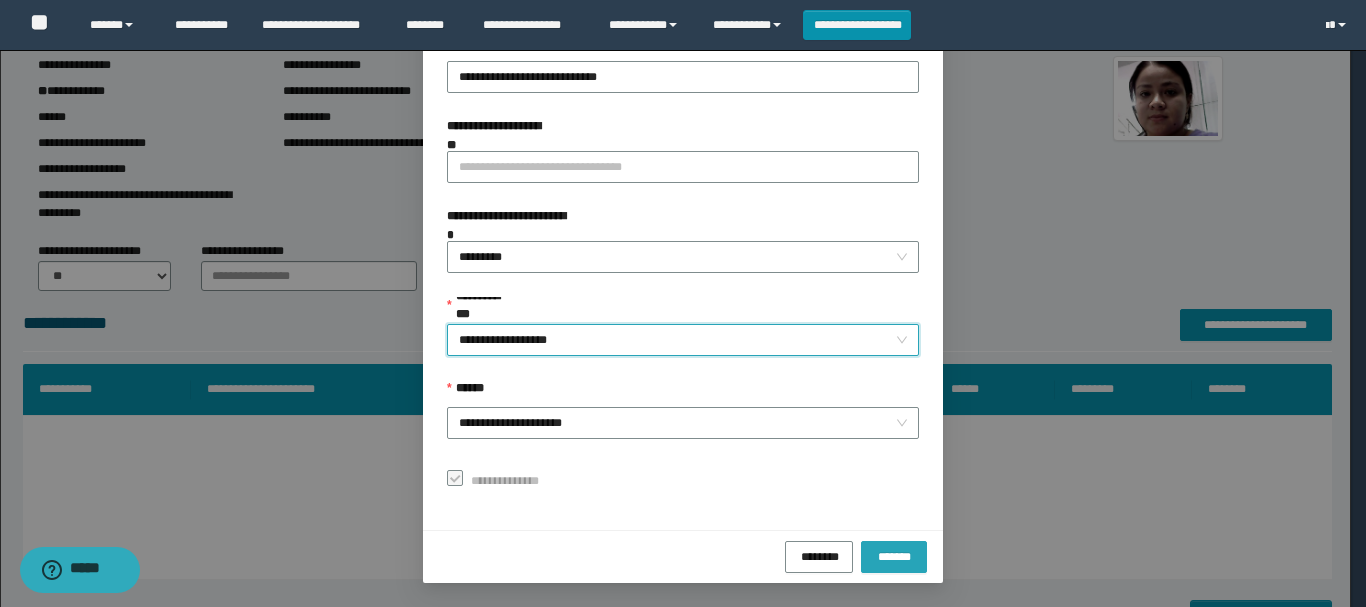 click on "*******" at bounding box center [894, 555] 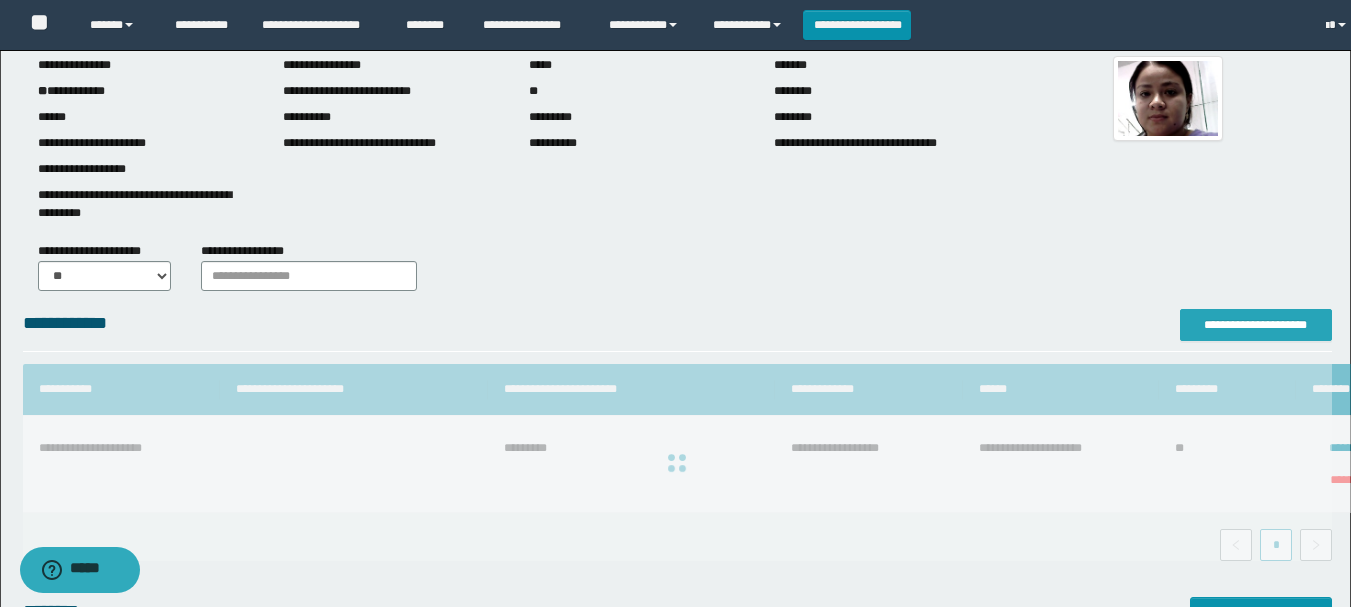 scroll, scrollTop: 0, scrollLeft: 0, axis: both 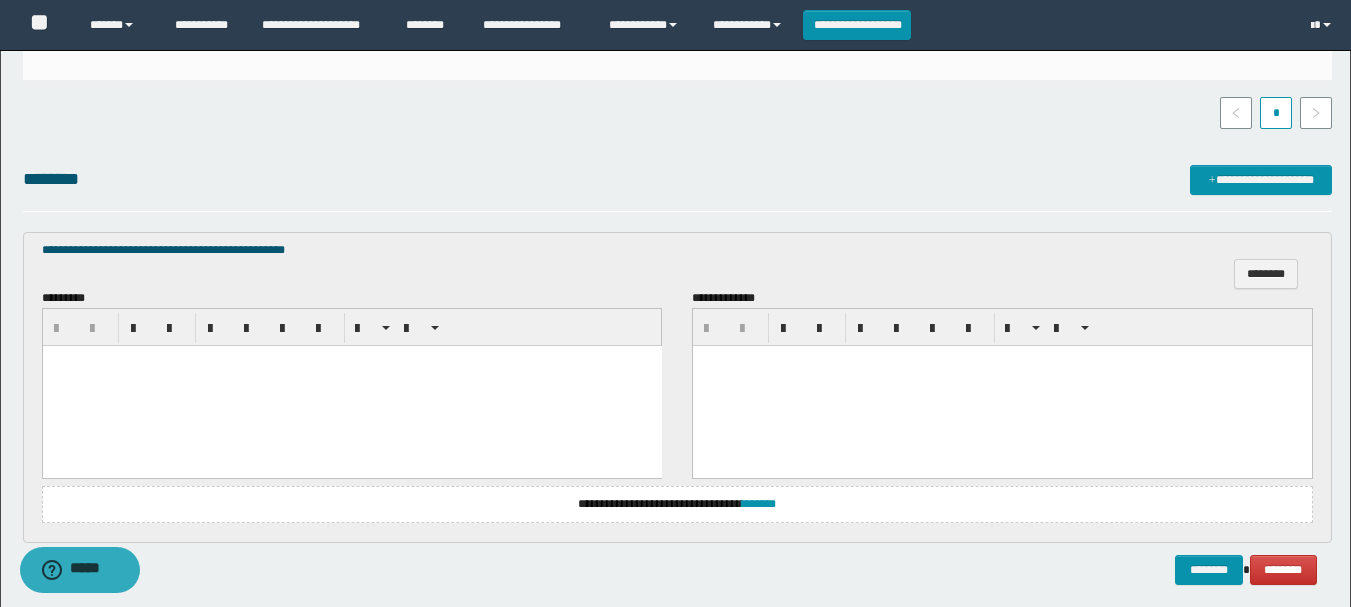 click at bounding box center [351, 386] 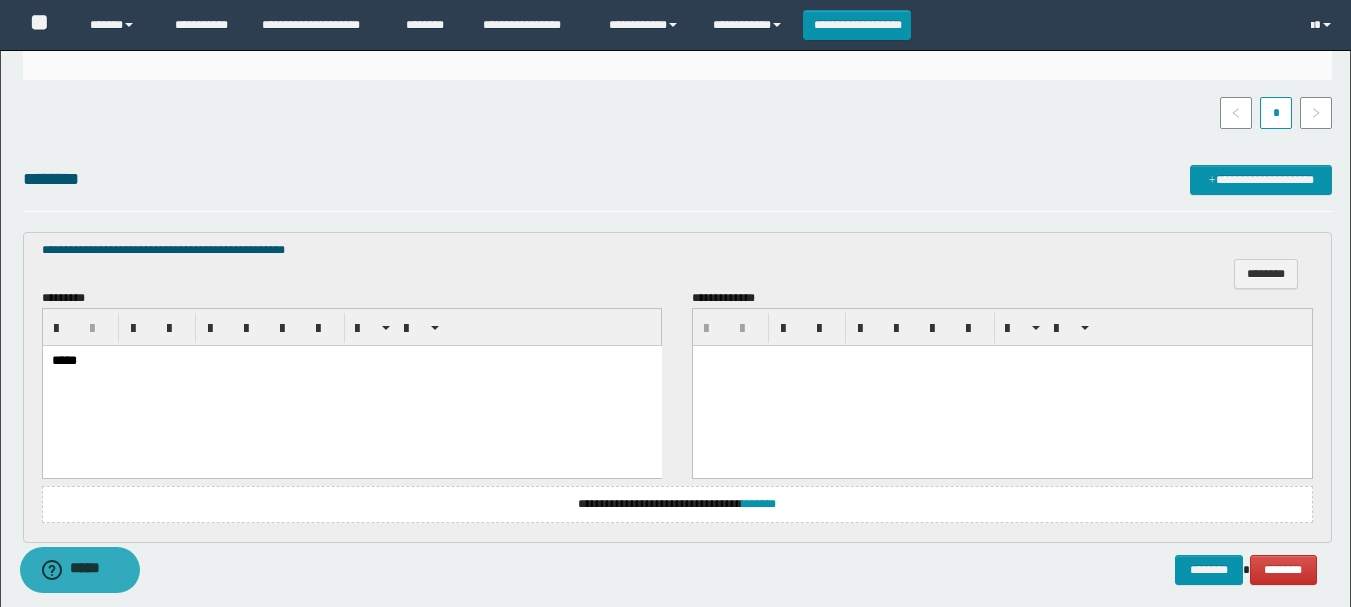 click on "**********" at bounding box center [677, 179] 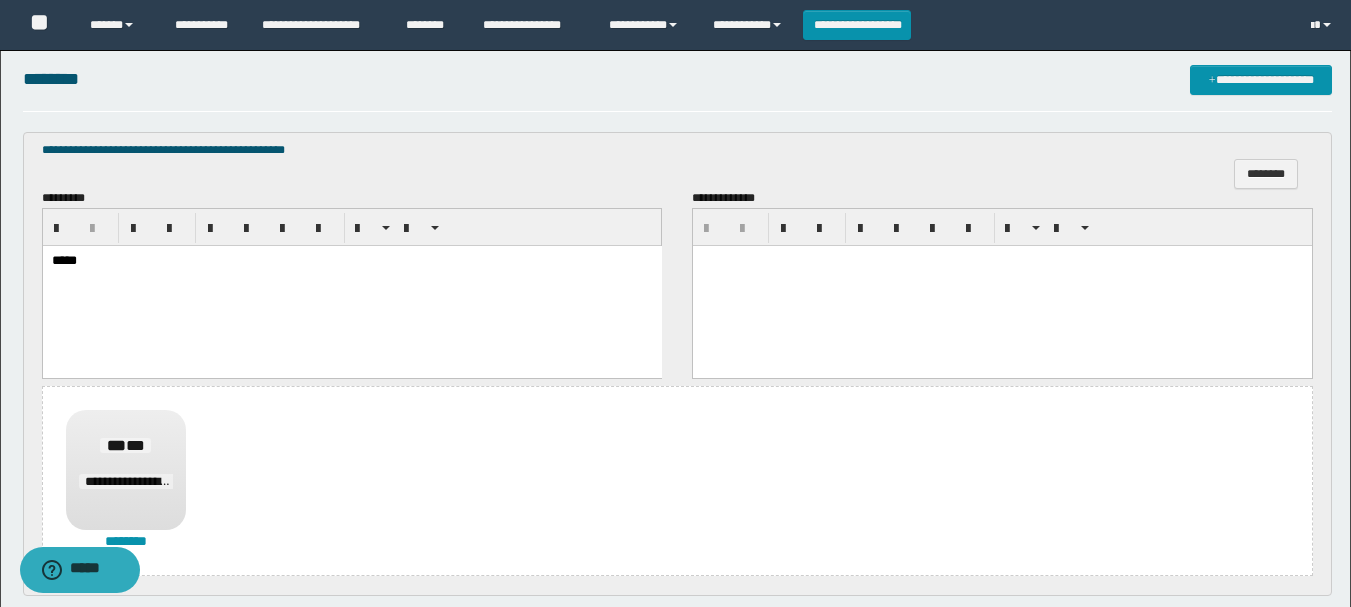 scroll, scrollTop: 740, scrollLeft: 0, axis: vertical 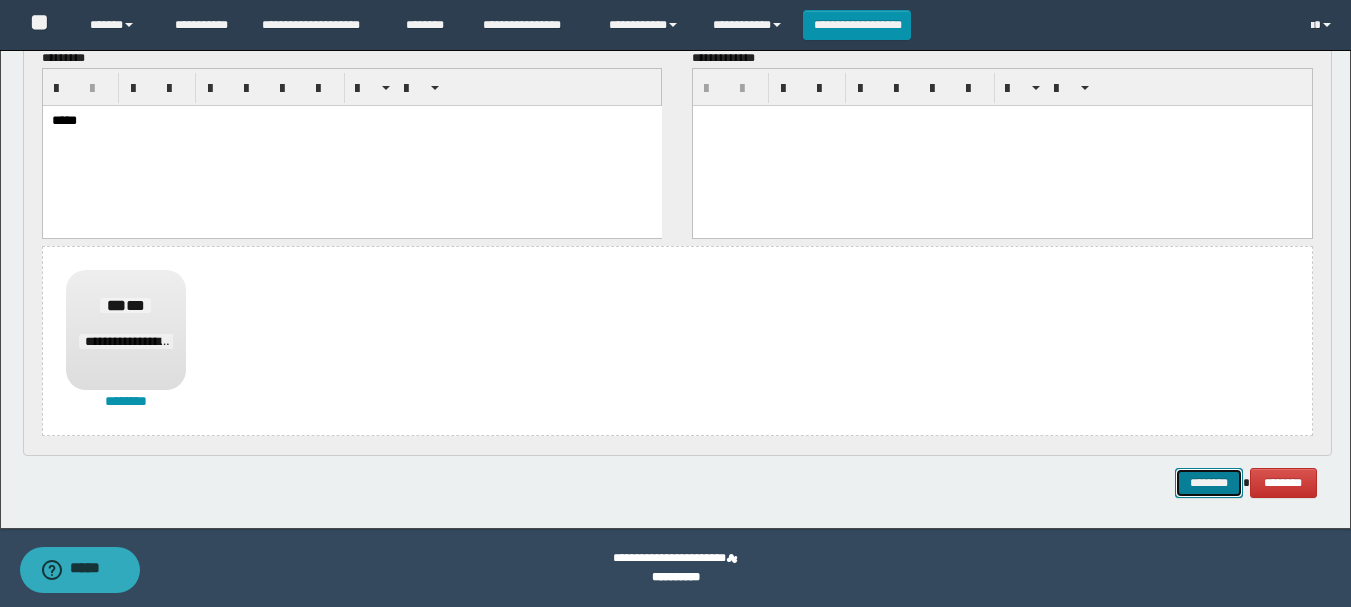 click on "********" at bounding box center (1209, 483) 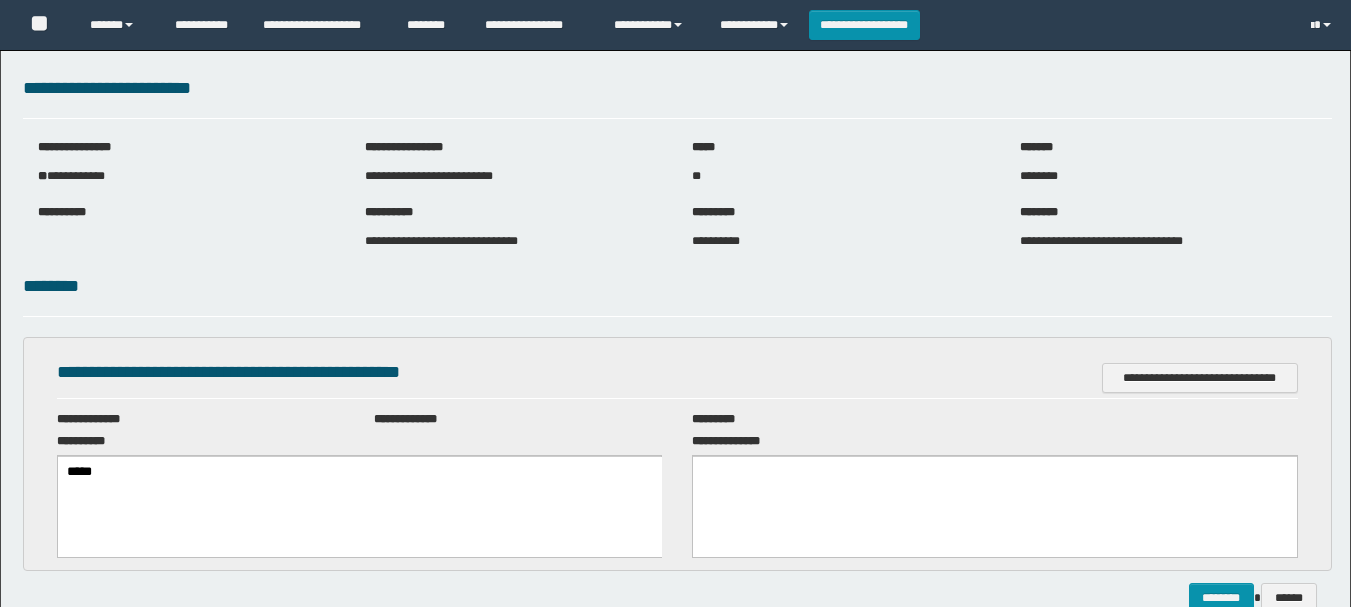 scroll, scrollTop: 0, scrollLeft: 0, axis: both 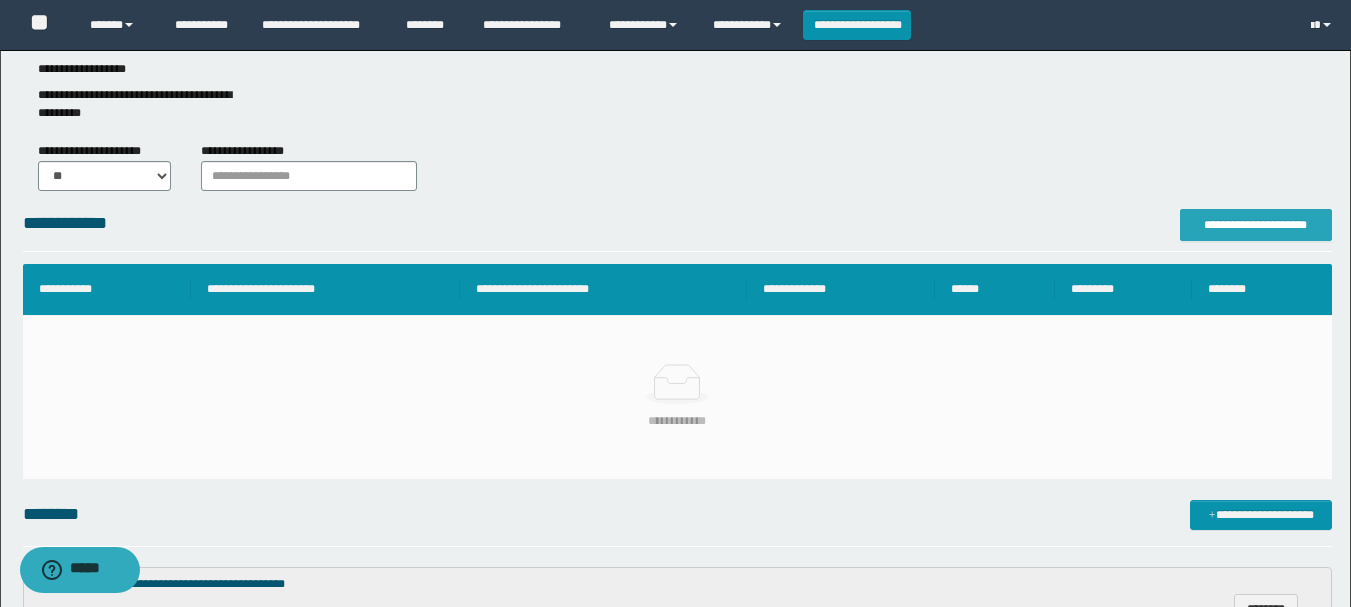 click on "**********" at bounding box center (1256, 225) 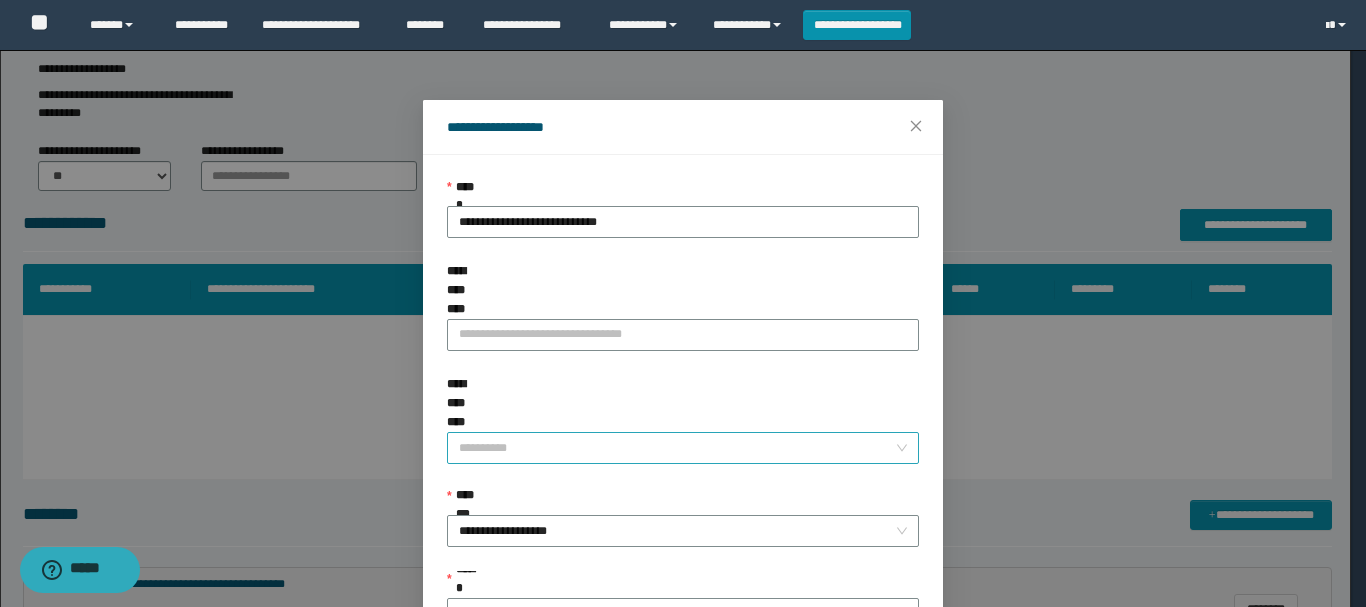 click on "**********" at bounding box center (677, 448) 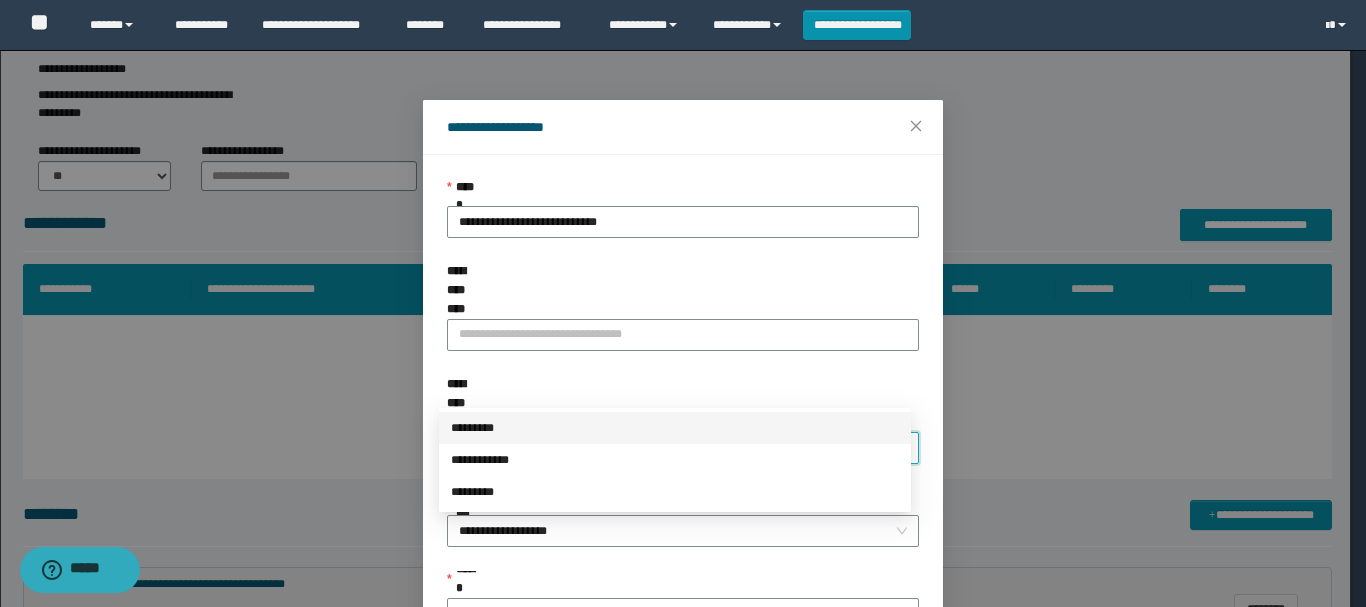 click on "*********" at bounding box center [675, 428] 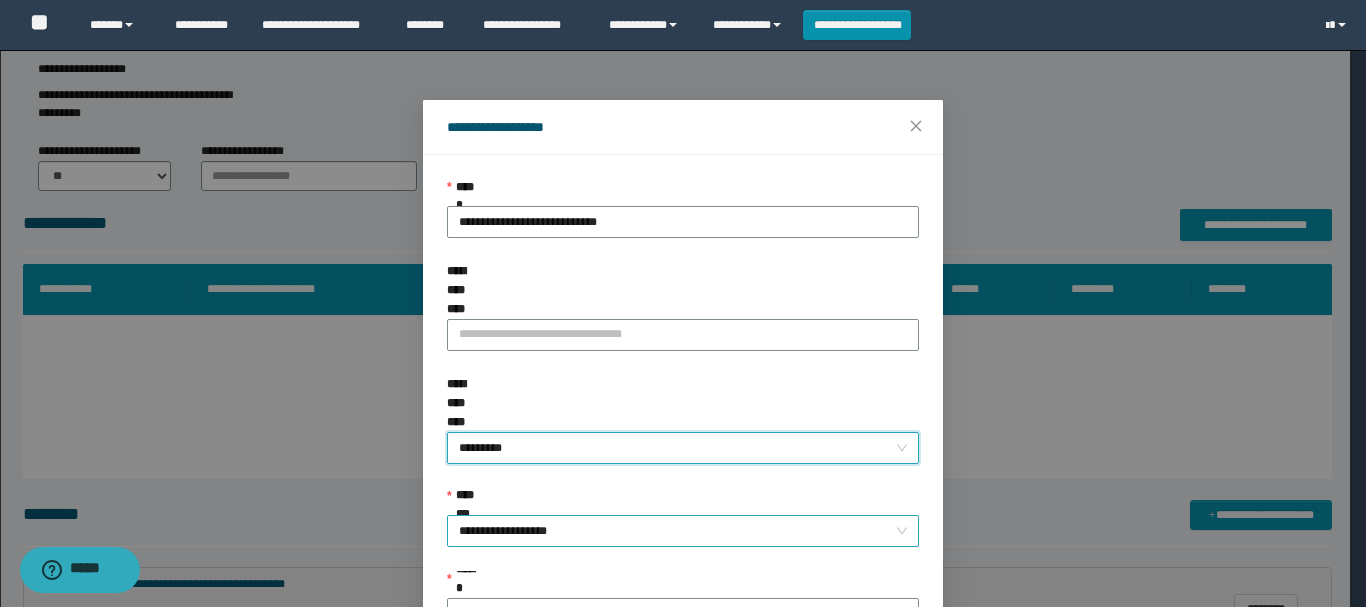 click on "**********" at bounding box center [683, 531] 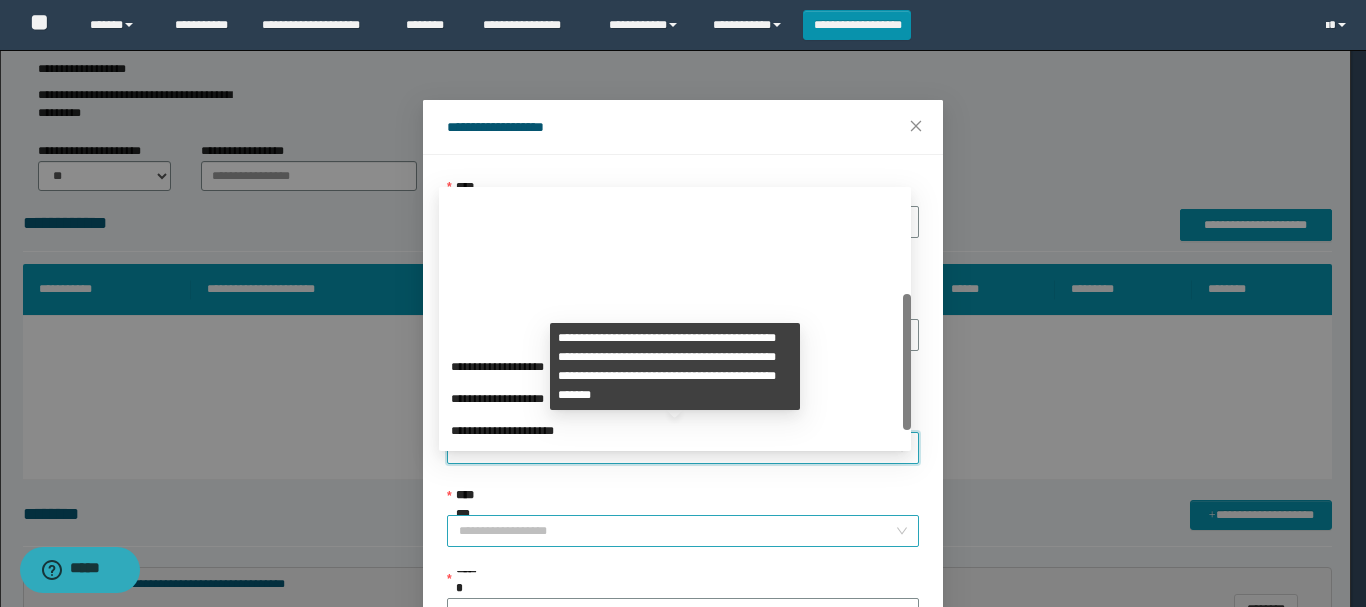 scroll, scrollTop: 192, scrollLeft: 0, axis: vertical 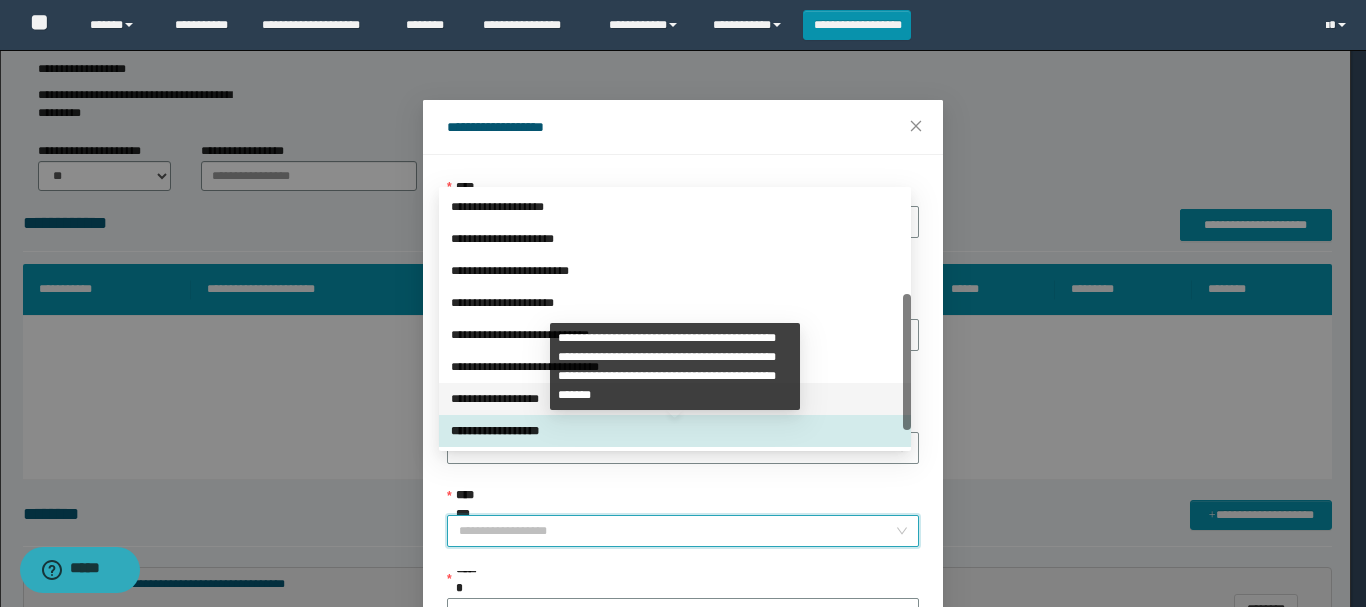 click on "**********" at bounding box center (675, 399) 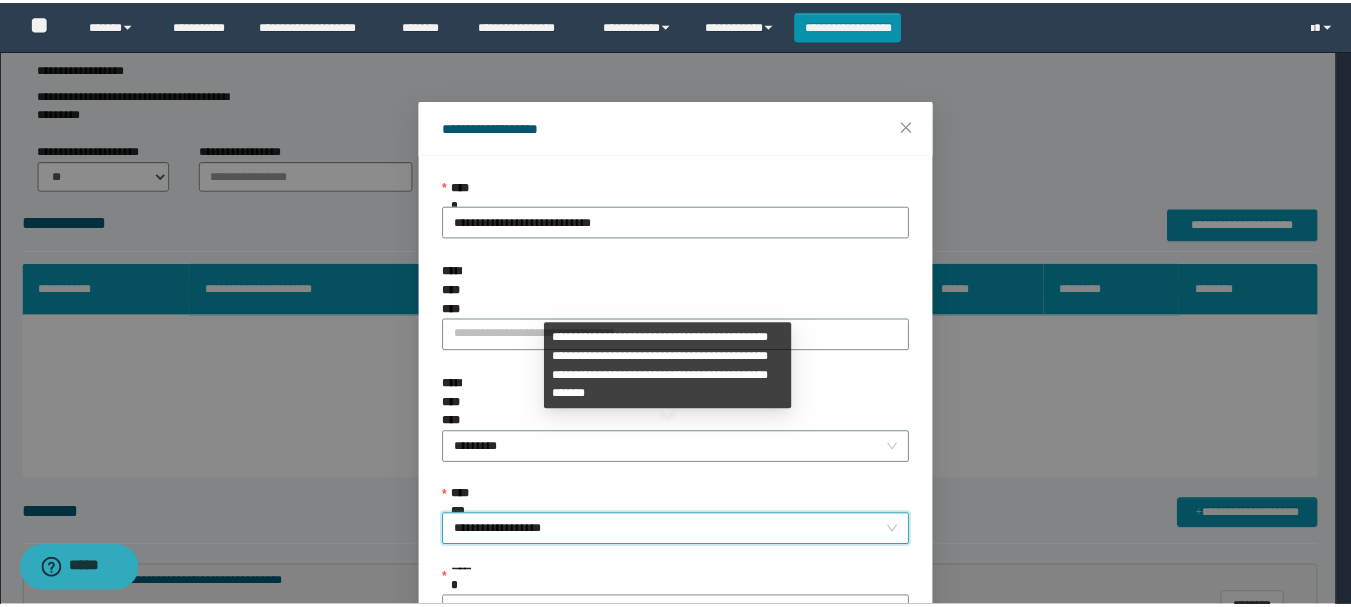 scroll, scrollTop: 145, scrollLeft: 0, axis: vertical 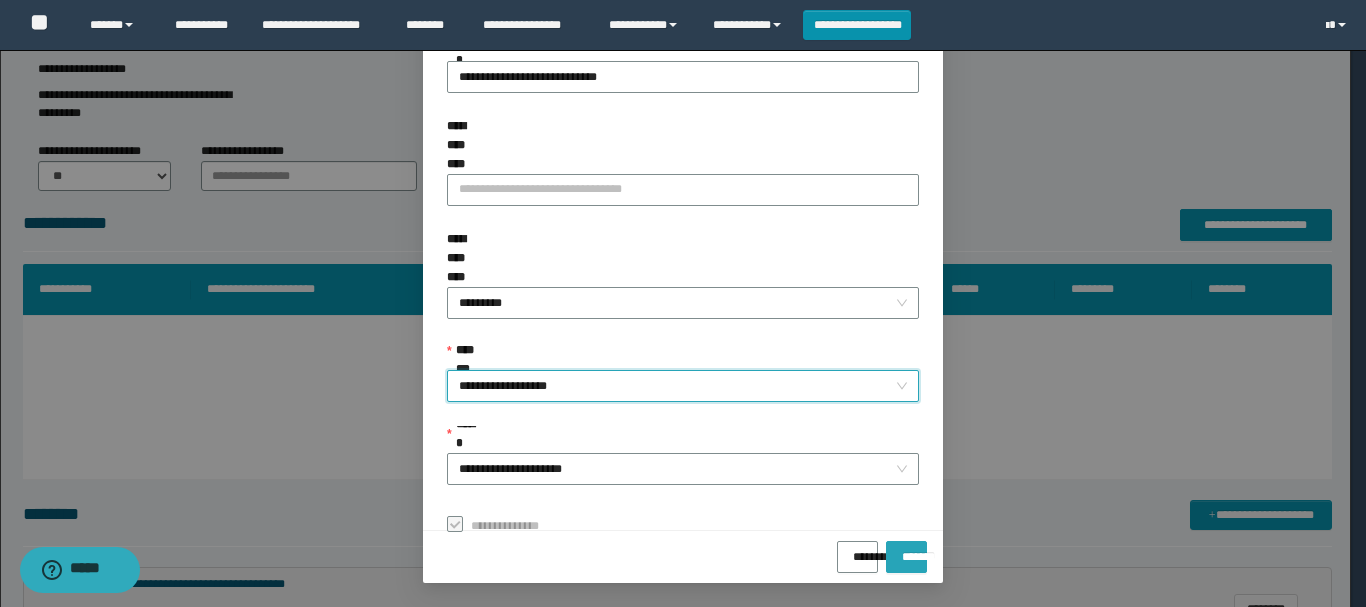 click on "*******" at bounding box center (906, 550) 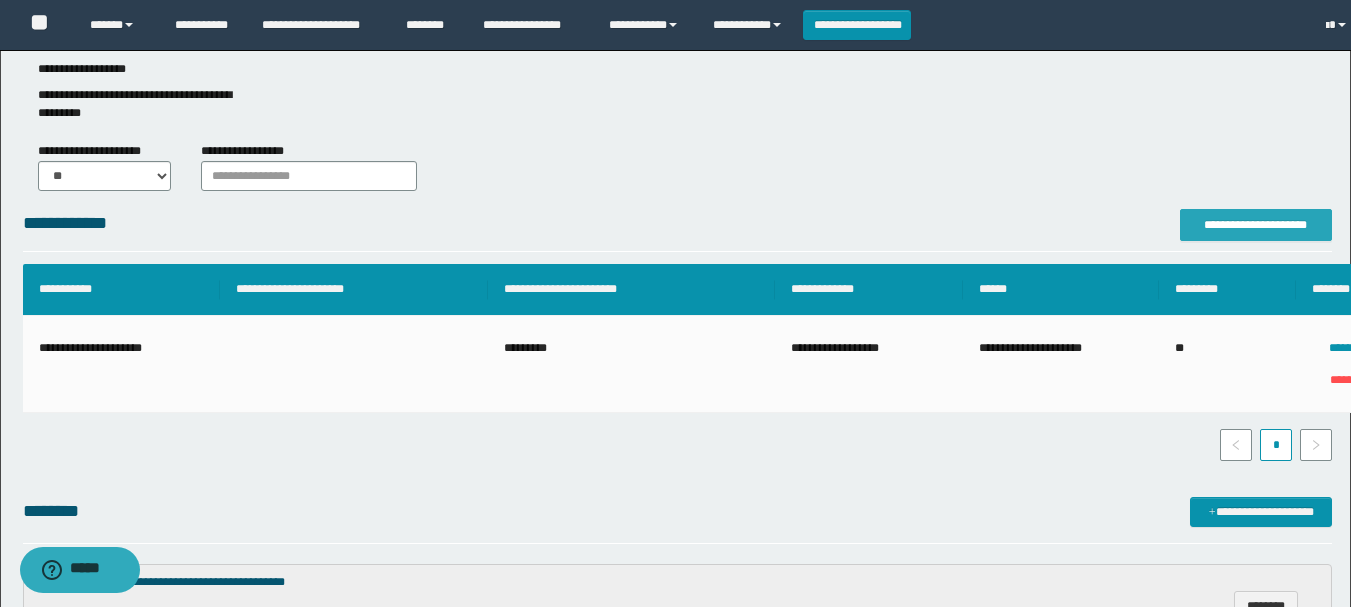 scroll, scrollTop: 0, scrollLeft: 0, axis: both 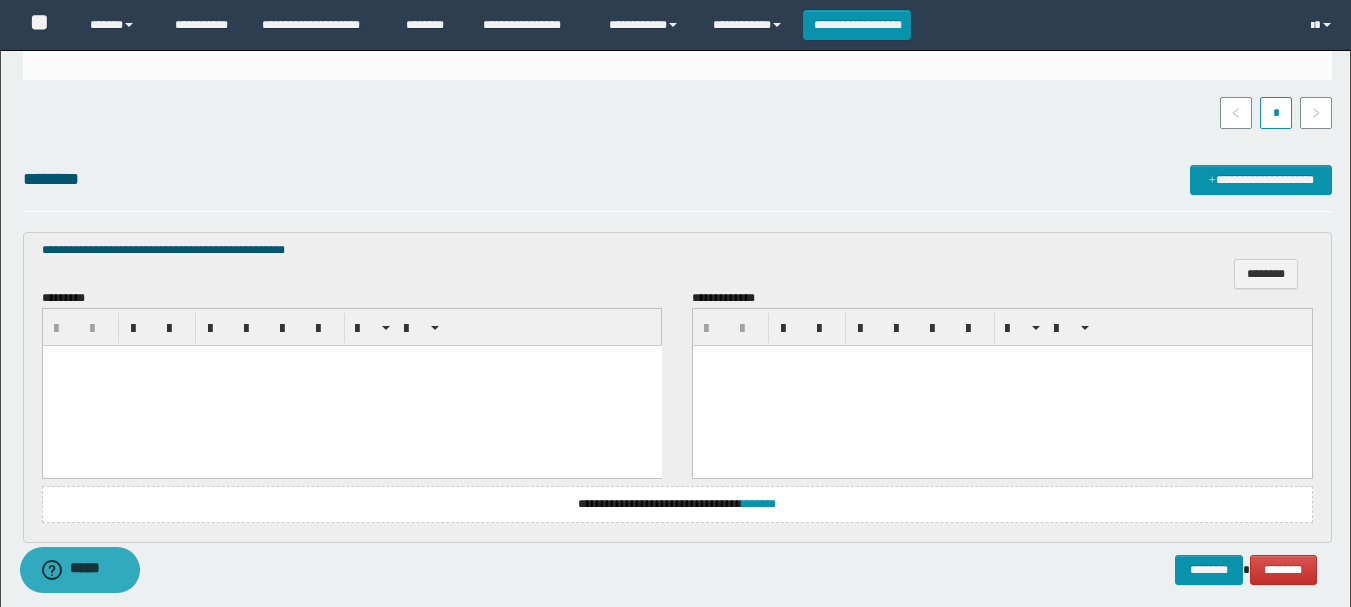 click at bounding box center (351, 386) 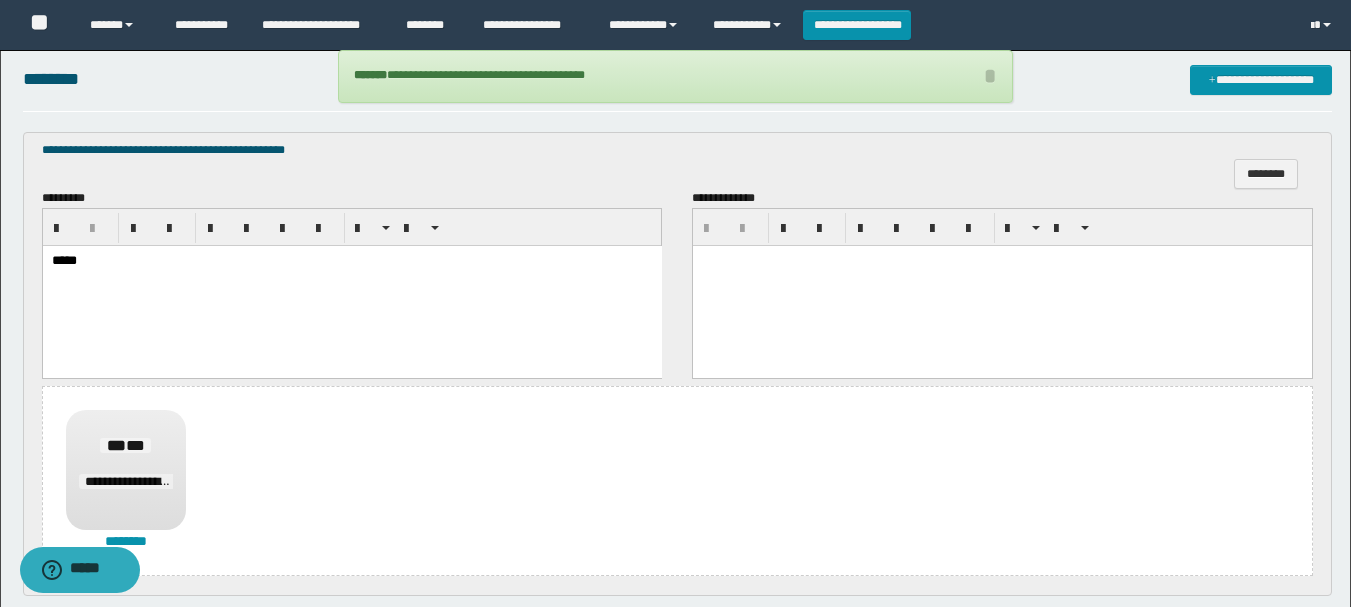 scroll, scrollTop: 740, scrollLeft: 0, axis: vertical 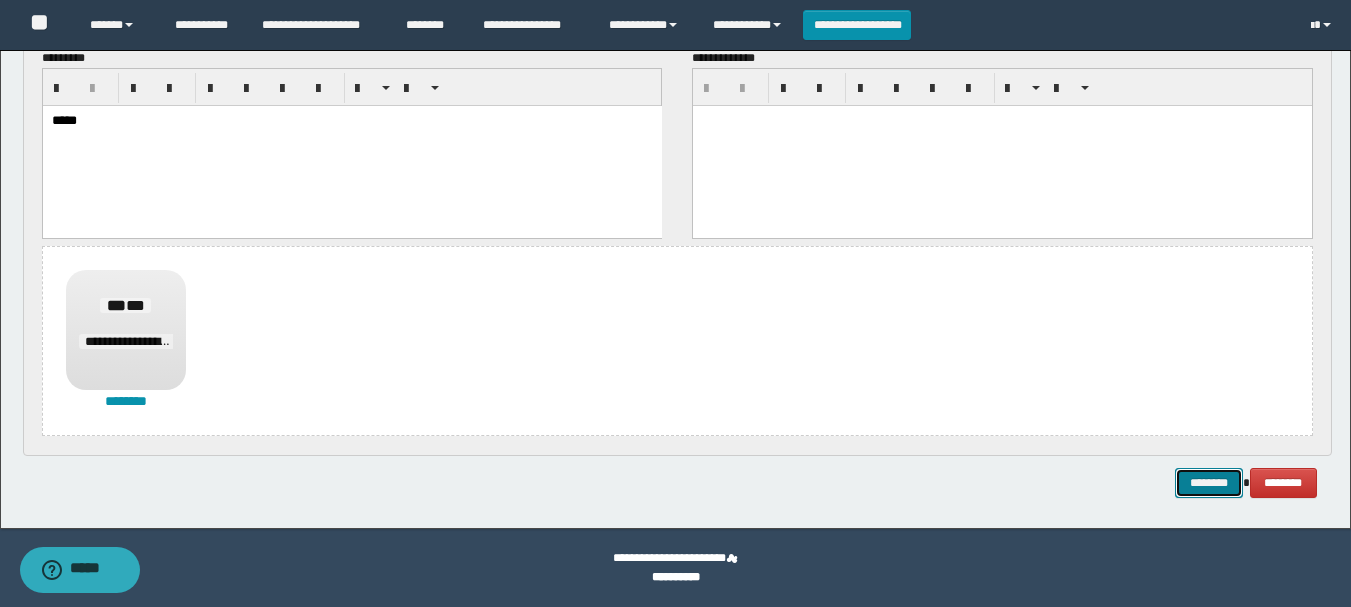 click on "********" at bounding box center (1209, 483) 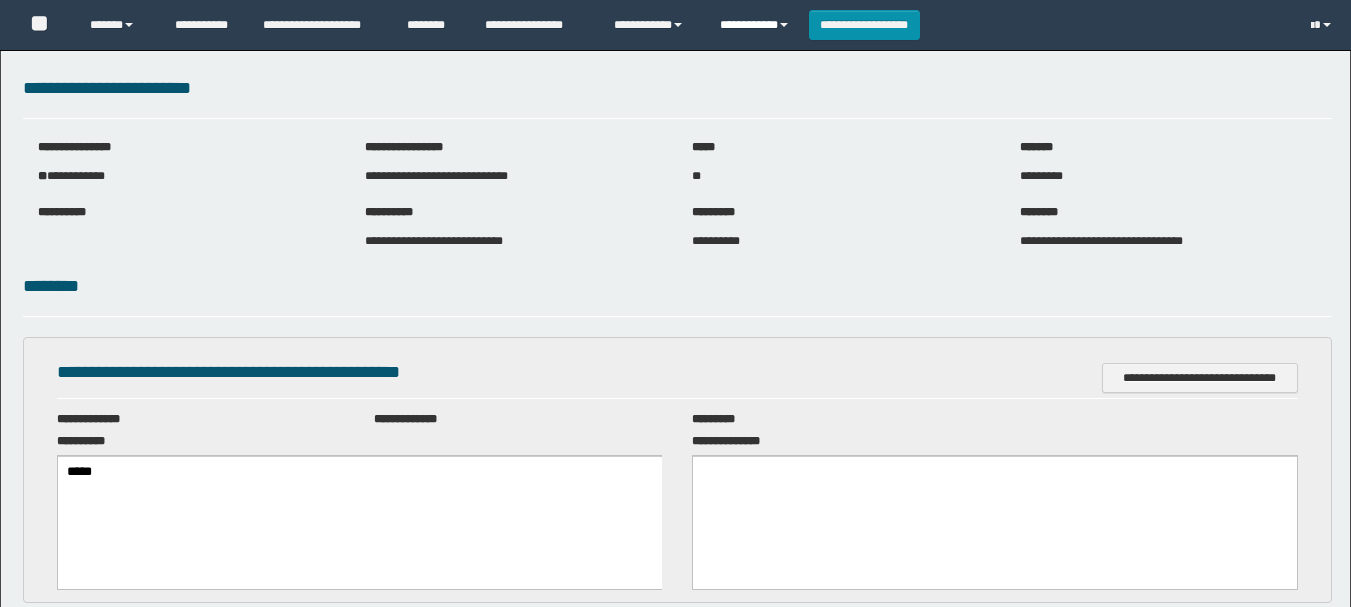 scroll, scrollTop: 0, scrollLeft: 0, axis: both 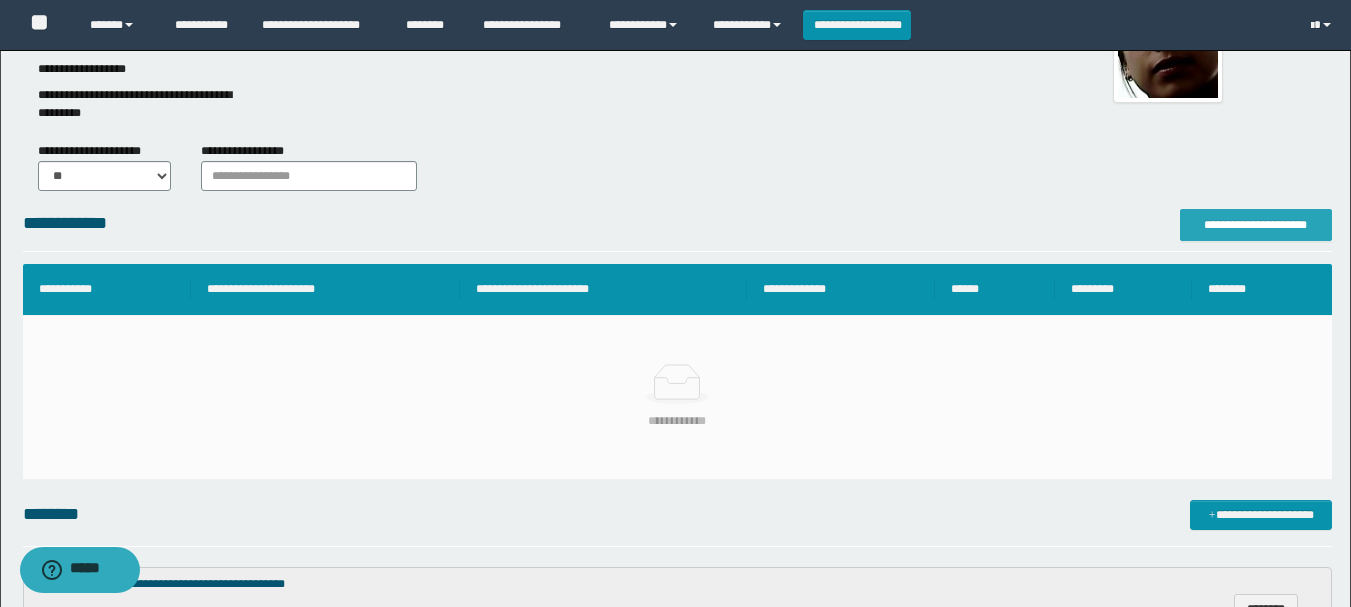 click on "**********" at bounding box center [1256, 225] 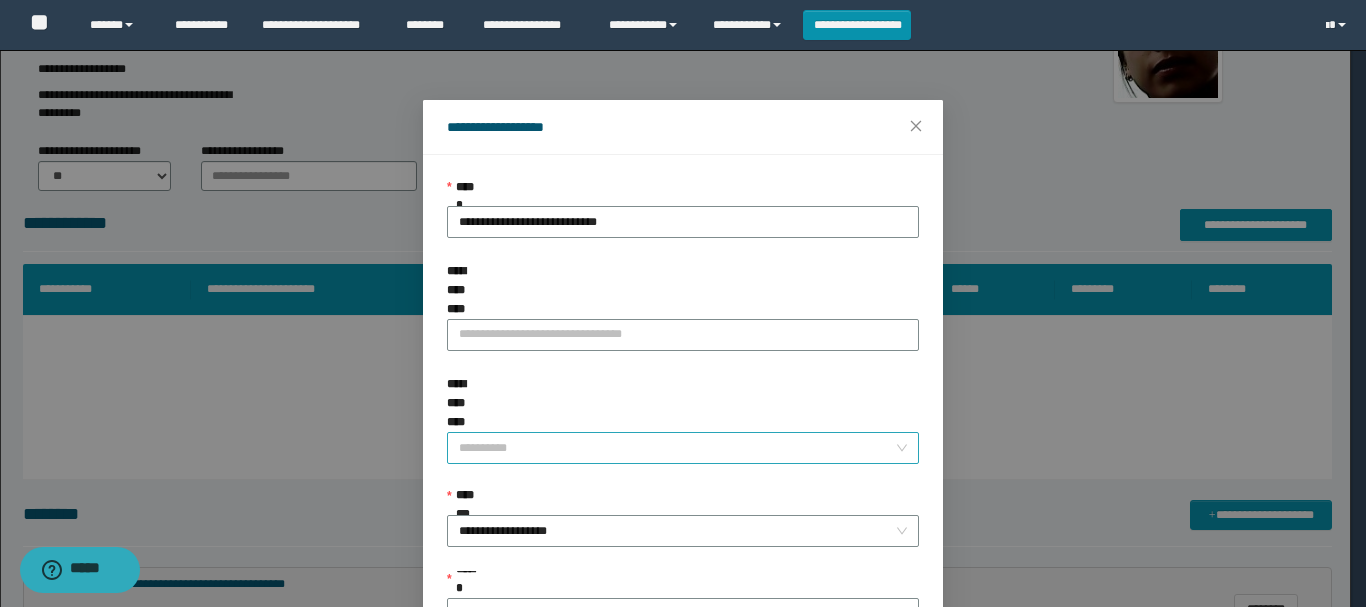 click on "**********" at bounding box center [677, 448] 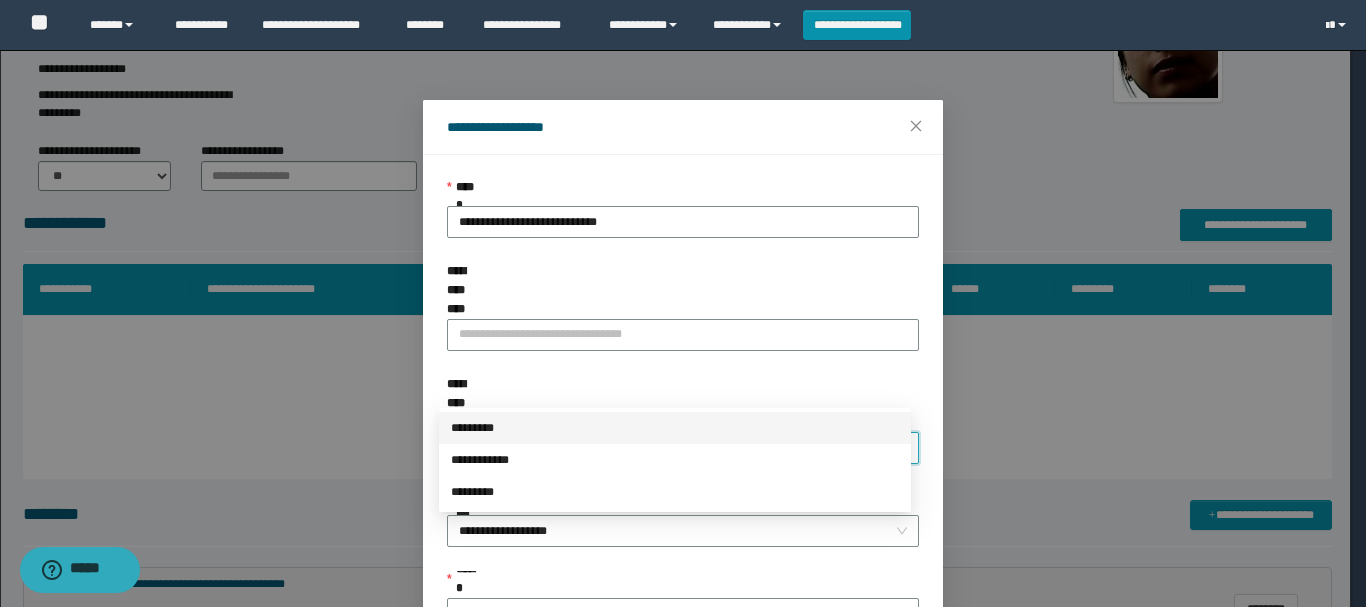 click on "*********" at bounding box center (675, 428) 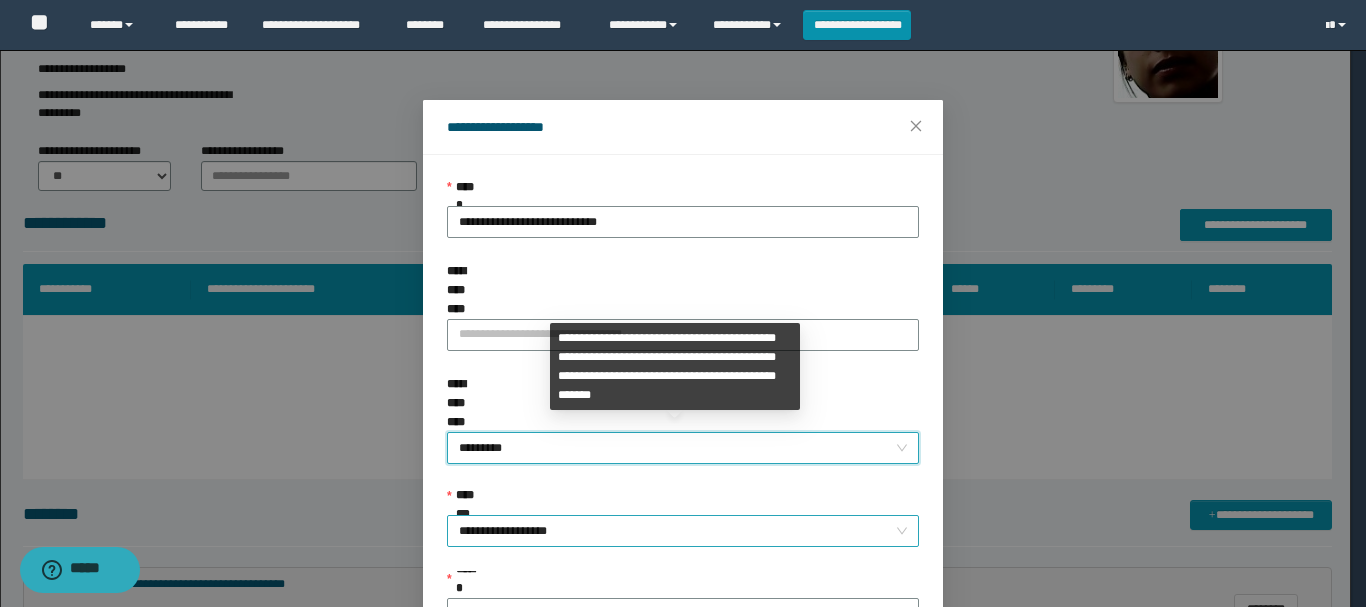 click on "**********" at bounding box center [683, 531] 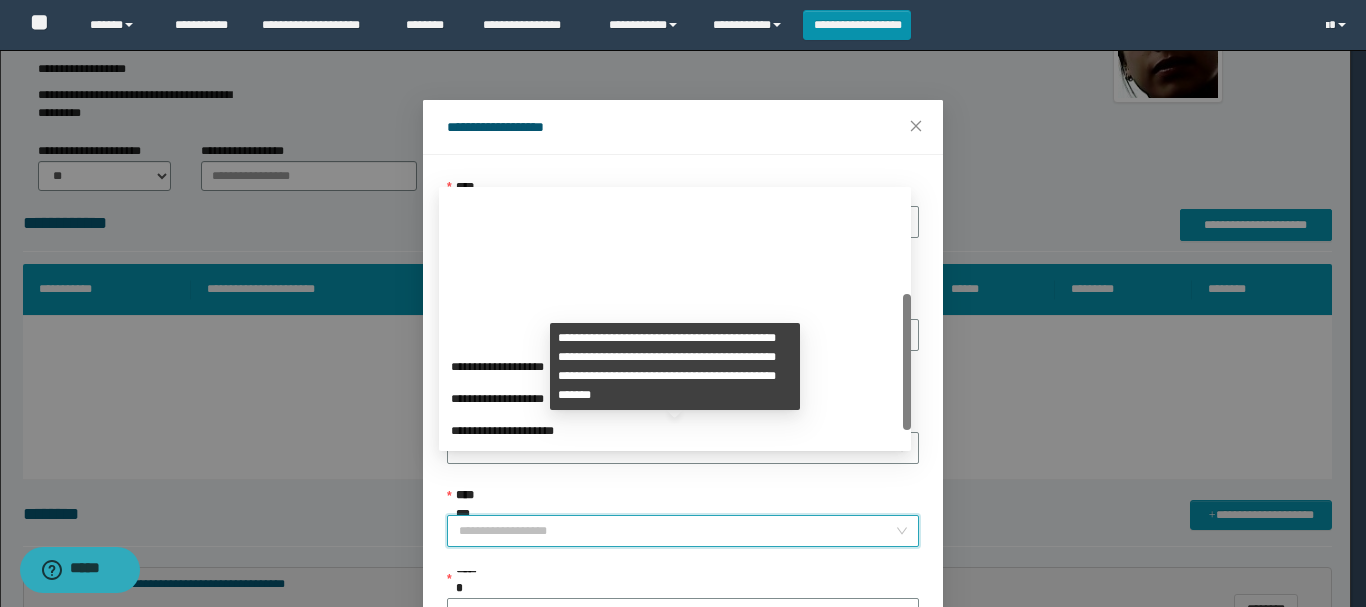 scroll, scrollTop: 192, scrollLeft: 0, axis: vertical 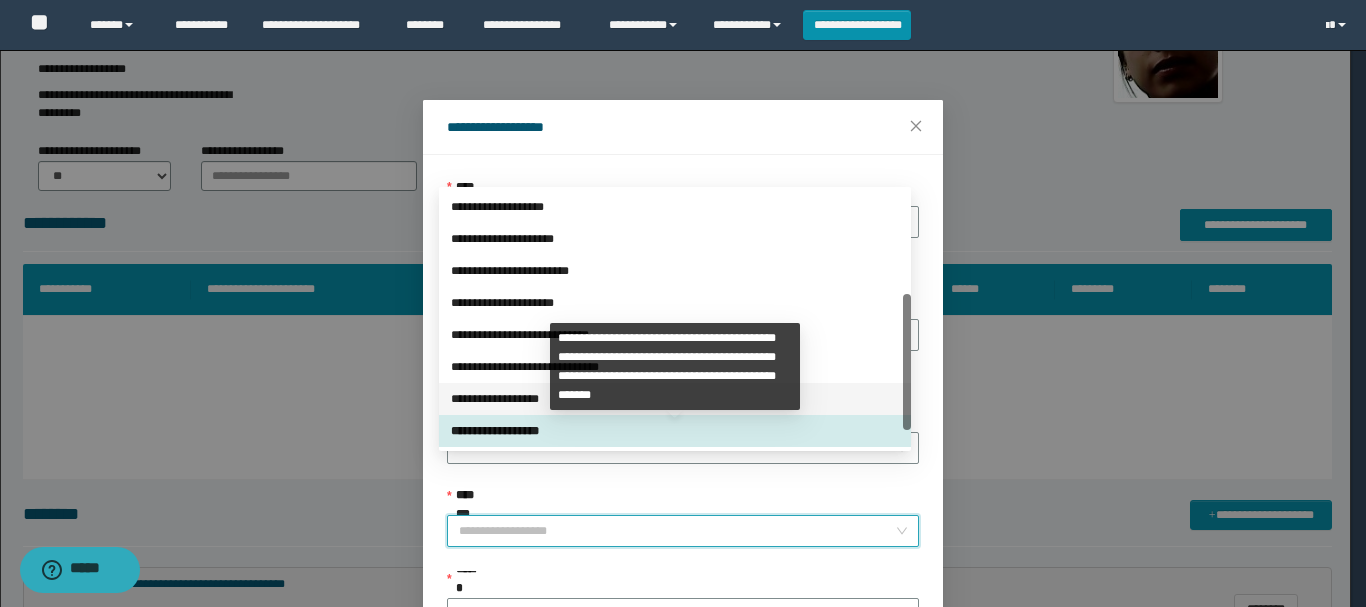 click on "**********" at bounding box center (675, 399) 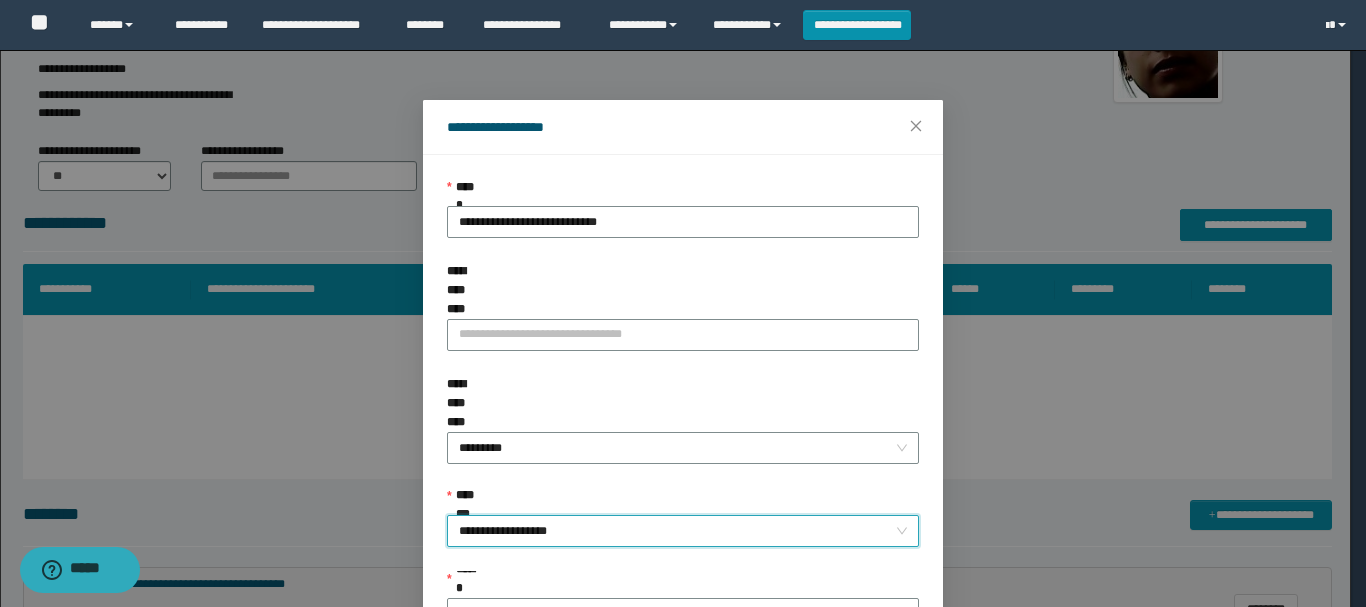 scroll, scrollTop: 145, scrollLeft: 0, axis: vertical 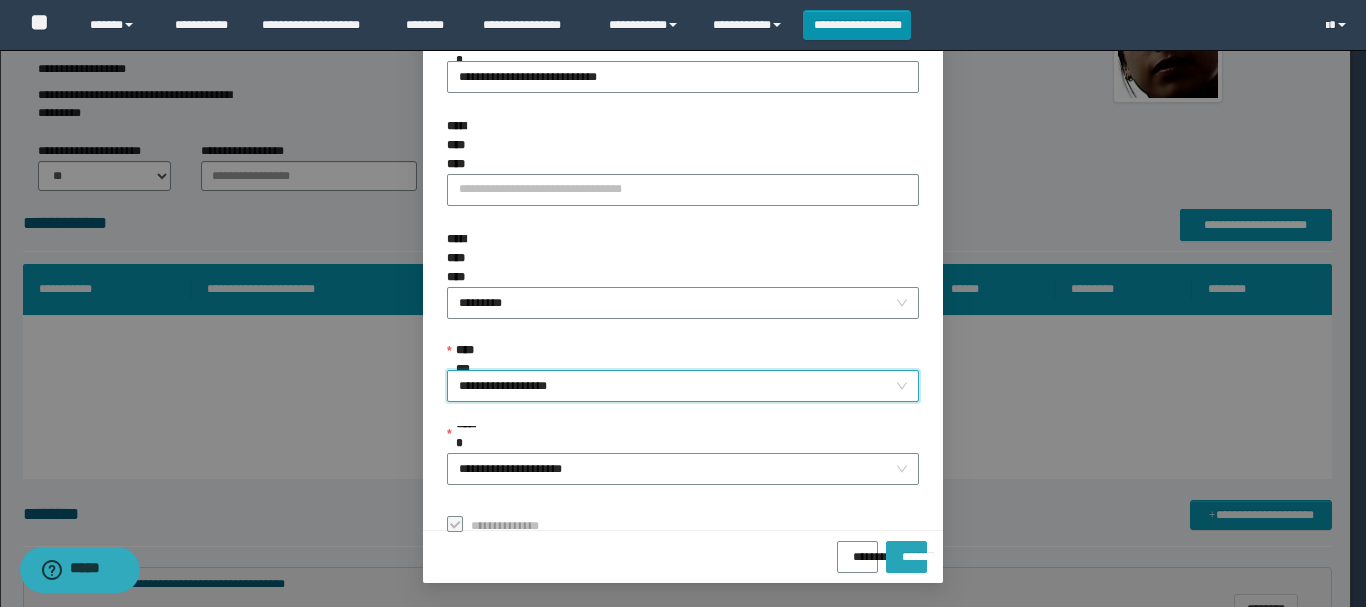 click on "*******" at bounding box center [906, 550] 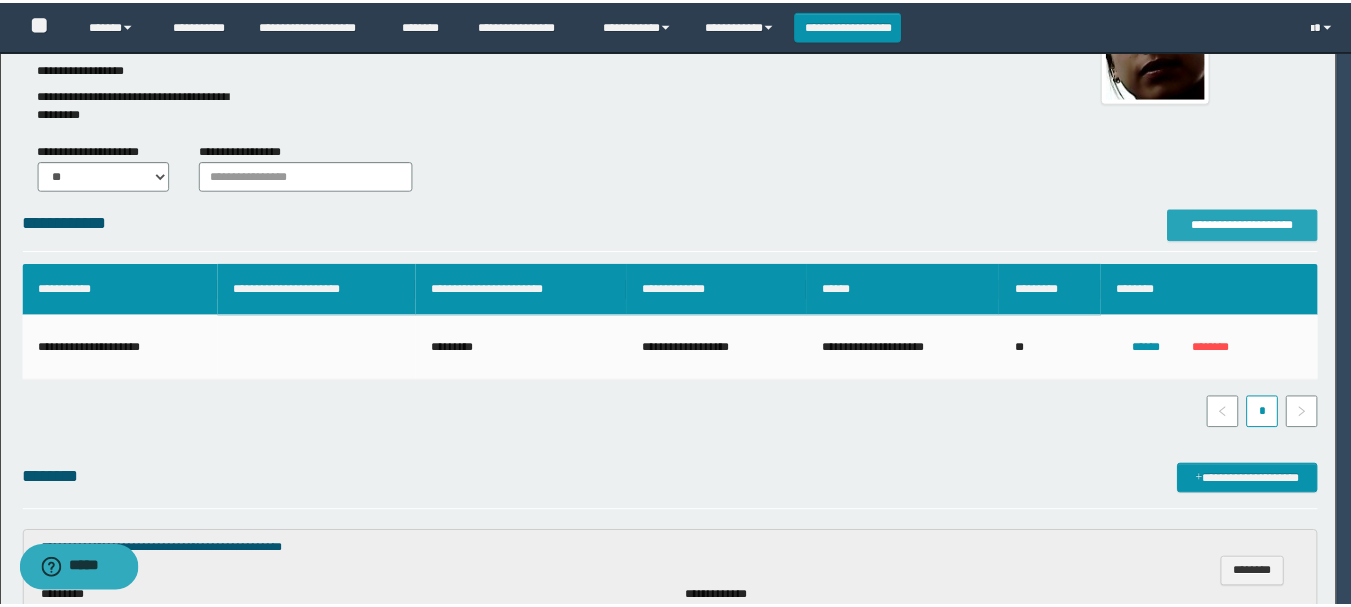 scroll, scrollTop: 0, scrollLeft: 0, axis: both 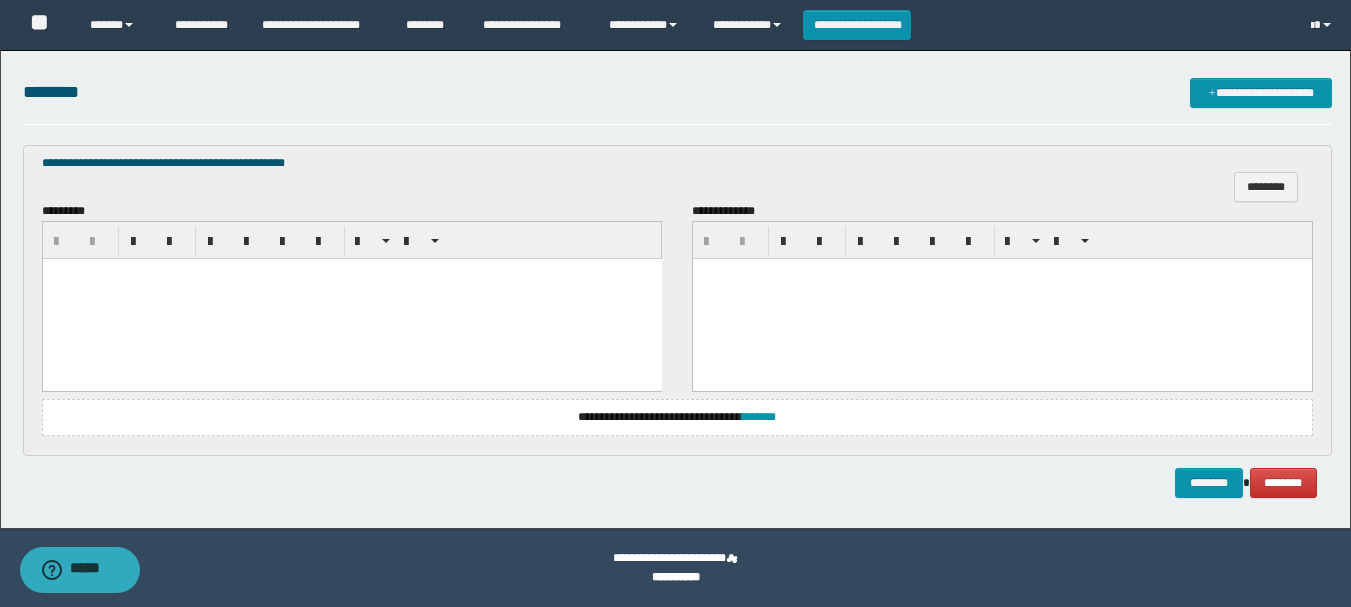 click at bounding box center [351, 299] 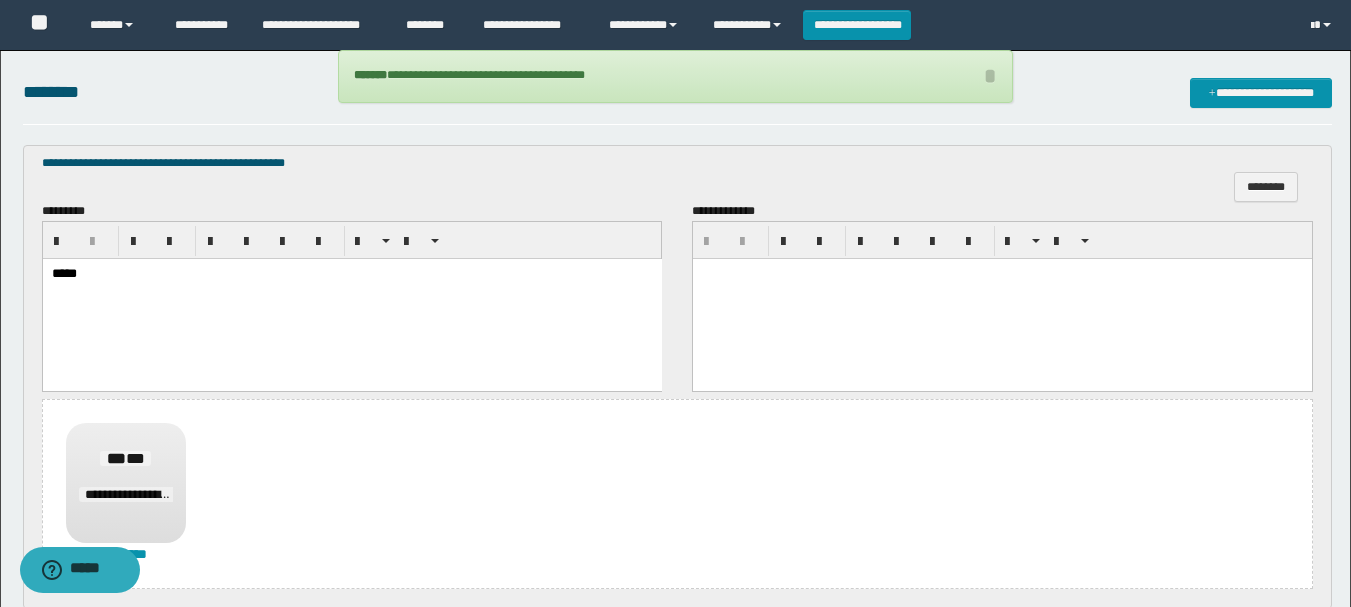 scroll, scrollTop: 740, scrollLeft: 0, axis: vertical 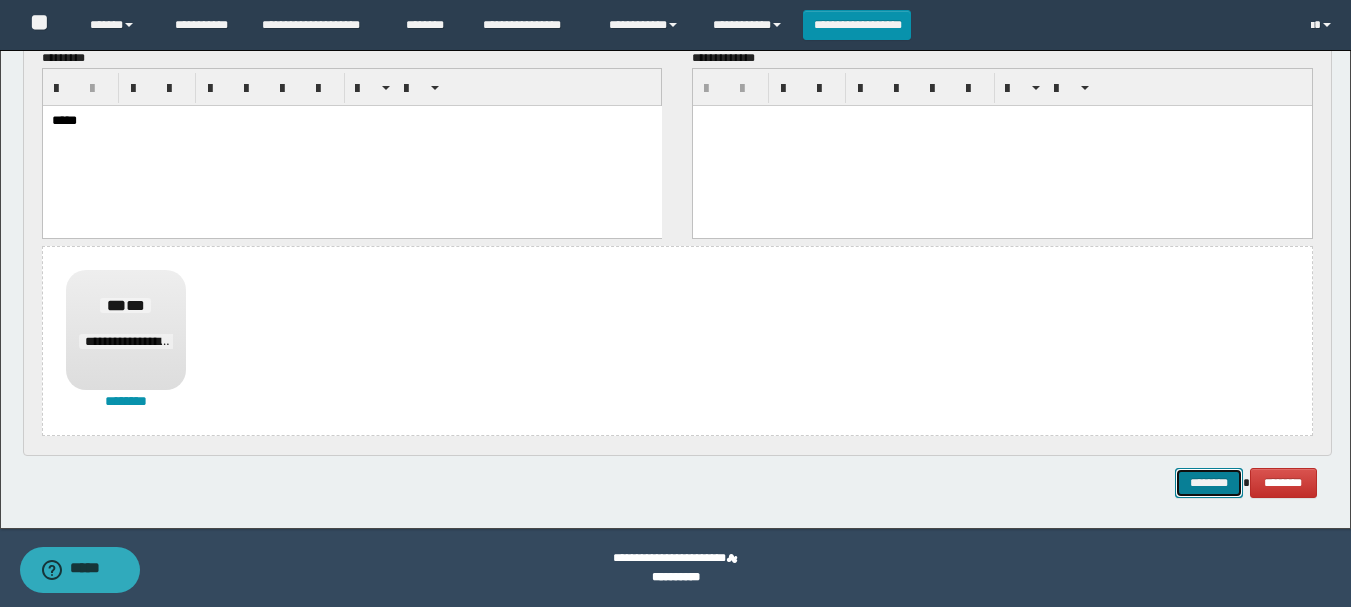 click on "********" at bounding box center (1209, 483) 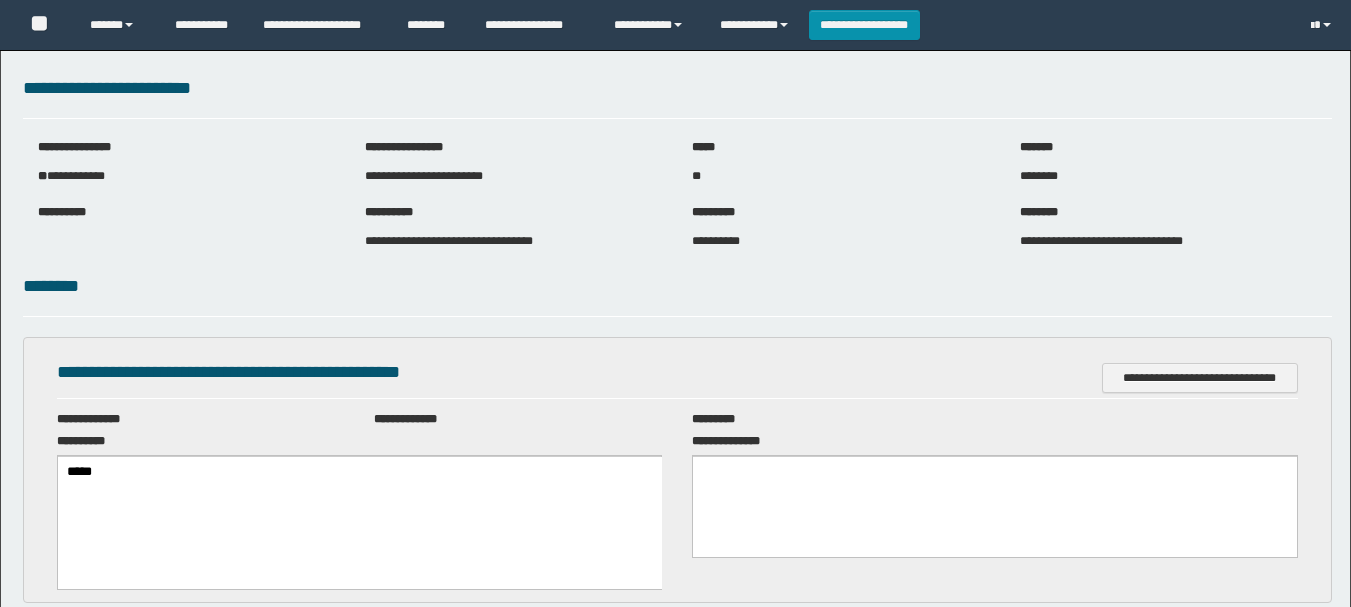 scroll, scrollTop: 0, scrollLeft: 0, axis: both 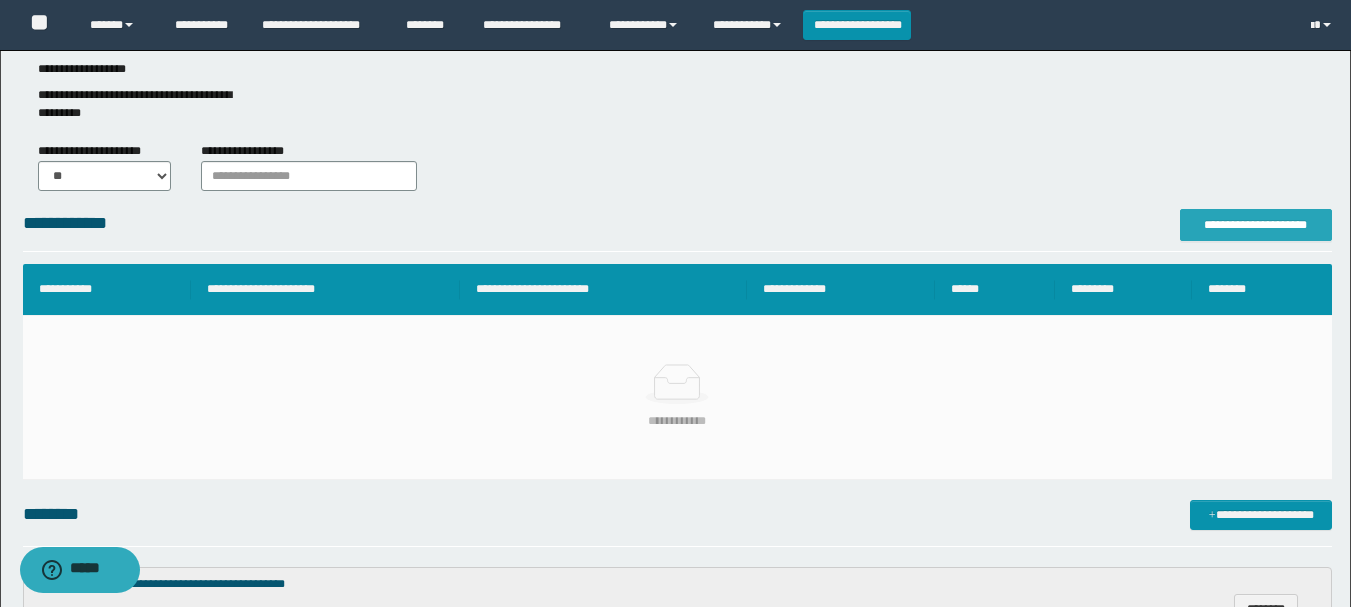click on "**********" at bounding box center (1256, 225) 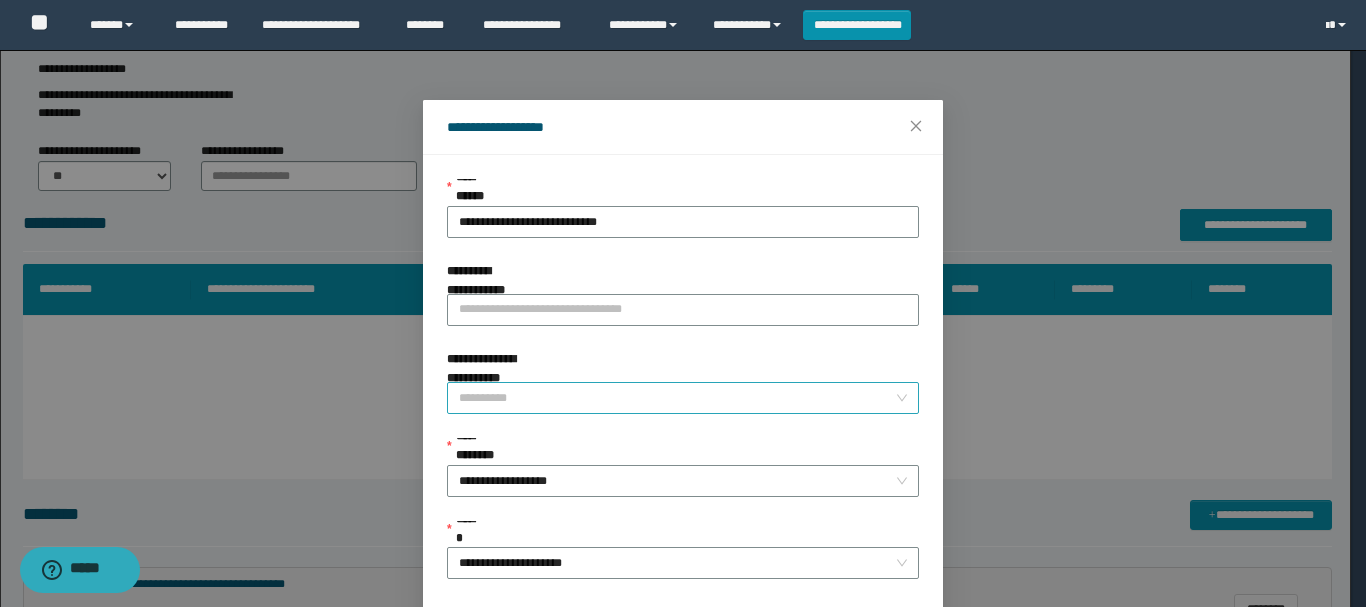 click on "**********" at bounding box center (677, 398) 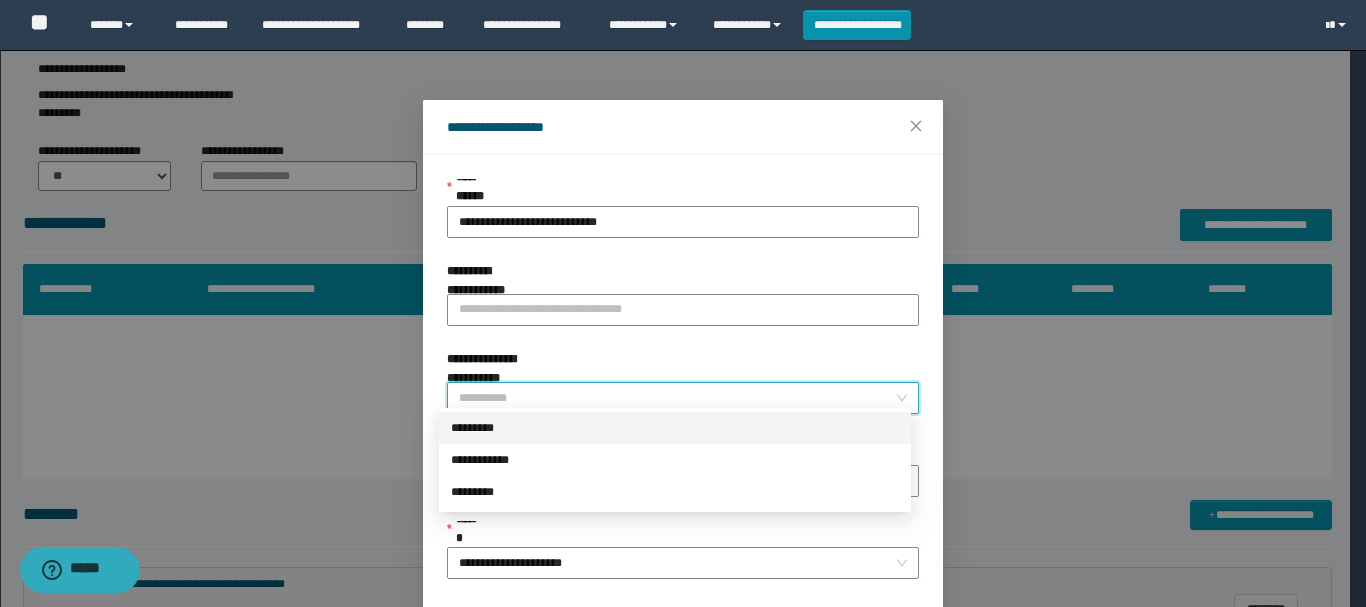 click on "*********" at bounding box center (675, 428) 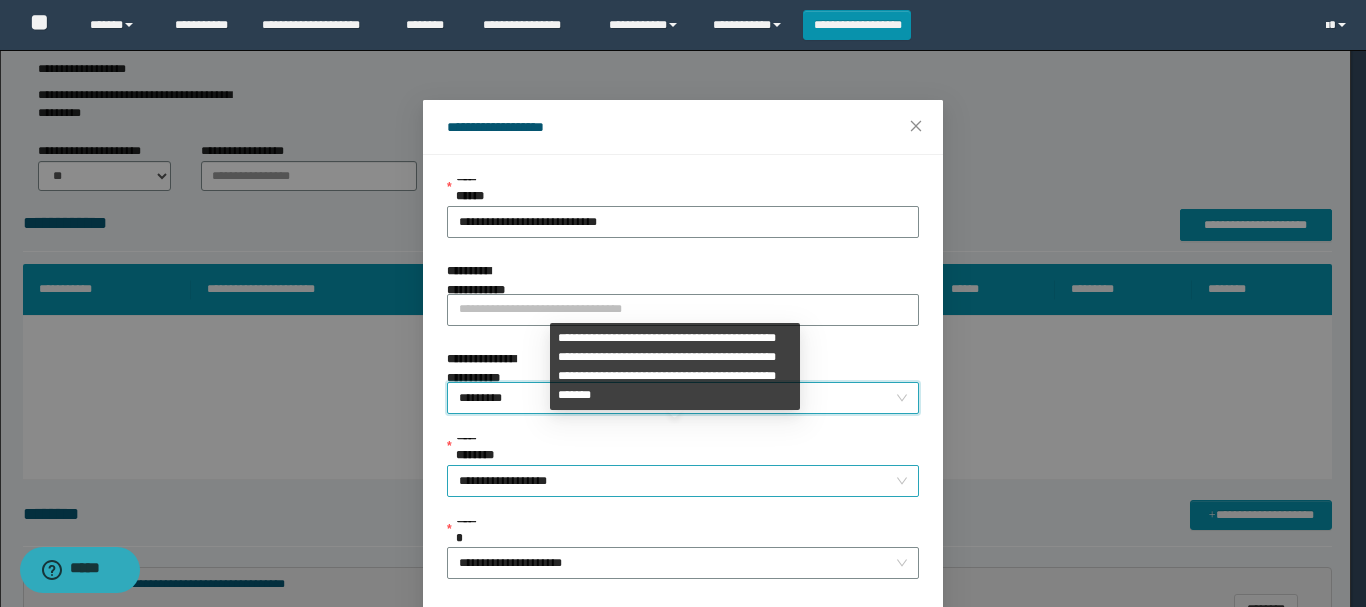 click on "**********" at bounding box center [683, 481] 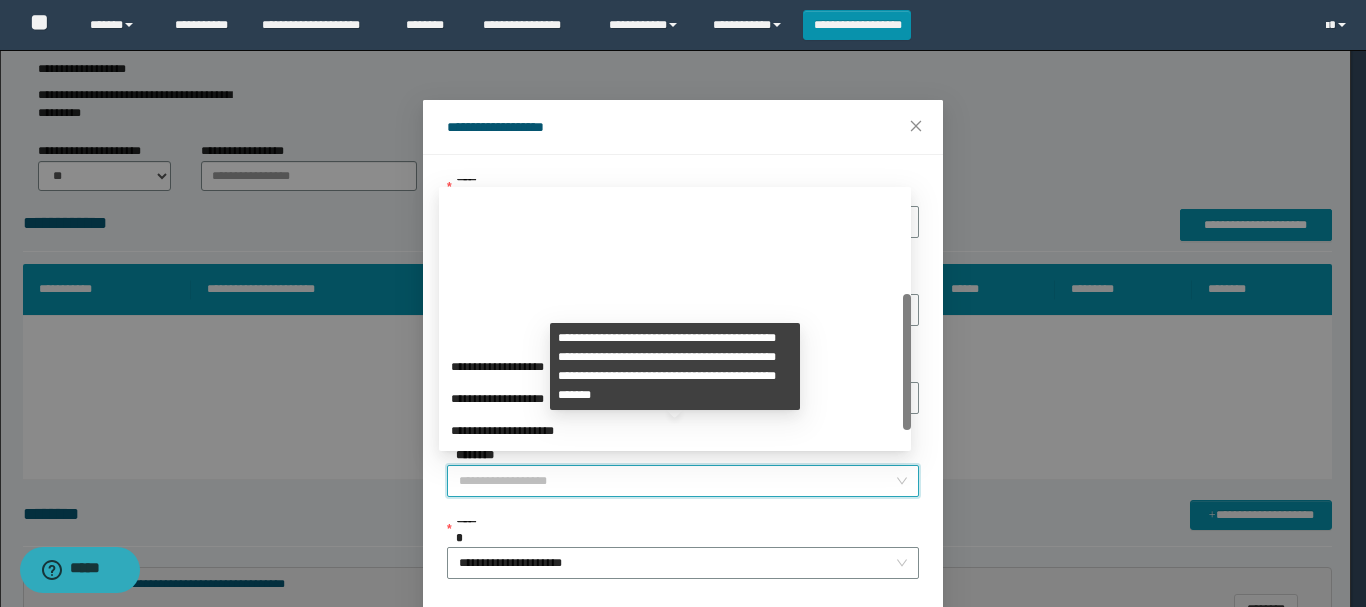 scroll, scrollTop: 192, scrollLeft: 0, axis: vertical 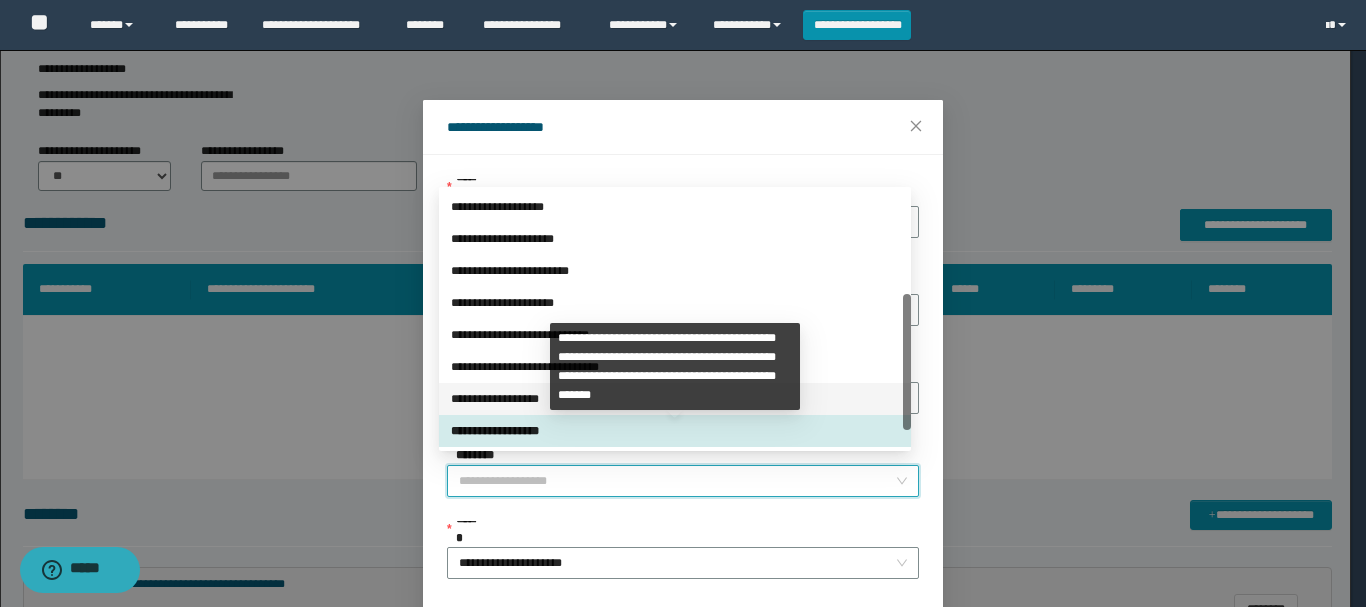 click on "**********" at bounding box center [675, 399] 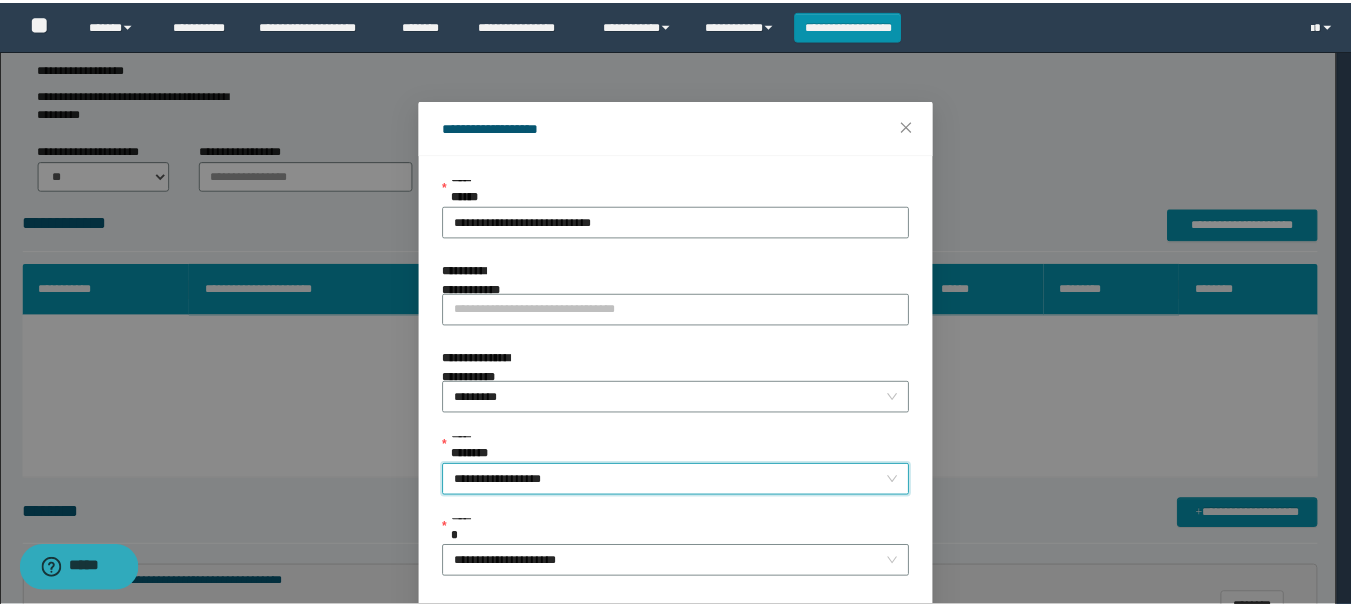 scroll, scrollTop: 145, scrollLeft: 0, axis: vertical 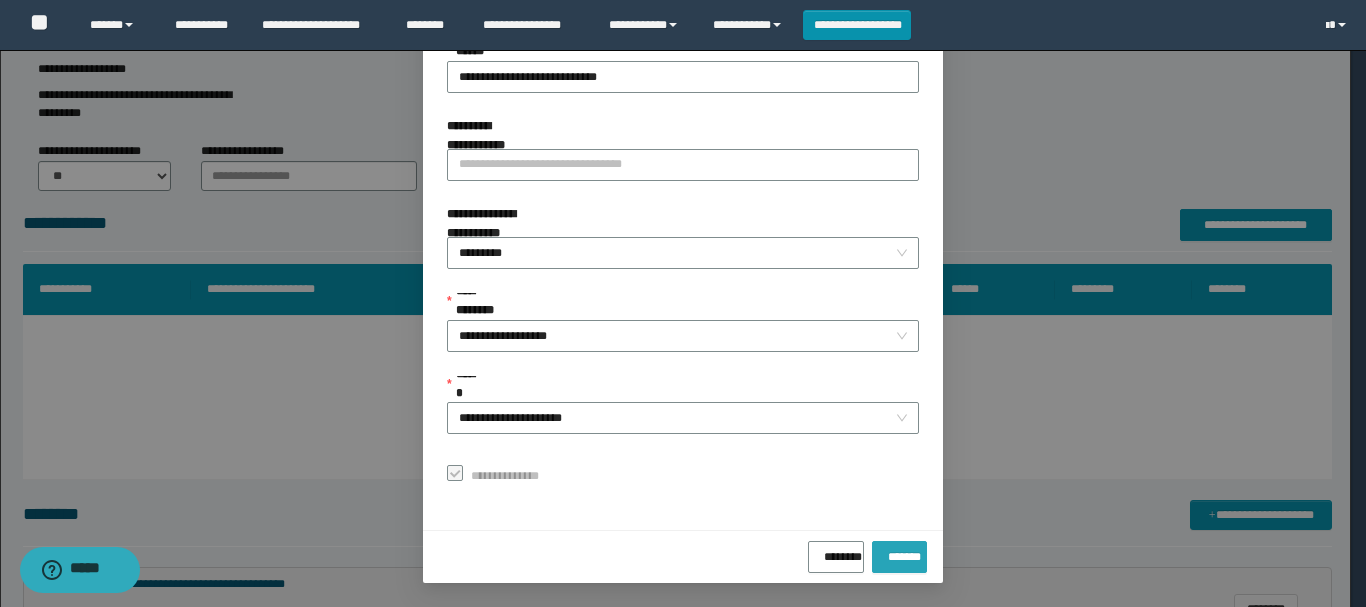 click on "*******" at bounding box center (899, 553) 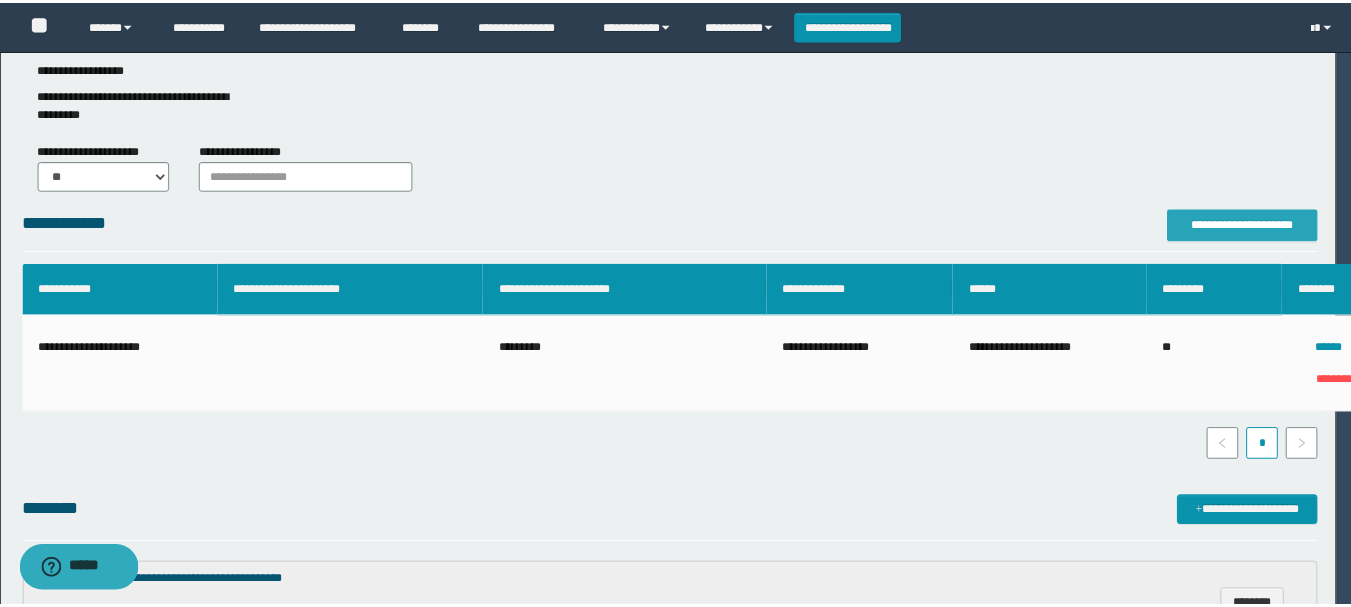 scroll, scrollTop: 0, scrollLeft: 0, axis: both 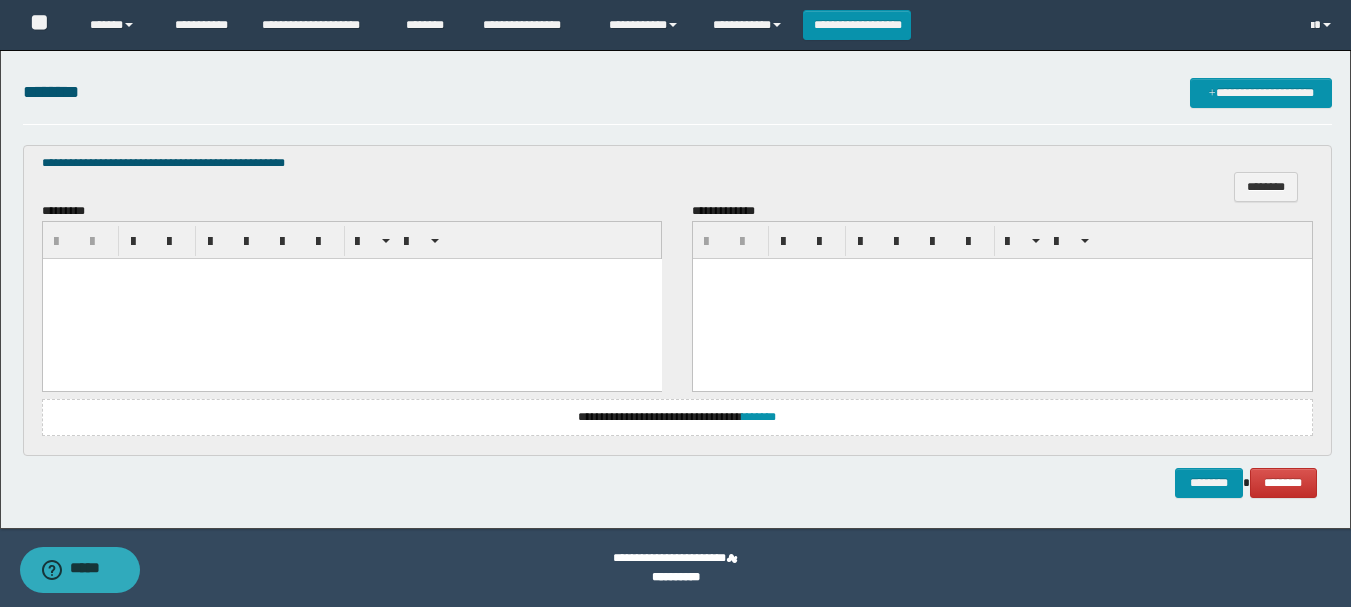click at bounding box center [351, 299] 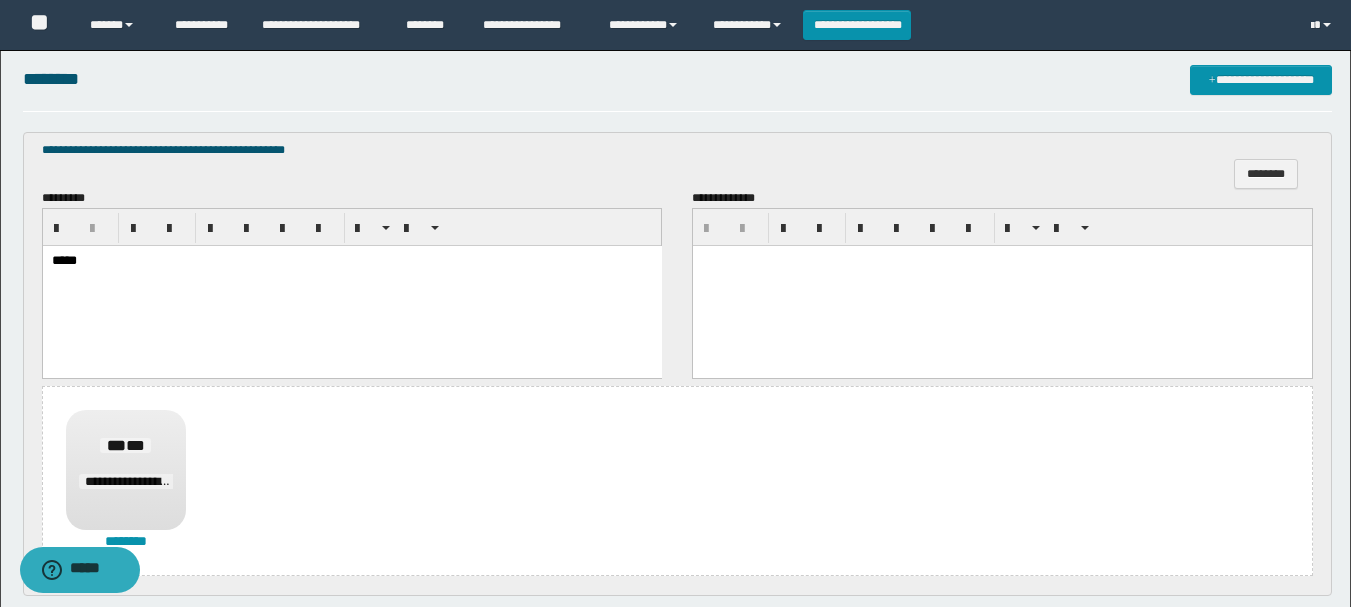 scroll, scrollTop: 740, scrollLeft: 0, axis: vertical 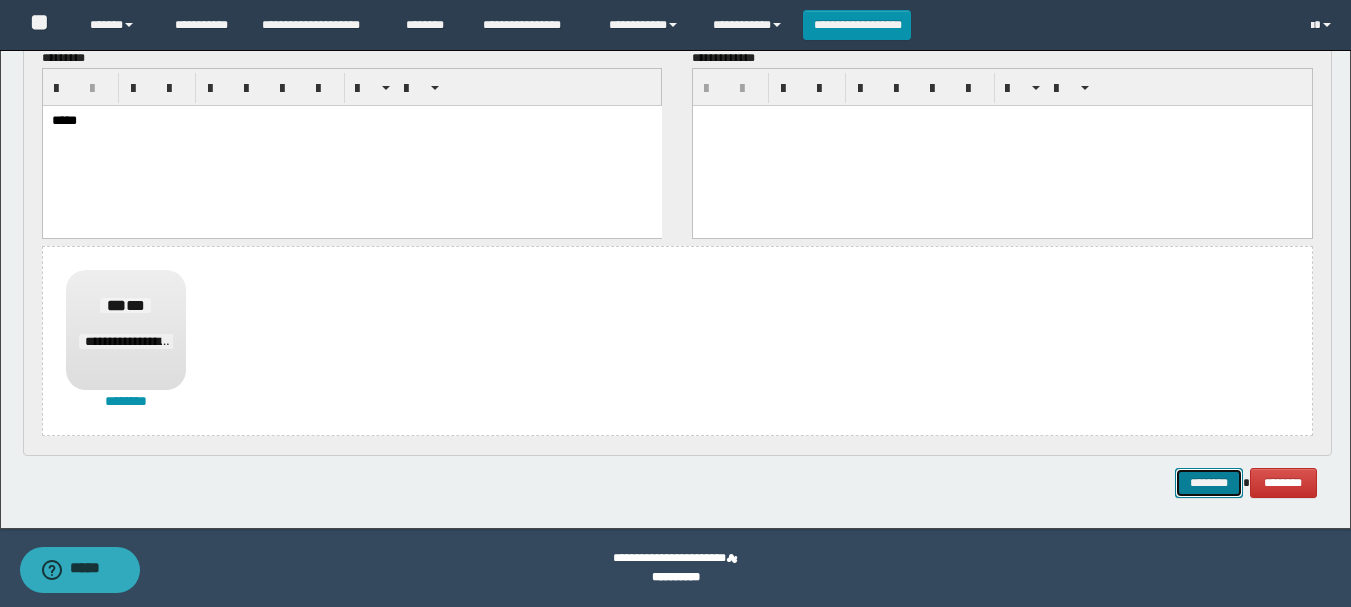 click on "********" at bounding box center [1209, 483] 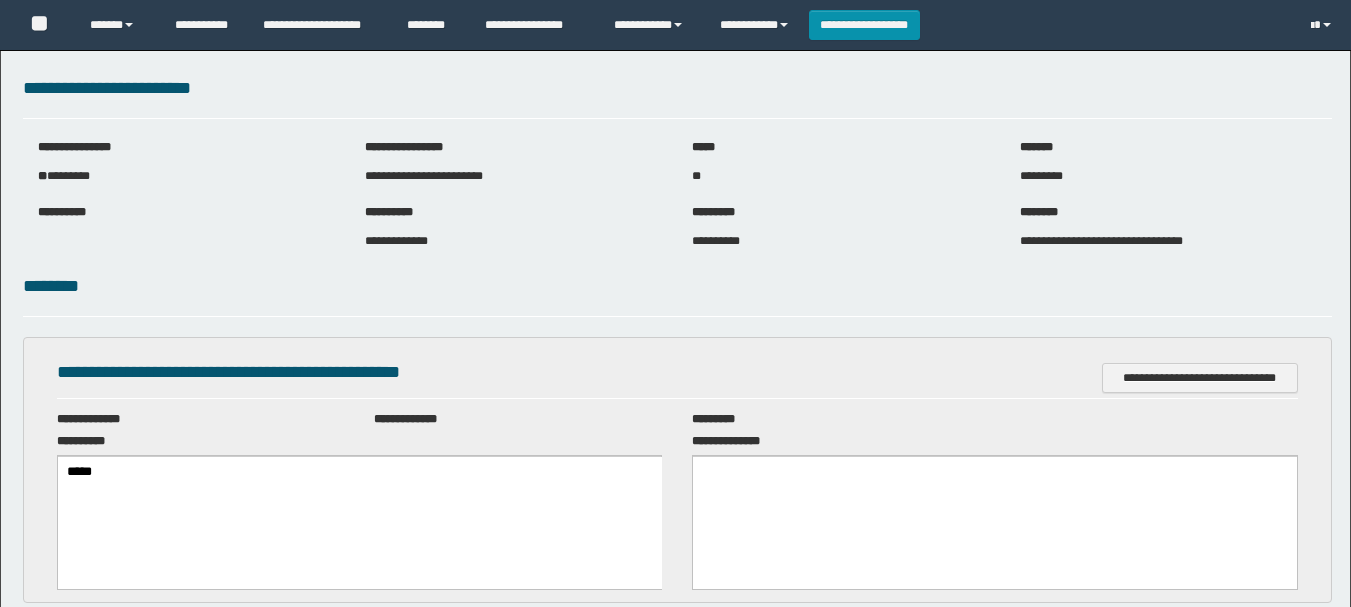 scroll, scrollTop: 0, scrollLeft: 0, axis: both 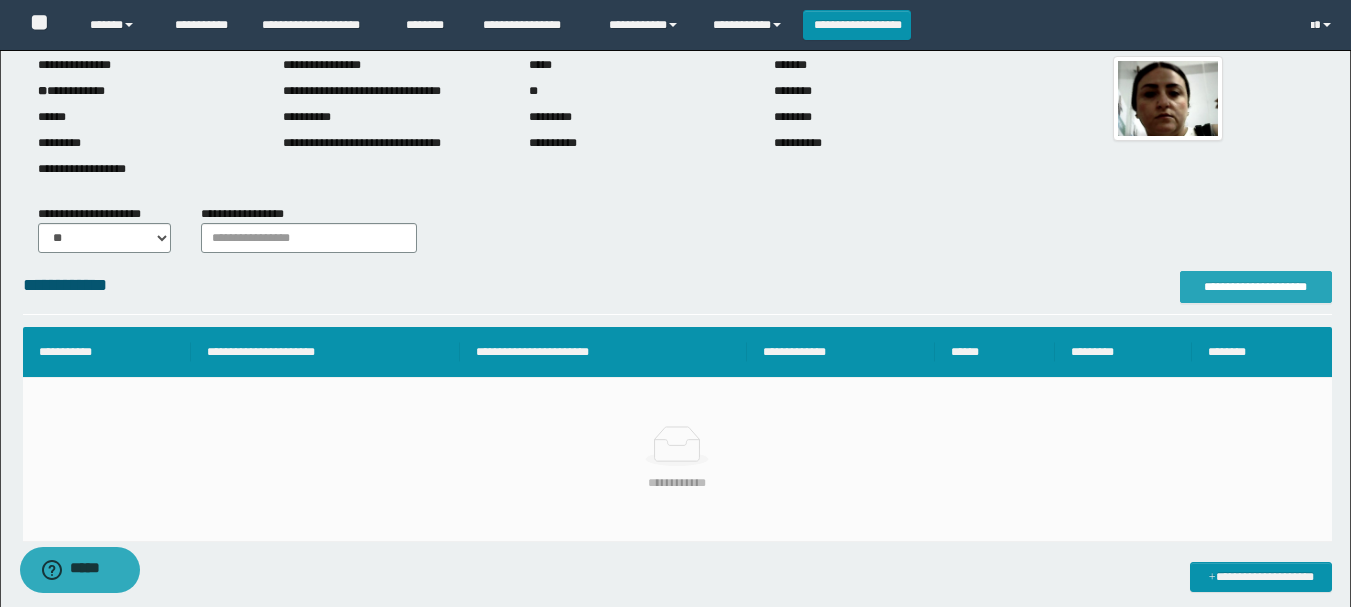 click on "**********" at bounding box center (1256, 287) 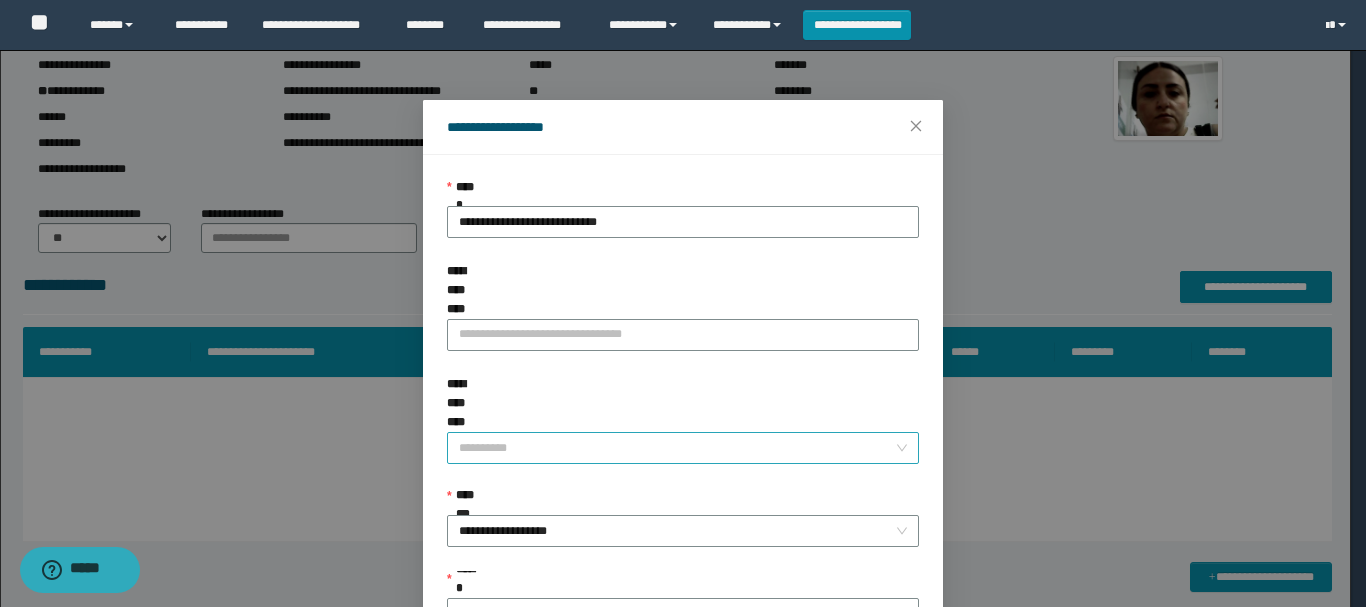 click on "**********" at bounding box center (677, 448) 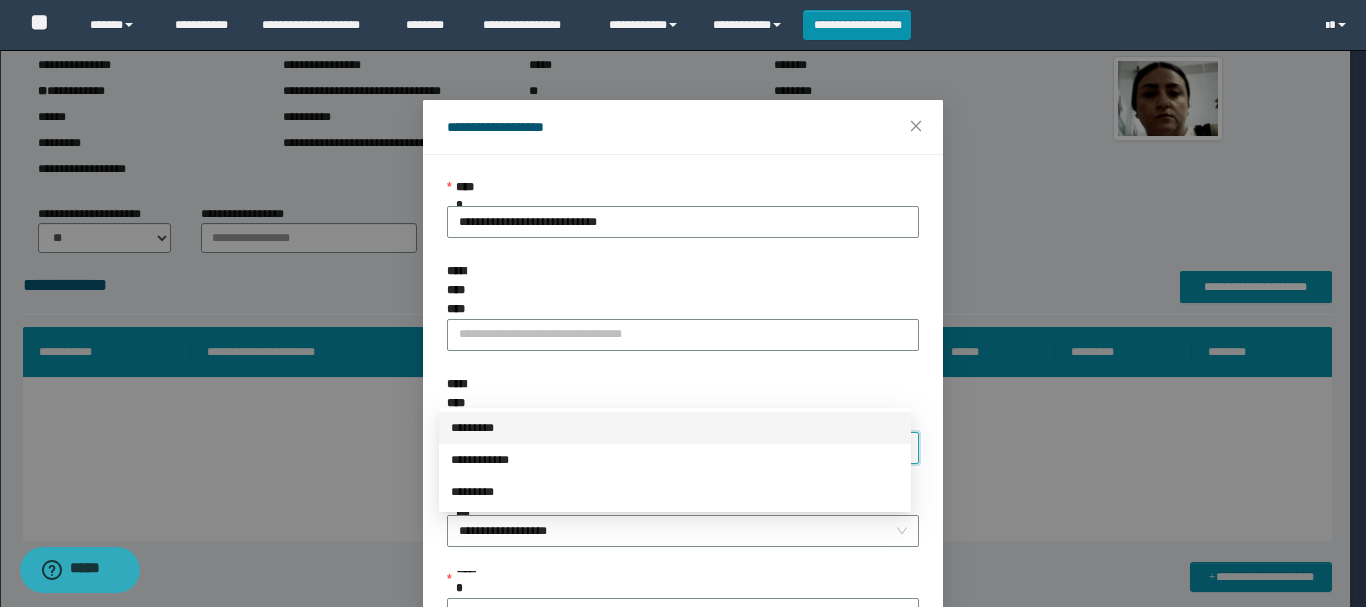 click on "*********" at bounding box center (675, 428) 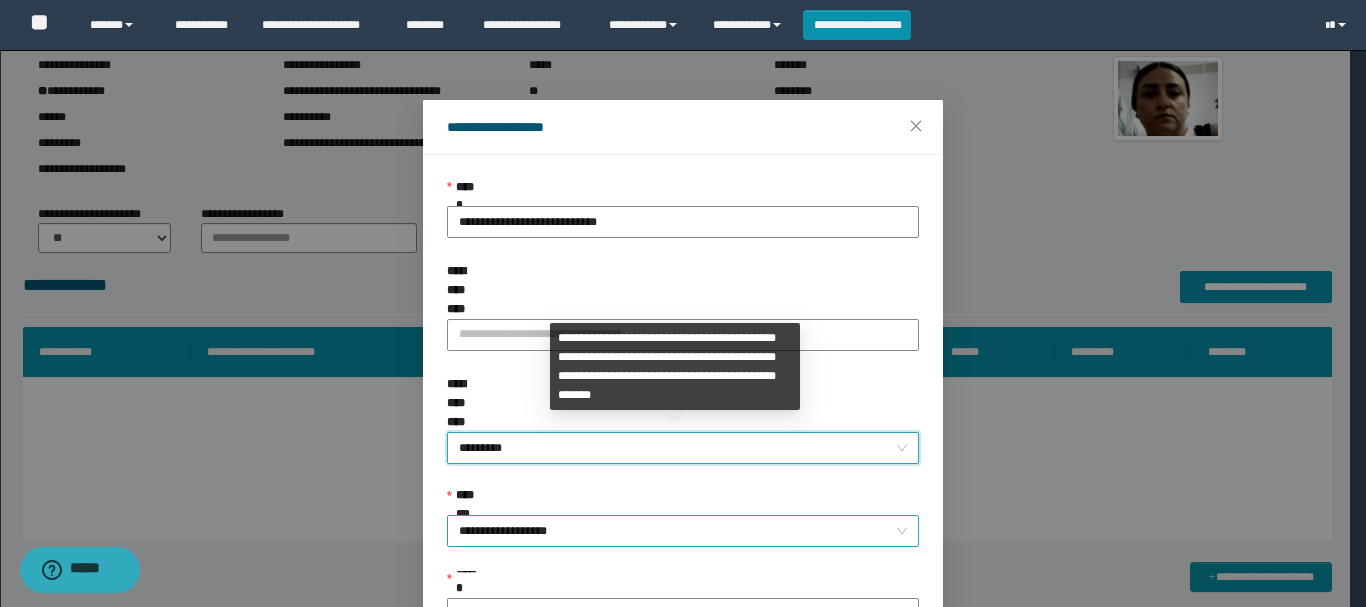 click on "**********" at bounding box center [683, 531] 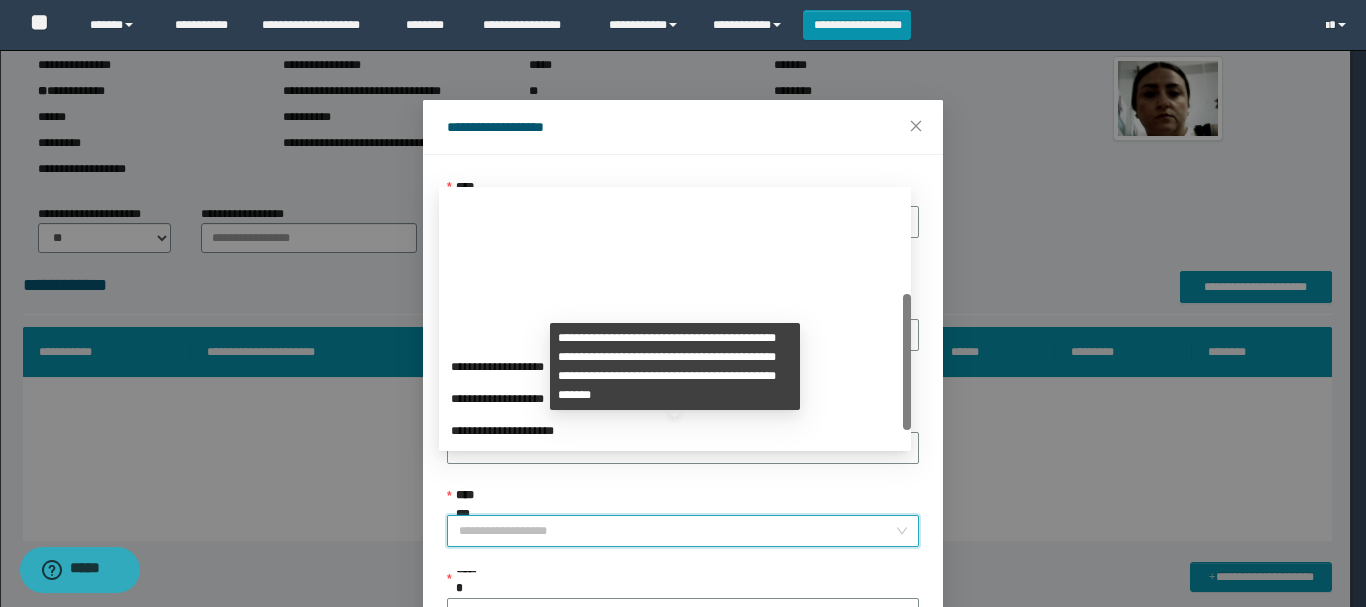 scroll, scrollTop: 192, scrollLeft: 0, axis: vertical 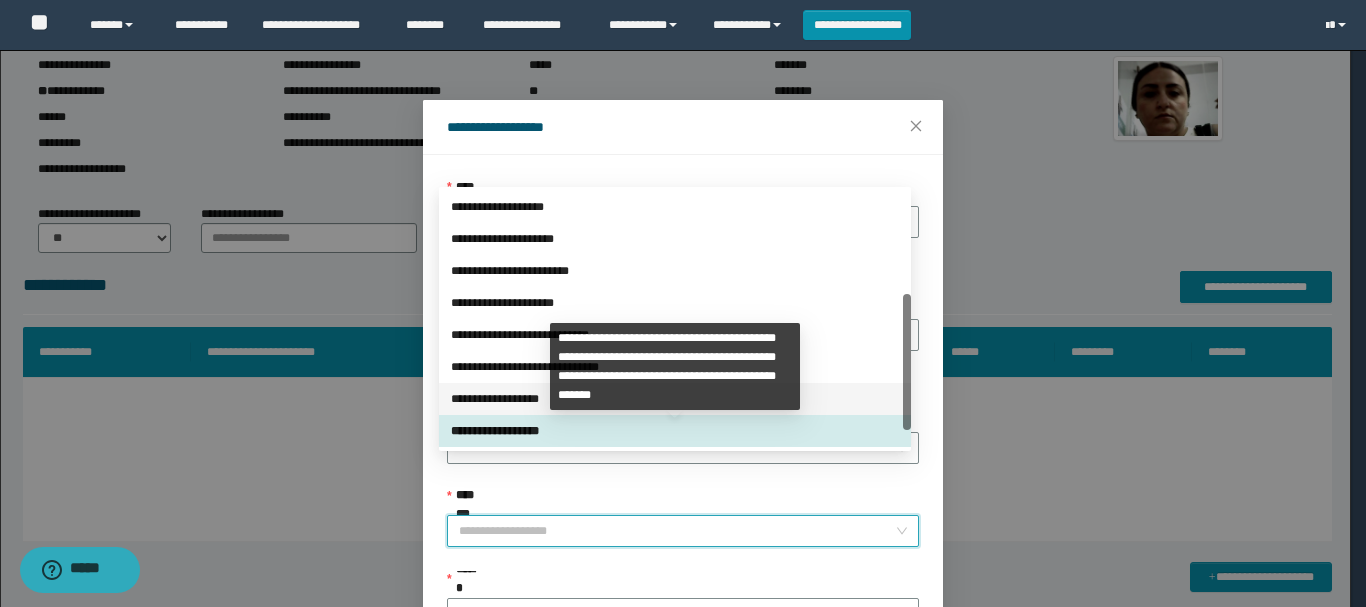 click on "**********" at bounding box center [675, 399] 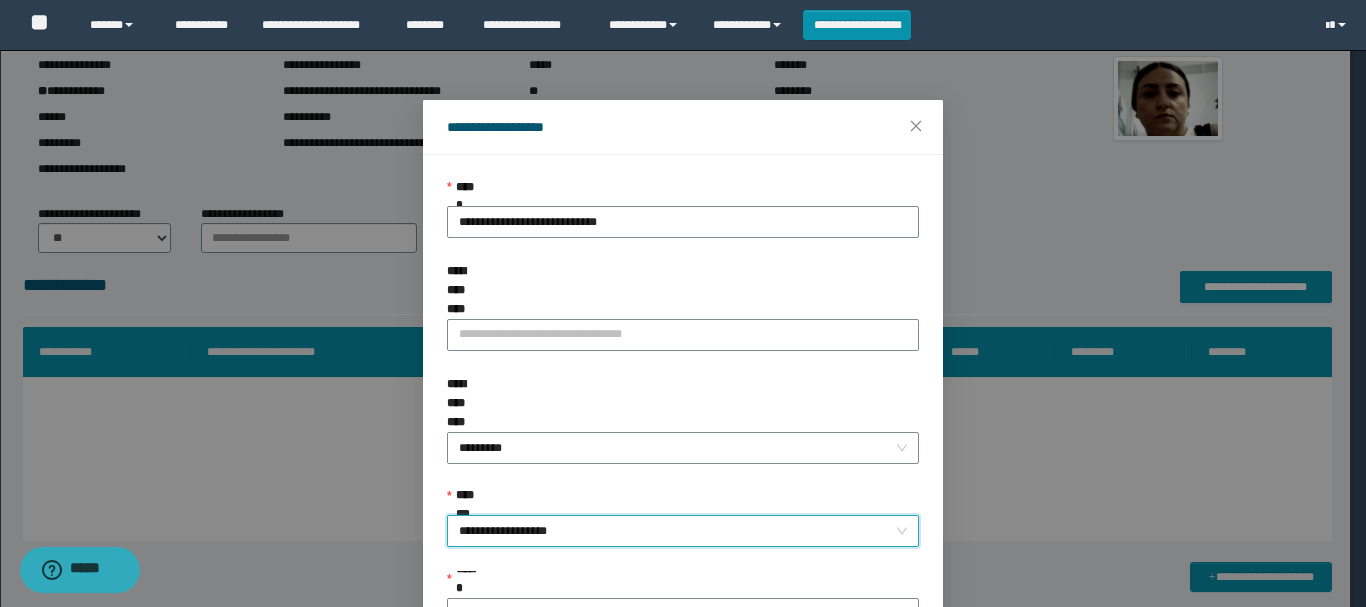 scroll, scrollTop: 145, scrollLeft: 0, axis: vertical 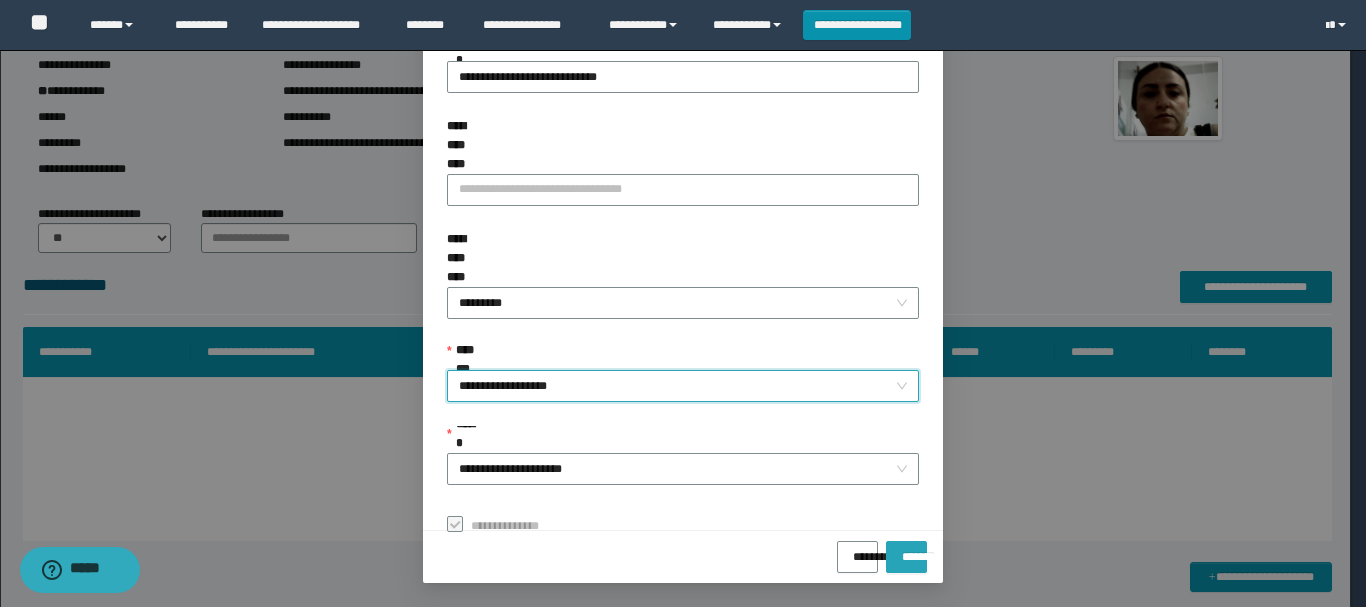 click on "*******" at bounding box center (906, 557) 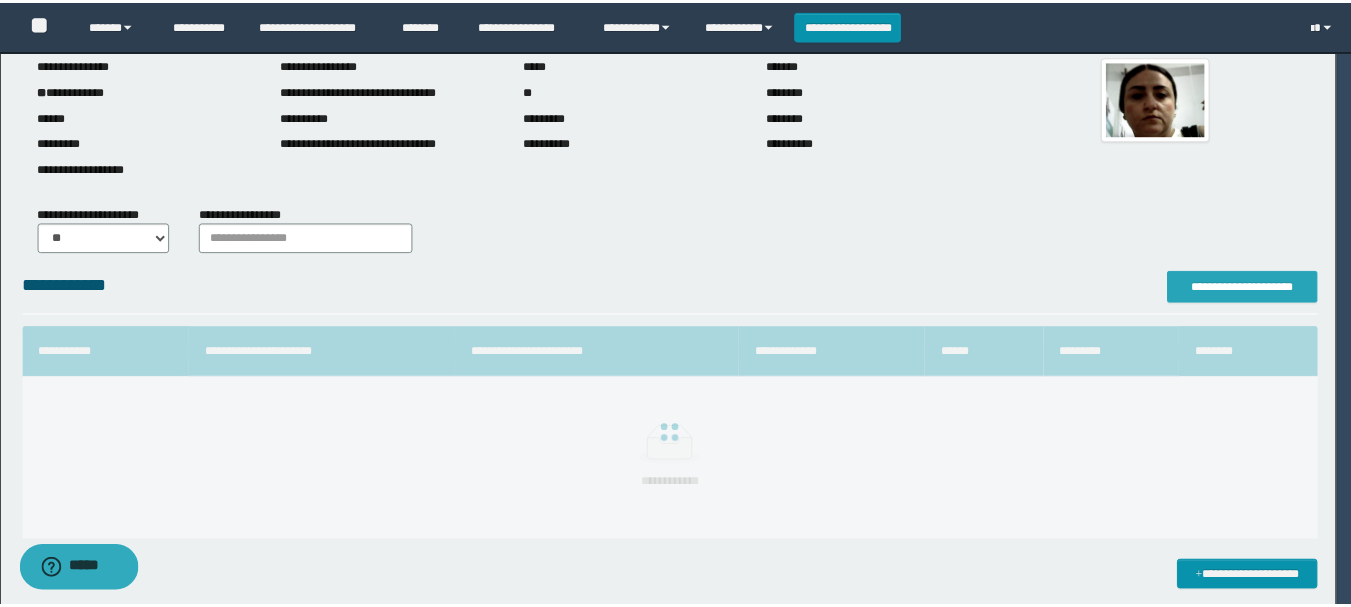 scroll, scrollTop: 0, scrollLeft: 0, axis: both 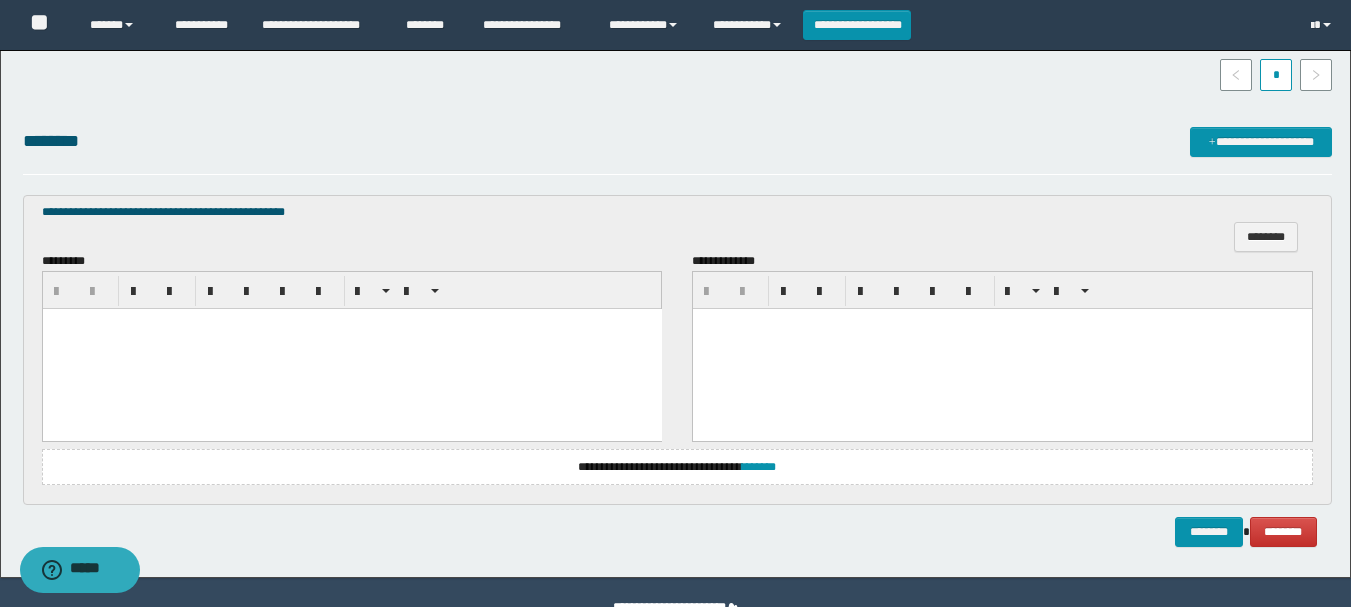 click at bounding box center [351, 348] 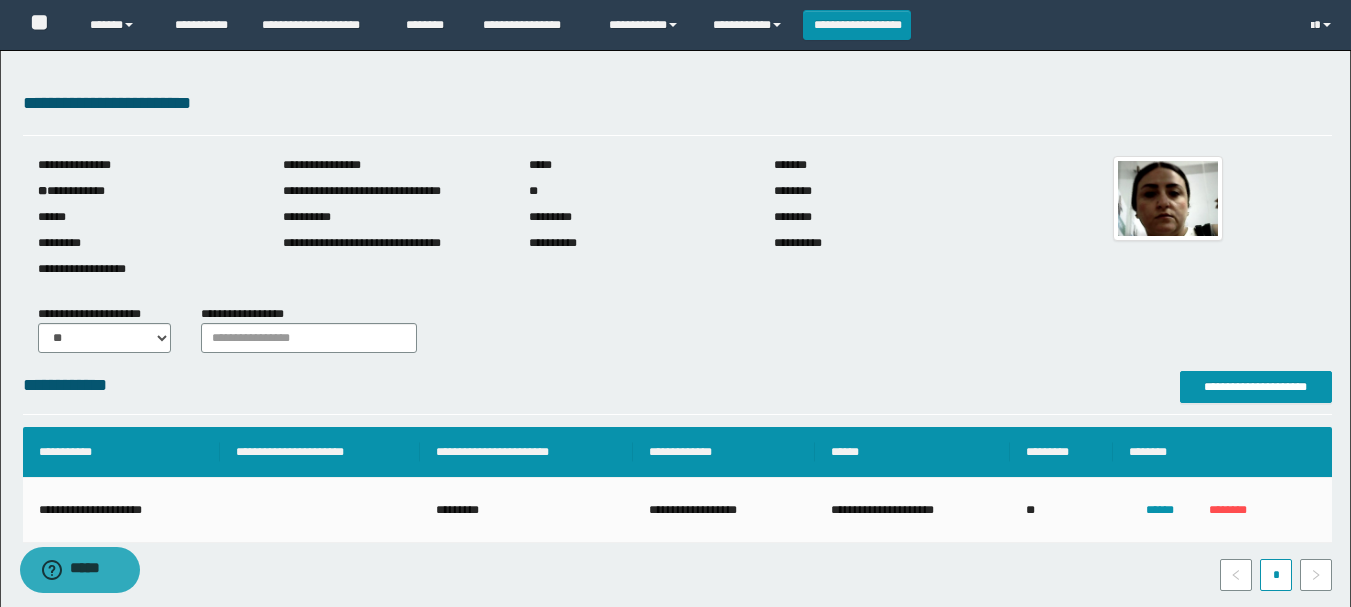 scroll, scrollTop: 549, scrollLeft: 0, axis: vertical 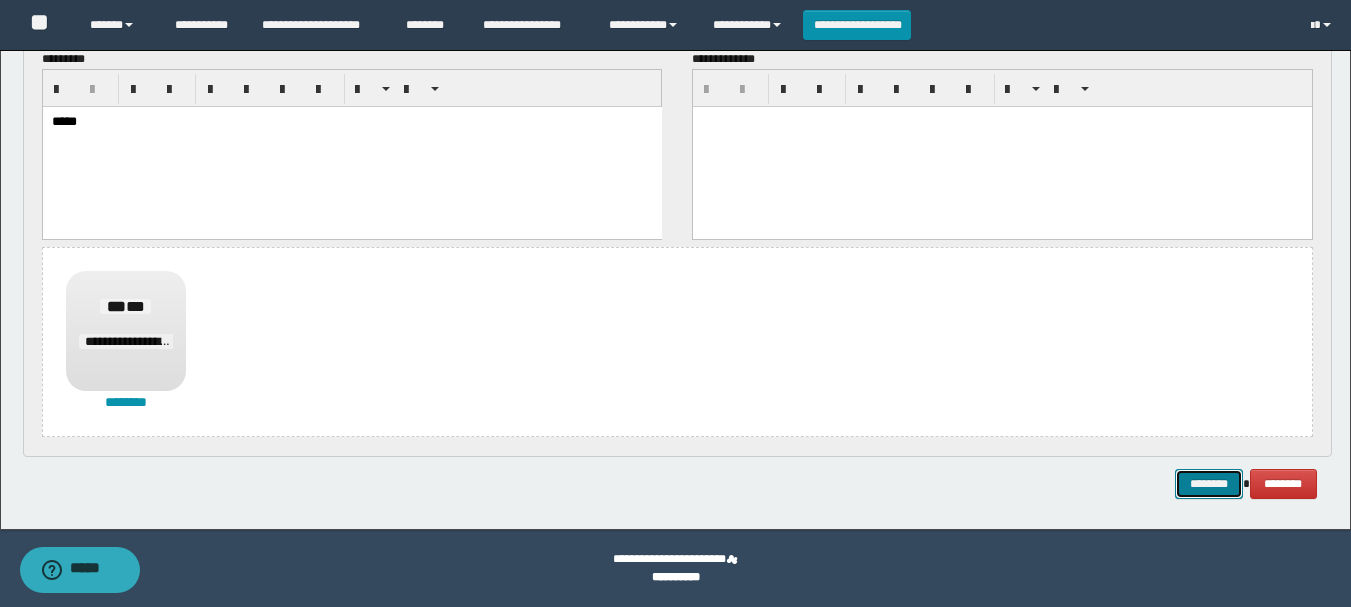 click on "********" at bounding box center [1209, 484] 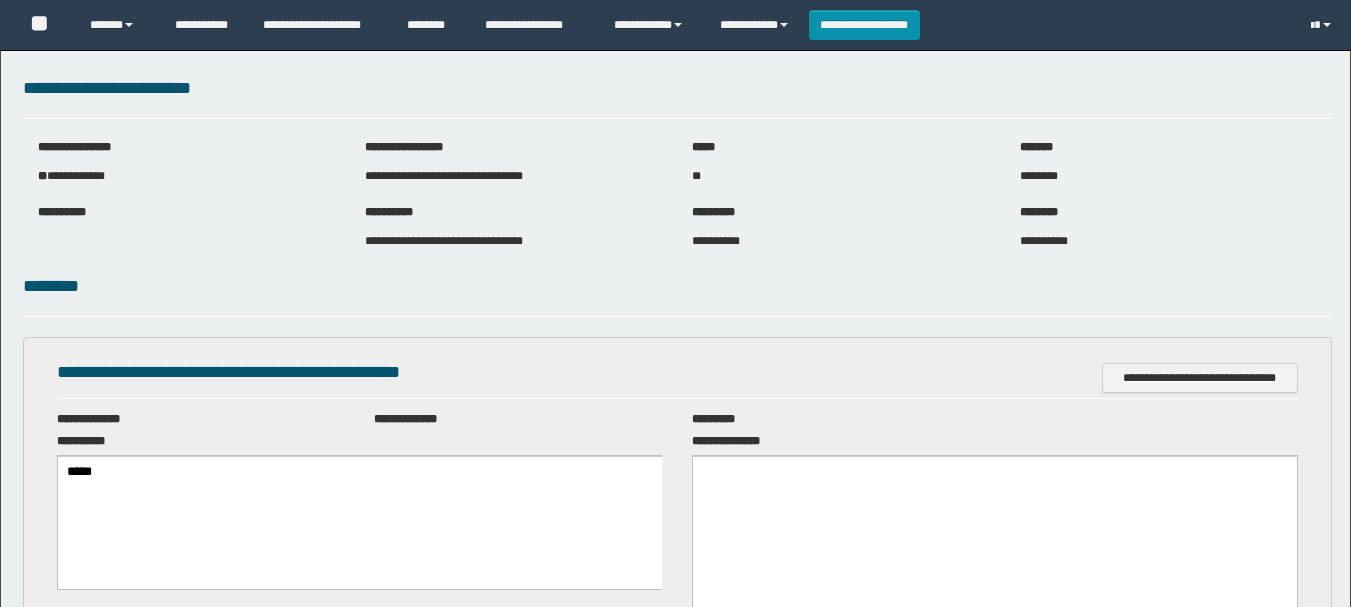 scroll, scrollTop: 0, scrollLeft: 0, axis: both 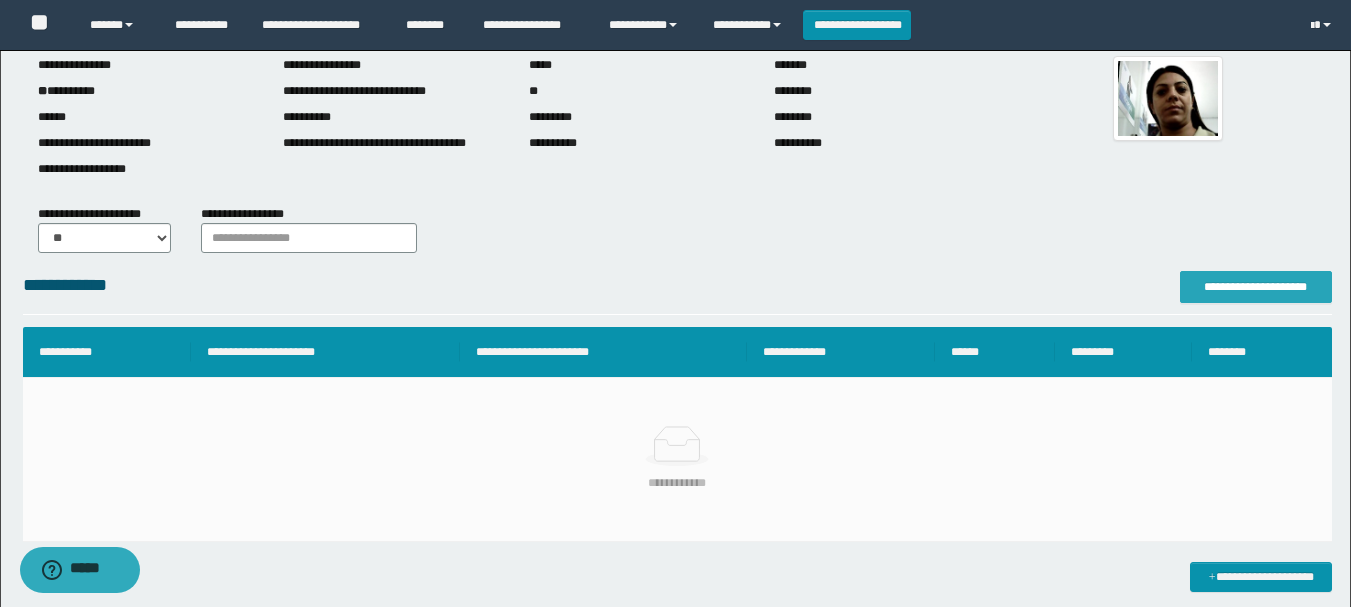 click on "**********" at bounding box center [1256, 287] 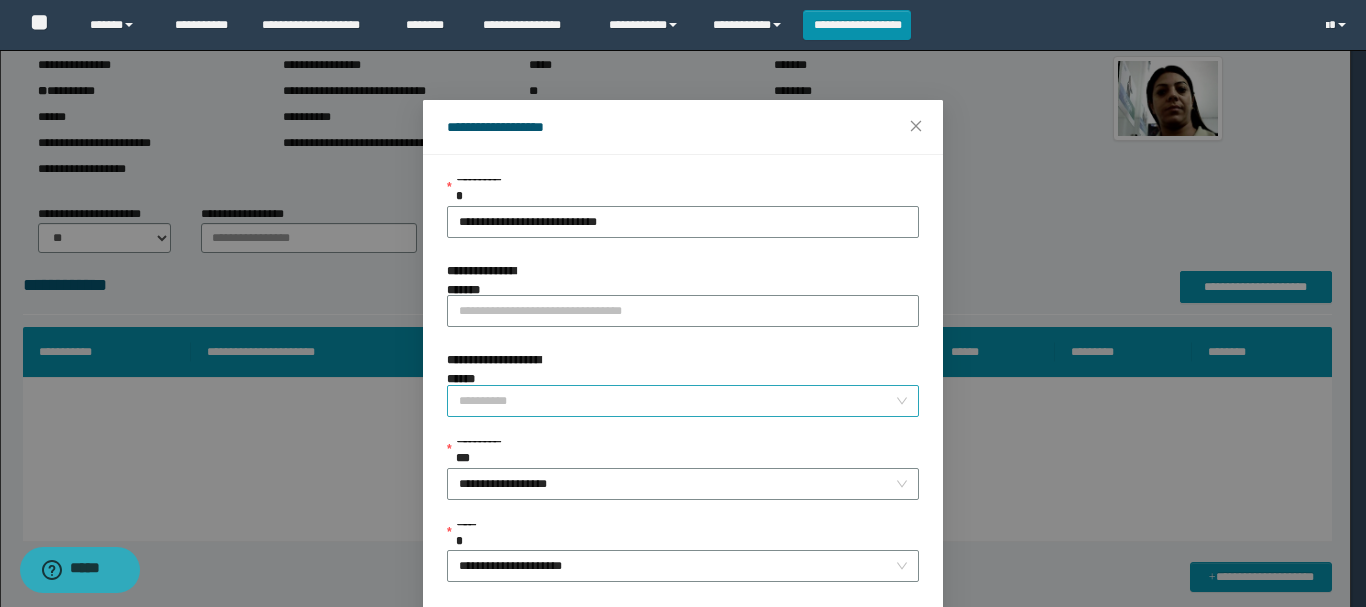 click on "**********" at bounding box center [677, 401] 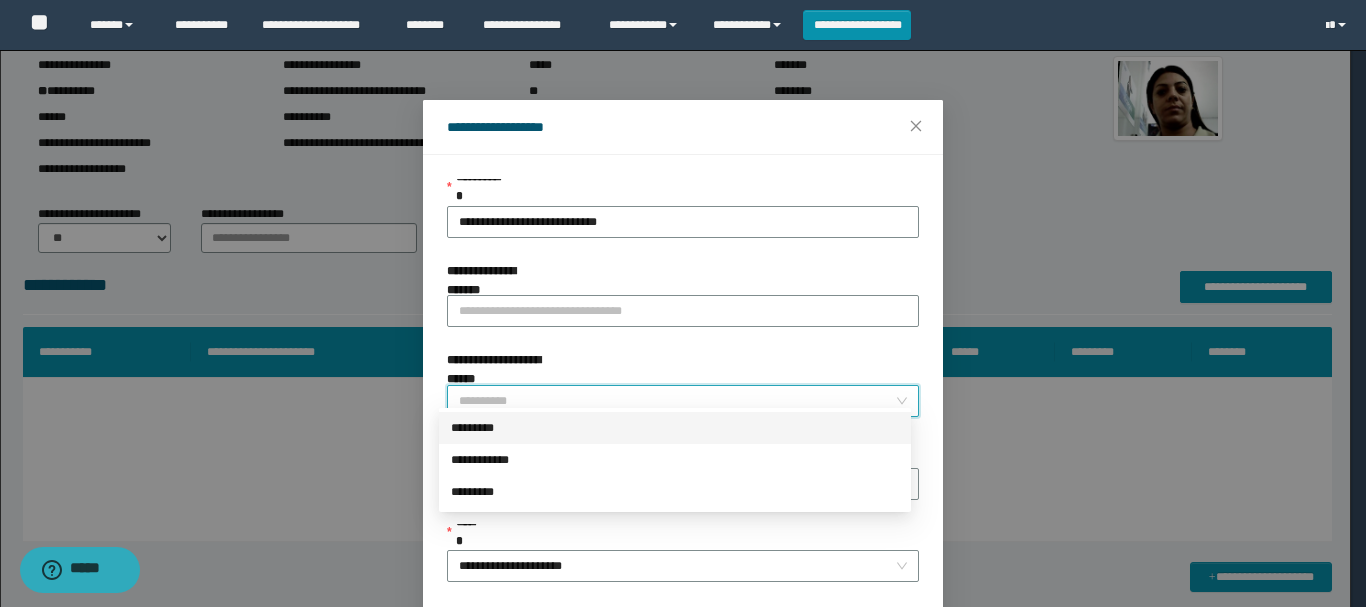 click on "*********" at bounding box center [675, 428] 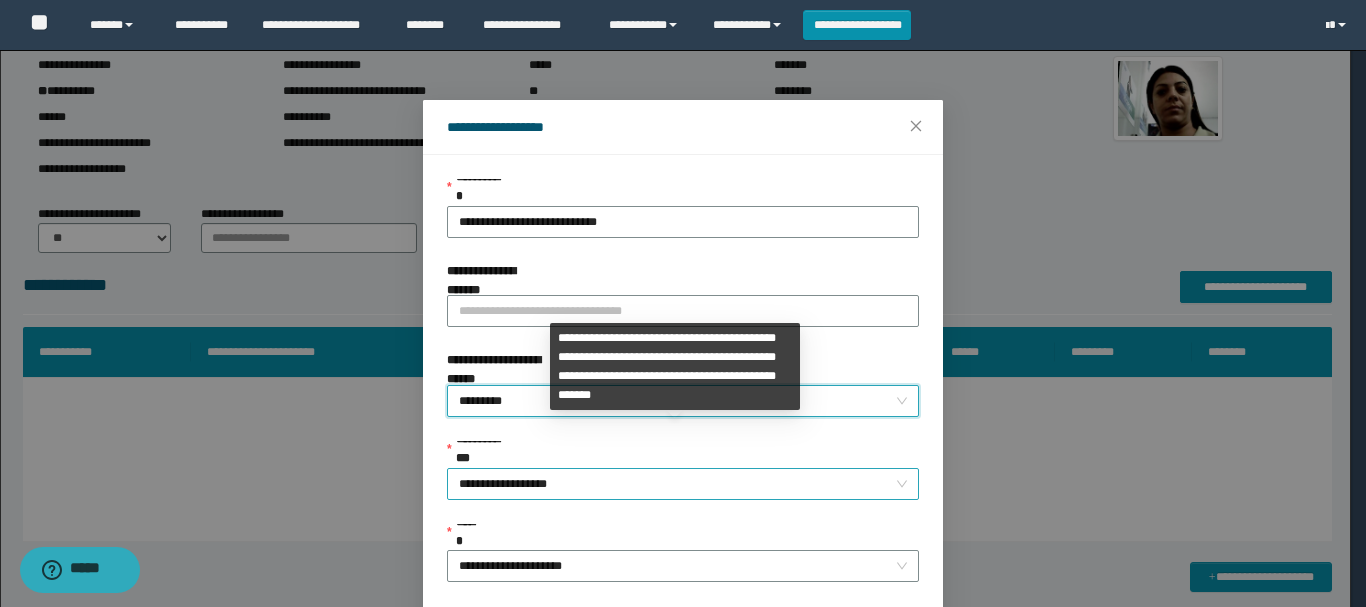 click on "**********" at bounding box center (683, 484) 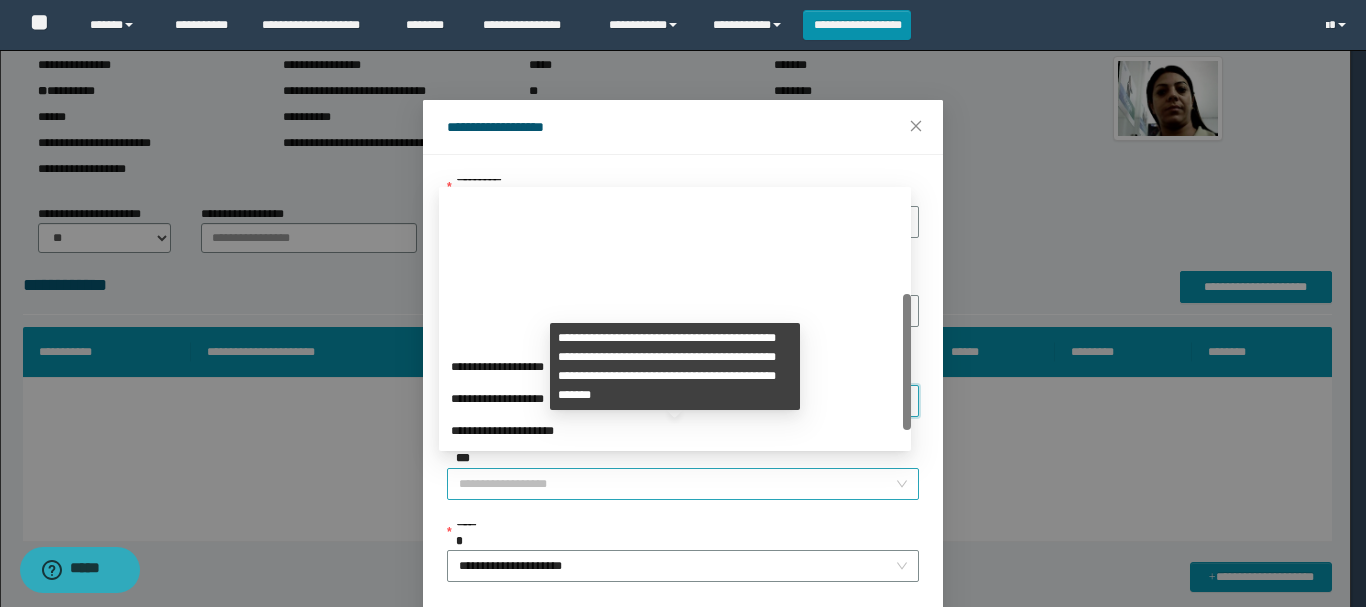 scroll, scrollTop: 192, scrollLeft: 0, axis: vertical 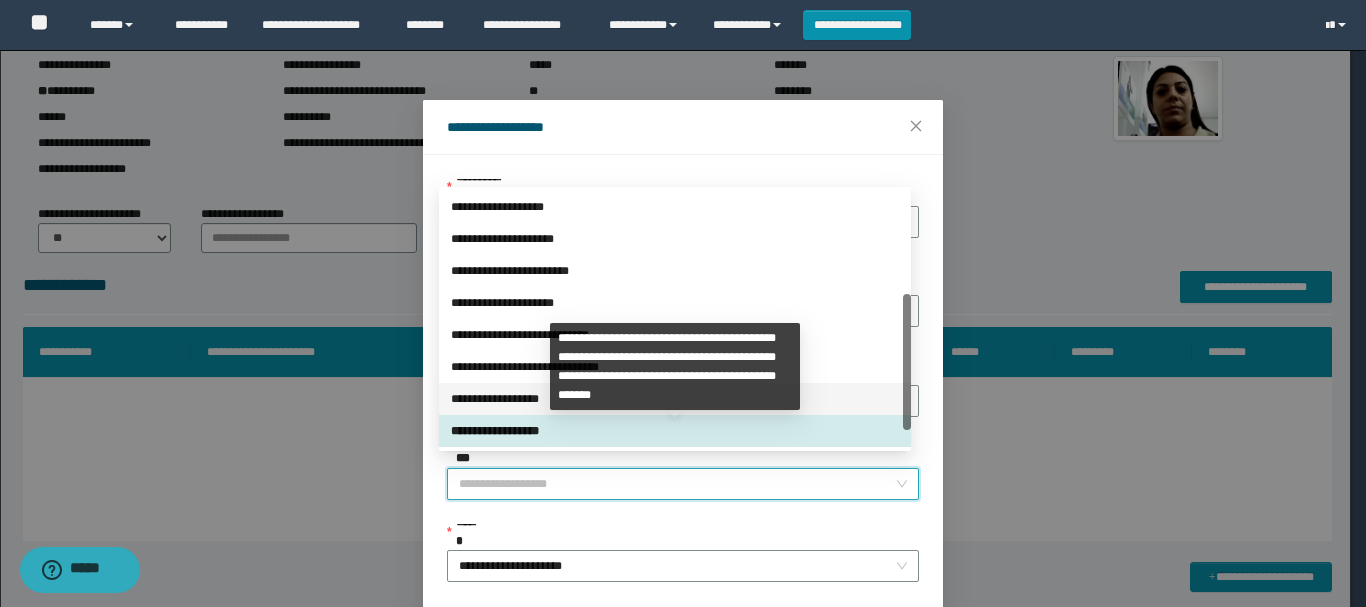 click on "**********" at bounding box center (675, 399) 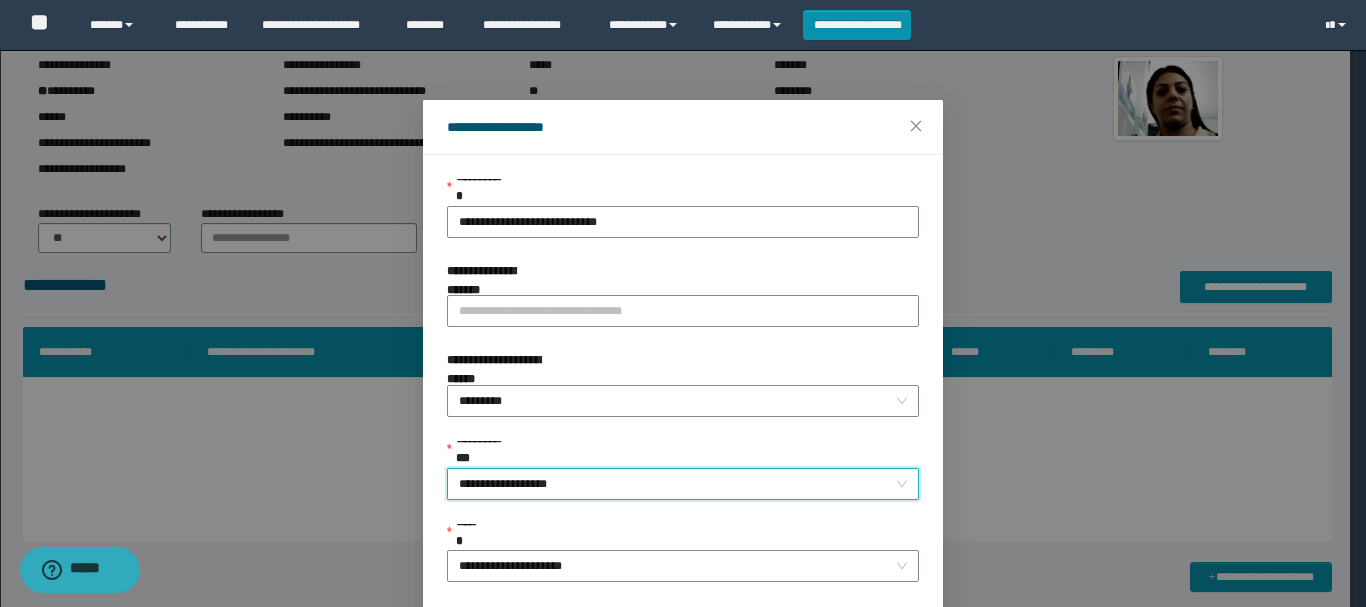 scroll, scrollTop: 145, scrollLeft: 0, axis: vertical 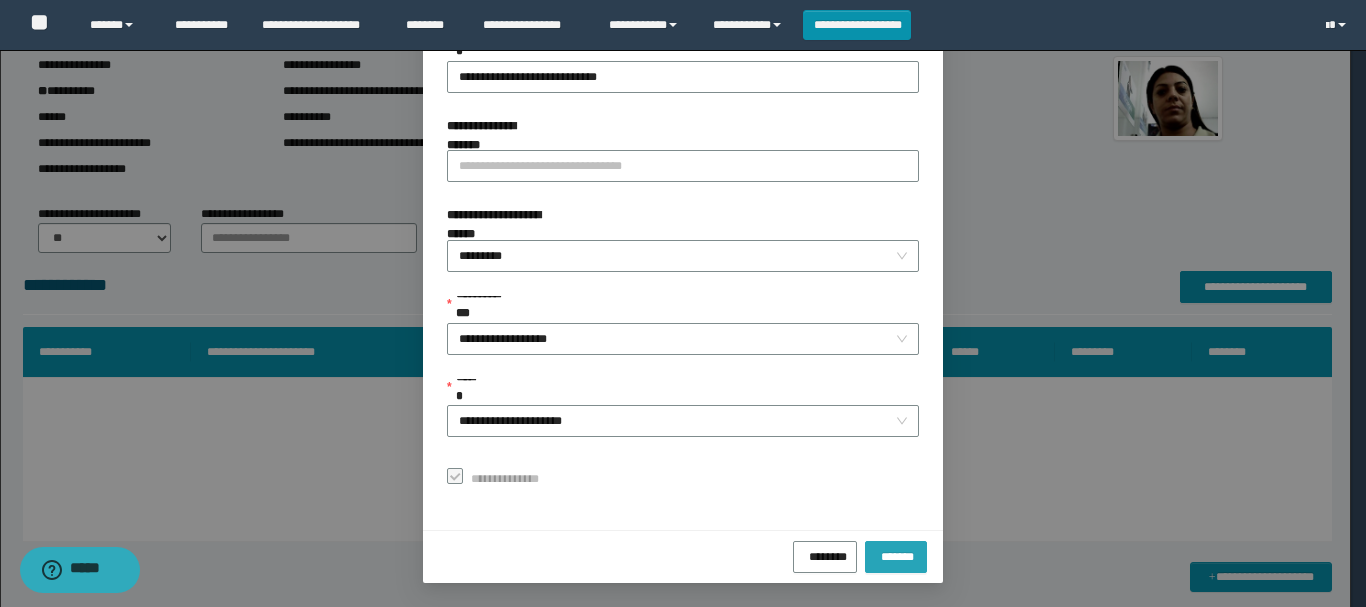click on "*******" at bounding box center [896, 554] 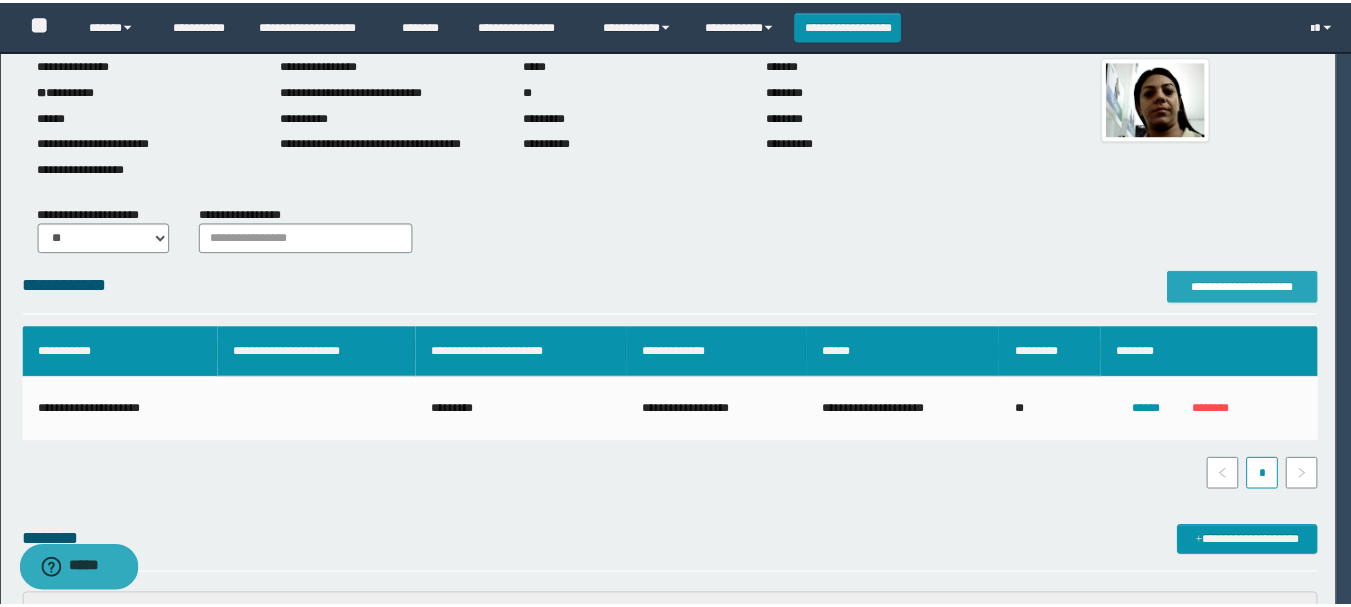 scroll, scrollTop: 0, scrollLeft: 0, axis: both 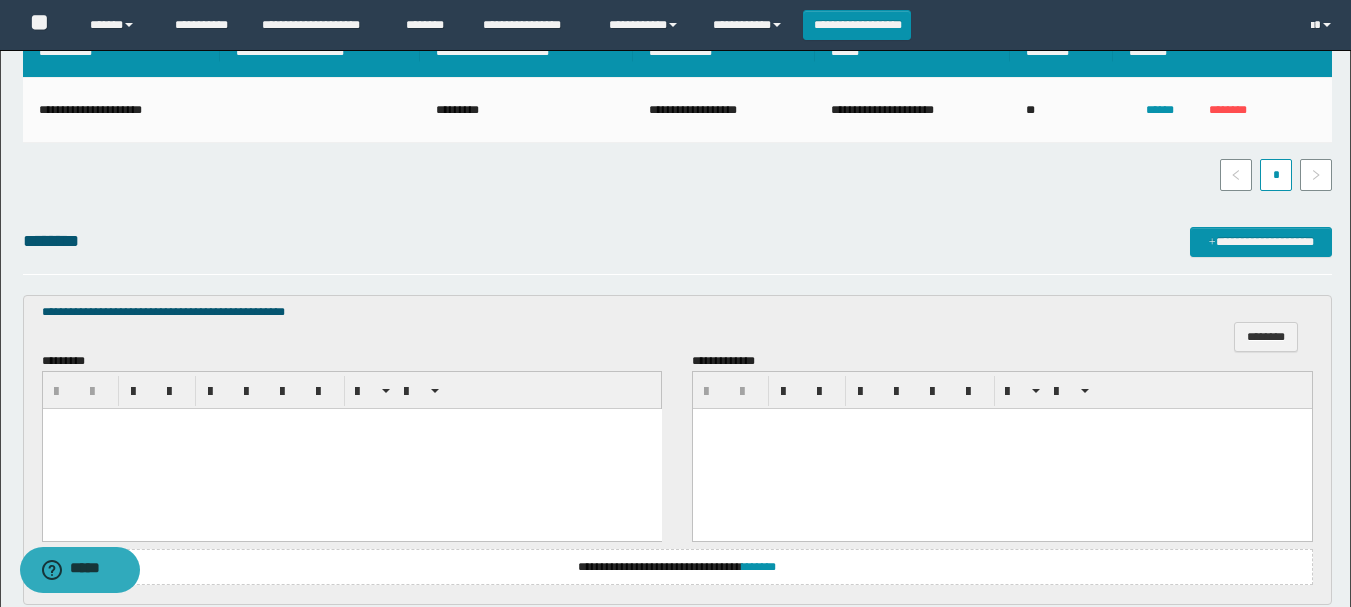 click at bounding box center [351, 448] 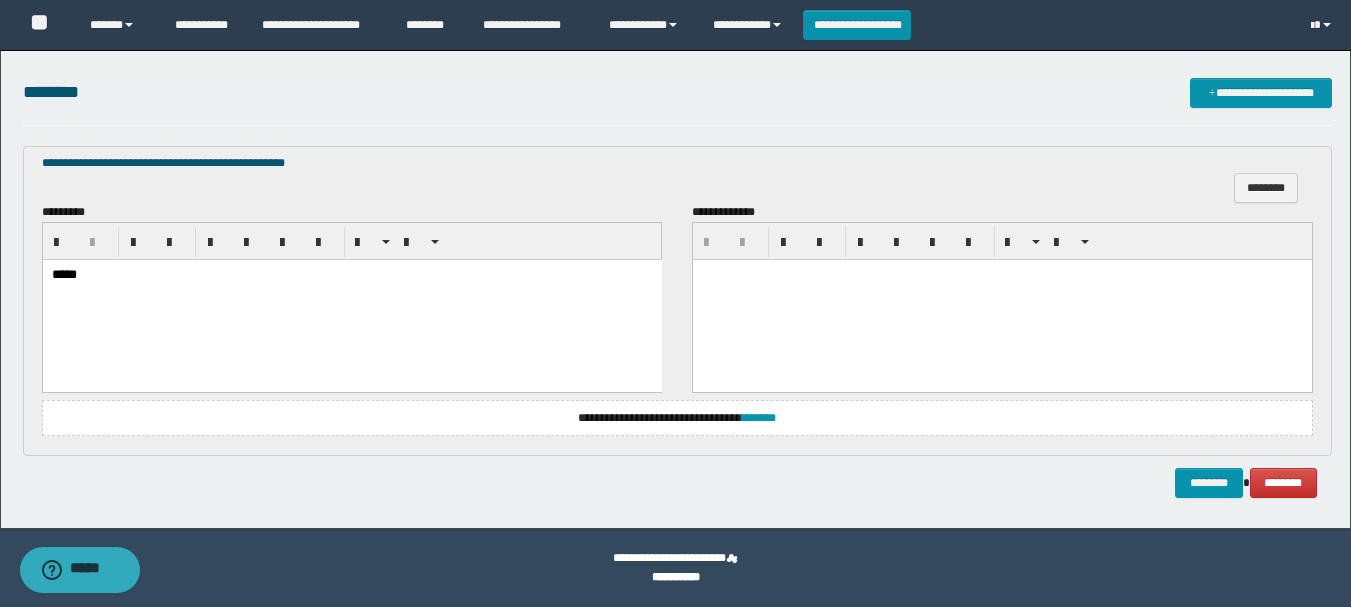 scroll, scrollTop: 0, scrollLeft: 0, axis: both 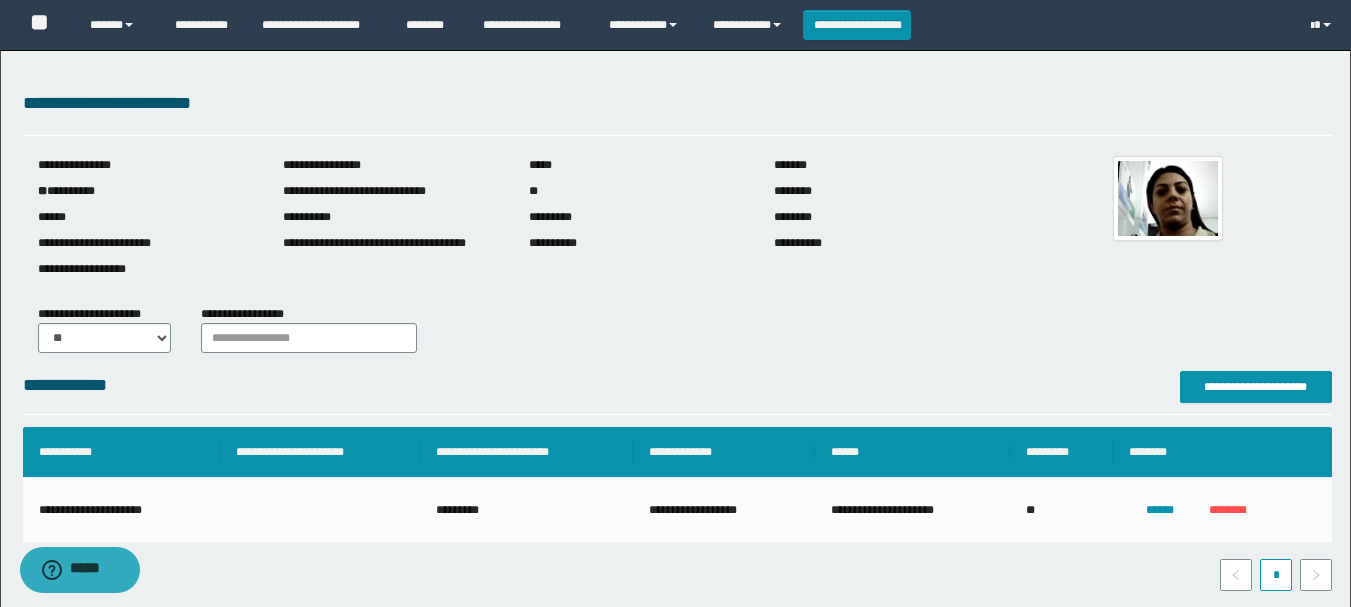 click on "**********" at bounding box center (637, 243) 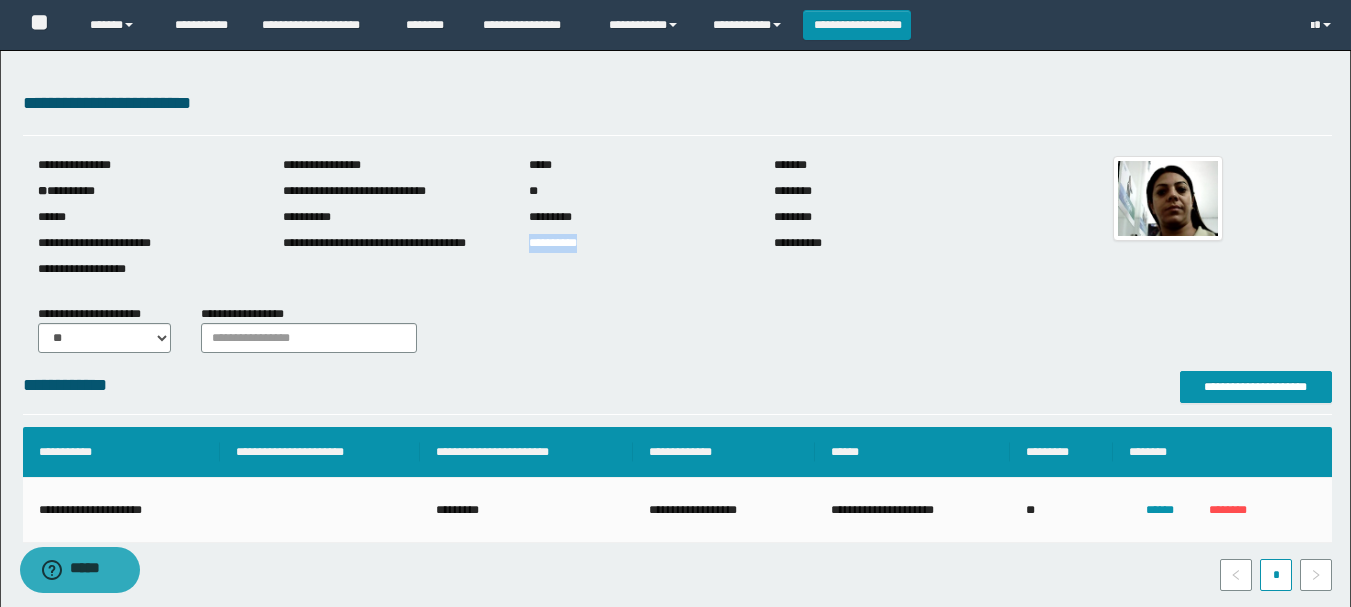 drag, startPoint x: 530, startPoint y: 245, endPoint x: 610, endPoint y: 245, distance: 80 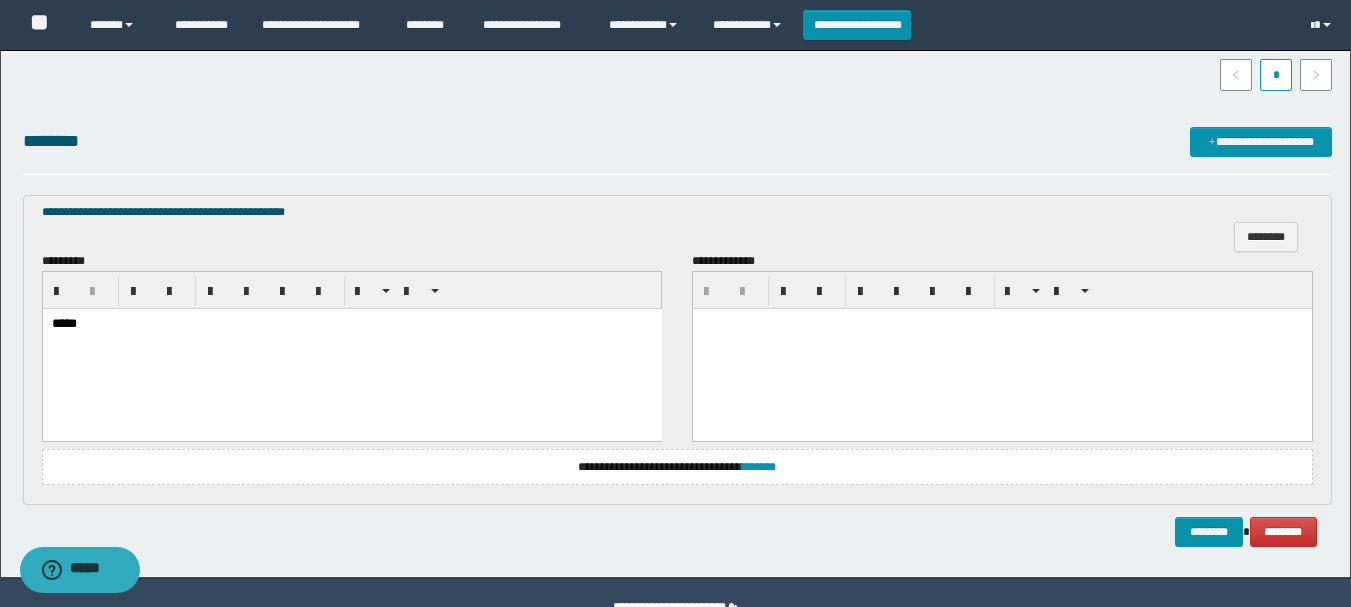 scroll, scrollTop: 549, scrollLeft: 0, axis: vertical 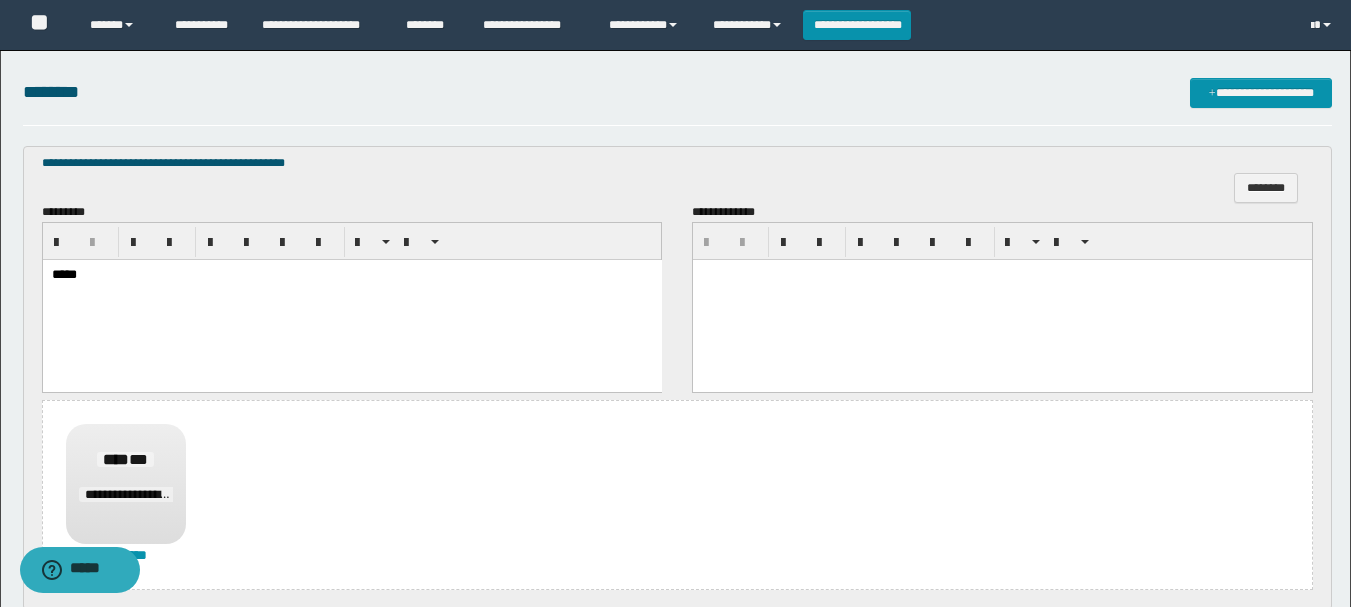 drag, startPoint x: 440, startPoint y: 336, endPoint x: 472, endPoint y: 329, distance: 32.75668 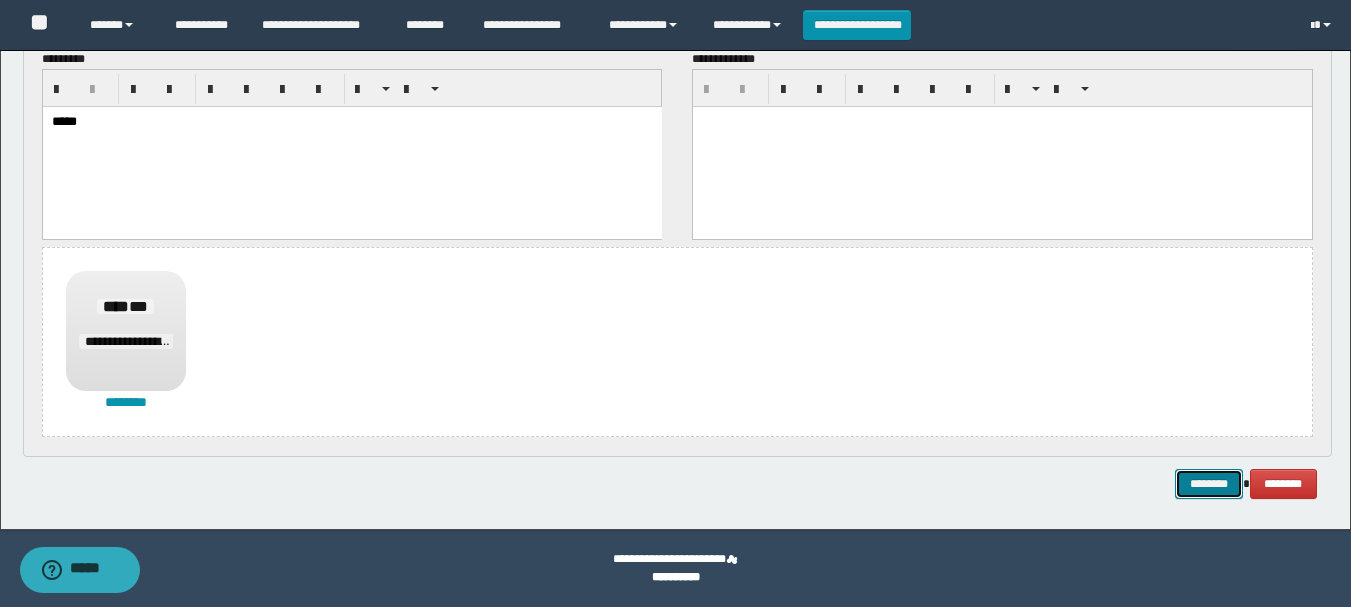 click on "********" at bounding box center (1209, 484) 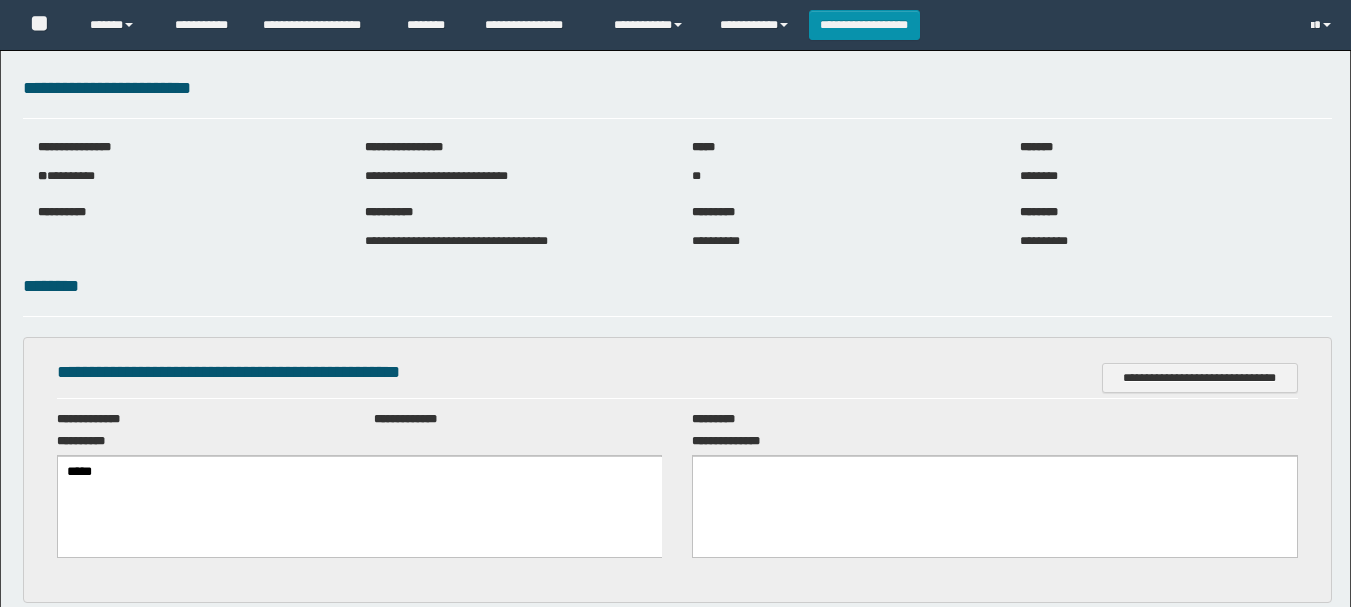 scroll, scrollTop: 0, scrollLeft: 0, axis: both 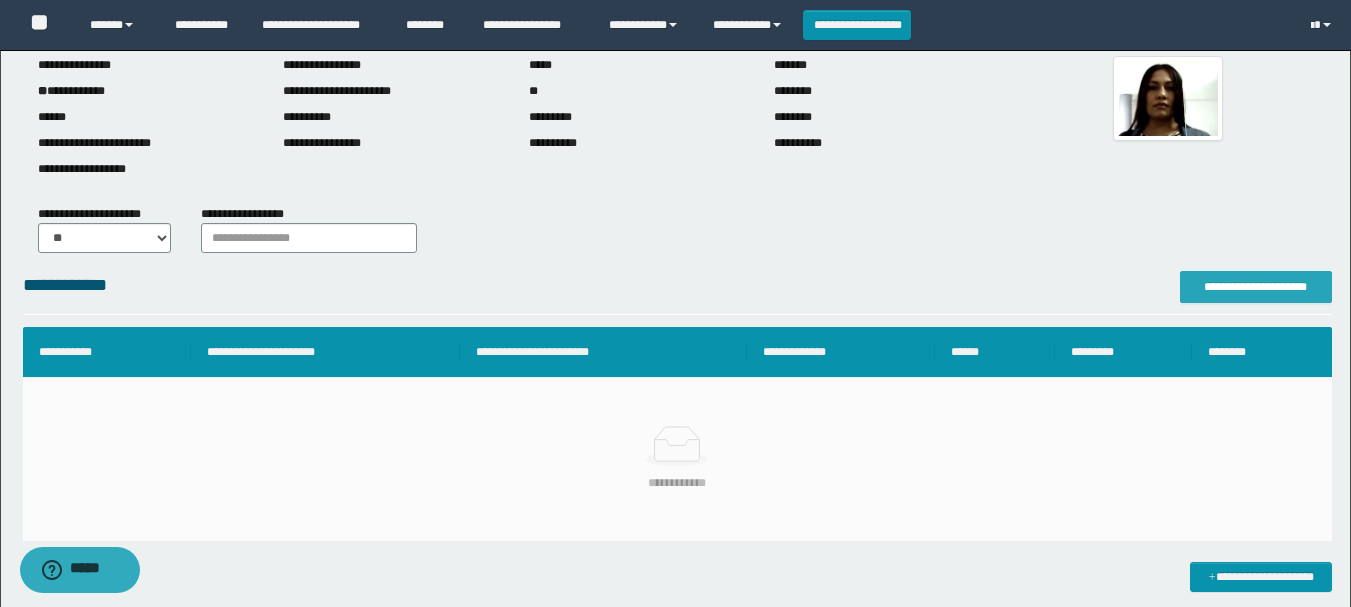 click on "**********" at bounding box center [1256, 287] 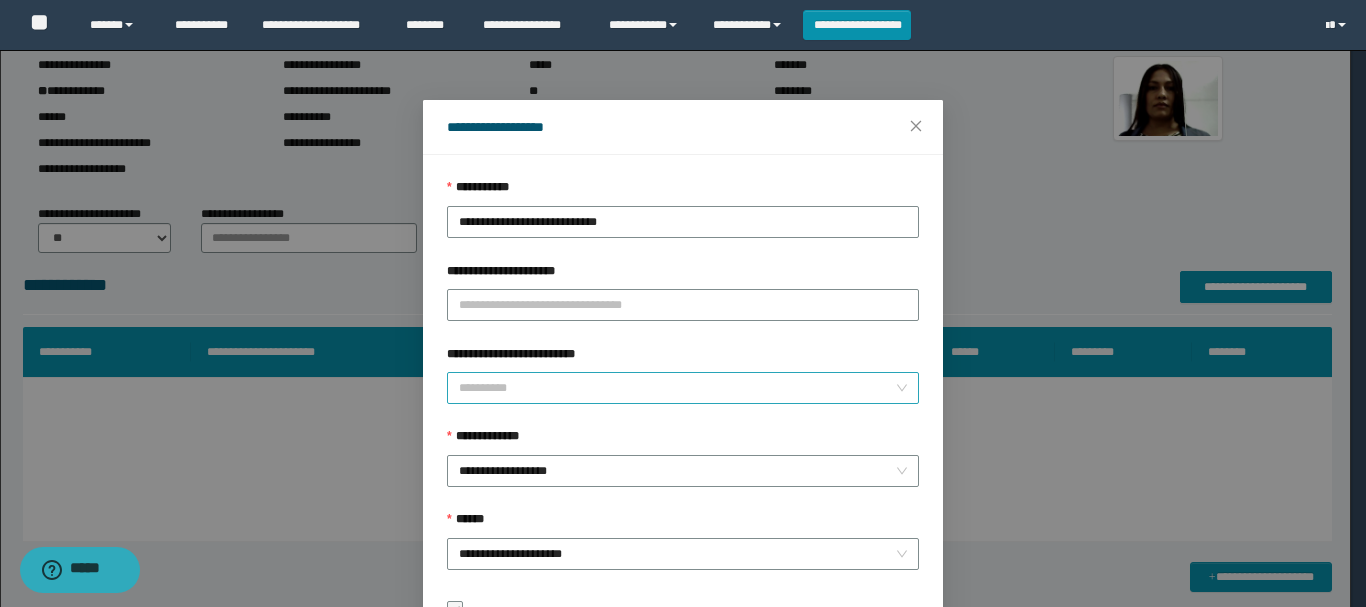 click on "**********" at bounding box center [677, 388] 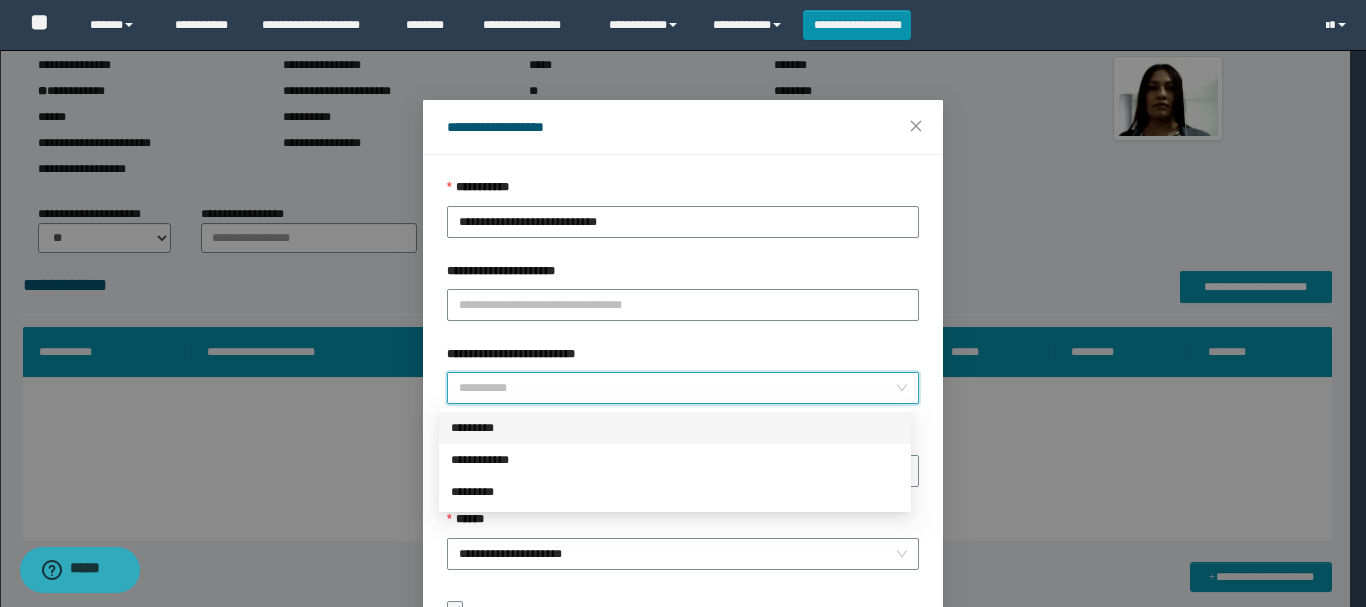 click on "*********" at bounding box center [675, 428] 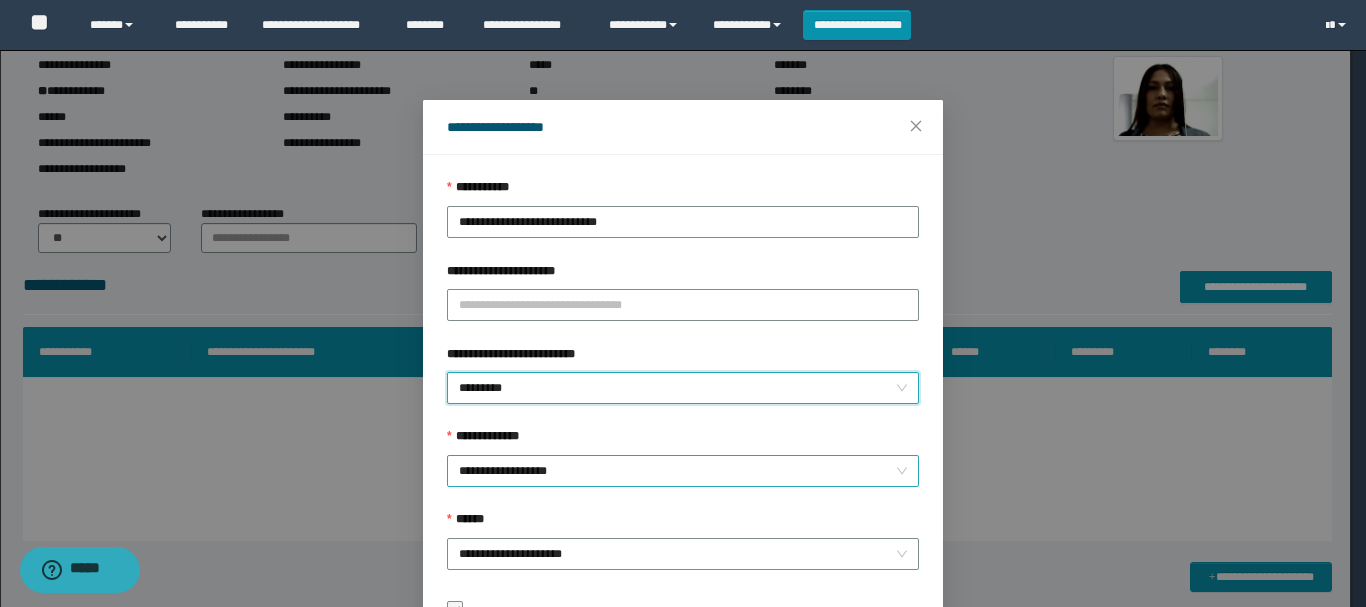 click on "**********" at bounding box center [683, 471] 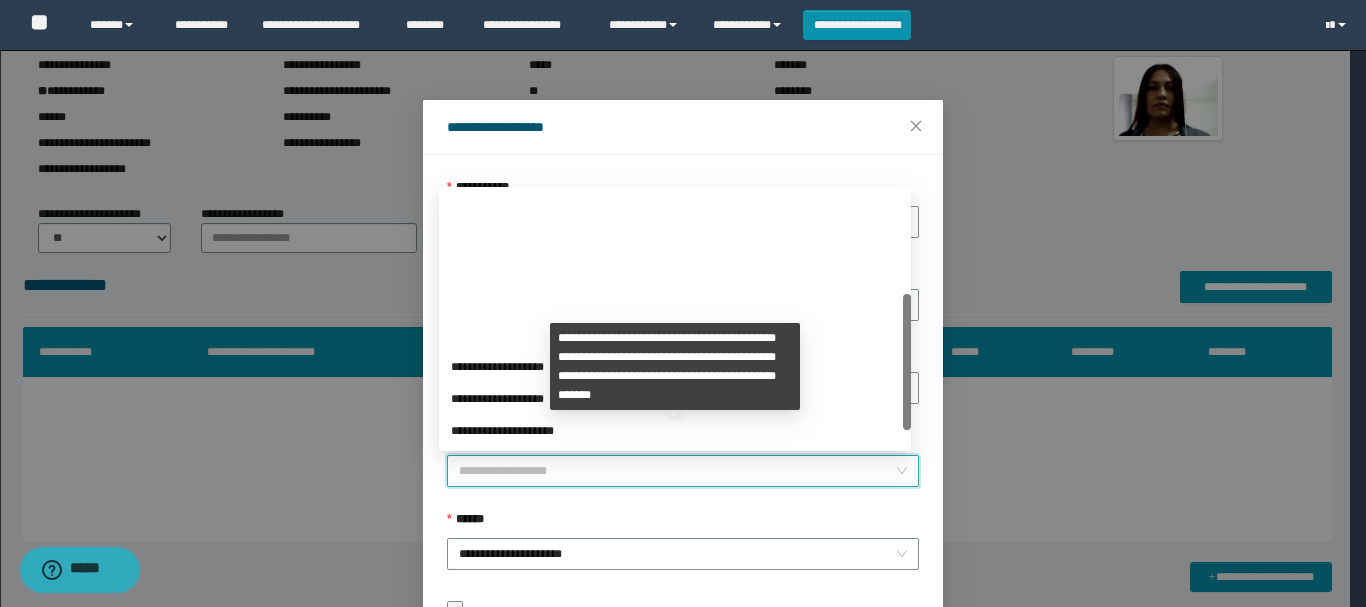 scroll, scrollTop: 192, scrollLeft: 0, axis: vertical 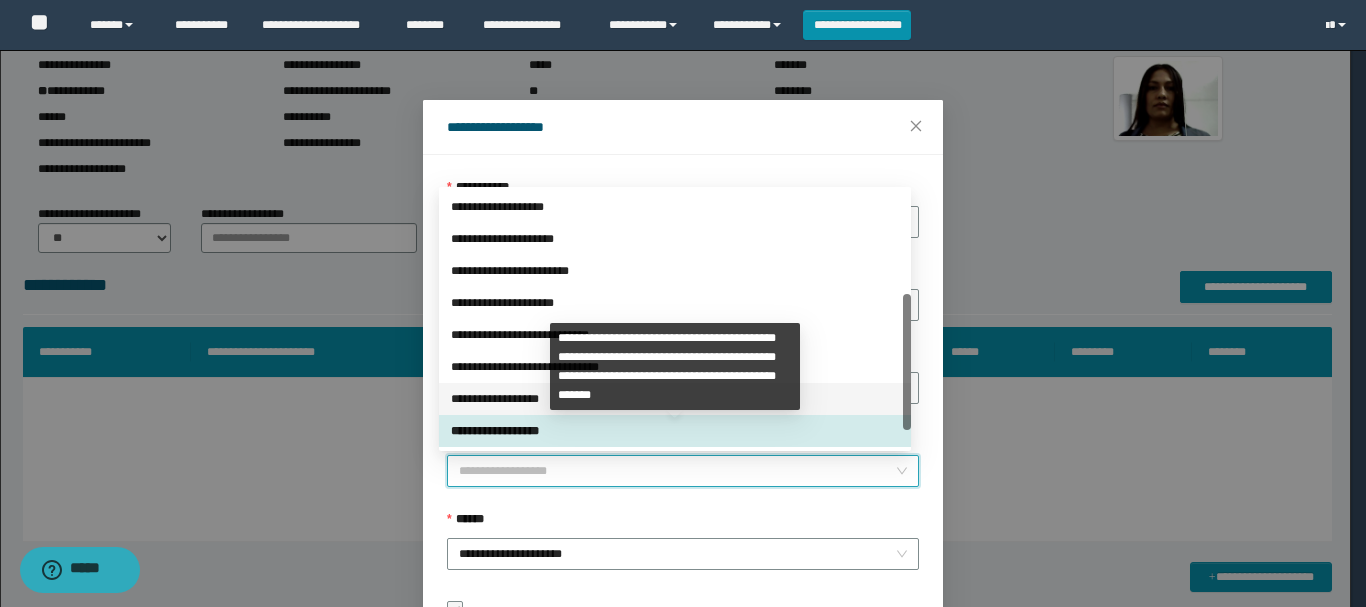 click on "**********" at bounding box center [675, 399] 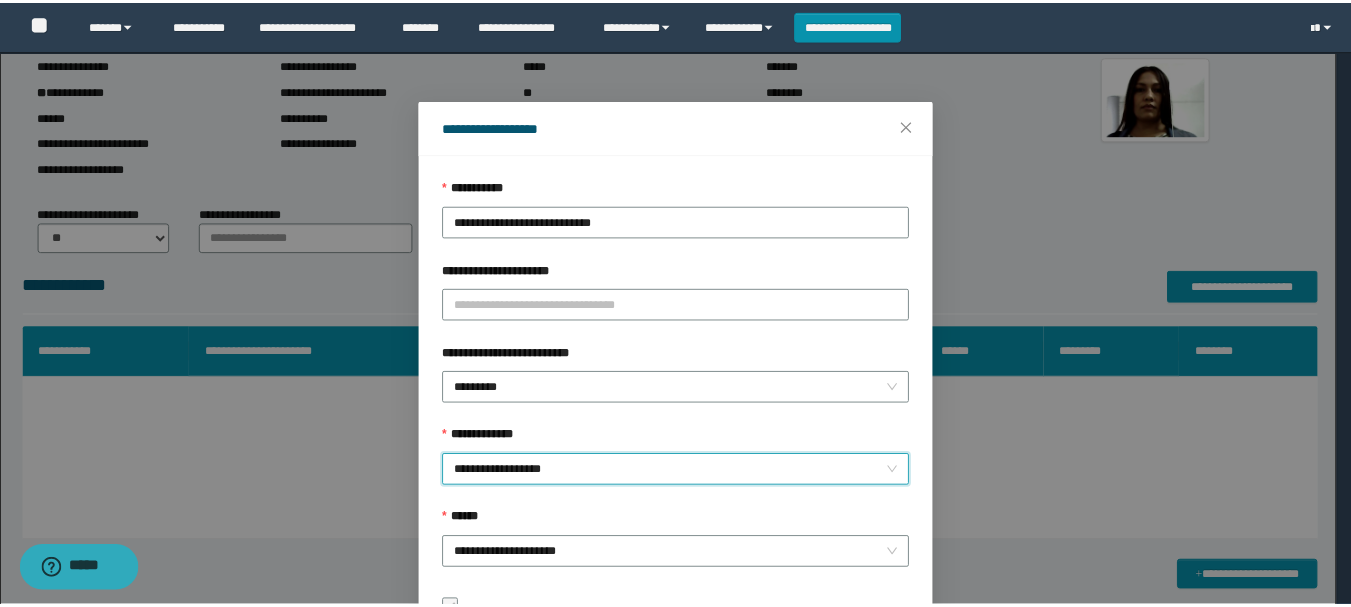 scroll, scrollTop: 145, scrollLeft: 0, axis: vertical 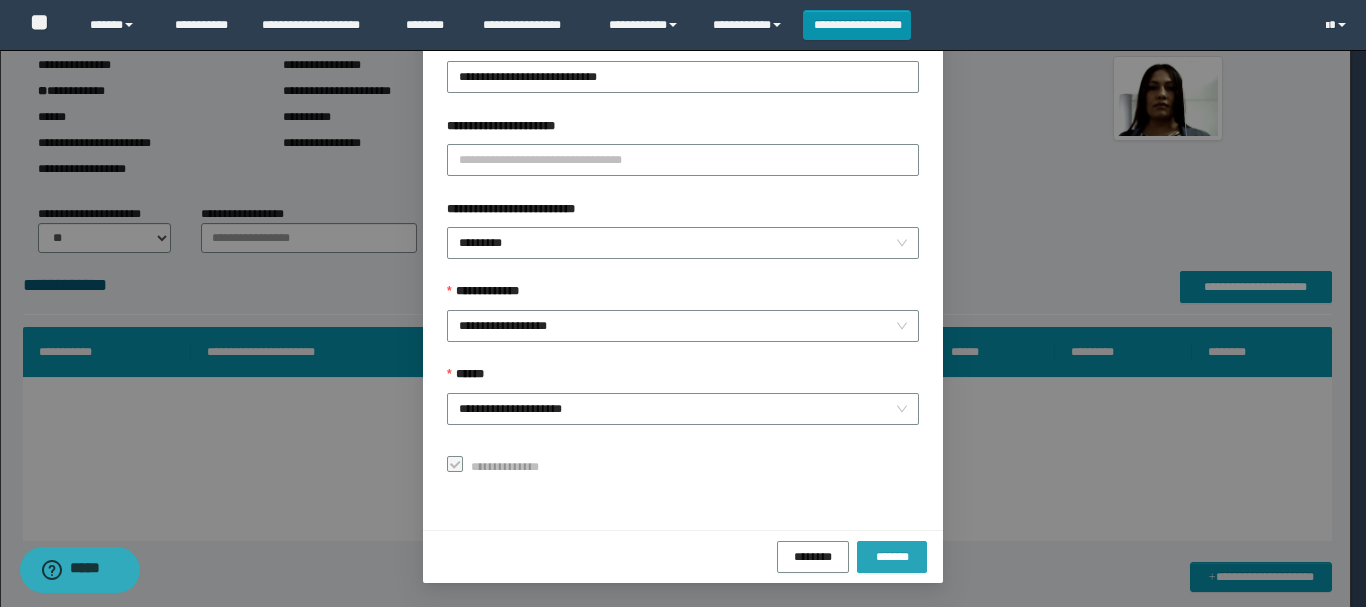 click on "*******" at bounding box center (892, 557) 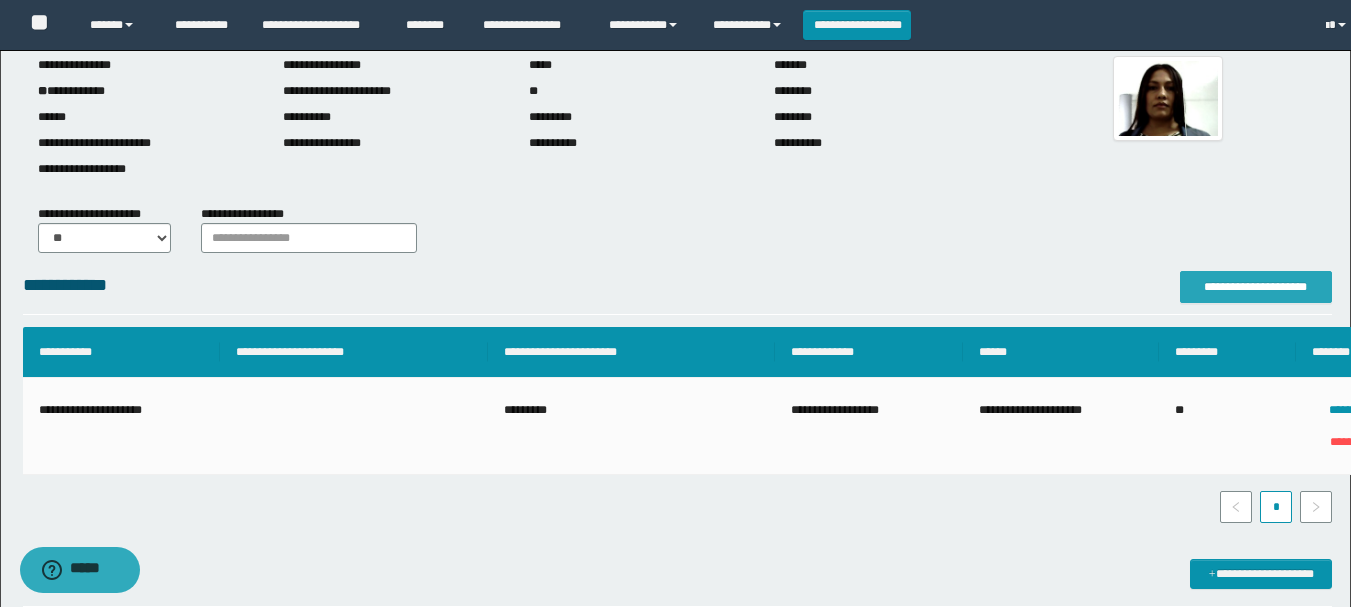 scroll, scrollTop: 0, scrollLeft: 0, axis: both 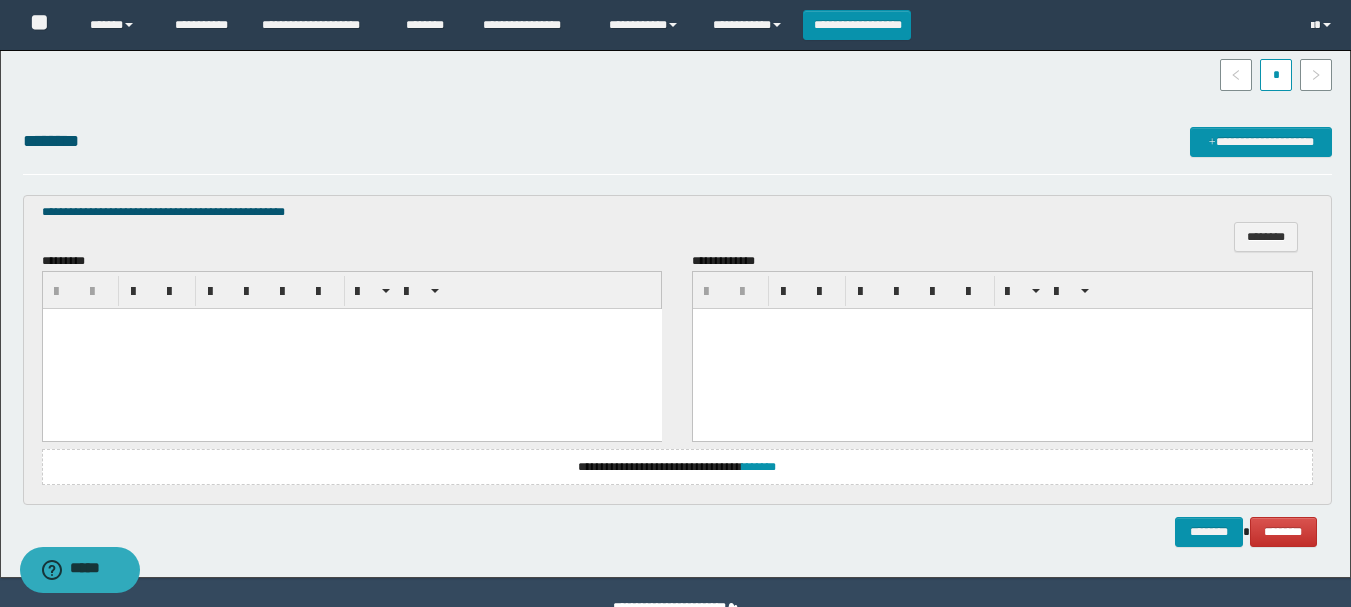 click at bounding box center (351, 348) 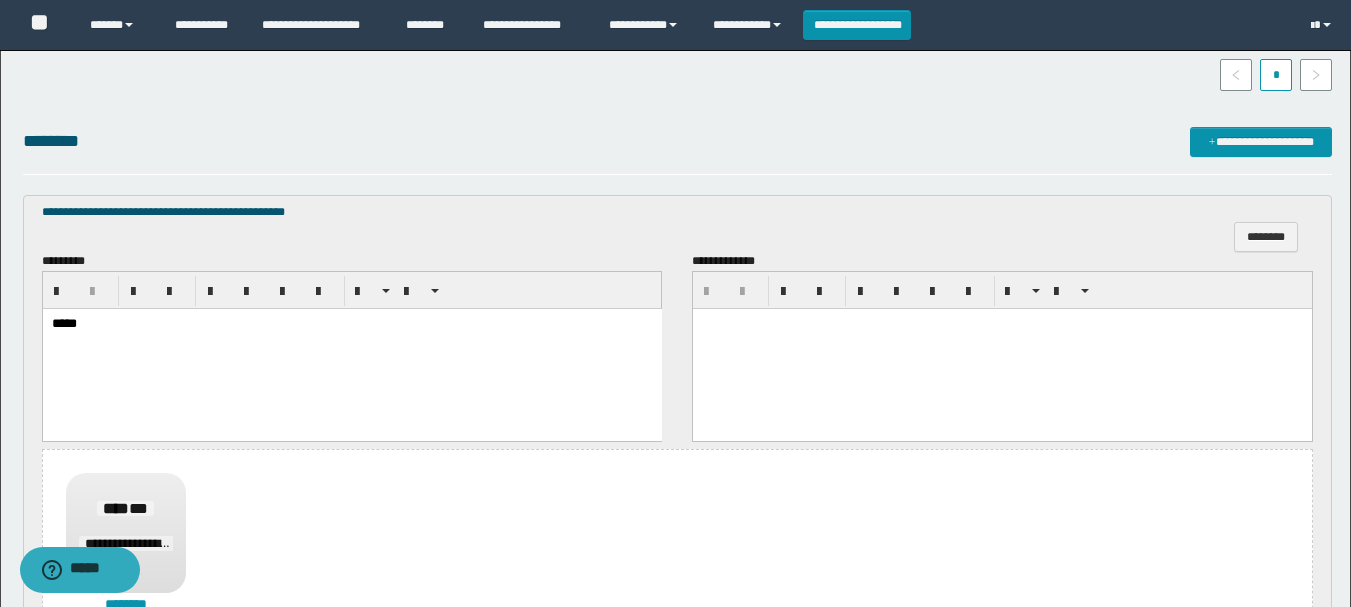 click on "**********" at bounding box center [677, 150] 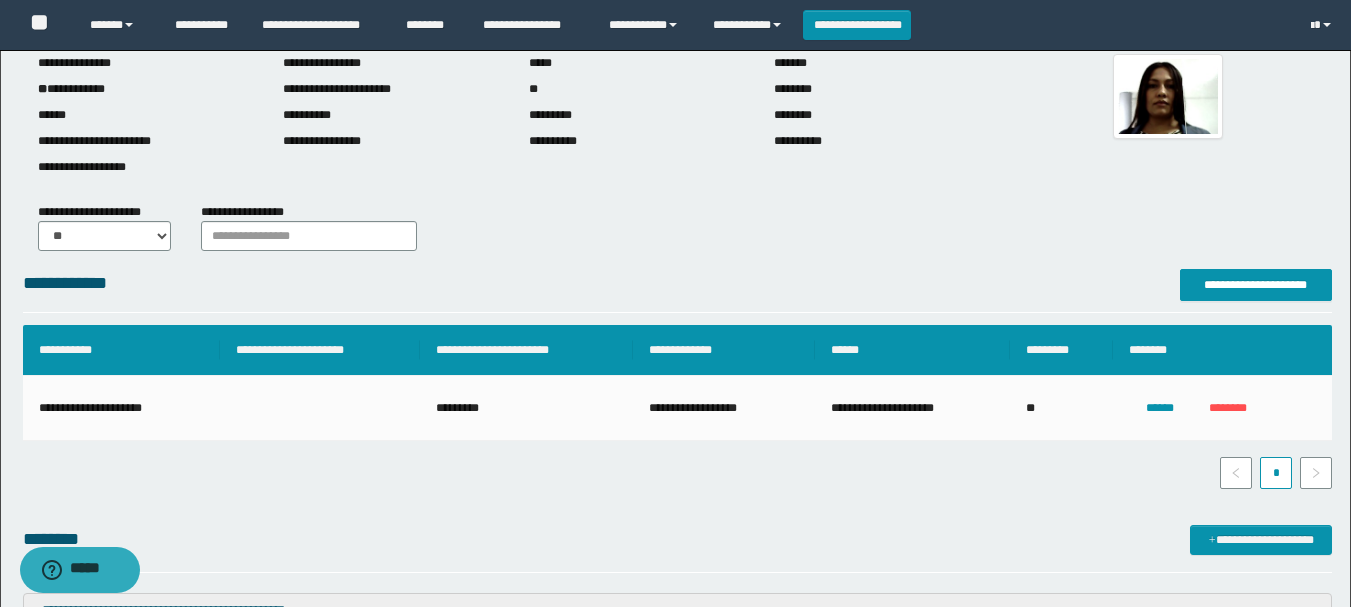 scroll, scrollTop: 2, scrollLeft: 0, axis: vertical 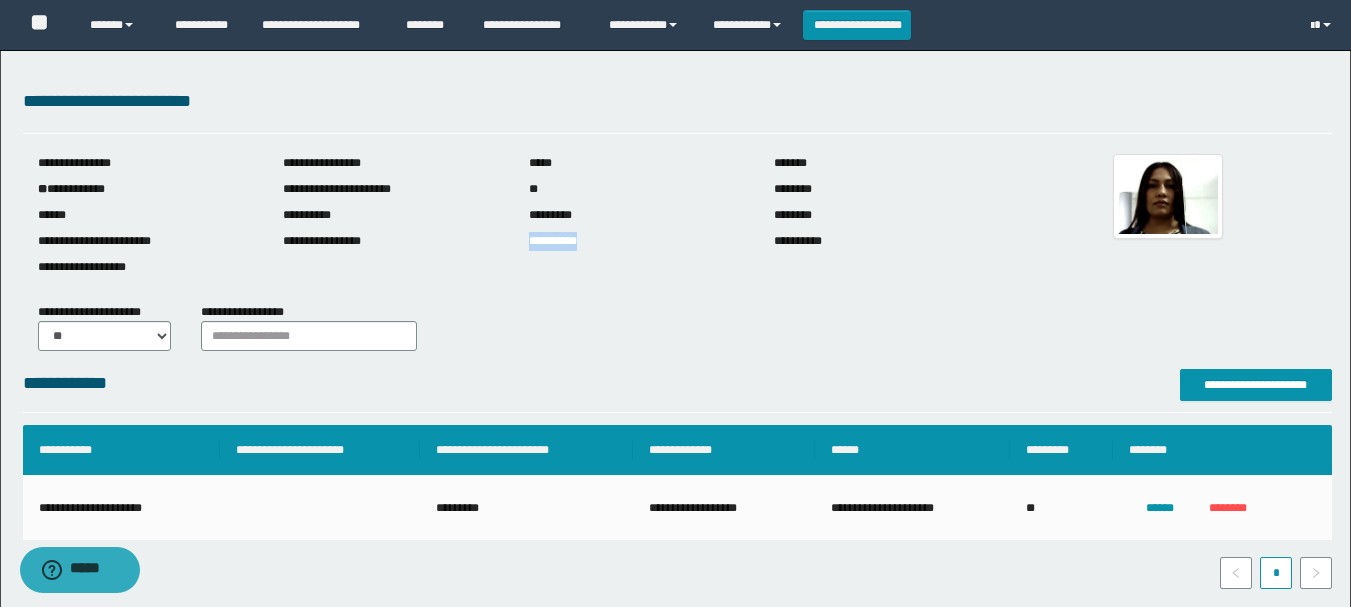 drag, startPoint x: 529, startPoint y: 242, endPoint x: 621, endPoint y: 242, distance: 92 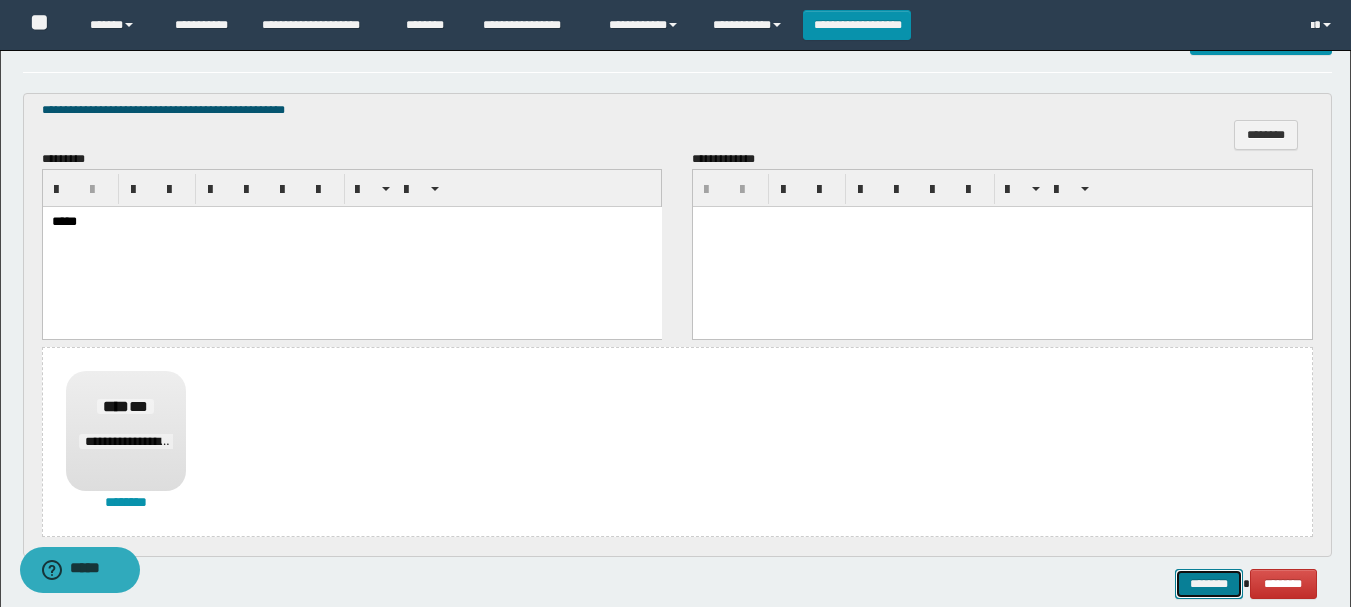 click on "********" at bounding box center (1209, 584) 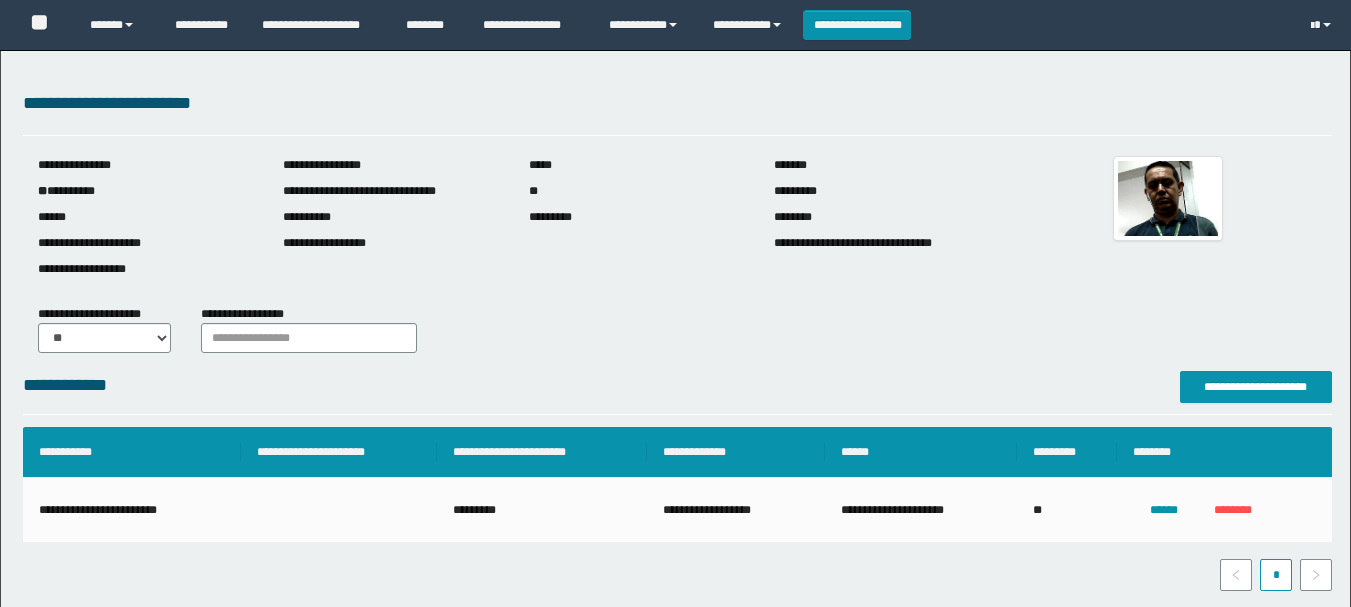scroll, scrollTop: 700, scrollLeft: 0, axis: vertical 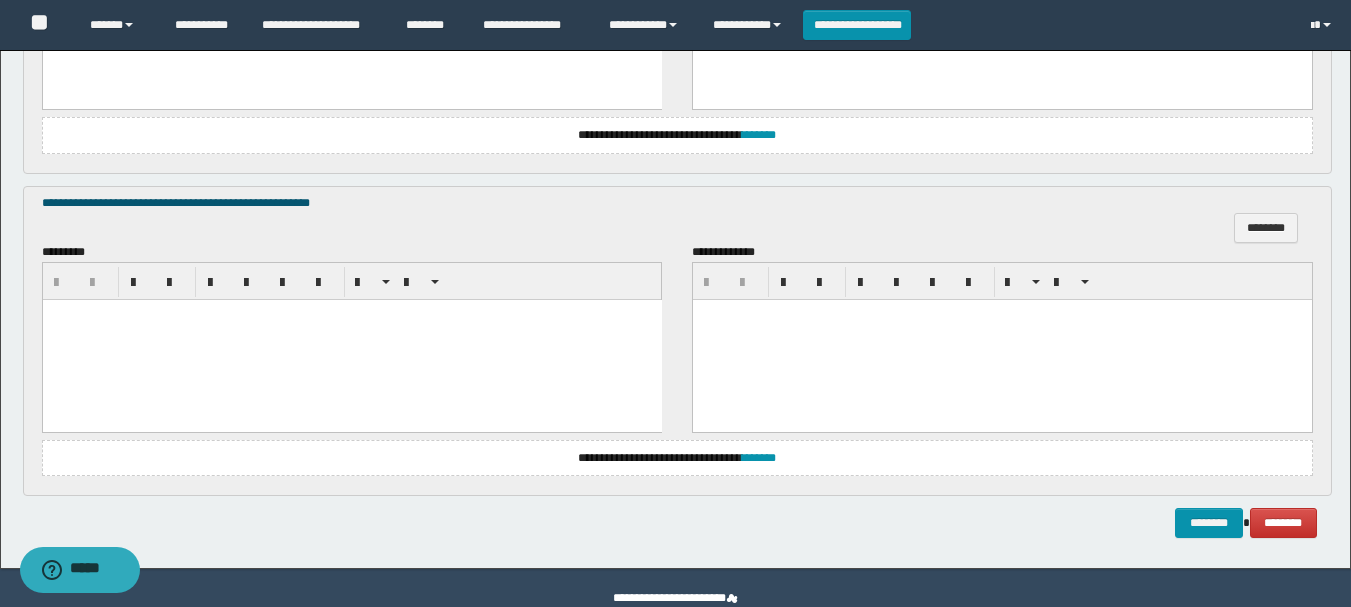 click at bounding box center (351, 339) 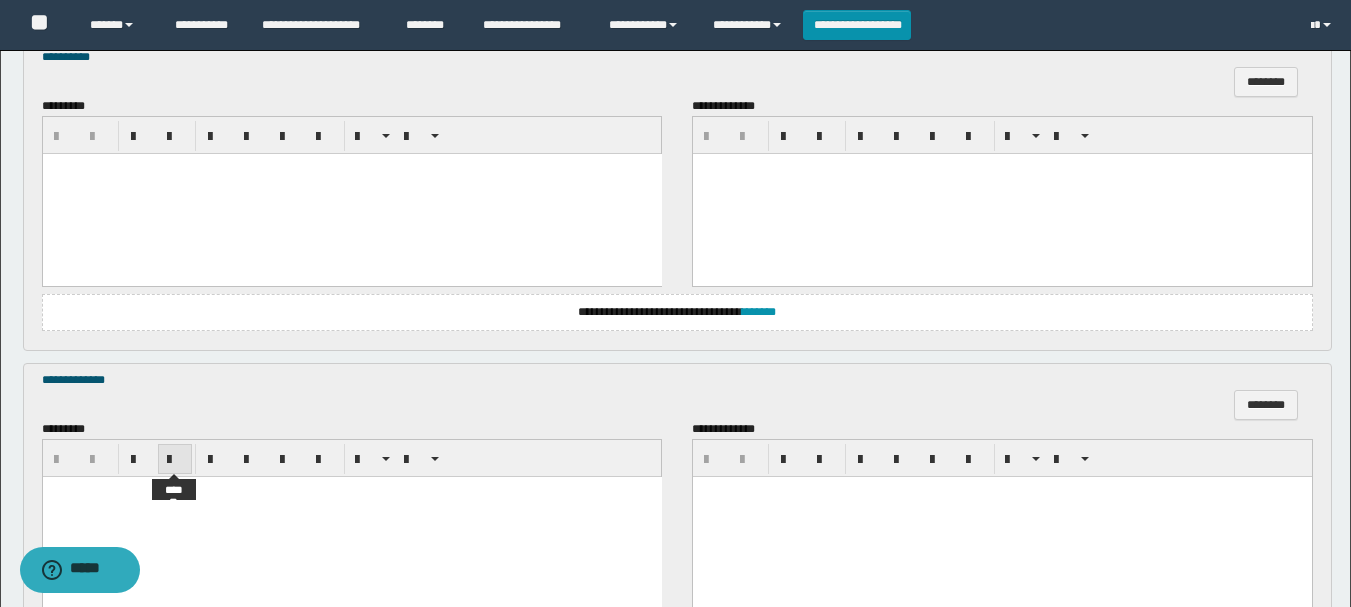 scroll, scrollTop: 1200, scrollLeft: 0, axis: vertical 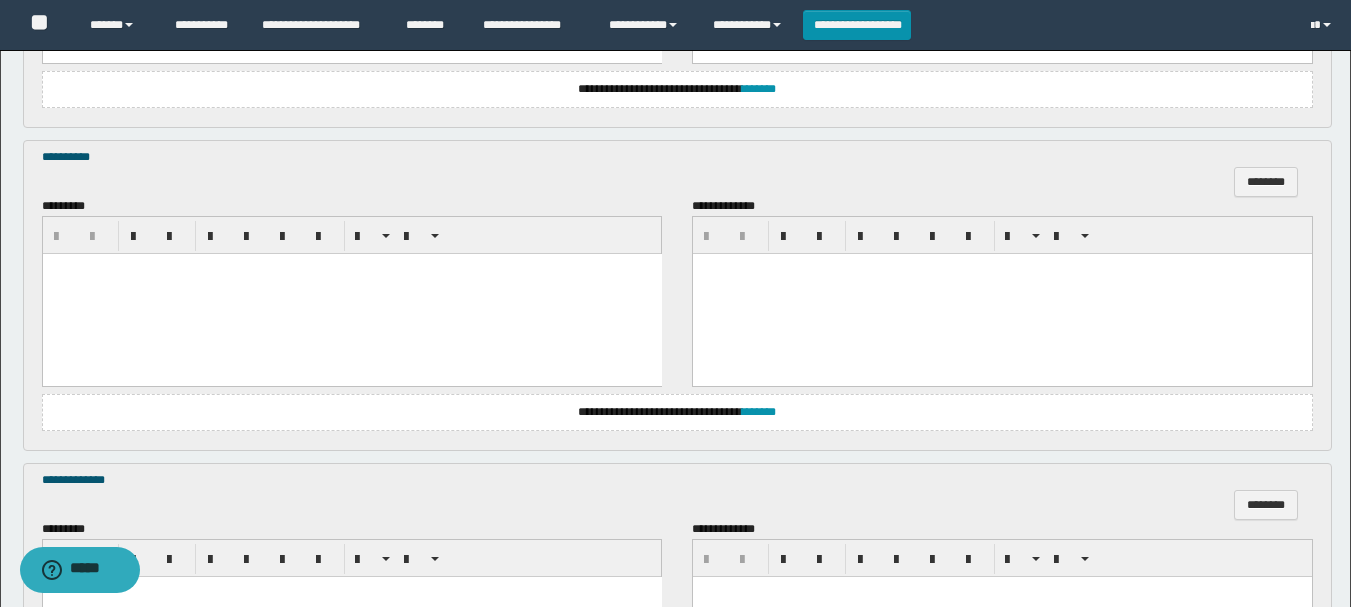 click at bounding box center [351, 294] 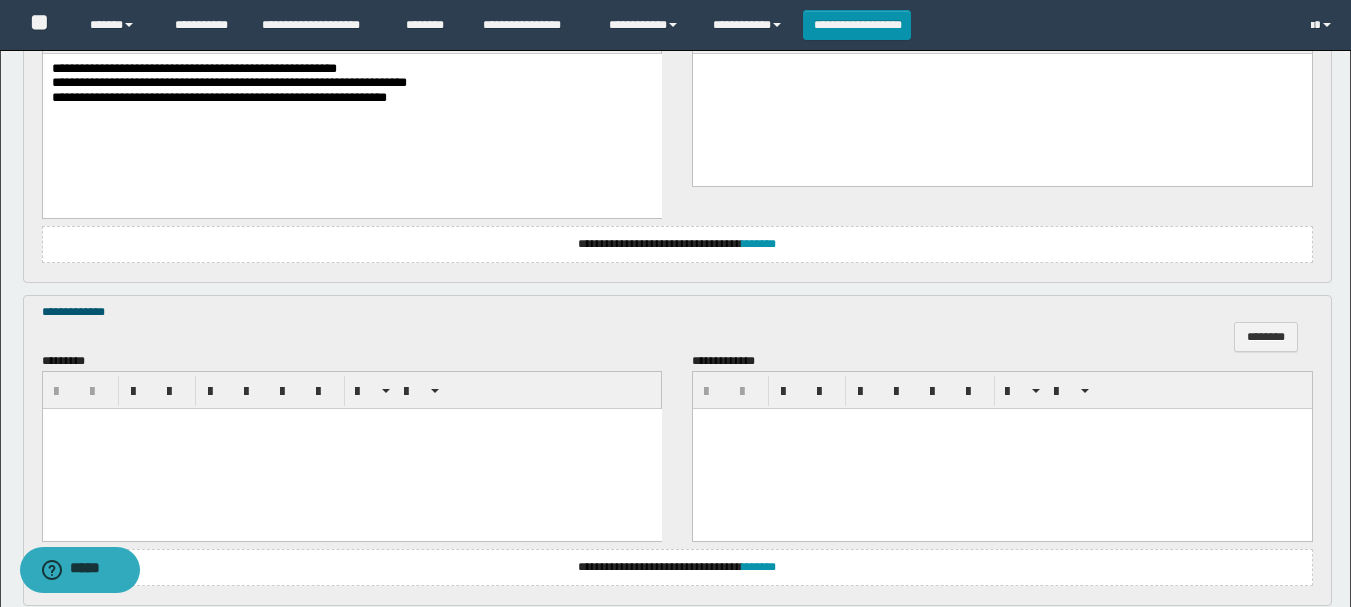 scroll, scrollTop: 1500, scrollLeft: 0, axis: vertical 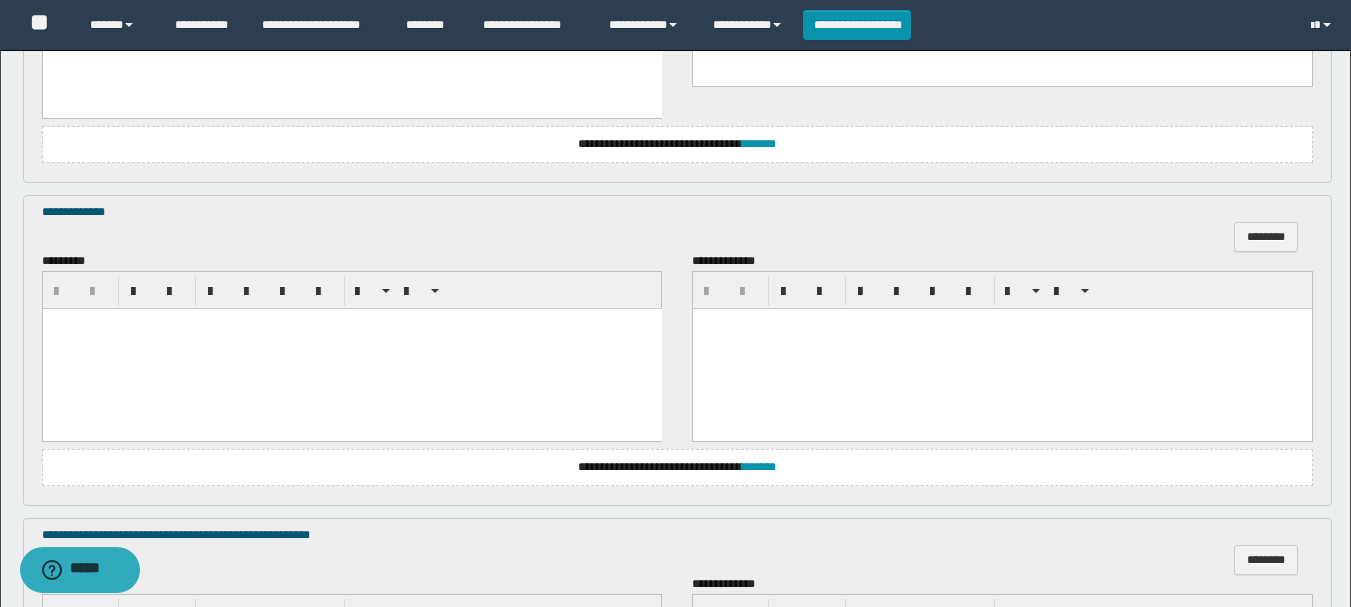 click at bounding box center [351, 348] 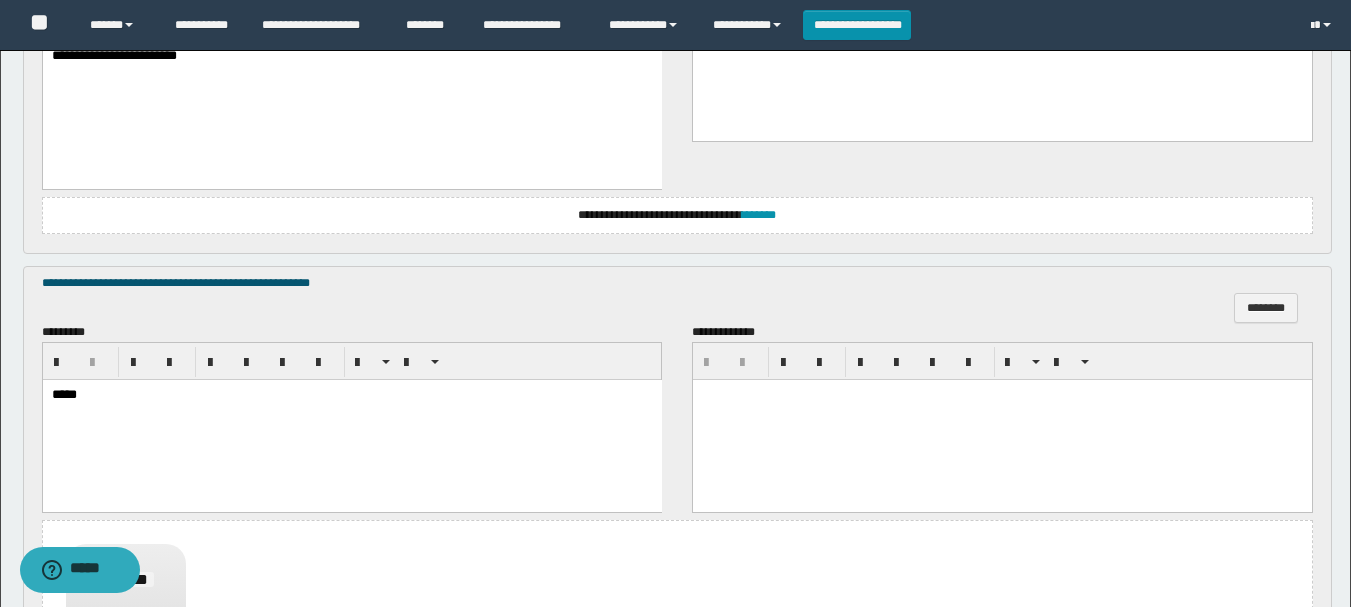 scroll, scrollTop: 2073, scrollLeft: 0, axis: vertical 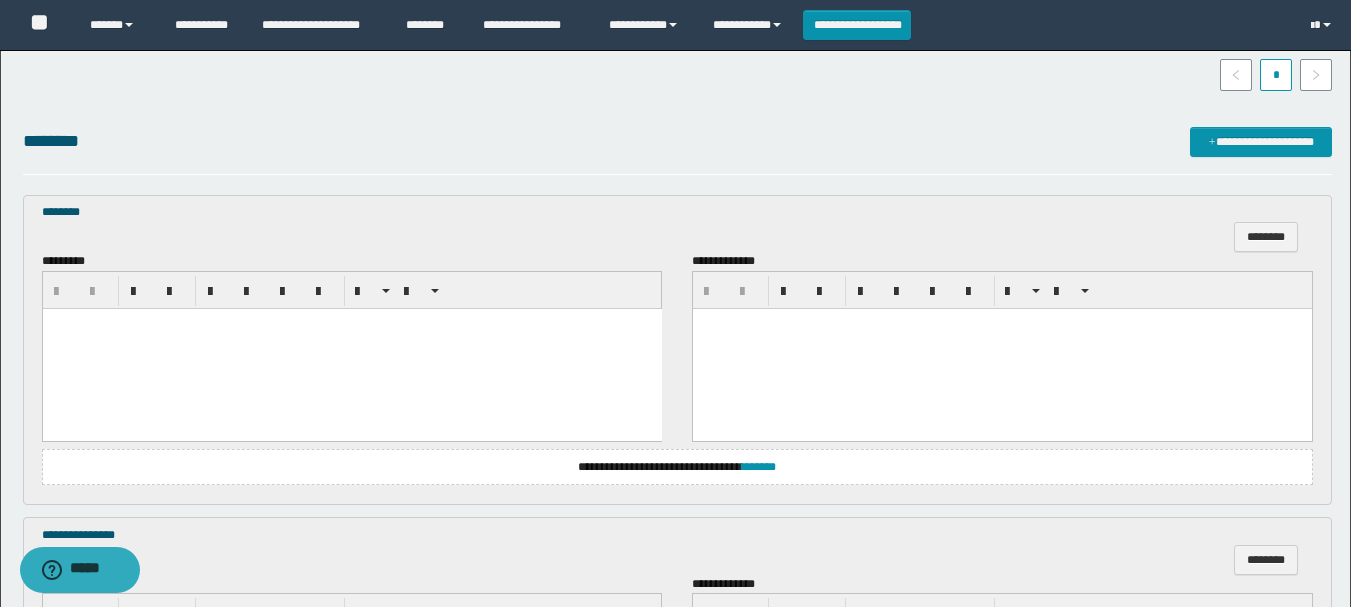 click at bounding box center (351, 348) 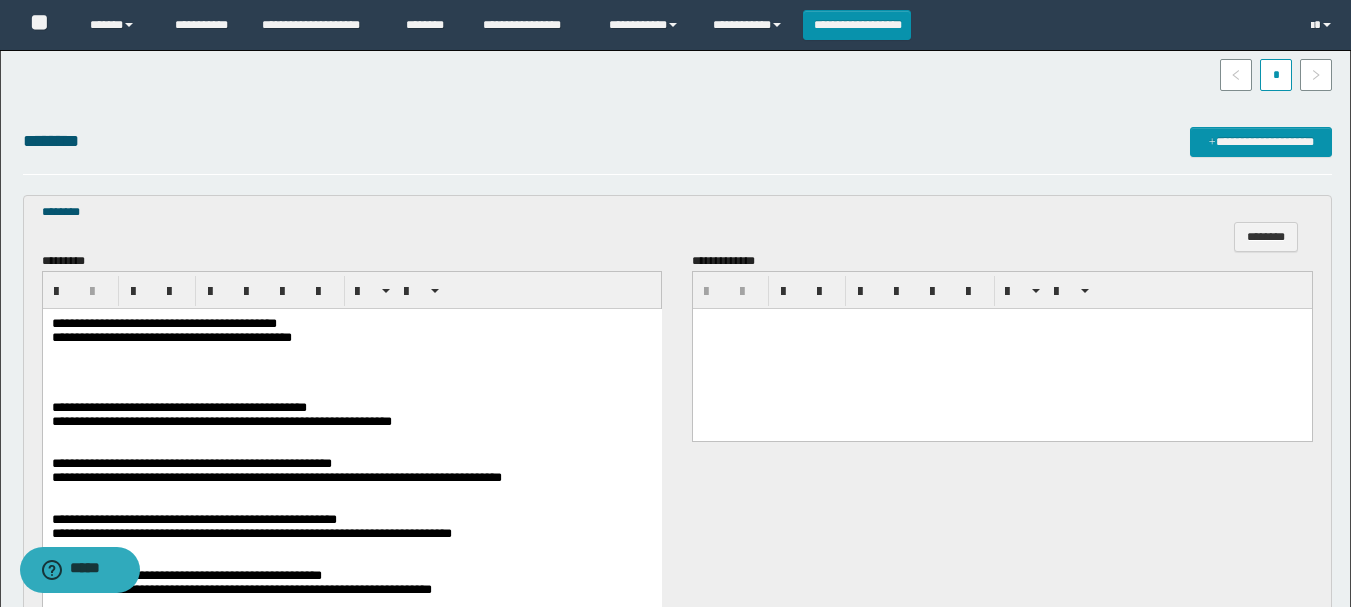 scroll, scrollTop: 600, scrollLeft: 0, axis: vertical 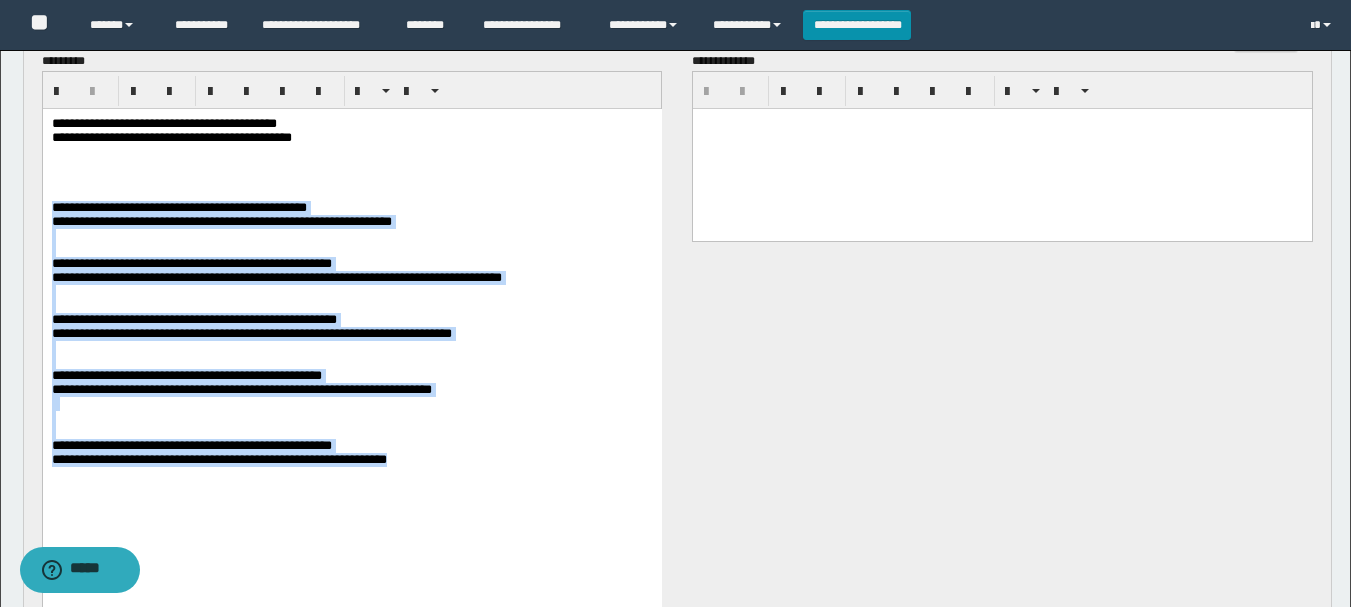 drag, startPoint x: 53, startPoint y: 222, endPoint x: 486, endPoint y: 511, distance: 520.5862 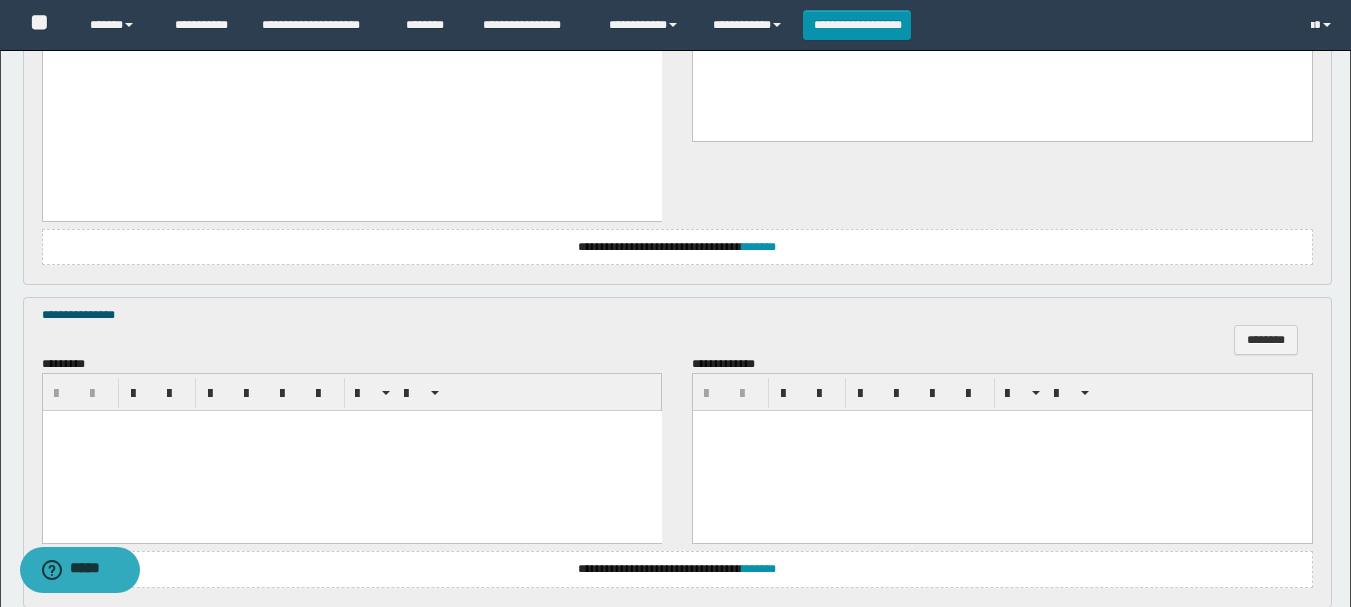 scroll, scrollTop: 900, scrollLeft: 0, axis: vertical 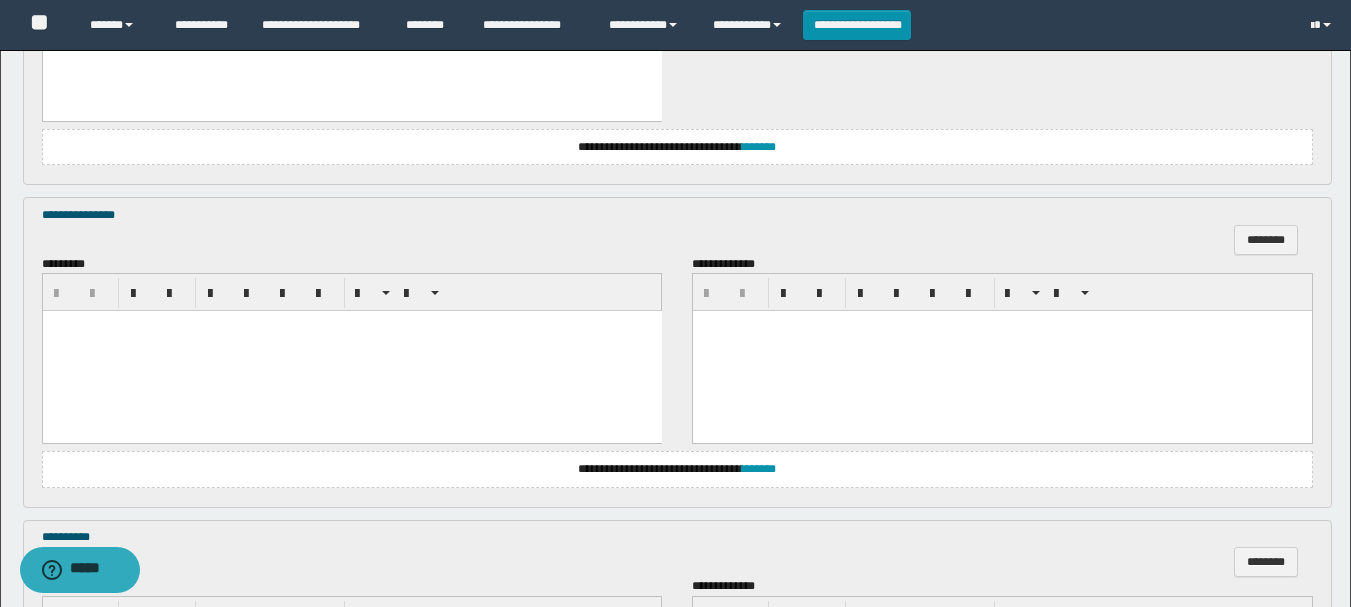 click at bounding box center [351, 351] 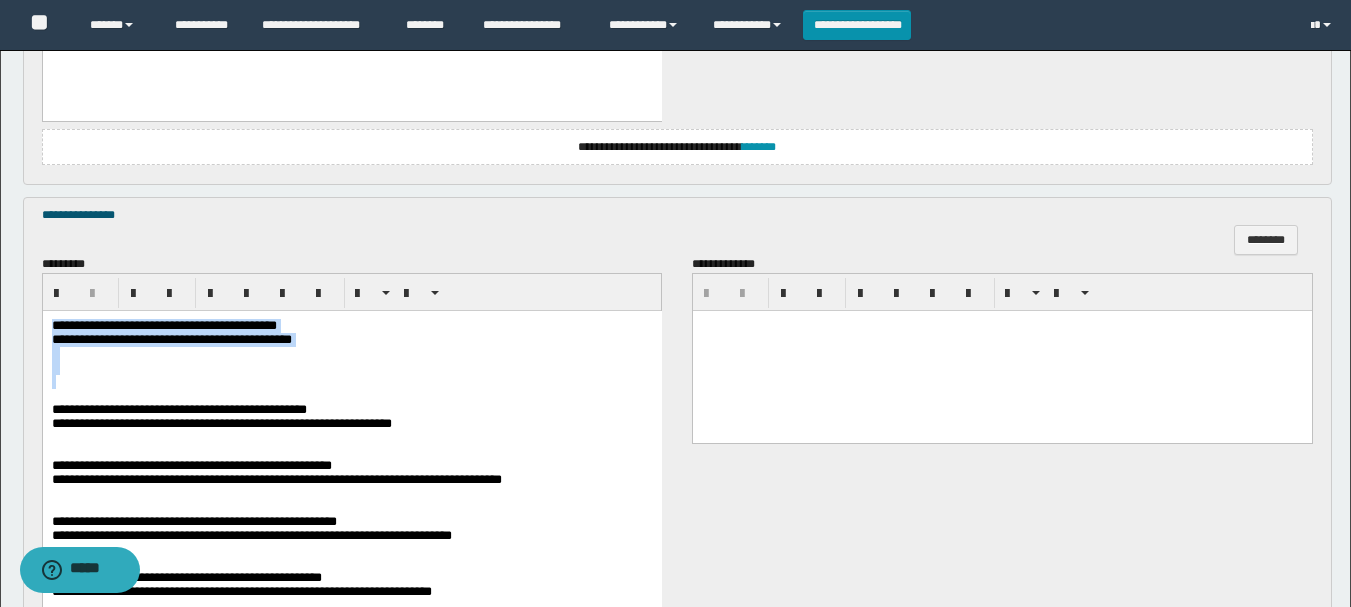 drag, startPoint x: 53, startPoint y: 323, endPoint x: 511, endPoint y: 384, distance: 462.04437 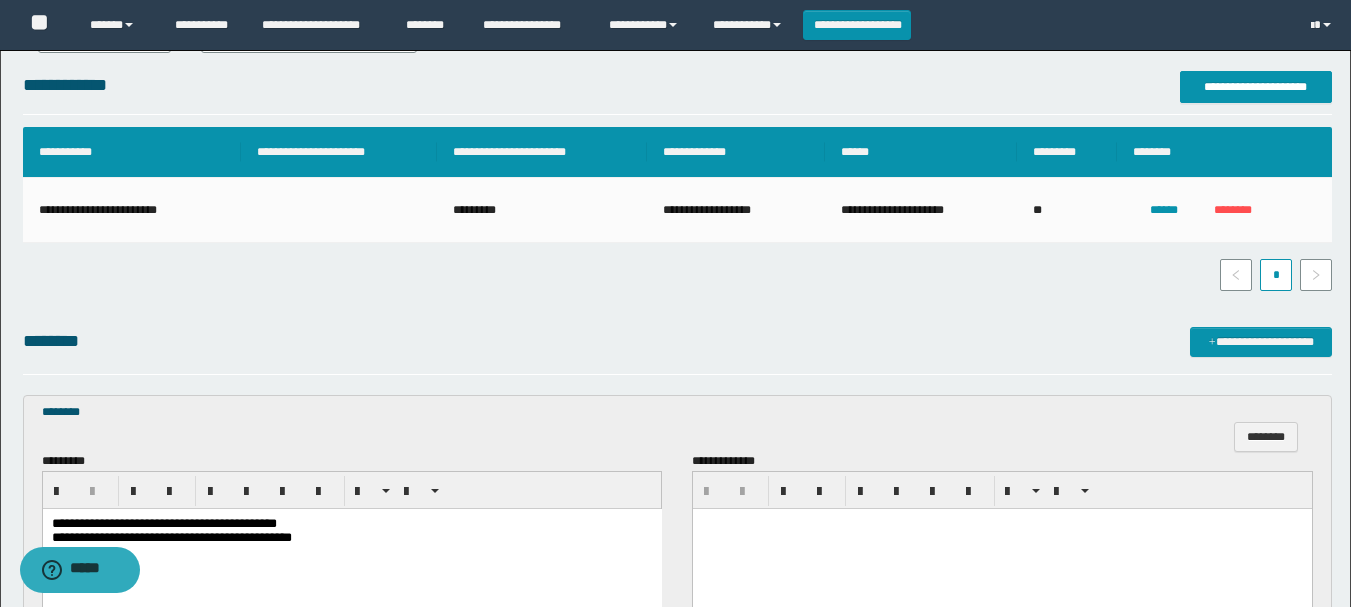 scroll, scrollTop: 600, scrollLeft: 0, axis: vertical 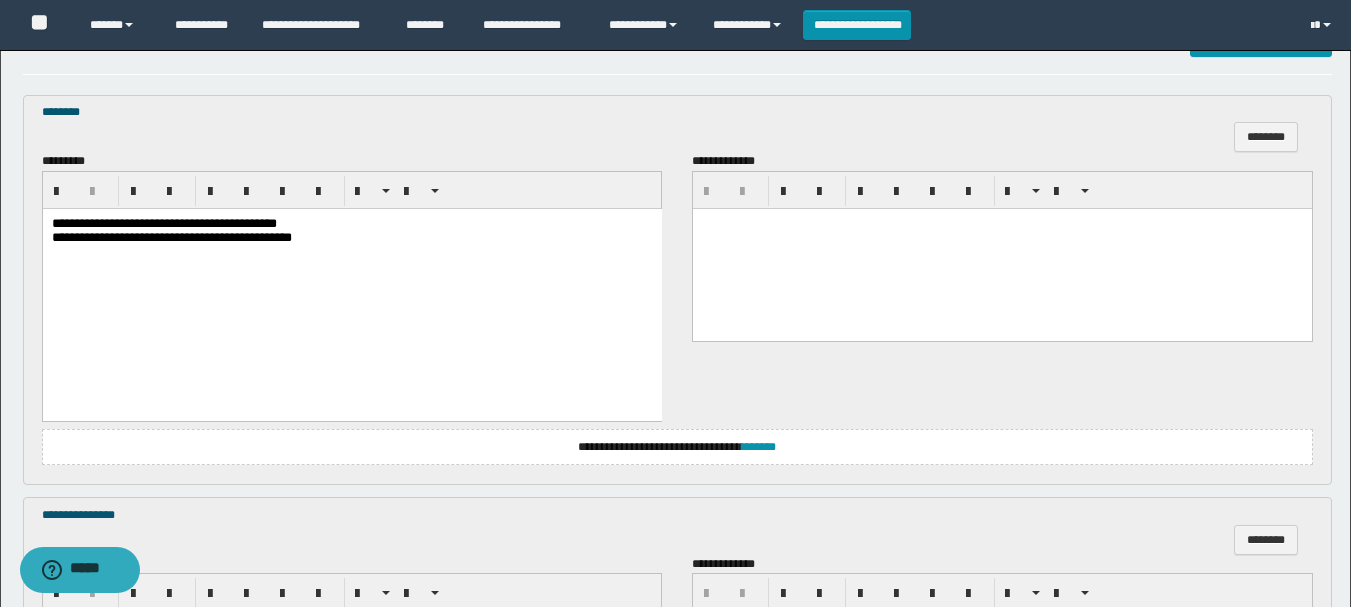 click on "**********" at bounding box center (163, 222) 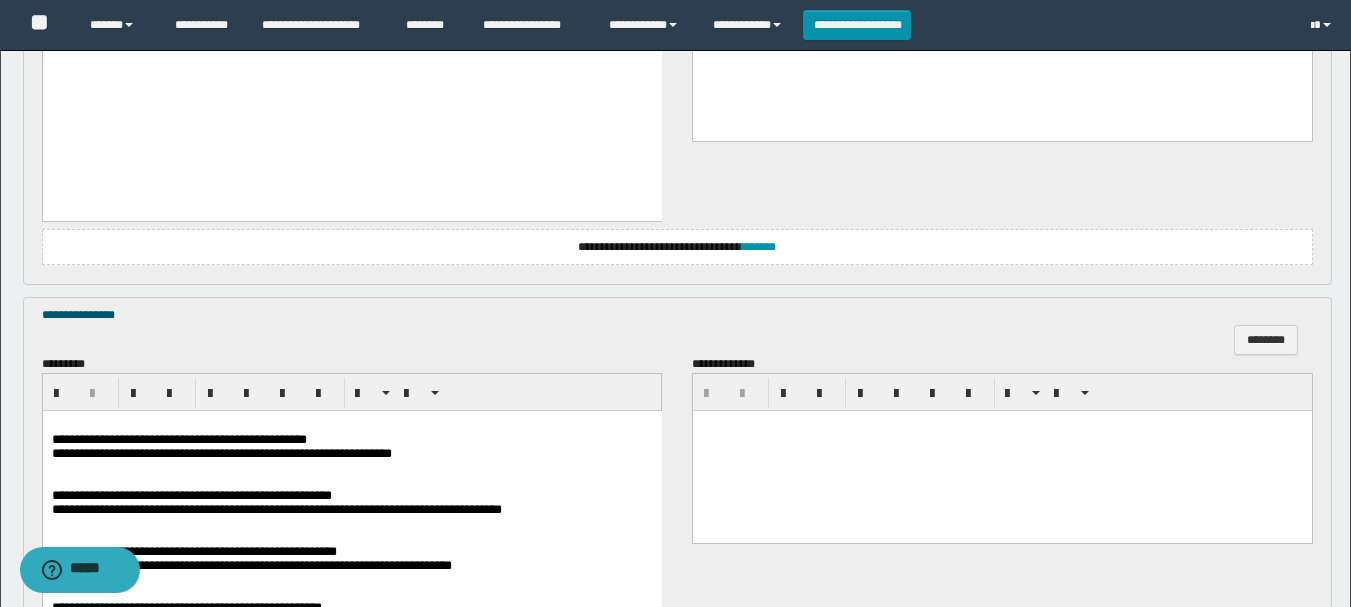 scroll, scrollTop: 1000, scrollLeft: 0, axis: vertical 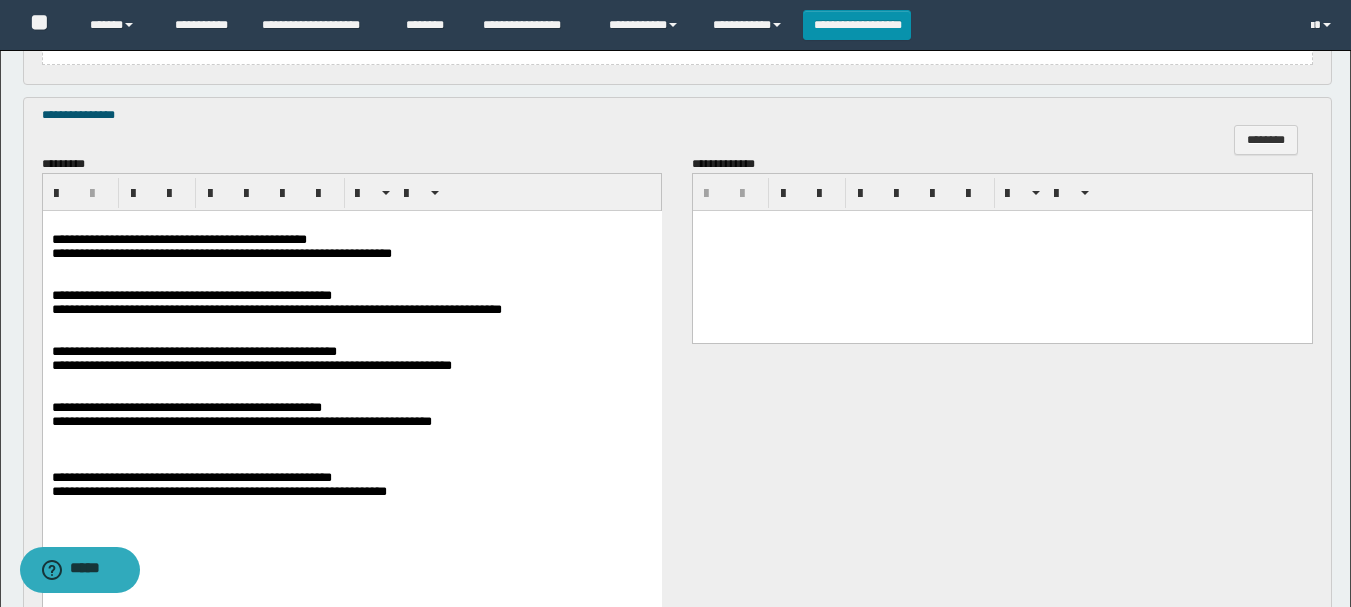 click on "**********" at bounding box center [178, 239] 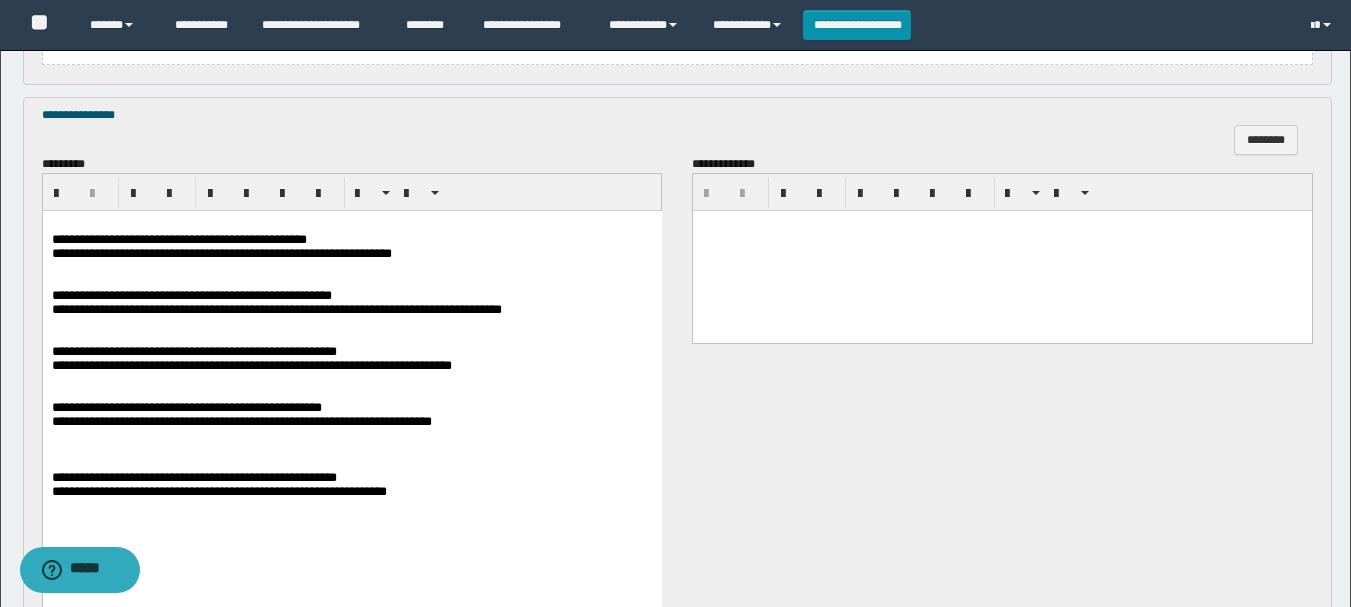 drag, startPoint x: 297, startPoint y: 304, endPoint x: 301, endPoint y: 341, distance: 37.215588 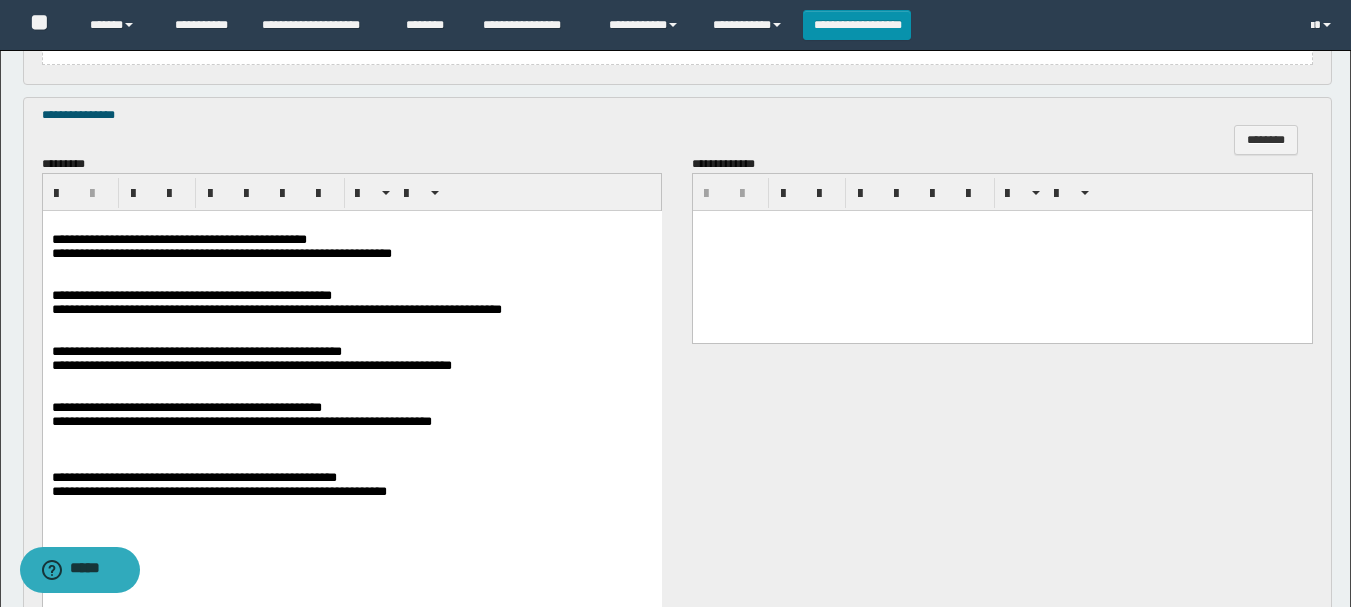 click on "**********" at bounding box center (186, 407) 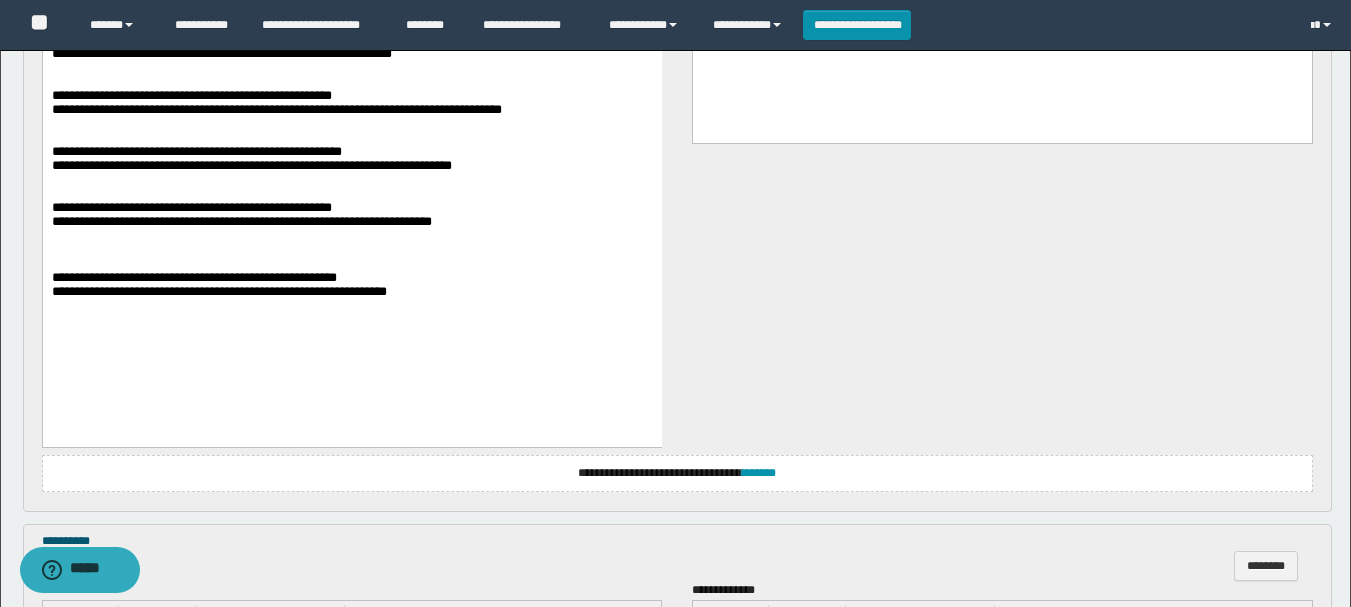 scroll, scrollTop: 1500, scrollLeft: 0, axis: vertical 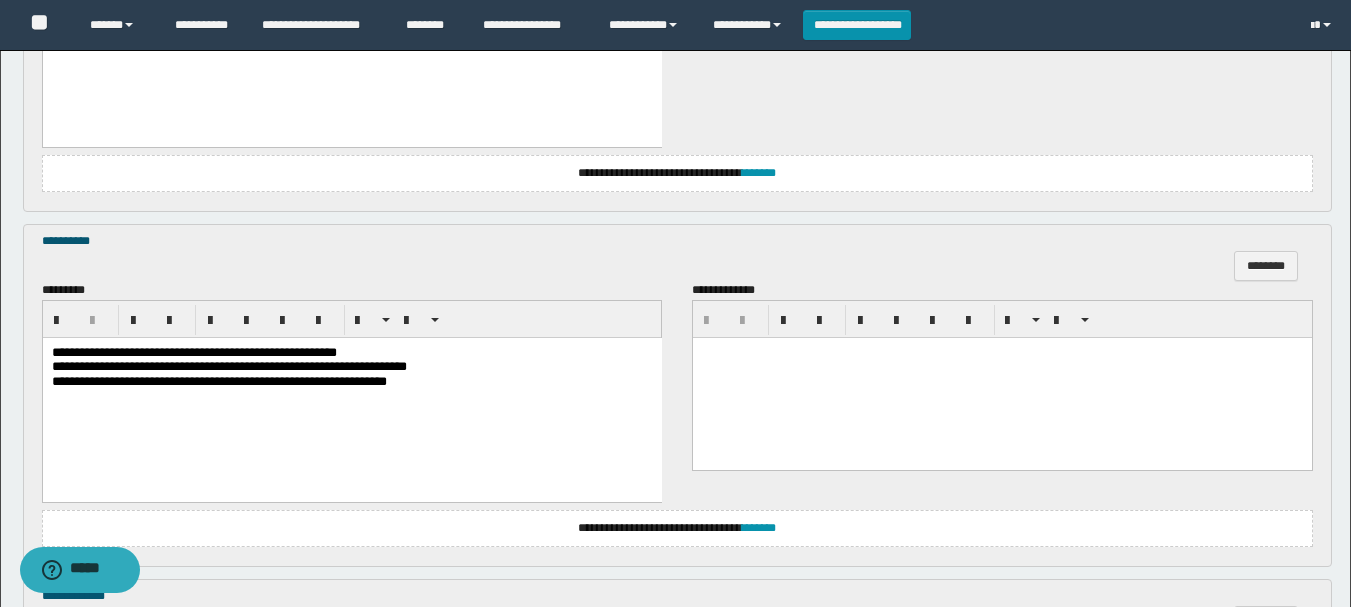 click on "**********" at bounding box center [193, 352] 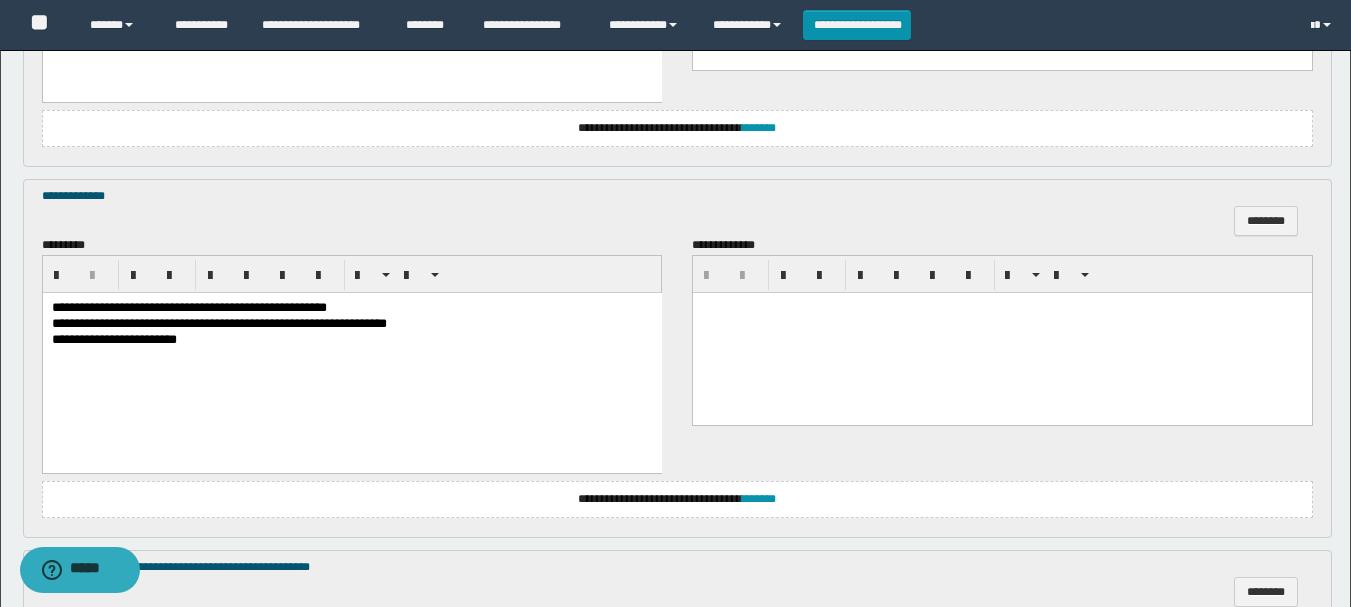 scroll, scrollTop: 2000, scrollLeft: 0, axis: vertical 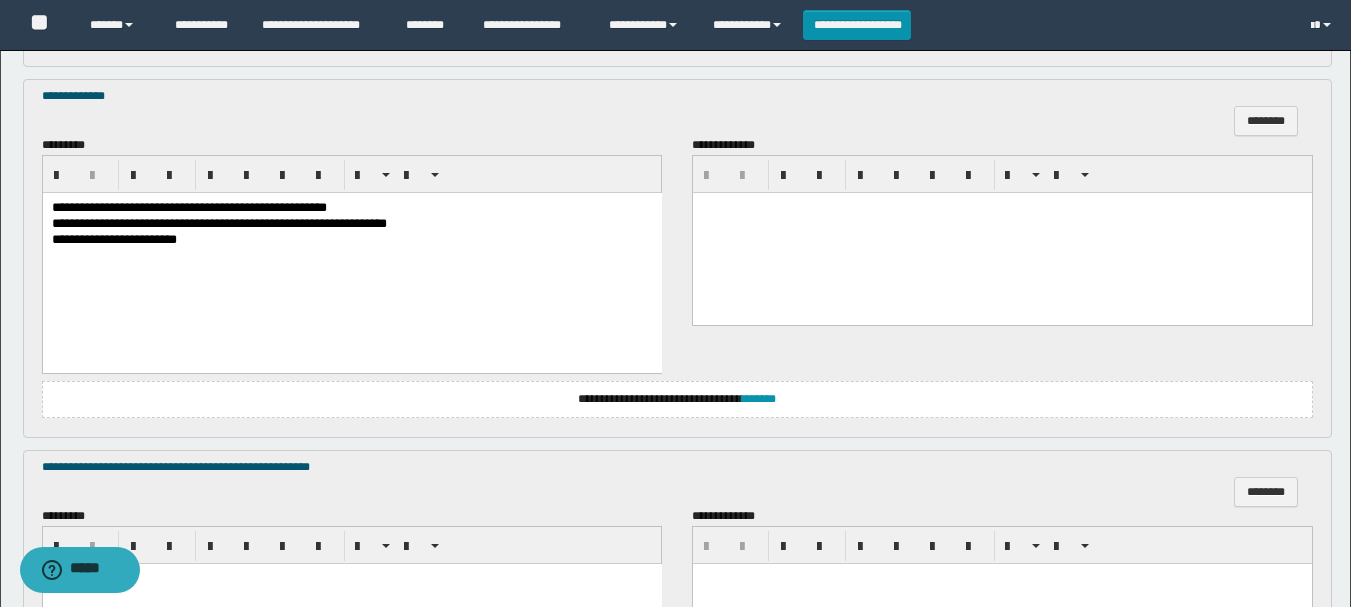 click on "**********" at bounding box center (351, 208) 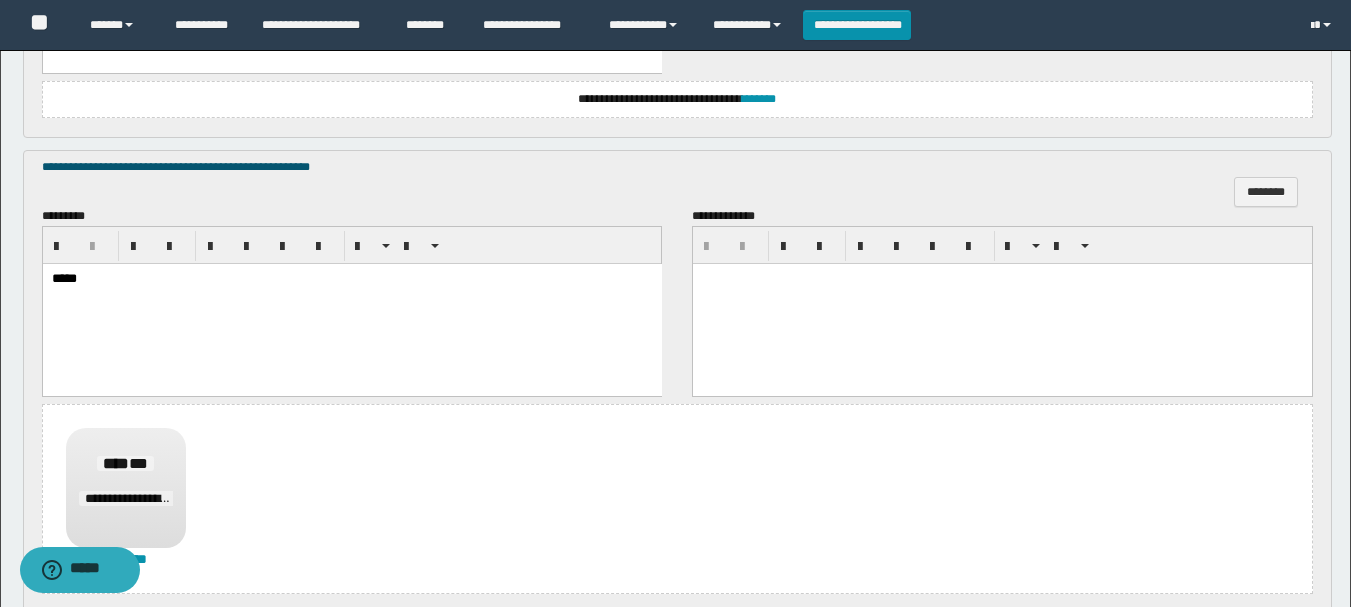 scroll, scrollTop: 2457, scrollLeft: 0, axis: vertical 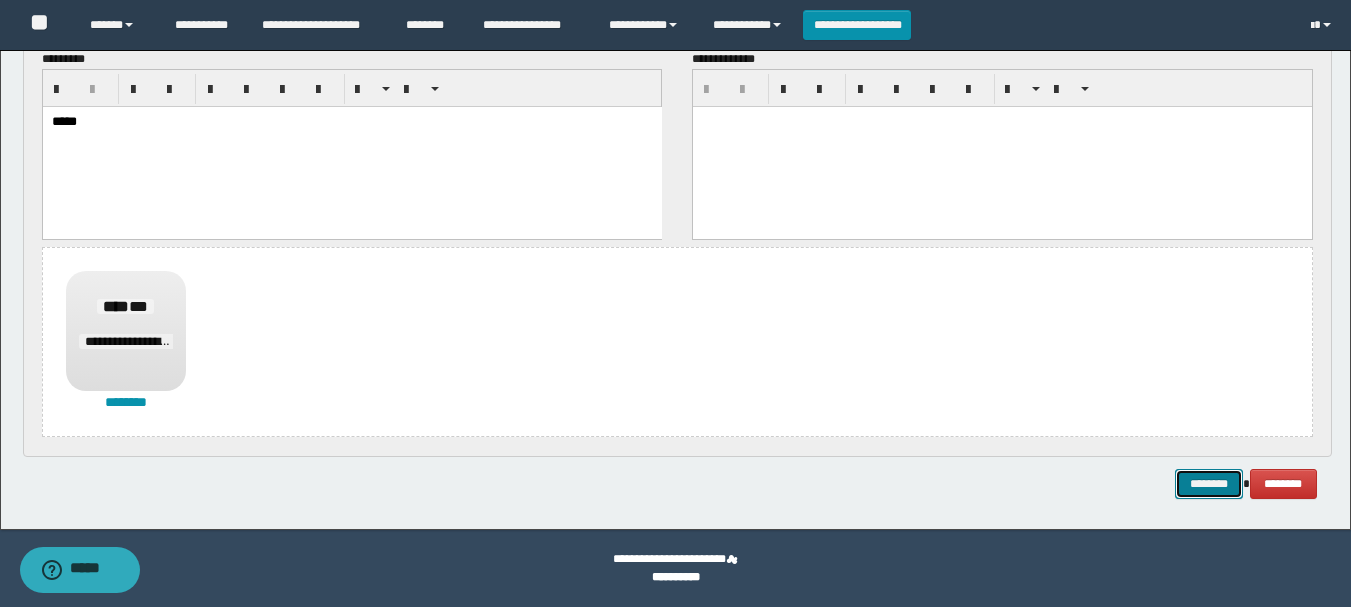 click on "********" at bounding box center (1209, 484) 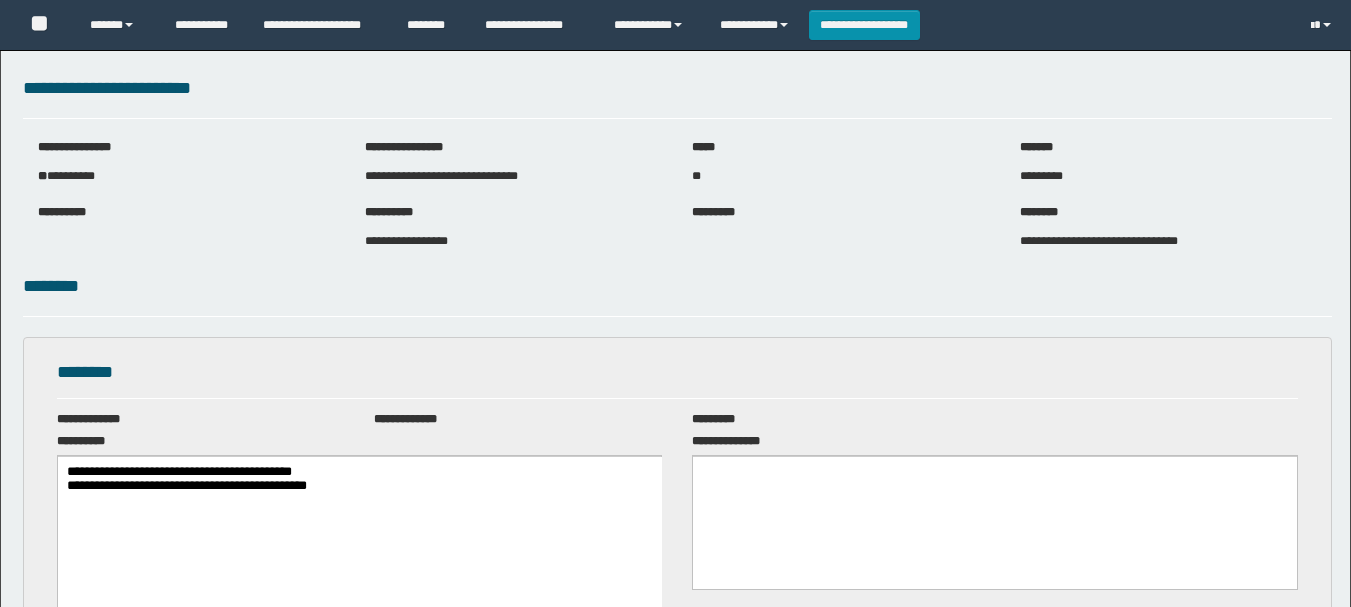 scroll, scrollTop: 0, scrollLeft: 0, axis: both 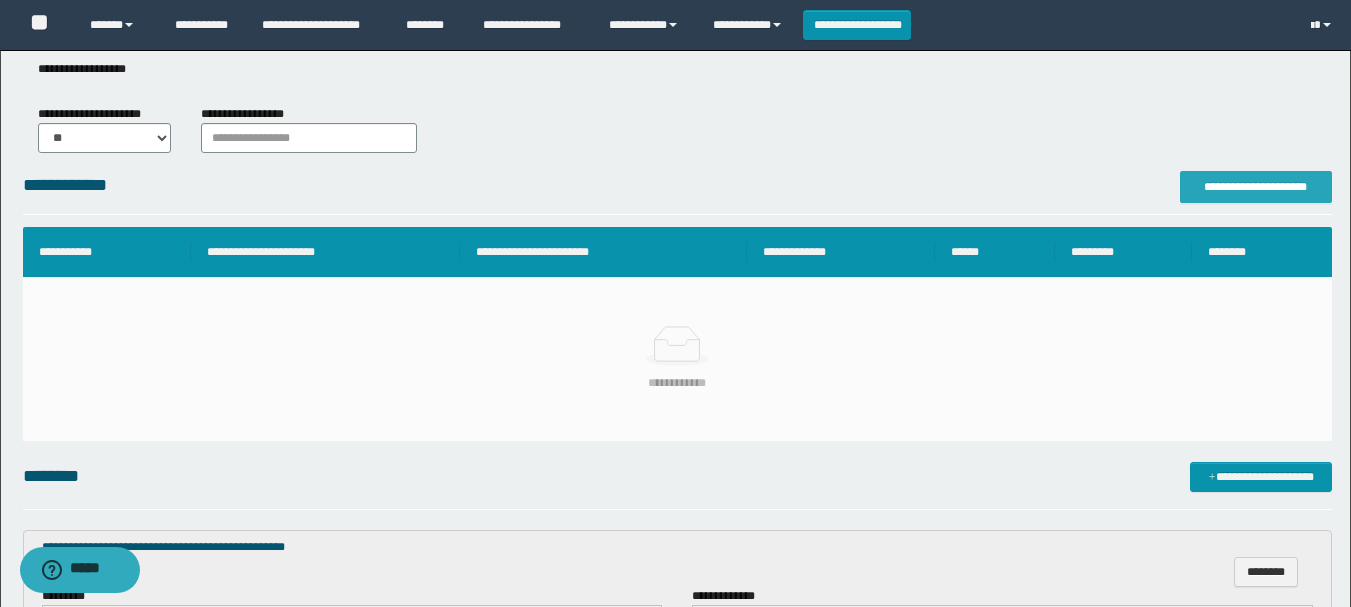 click on "**********" at bounding box center [1256, 187] 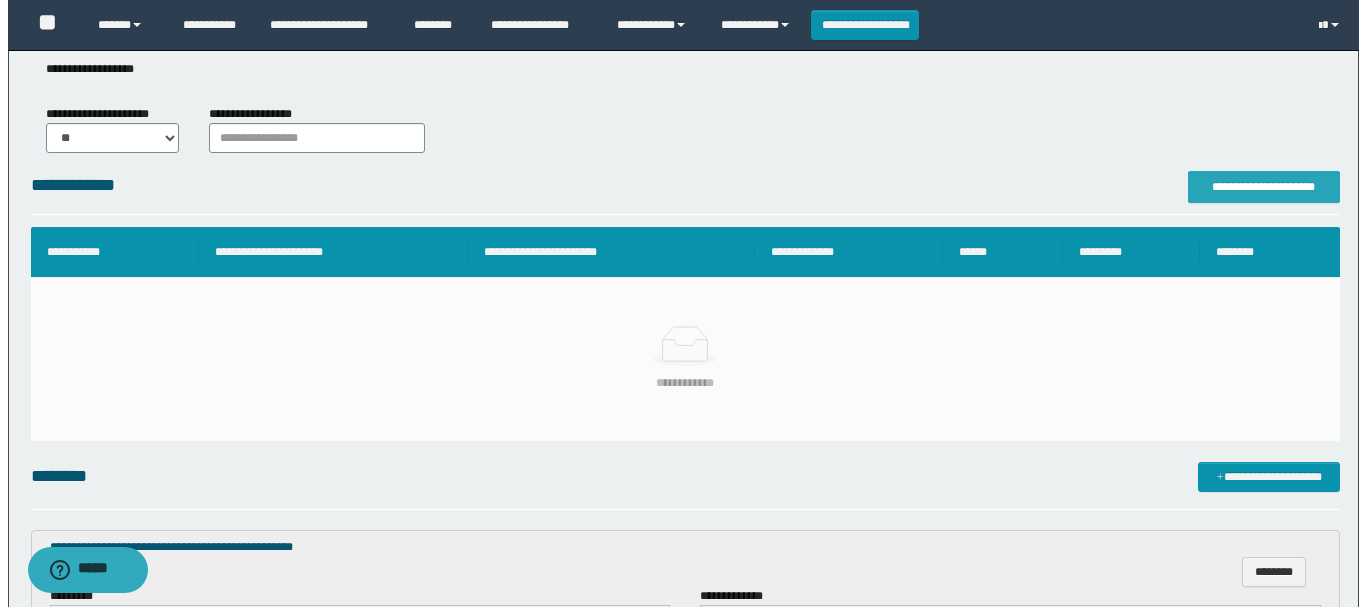 scroll, scrollTop: 0, scrollLeft: 0, axis: both 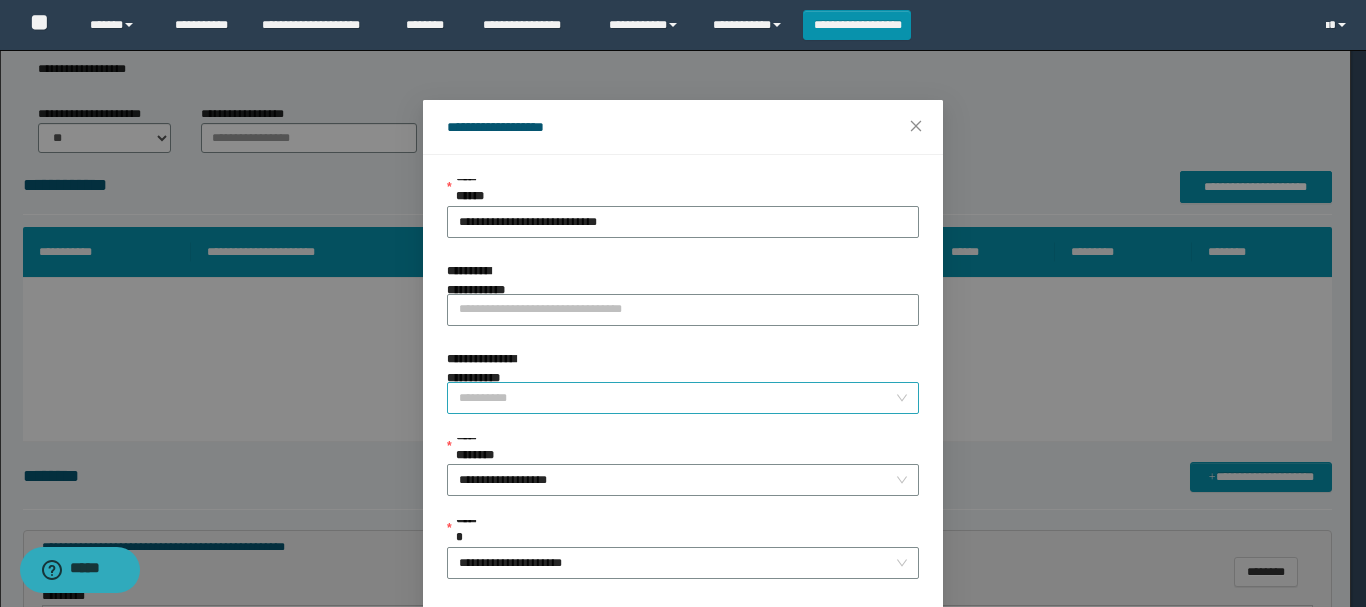 click on "**********" at bounding box center [677, 398] 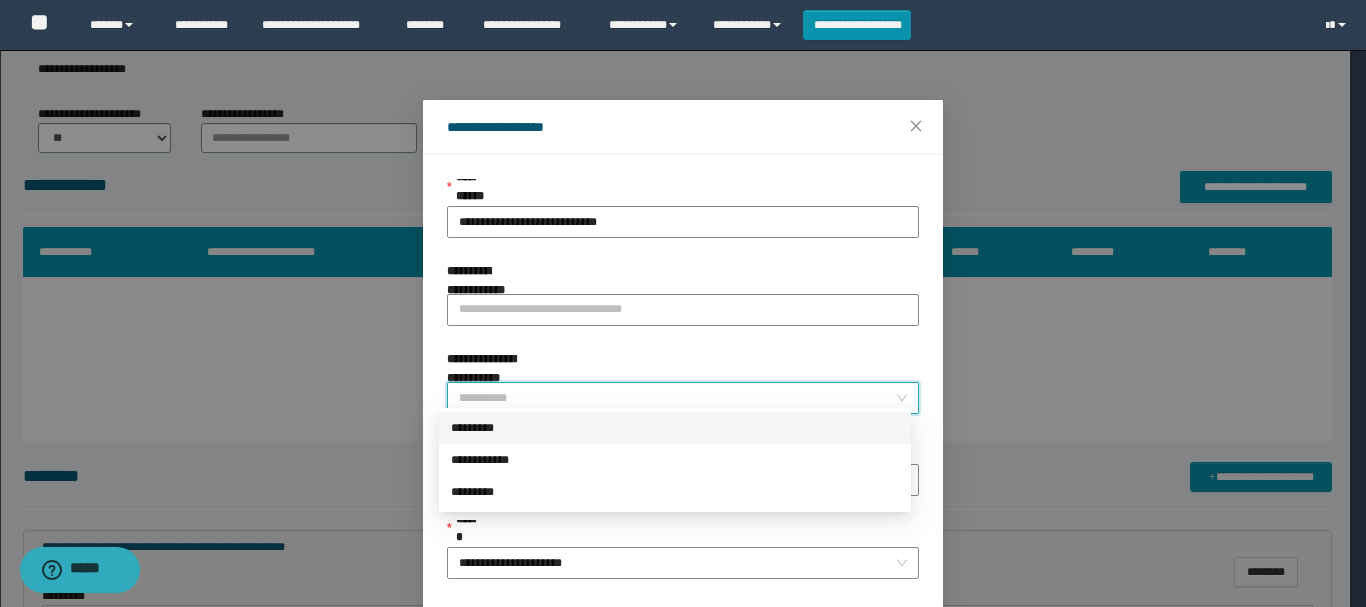 click on "*********" at bounding box center (675, 428) 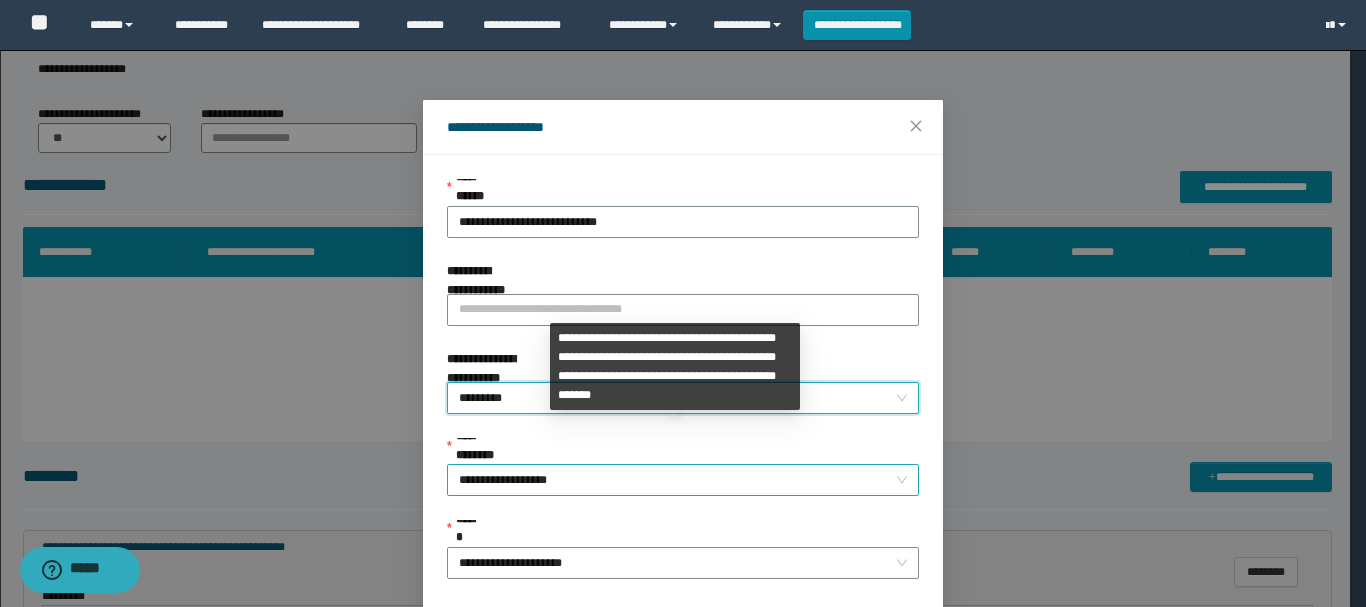 click on "**********" at bounding box center [683, 480] 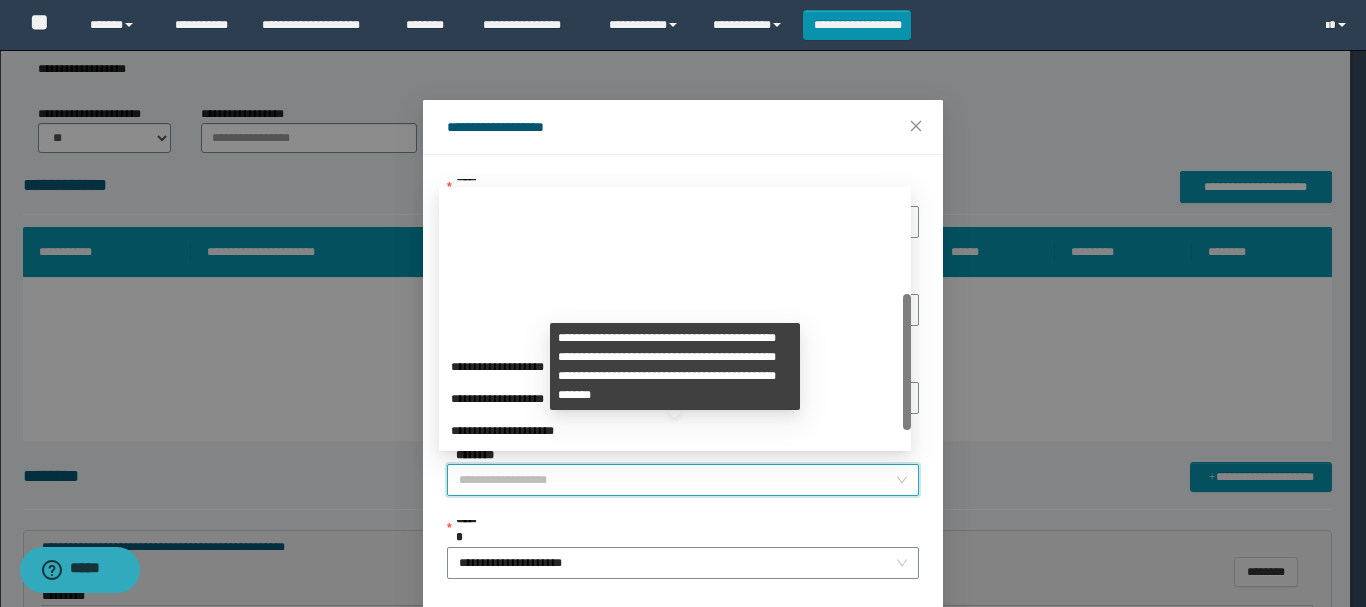 scroll, scrollTop: 192, scrollLeft: 0, axis: vertical 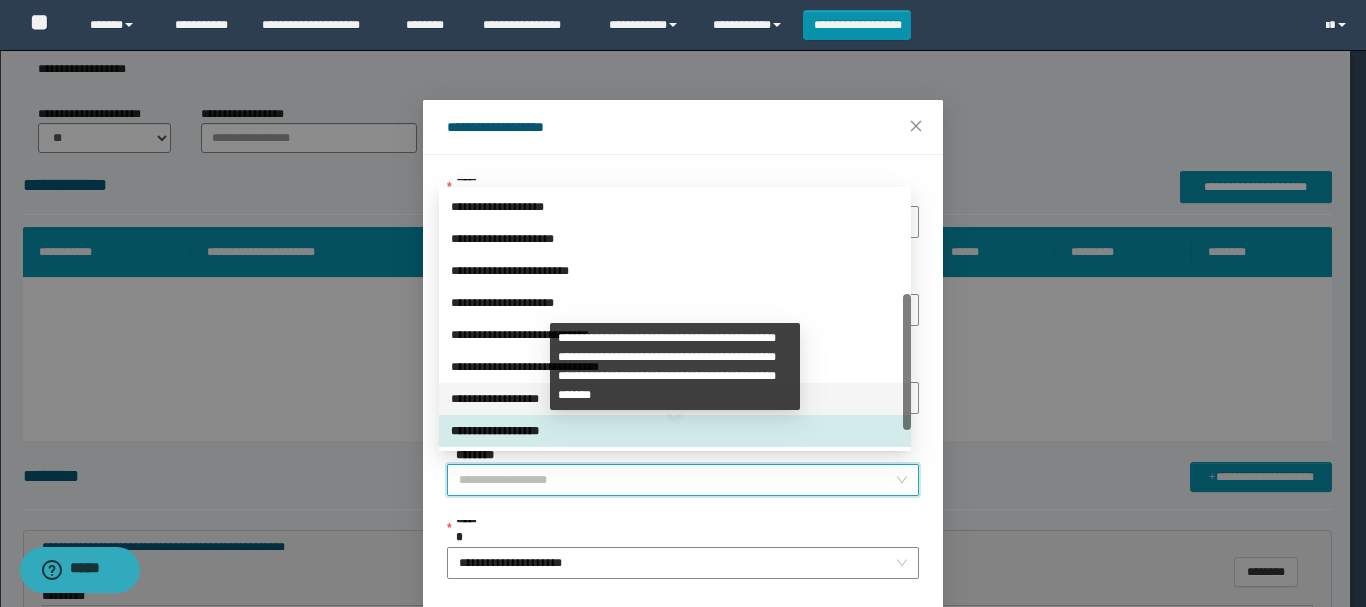 click on "**********" at bounding box center (675, 399) 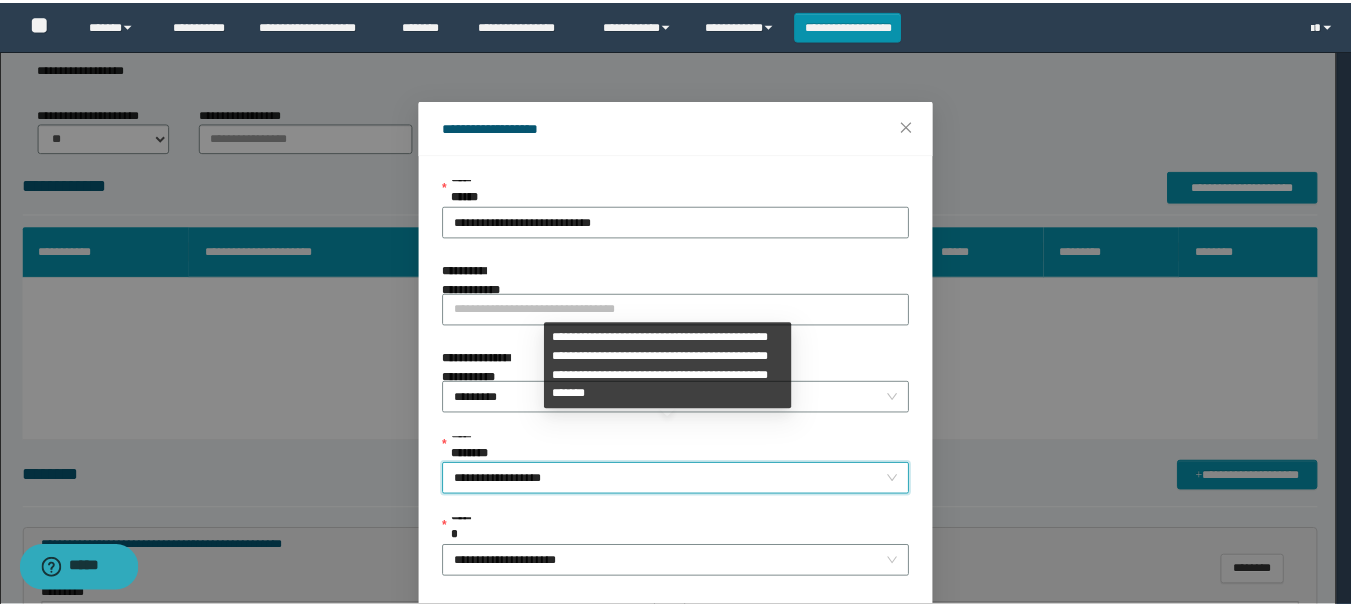 scroll, scrollTop: 145, scrollLeft: 0, axis: vertical 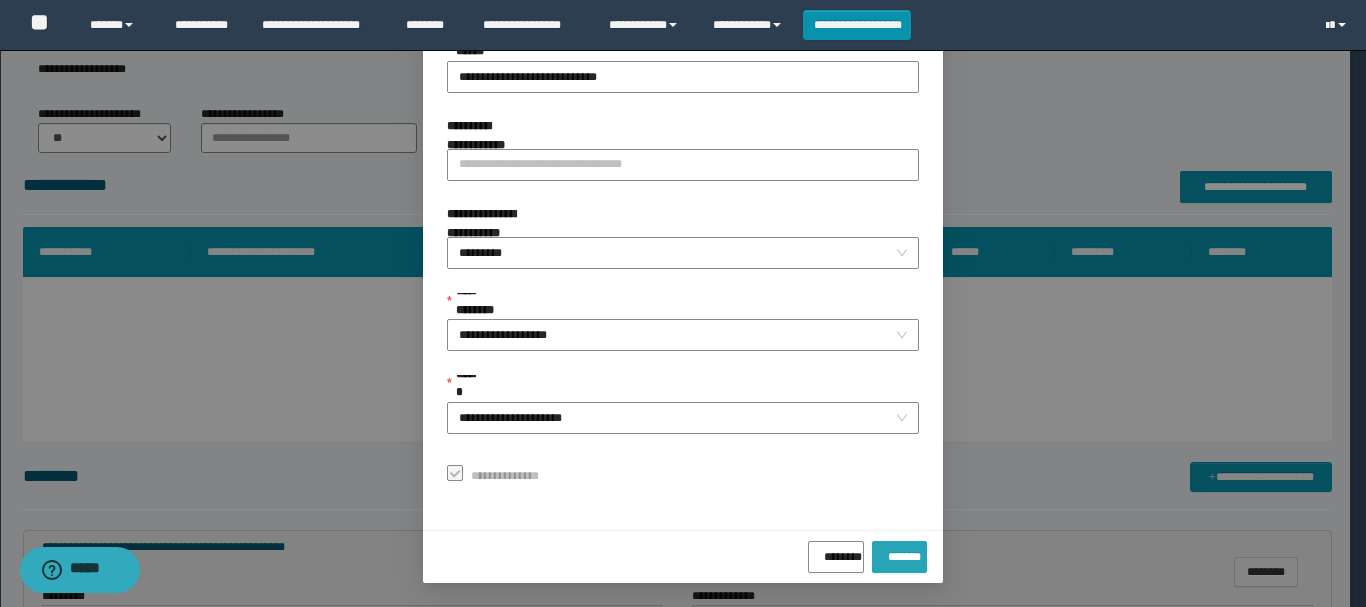 click on "*******" at bounding box center [899, 553] 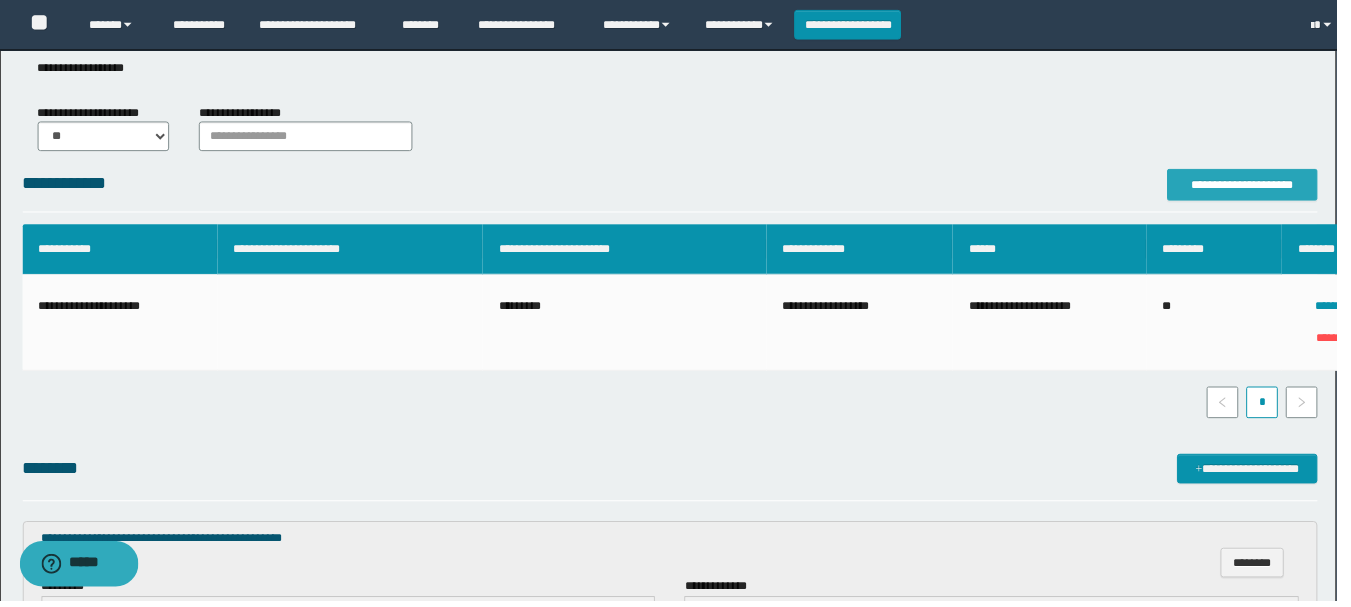 scroll, scrollTop: 0, scrollLeft: 0, axis: both 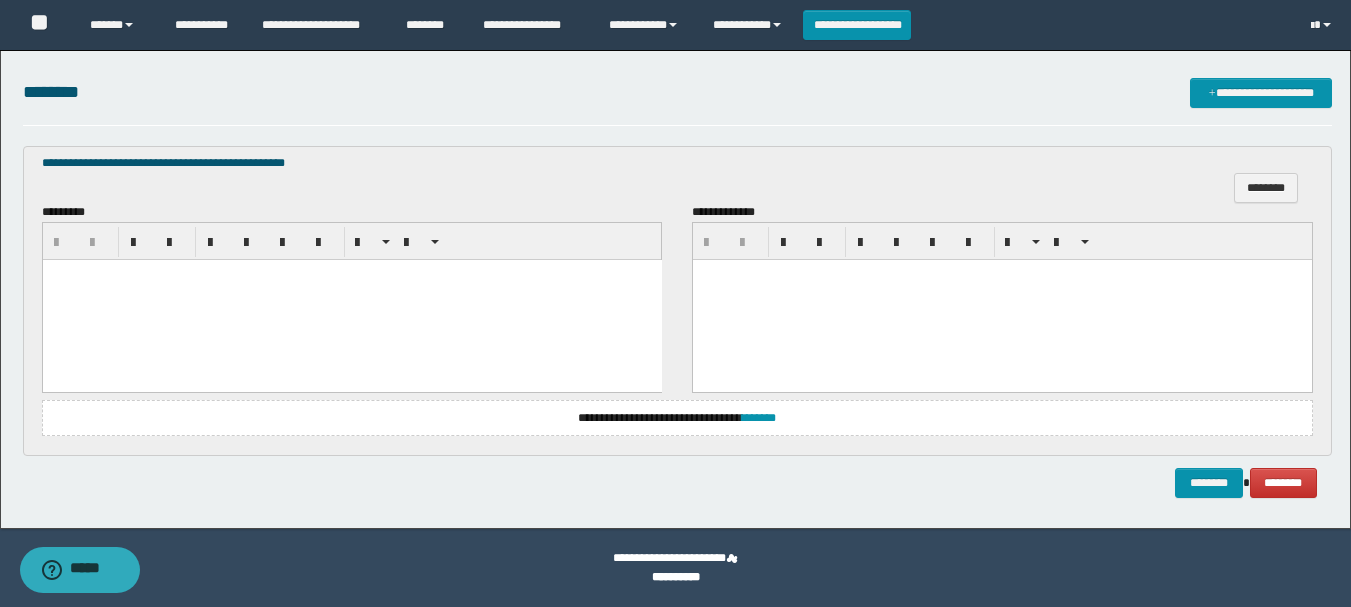 click at bounding box center [351, 299] 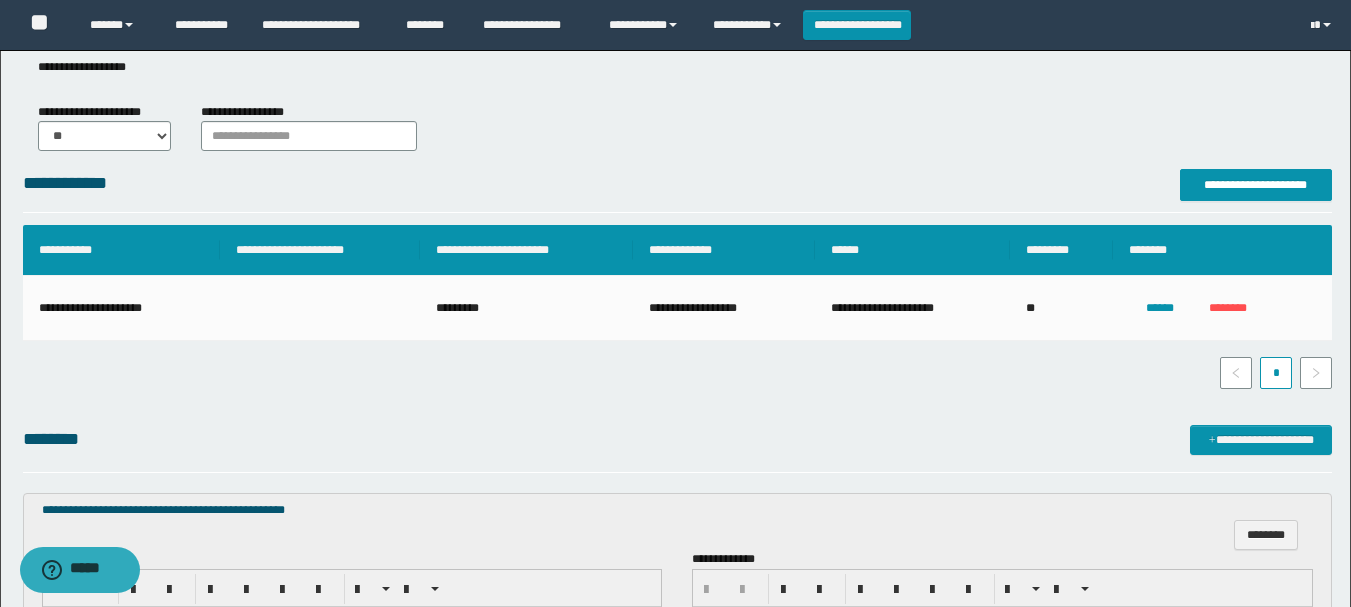 scroll, scrollTop: 0, scrollLeft: 0, axis: both 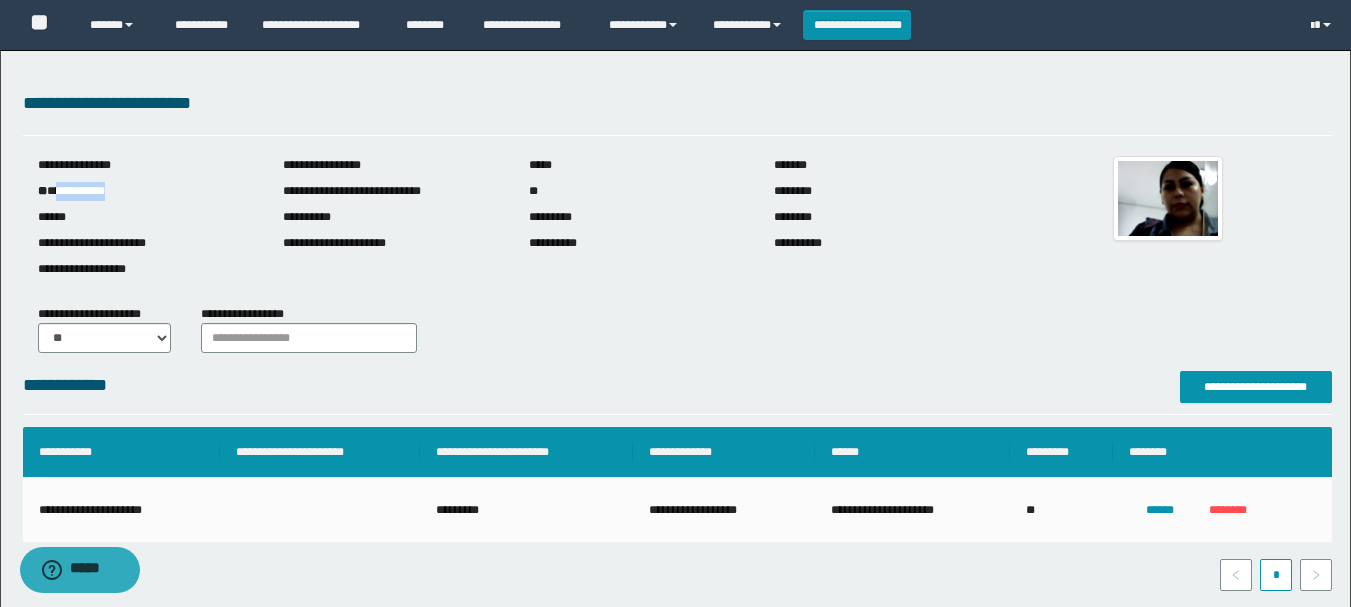 drag, startPoint x: 60, startPoint y: 191, endPoint x: 147, endPoint y: 194, distance: 87.05171 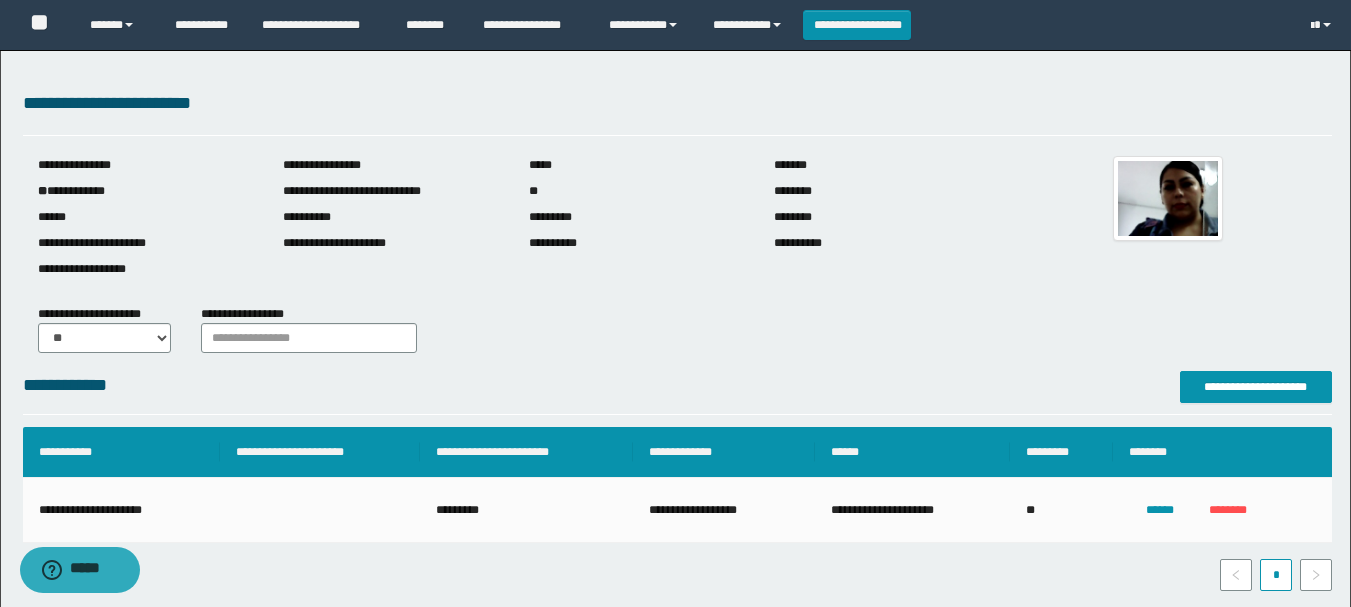 click on "**********" at bounding box center [514, 276] 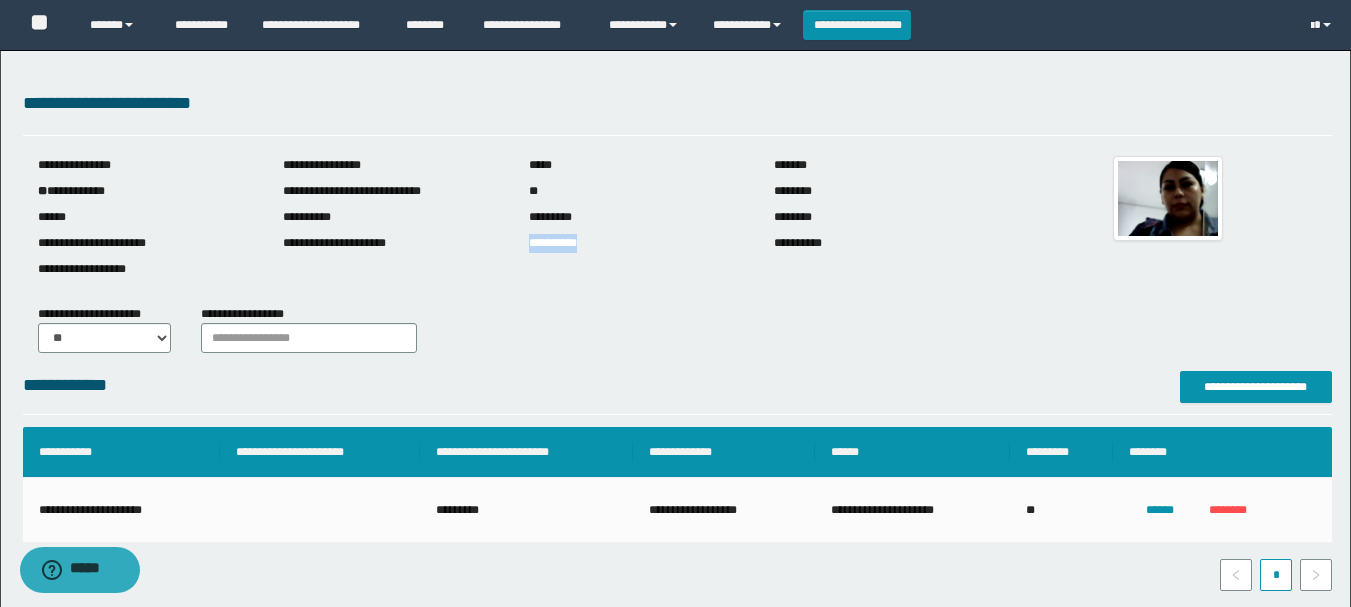 drag, startPoint x: 529, startPoint y: 242, endPoint x: 610, endPoint y: 244, distance: 81.02469 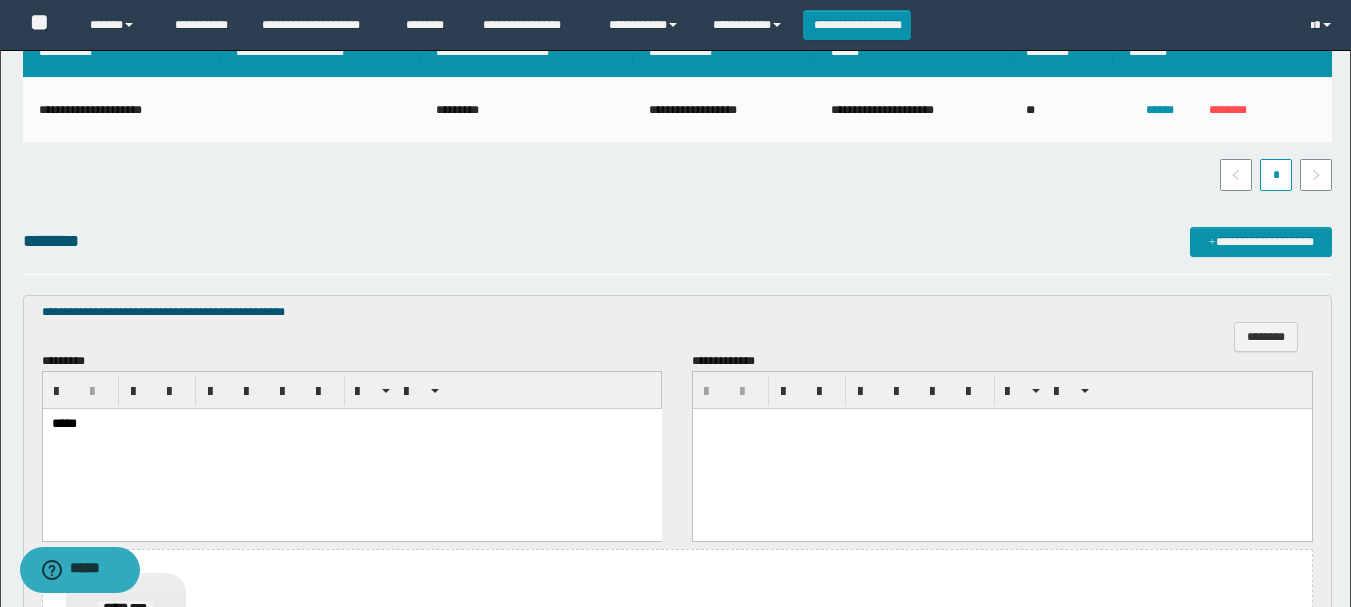 scroll, scrollTop: 702, scrollLeft: 0, axis: vertical 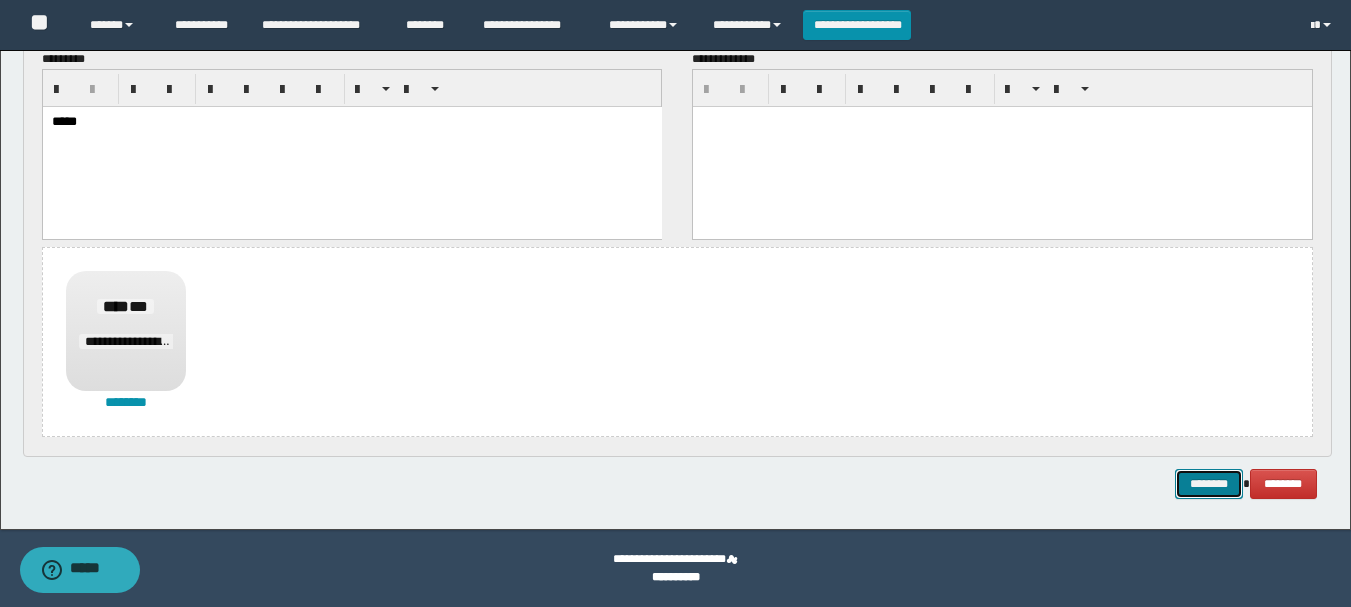 click on "********" at bounding box center (1209, 484) 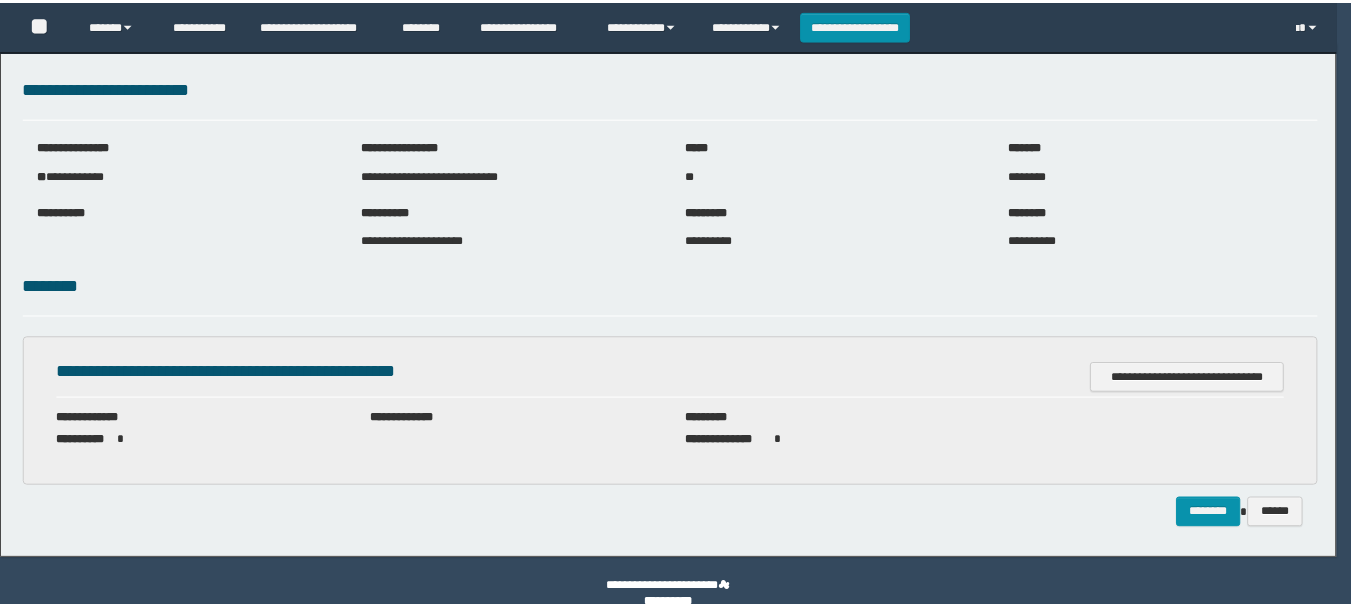 scroll, scrollTop: 0, scrollLeft: 0, axis: both 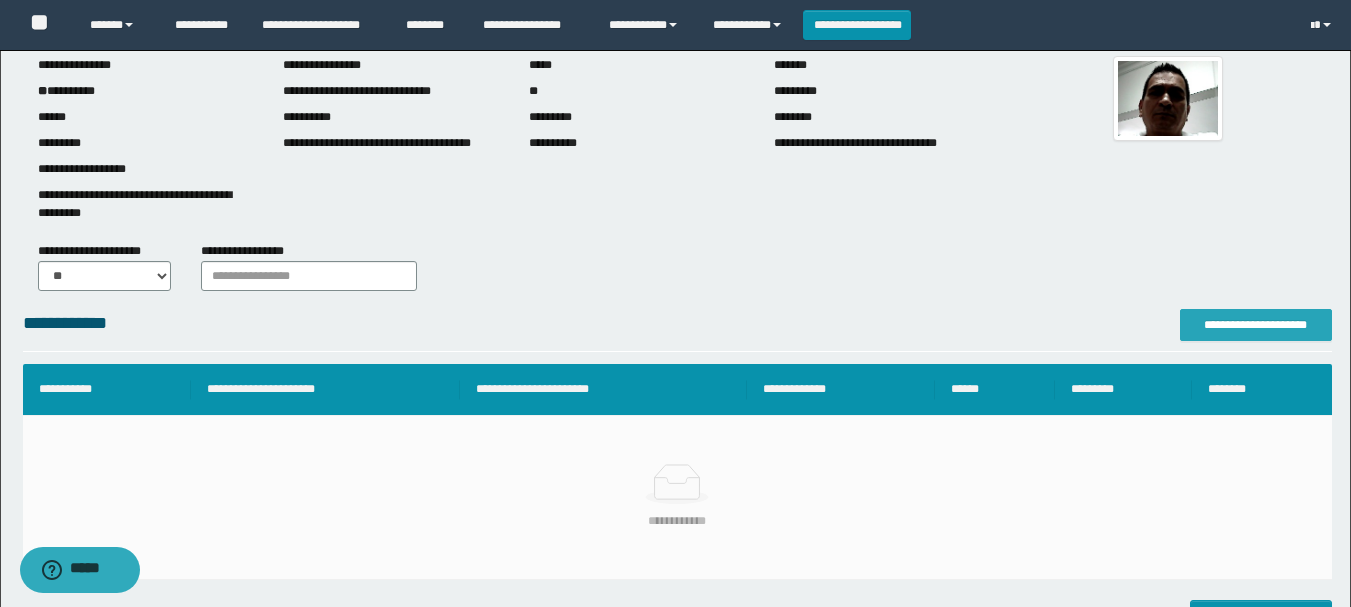 click on "**********" at bounding box center [1256, 325] 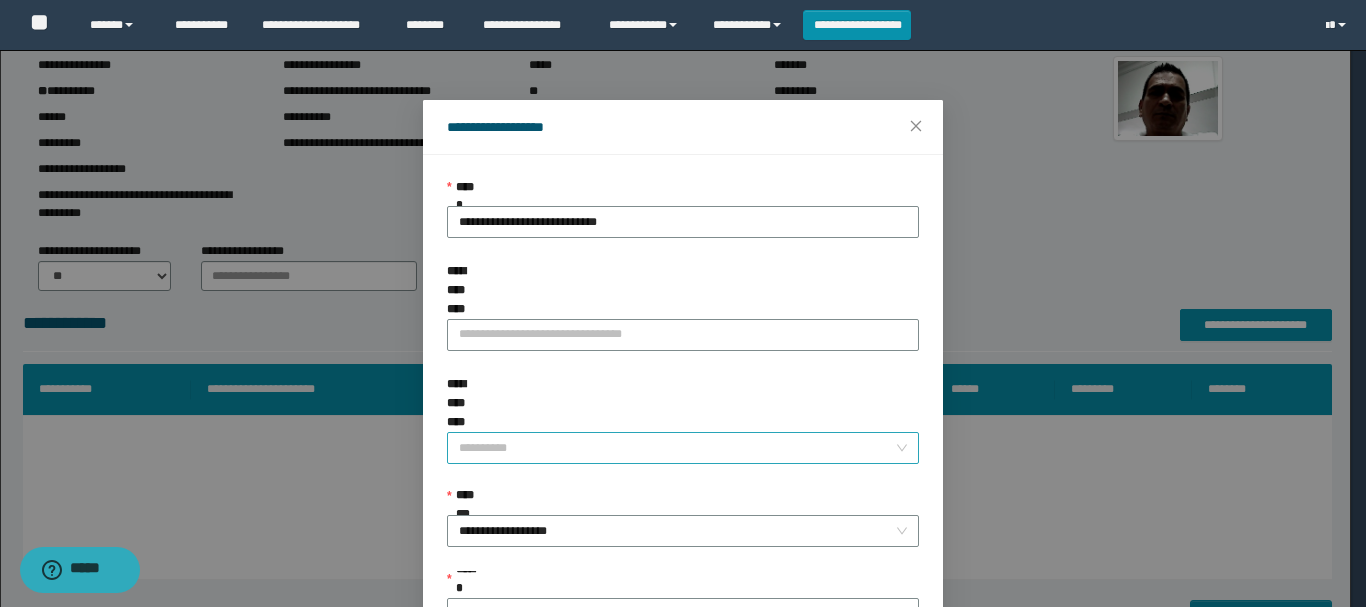 click on "**********" at bounding box center [677, 448] 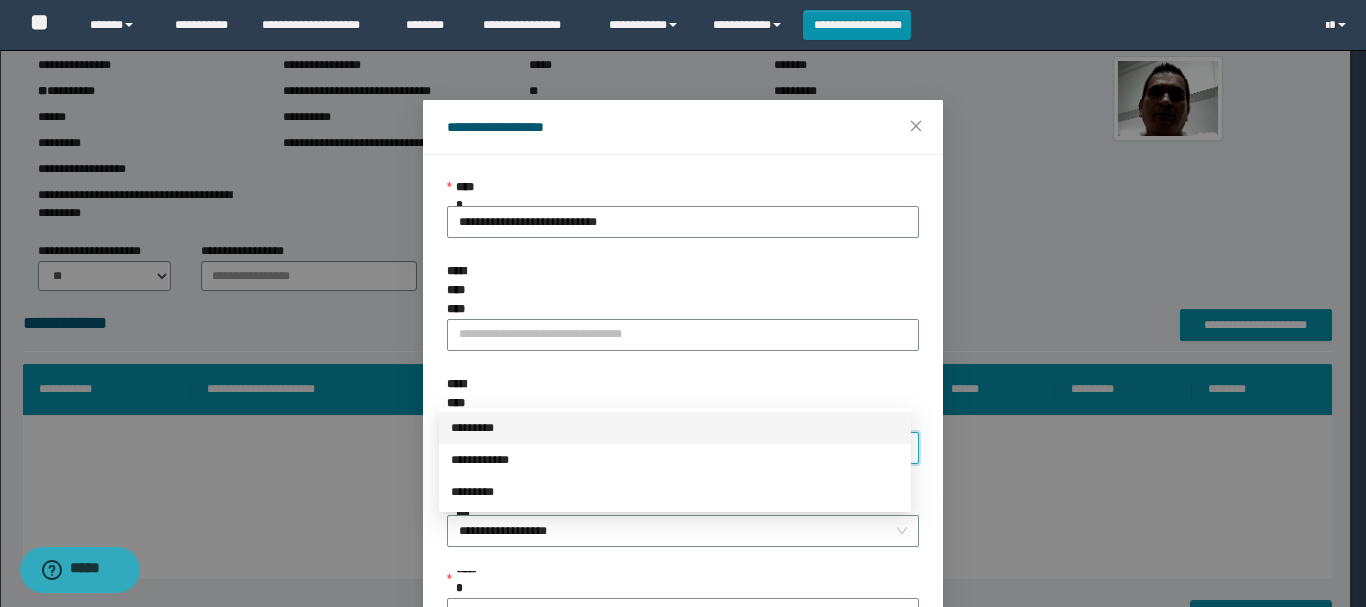 click on "*********" at bounding box center (675, 428) 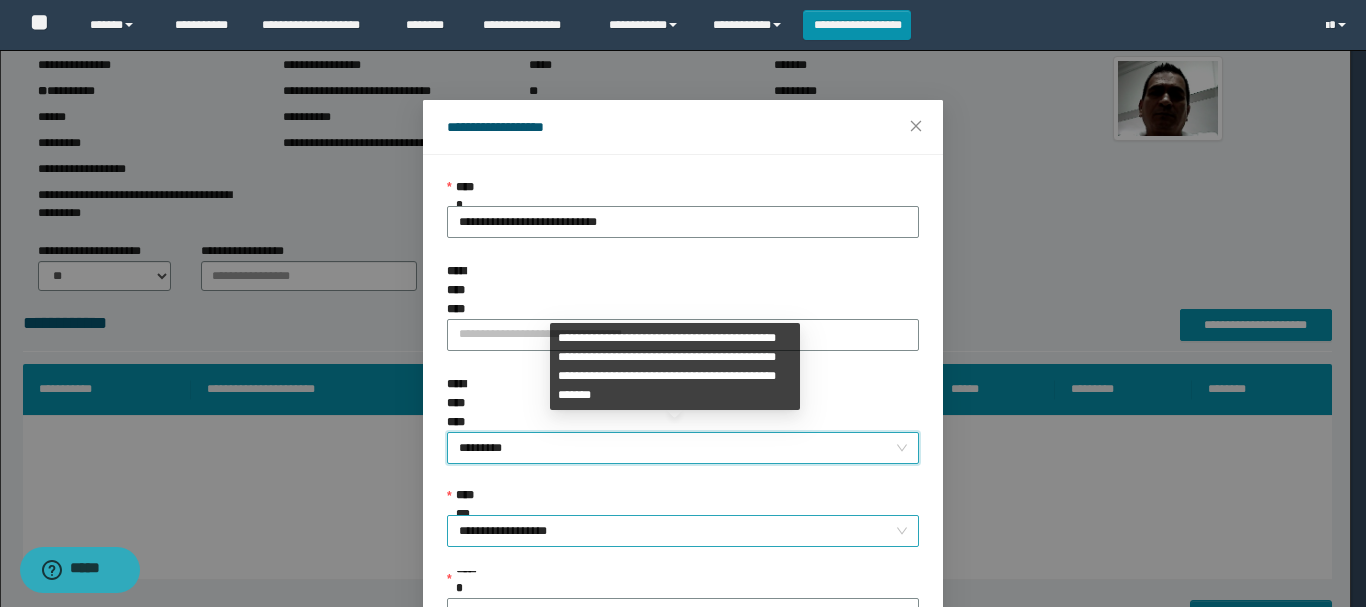 click on "**********" at bounding box center [683, 531] 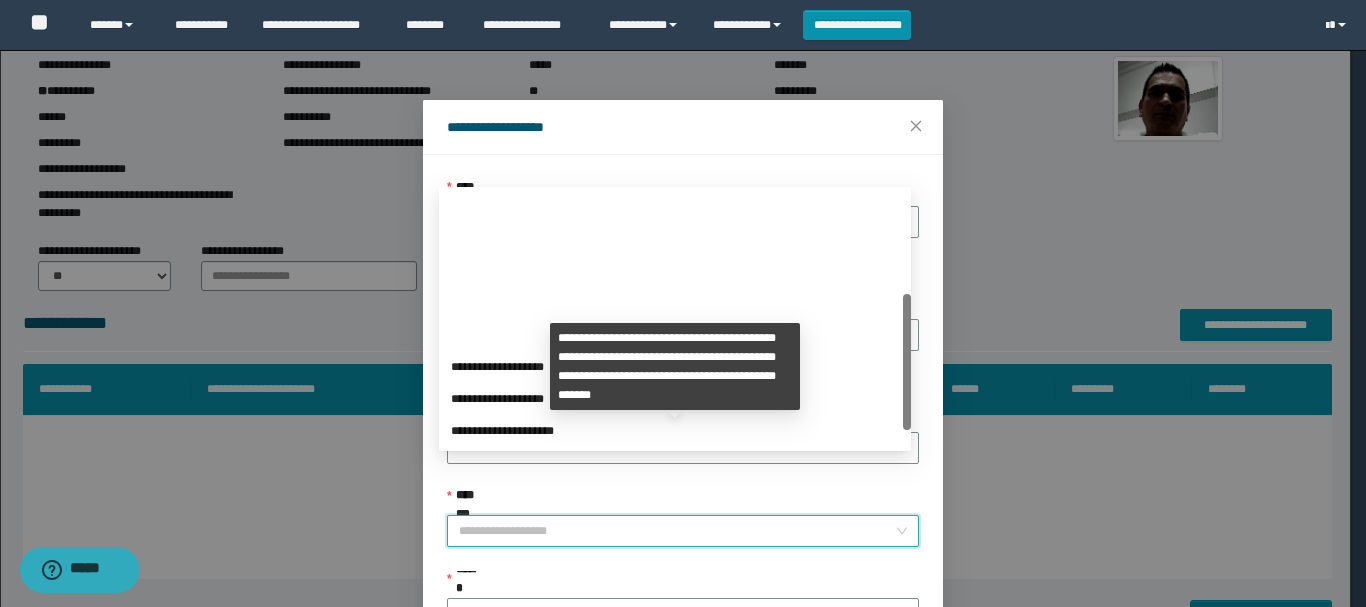 scroll, scrollTop: 192, scrollLeft: 0, axis: vertical 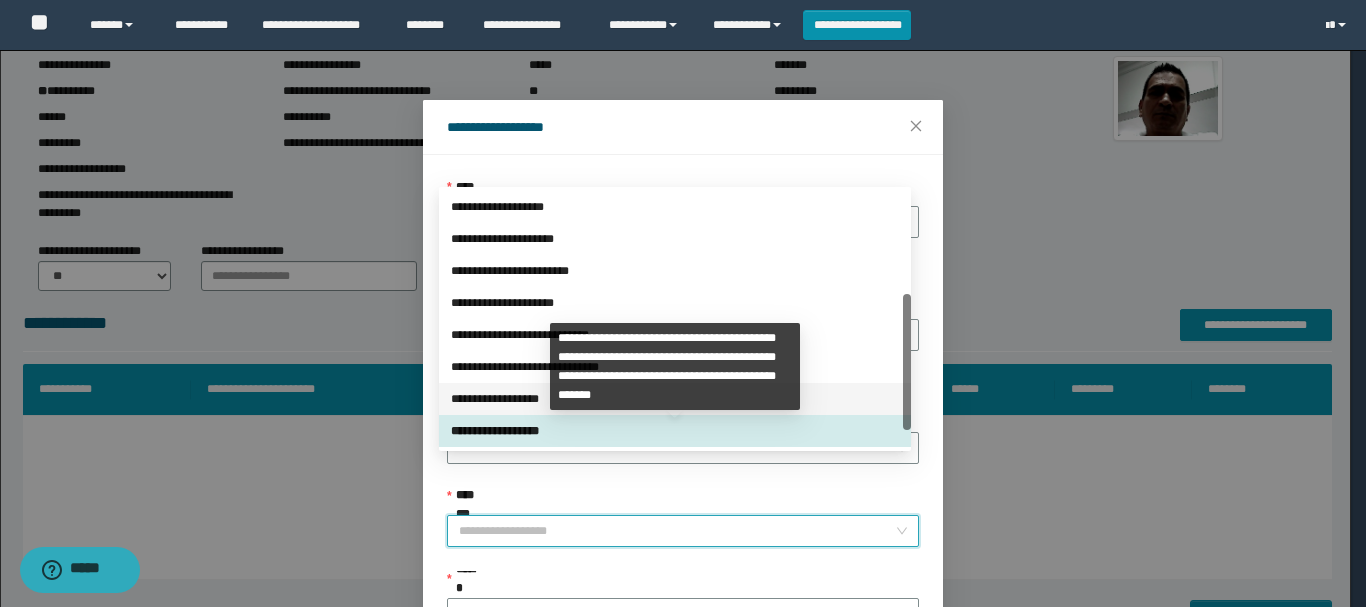 click on "**********" at bounding box center [675, 399] 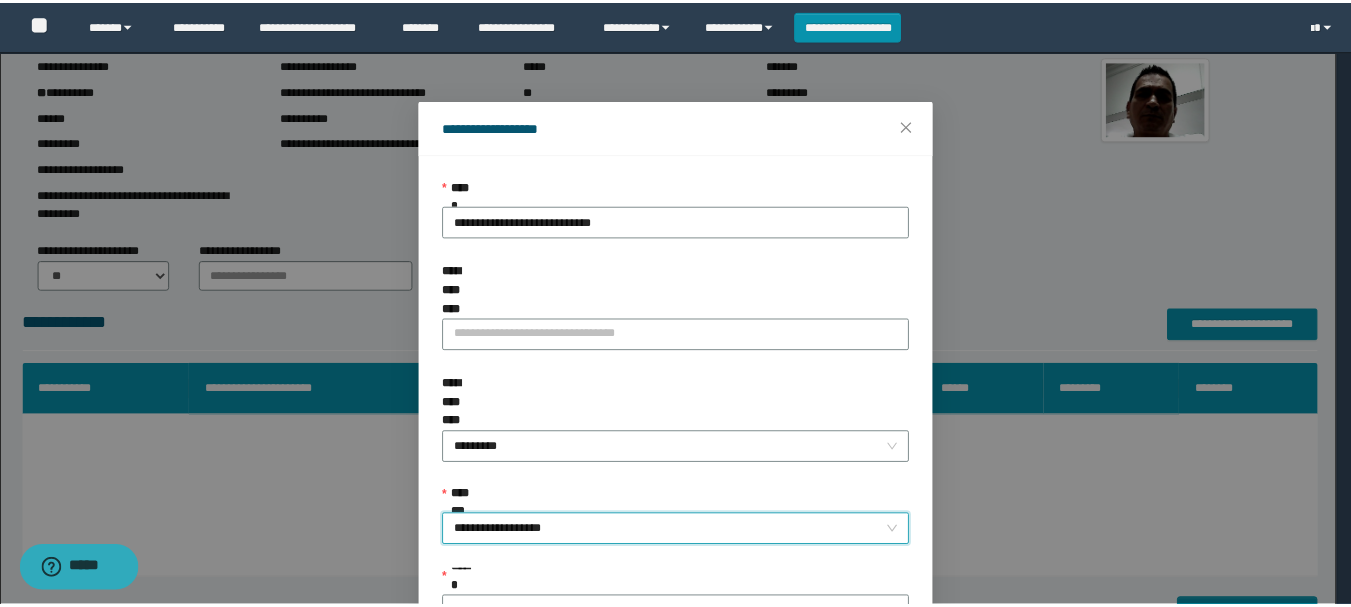 scroll, scrollTop: 100, scrollLeft: 0, axis: vertical 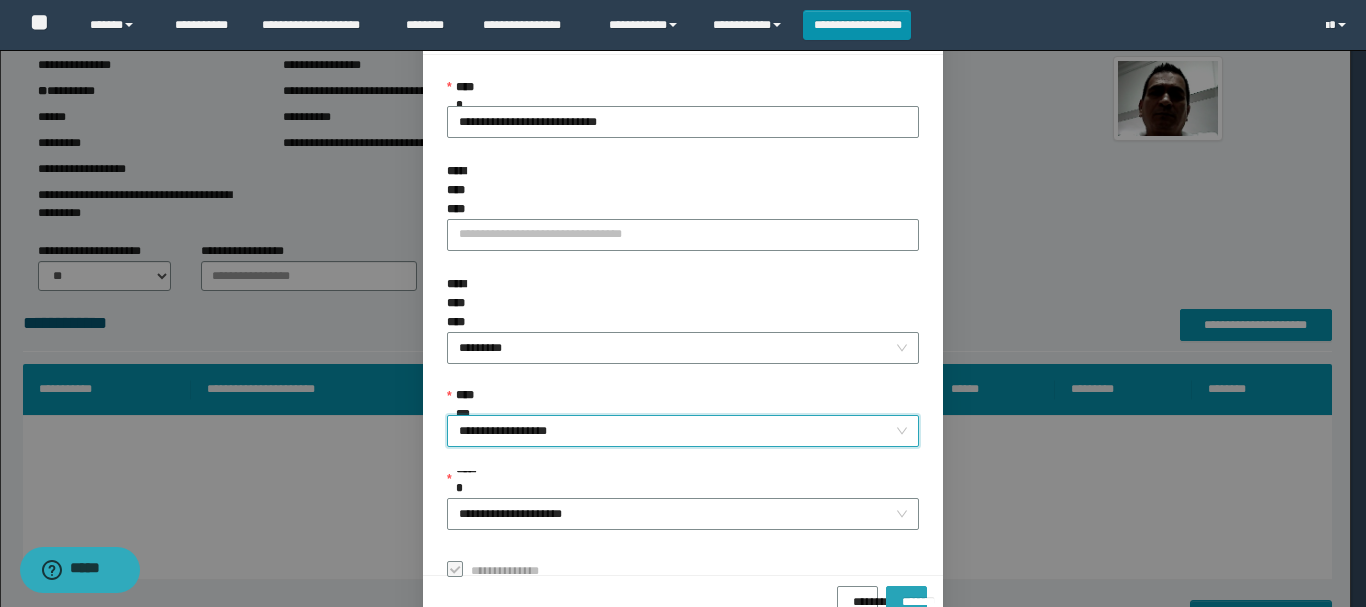click on "*******" at bounding box center (906, 595) 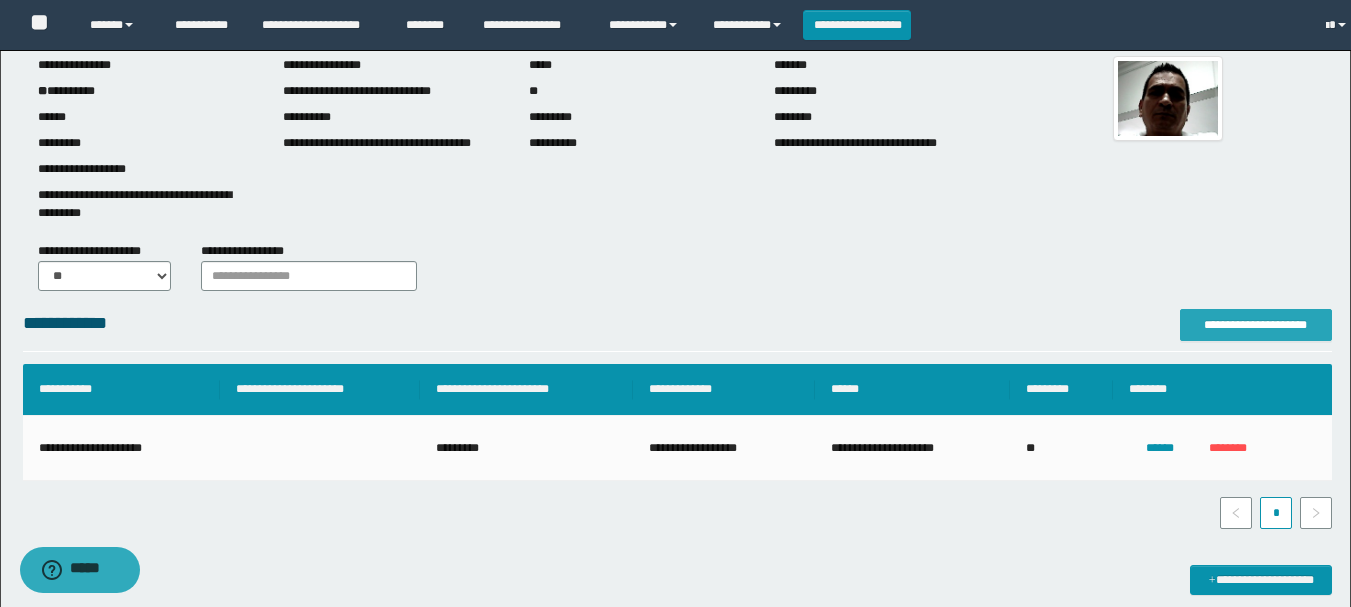 scroll, scrollTop: 0, scrollLeft: 0, axis: both 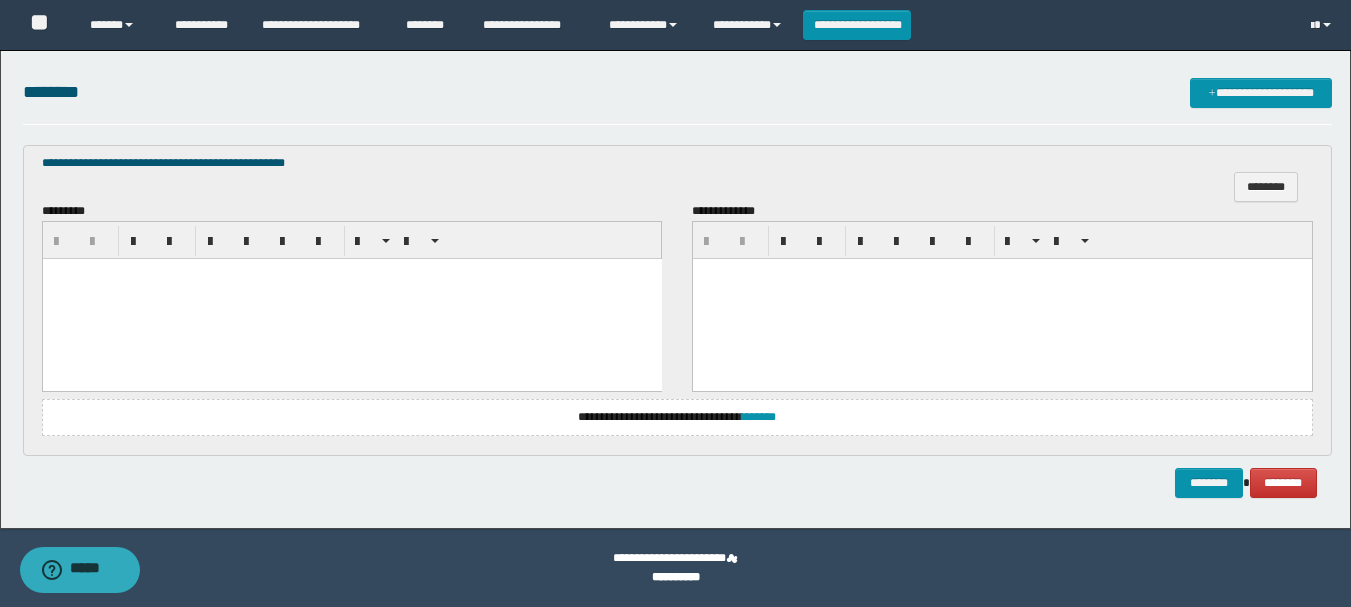 click at bounding box center [351, 299] 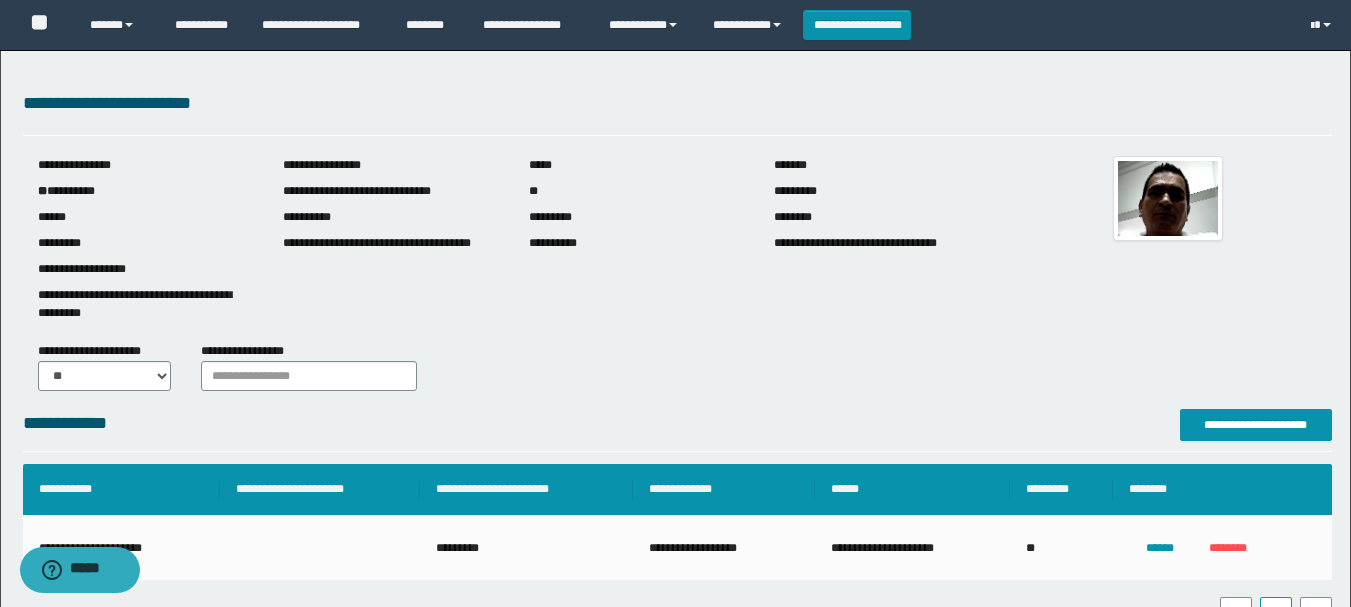 scroll, scrollTop: 740, scrollLeft: 0, axis: vertical 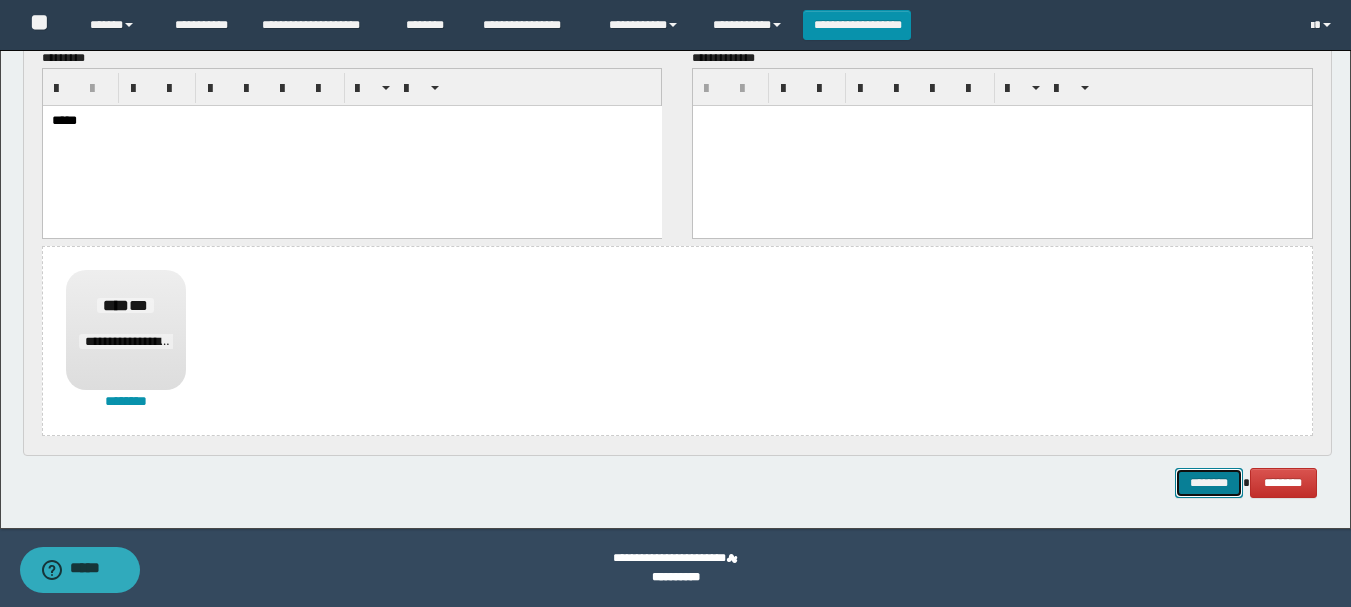 click on "********" at bounding box center [1209, 483] 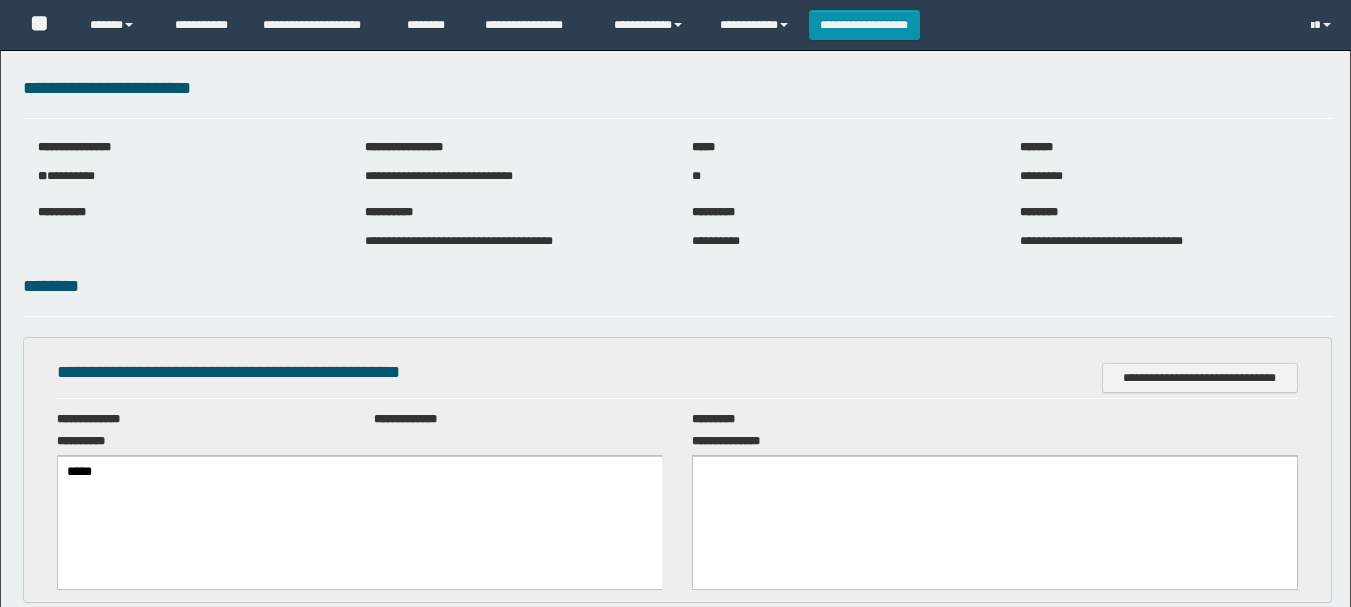 scroll, scrollTop: 0, scrollLeft: 0, axis: both 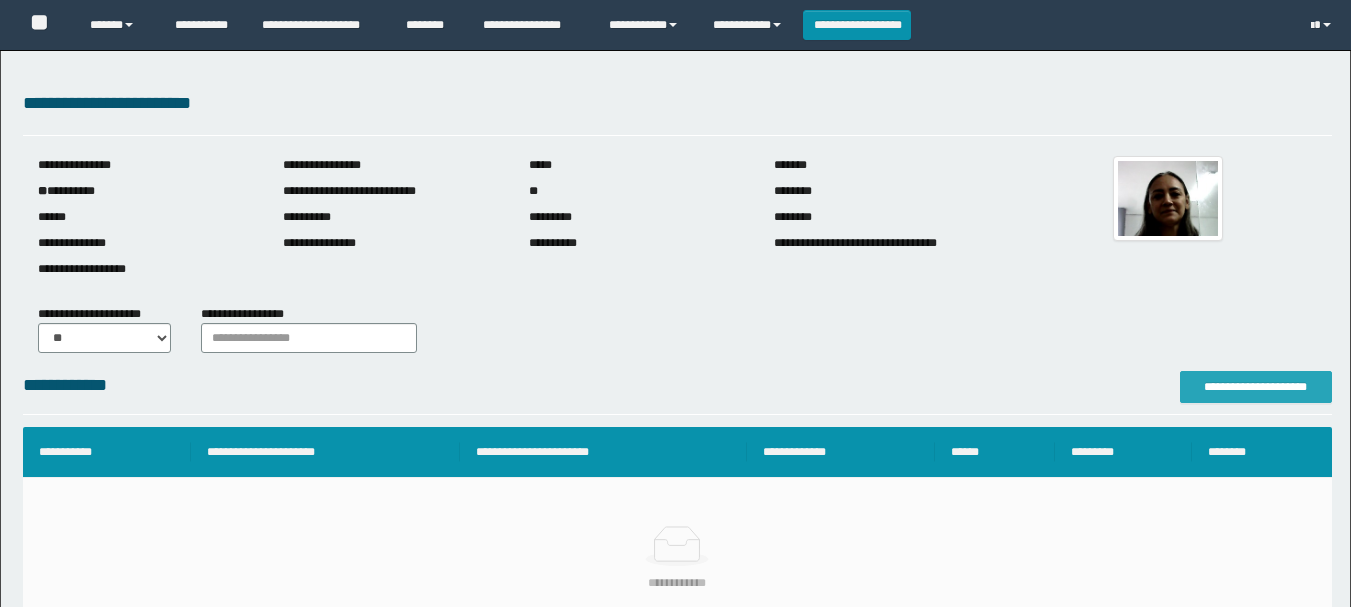 click on "**********" at bounding box center [1256, 387] 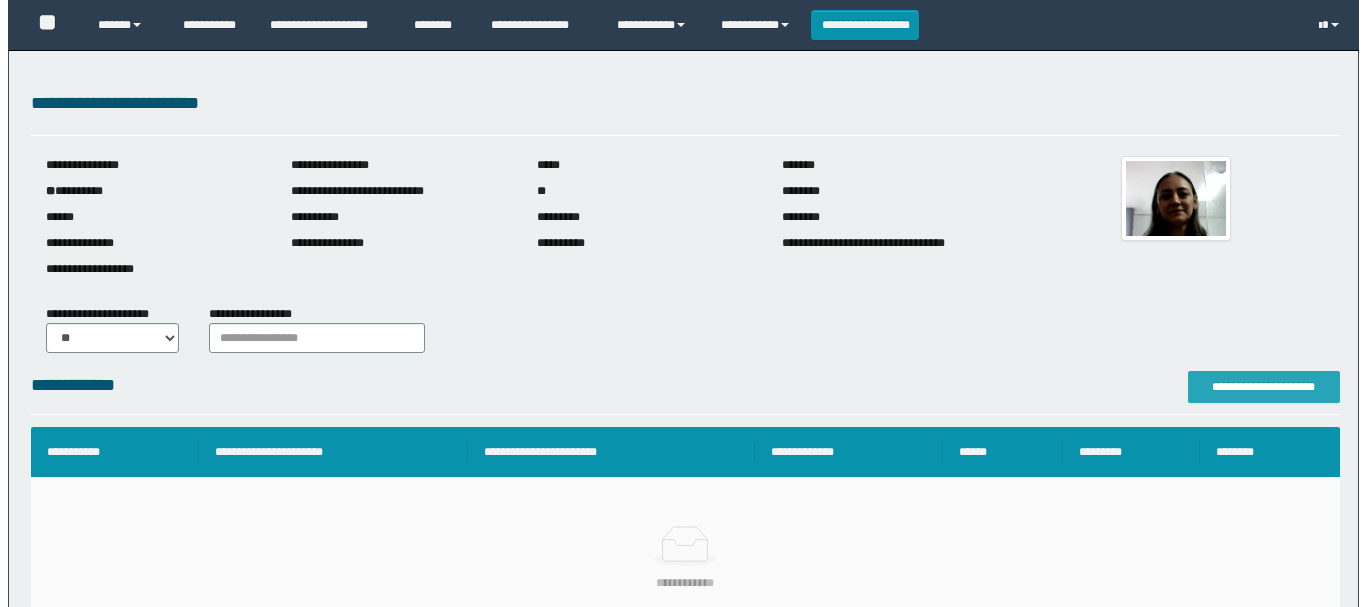 scroll, scrollTop: 100, scrollLeft: 0, axis: vertical 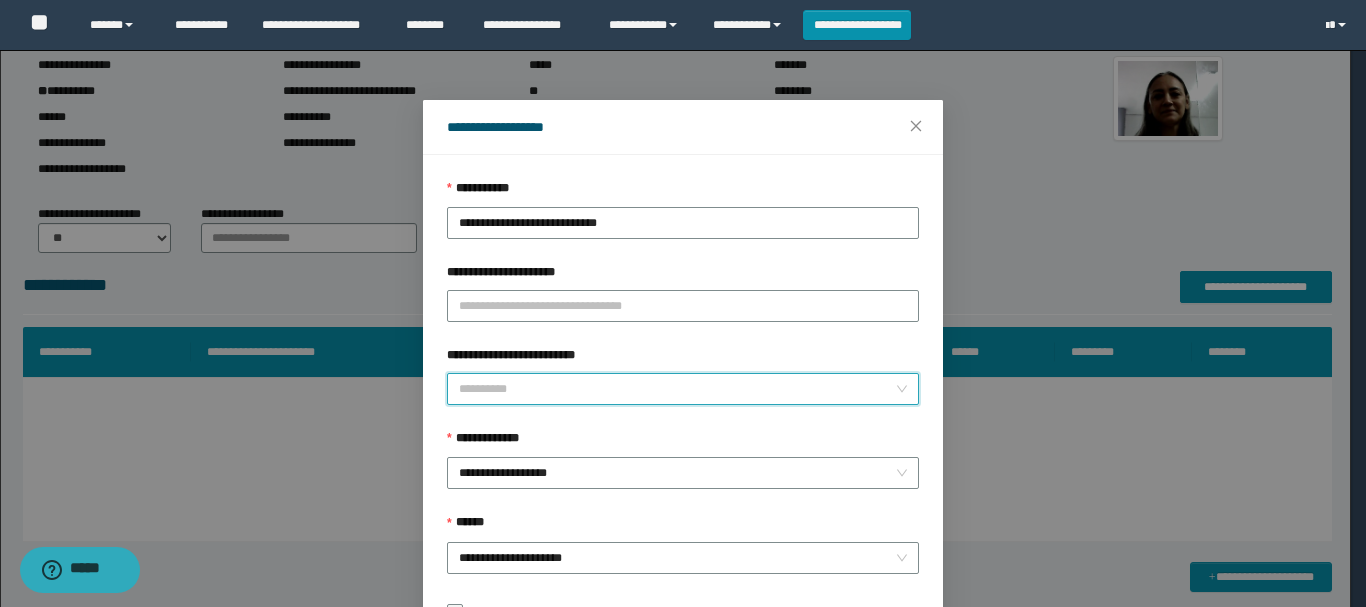 click on "**********" at bounding box center (677, 389) 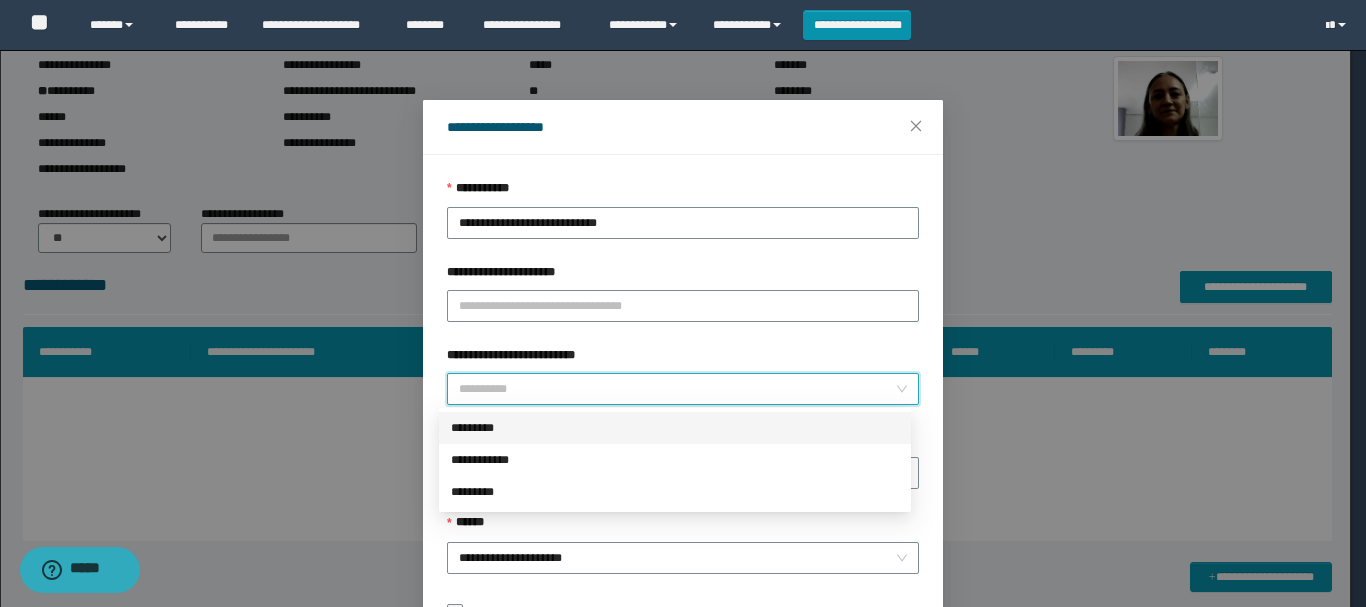 click on "*********" at bounding box center (675, 428) 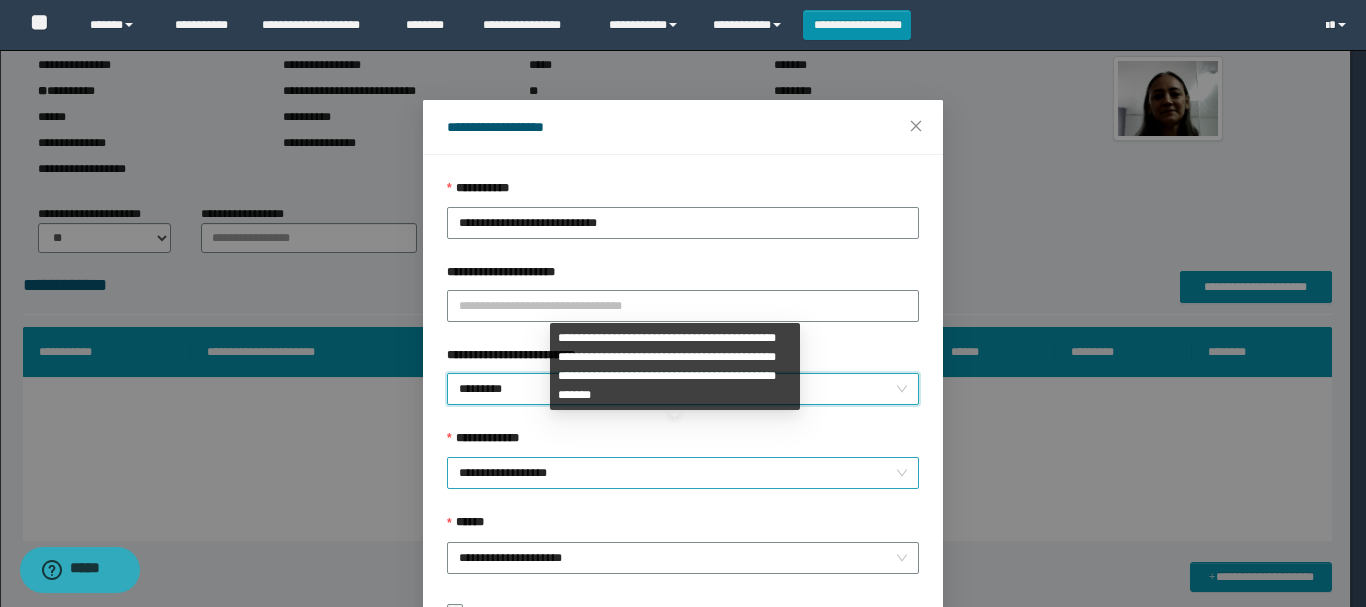 click on "**********" at bounding box center [683, 473] 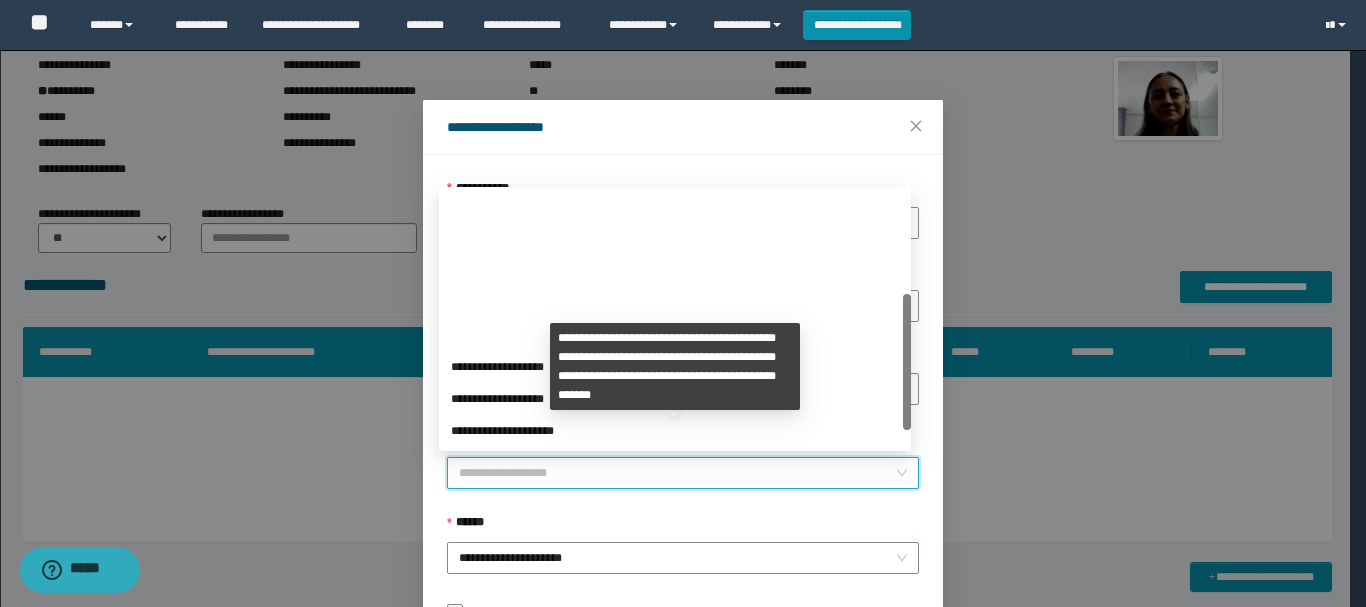 scroll, scrollTop: 192, scrollLeft: 0, axis: vertical 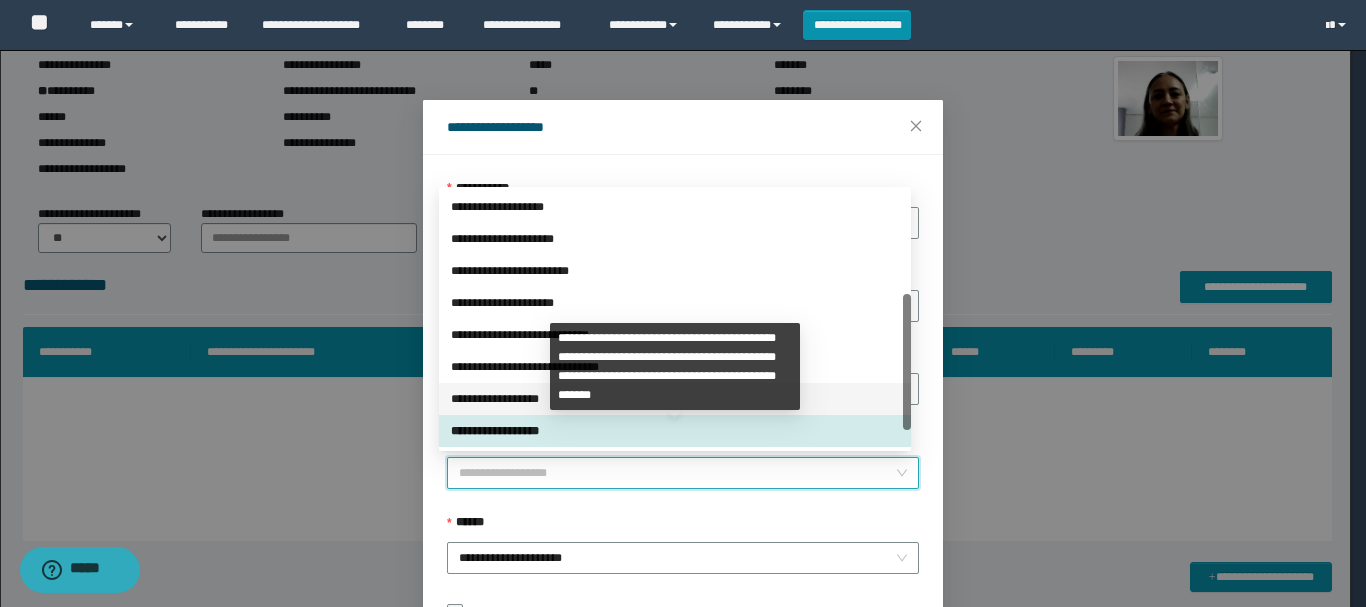 click on "**********" at bounding box center (675, 399) 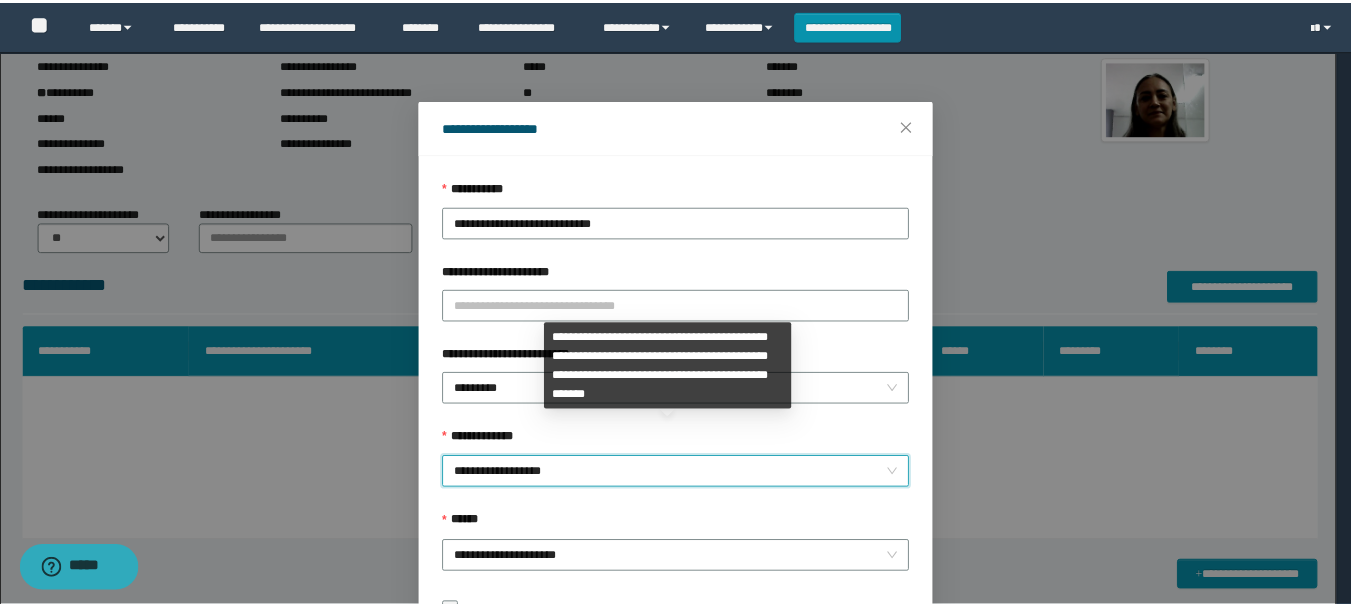 scroll, scrollTop: 145, scrollLeft: 0, axis: vertical 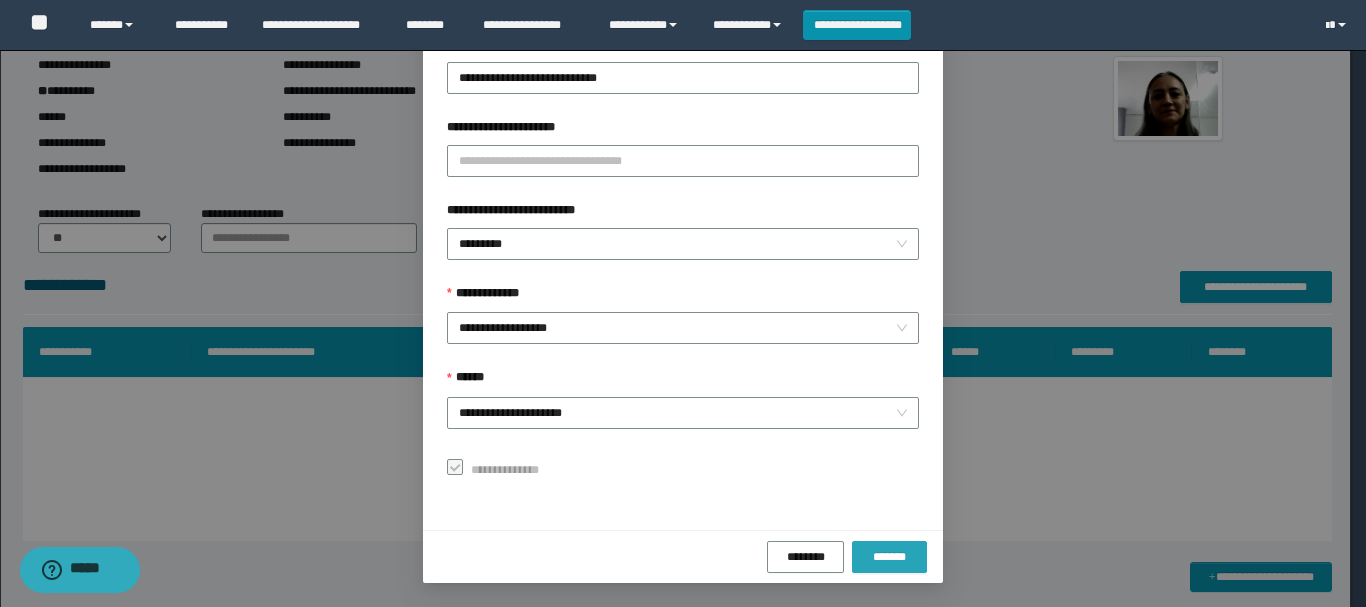 click on "*******" at bounding box center [889, 557] 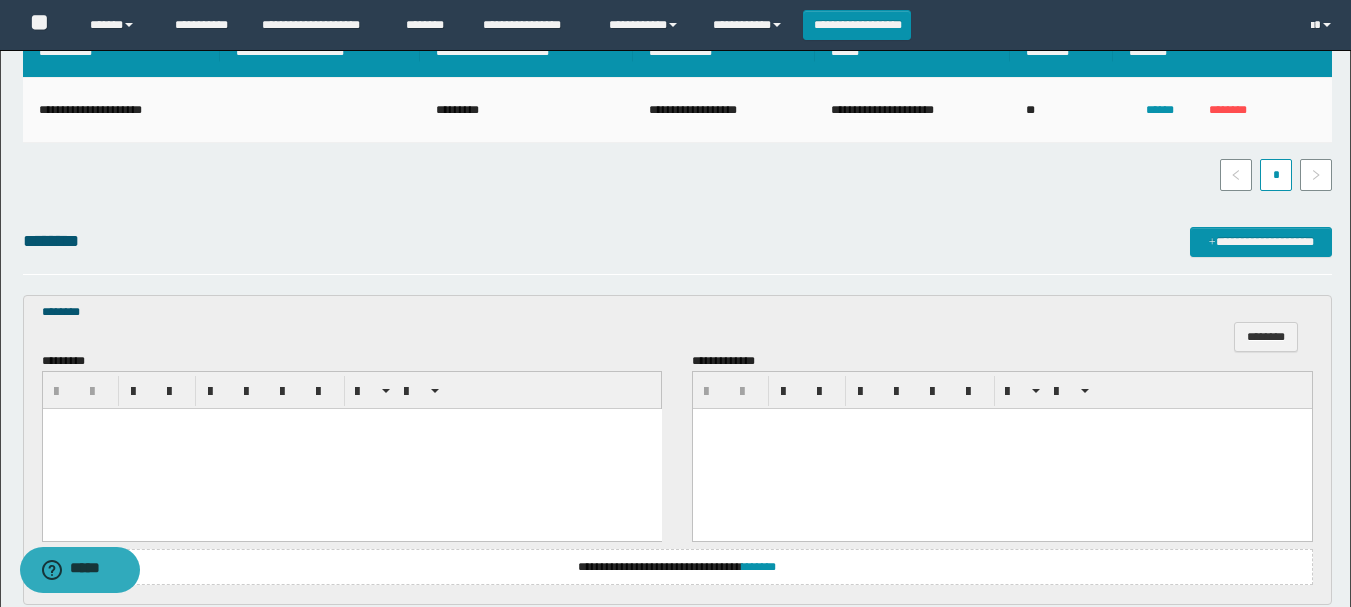 scroll, scrollTop: 500, scrollLeft: 0, axis: vertical 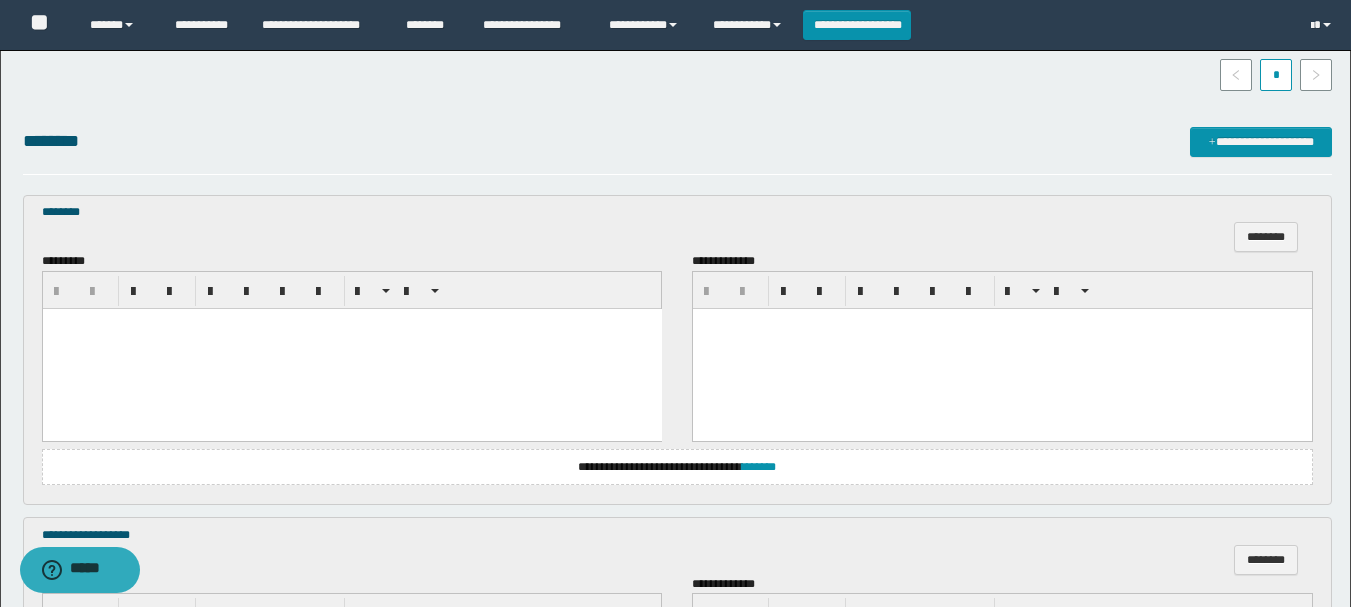 click at bounding box center [351, 348] 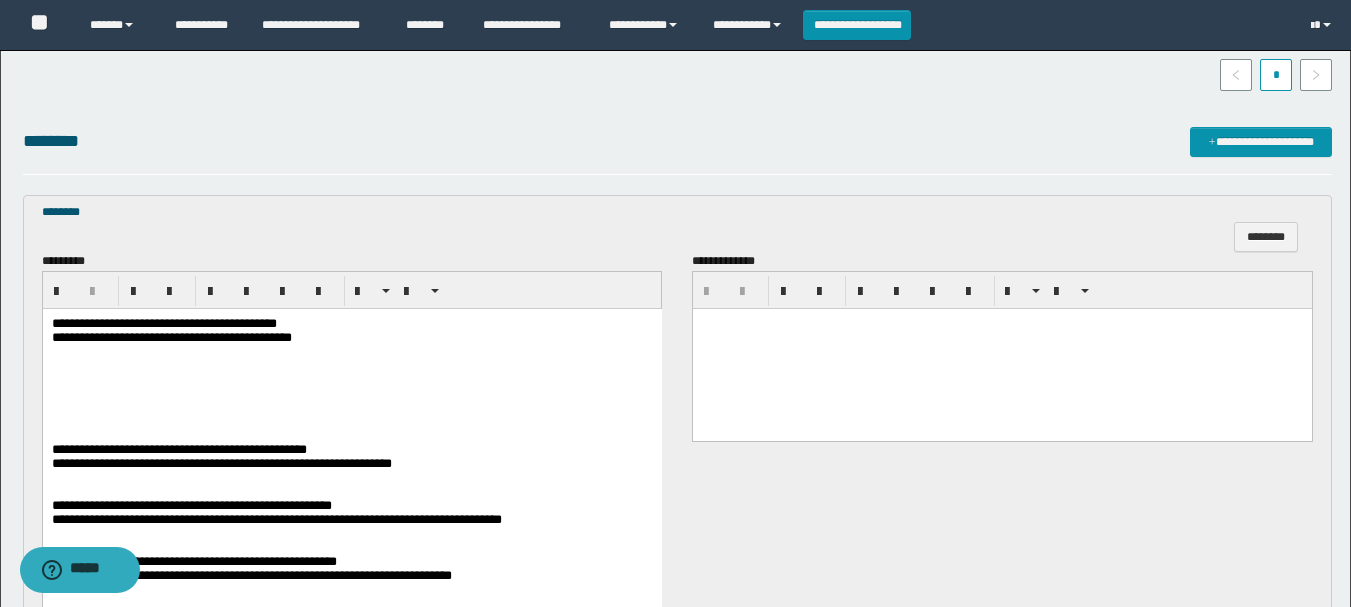 scroll, scrollTop: 700, scrollLeft: 0, axis: vertical 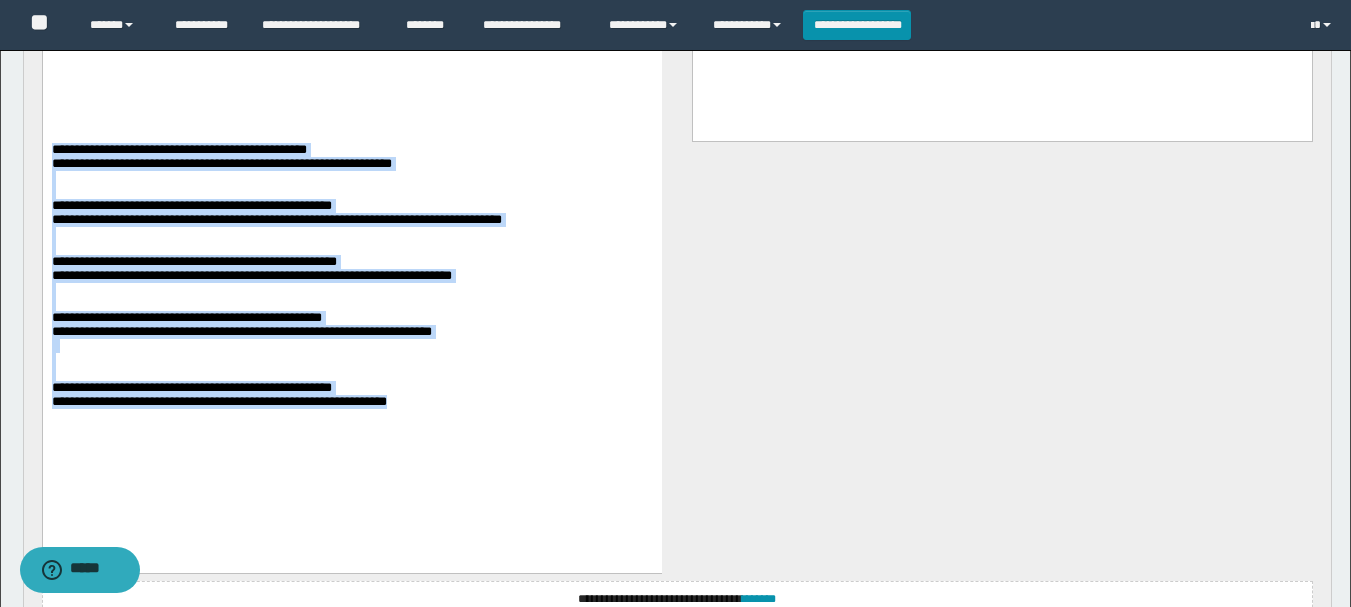 drag, startPoint x: 53, startPoint y: 167, endPoint x: 504, endPoint y: 457, distance: 536.1912 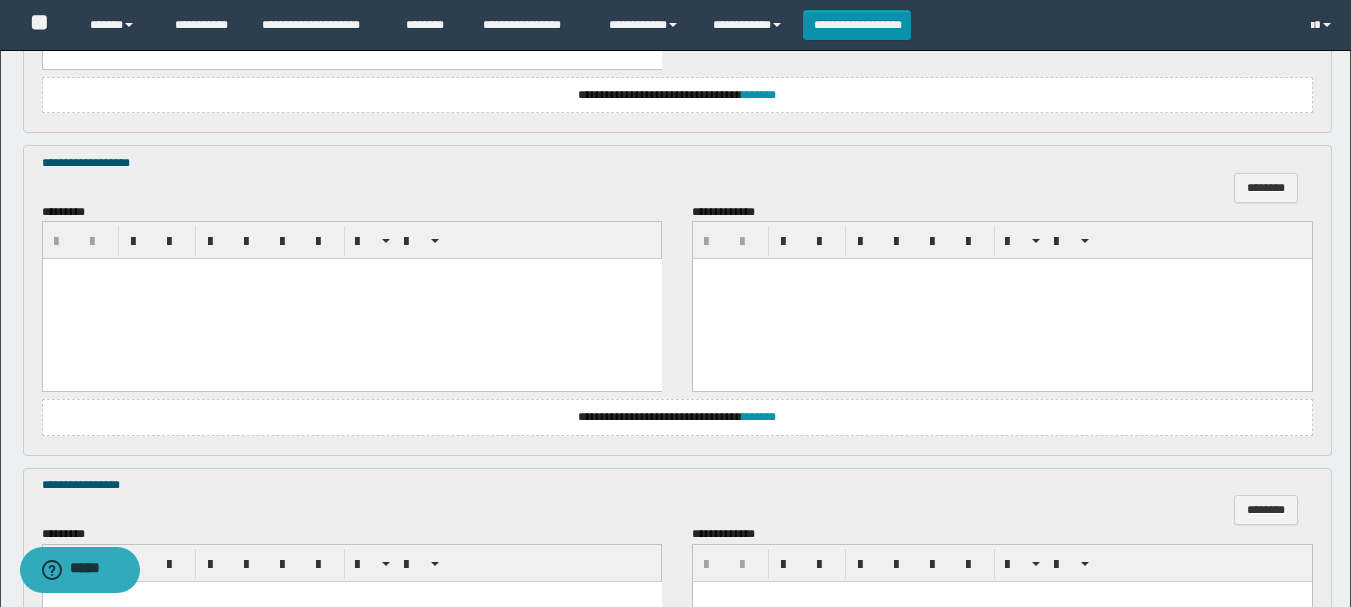 click at bounding box center [351, 299] 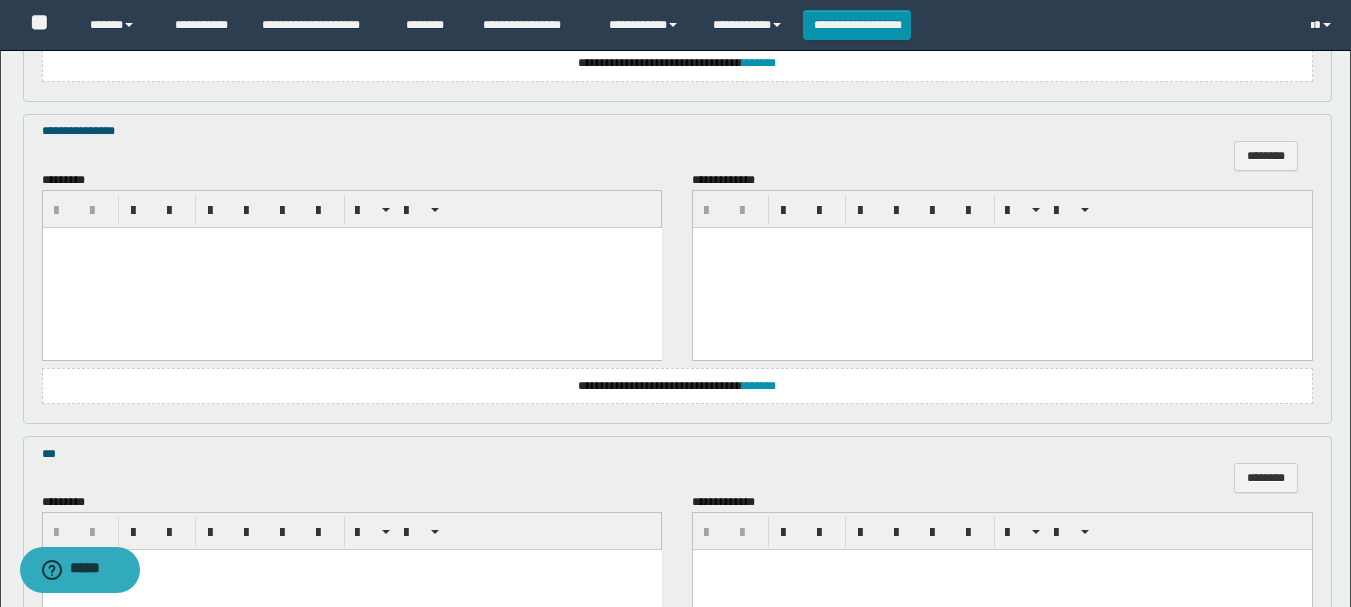 click at bounding box center [351, 267] 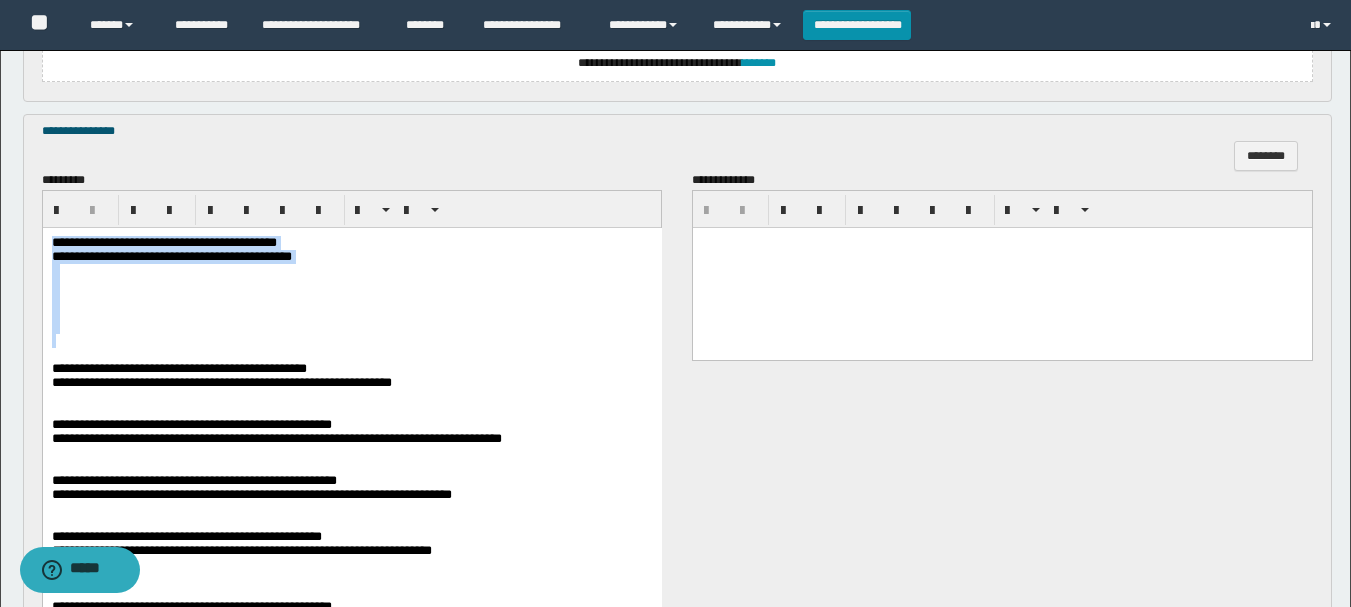drag, startPoint x: 51, startPoint y: 243, endPoint x: 329, endPoint y: 359, distance: 301.2308 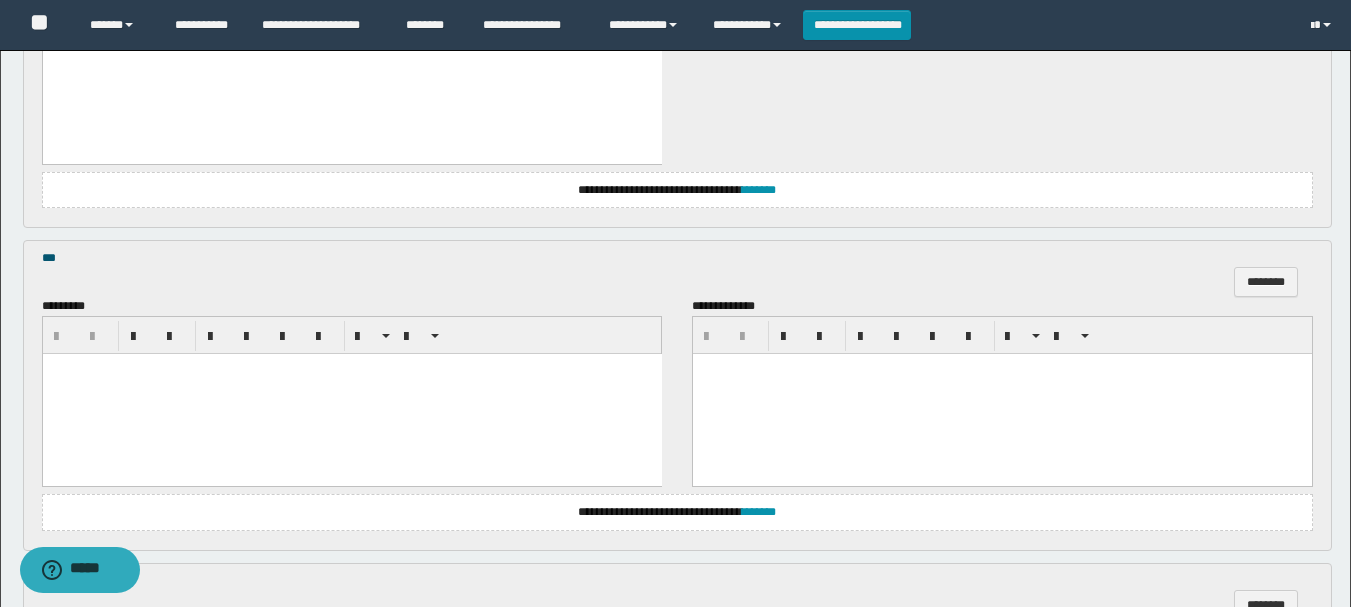 click at bounding box center (351, 394) 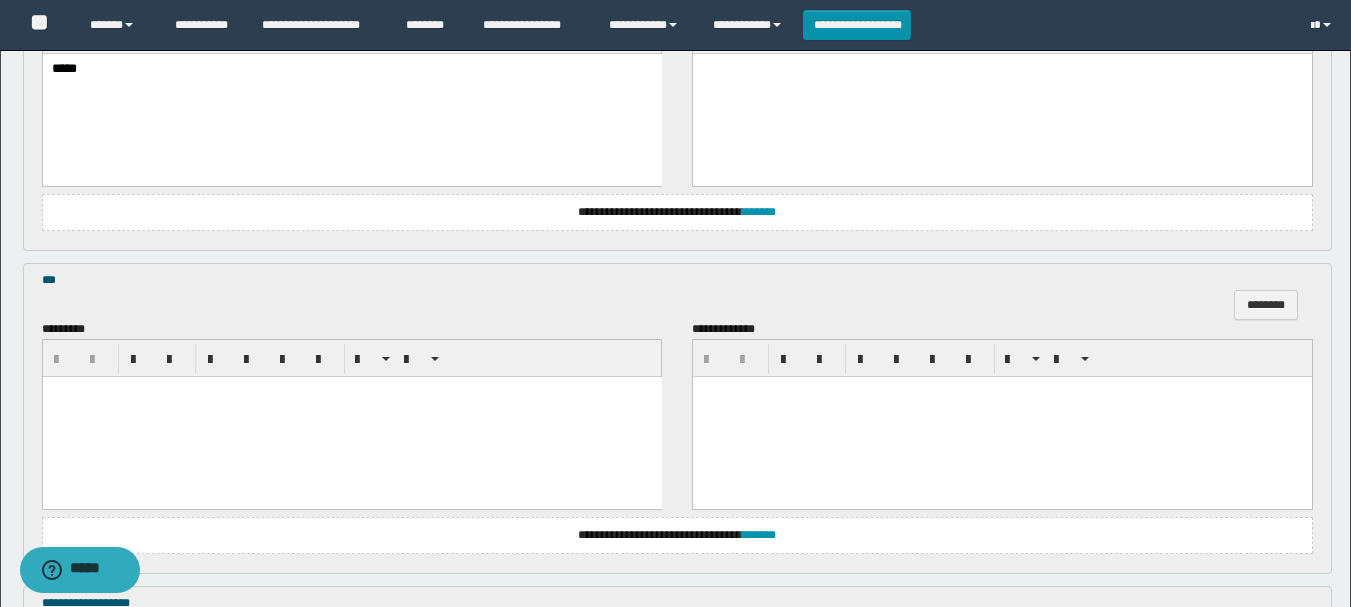 click at bounding box center (351, 391) 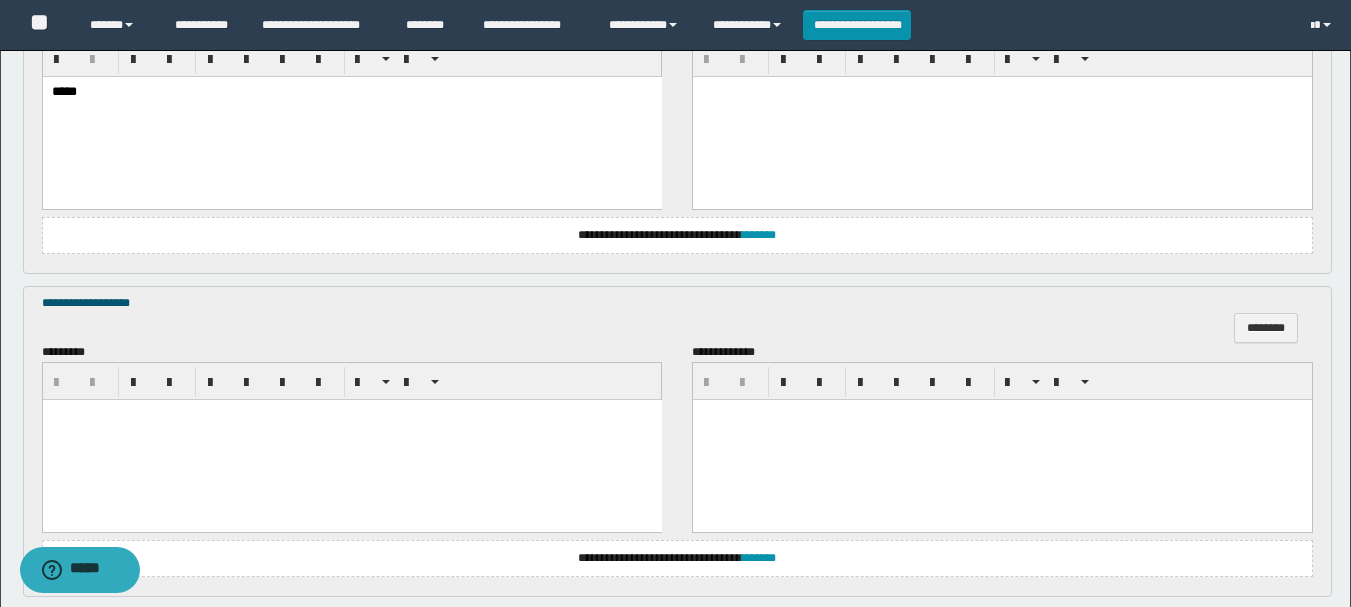 click at bounding box center (351, 414) 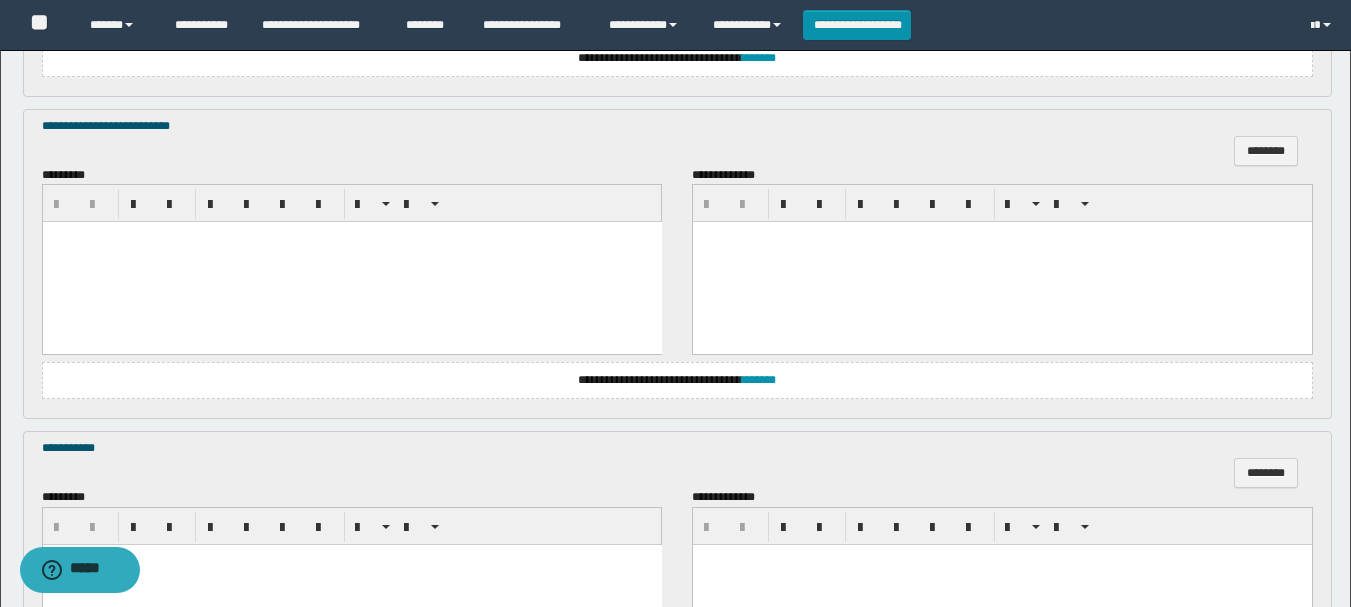 click at bounding box center (351, 262) 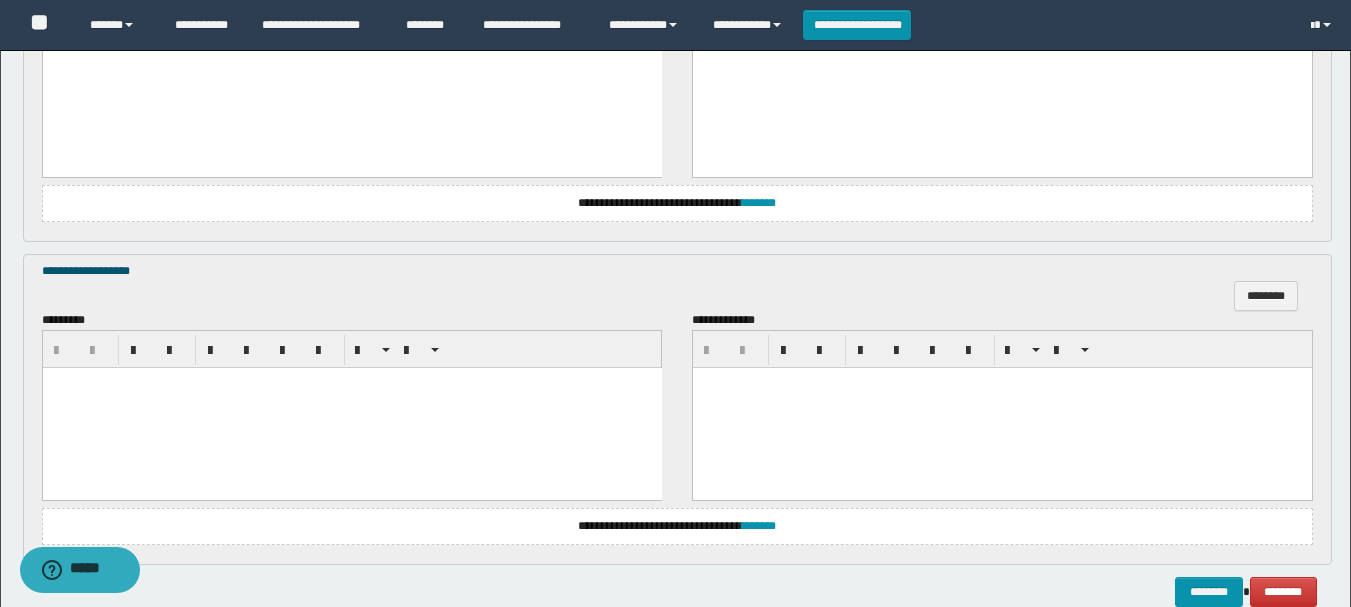 click at bounding box center [351, 407] 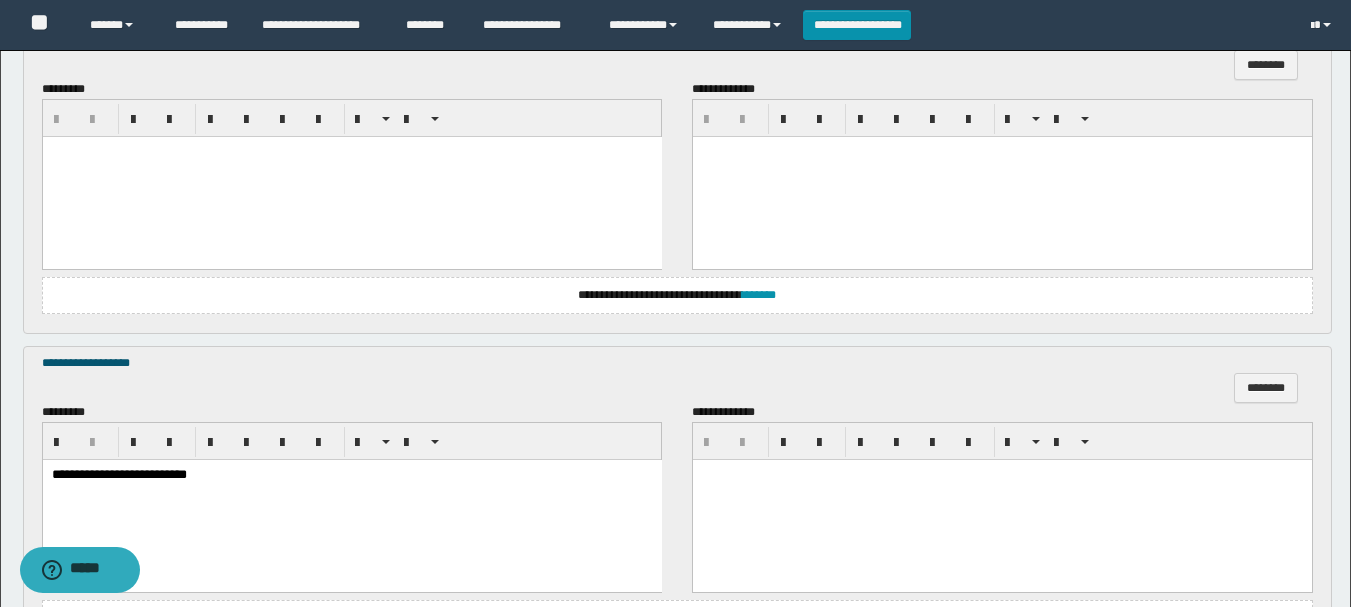 scroll, scrollTop: 3908, scrollLeft: 0, axis: vertical 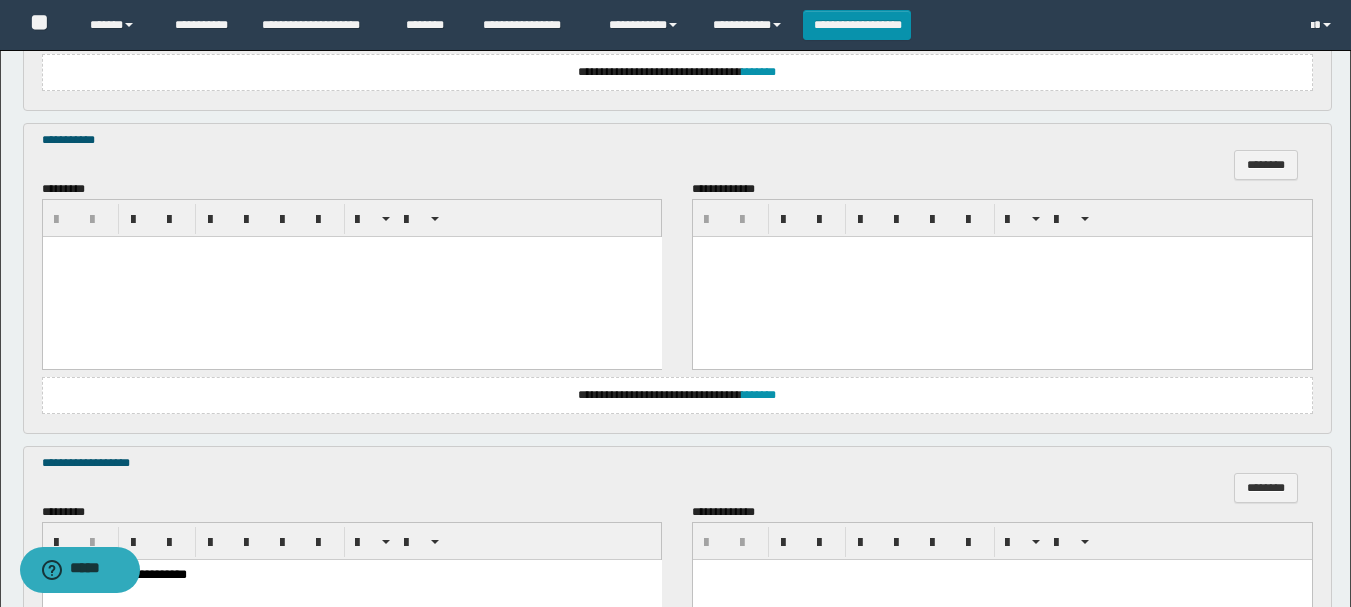 click at bounding box center (351, 277) 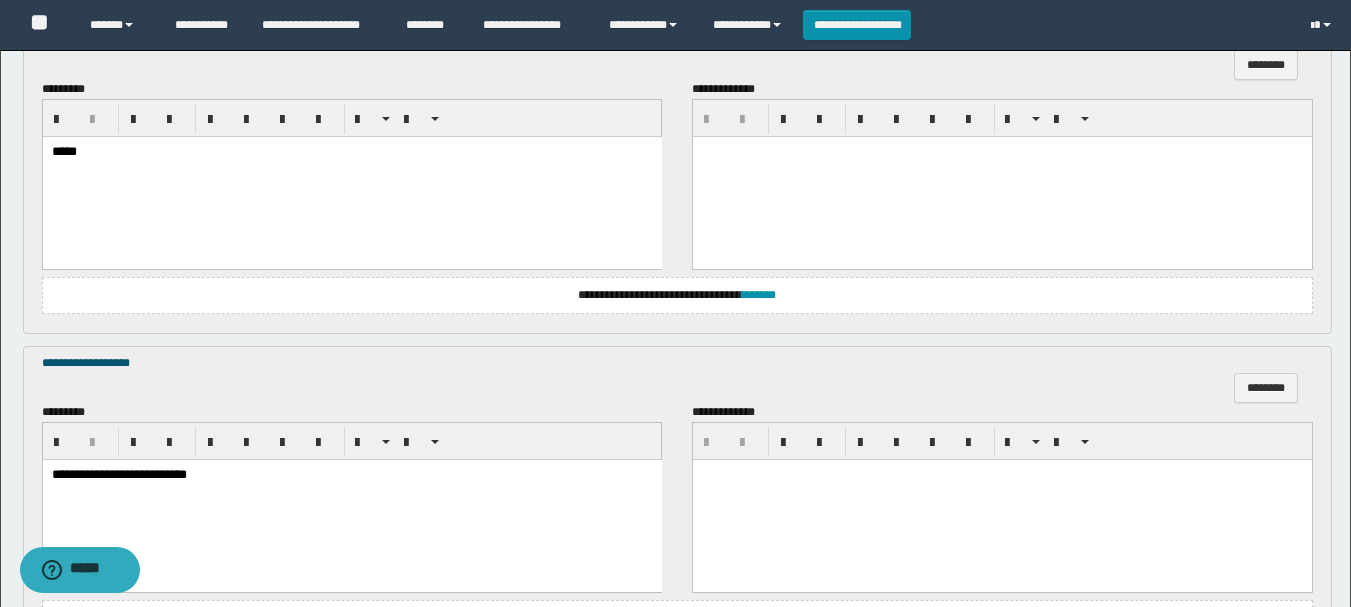 scroll, scrollTop: 3708, scrollLeft: 0, axis: vertical 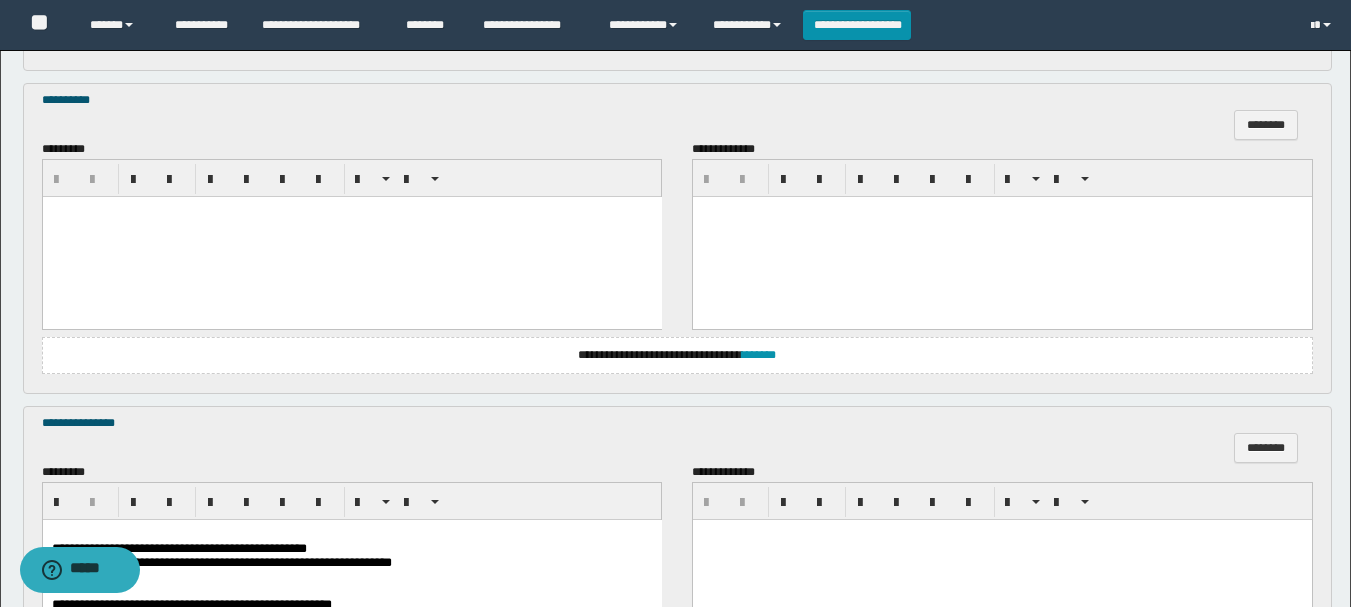 click at bounding box center (351, 236) 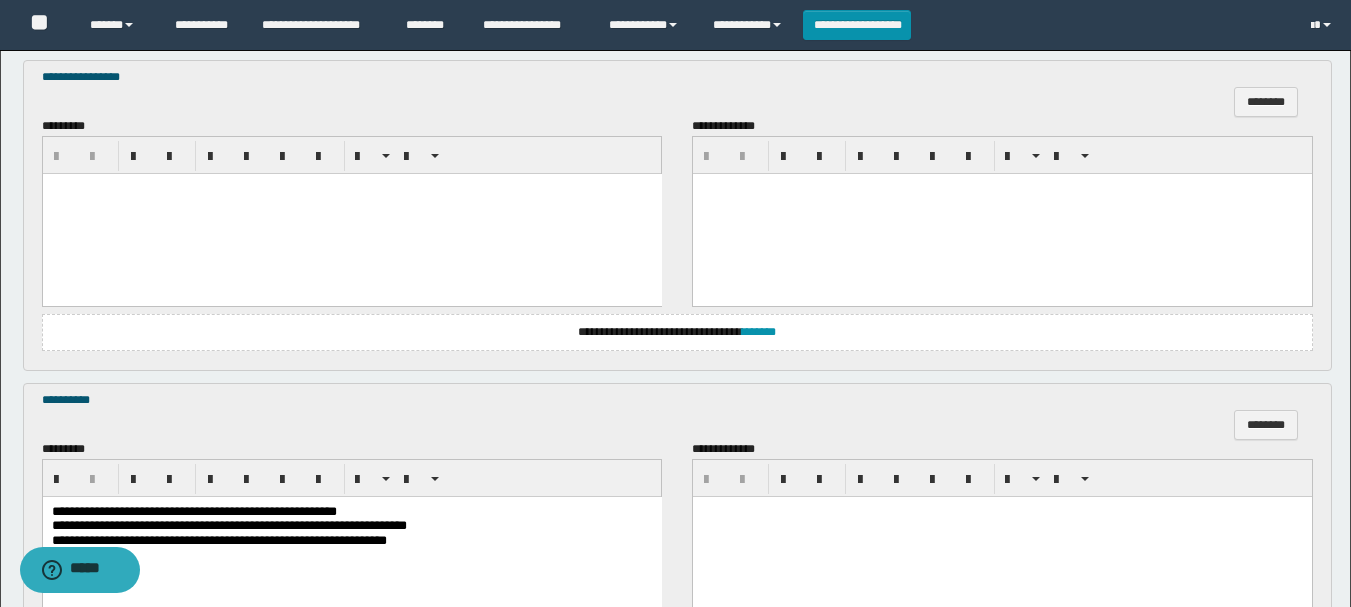 scroll, scrollTop: 1208, scrollLeft: 0, axis: vertical 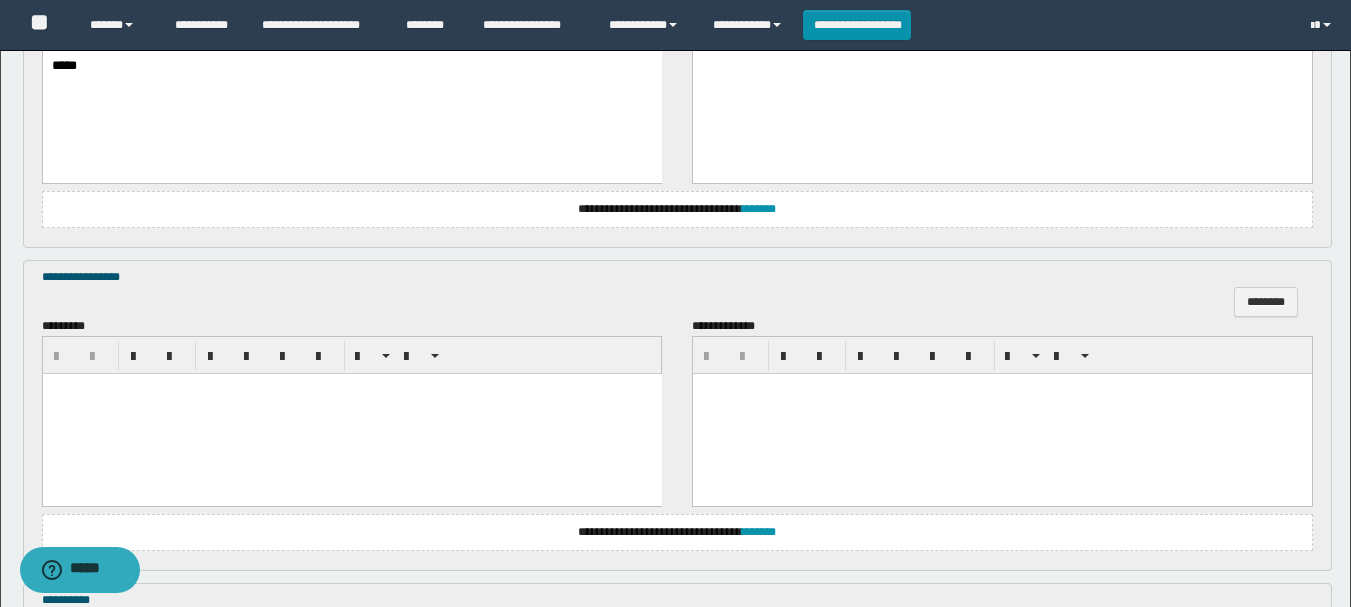 click at bounding box center [351, 414] 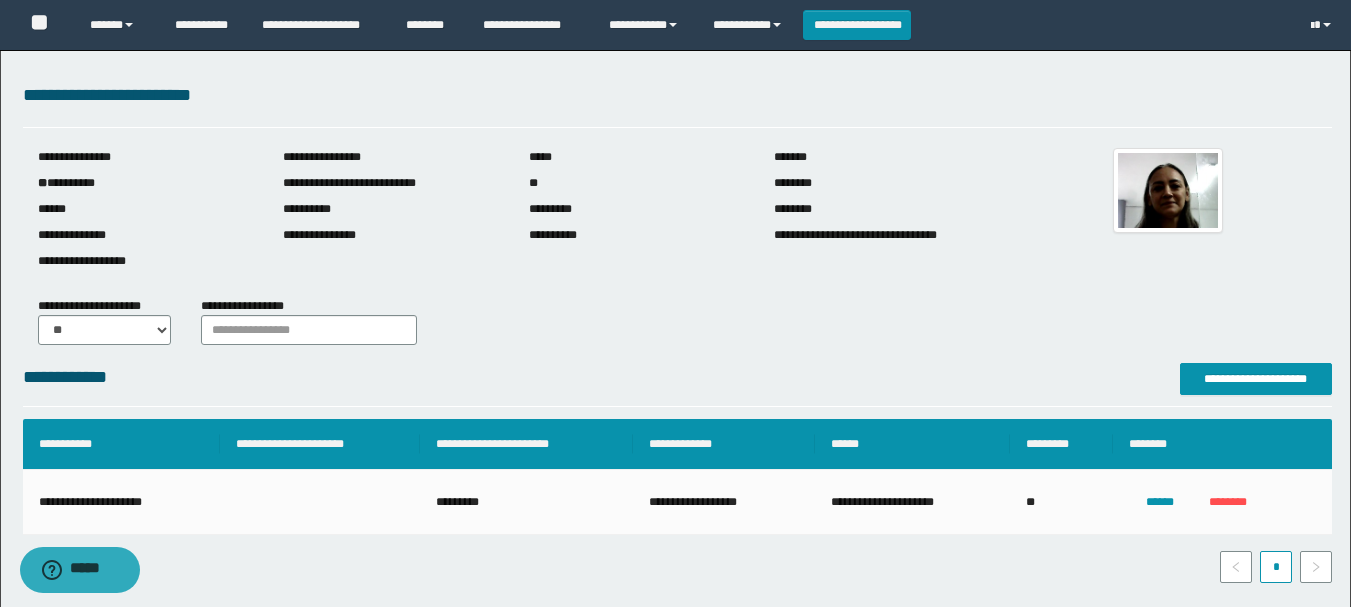 scroll, scrollTop: 0, scrollLeft: 0, axis: both 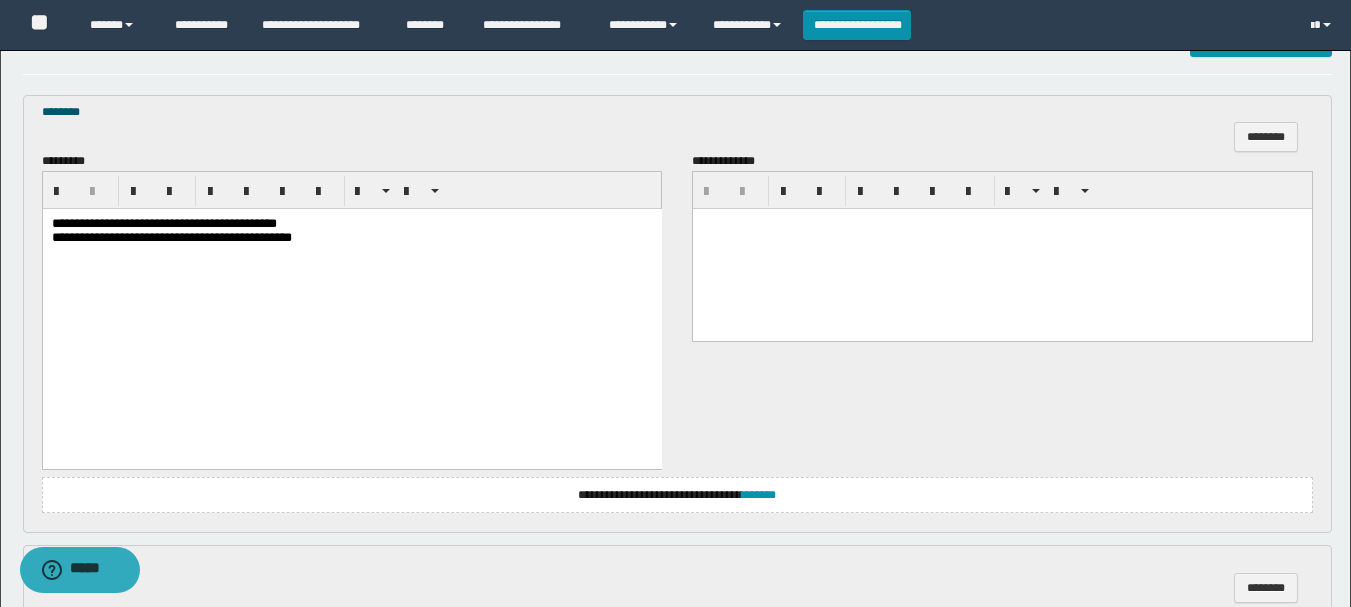 click on "**********" at bounding box center (163, 222) 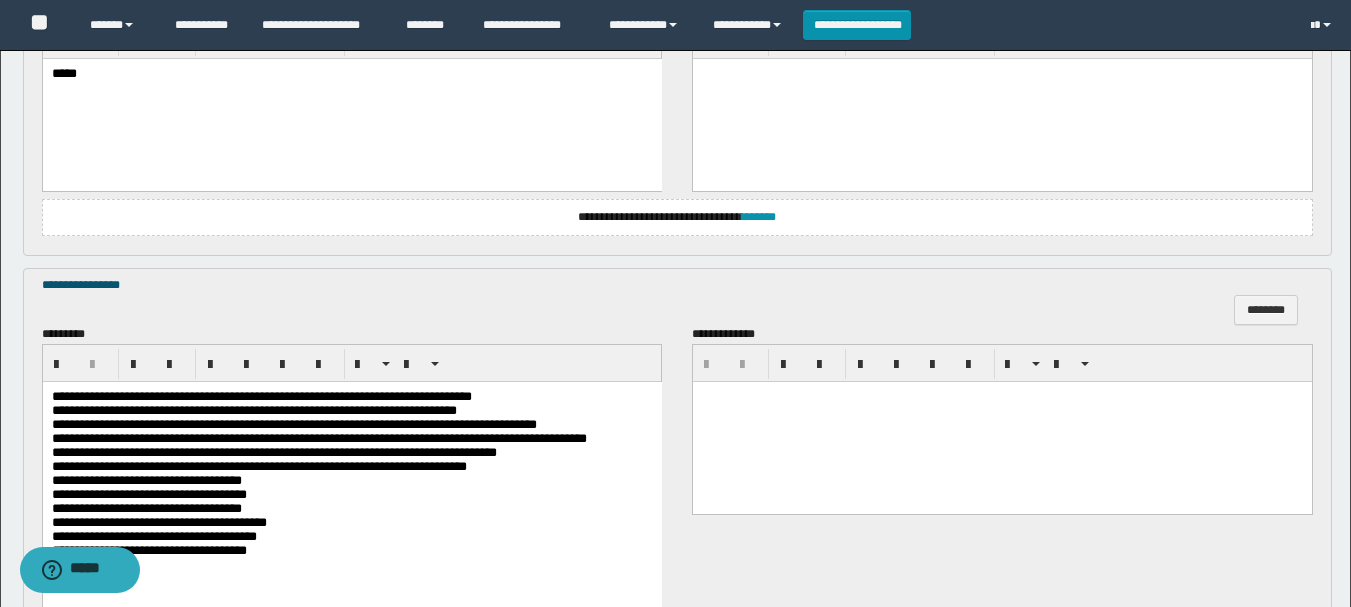 scroll, scrollTop: 1100, scrollLeft: 0, axis: vertical 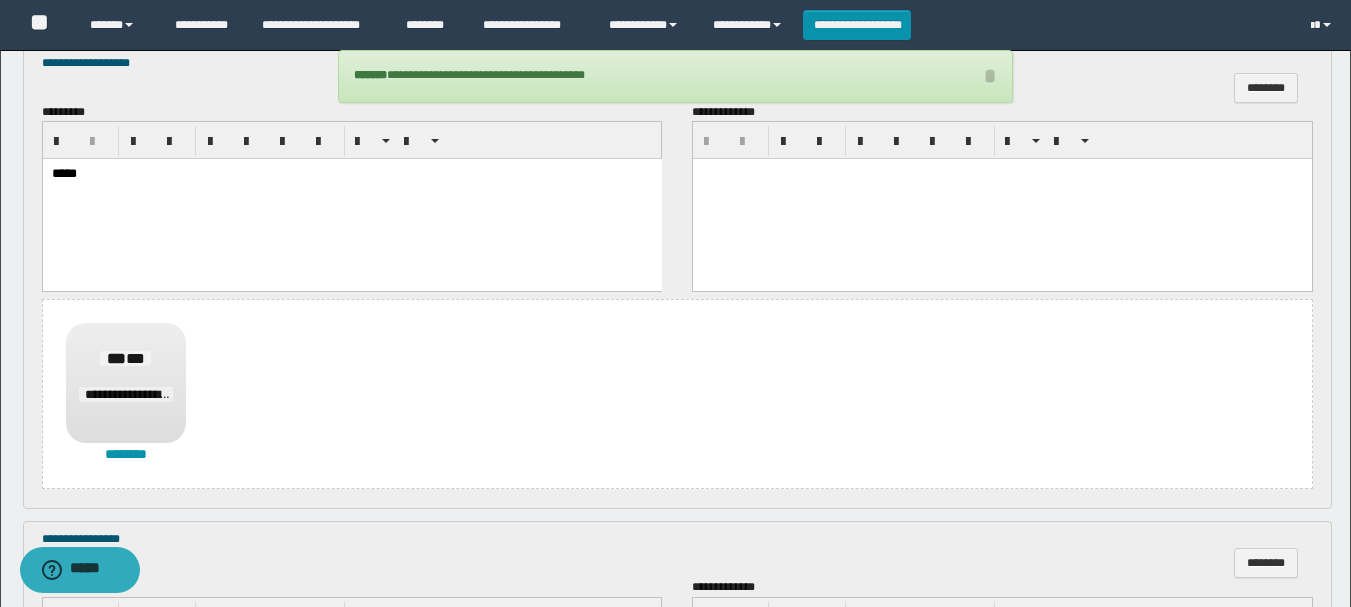 click at bounding box center [1002, 199] 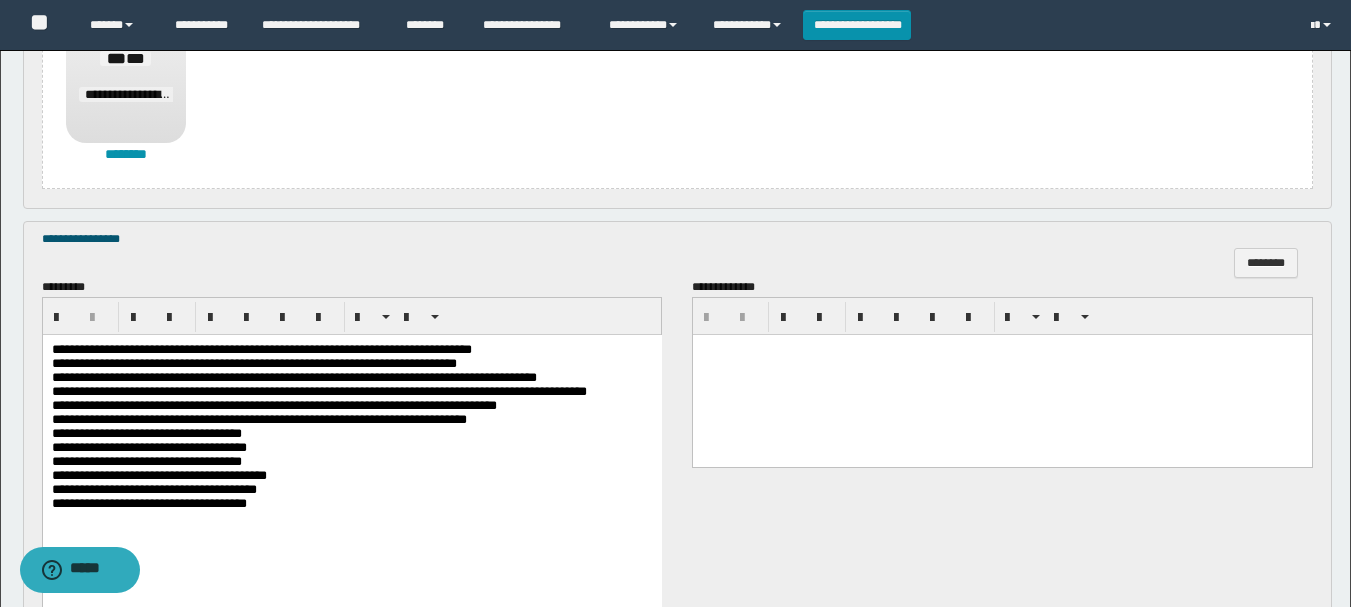 scroll, scrollTop: 1500, scrollLeft: 0, axis: vertical 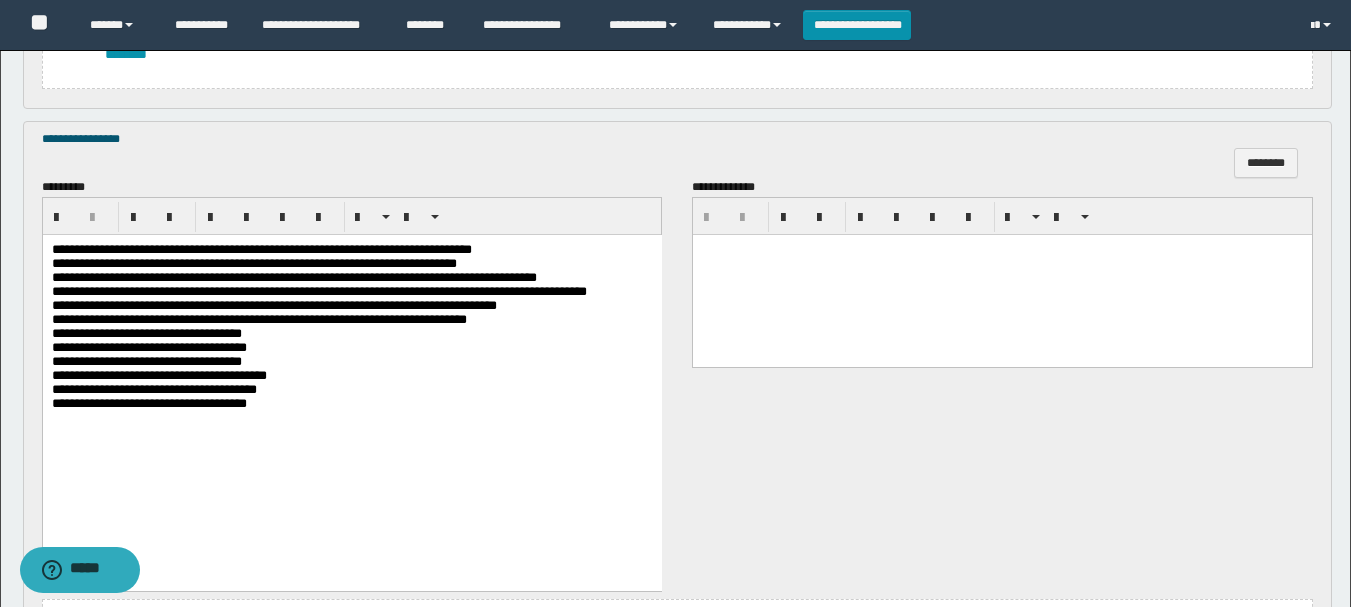 drag, startPoint x: 228, startPoint y: 283, endPoint x: 228, endPoint y: 346, distance: 63 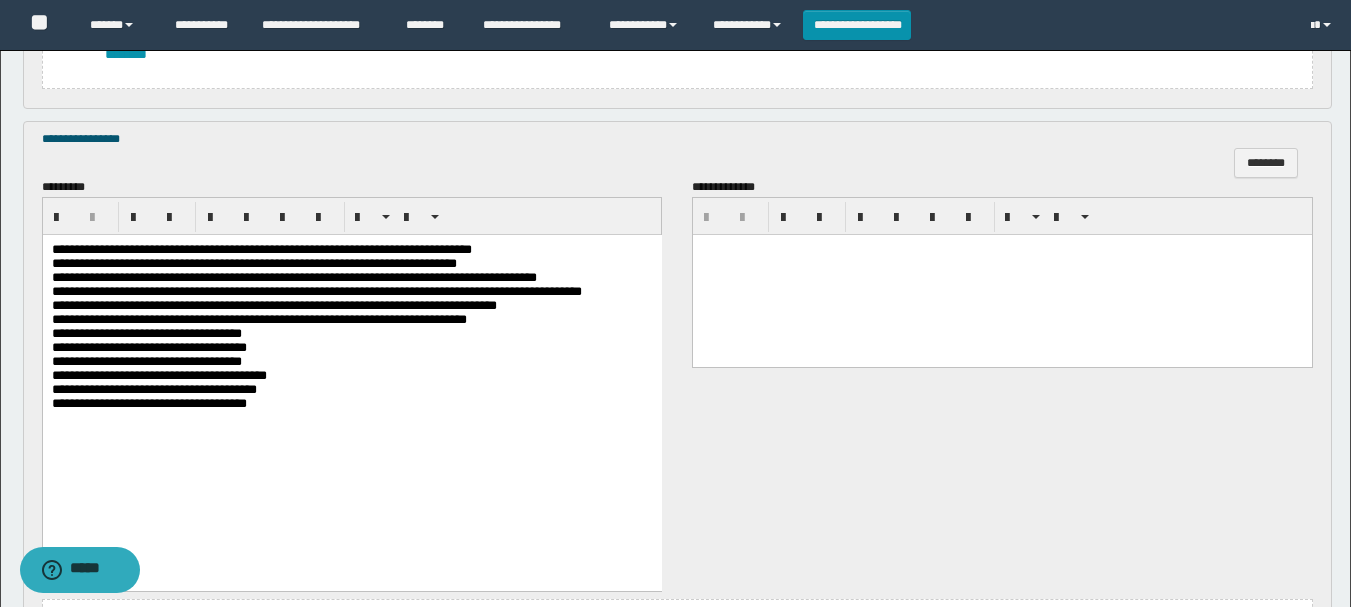 click on "**********" at bounding box center [253, 263] 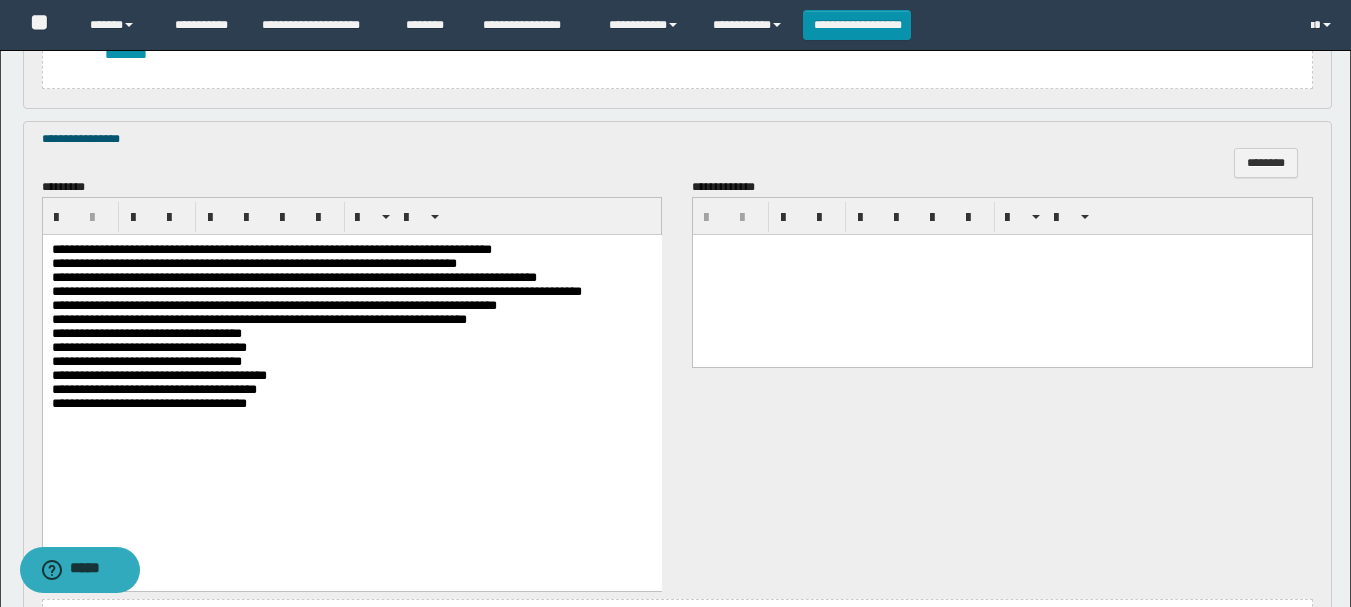 click on "**********" at bounding box center [293, 277] 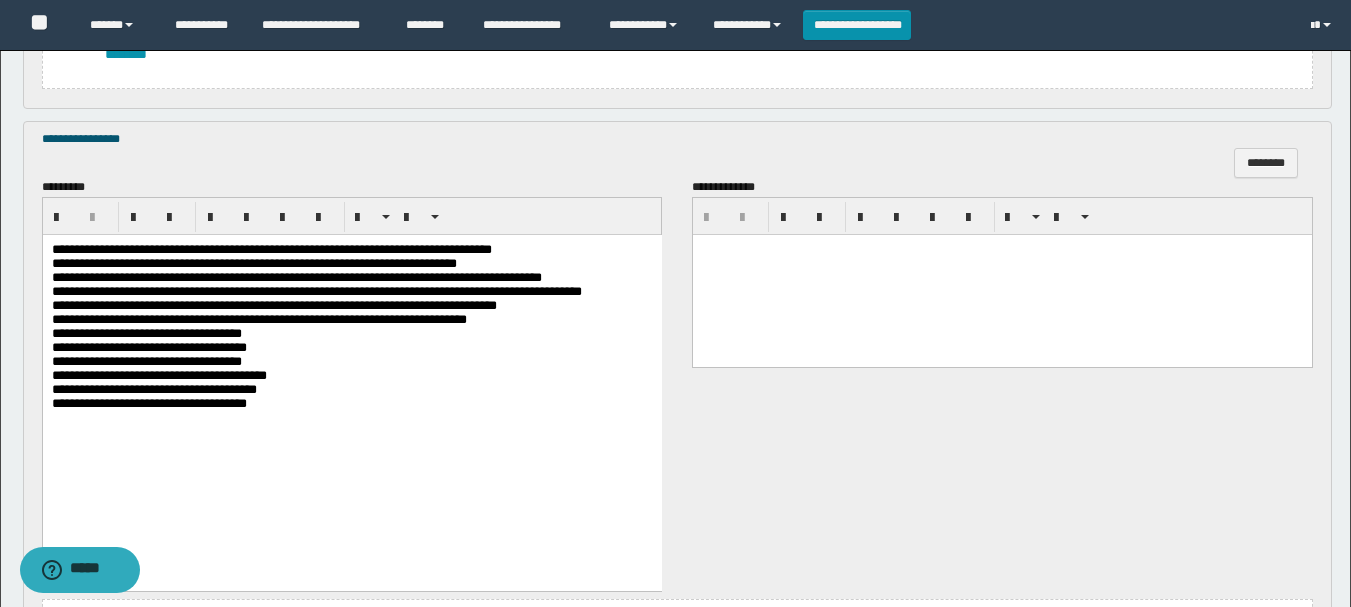 drag, startPoint x: 220, startPoint y: 341, endPoint x: 221, endPoint y: 379, distance: 38.013157 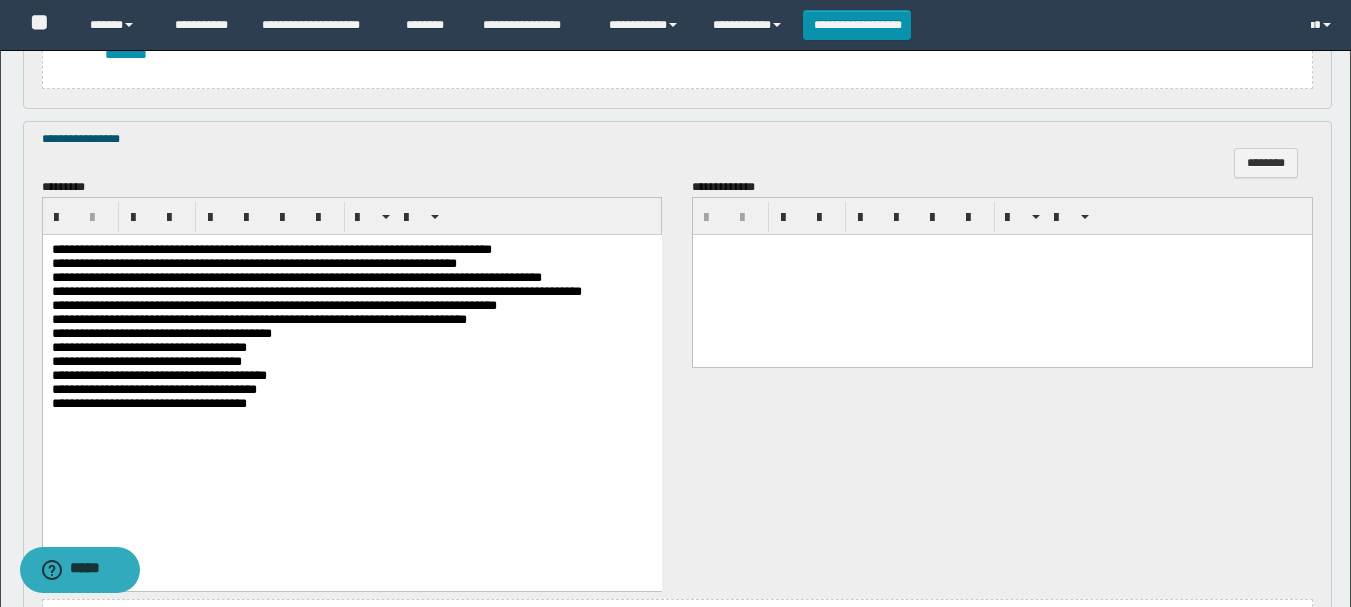 click on "**********" at bounding box center (258, 319) 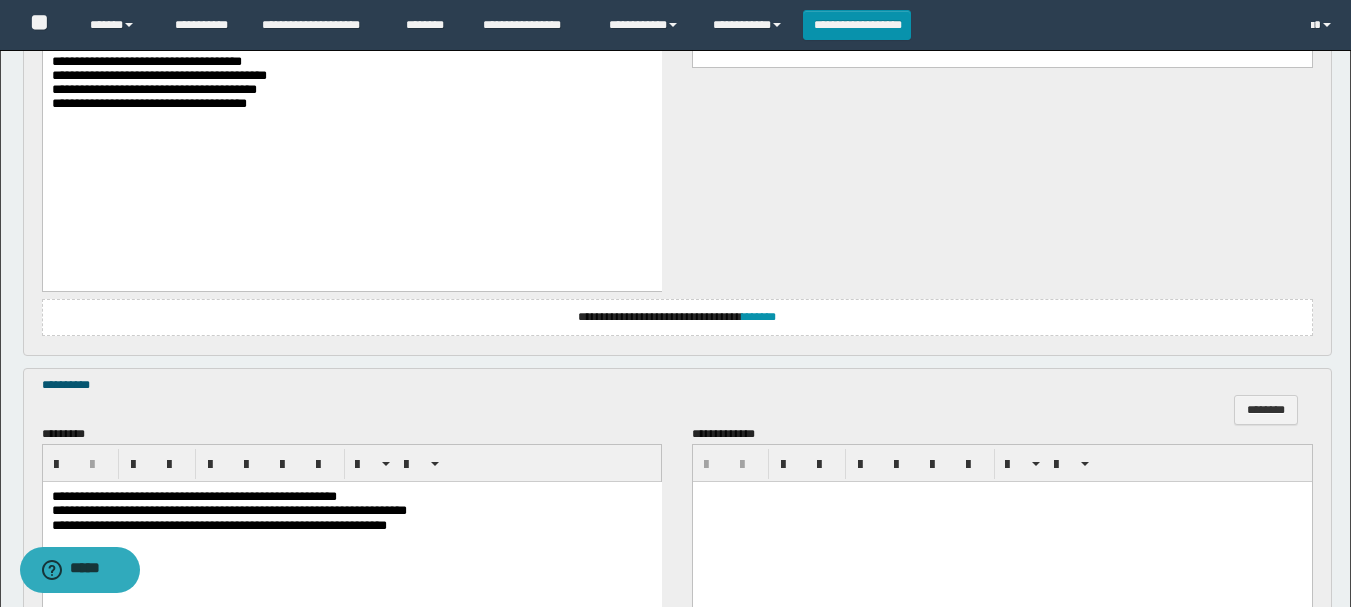 scroll, scrollTop: 2100, scrollLeft: 0, axis: vertical 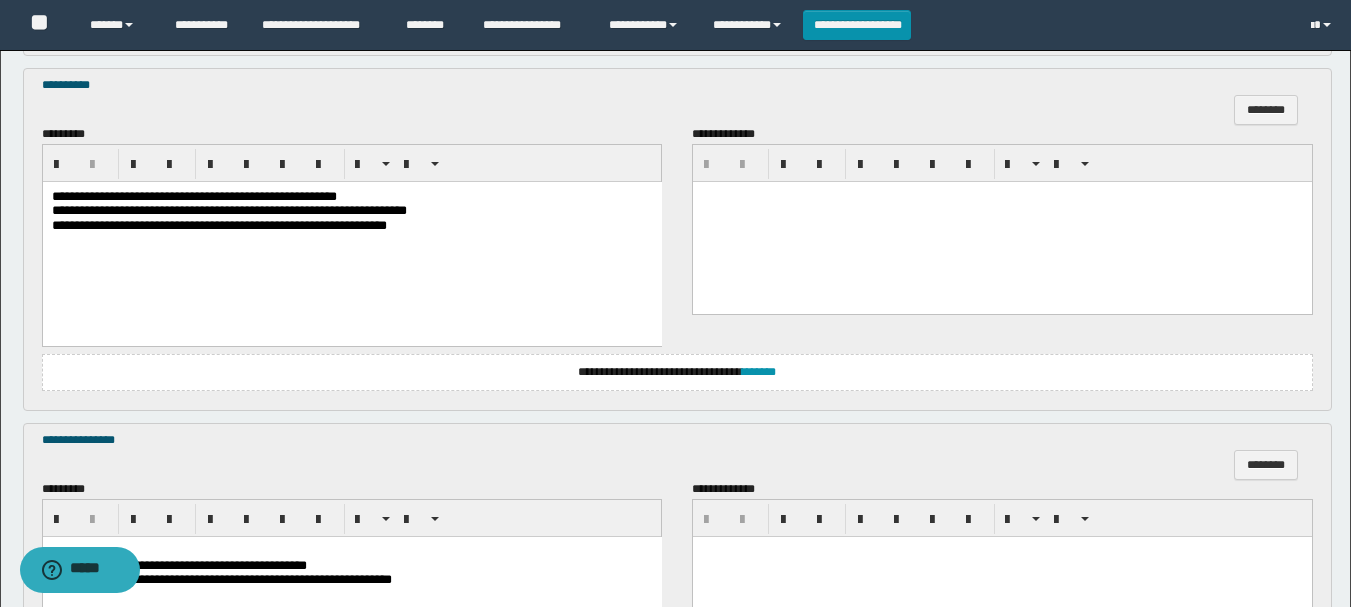 drag, startPoint x: 274, startPoint y: 197, endPoint x: 276, endPoint y: 214, distance: 17.117243 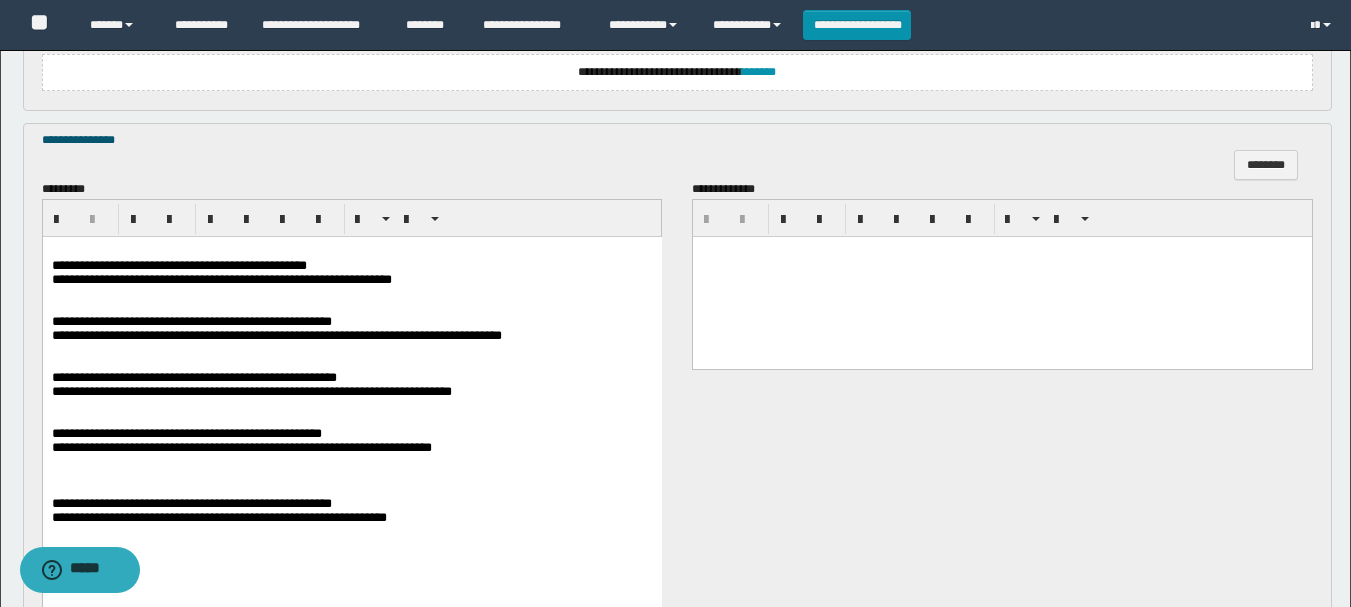 scroll, scrollTop: 2500, scrollLeft: 0, axis: vertical 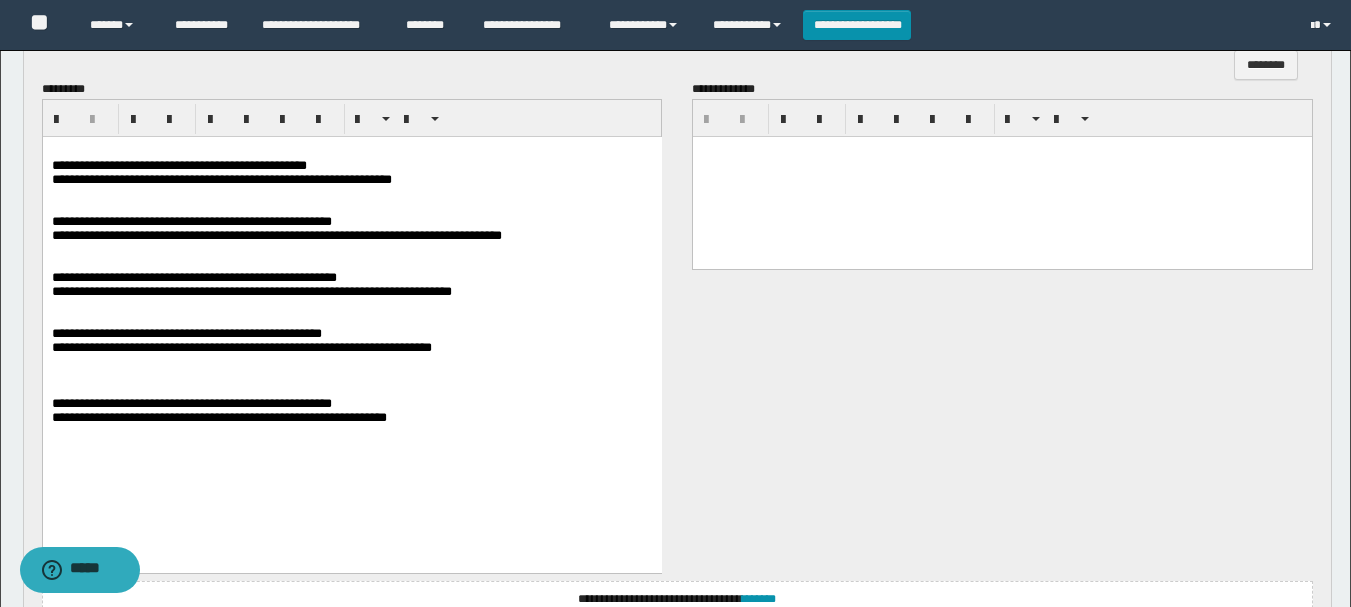 click on "**********" at bounding box center [178, 164] 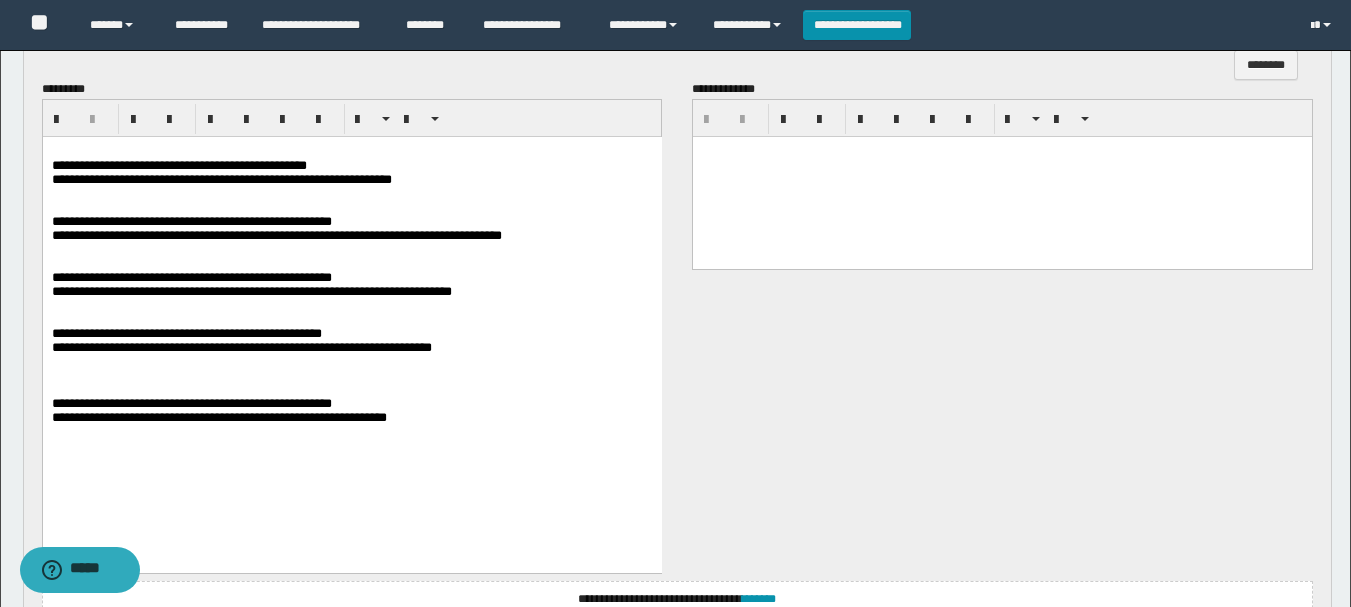 drag, startPoint x: 290, startPoint y: 364, endPoint x: 297, endPoint y: 383, distance: 20.248457 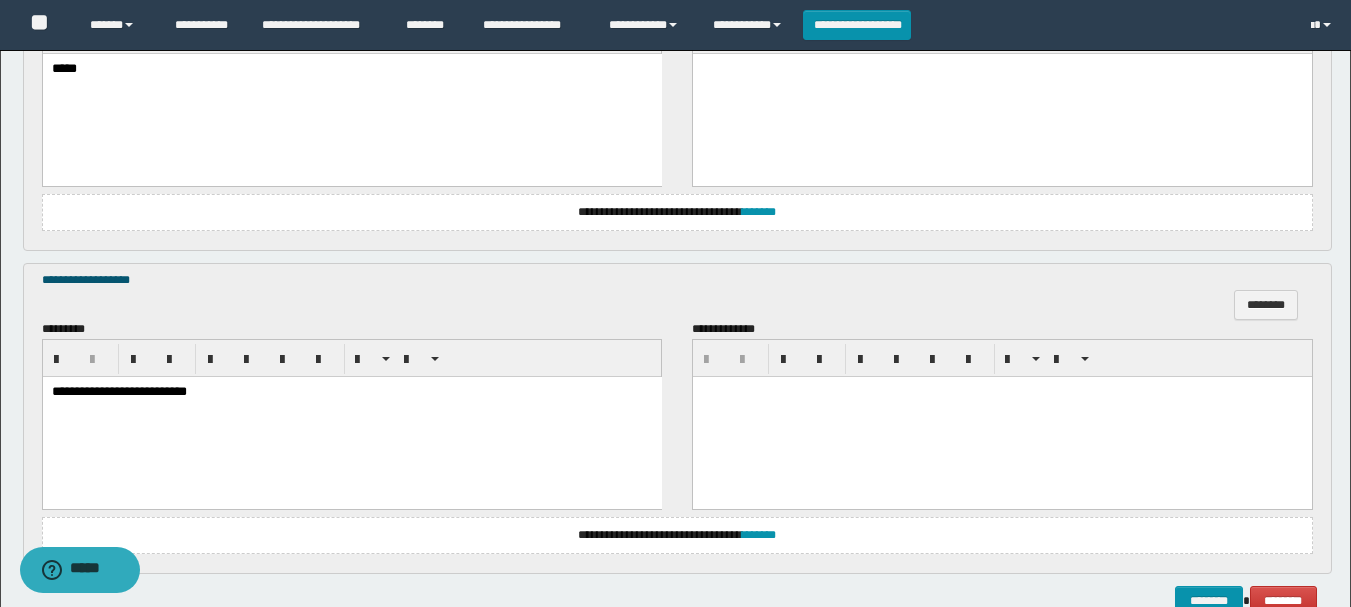 scroll, scrollTop: 4618, scrollLeft: 0, axis: vertical 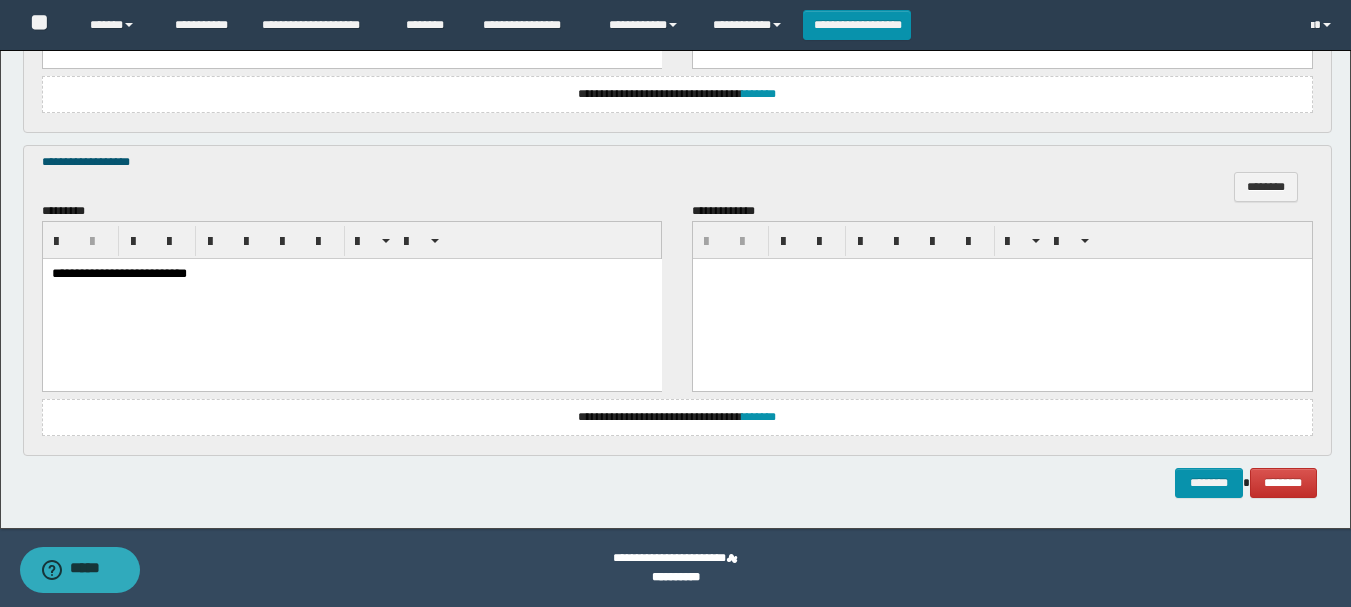 click on "**********" at bounding box center [351, 274] 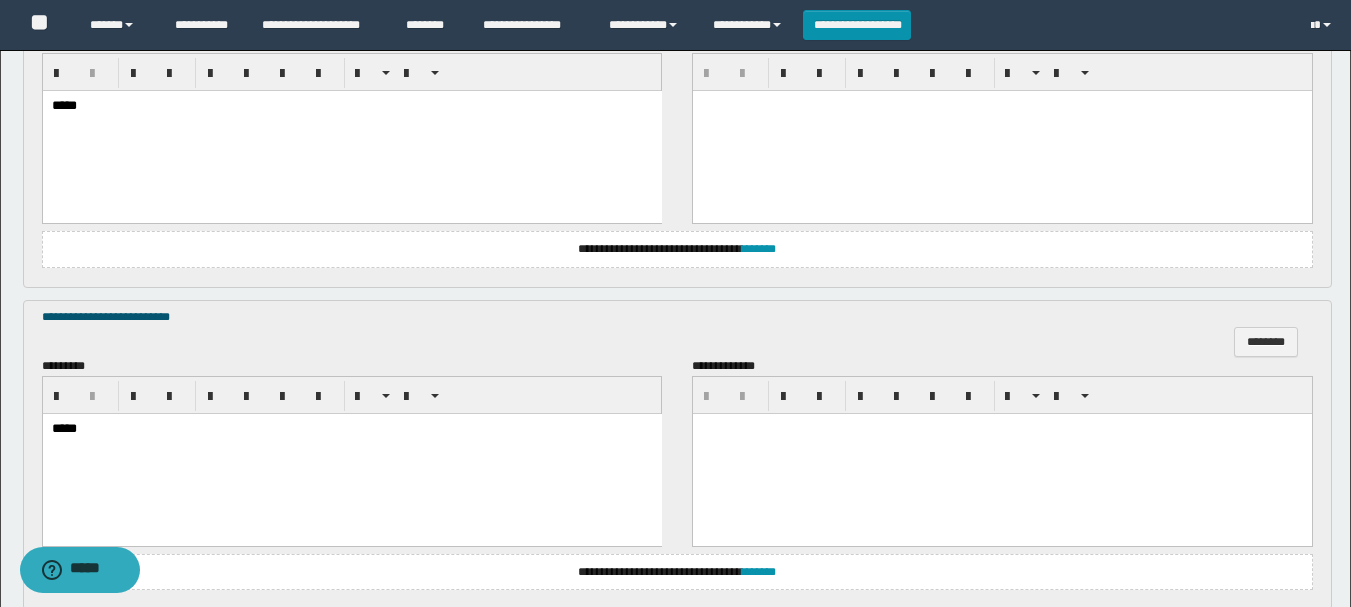 scroll, scrollTop: 3618, scrollLeft: 0, axis: vertical 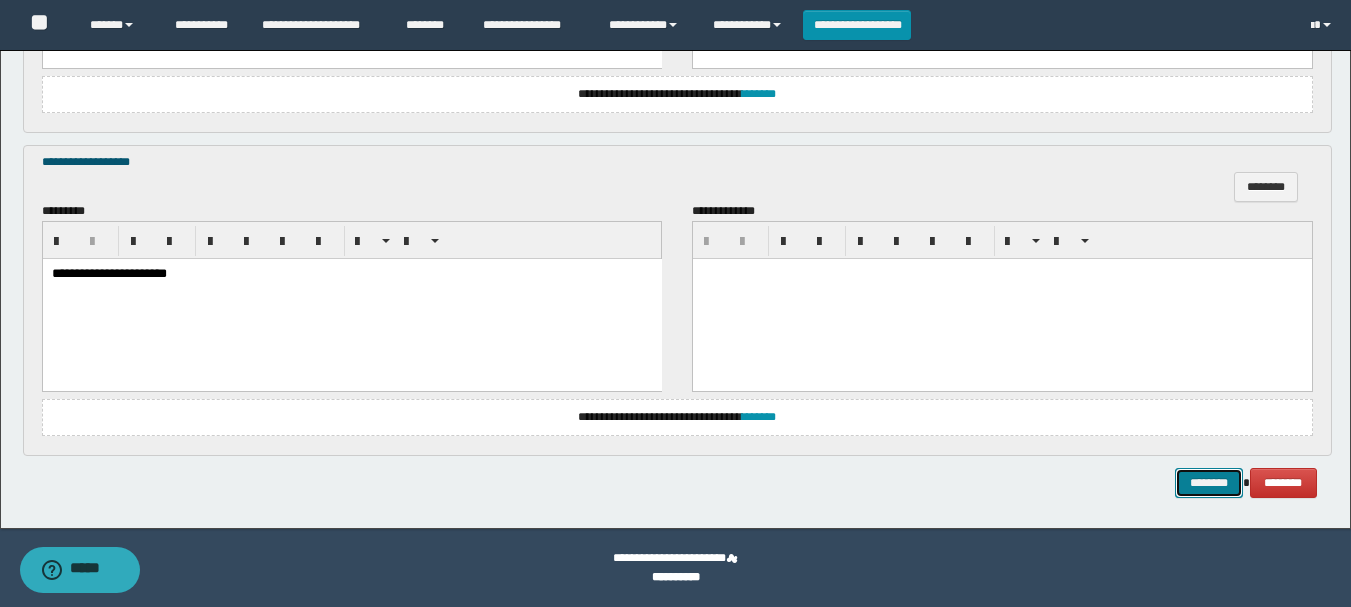 click on "********" at bounding box center (1209, 483) 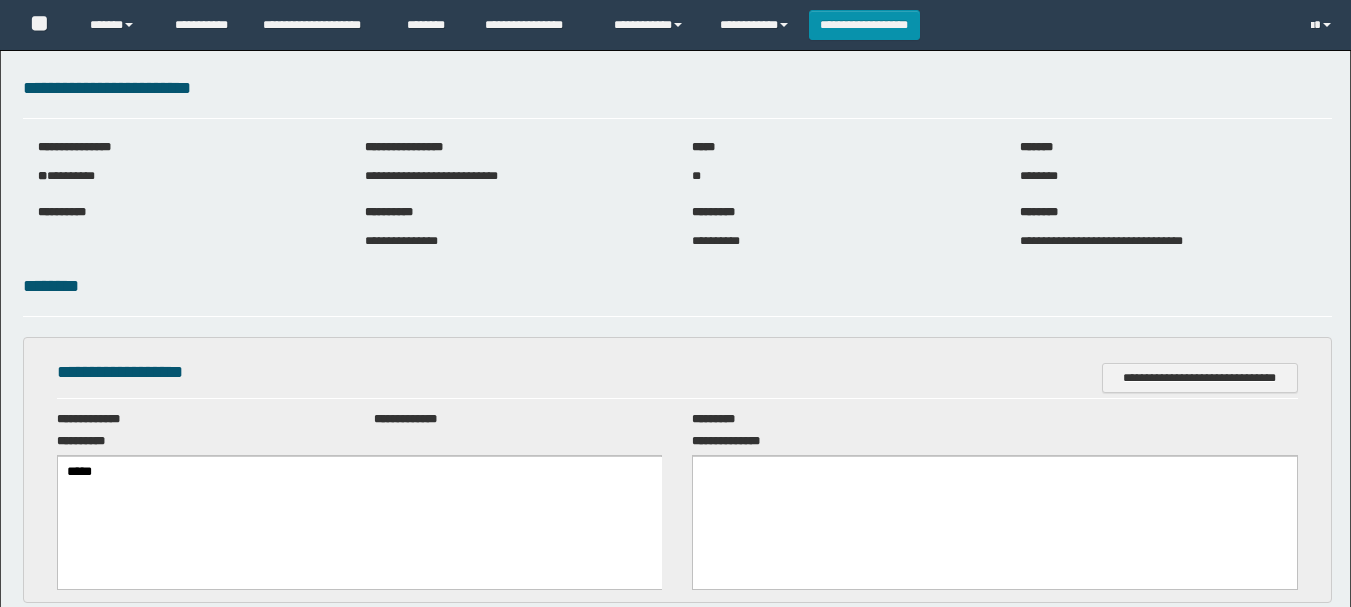 scroll, scrollTop: 0, scrollLeft: 0, axis: both 